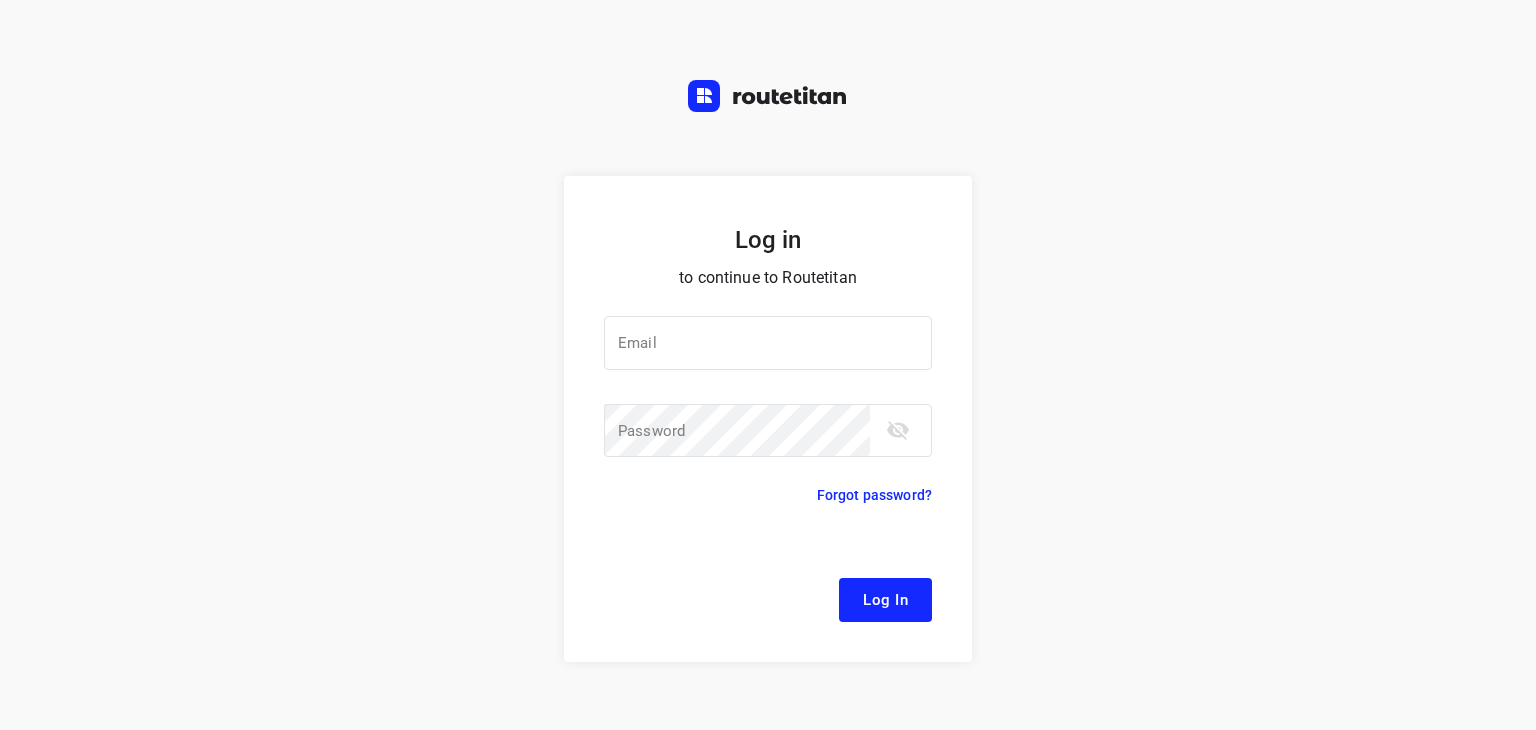 scroll, scrollTop: 0, scrollLeft: 0, axis: both 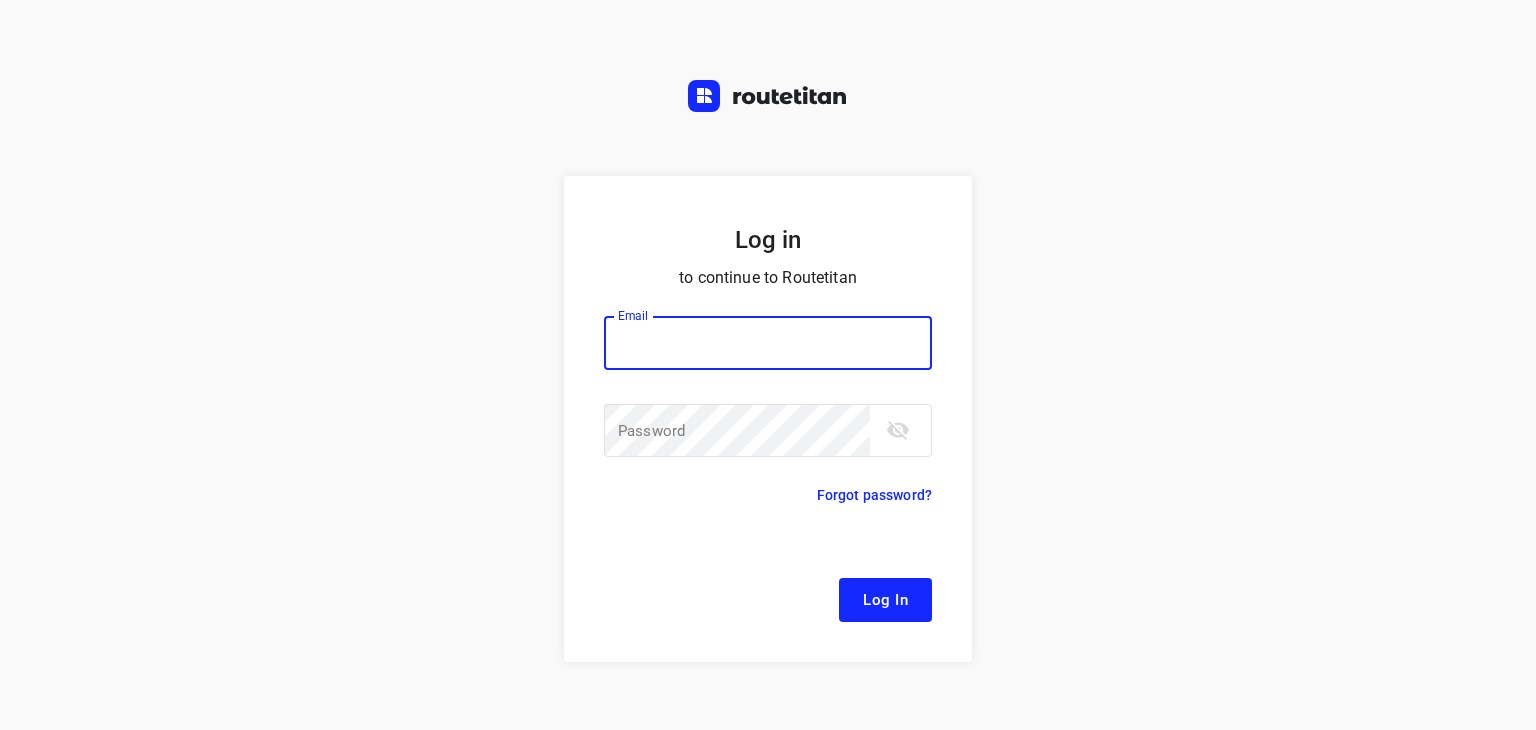 click at bounding box center (768, 343) 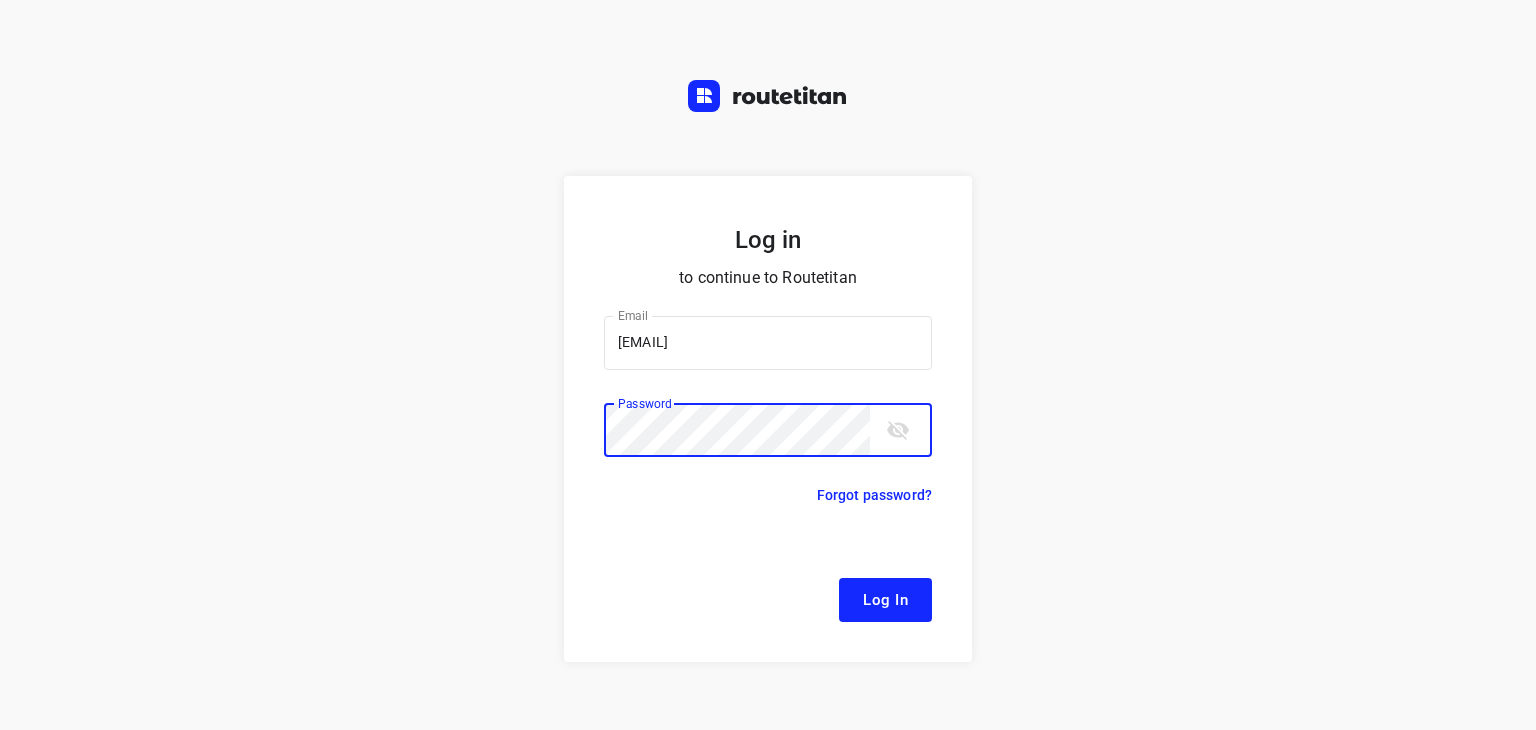 click on "Log In" at bounding box center (885, 600) 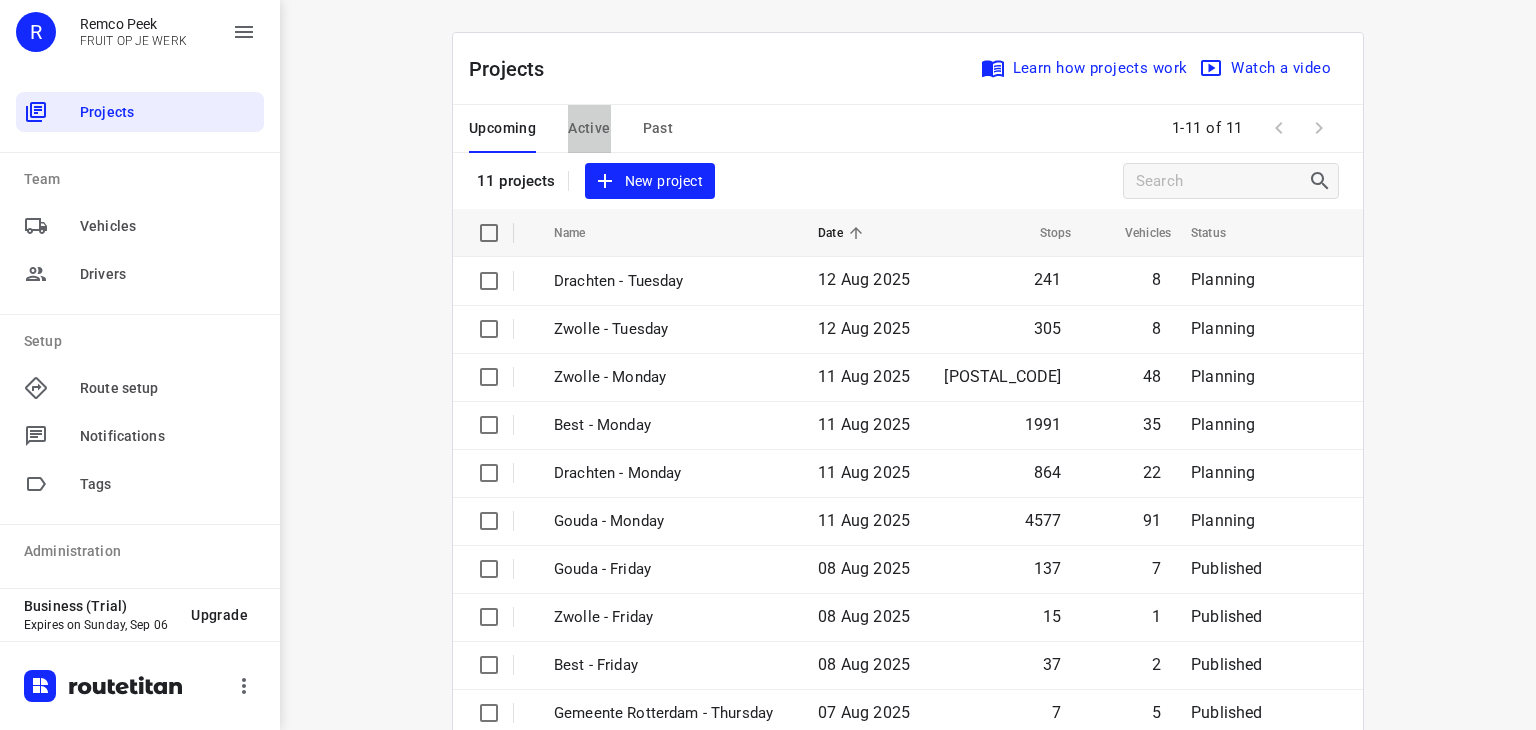 click on "Active" at bounding box center (589, 128) 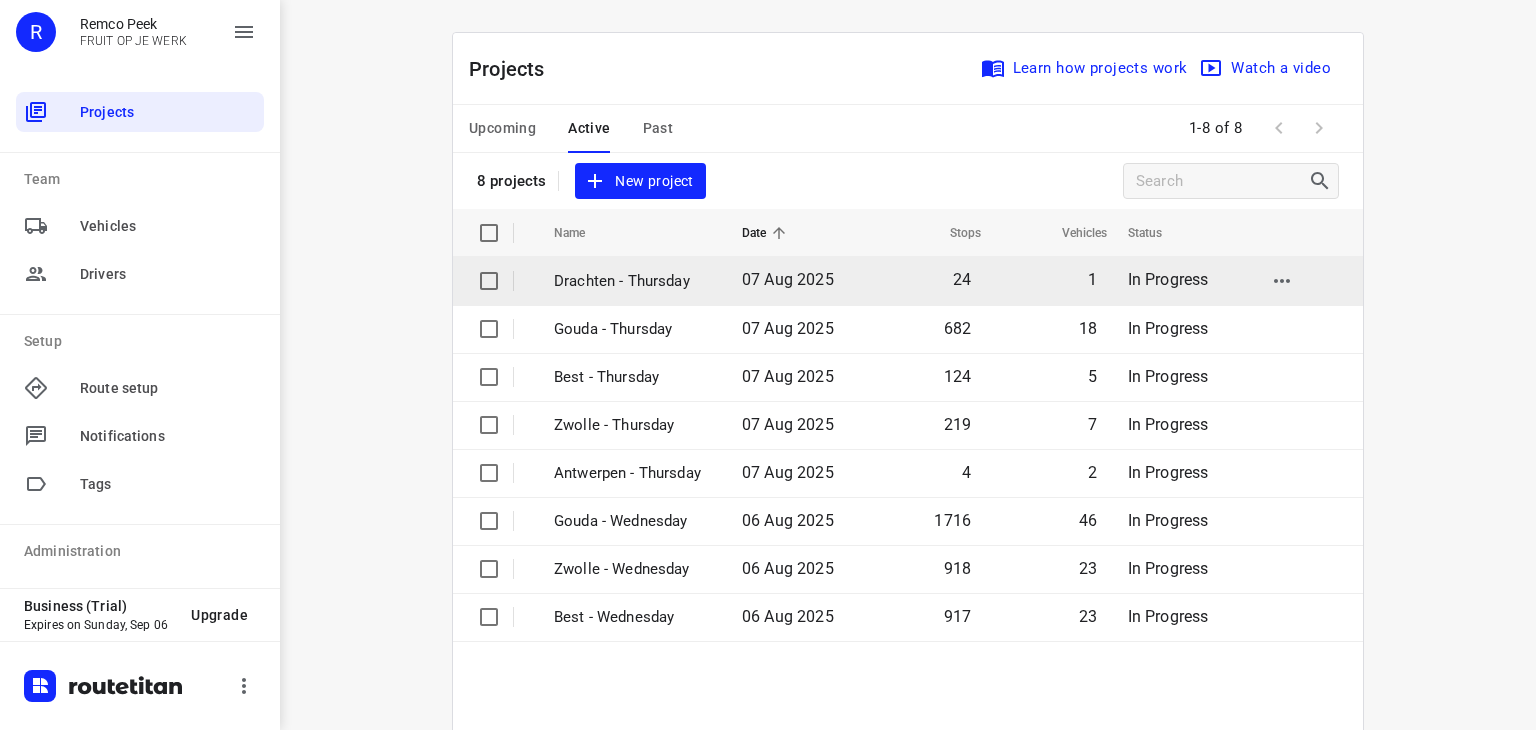 click on "Drachten - Thursday" at bounding box center (633, 281) 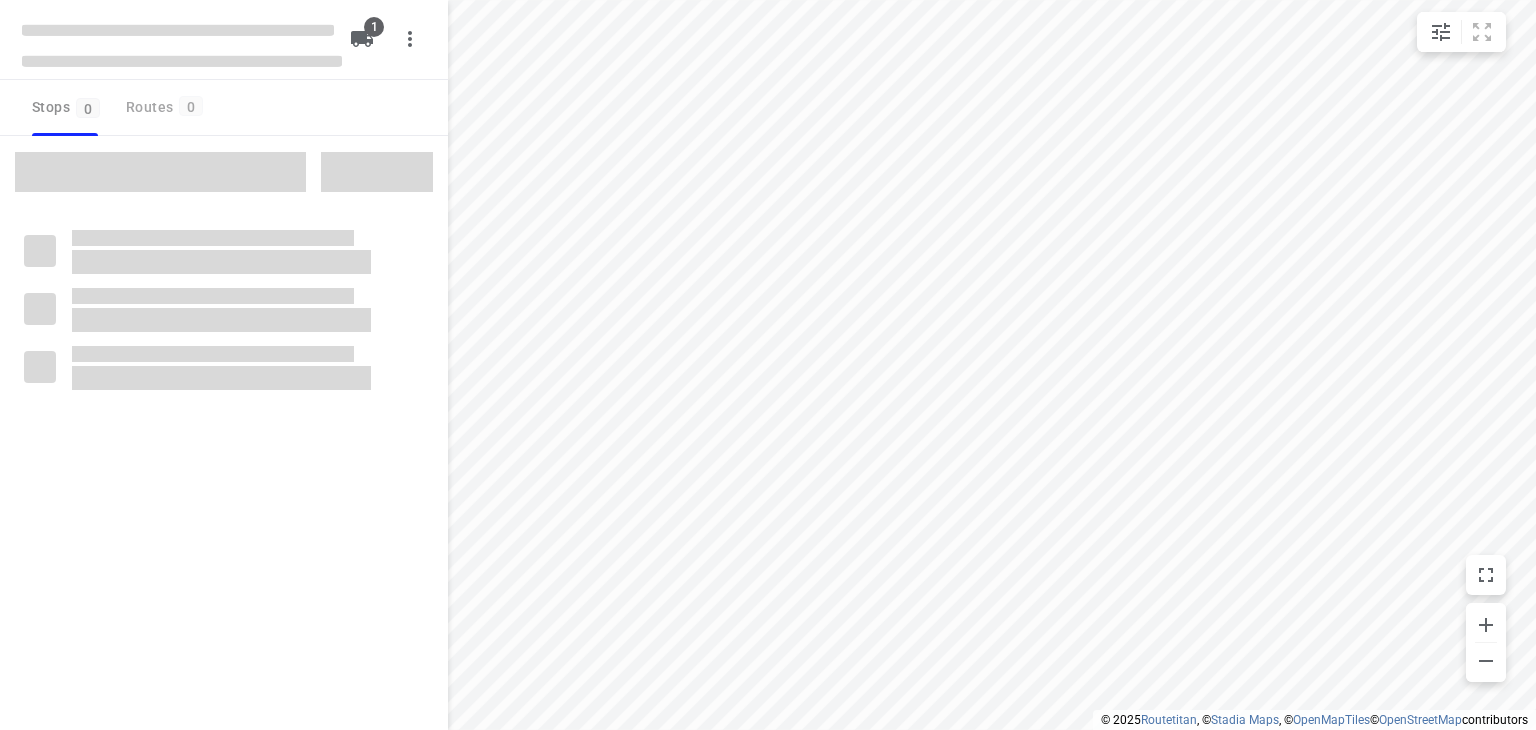 type on "distance" 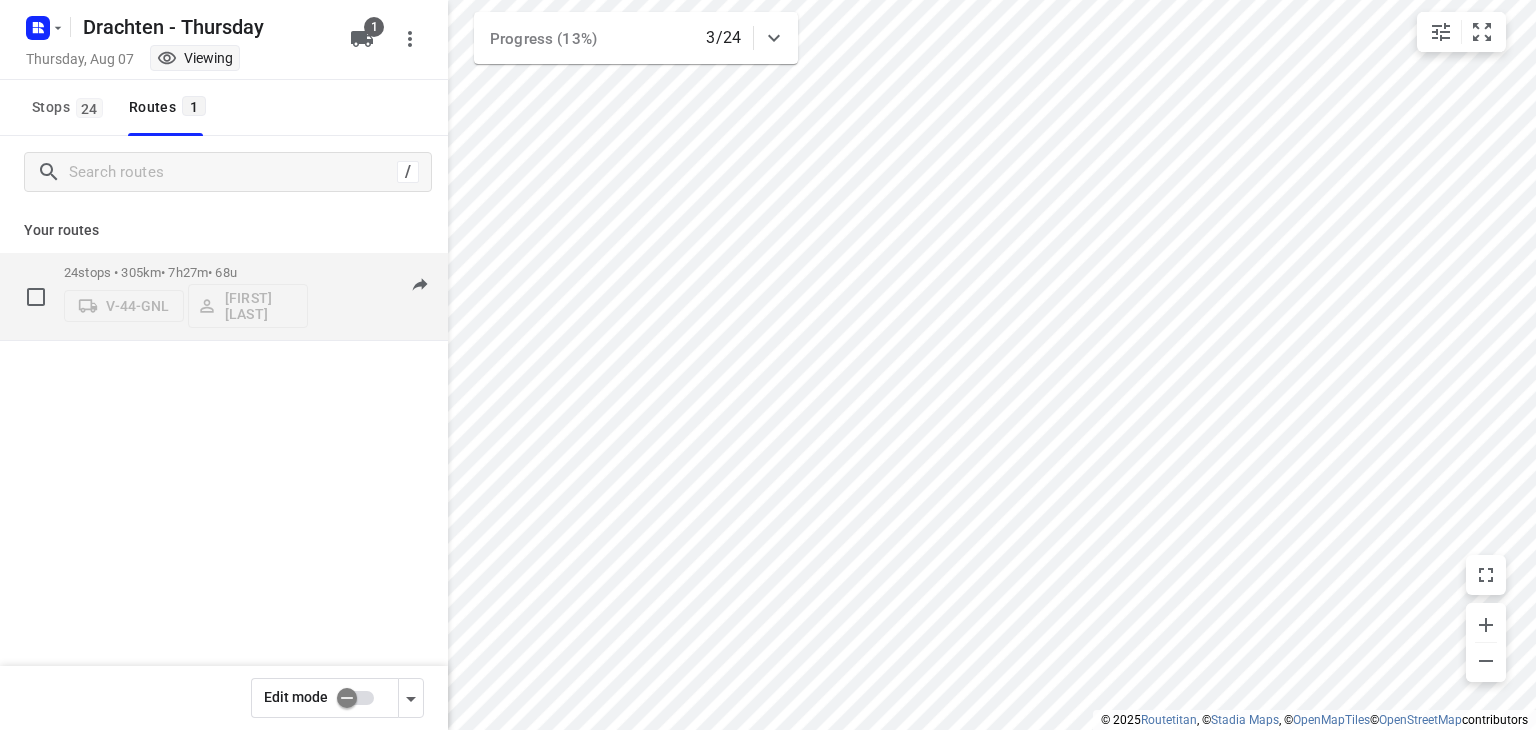 click on "24  stops •   305km  •   7h27m  • 68u" at bounding box center (186, 272) 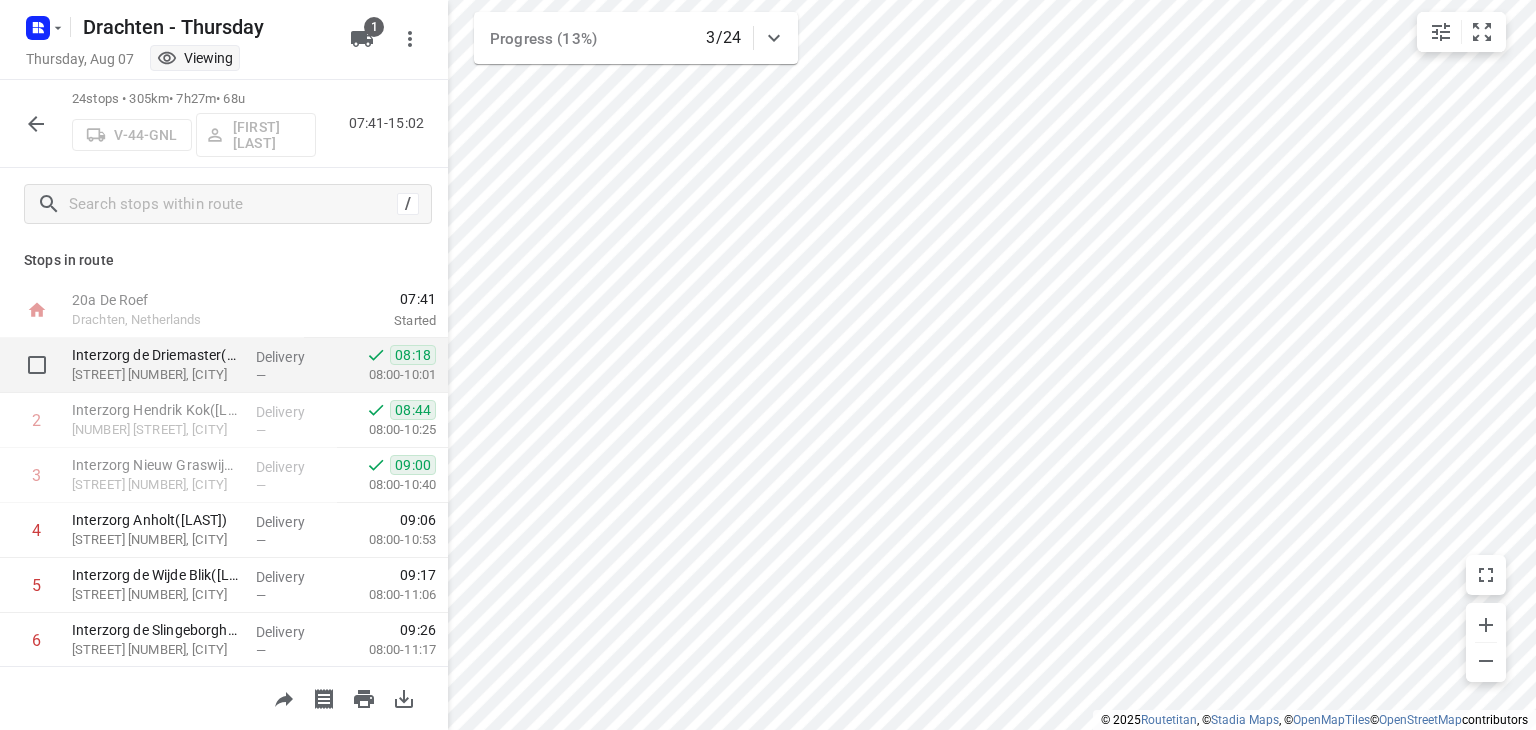 scroll, scrollTop: 0, scrollLeft: 0, axis: both 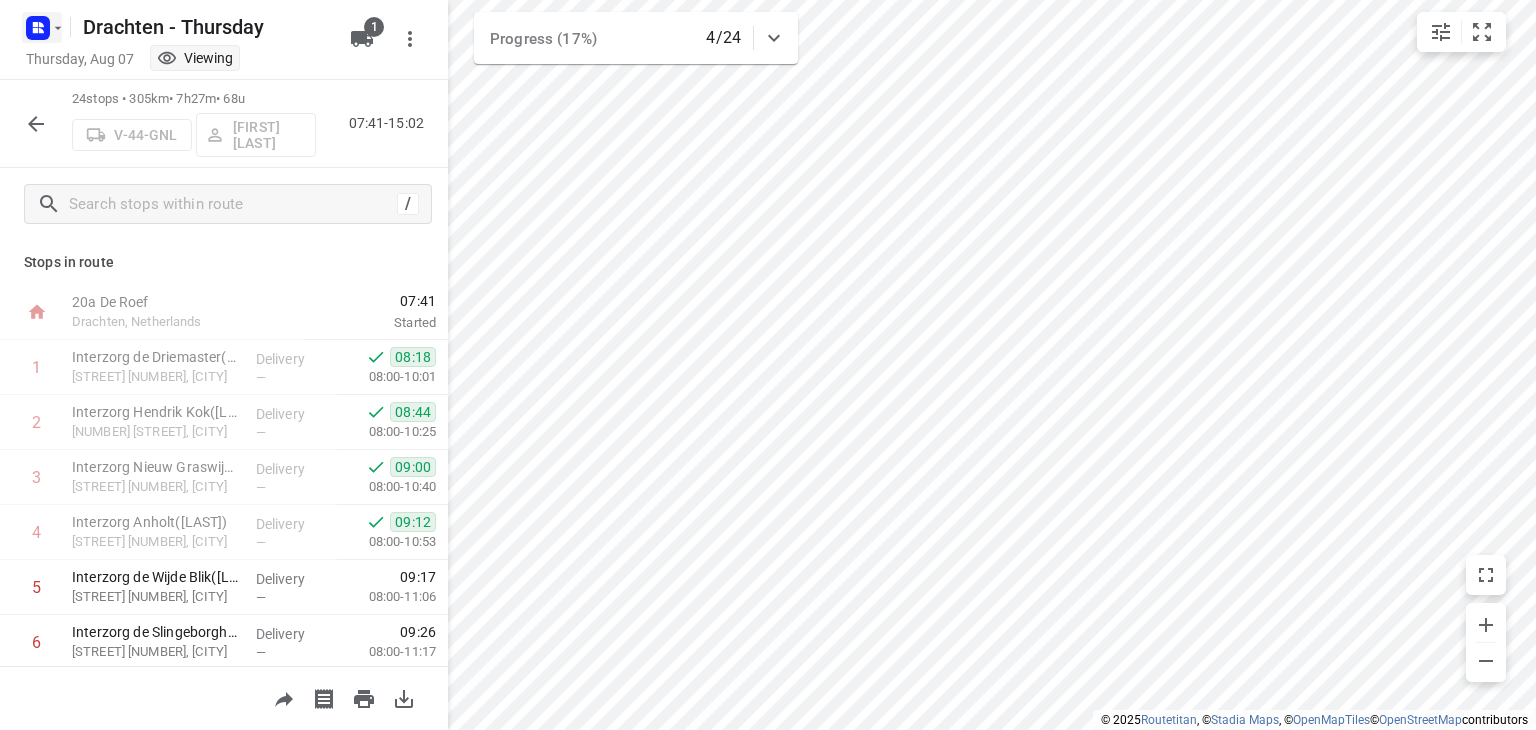 click 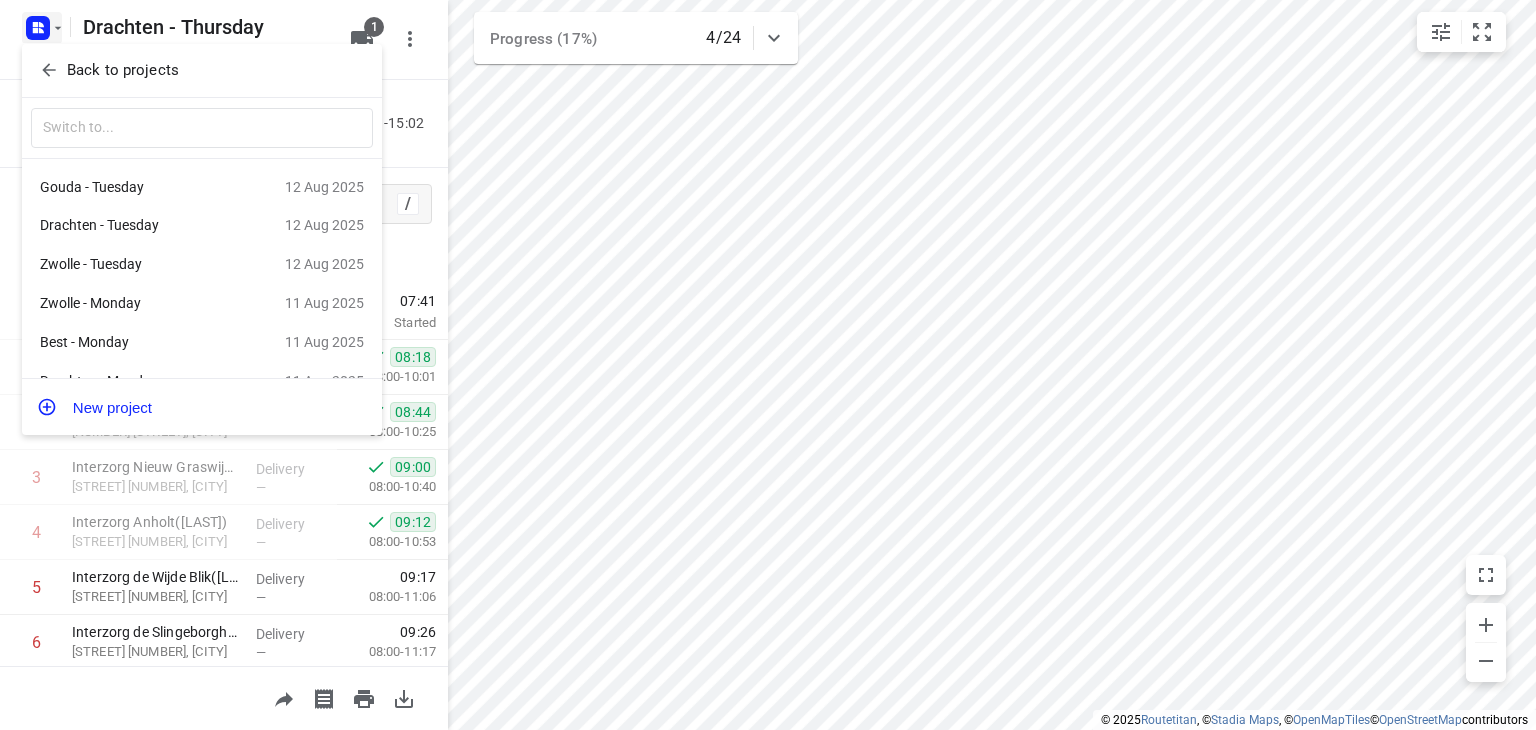 click on "Back to projects" at bounding box center [123, 70] 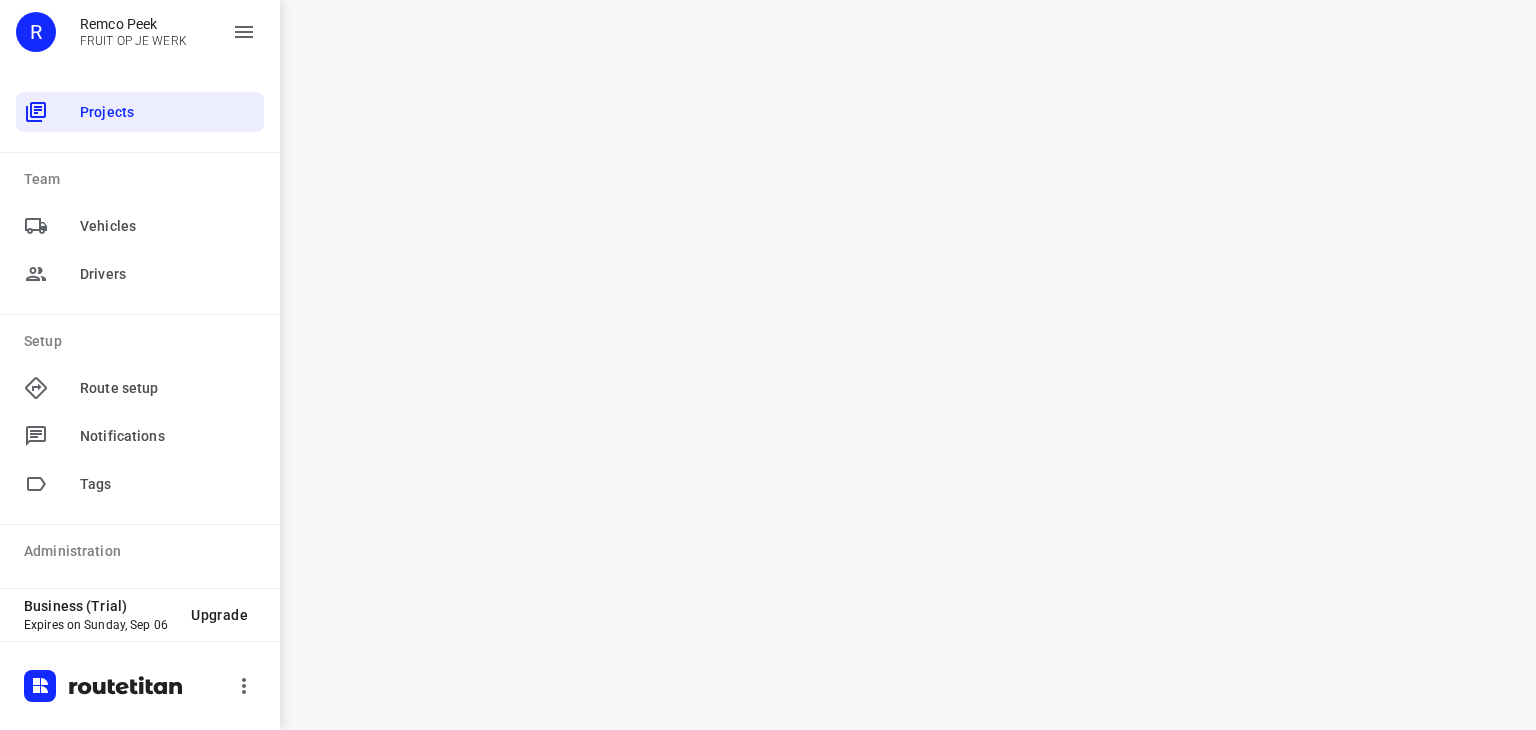 scroll, scrollTop: 0, scrollLeft: 0, axis: both 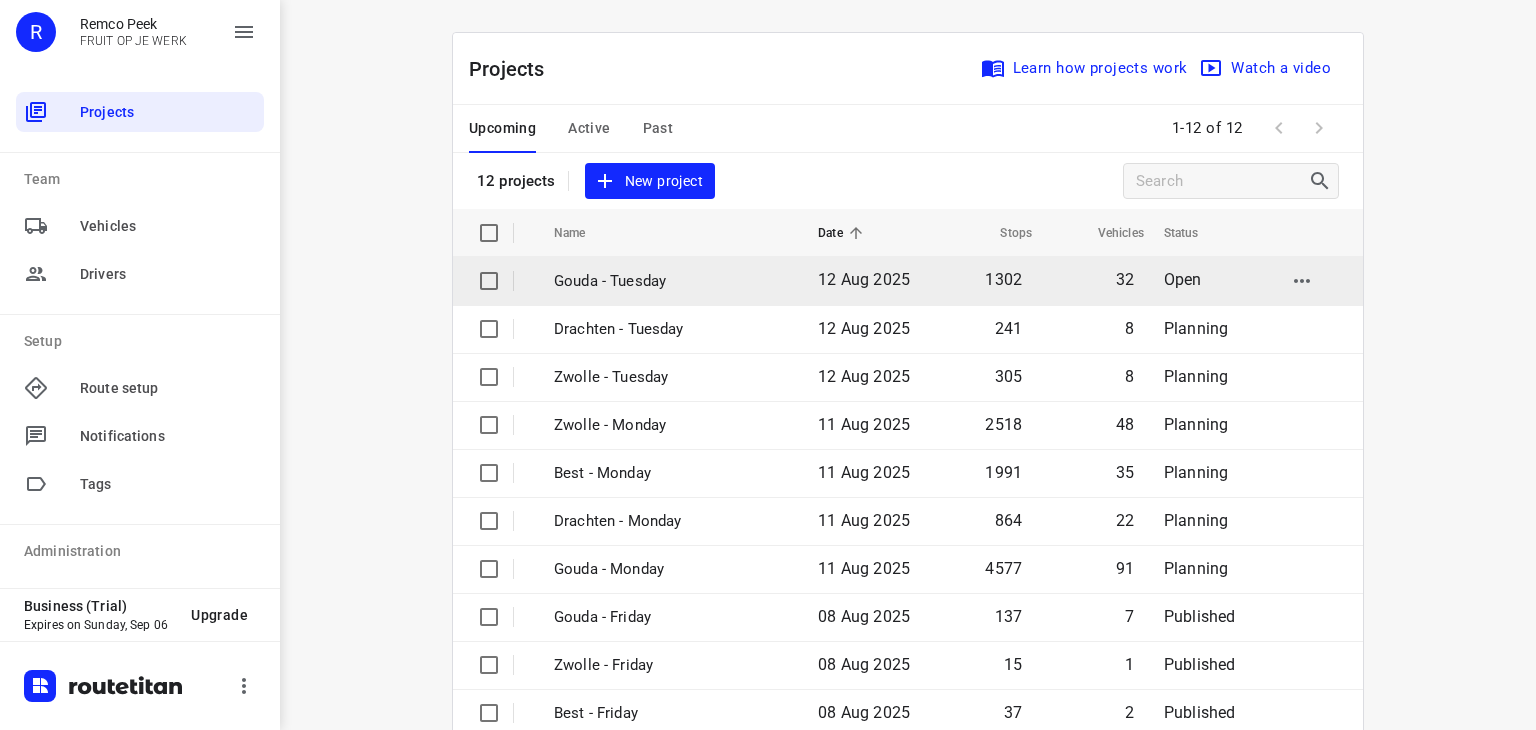 click on "Gouda - Tuesday" at bounding box center (671, 281) 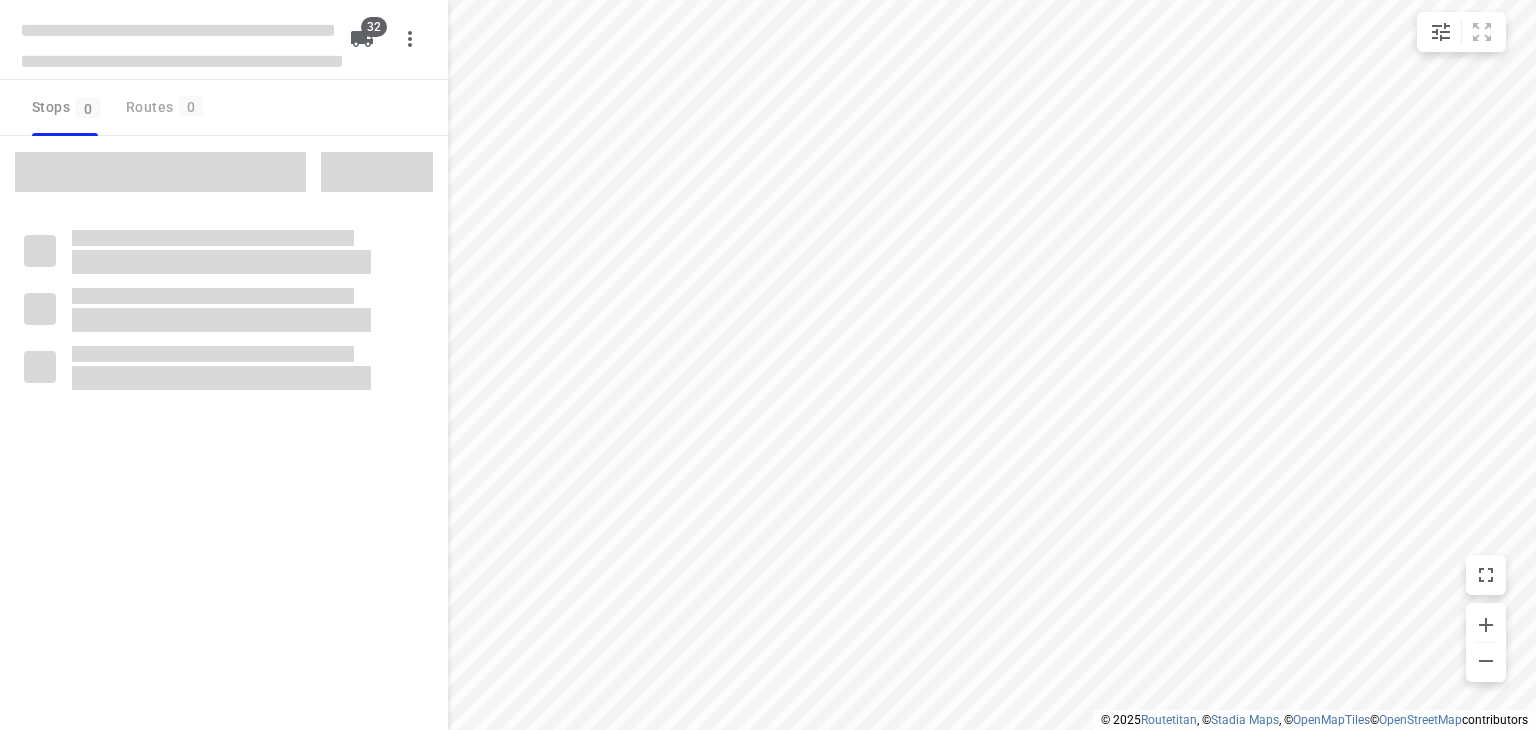type on "distance" 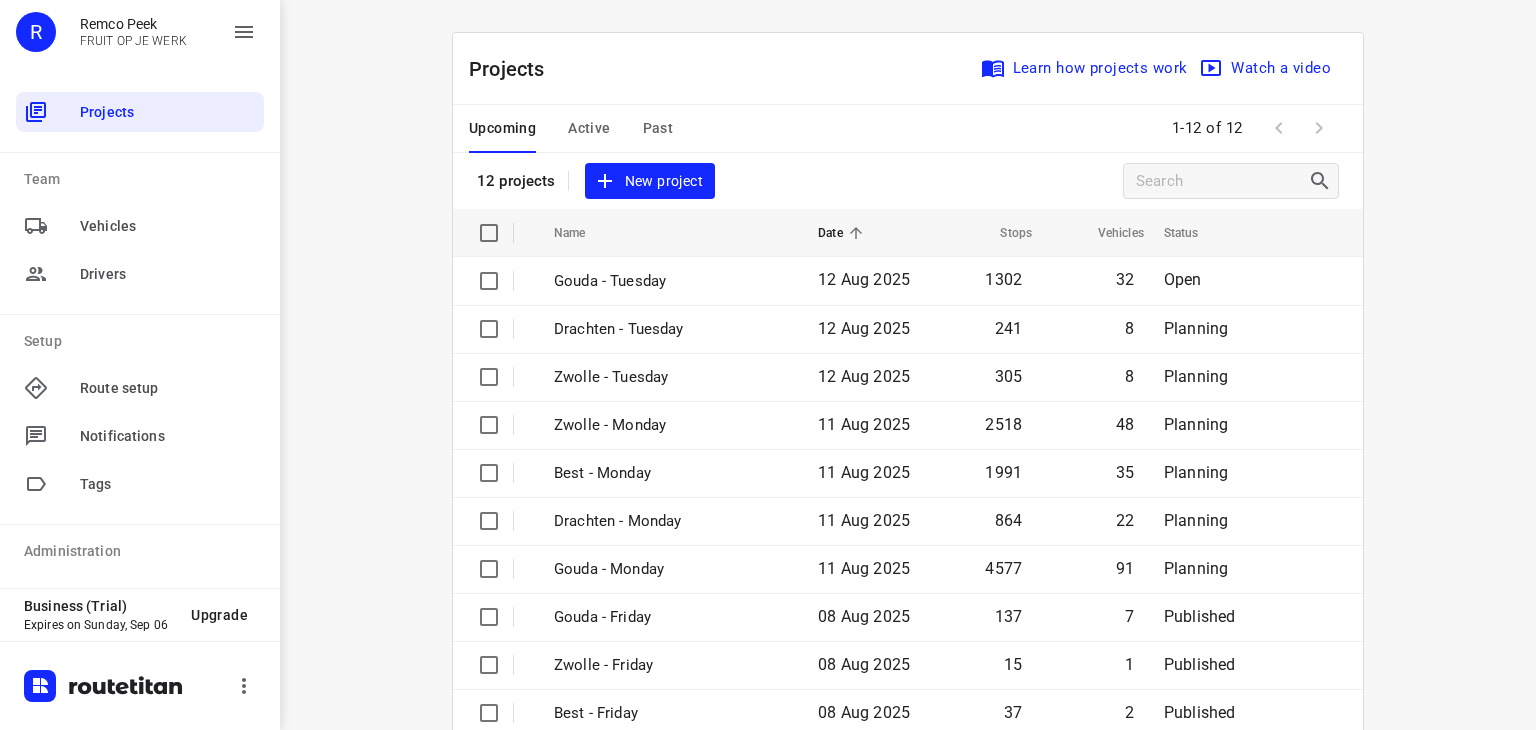 scroll, scrollTop: 0, scrollLeft: 0, axis: both 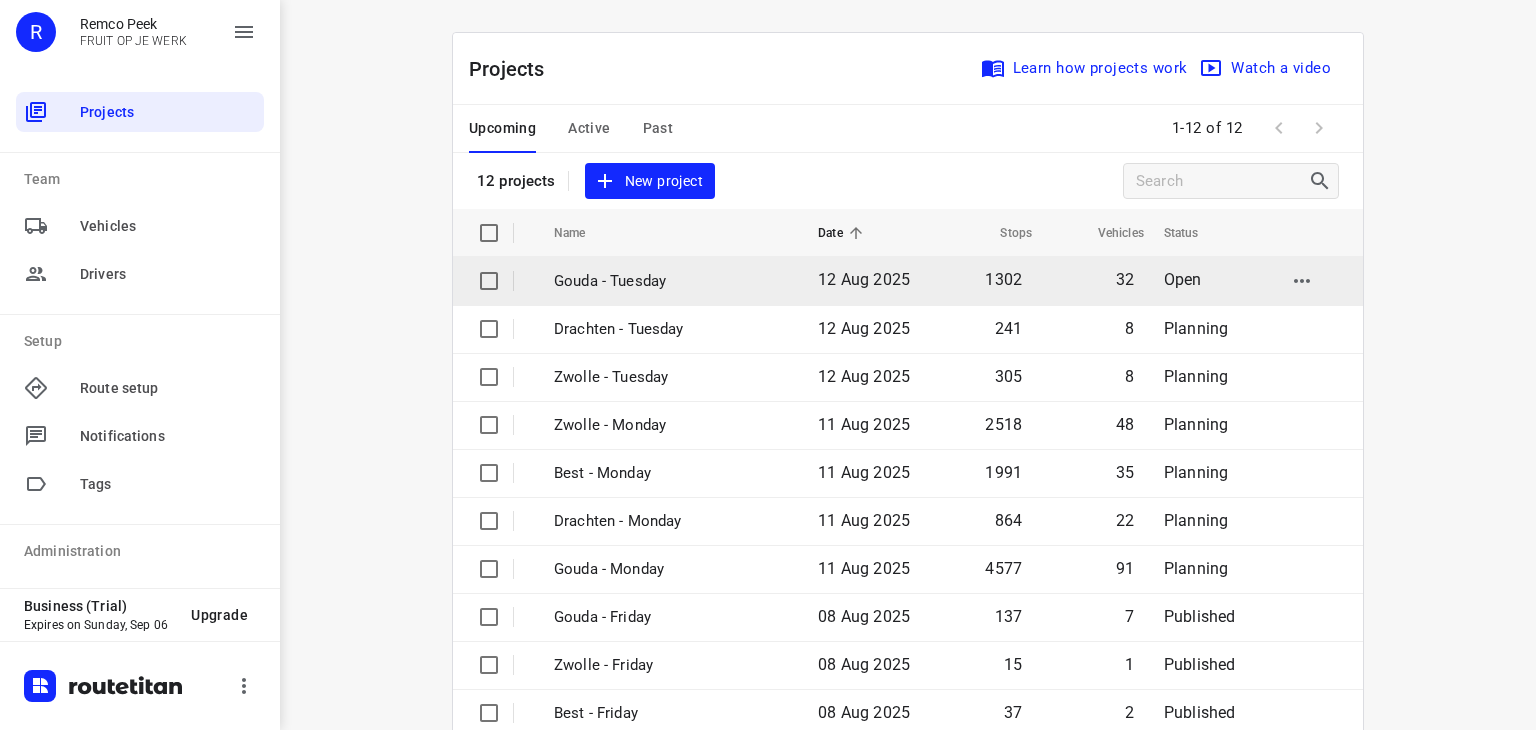 click on "Gouda - Tuesday" at bounding box center [671, 281] 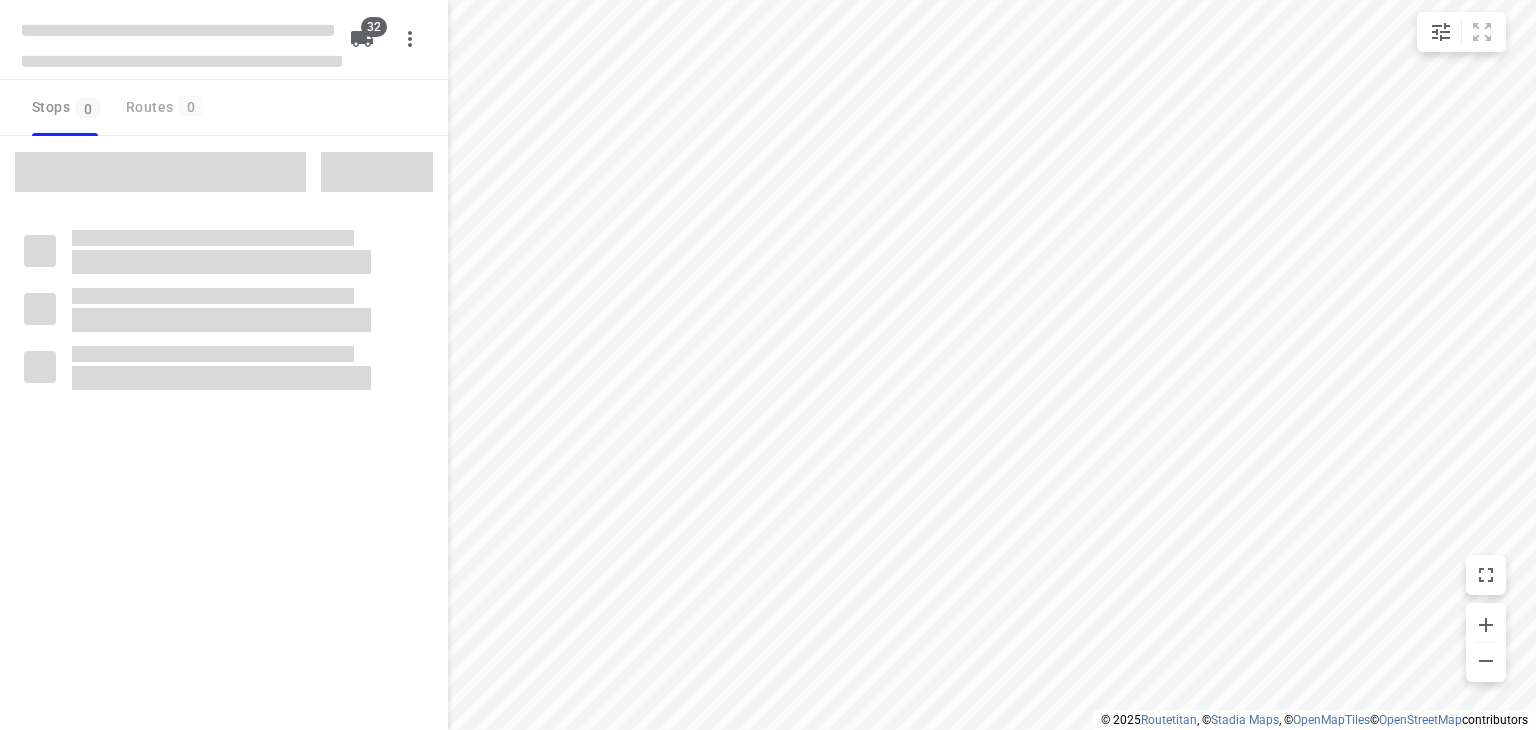 type on "distance" 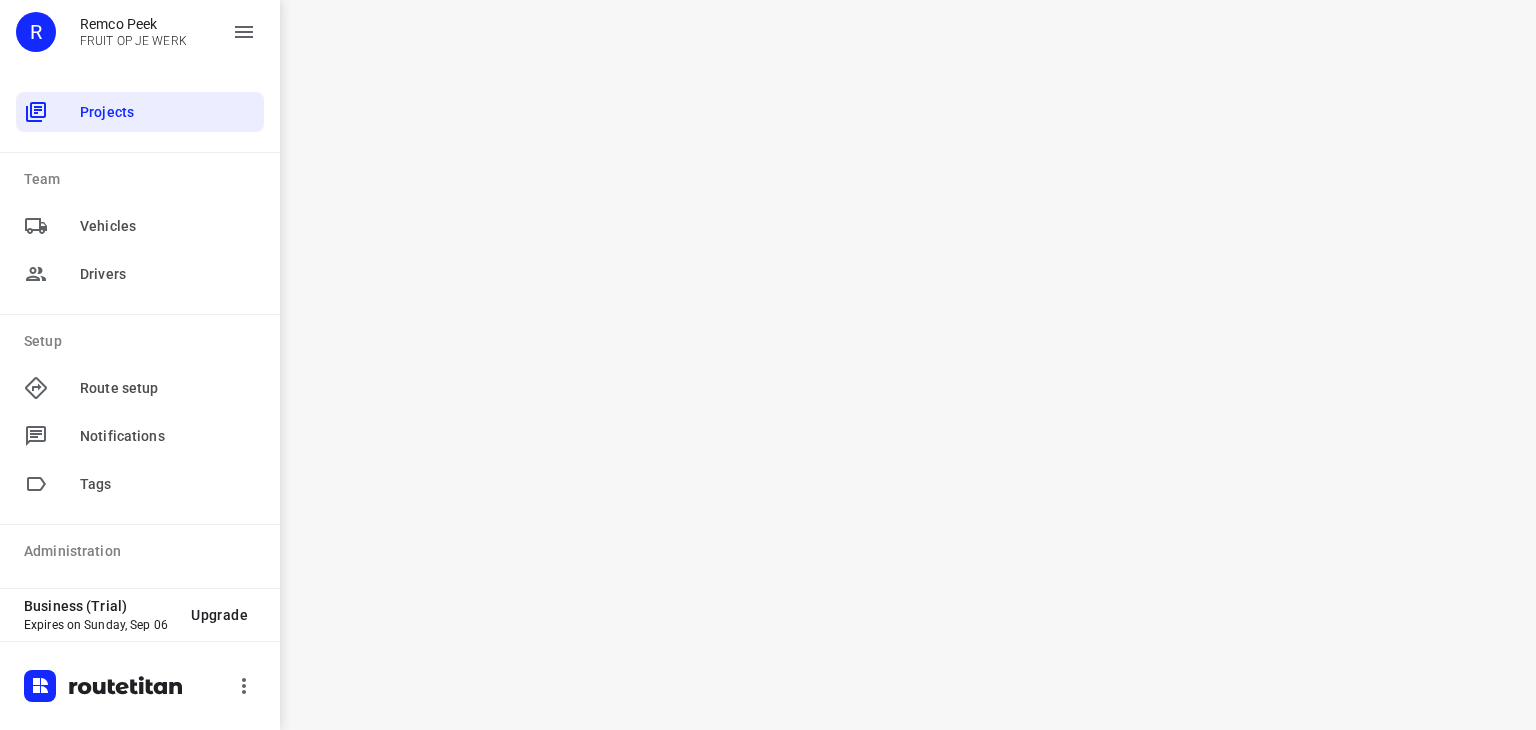scroll, scrollTop: 0, scrollLeft: 0, axis: both 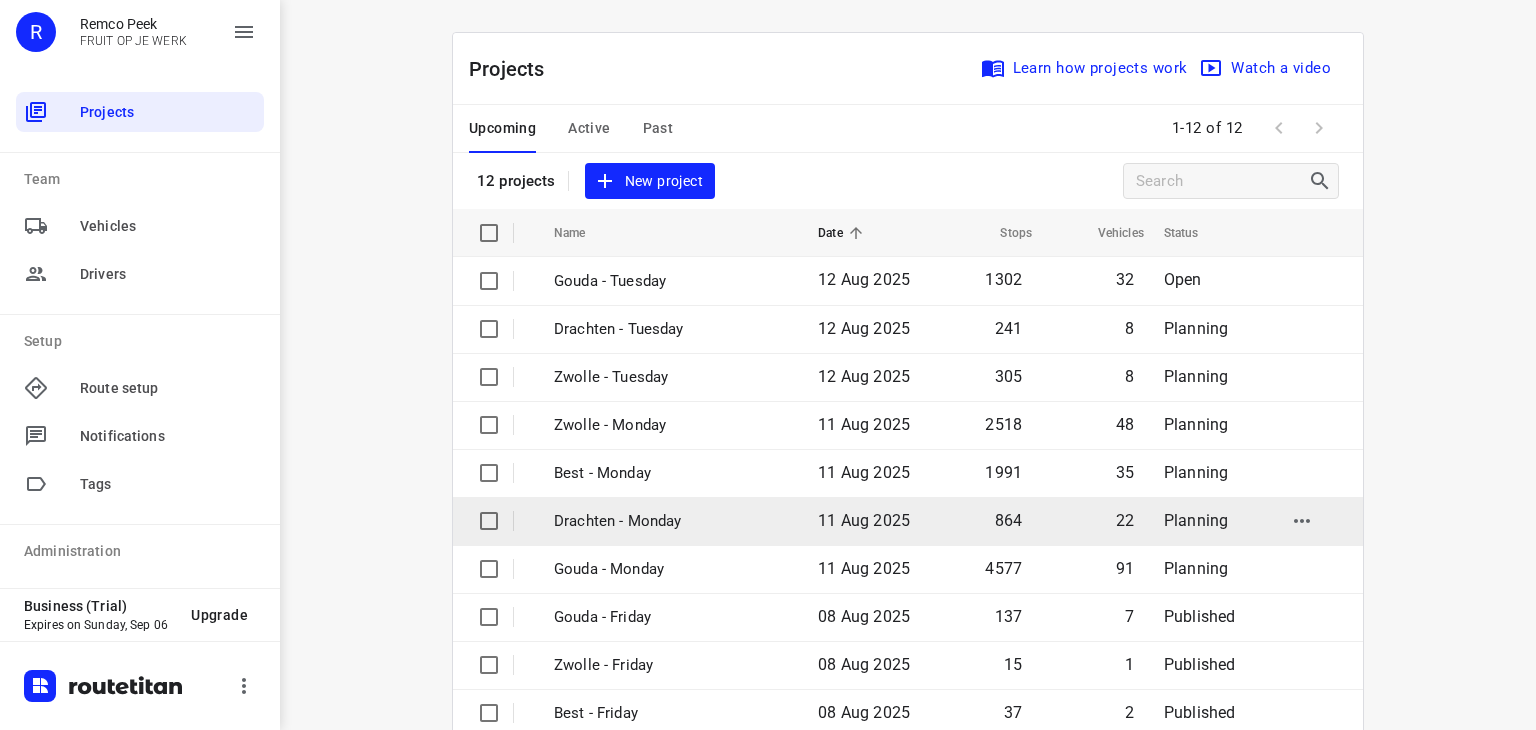 click on "Drachten - Monday" at bounding box center (671, 521) 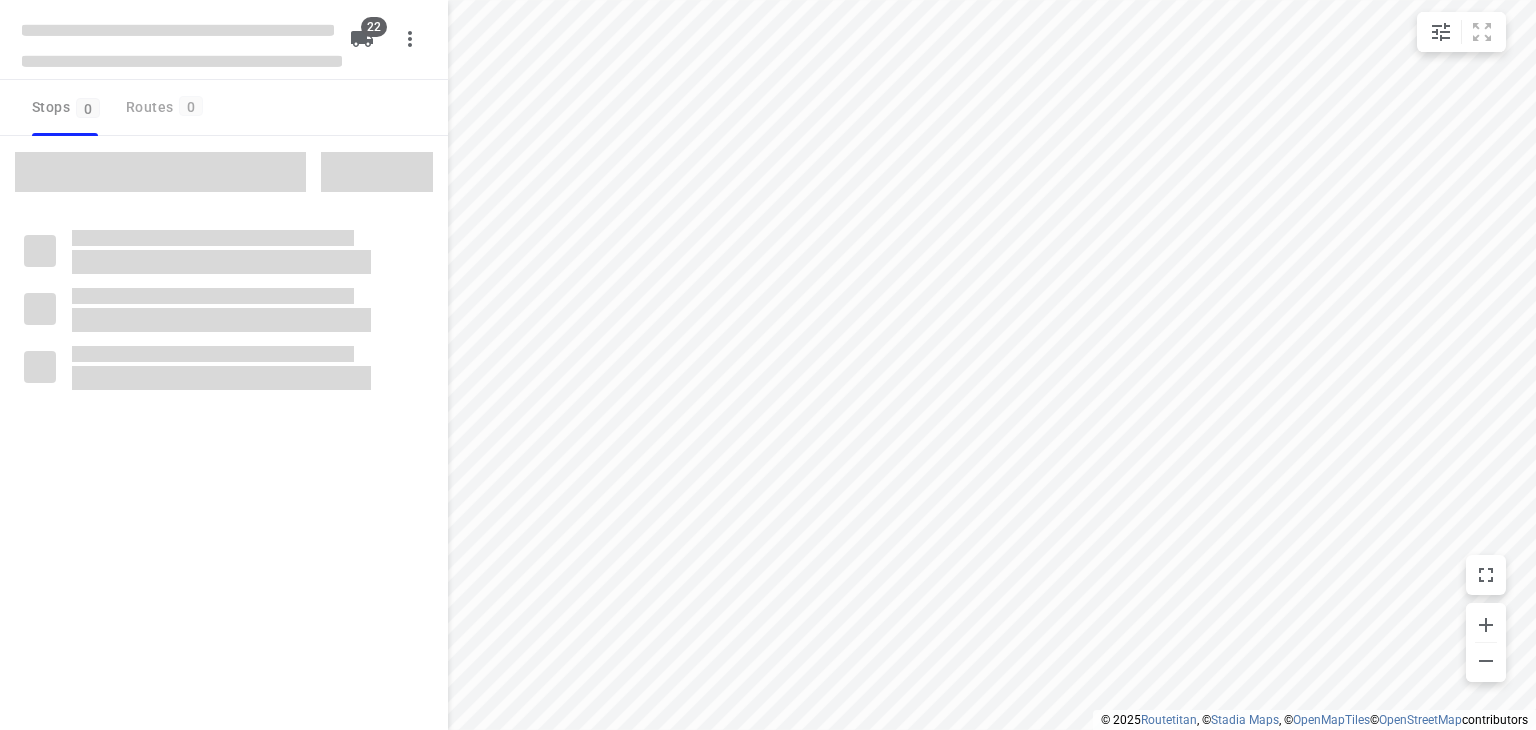 type on "distance" 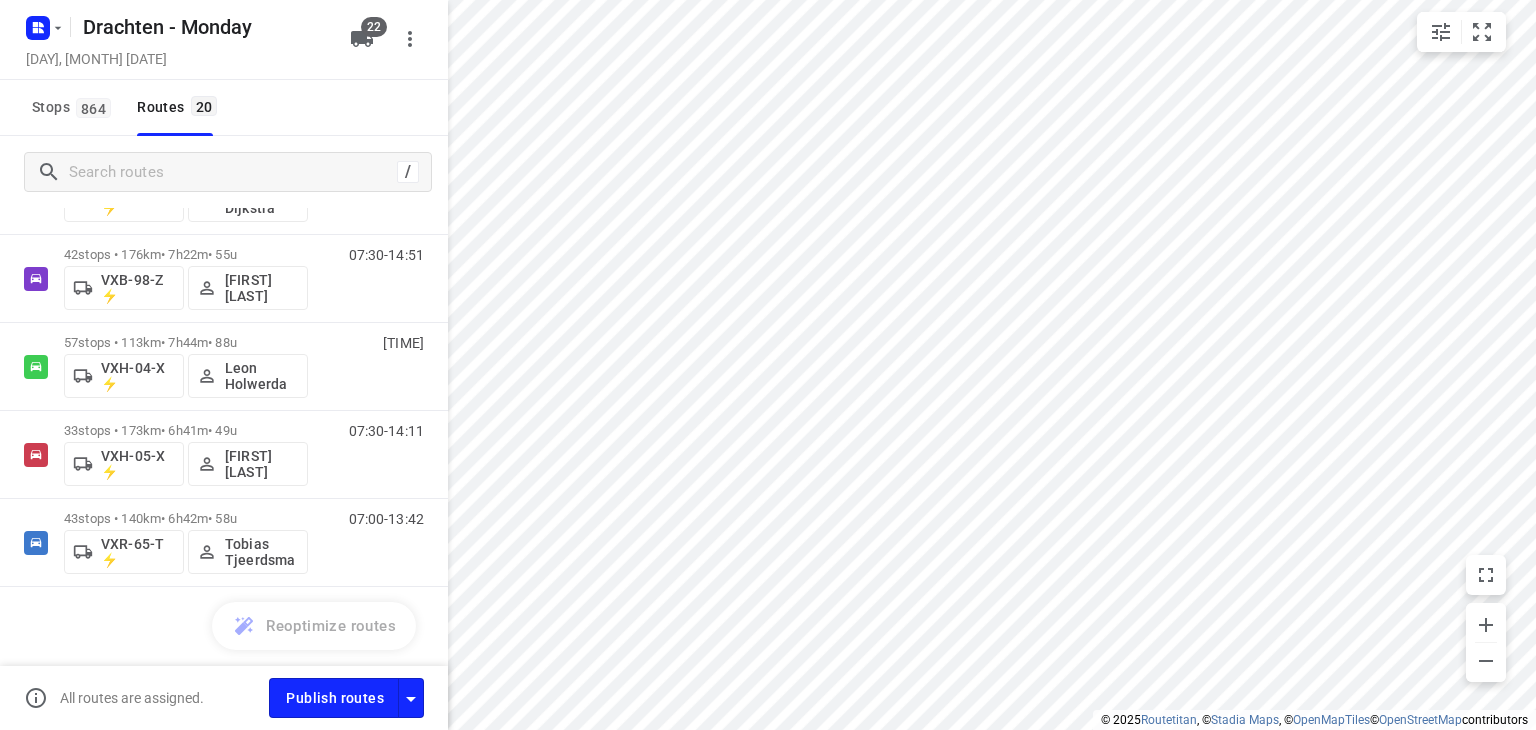 scroll, scrollTop: 1427, scrollLeft: 0, axis: vertical 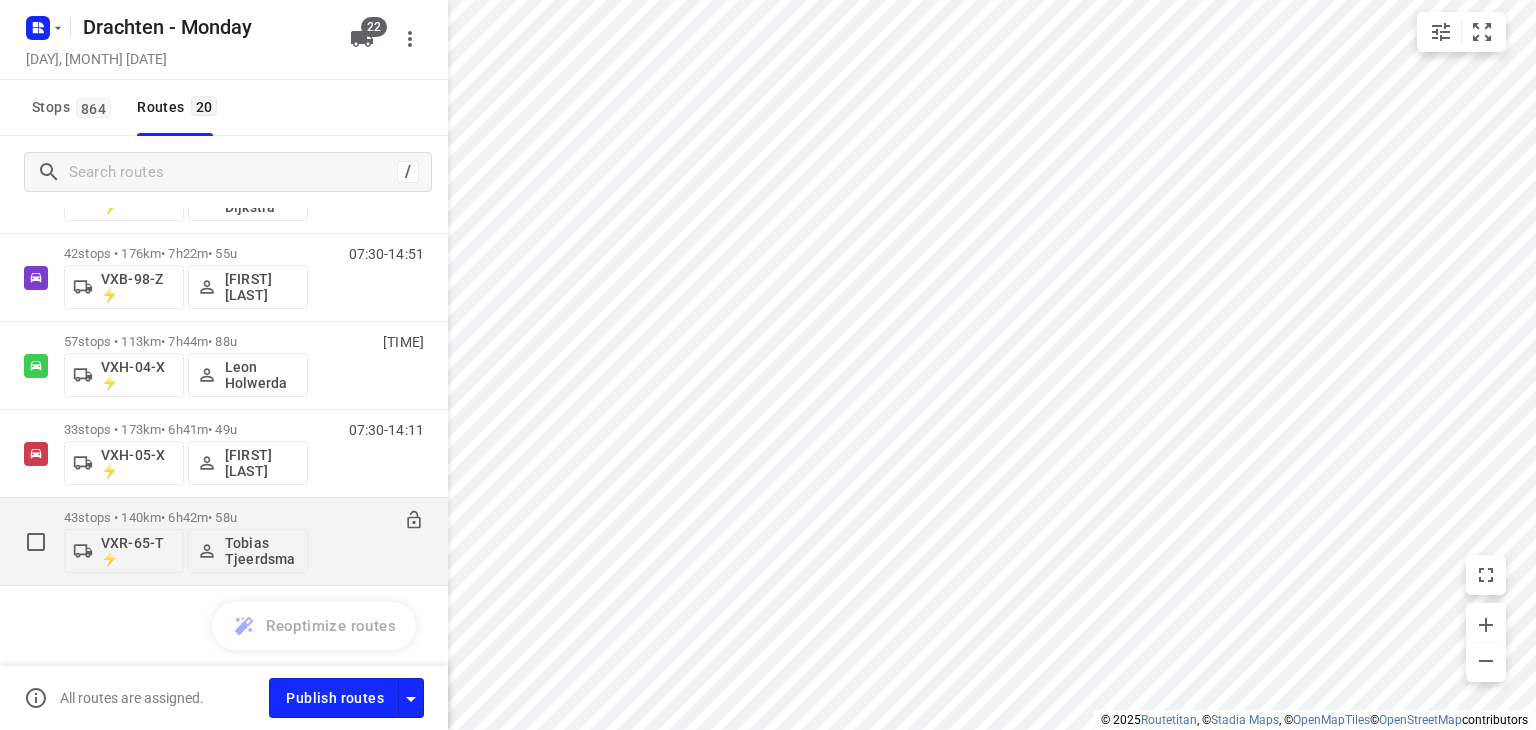 click on "43  stops •   140km  •   6h42m  • 58u" at bounding box center (186, 517) 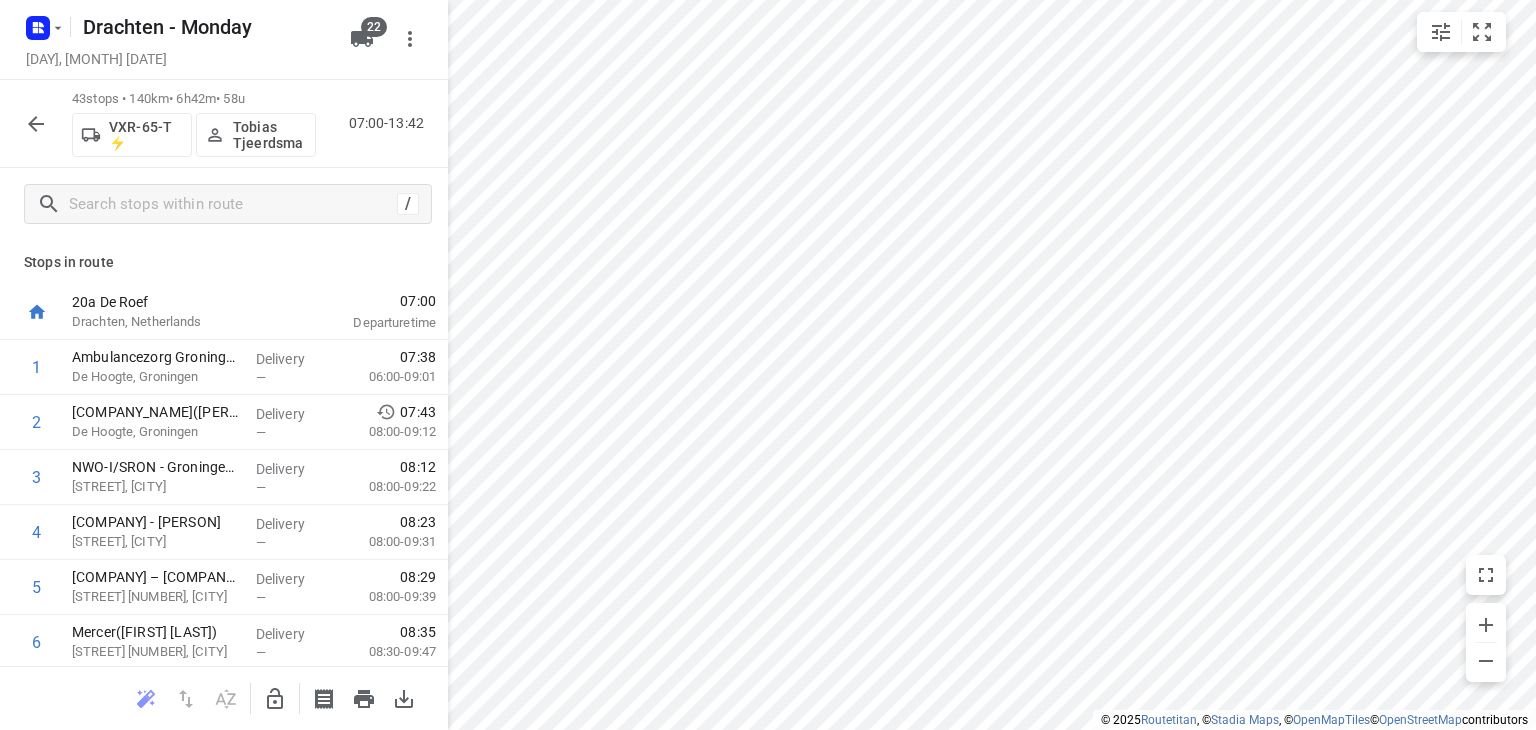 click at bounding box center (36, 124) 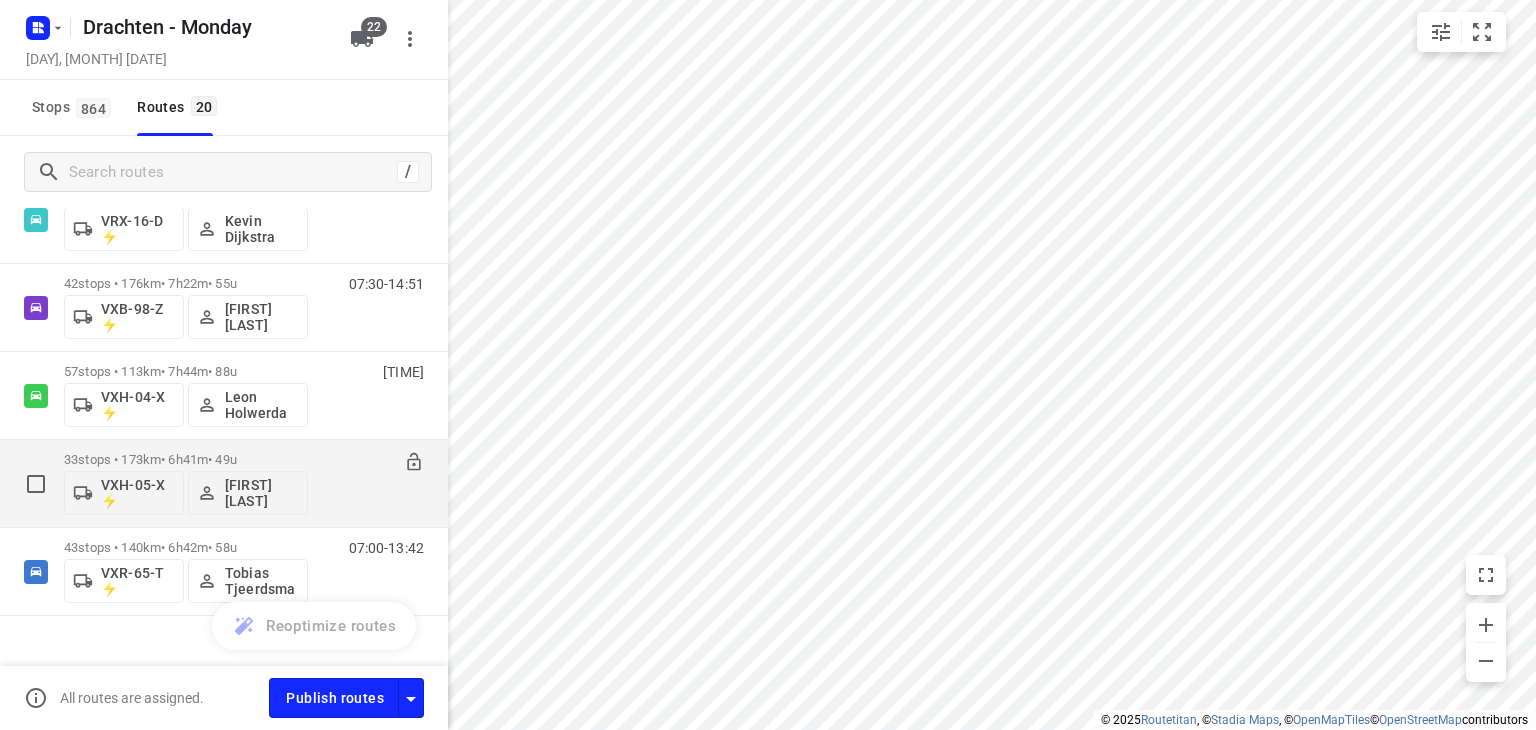 scroll, scrollTop: 1400, scrollLeft: 0, axis: vertical 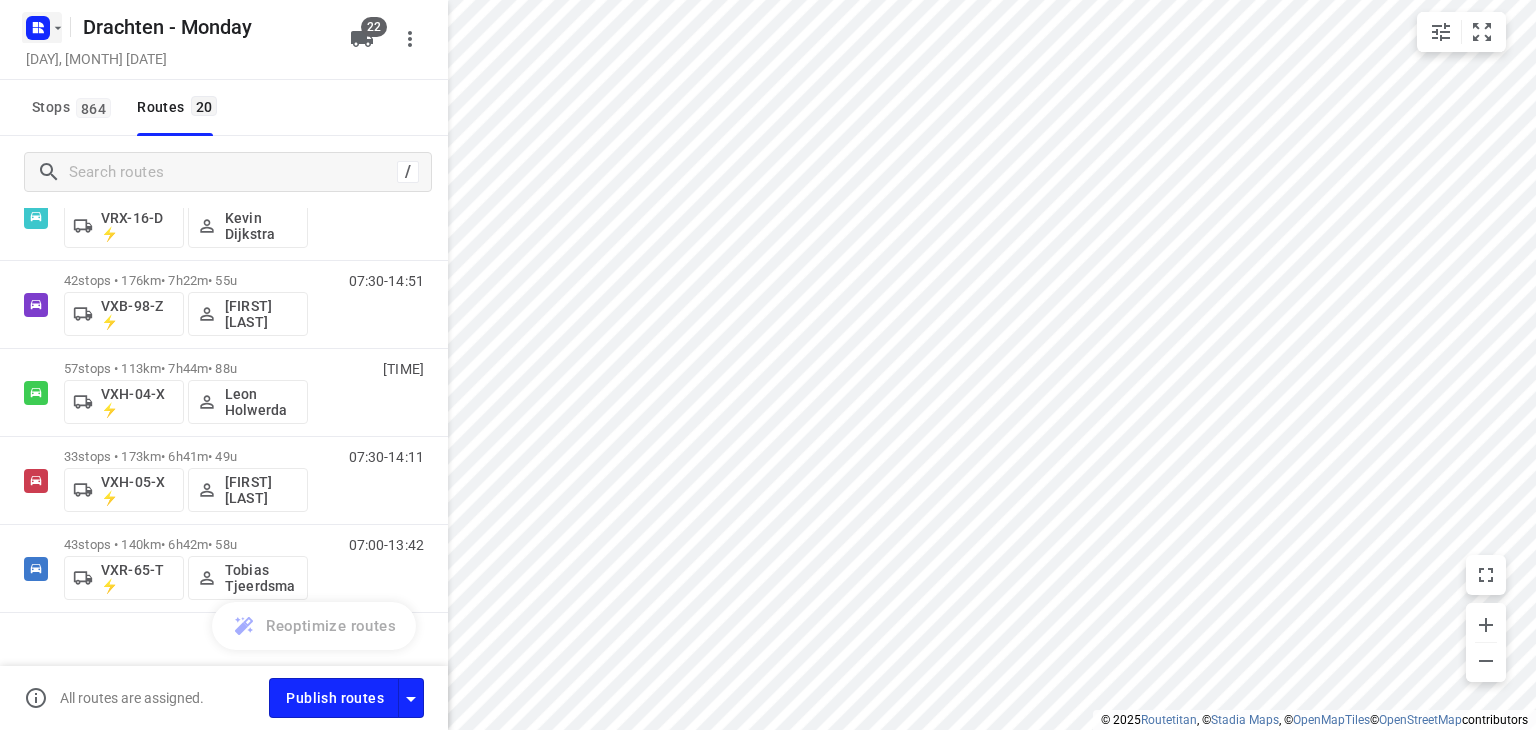 click 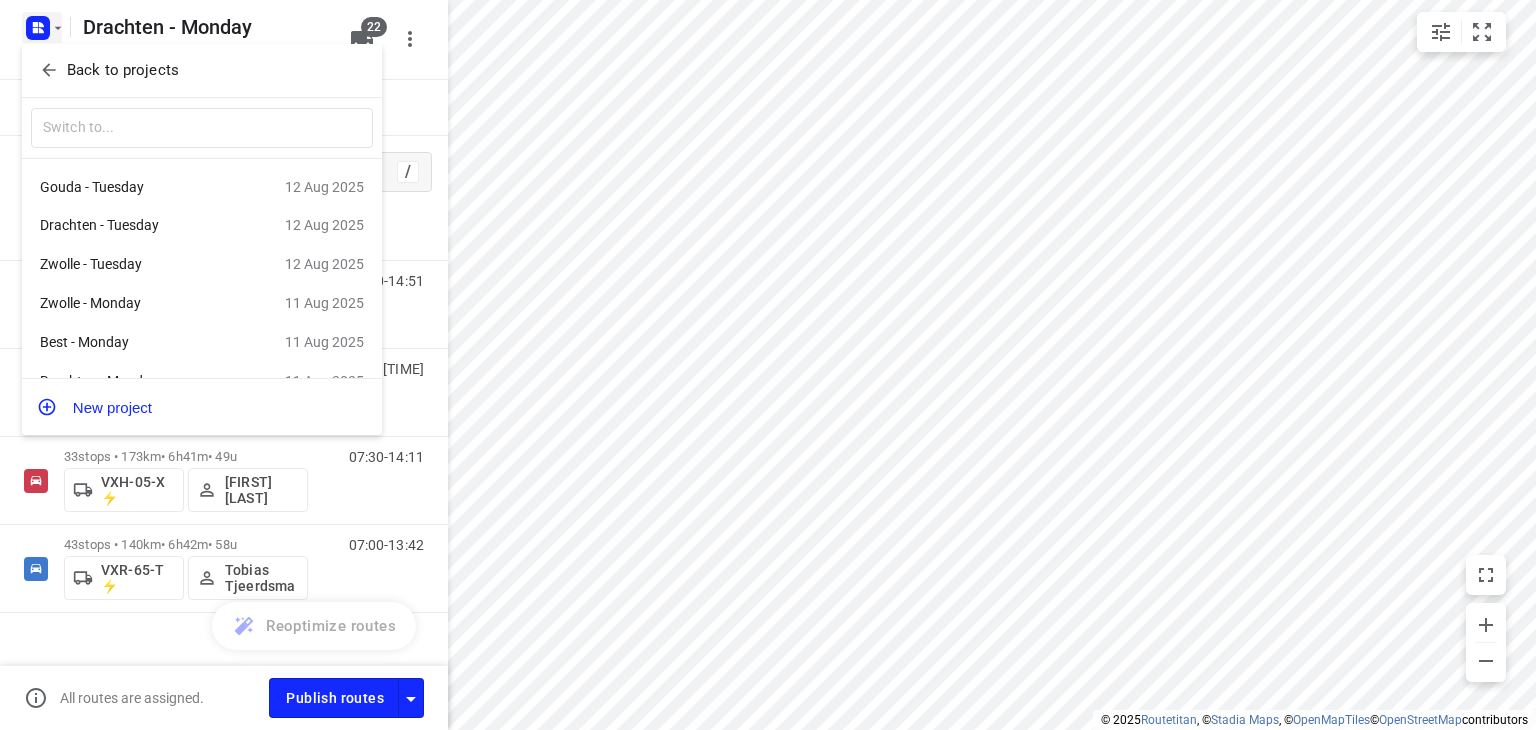 click at bounding box center (768, 365) 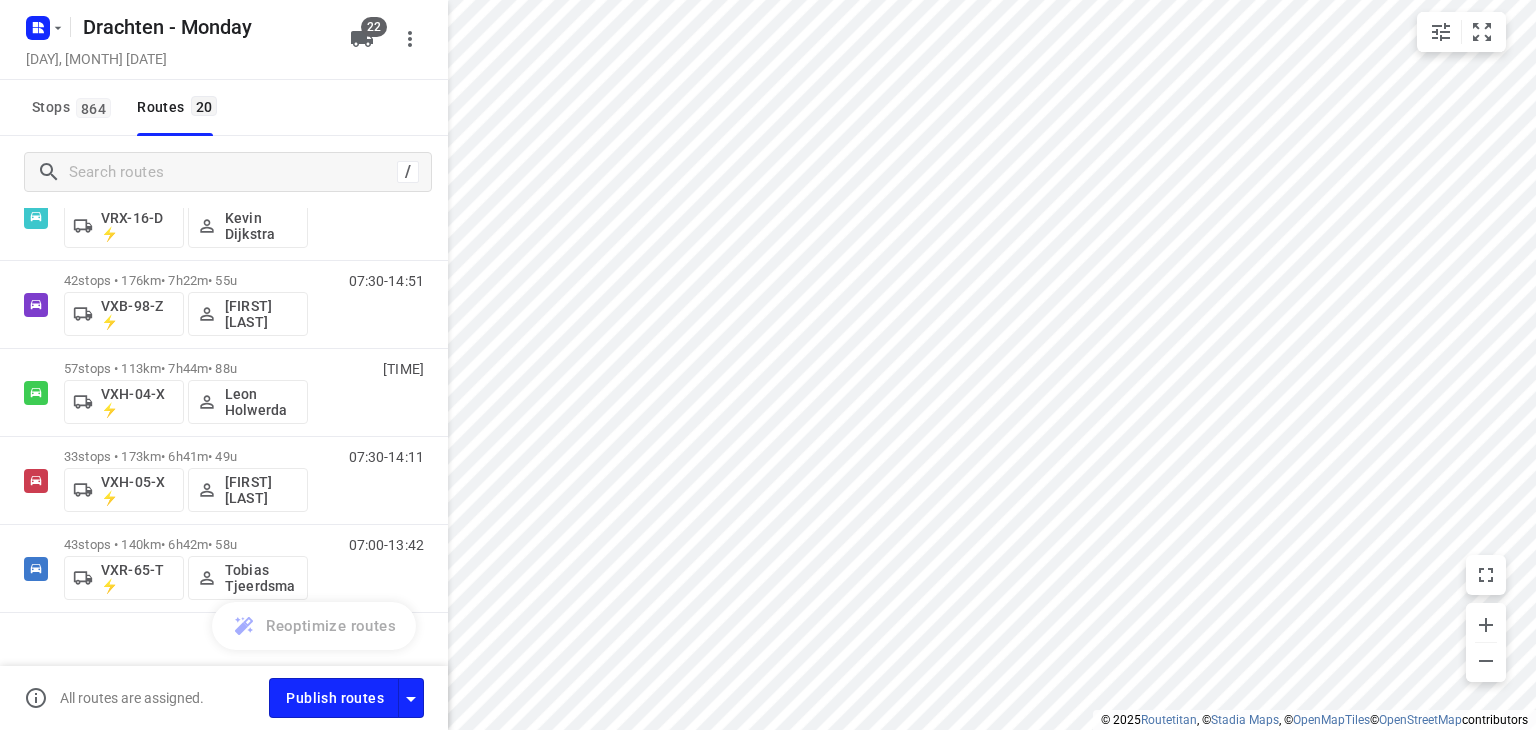 scroll, scrollTop: 0, scrollLeft: 0, axis: both 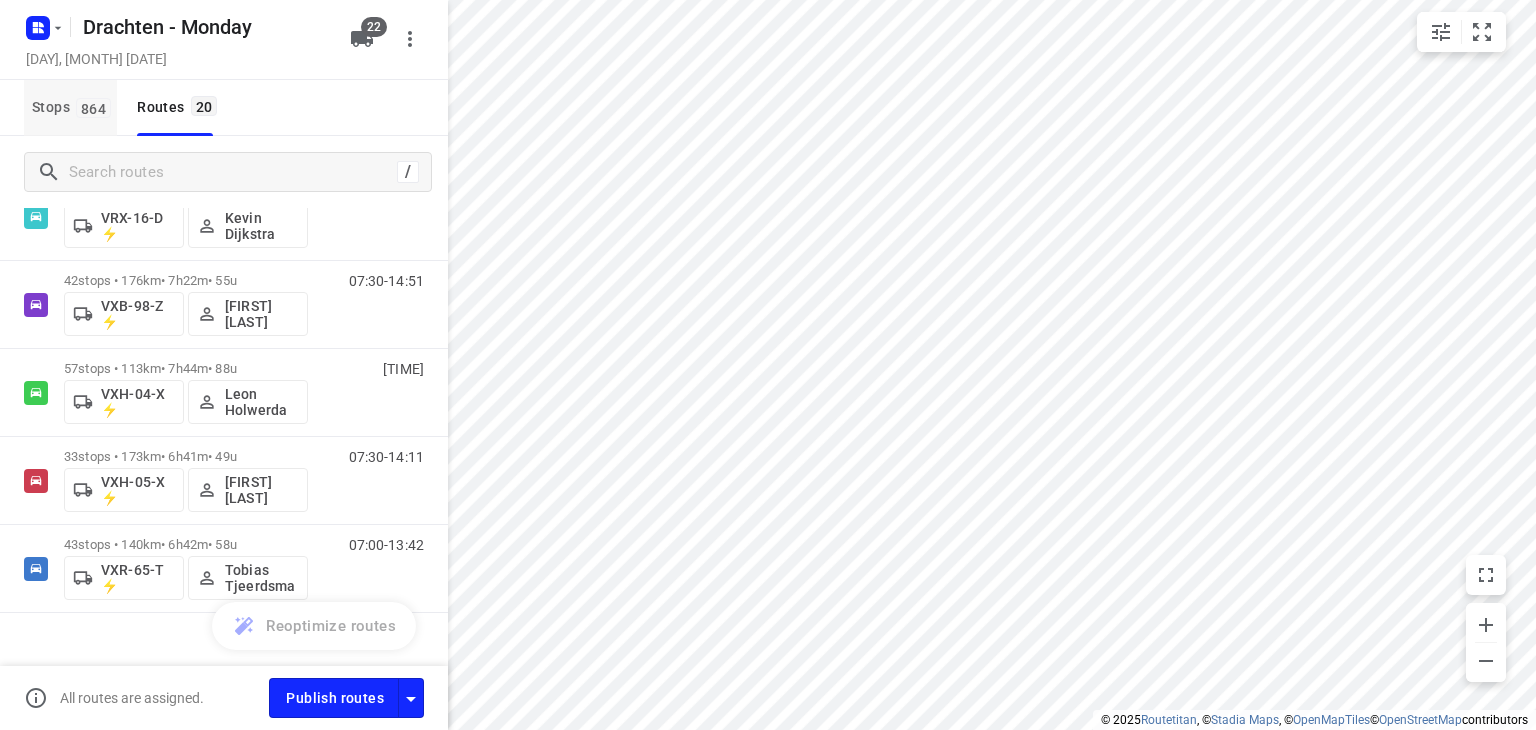 click on "Stops 864" at bounding box center (74, 107) 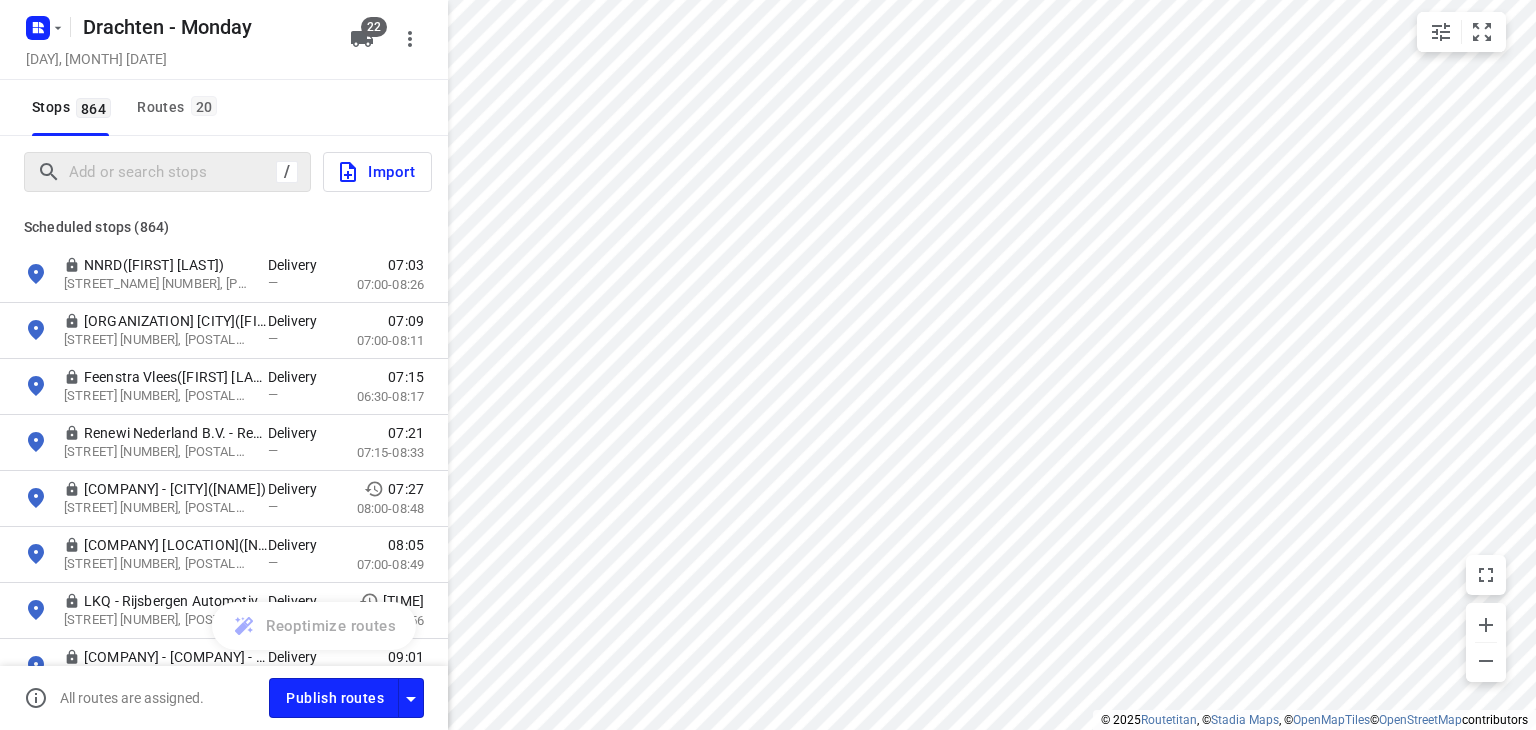 click on "/" at bounding box center (167, 172) 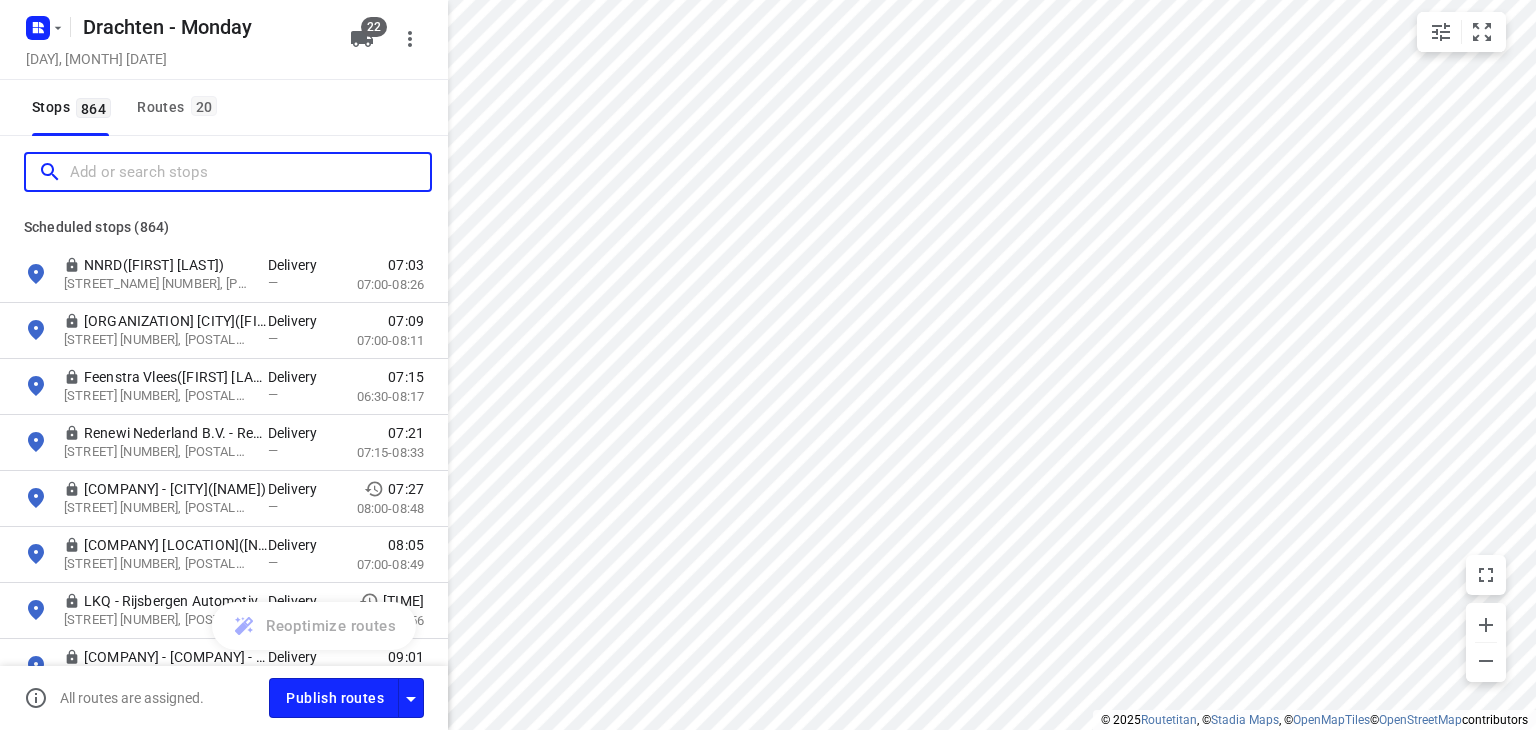 click at bounding box center (250, 172) 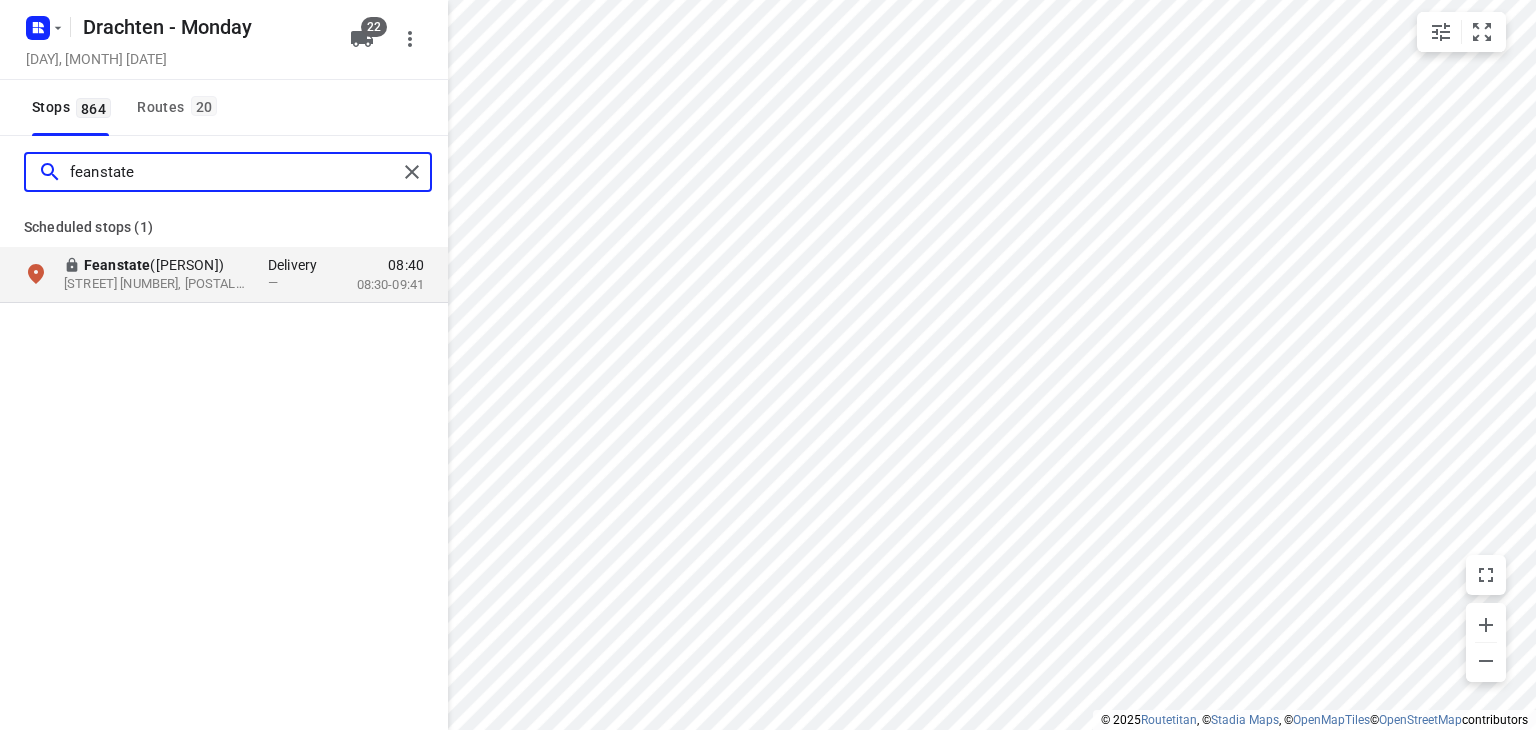 click on "feanstate" at bounding box center [233, 172] 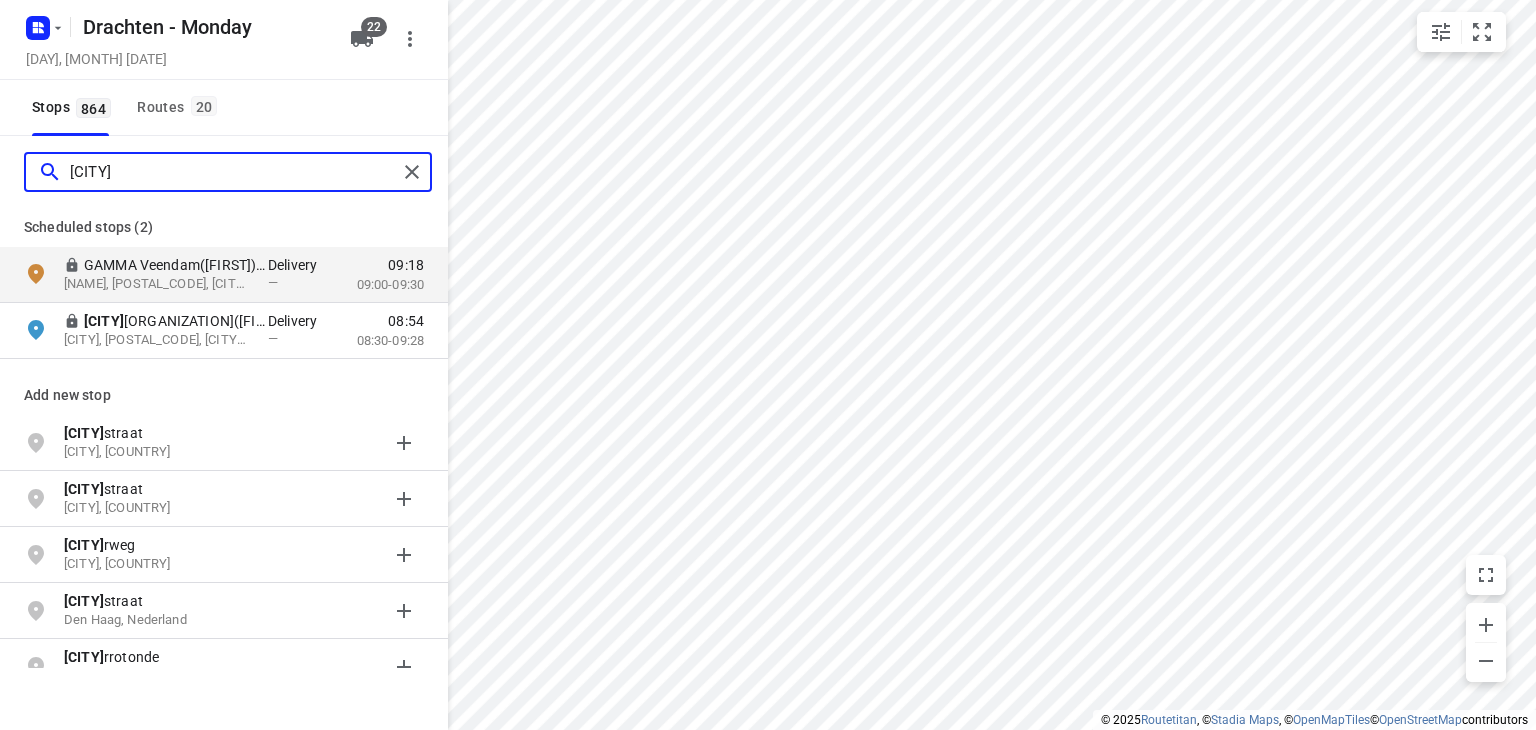 click on "smilde" at bounding box center (233, 172) 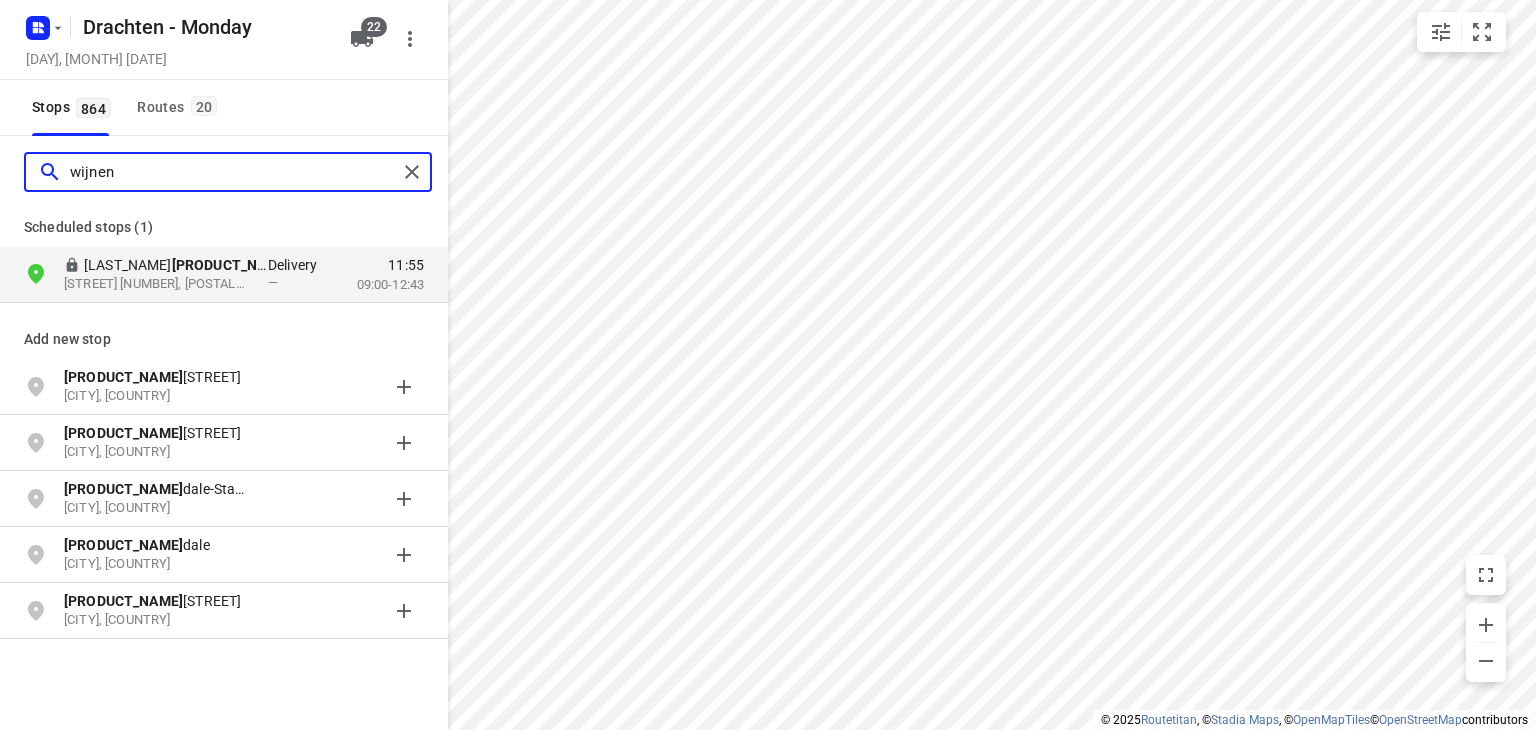 click on "wijnen" at bounding box center [233, 172] 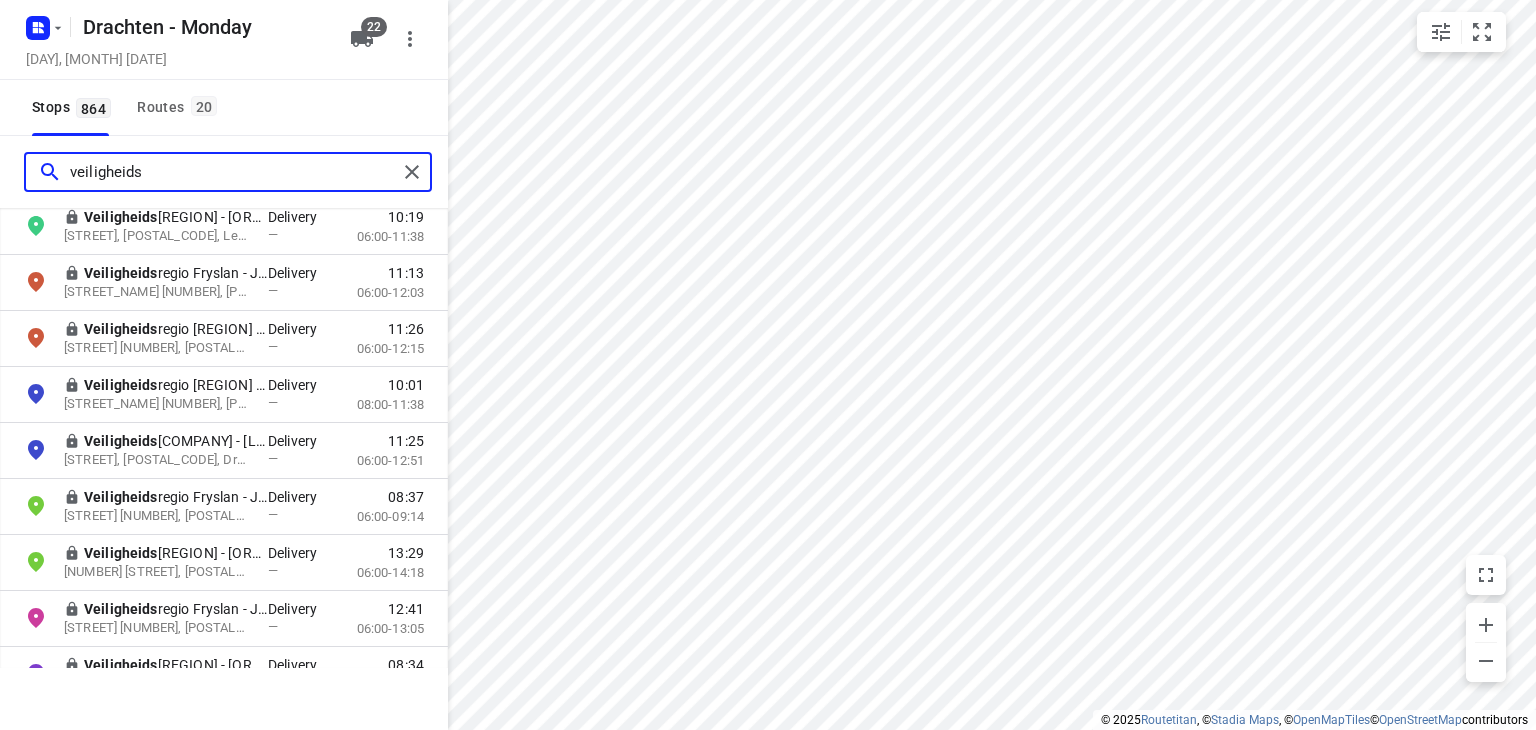 scroll, scrollTop: 500, scrollLeft: 0, axis: vertical 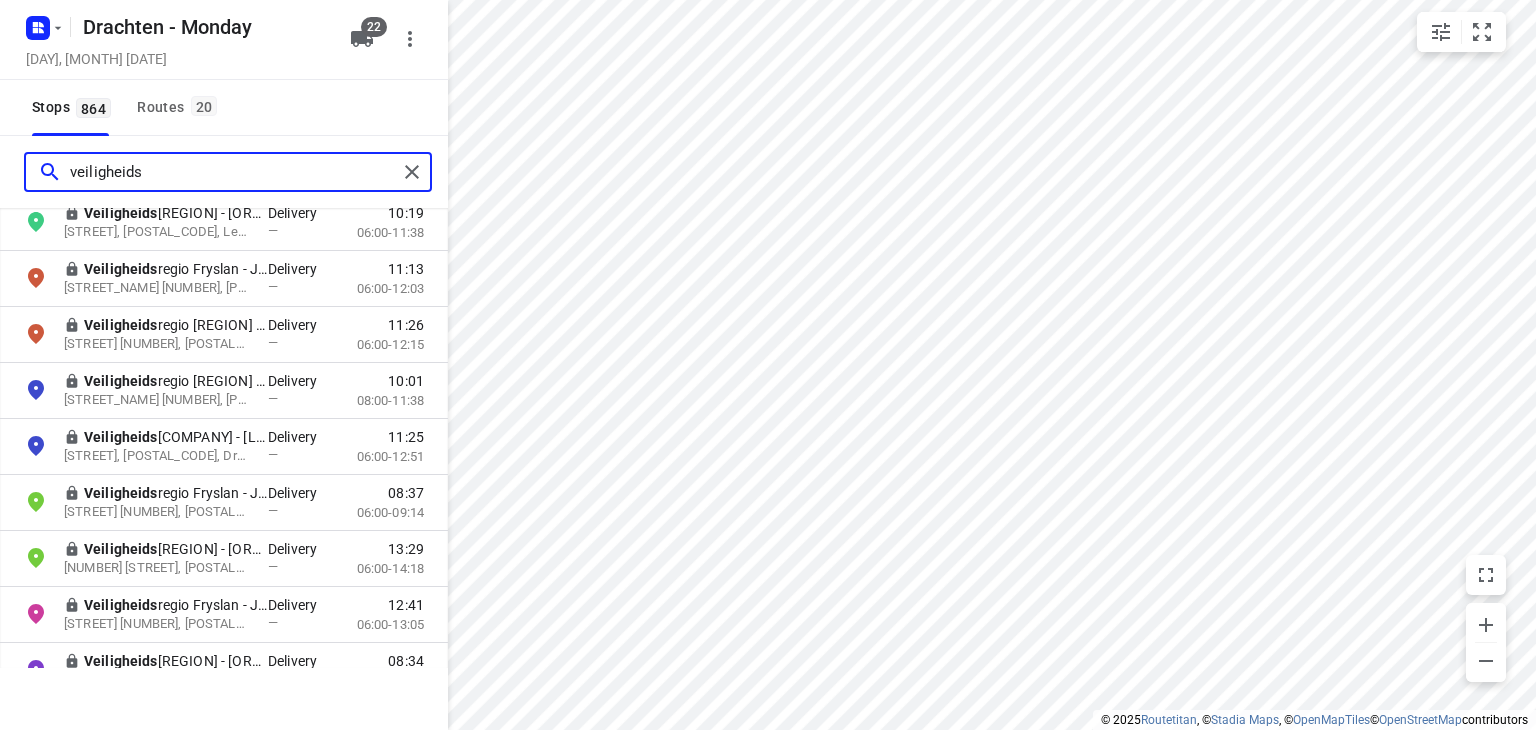 click on "veiligheids" at bounding box center [233, 172] 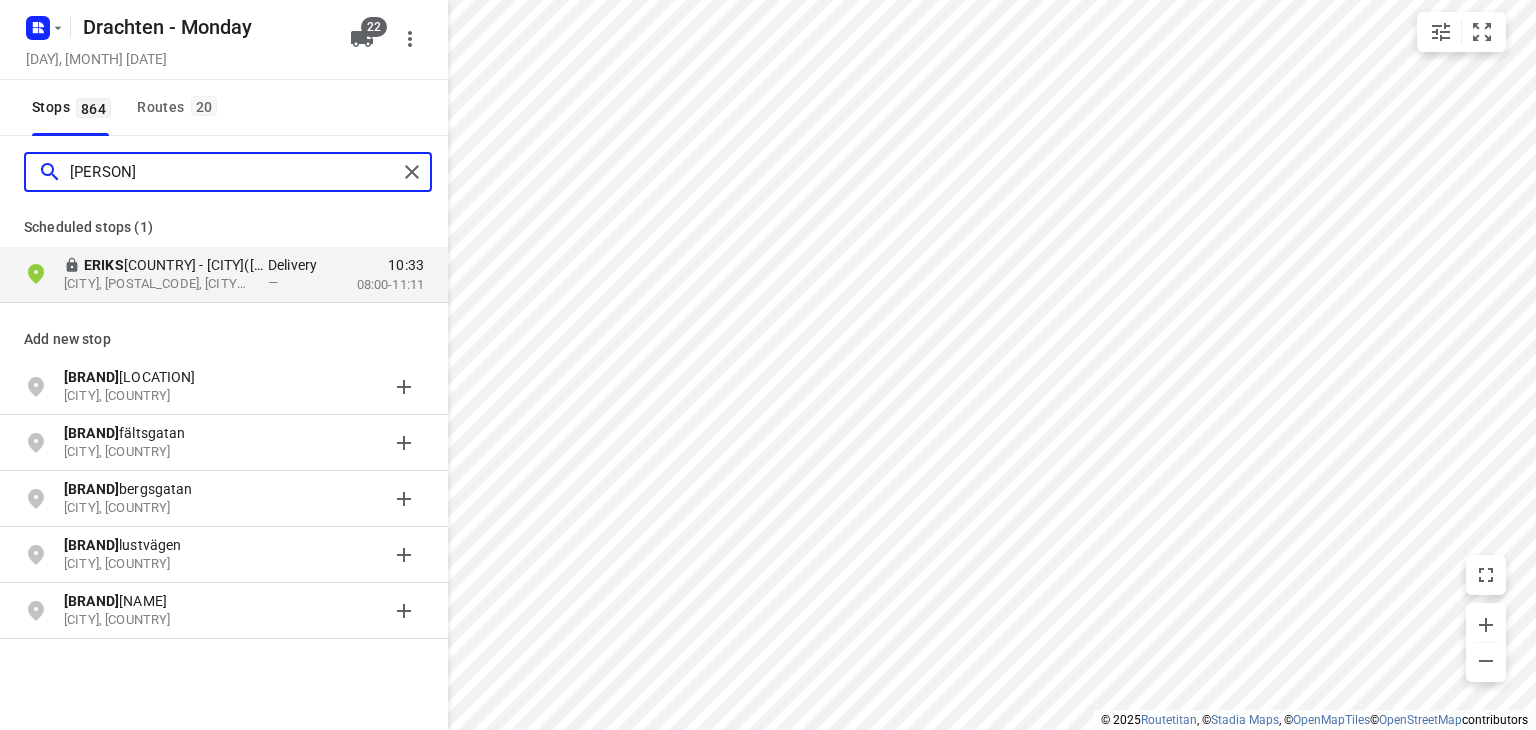click on "eriks" at bounding box center (233, 172) 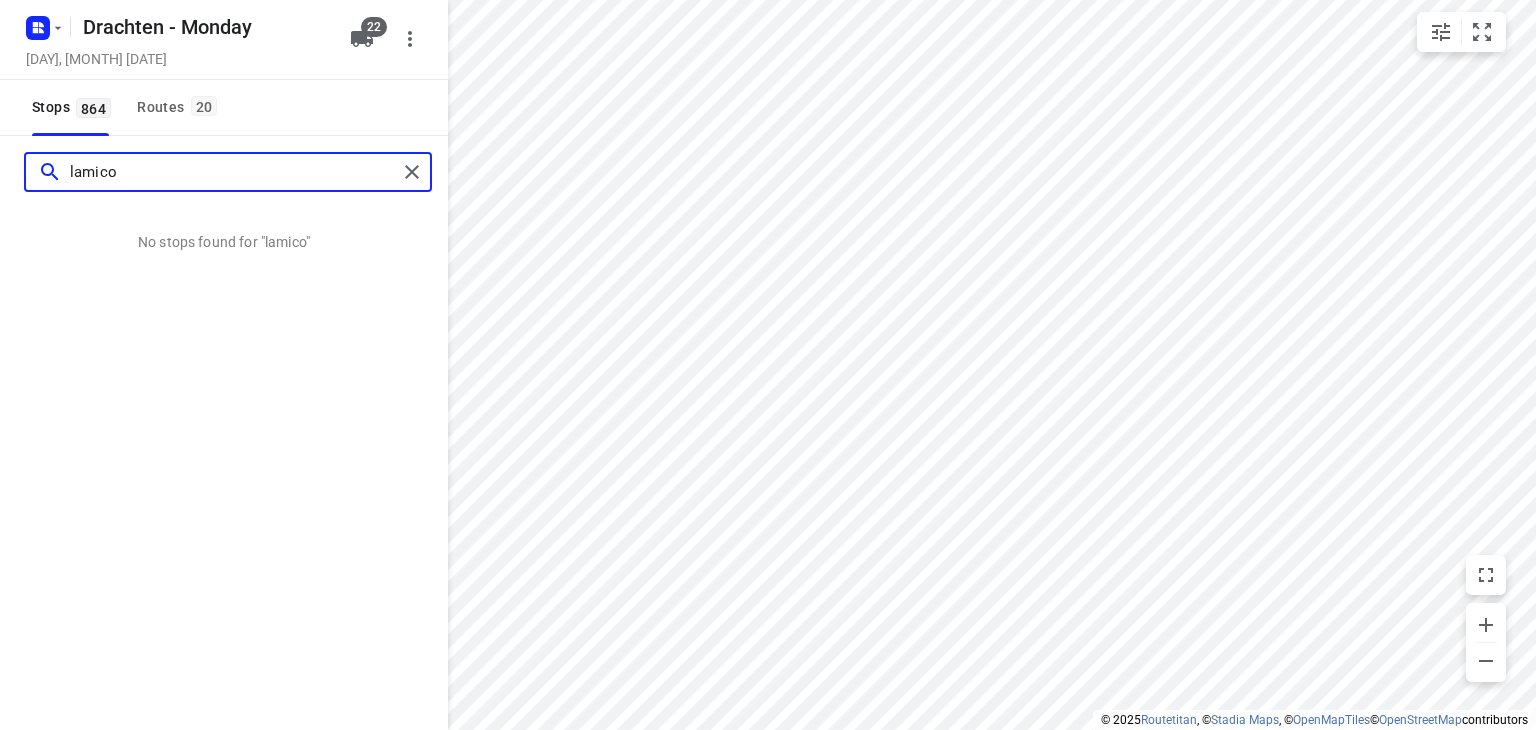 click on "lamico" at bounding box center (233, 172) 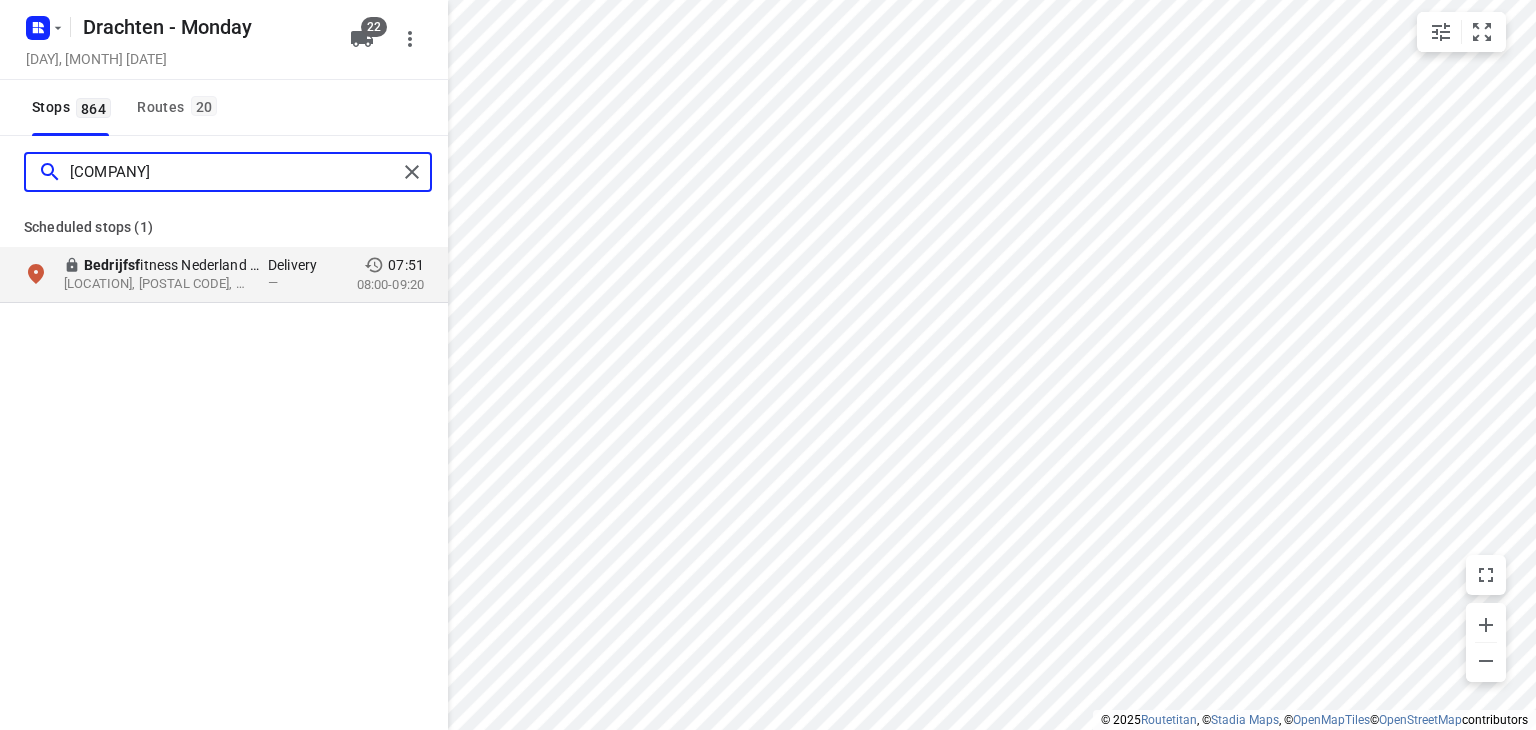 click on "bedrijfsf" at bounding box center [233, 172] 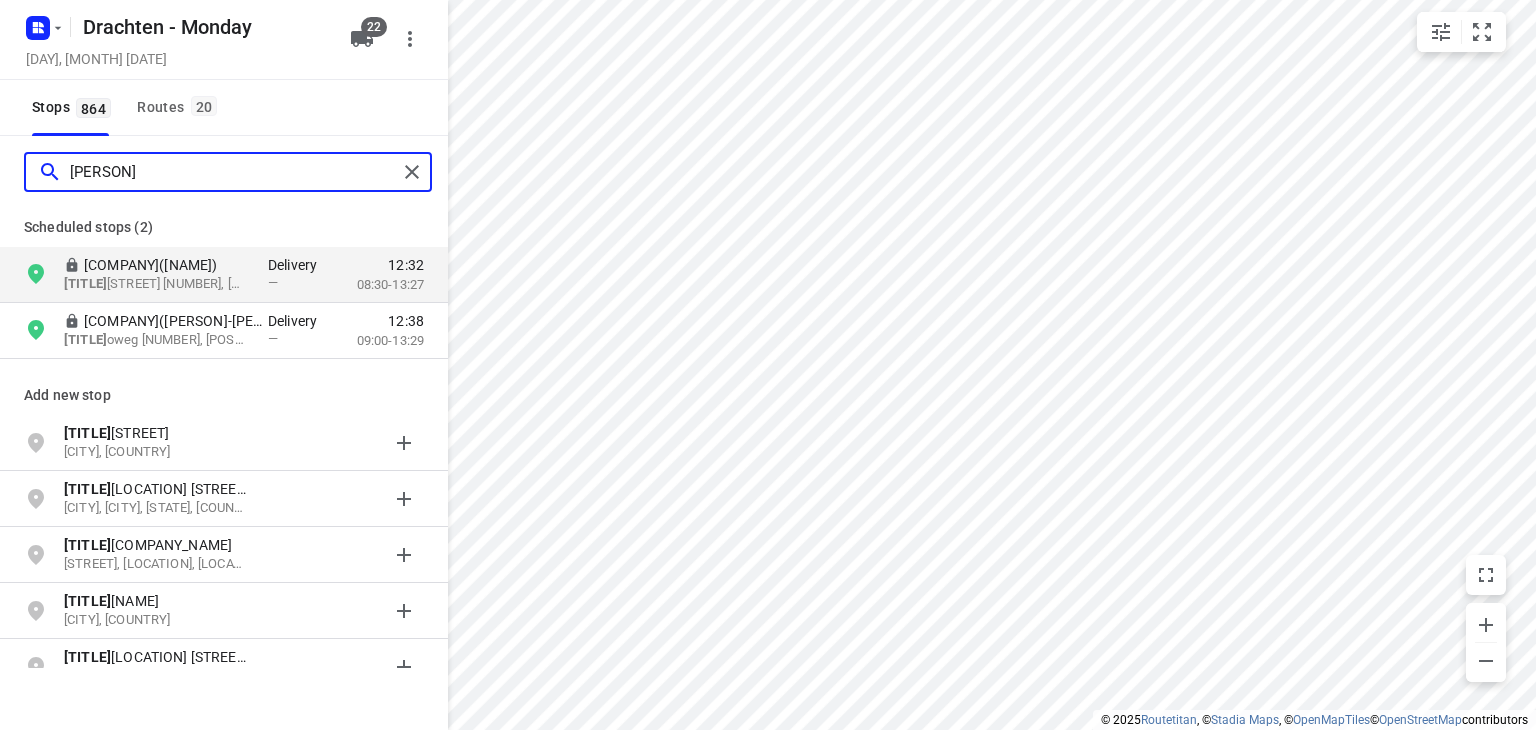 click on "apoll" at bounding box center [233, 172] 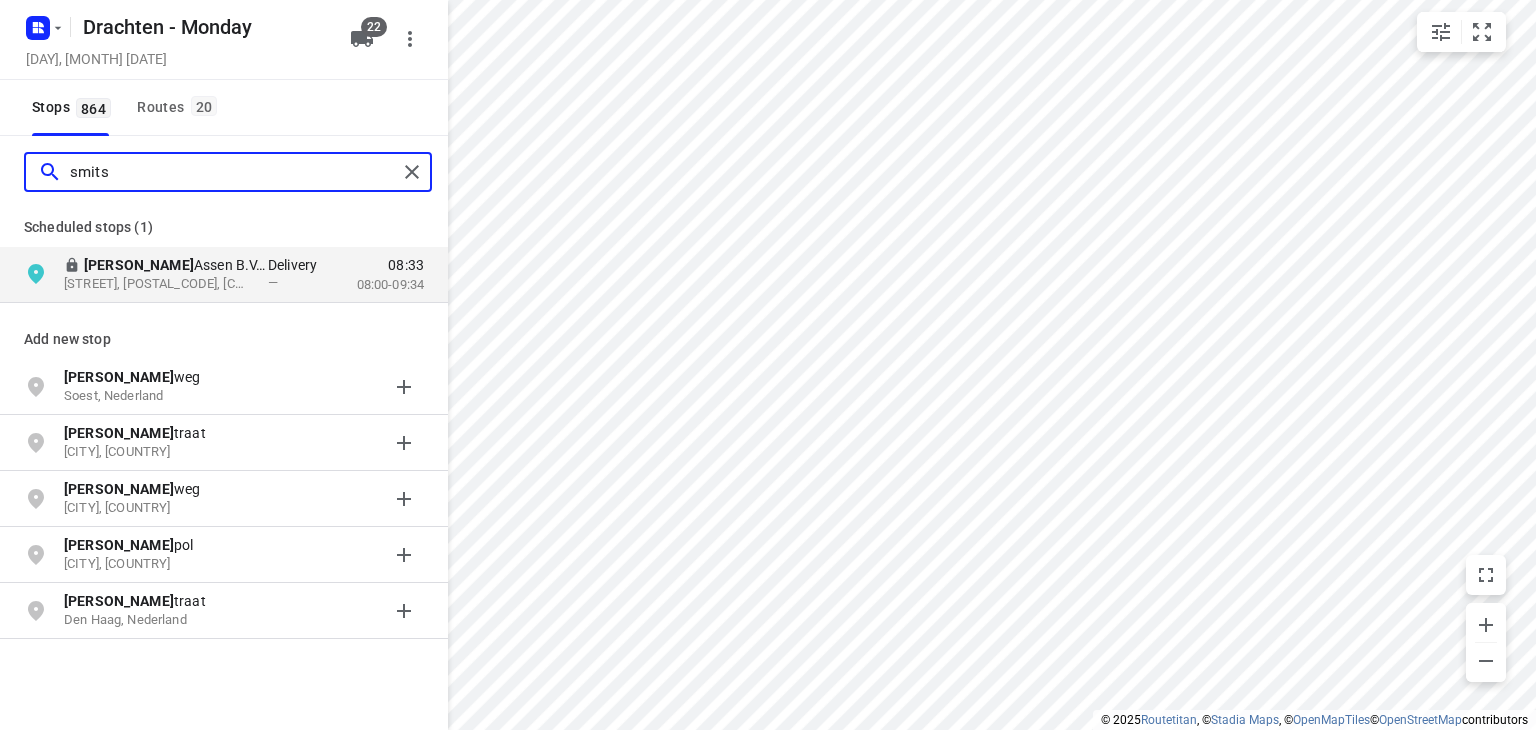click on "smits" at bounding box center [233, 172] 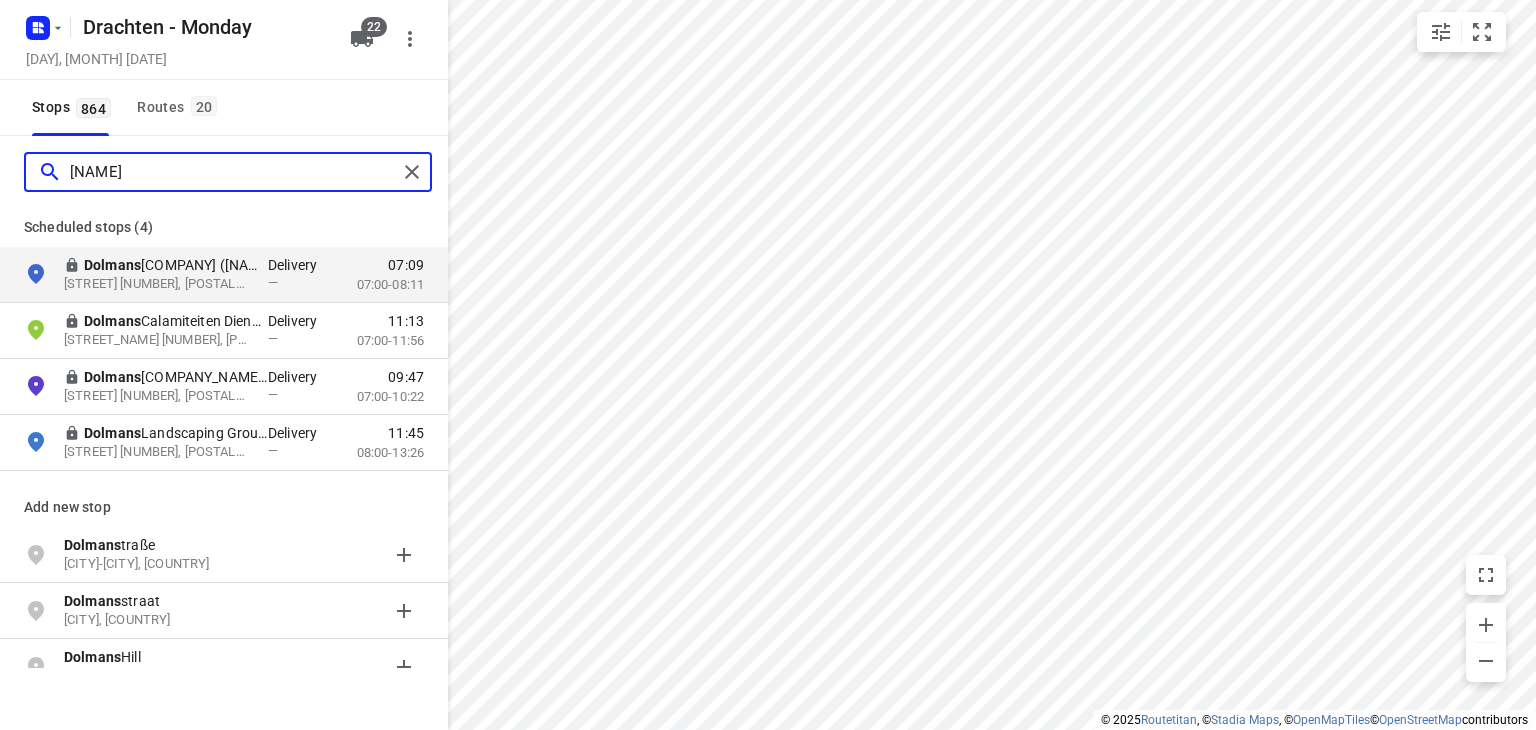 click on "dolmans" at bounding box center [233, 172] 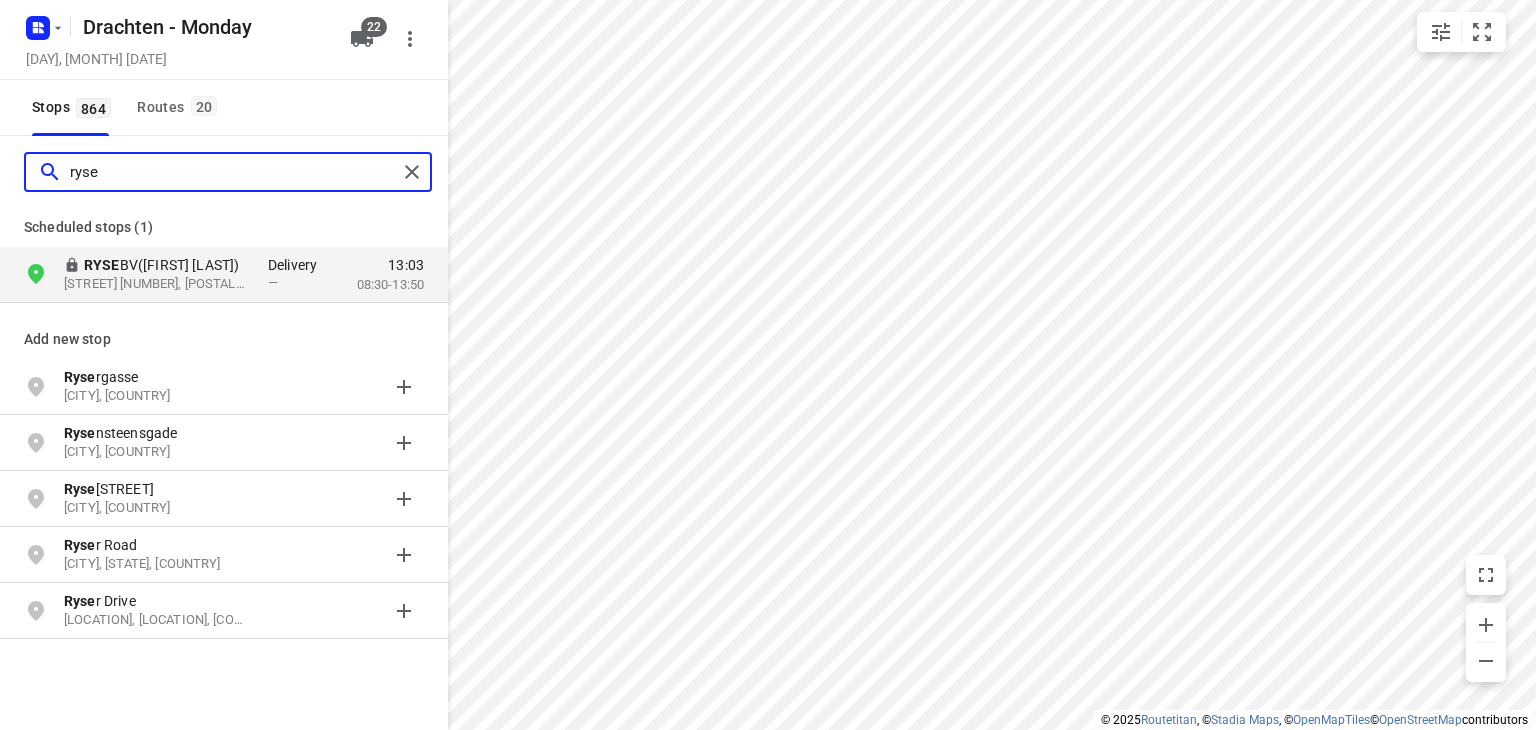 click on "ryse" at bounding box center (233, 172) 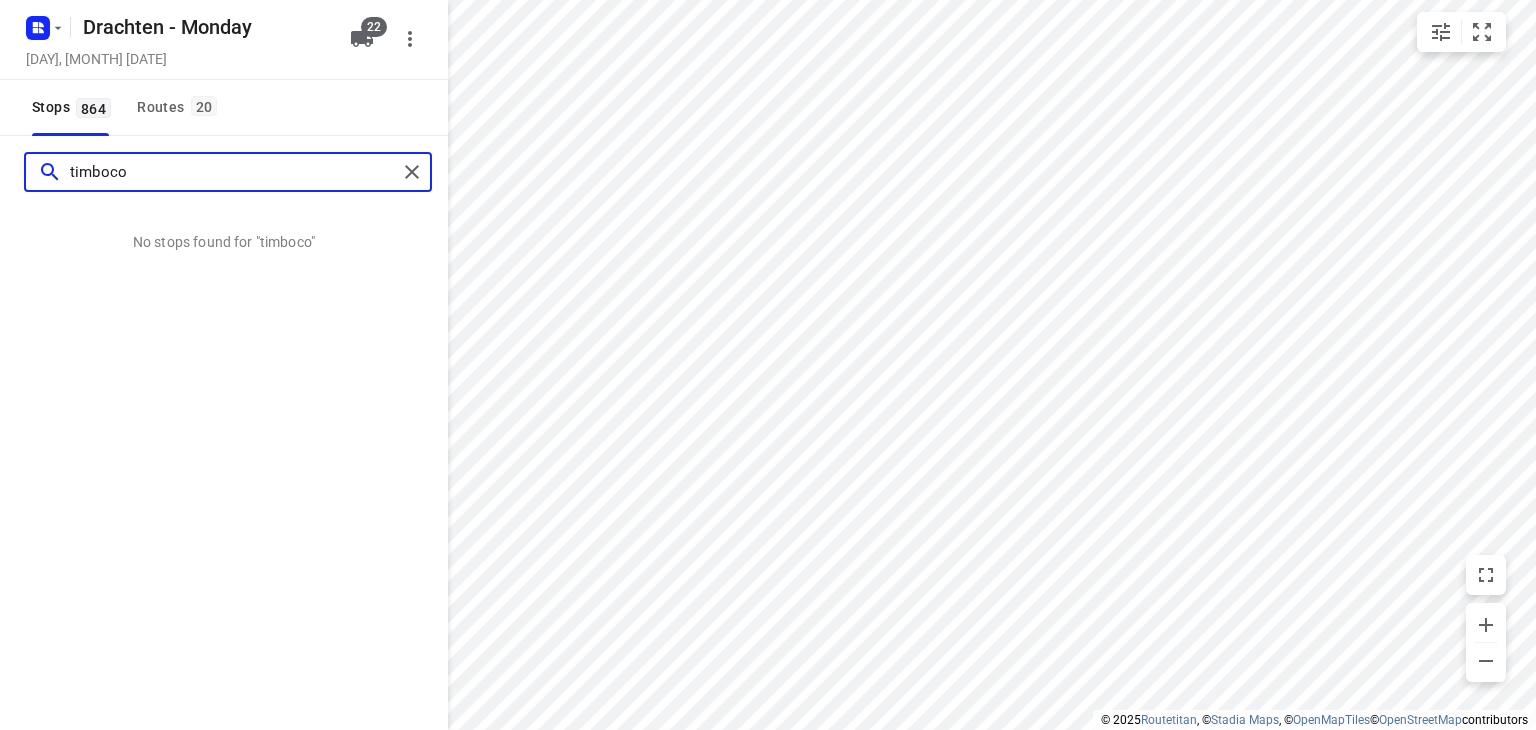 click on "timboco" at bounding box center (233, 172) 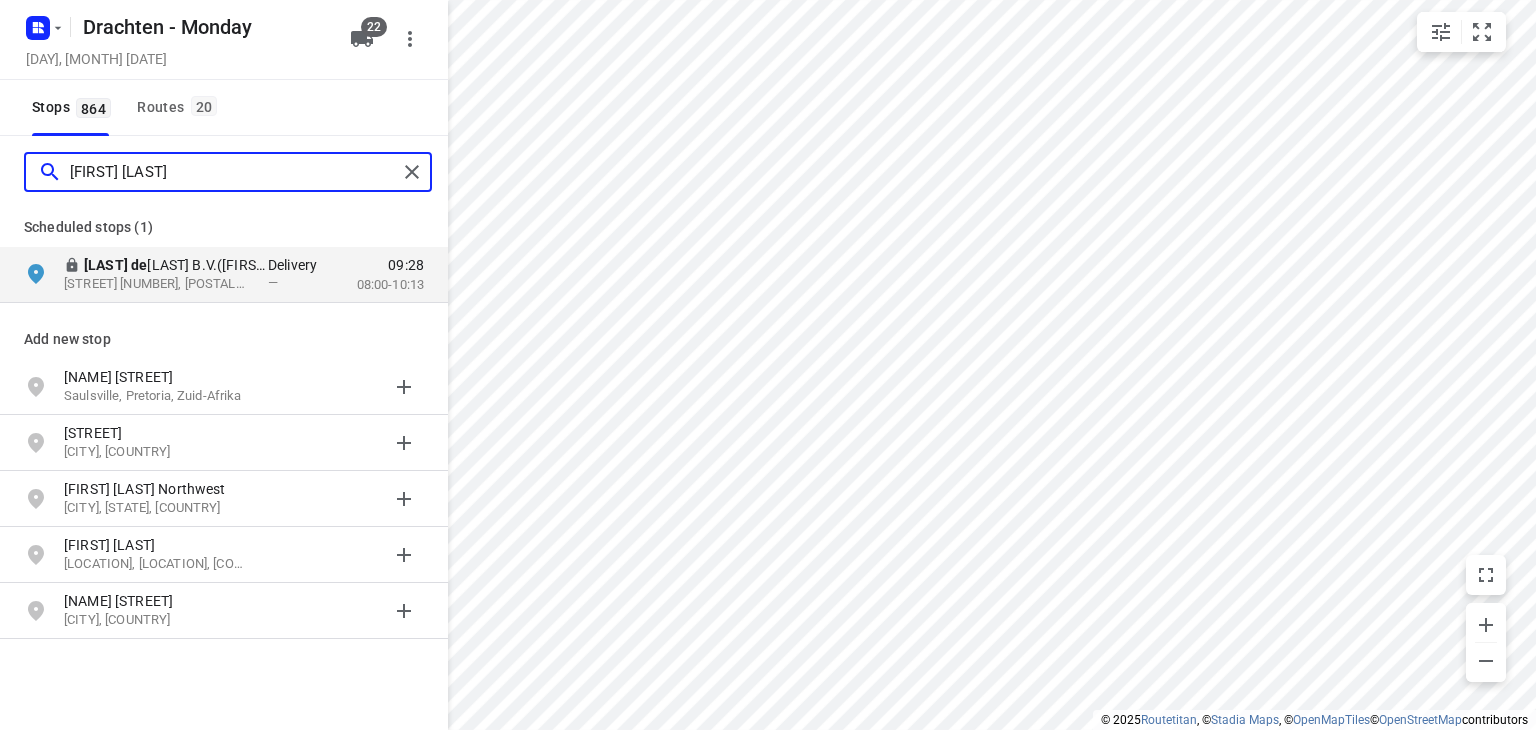 click on "jelle de" at bounding box center (233, 172) 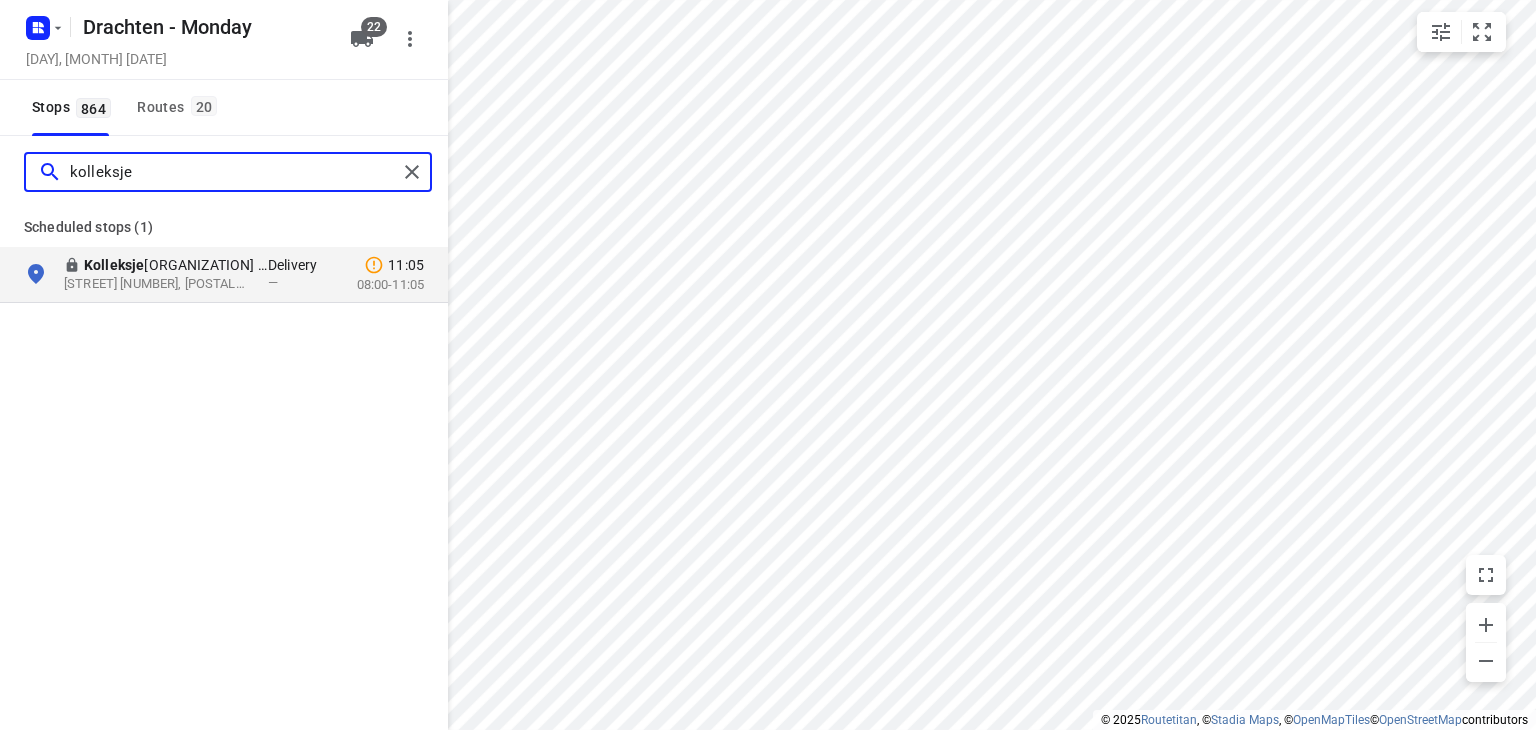 click on "kolleksje" at bounding box center [233, 172] 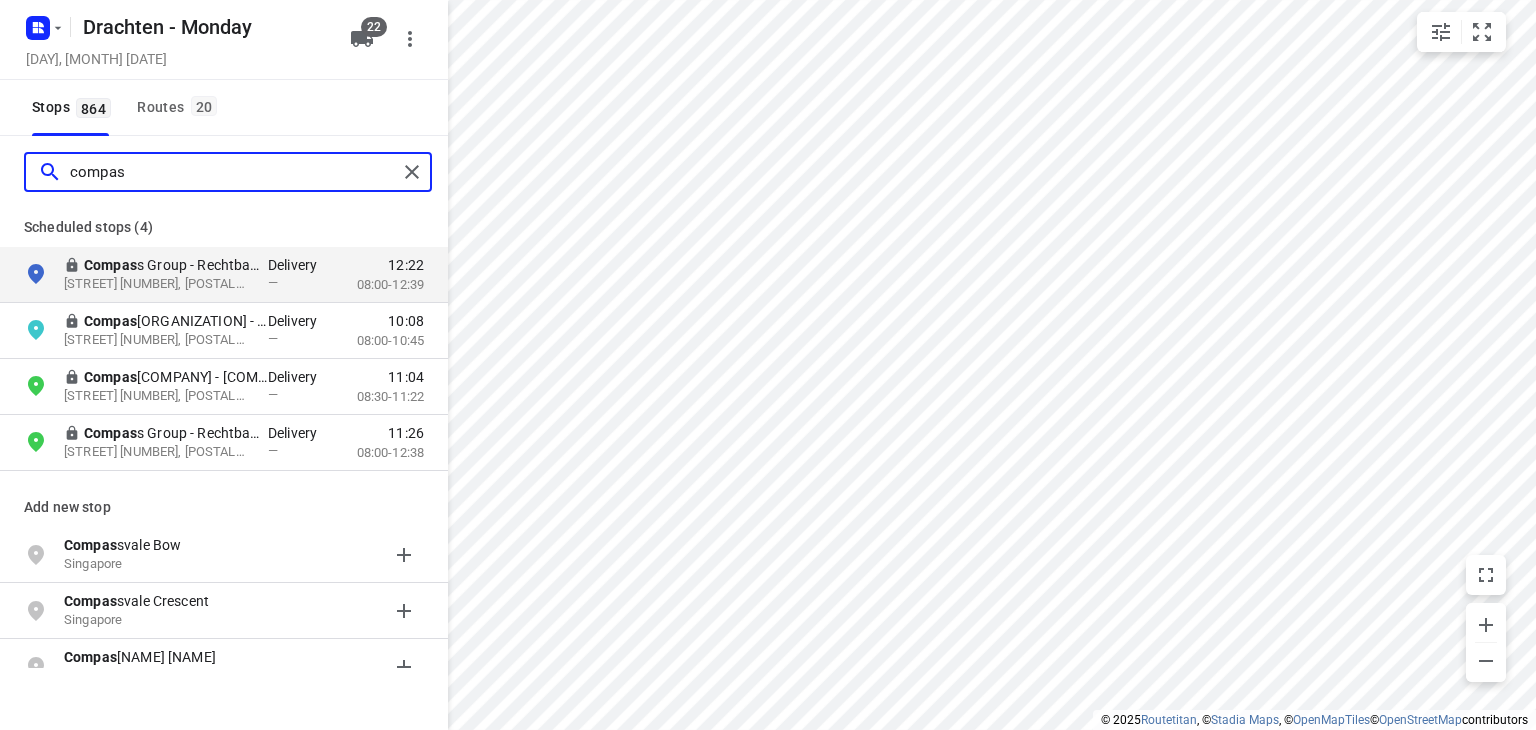 type on "compas" 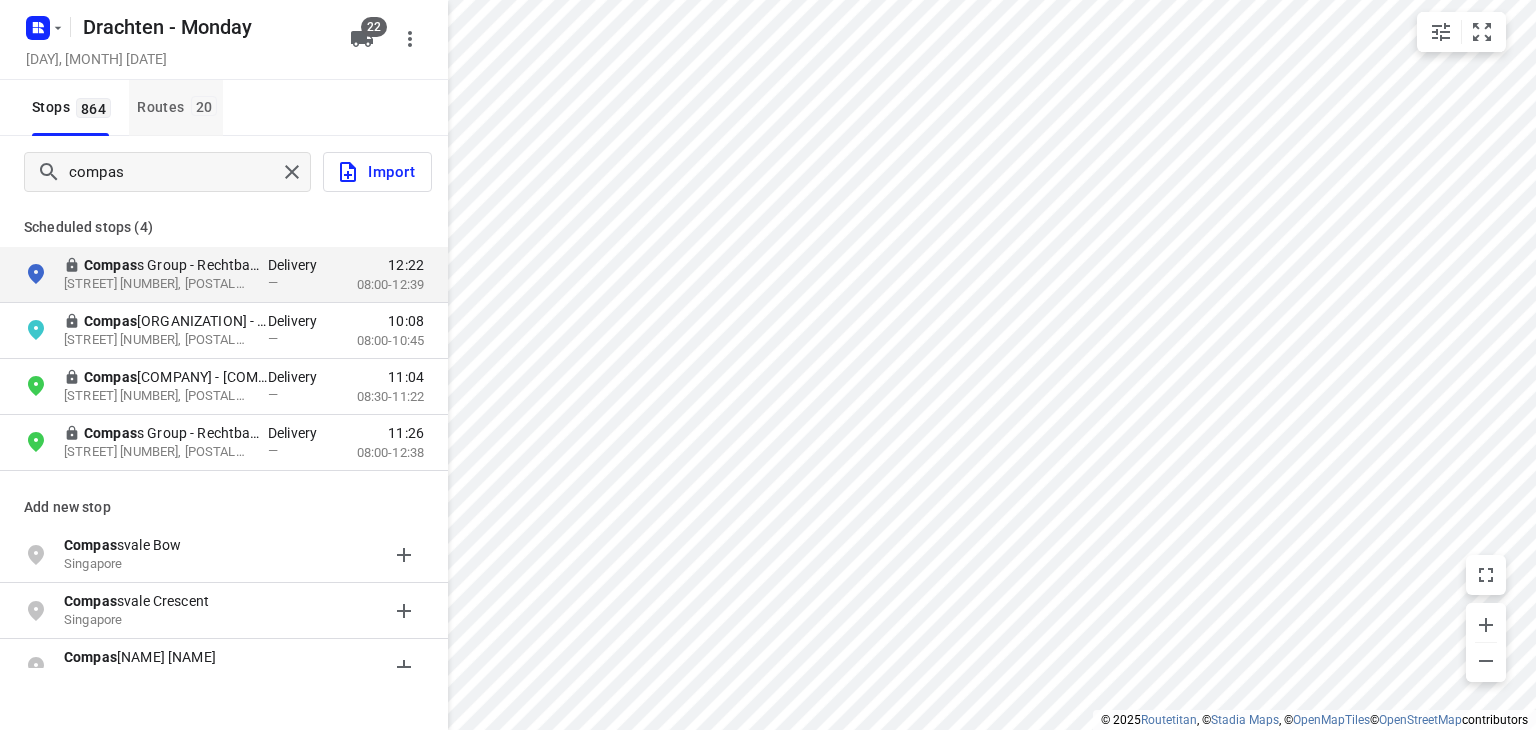 click on "Routes 20" at bounding box center [176, 108] 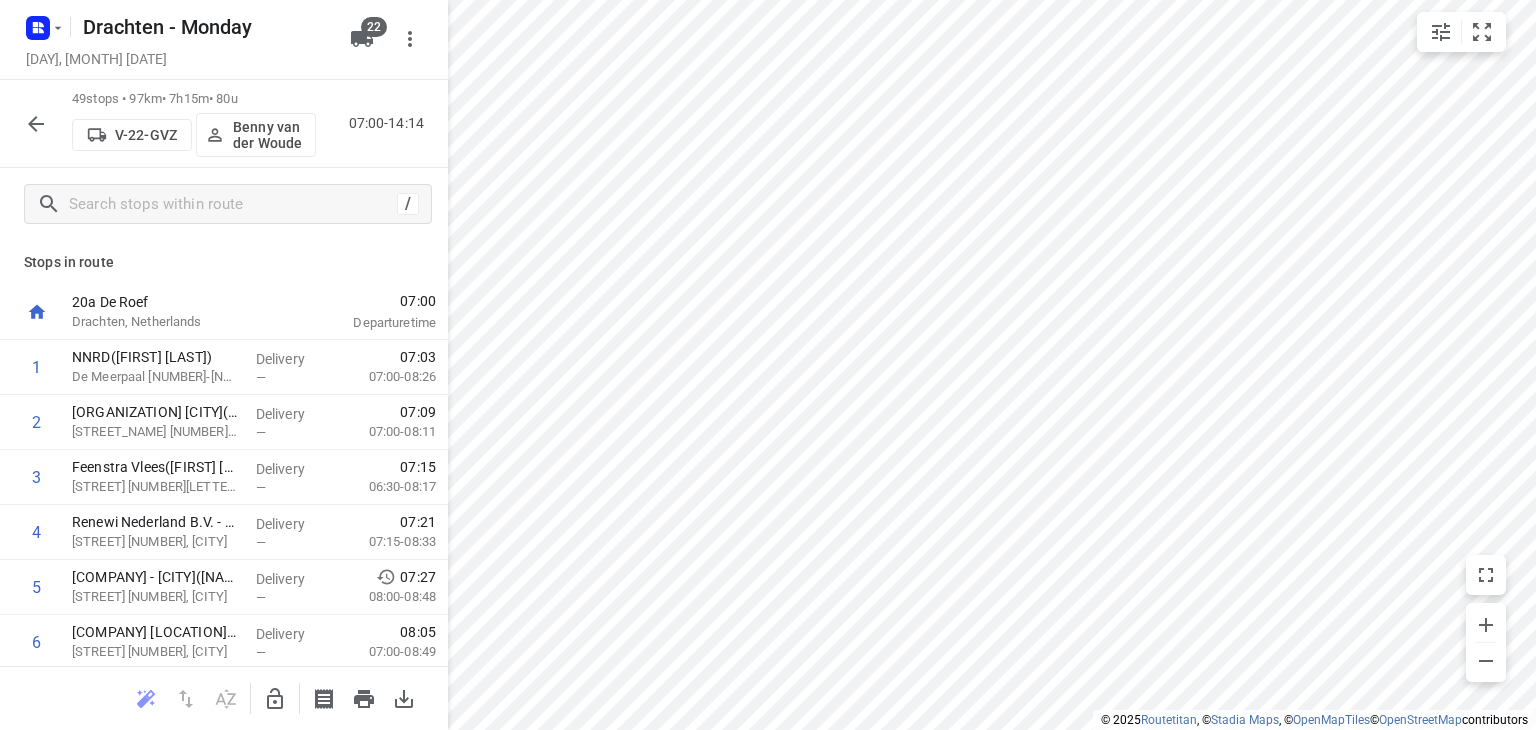 click 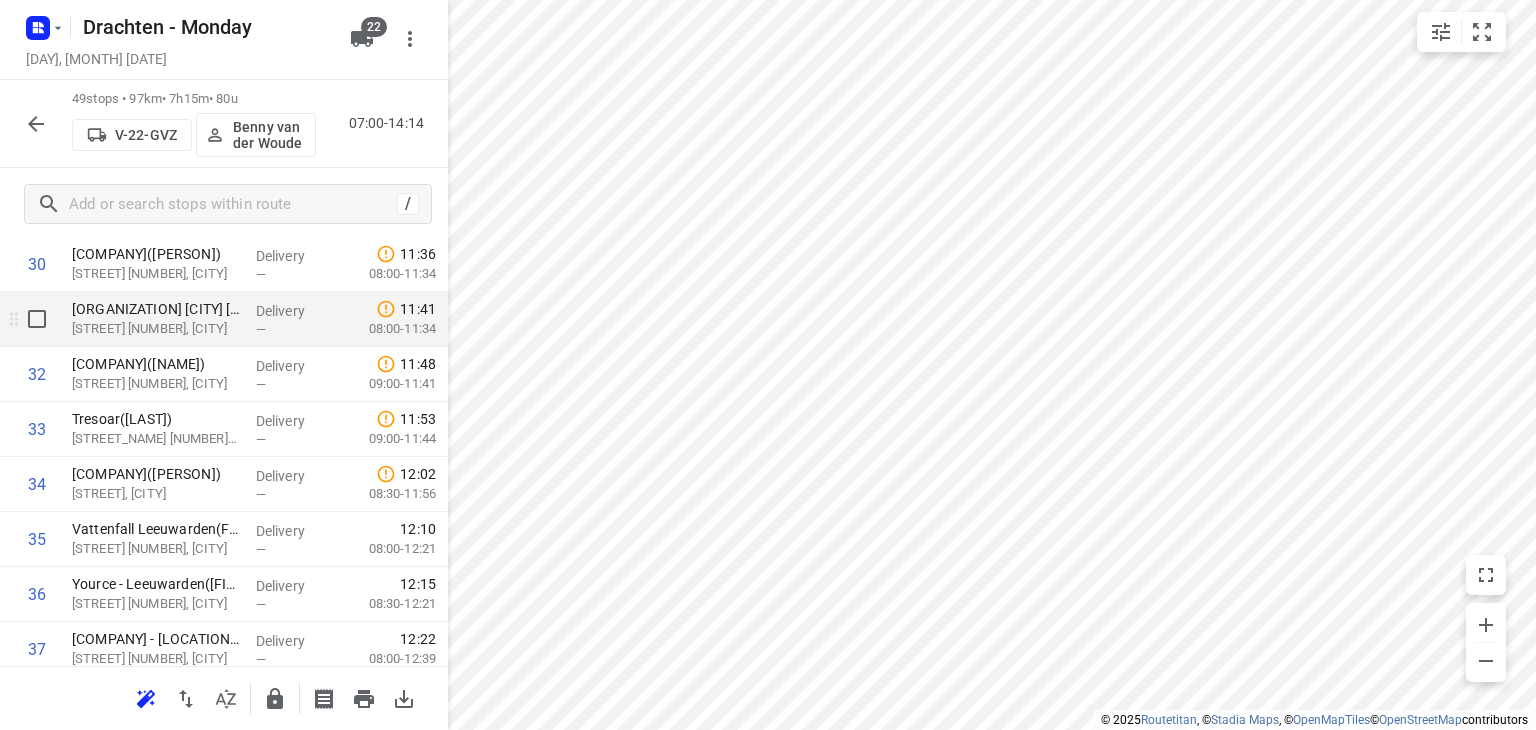 scroll, scrollTop: 1700, scrollLeft: 0, axis: vertical 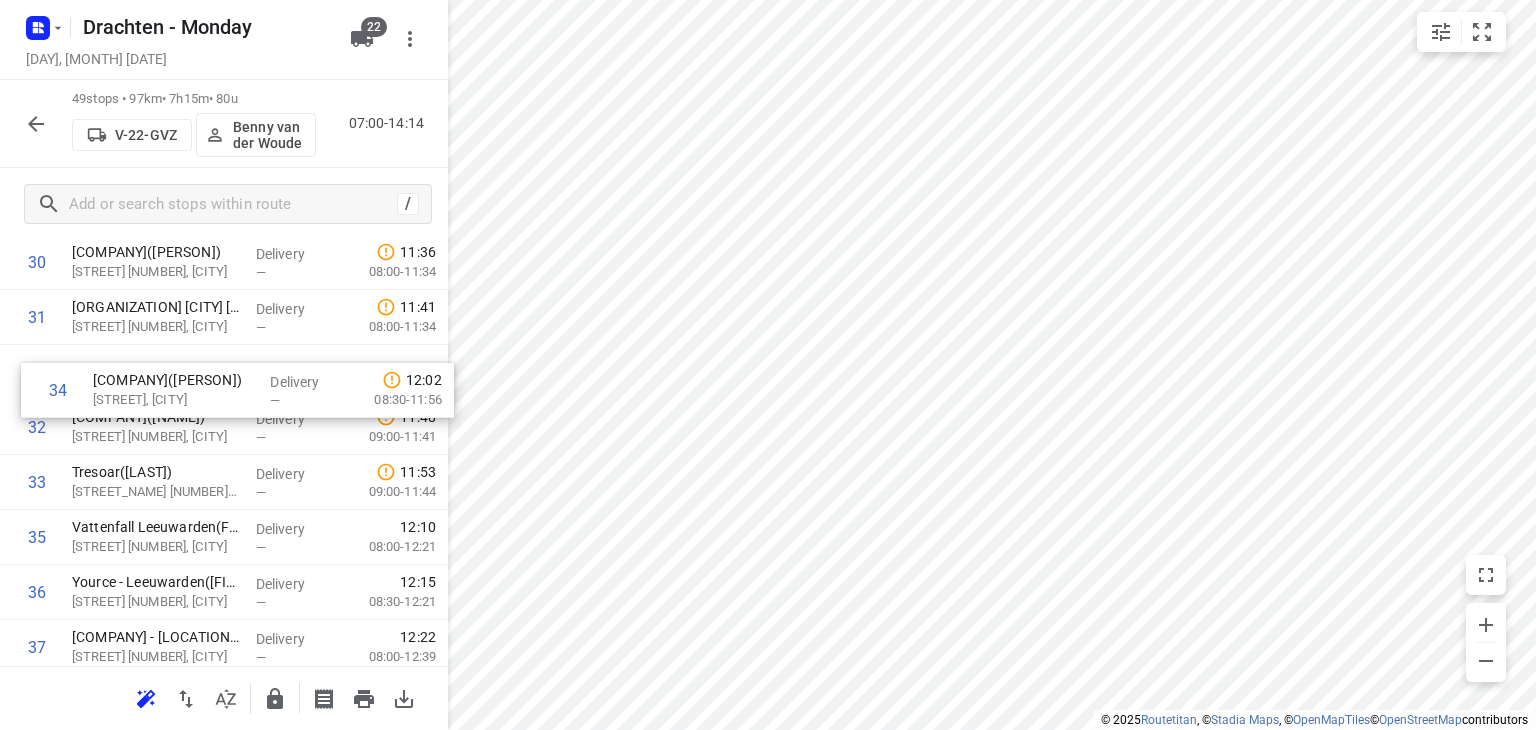 drag, startPoint x: 180, startPoint y: 489, endPoint x: 202, endPoint y: 389, distance: 102.3914 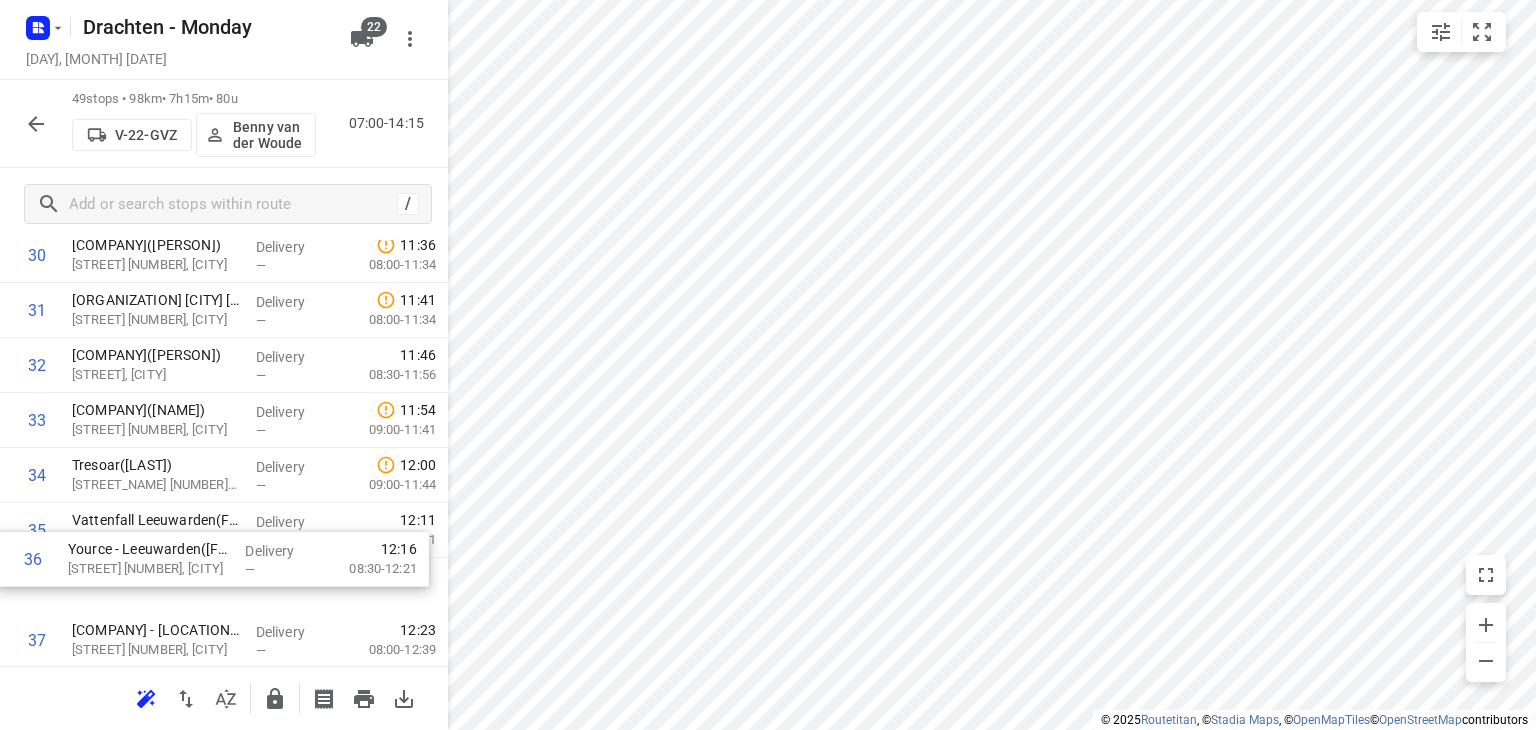 scroll, scrollTop: 1713, scrollLeft: 0, axis: vertical 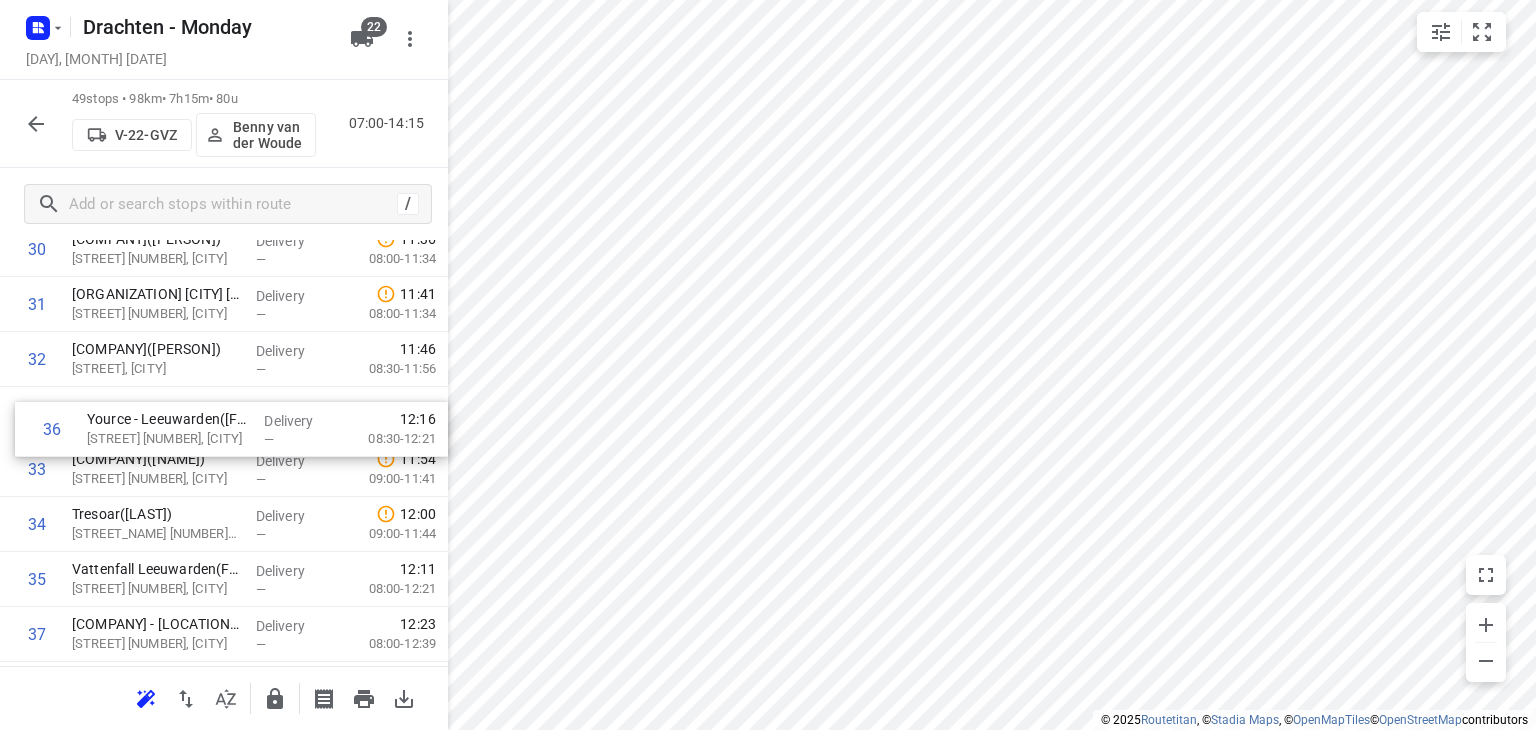 drag, startPoint x: 160, startPoint y: 595, endPoint x: 172, endPoint y: 427, distance: 168.42802 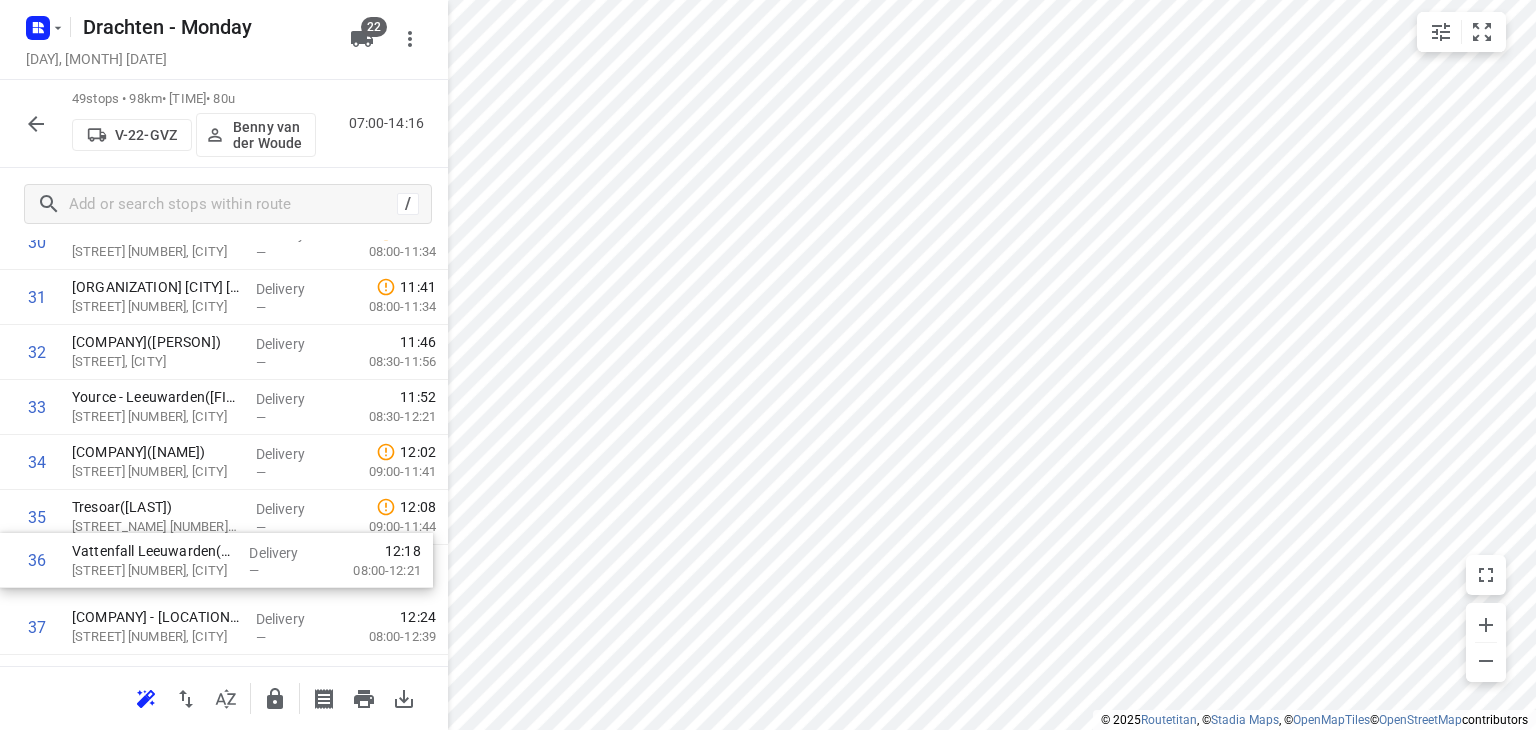 scroll, scrollTop: 1722, scrollLeft: 0, axis: vertical 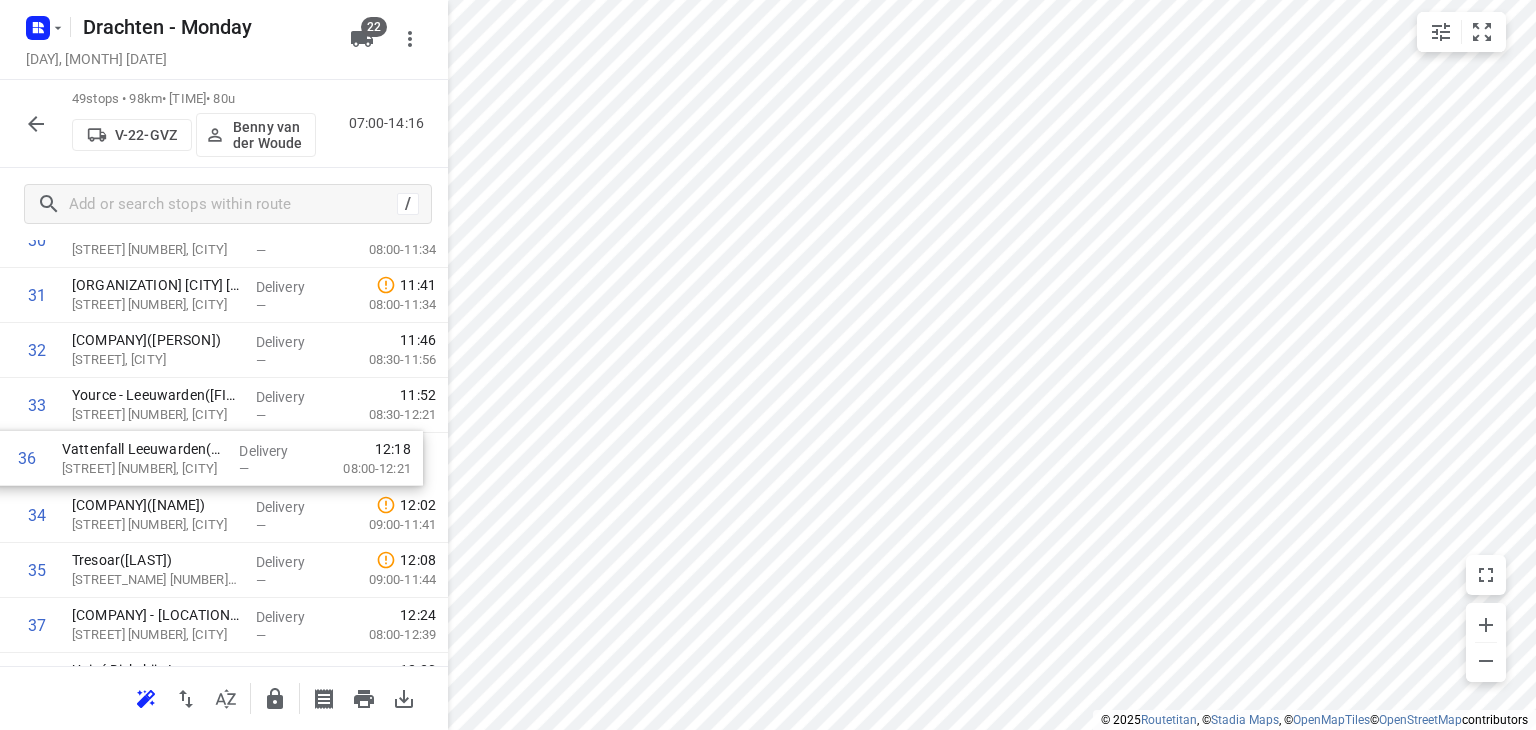 drag, startPoint x: 212, startPoint y: 582, endPoint x: 203, endPoint y: 457, distance: 125.32358 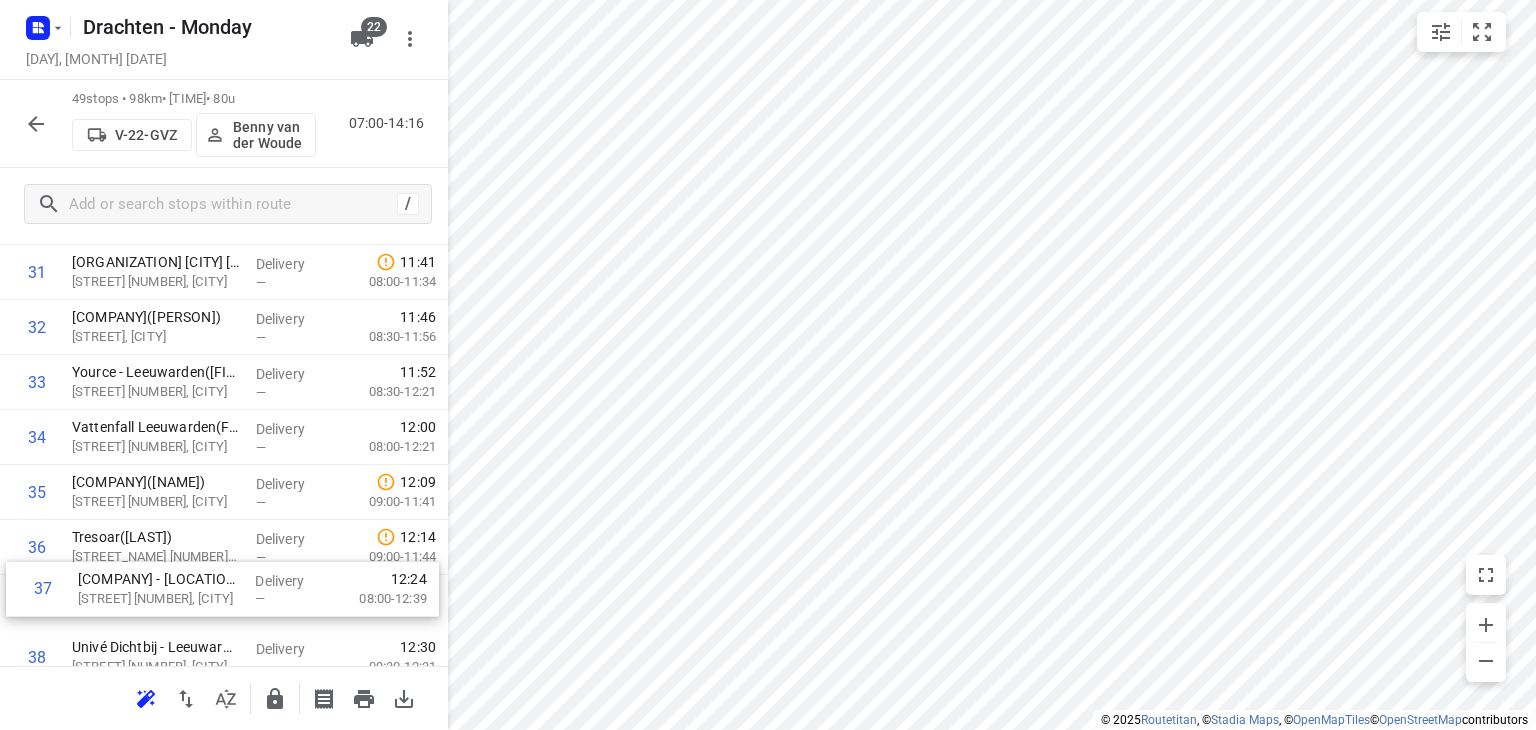 scroll, scrollTop: 1752, scrollLeft: 0, axis: vertical 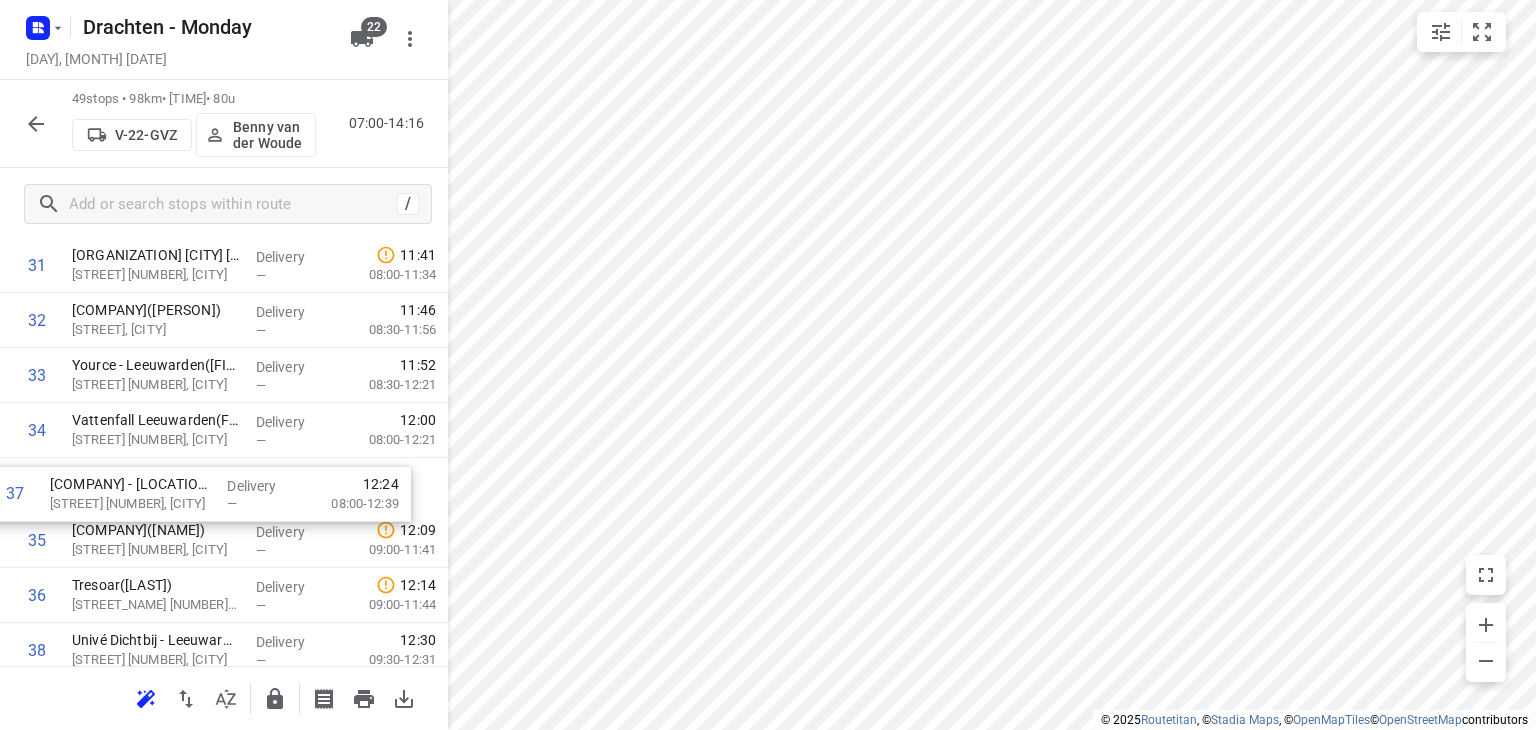 drag, startPoint x: 212, startPoint y: 631, endPoint x: 190, endPoint y: 490, distance: 142.706 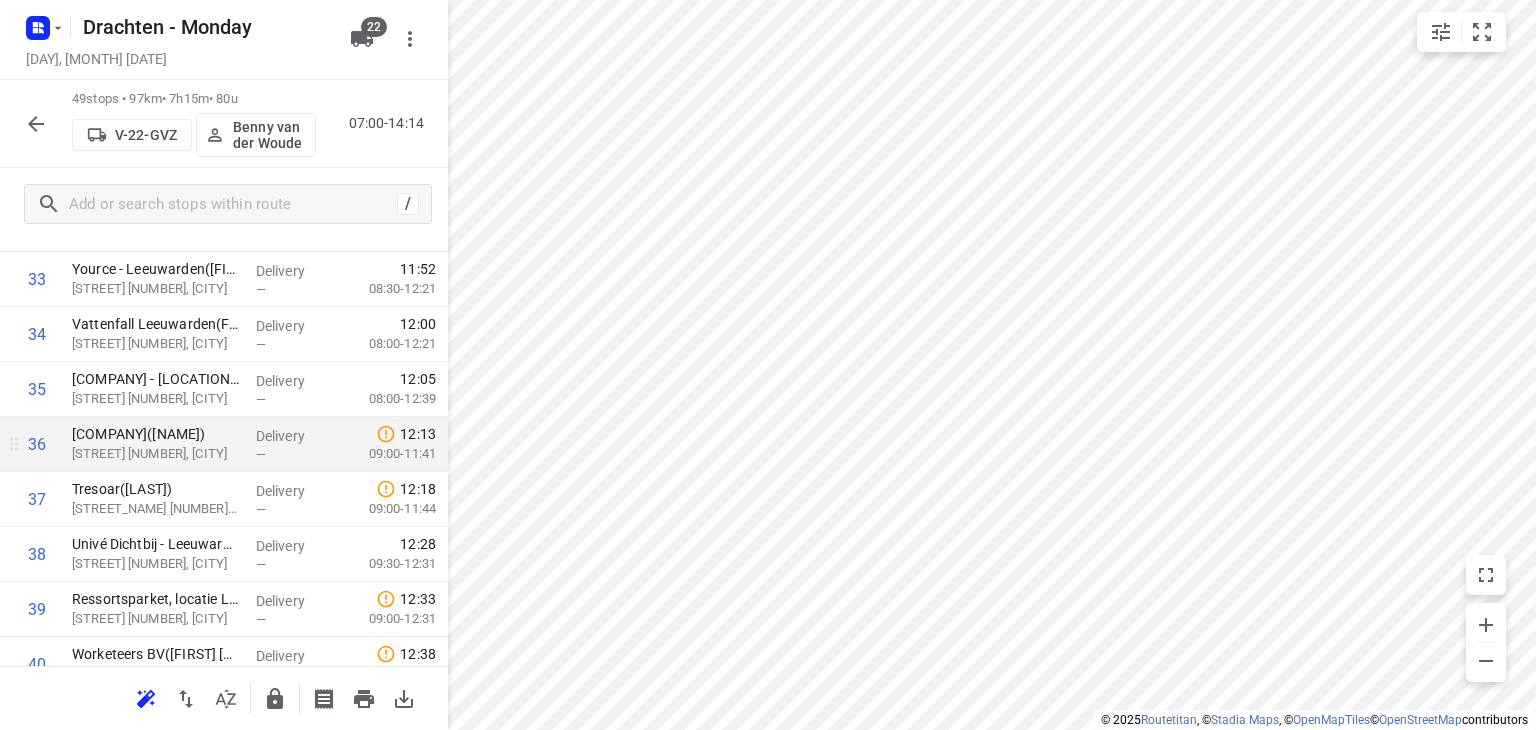 scroll, scrollTop: 1852, scrollLeft: 0, axis: vertical 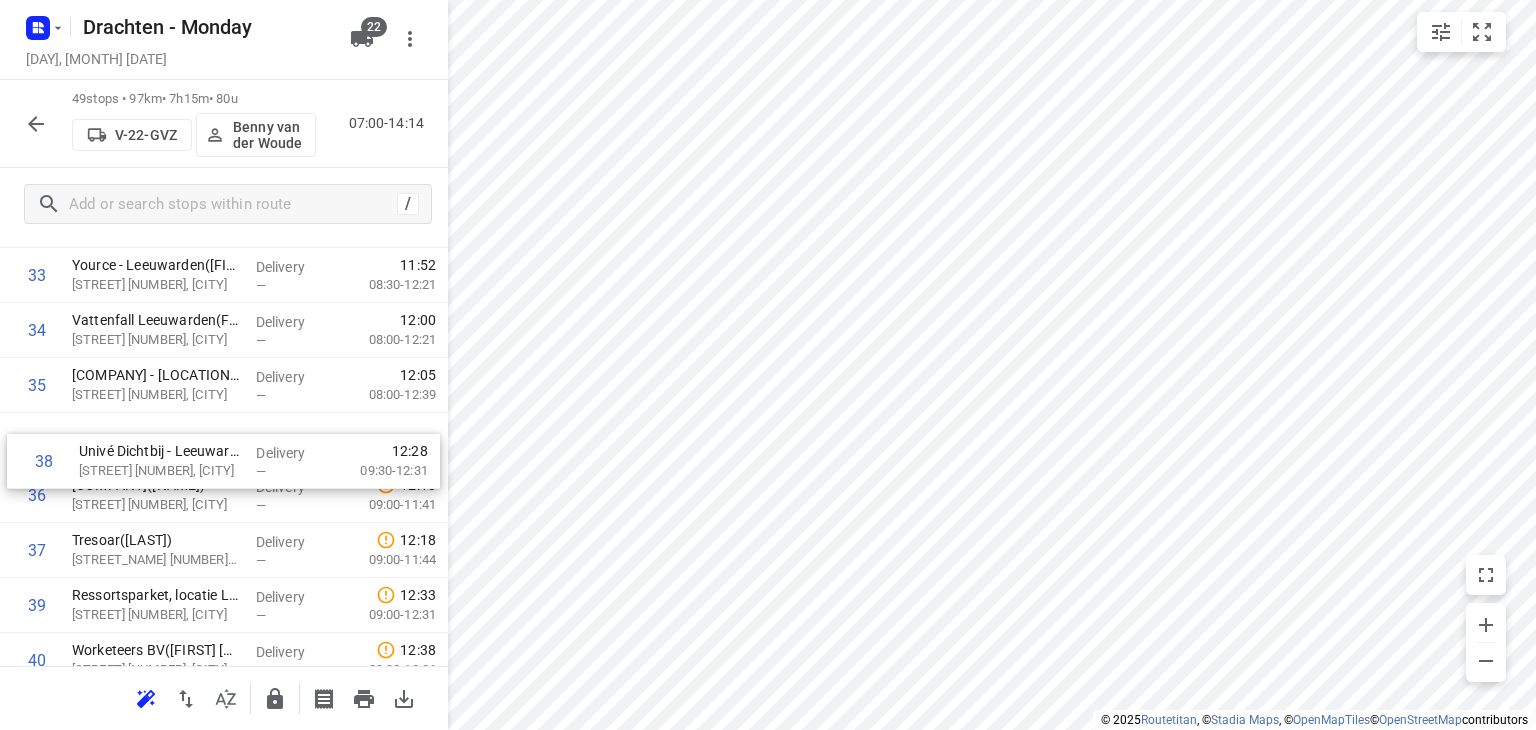 drag, startPoint x: 213, startPoint y: 559, endPoint x: 218, endPoint y: 453, distance: 106.11786 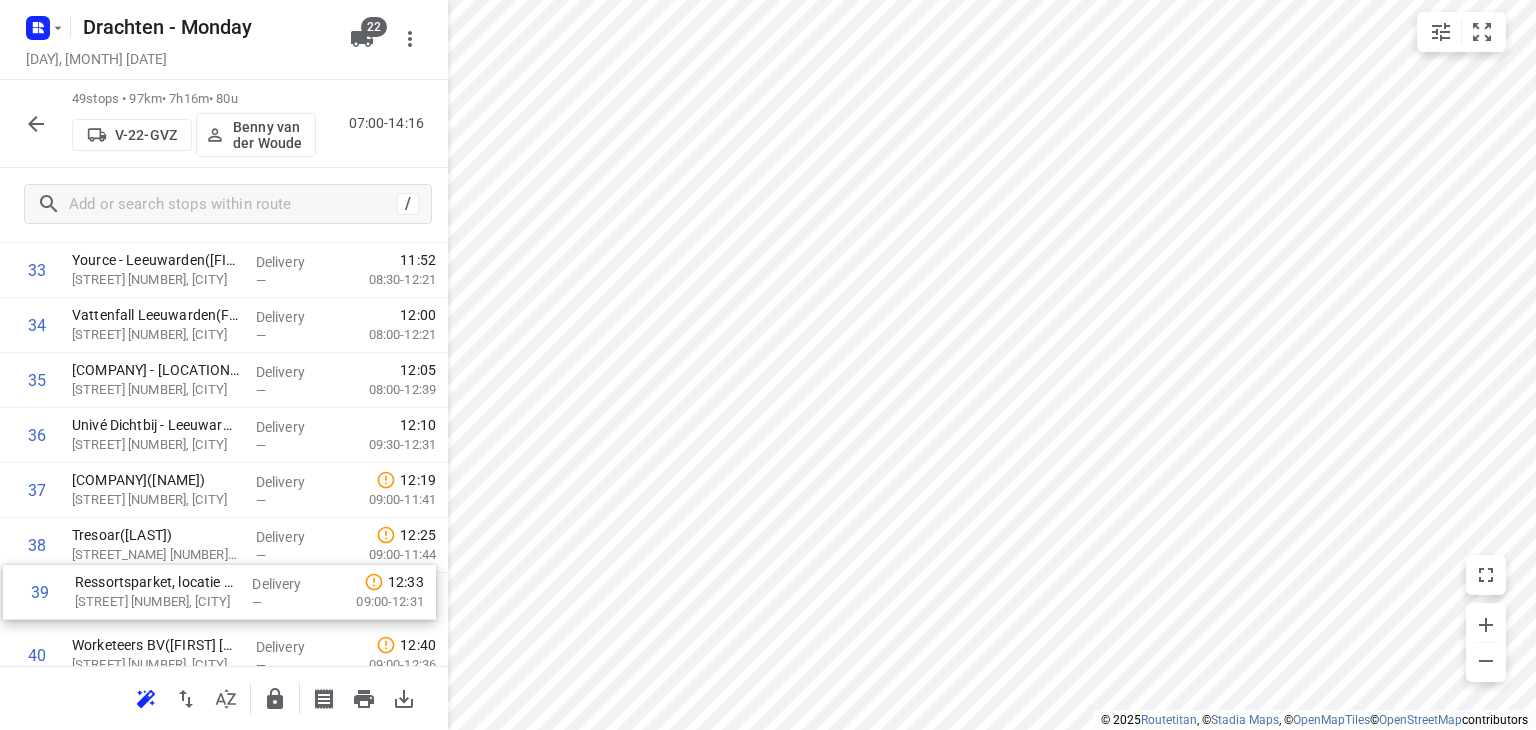 scroll, scrollTop: 1869, scrollLeft: 0, axis: vertical 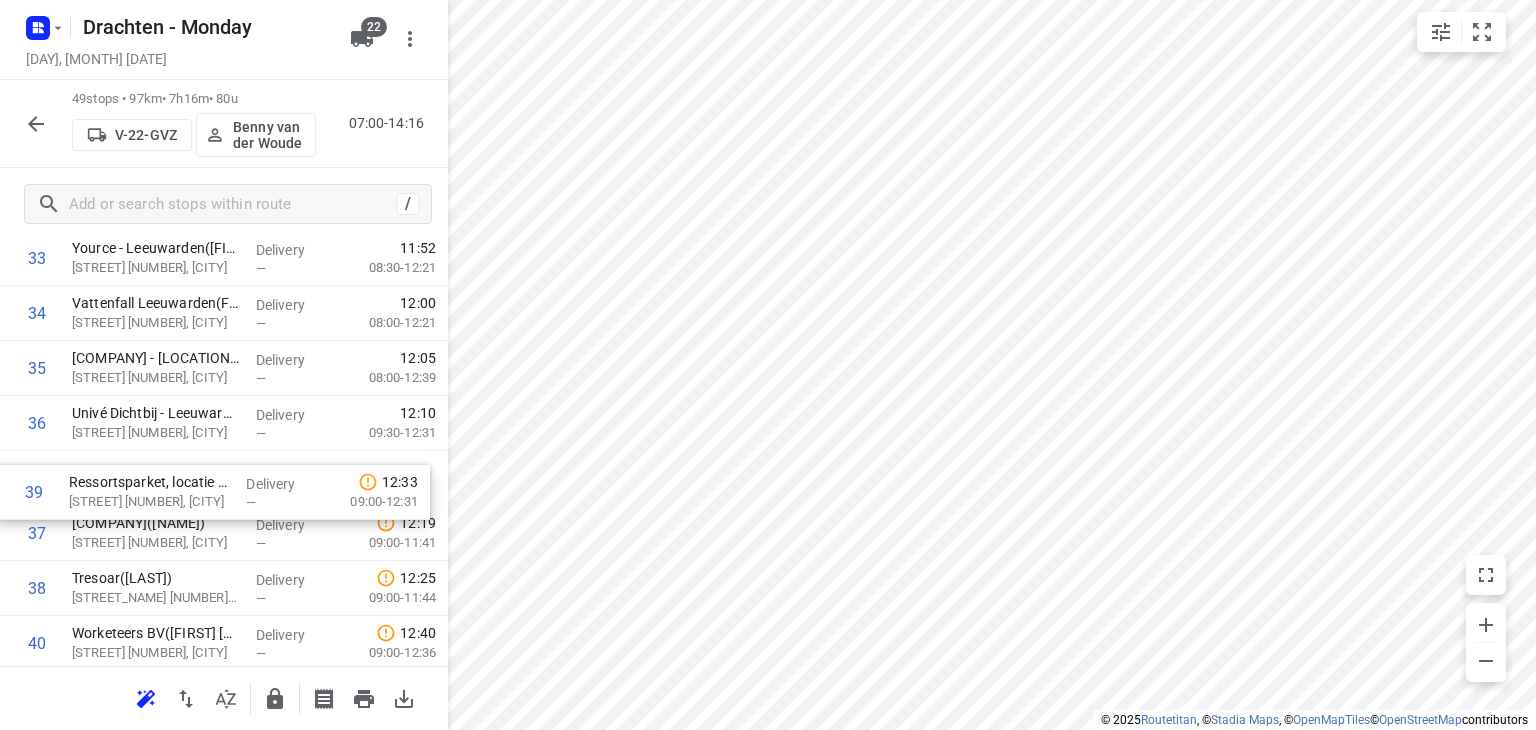 drag, startPoint x: 221, startPoint y: 613, endPoint x: 220, endPoint y: 489, distance: 124.004036 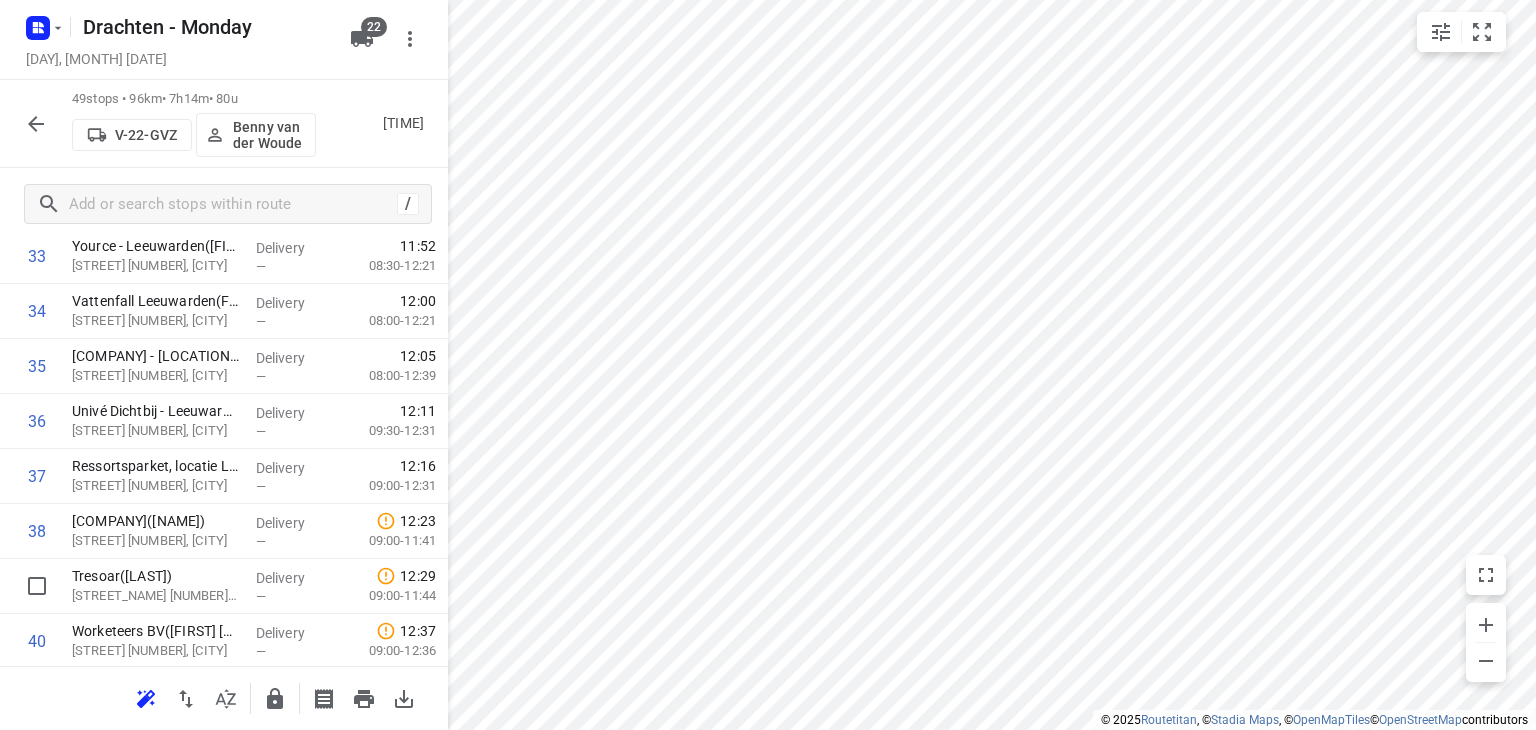 scroll, scrollTop: 1869, scrollLeft: 0, axis: vertical 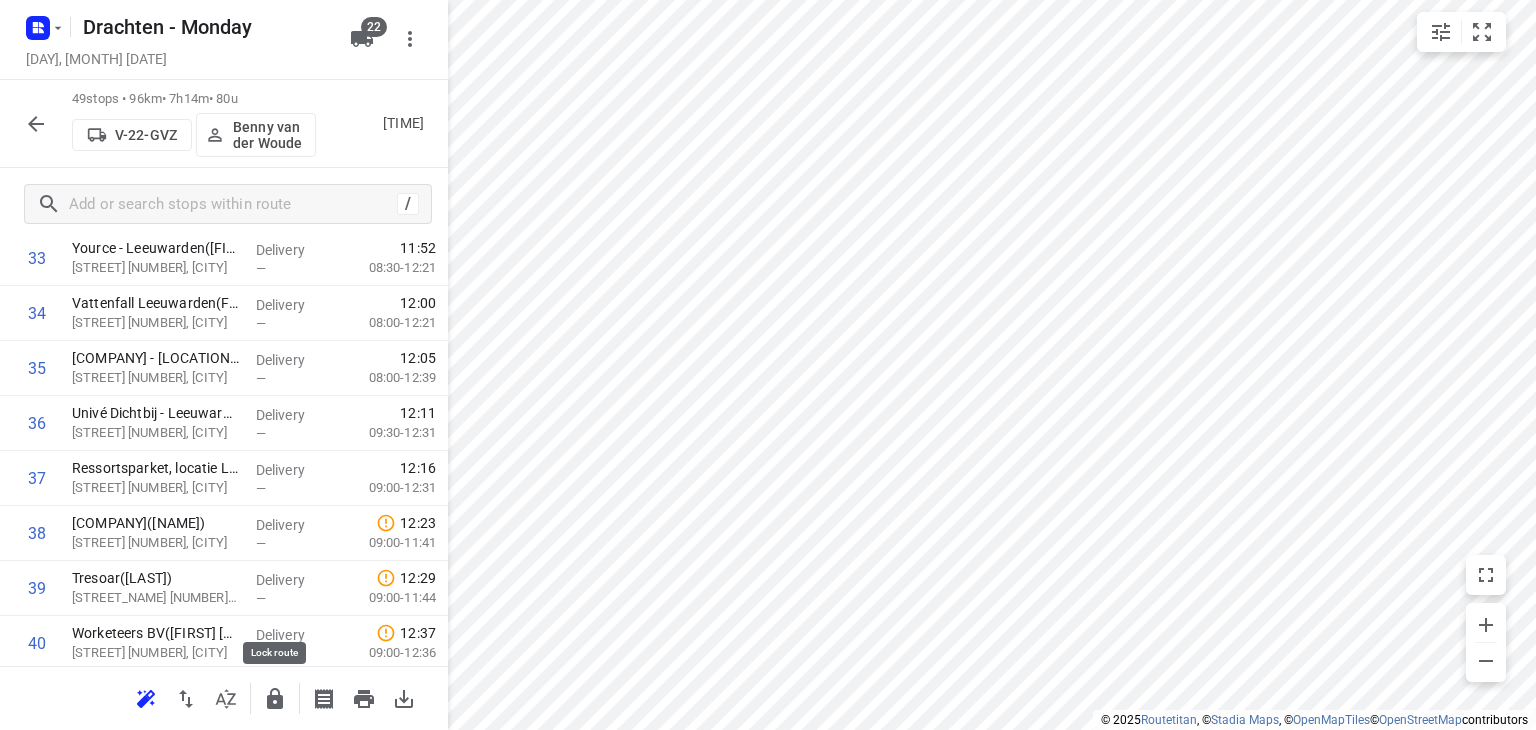 click 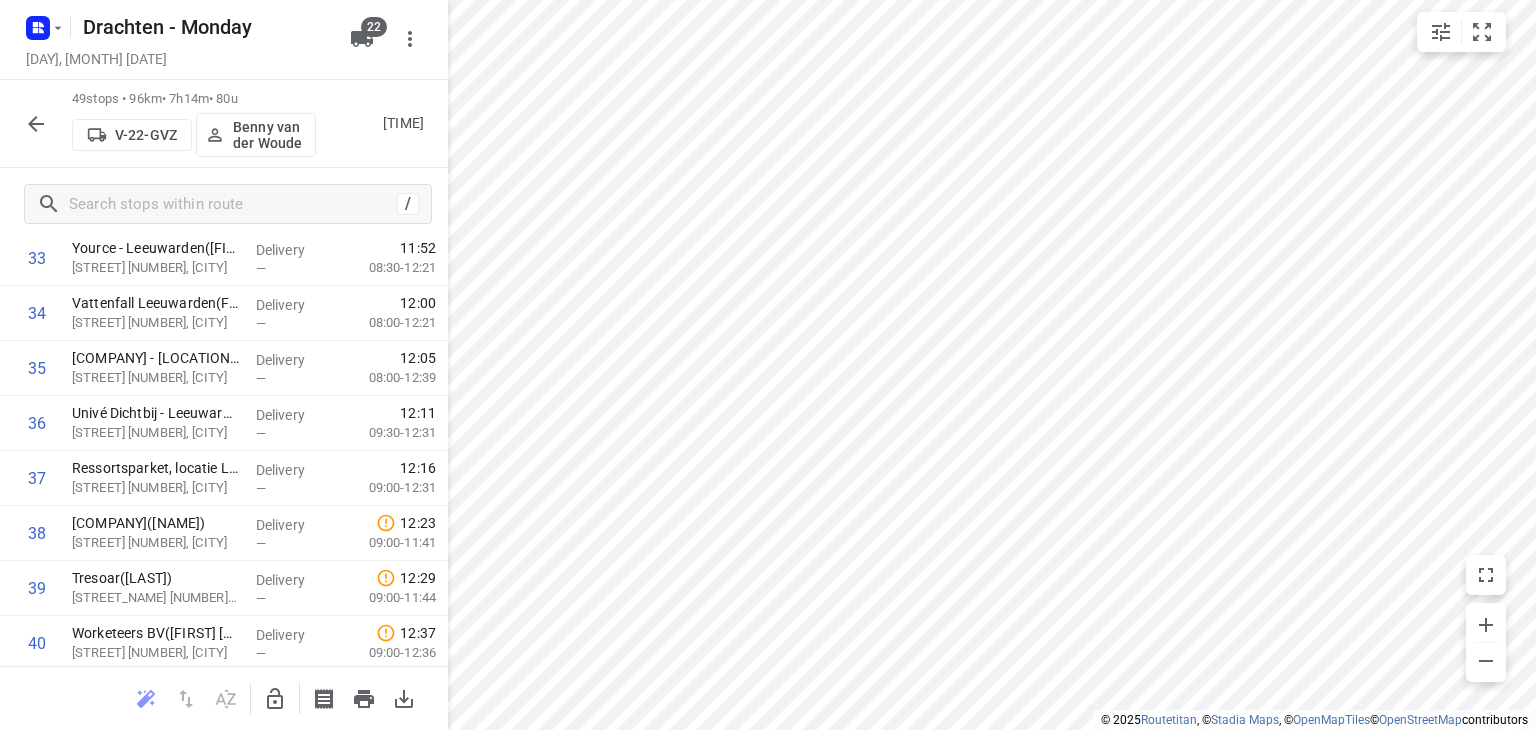 click on "49  stops •   96km  •   7h14m  • 80u V-22-GVZ Benny van der Woude 07:00-14:13" at bounding box center [224, 124] 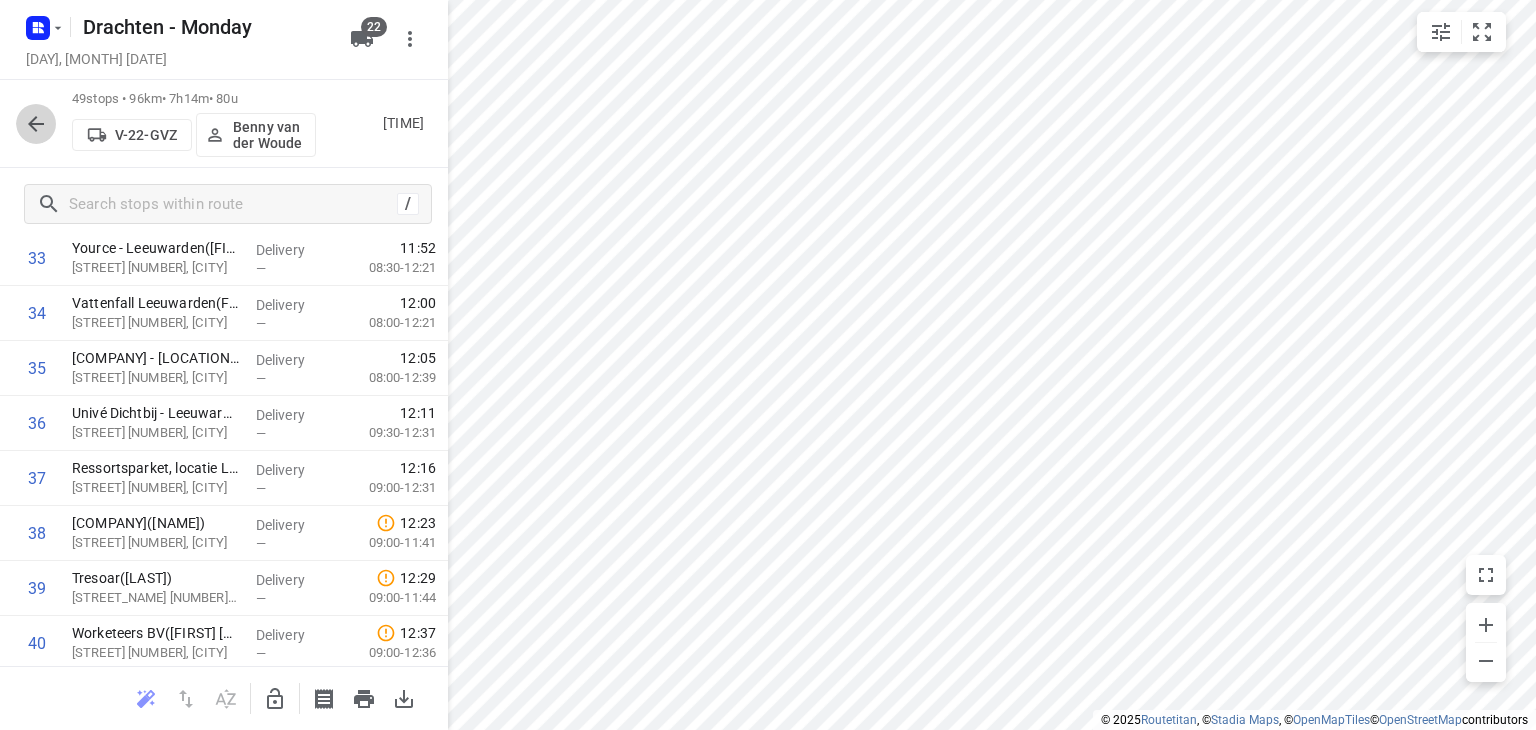 click 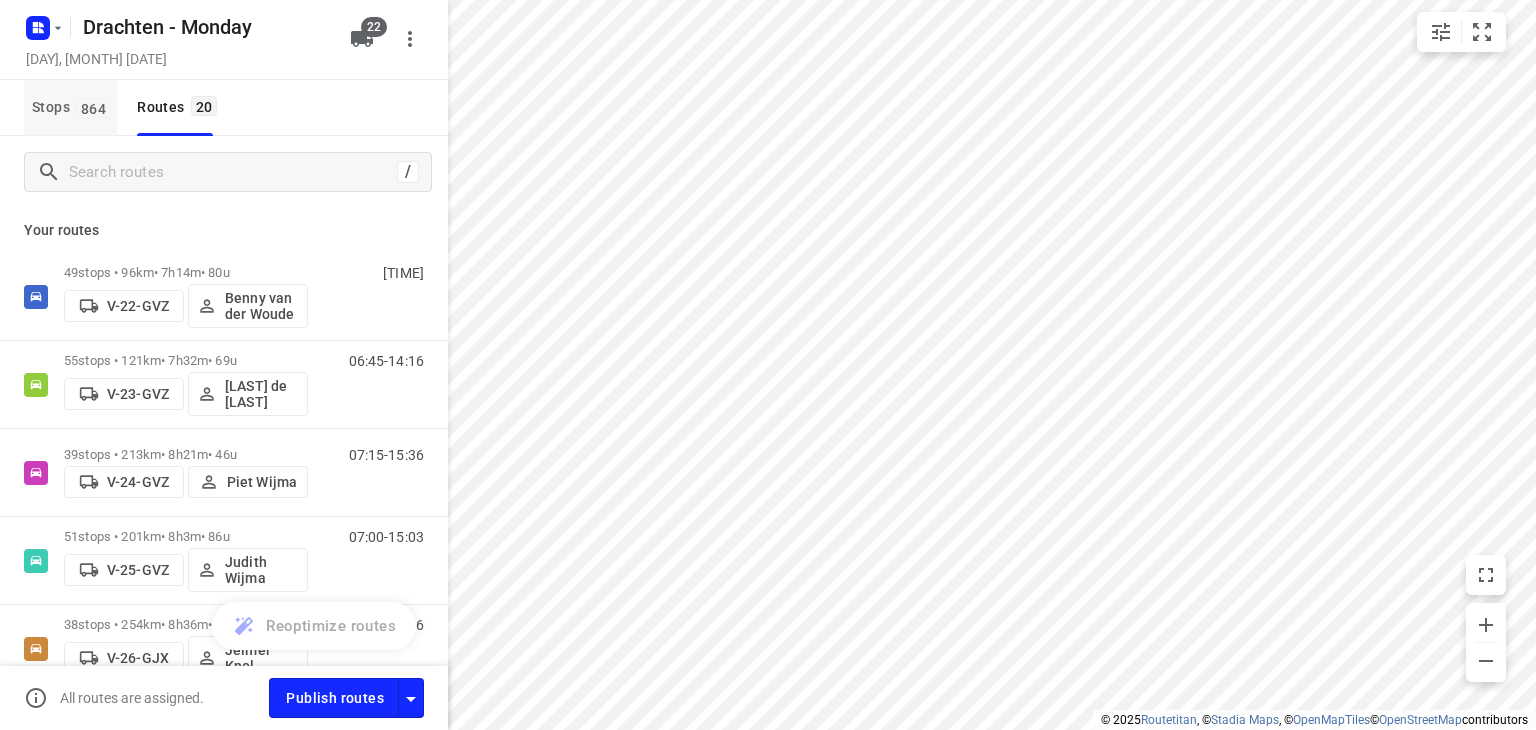 click on "Stops 864" at bounding box center [74, 107] 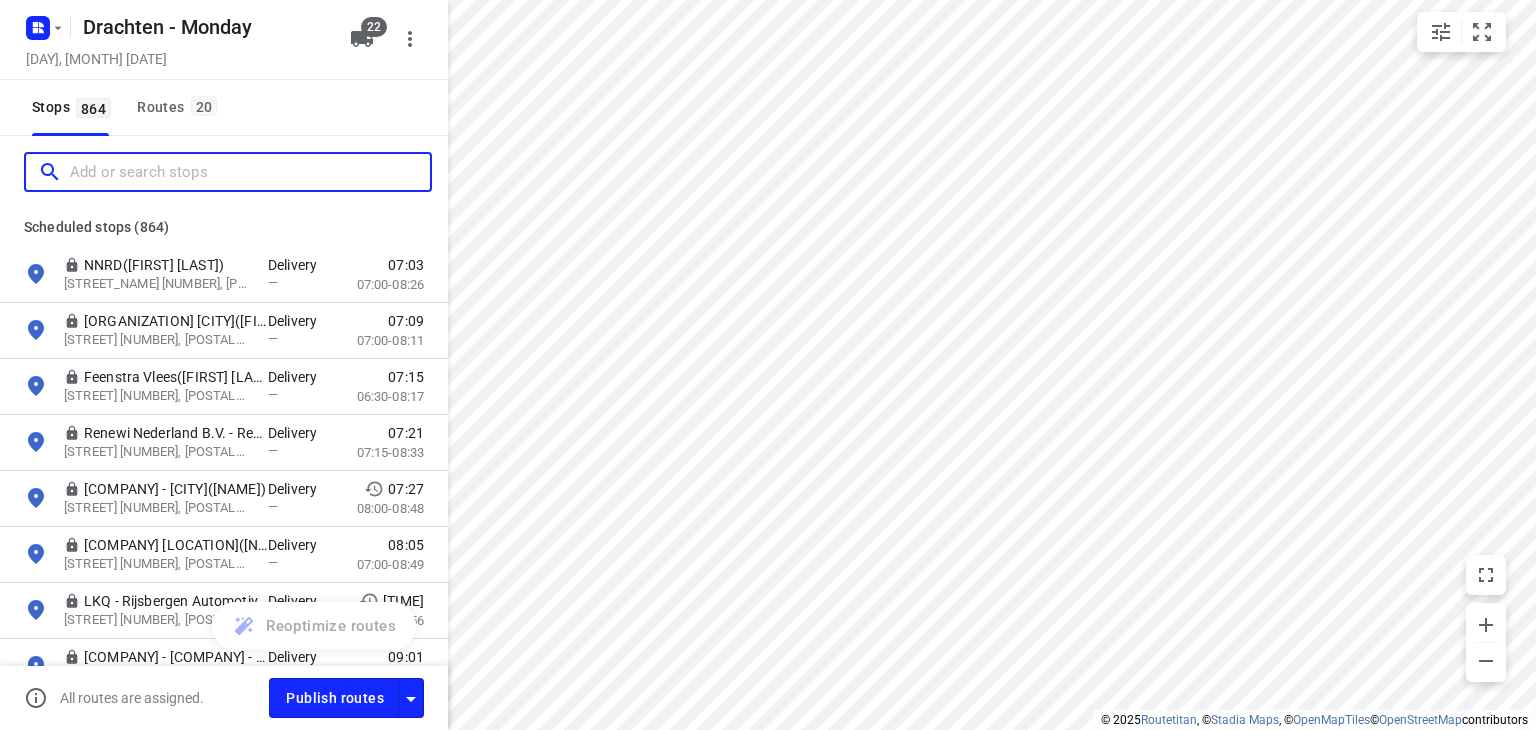click at bounding box center (250, 172) 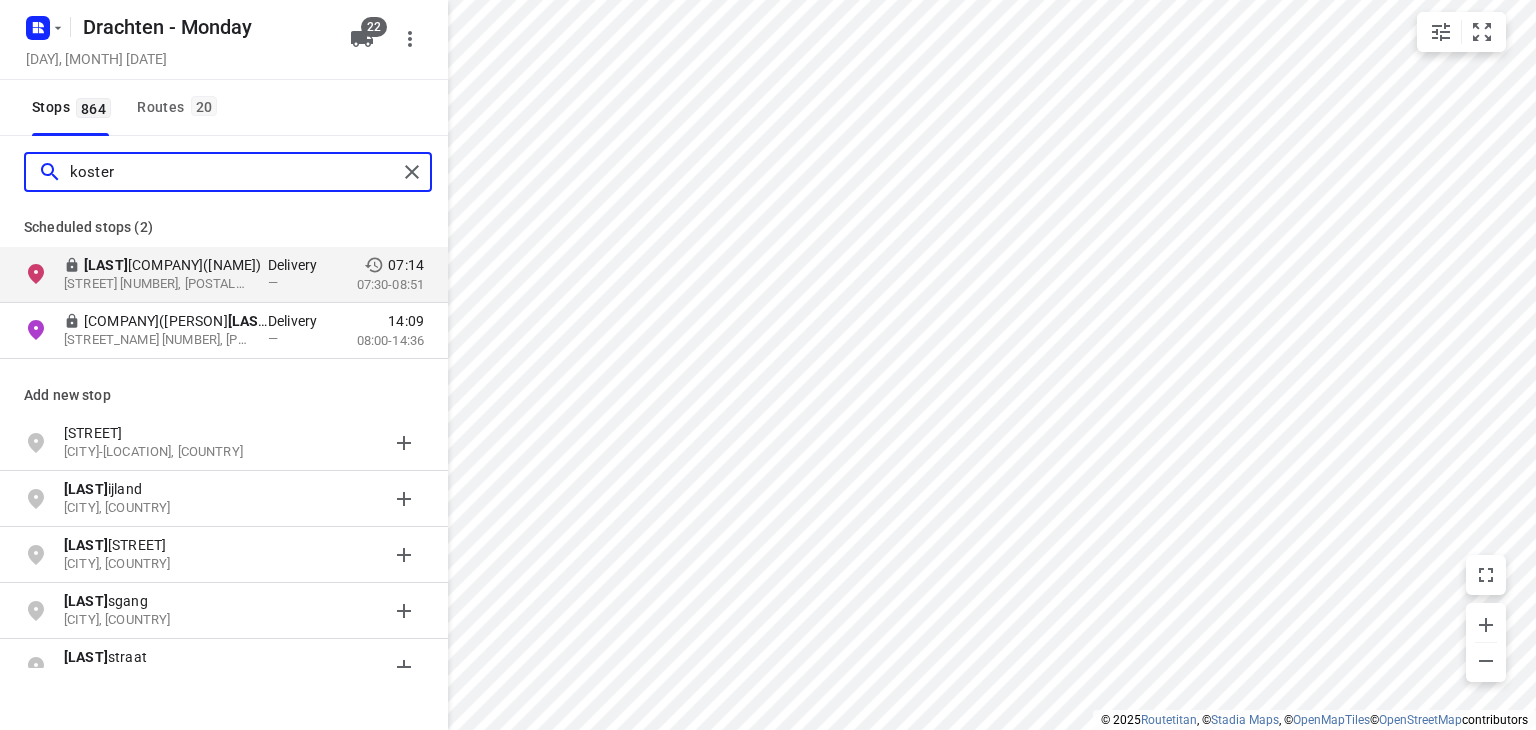 click on "koster" at bounding box center [233, 172] 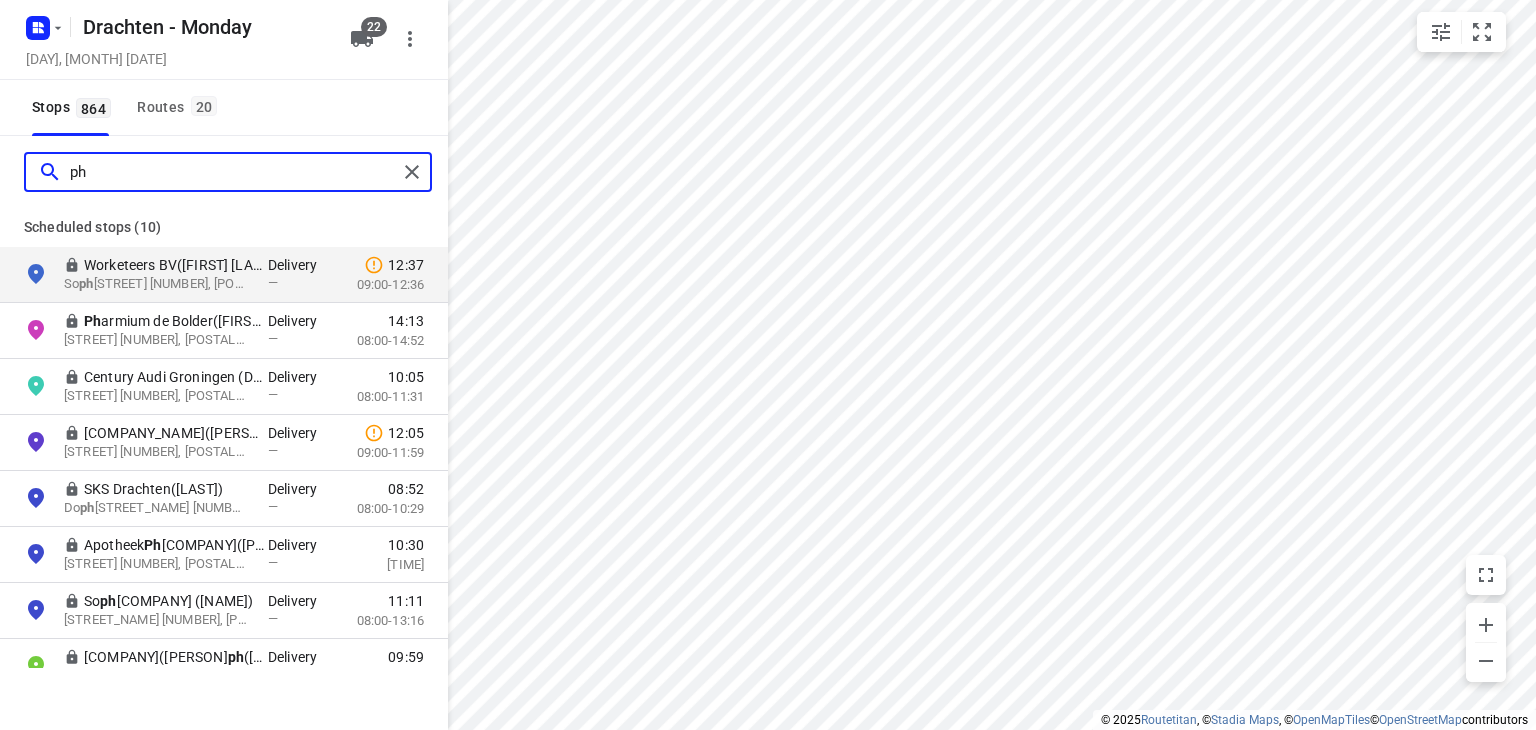 type on "p" 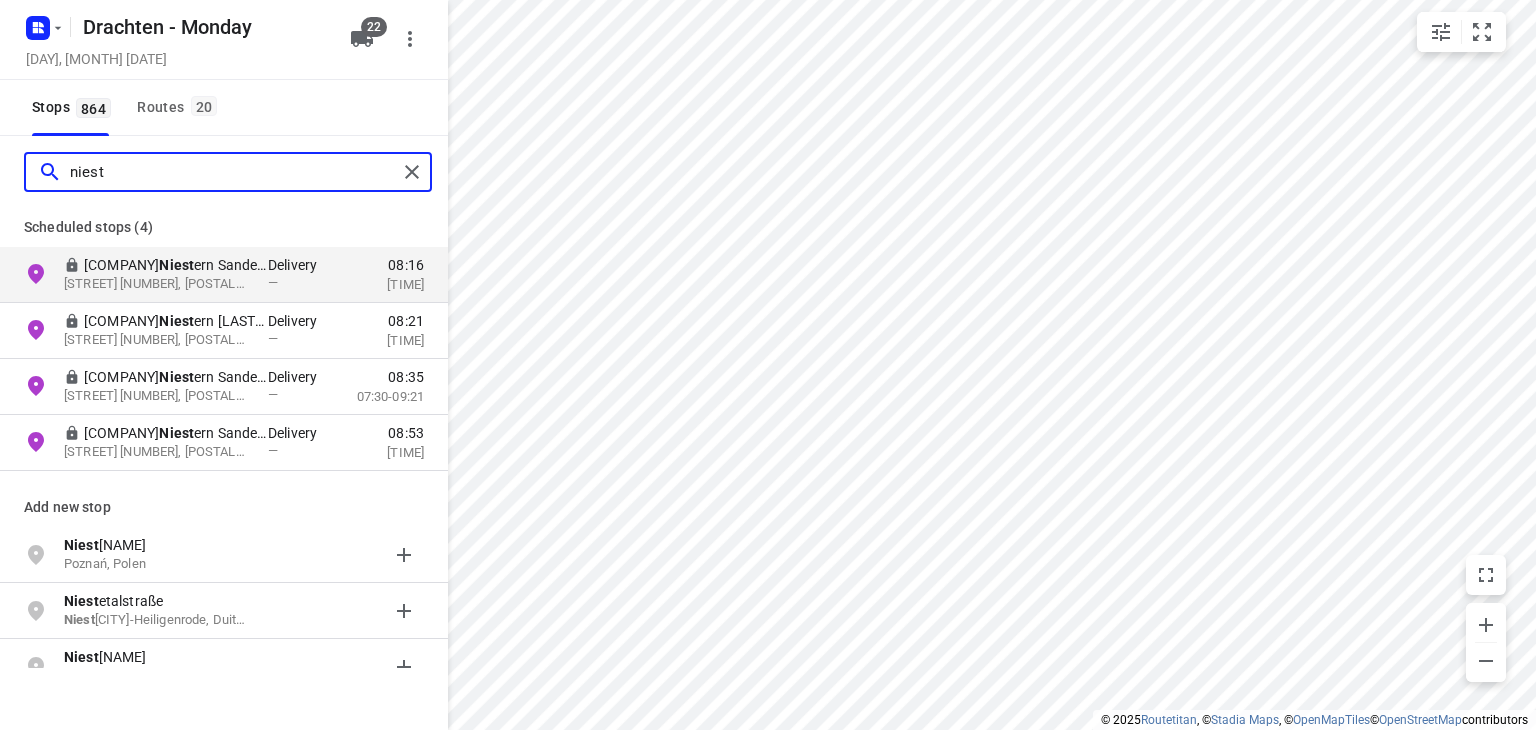 click on "niest" at bounding box center (233, 172) 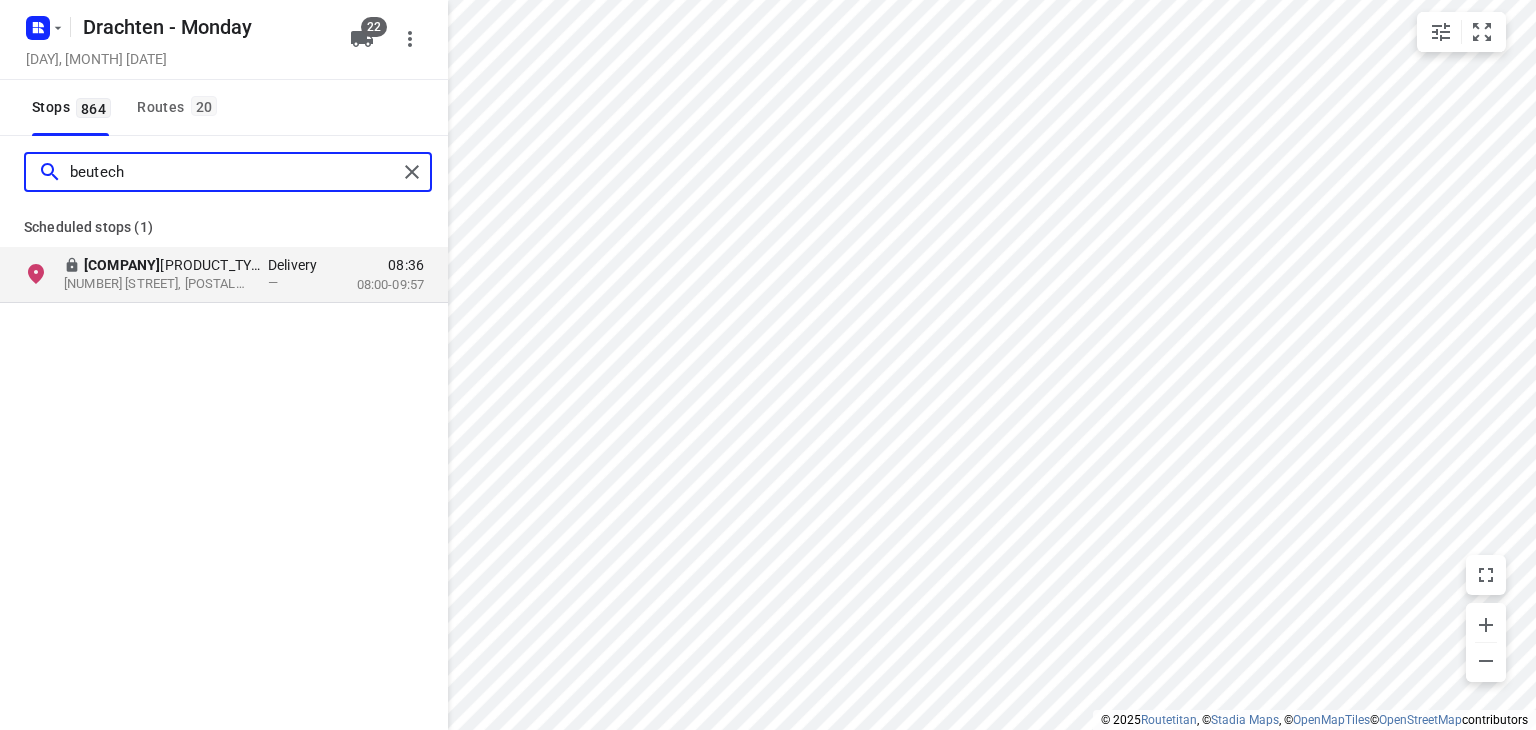click on "beutech" at bounding box center [233, 172] 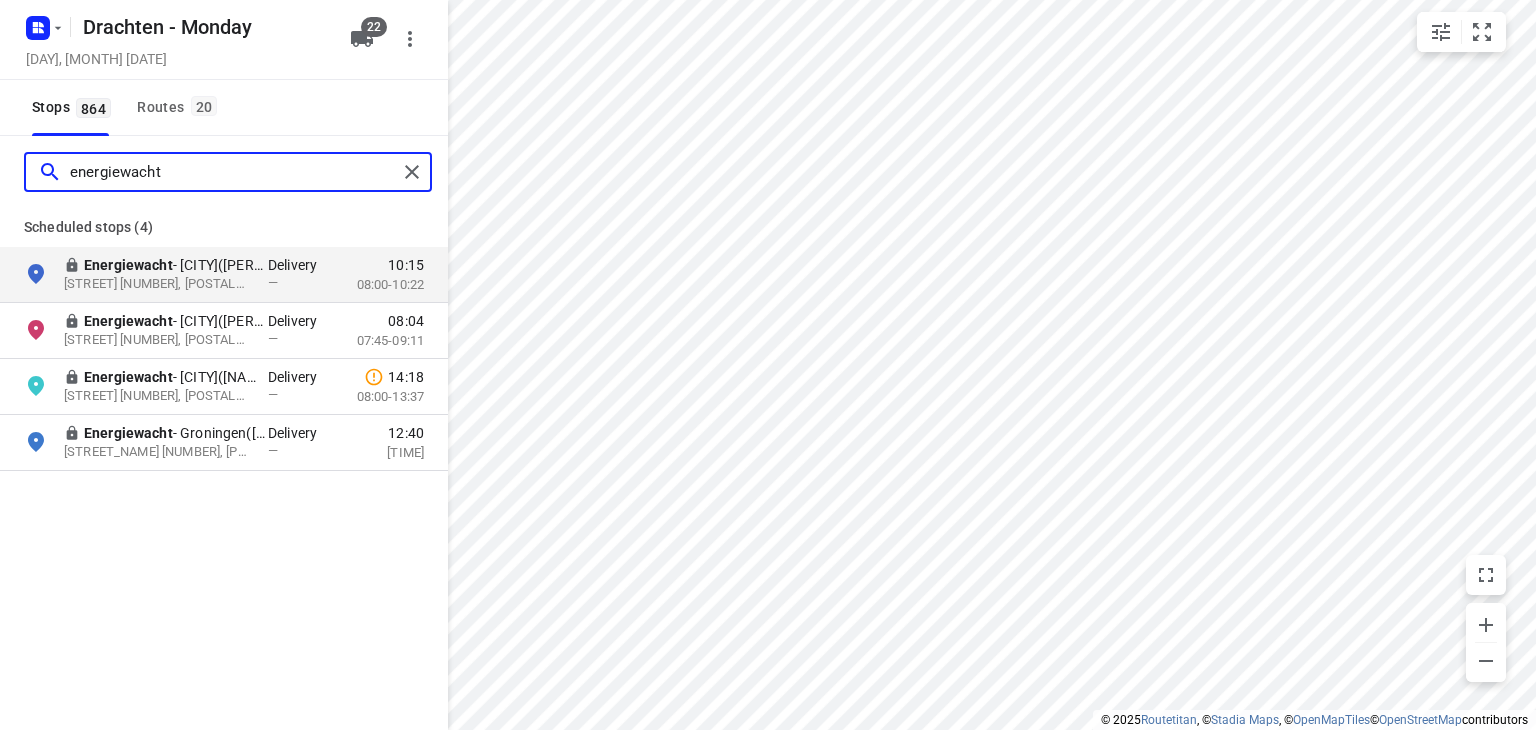 click on "energiewacht" at bounding box center (233, 172) 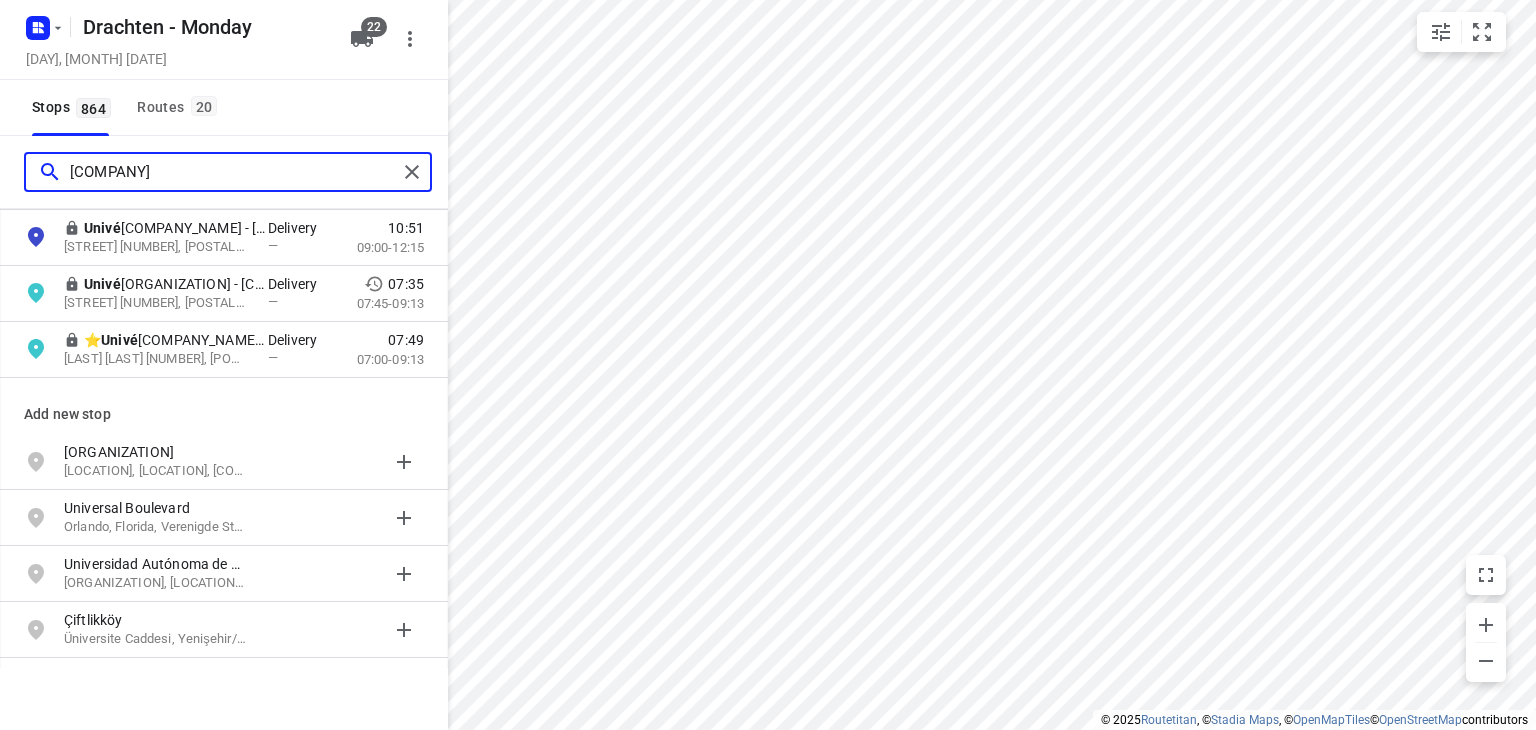 scroll, scrollTop: 439, scrollLeft: 0, axis: vertical 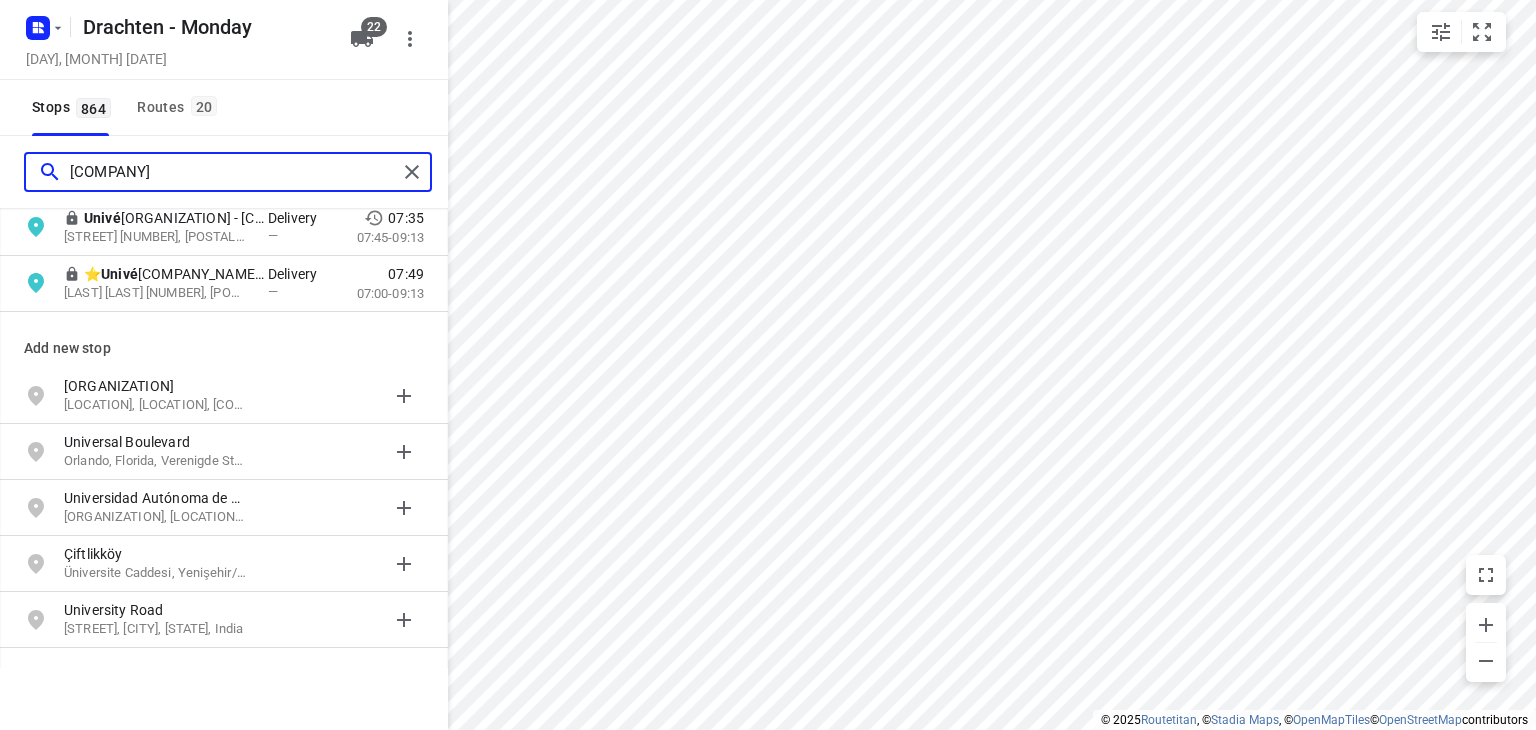 type on "univé" 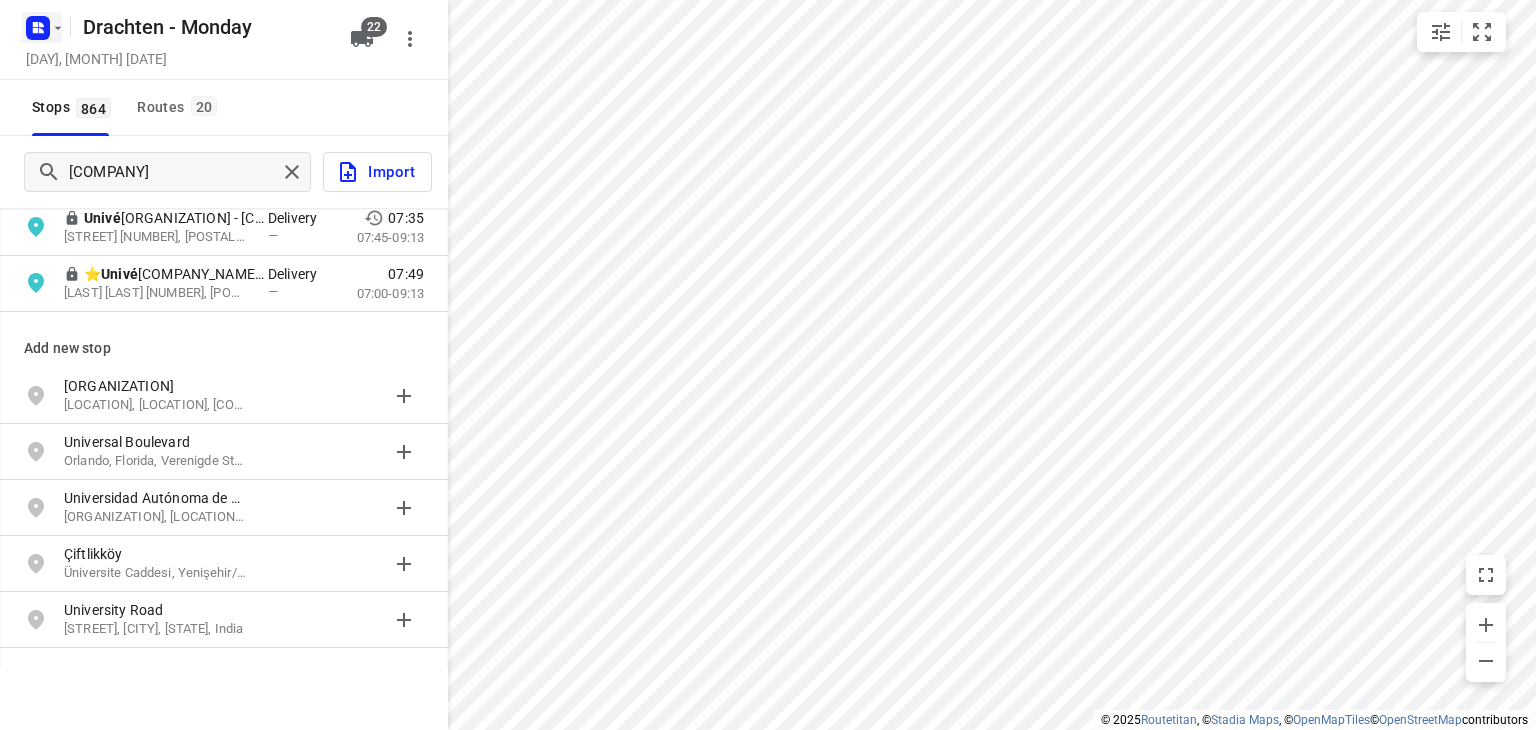 click 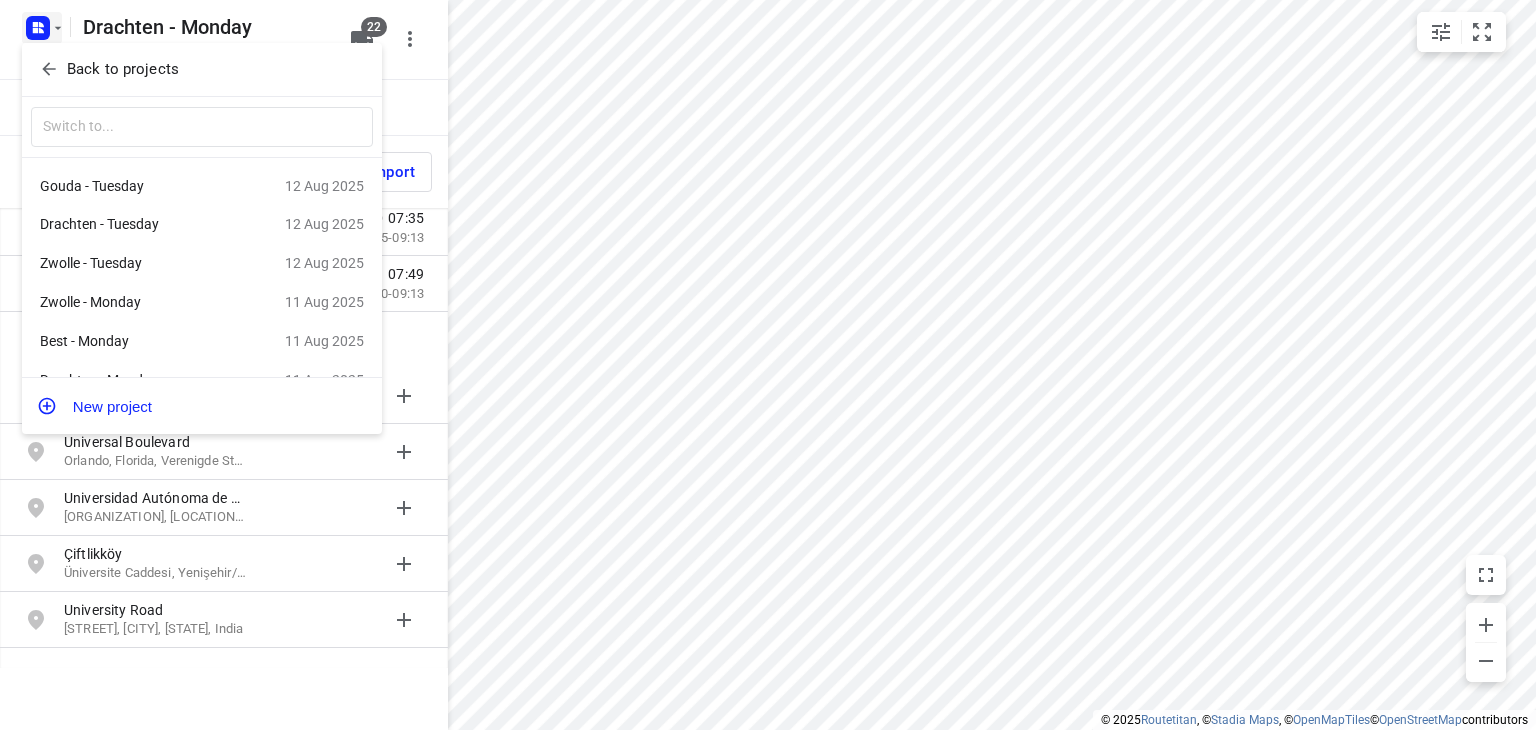 click on "Back to projects" at bounding box center [123, 69] 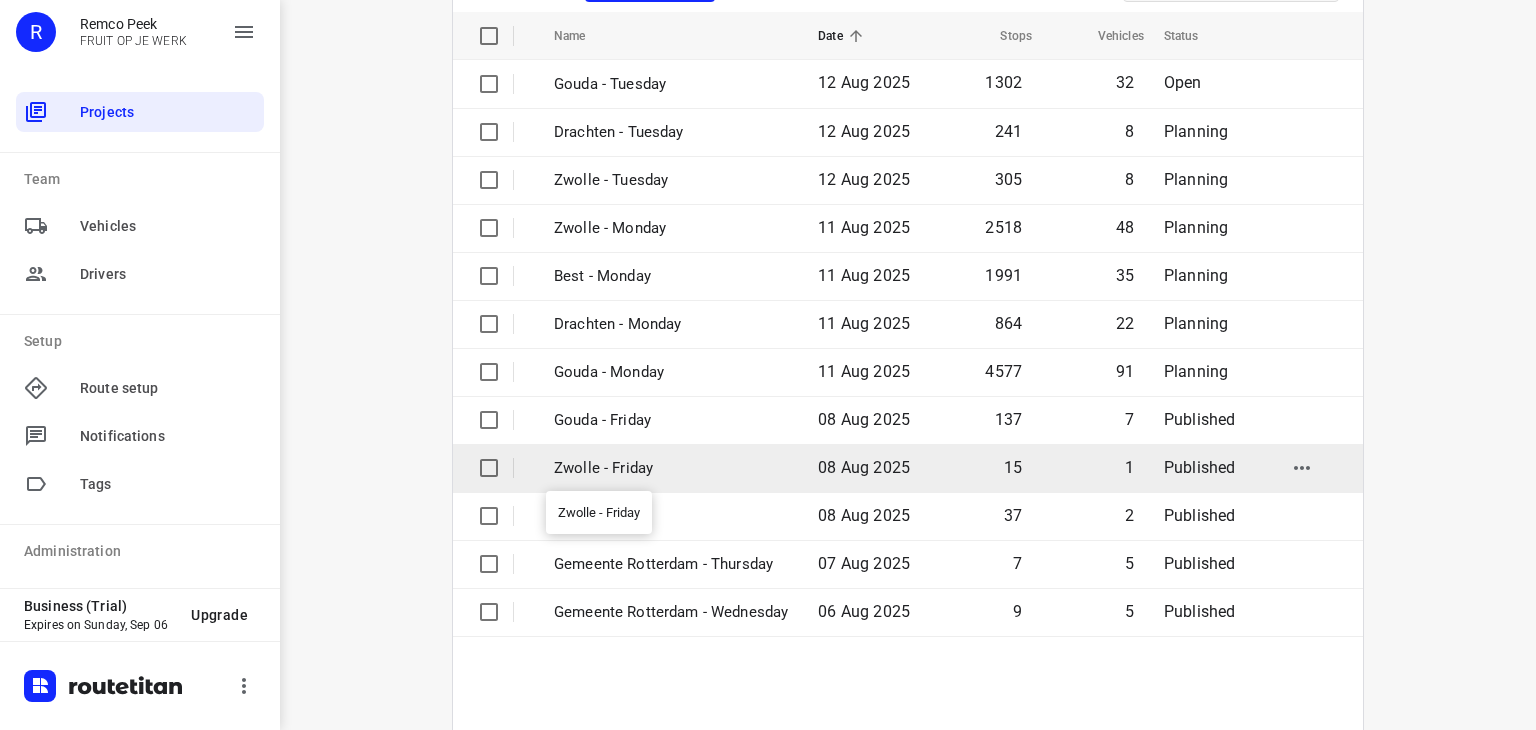 scroll, scrollTop: 200, scrollLeft: 0, axis: vertical 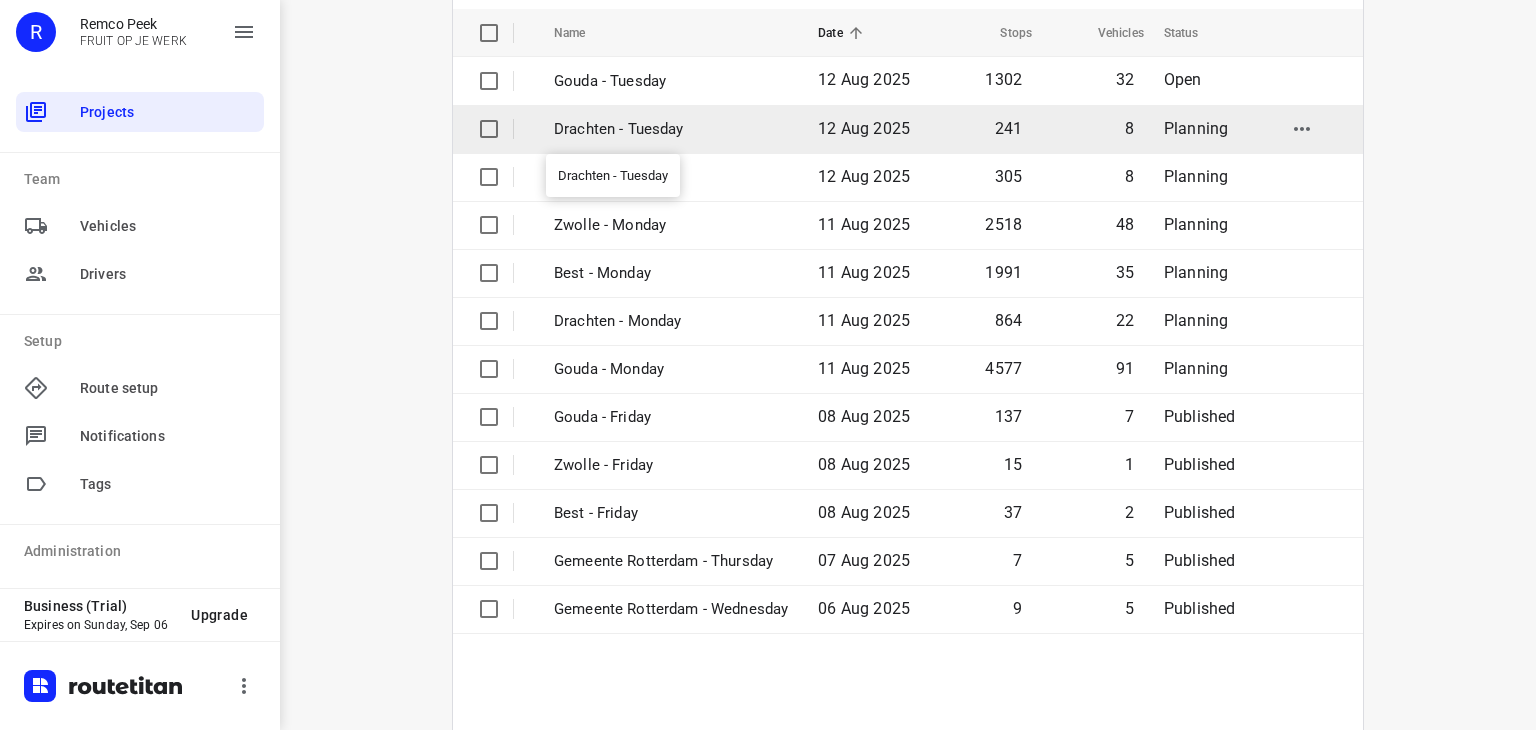 click on "Drachten - Tuesday" at bounding box center [671, 129] 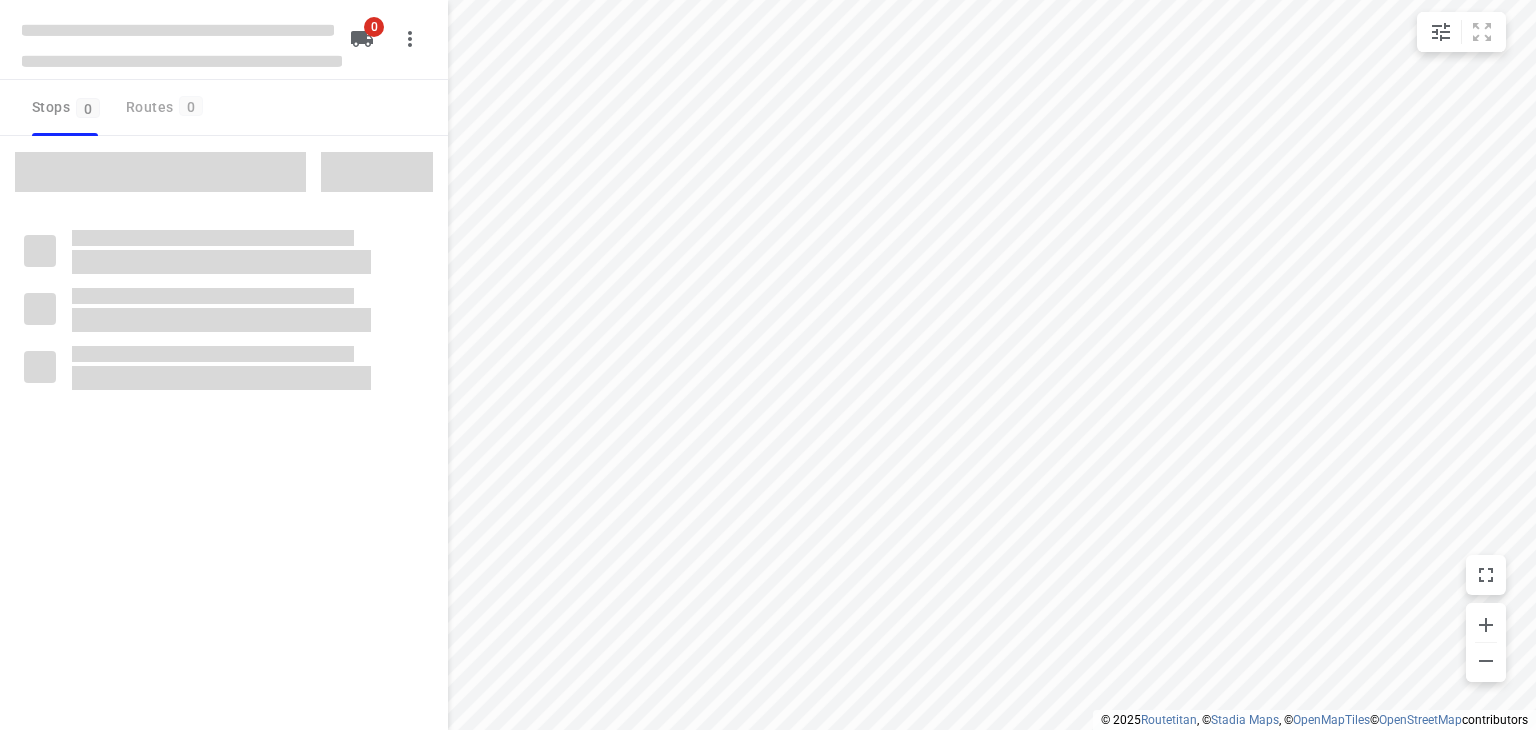 scroll, scrollTop: 0, scrollLeft: 0, axis: both 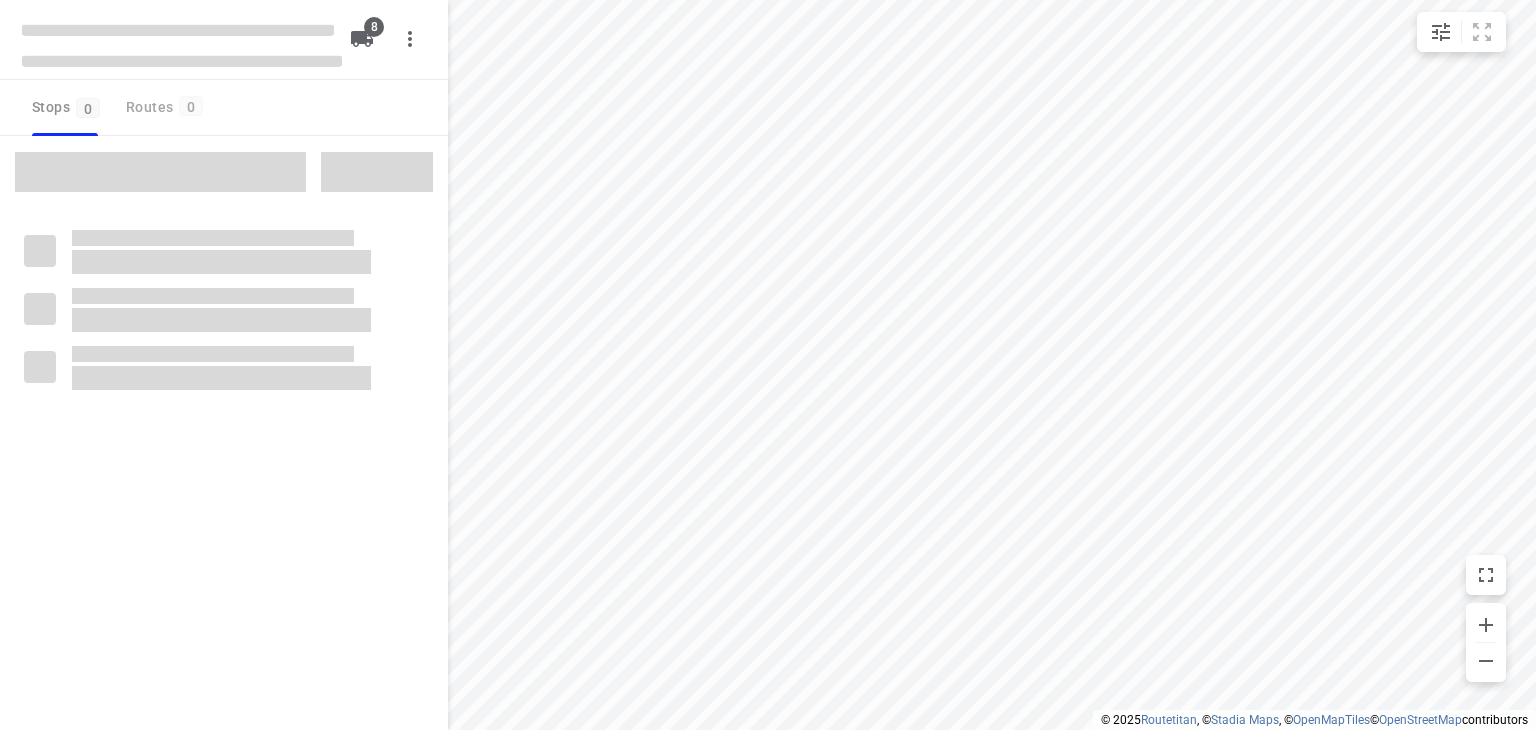 type on "distance" 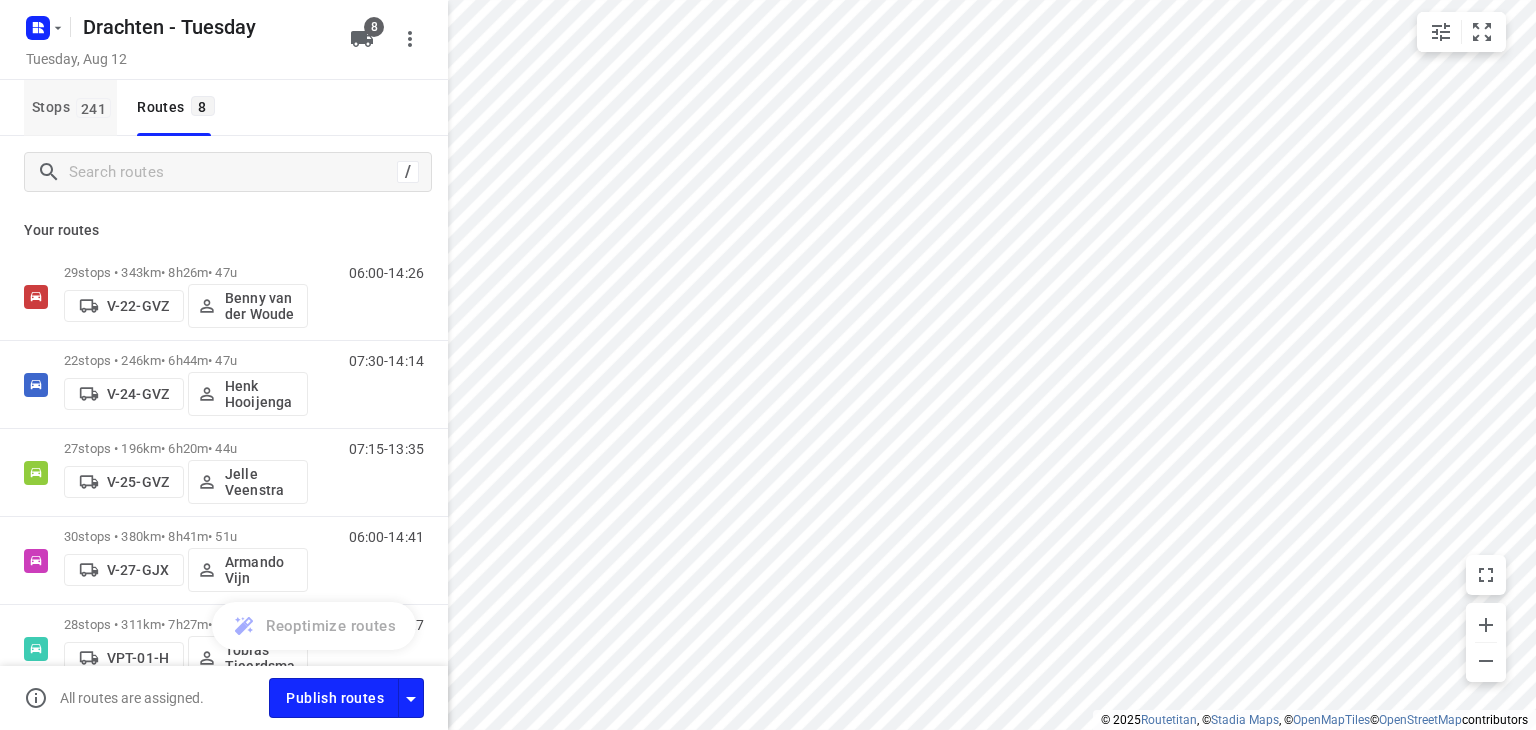 click on "Stops 241" at bounding box center [74, 107] 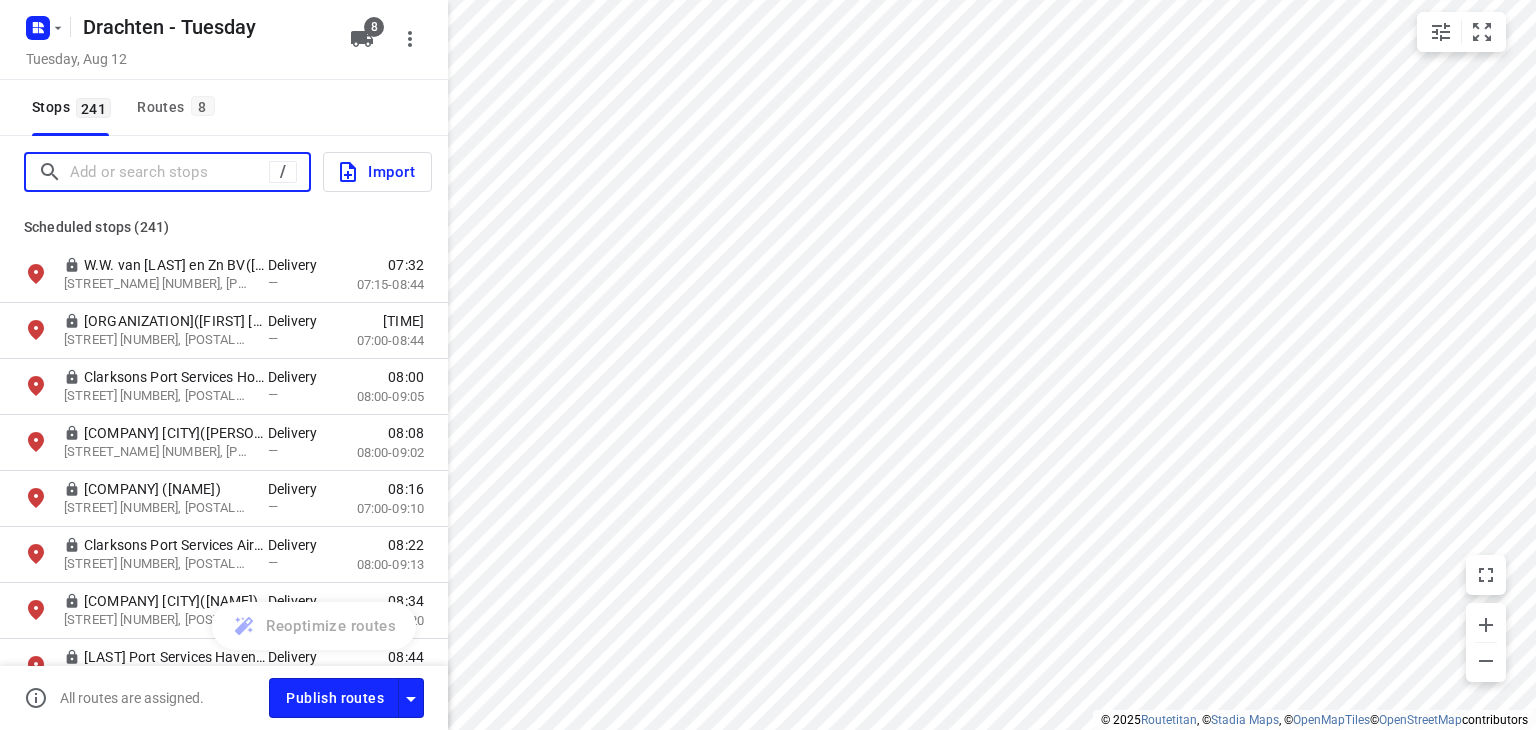click at bounding box center [169, 172] 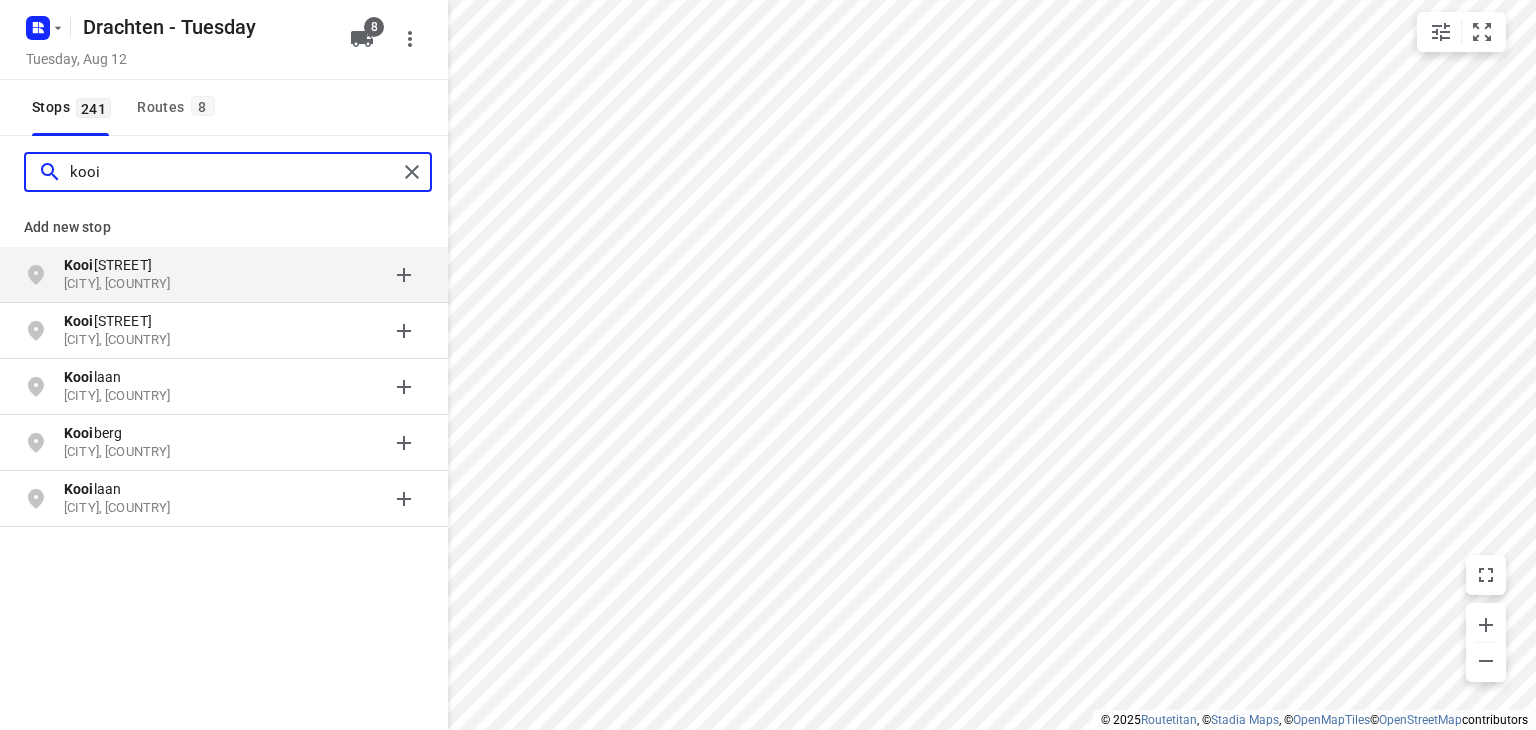 type on "kooi" 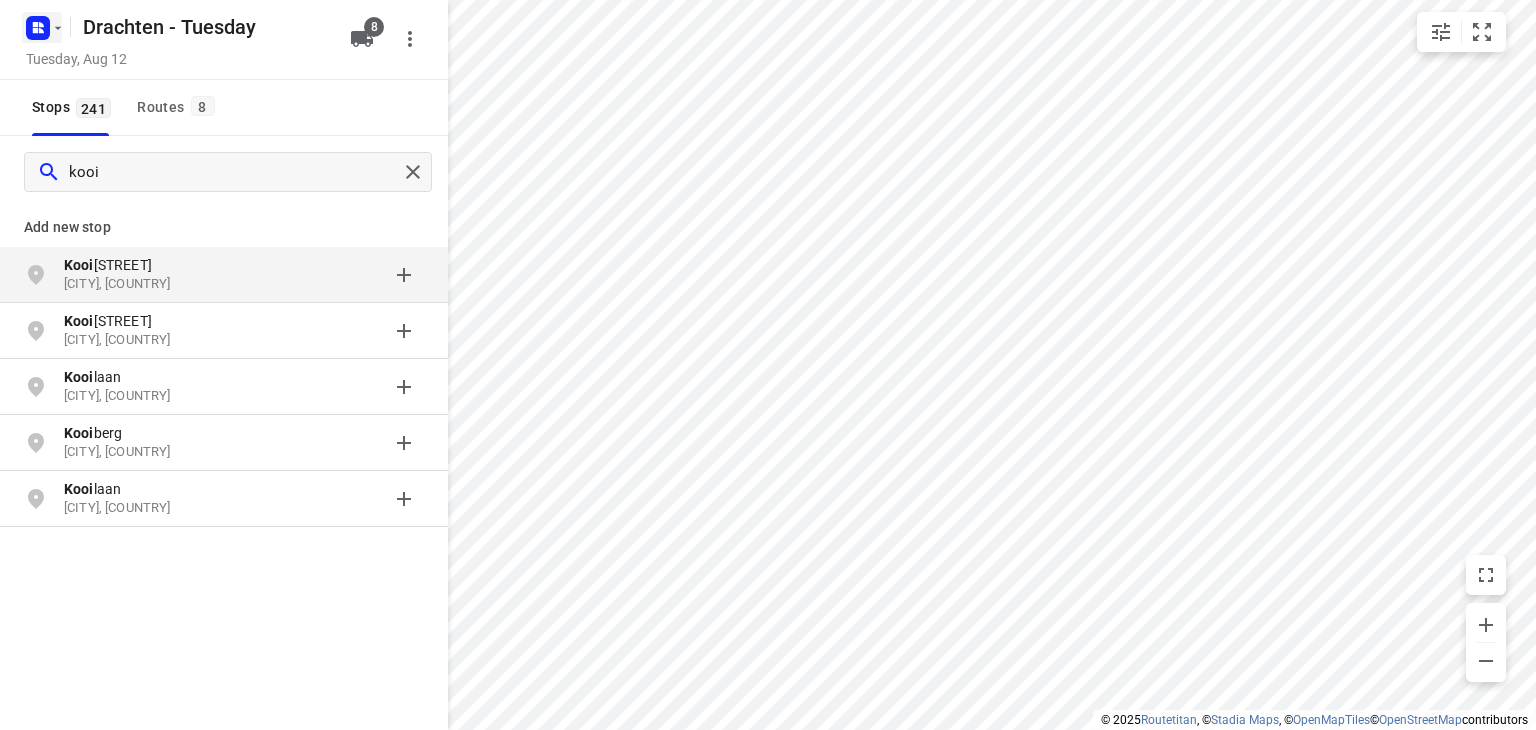 click 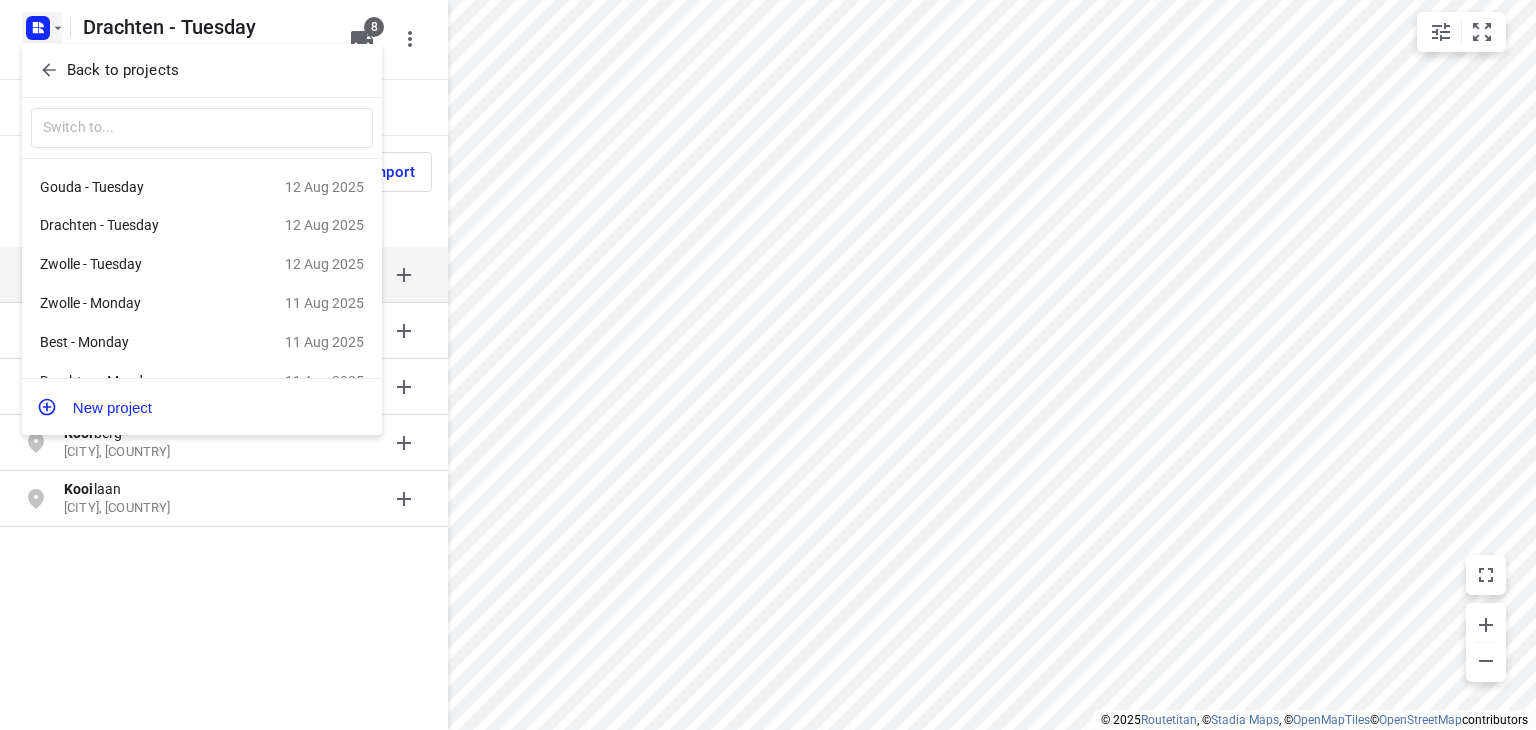 click on "Back to projects" at bounding box center (123, 70) 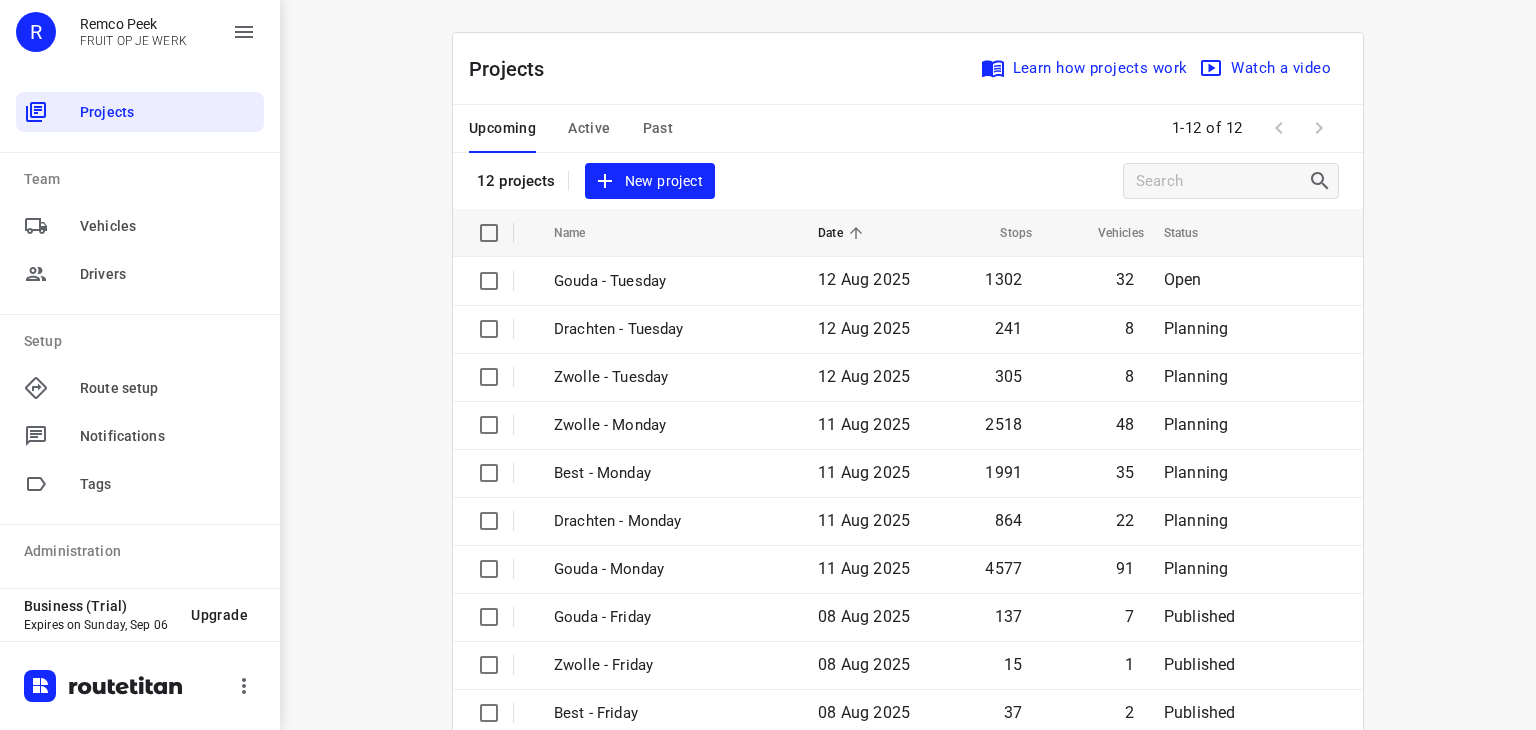 click on "Active" at bounding box center [589, 128] 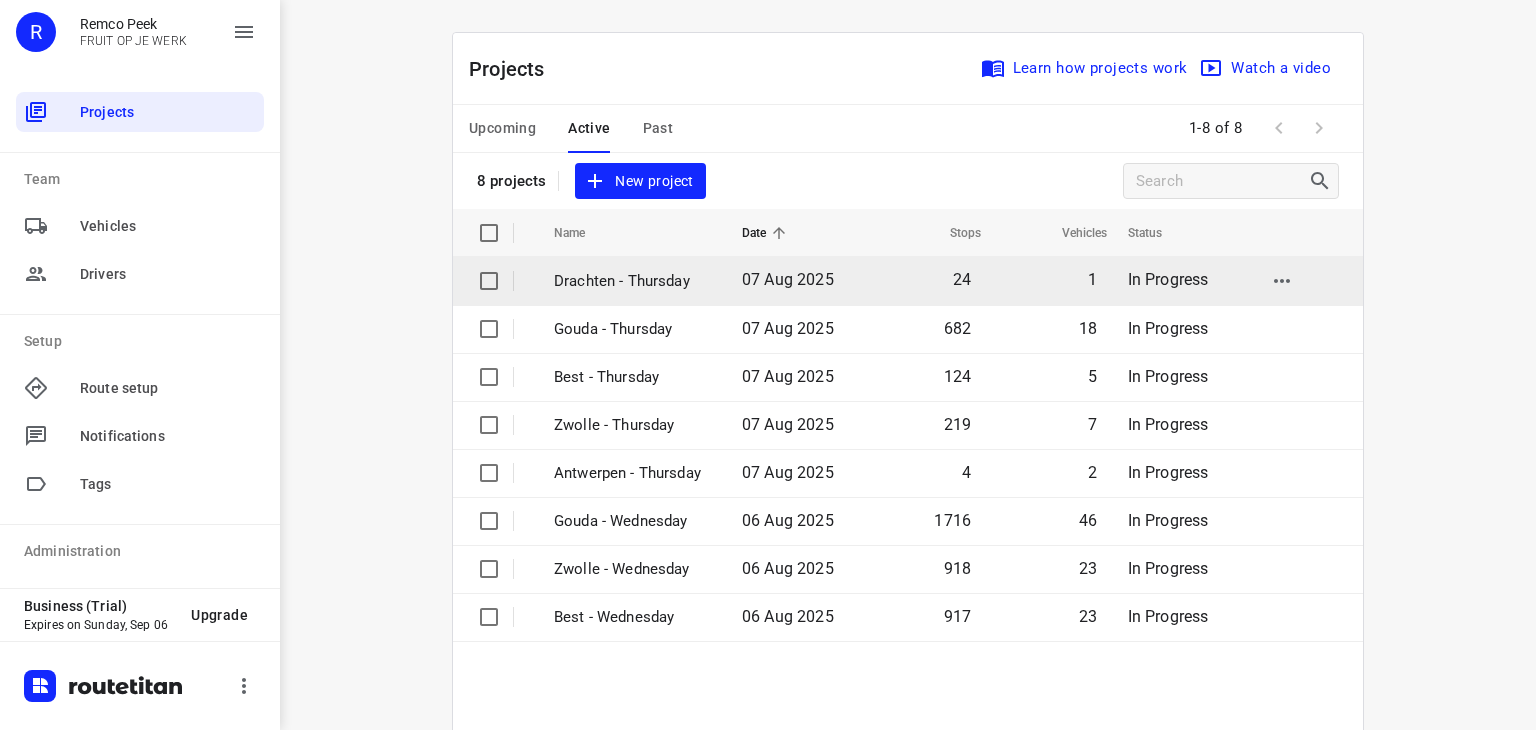 click on "Drachten - Thursday" at bounding box center [633, 281] 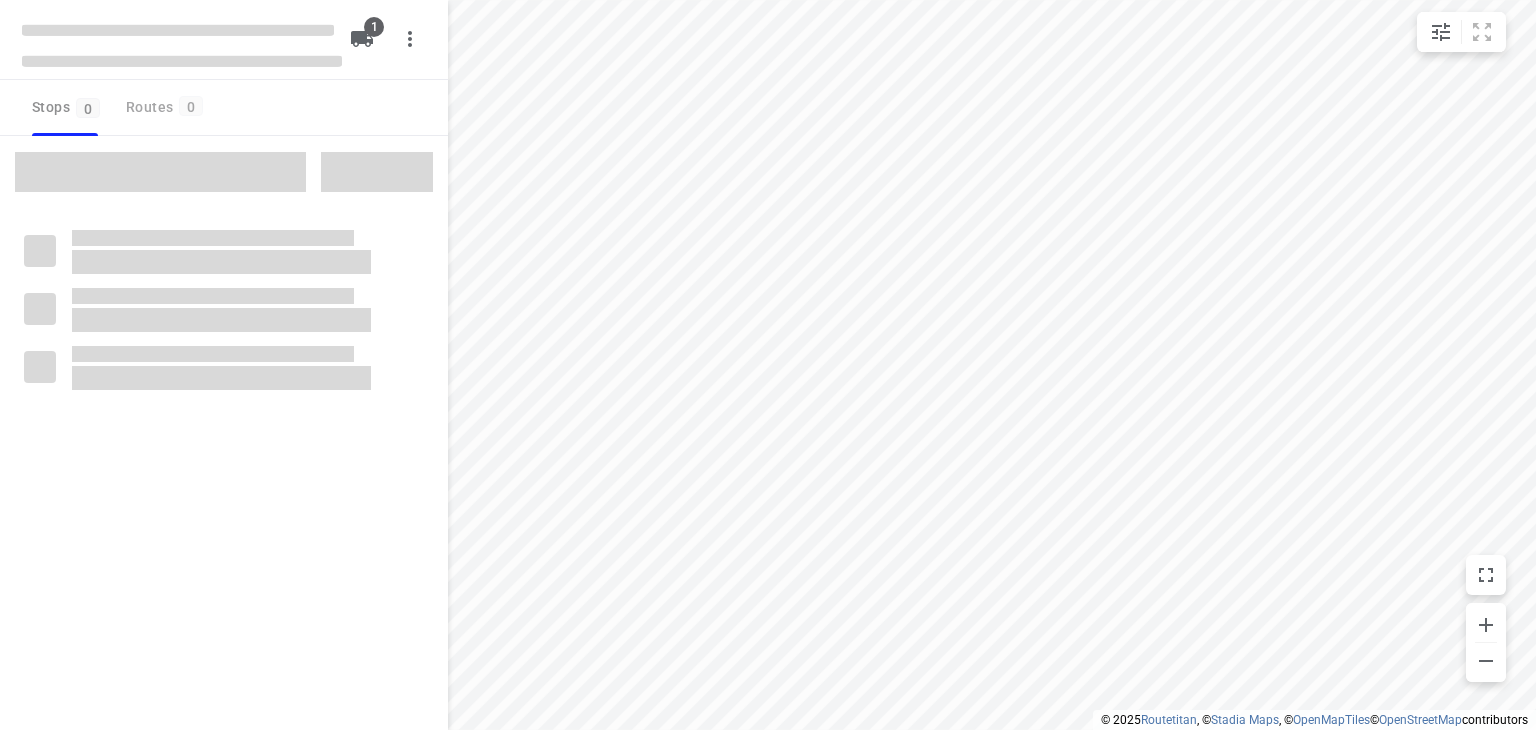 type on "distance" 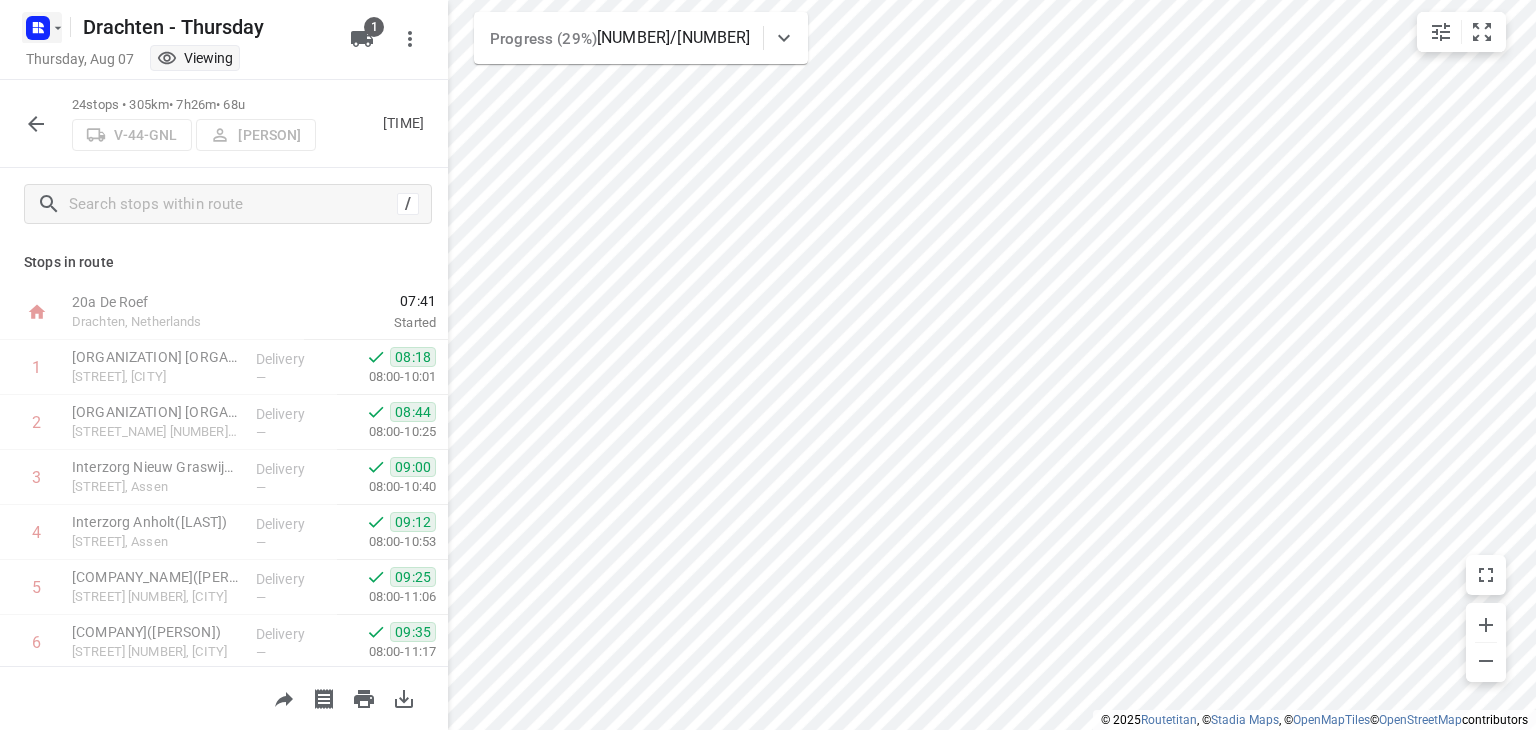 click 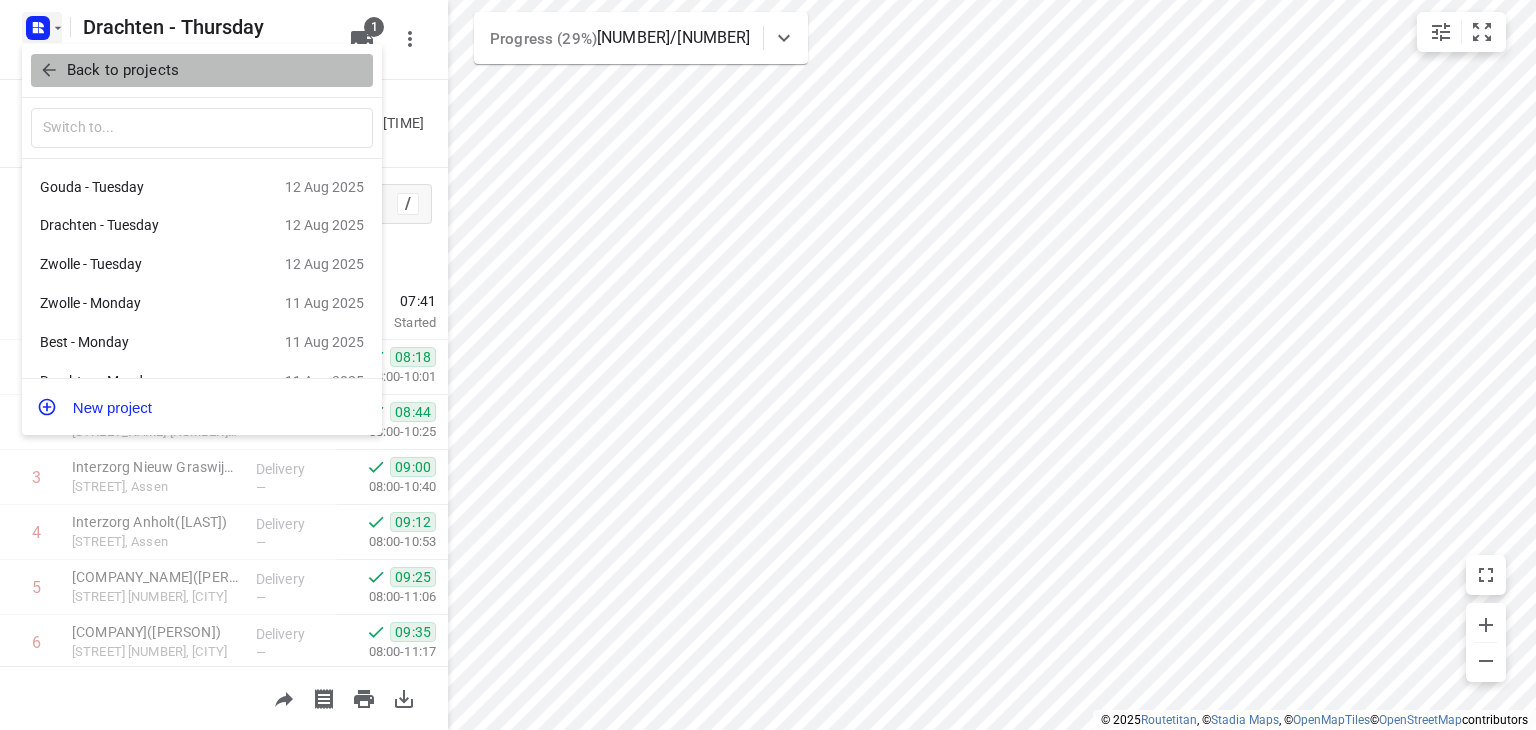 click on "Back to projects" at bounding box center [123, 70] 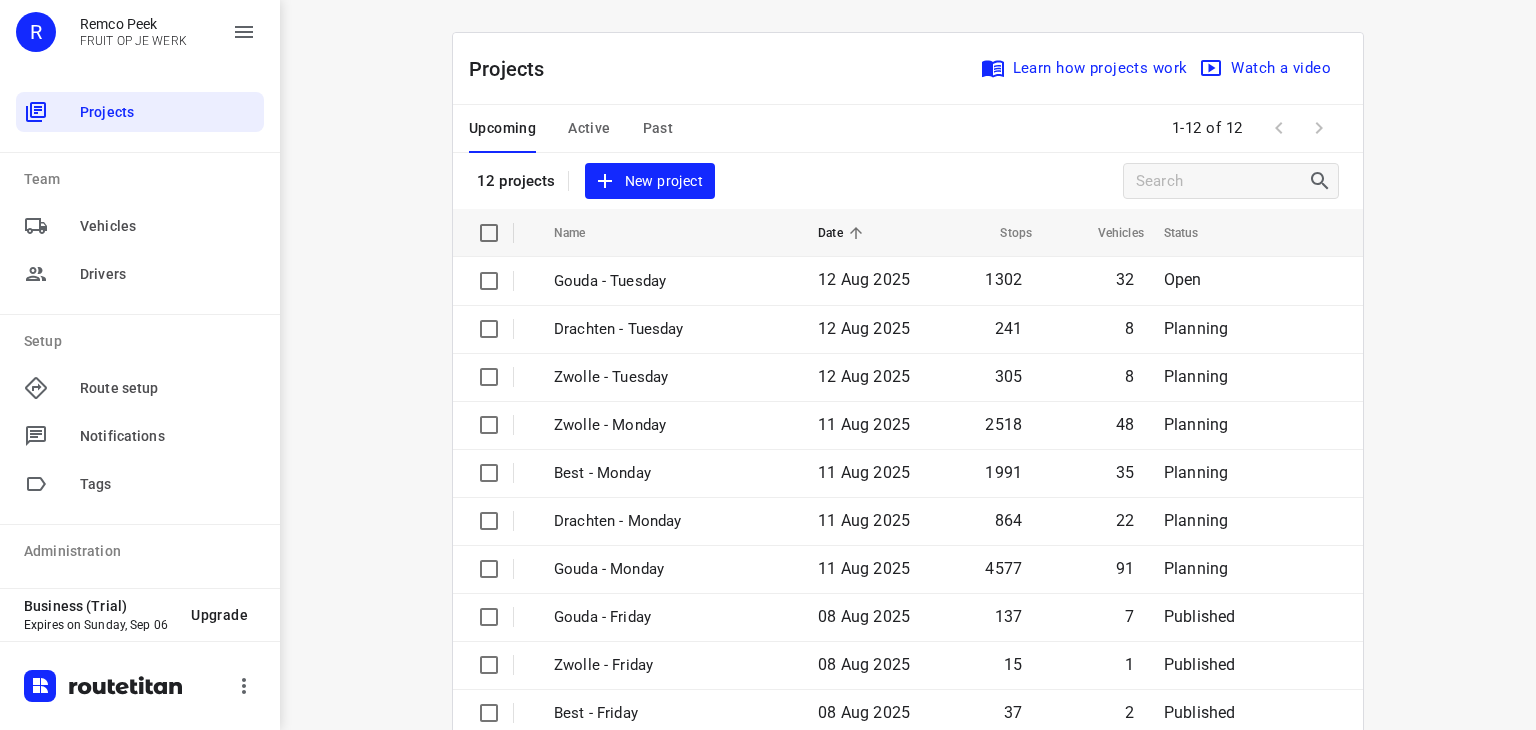 click on "Active" at bounding box center [589, 128] 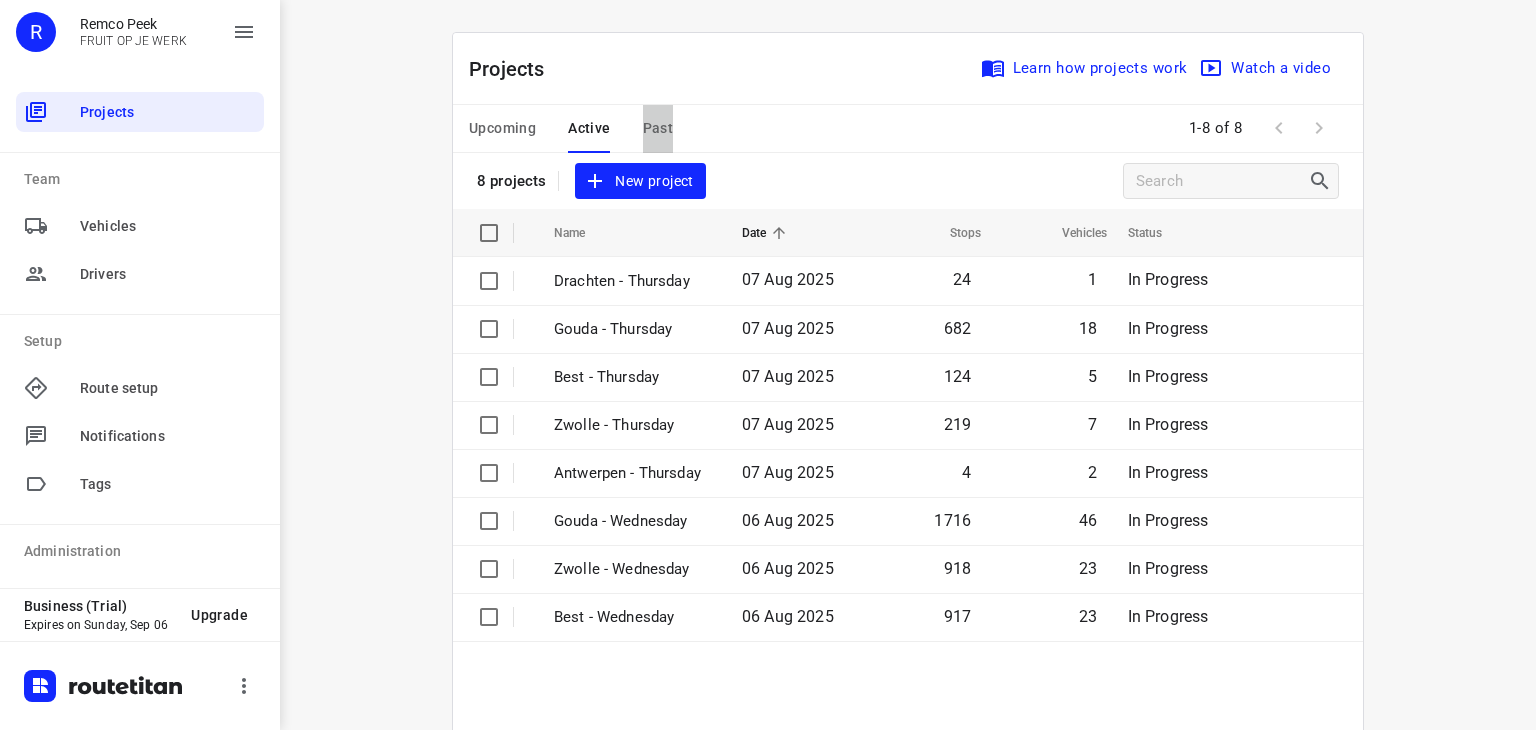 click on "Past" at bounding box center [658, 129] 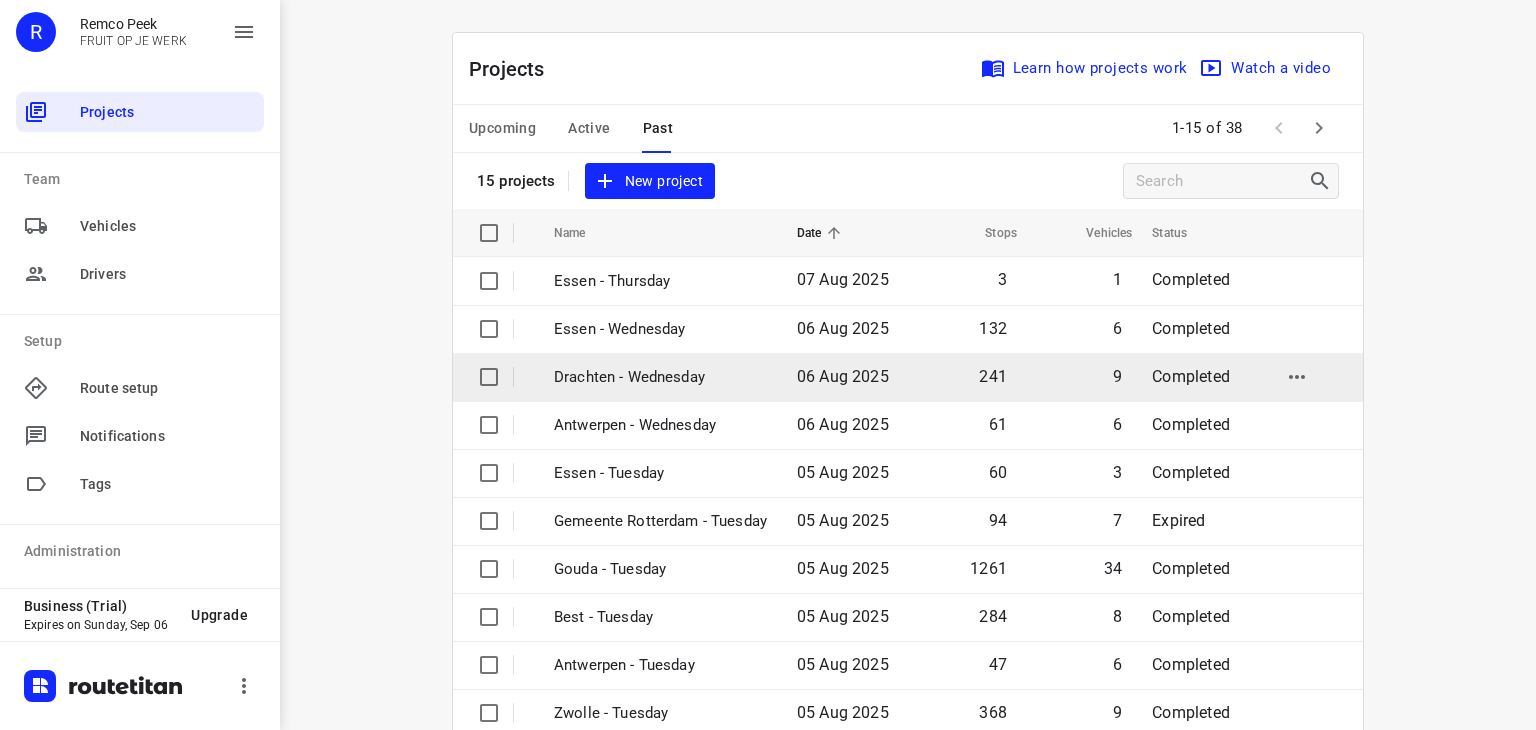 click on "Drachten - Wednesday" at bounding box center (660, 377) 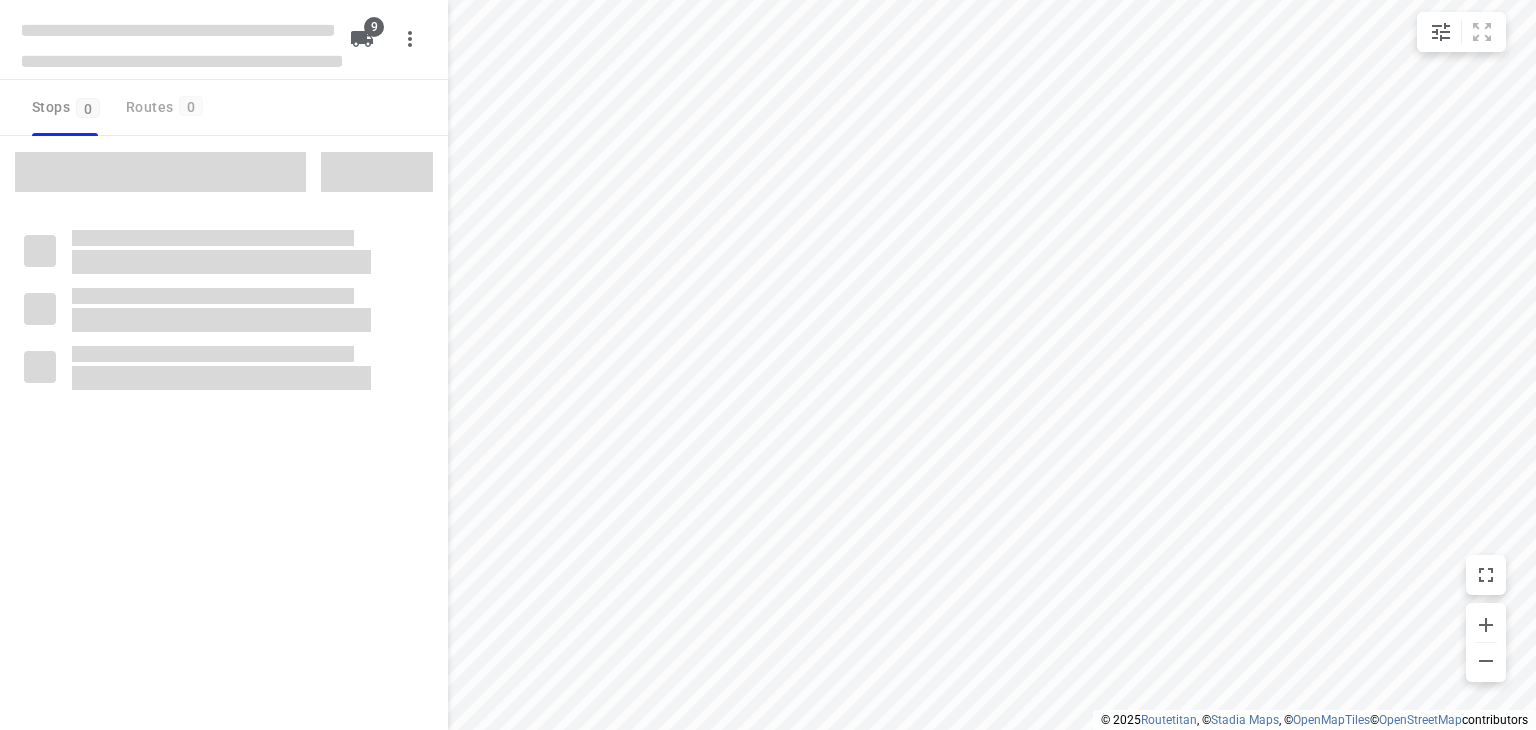 type on "distance" 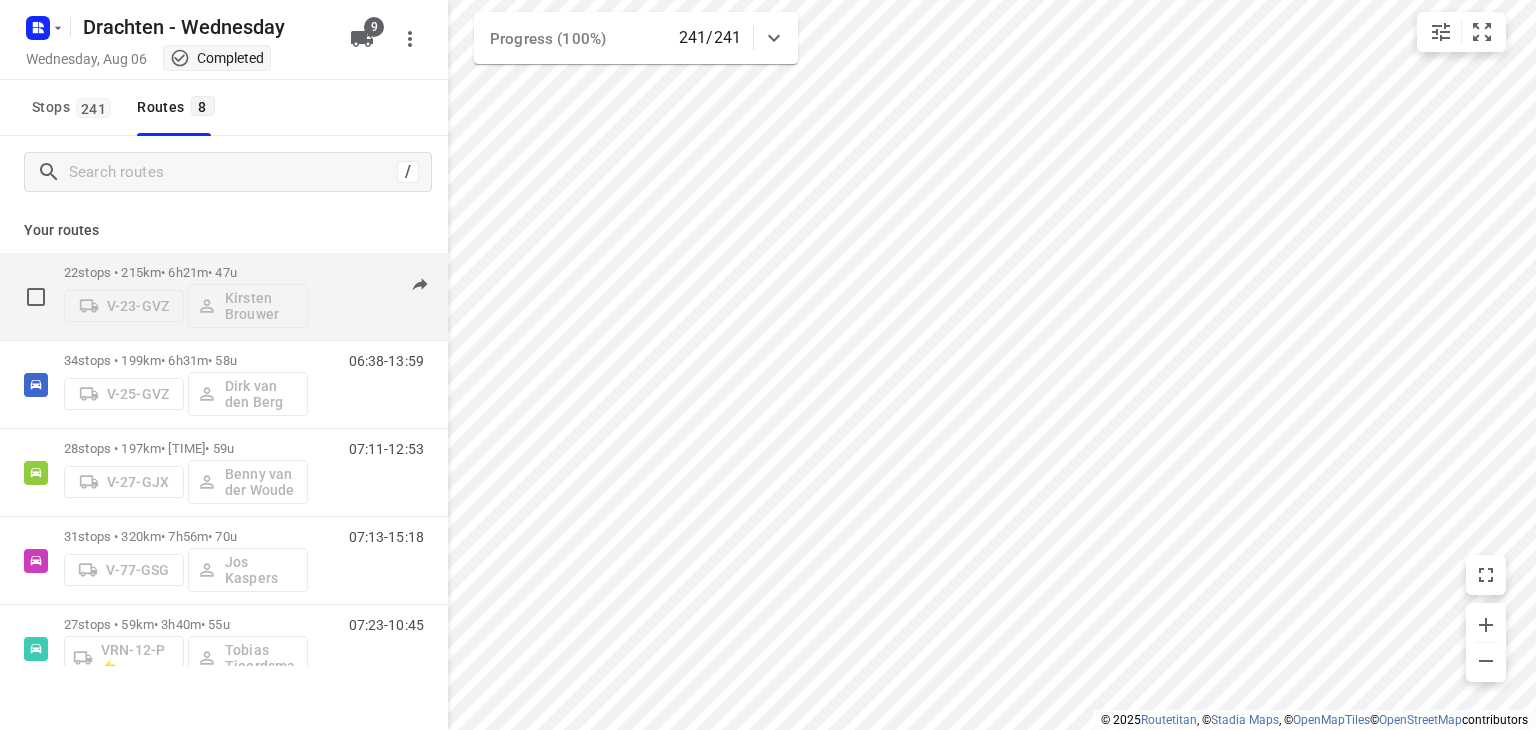 click on "22  stops •   215km  •   6h21m  • 47u" at bounding box center [186, 272] 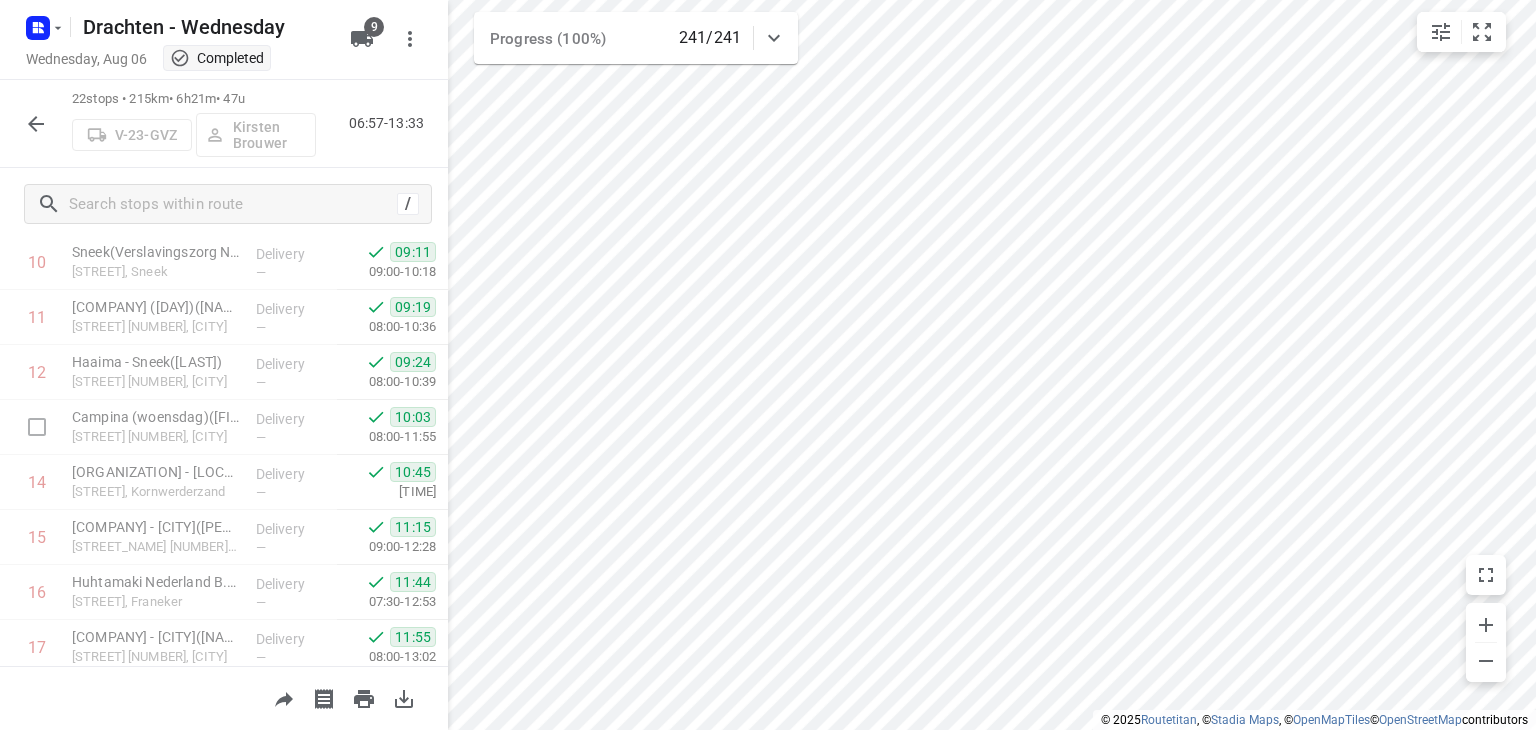 scroll, scrollTop: 939, scrollLeft: 0, axis: vertical 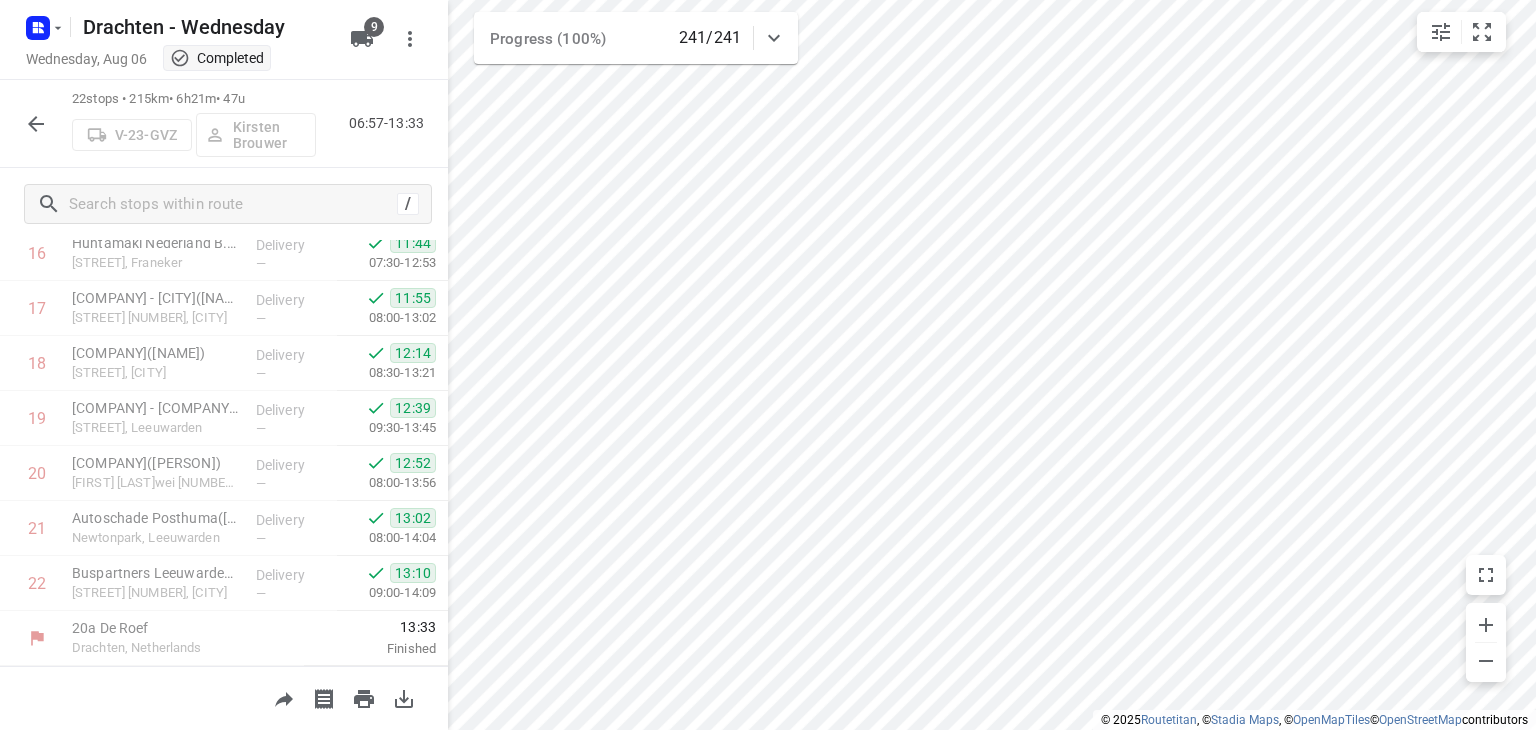 click 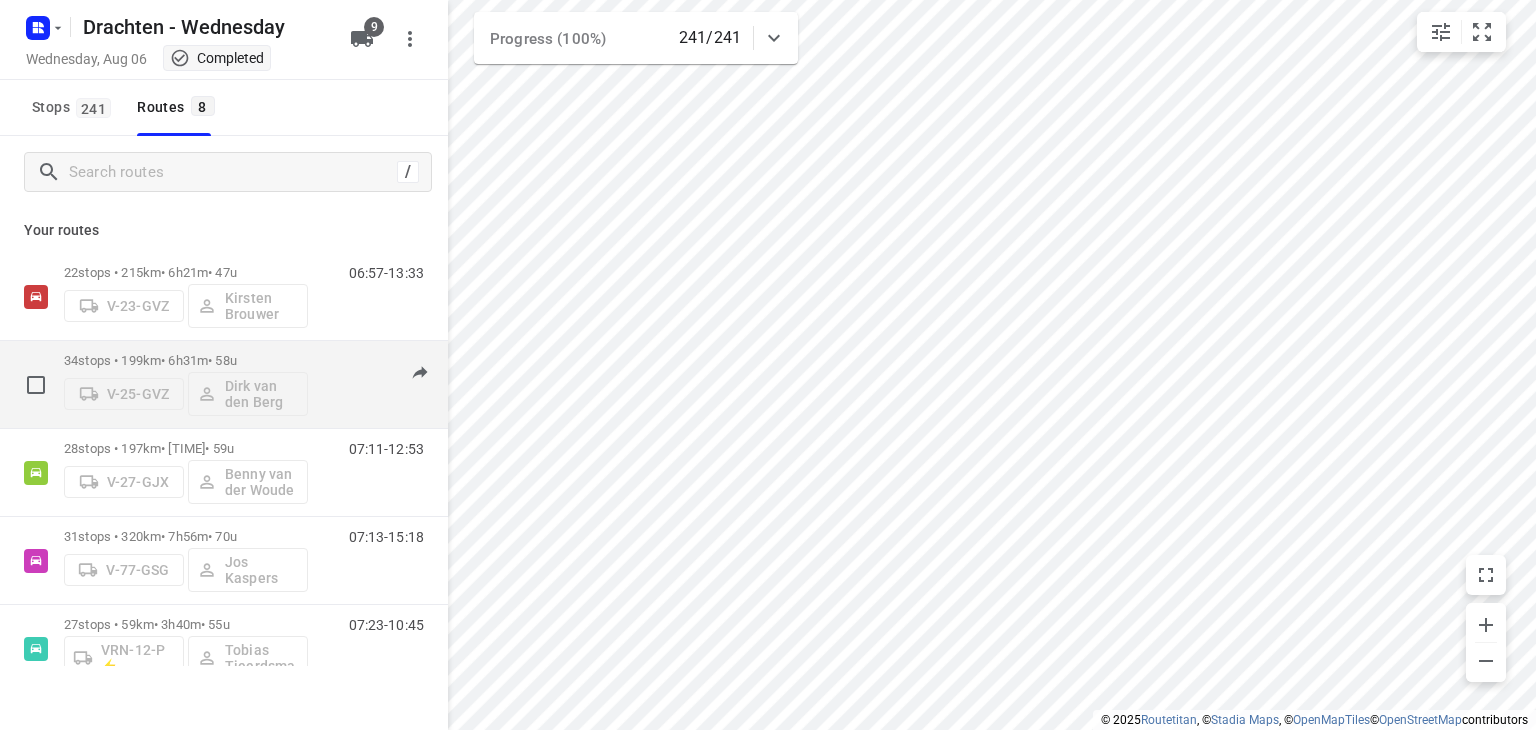 click on "34  stops •   199km  •   6h31m  • 58u" at bounding box center [186, 360] 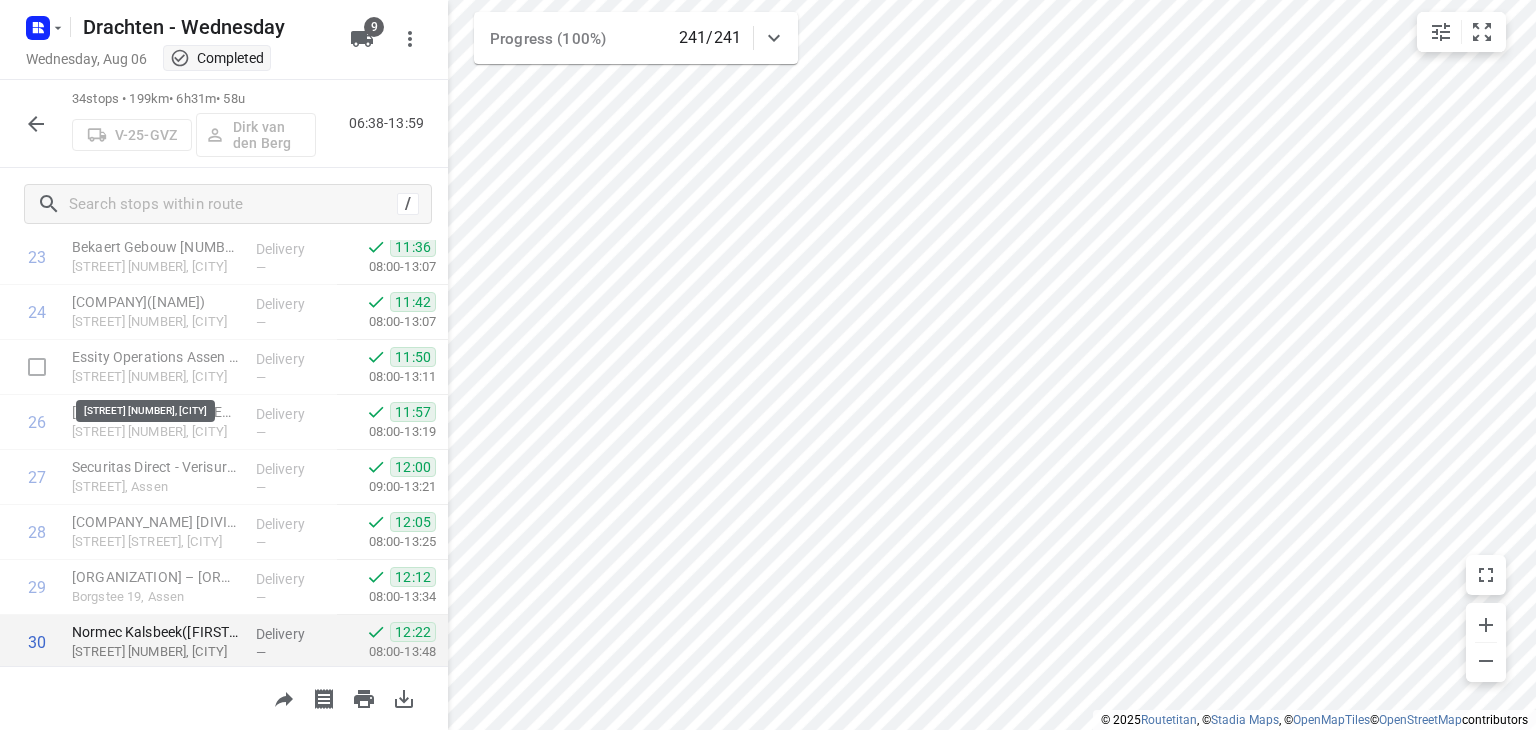 scroll, scrollTop: 1599, scrollLeft: 0, axis: vertical 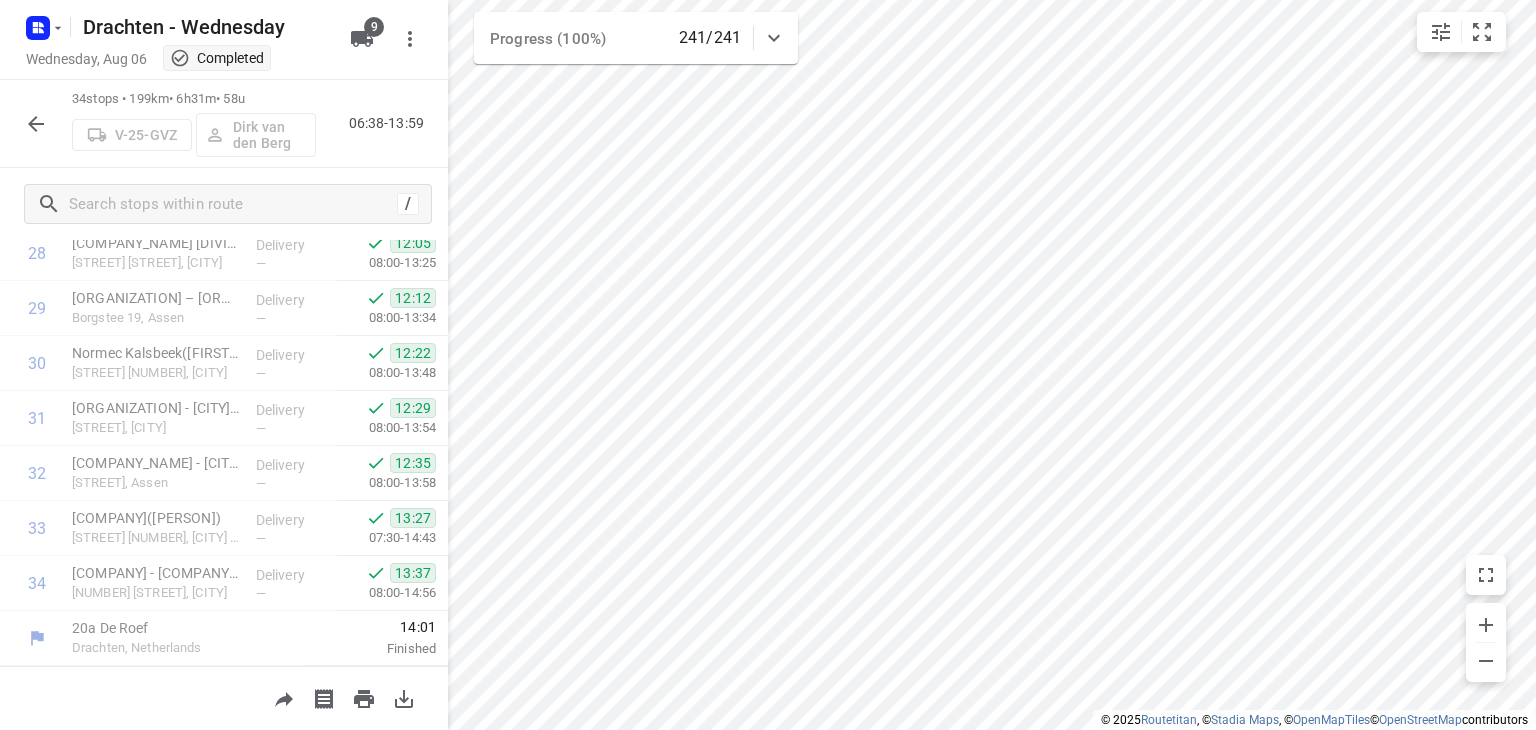 click on "34  stops •   199km  •   6h31m  • 58u V-25-GVZ Dirk van den Berg 06:38-13:59" at bounding box center [224, 124] 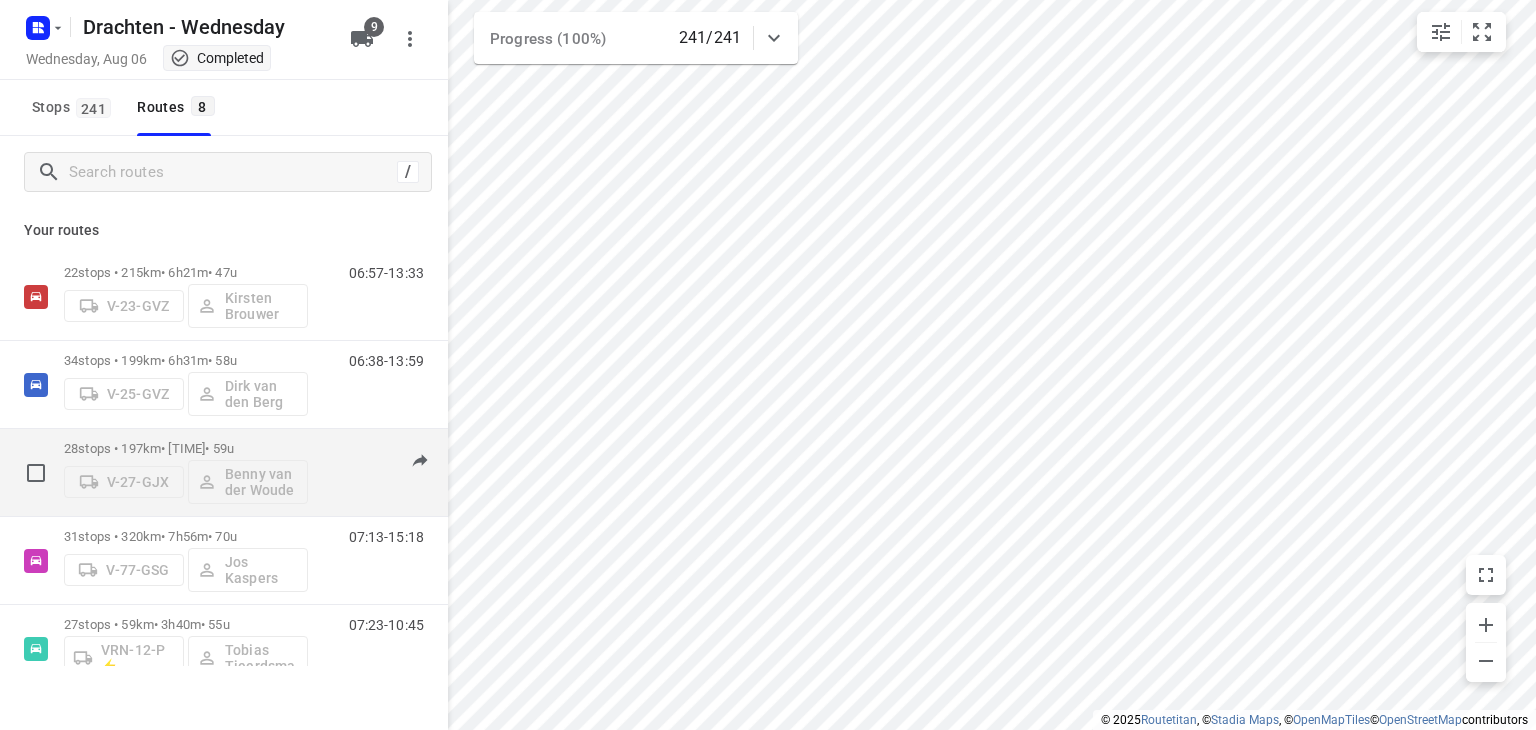 click on "28  stops •   197km  •   5h49m  • 59u V-27-GJX Benny van der Woude 07:11-12:53" at bounding box center [224, 473] 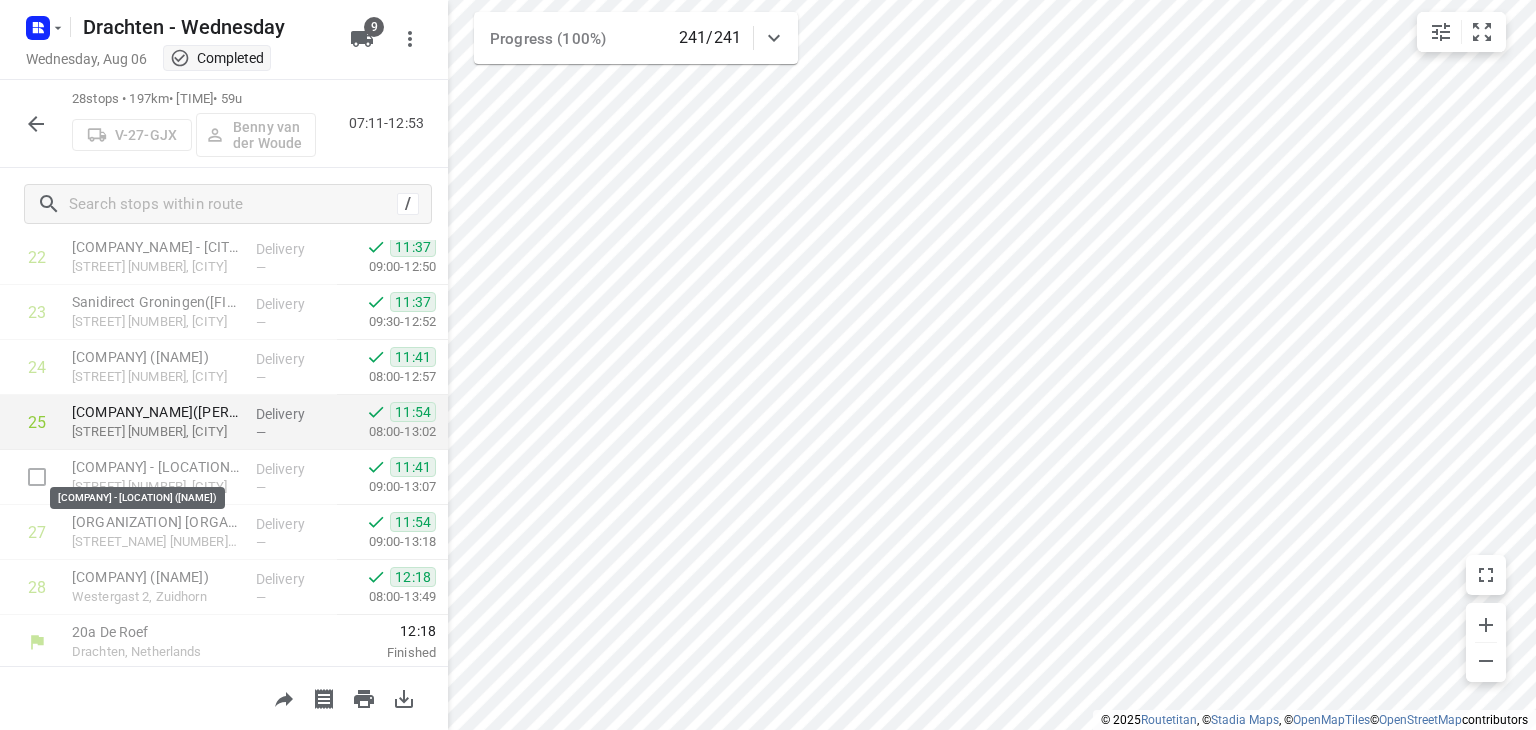 scroll, scrollTop: 1269, scrollLeft: 0, axis: vertical 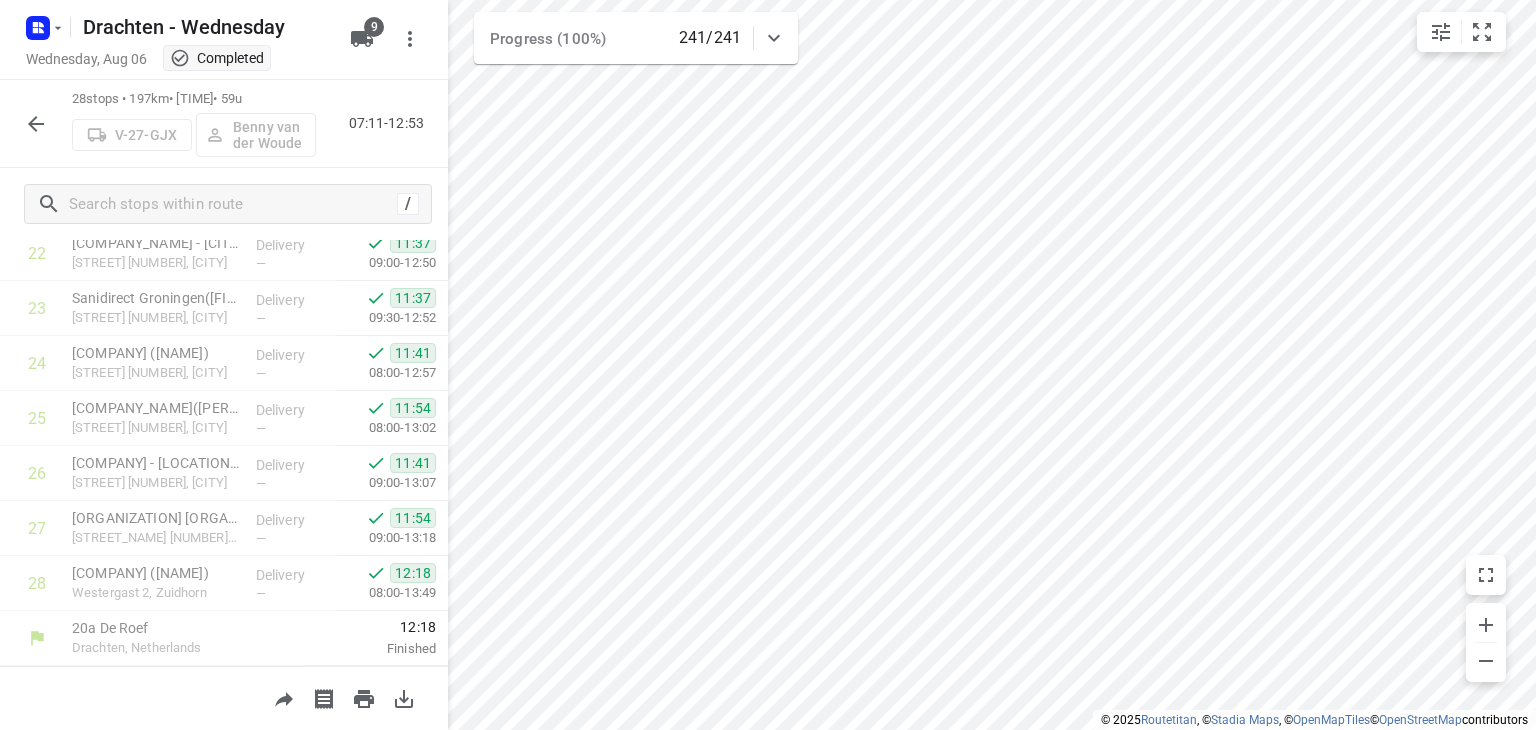 click 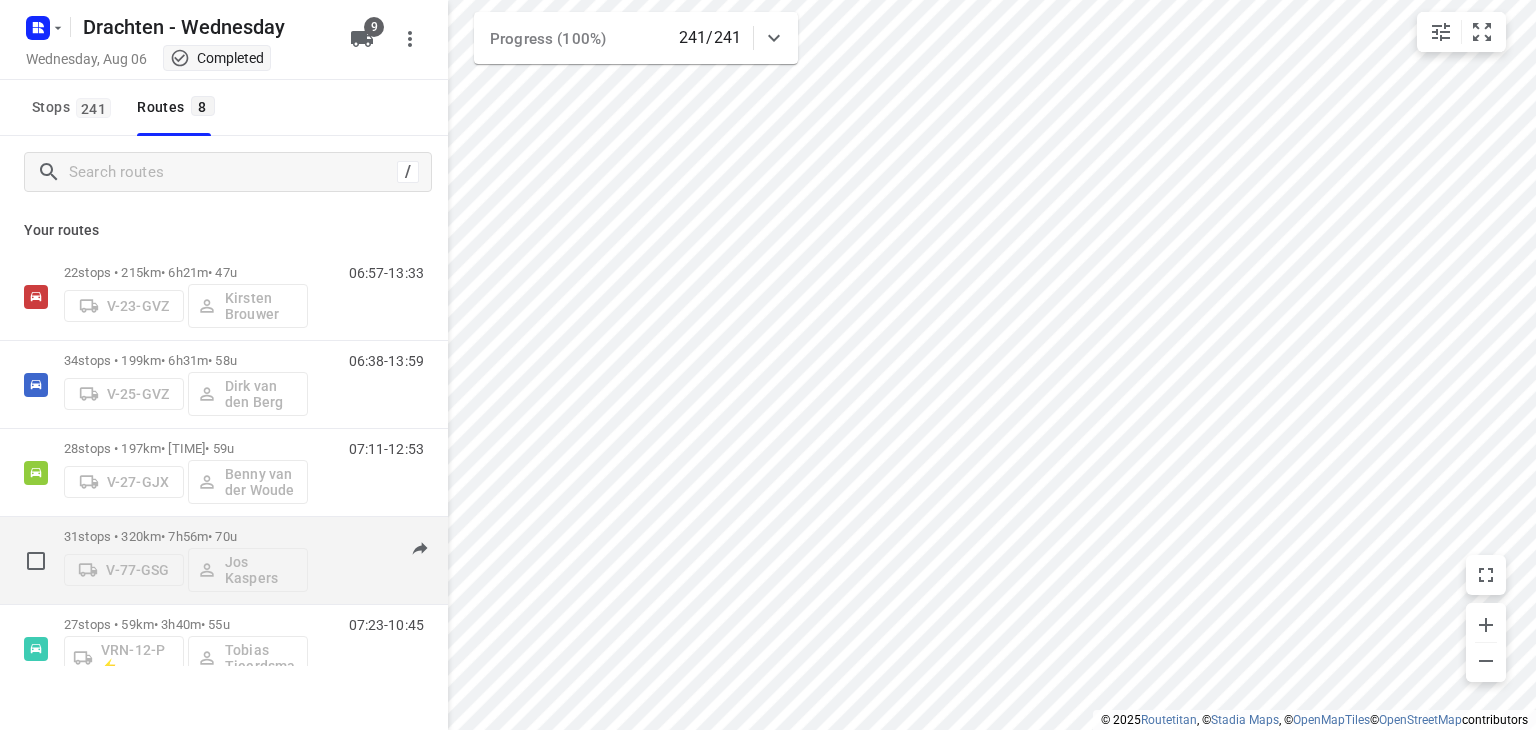 click on "31  stops •   320km  •   7h56m  • 70u" at bounding box center (186, 536) 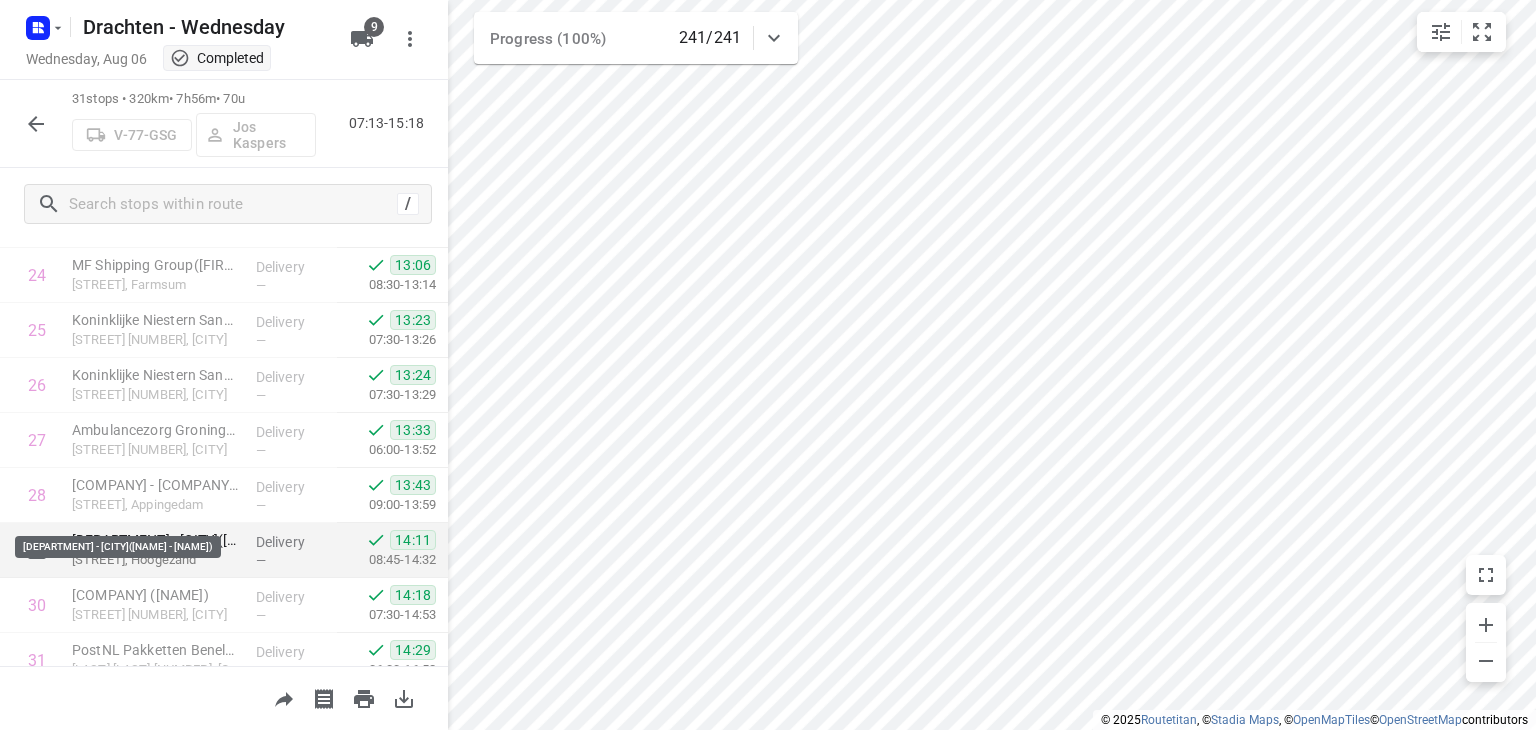 scroll, scrollTop: 1434, scrollLeft: 0, axis: vertical 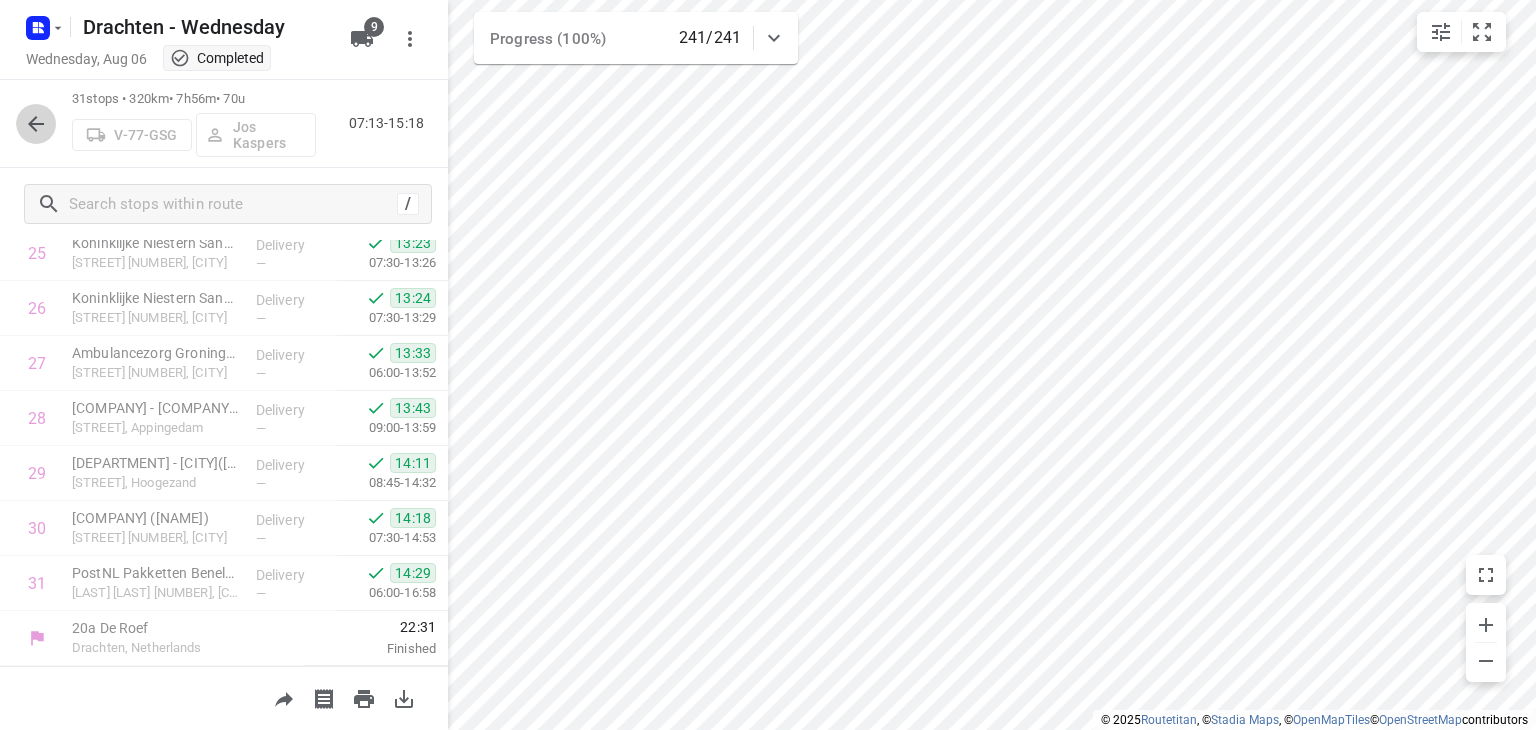 click at bounding box center (36, 124) 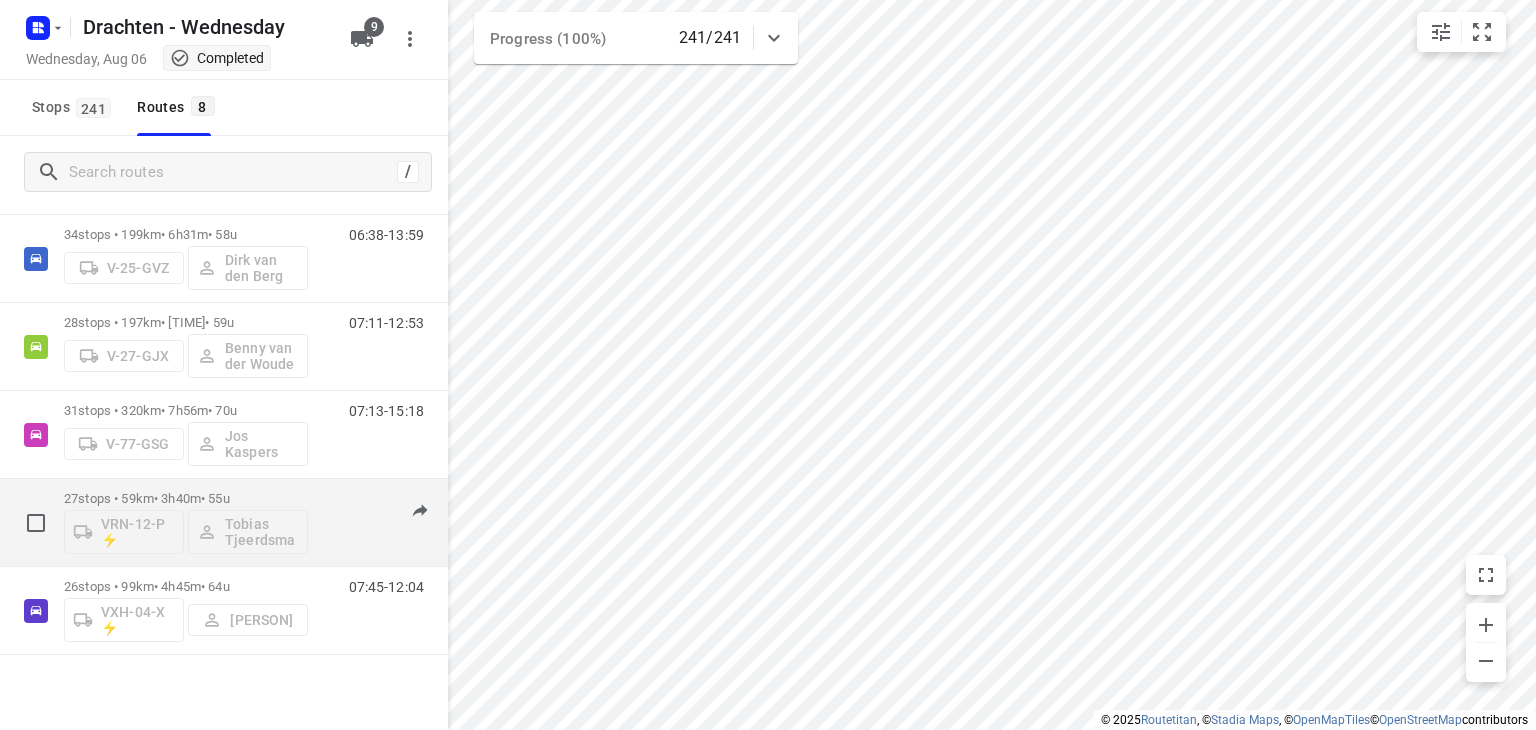 scroll, scrollTop: 200, scrollLeft: 0, axis: vertical 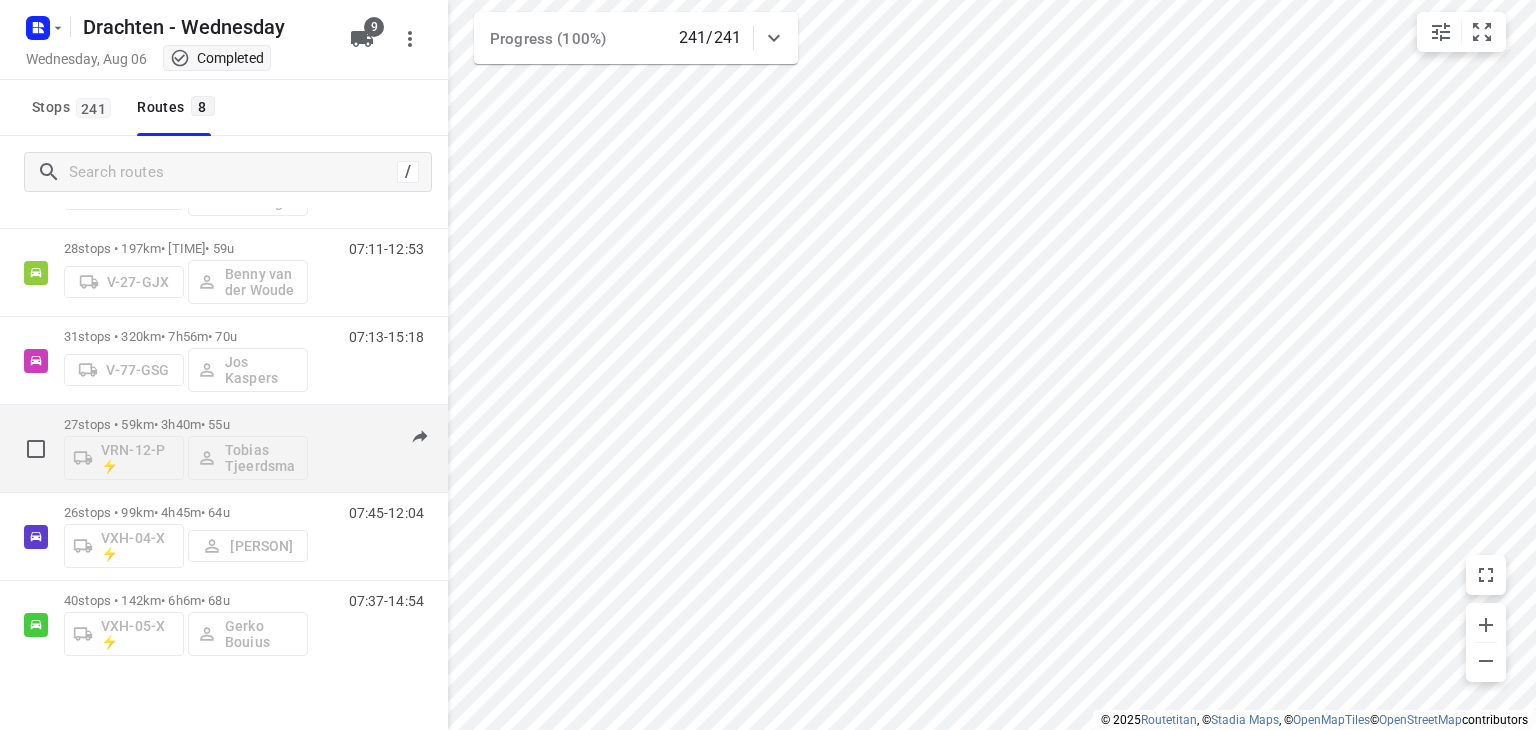 click on "27  stops •   59km  •   3h40m  • 55u" at bounding box center [186, 424] 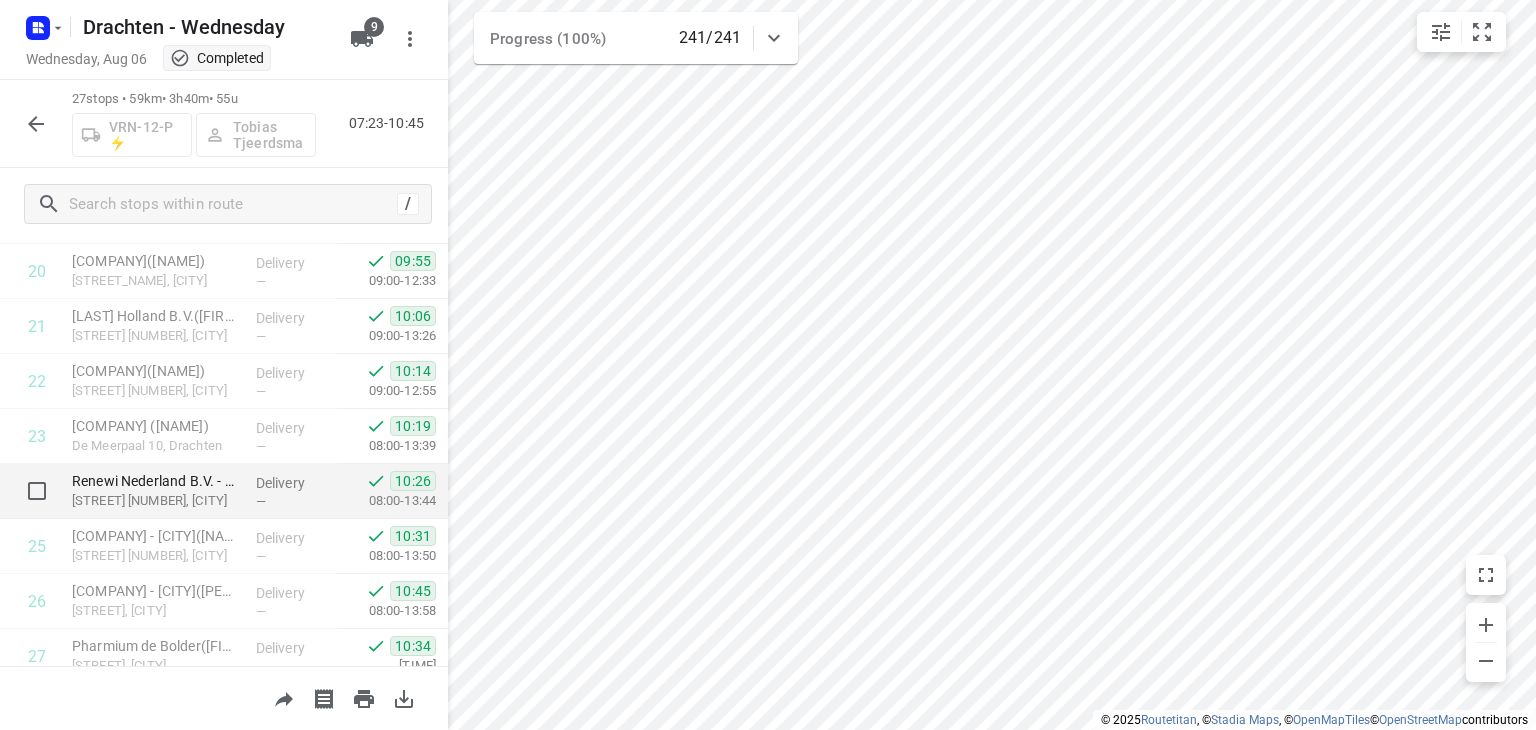 scroll, scrollTop: 1214, scrollLeft: 0, axis: vertical 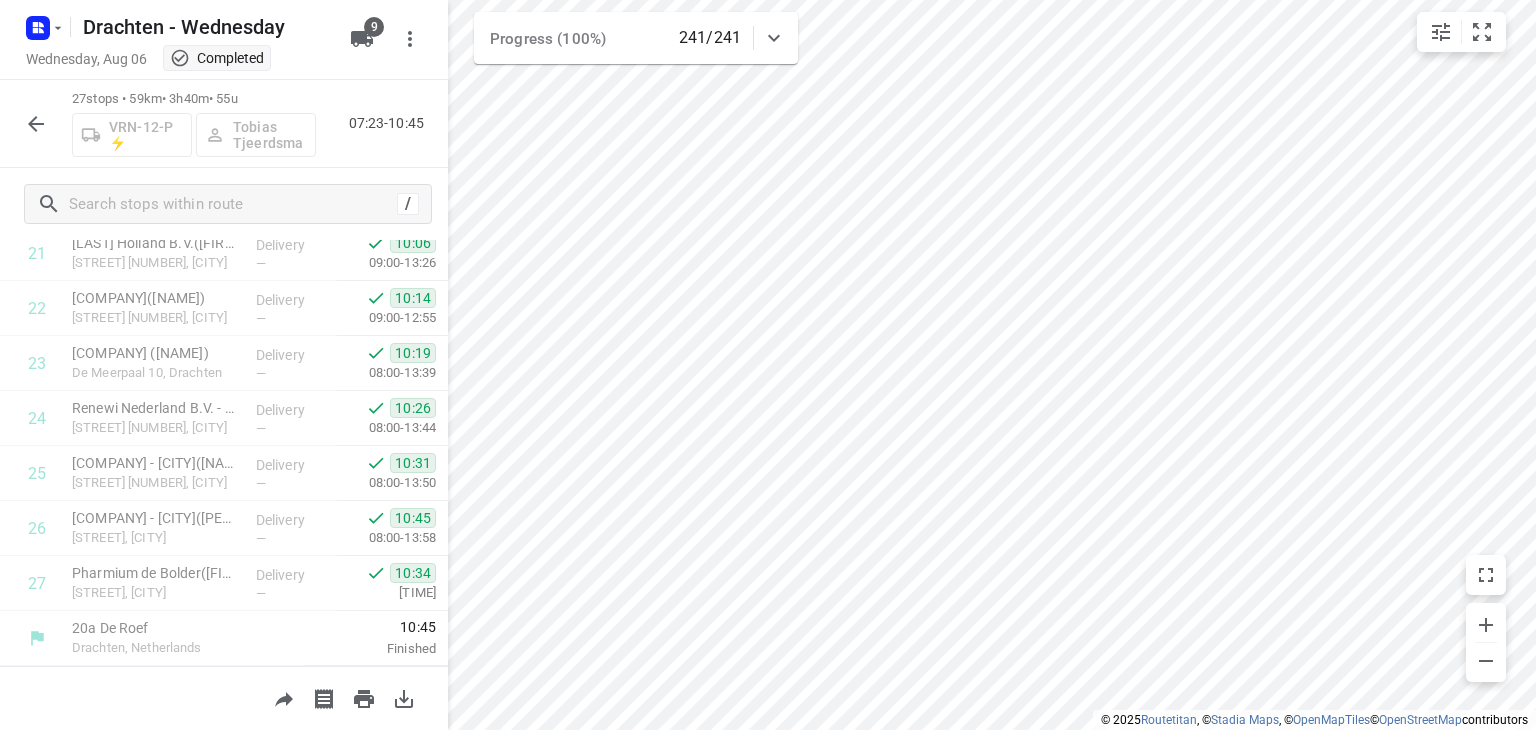 click 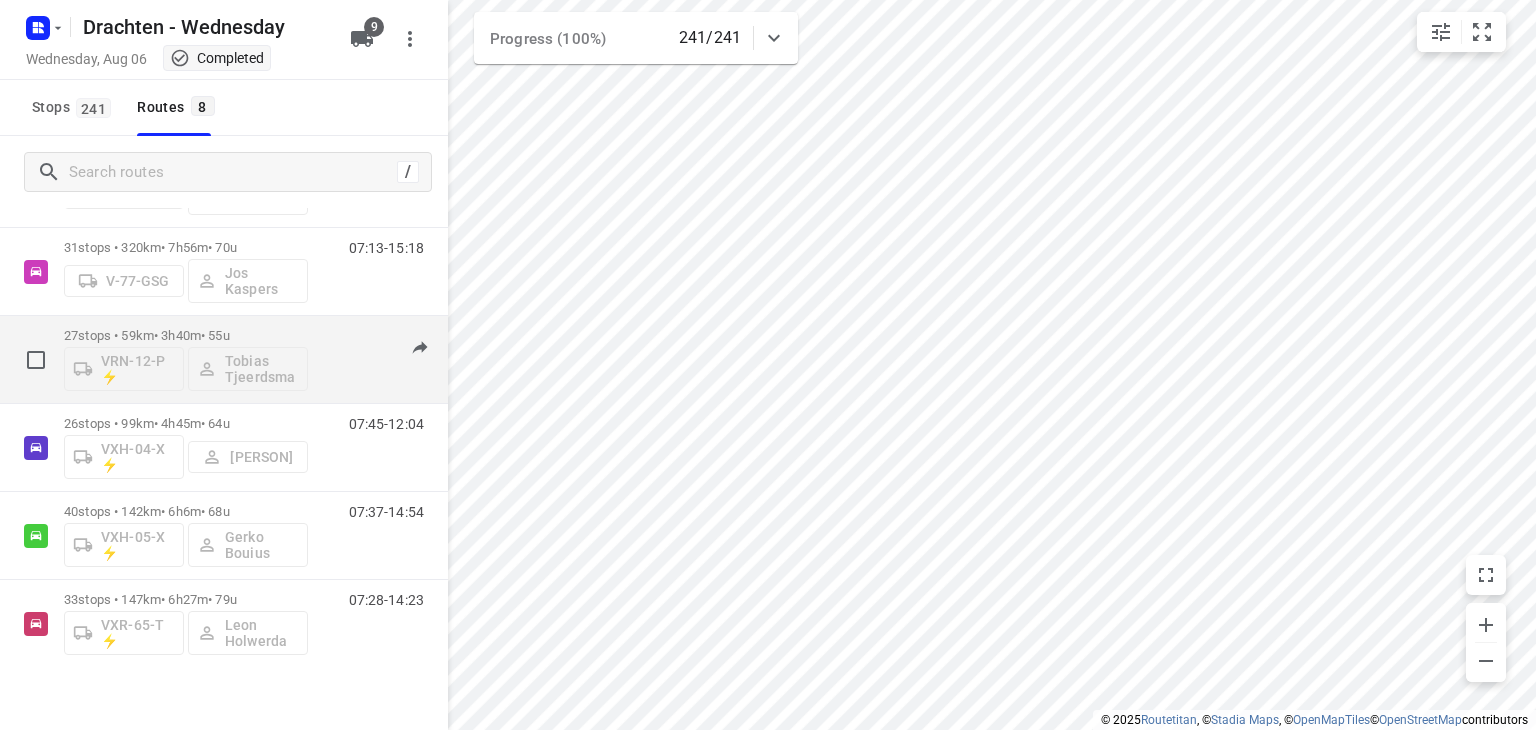 scroll, scrollTop: 311, scrollLeft: 0, axis: vertical 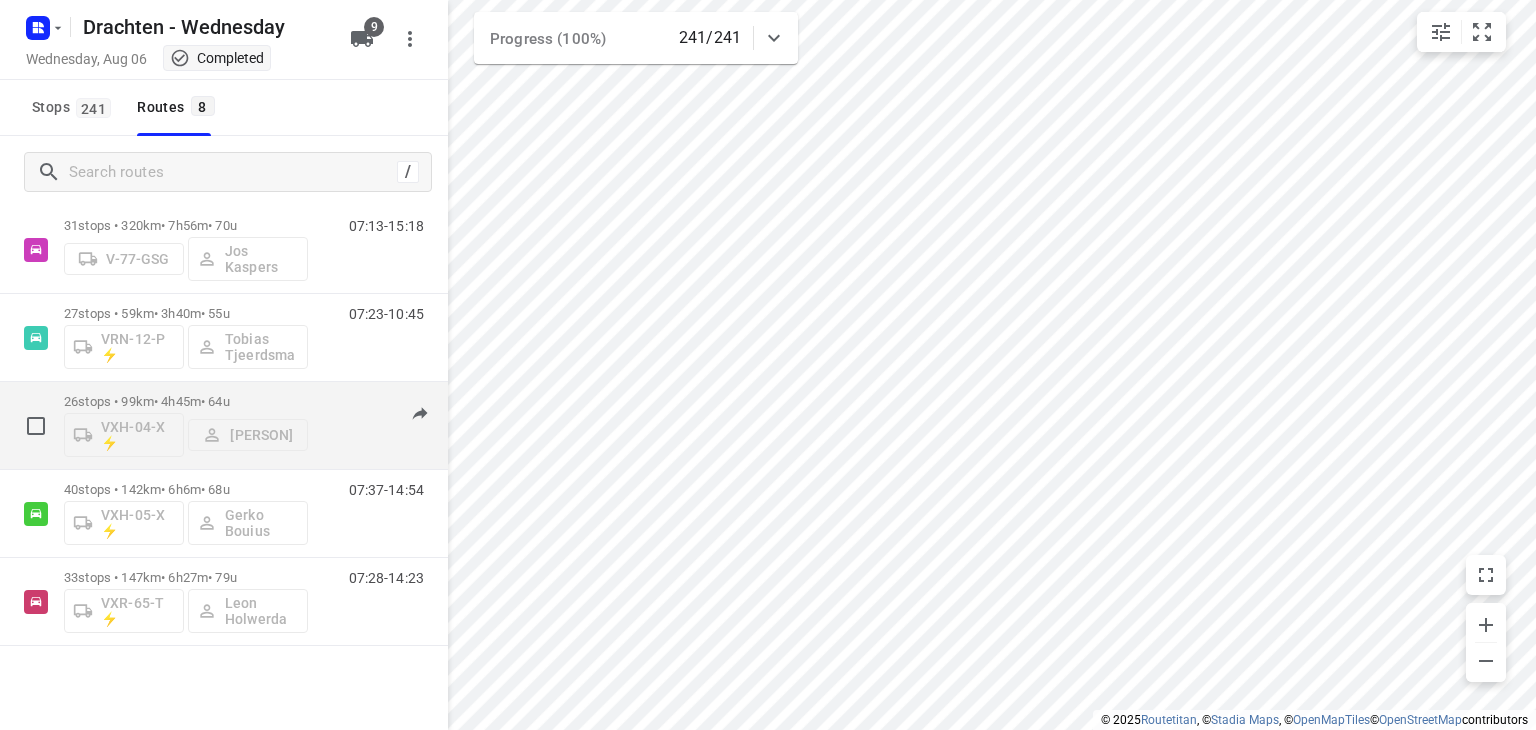 click on "26  stops •   99km  •   4h45m  • 64u" at bounding box center (186, 401) 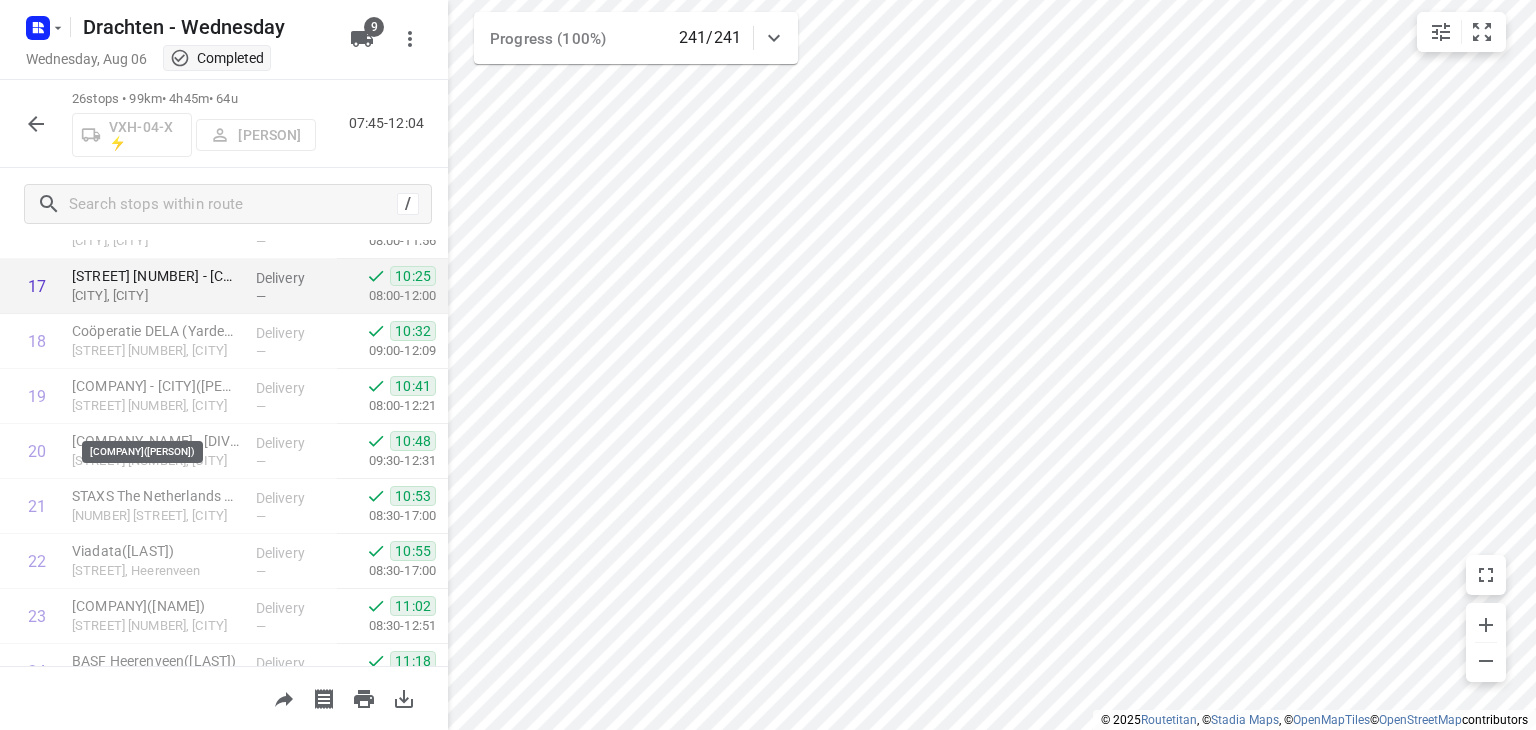 scroll, scrollTop: 1159, scrollLeft: 0, axis: vertical 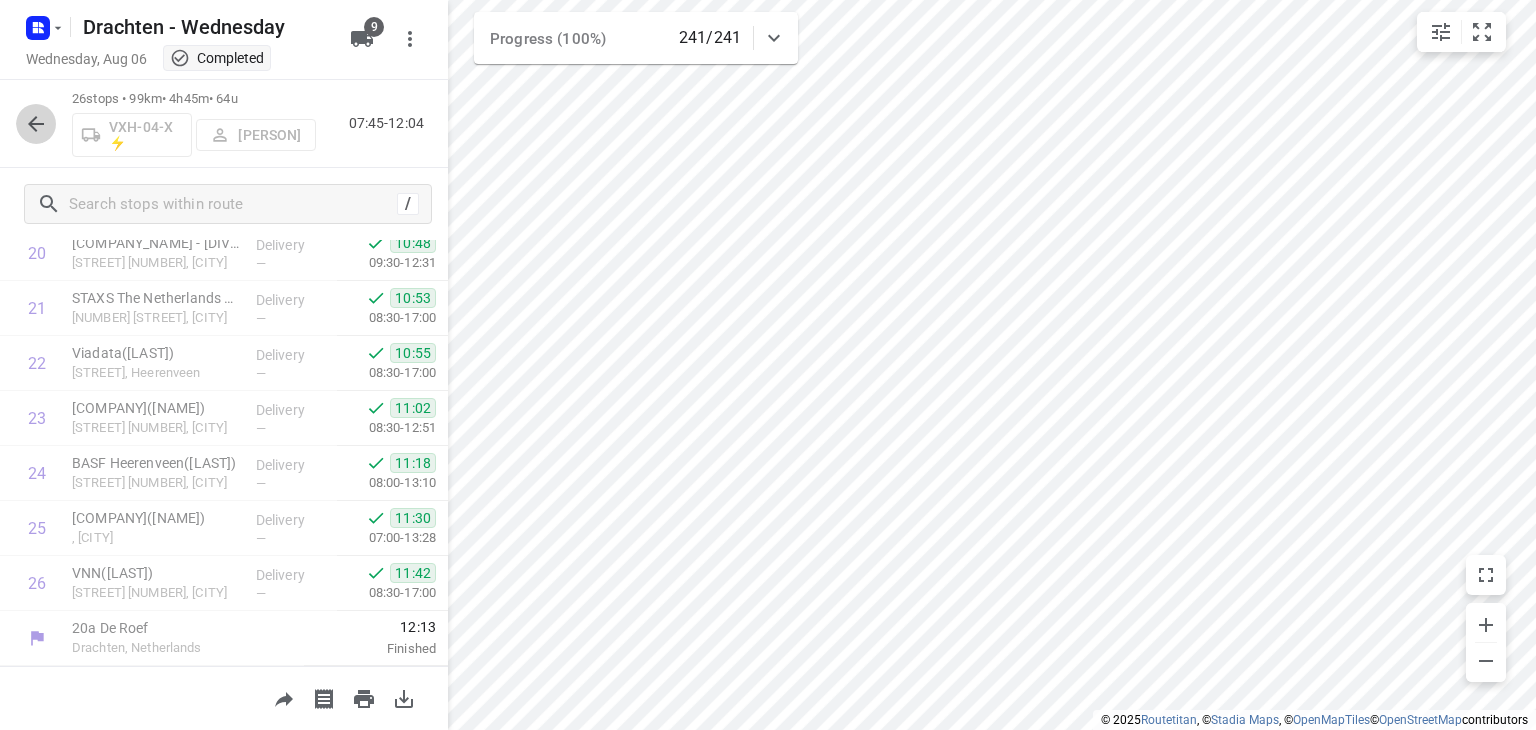 click at bounding box center [36, 124] 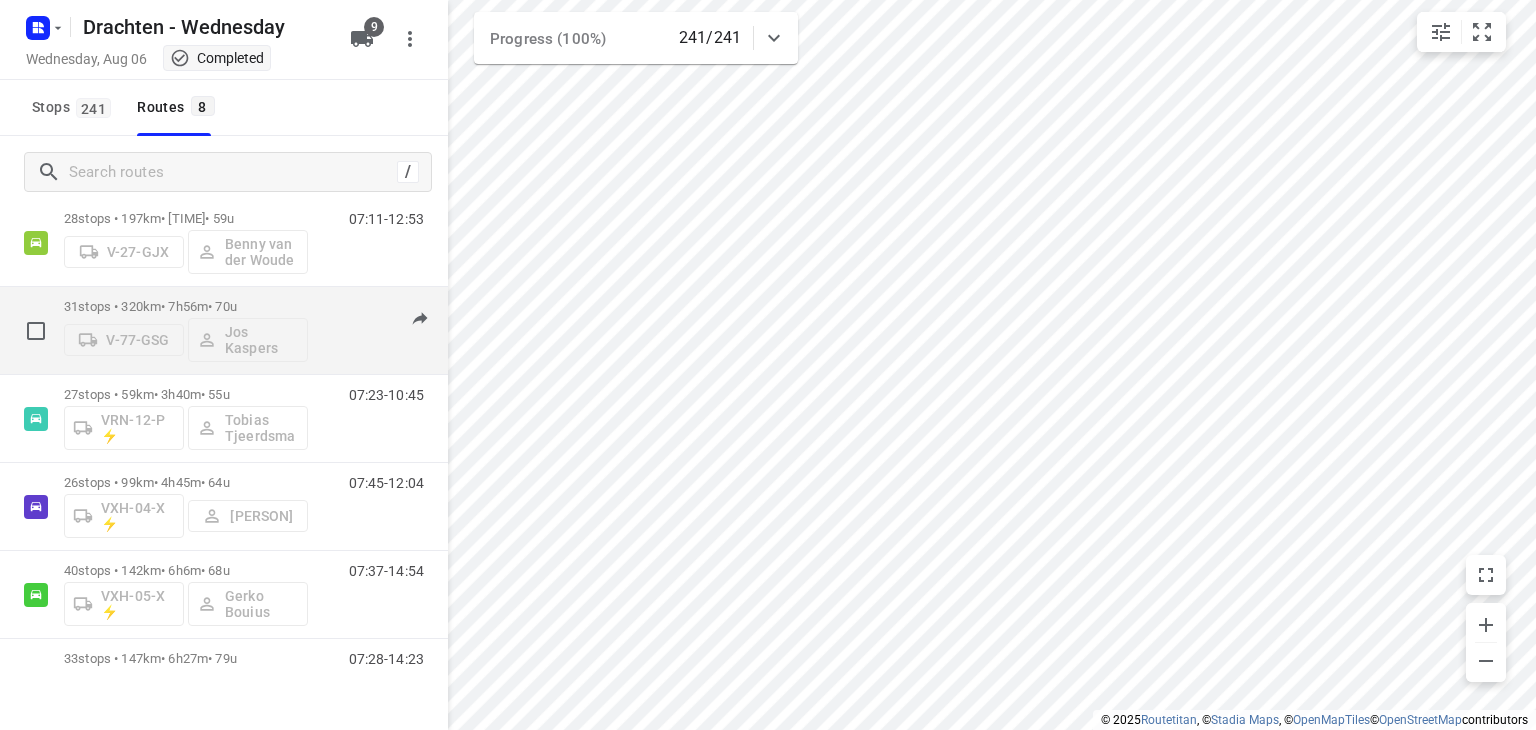 scroll, scrollTop: 311, scrollLeft: 0, axis: vertical 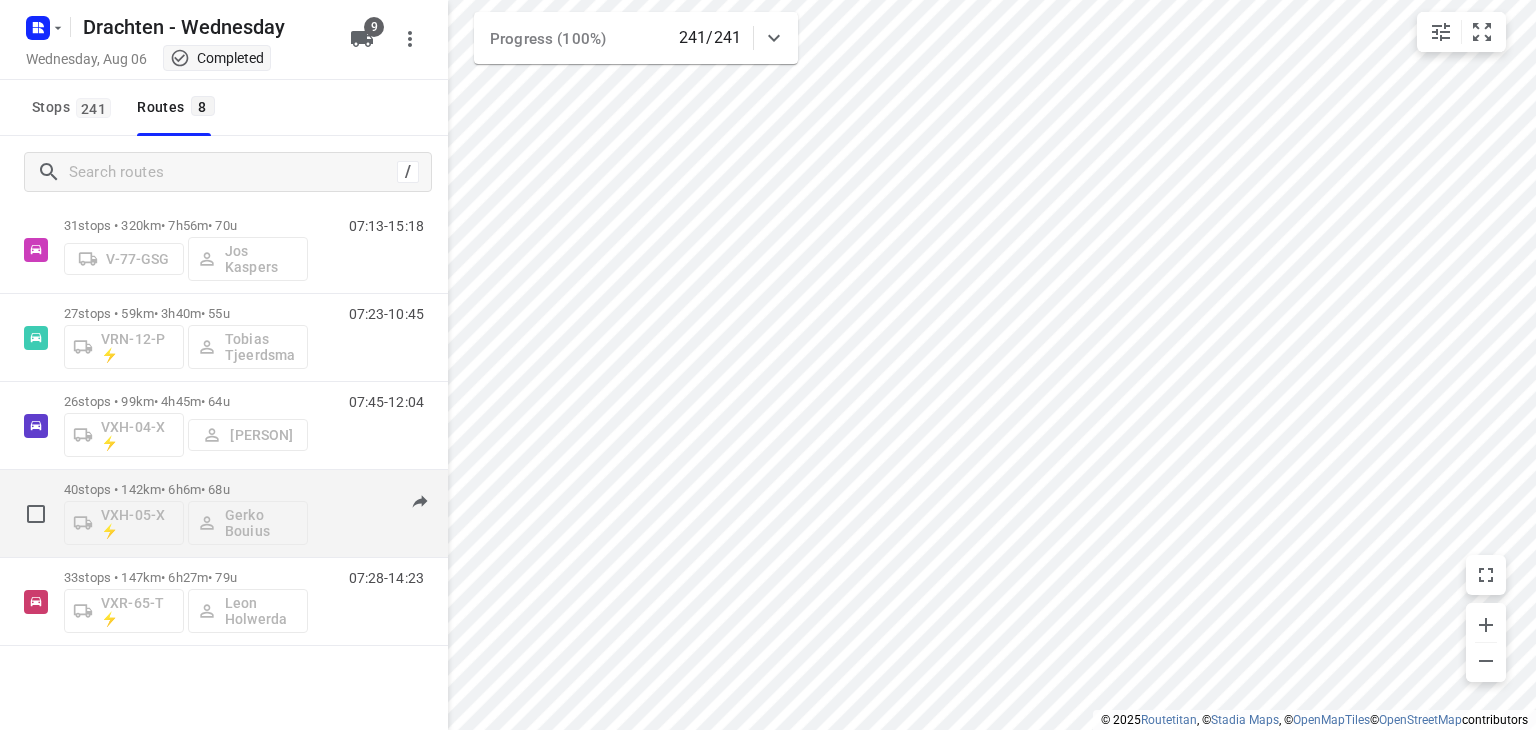 click on "40  stops •   142km  •   6h6m  • 68u" at bounding box center [186, 489] 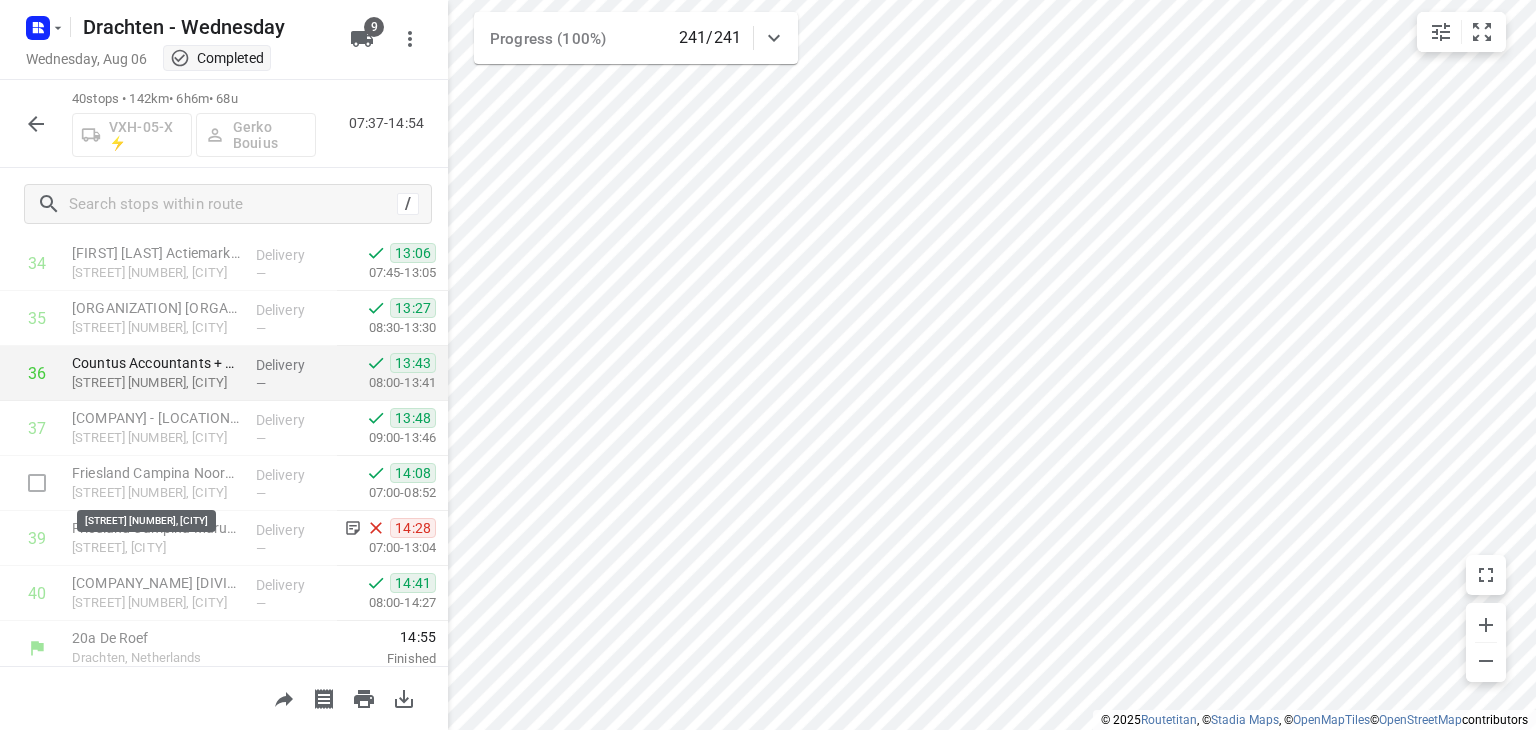 scroll, scrollTop: 1929, scrollLeft: 0, axis: vertical 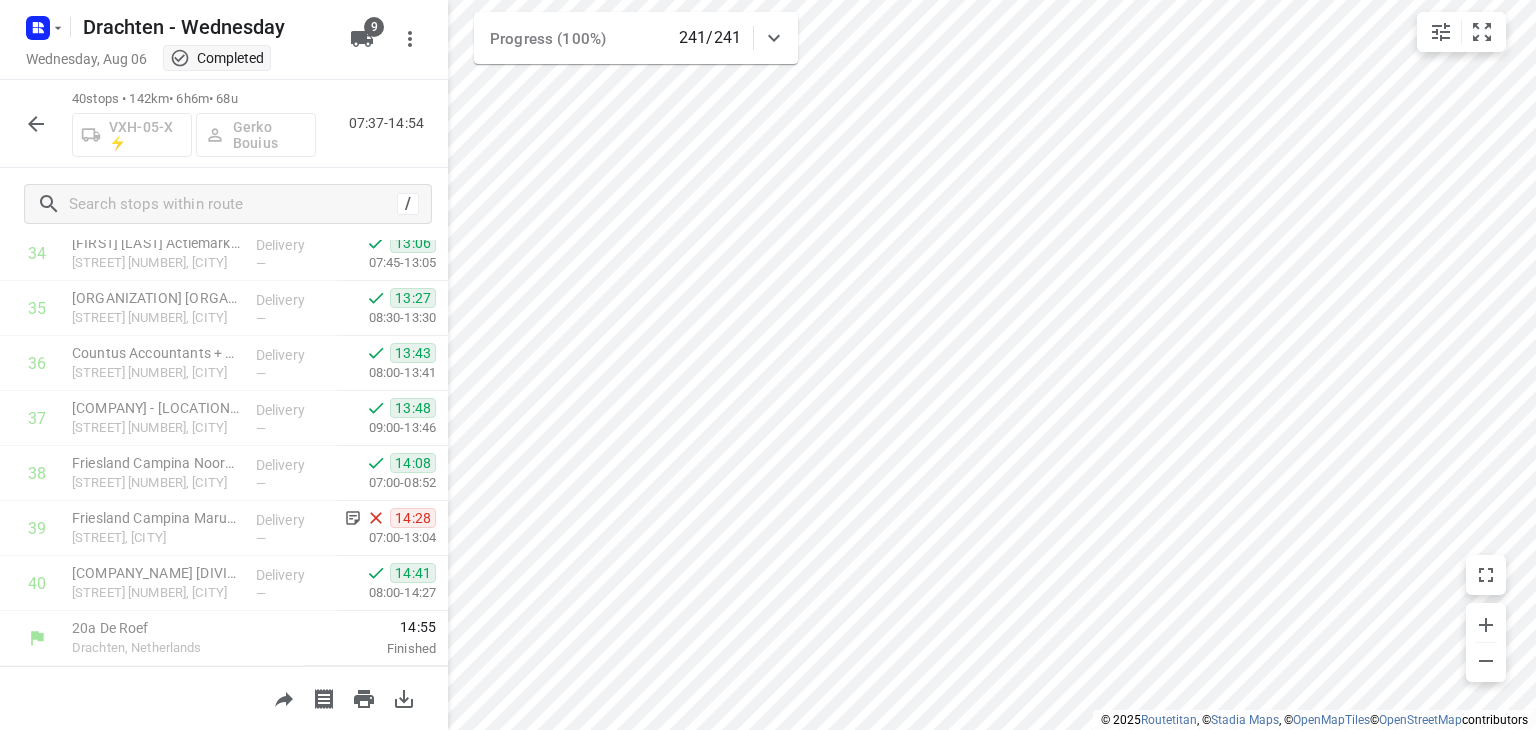 click 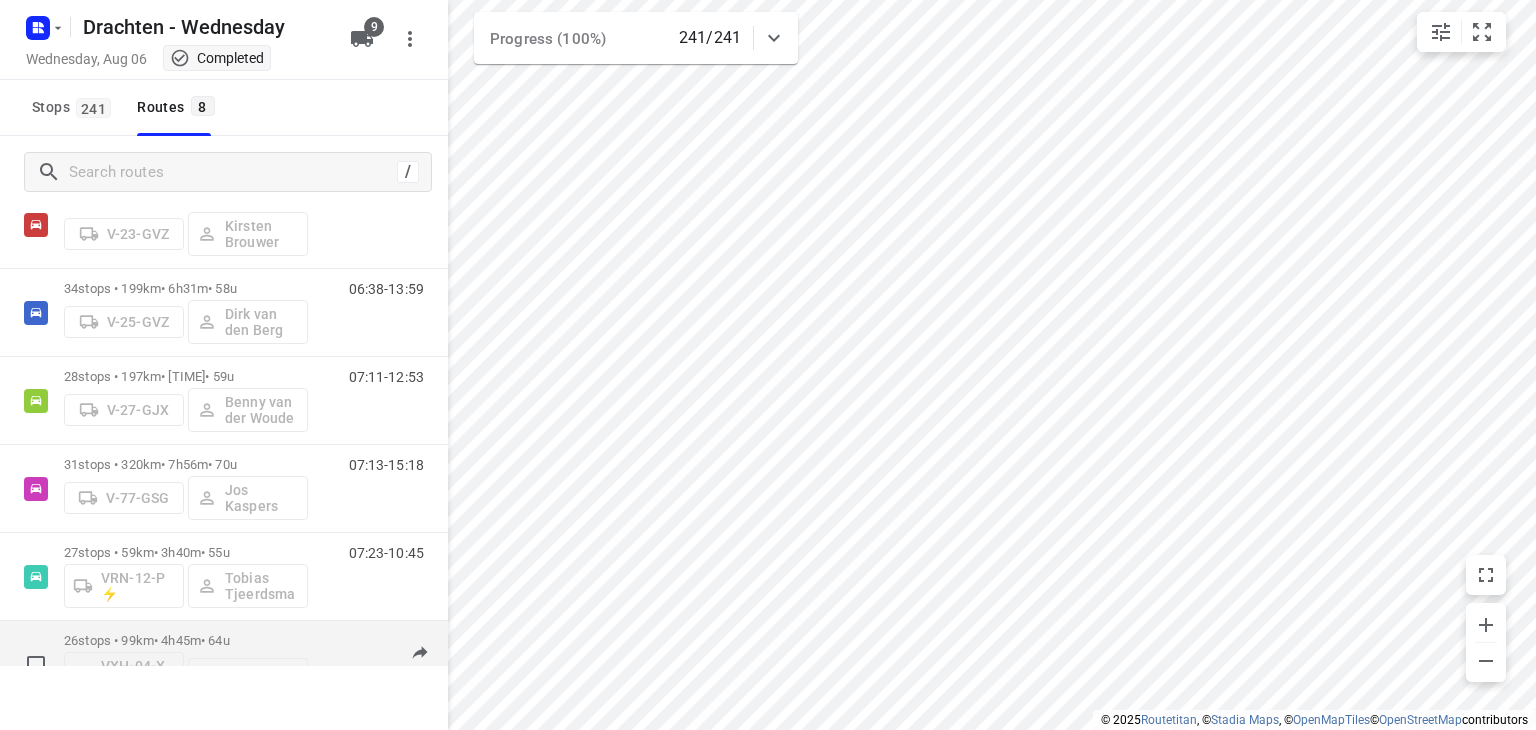 scroll, scrollTop: 311, scrollLeft: 0, axis: vertical 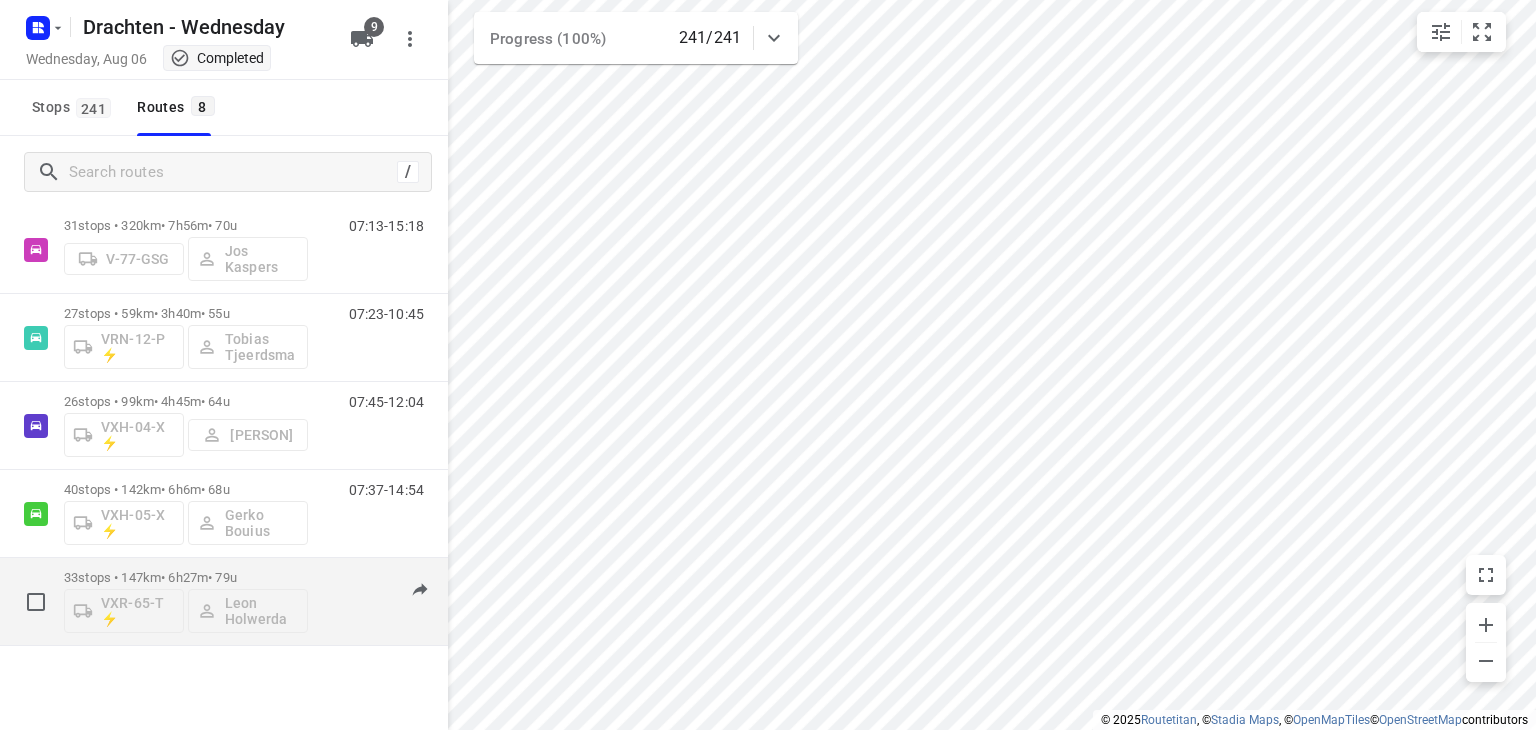 click on "33  stops •   147km  •   6h27m  • 79u" at bounding box center (186, 577) 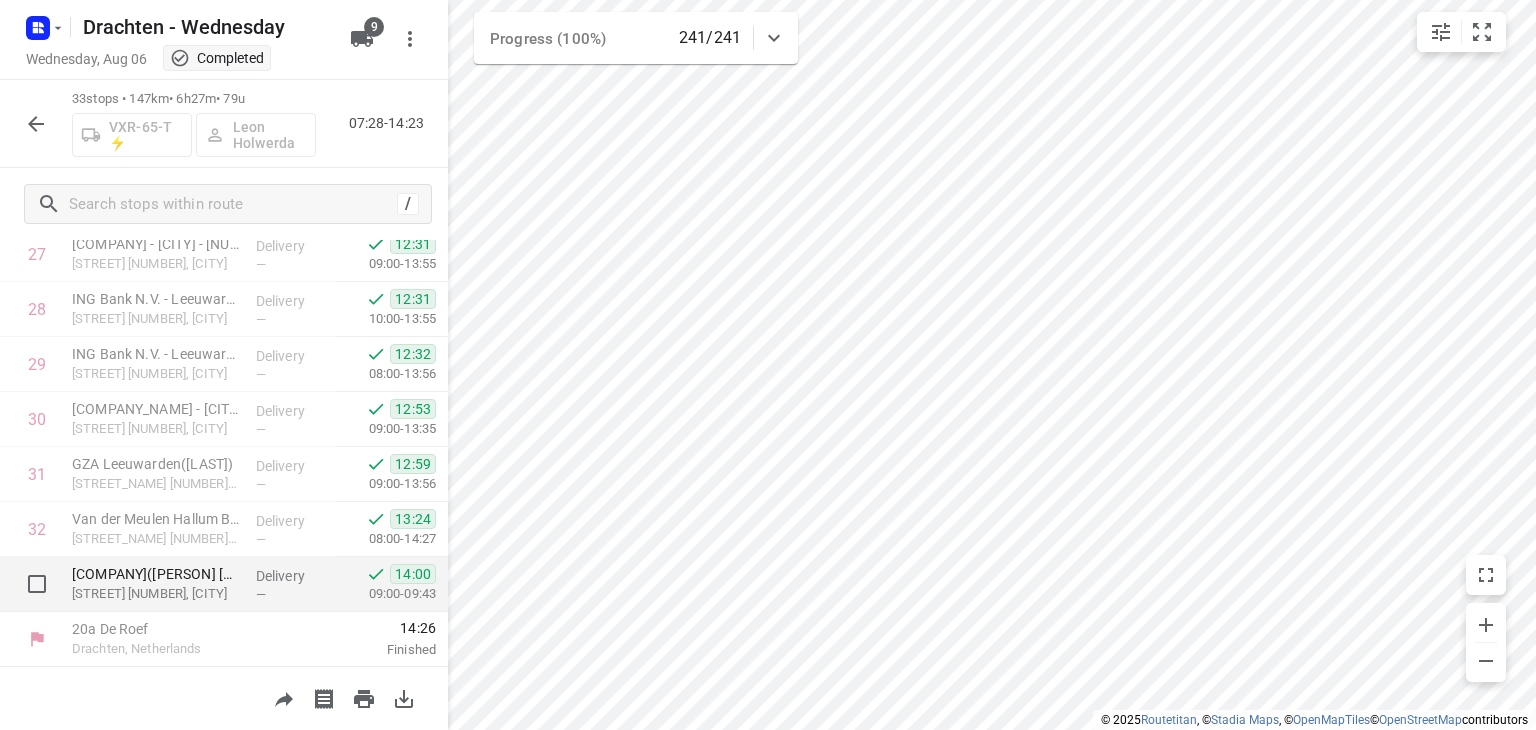 scroll, scrollTop: 1544, scrollLeft: 0, axis: vertical 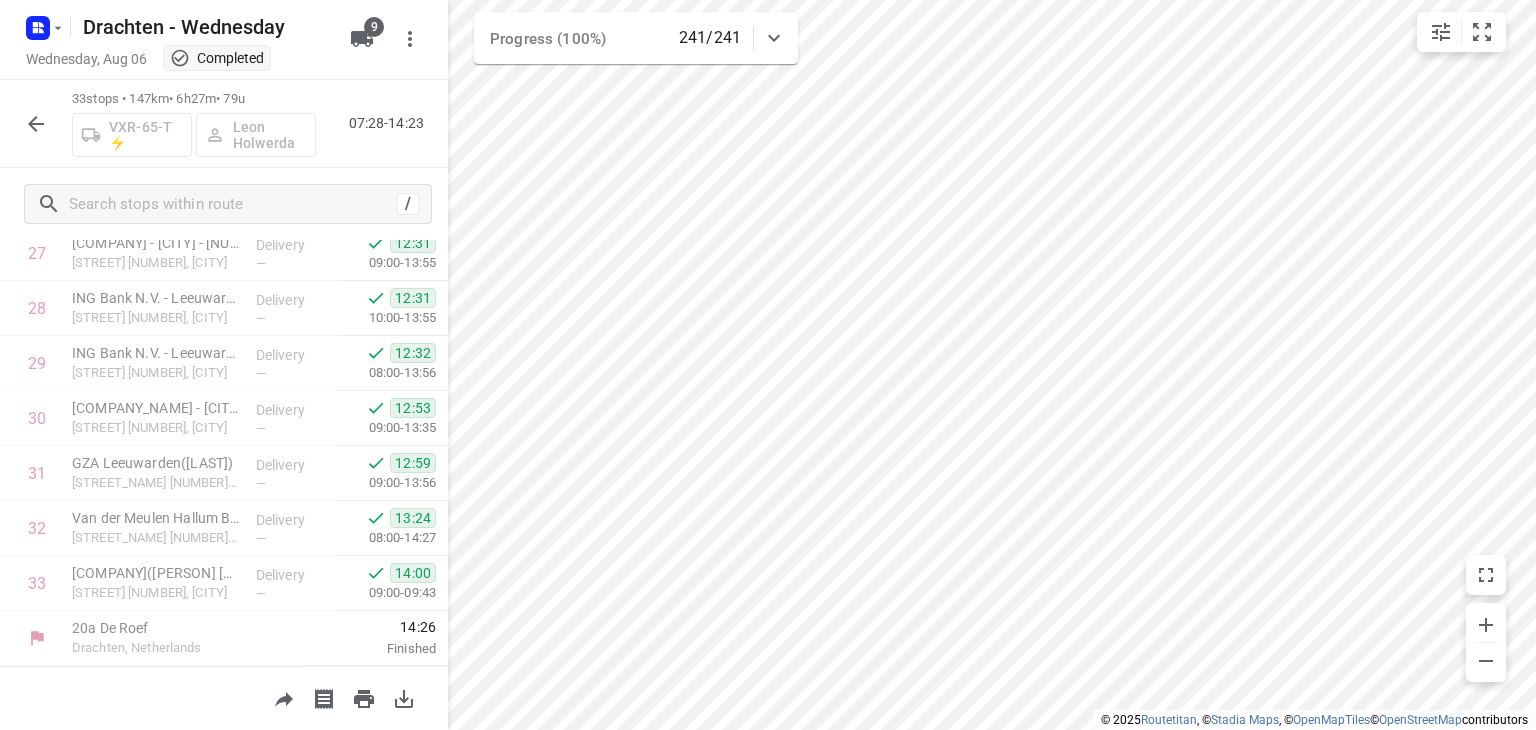 click 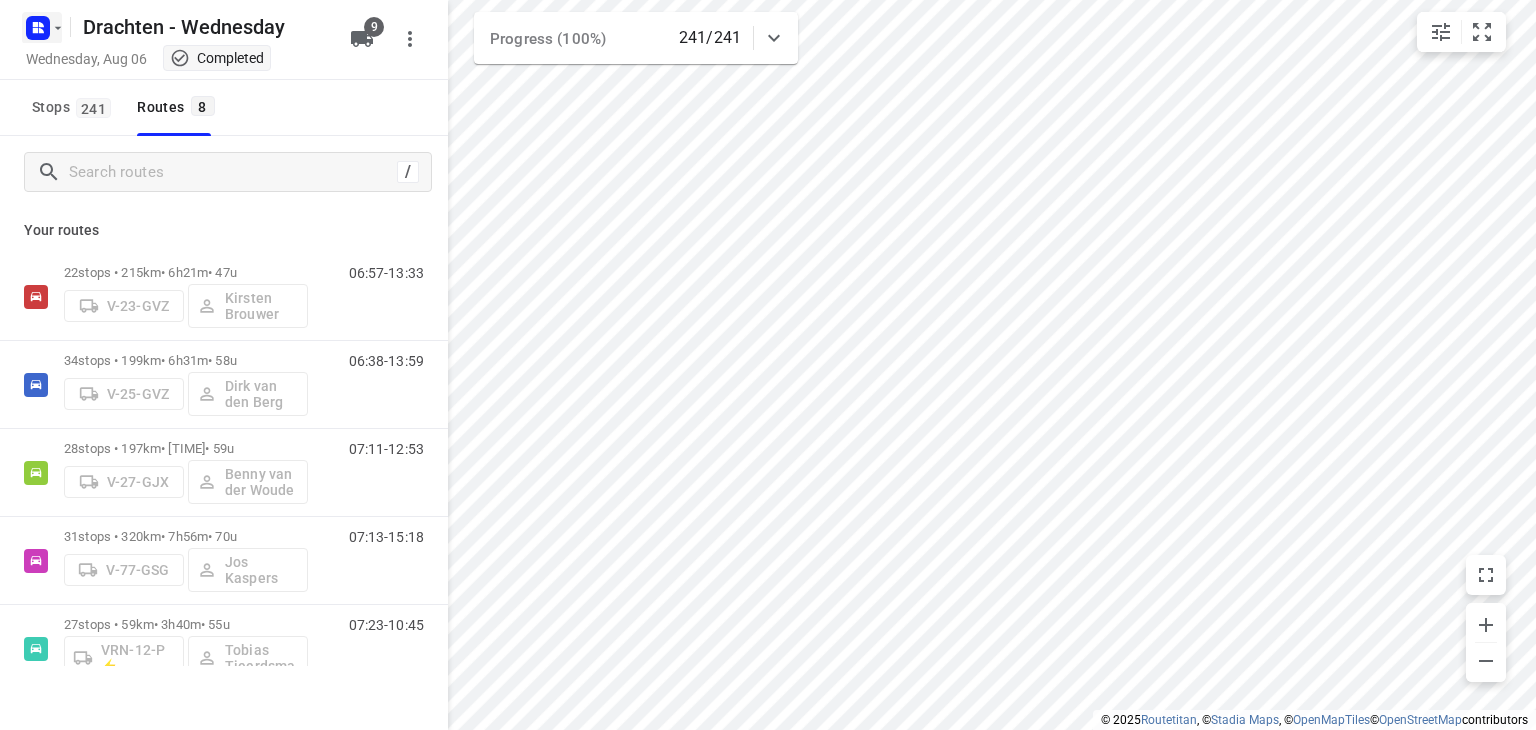 click 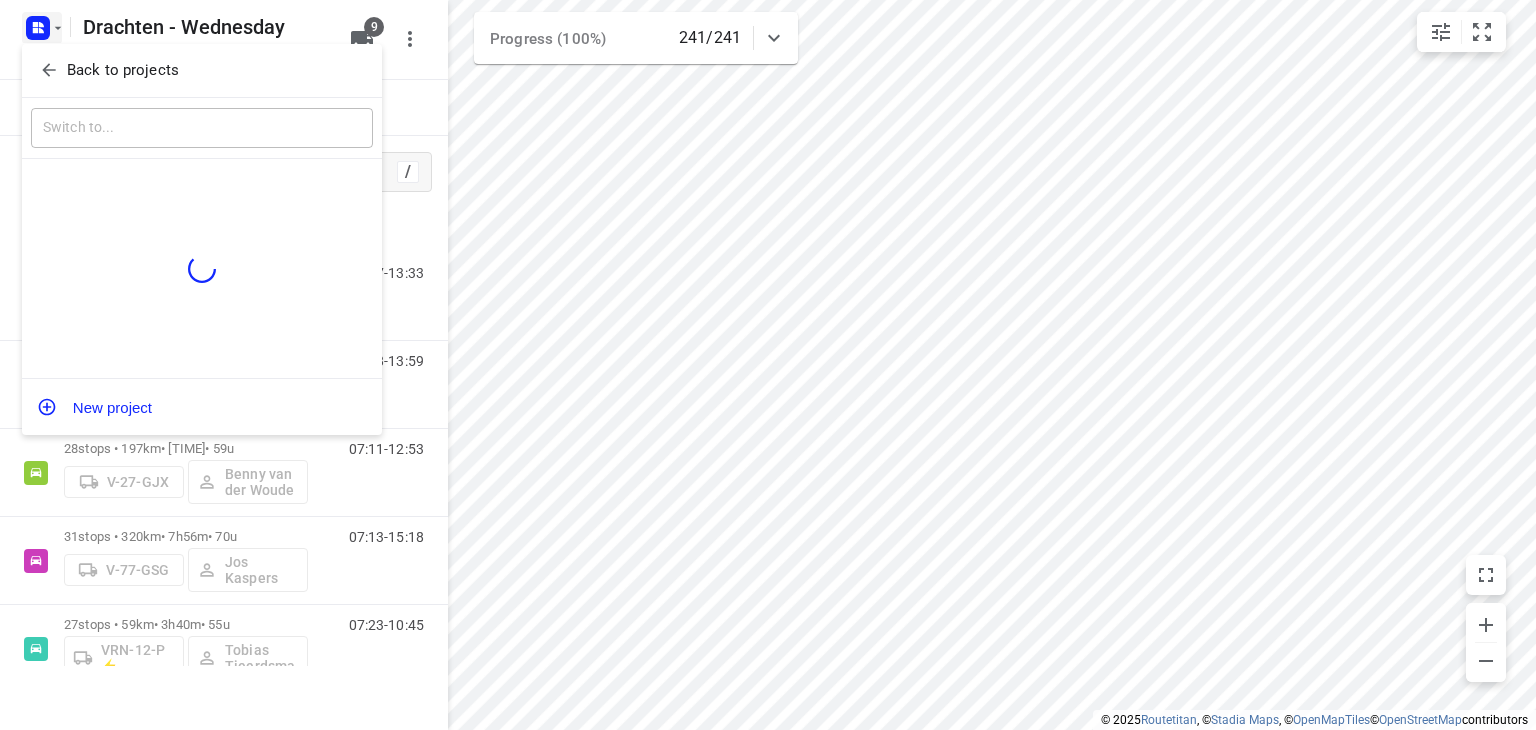 click on "Back to projects" at bounding box center [123, 70] 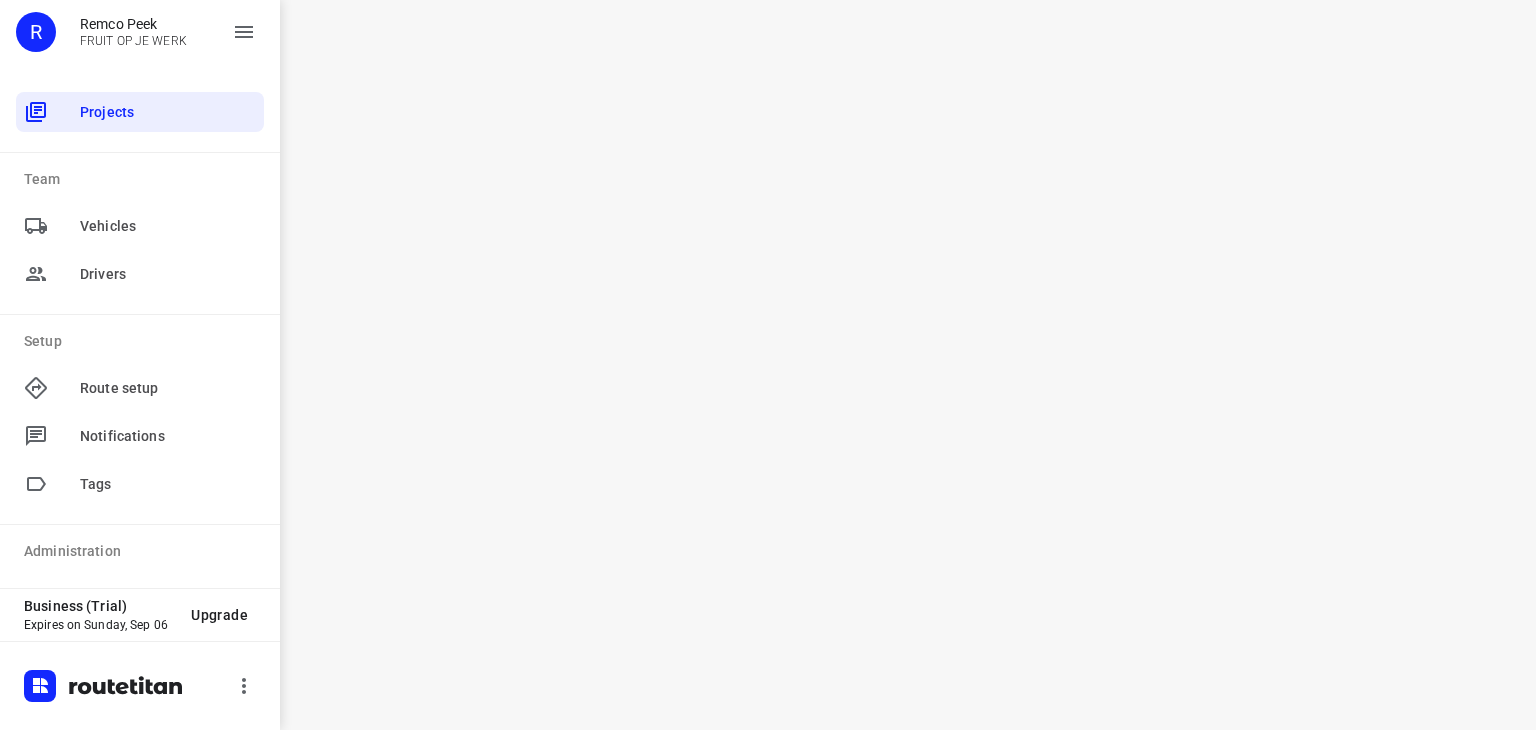 scroll, scrollTop: 0, scrollLeft: 0, axis: both 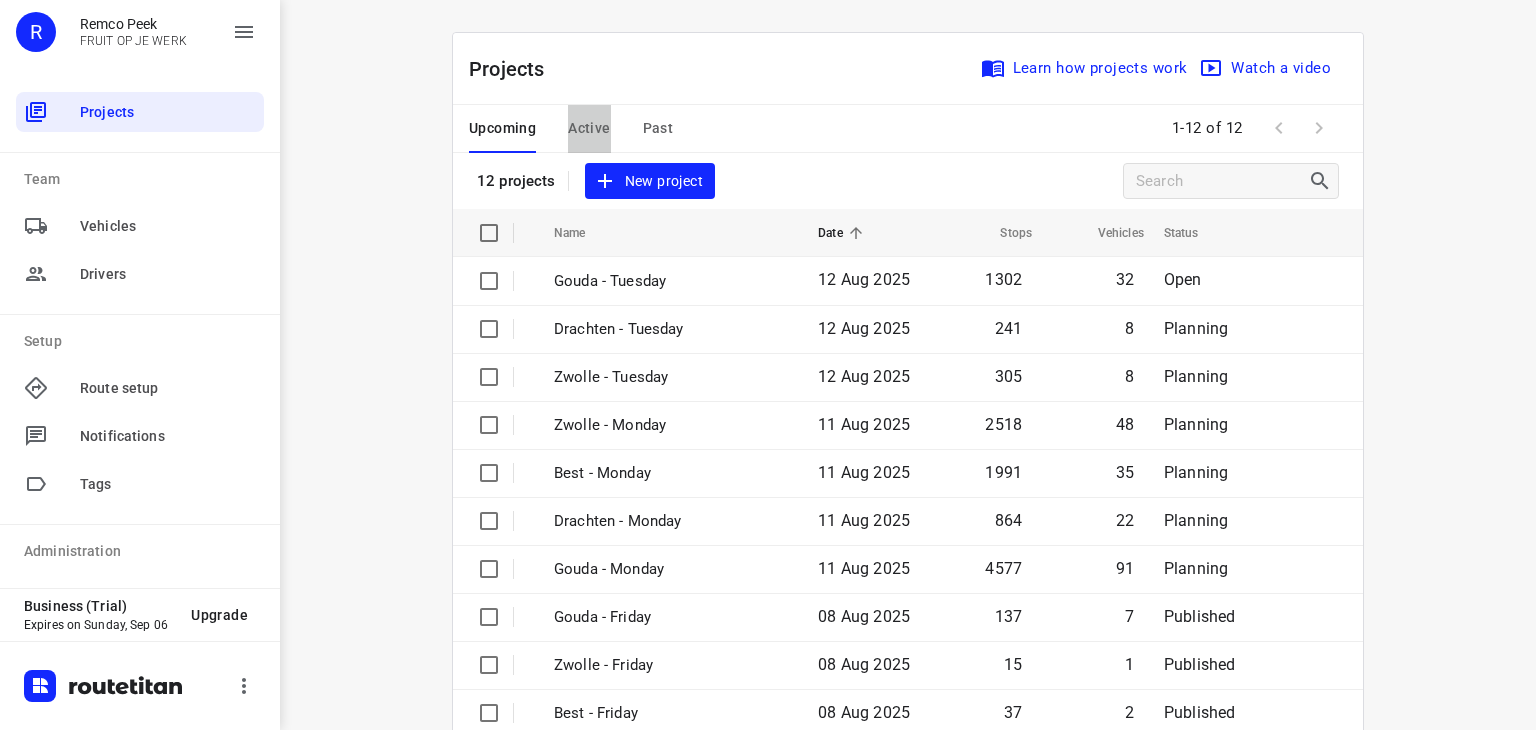 click on "Active" at bounding box center (589, 129) 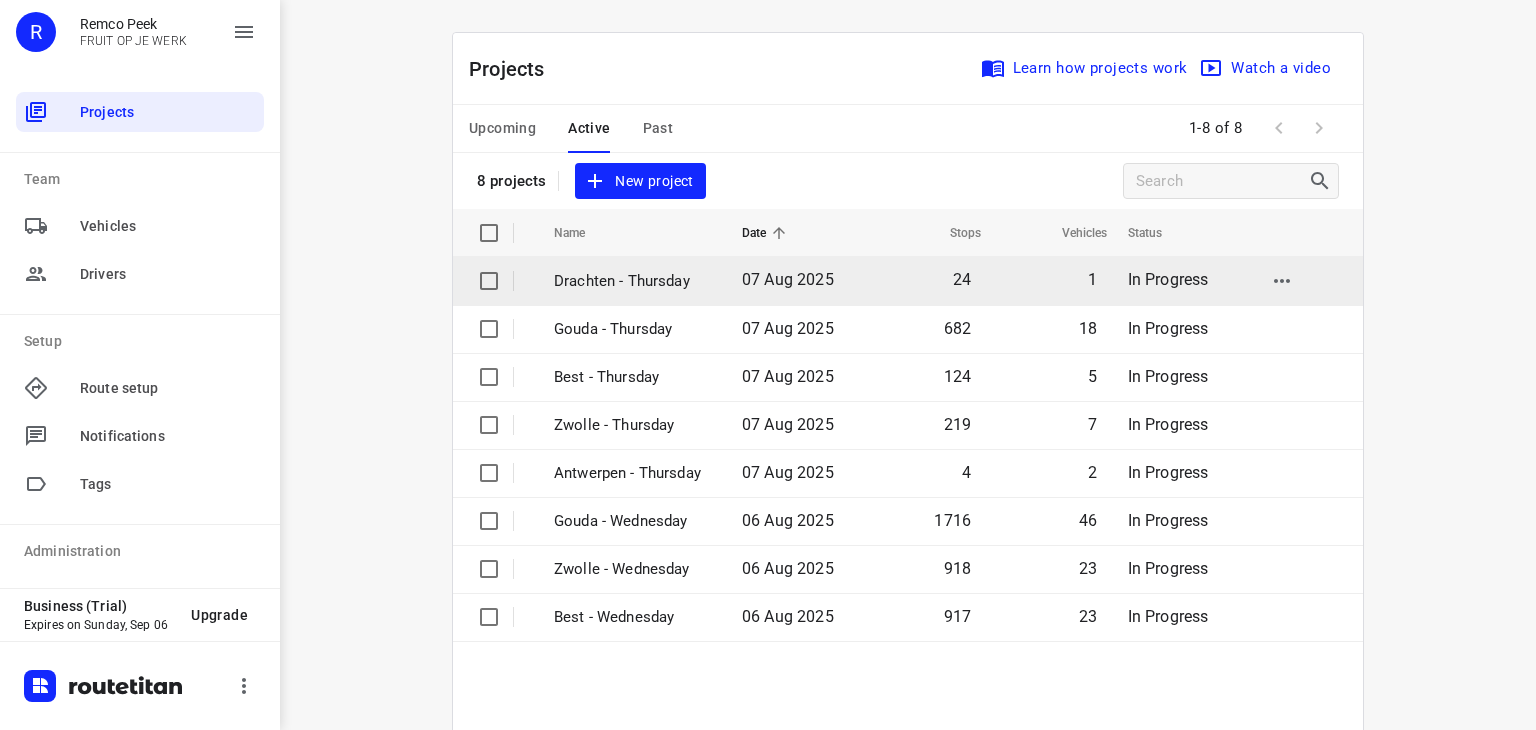 click on "Drachten - Thursday" at bounding box center (633, 281) 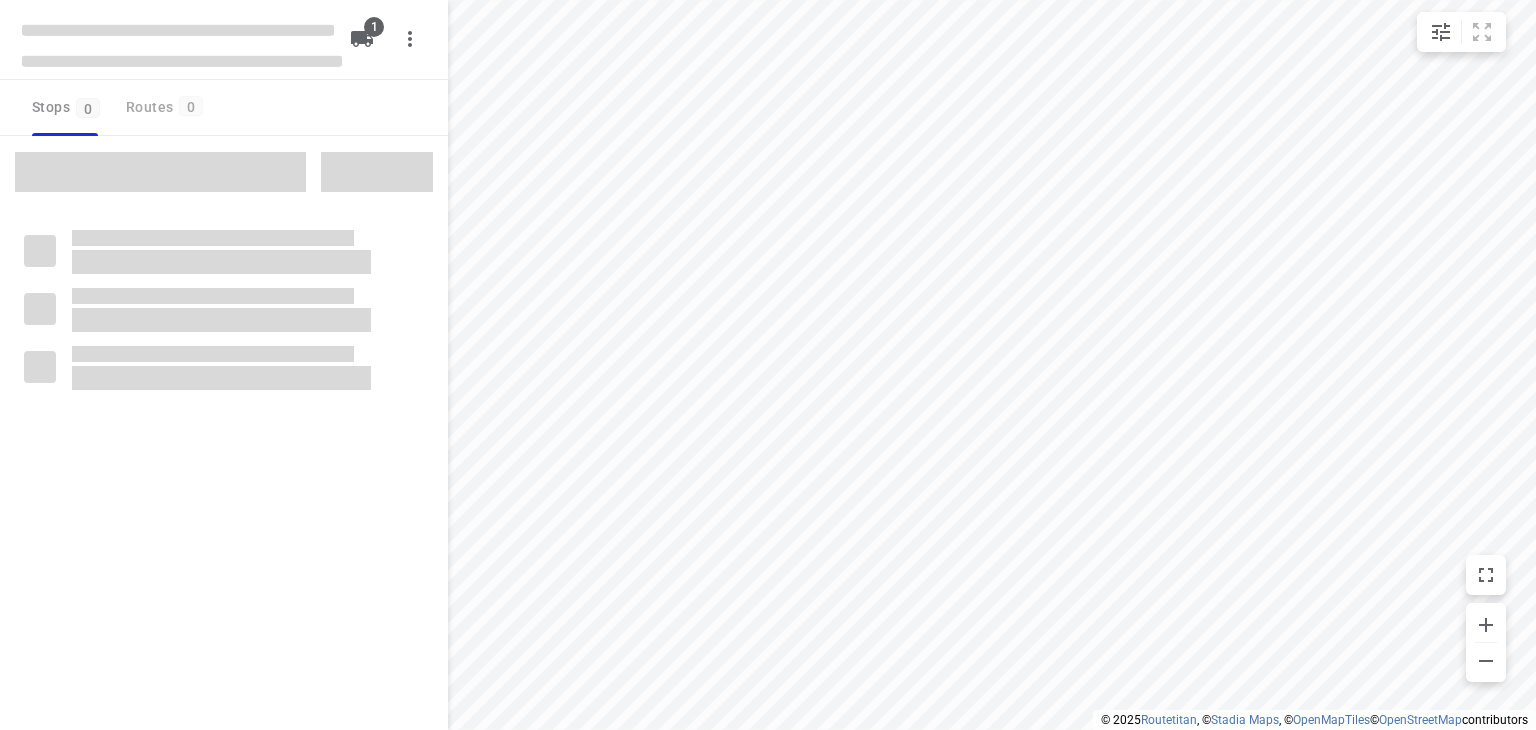 type on "distance" 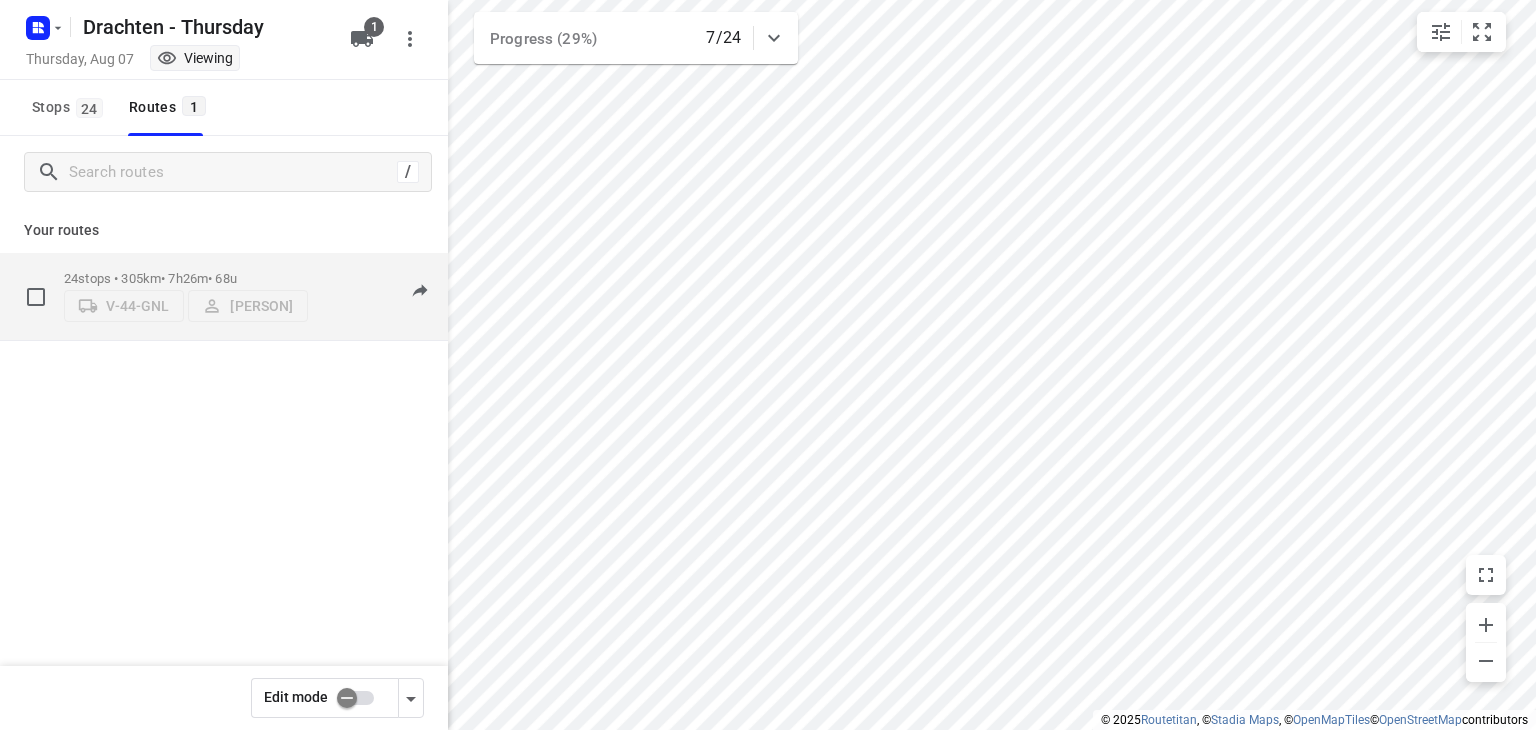 click on "24  stops •   305km  •   7h26m  • 68u" at bounding box center (186, 278) 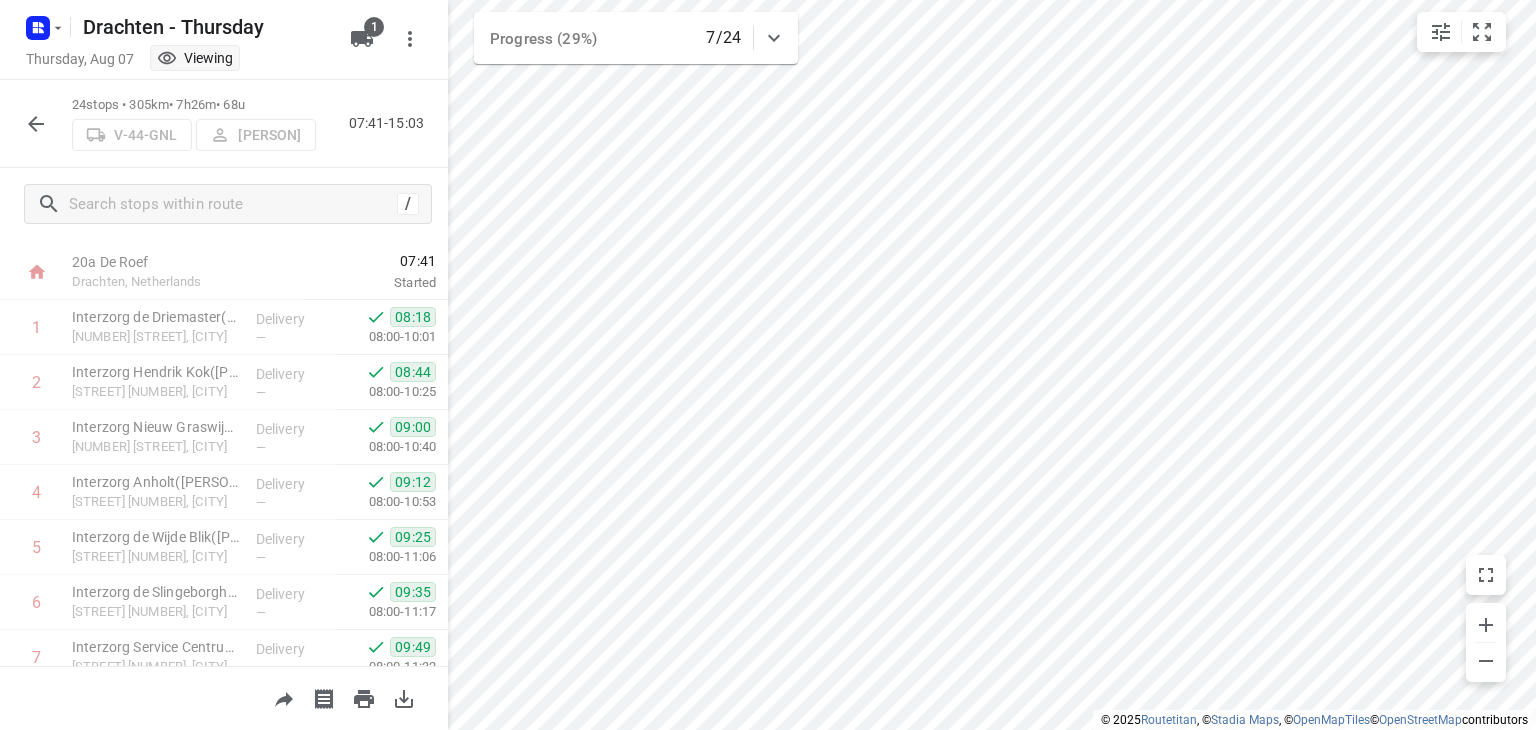 scroll, scrollTop: 0, scrollLeft: 0, axis: both 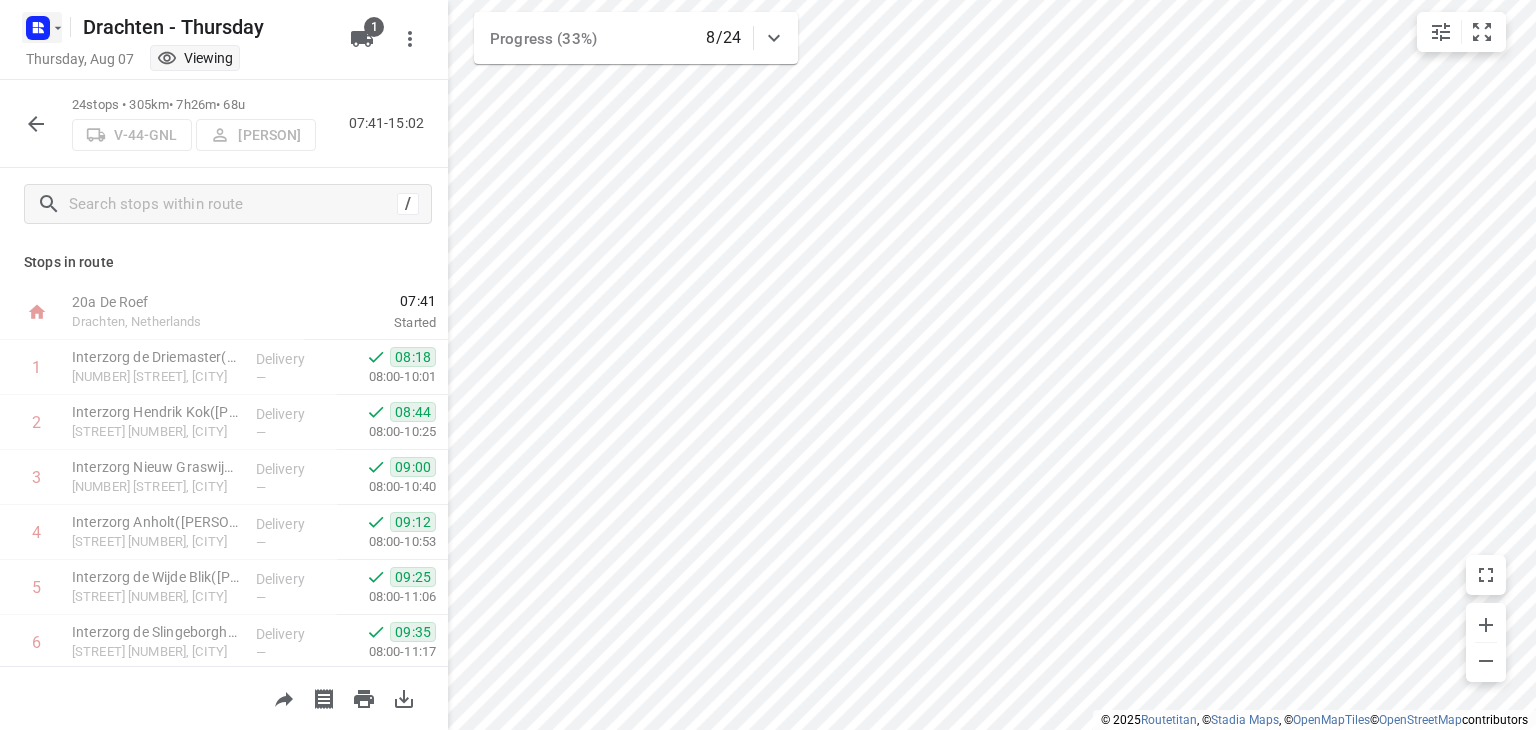 click 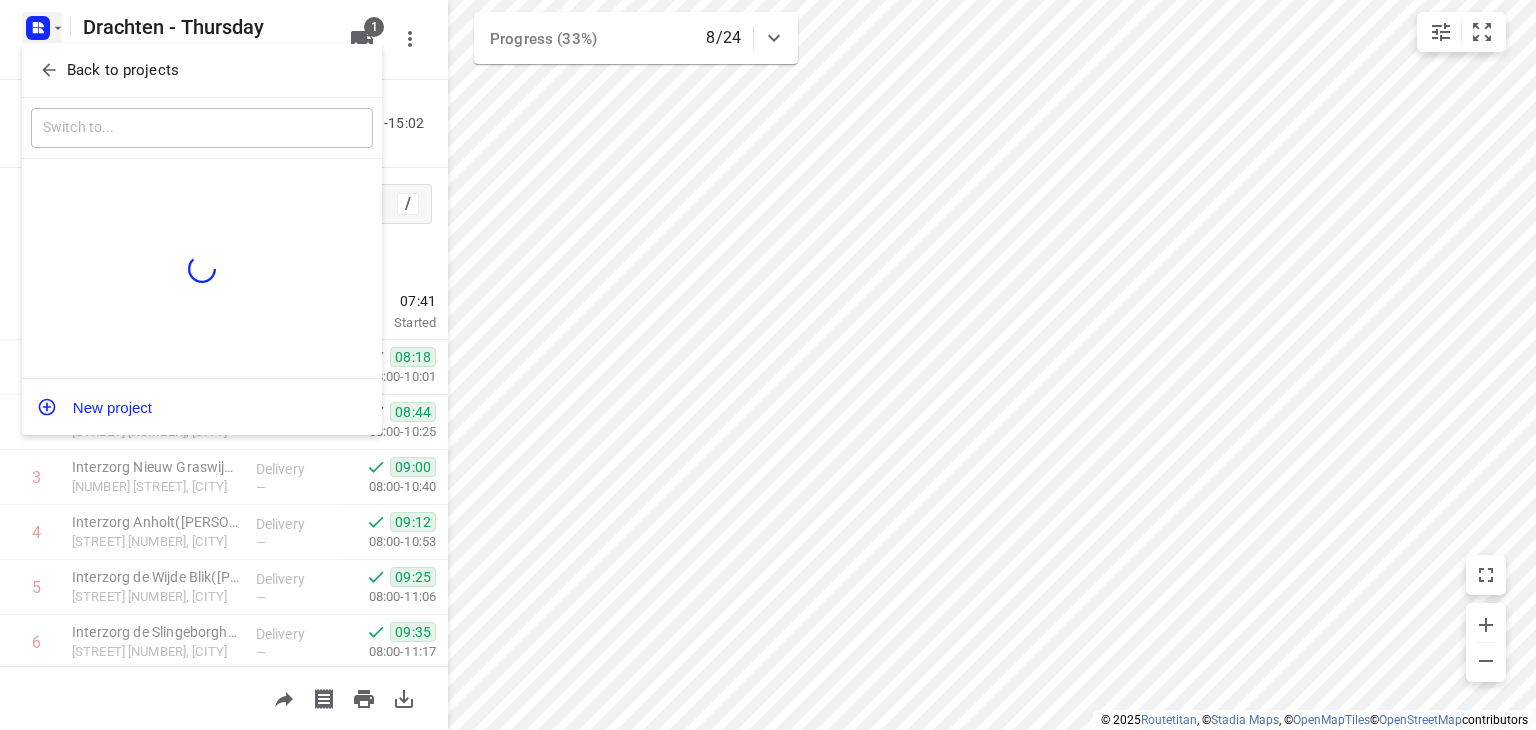 click on "Back to projects" at bounding box center [123, 70] 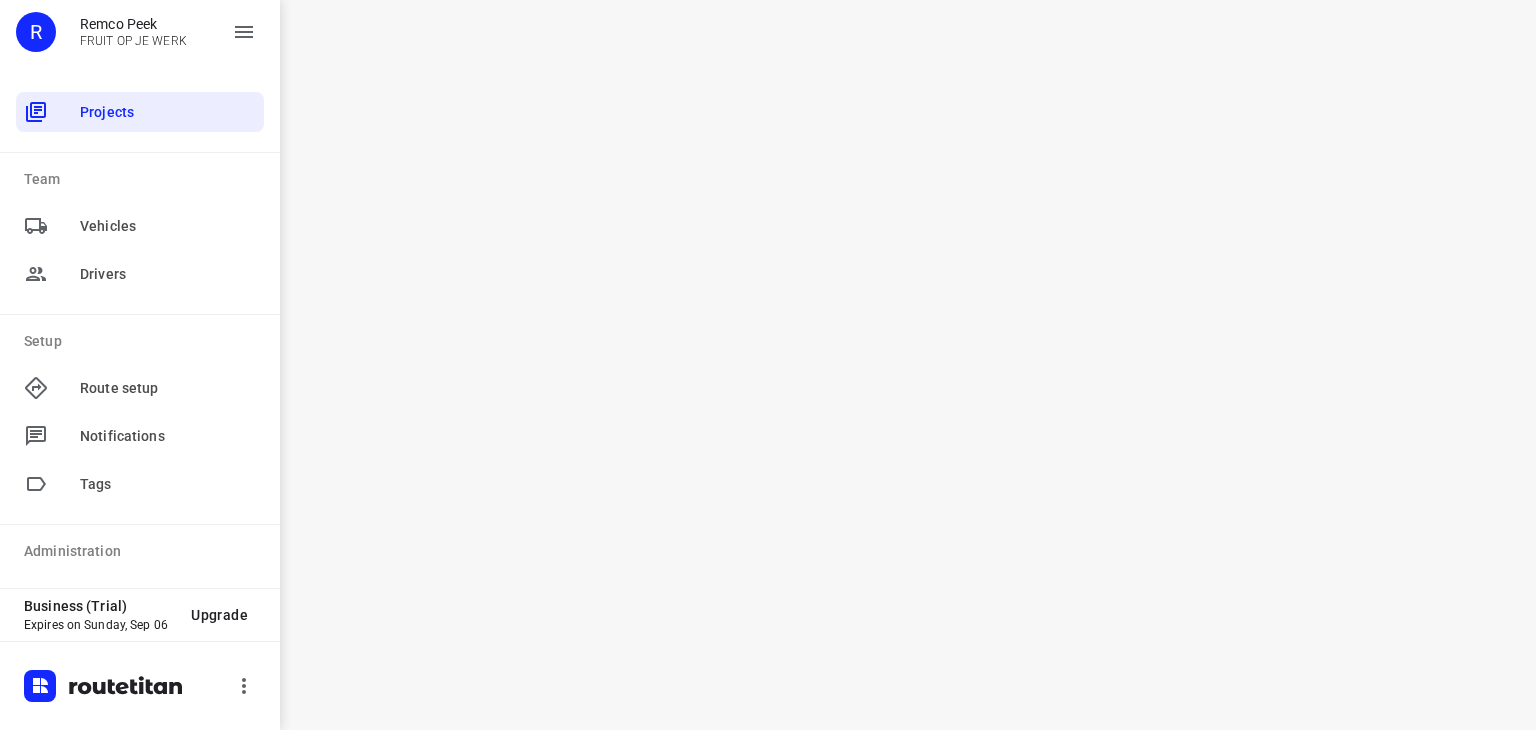 scroll, scrollTop: 0, scrollLeft: 0, axis: both 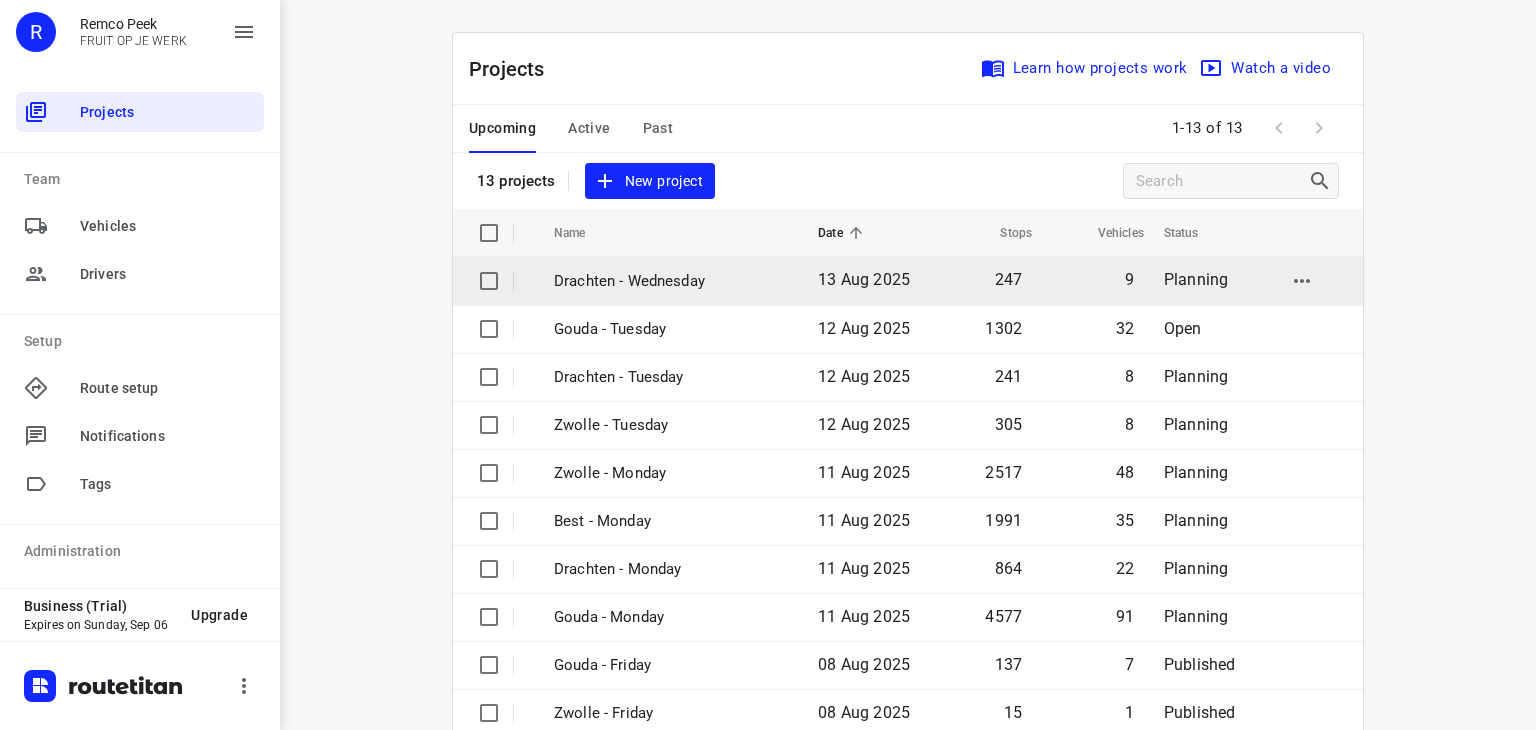 click on "Drachten - Wednesday" at bounding box center (671, 281) 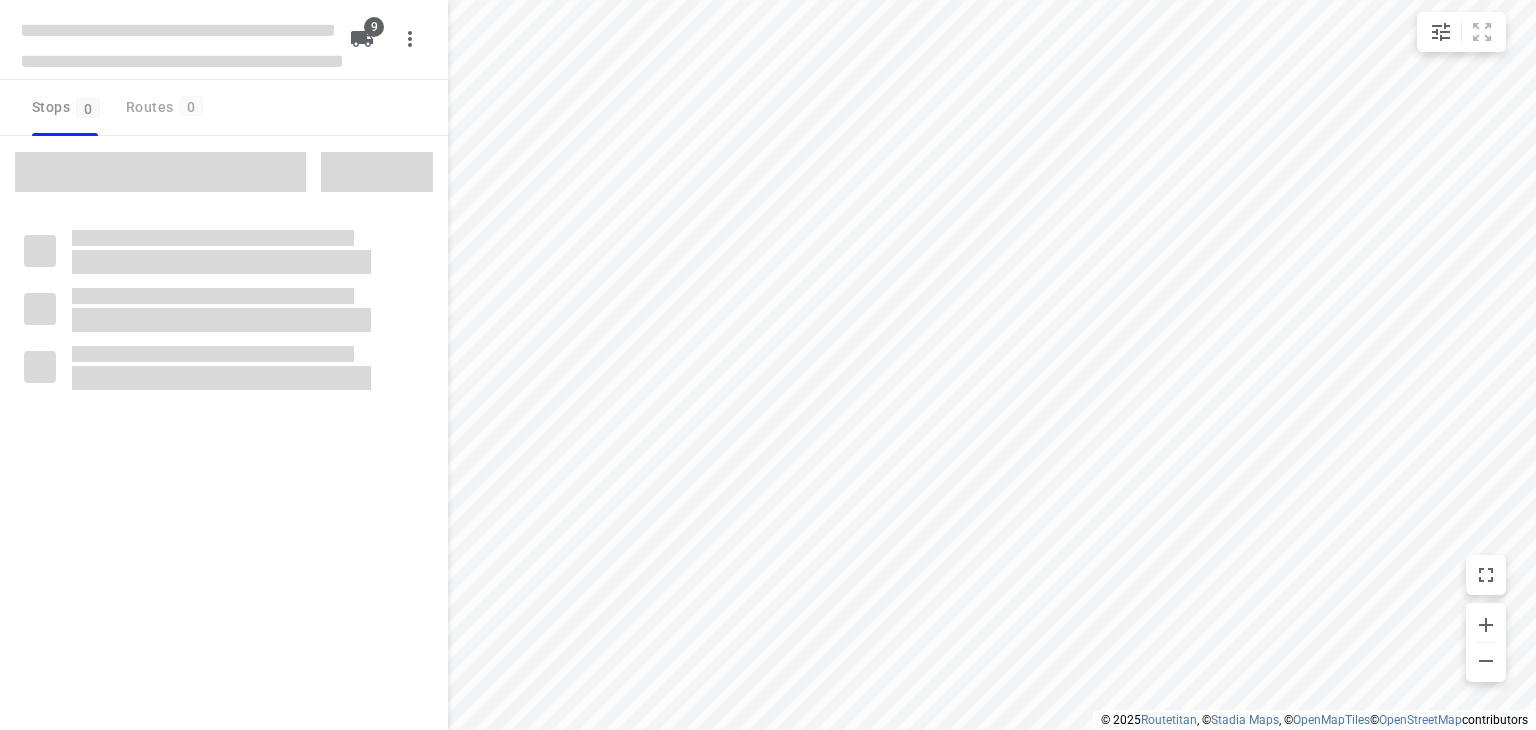 type on "distance" 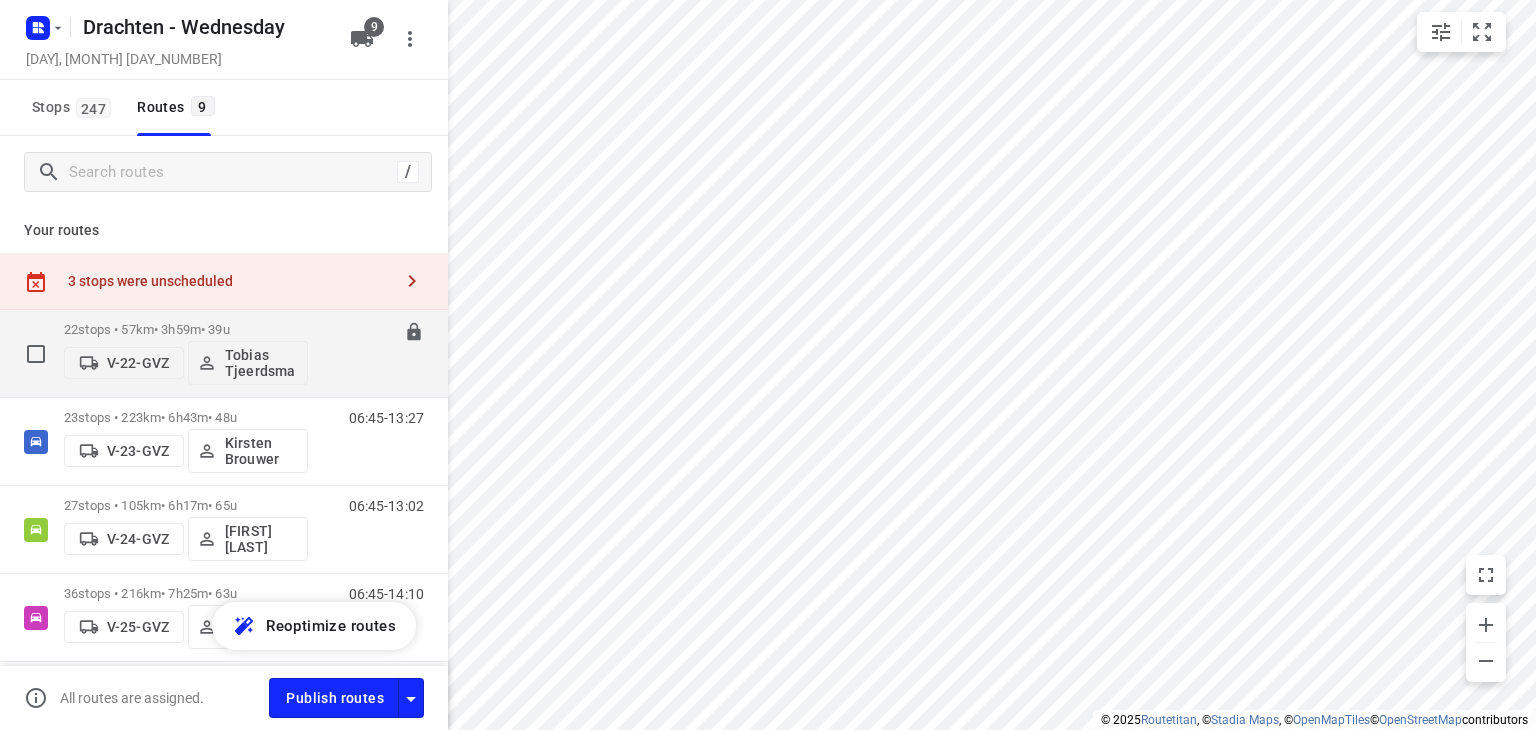 click on "[NUMBER] [STREET] [PERSON]" at bounding box center (186, 353) 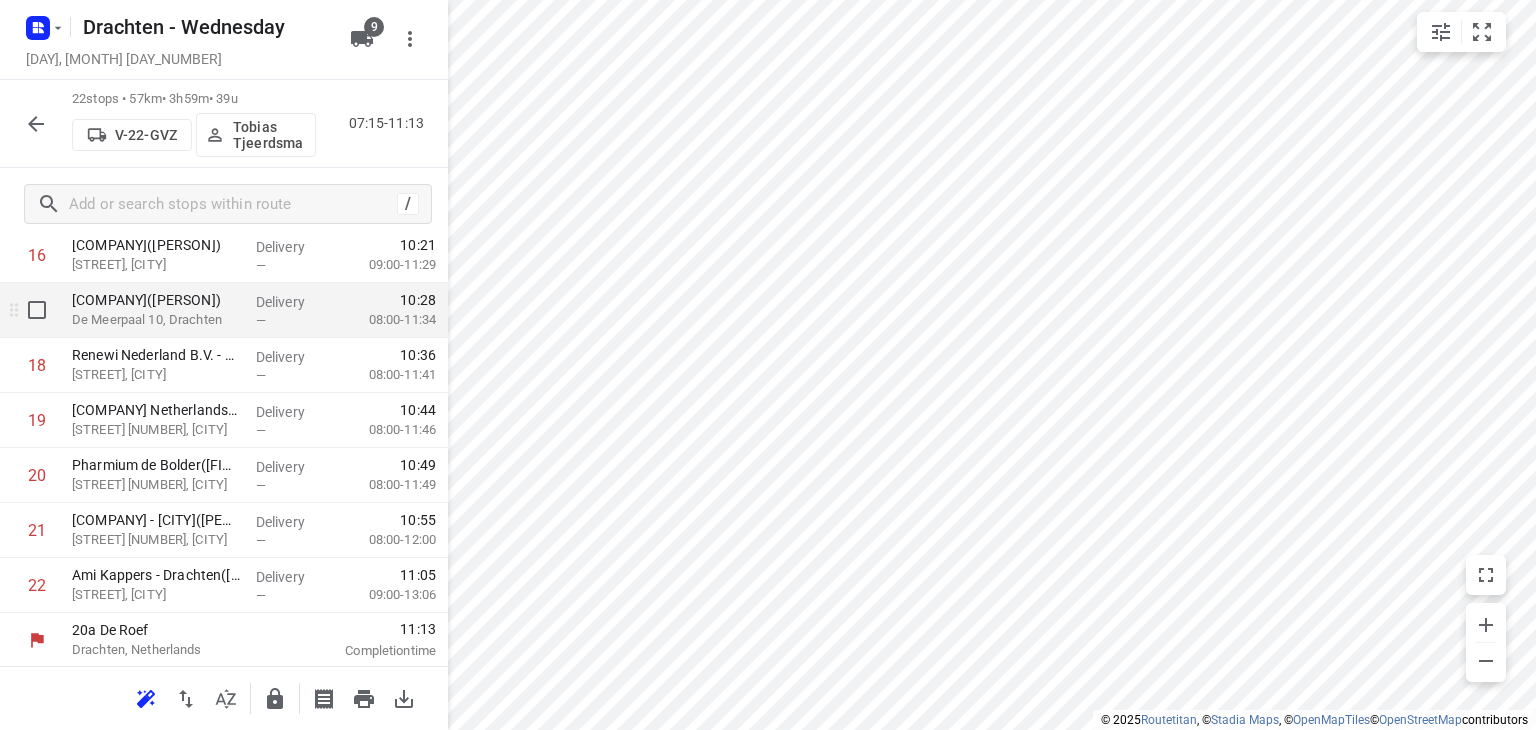 scroll, scrollTop: 996, scrollLeft: 0, axis: vertical 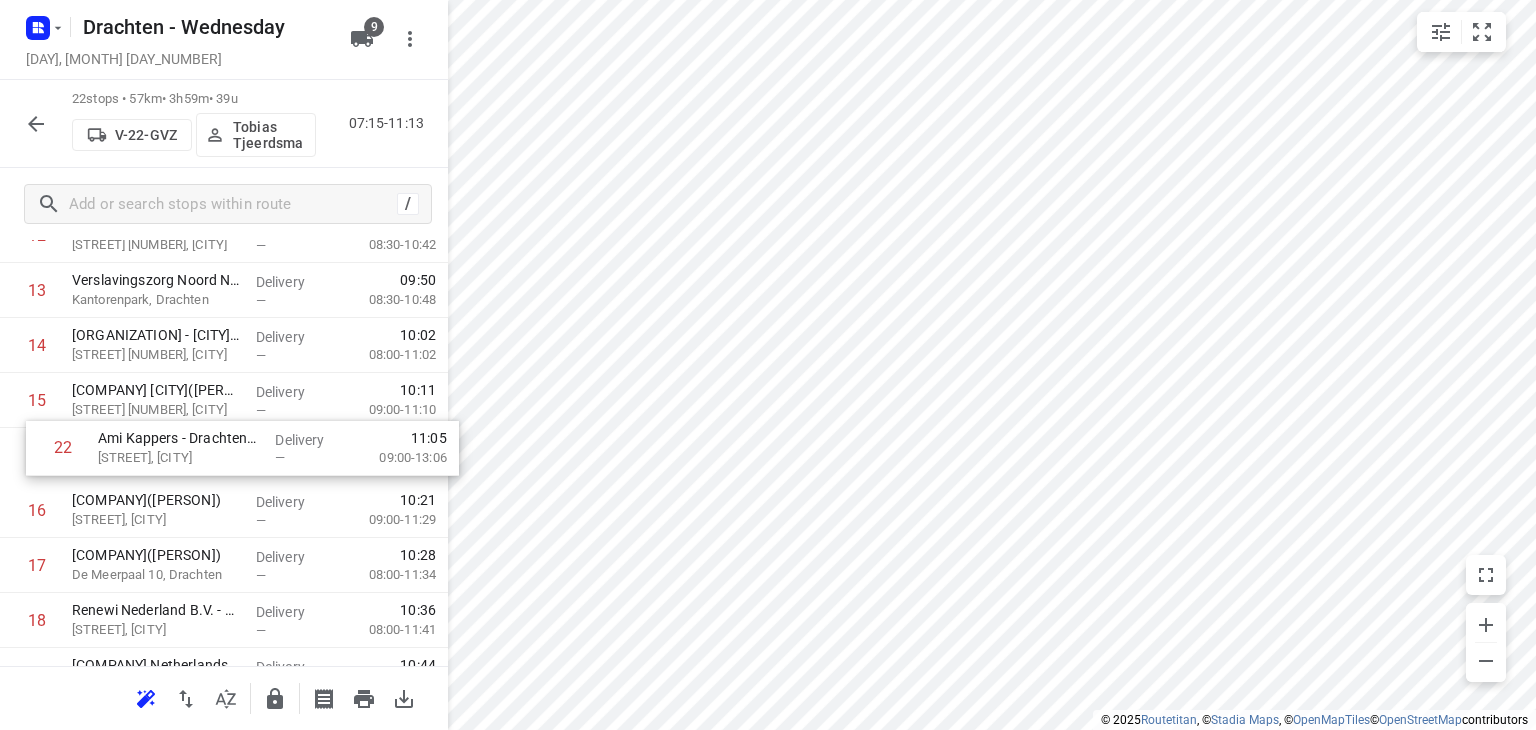 drag, startPoint x: 218, startPoint y: 588, endPoint x: 247, endPoint y: 449, distance: 141.99295 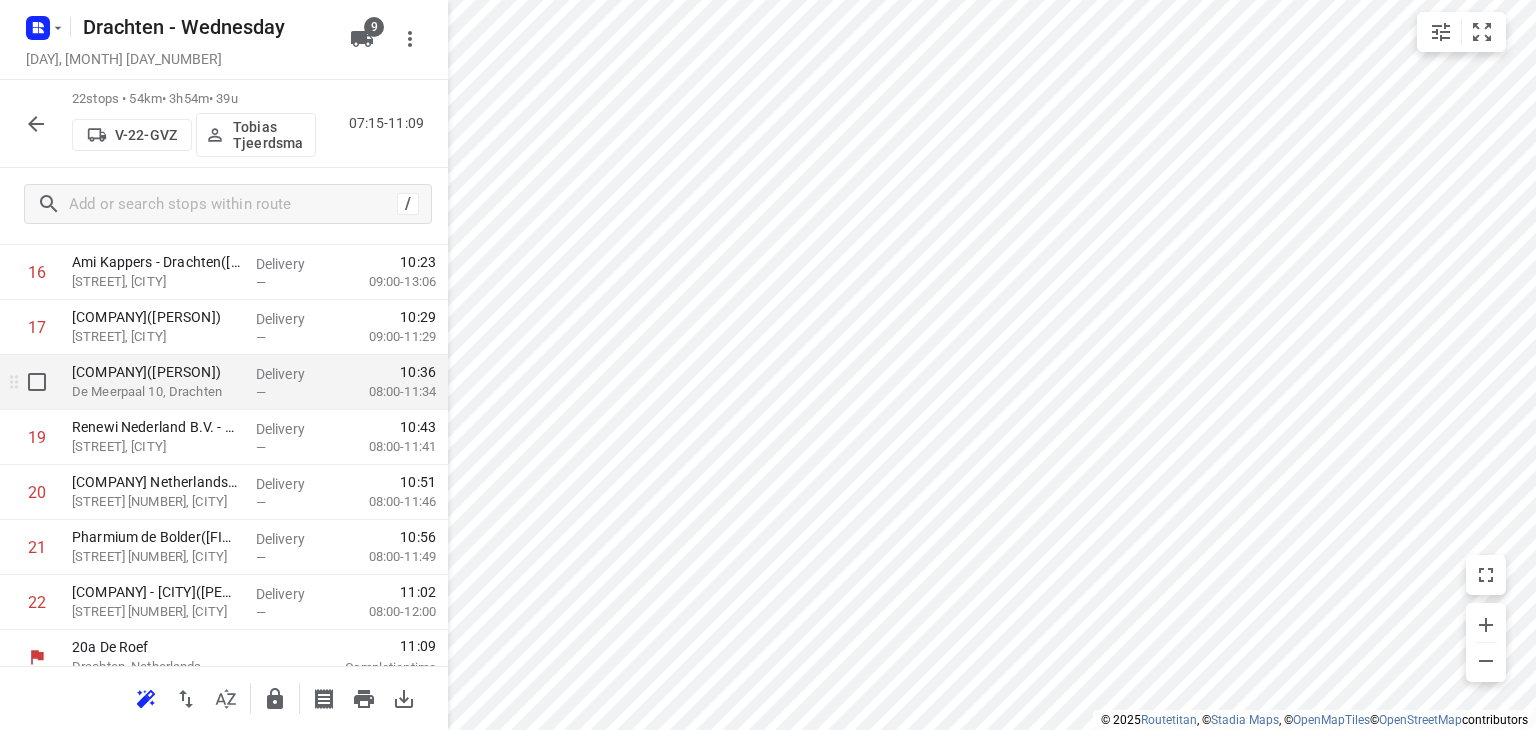 scroll, scrollTop: 994, scrollLeft: 0, axis: vertical 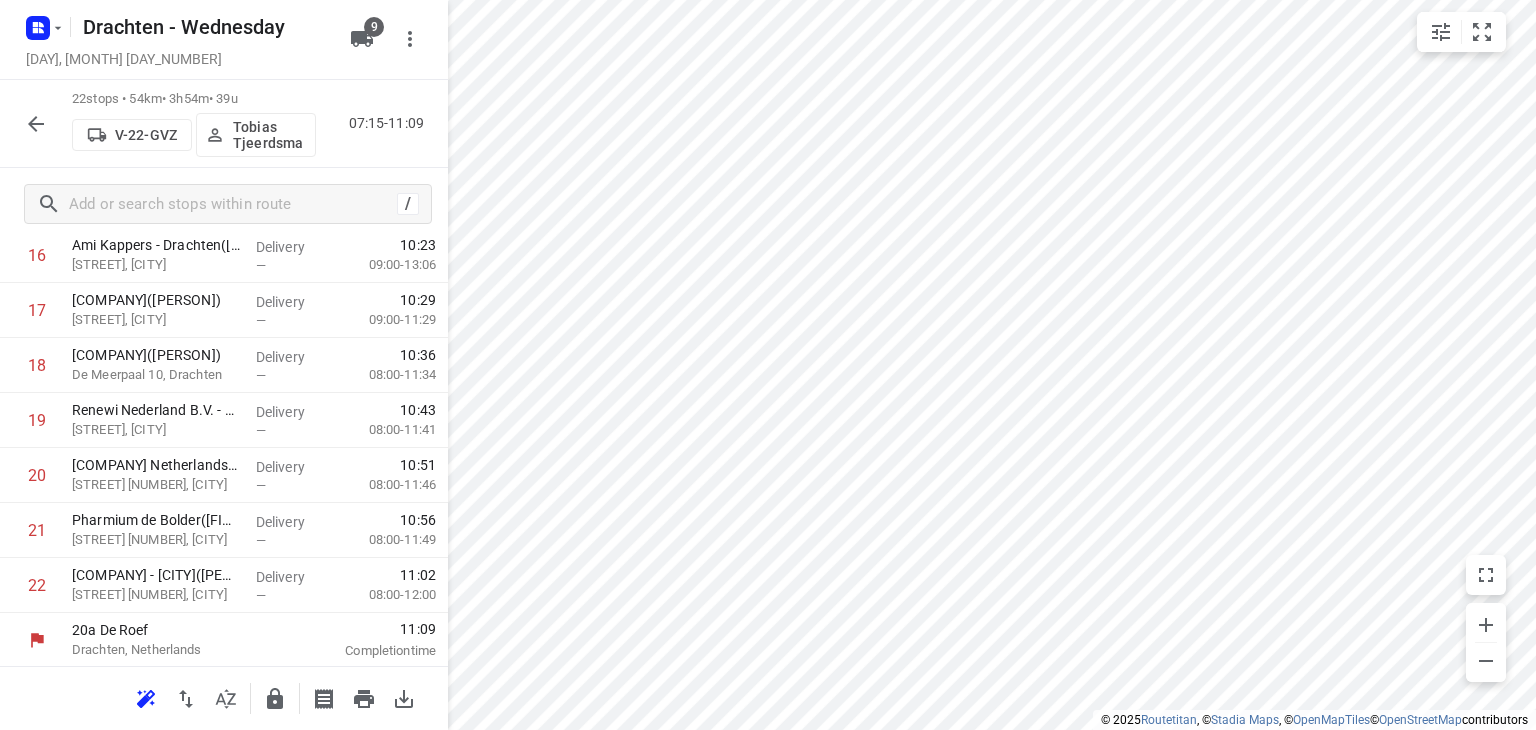click 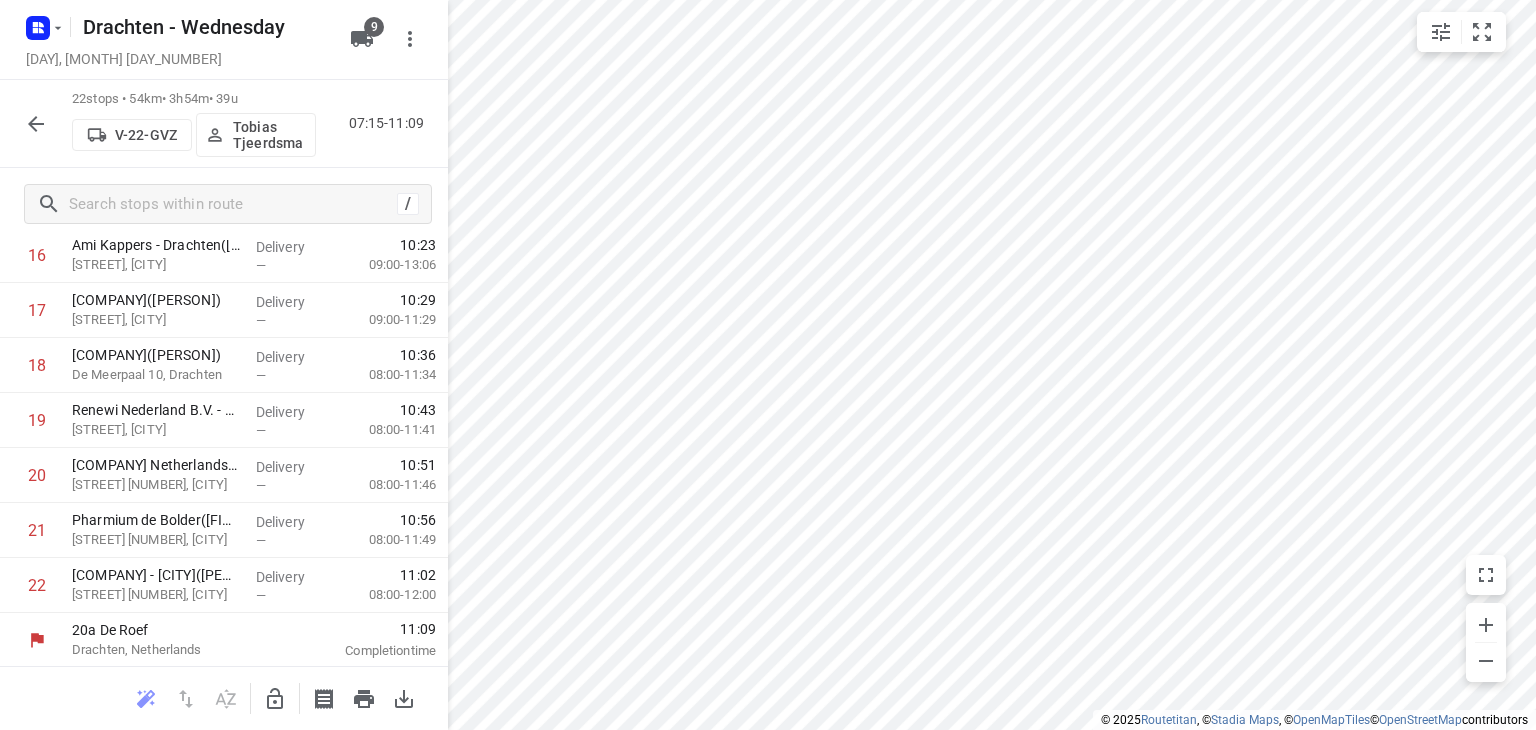click 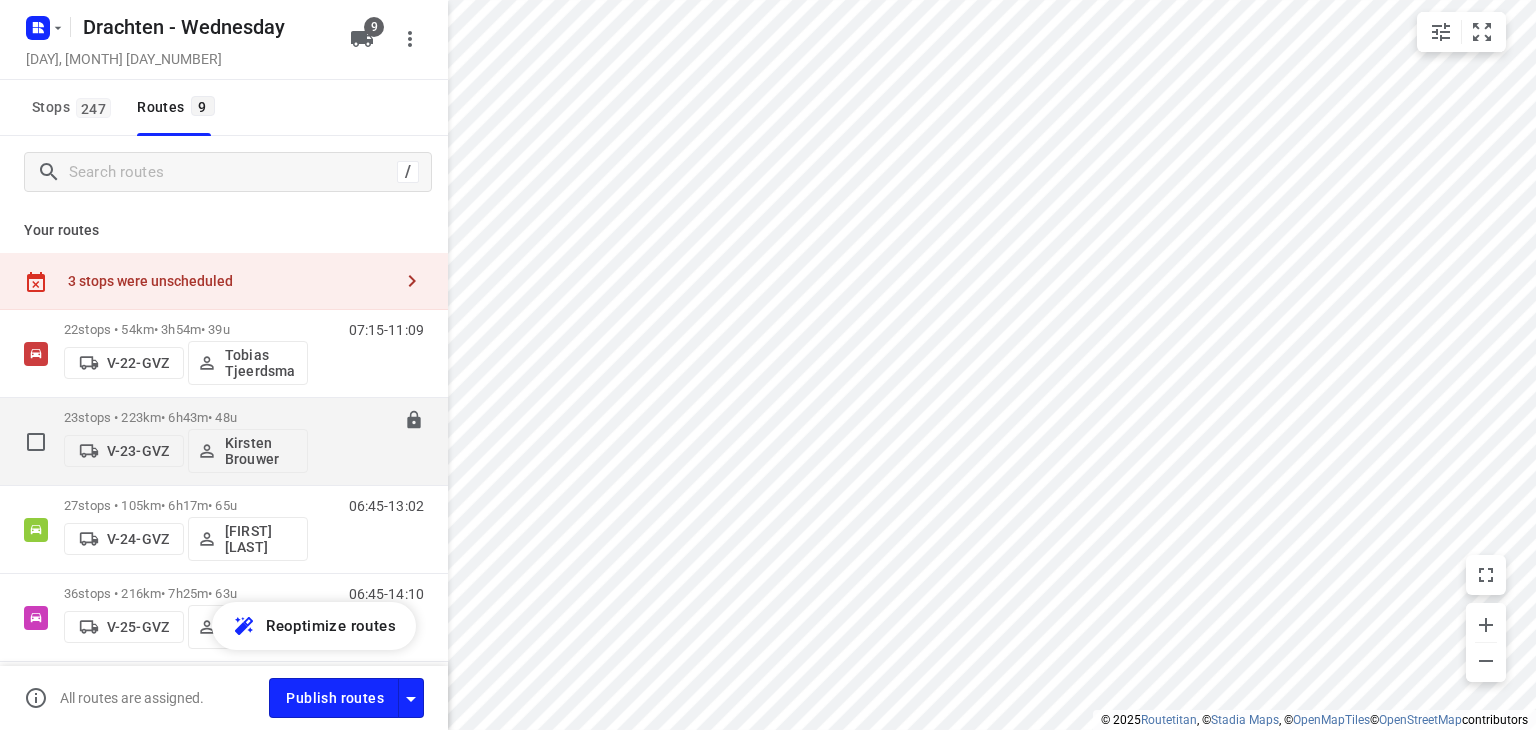 click on "23  stops •   223km  •   6h43m  • 48u" at bounding box center [186, 417] 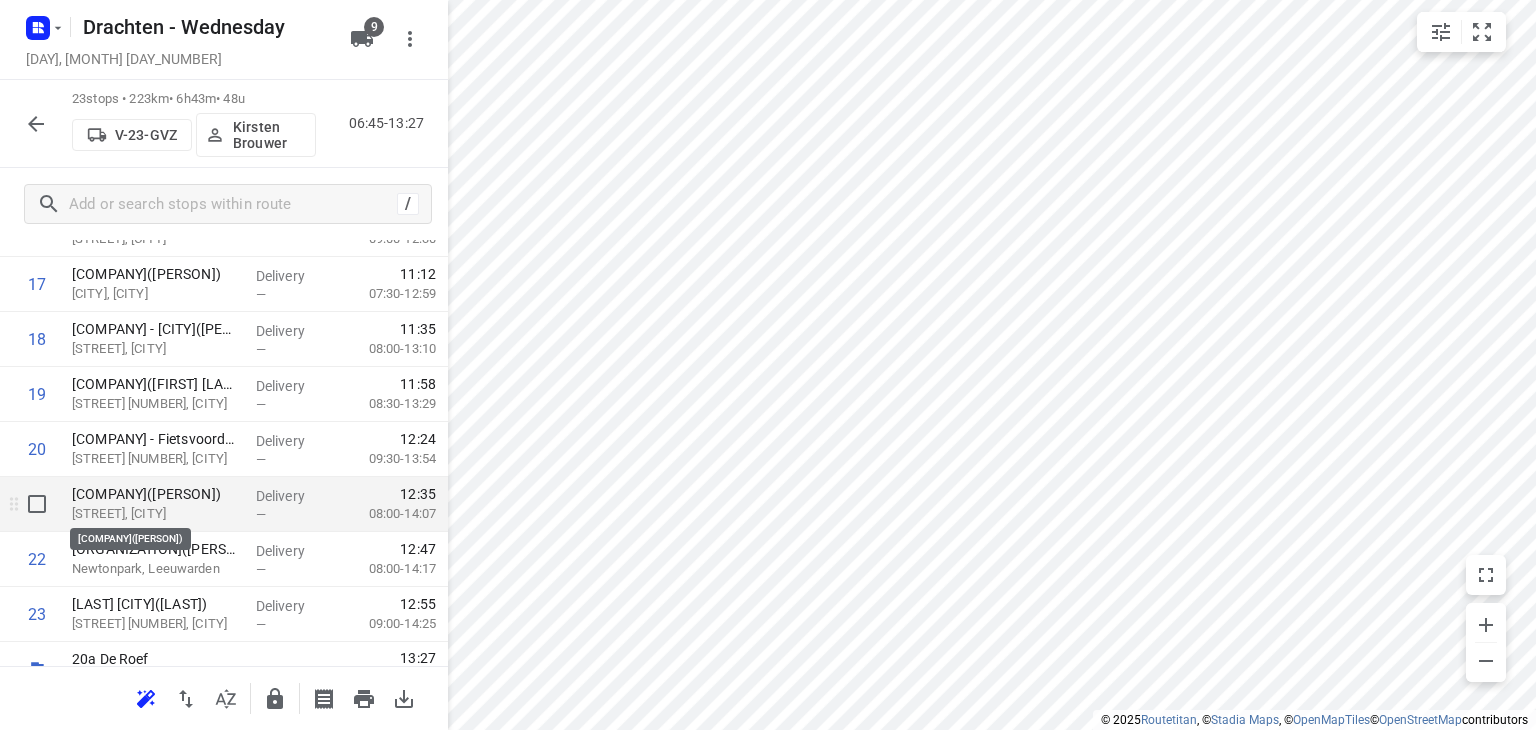 scroll, scrollTop: 1051, scrollLeft: 0, axis: vertical 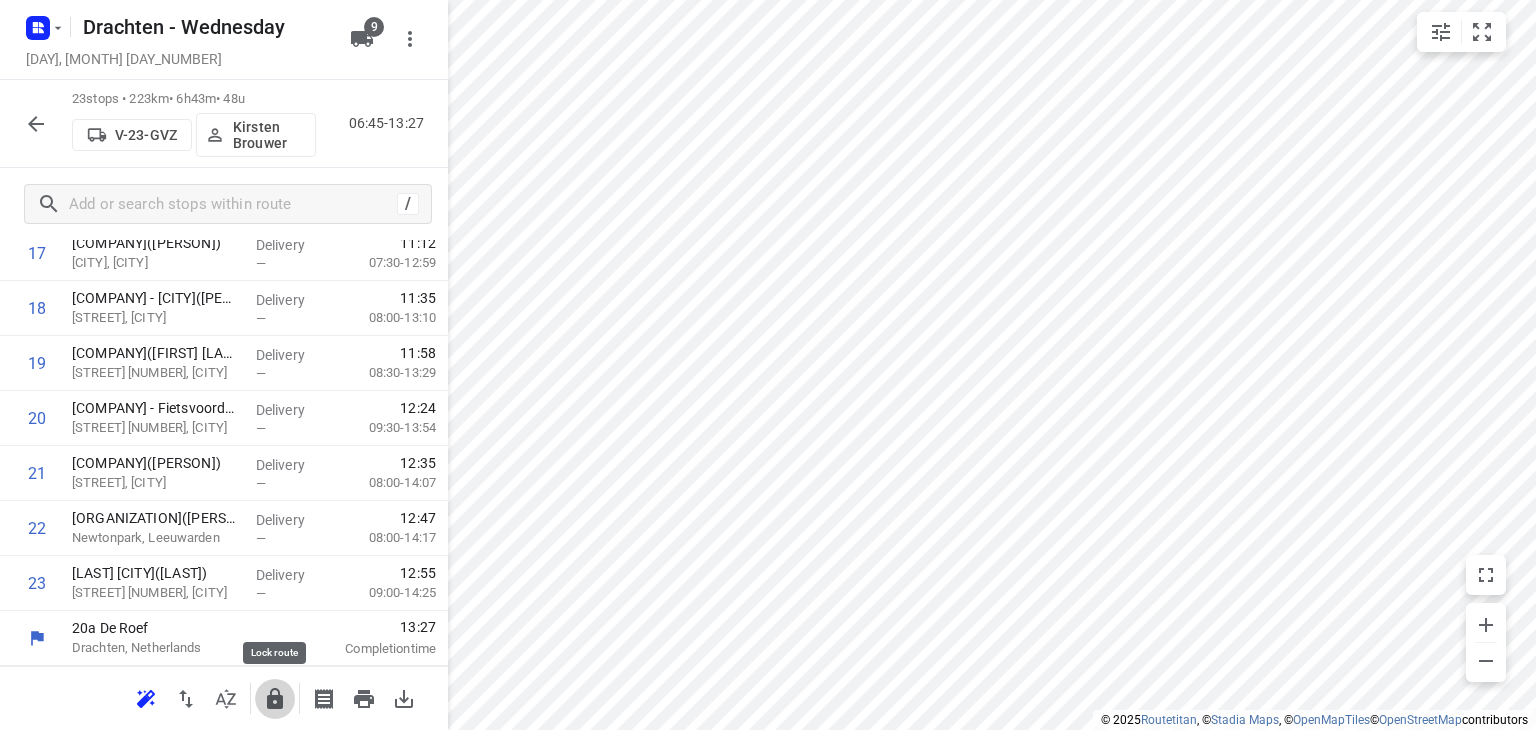click at bounding box center [275, 699] 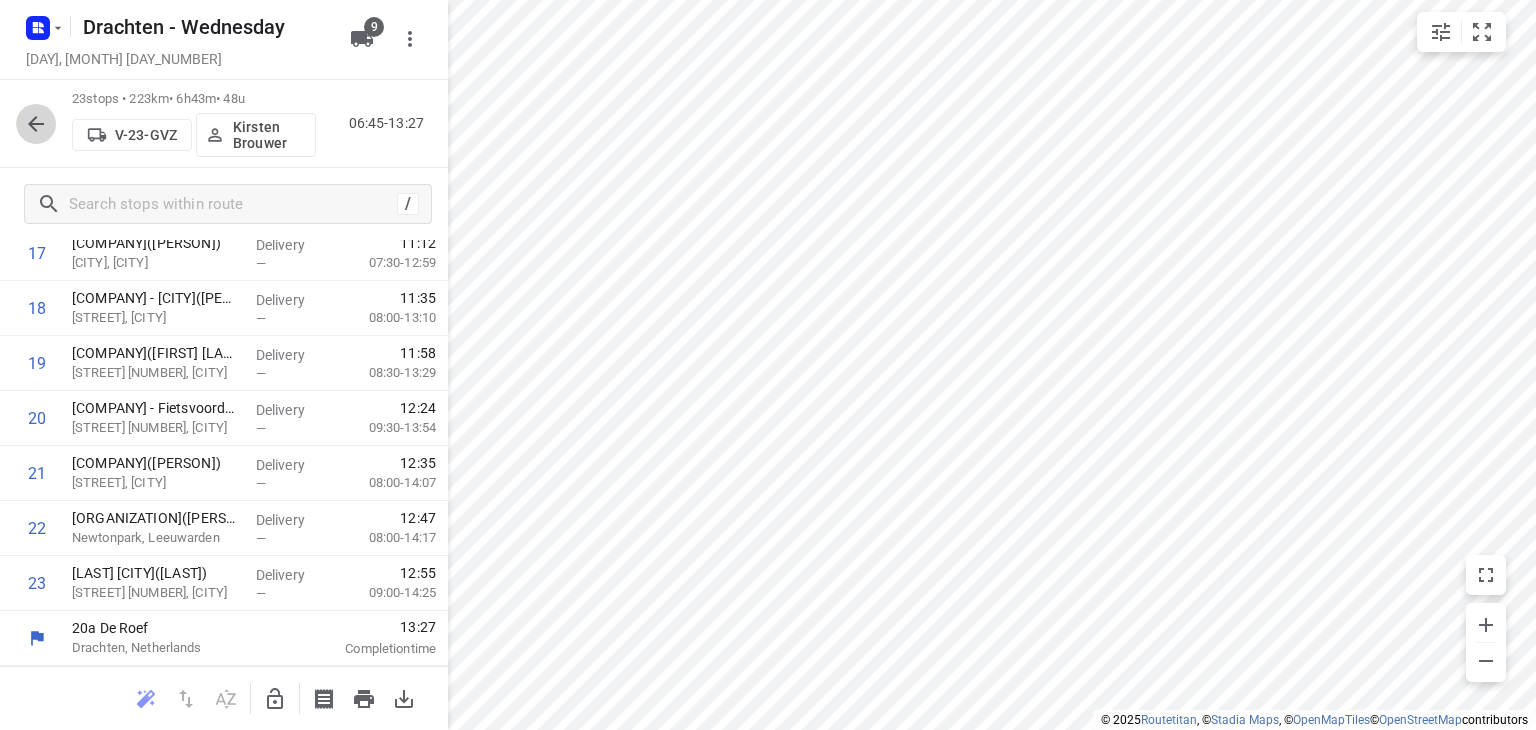 click 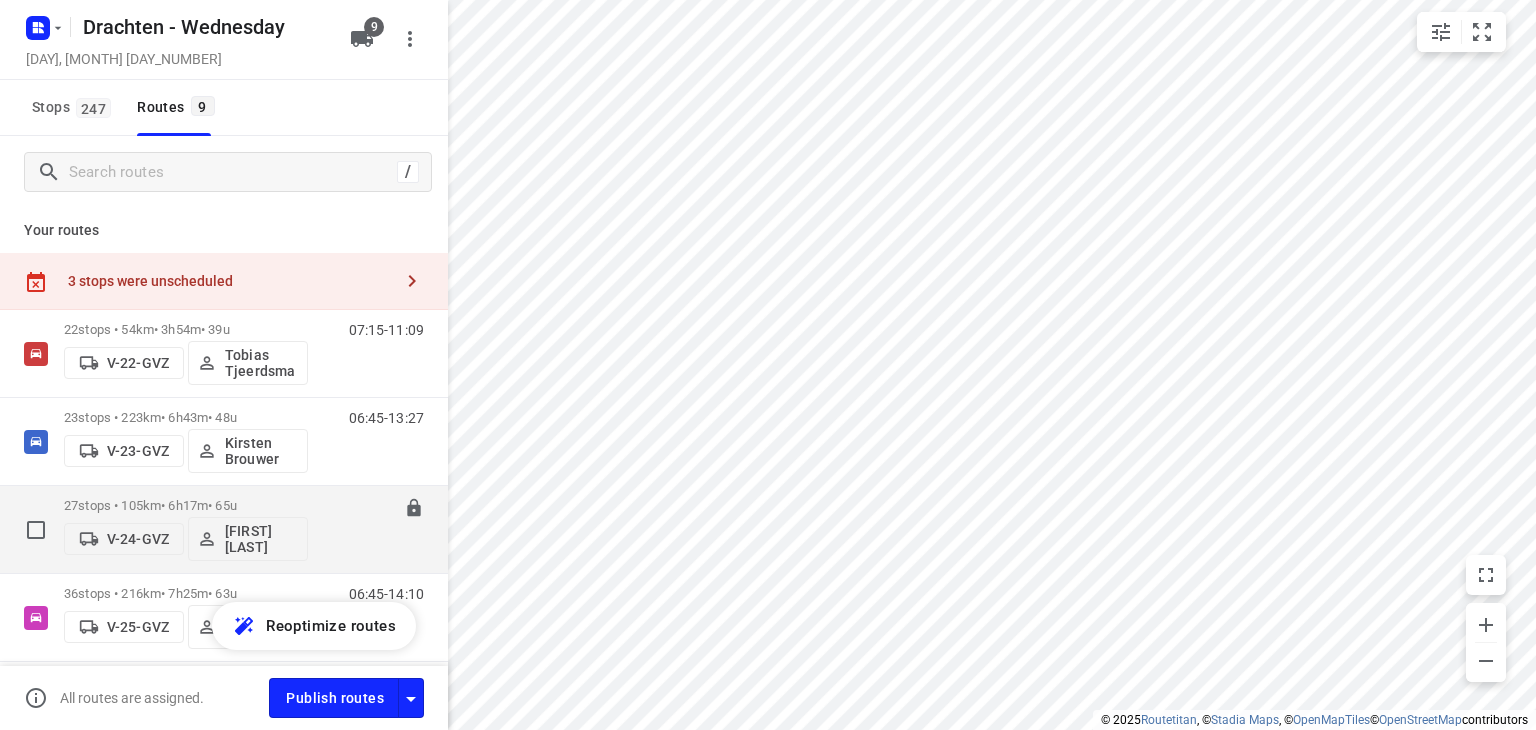 click on "27  stops •   105km  •   6h17m  • 65u" at bounding box center [186, 505] 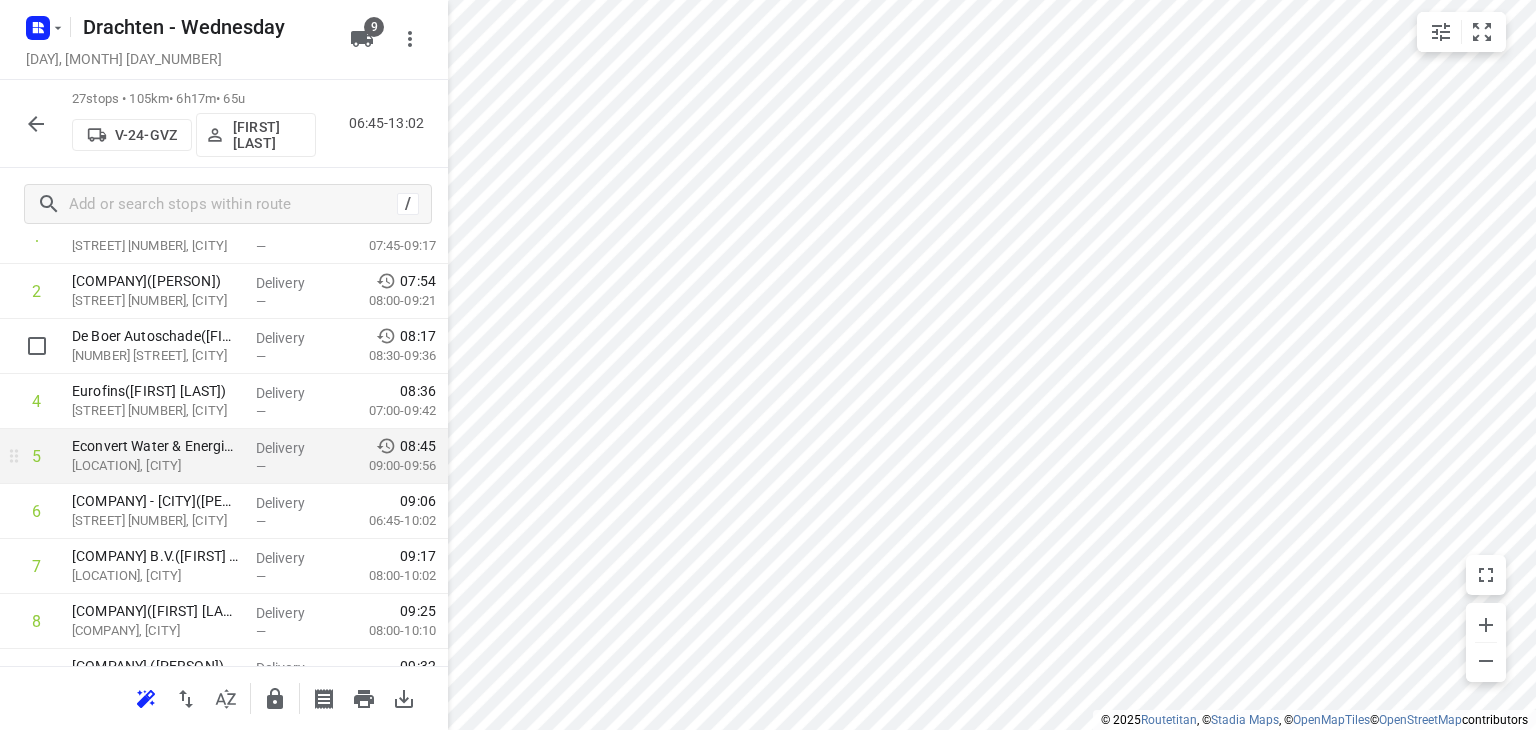 scroll, scrollTop: 200, scrollLeft: 0, axis: vertical 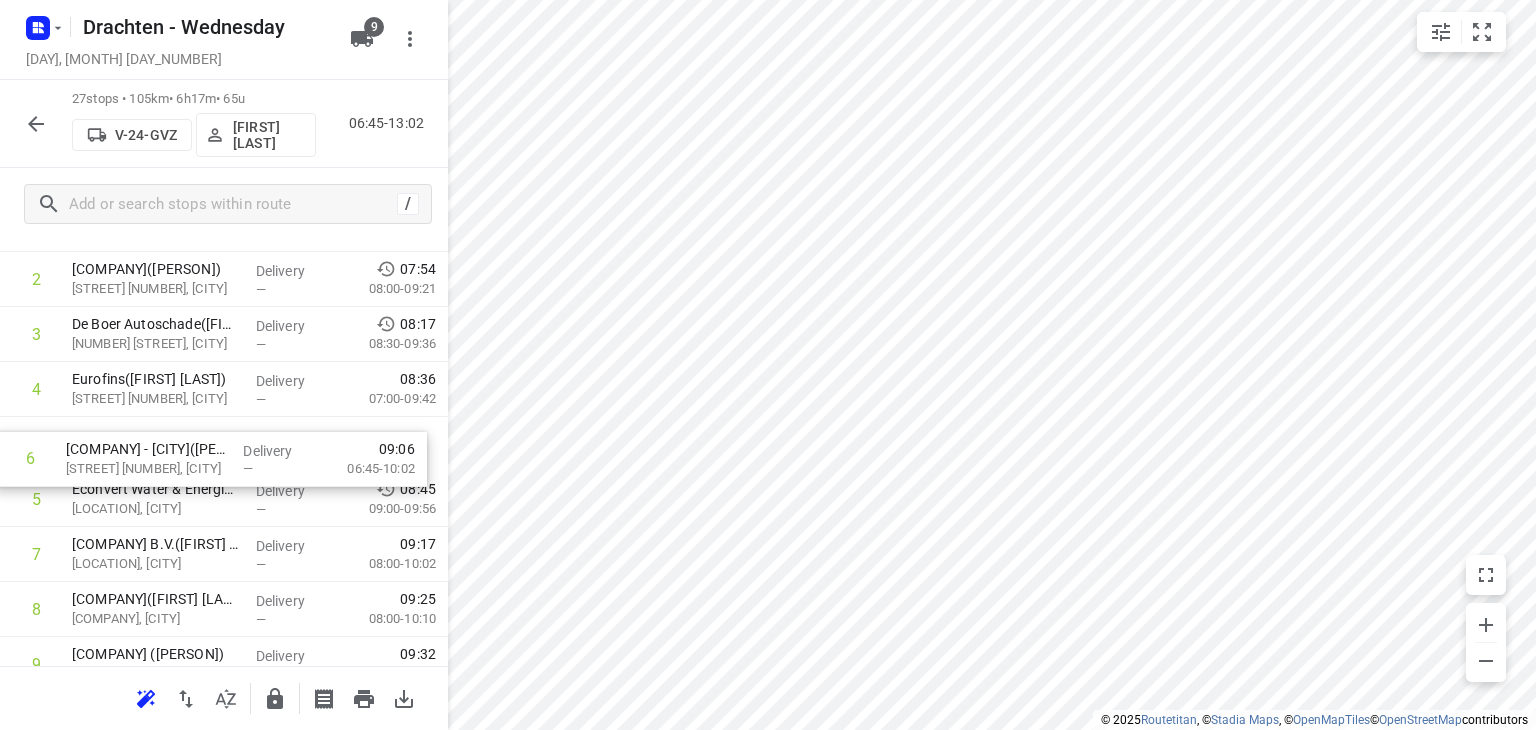 drag, startPoint x: 246, startPoint y: 512, endPoint x: 239, endPoint y: 461, distance: 51.47815 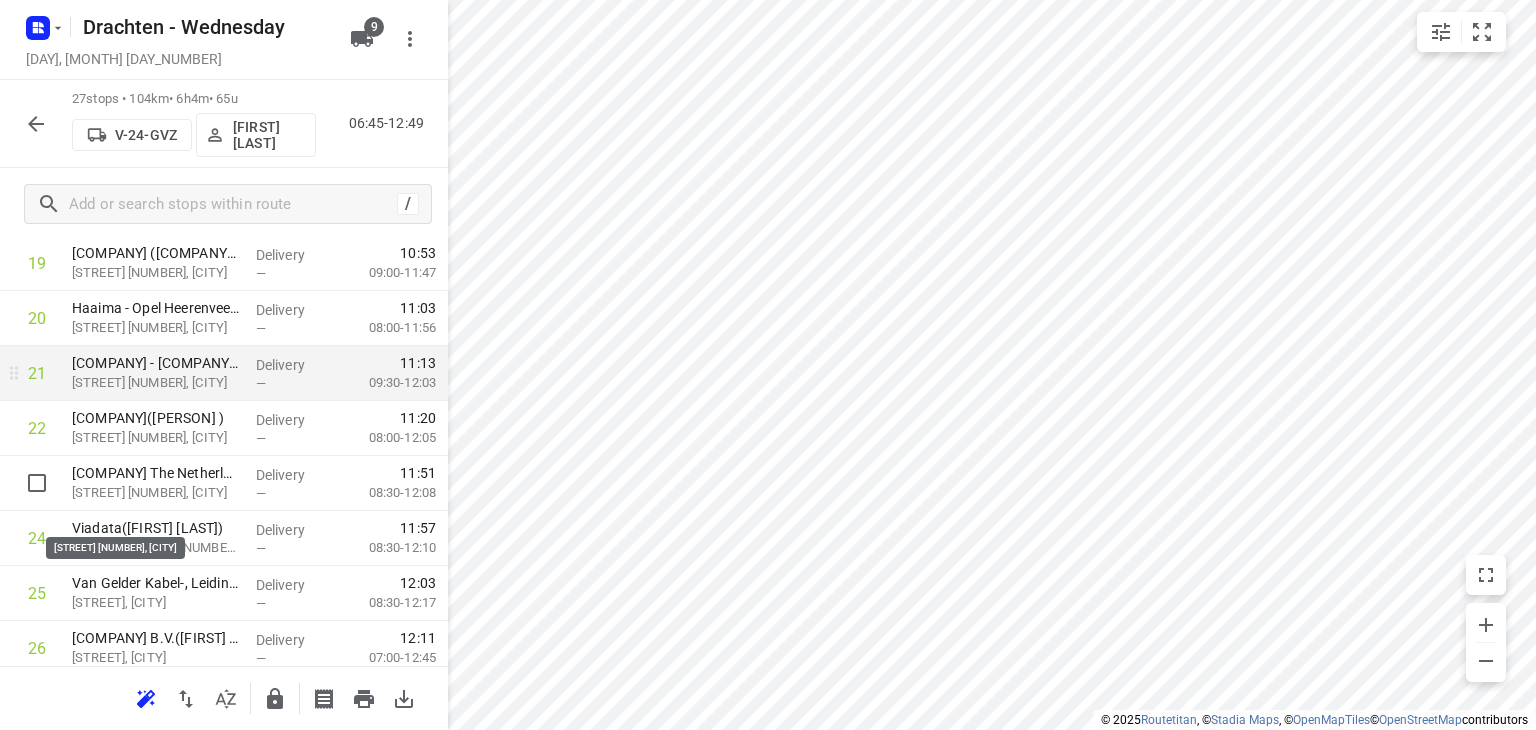 scroll, scrollTop: 1200, scrollLeft: 0, axis: vertical 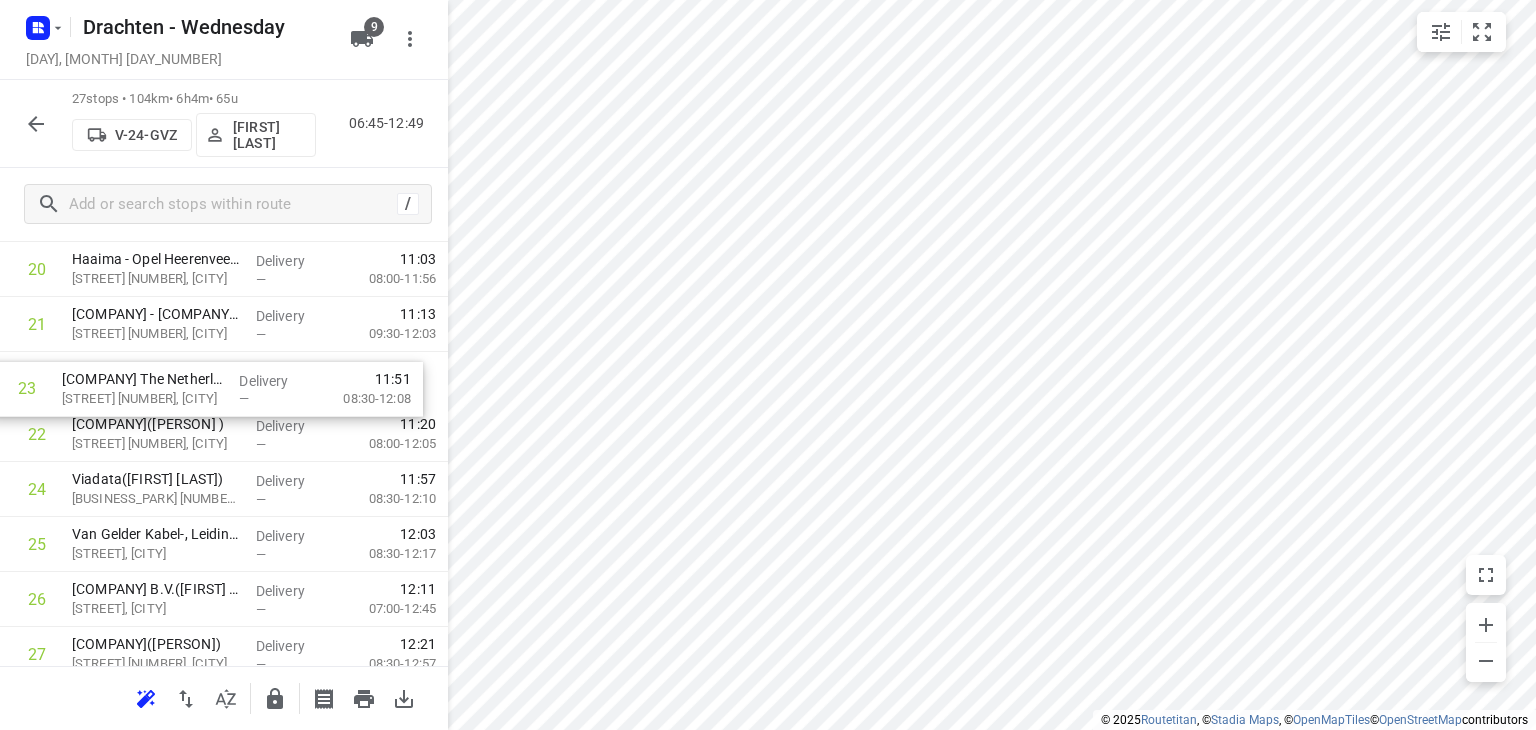 drag, startPoint x: 191, startPoint y: 455, endPoint x: 181, endPoint y: 403, distance: 52.95281 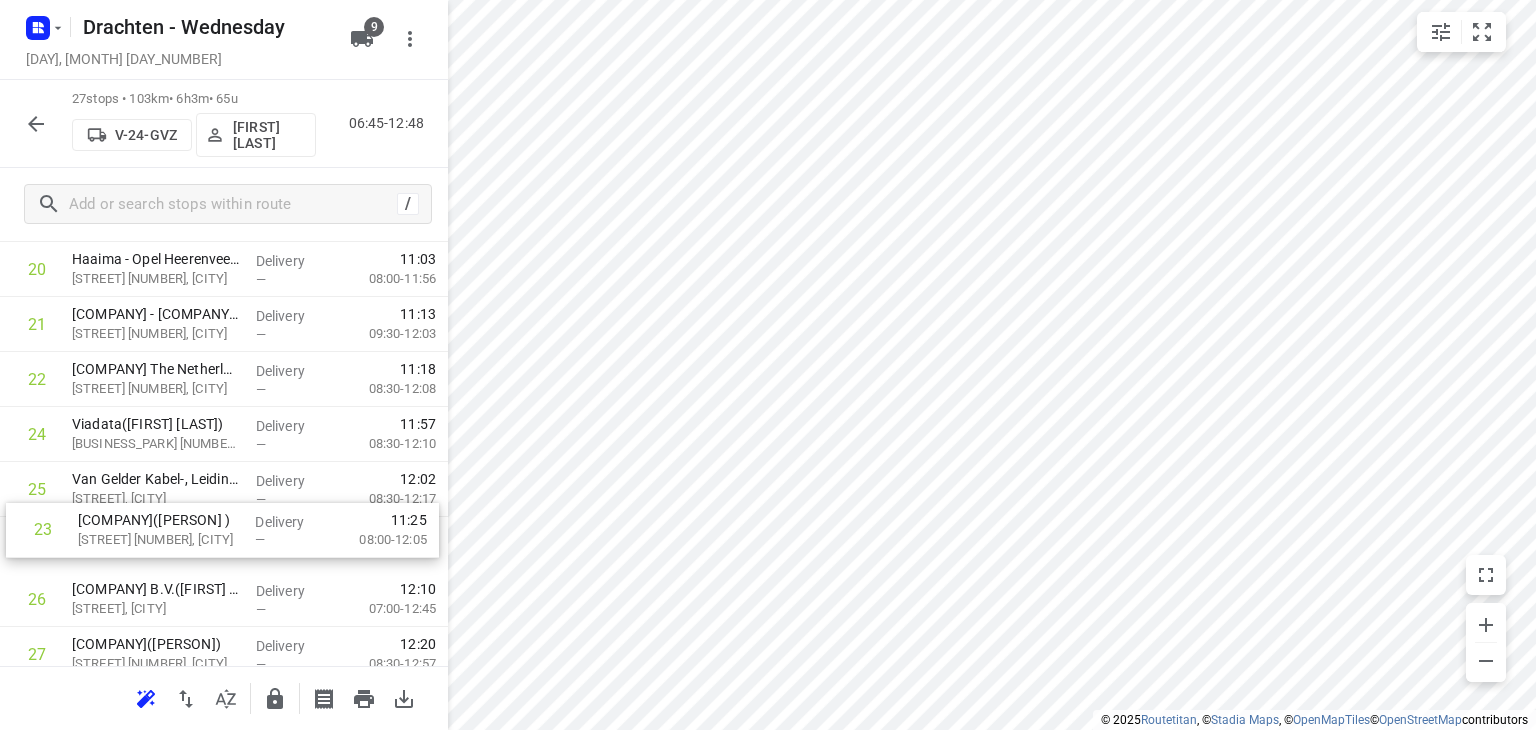 drag, startPoint x: 195, startPoint y: 438, endPoint x: 203, endPoint y: 542, distance: 104.307236 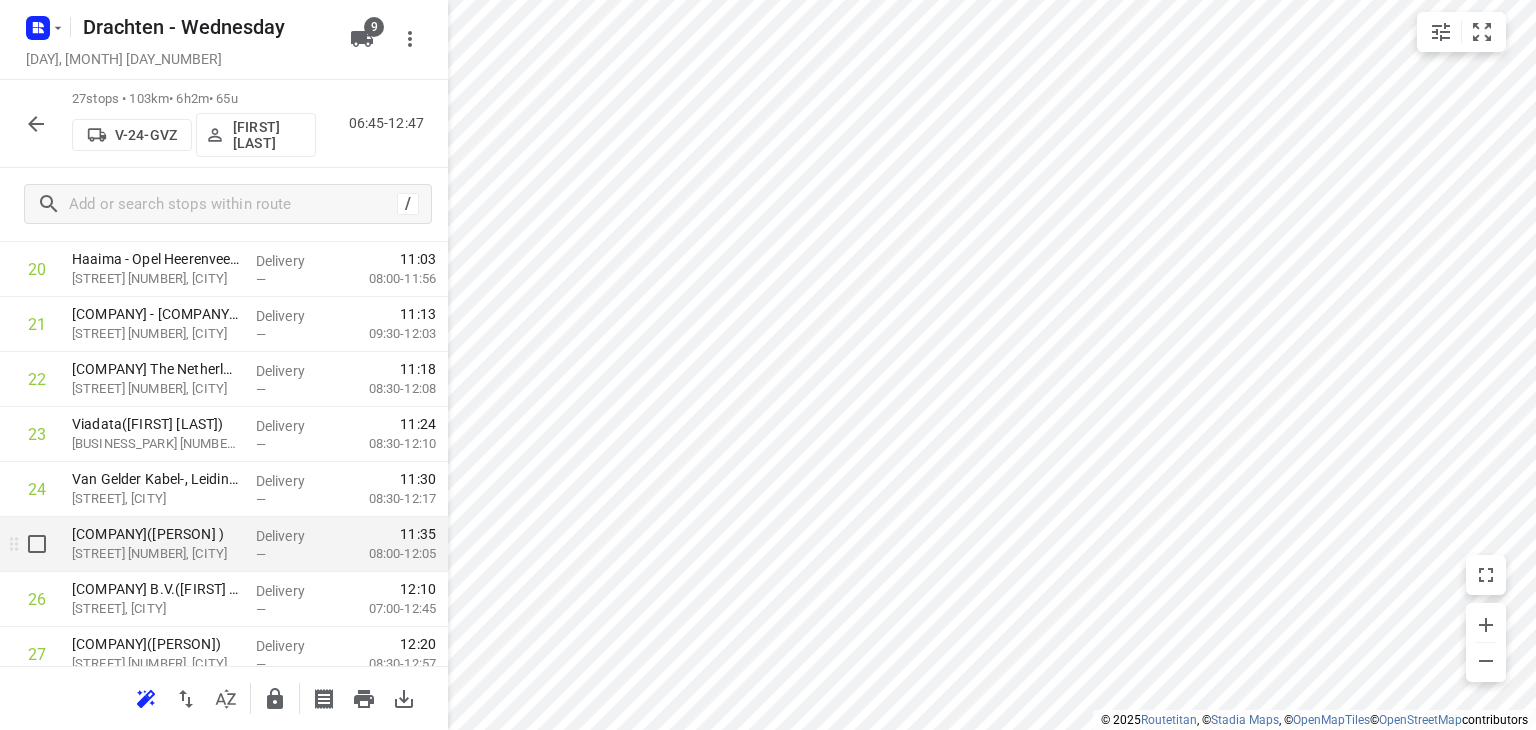 scroll, scrollTop: 1271, scrollLeft: 0, axis: vertical 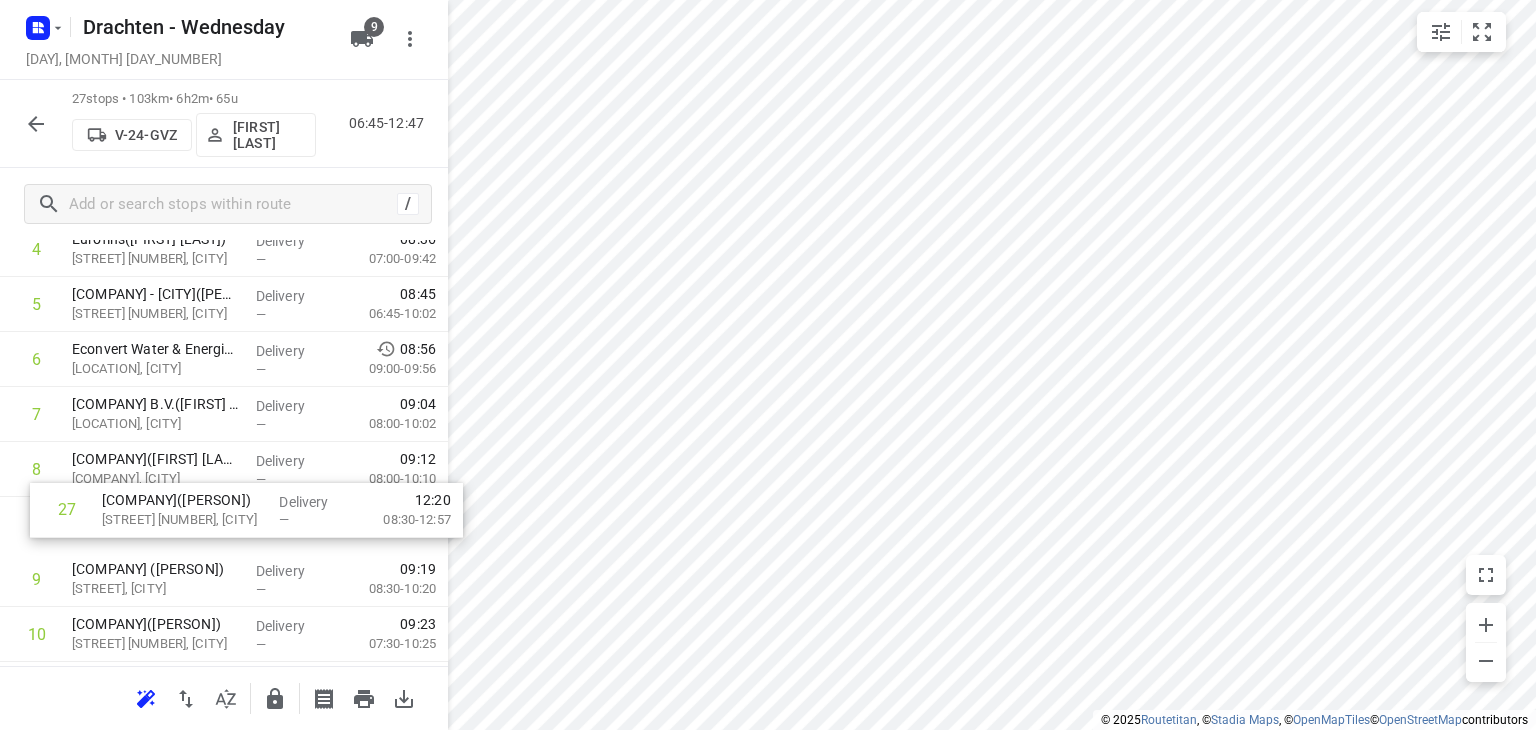 drag, startPoint x: 192, startPoint y: 584, endPoint x: 222, endPoint y: 506, distance: 83.57033 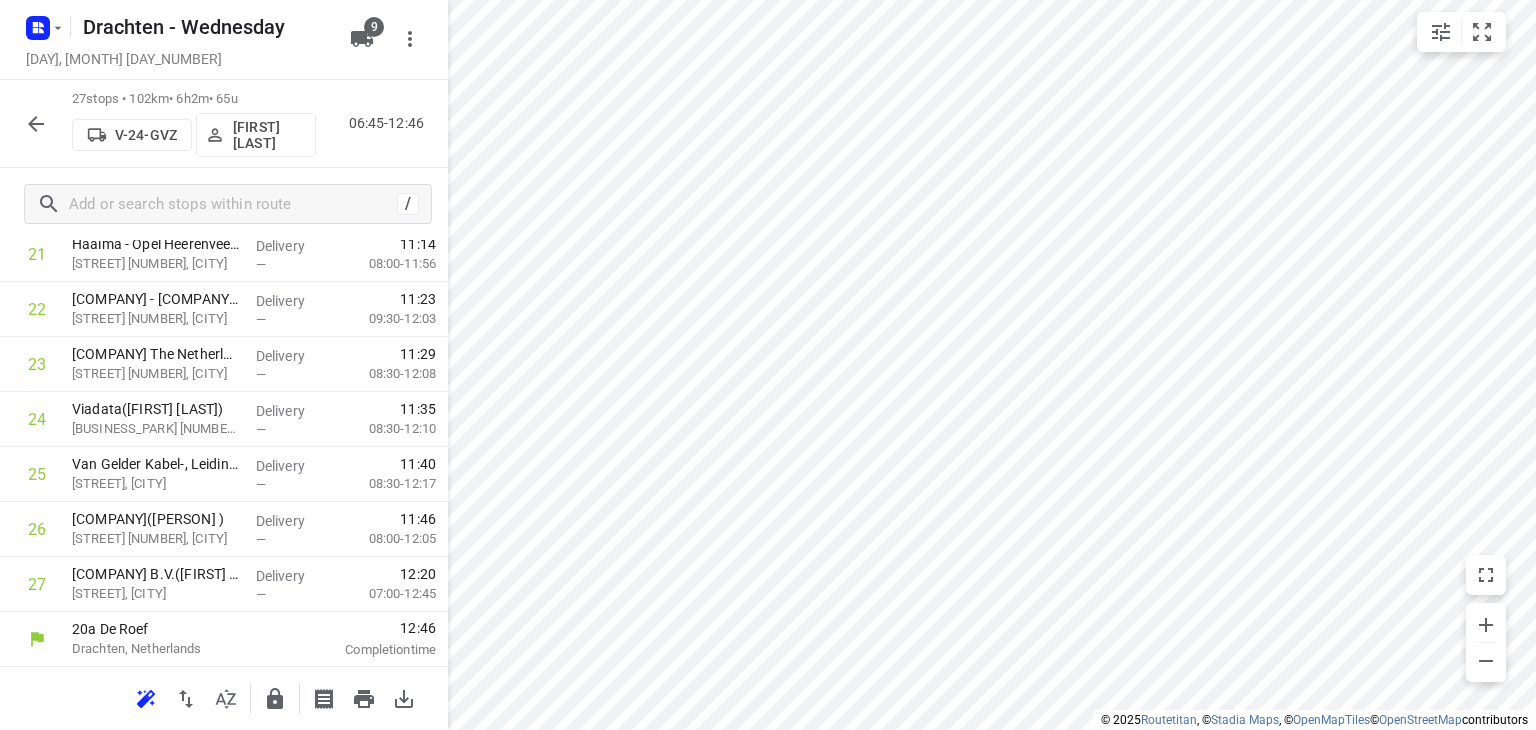 scroll, scrollTop: 1271, scrollLeft: 0, axis: vertical 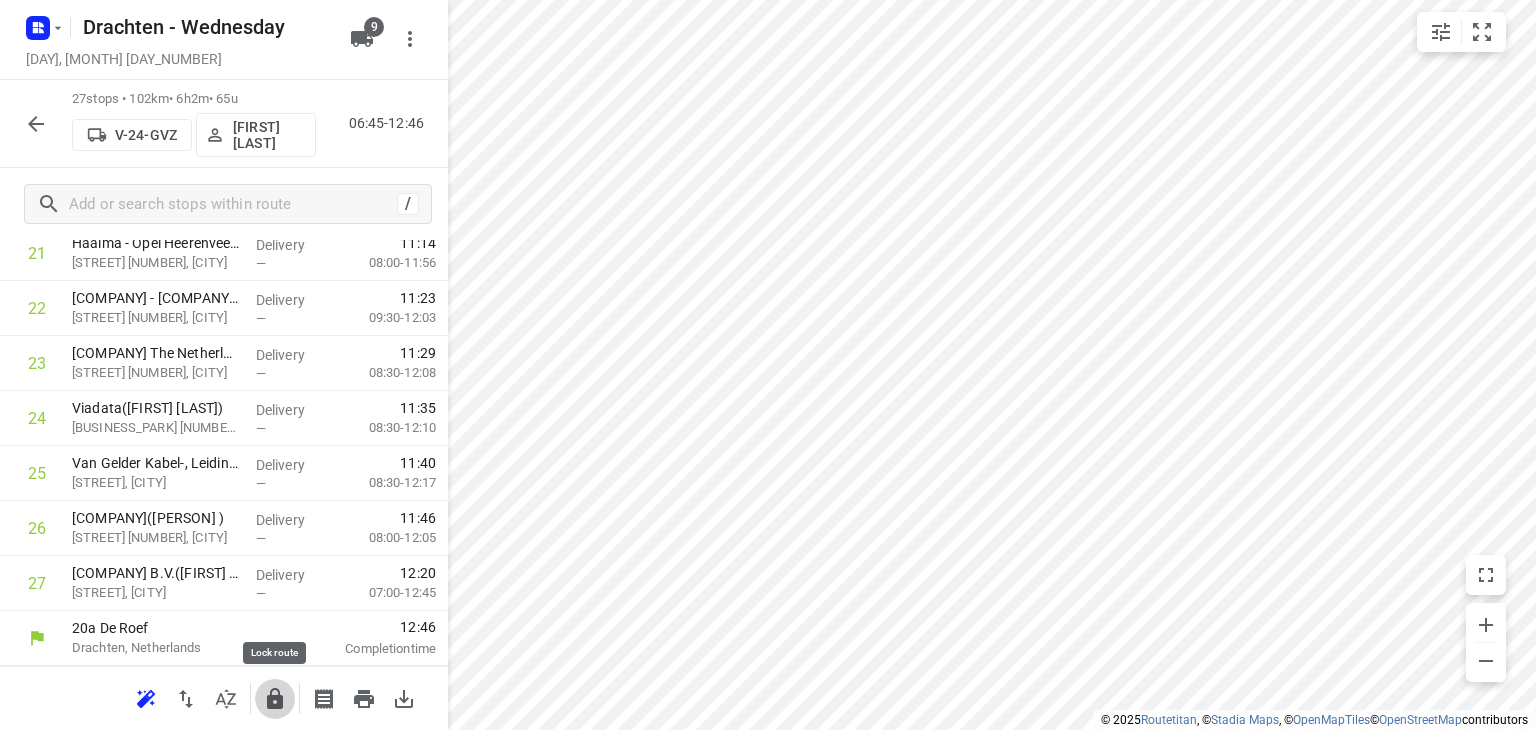 click 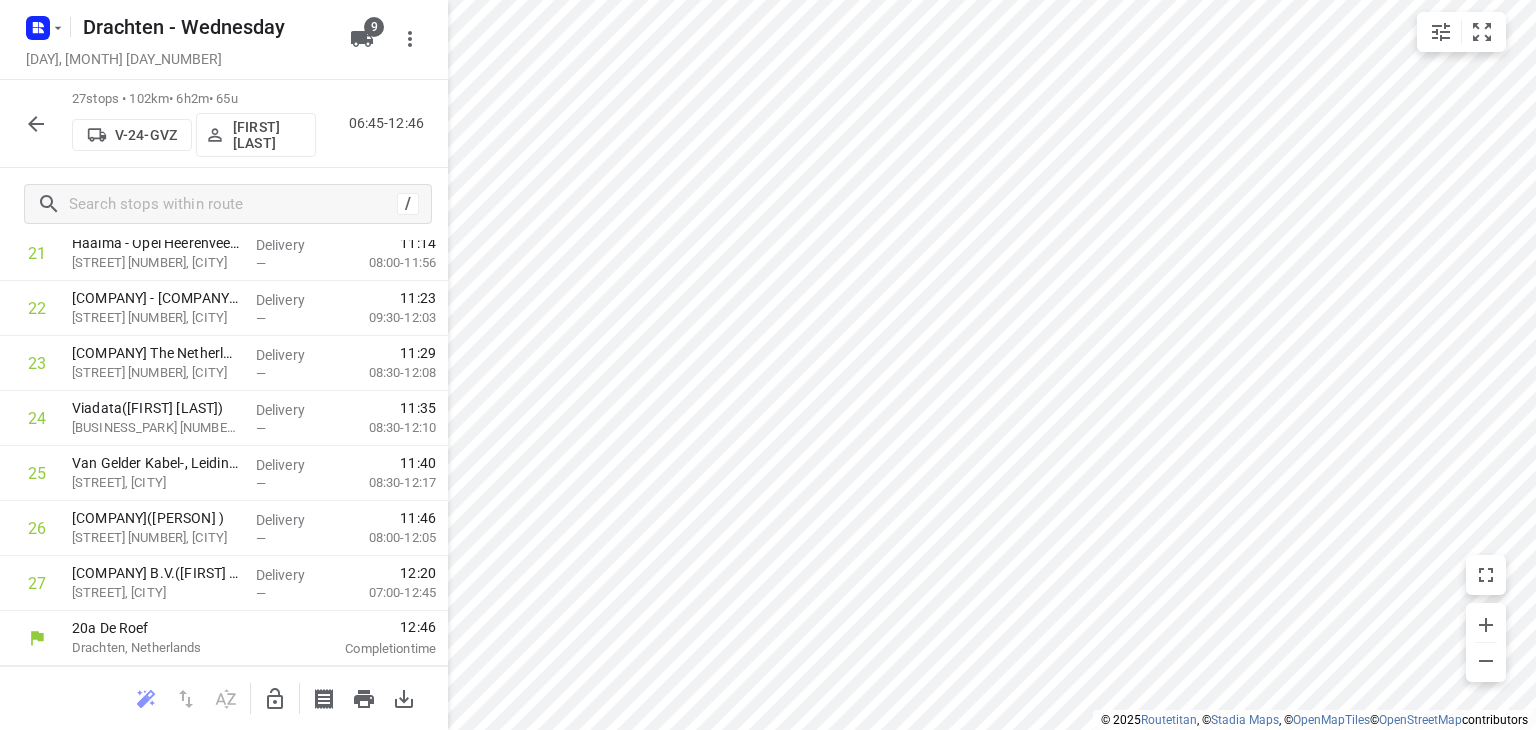 click 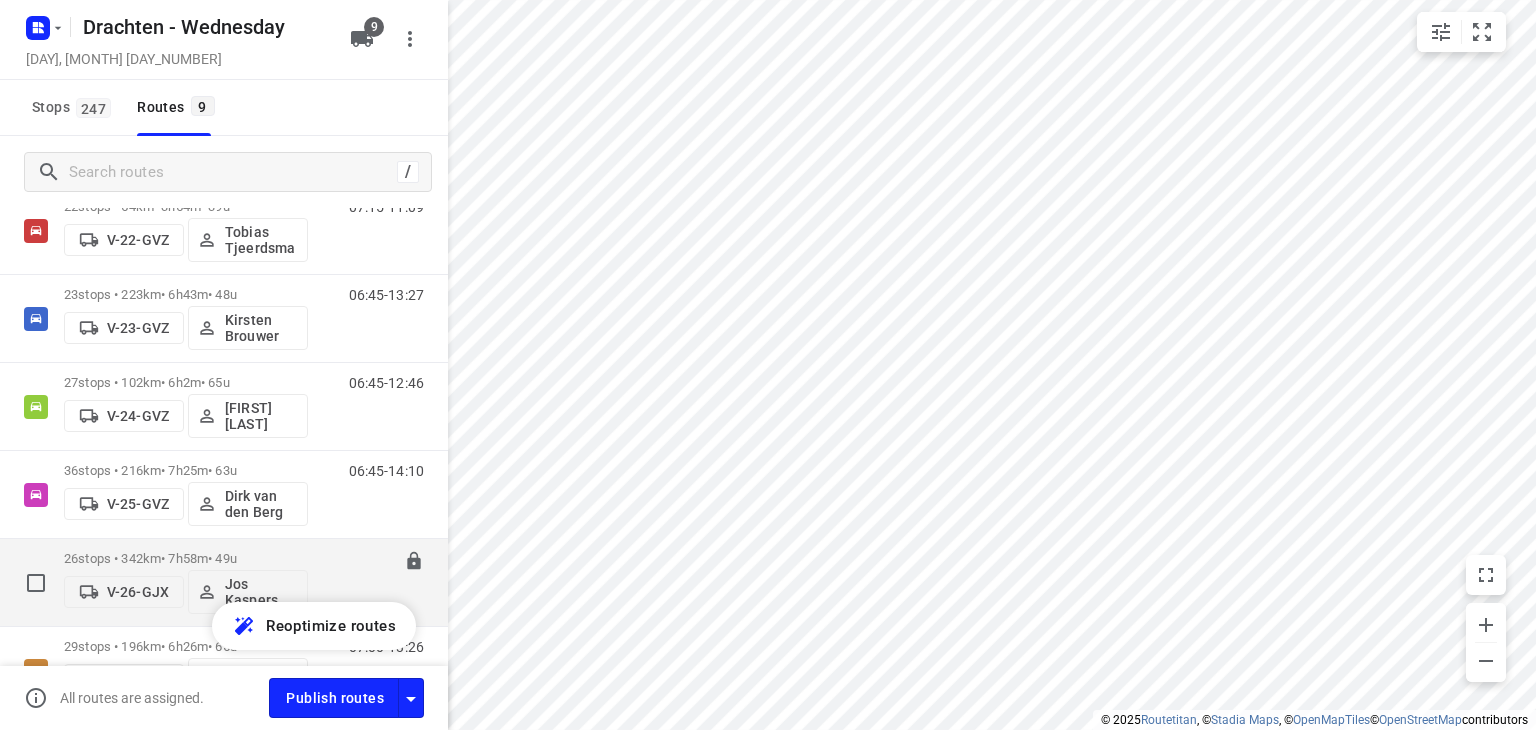 scroll, scrollTop: 200, scrollLeft: 0, axis: vertical 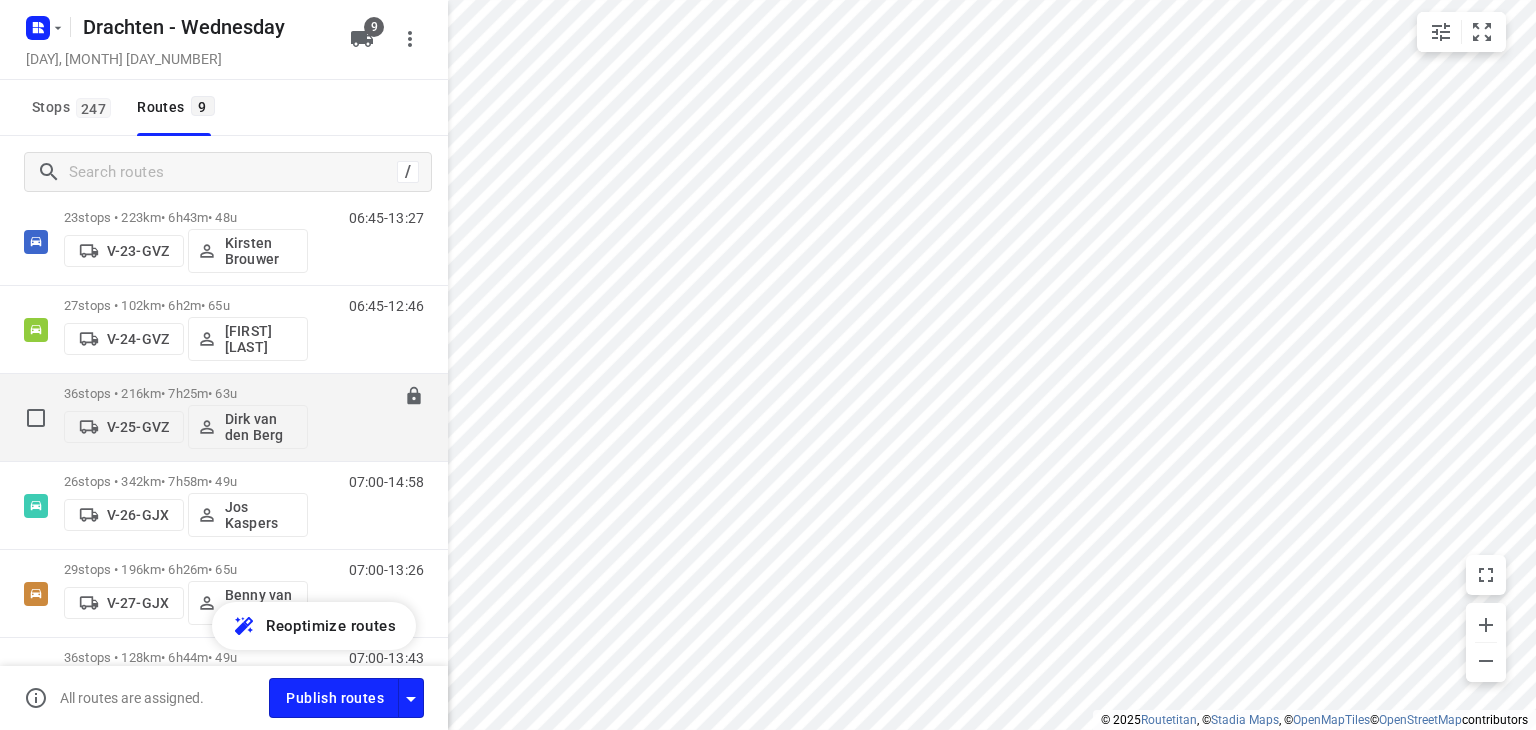 click on "36  stops •   216km  •   7h25m  • 63u" at bounding box center [186, 393] 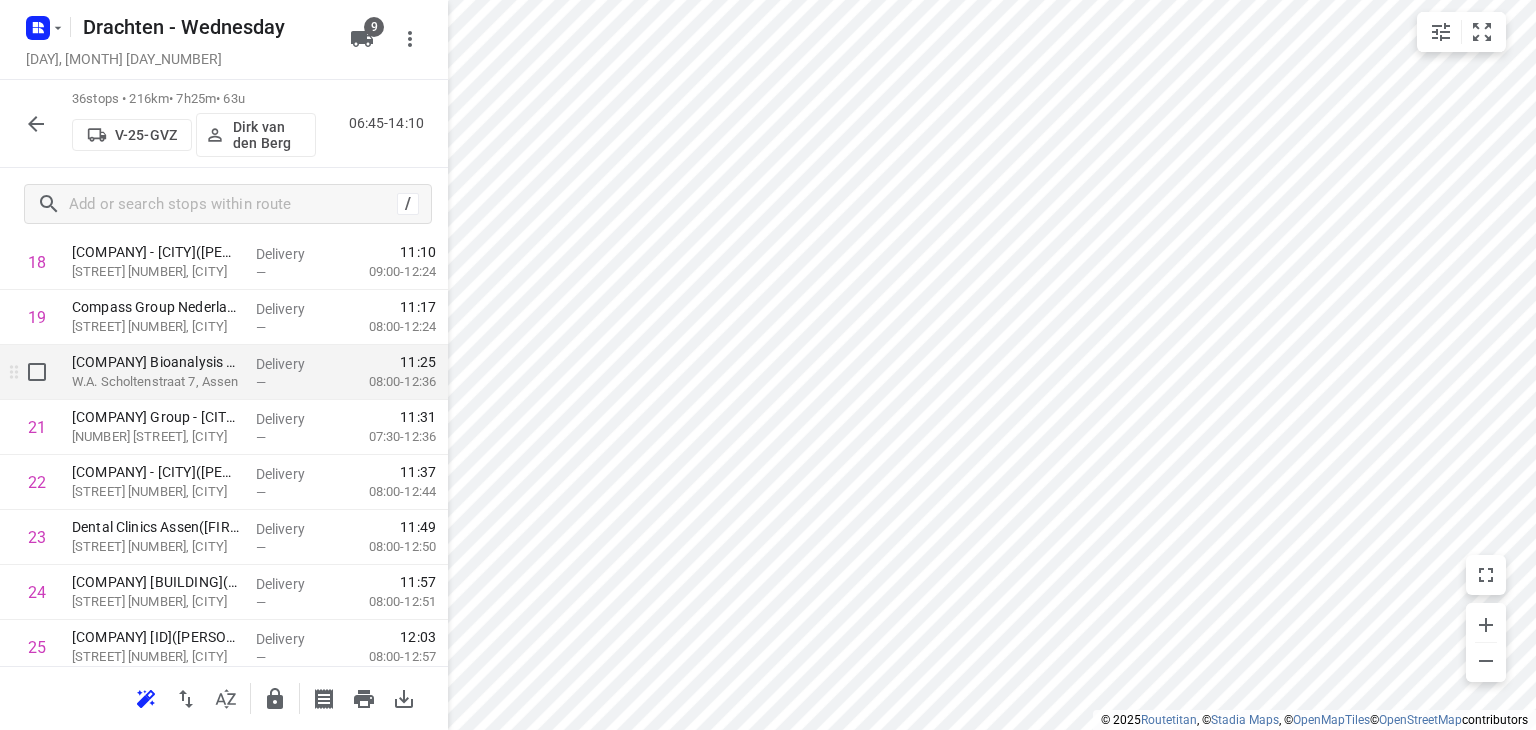 scroll, scrollTop: 1100, scrollLeft: 0, axis: vertical 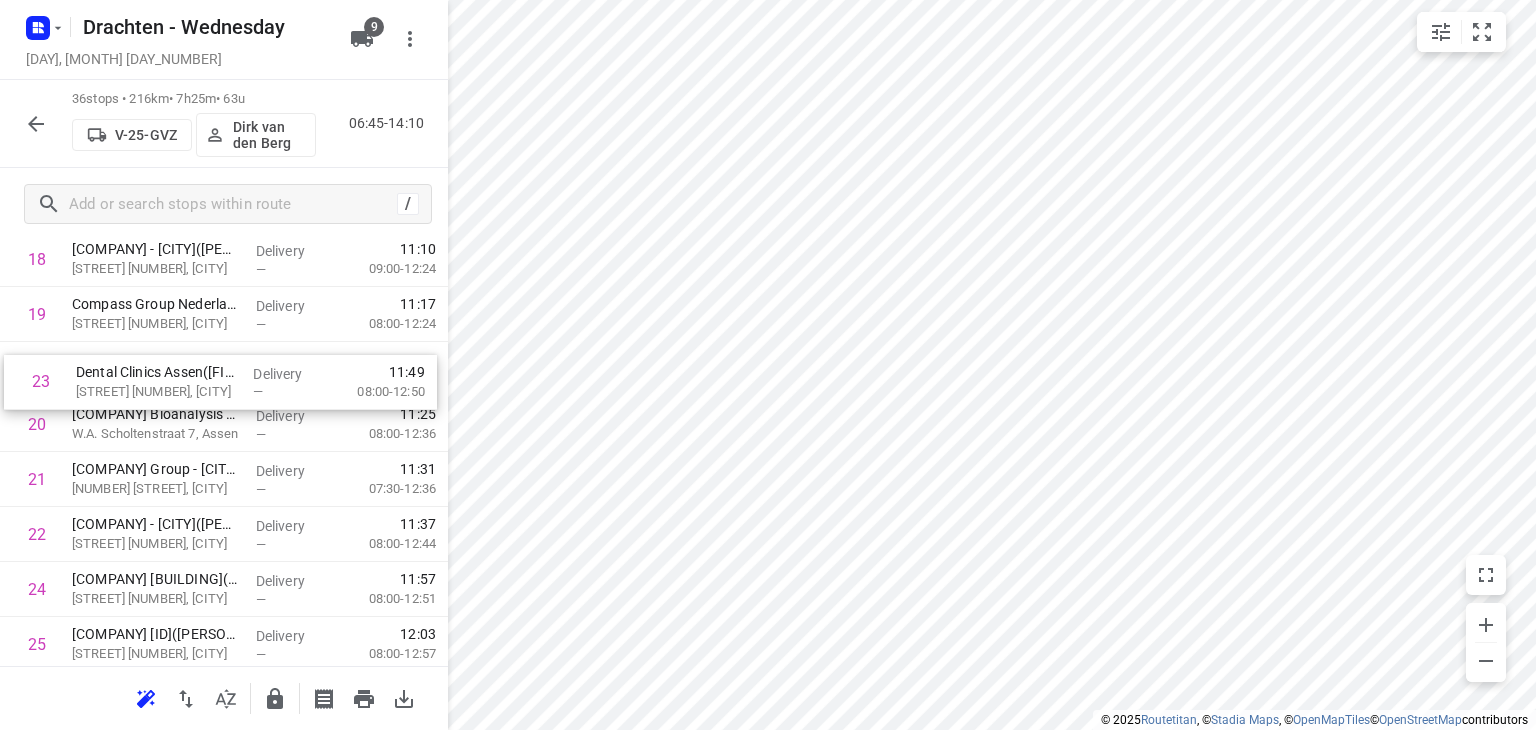 drag, startPoint x: 228, startPoint y: 541, endPoint x: 231, endPoint y: 383, distance: 158.02847 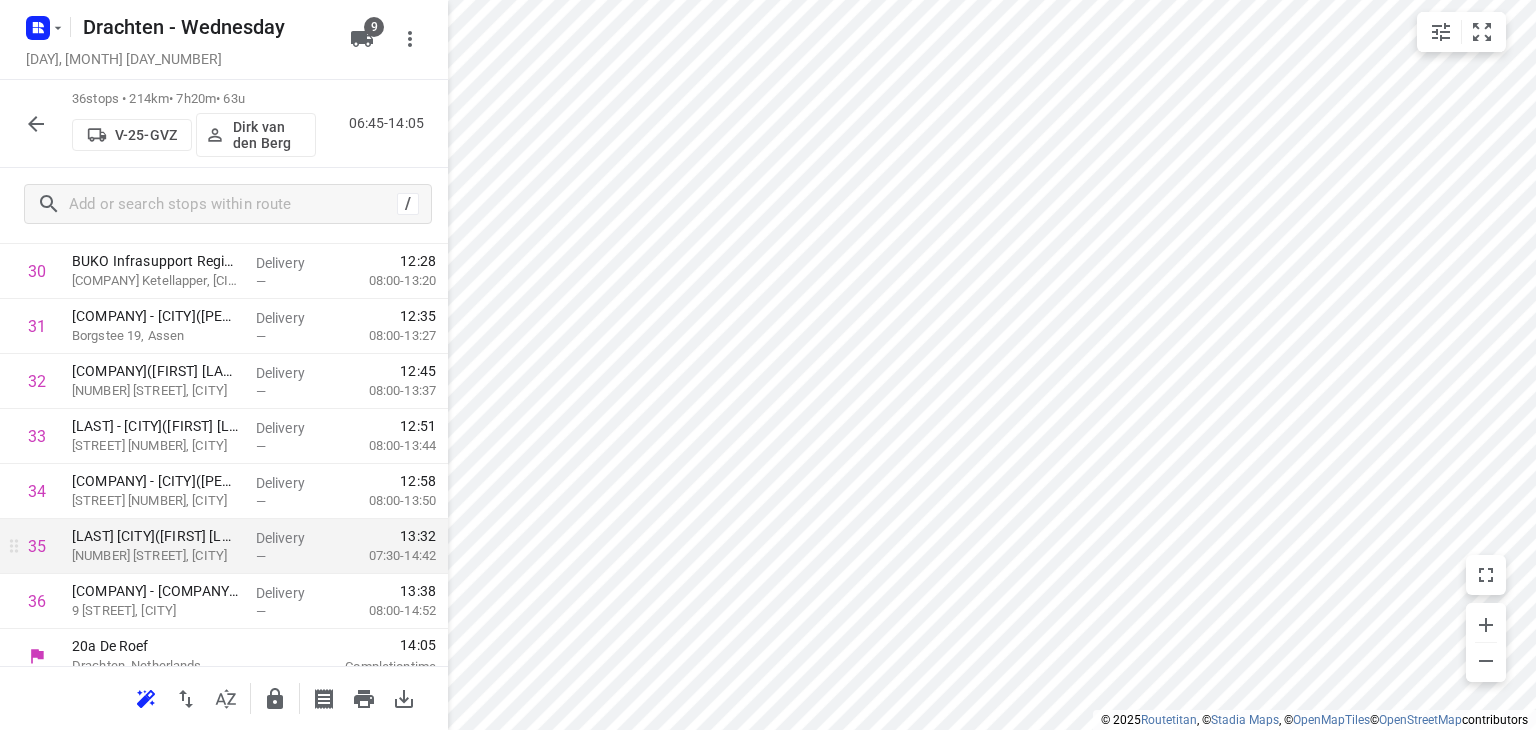 scroll, scrollTop: 1766, scrollLeft: 0, axis: vertical 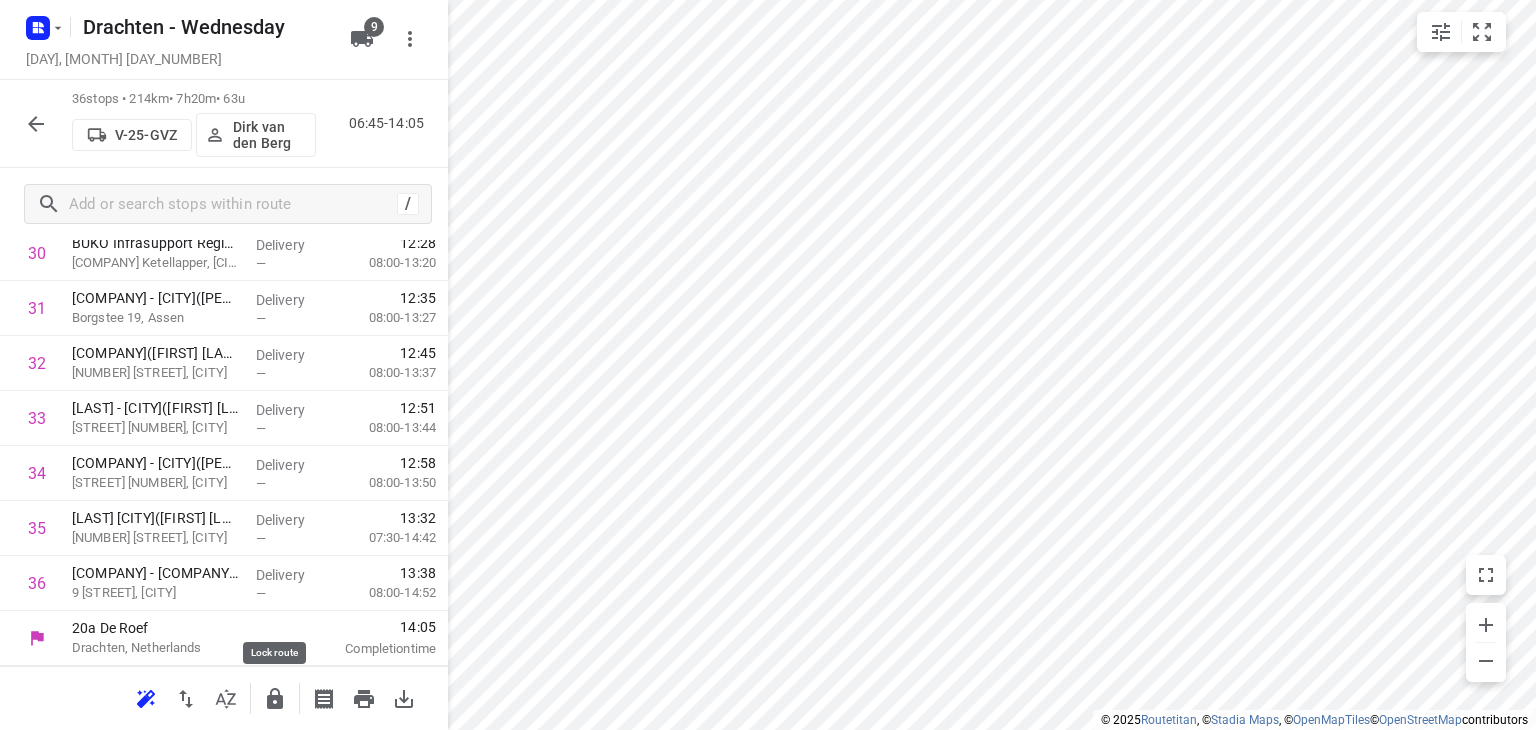 click 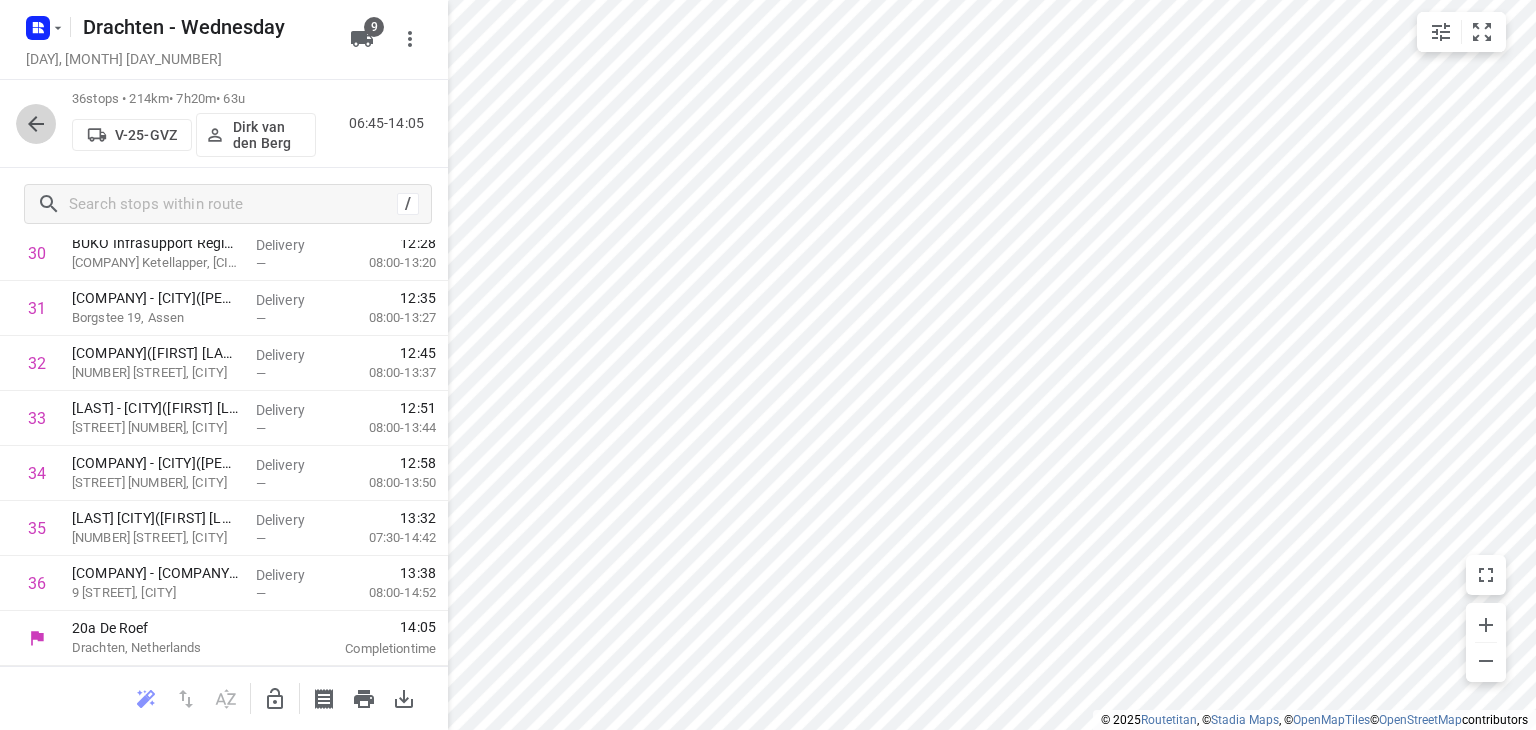 click at bounding box center (36, 124) 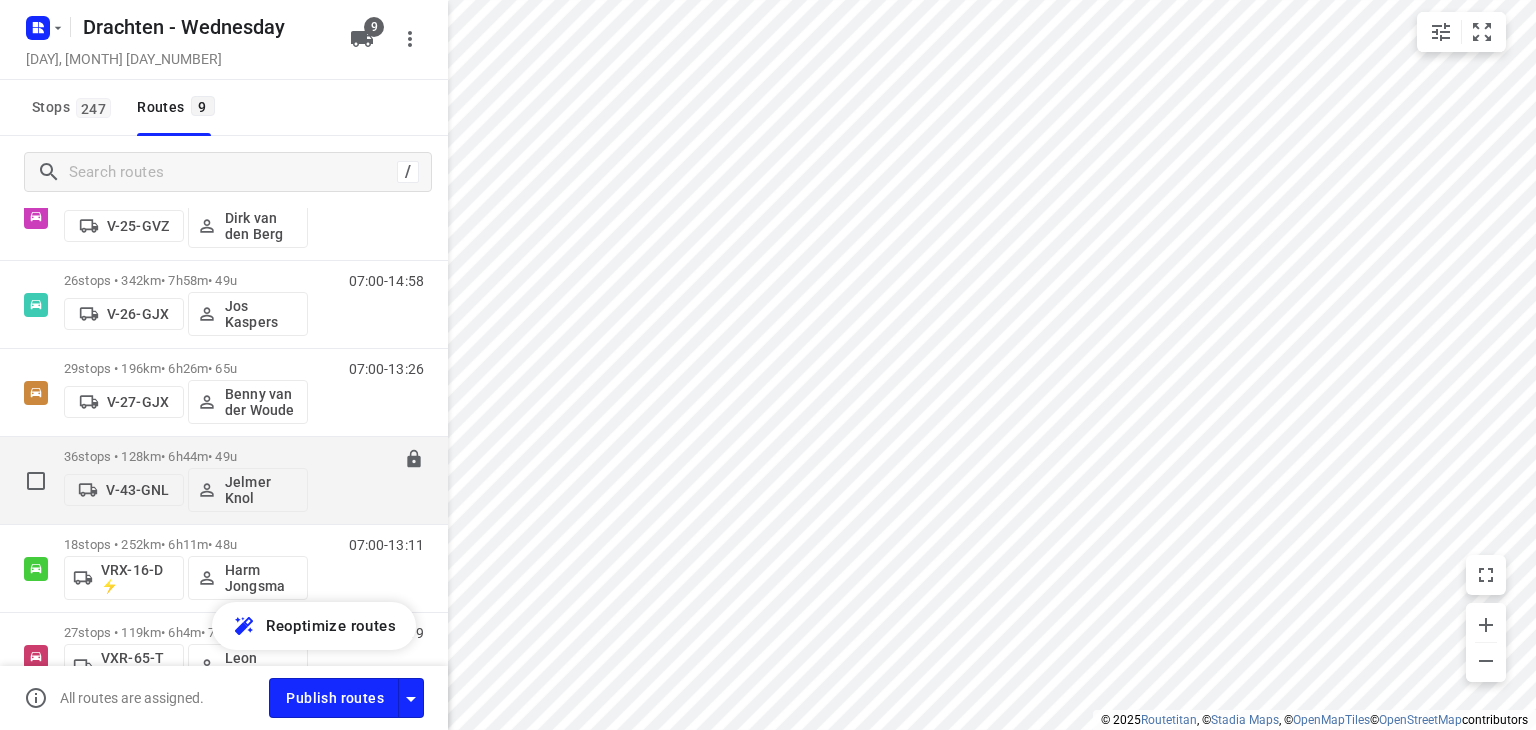 scroll, scrollTop: 400, scrollLeft: 0, axis: vertical 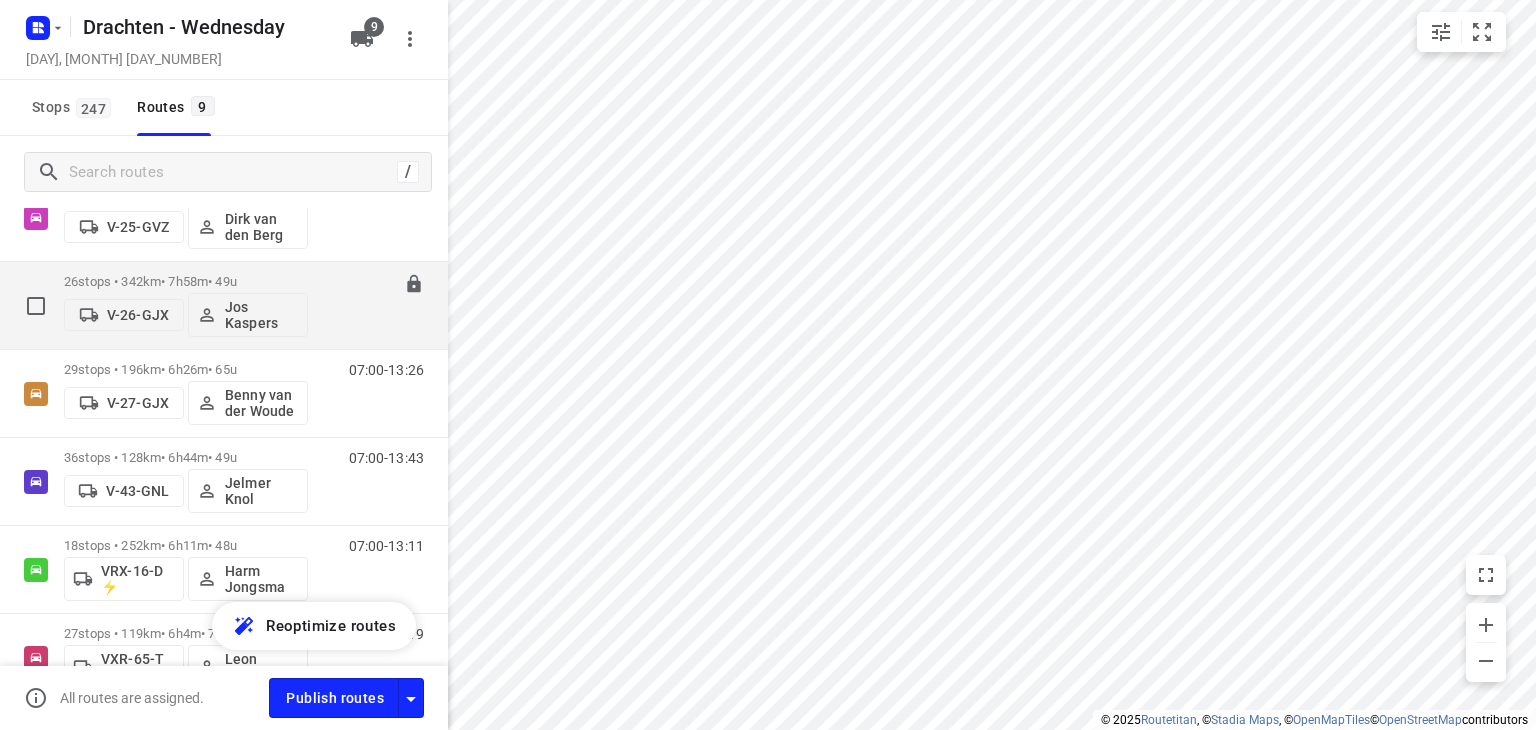 click on "26  stops •   342km  •   7h58m  • 49u" at bounding box center [186, 281] 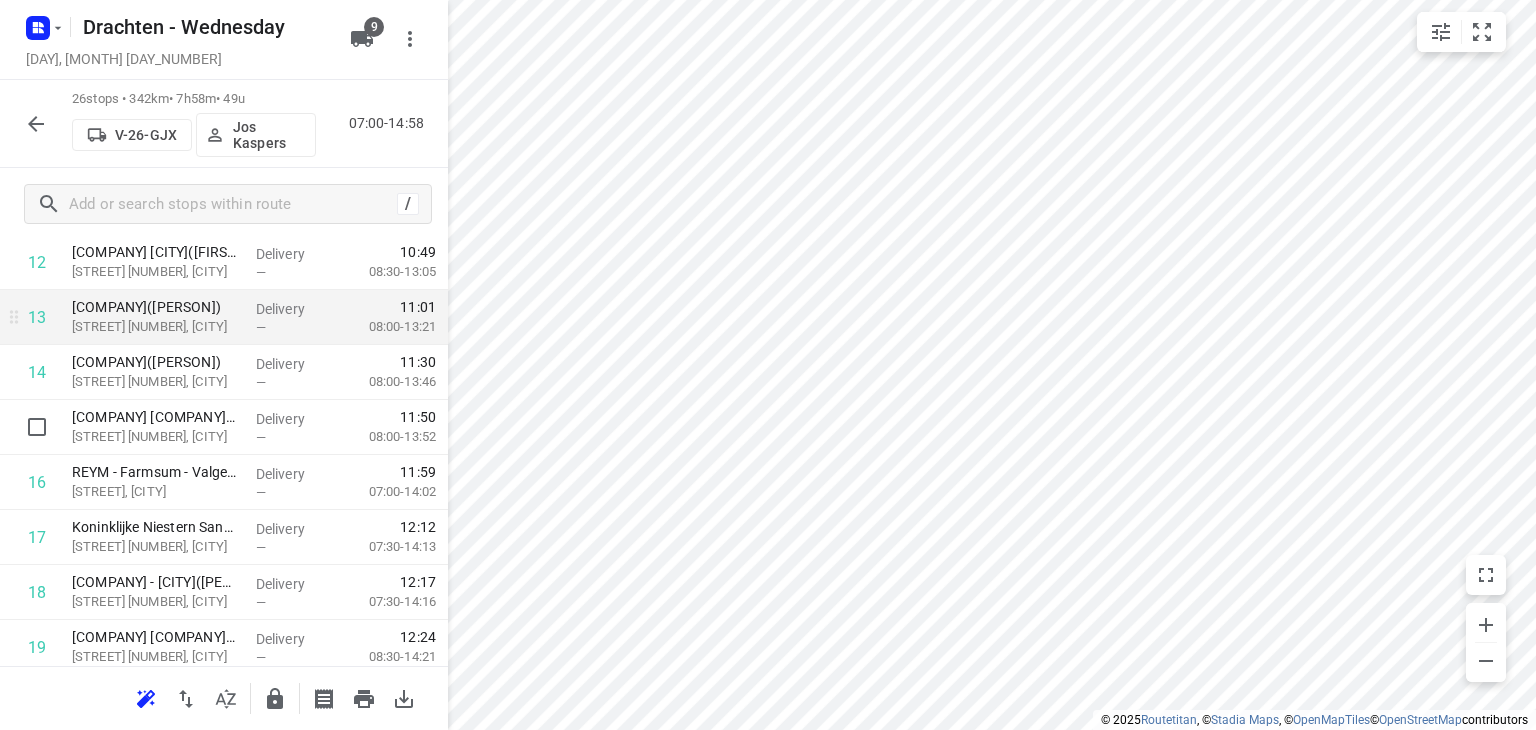 scroll, scrollTop: 800, scrollLeft: 0, axis: vertical 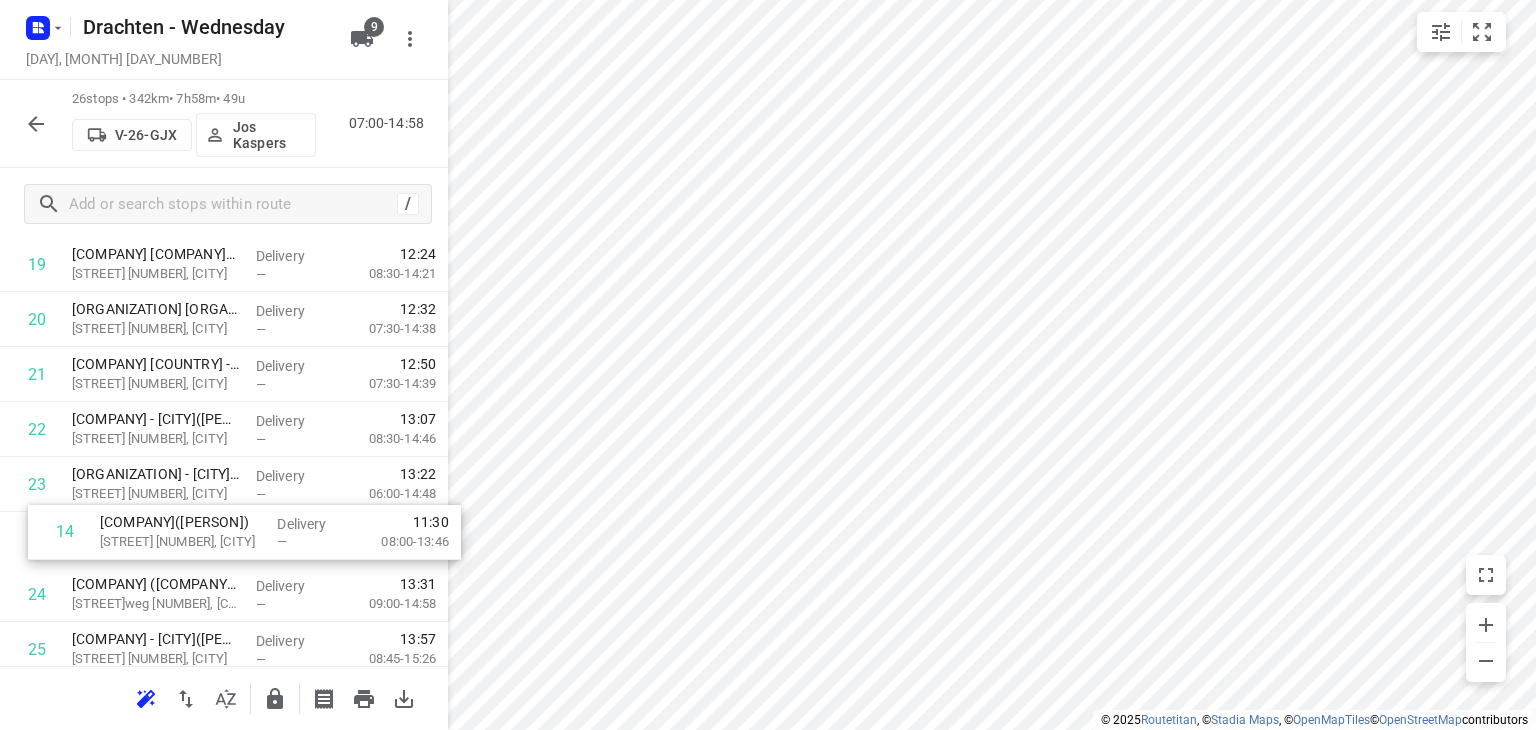drag, startPoint x: 202, startPoint y: 347, endPoint x: 230, endPoint y: 546, distance: 200.96019 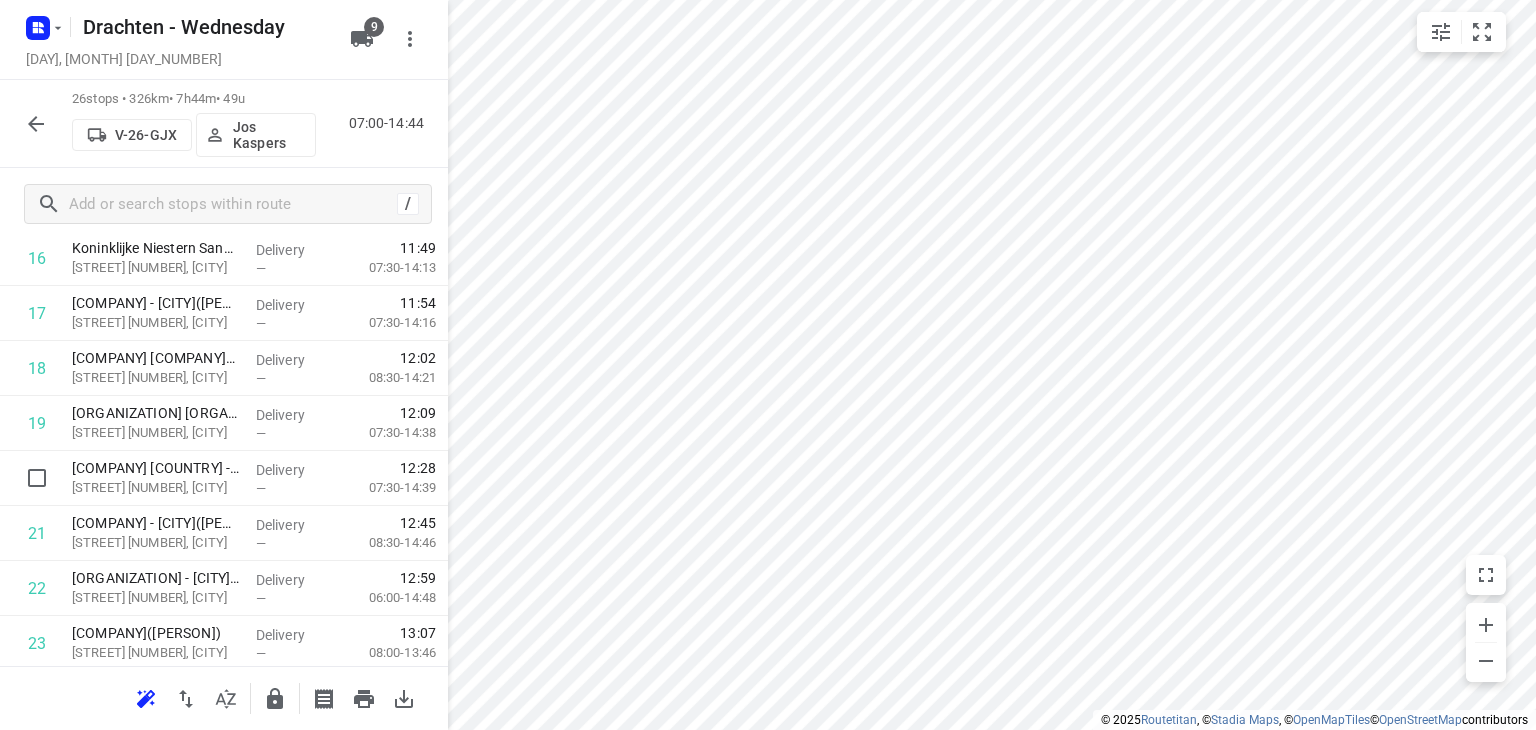 scroll, scrollTop: 995, scrollLeft: 0, axis: vertical 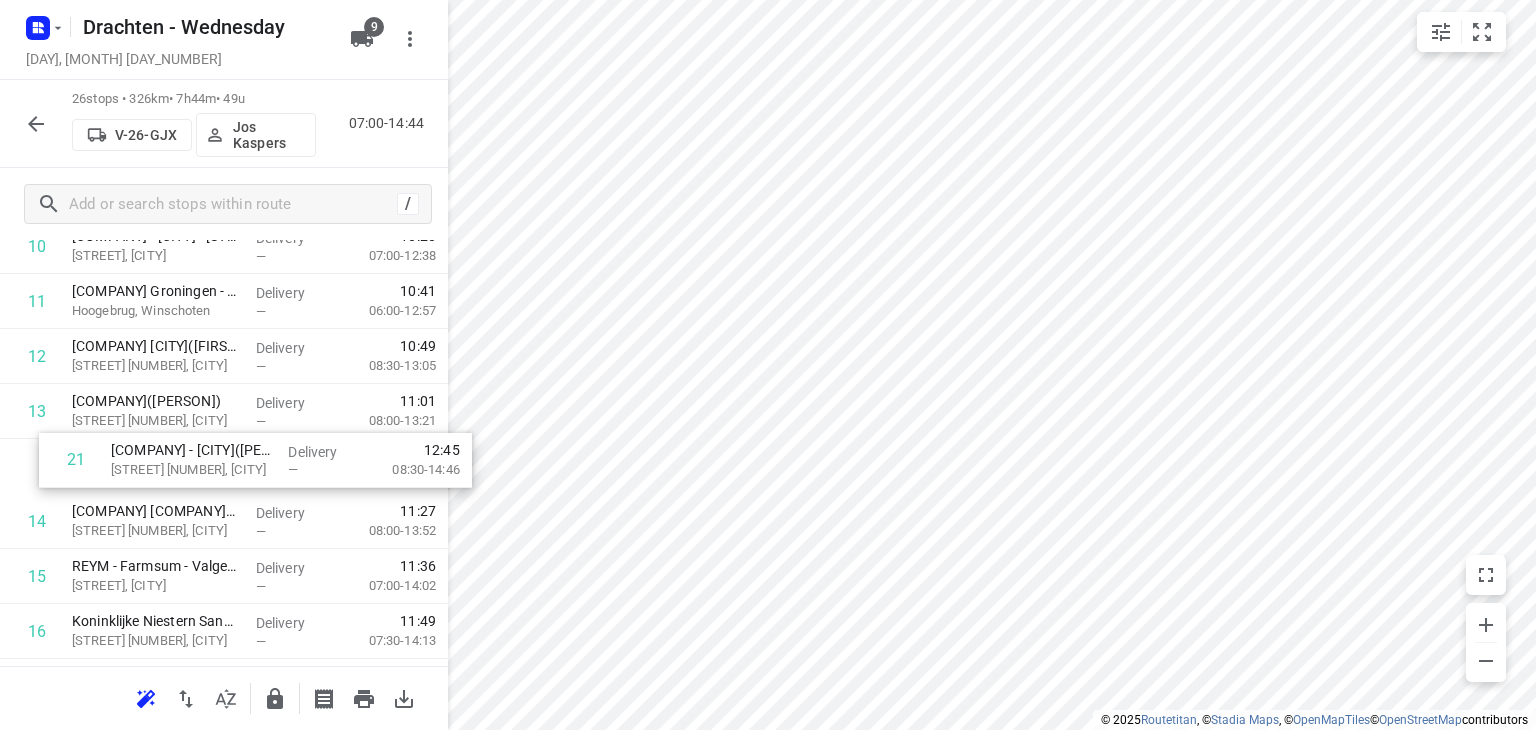 drag, startPoint x: 149, startPoint y: 529, endPoint x: 191, endPoint y: 457, distance: 83.35467 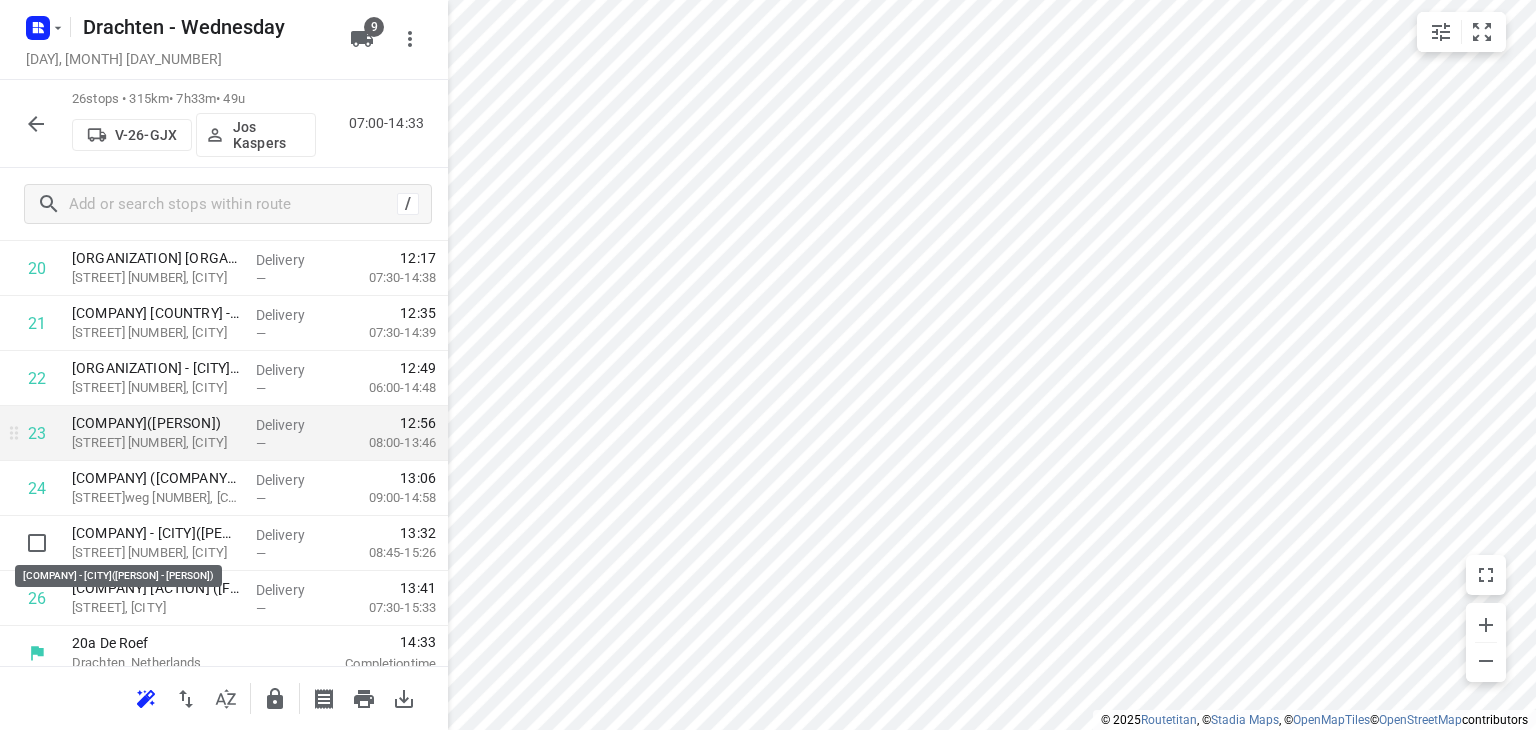 scroll, scrollTop: 1216, scrollLeft: 0, axis: vertical 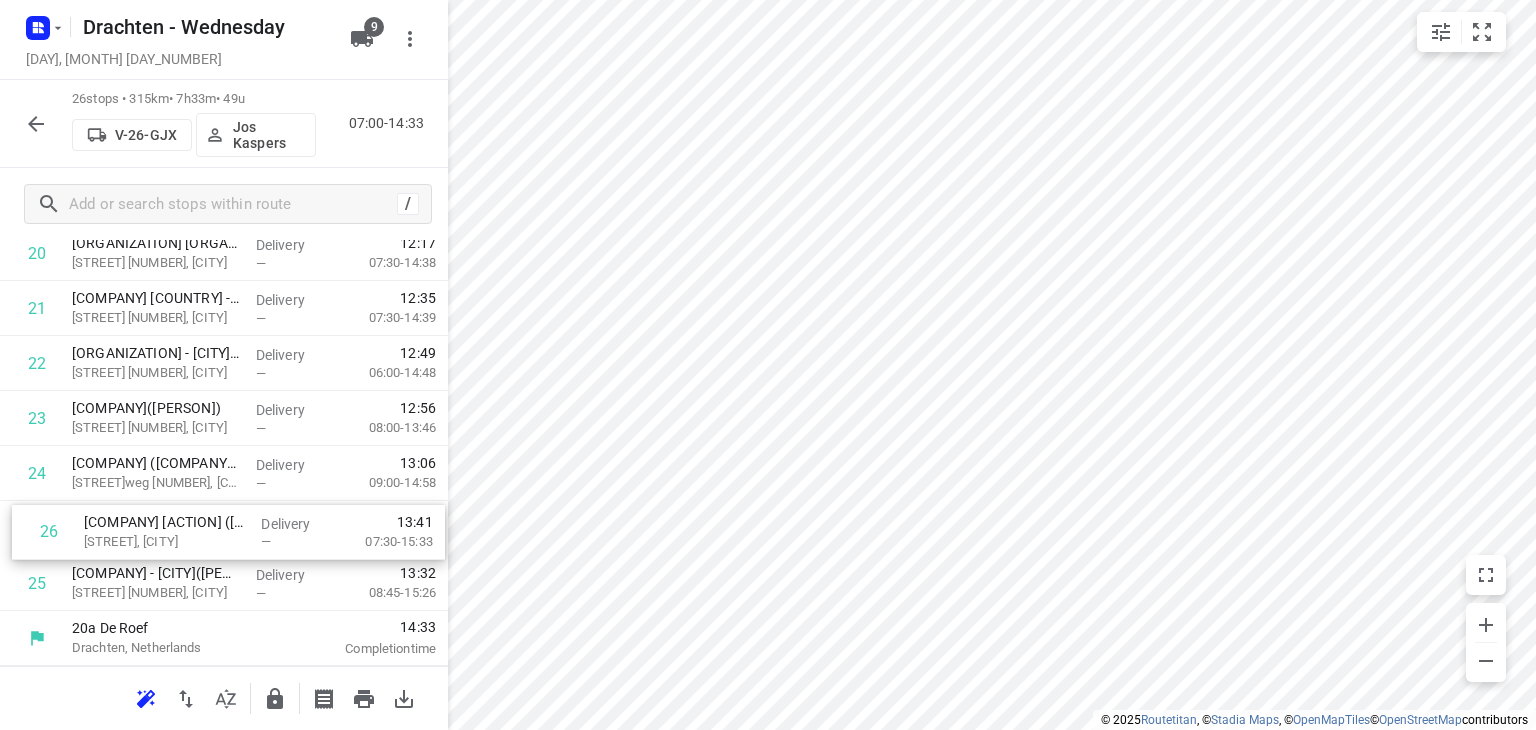 drag, startPoint x: 196, startPoint y: 588, endPoint x: 210, endPoint y: 530, distance: 59.665737 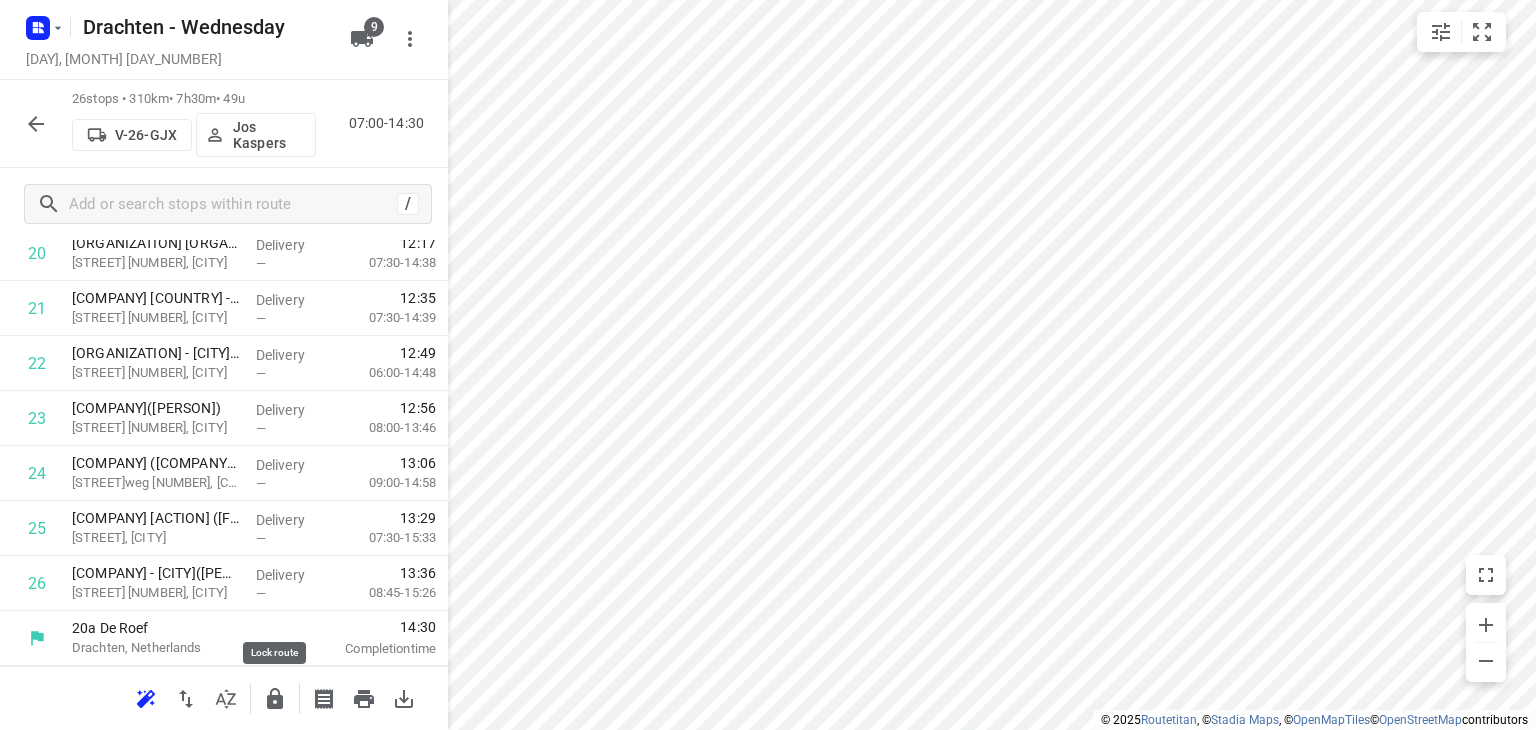 click 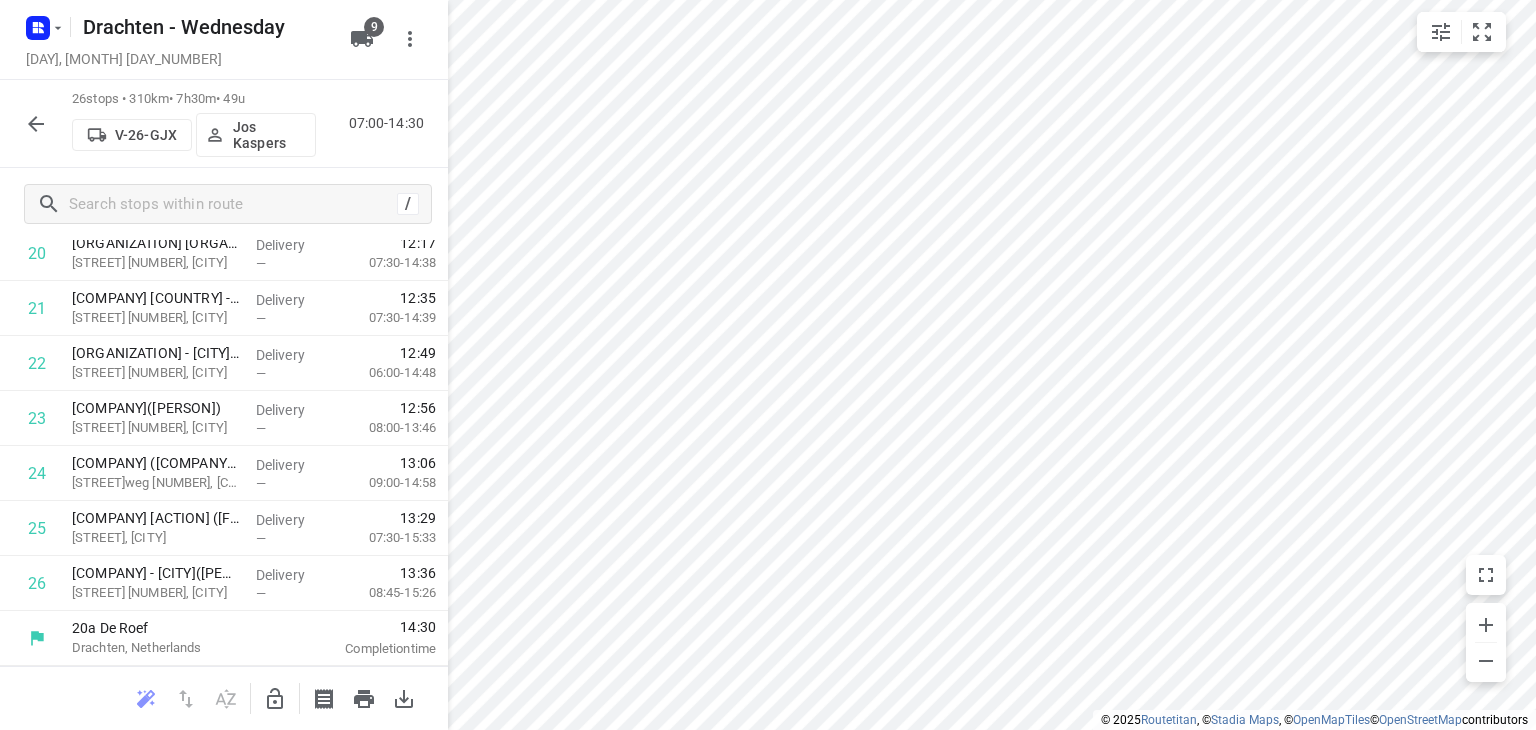 click at bounding box center (36, 124) 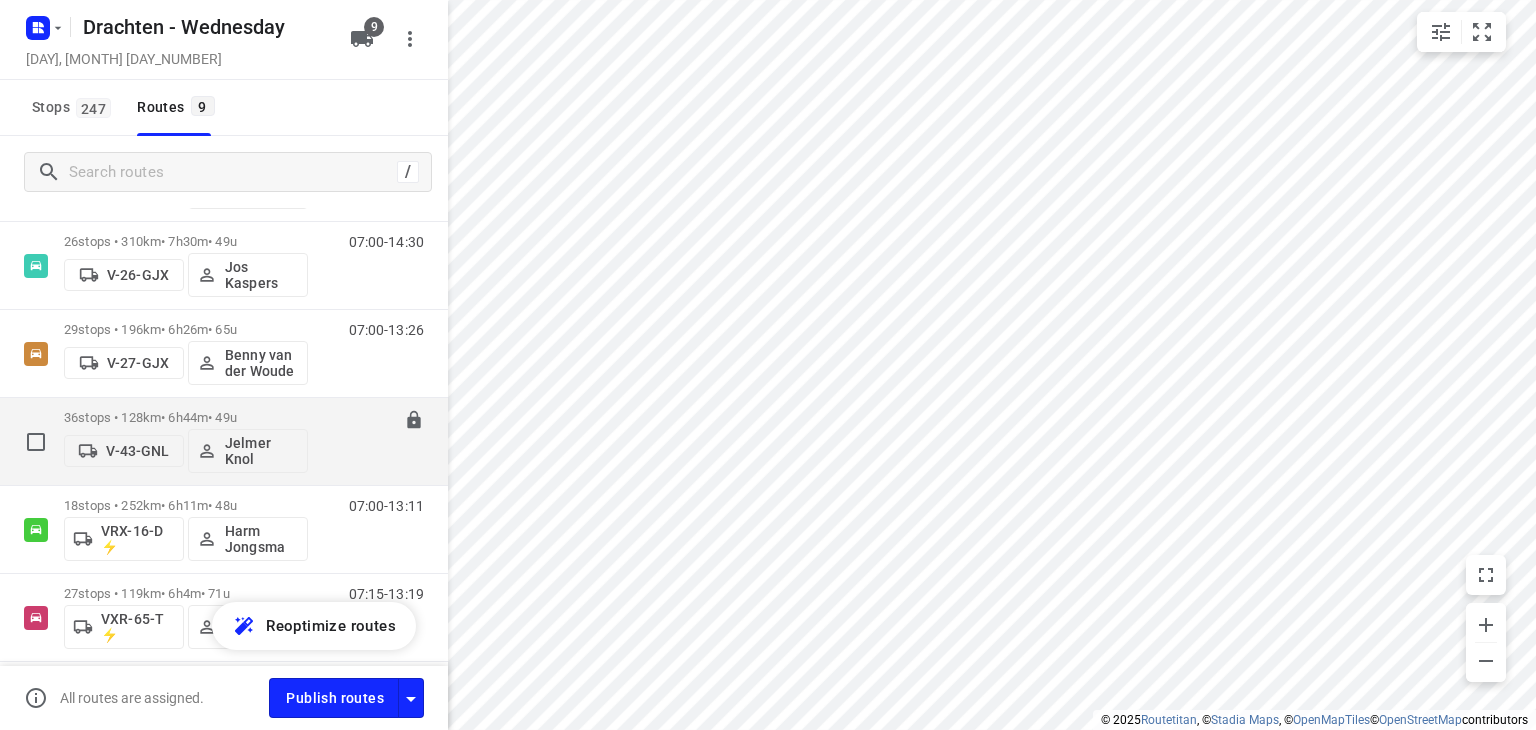 scroll, scrollTop: 500, scrollLeft: 0, axis: vertical 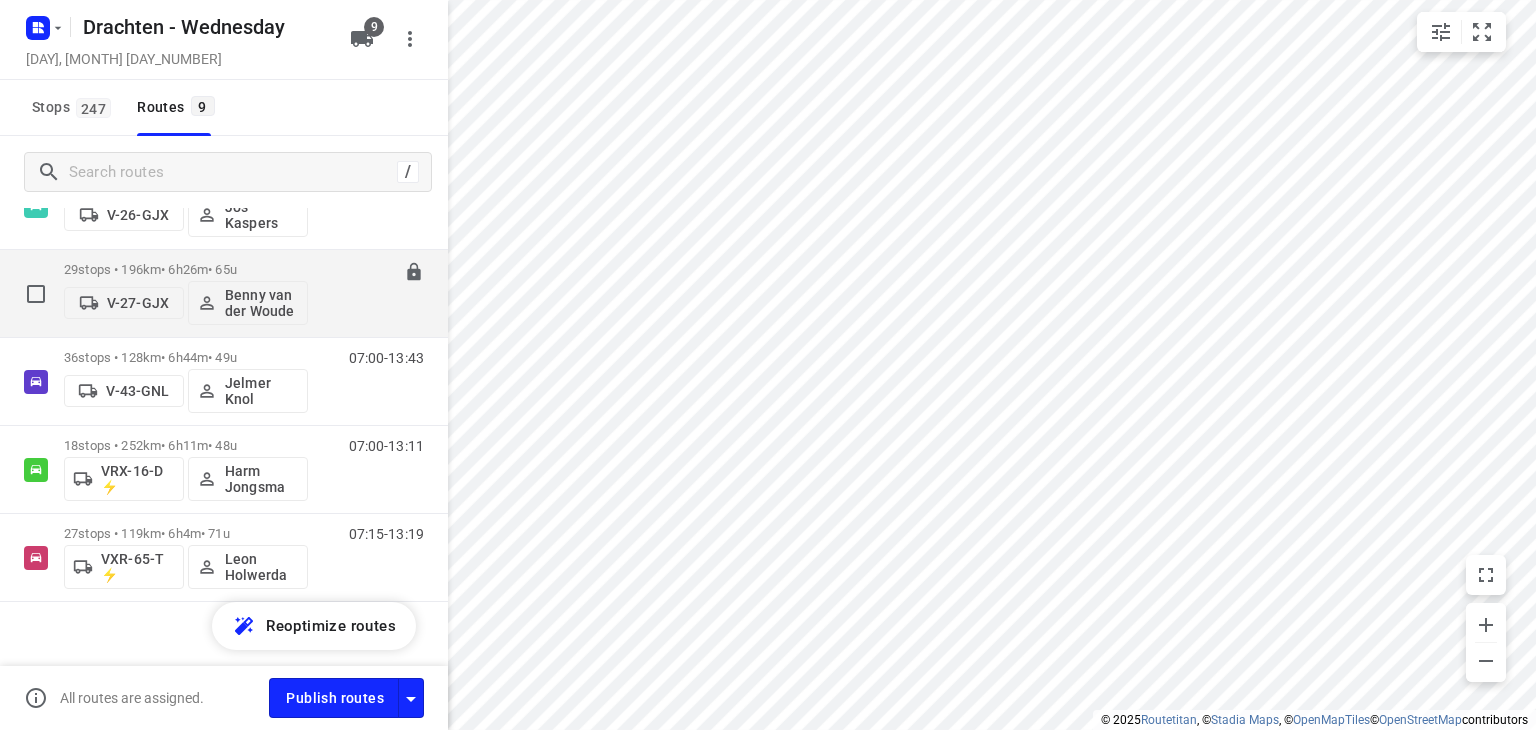 click on "29  stops •   196km  •   6h26m  • 65u" at bounding box center (186, 269) 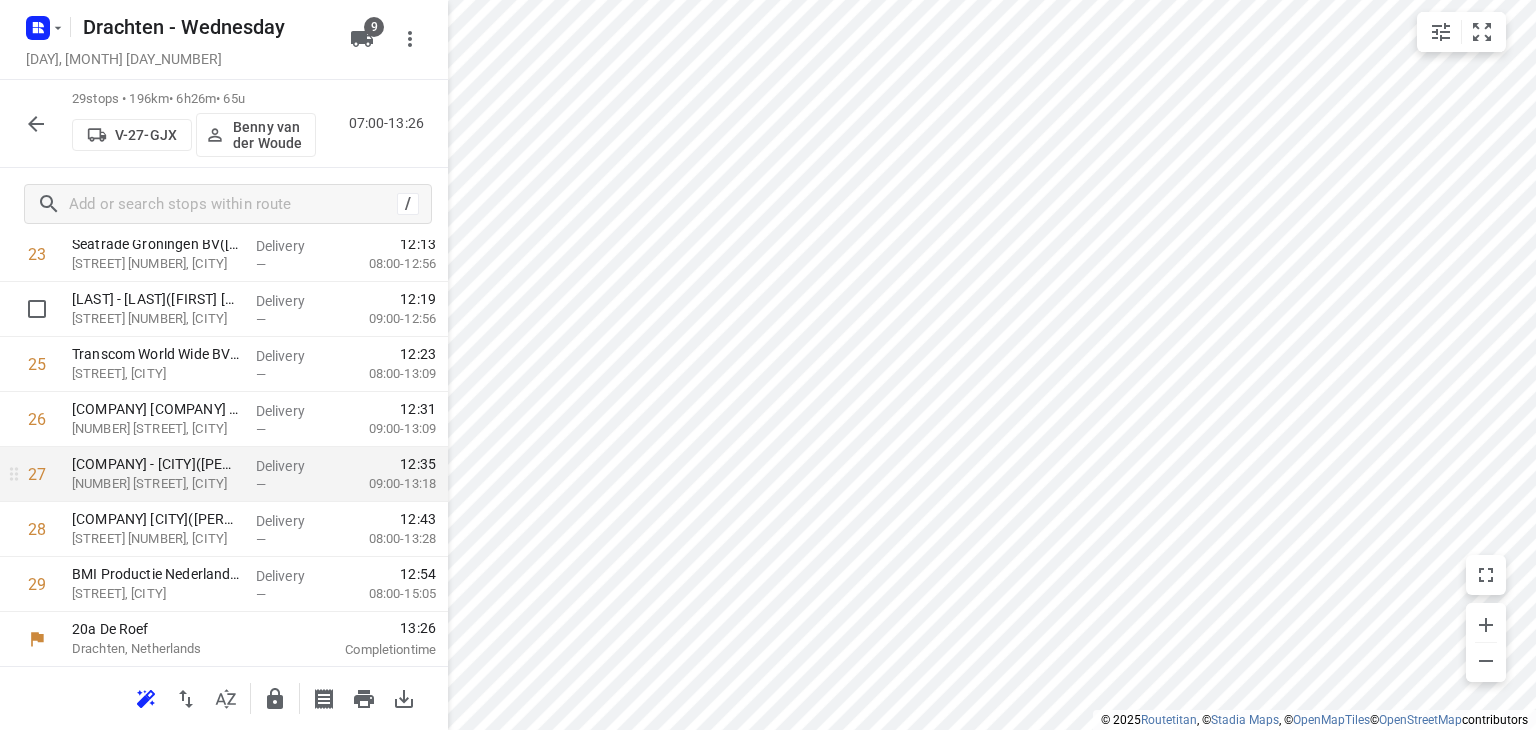 scroll, scrollTop: 1381, scrollLeft: 0, axis: vertical 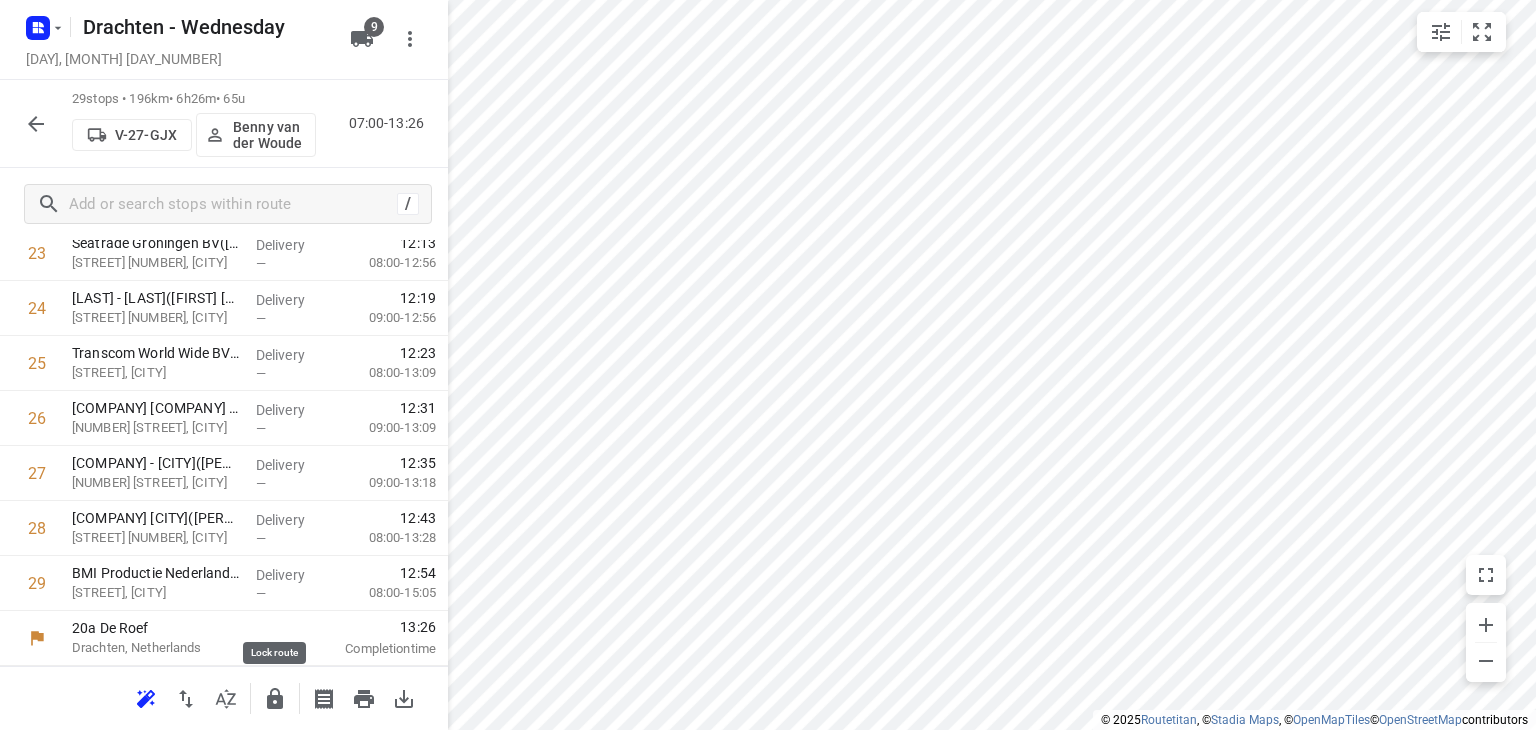 click 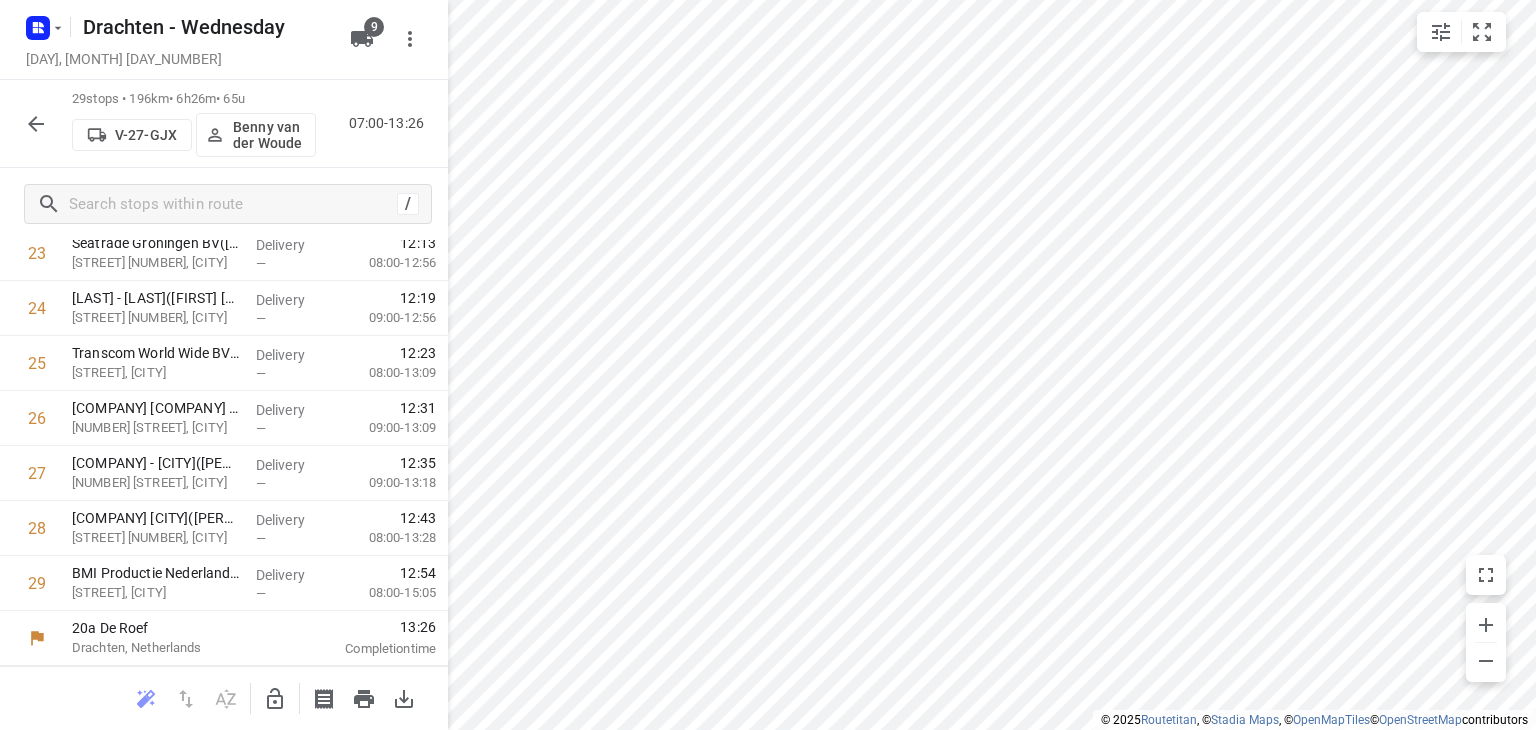 click 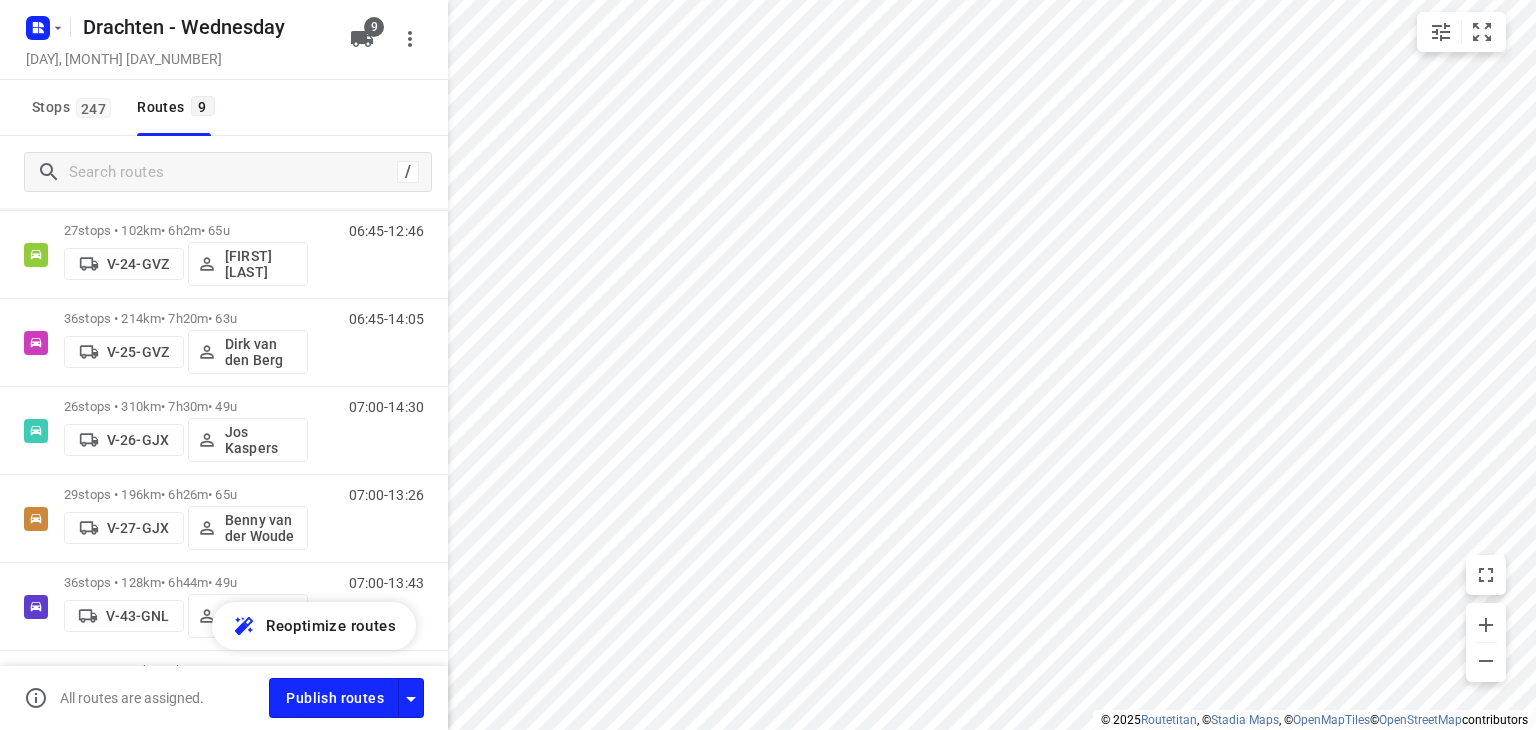 scroll, scrollTop: 516, scrollLeft: 0, axis: vertical 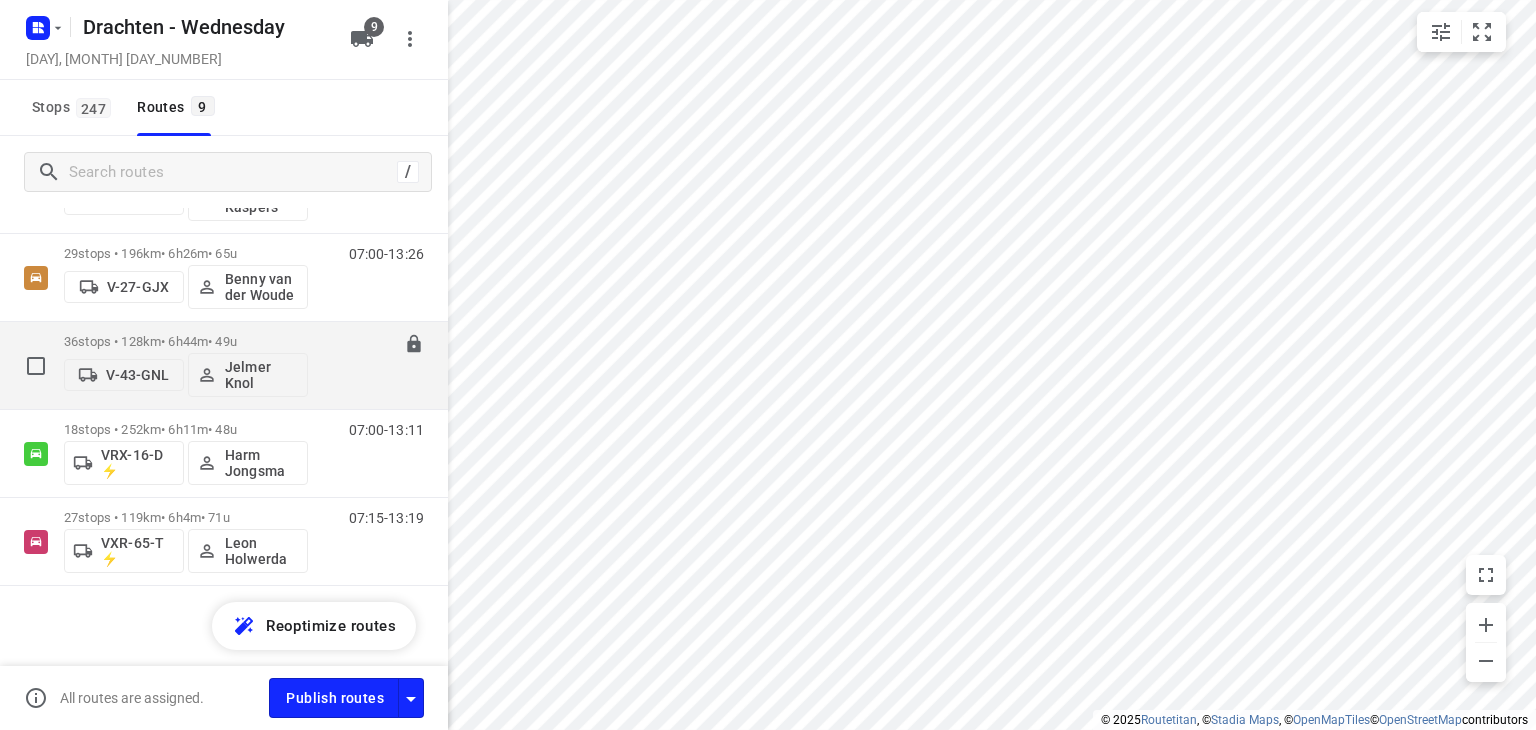 click on "36  stops •   128km  •   6h44m  • 49u V-43-GNL Jelmer Knol" at bounding box center (186, 365) 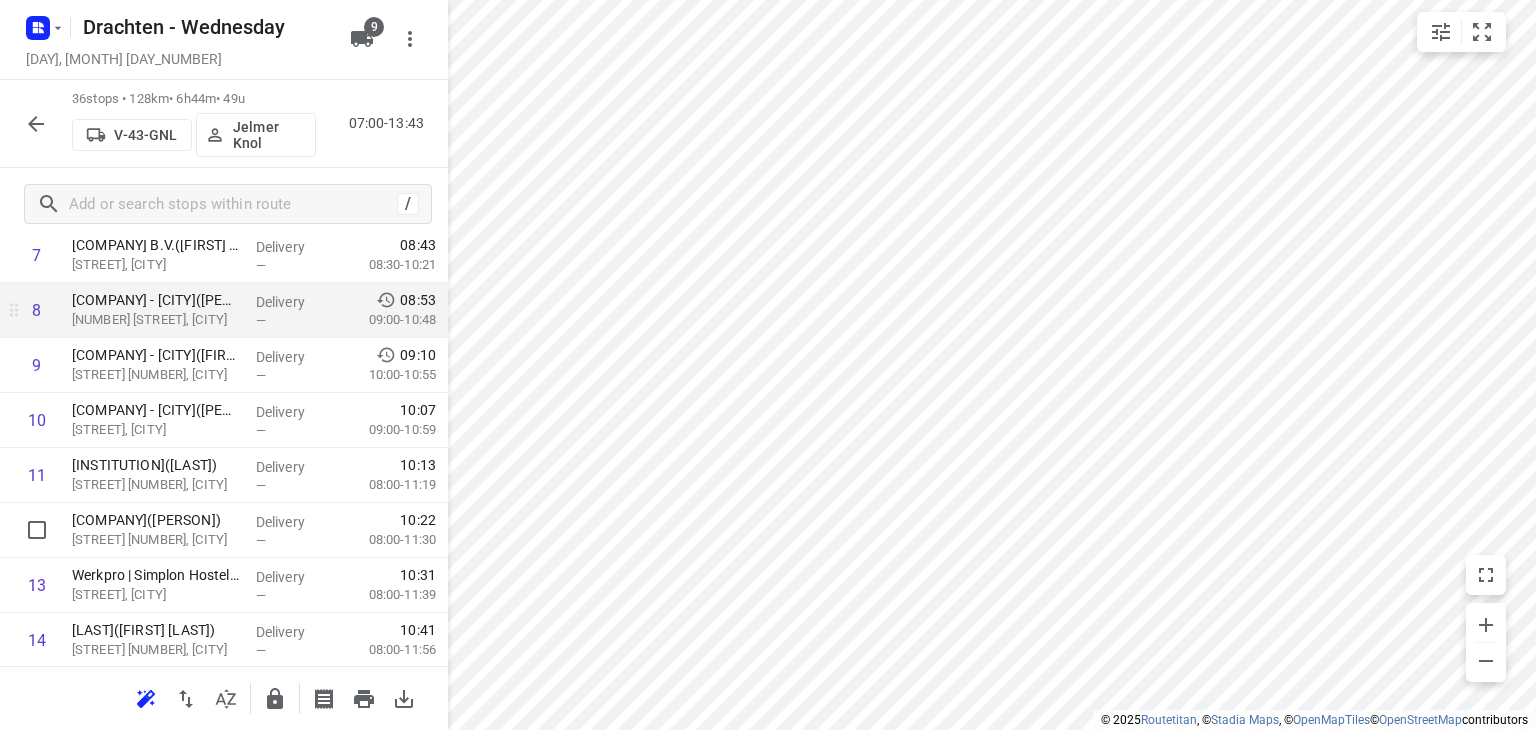scroll, scrollTop: 500, scrollLeft: 0, axis: vertical 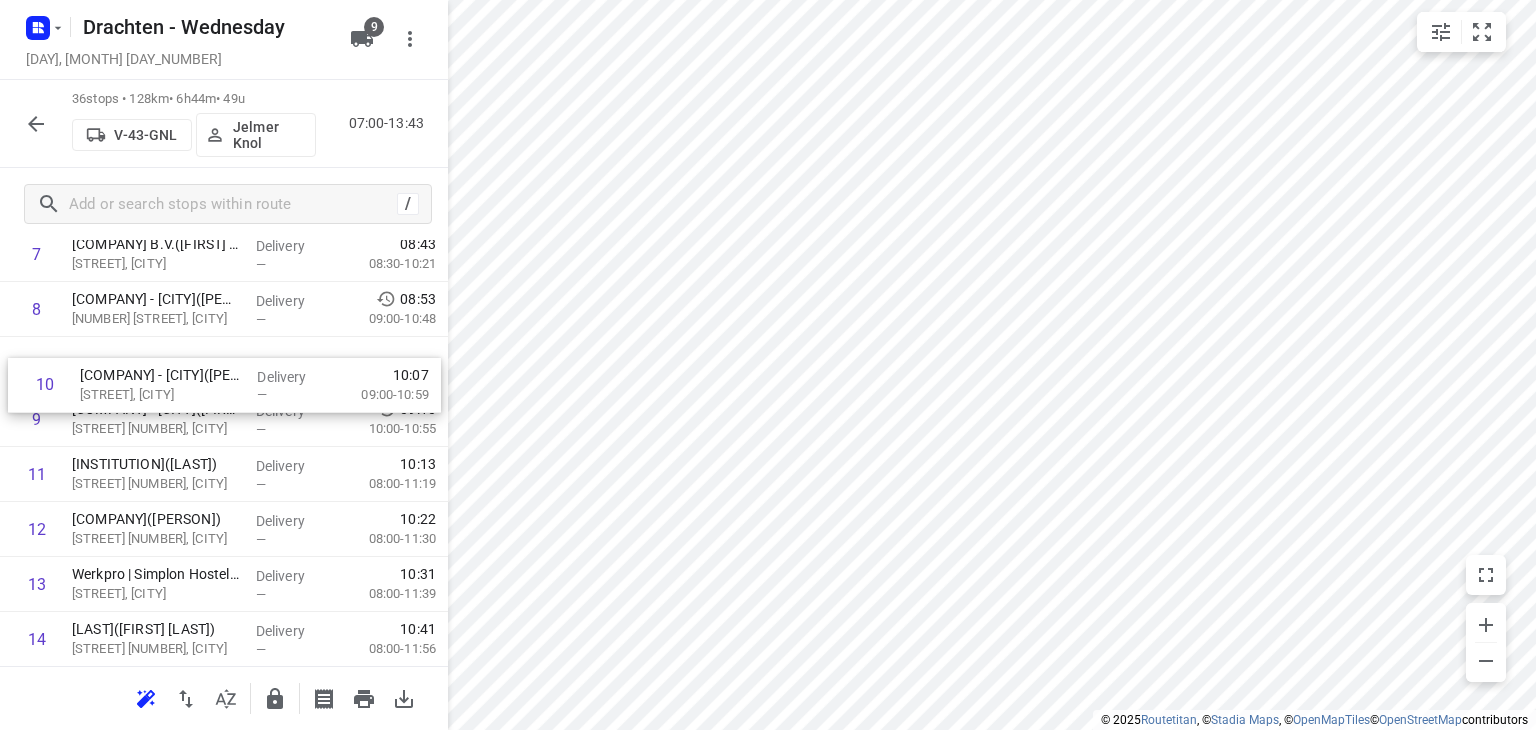 drag, startPoint x: 164, startPoint y: 434, endPoint x: 174, endPoint y: 381, distance: 53.935146 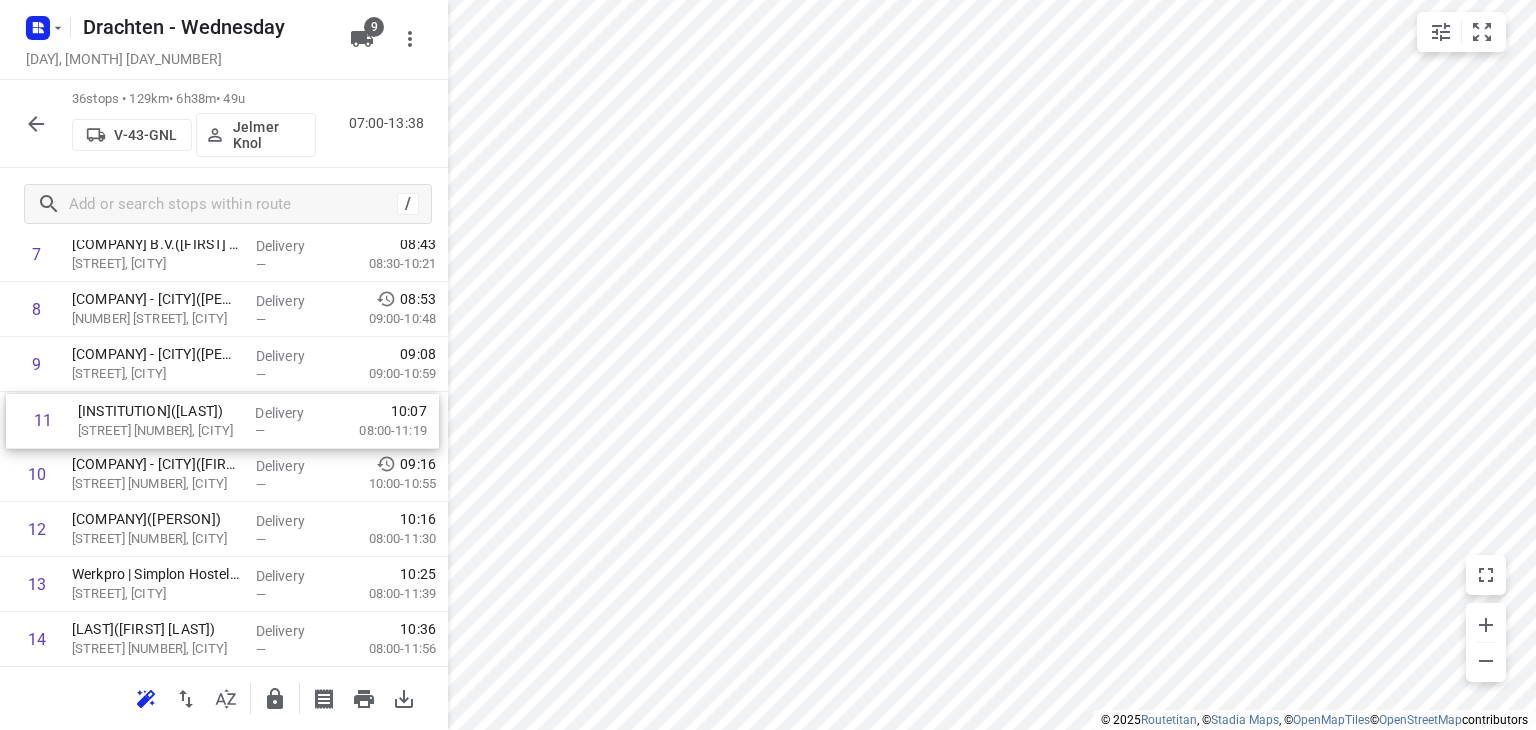drag, startPoint x: 206, startPoint y: 471, endPoint x: 213, endPoint y: 412, distance: 59.413803 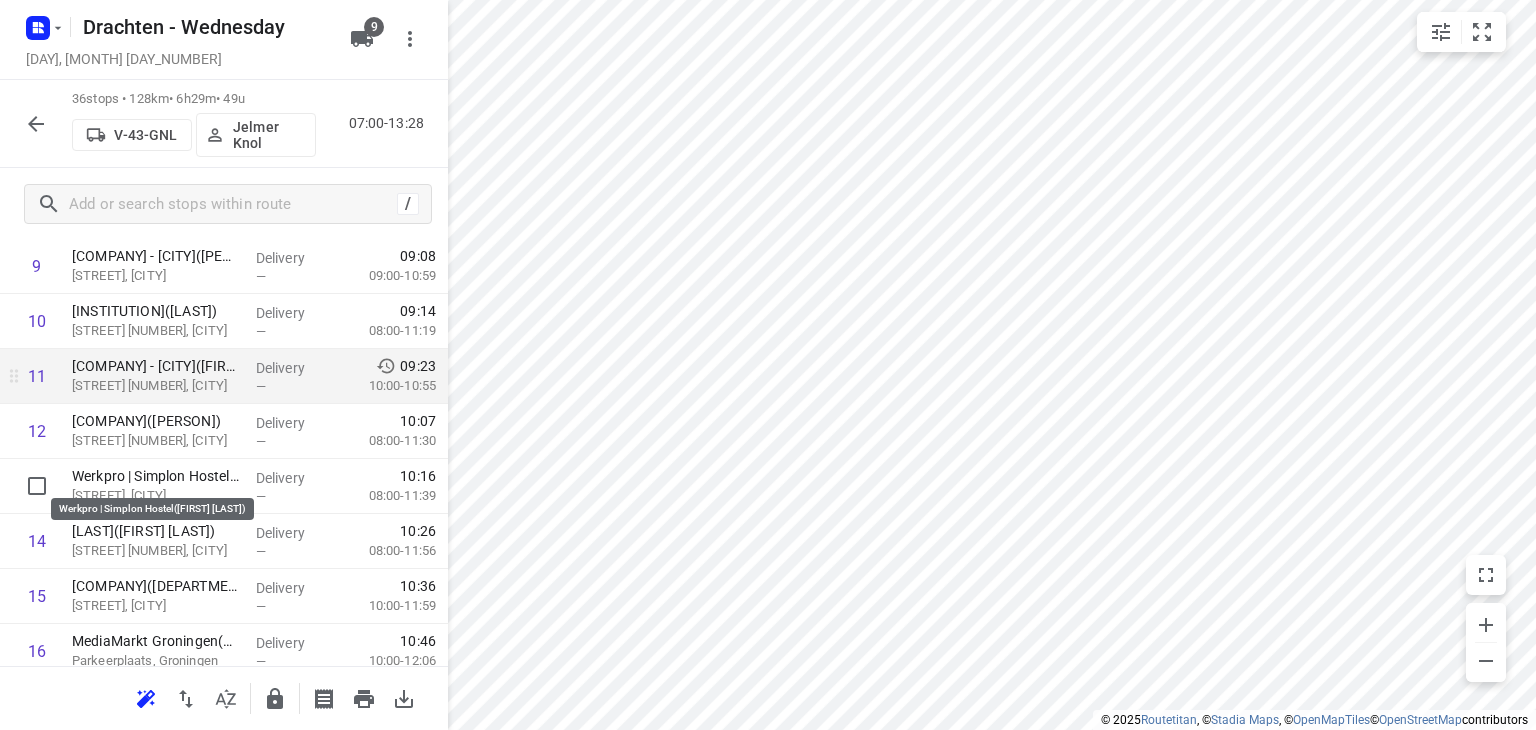 scroll, scrollTop: 600, scrollLeft: 0, axis: vertical 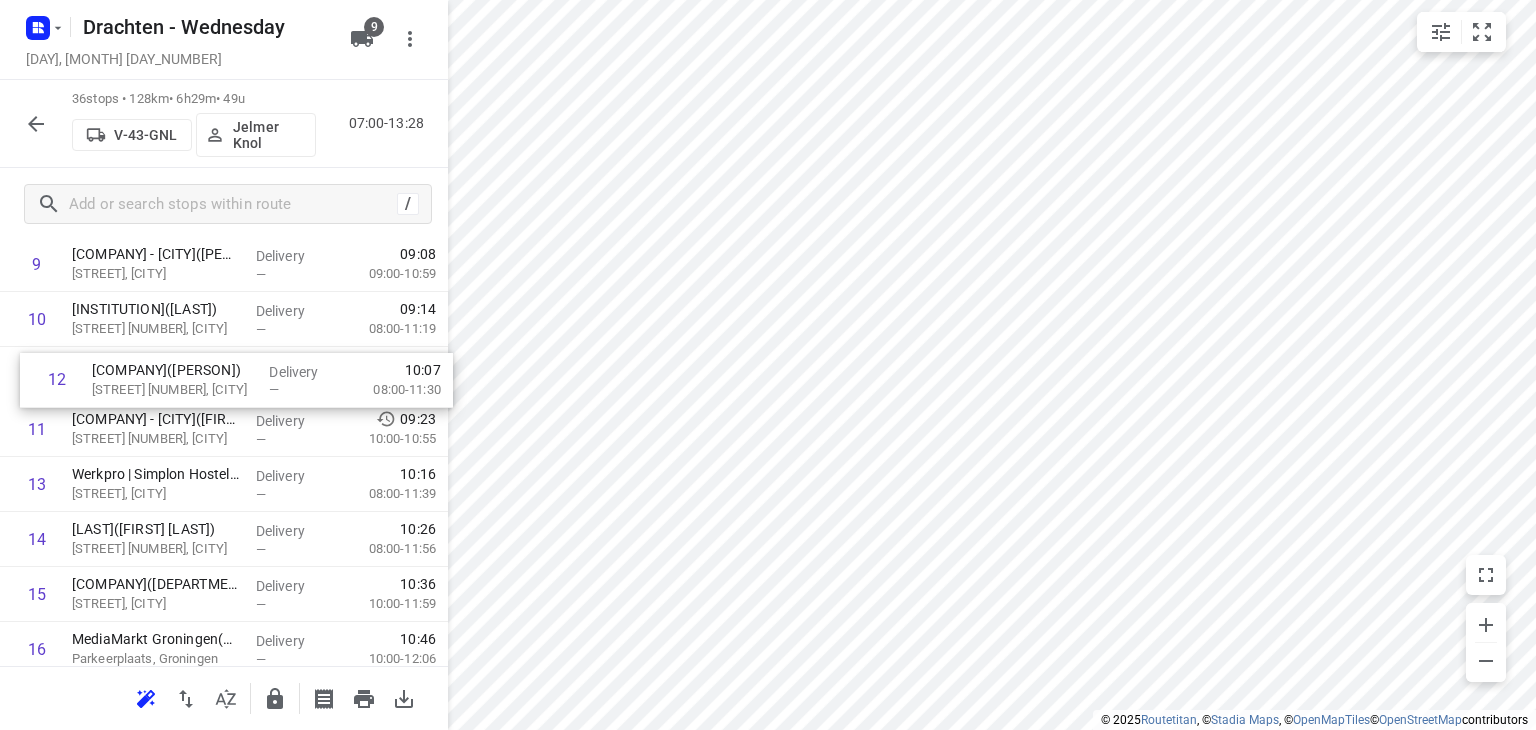 drag, startPoint x: 210, startPoint y: 437, endPoint x: 236, endPoint y: 383, distance: 59.933296 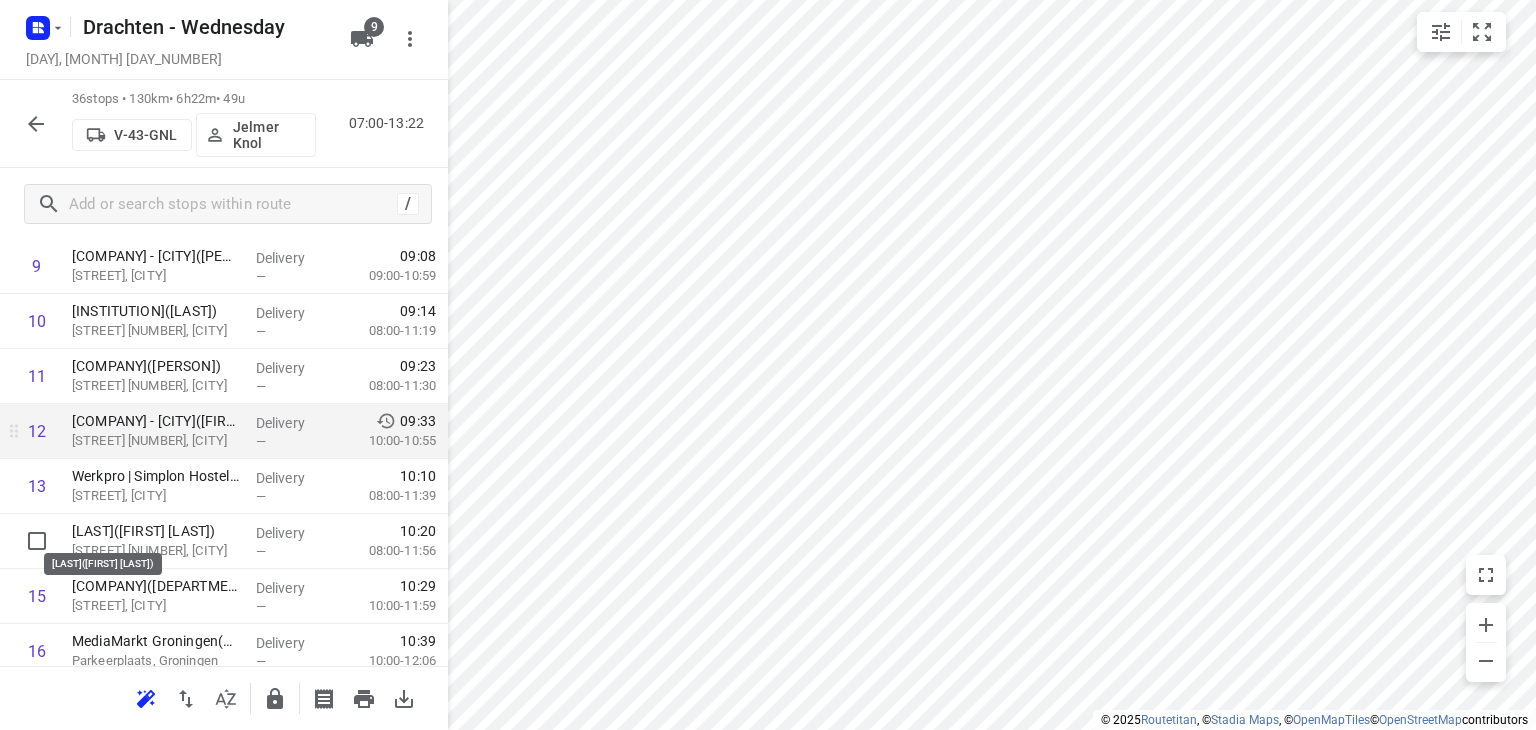 scroll, scrollTop: 600, scrollLeft: 0, axis: vertical 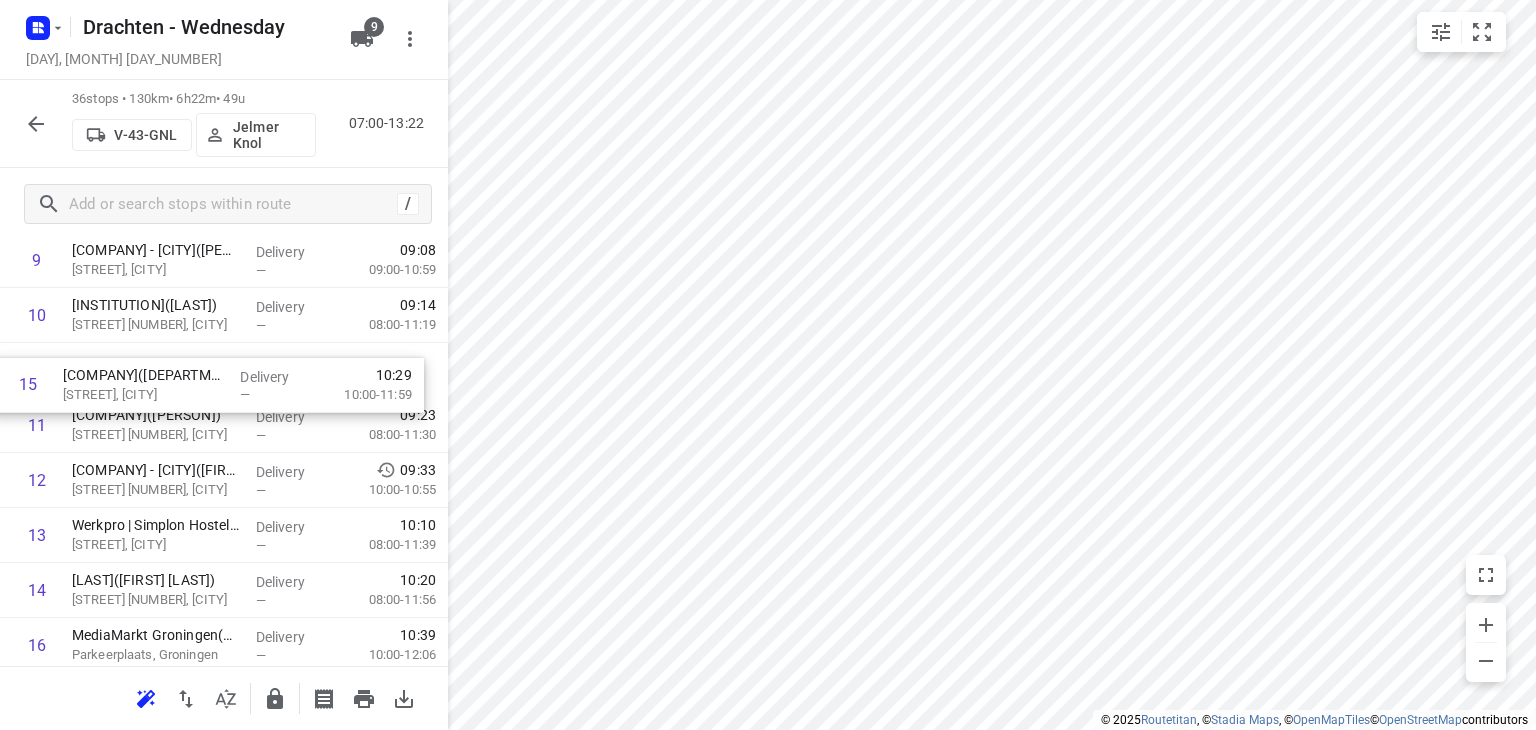 drag, startPoint x: 225, startPoint y: 602, endPoint x: 219, endPoint y: 382, distance: 220.0818 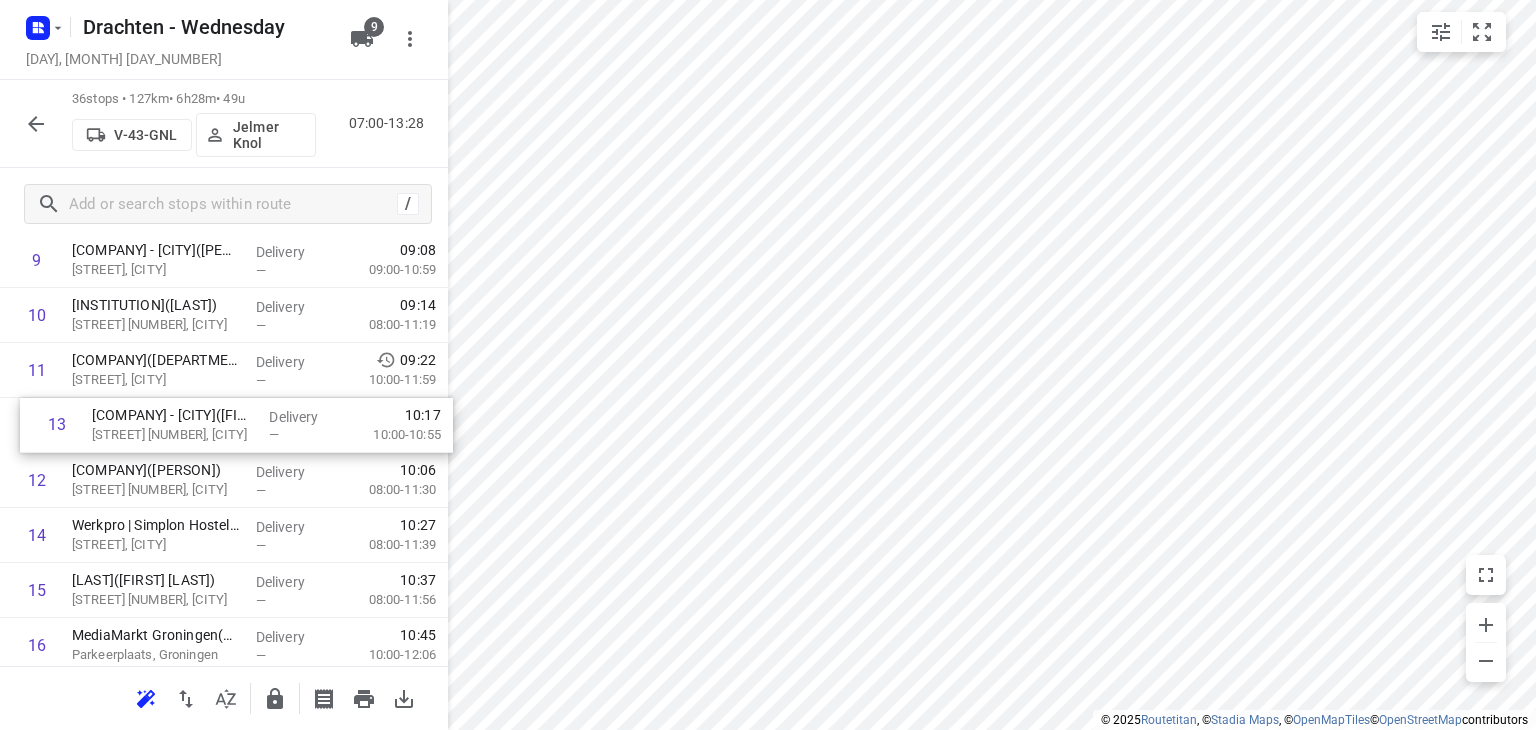 drag, startPoint x: 205, startPoint y: 492, endPoint x: 225, endPoint y: 430, distance: 65.14599 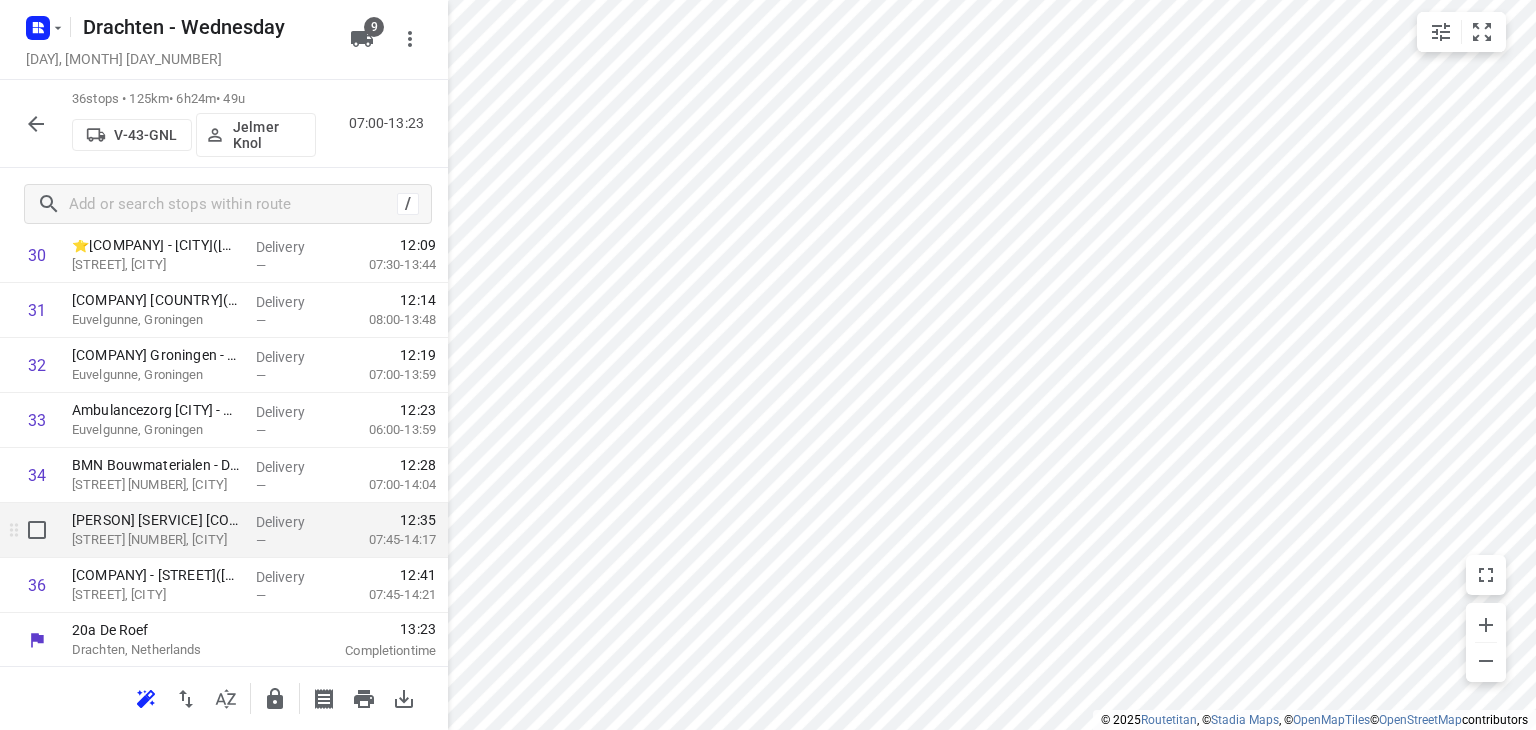 scroll, scrollTop: 1766, scrollLeft: 0, axis: vertical 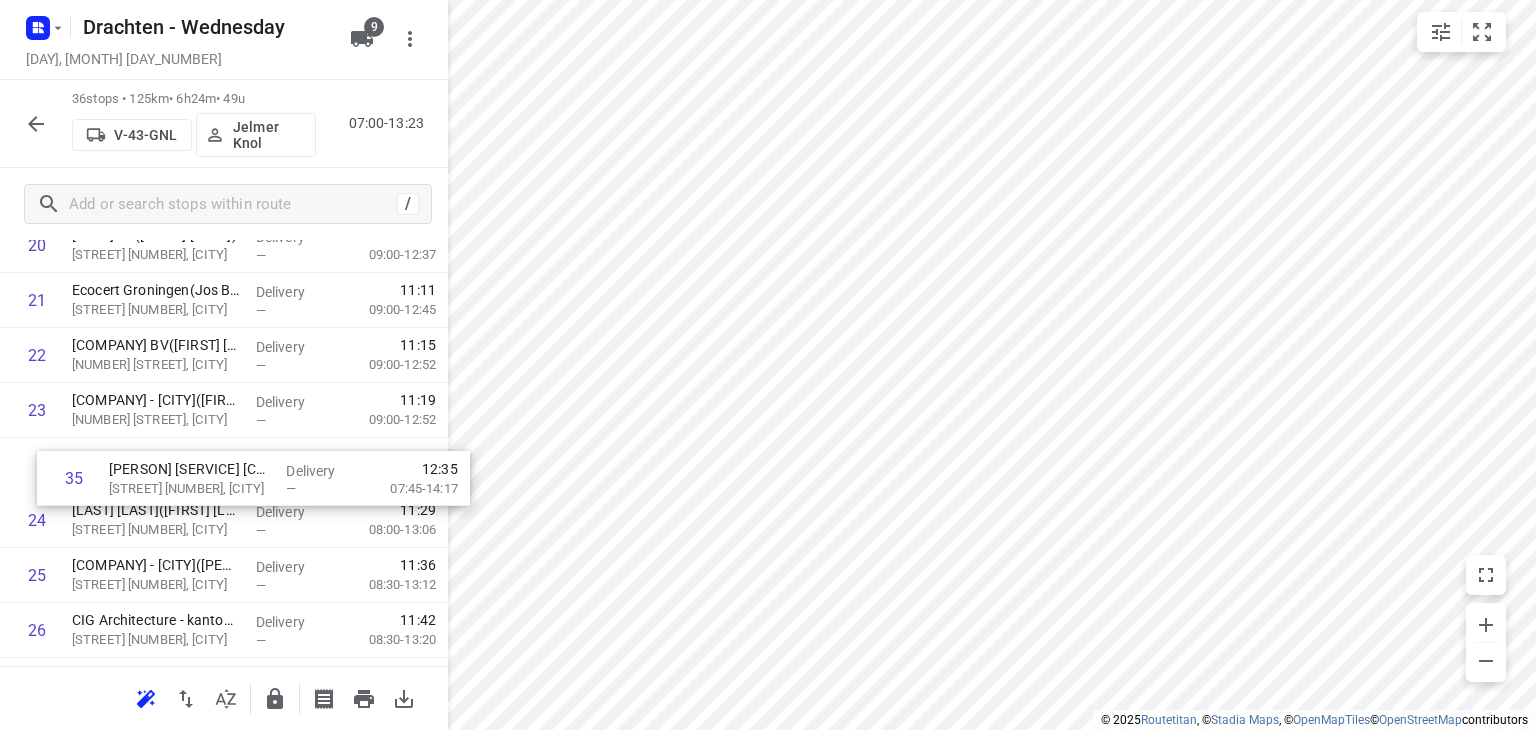 drag, startPoint x: 164, startPoint y: 538, endPoint x: 201, endPoint y: 484, distance: 65.459915 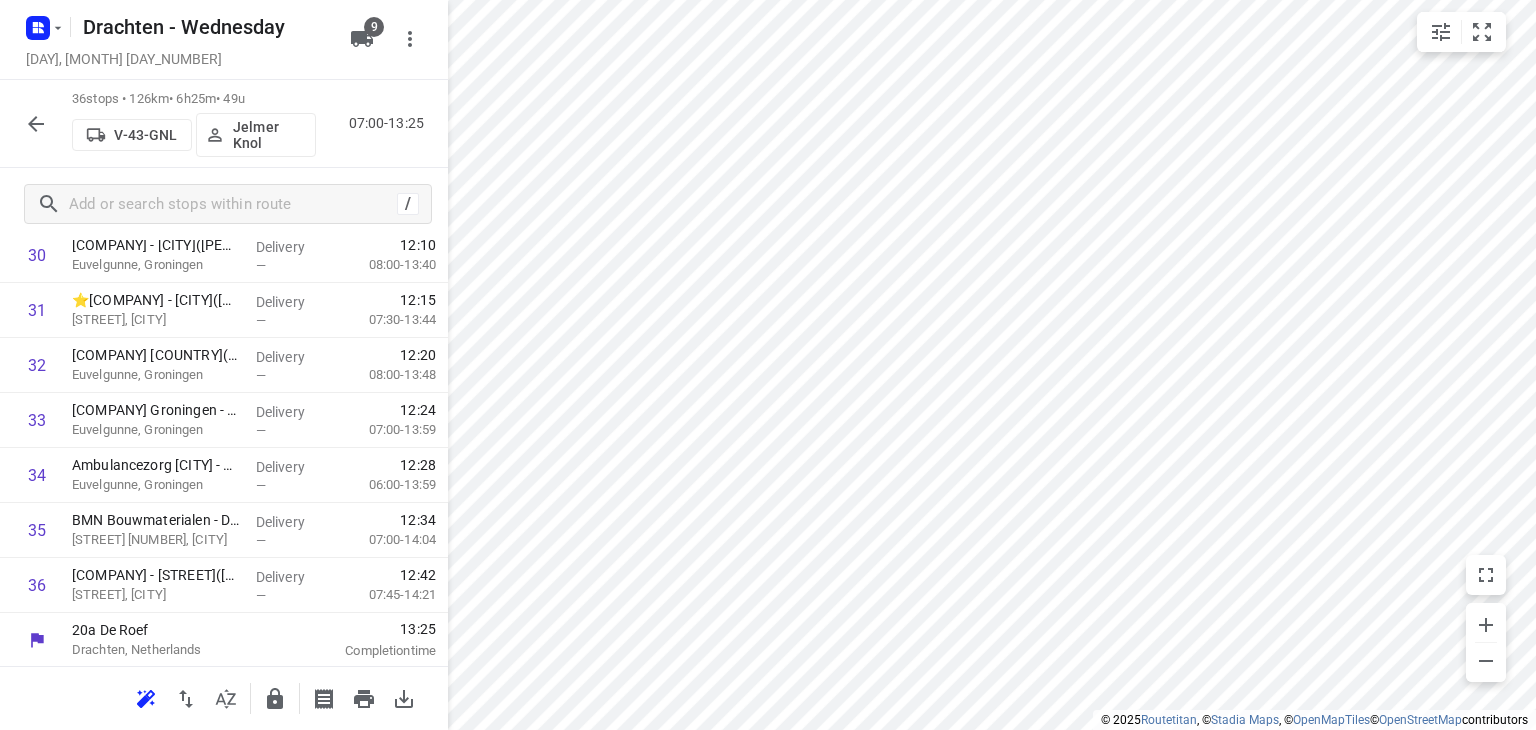 scroll, scrollTop: 1766, scrollLeft: 0, axis: vertical 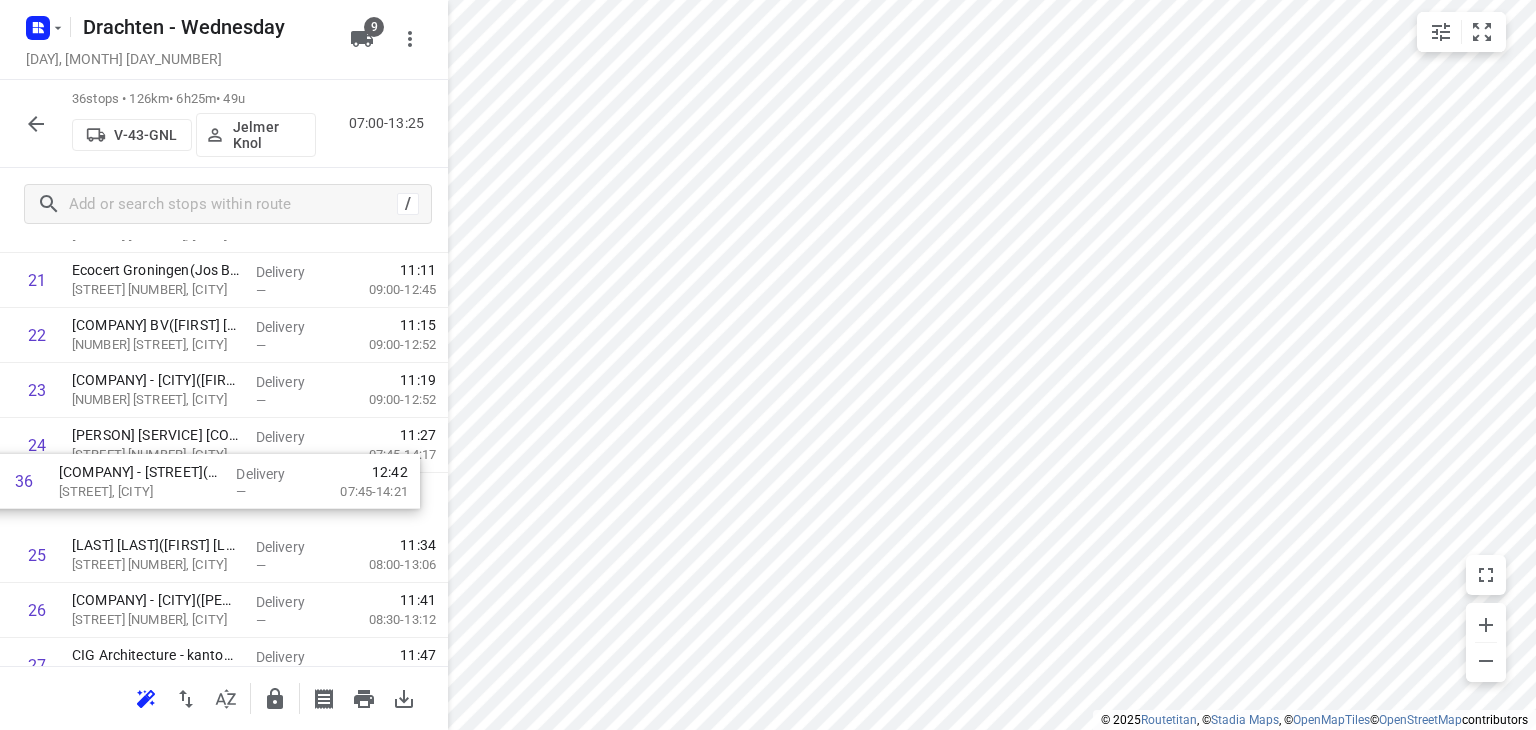 drag, startPoint x: 160, startPoint y: 588, endPoint x: 144, endPoint y: 489, distance: 100.28459 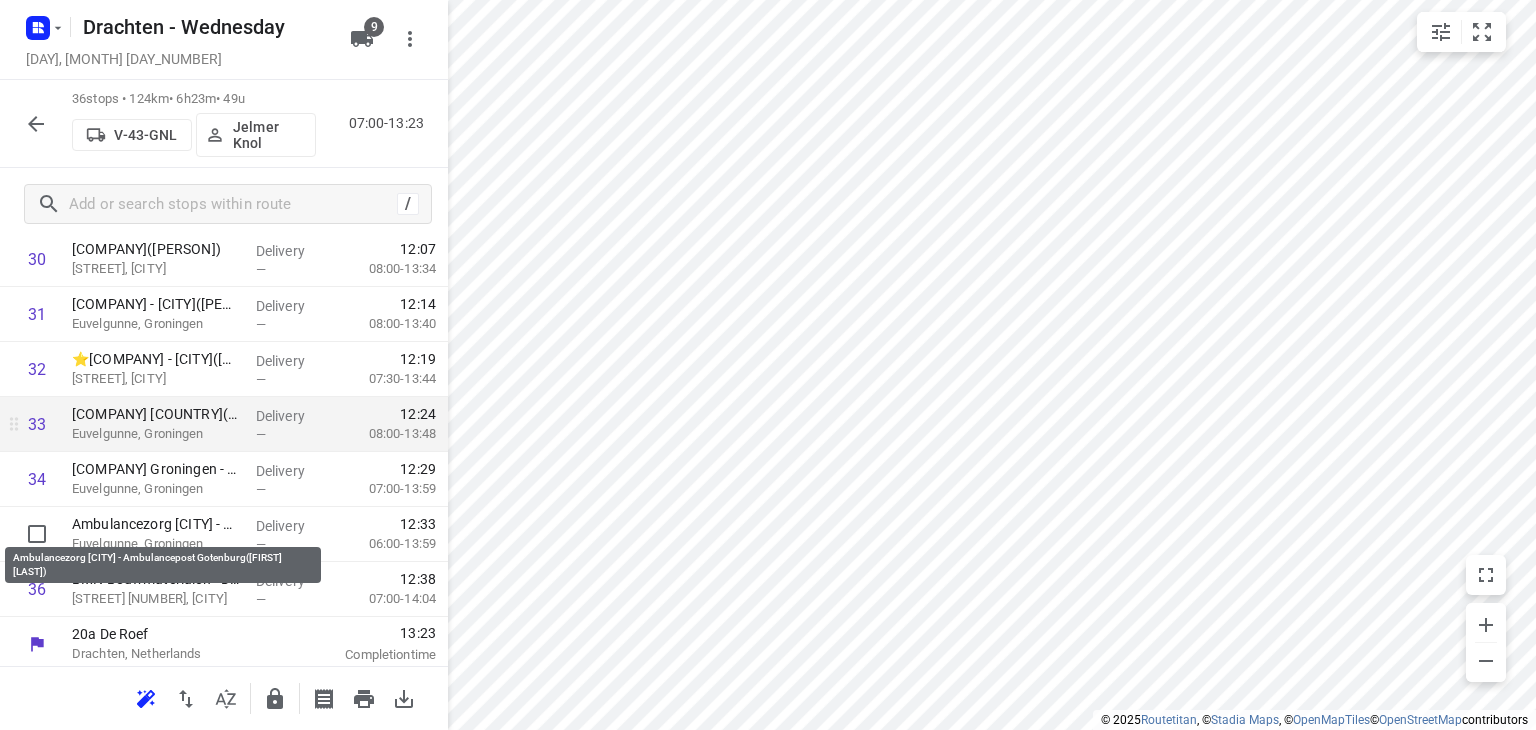 scroll, scrollTop: 1766, scrollLeft: 0, axis: vertical 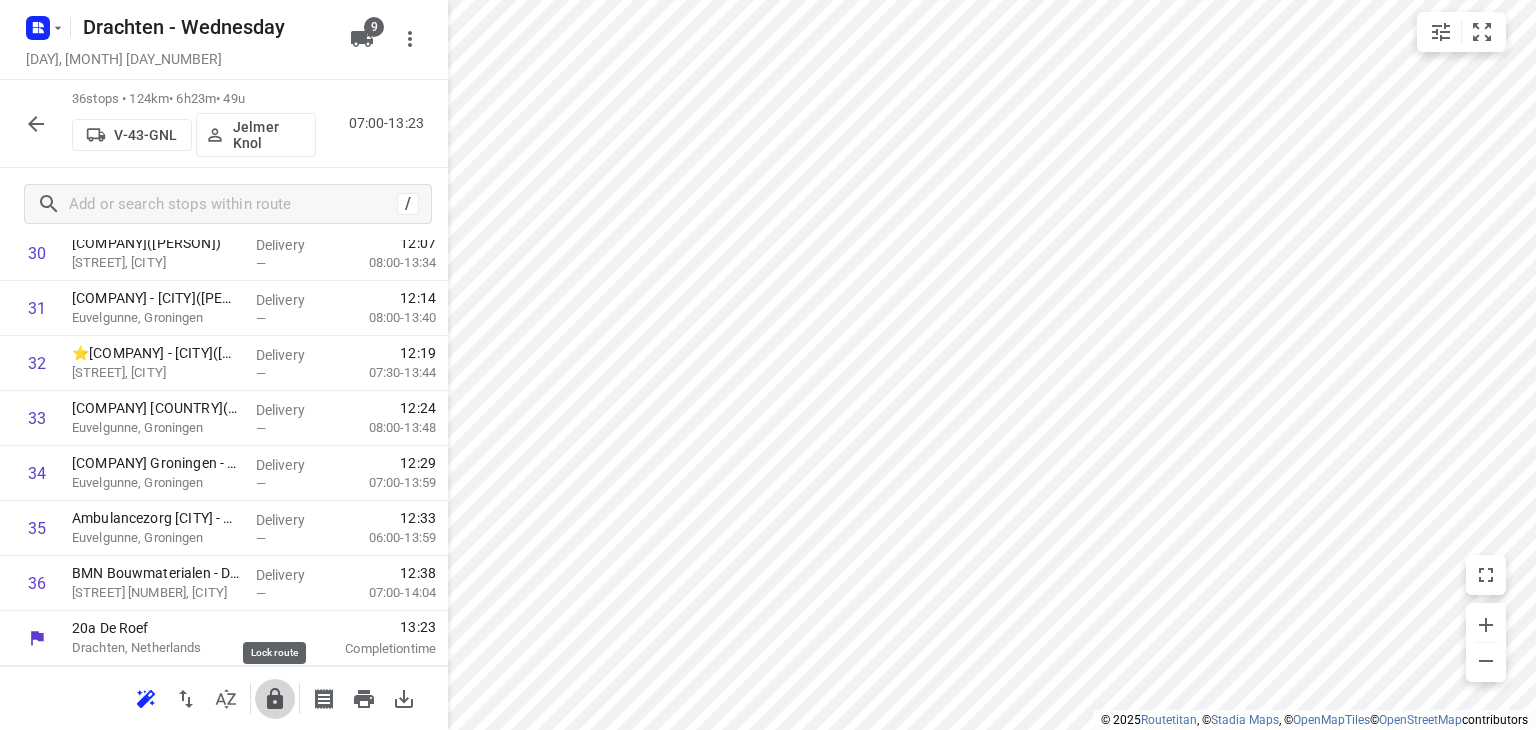 click 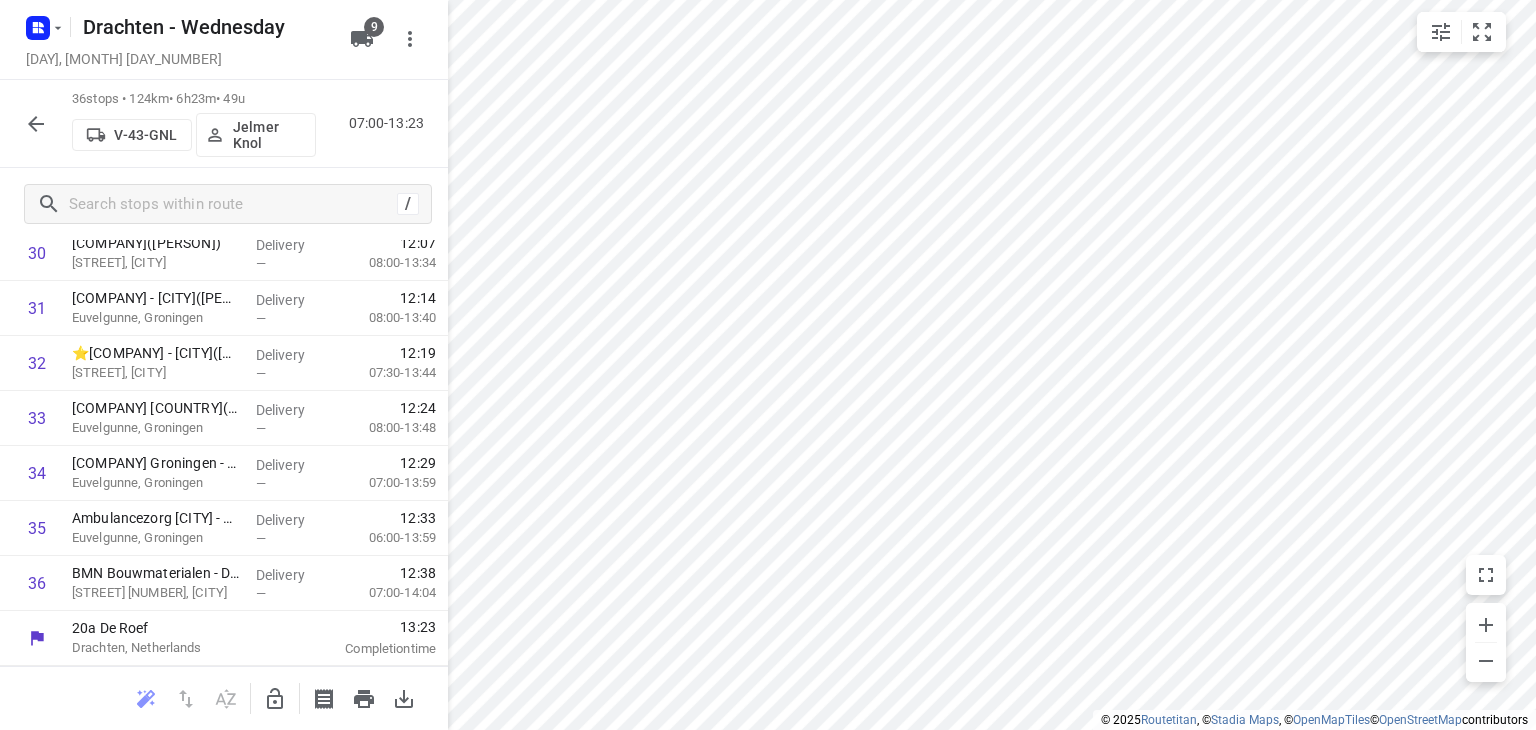 click 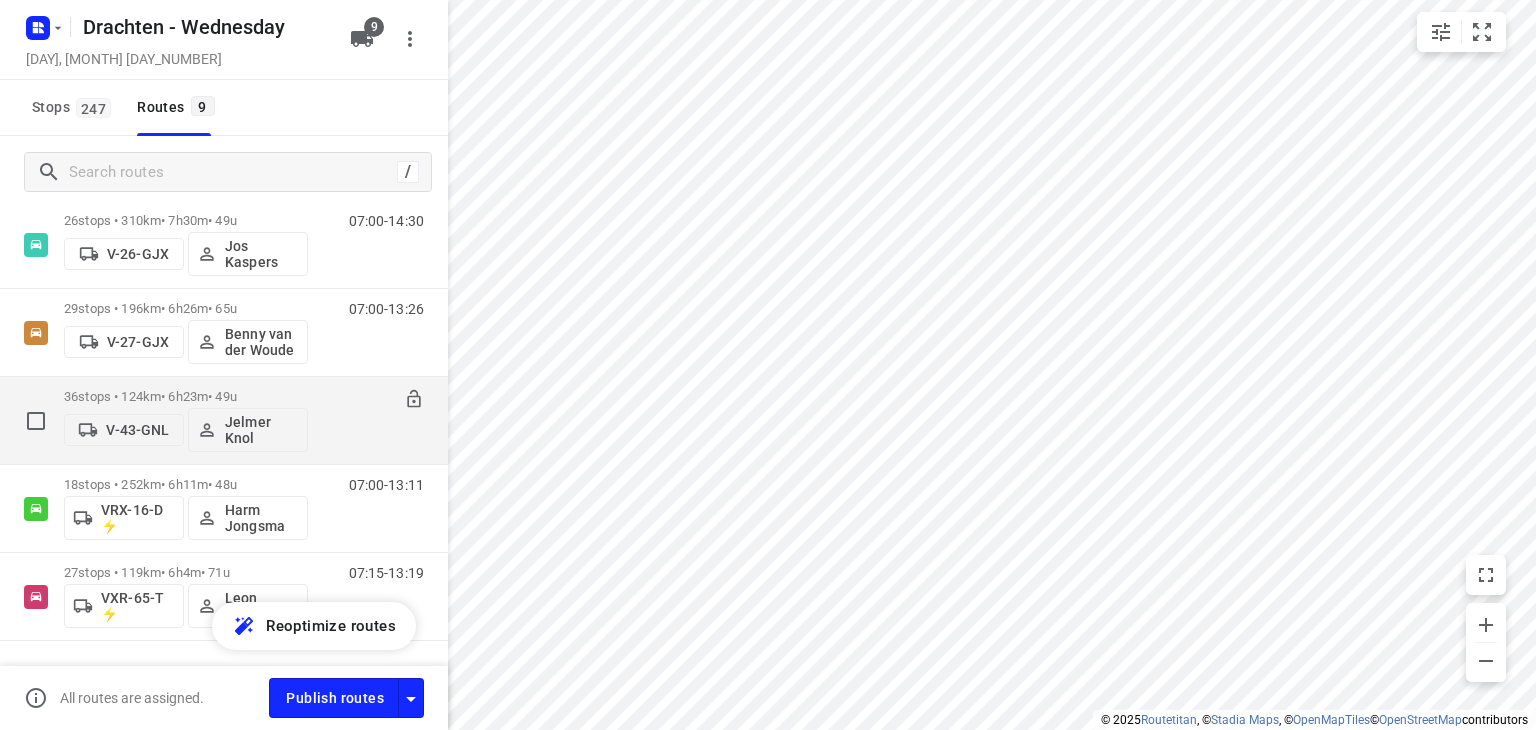 scroll, scrollTop: 500, scrollLeft: 0, axis: vertical 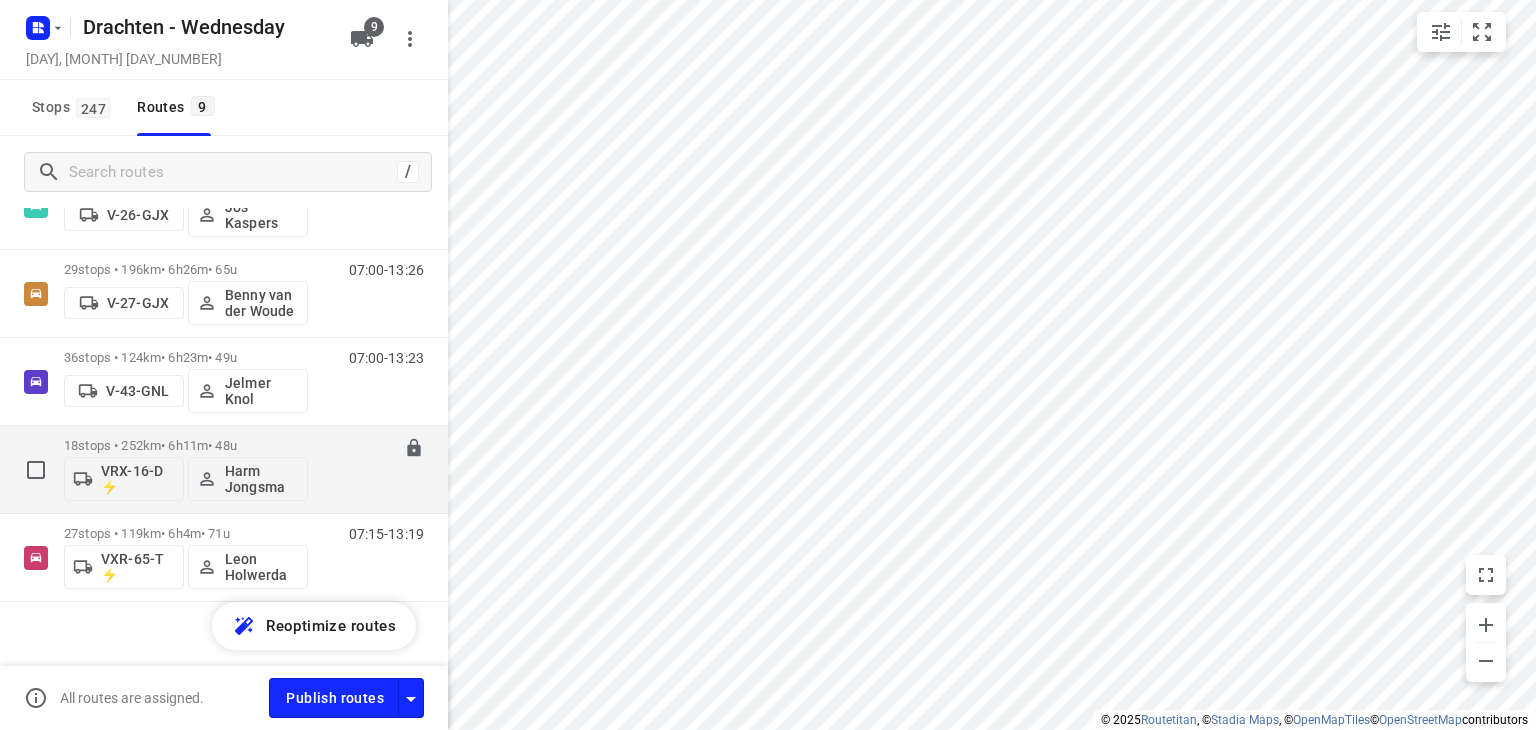 click on "18  stops •   252km  •   6h11m  • 48u" at bounding box center (186, 445) 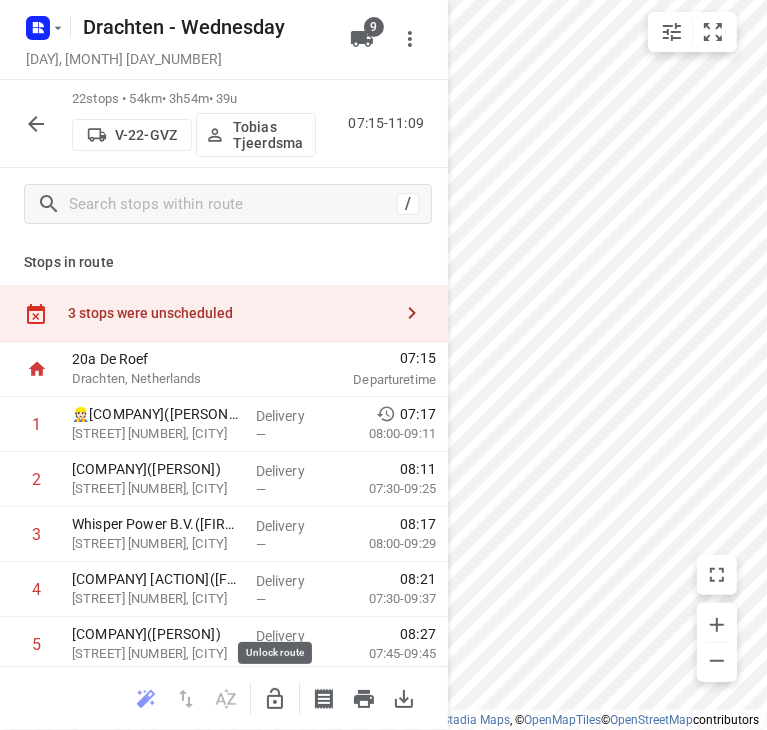 click 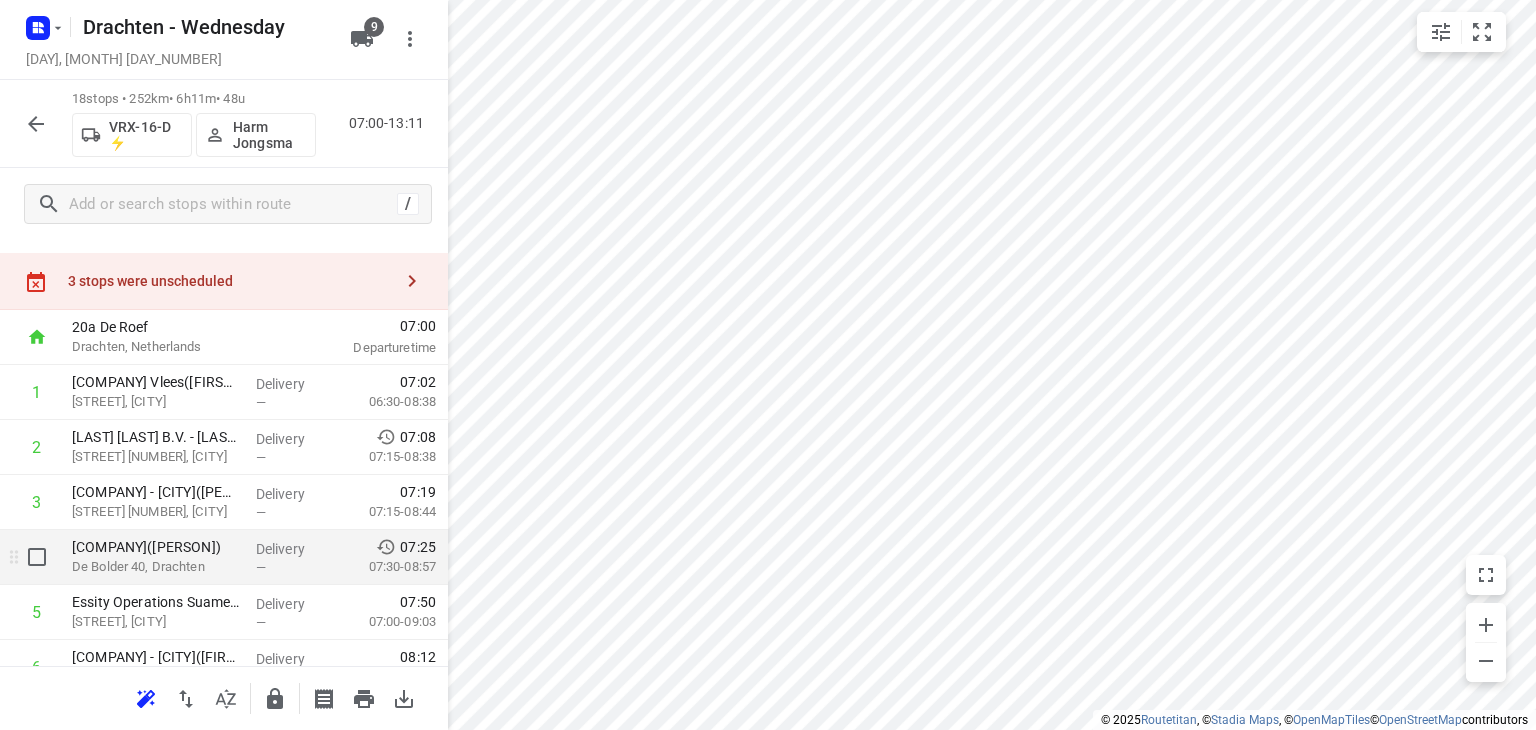 scroll, scrollTop: 100, scrollLeft: 0, axis: vertical 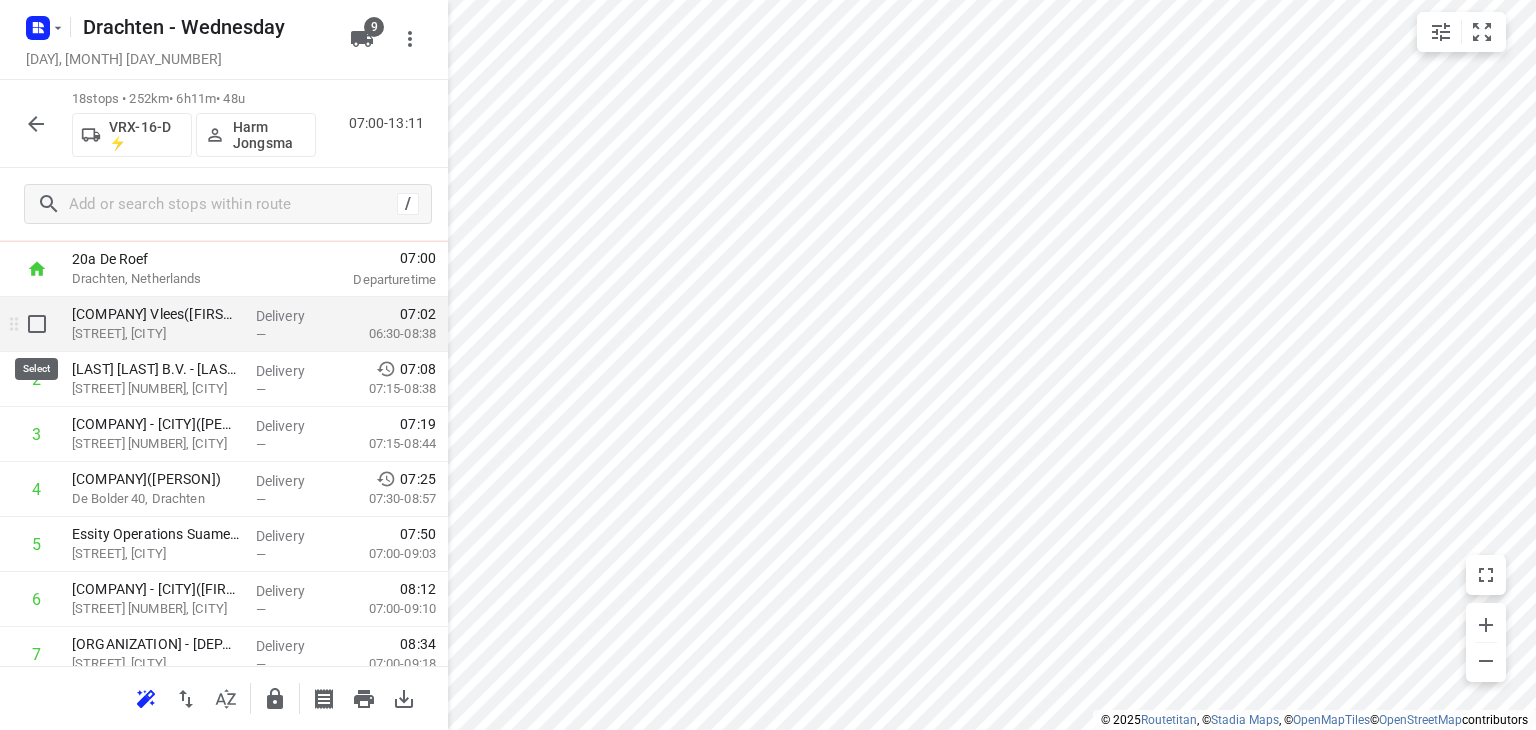 click at bounding box center (37, 324) 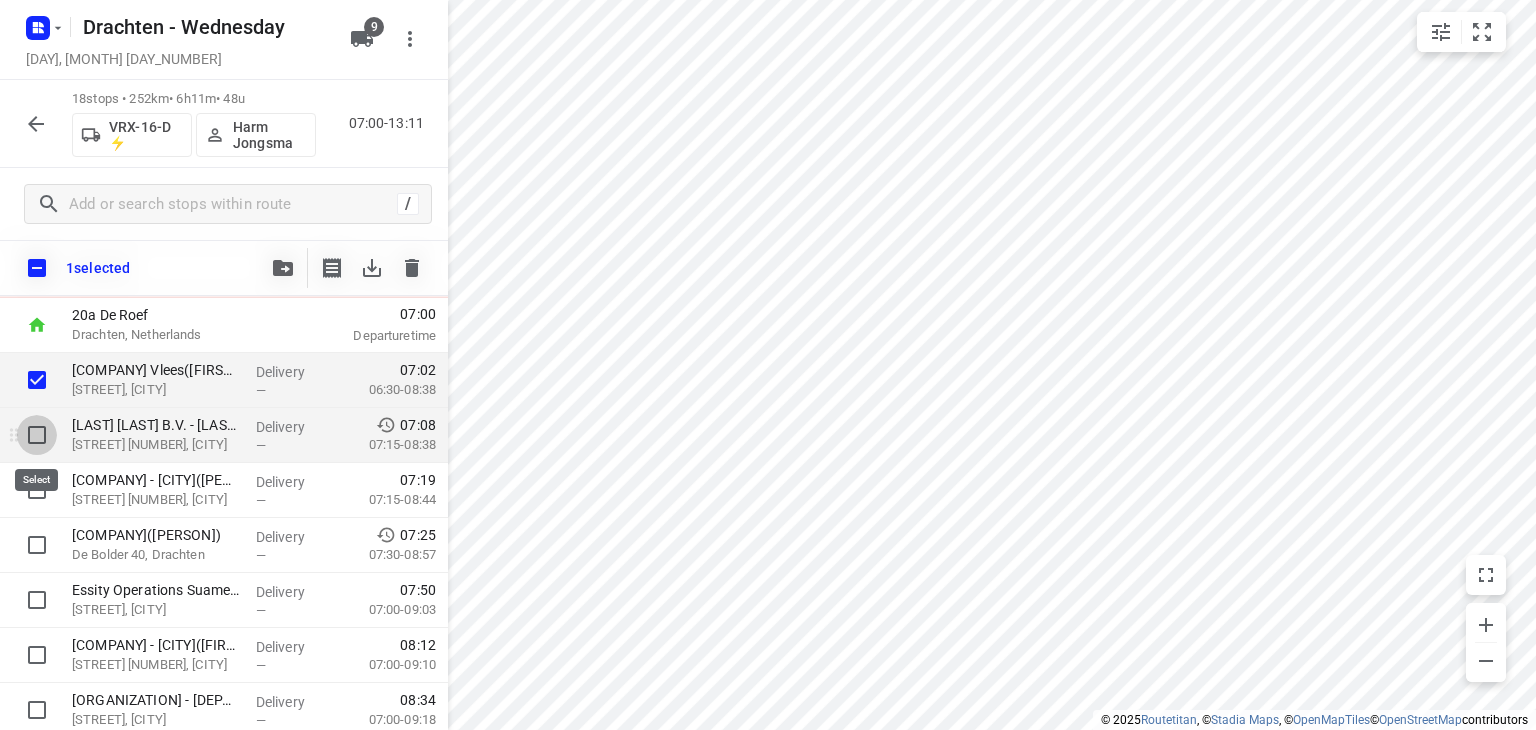 click at bounding box center (37, 435) 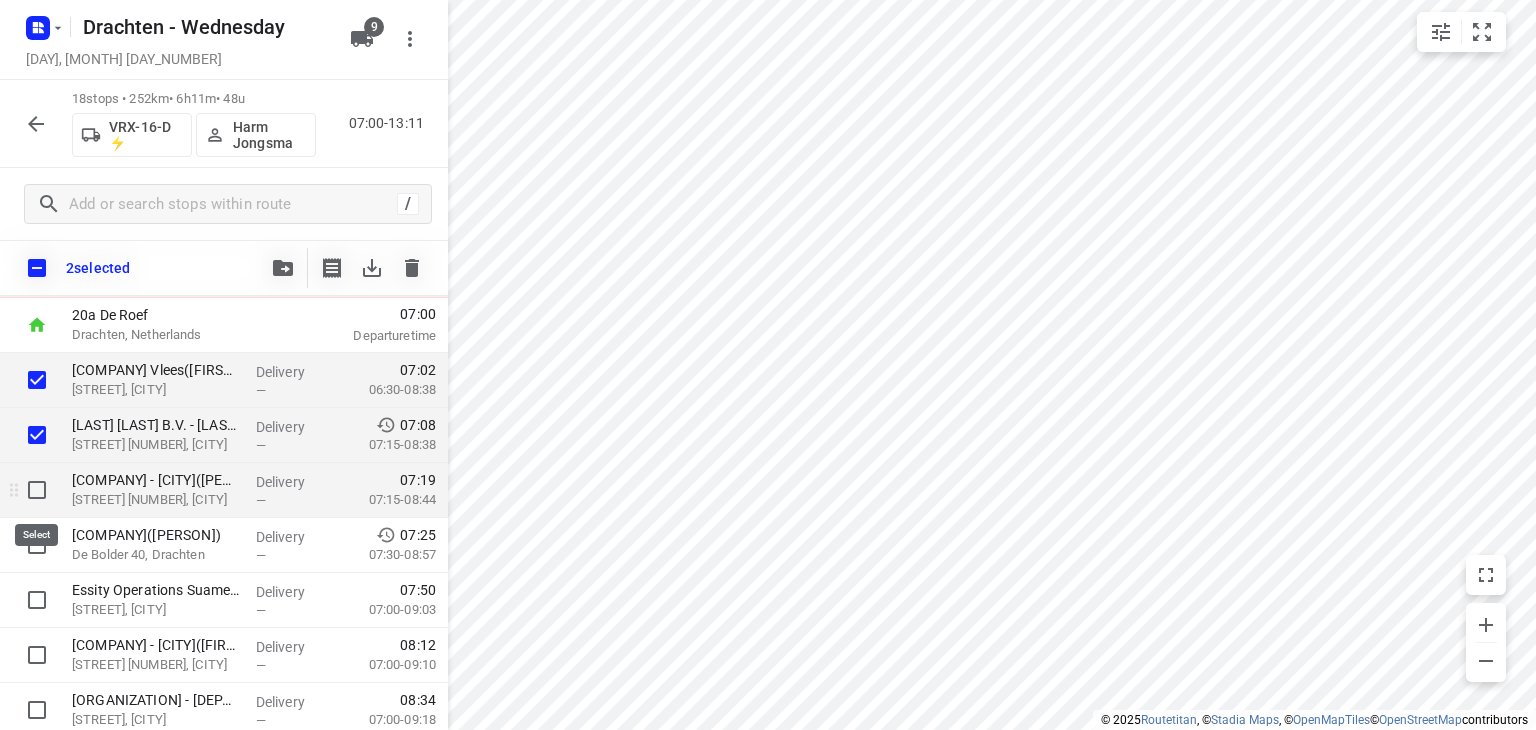 click at bounding box center (37, 490) 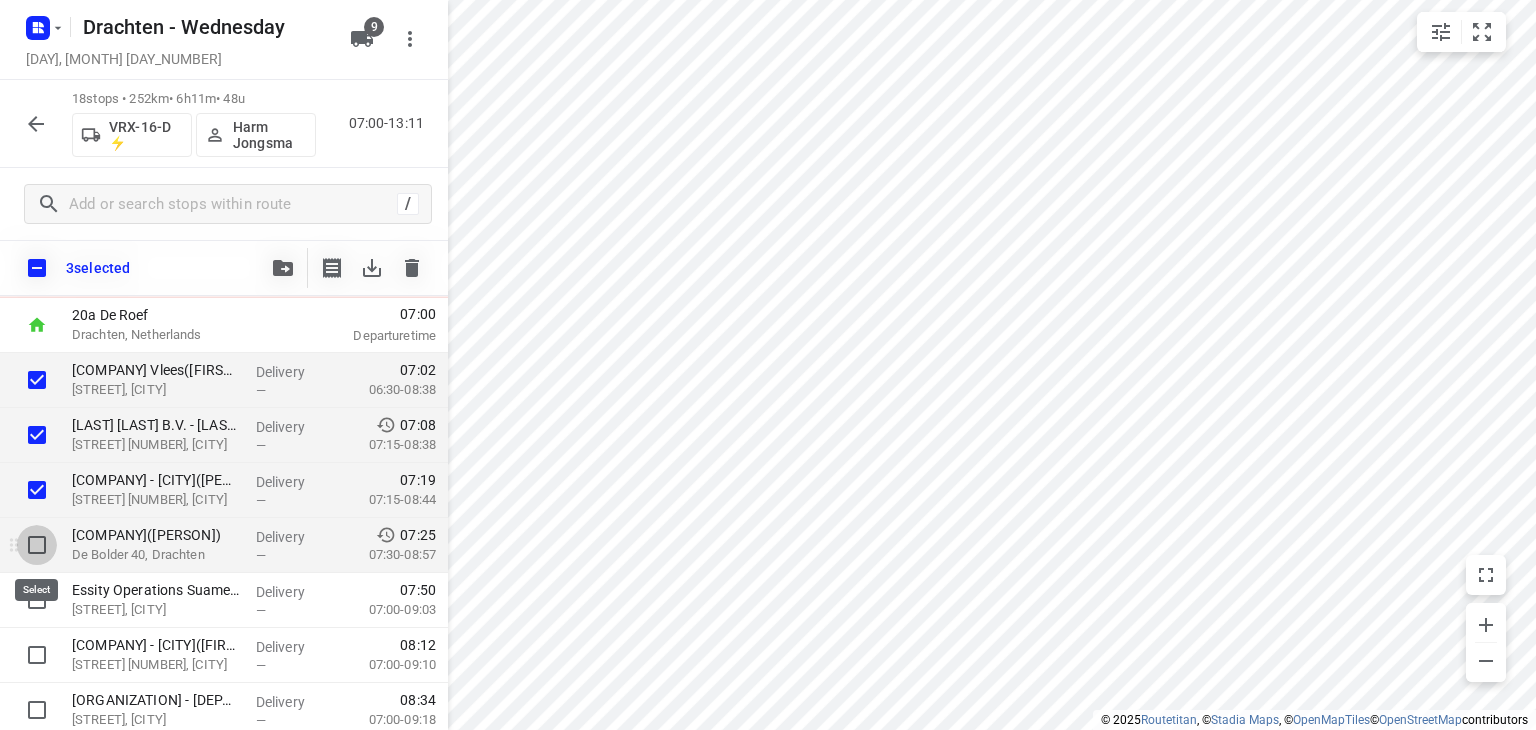 click at bounding box center [37, 545] 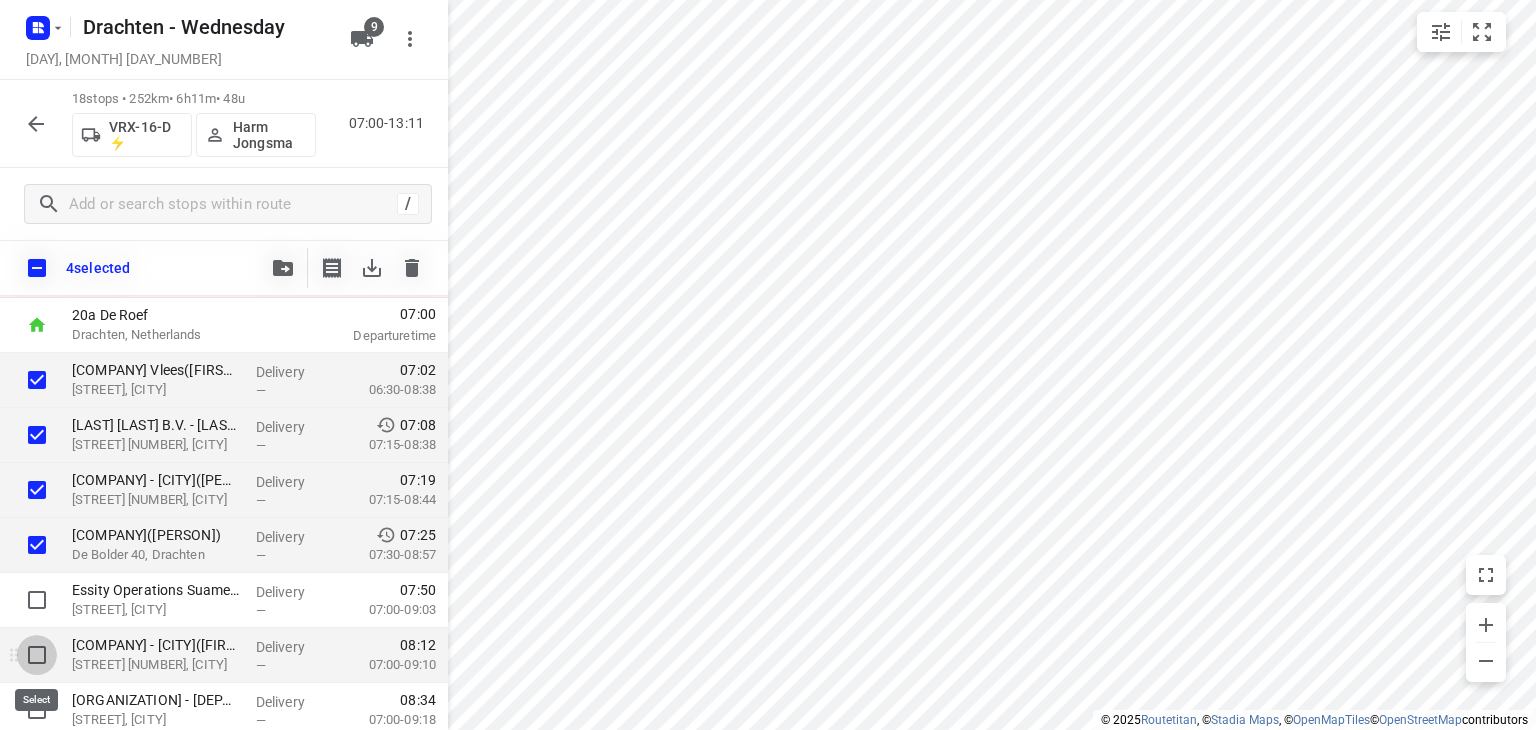 click at bounding box center (37, 655) 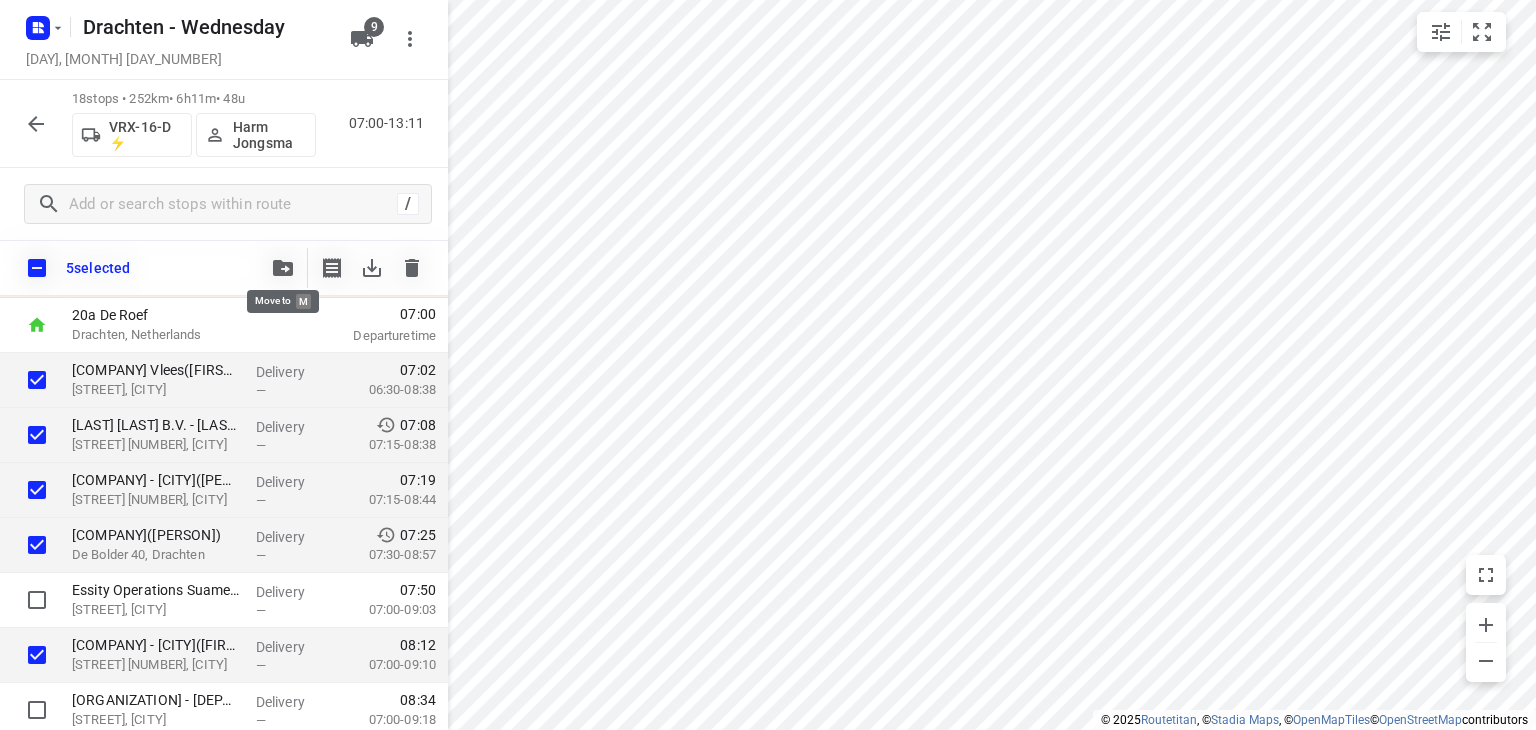 click 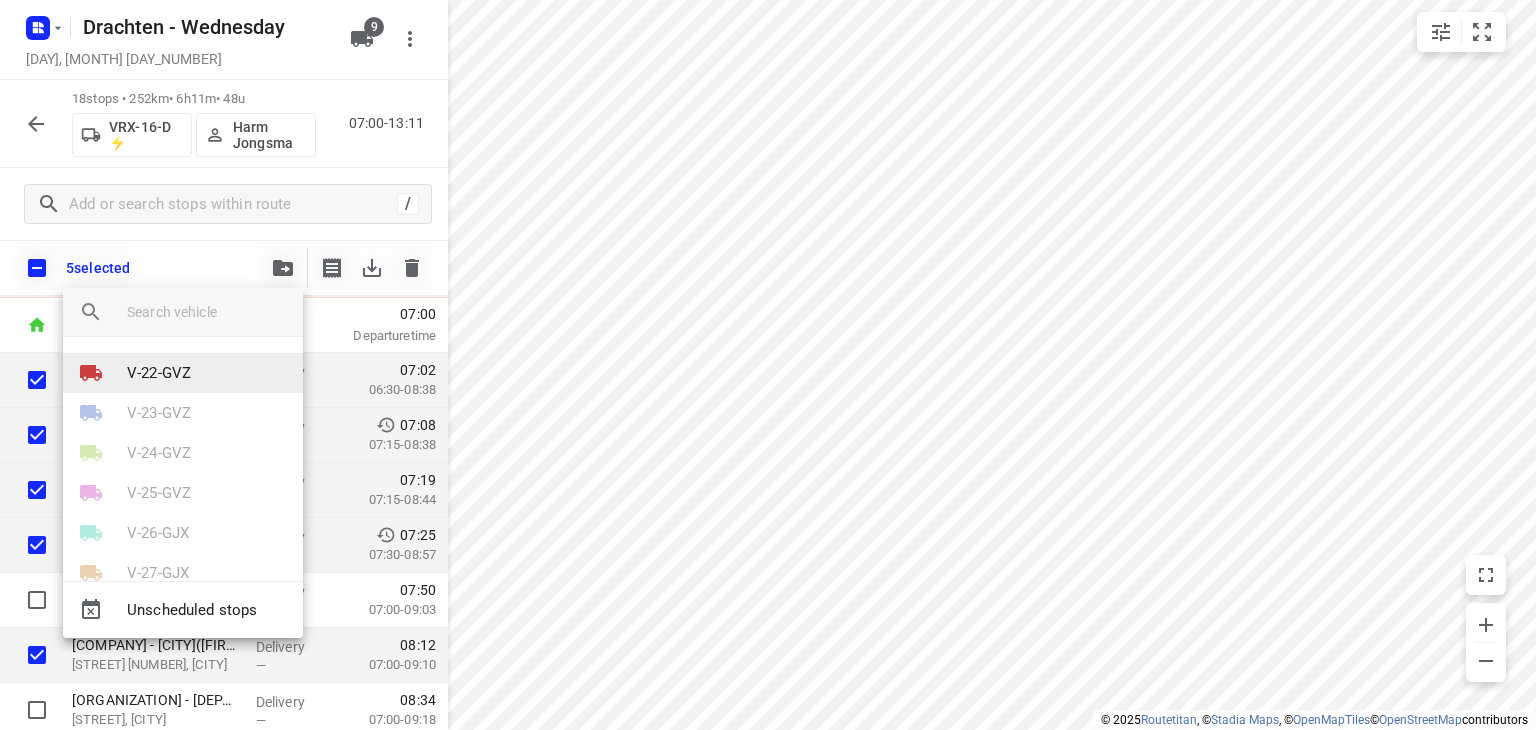 click on "V-22-GVZ" at bounding box center [159, 373] 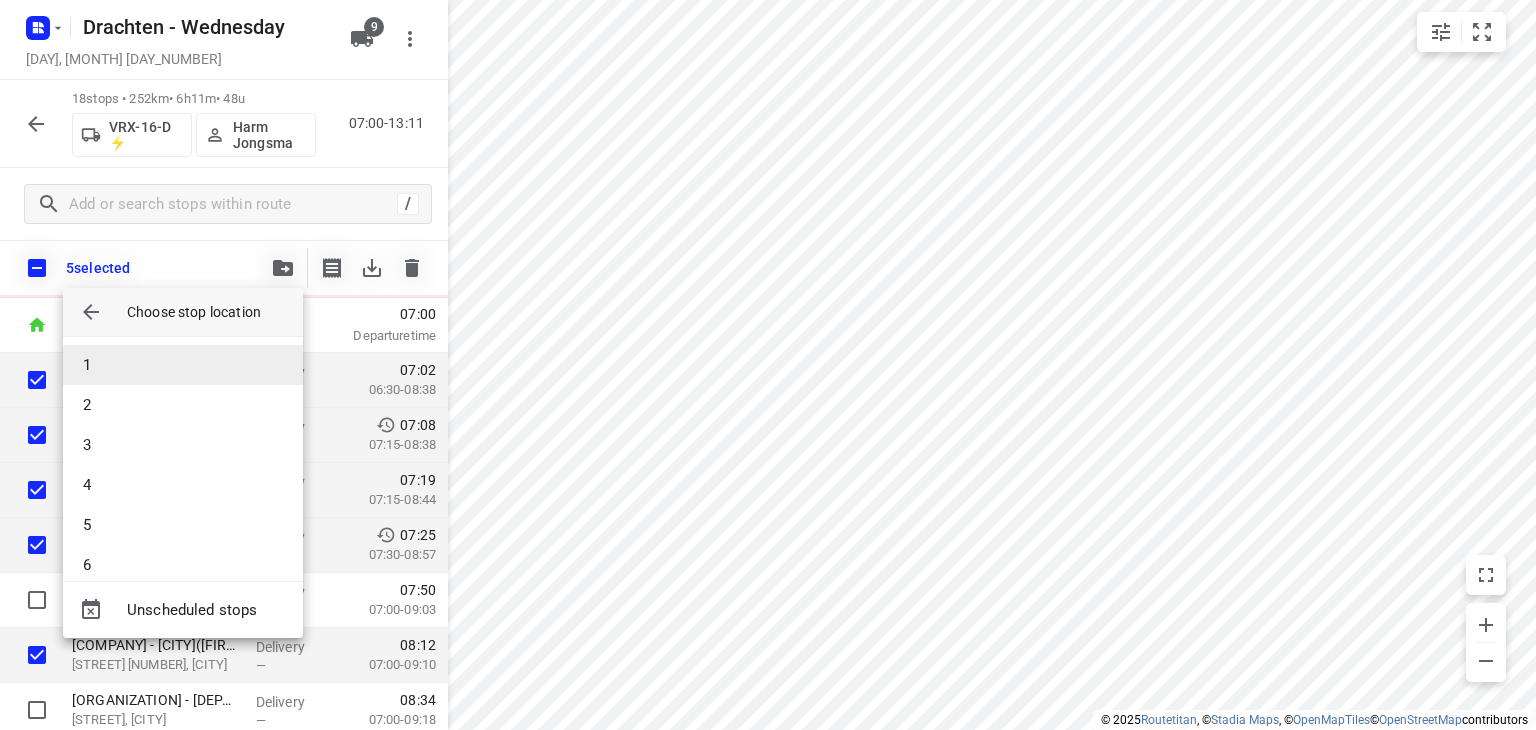 click on "1" at bounding box center [183, 365] 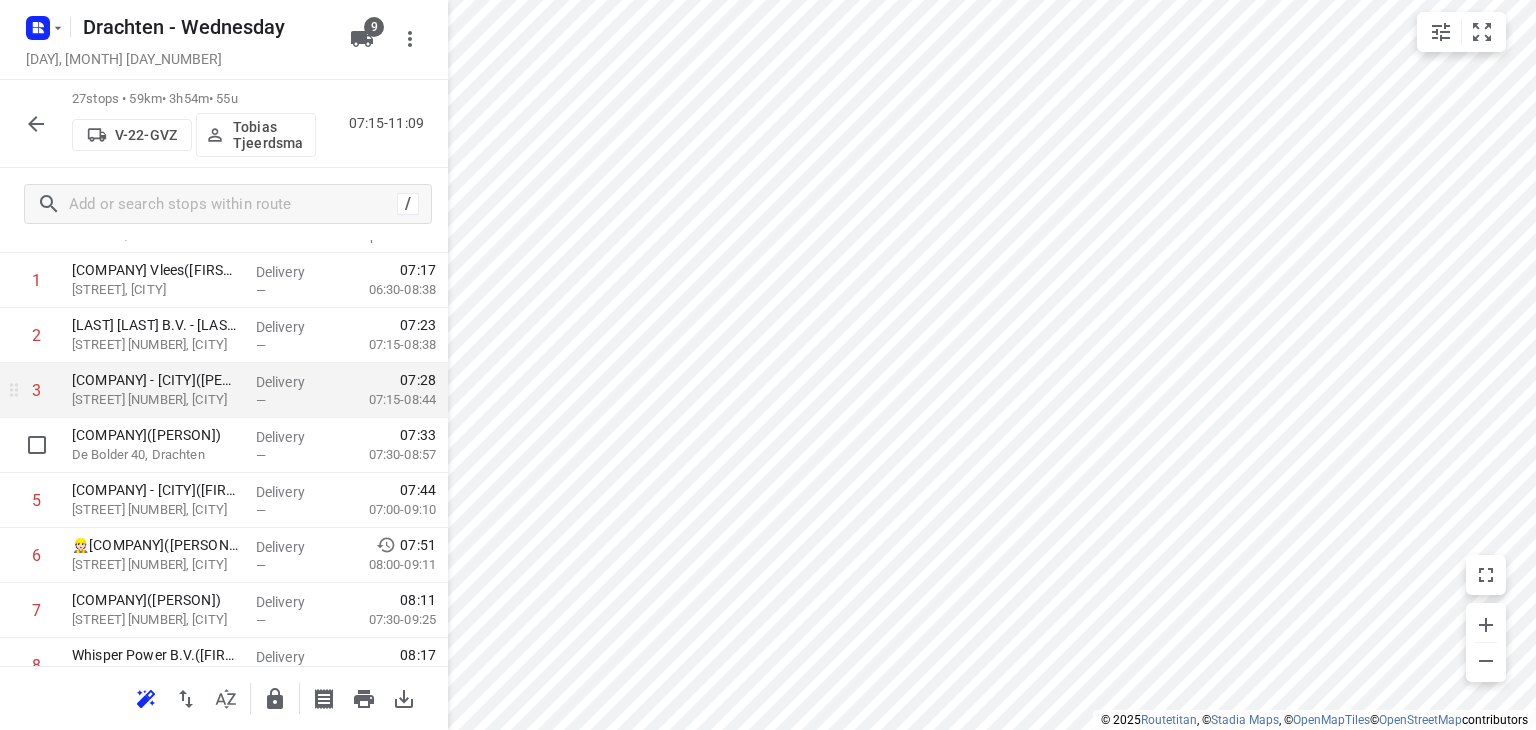 scroll, scrollTop: 200, scrollLeft: 0, axis: vertical 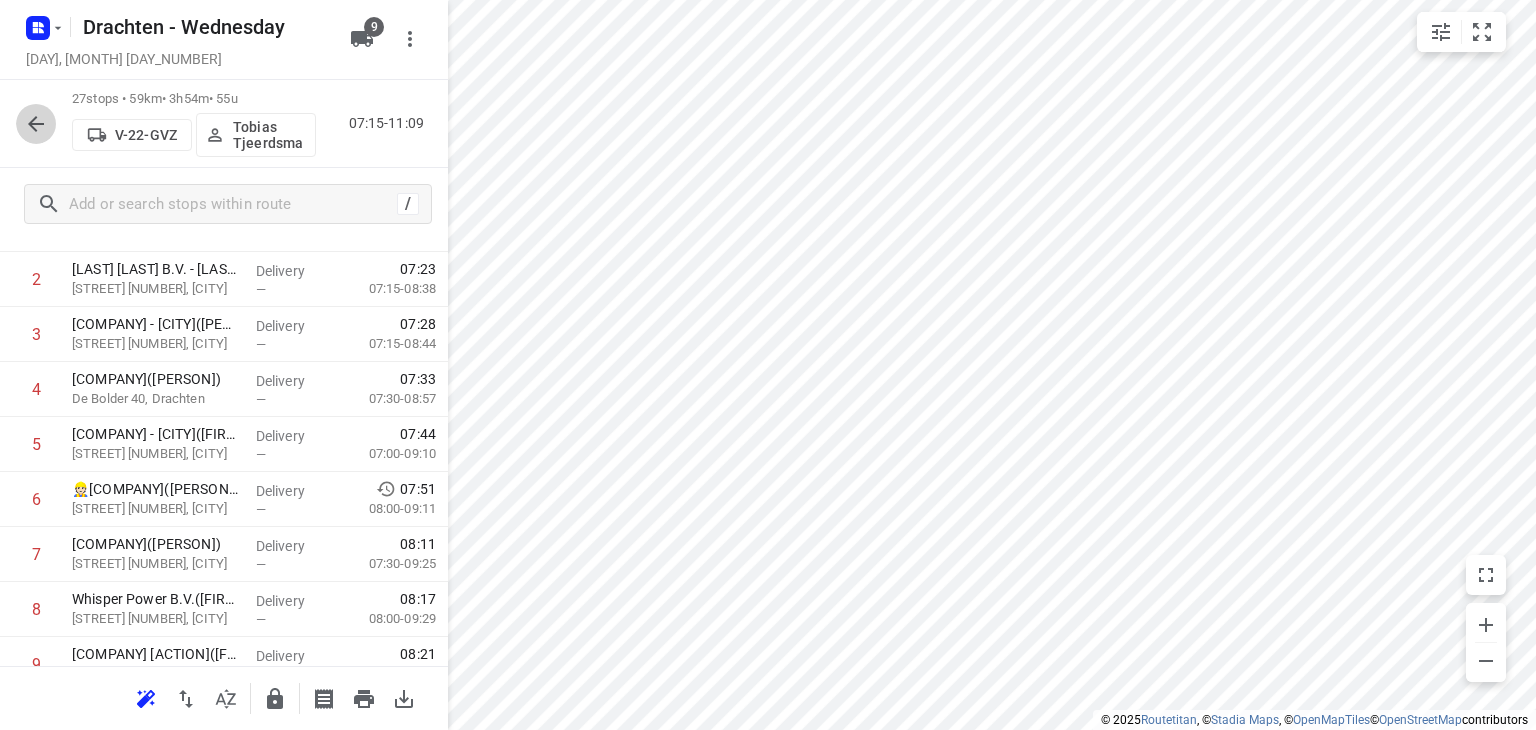 click 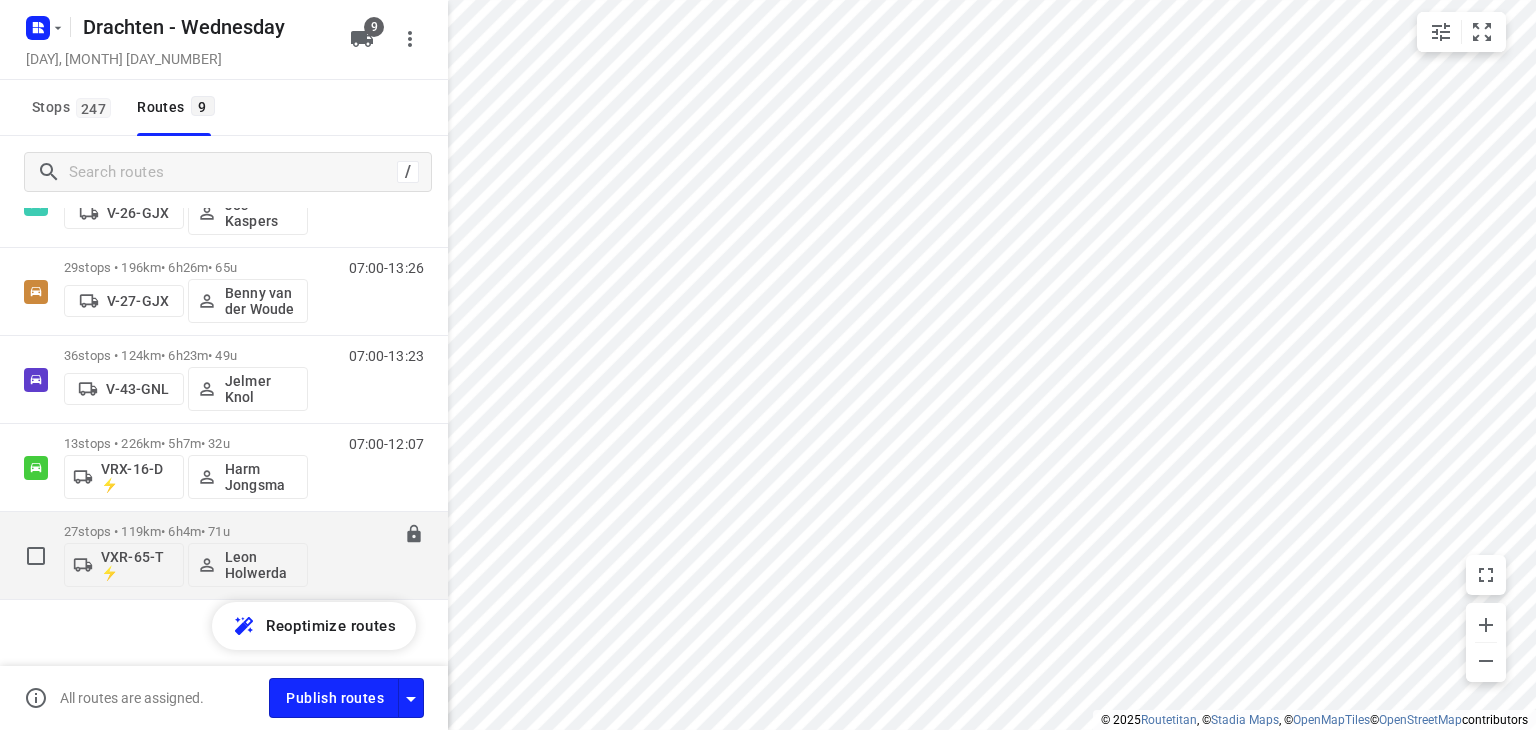 scroll, scrollTop: 516, scrollLeft: 0, axis: vertical 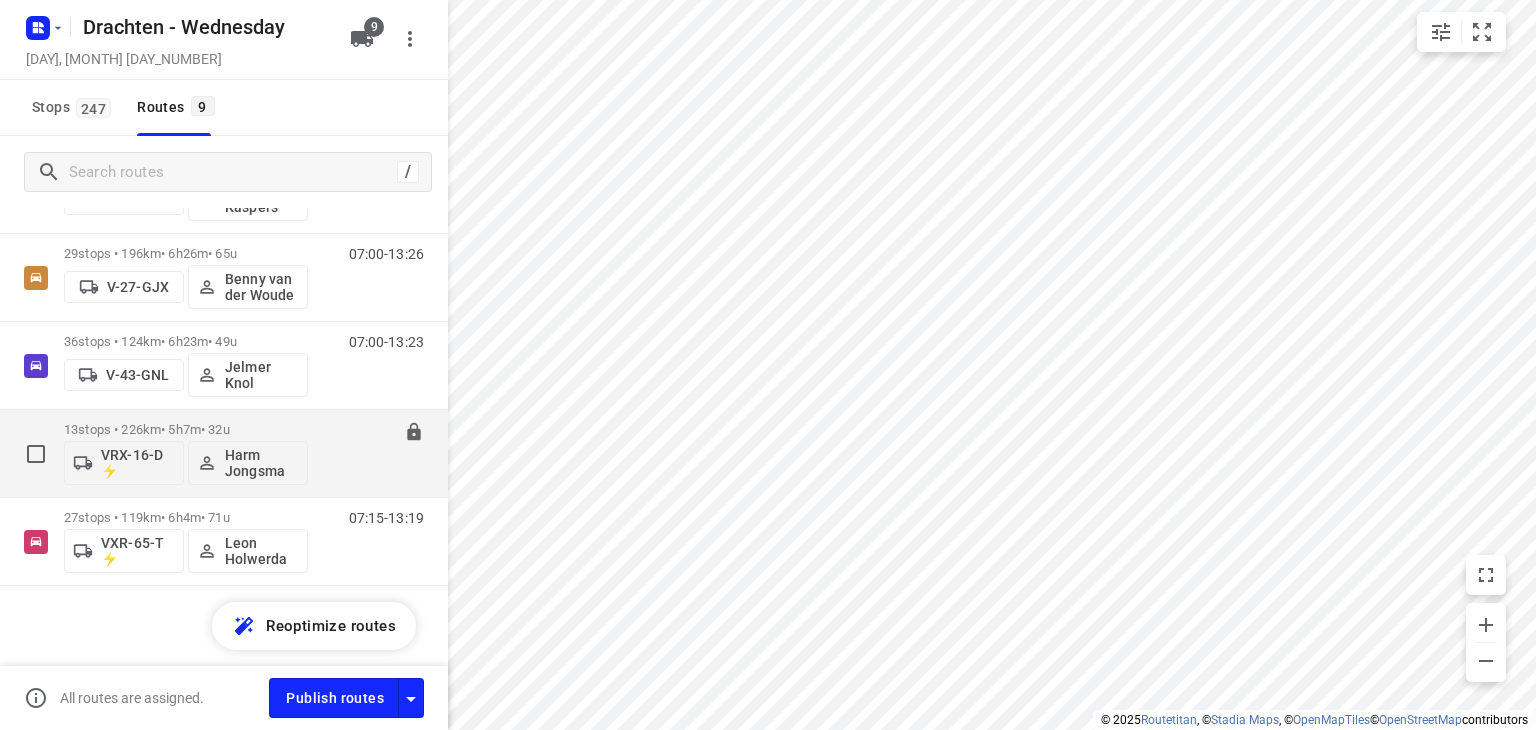 click on "13  stops •   226km  •   5h7m  • 32u VRX-16-D ⚡ Harm Jongsma" at bounding box center (186, 453) 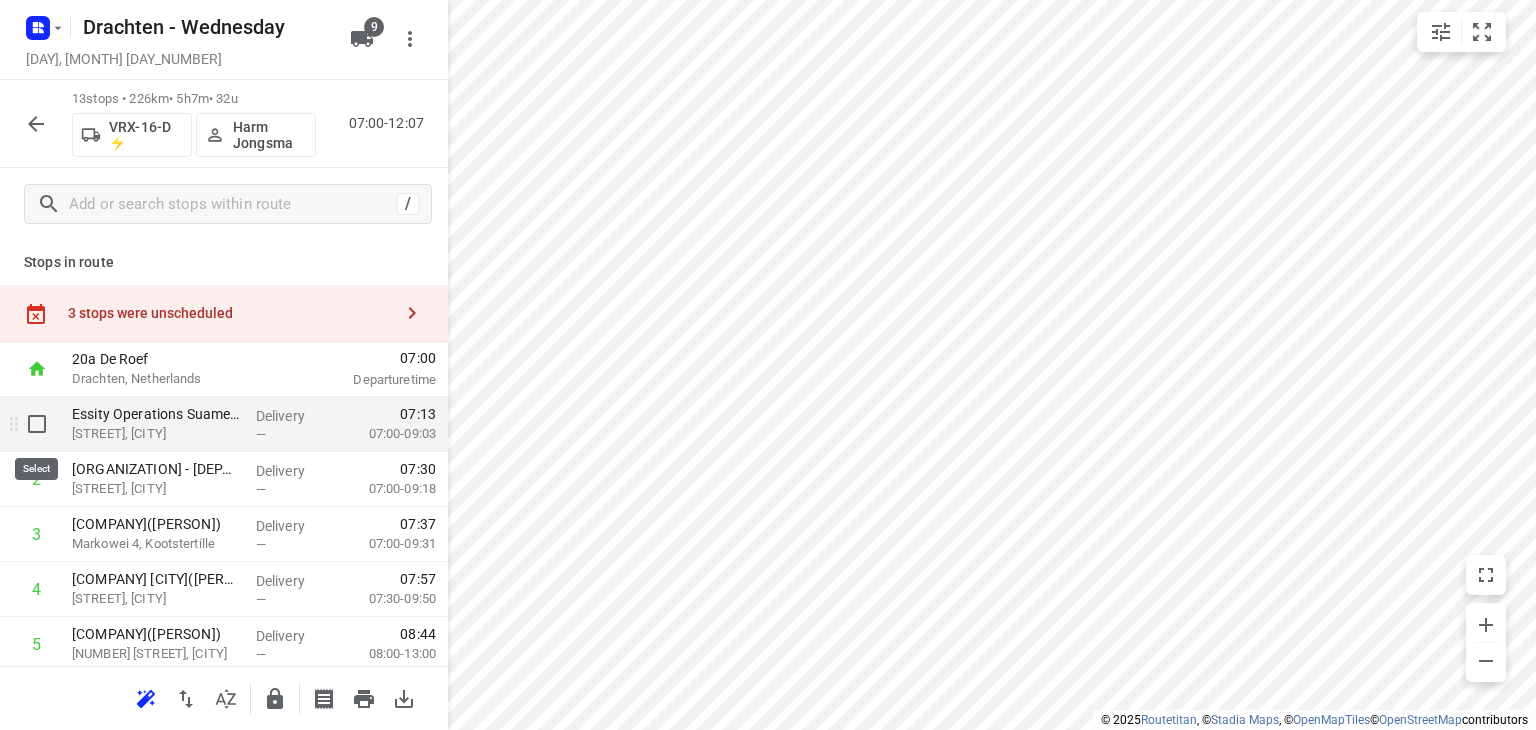 click at bounding box center (37, 424) 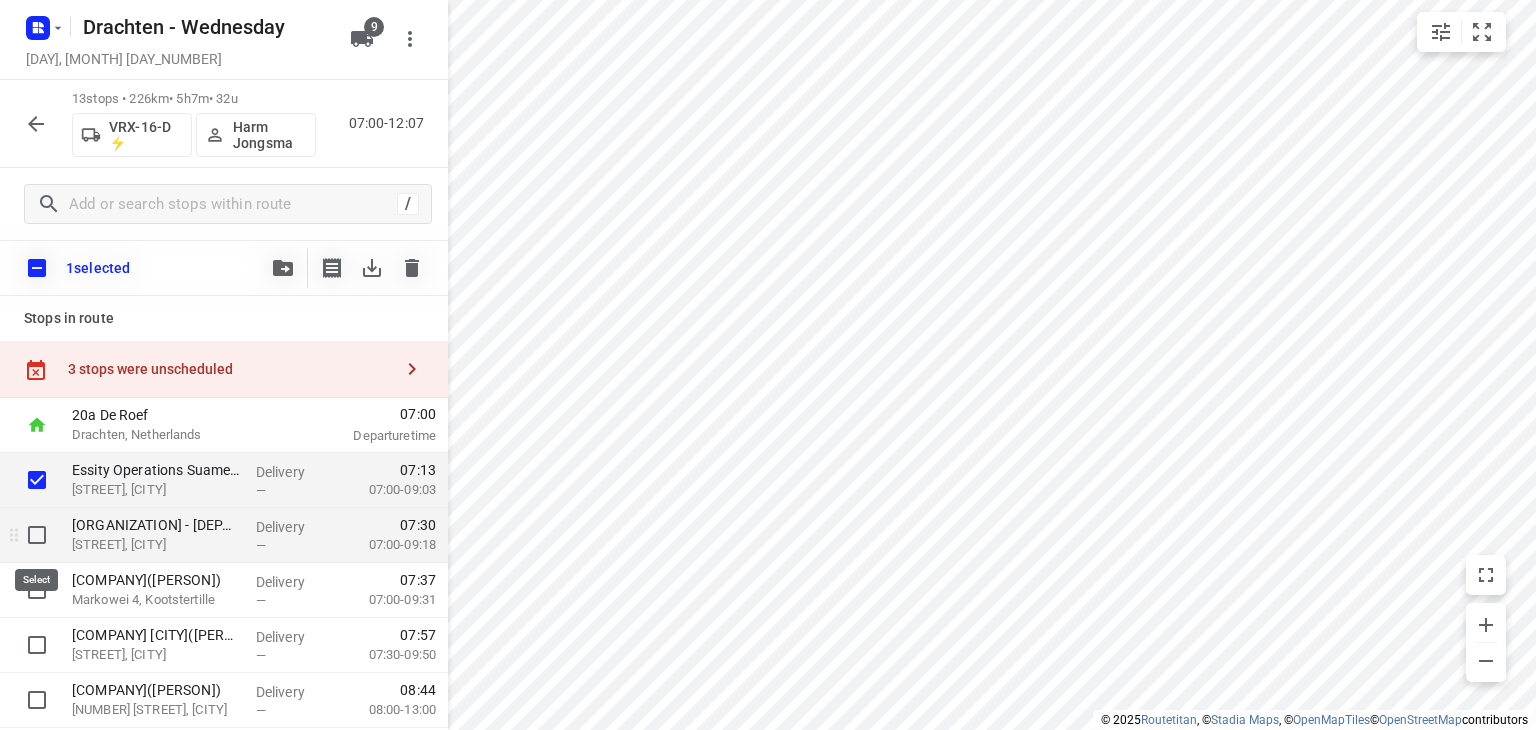 click at bounding box center [37, 535] 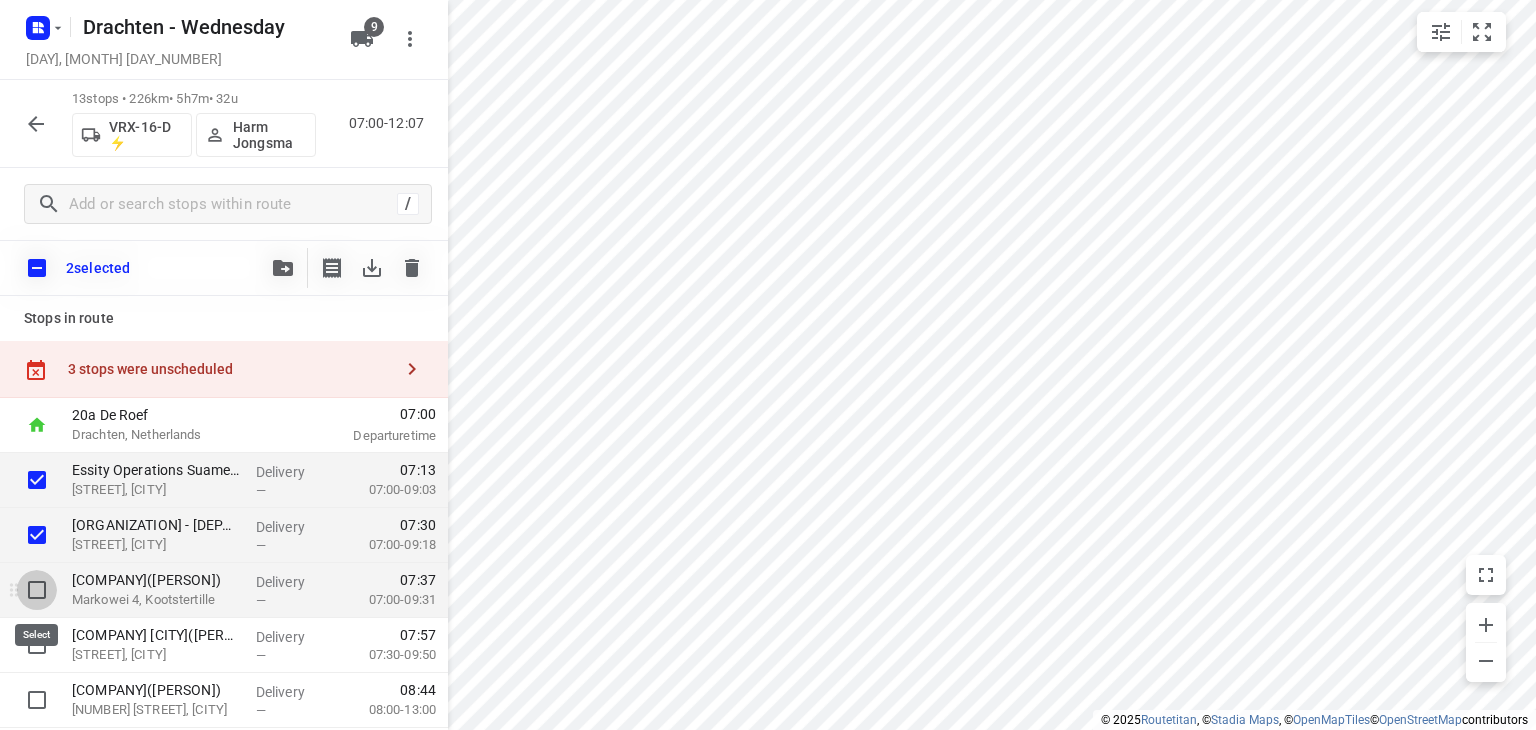 click at bounding box center (37, 590) 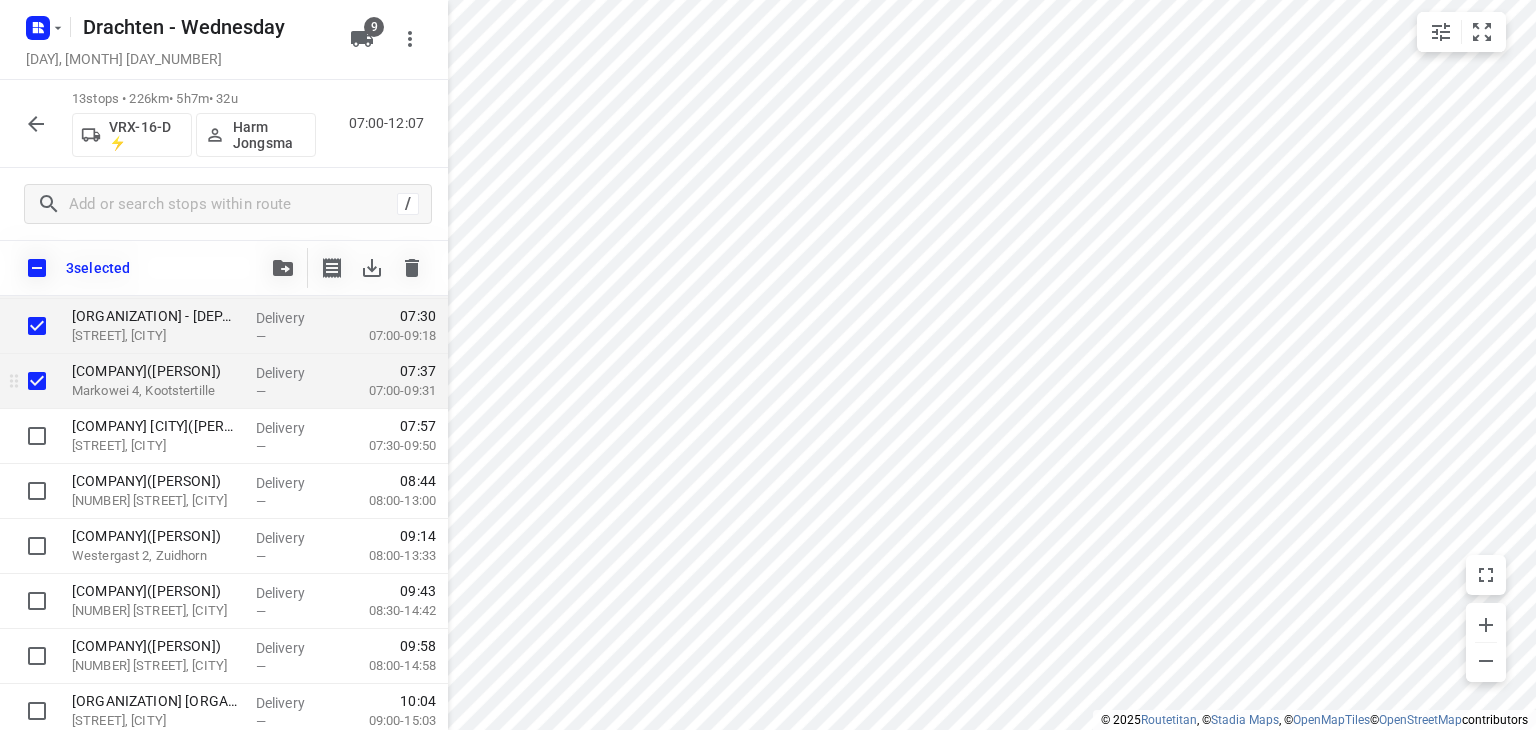 scroll, scrollTop: 300, scrollLeft: 0, axis: vertical 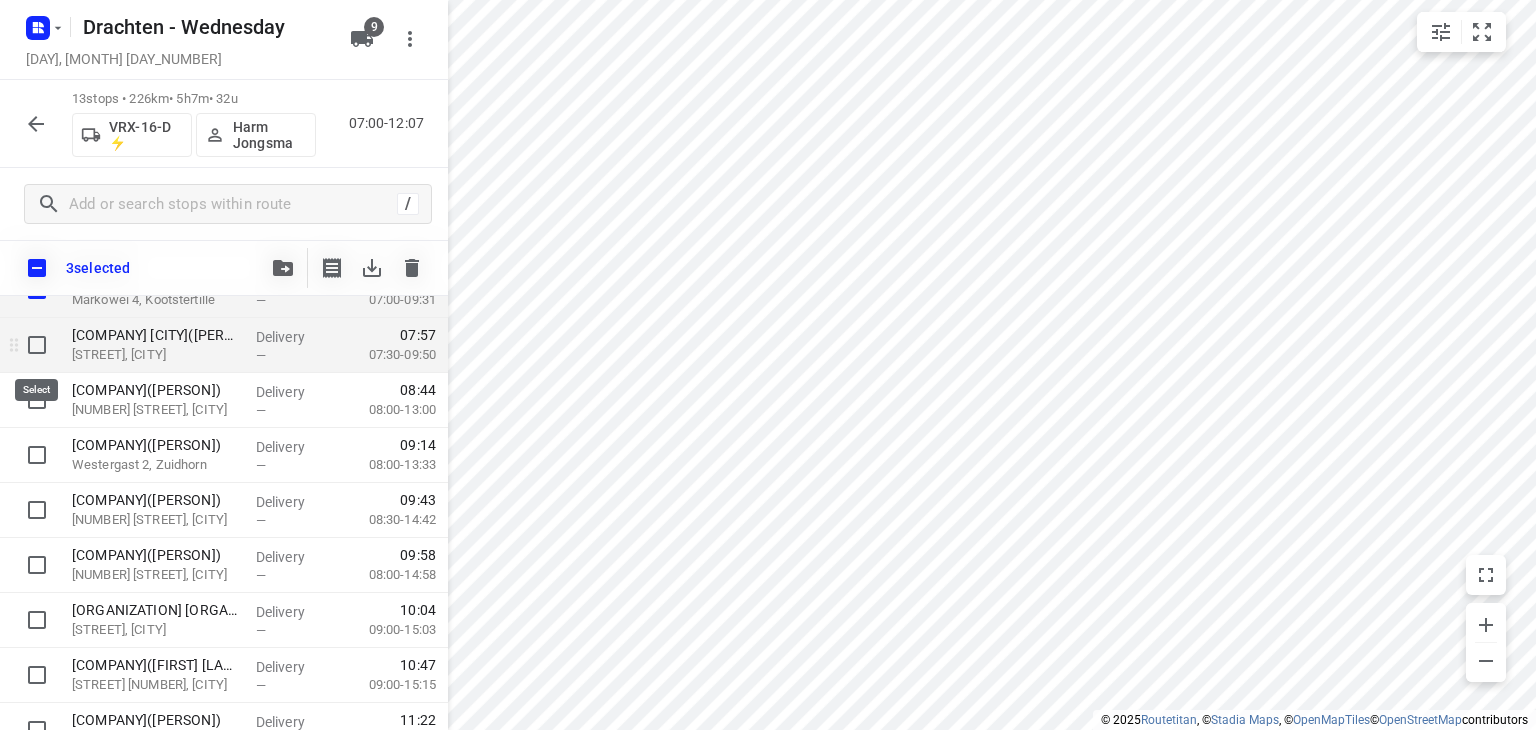 click at bounding box center (37, 345) 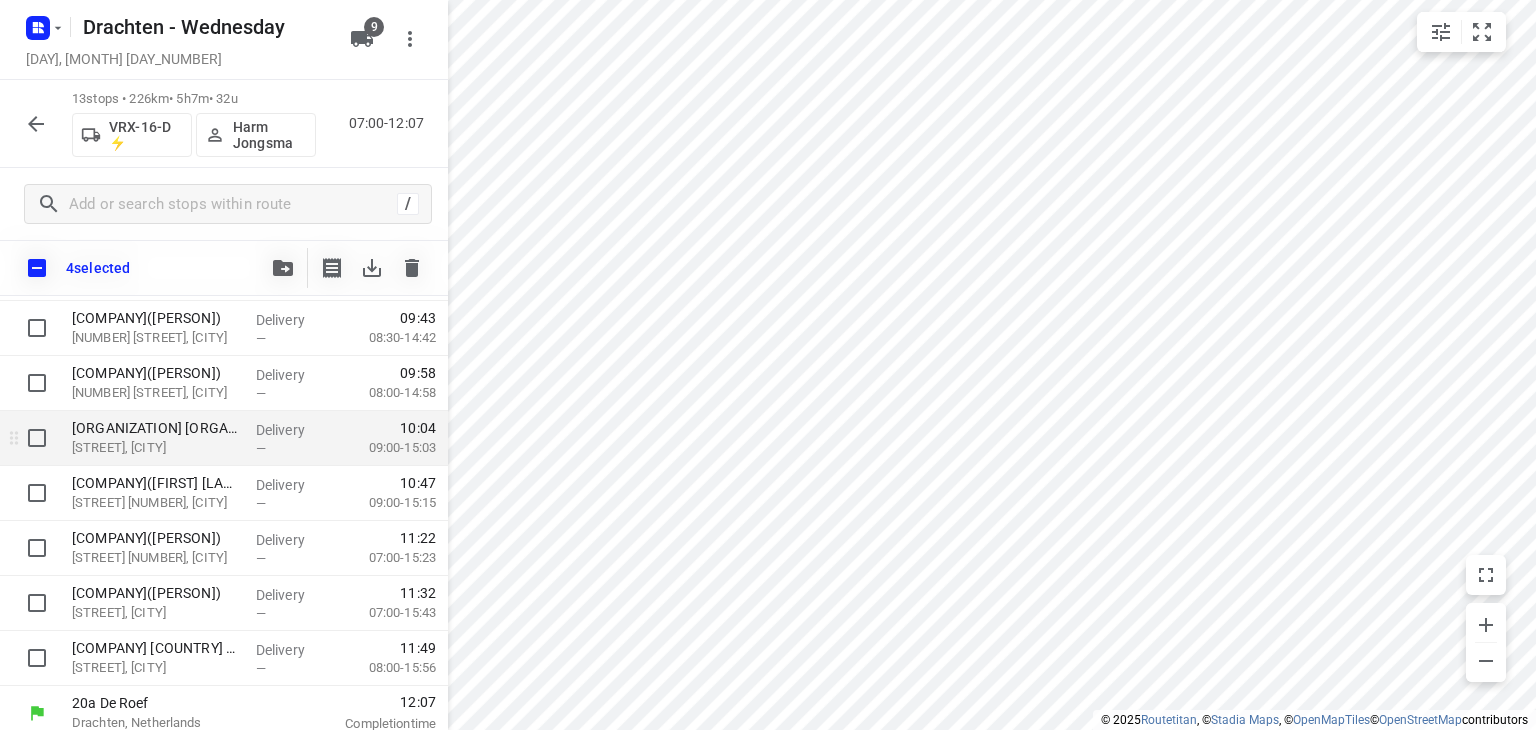 scroll, scrollTop: 493, scrollLeft: 0, axis: vertical 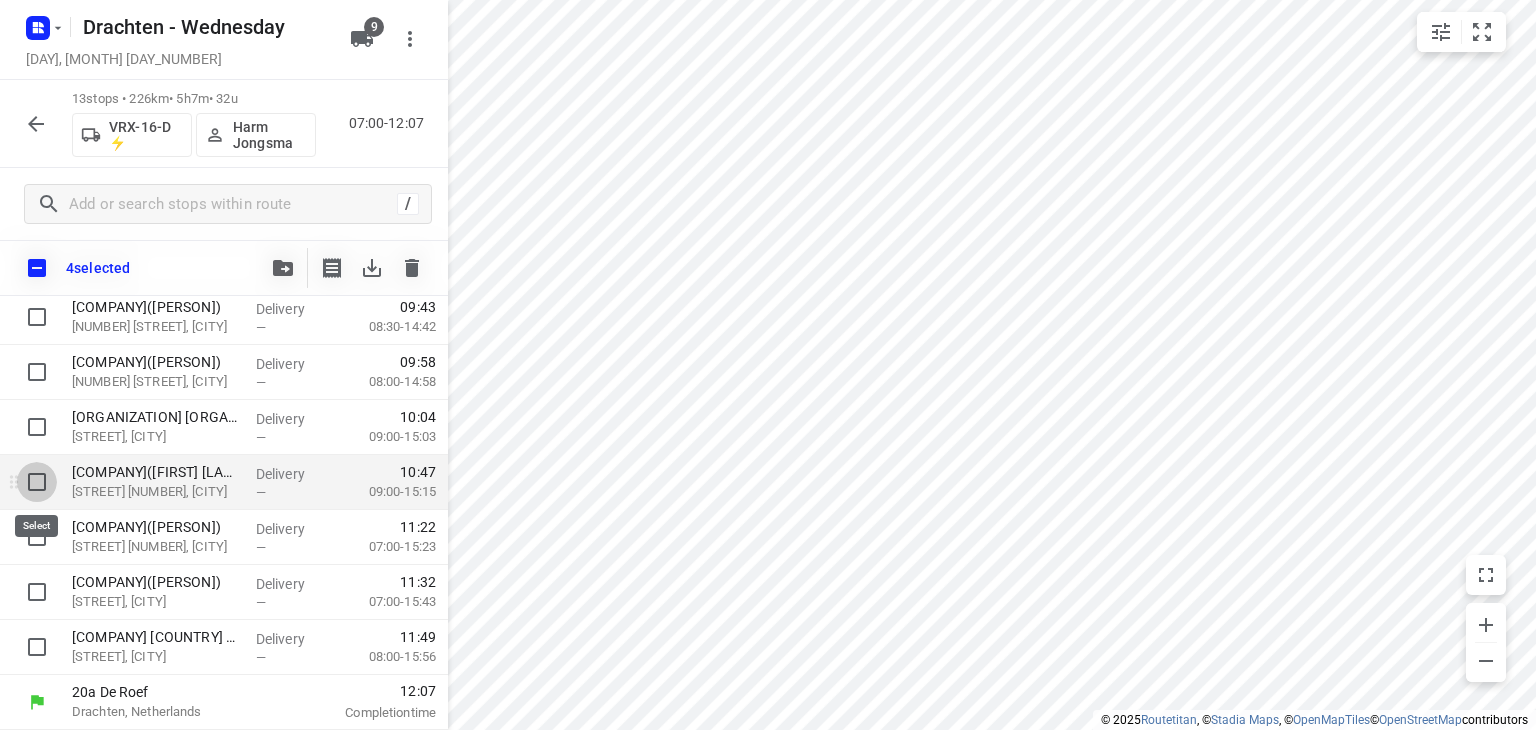 click at bounding box center [37, 482] 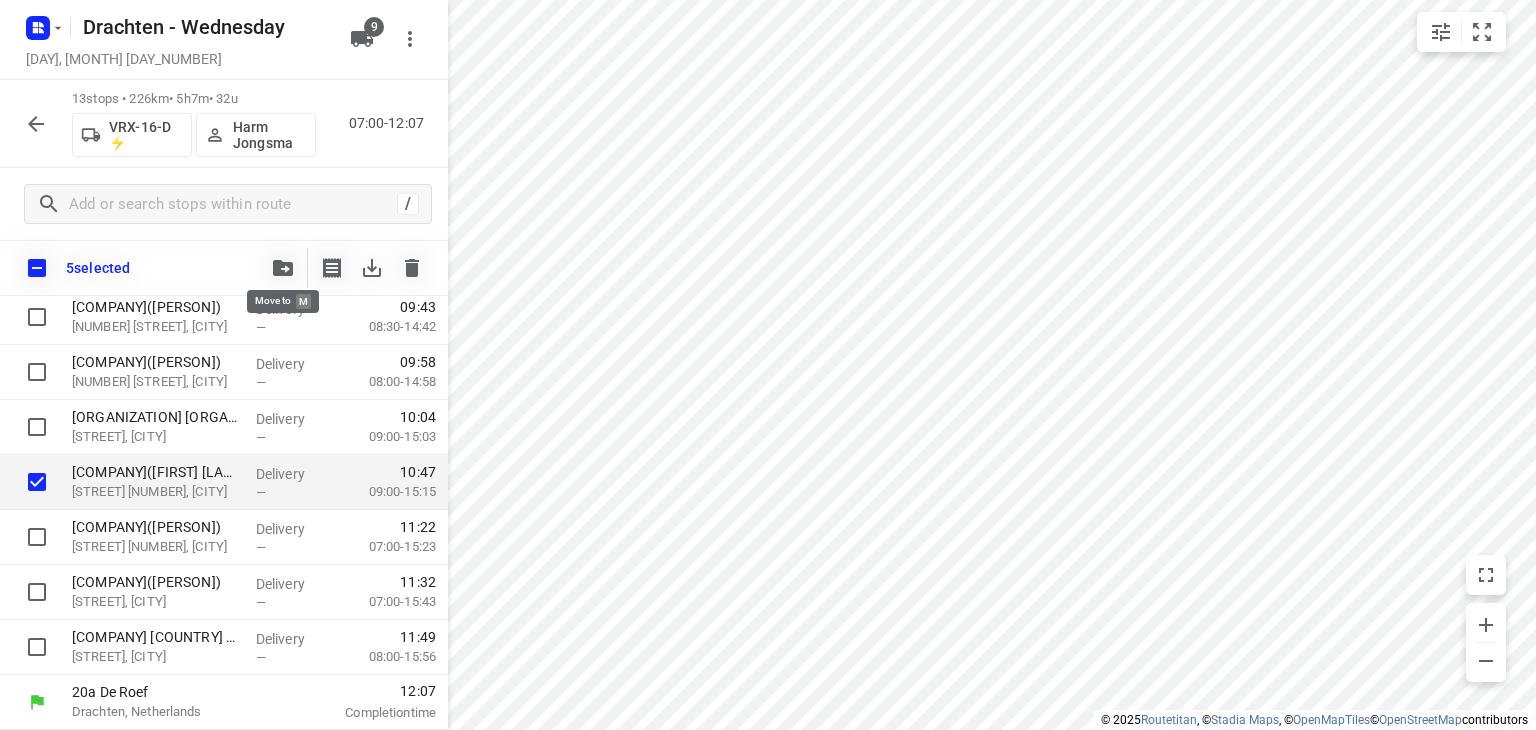 click 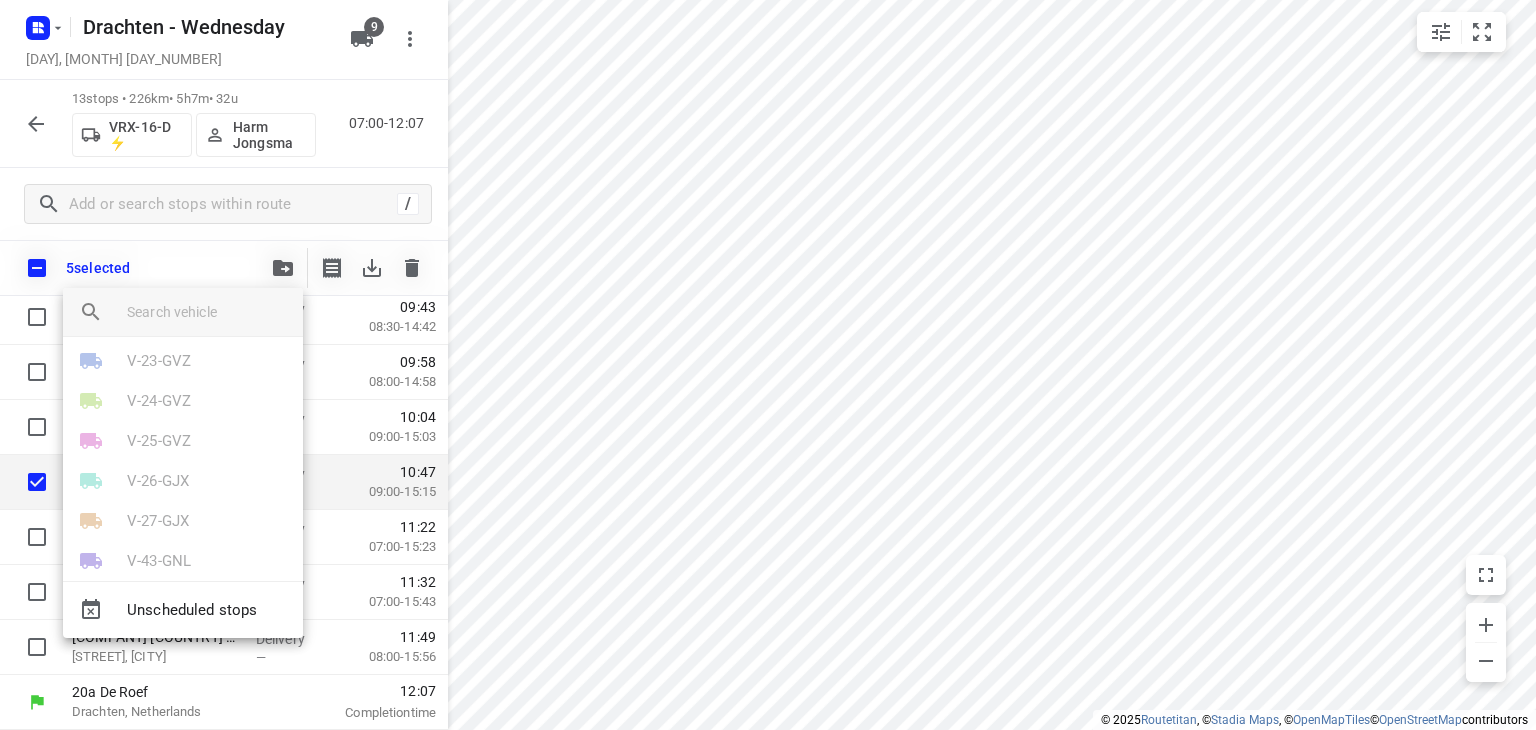 scroll, scrollTop: 155, scrollLeft: 0, axis: vertical 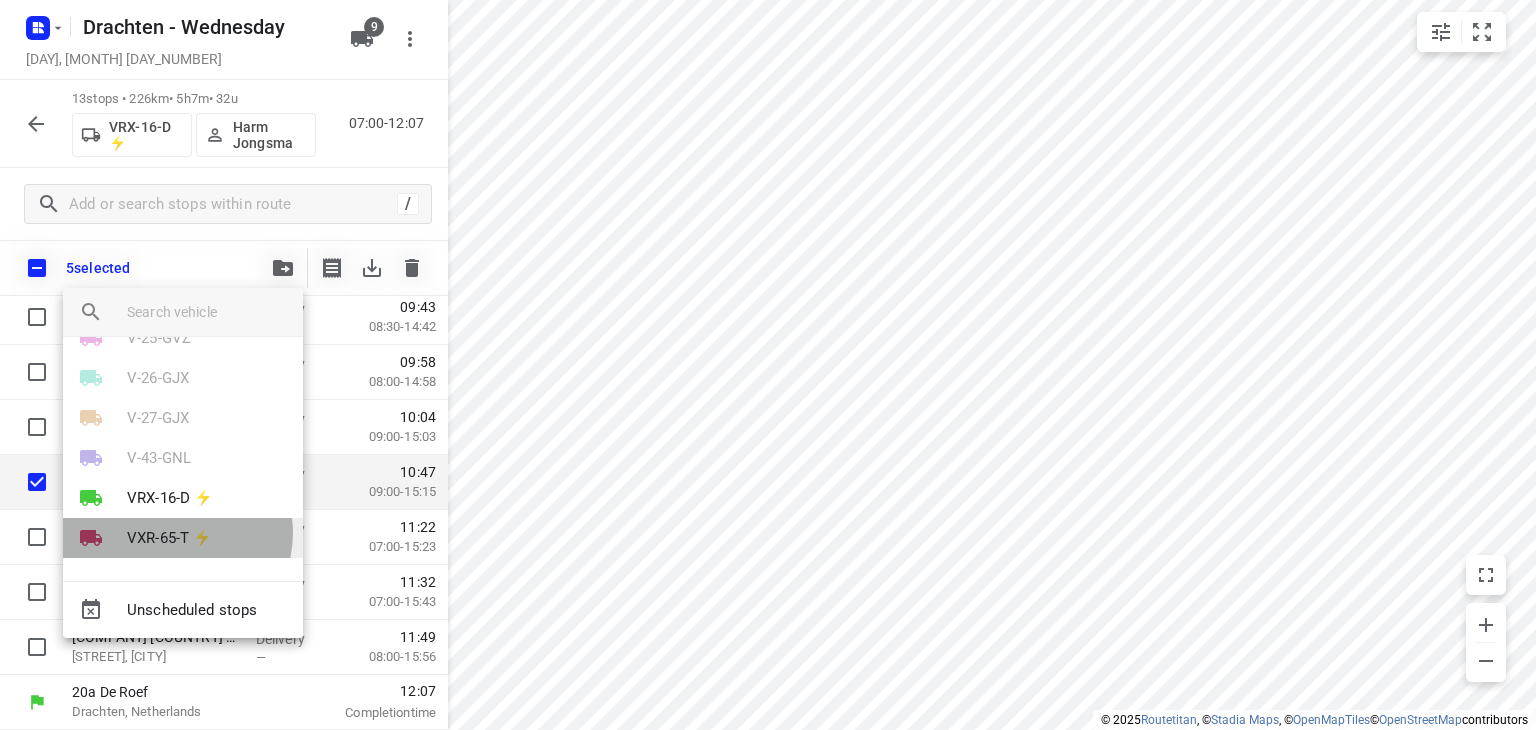click on "VXR-65-T ⚡" at bounding box center [169, 538] 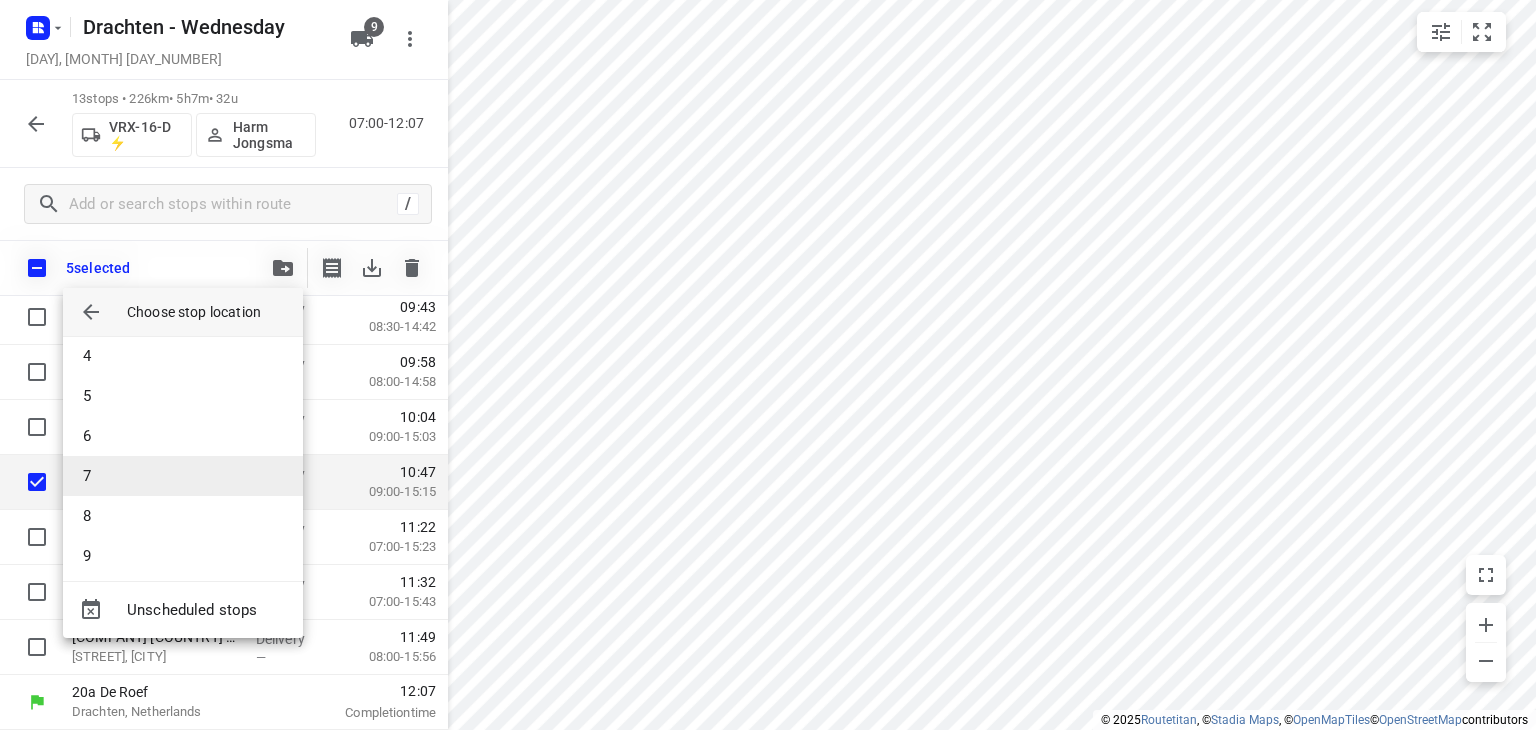 scroll, scrollTop: 0, scrollLeft: 0, axis: both 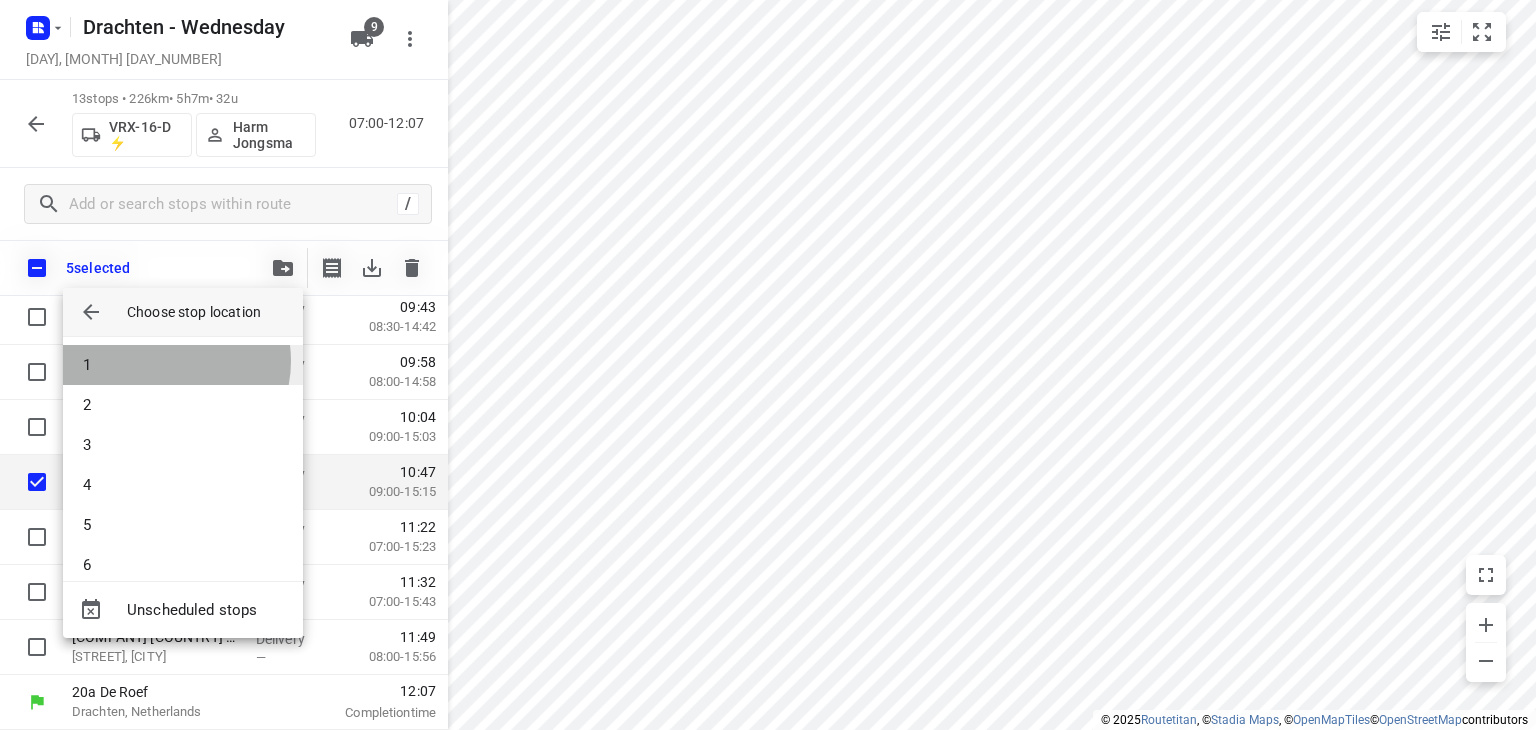 click on "1" at bounding box center (183, 365) 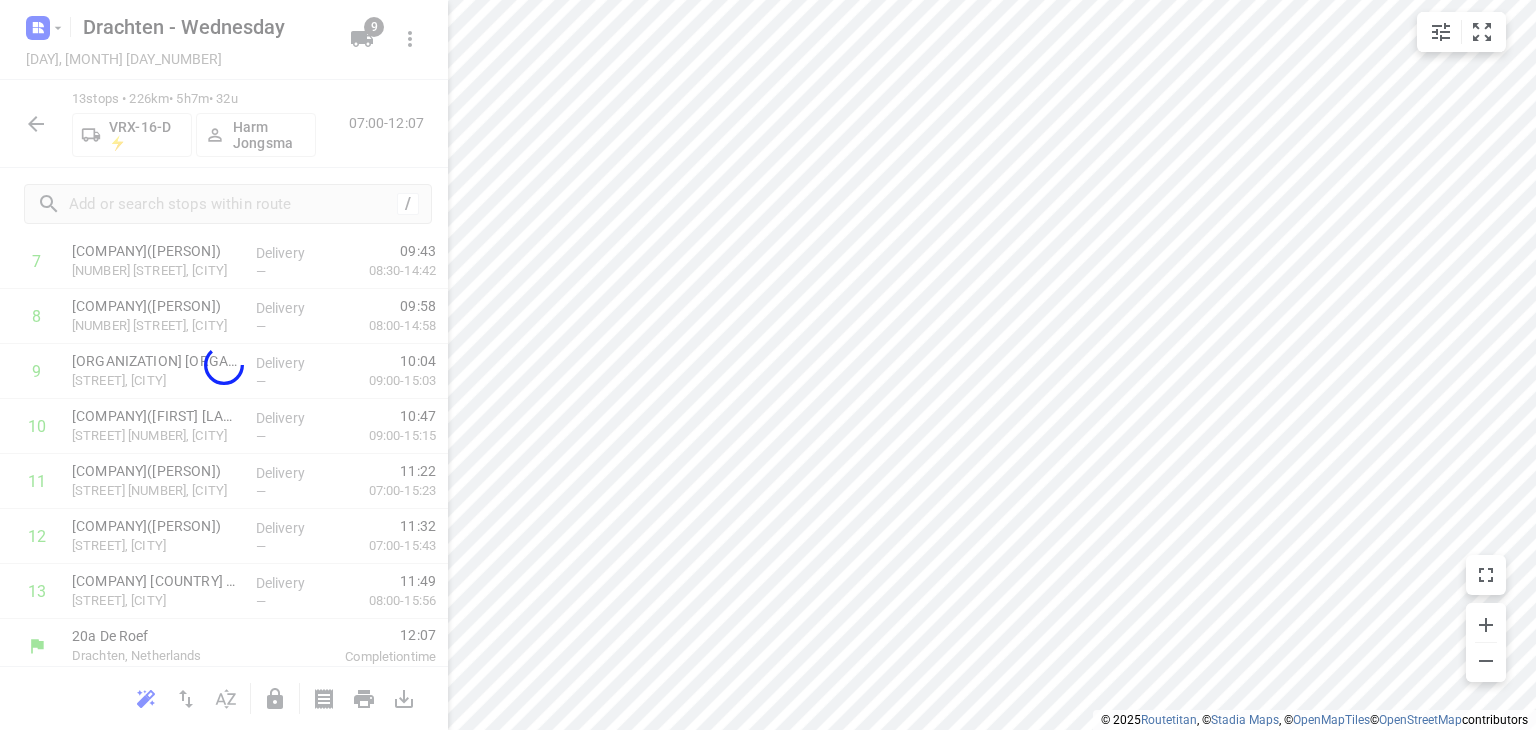 scroll, scrollTop: 226, scrollLeft: 0, axis: vertical 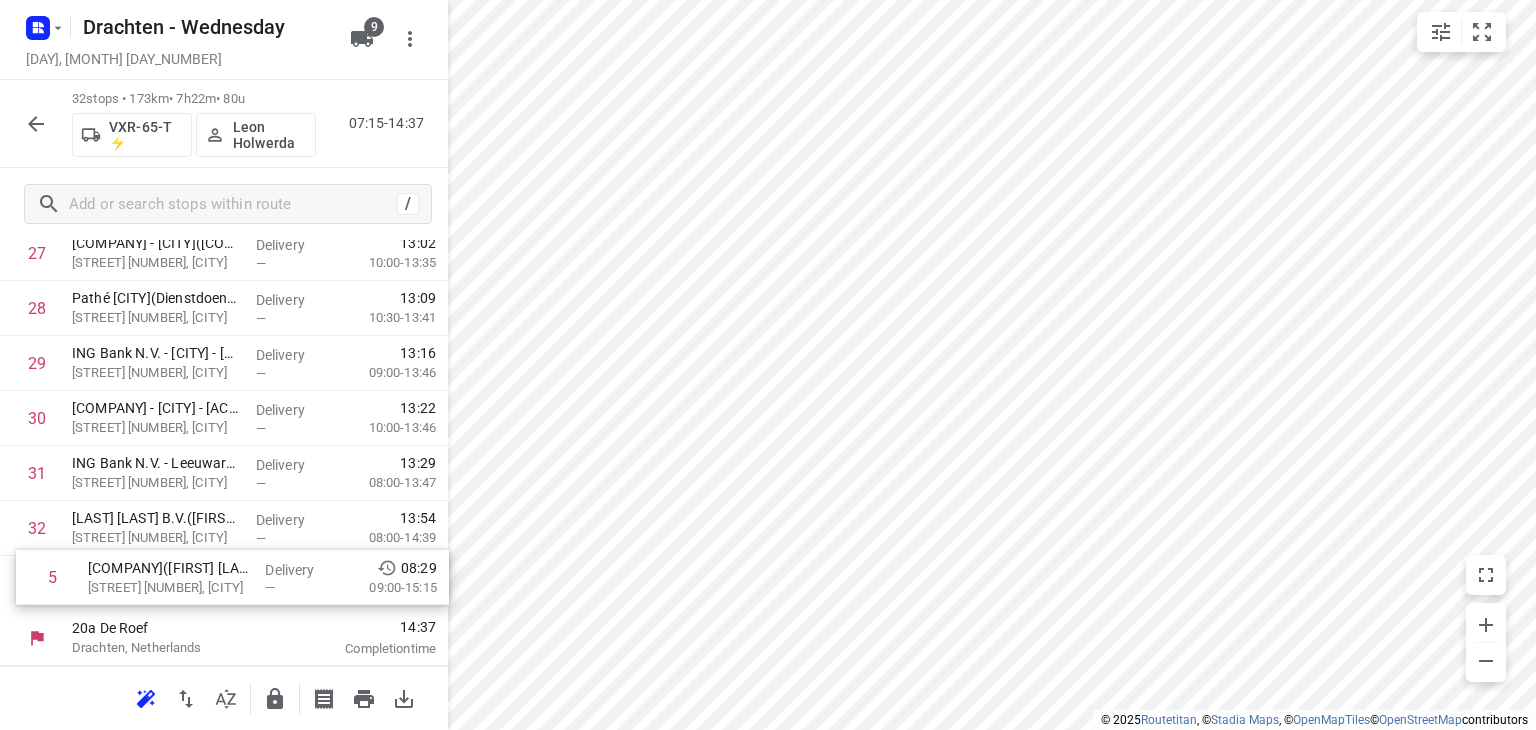 drag, startPoint x: 243, startPoint y: 412, endPoint x: 258, endPoint y: 581, distance: 169.66437 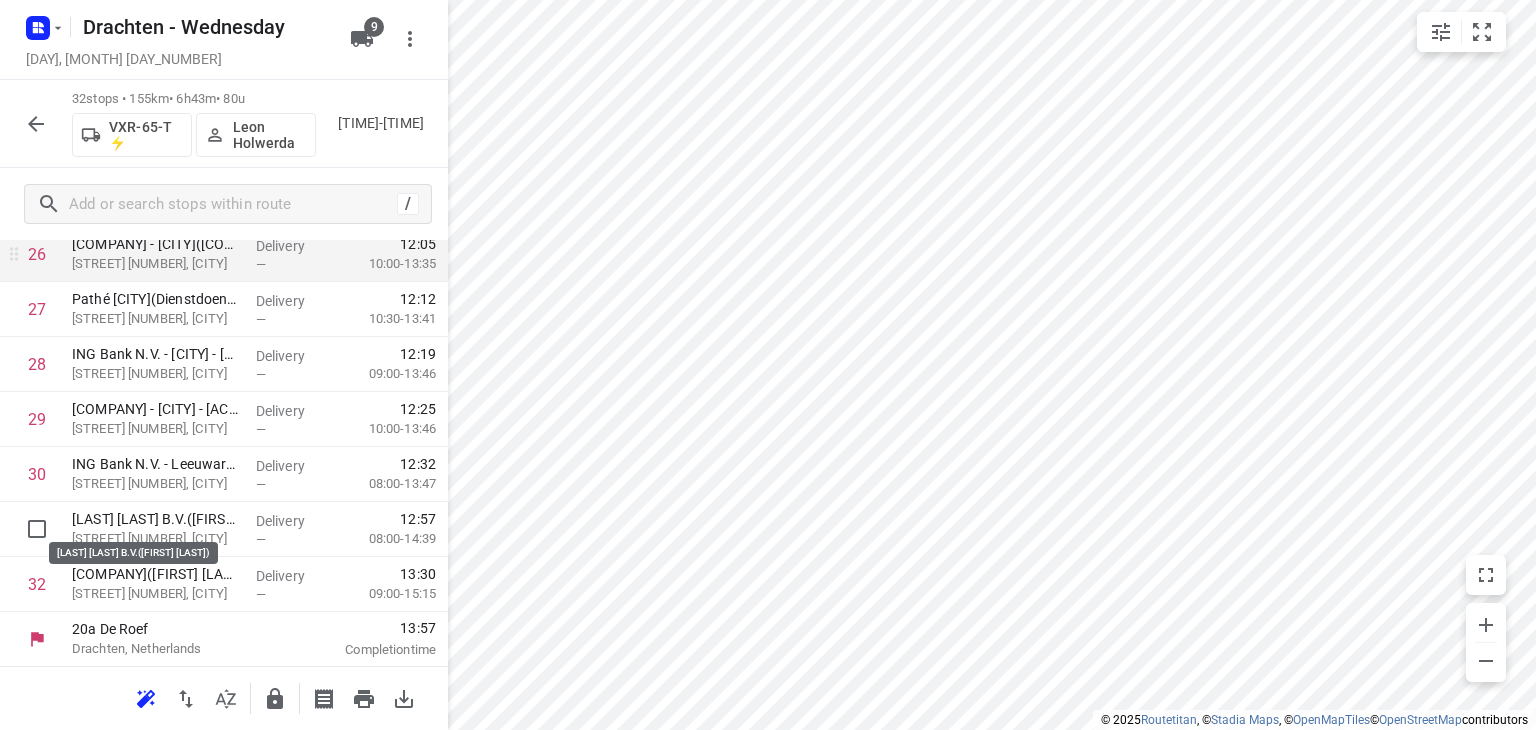 scroll, scrollTop: 1546, scrollLeft: 0, axis: vertical 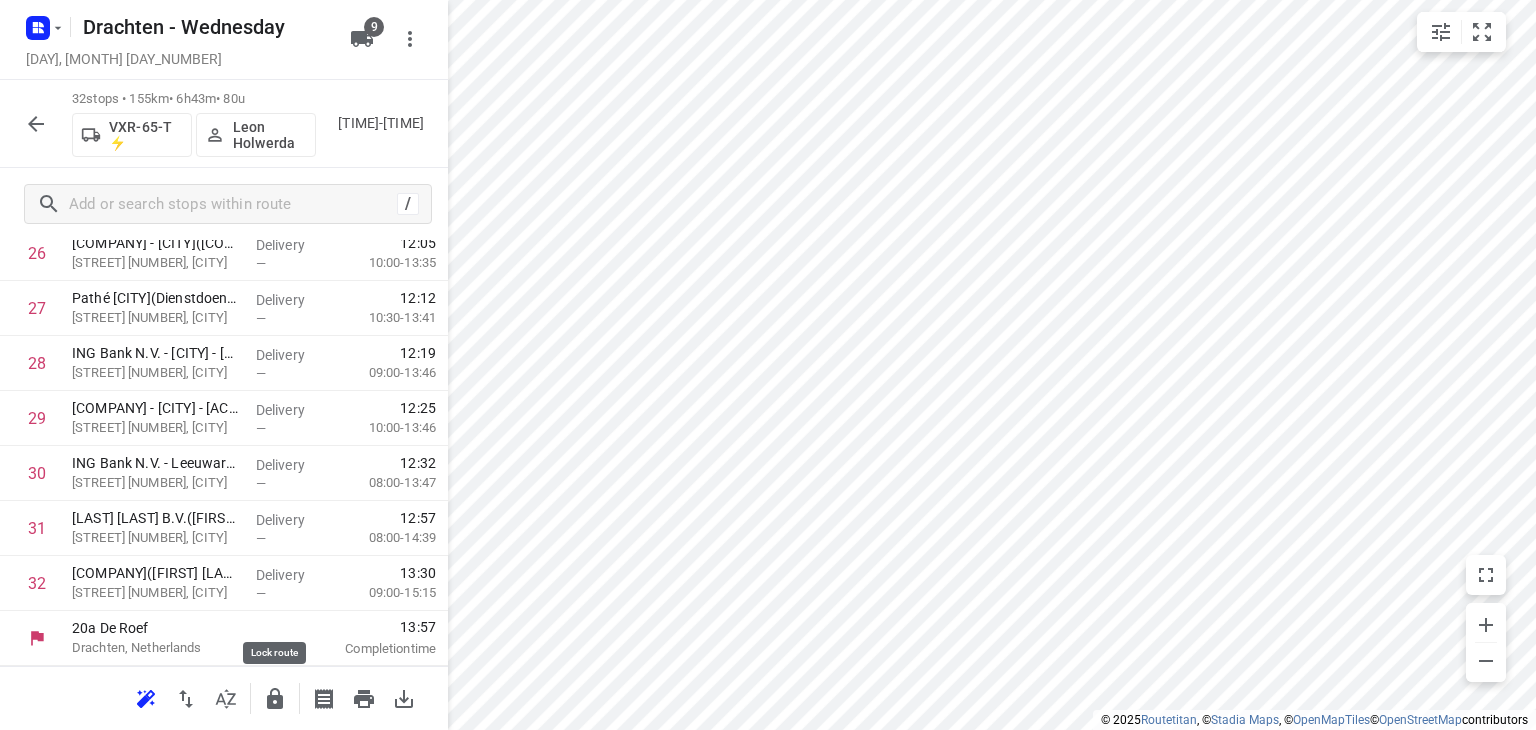 click 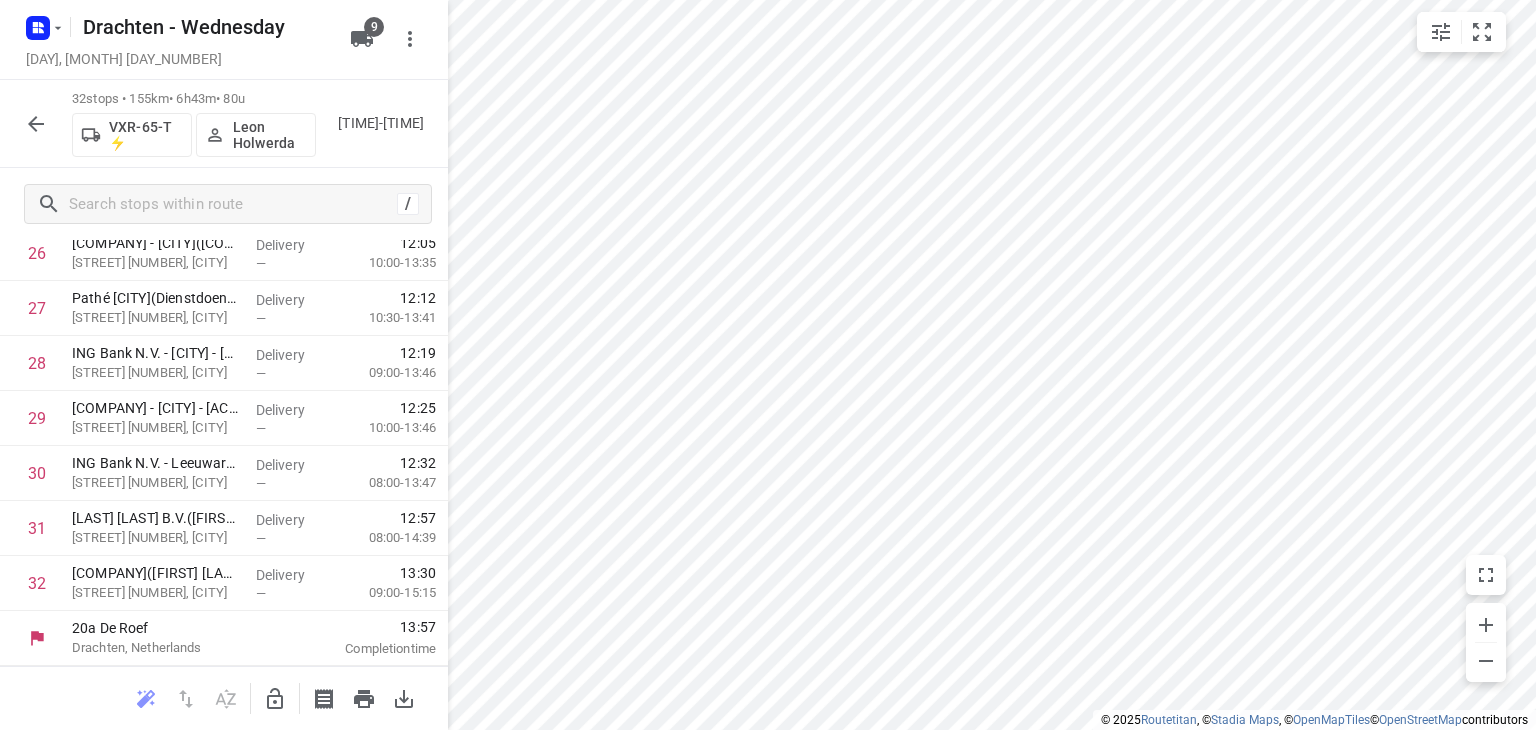 scroll, scrollTop: 226, scrollLeft: 0, axis: vertical 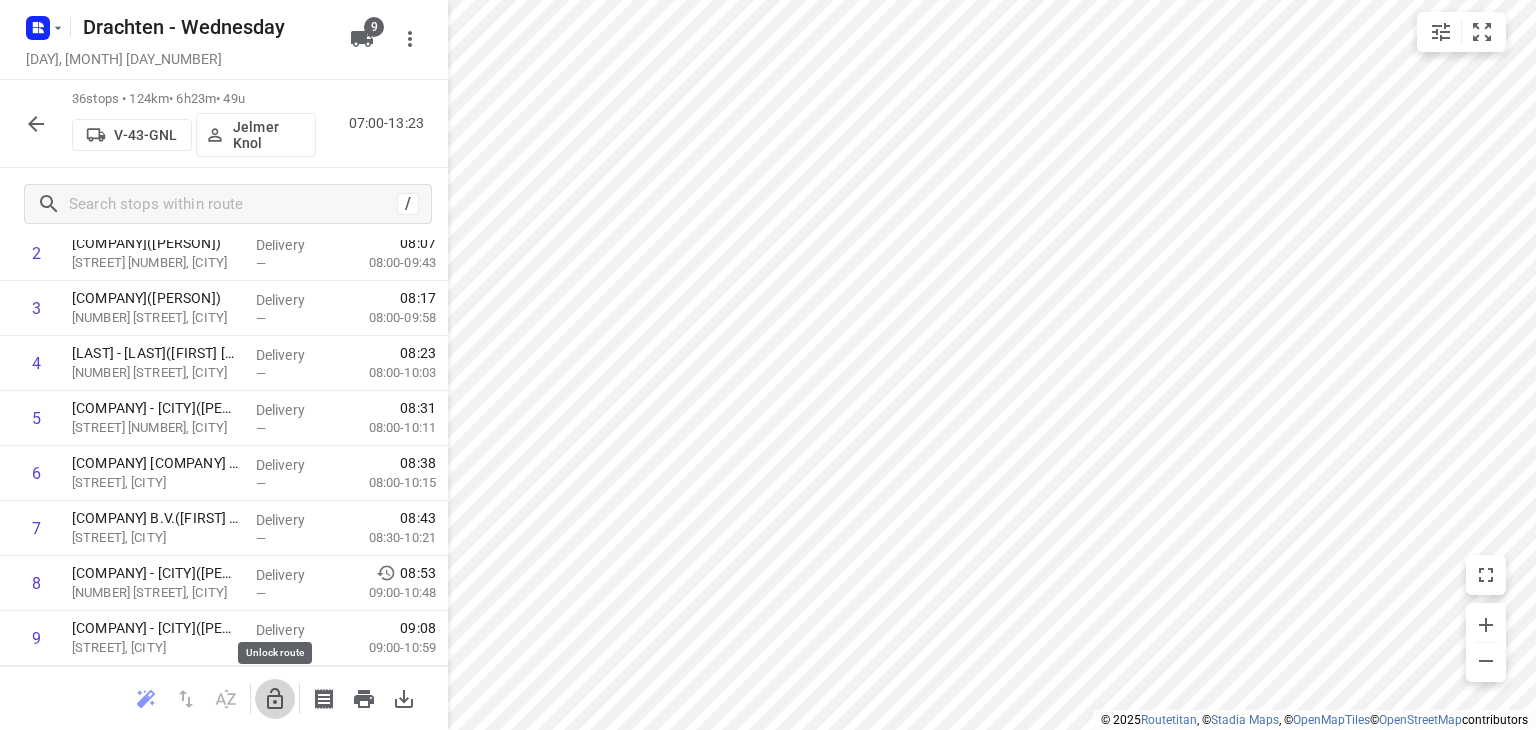 click 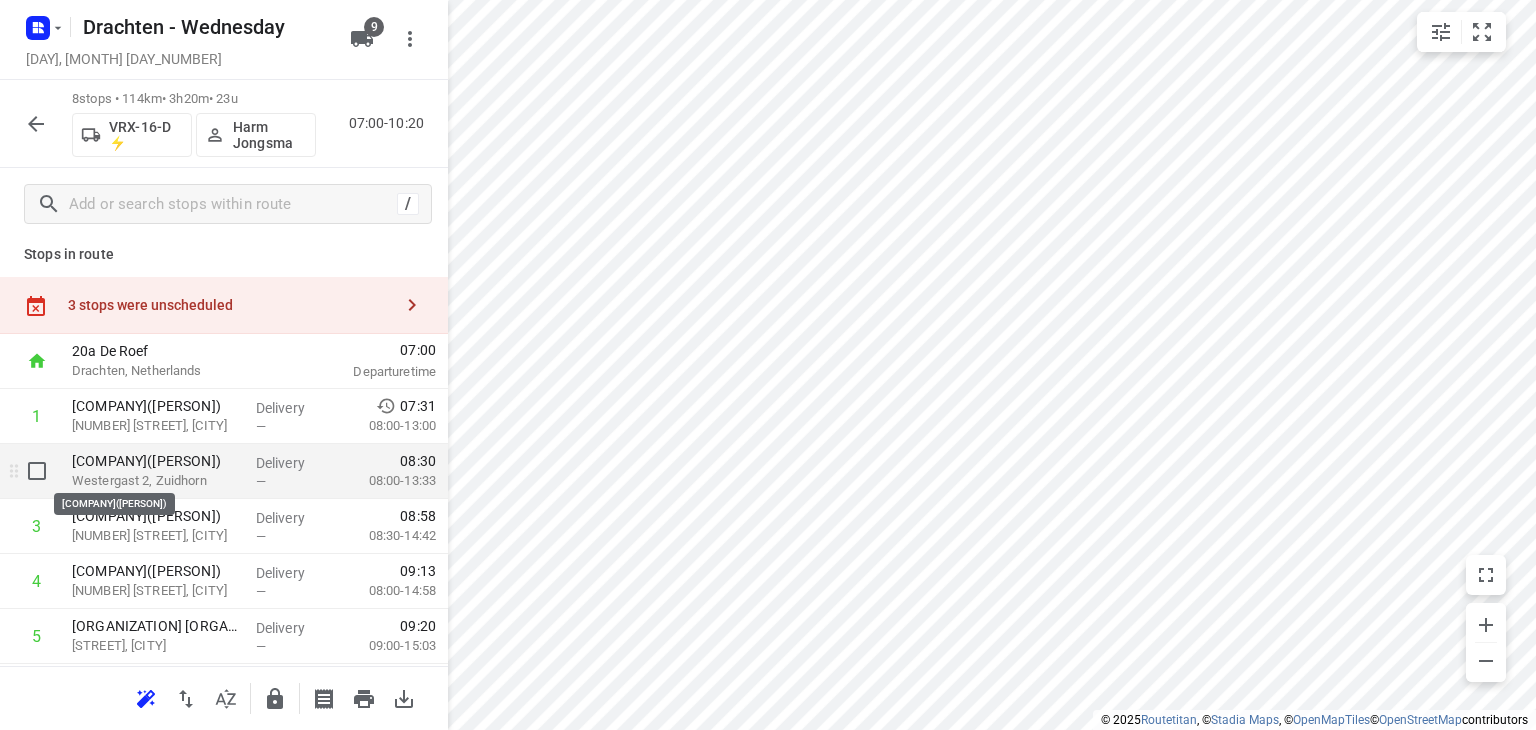 scroll, scrollTop: 0, scrollLeft: 0, axis: both 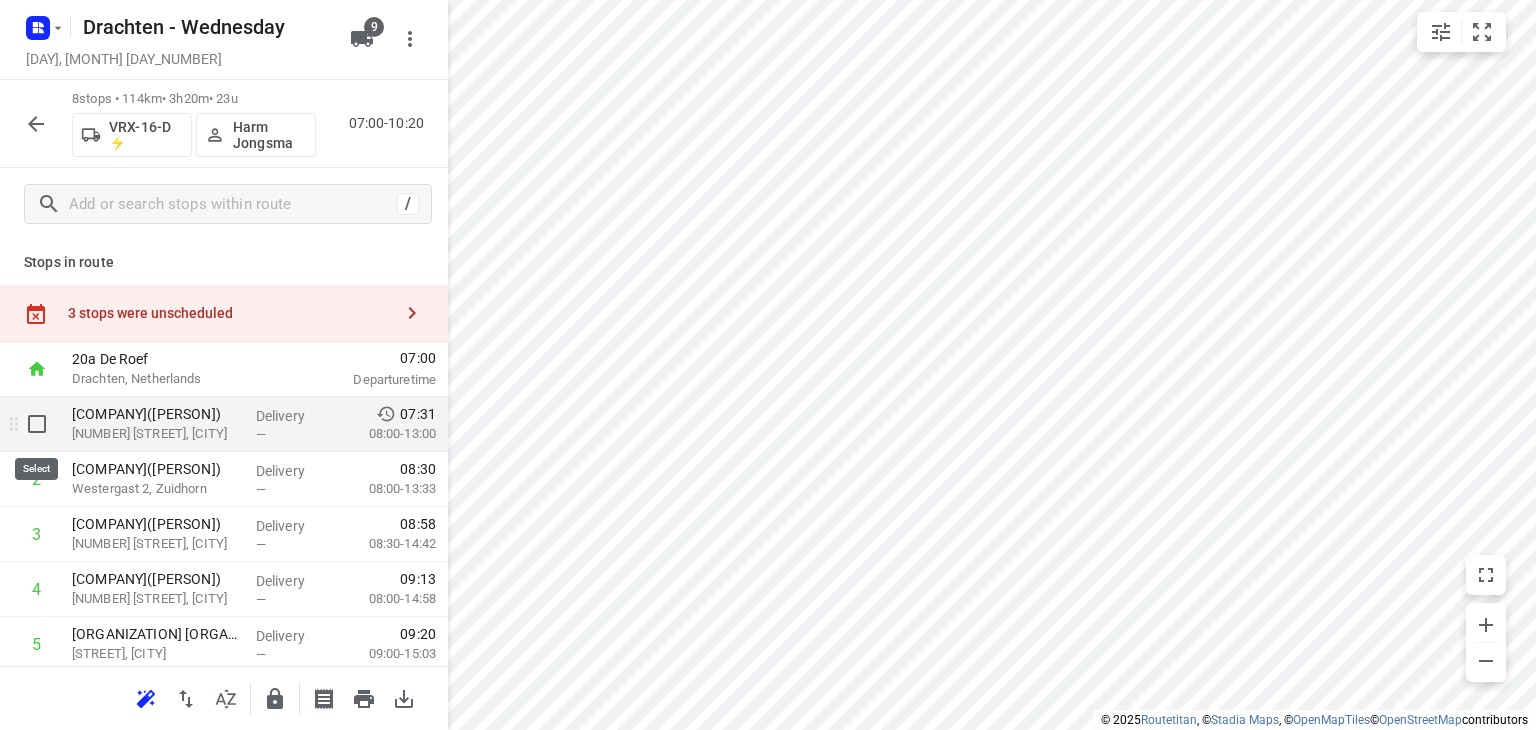 click at bounding box center (37, 424) 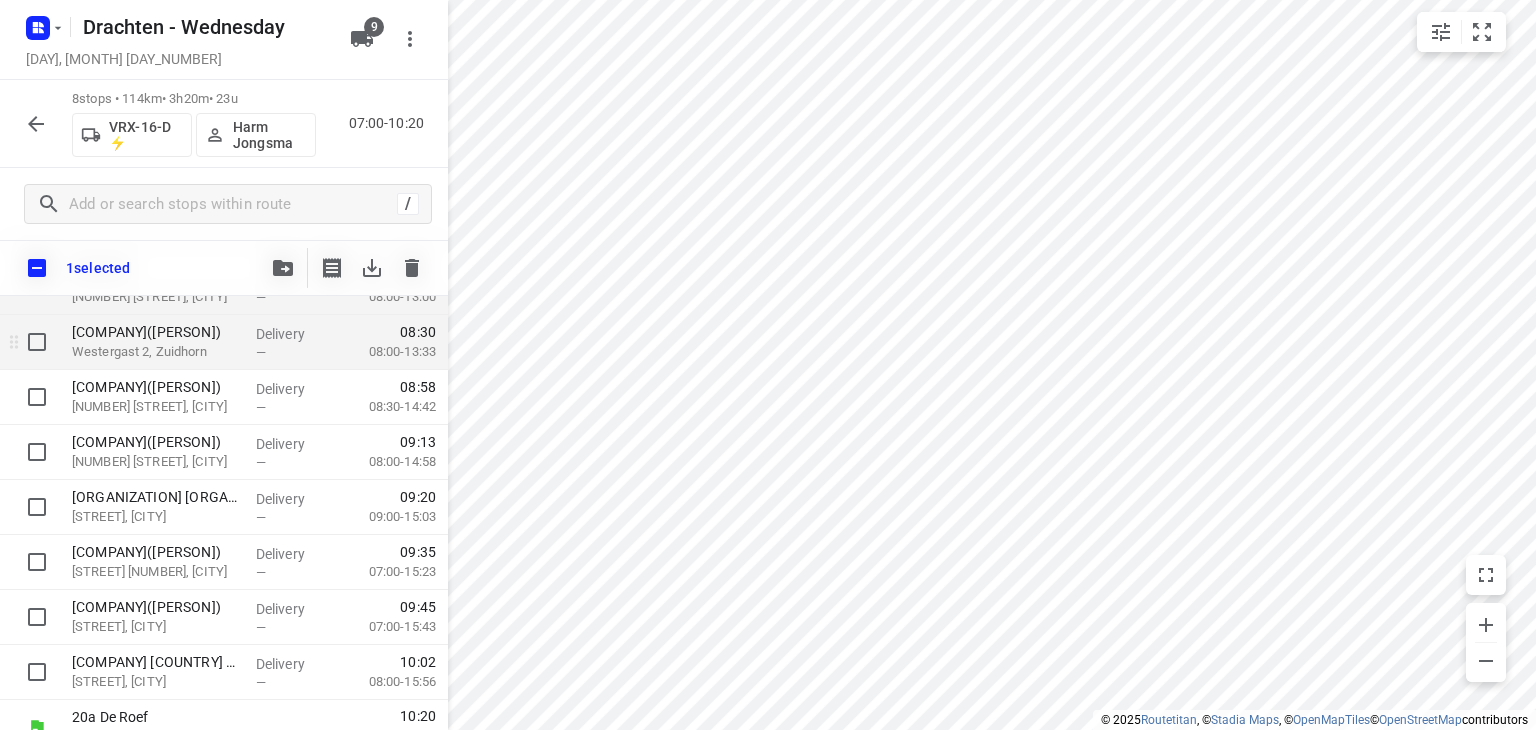 scroll, scrollTop: 200, scrollLeft: 0, axis: vertical 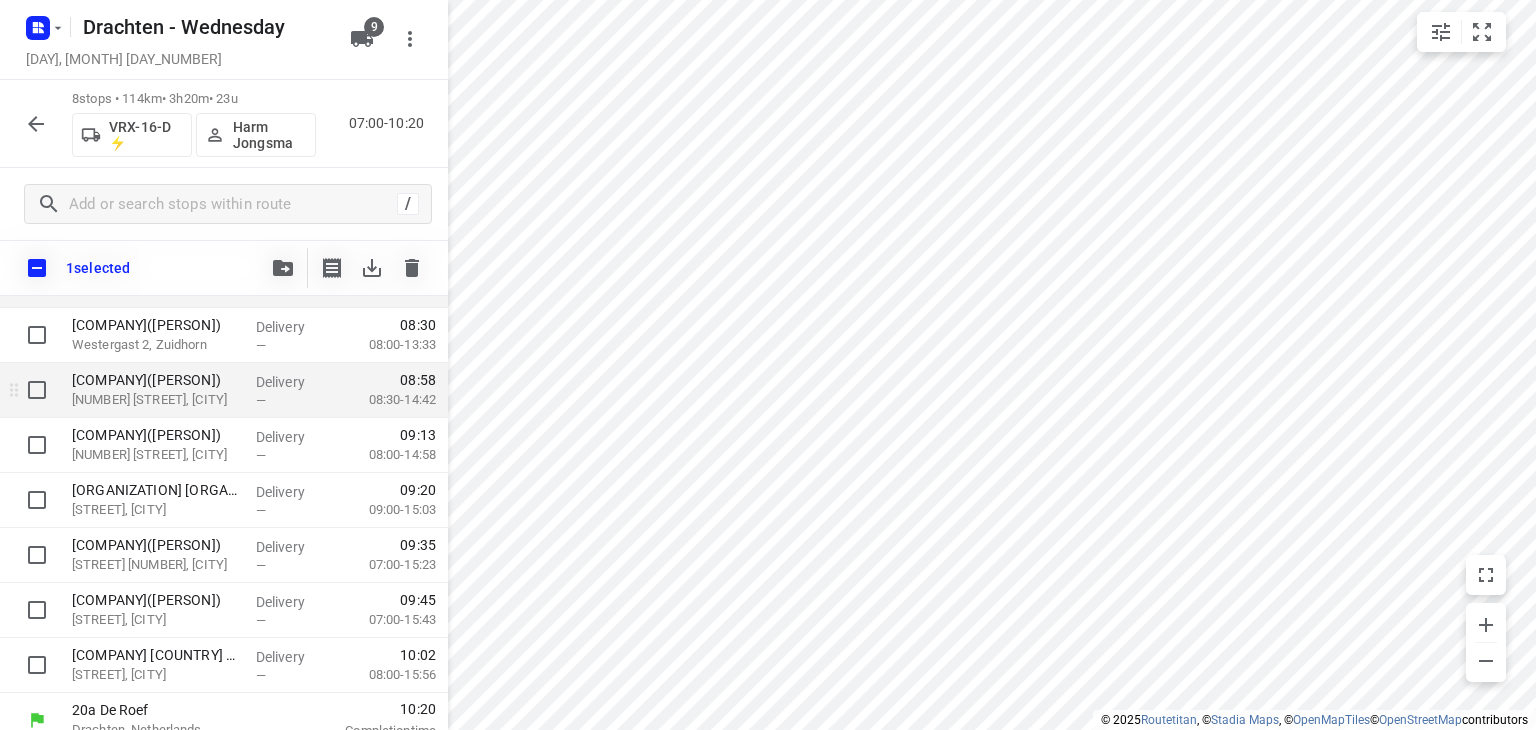 click at bounding box center [32, 390] 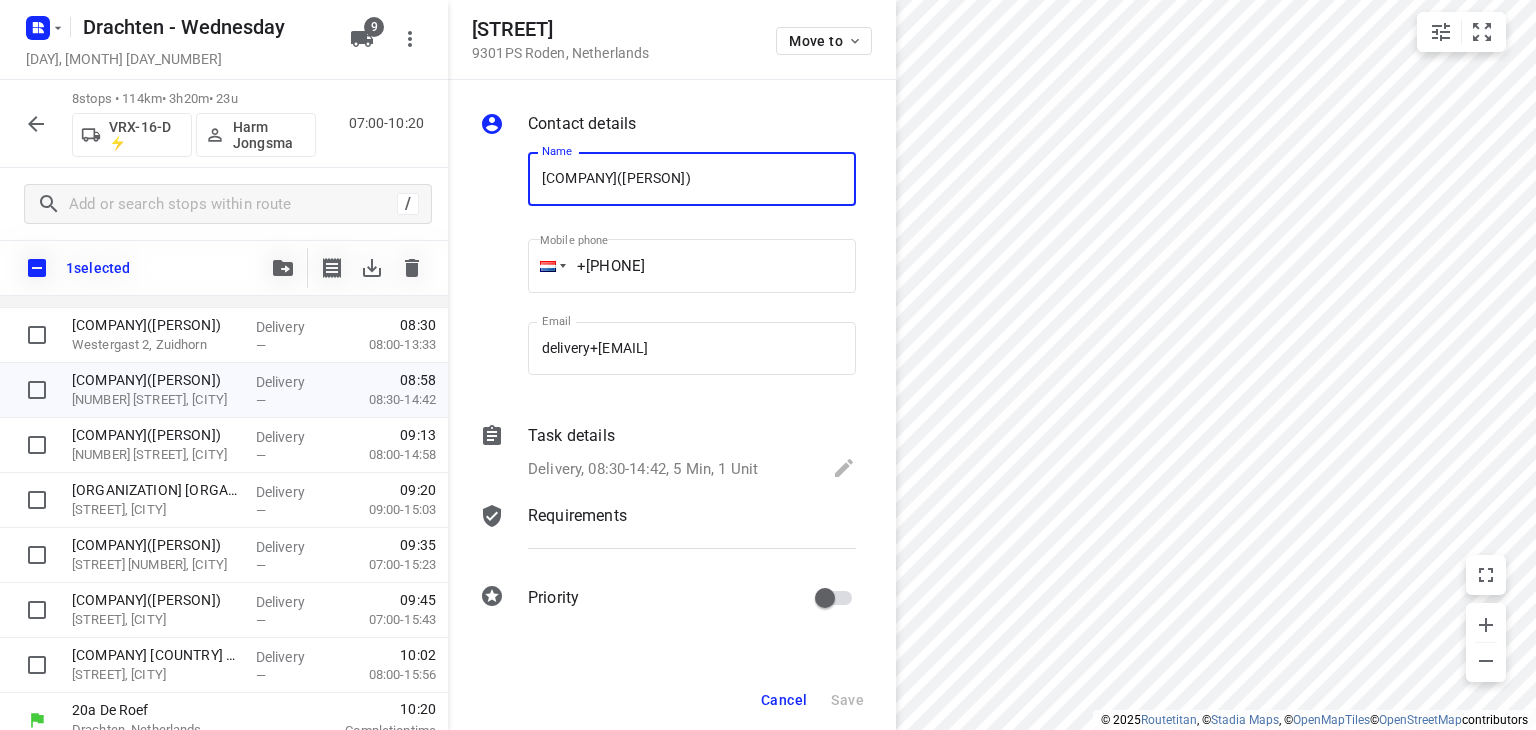 click on "Cancel" at bounding box center [784, 700] 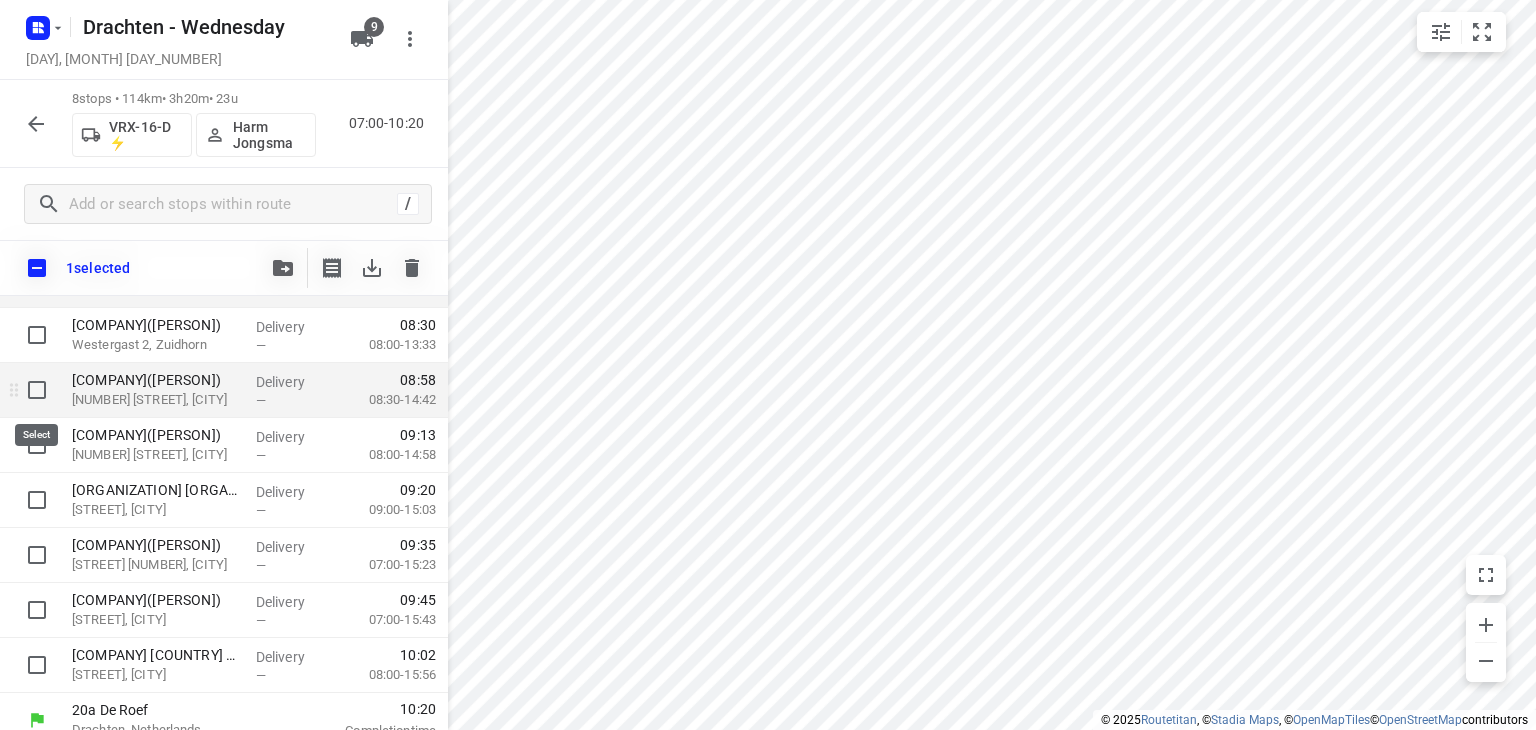 click at bounding box center [37, 390] 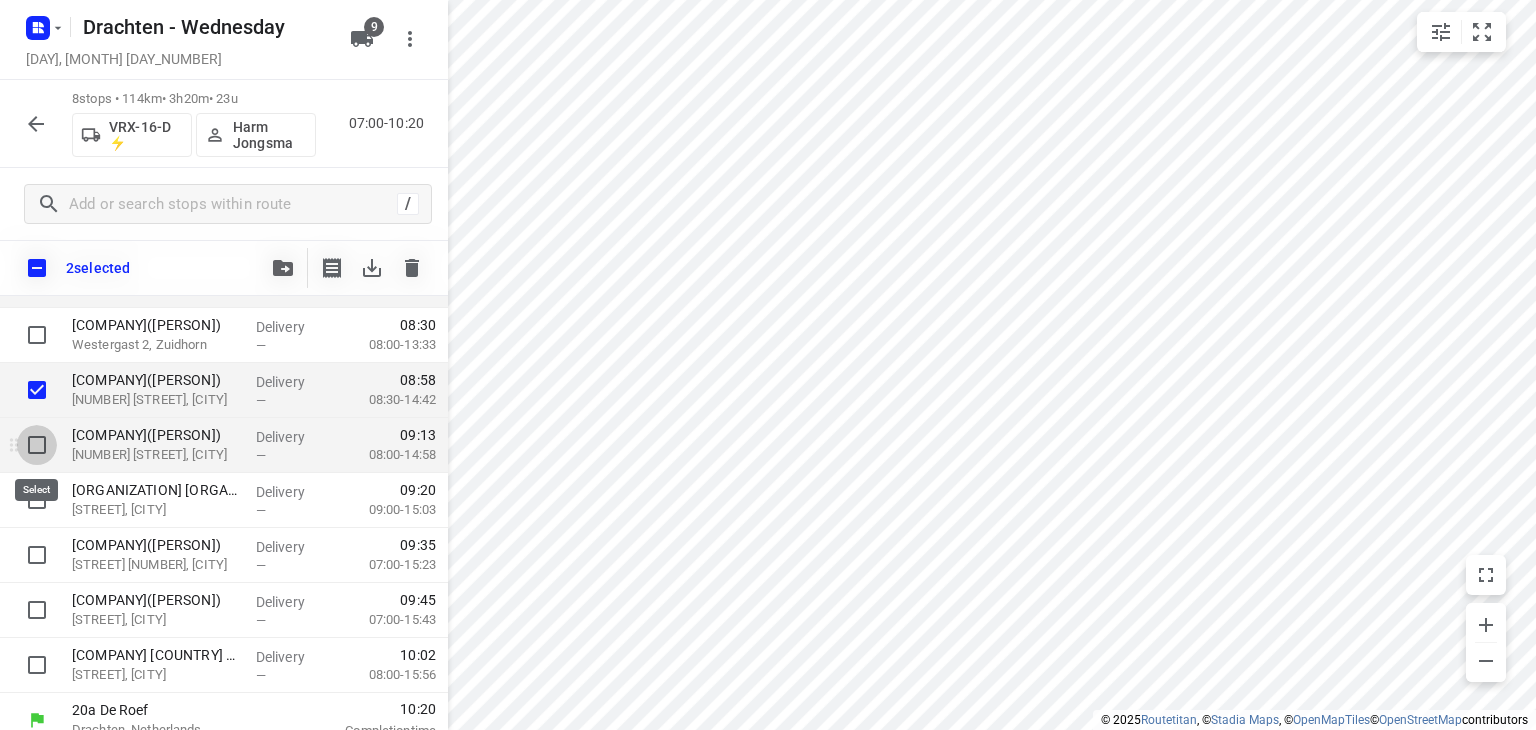 click at bounding box center [37, 445] 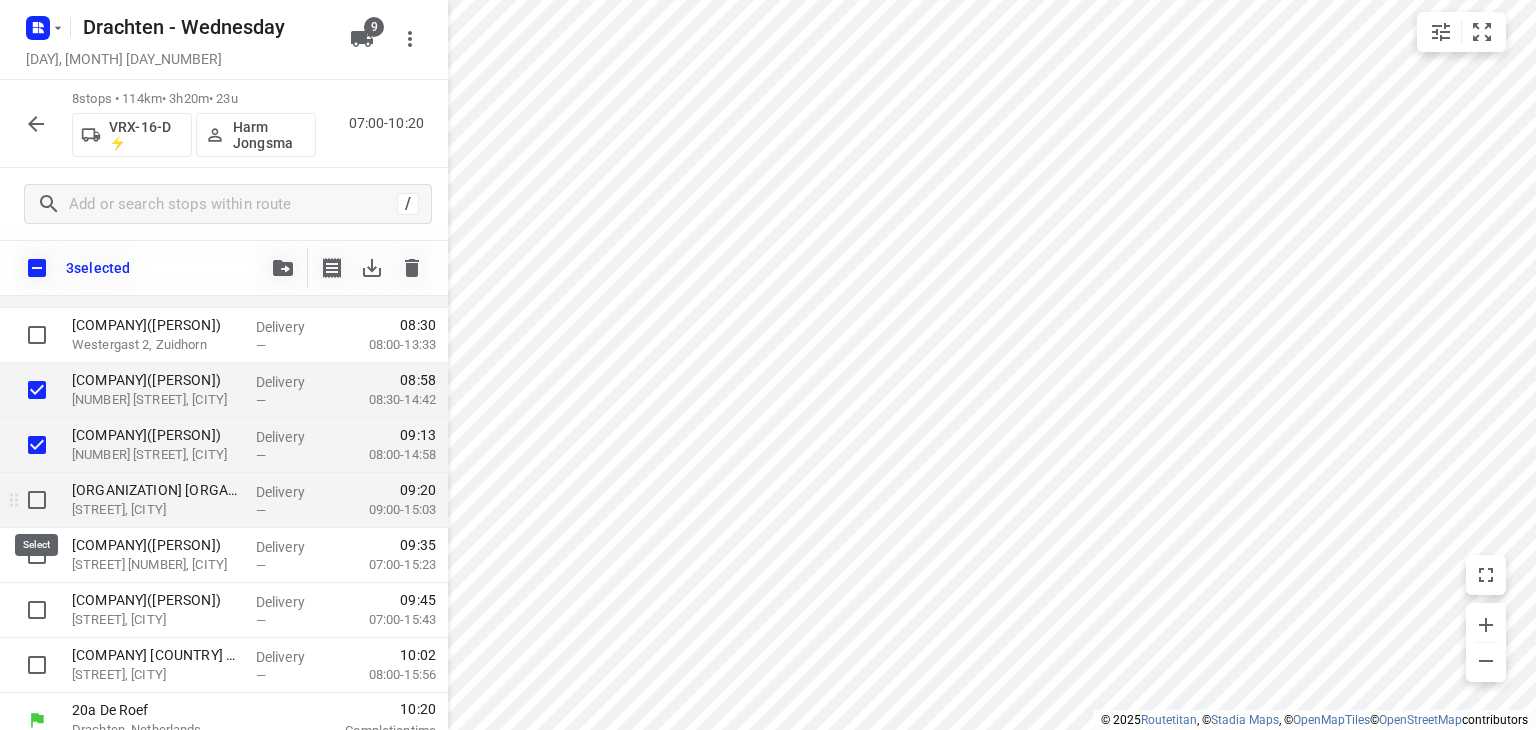 click at bounding box center [37, 500] 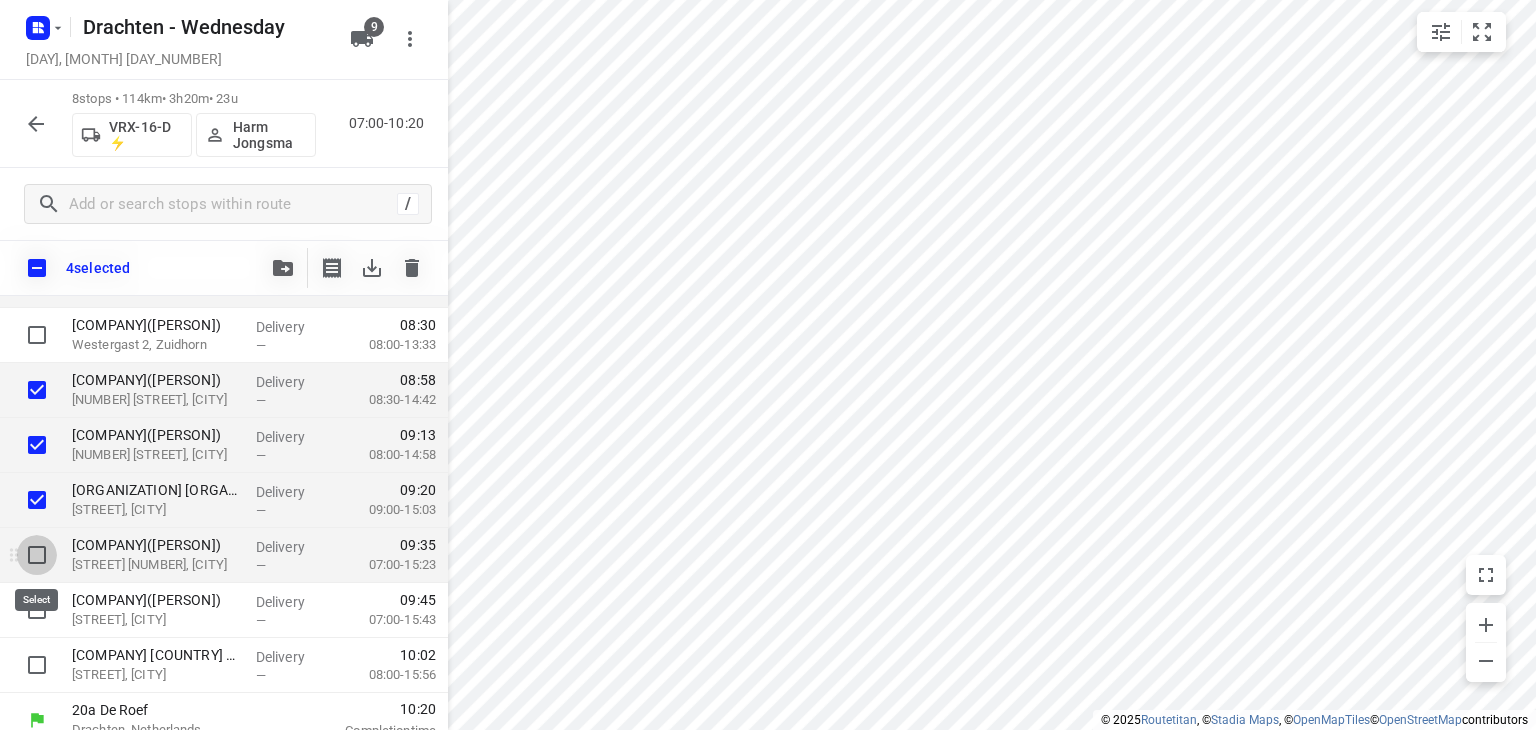 click at bounding box center [37, 555] 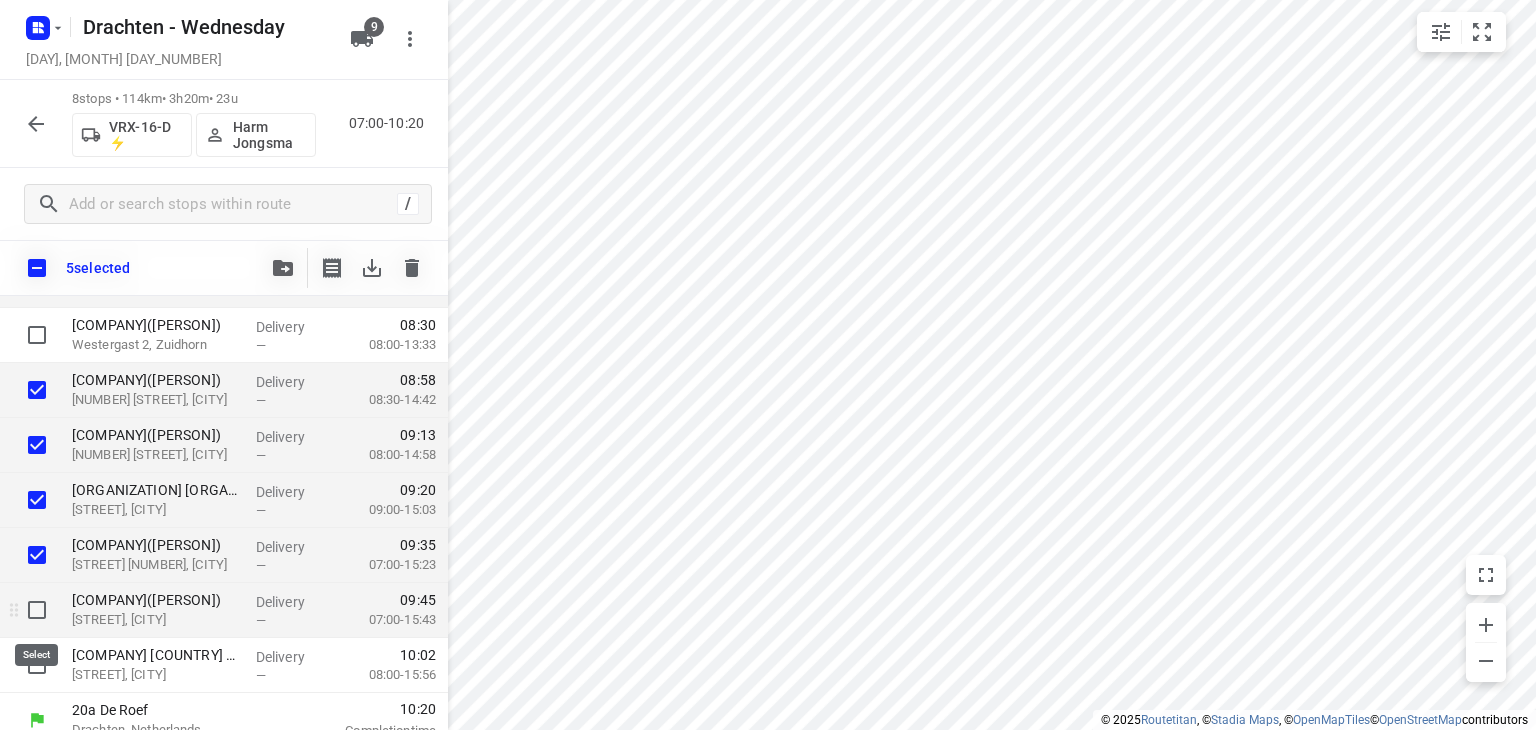 click at bounding box center (37, 610) 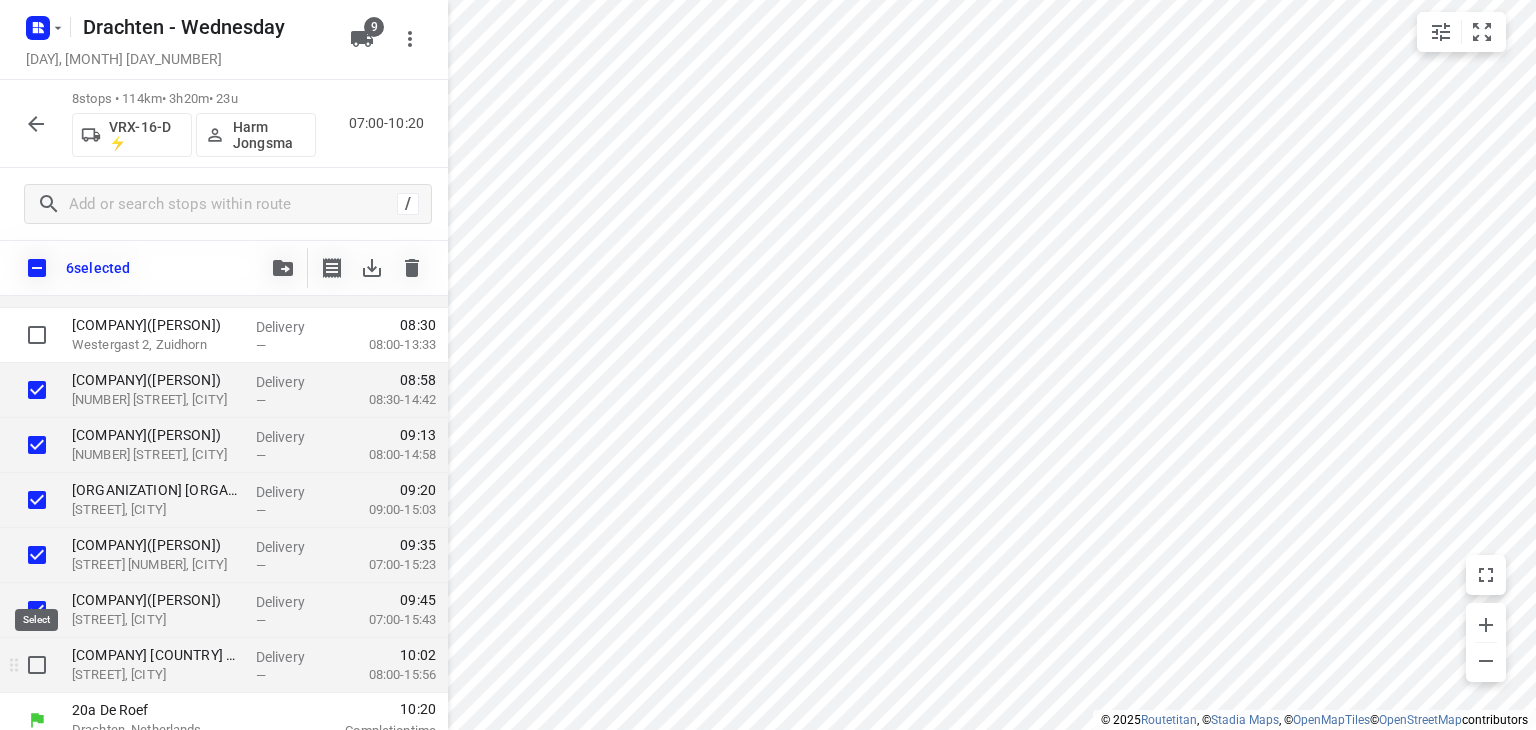 click at bounding box center [37, 665] 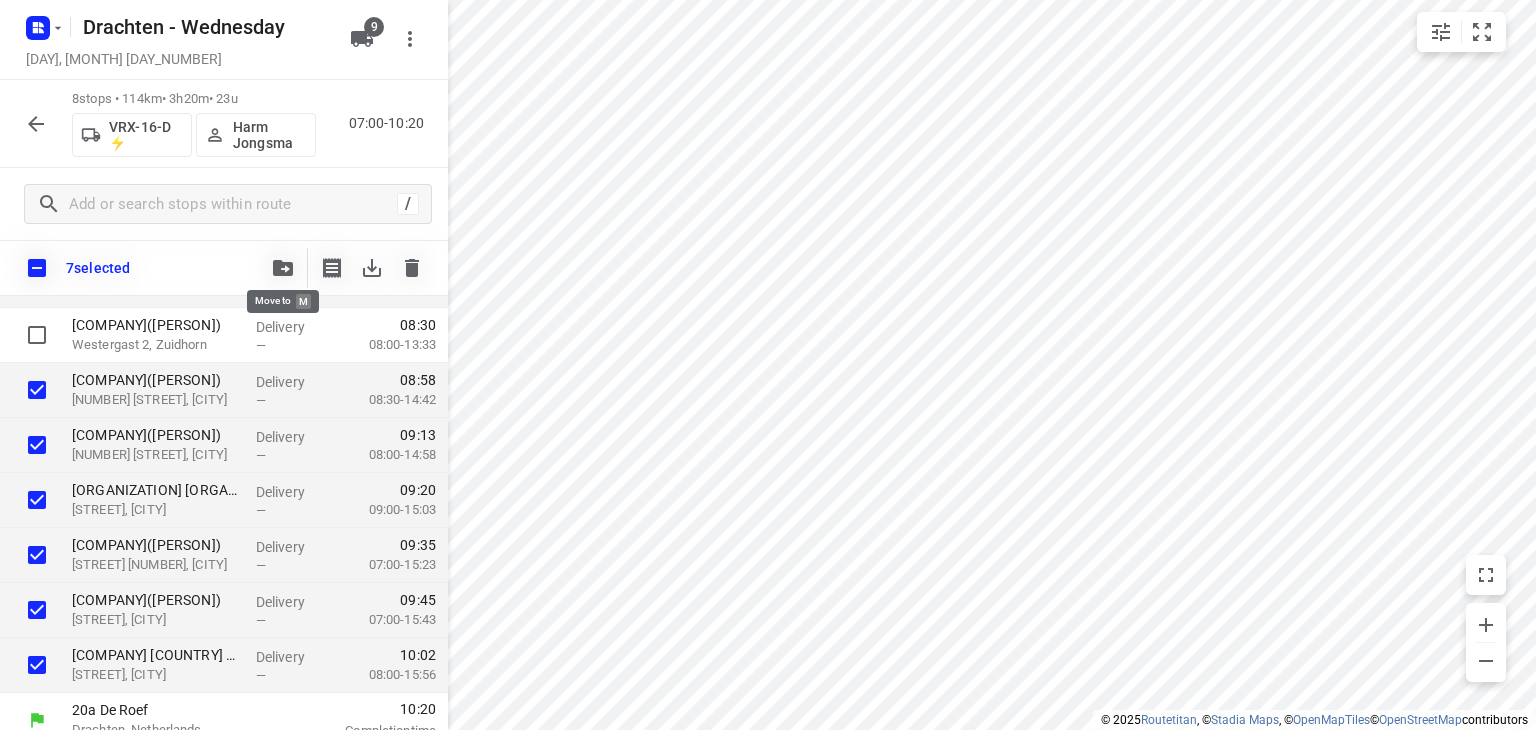 click 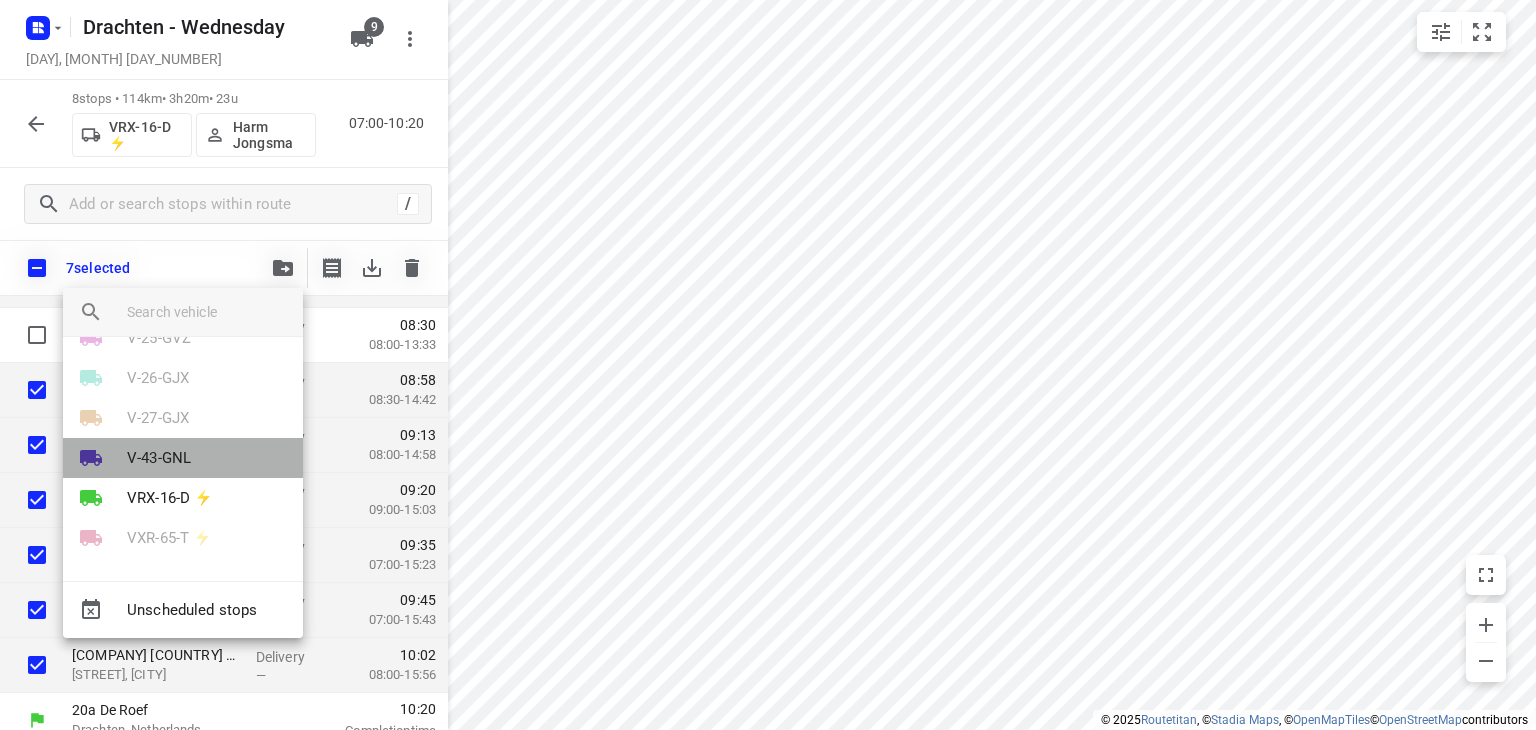 click on "V-43-GNL" at bounding box center [159, 458] 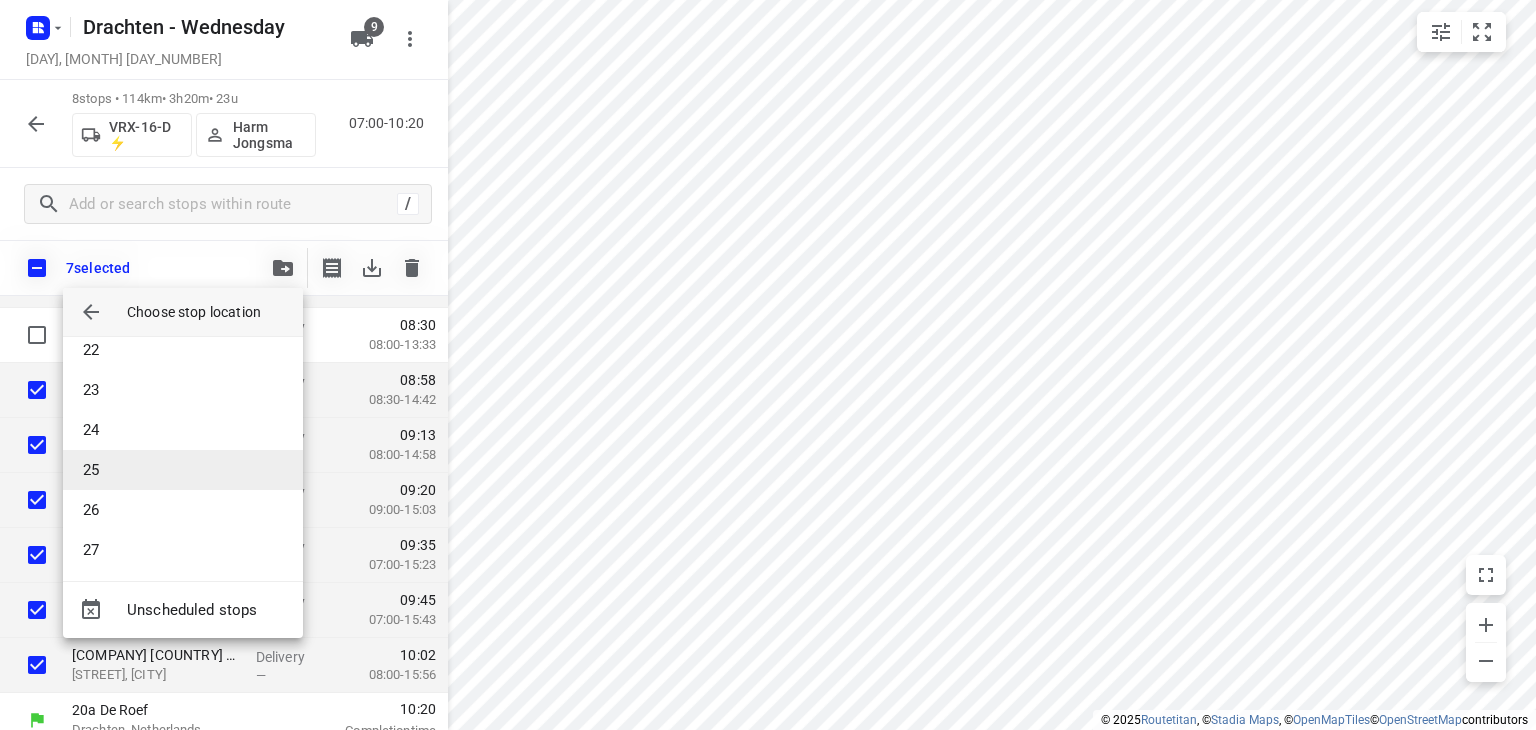scroll, scrollTop: 1219, scrollLeft: 0, axis: vertical 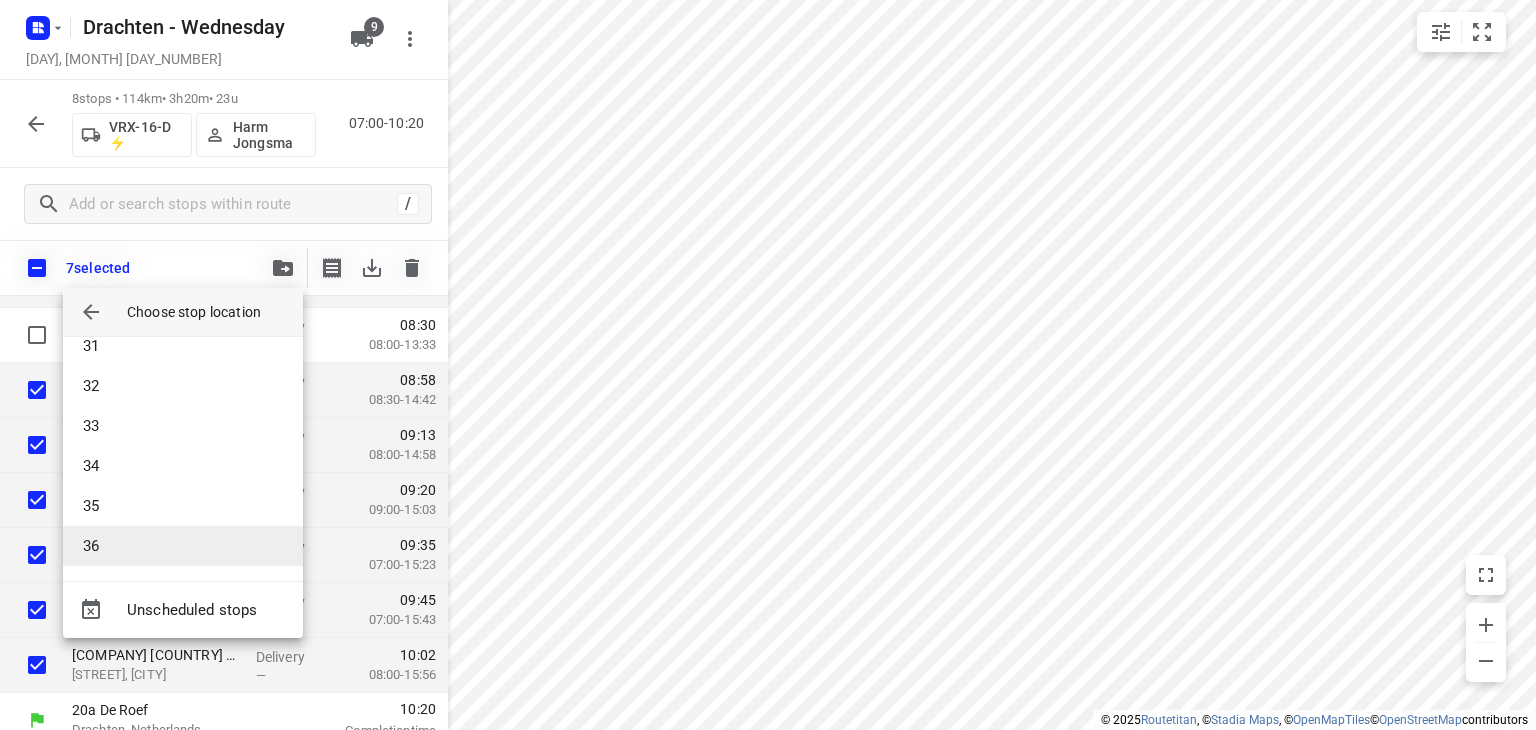 click on "36" at bounding box center [183, 546] 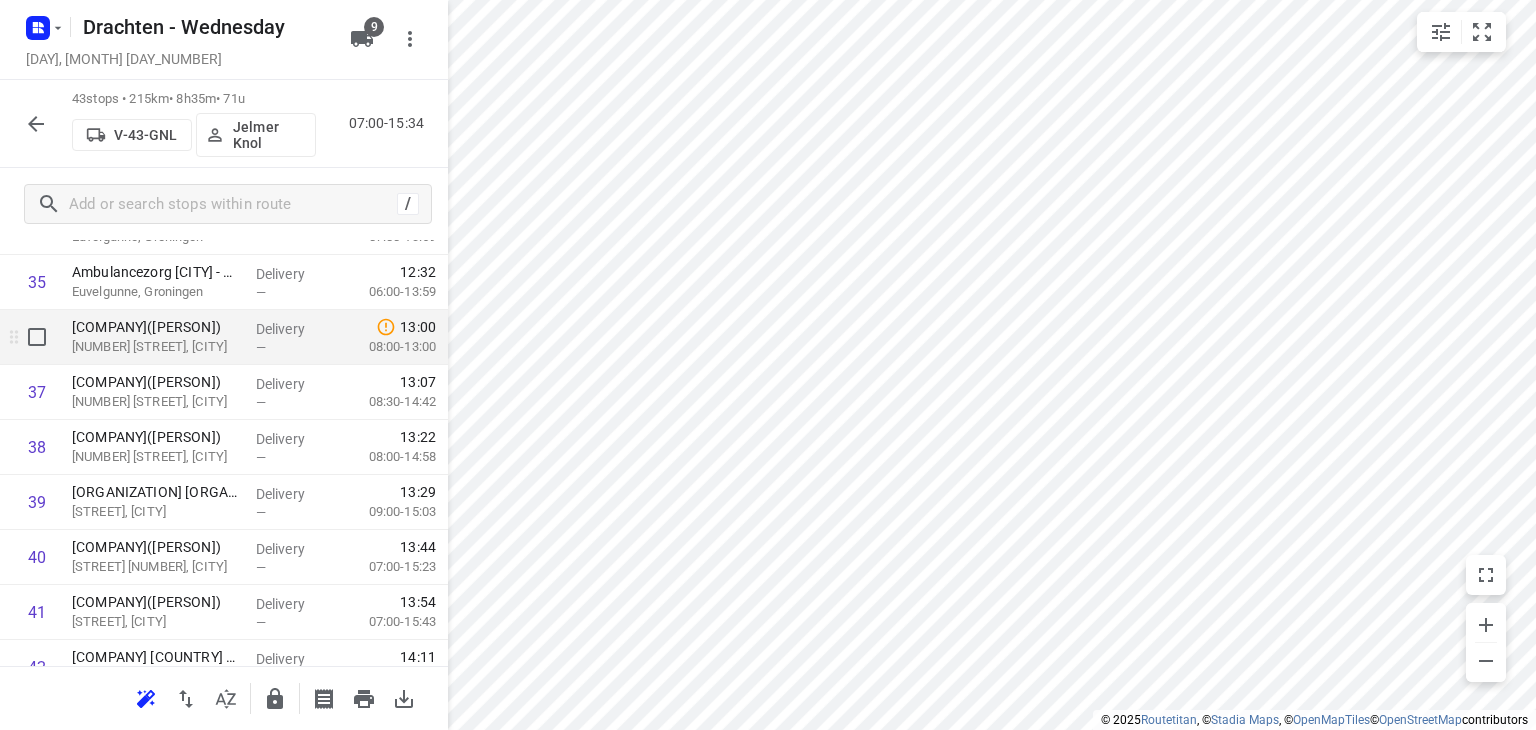 scroll, scrollTop: 2151, scrollLeft: 0, axis: vertical 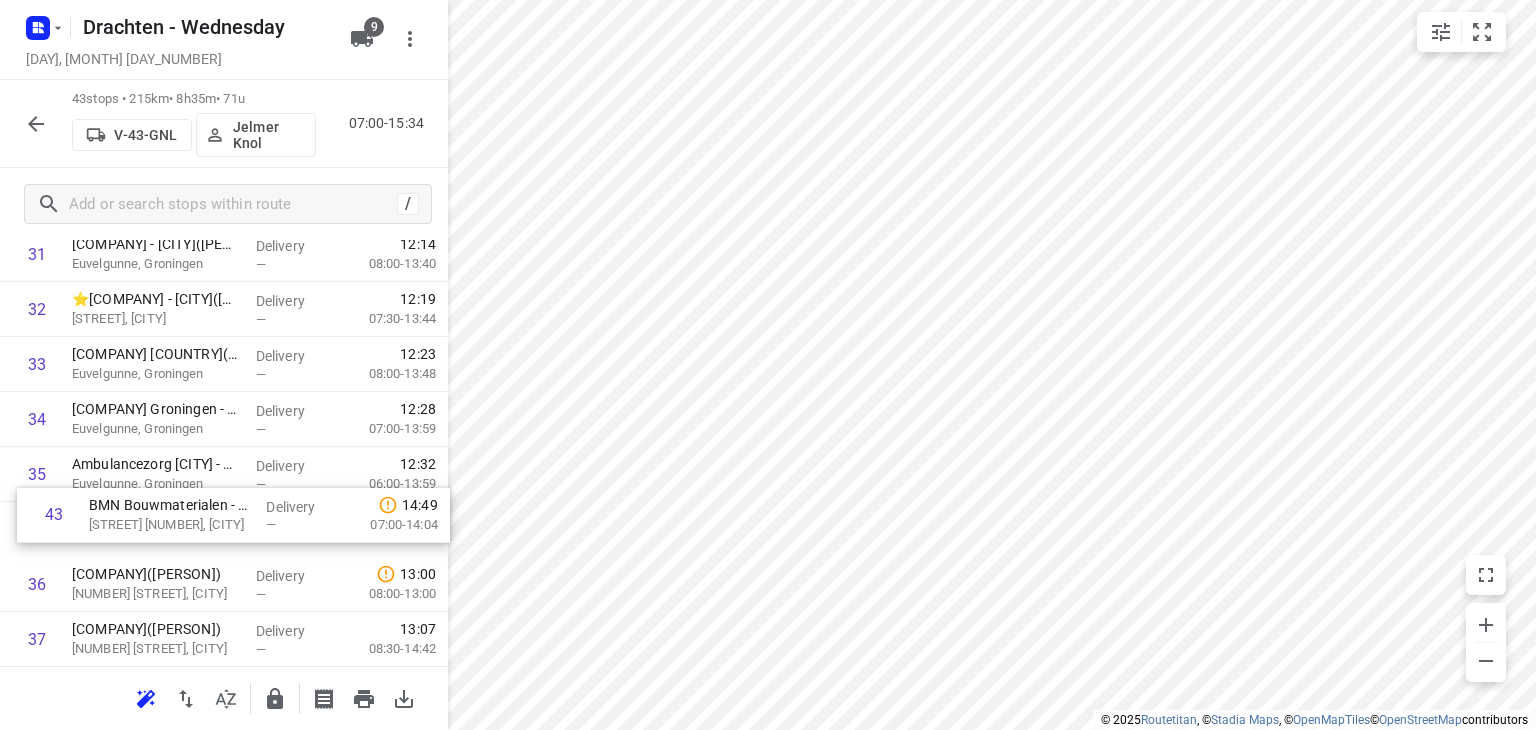 drag, startPoint x: 204, startPoint y: 595, endPoint x: 225, endPoint y: 521, distance: 76.922035 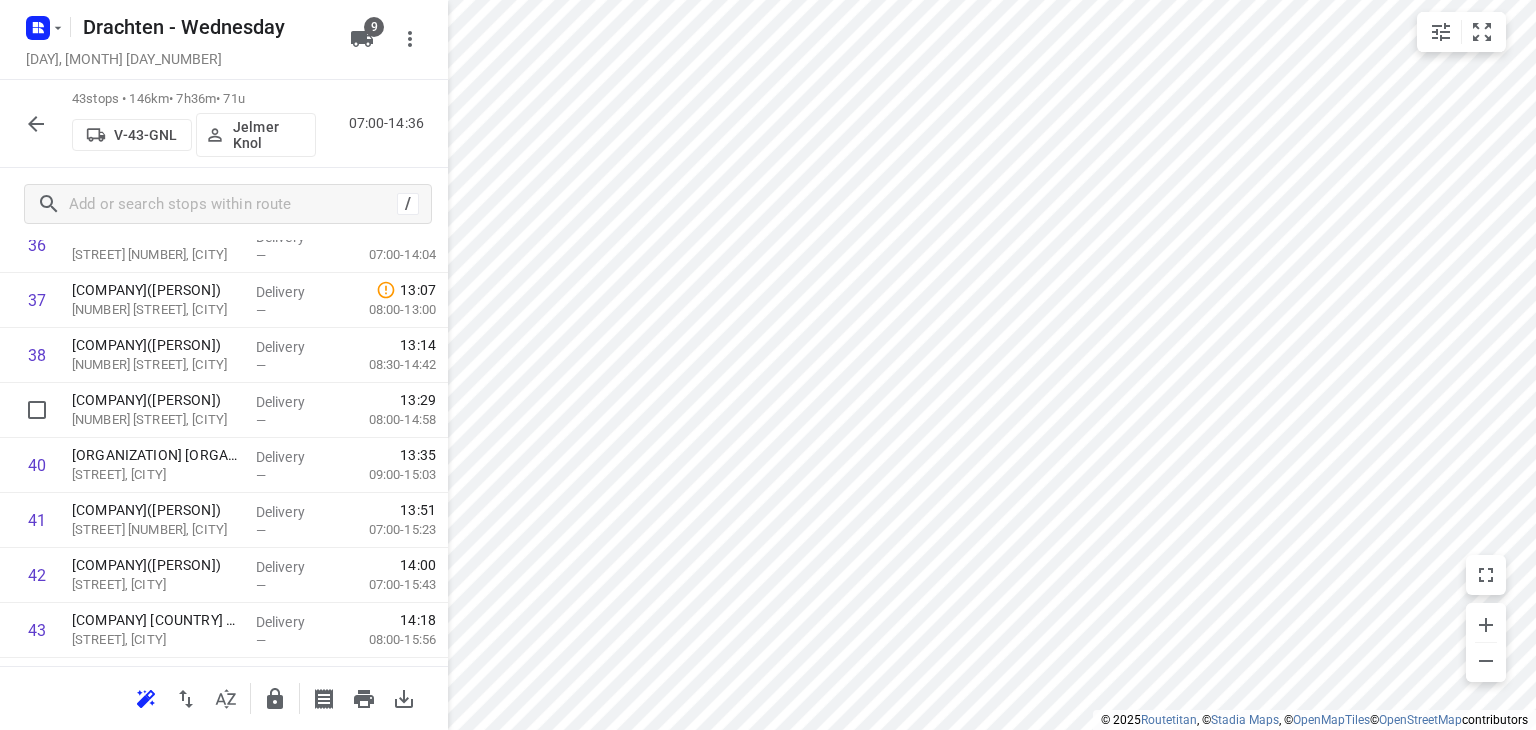 scroll, scrollTop: 2151, scrollLeft: 0, axis: vertical 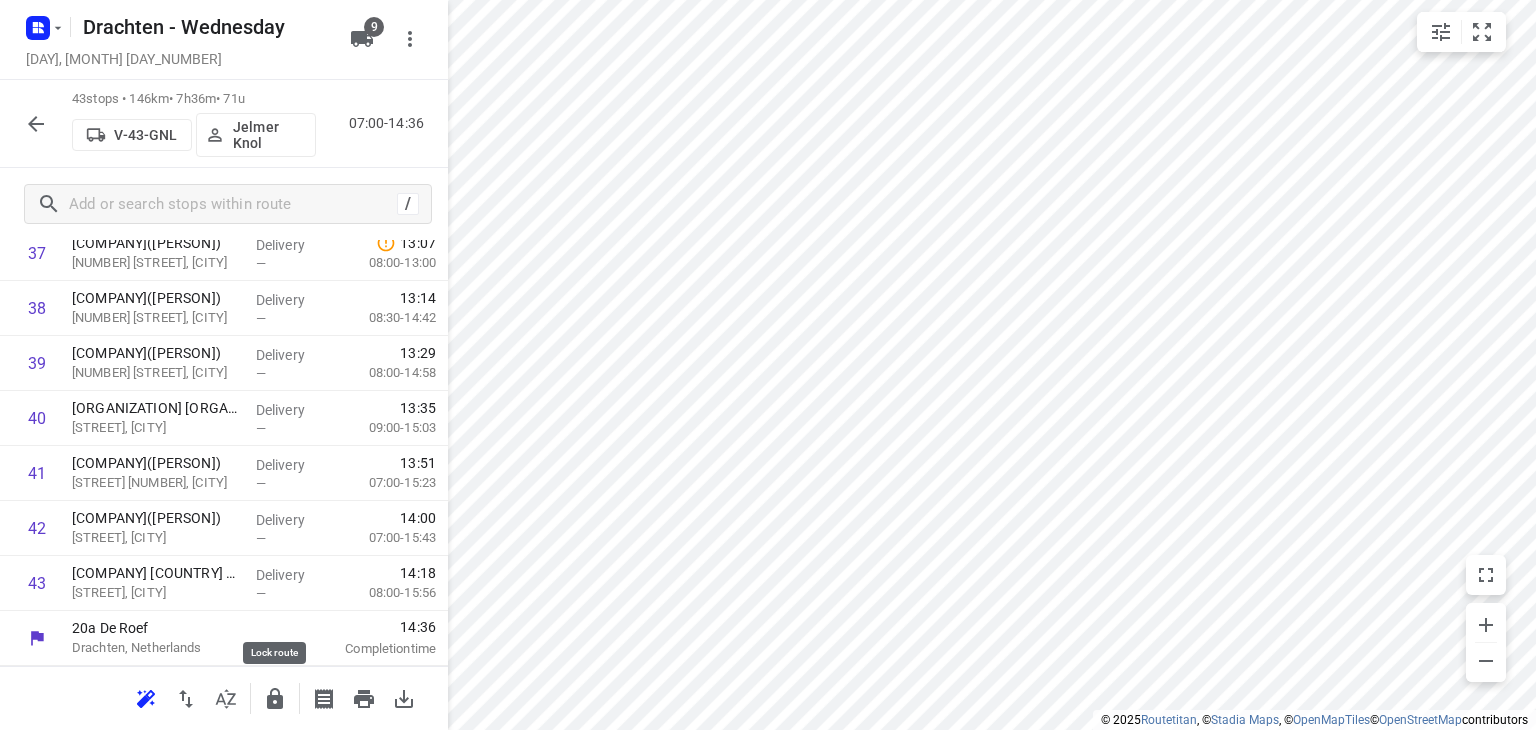 click 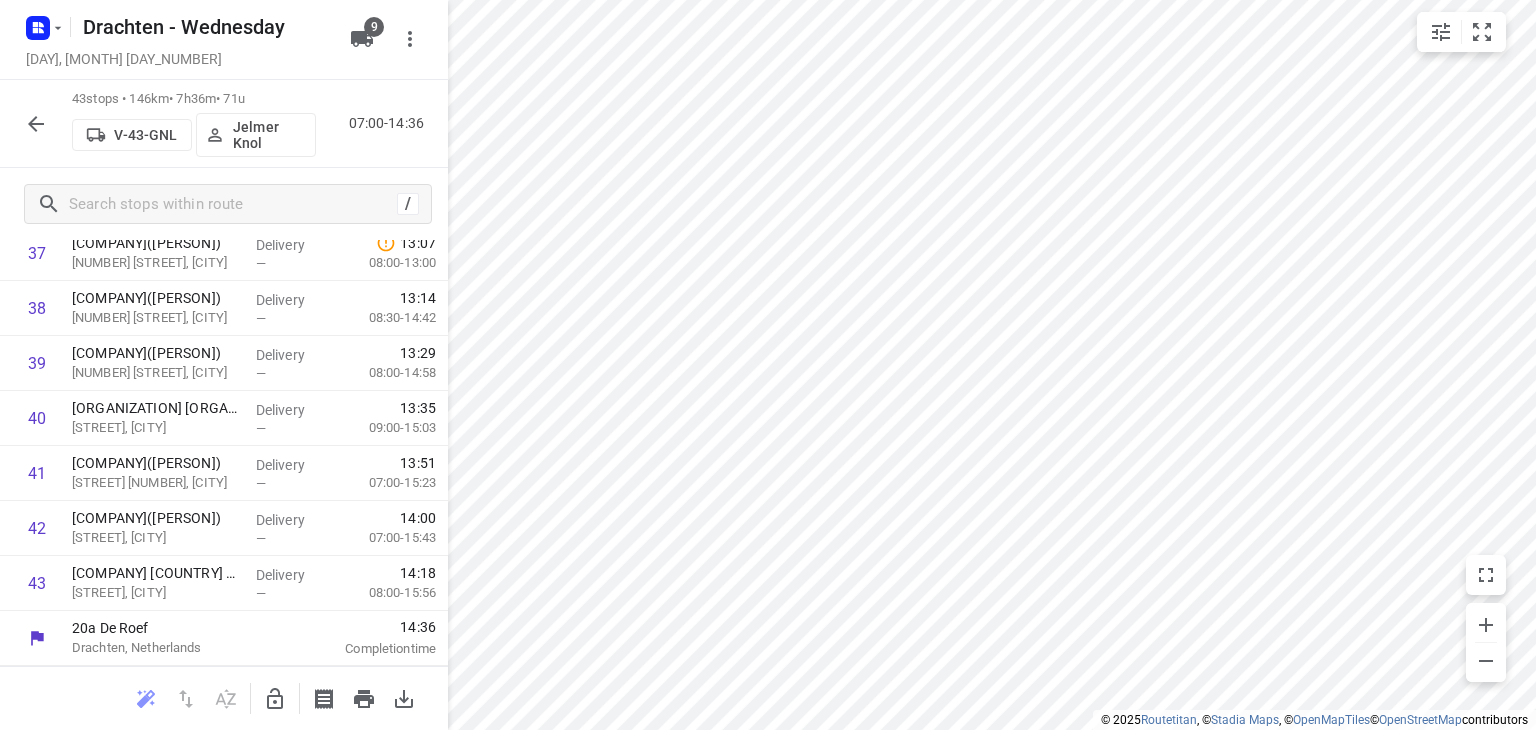 scroll, scrollTop: 0, scrollLeft: 0, axis: both 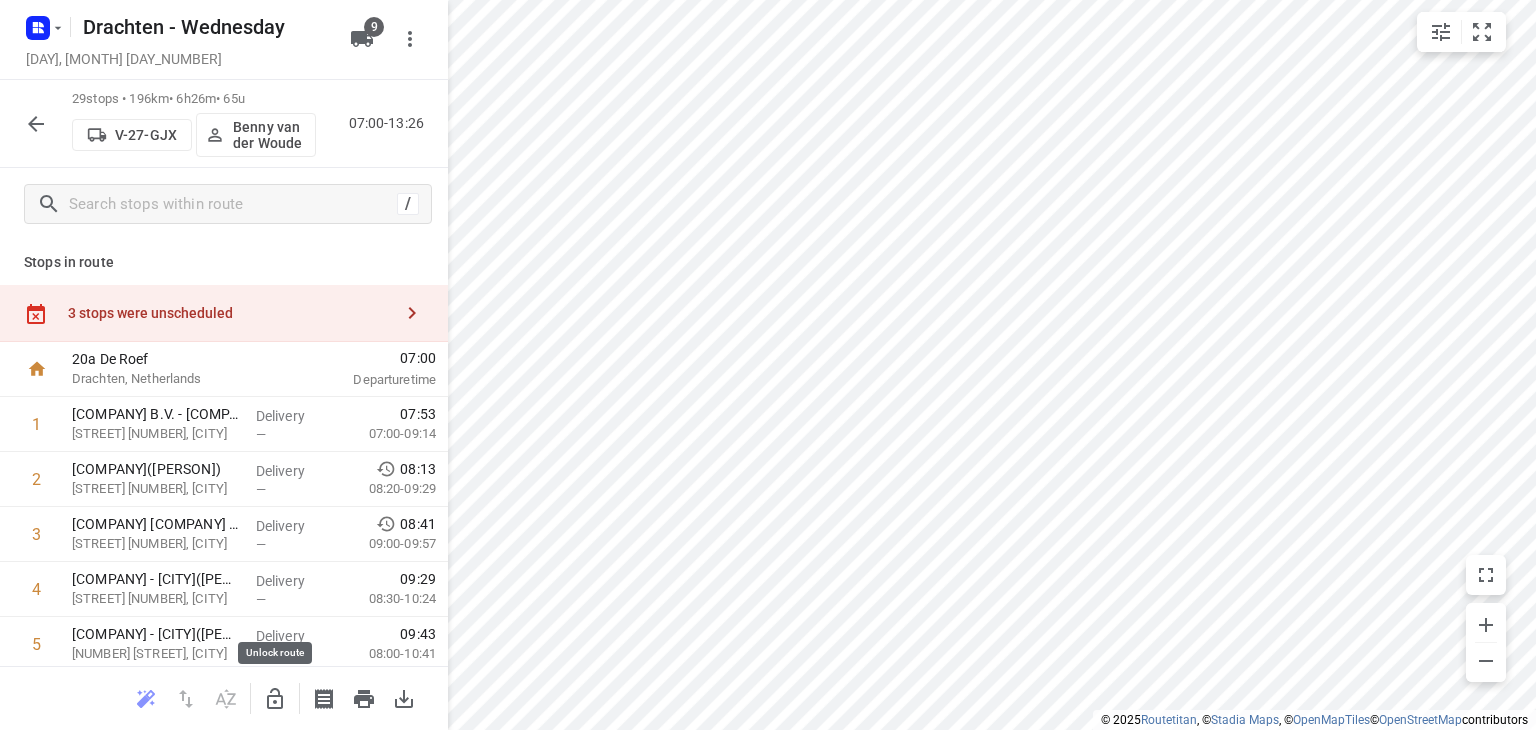 click 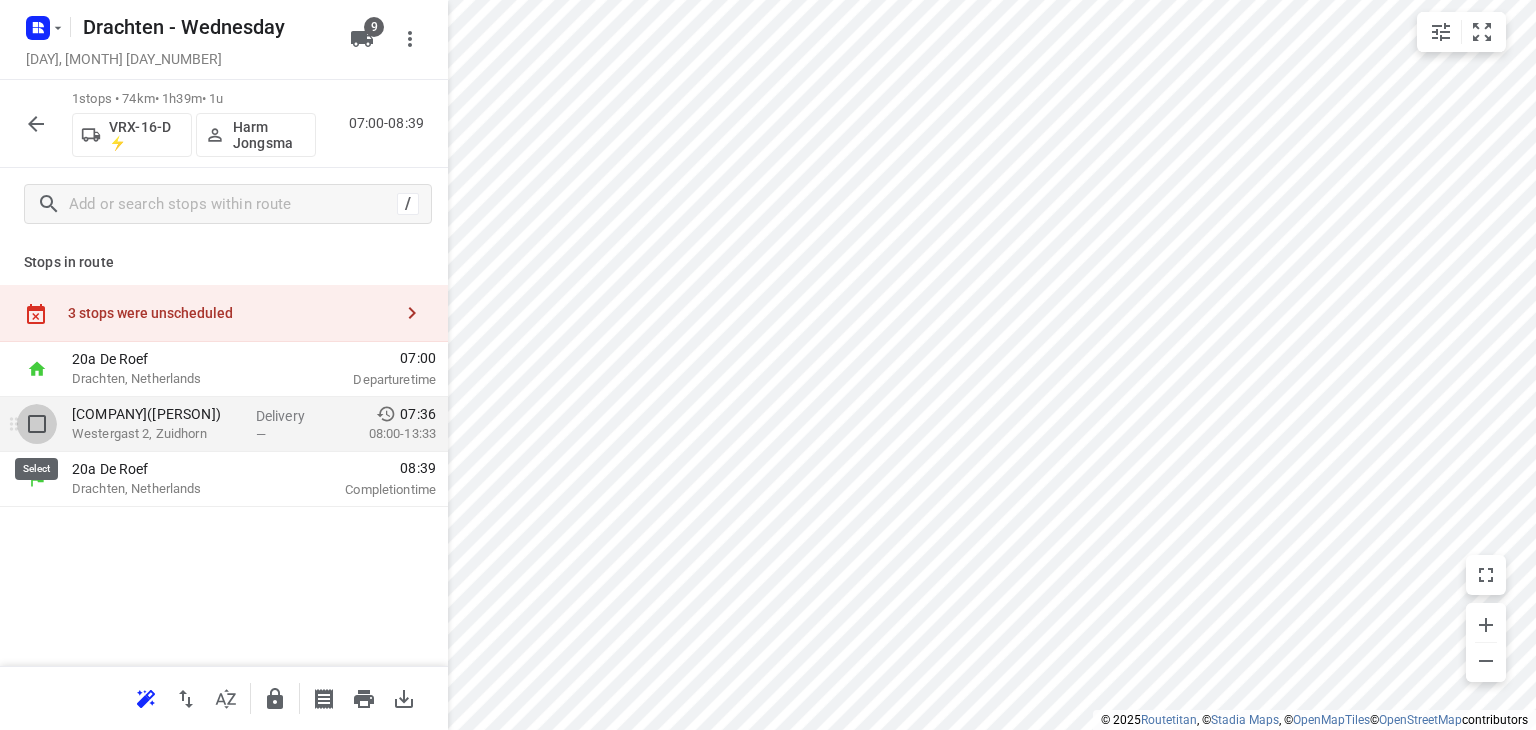 click at bounding box center [37, 424] 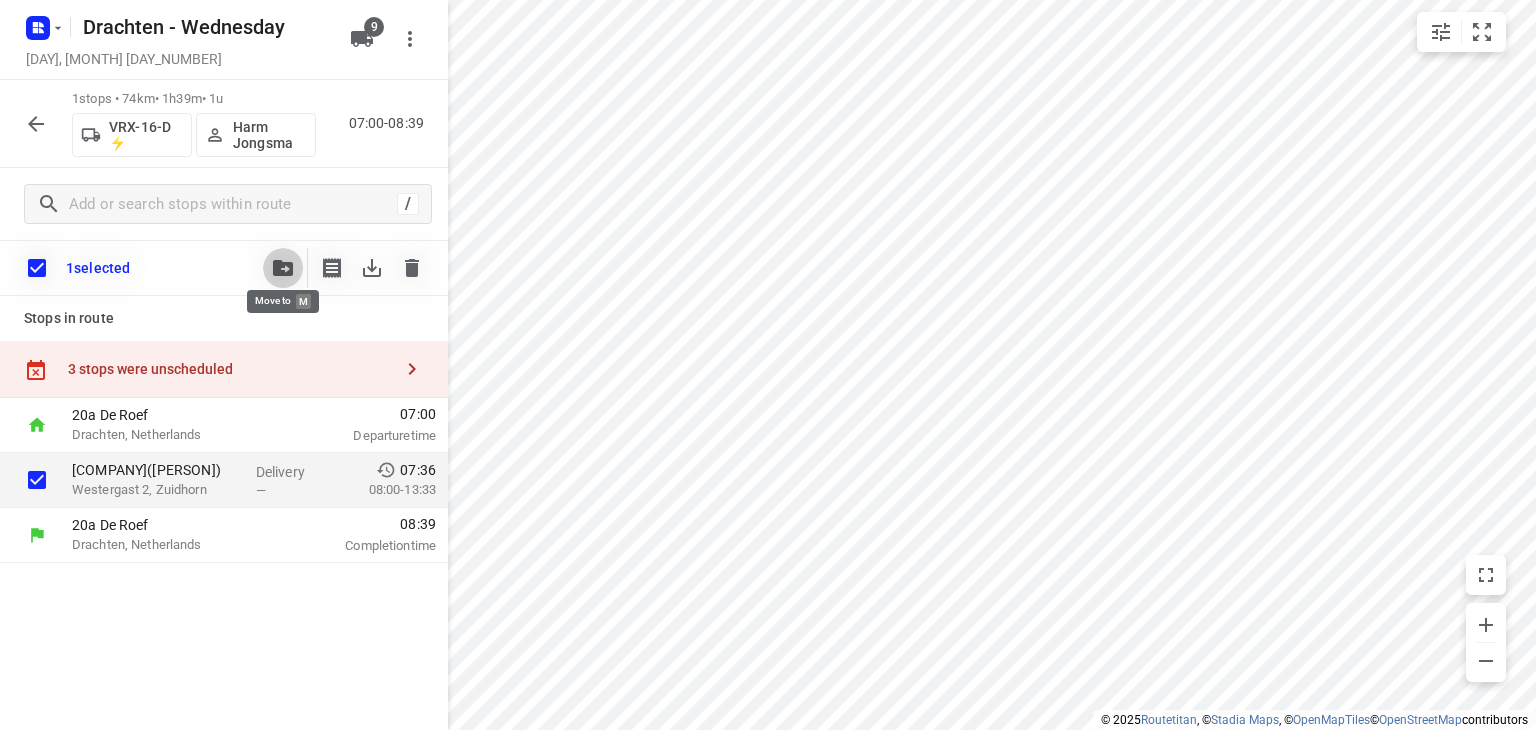 click 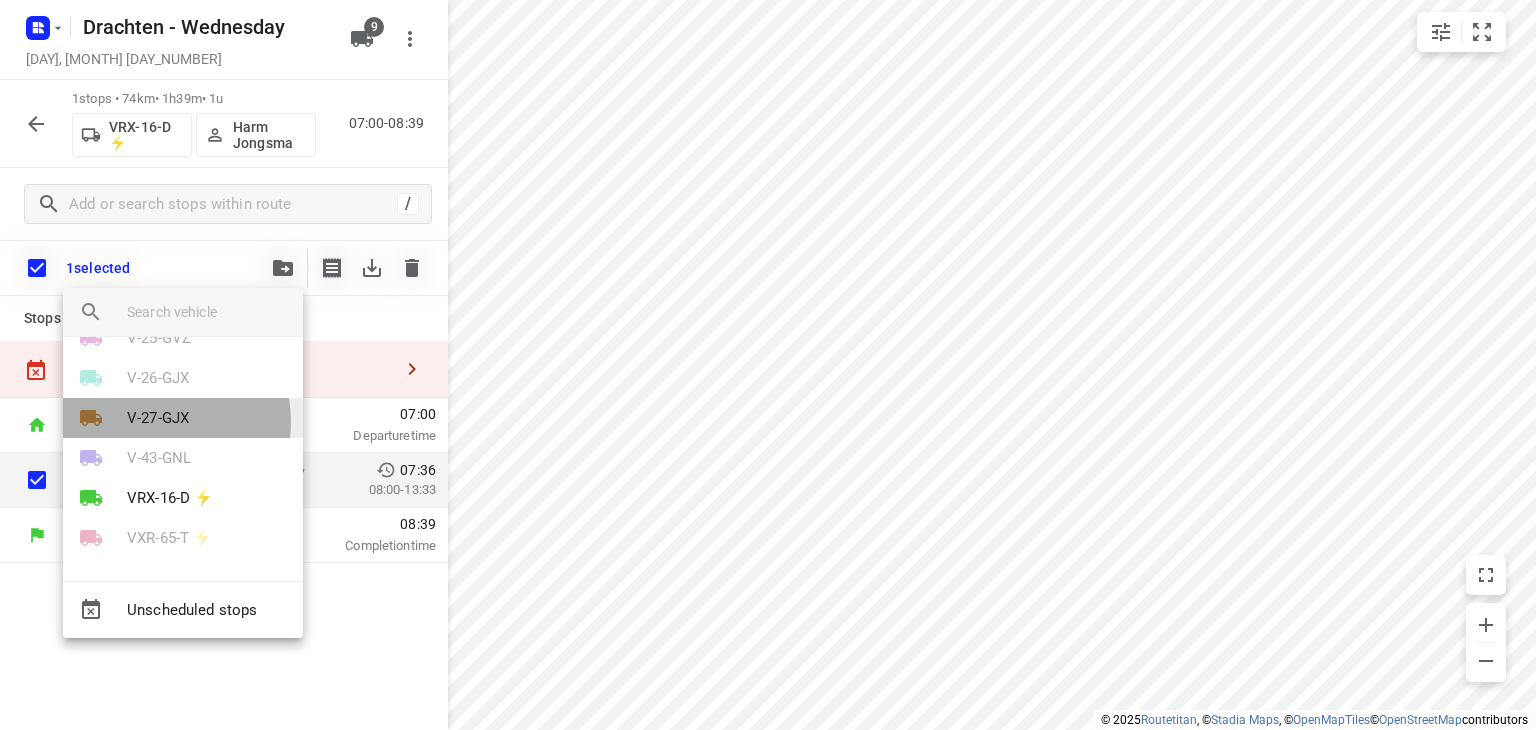 click on "V-27-GJX" at bounding box center (158, 418) 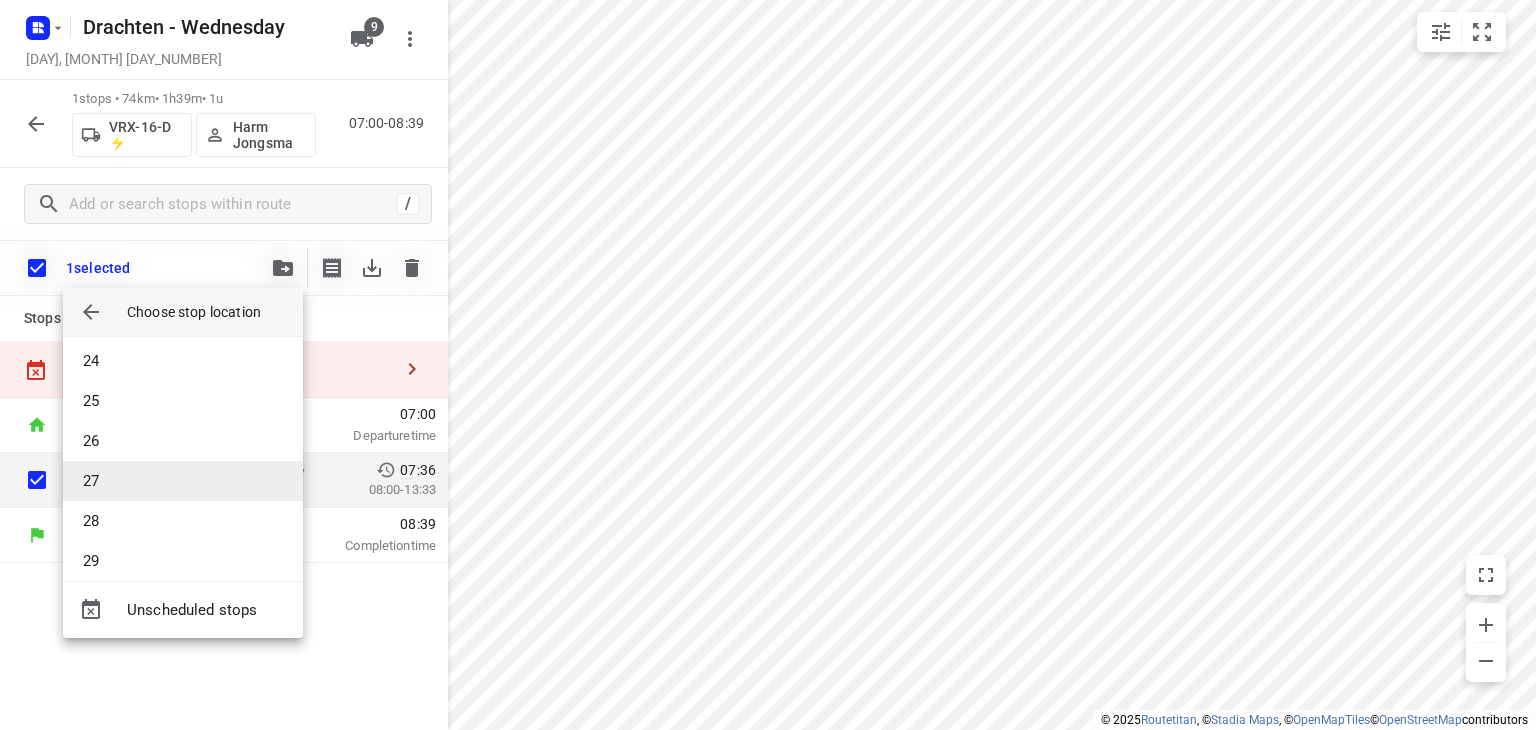 scroll, scrollTop: 939, scrollLeft: 0, axis: vertical 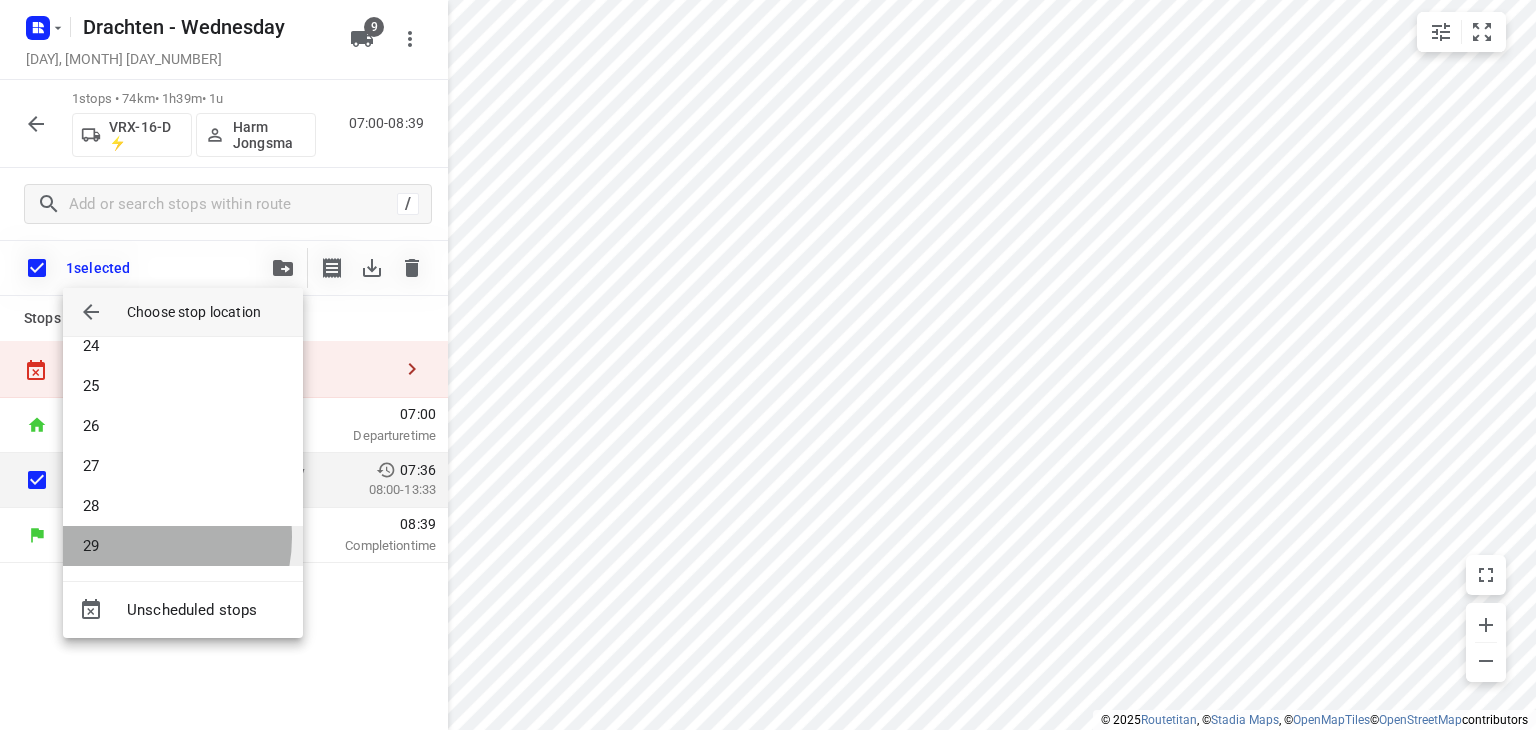 click on "29" at bounding box center (183, 546) 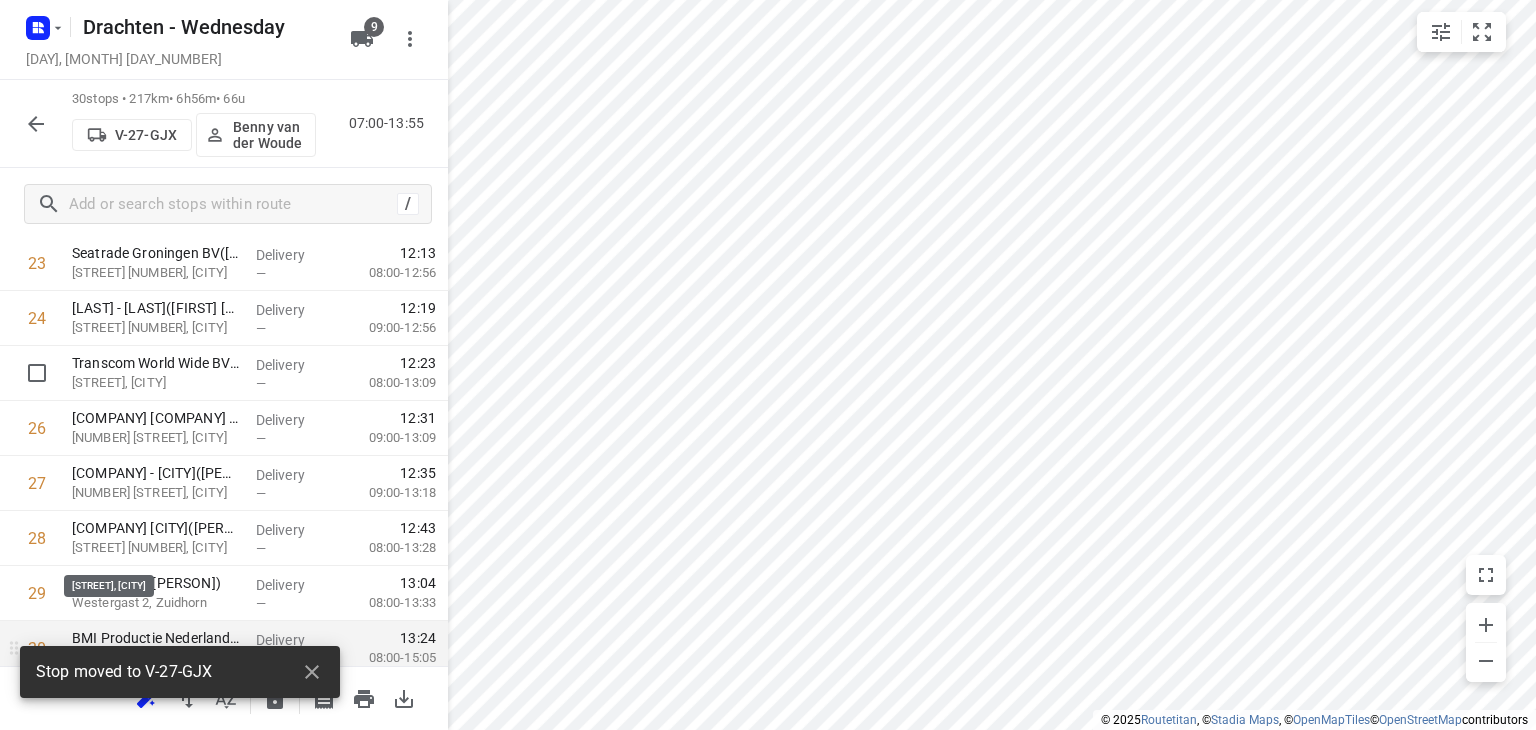 scroll, scrollTop: 1436, scrollLeft: 0, axis: vertical 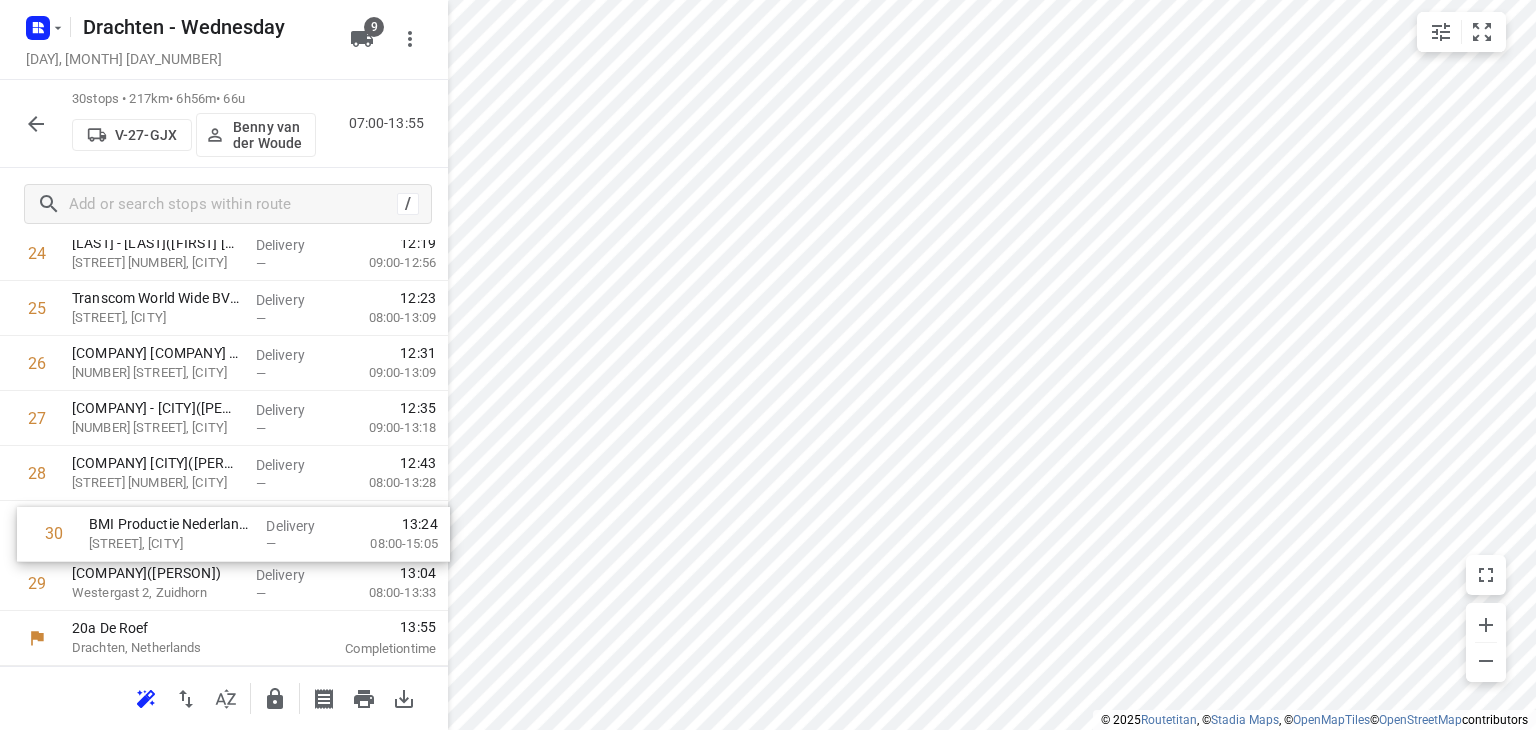 drag, startPoint x: 172, startPoint y: 582, endPoint x: 192, endPoint y: 528, distance: 57.58472 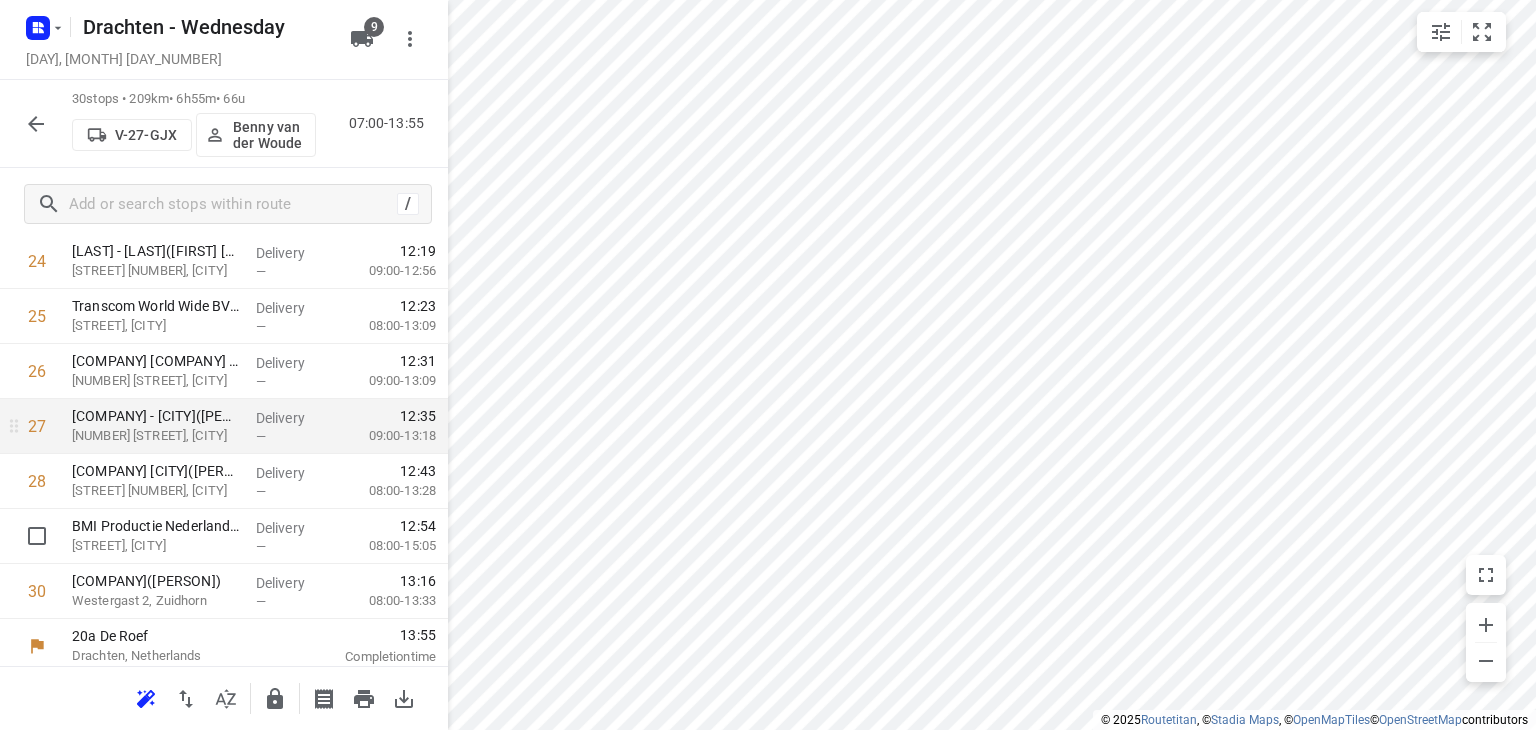 scroll, scrollTop: 1436, scrollLeft: 0, axis: vertical 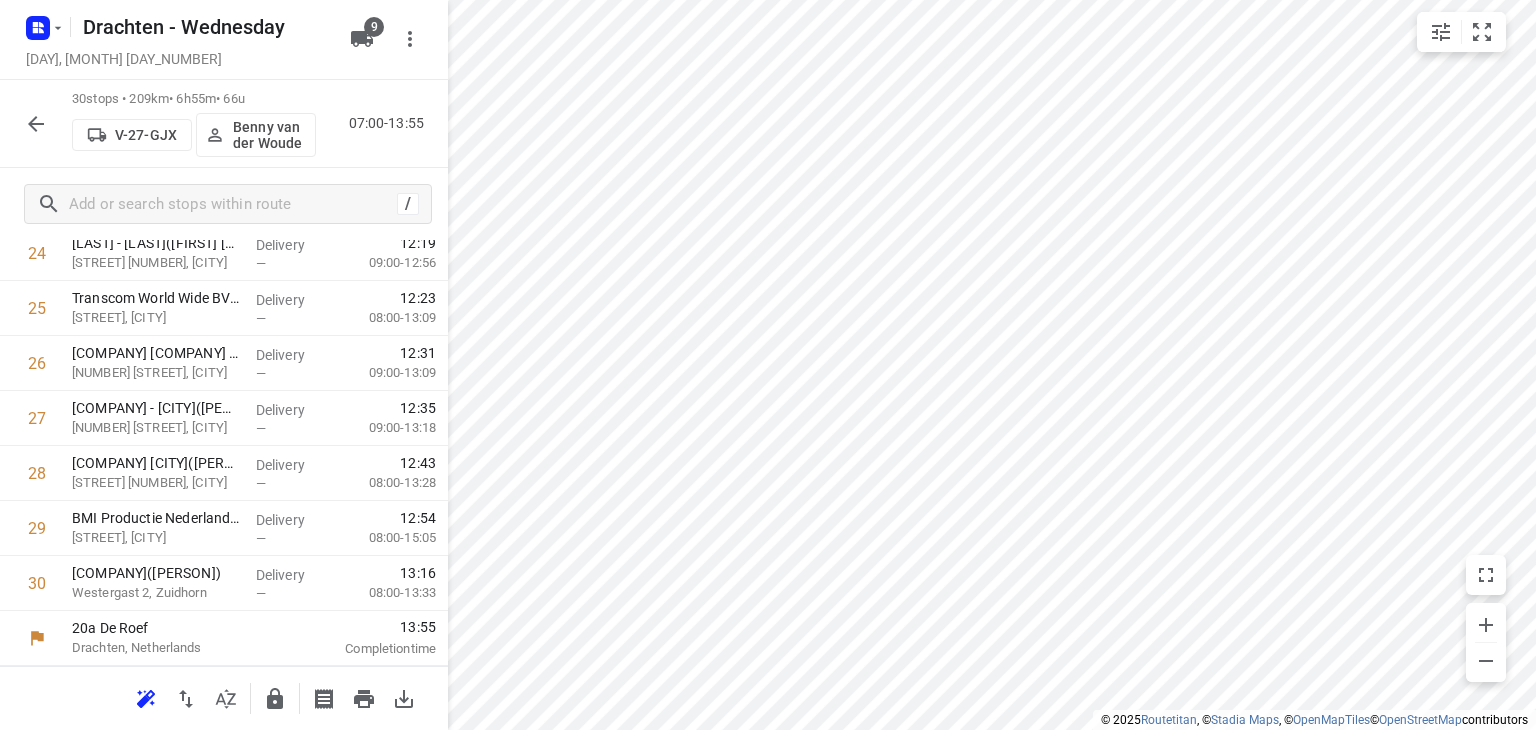 click 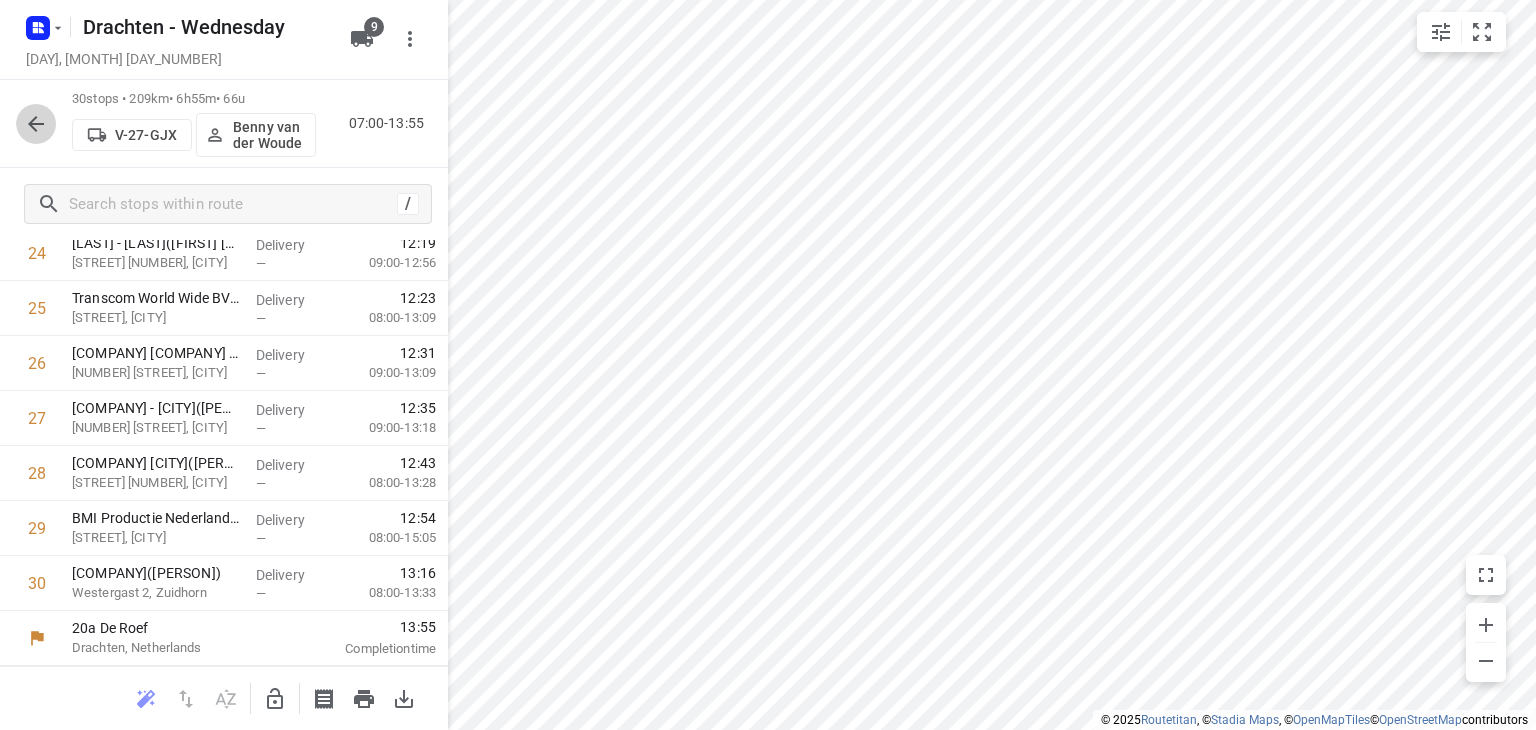 click 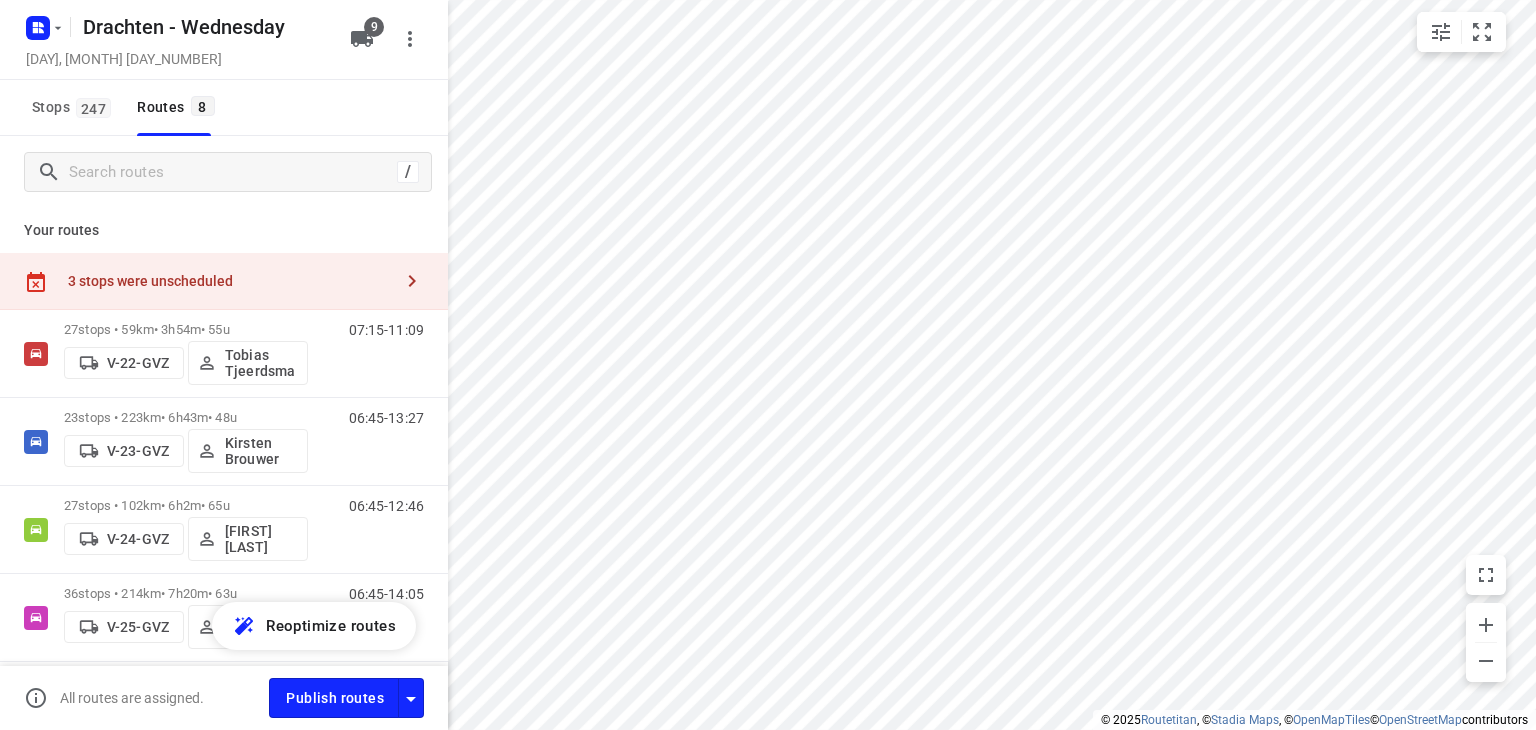 click on "3 stops were unscheduled" at bounding box center (230, 281) 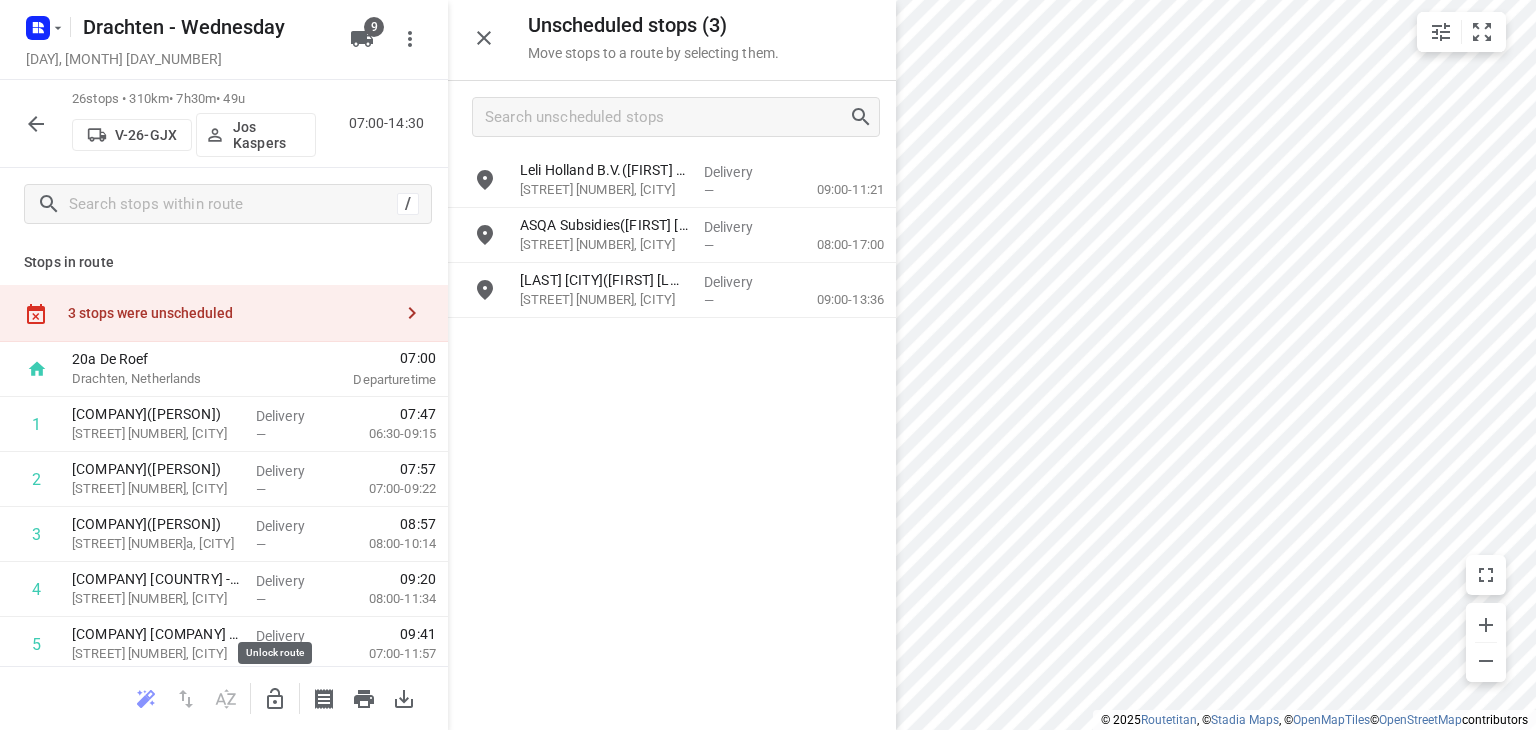 click 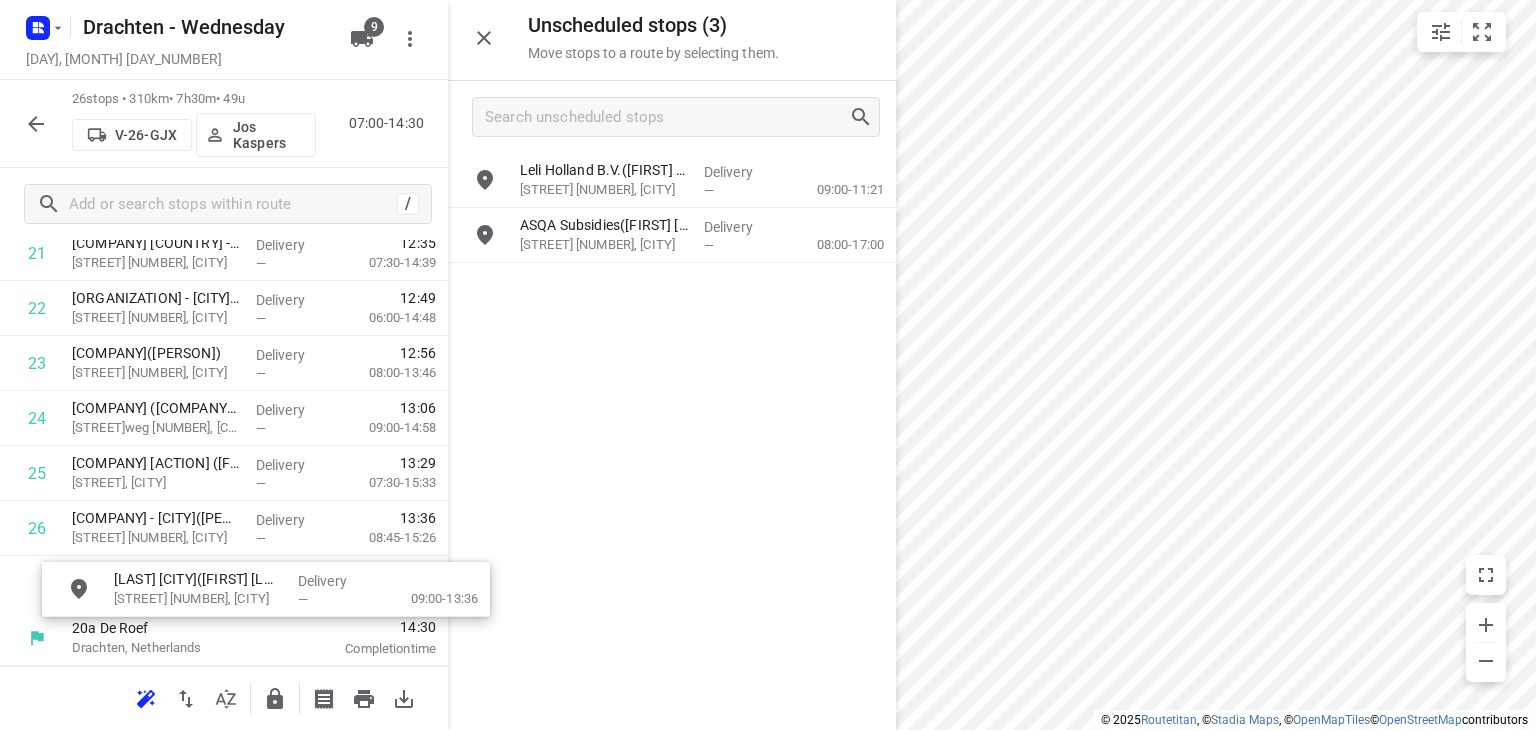 scroll, scrollTop: 1283, scrollLeft: 0, axis: vertical 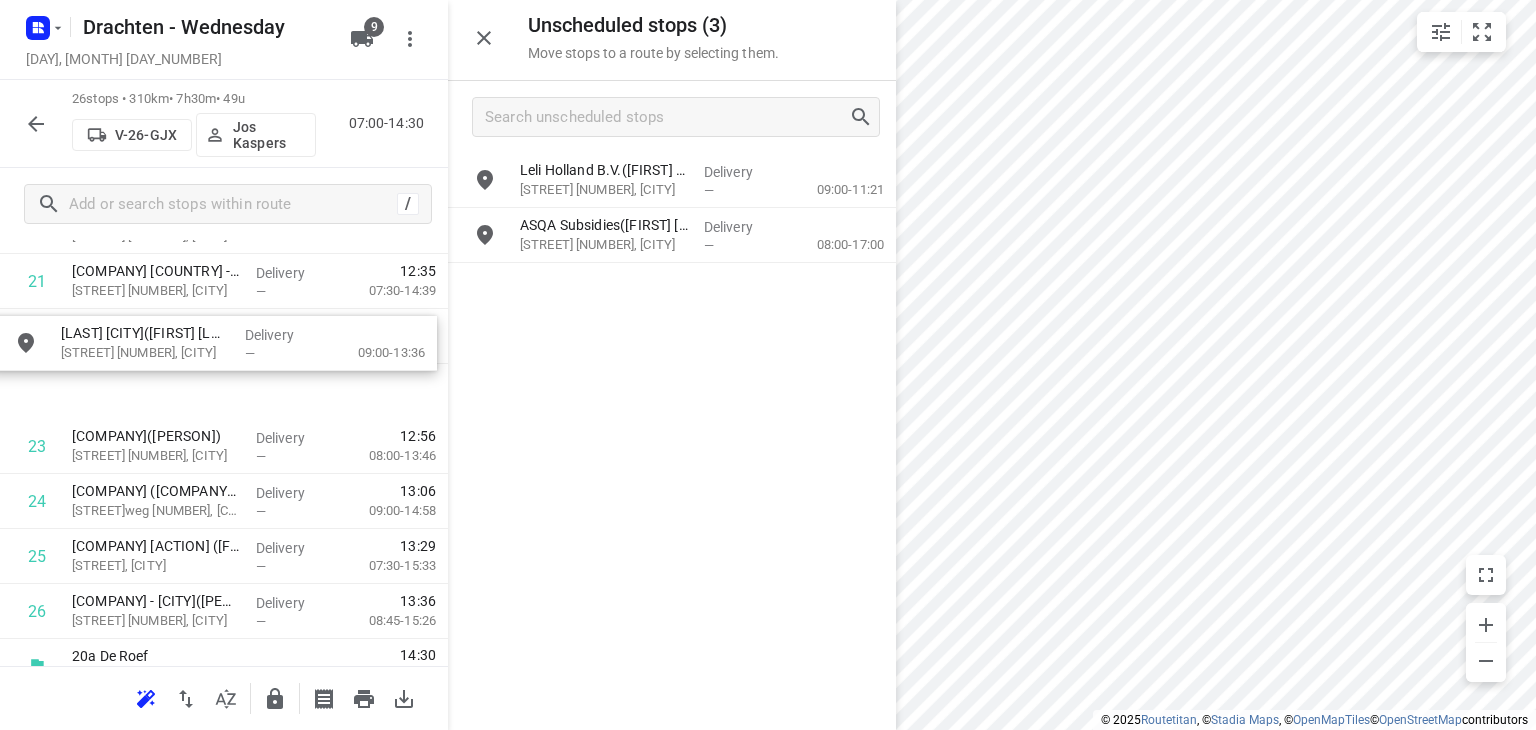 drag, startPoint x: 661, startPoint y: 303, endPoint x: 196, endPoint y: 361, distance: 468.60324 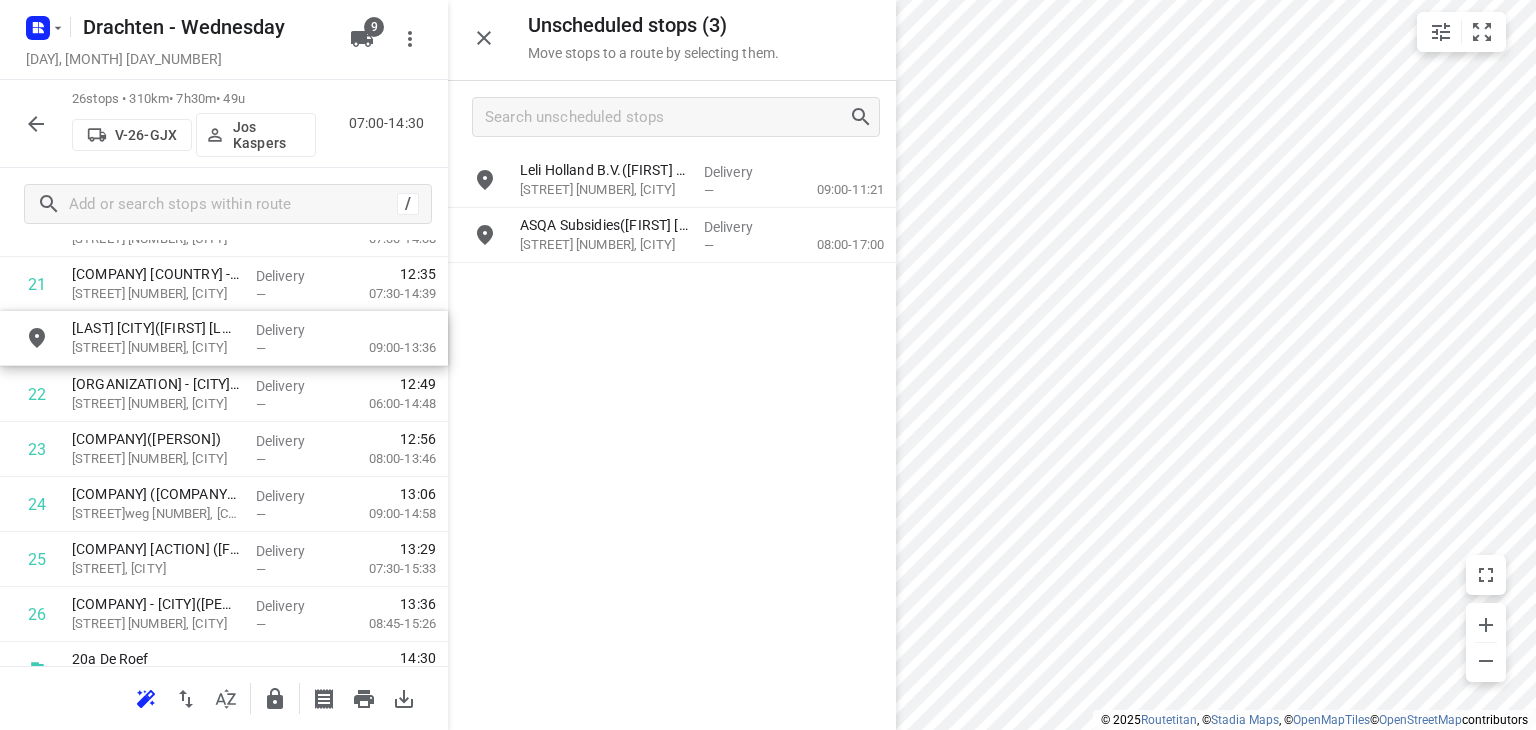 scroll, scrollTop: 1216, scrollLeft: 0, axis: vertical 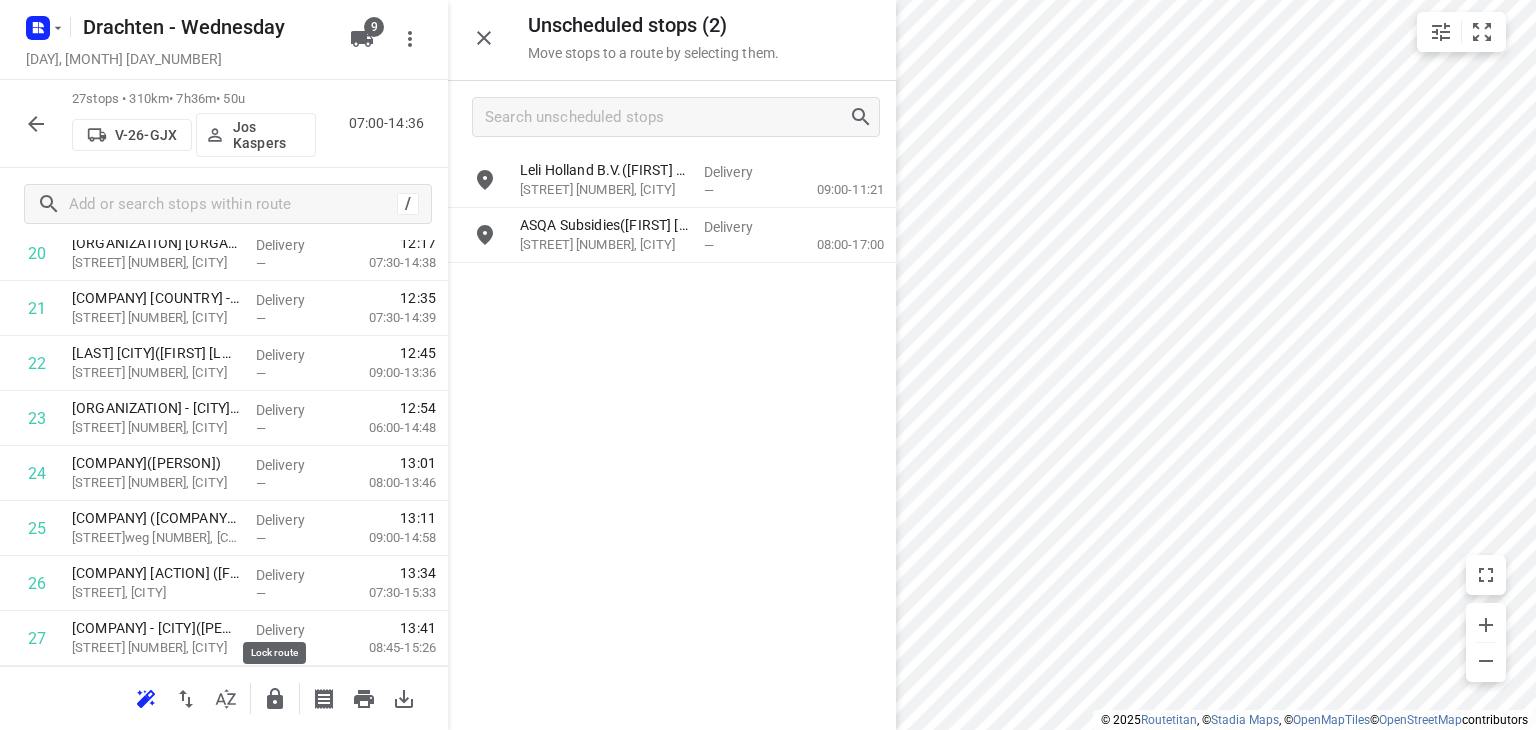 click 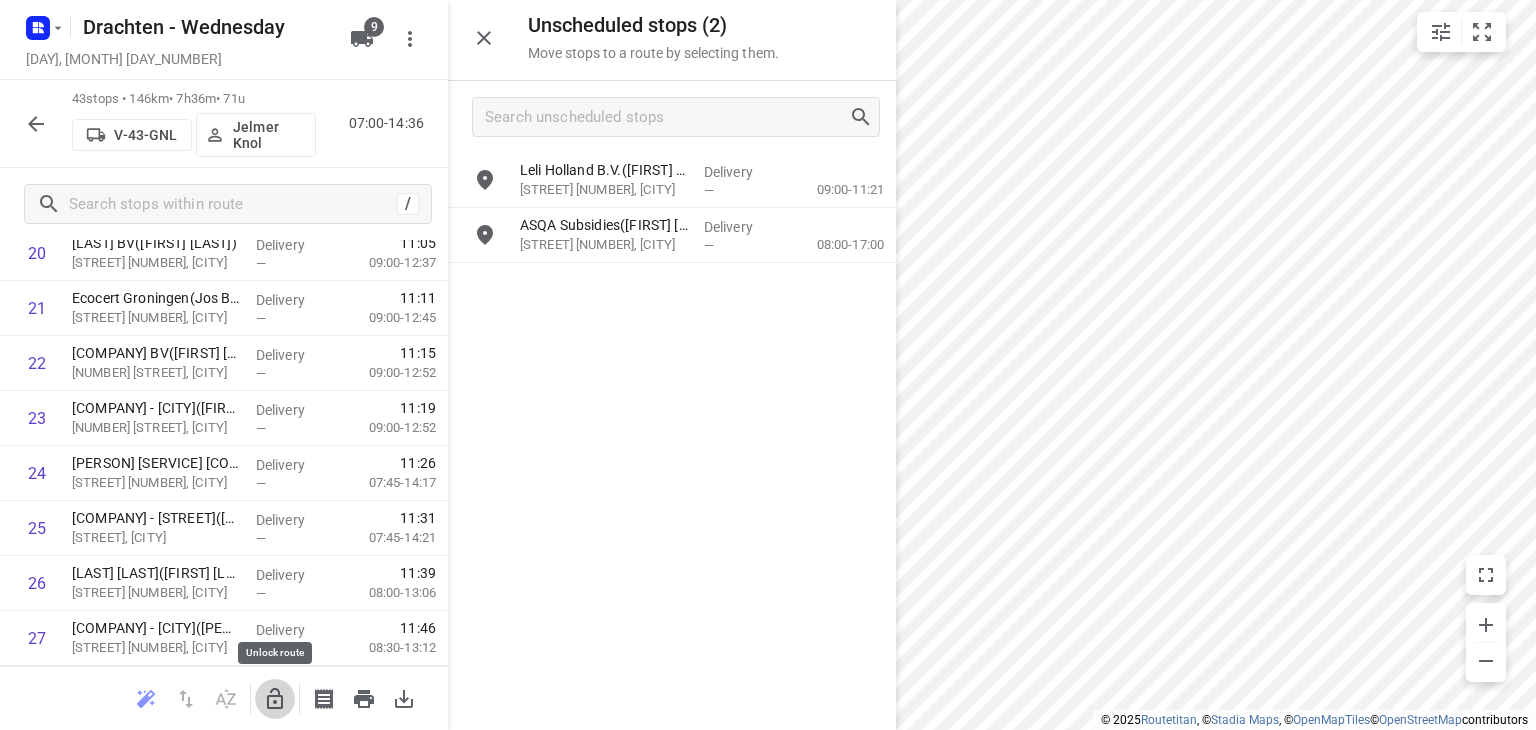 click 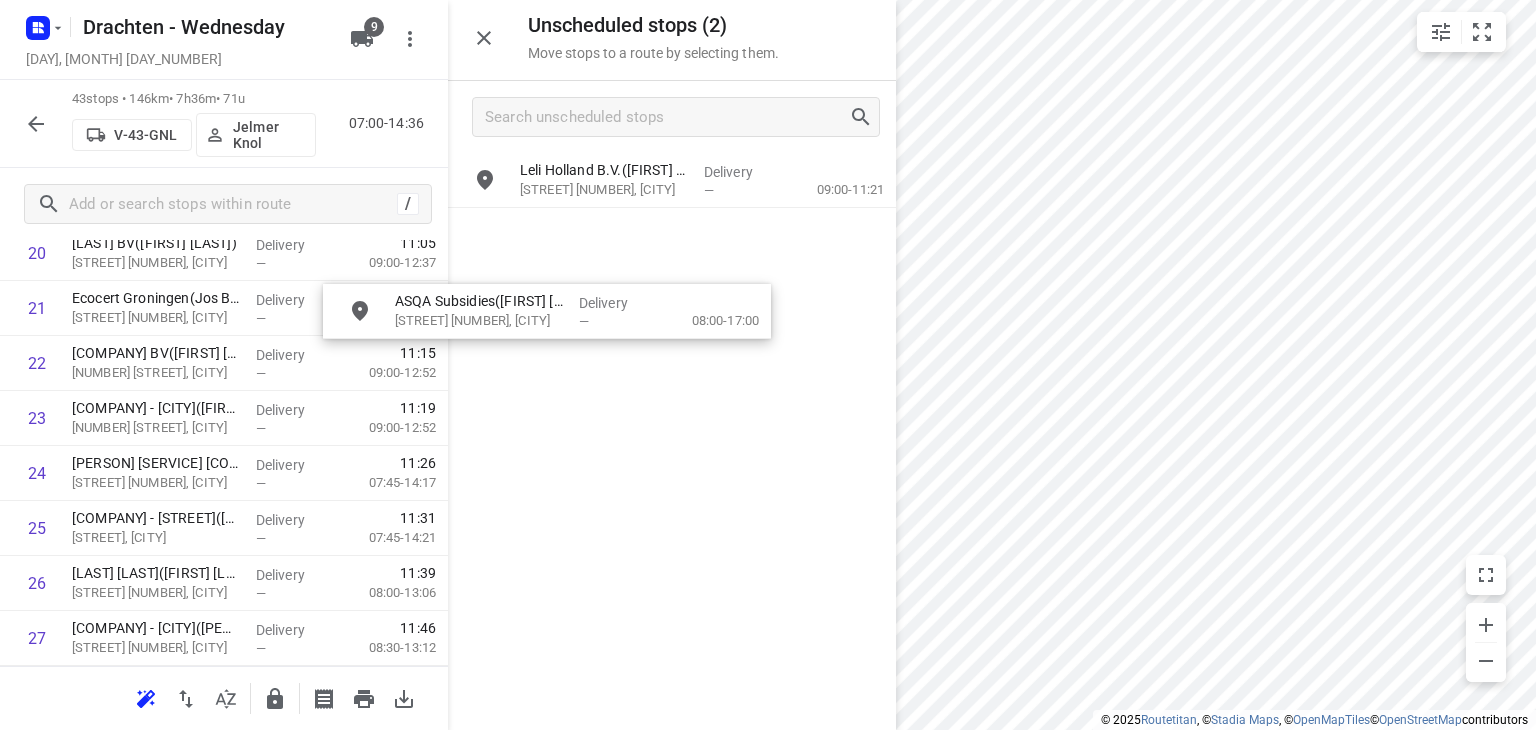 scroll, scrollTop: 1212, scrollLeft: 0, axis: vertical 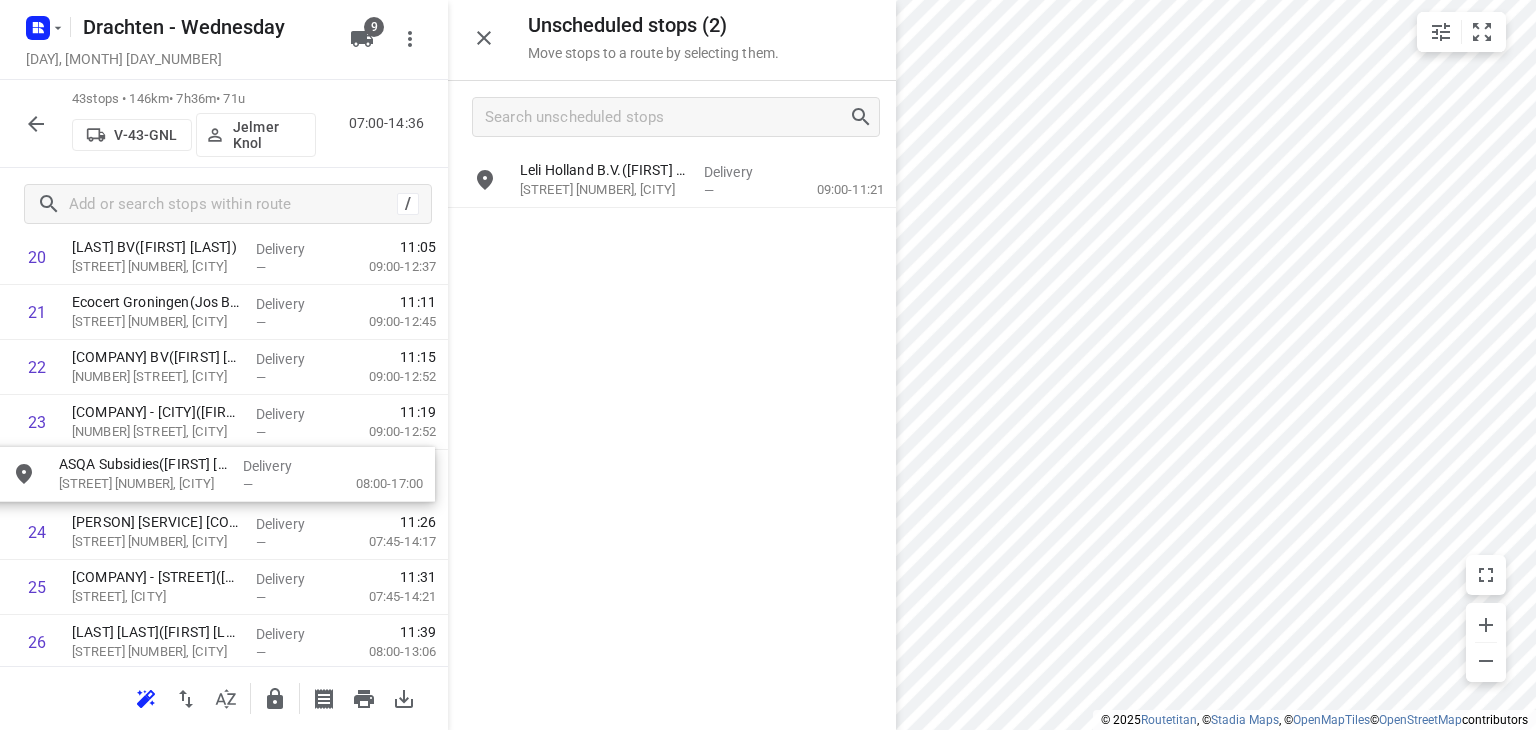 drag, startPoint x: 645, startPoint y: 228, endPoint x: 180, endPoint y: 472, distance: 525.1295 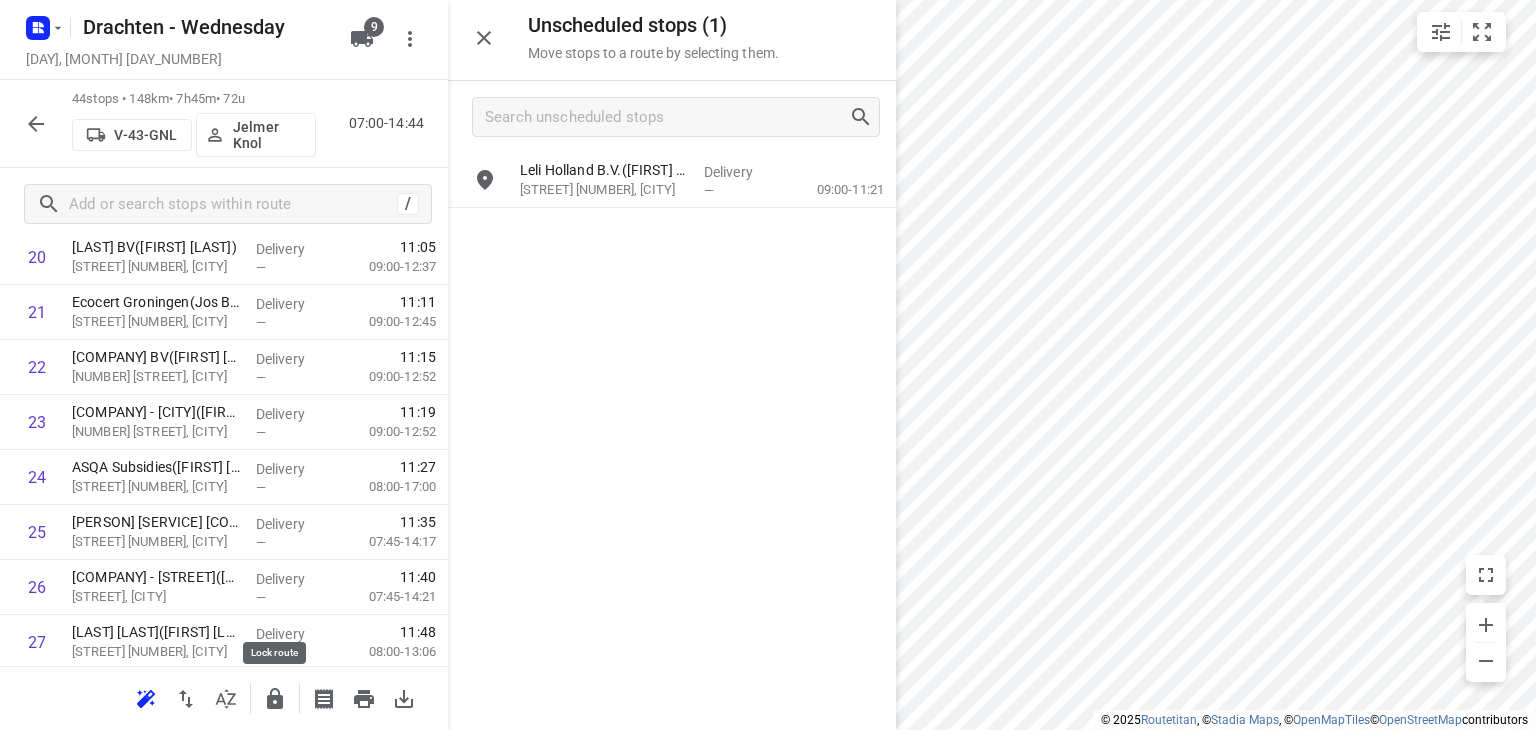 click 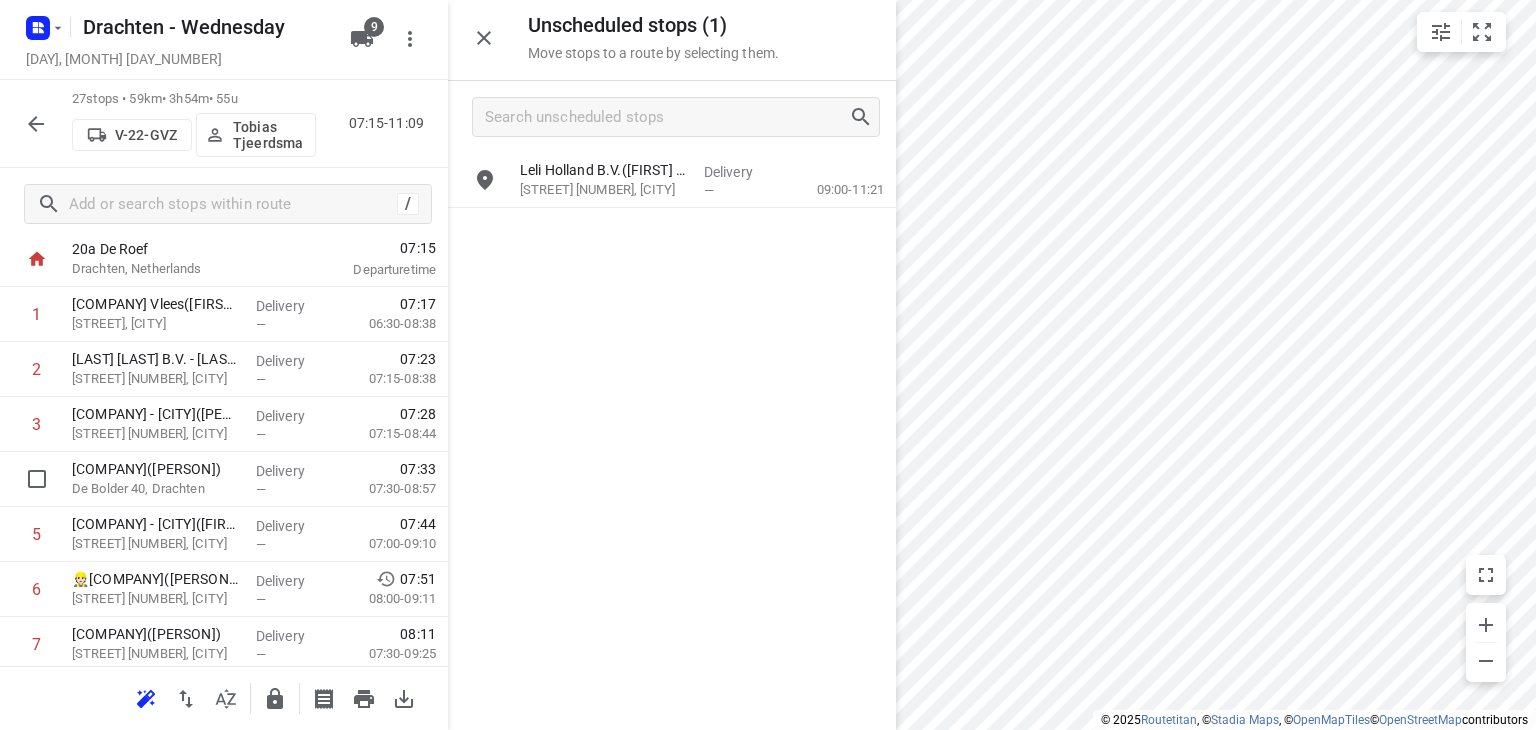 scroll, scrollTop: 112, scrollLeft: 0, axis: vertical 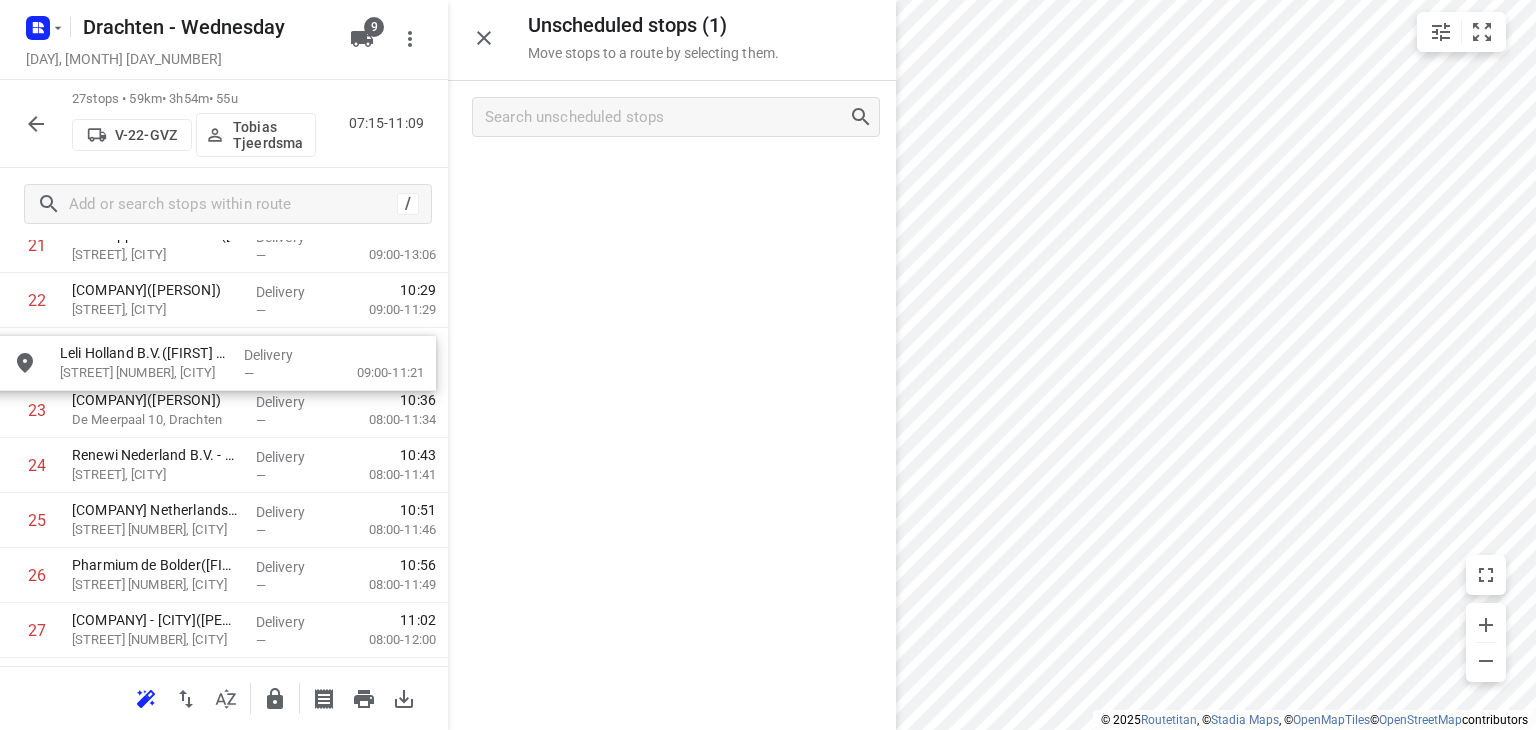 drag, startPoint x: 655, startPoint y: 182, endPoint x: 195, endPoint y: 370, distance: 496.9346 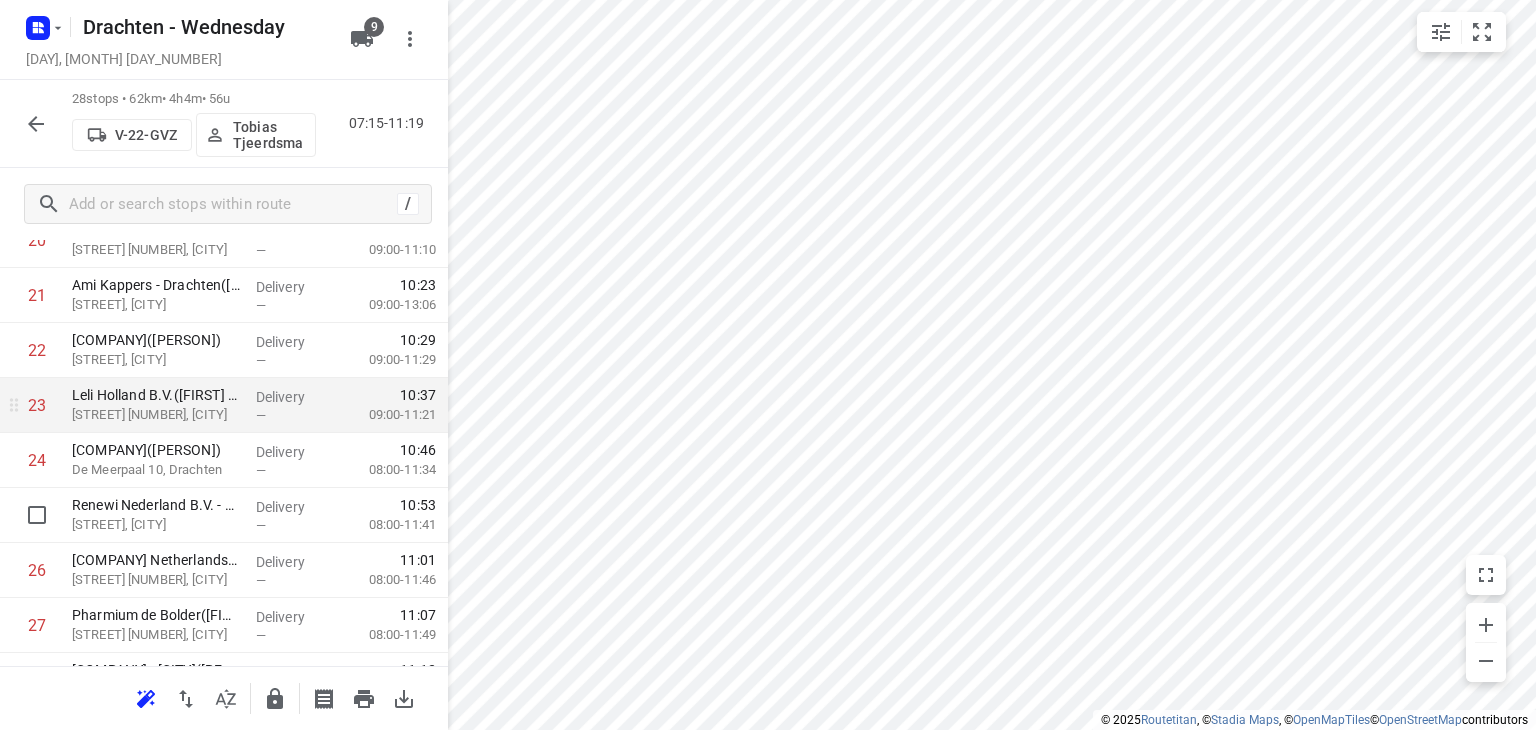scroll, scrollTop: 1169, scrollLeft: 0, axis: vertical 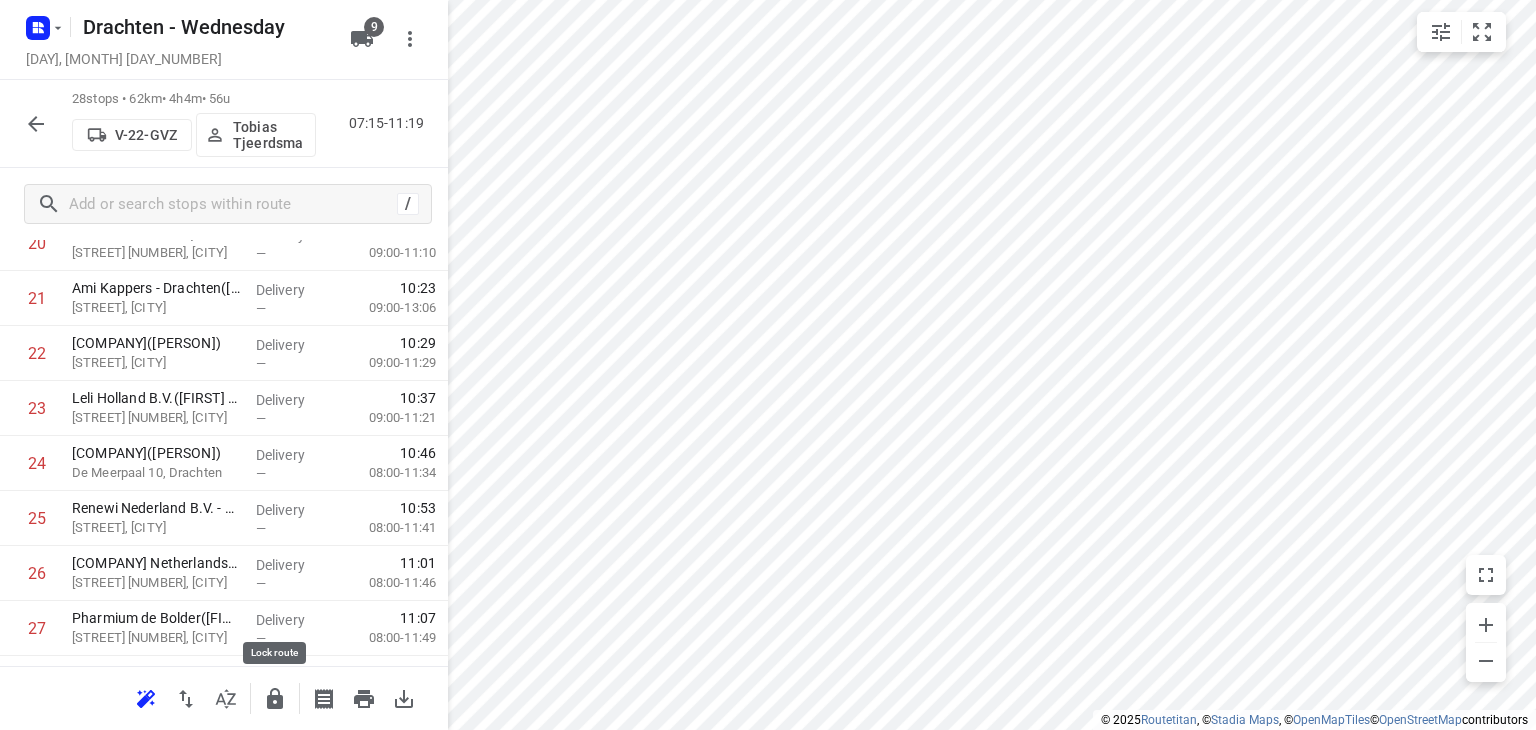 click 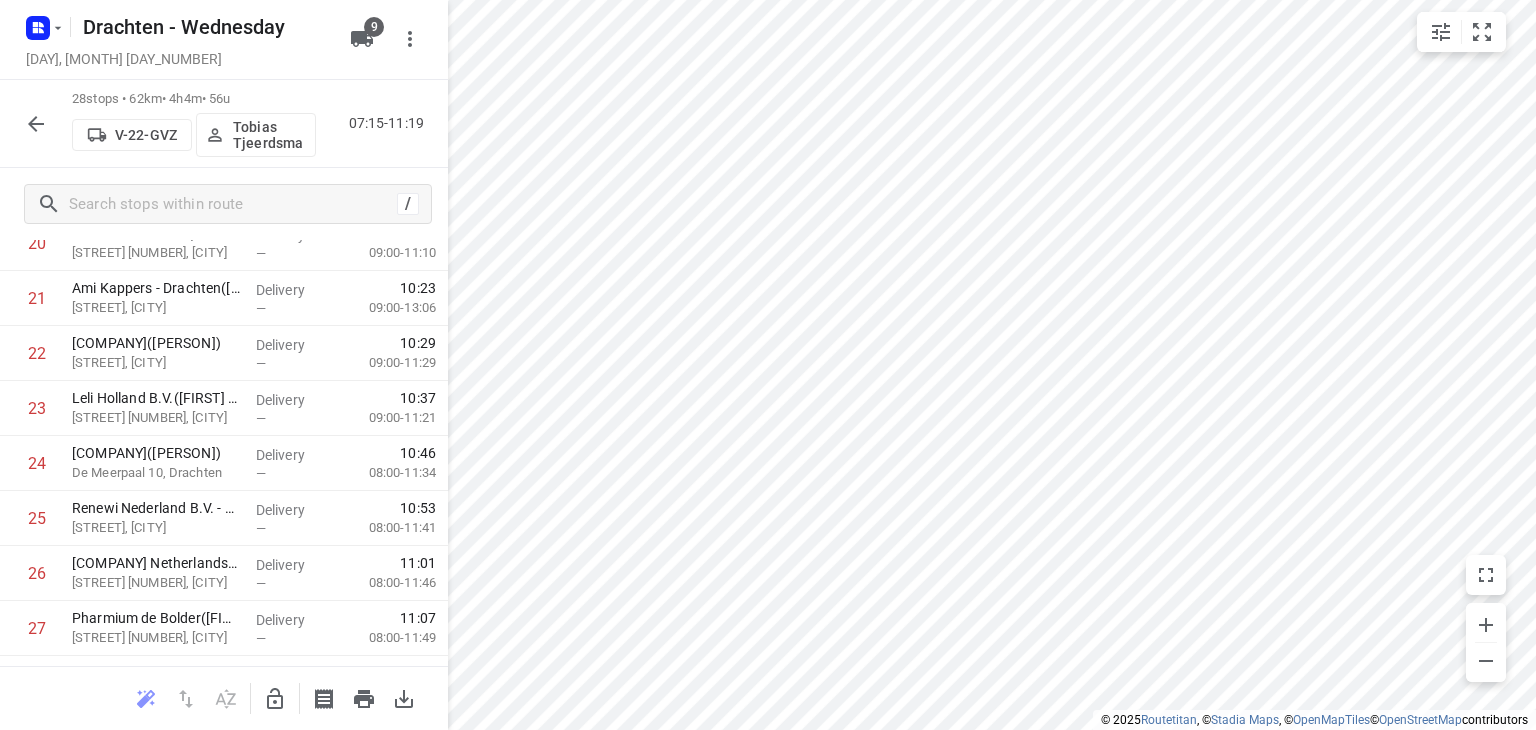 click 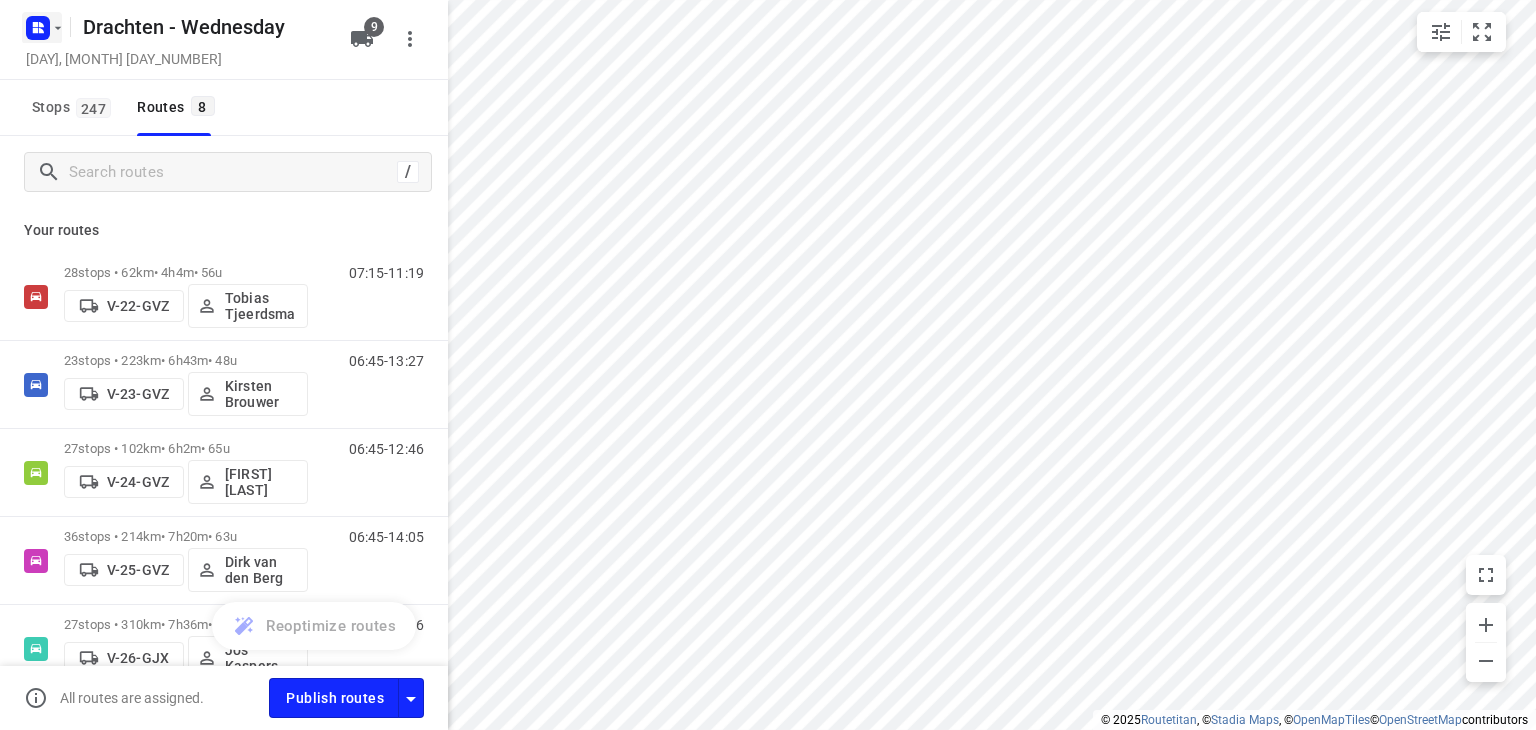 click 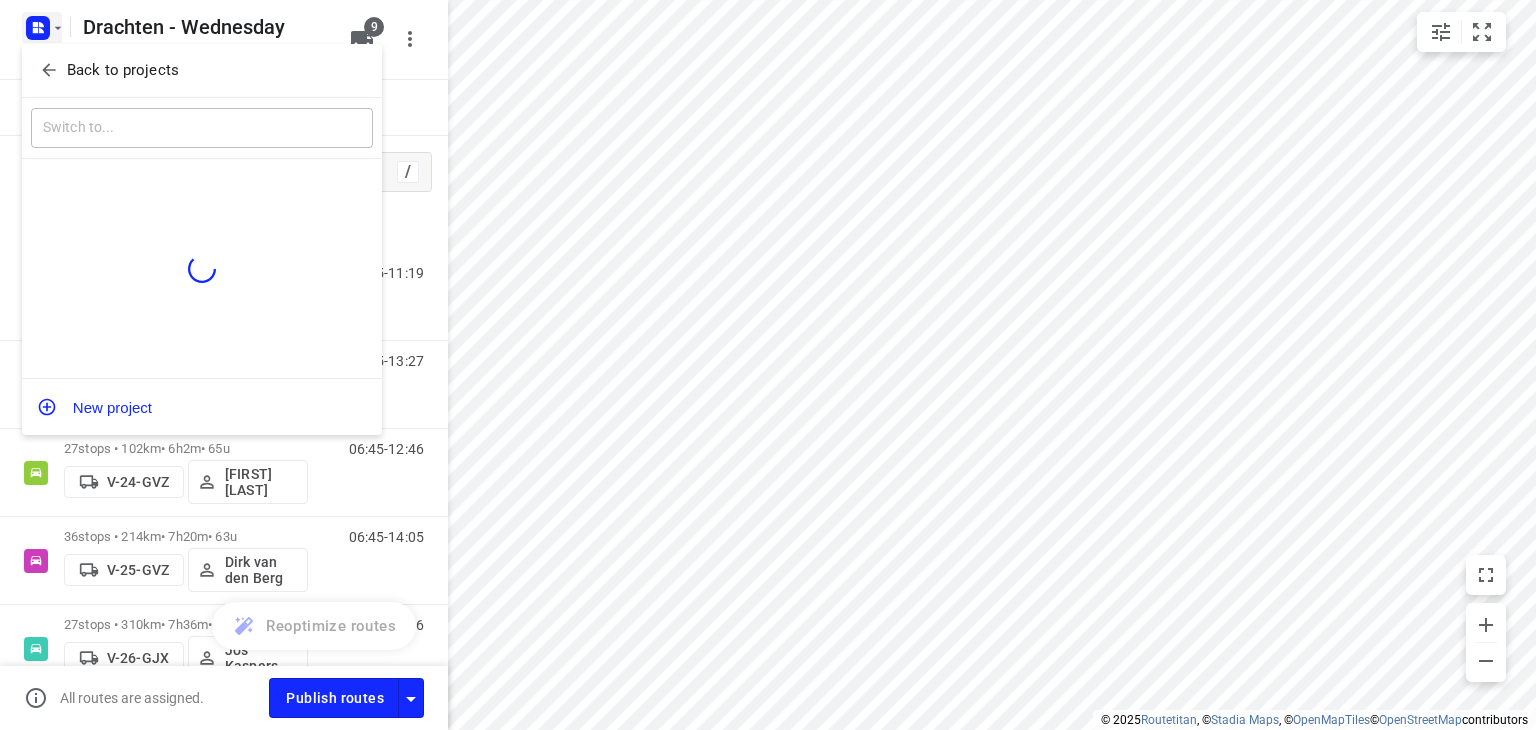click on "Back to projects" at bounding box center [123, 70] 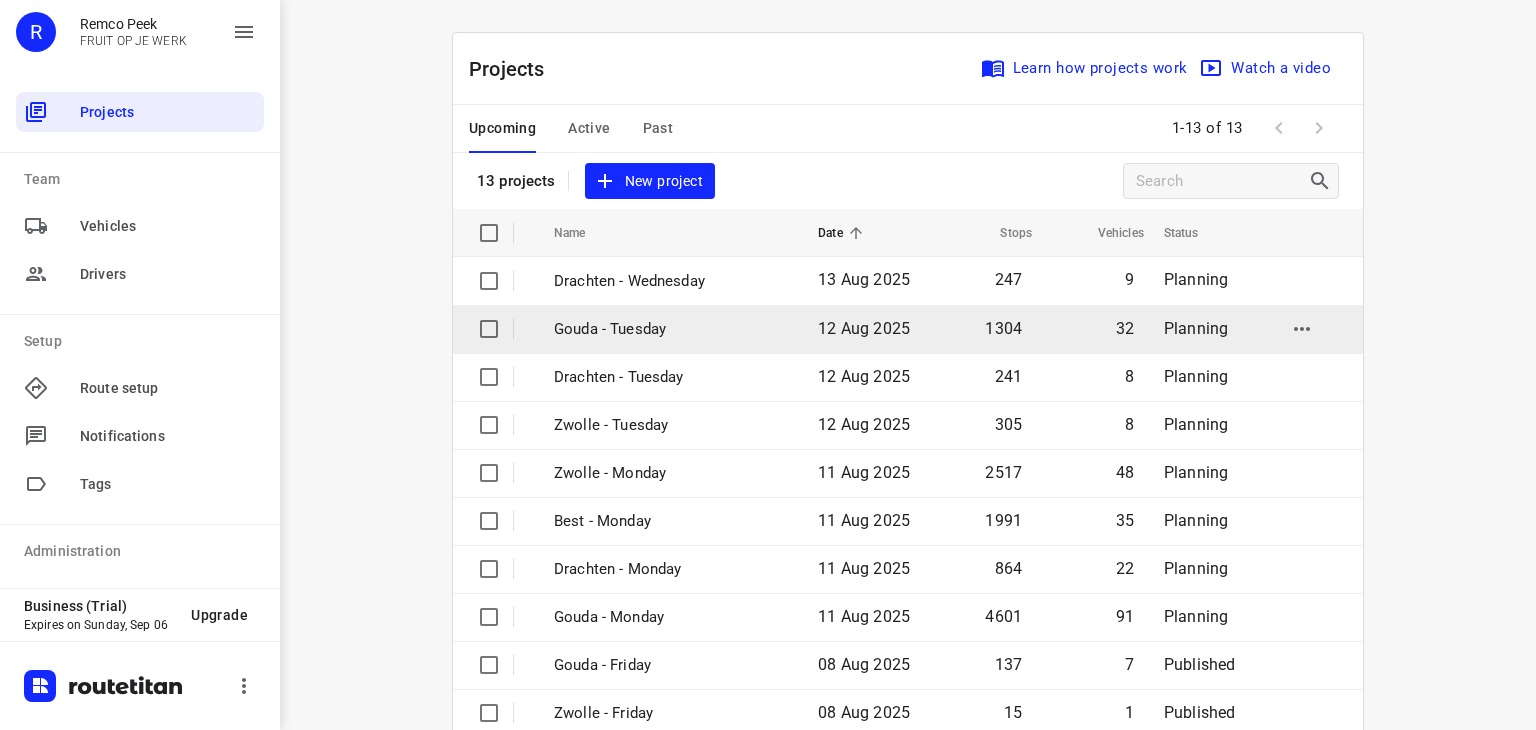 click on "Gouda - Tuesday" at bounding box center [671, 329] 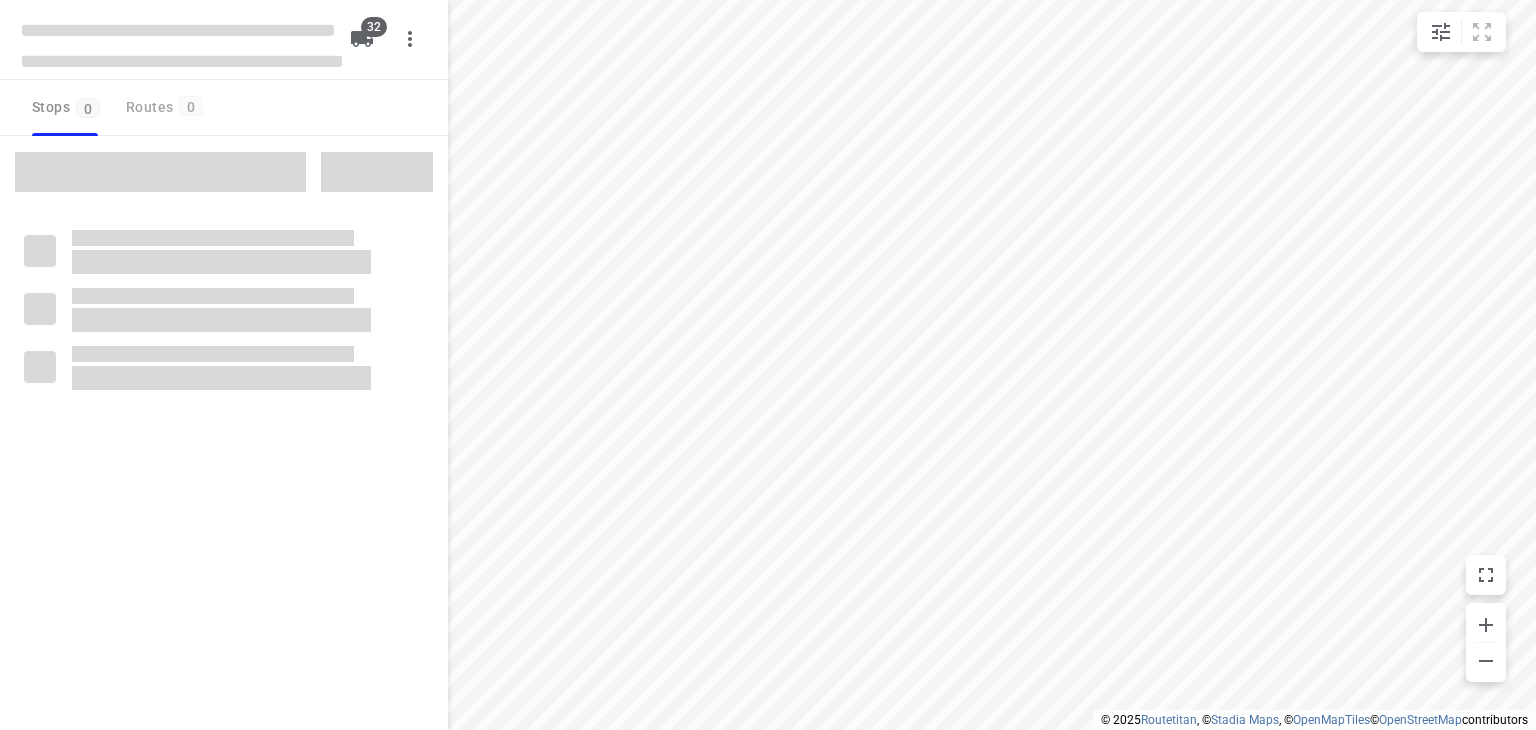 type on "distance" 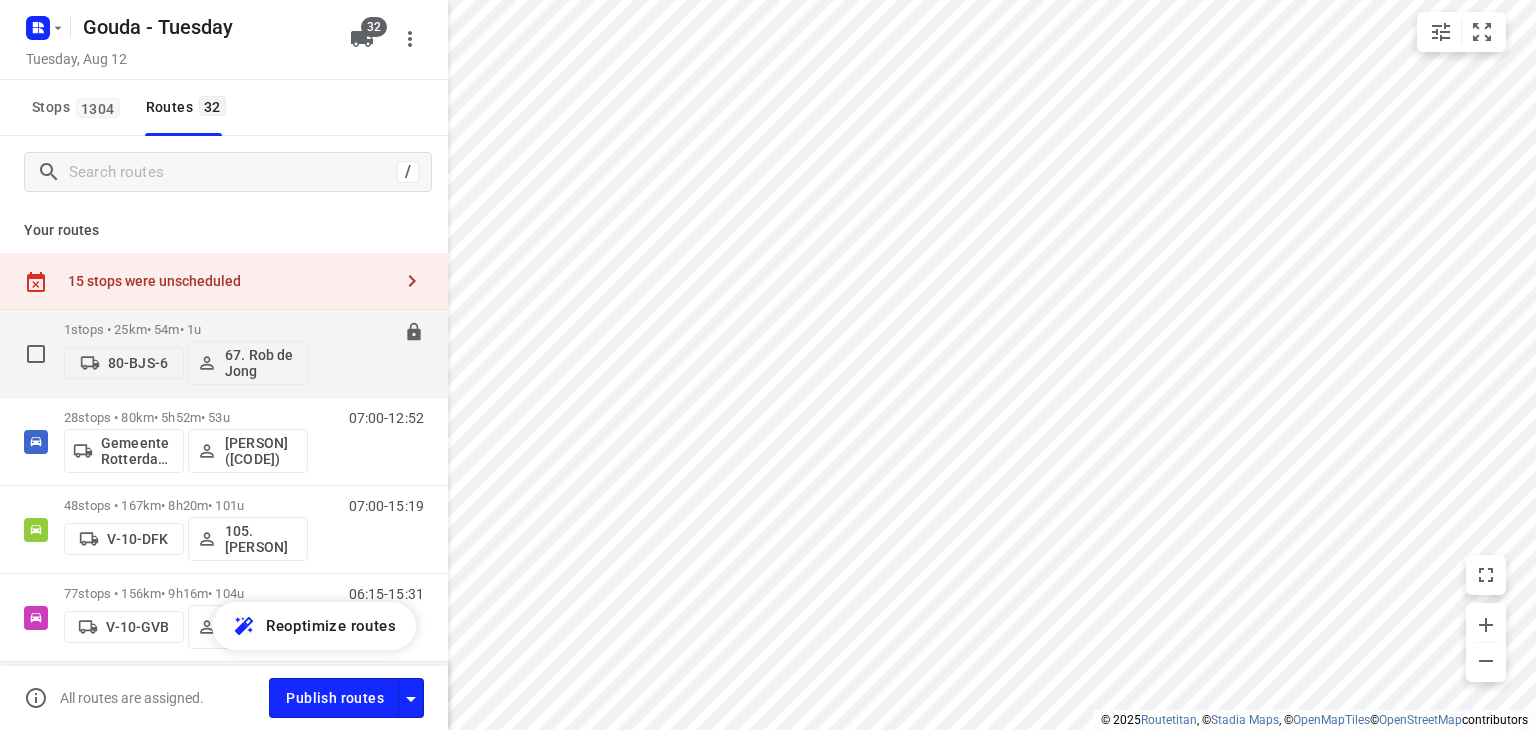 click on "1  stops •   25km  •   54m  • 1u" at bounding box center [186, 329] 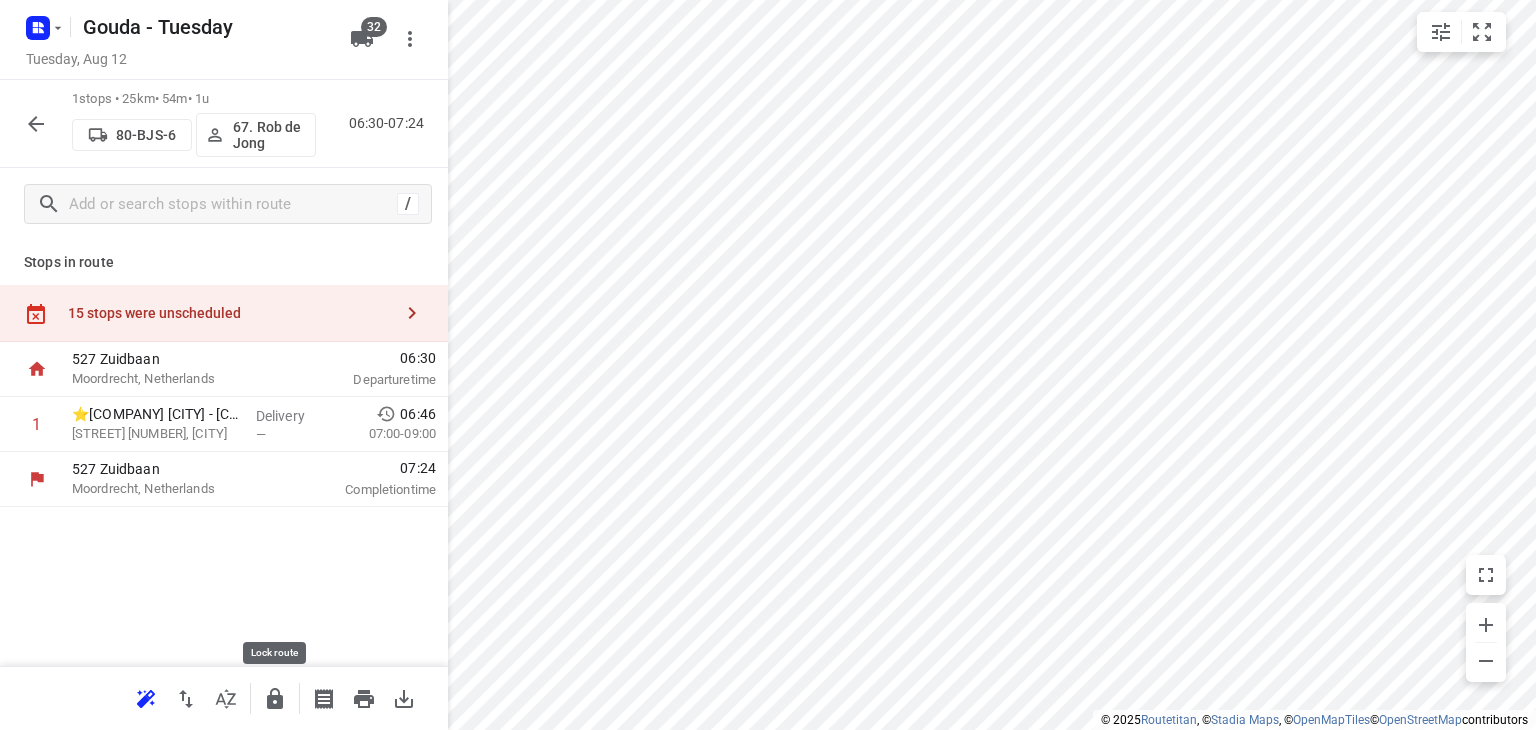 click at bounding box center [275, 699] 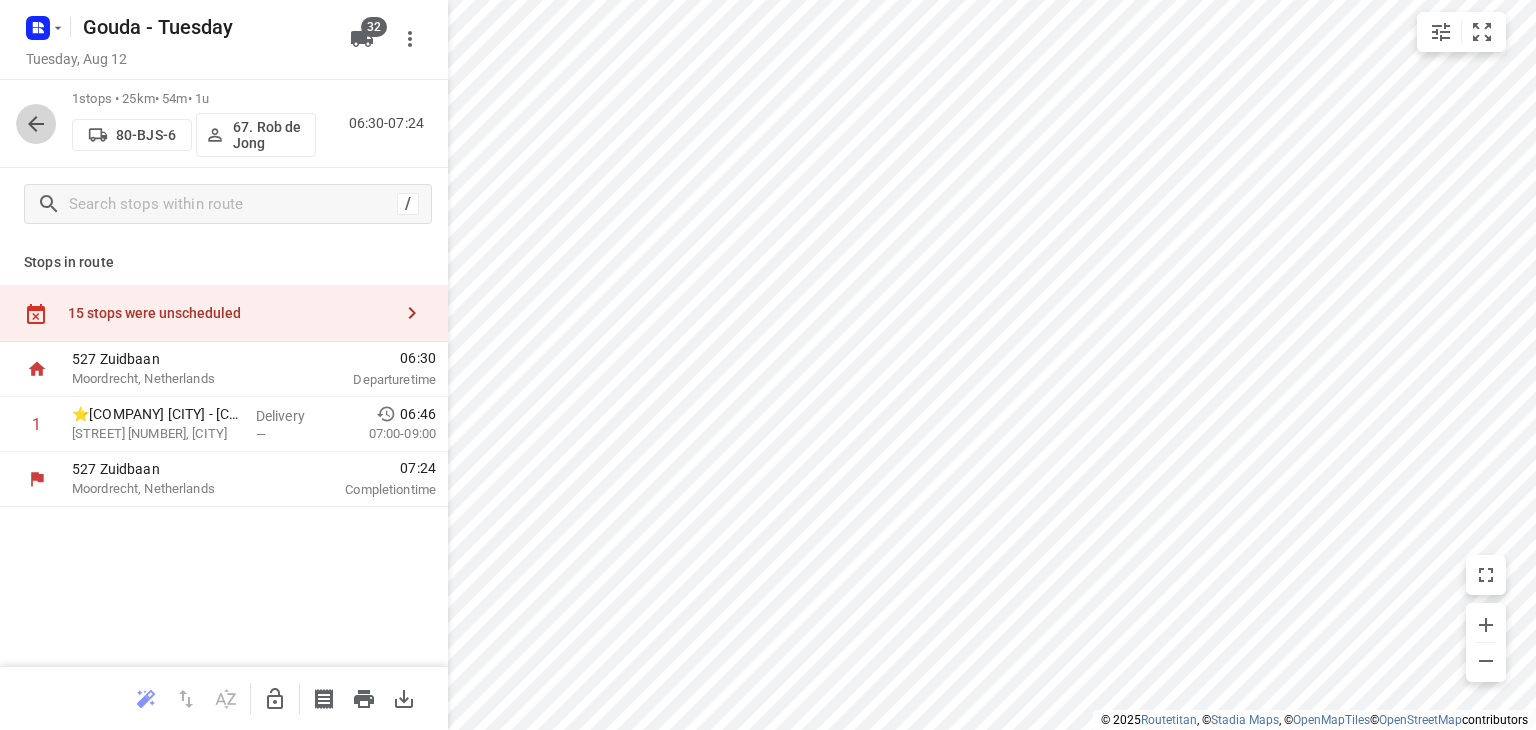 click 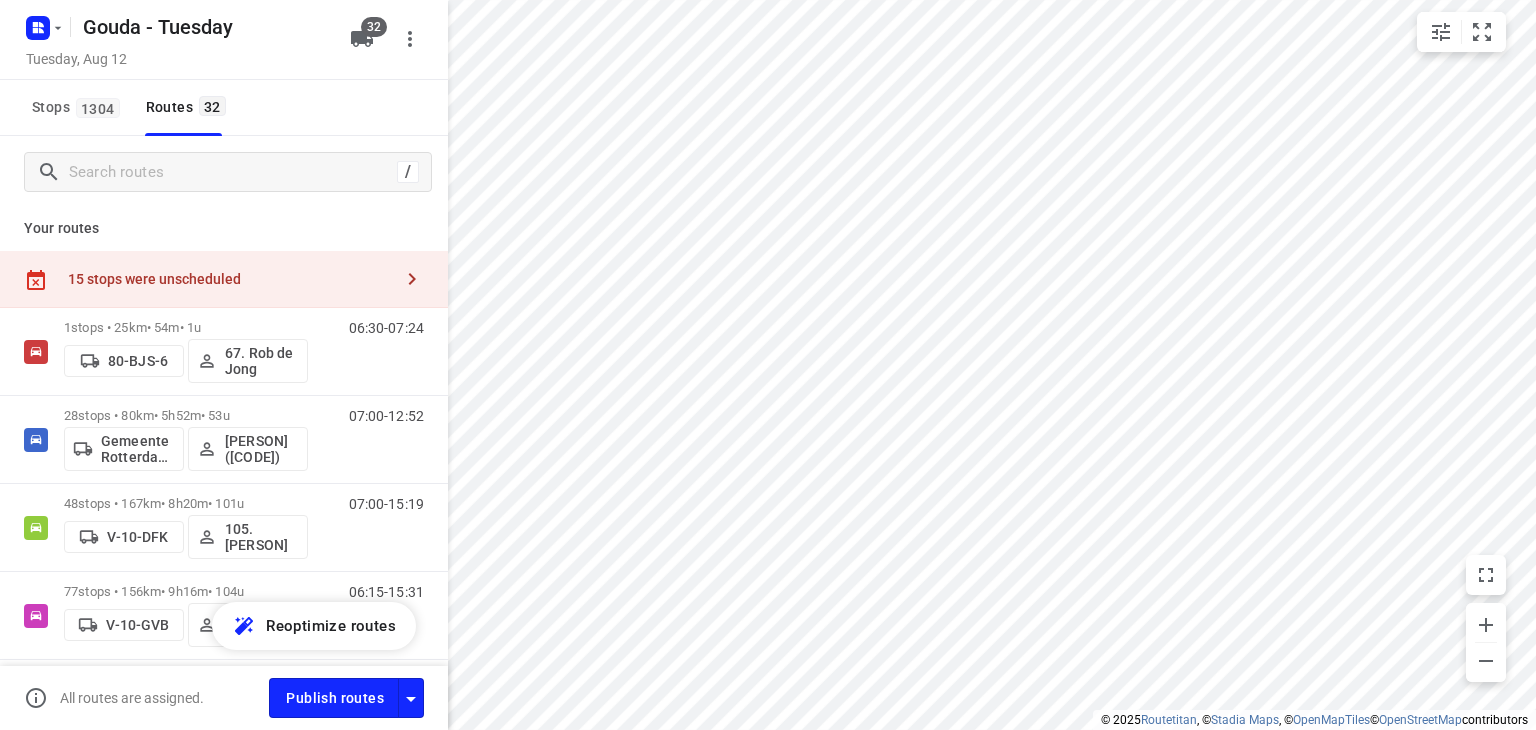 scroll, scrollTop: 0, scrollLeft: 0, axis: both 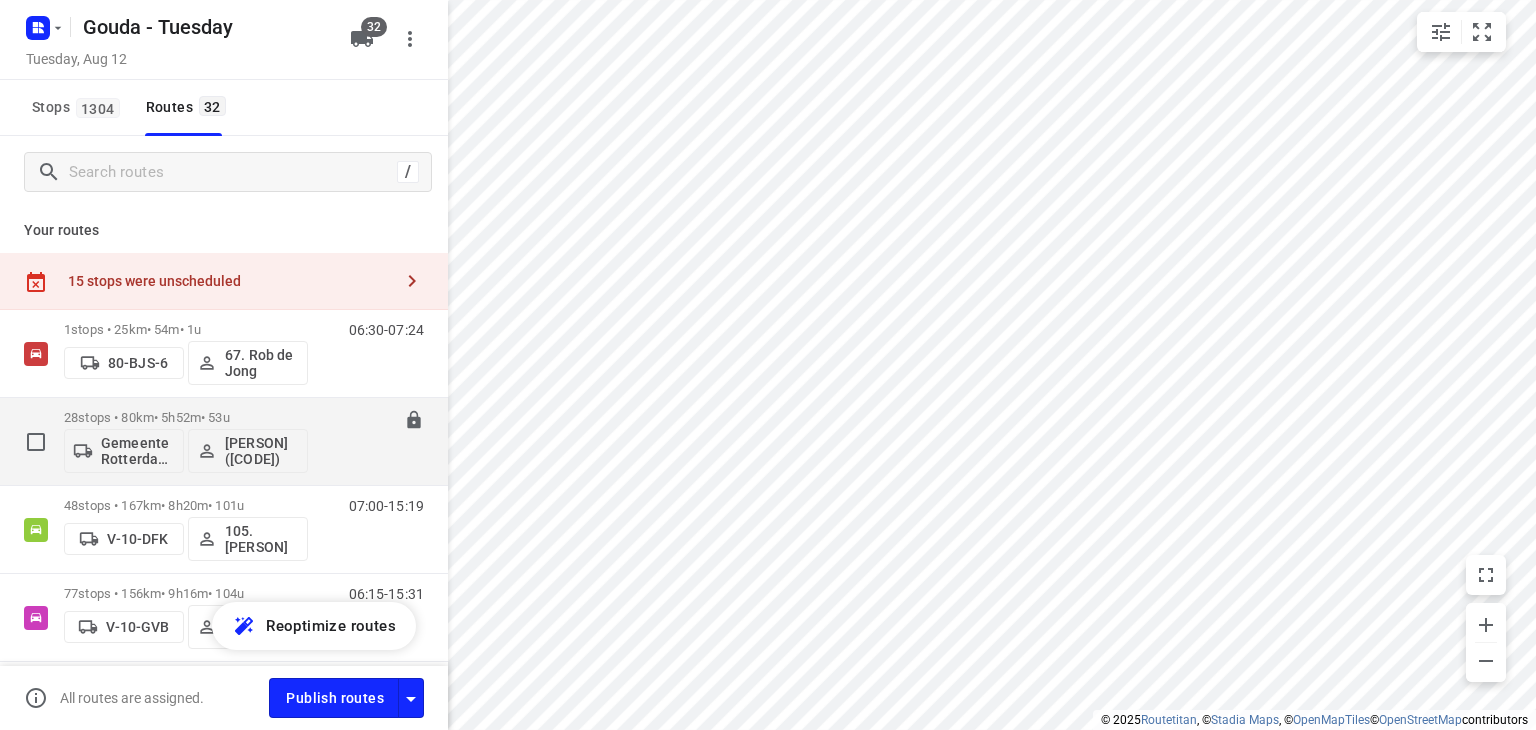 click on "28  stops •   80km  •   5h52m  • 53u" at bounding box center [186, 417] 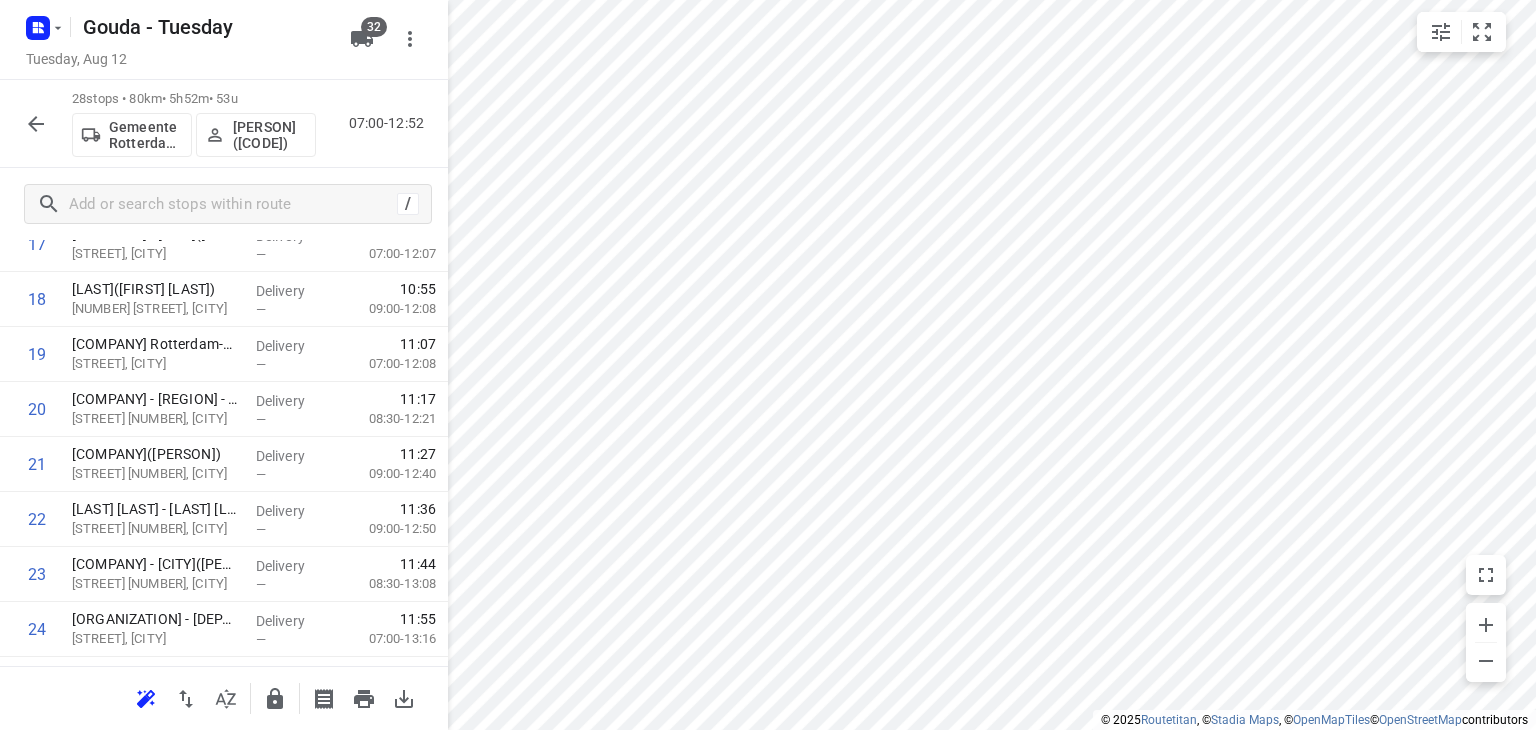 scroll, scrollTop: 1100, scrollLeft: 0, axis: vertical 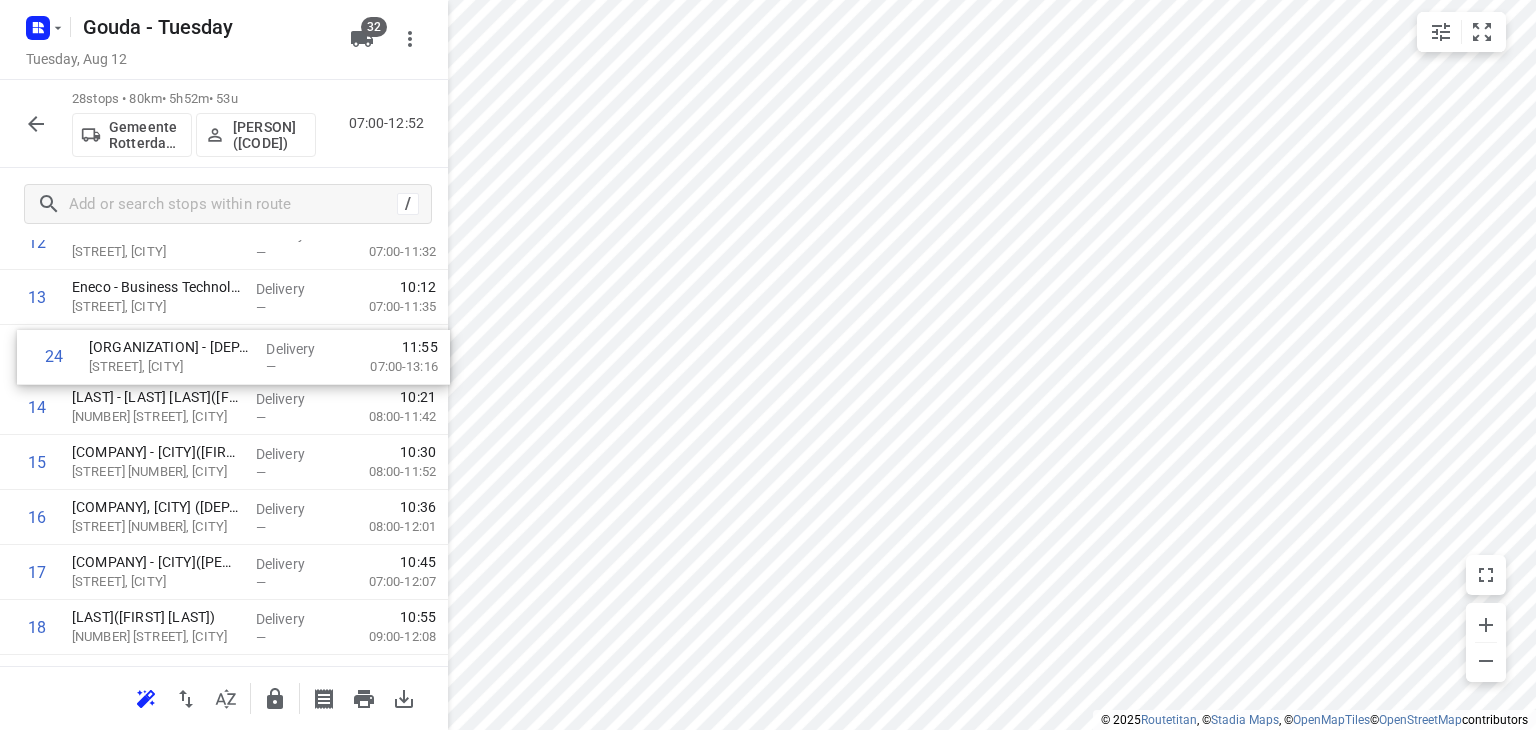 drag, startPoint x: 232, startPoint y: 586, endPoint x: 249, endPoint y: 346, distance: 240.60133 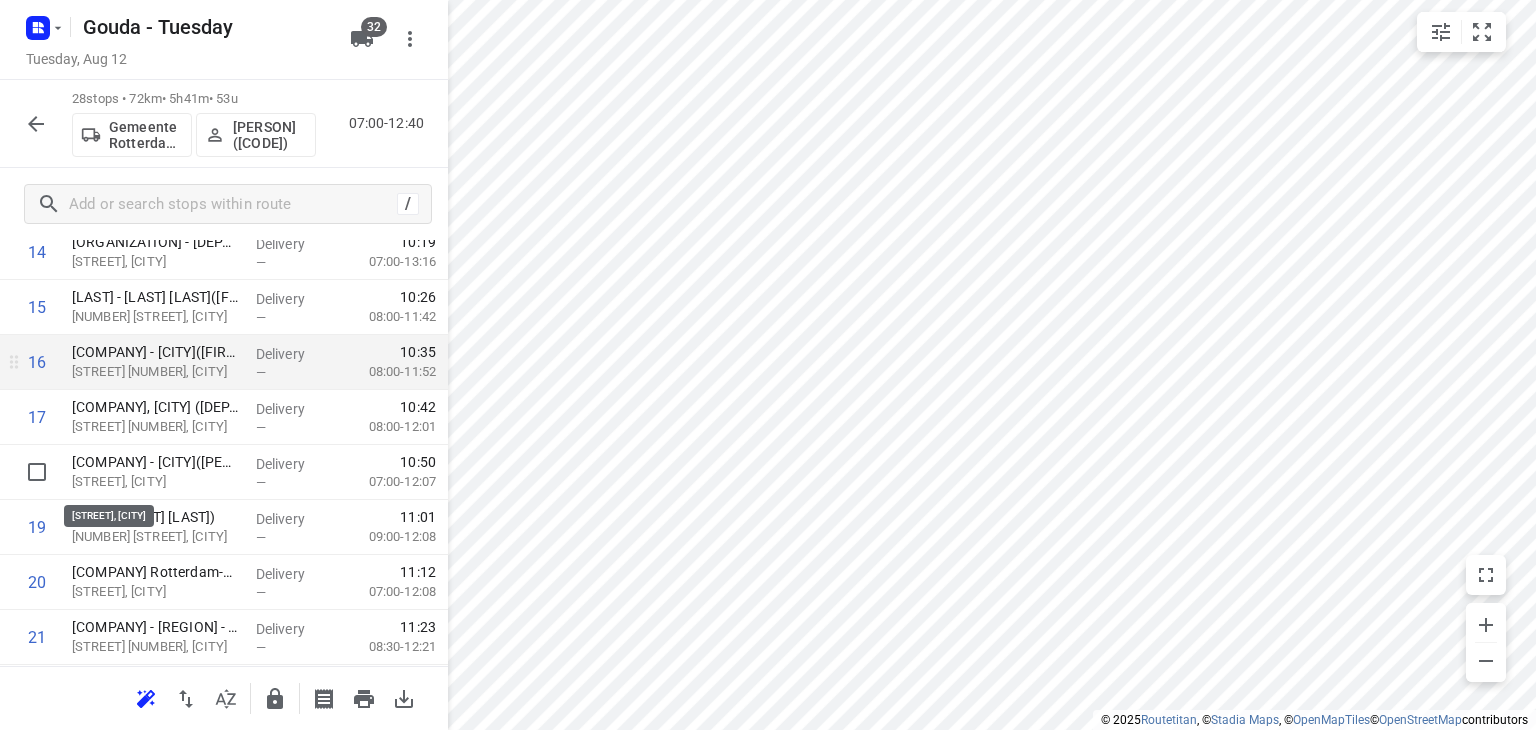 scroll, scrollTop: 987, scrollLeft: 0, axis: vertical 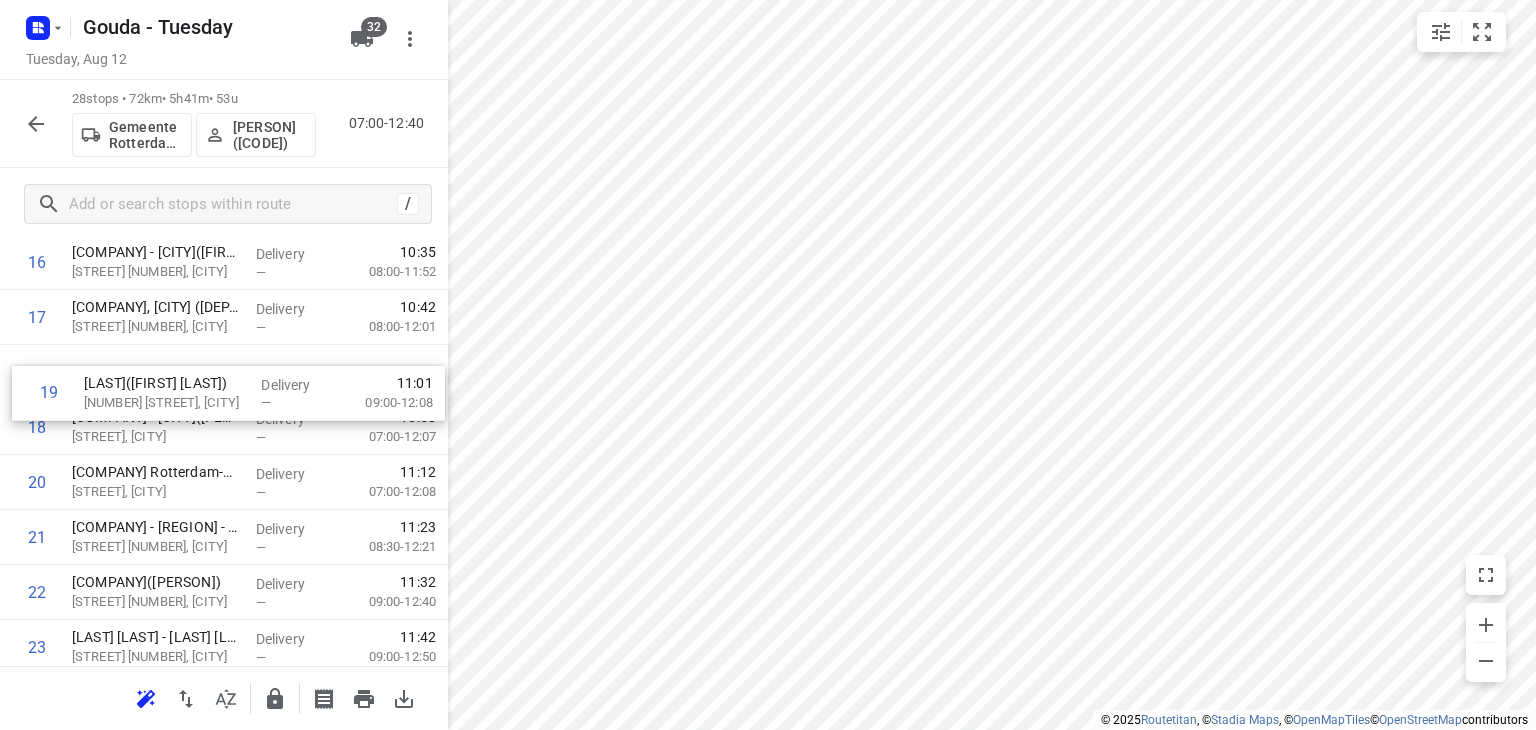 drag, startPoint x: 220, startPoint y: 415, endPoint x: 236, endPoint y: 361, distance: 56.32051 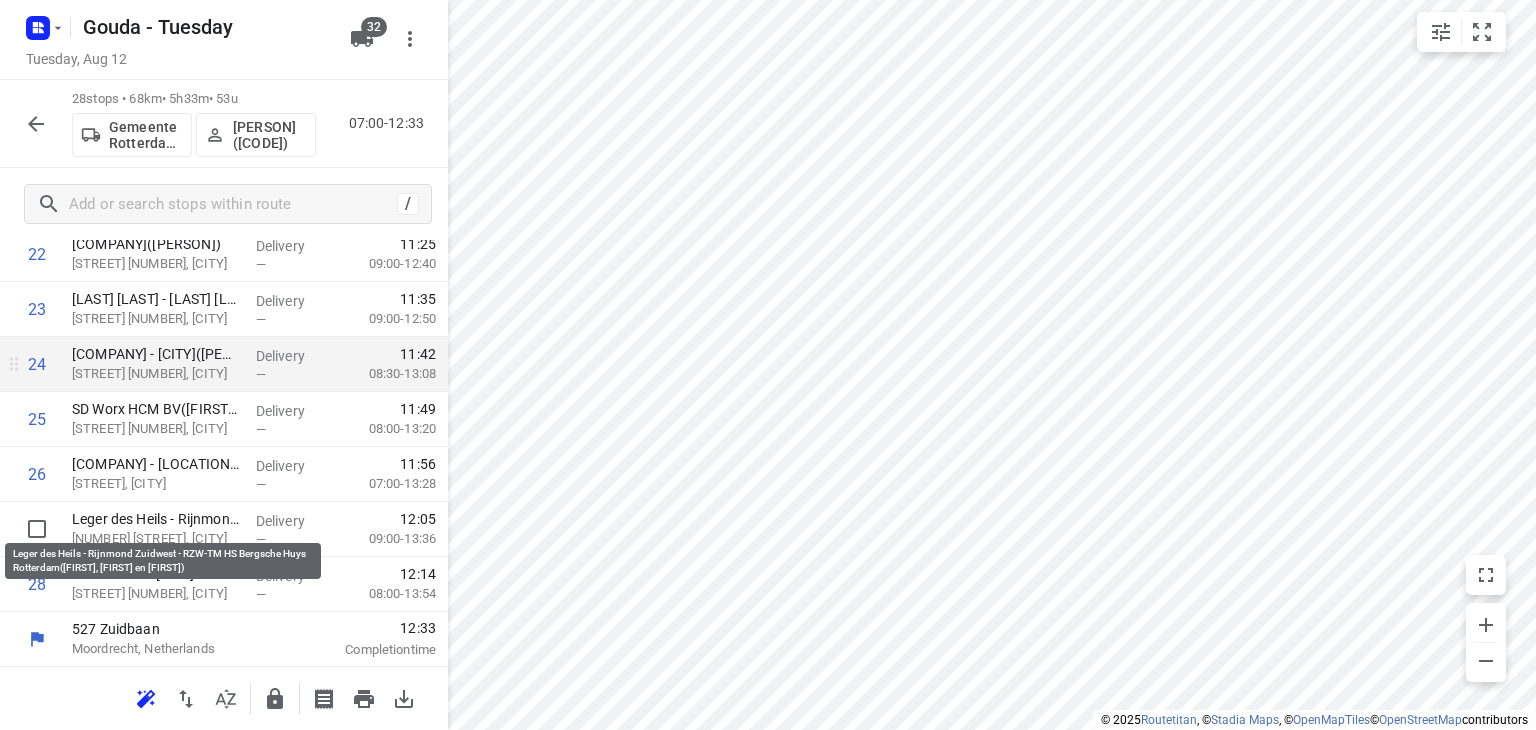scroll, scrollTop: 1326, scrollLeft: 0, axis: vertical 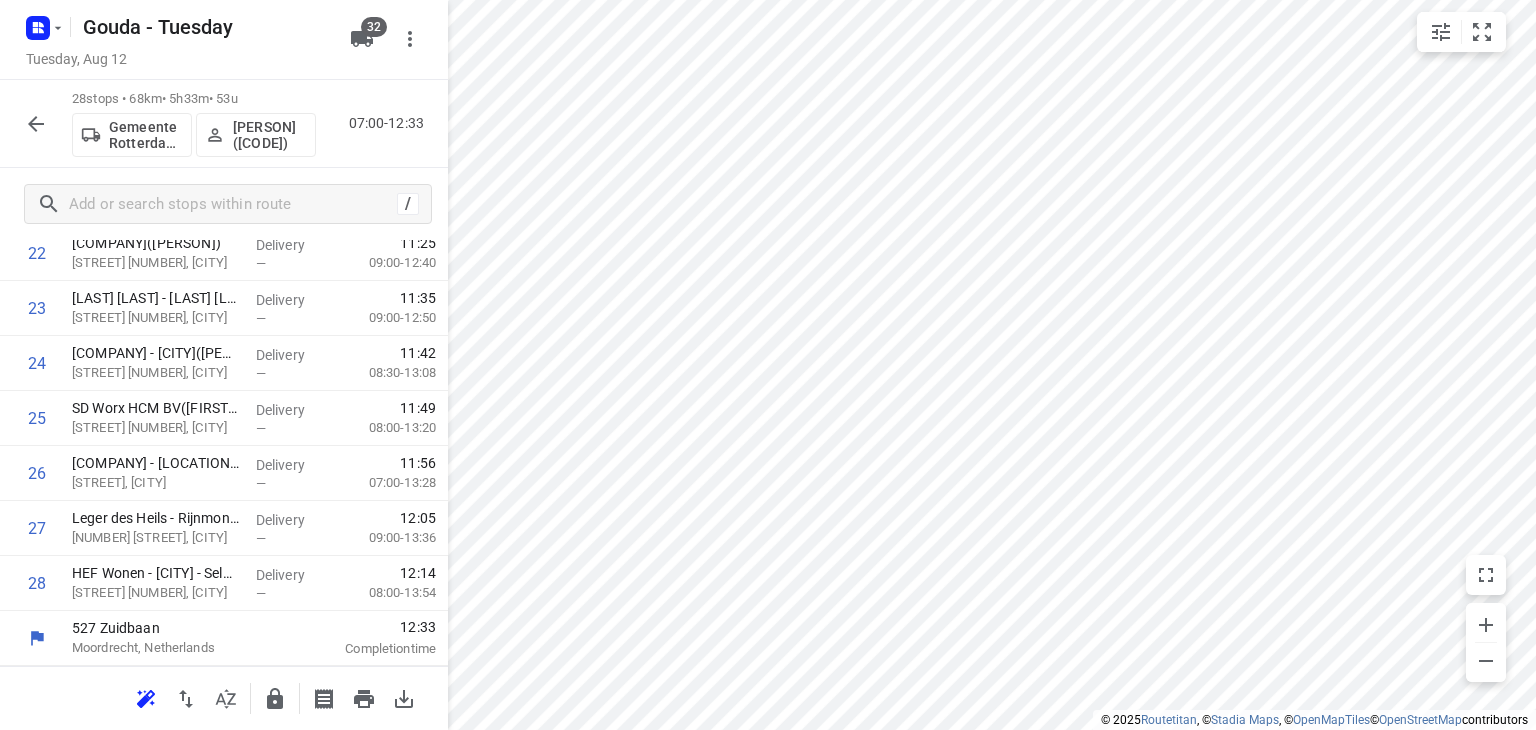 click 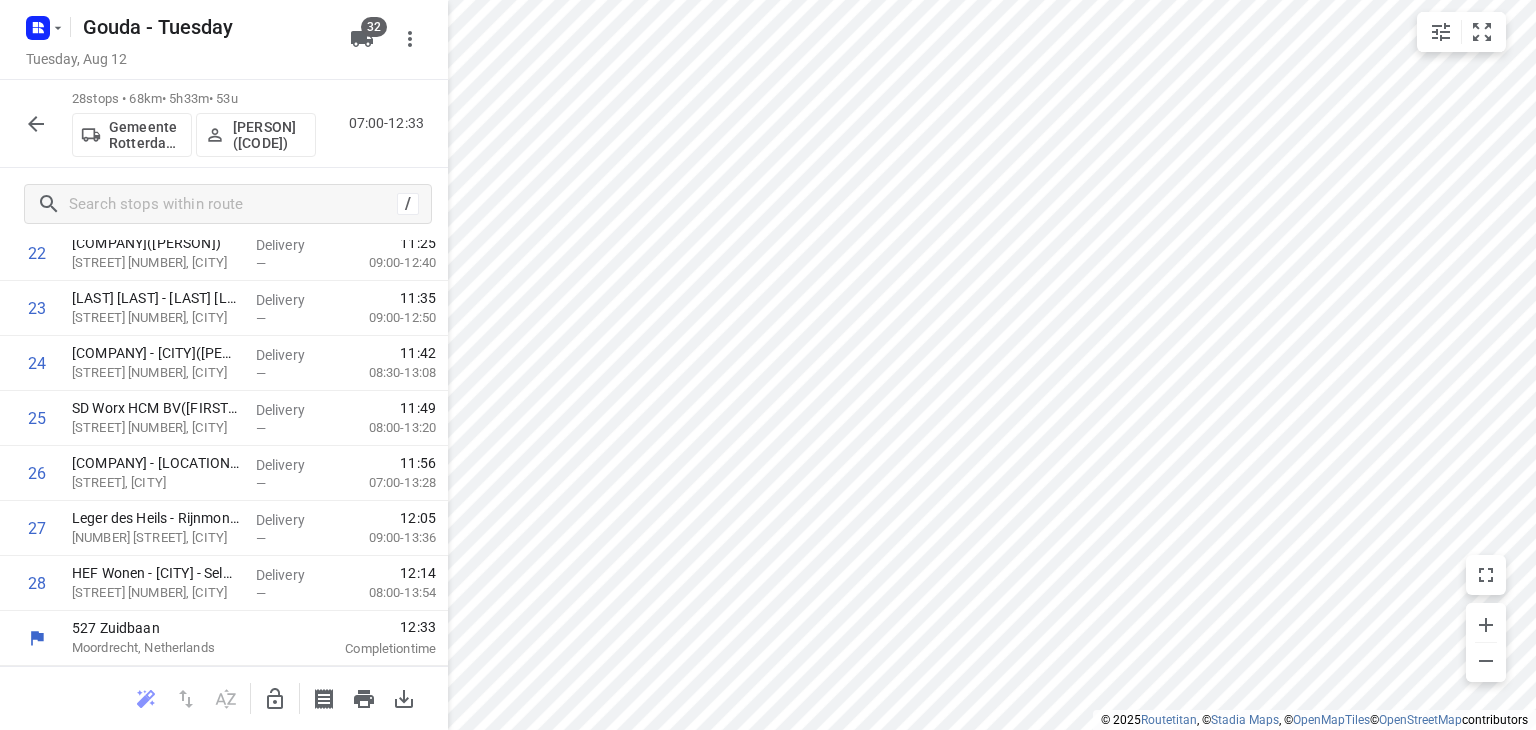 click 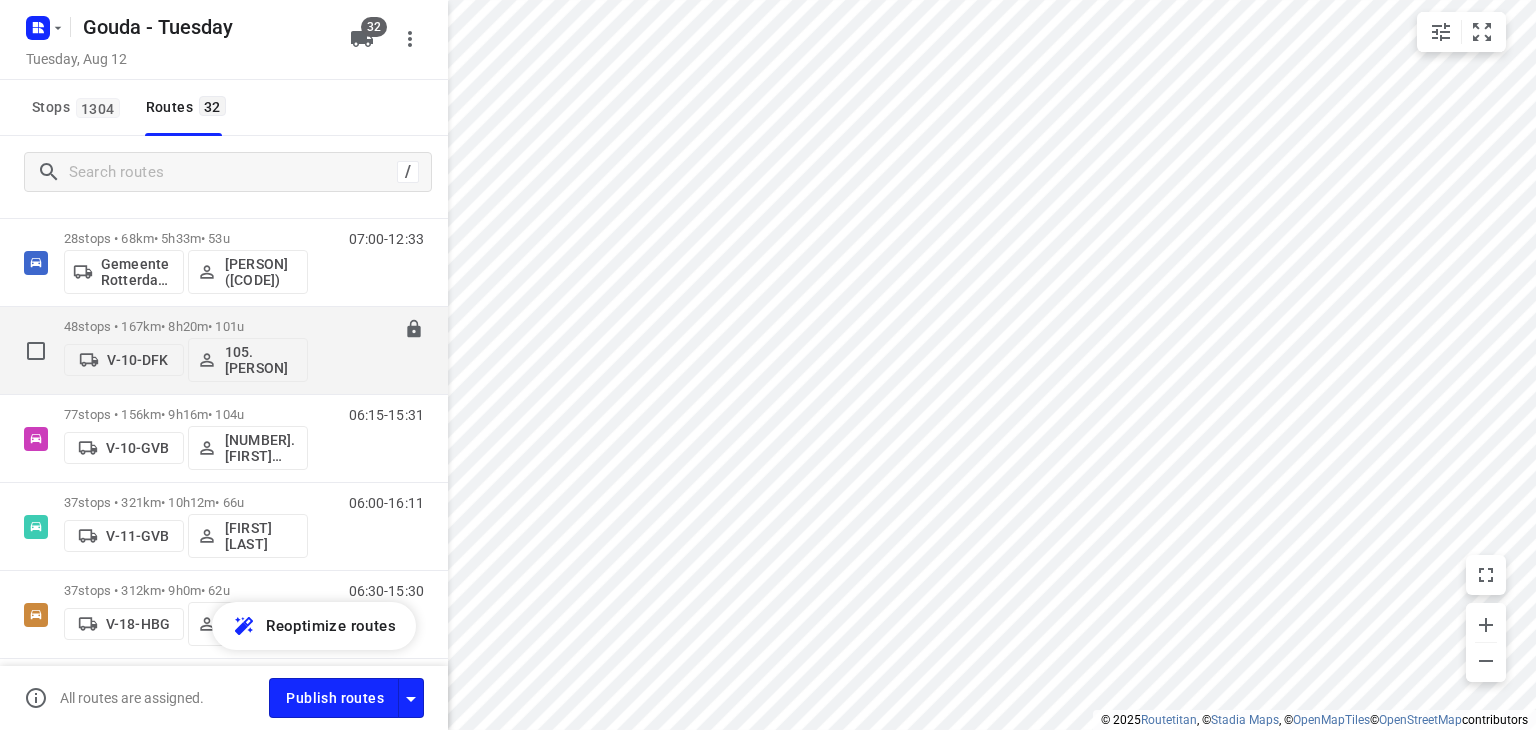 scroll, scrollTop: 200, scrollLeft: 0, axis: vertical 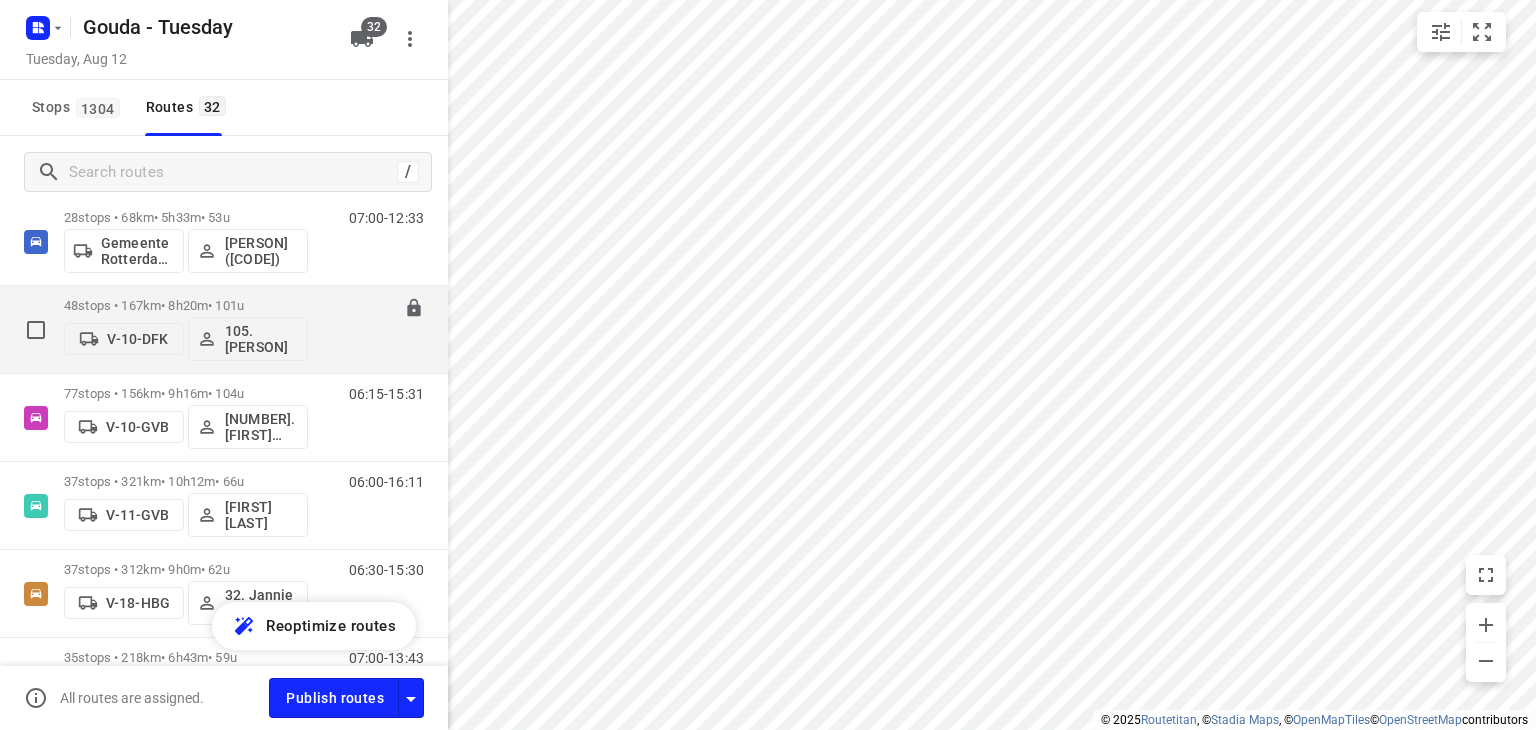 click on "48  stops •   167km  •   8h20m  • 101u" at bounding box center (186, 305) 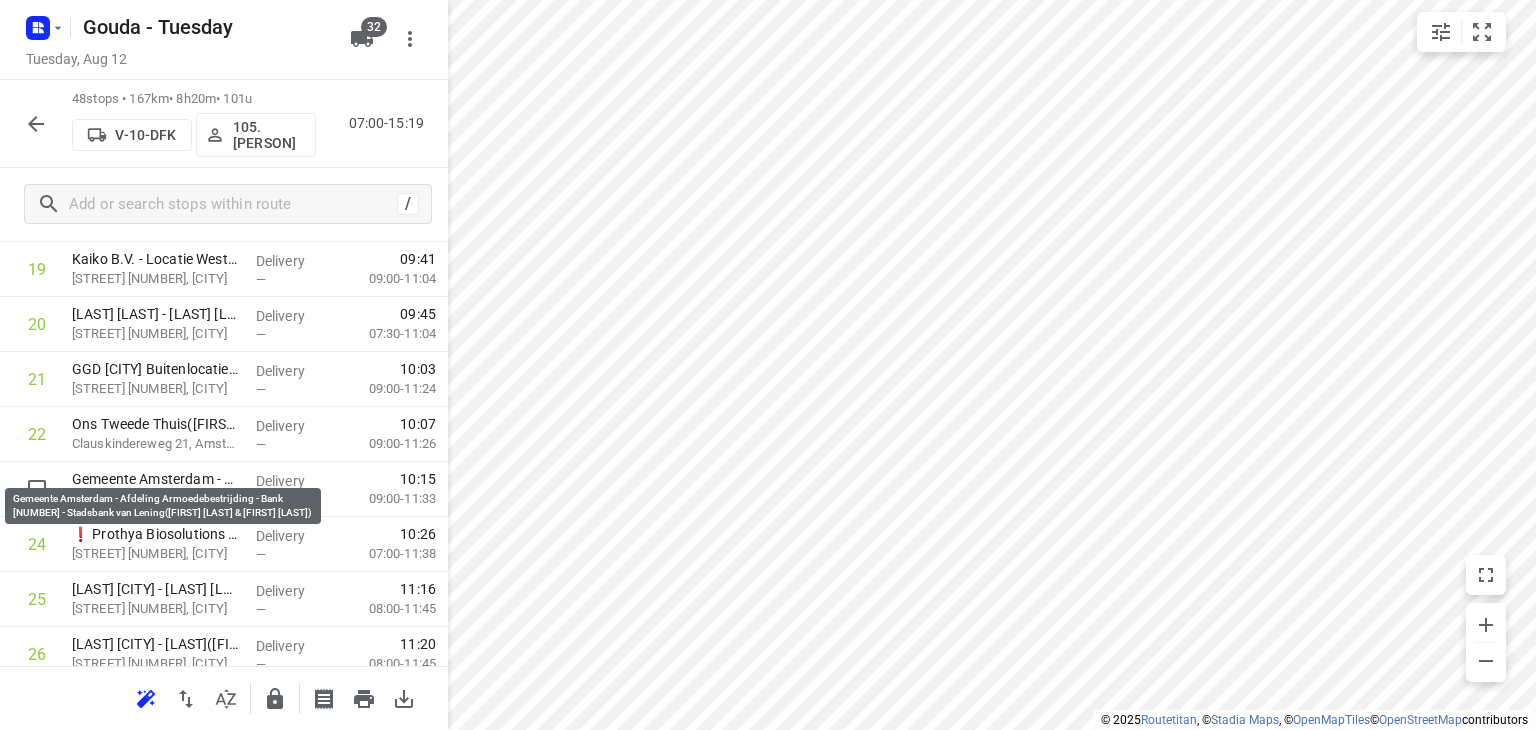 scroll, scrollTop: 1200, scrollLeft: 0, axis: vertical 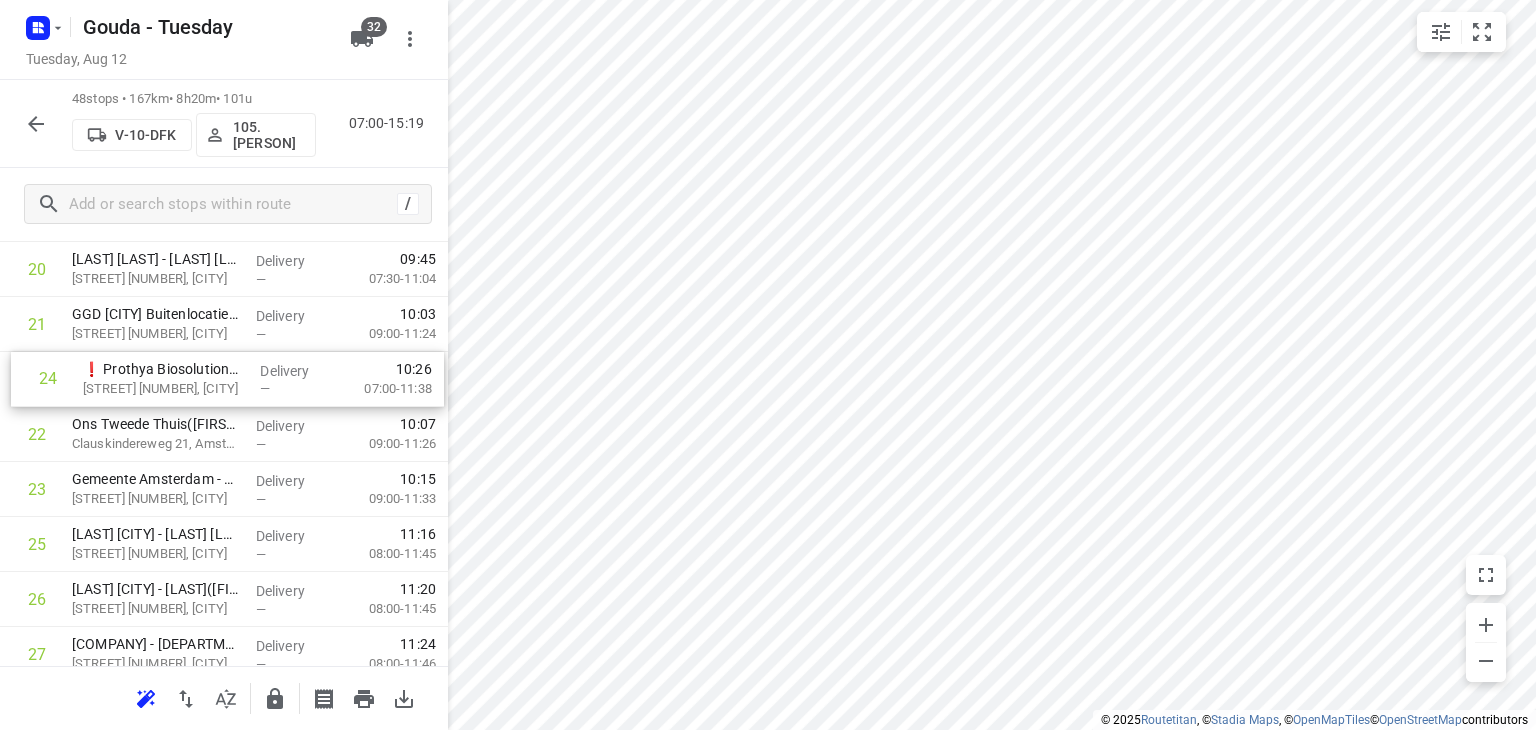 drag, startPoint x: 195, startPoint y: 484, endPoint x: 206, endPoint y: 369, distance: 115.52489 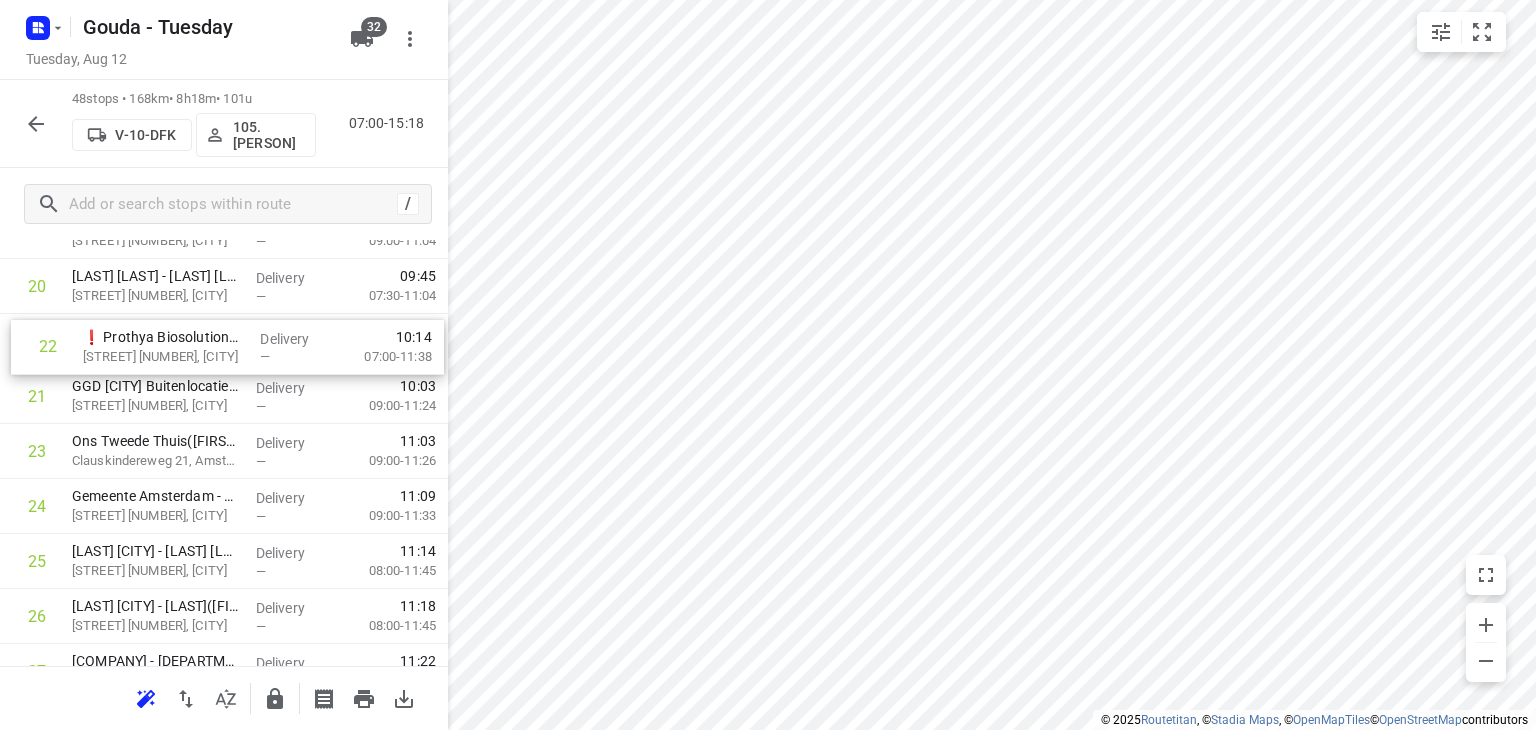 drag, startPoint x: 202, startPoint y: 378, endPoint x: 220, endPoint y: 329, distance: 52.201534 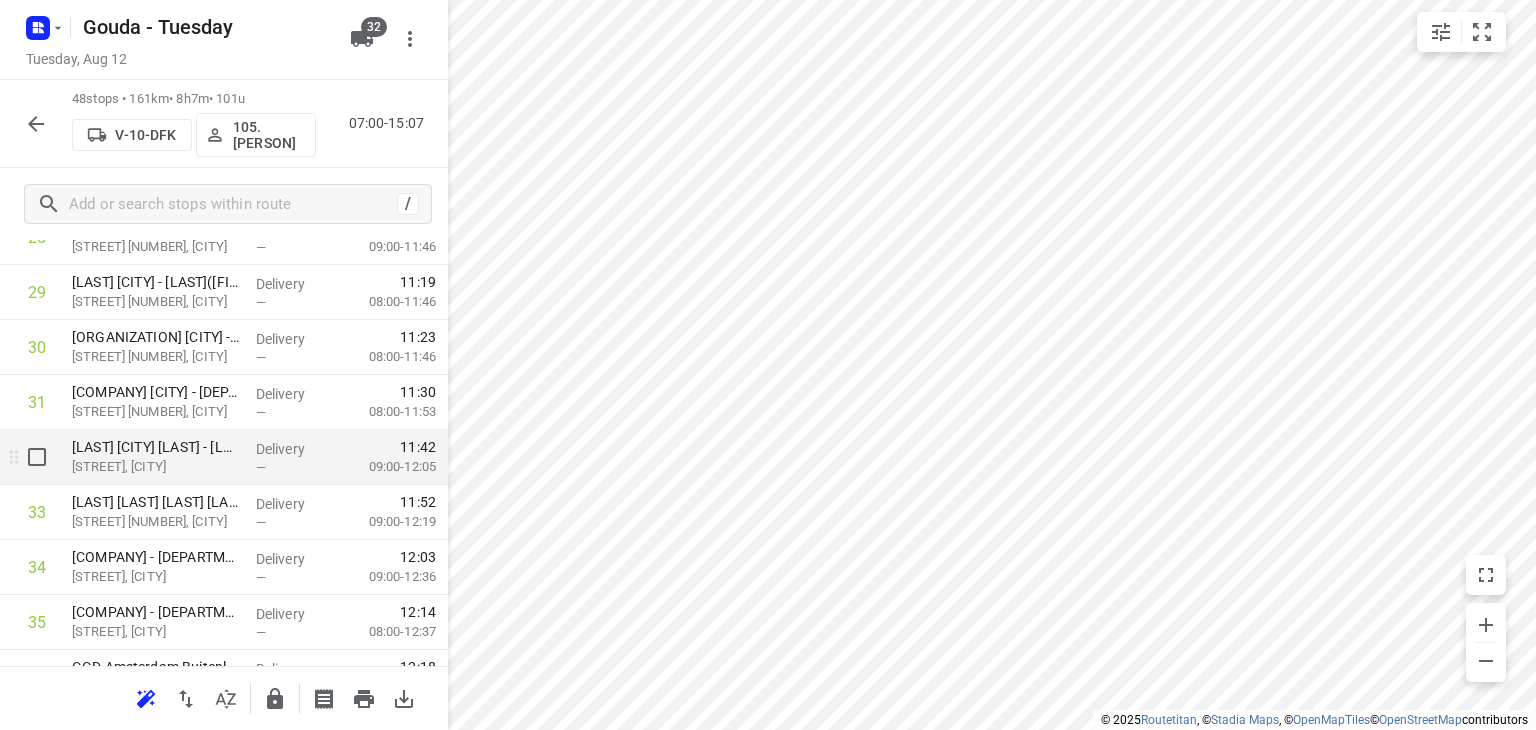 scroll, scrollTop: 1677, scrollLeft: 0, axis: vertical 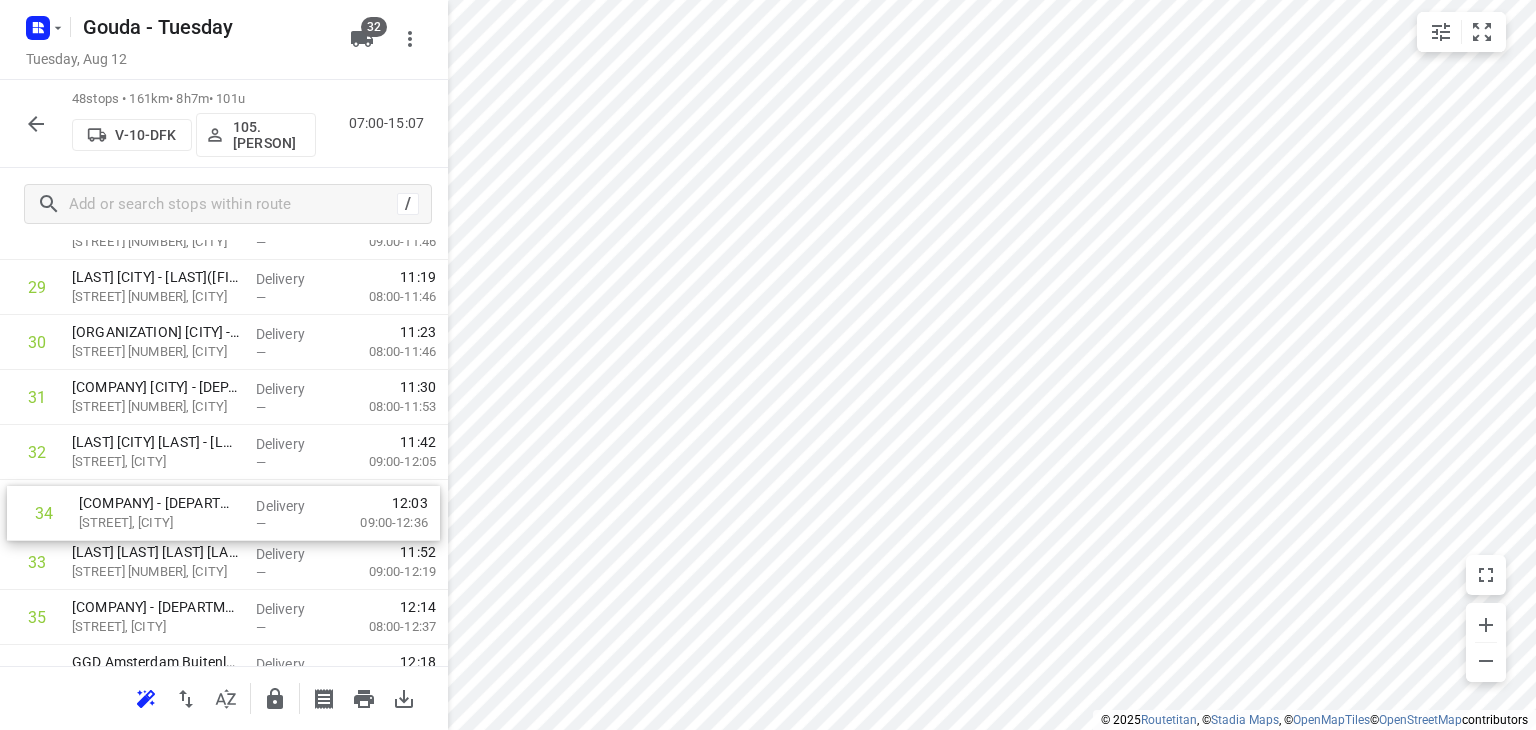 drag, startPoint x: 174, startPoint y: 562, endPoint x: 181, endPoint y: 504, distance: 58.420887 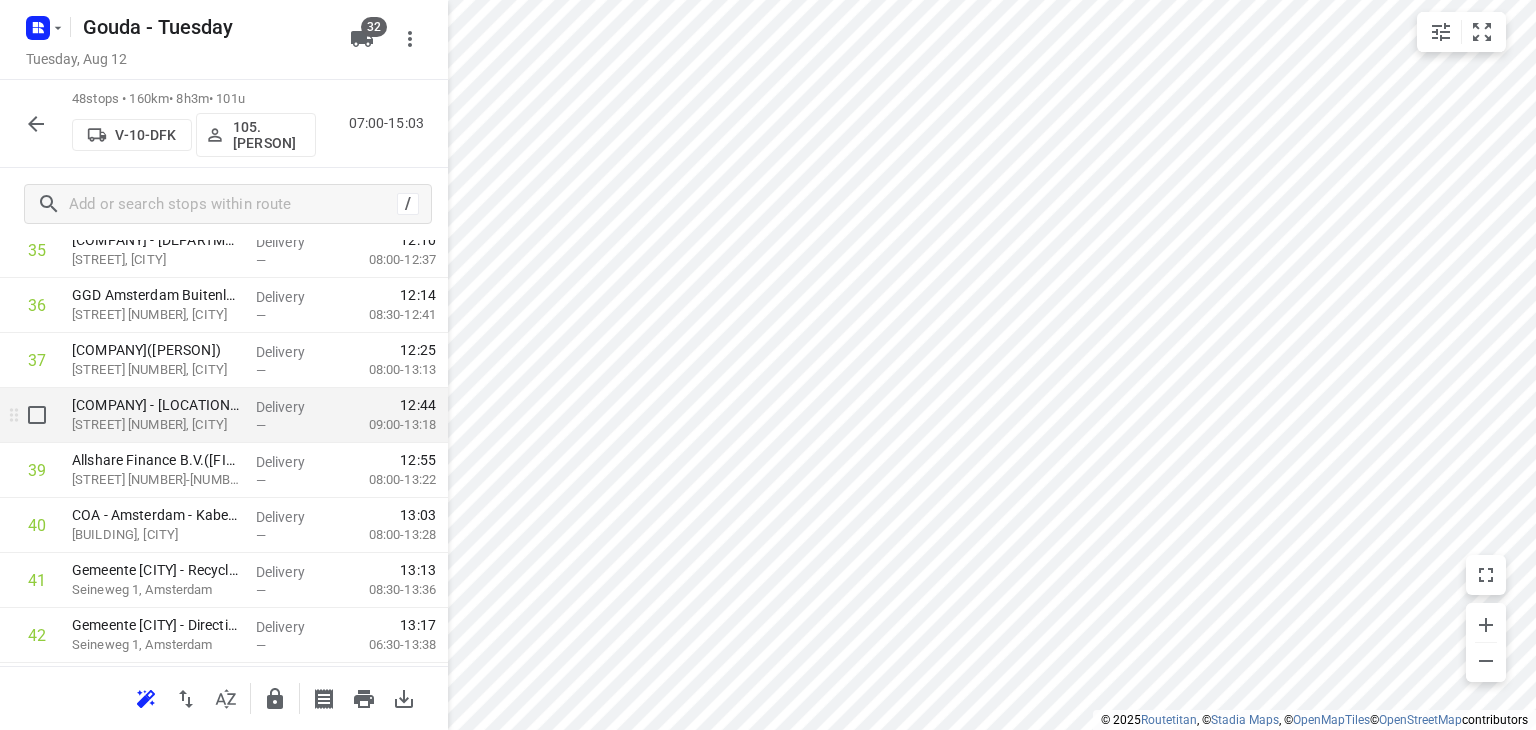 scroll, scrollTop: 2077, scrollLeft: 0, axis: vertical 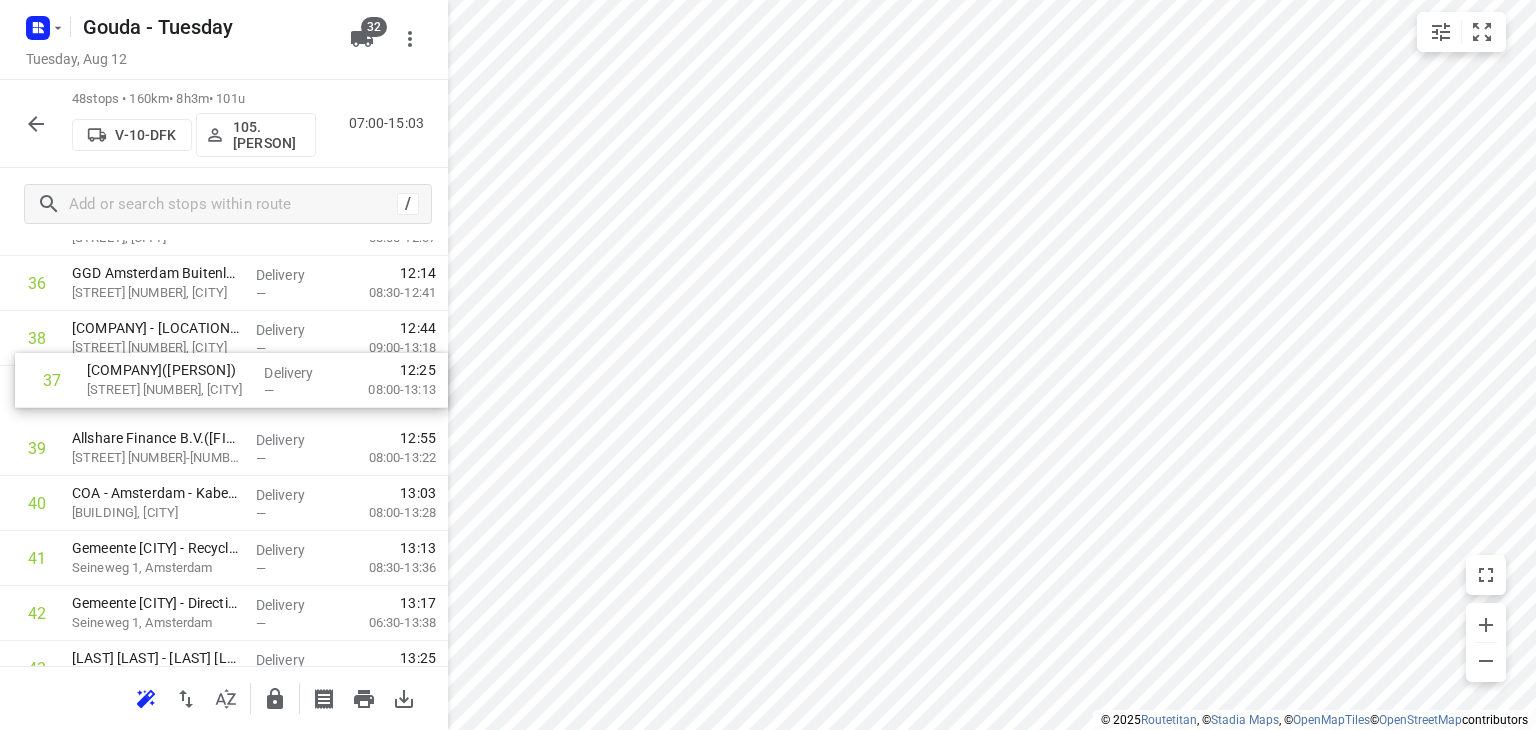 drag, startPoint x: 241, startPoint y: 337, endPoint x: 258, endPoint y: 405, distance: 70.0928 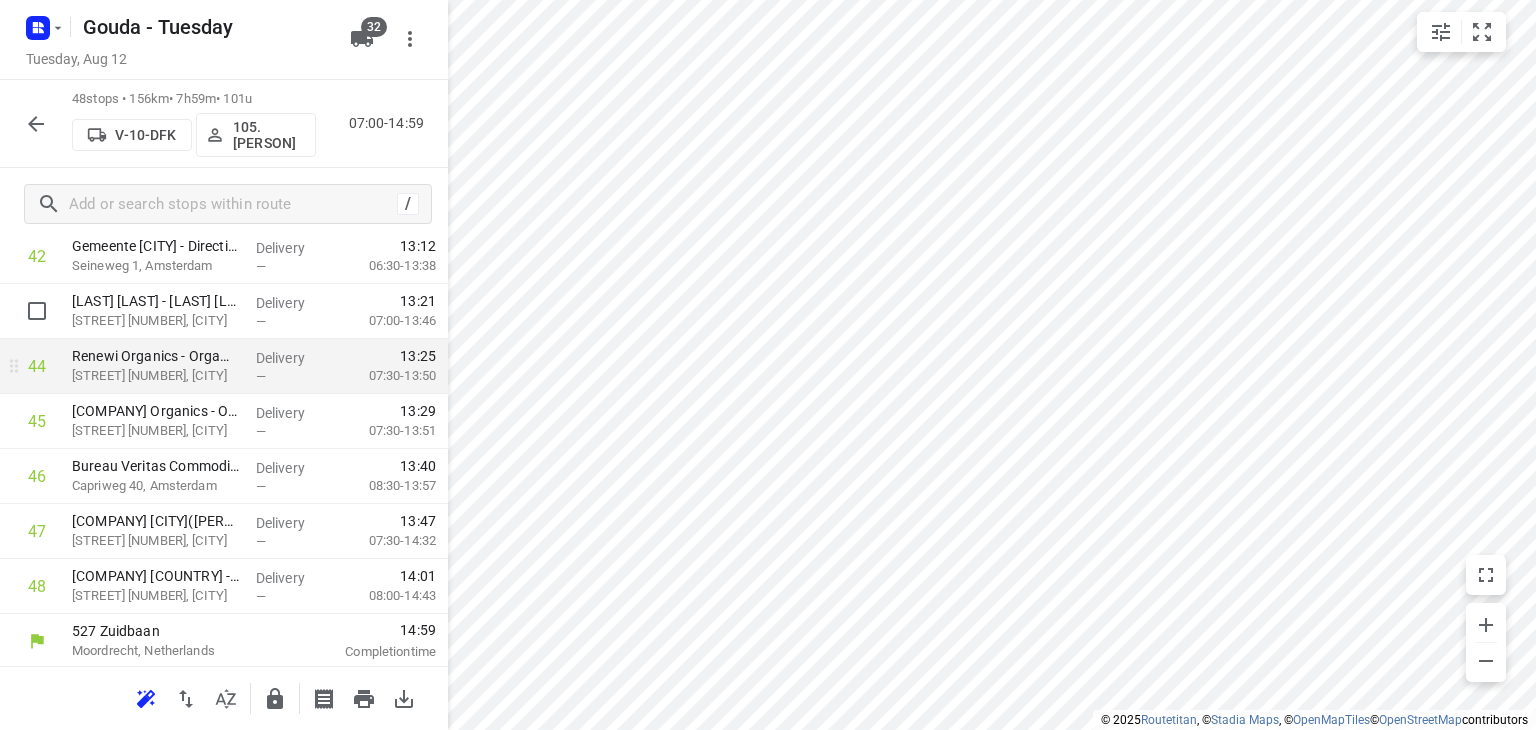 scroll, scrollTop: 2426, scrollLeft: 0, axis: vertical 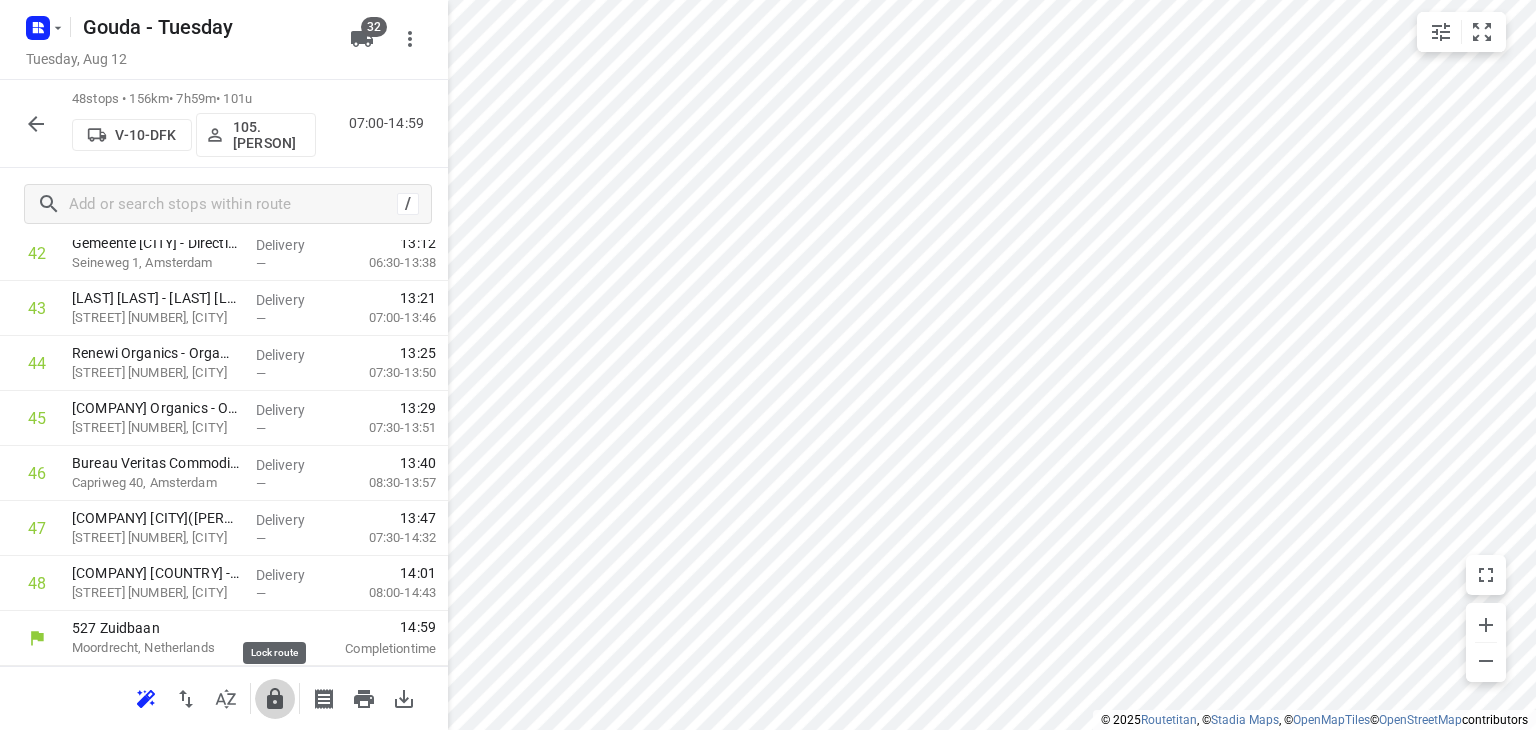 click 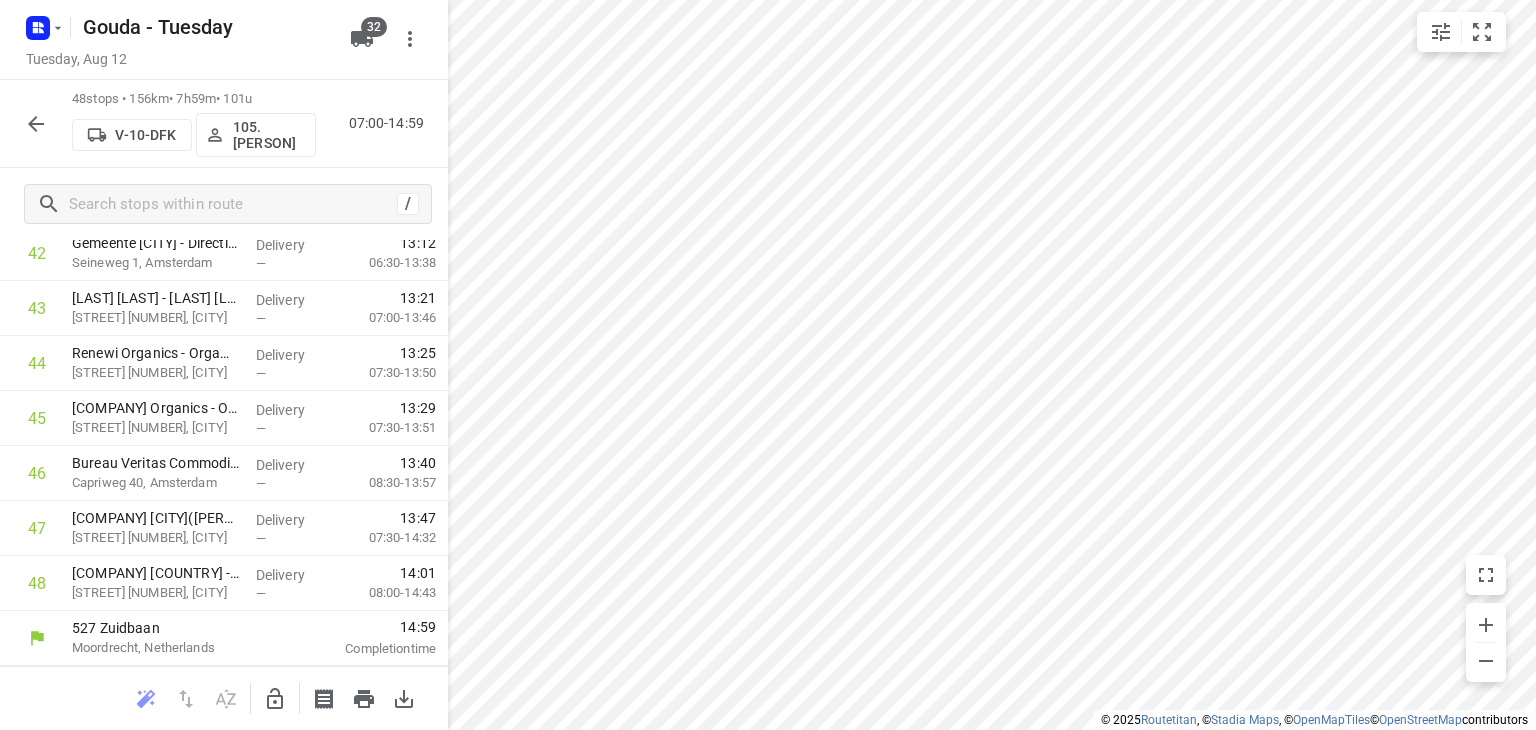 click 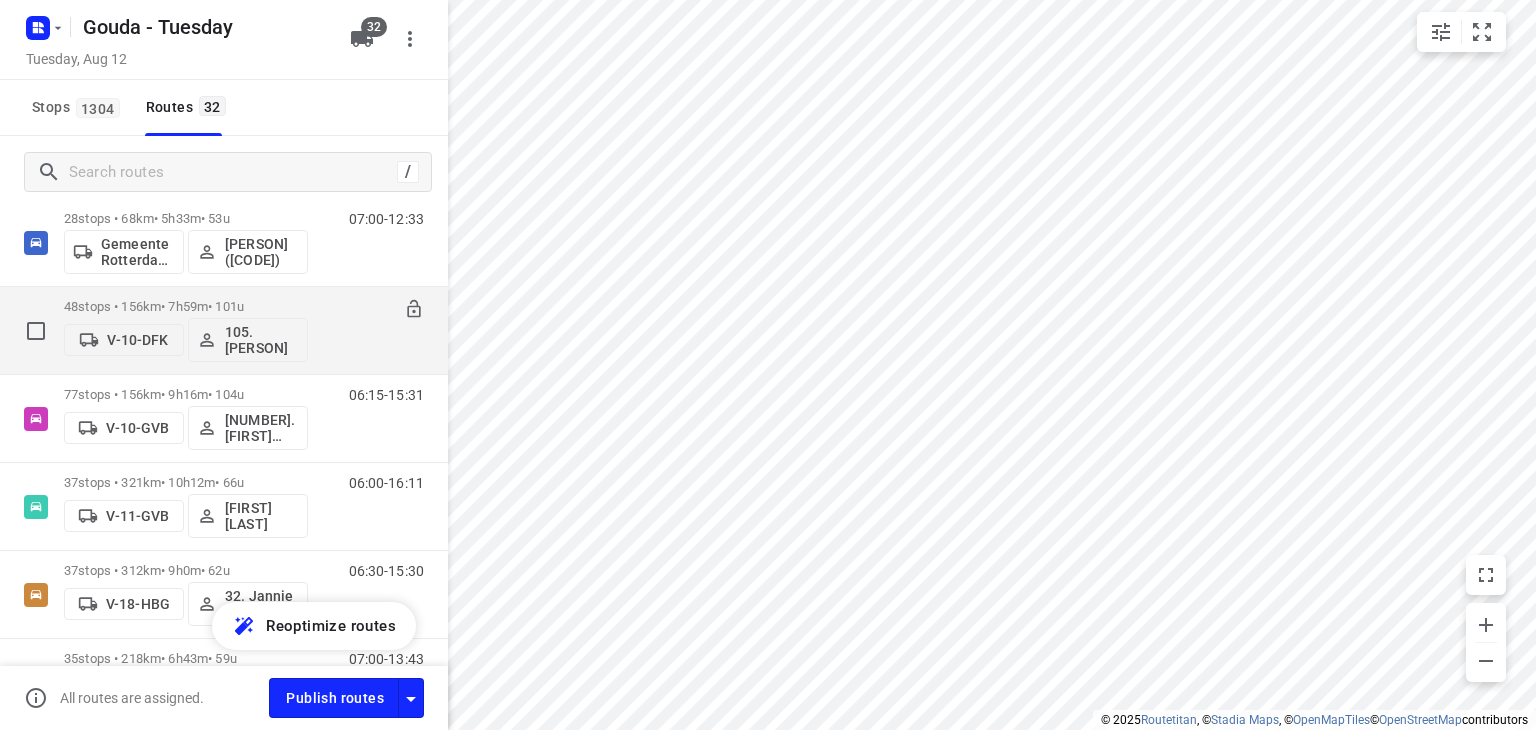 scroll, scrollTop: 200, scrollLeft: 0, axis: vertical 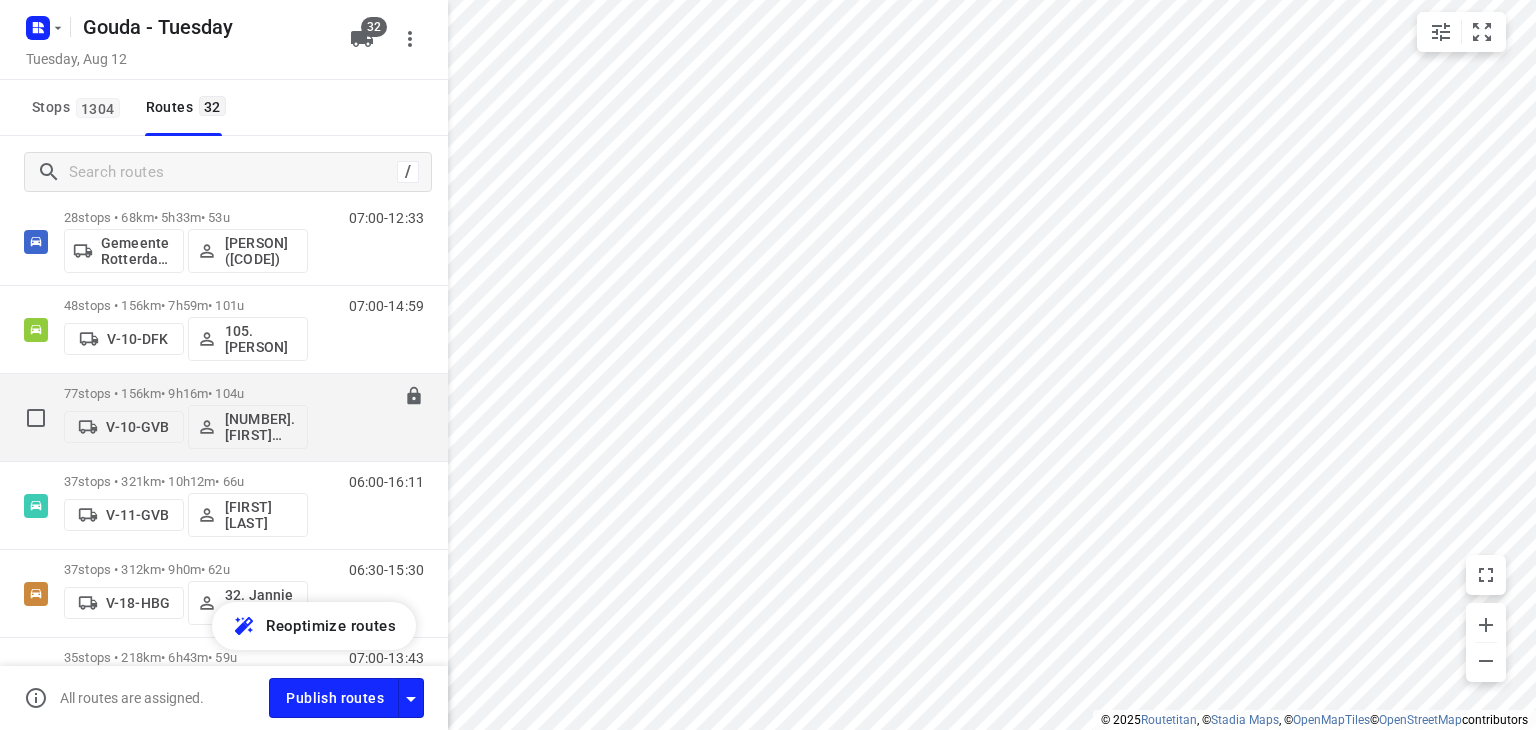 click on "77  stops •   156km  •   9h16m  • 104u" at bounding box center (186, 393) 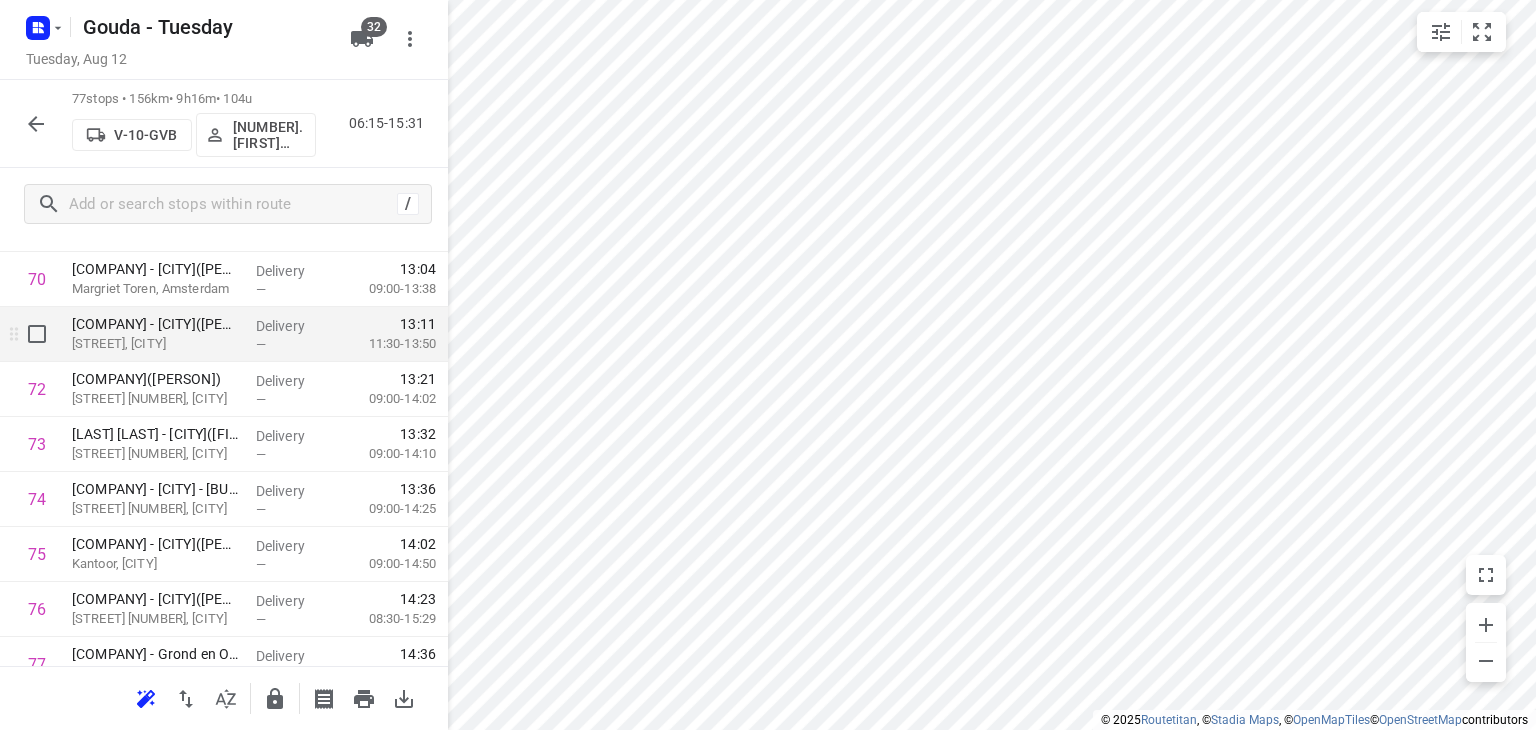 scroll, scrollTop: 4000, scrollLeft: 0, axis: vertical 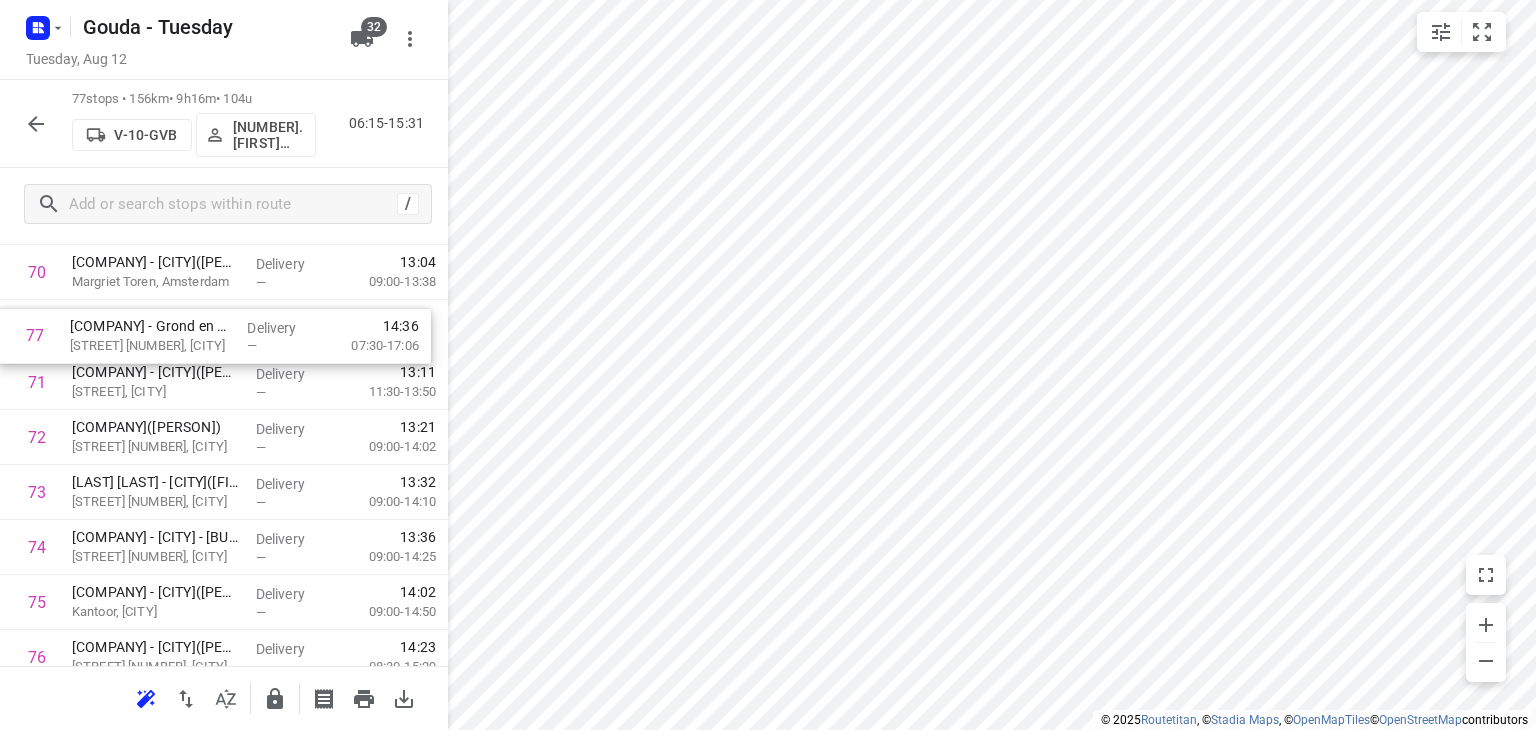 drag, startPoint x: 234, startPoint y: 615, endPoint x: 232, endPoint y: 341, distance: 274.0073 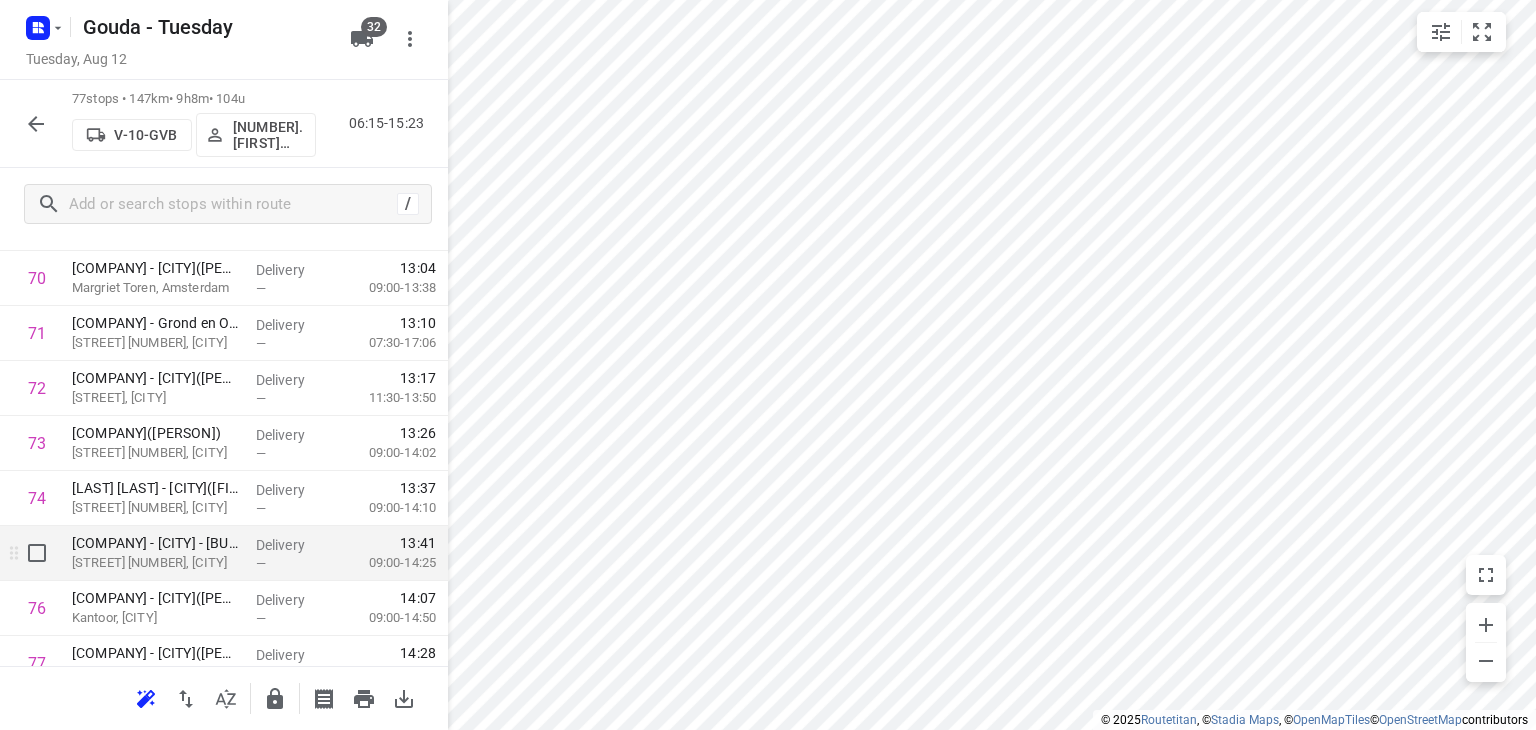 scroll, scrollTop: 4021, scrollLeft: 0, axis: vertical 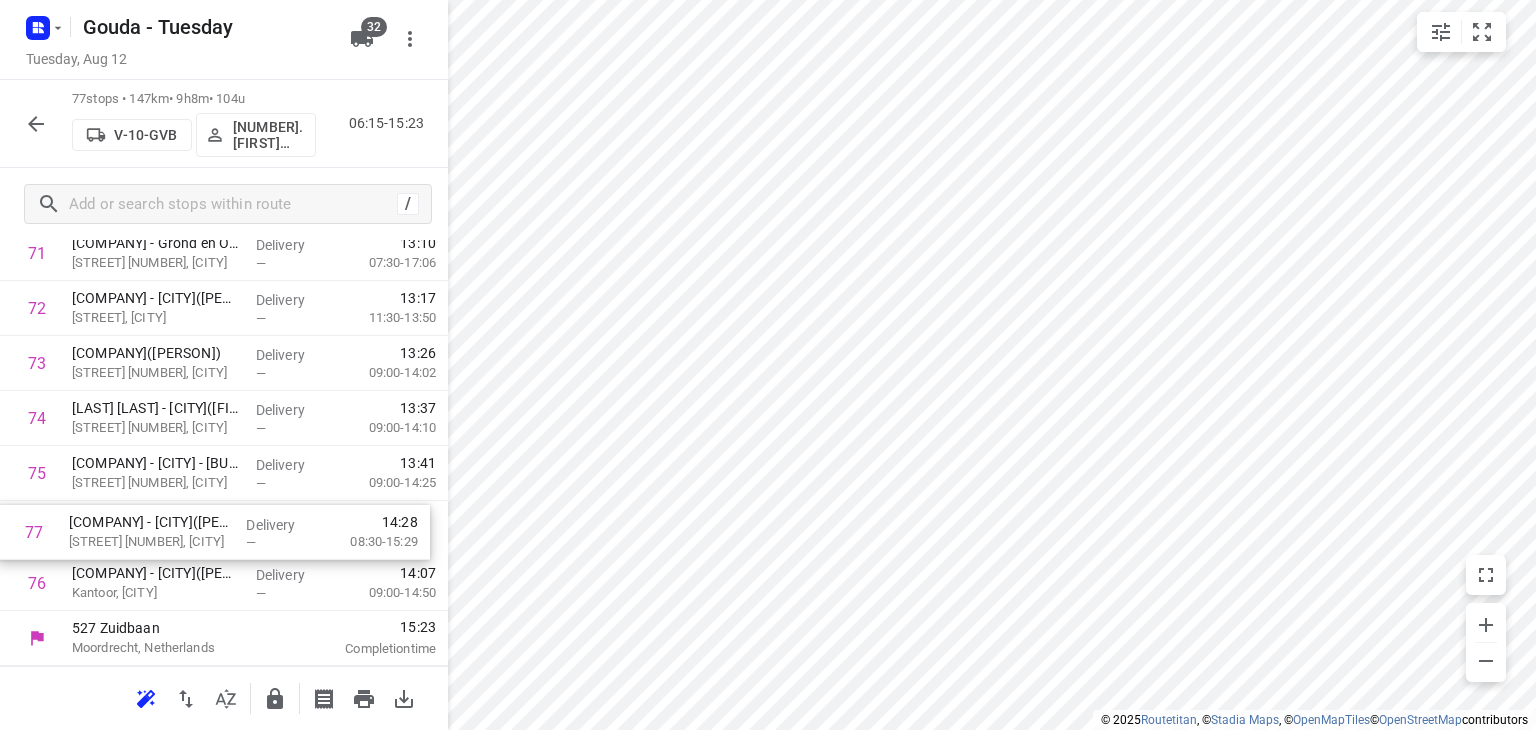 drag, startPoint x: 141, startPoint y: 592, endPoint x: 140, endPoint y: 535, distance: 57.00877 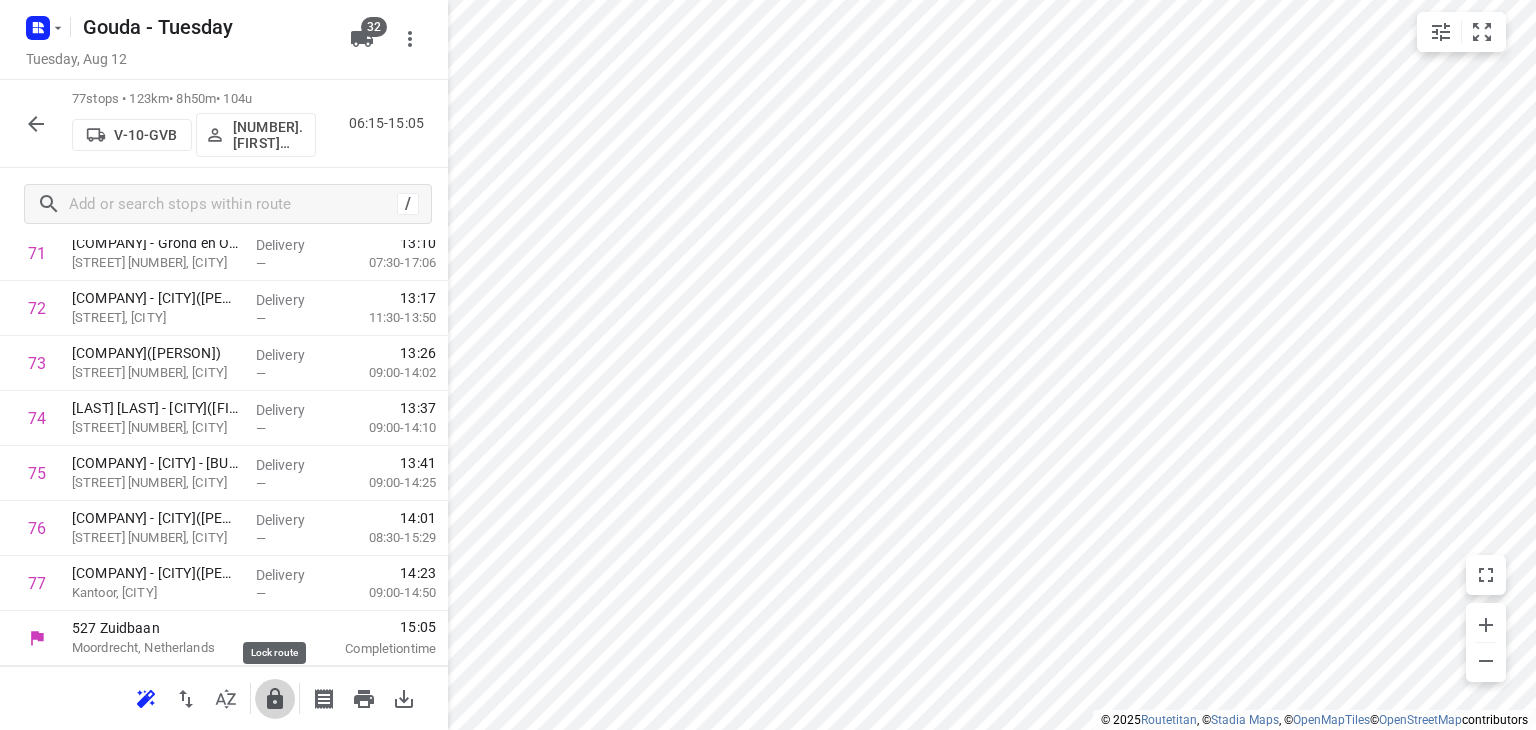 click 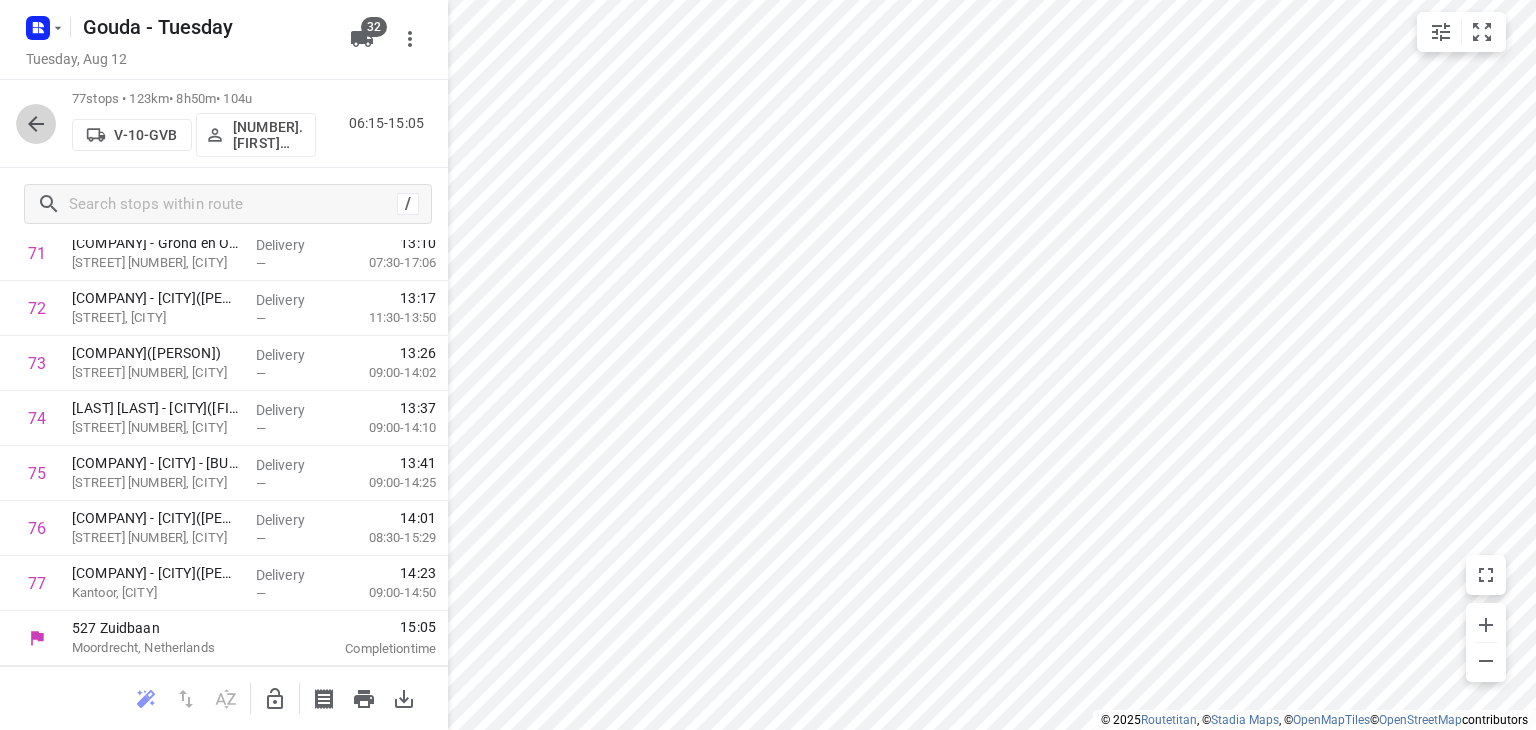 click at bounding box center (36, 124) 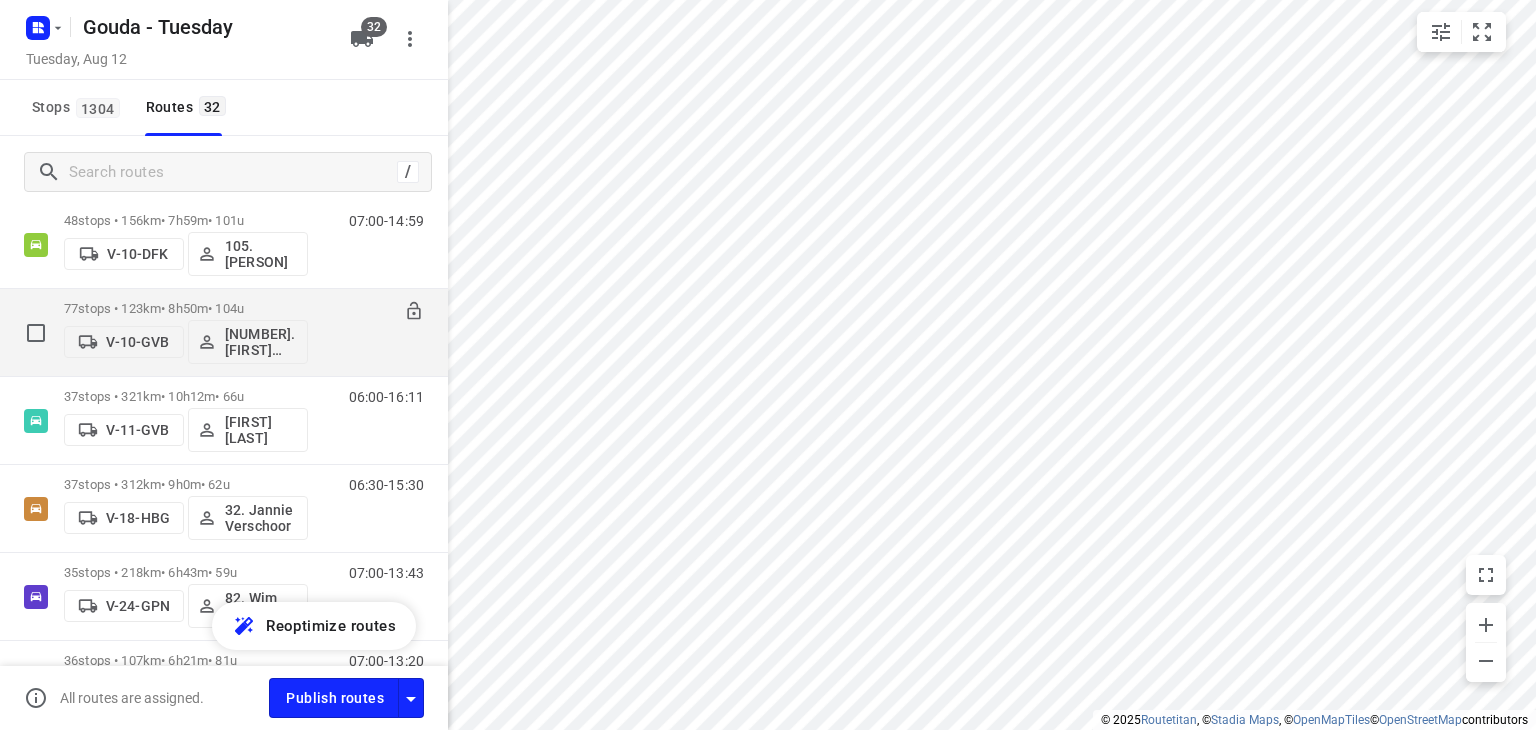 scroll, scrollTop: 300, scrollLeft: 0, axis: vertical 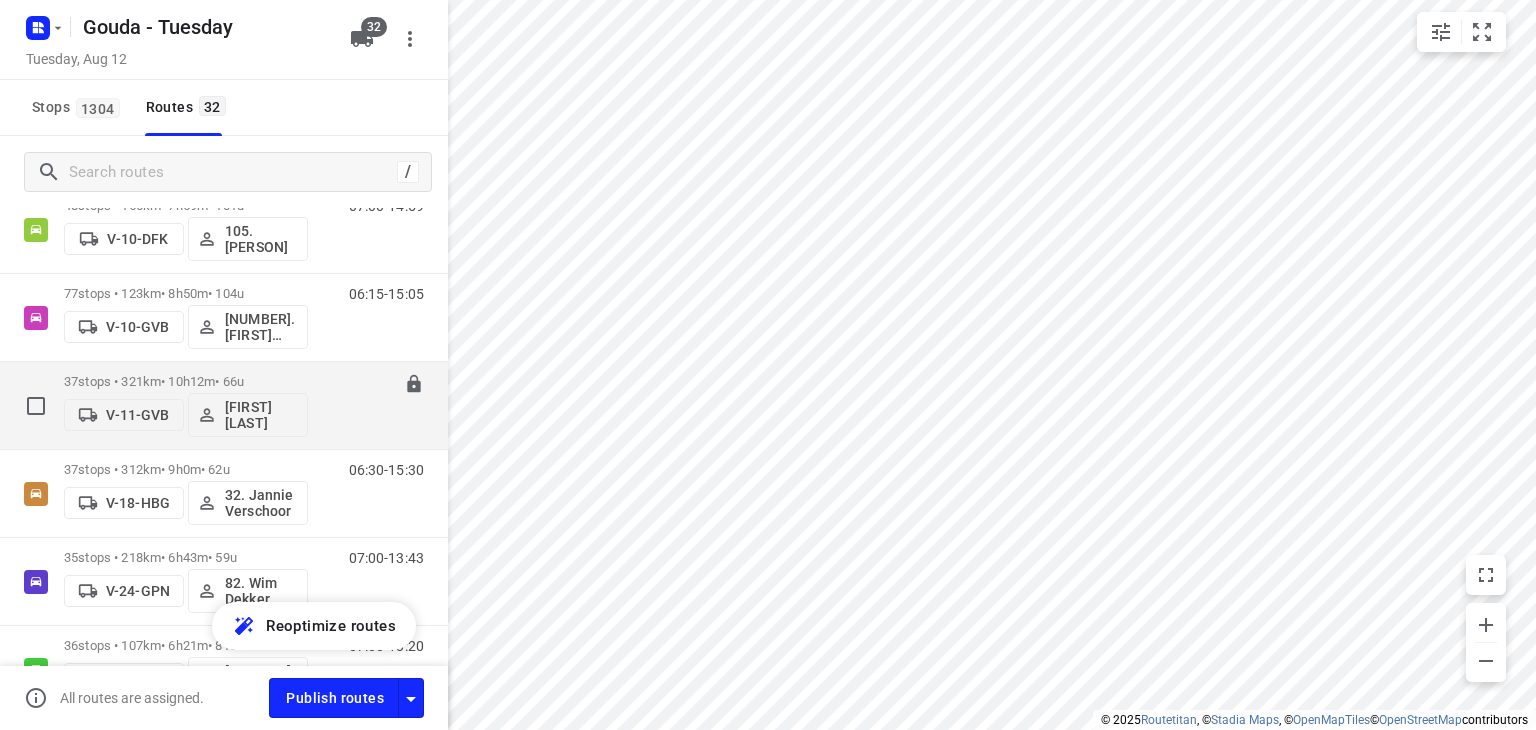click on "37  stops •   321km  •   10h12m  • 66u" at bounding box center (186, 381) 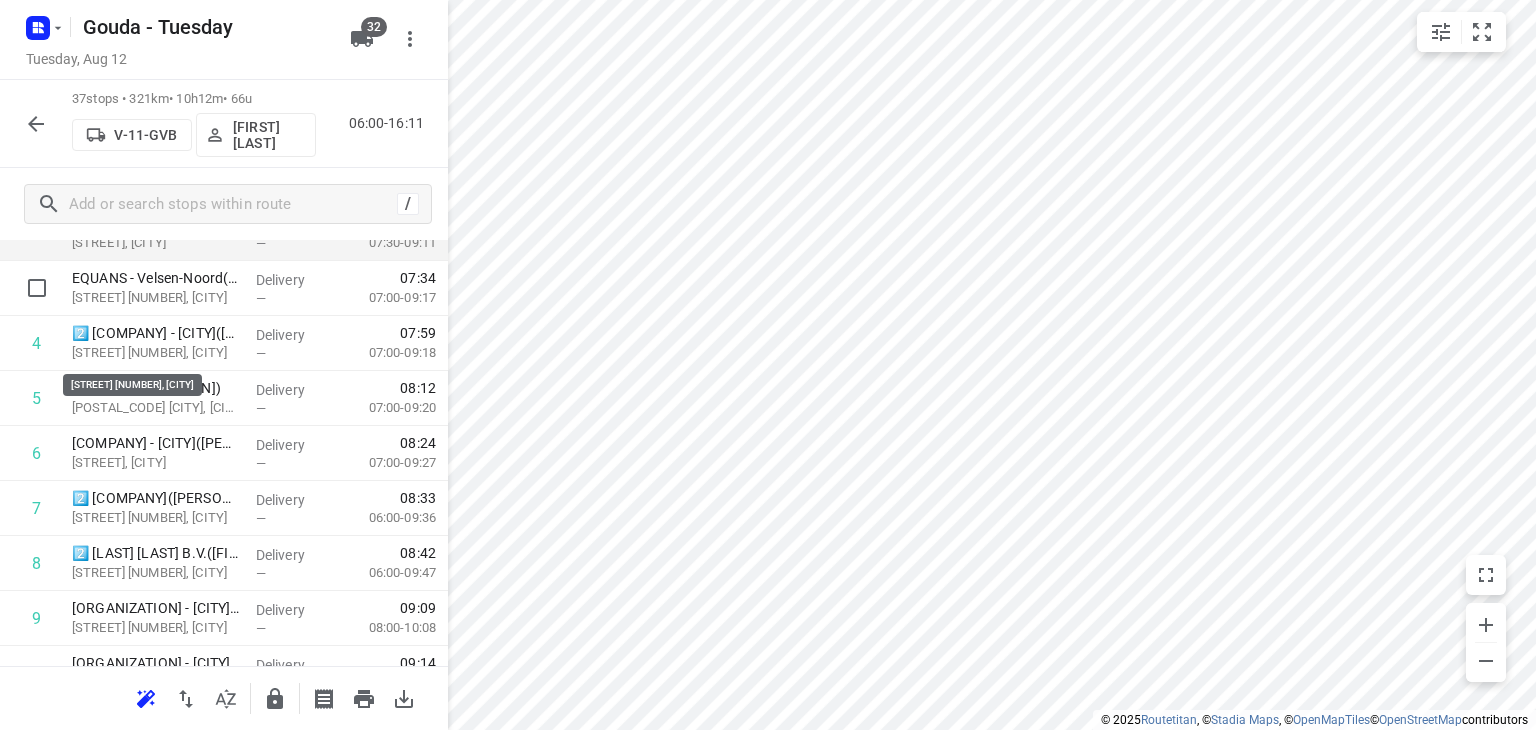 scroll, scrollTop: 100, scrollLeft: 0, axis: vertical 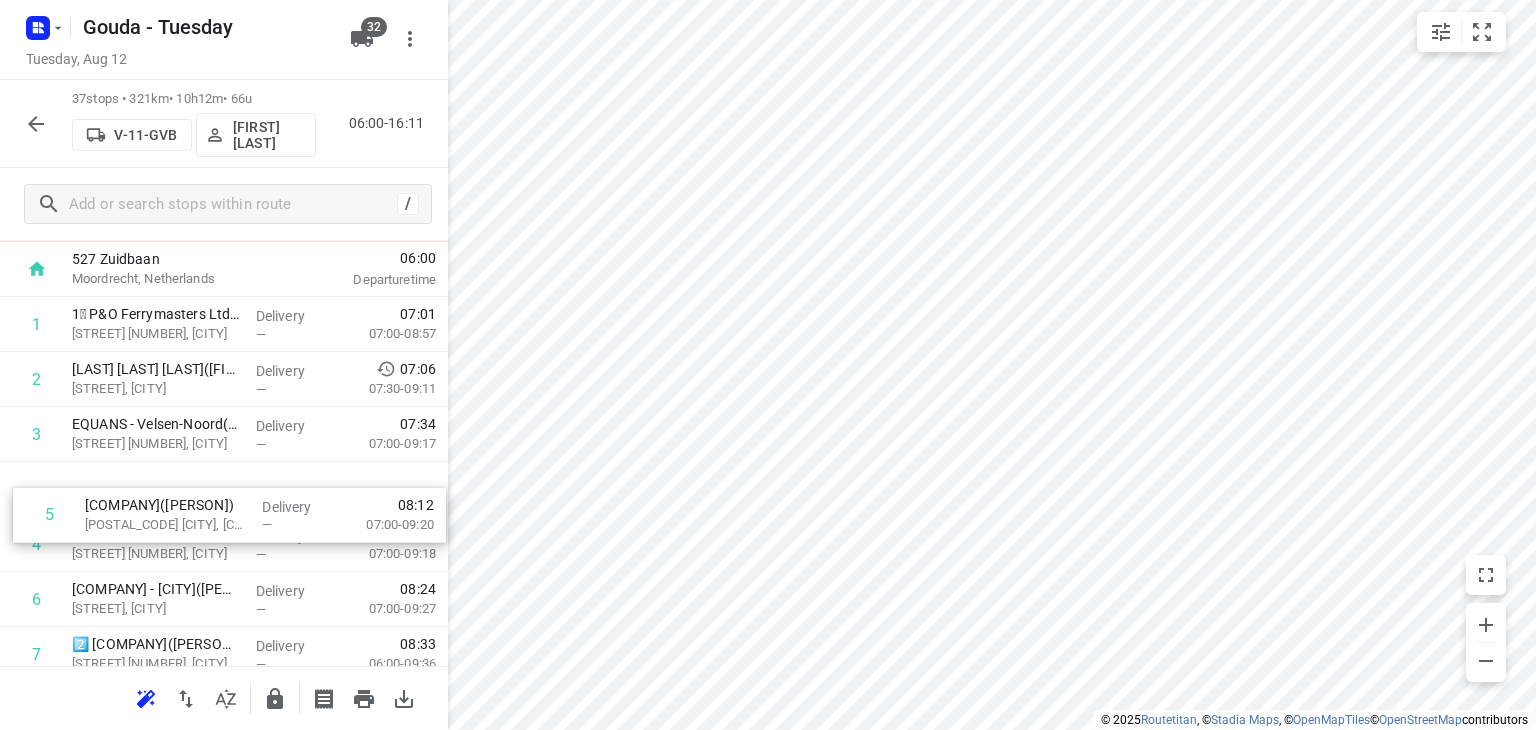 drag, startPoint x: 195, startPoint y: 543, endPoint x: 211, endPoint y: 490, distance: 55.362442 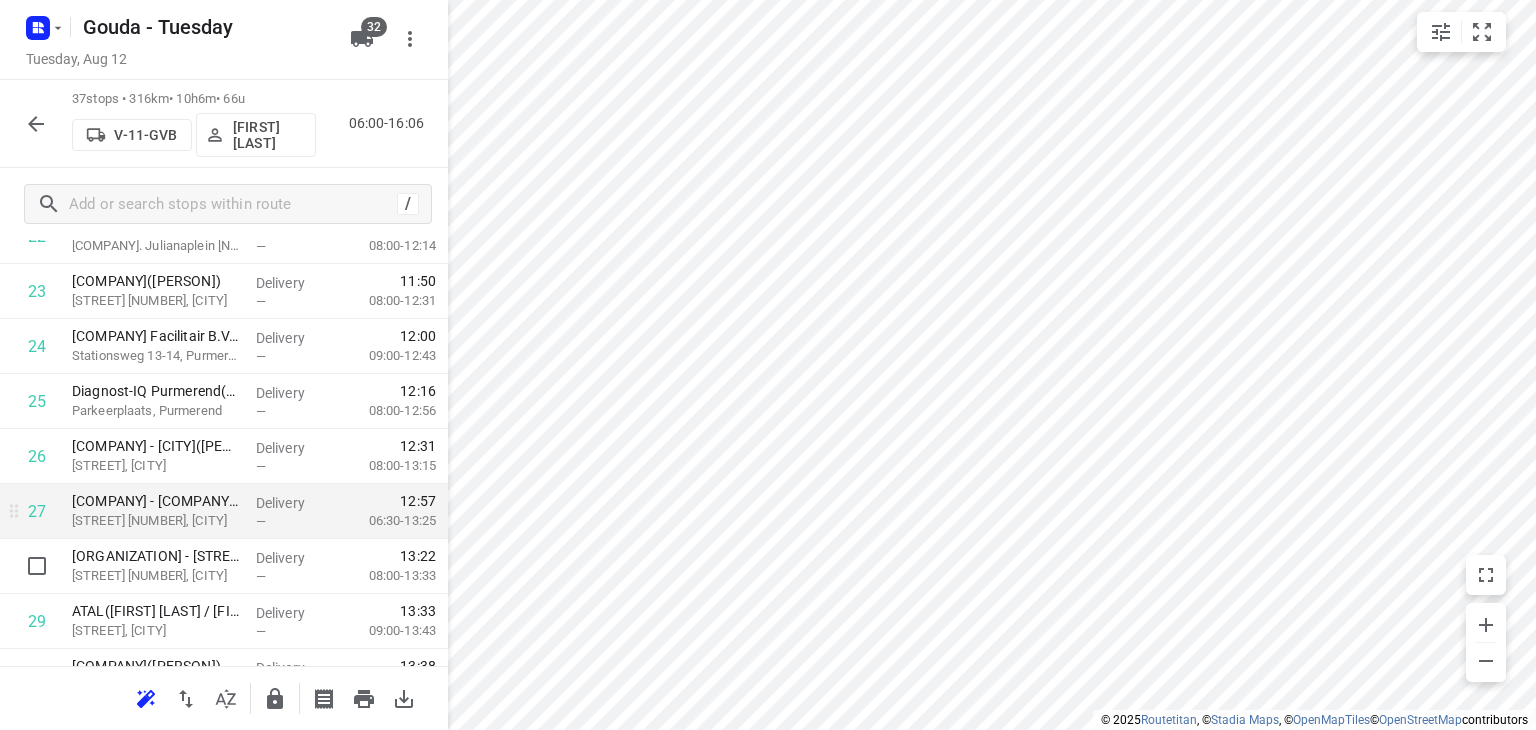 scroll, scrollTop: 1400, scrollLeft: 0, axis: vertical 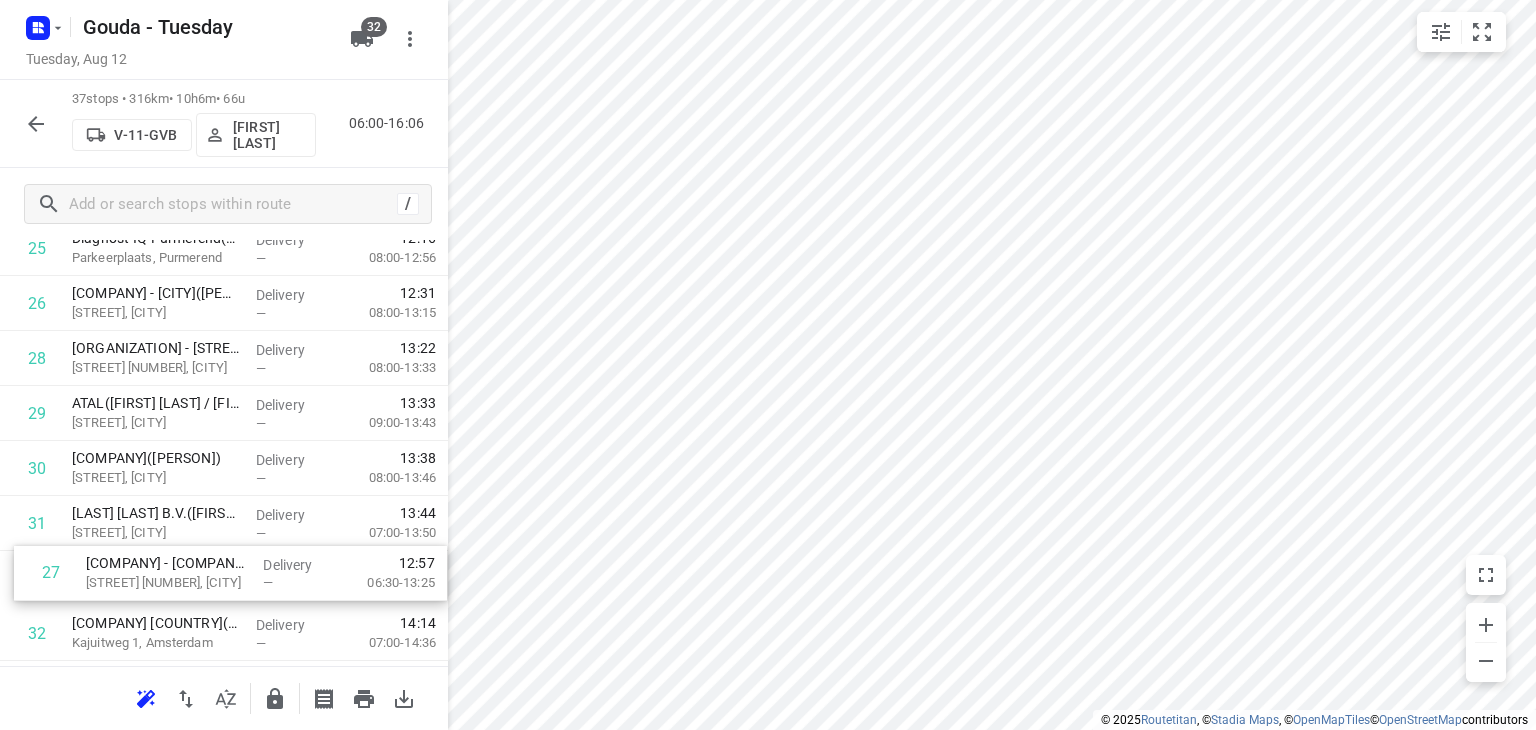 drag, startPoint x: 176, startPoint y: 465, endPoint x: 194, endPoint y: 587, distance: 123.32072 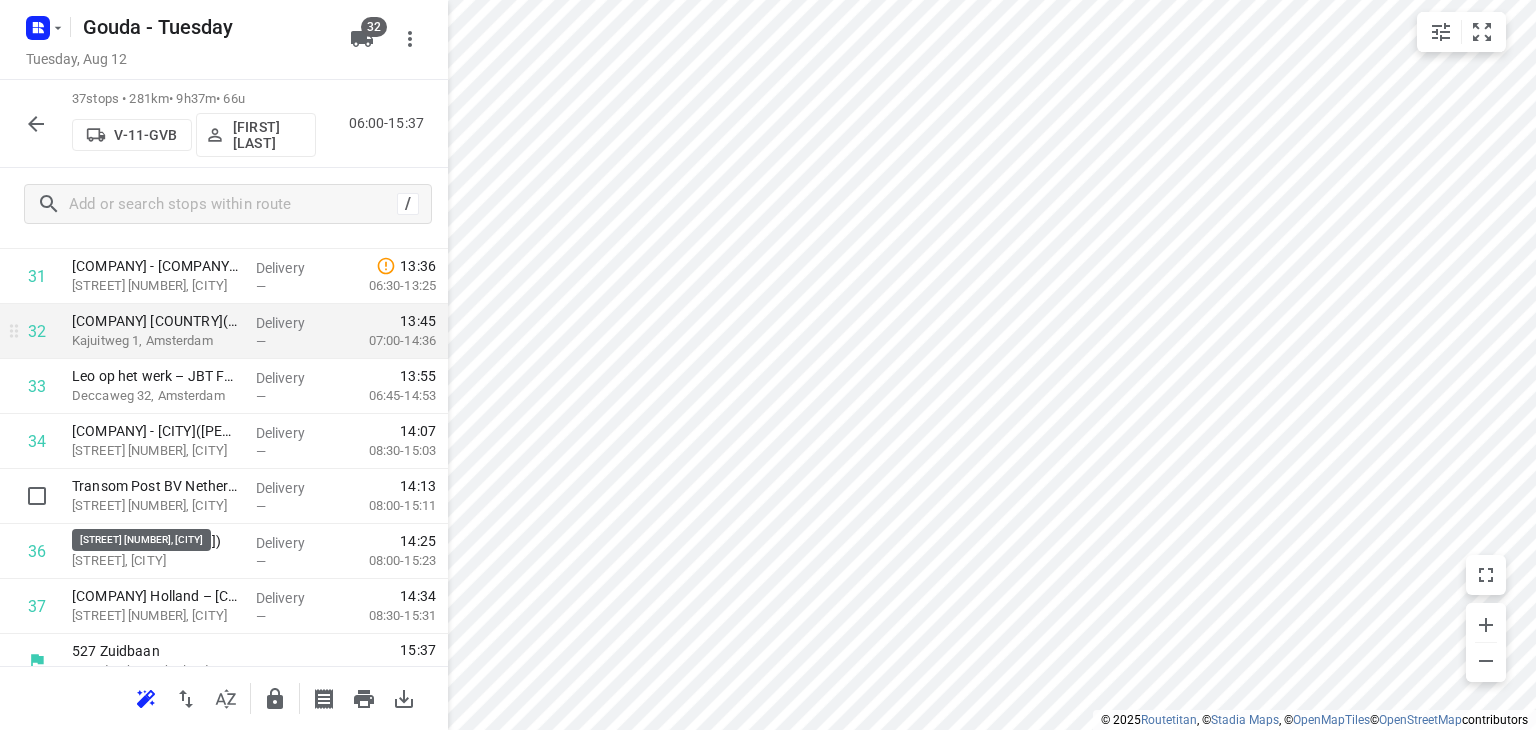 scroll, scrollTop: 1821, scrollLeft: 0, axis: vertical 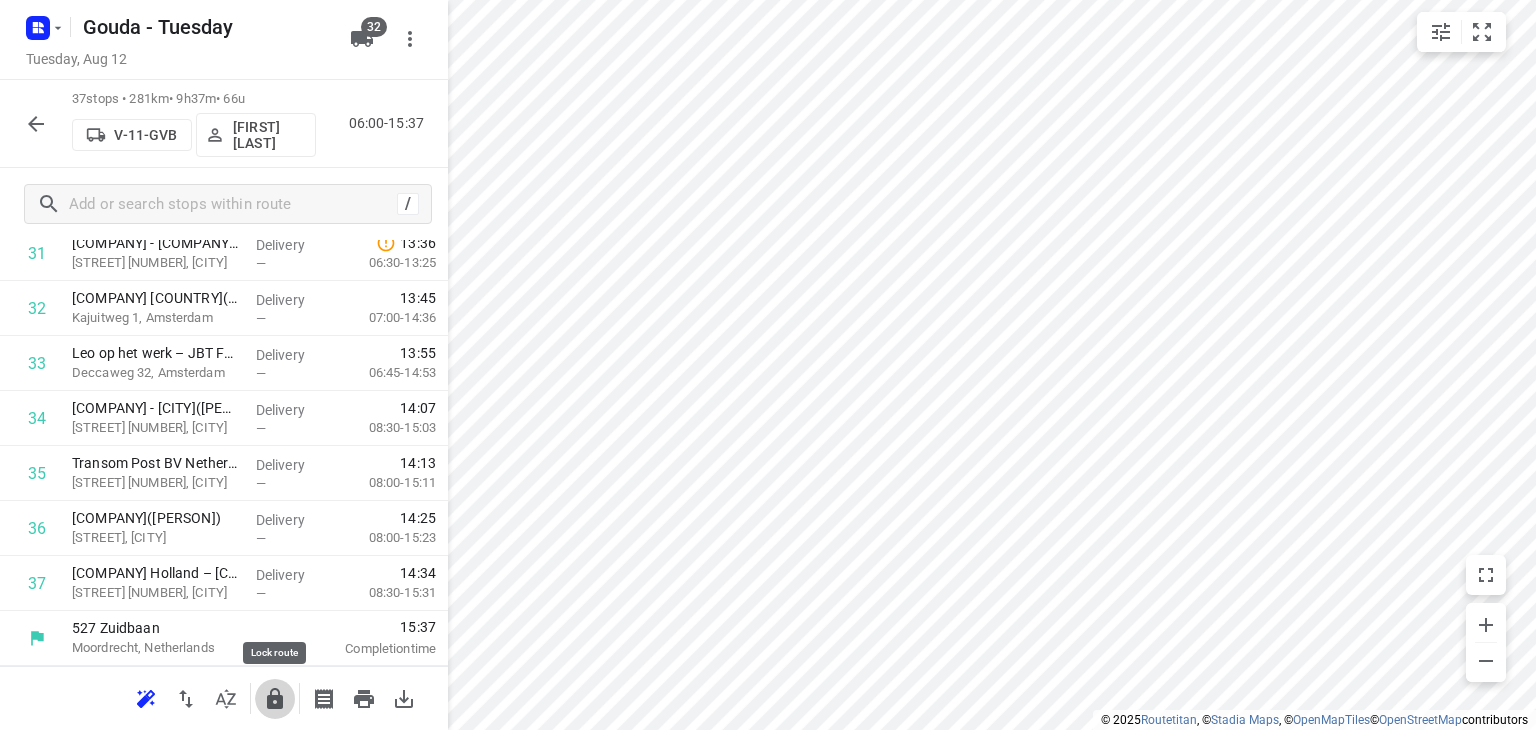 click 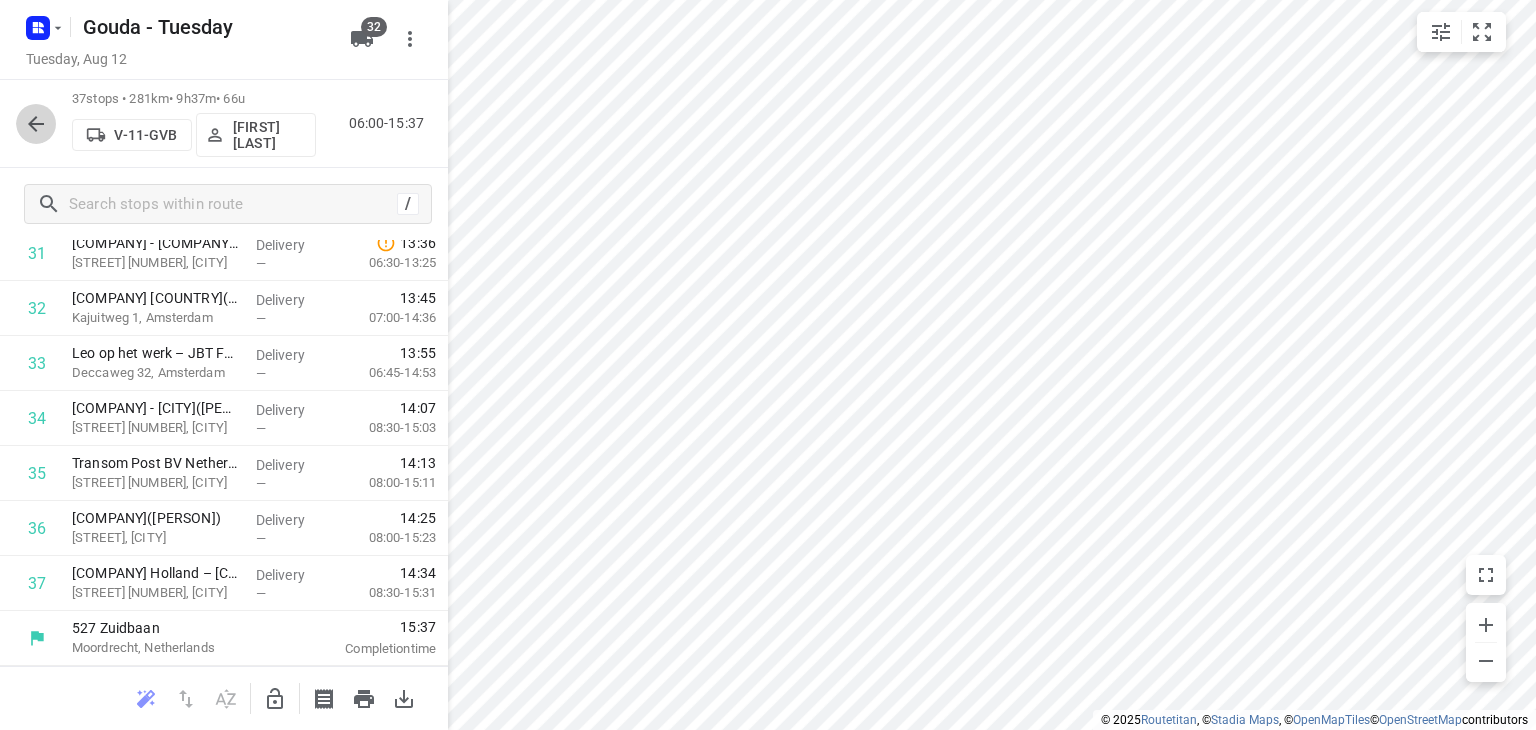 click at bounding box center (36, 124) 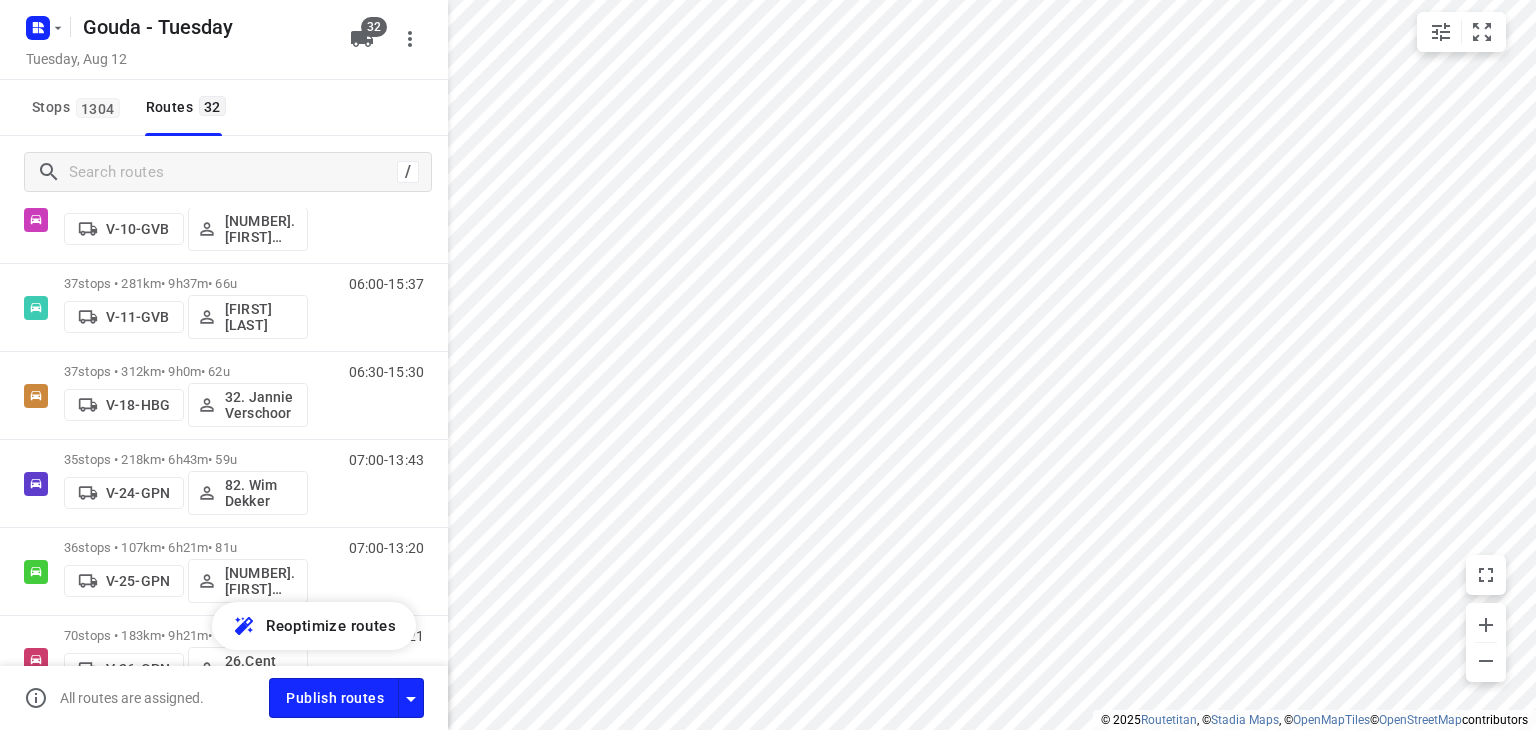scroll, scrollTop: 400, scrollLeft: 0, axis: vertical 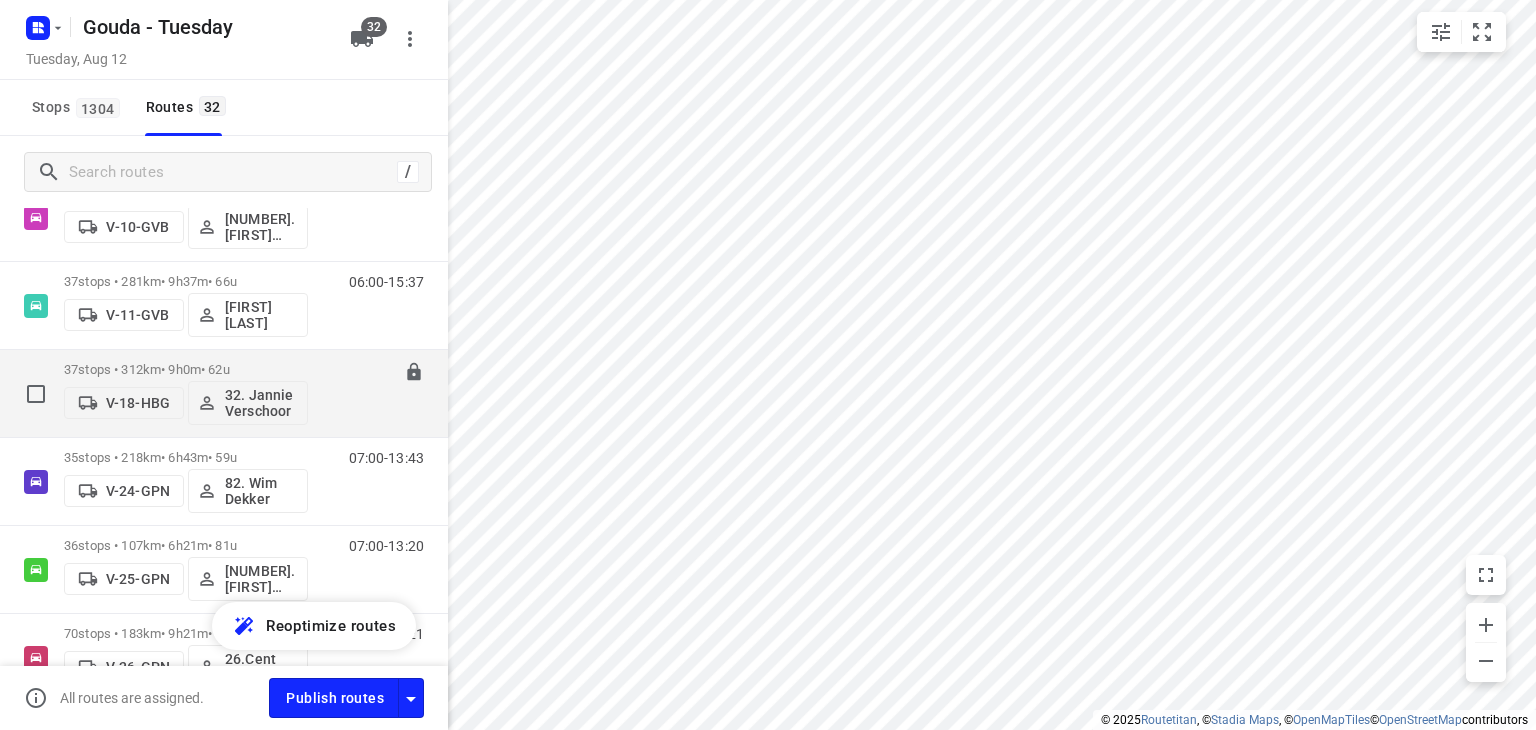 click on "37  stops •   312km  •   9h0m  • 62u" at bounding box center (186, 369) 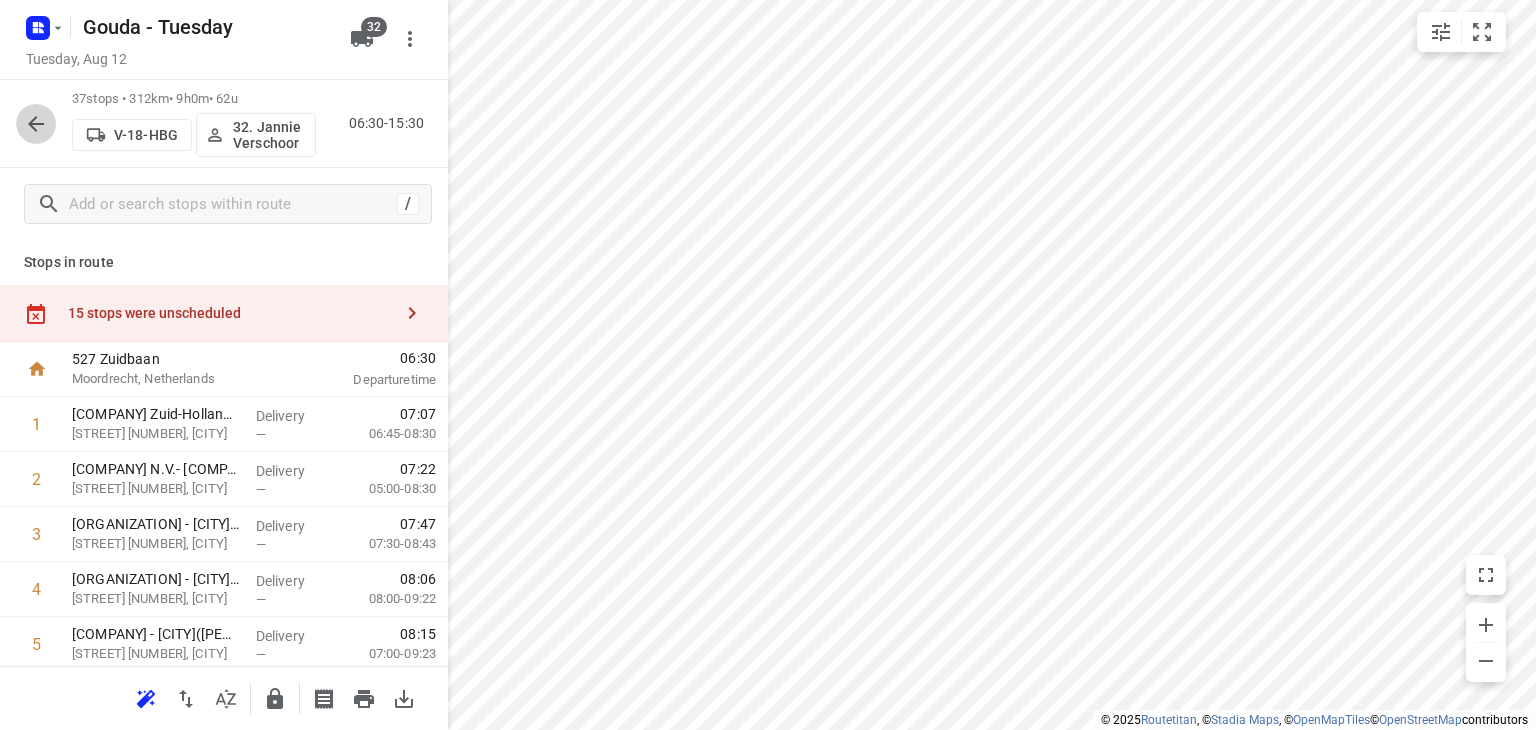 click at bounding box center [36, 124] 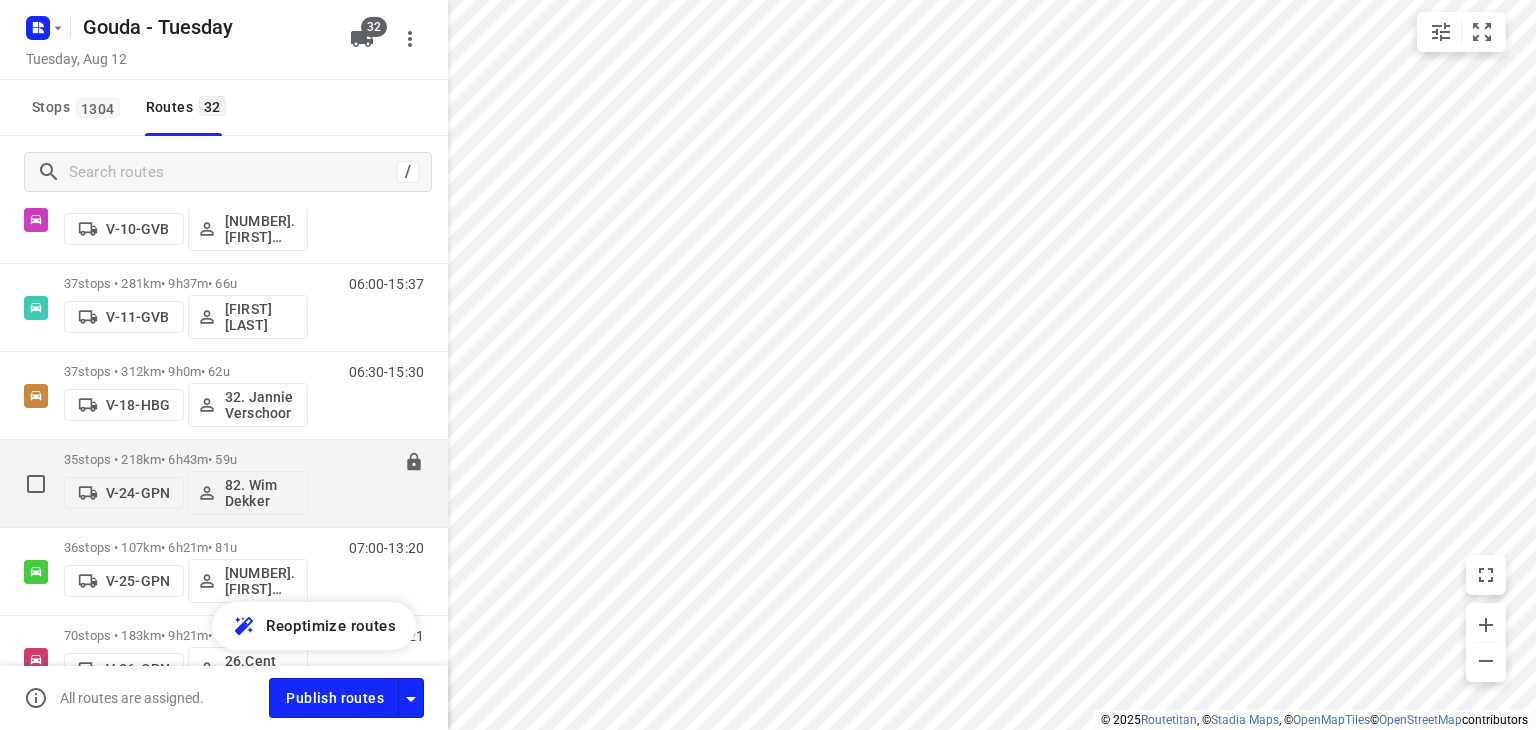 scroll, scrollTop: 400, scrollLeft: 0, axis: vertical 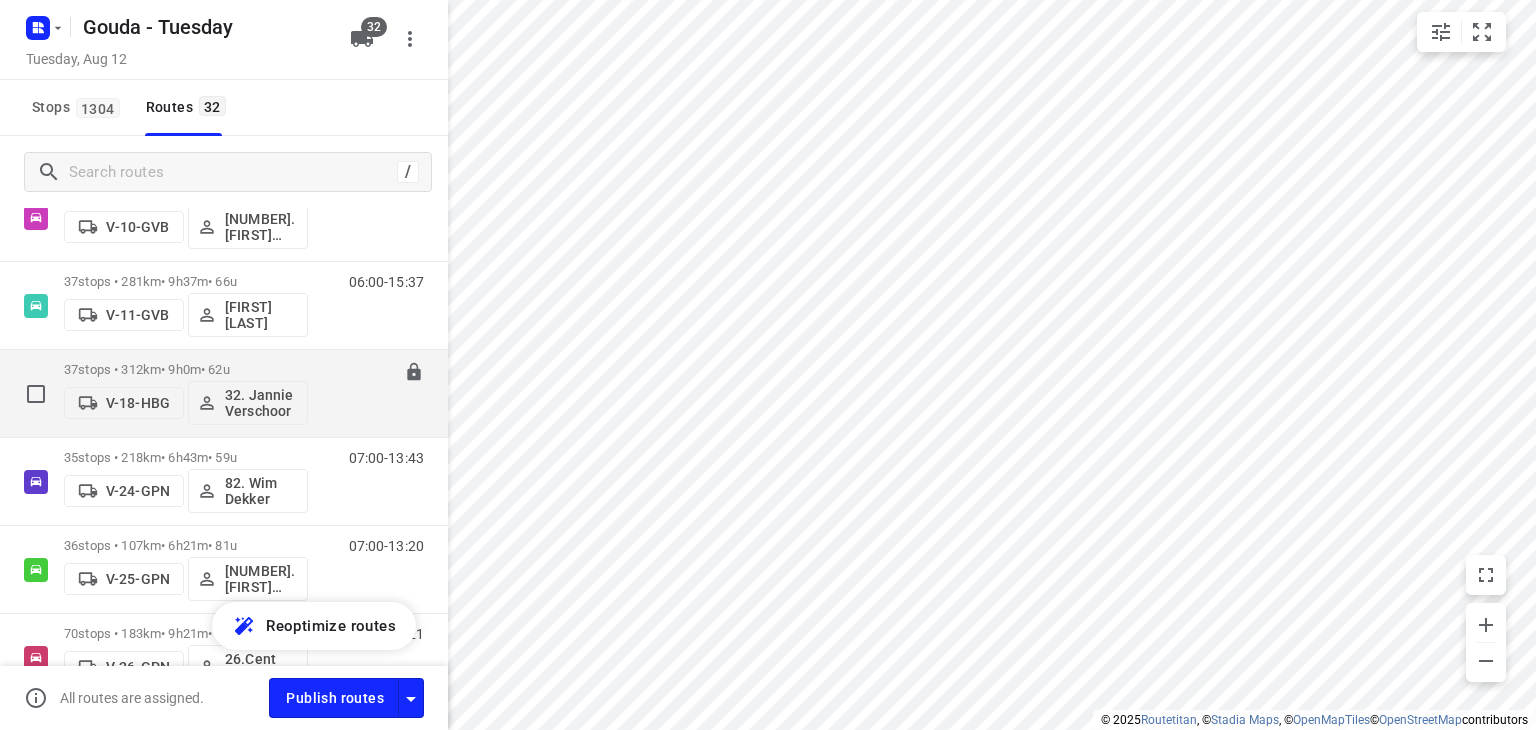 click on "37  stops •   312km  •   9h0m  • 62u" at bounding box center (186, 369) 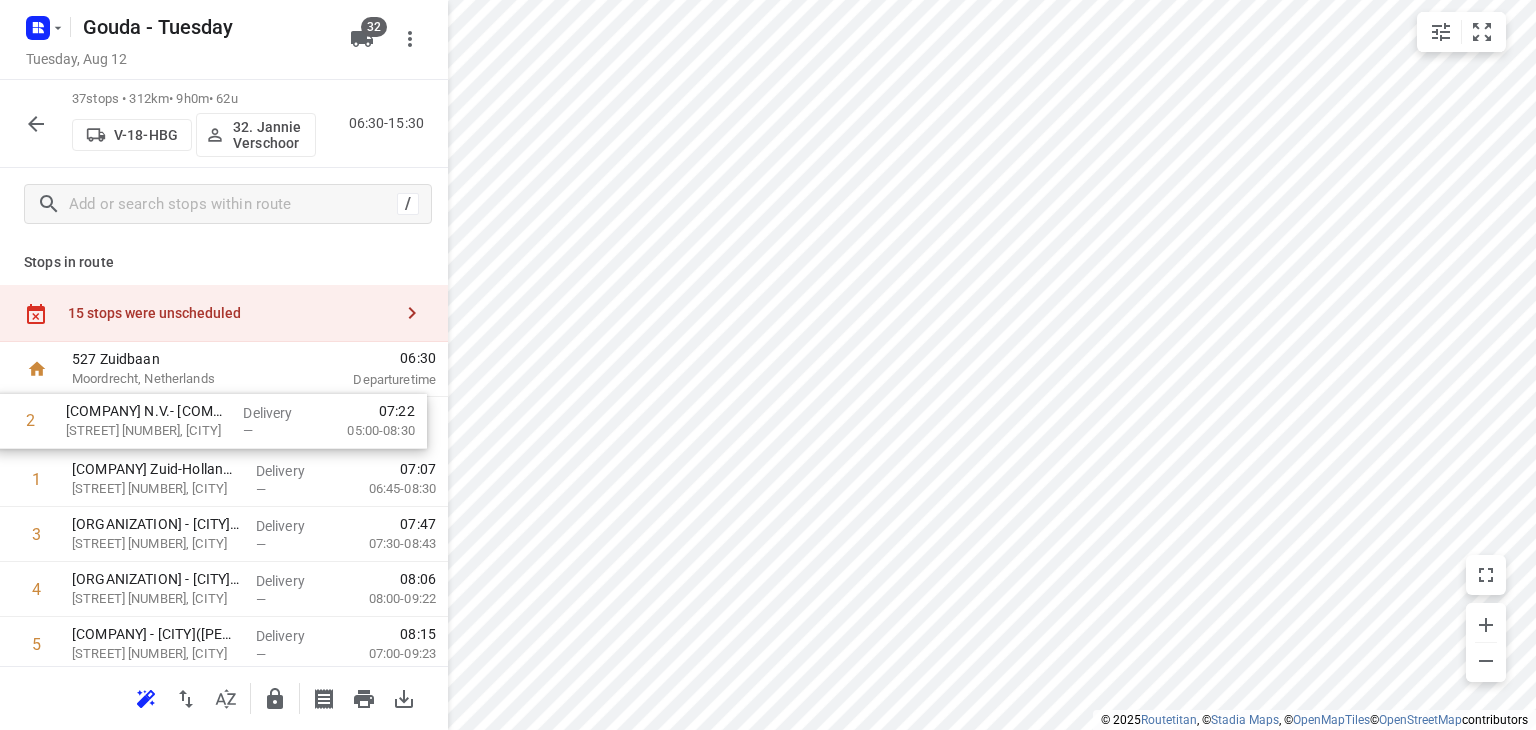 drag, startPoint x: 194, startPoint y: 485, endPoint x: 193, endPoint y: 421, distance: 64.00781 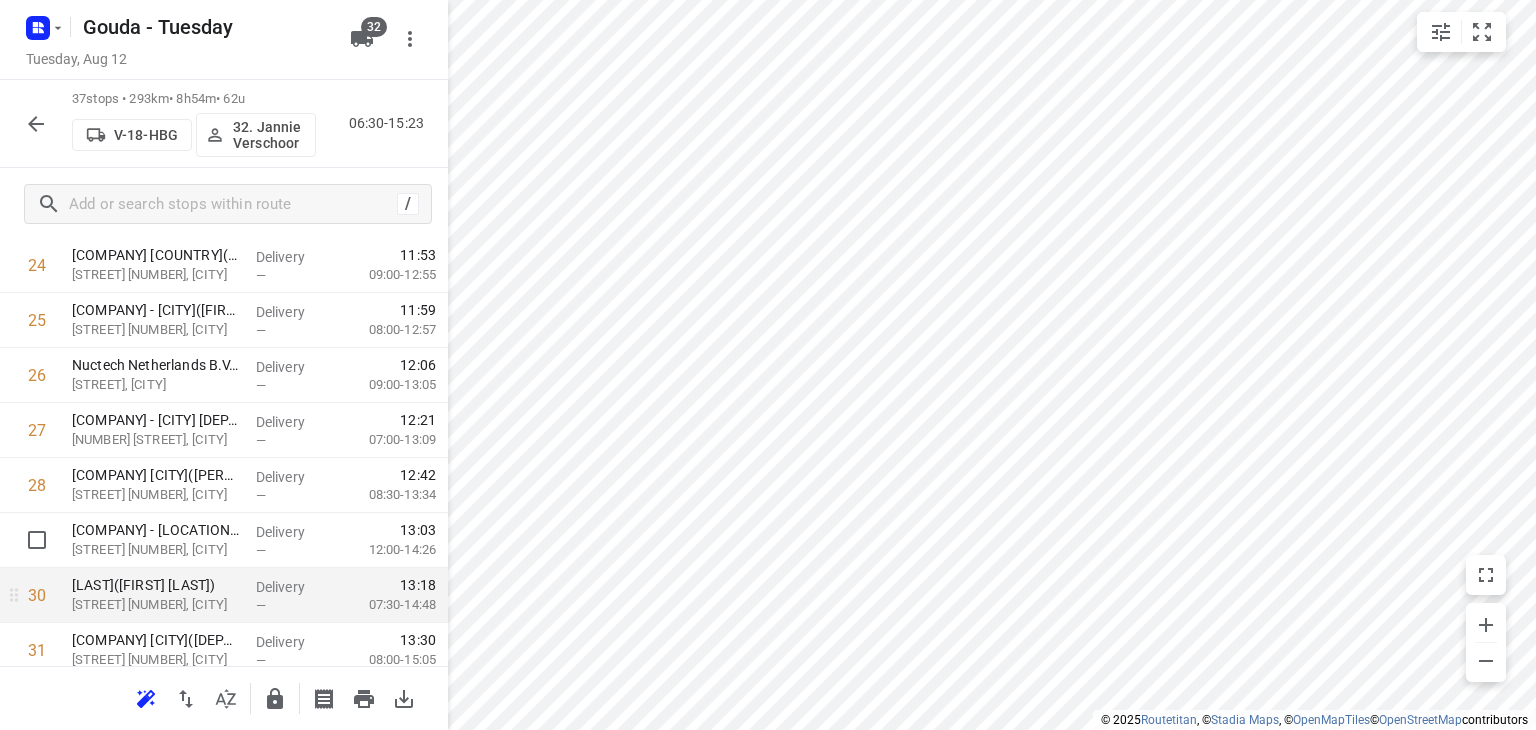 scroll, scrollTop: 1500, scrollLeft: 0, axis: vertical 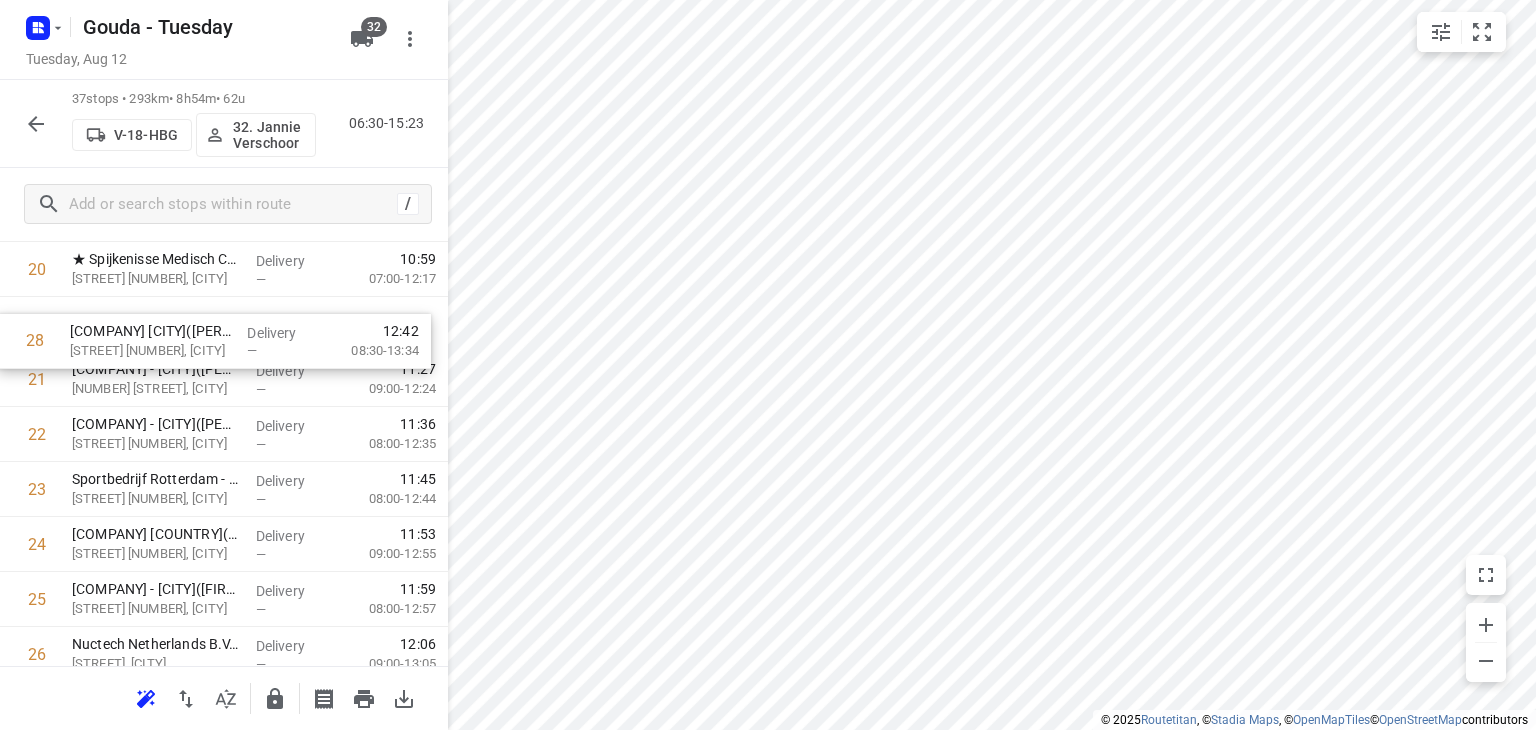drag, startPoint x: 224, startPoint y: 425, endPoint x: 216, endPoint y: 350, distance: 75.42546 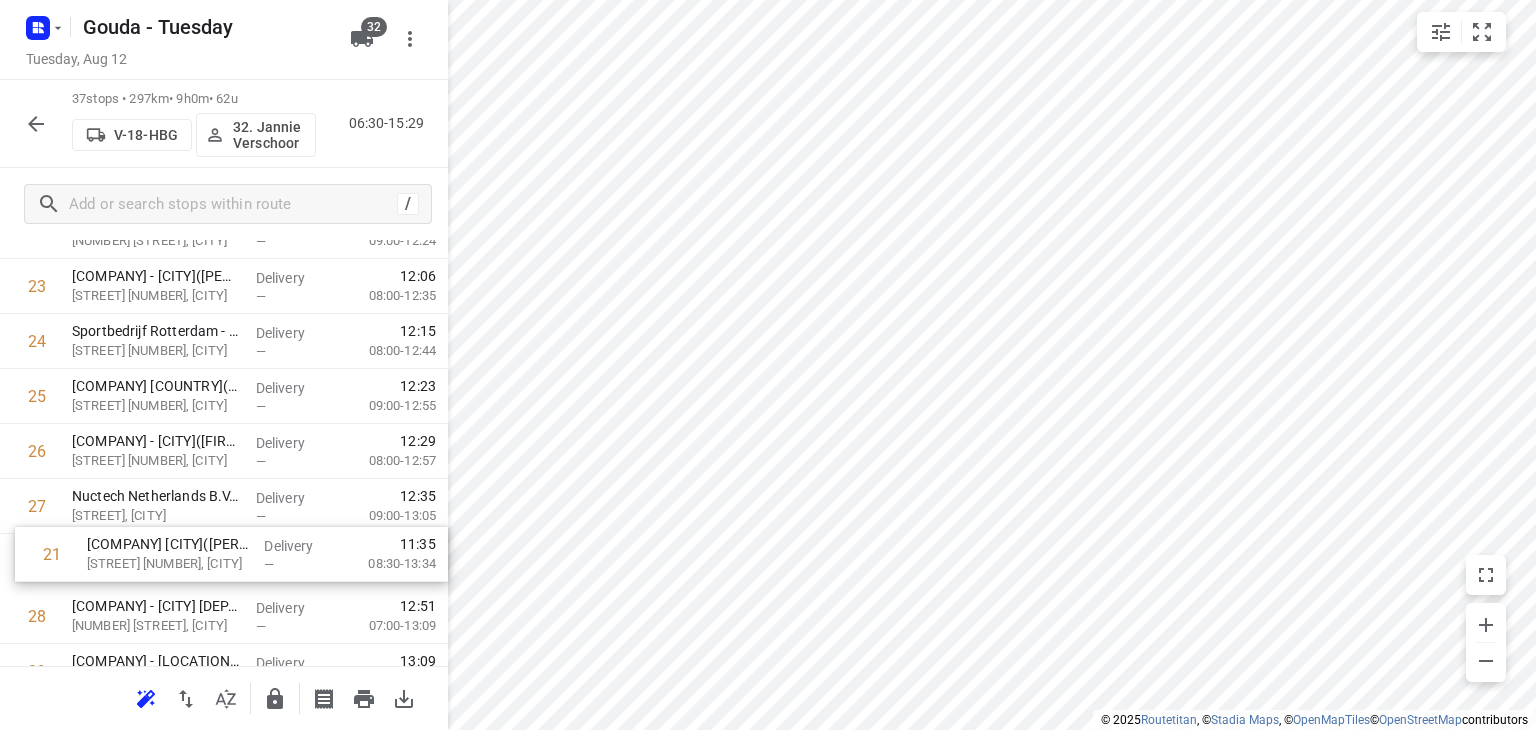 scroll, scrollTop: 1296, scrollLeft: 0, axis: vertical 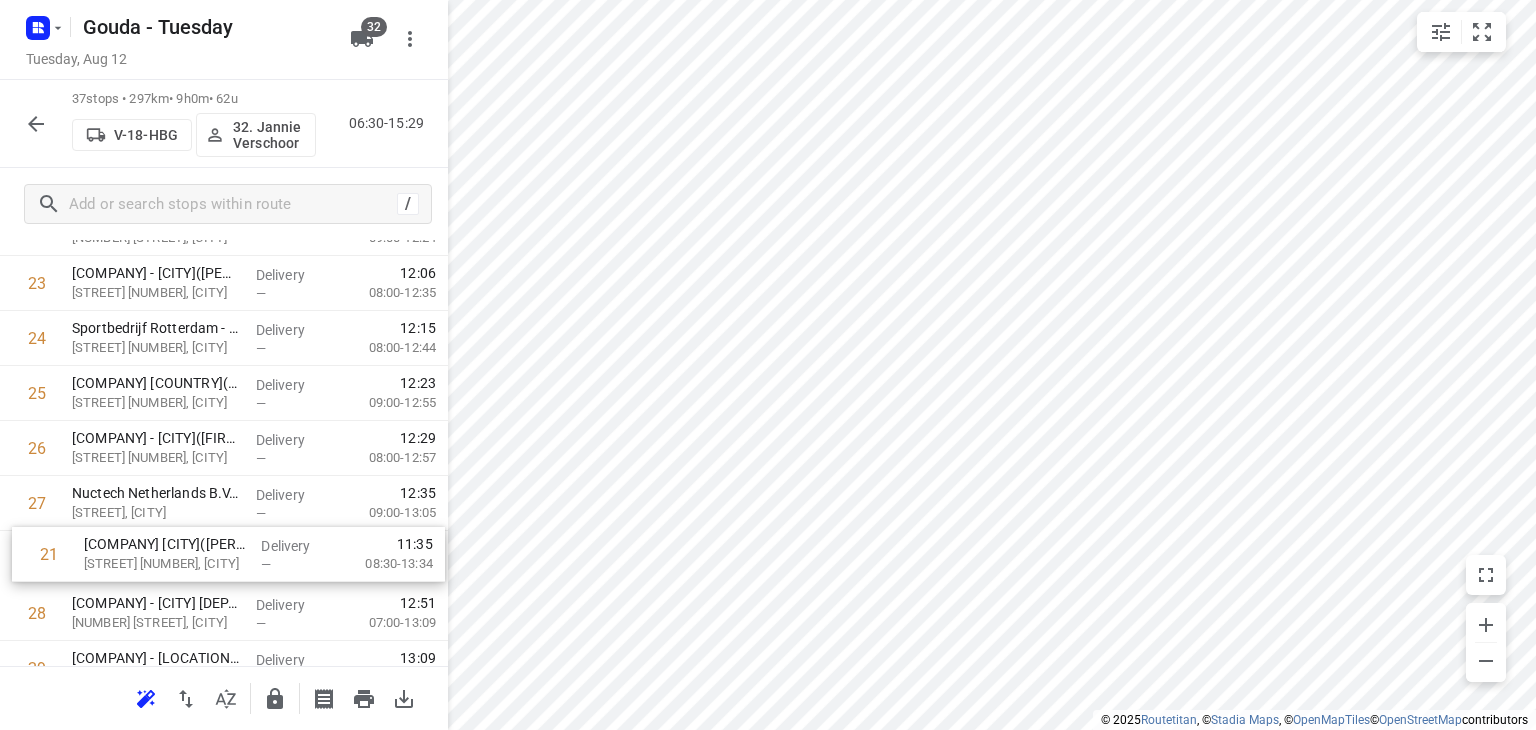 drag, startPoint x: 236, startPoint y: 337, endPoint x: 249, endPoint y: 569, distance: 232.36394 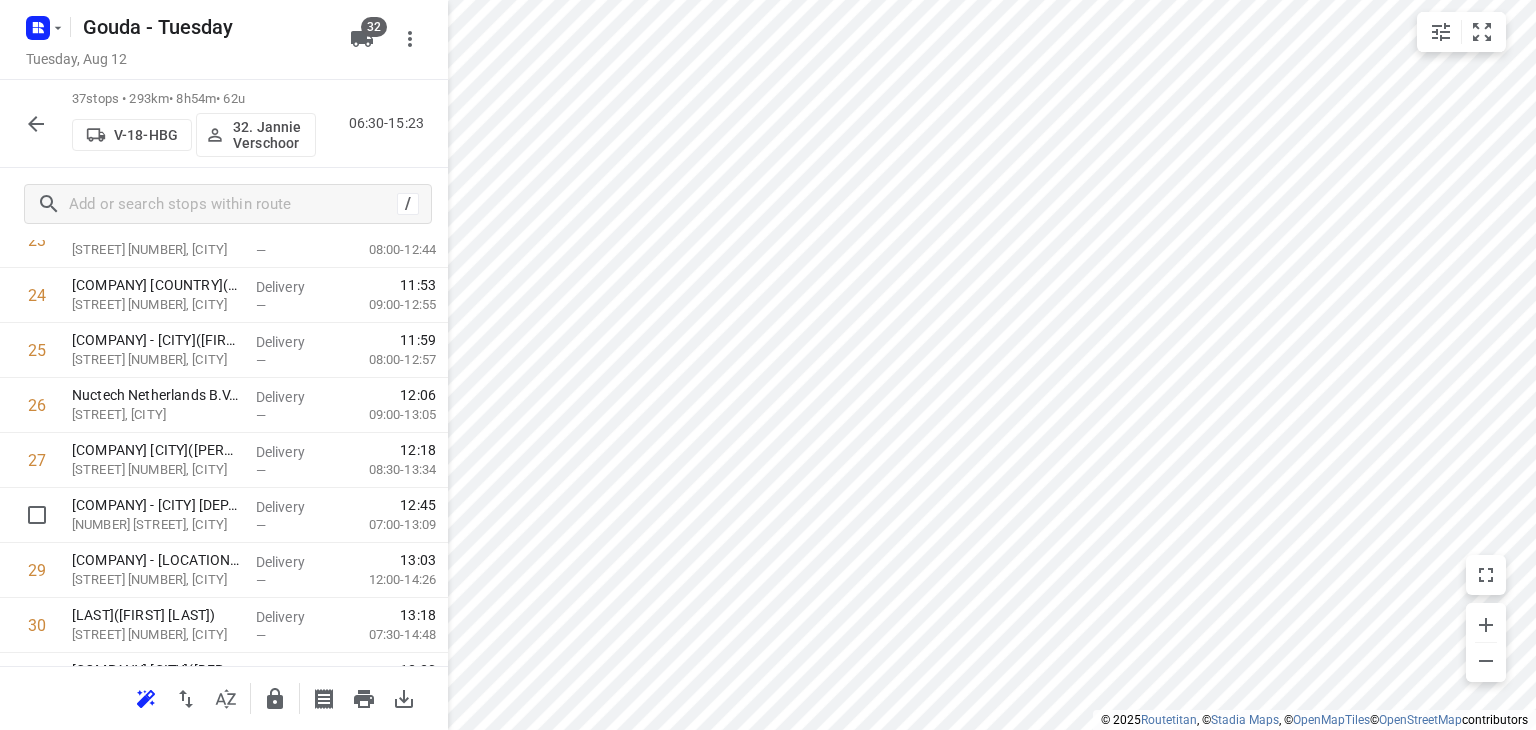 scroll, scrollTop: 1396, scrollLeft: 0, axis: vertical 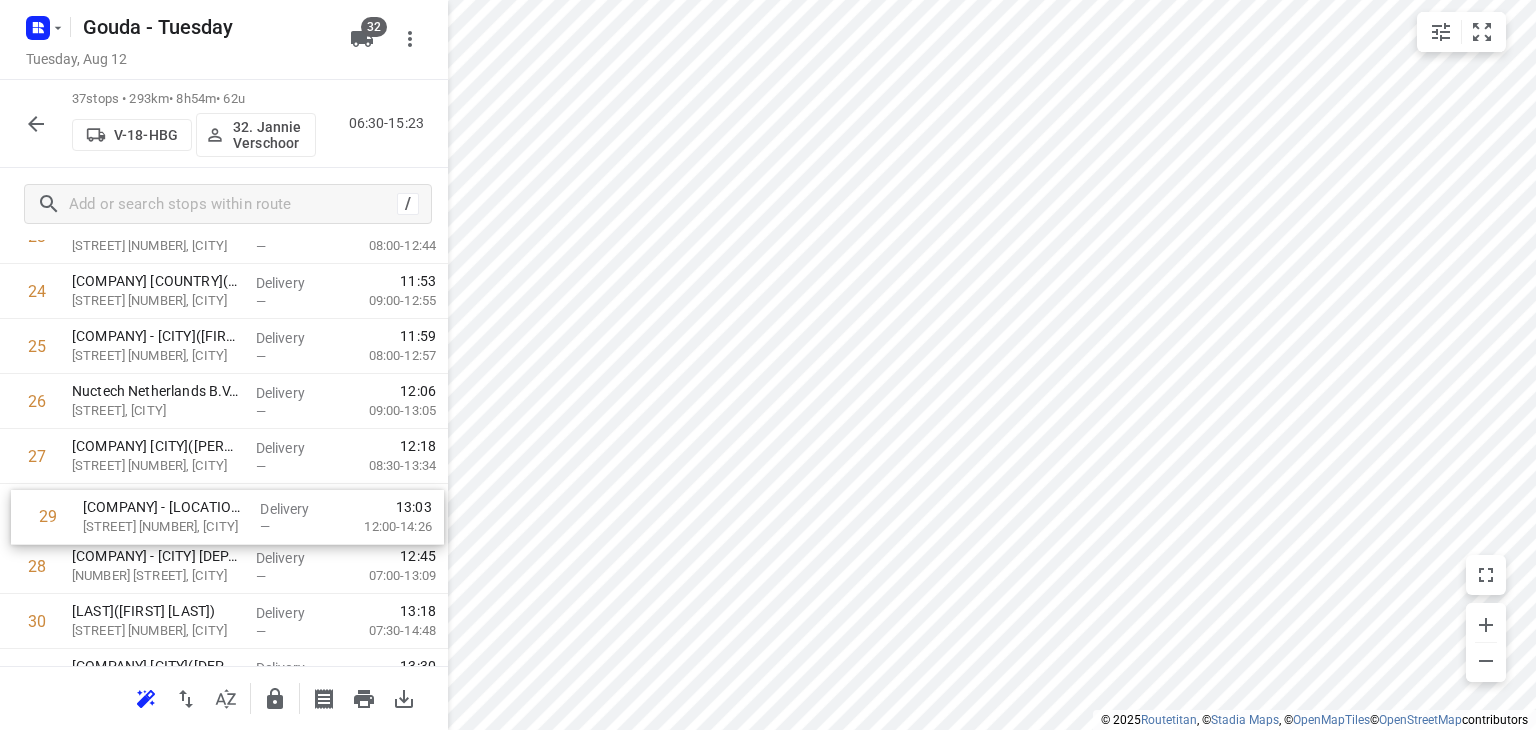 drag, startPoint x: 235, startPoint y: 573, endPoint x: 247, endPoint y: 513, distance: 61.188232 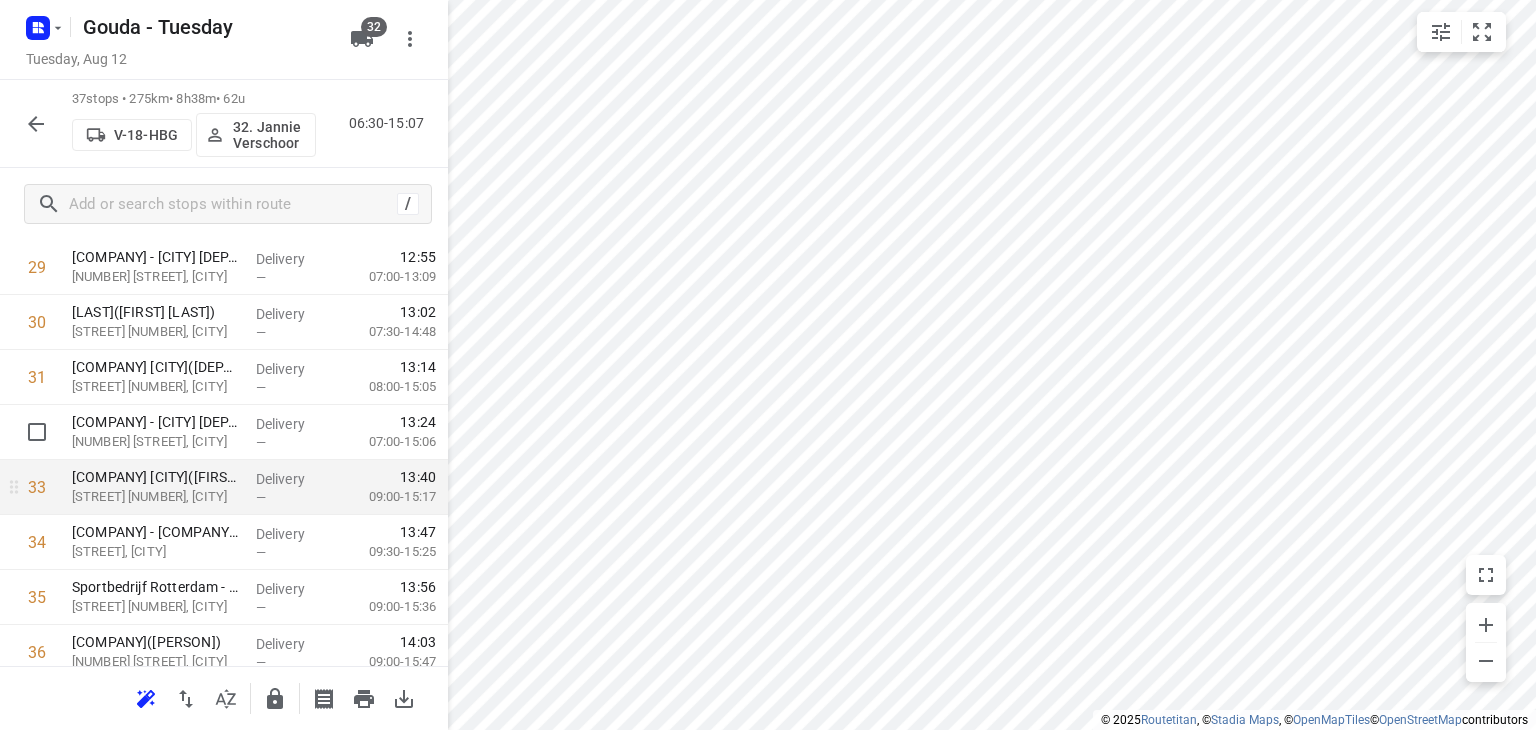 scroll, scrollTop: 1698, scrollLeft: 0, axis: vertical 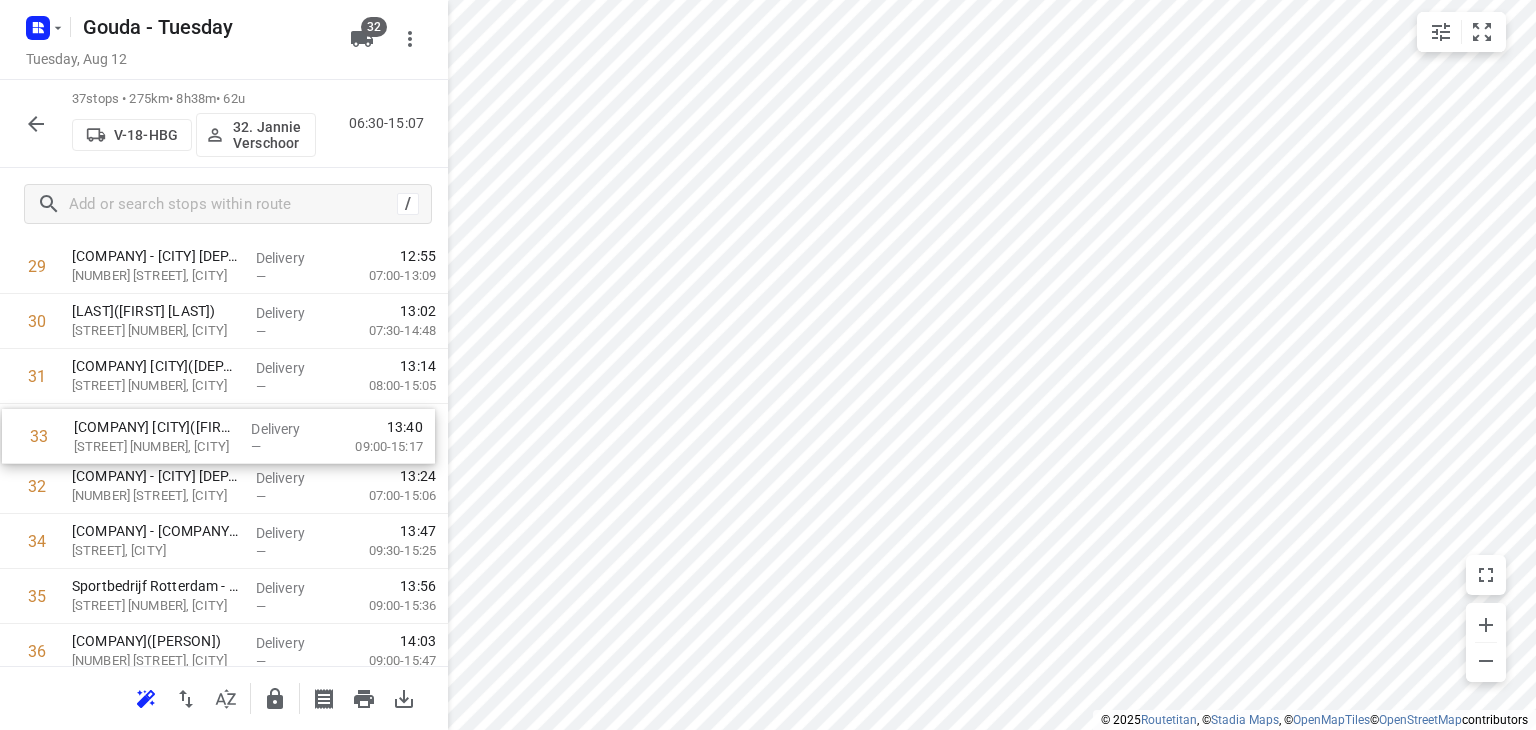 drag, startPoint x: 191, startPoint y: 484, endPoint x: 193, endPoint y: 430, distance: 54.037025 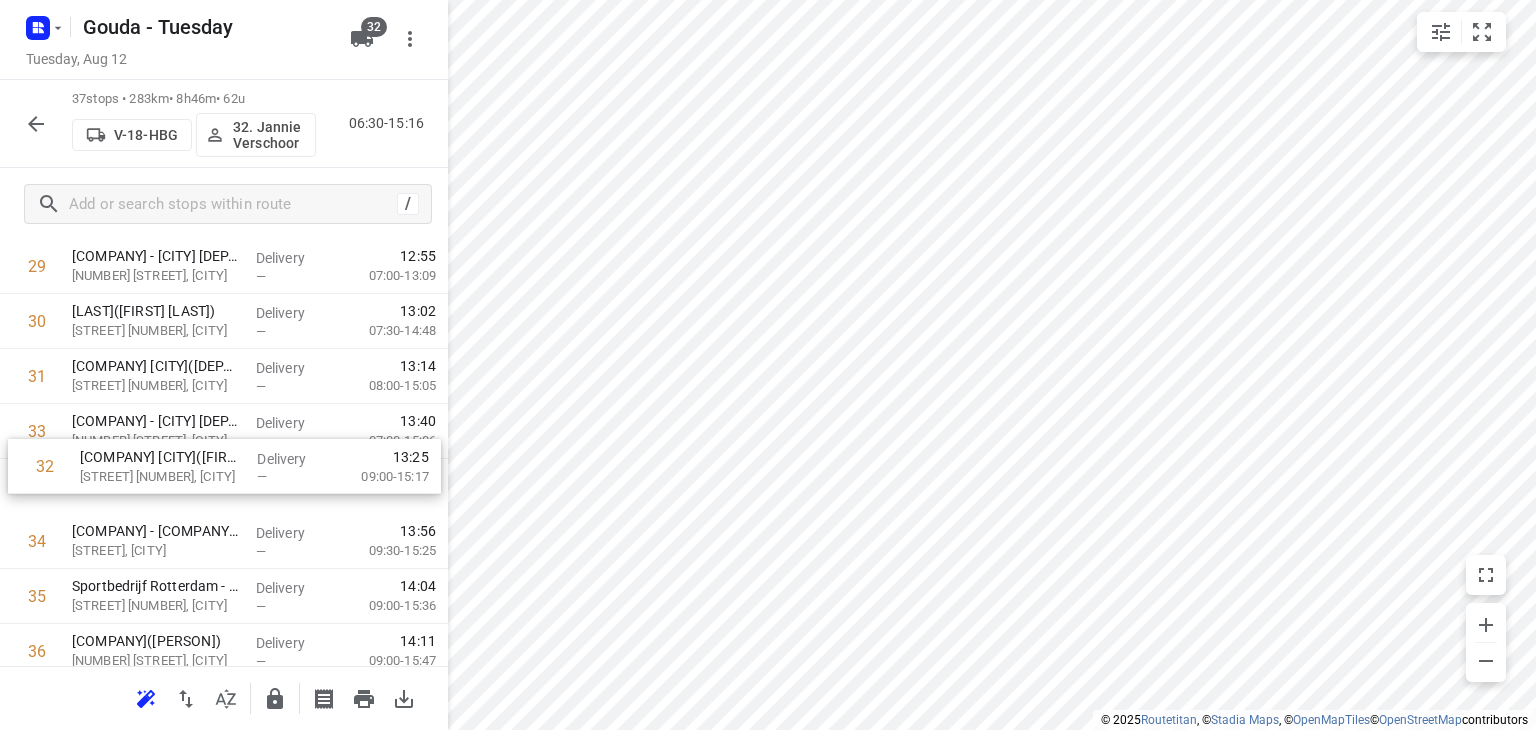 drag, startPoint x: 193, startPoint y: 431, endPoint x: 202, endPoint y: 478, distance: 47.853943 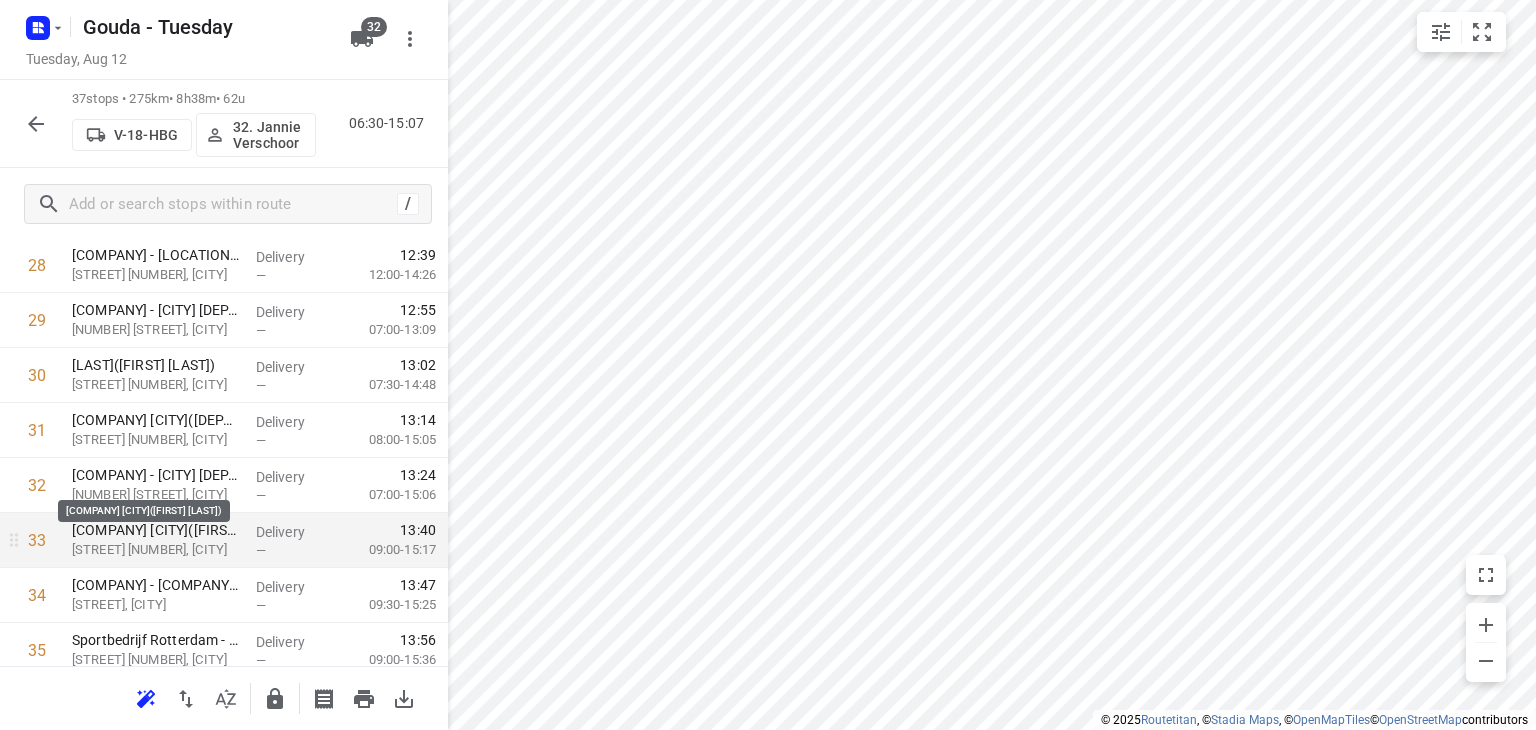 scroll, scrollTop: 1598, scrollLeft: 0, axis: vertical 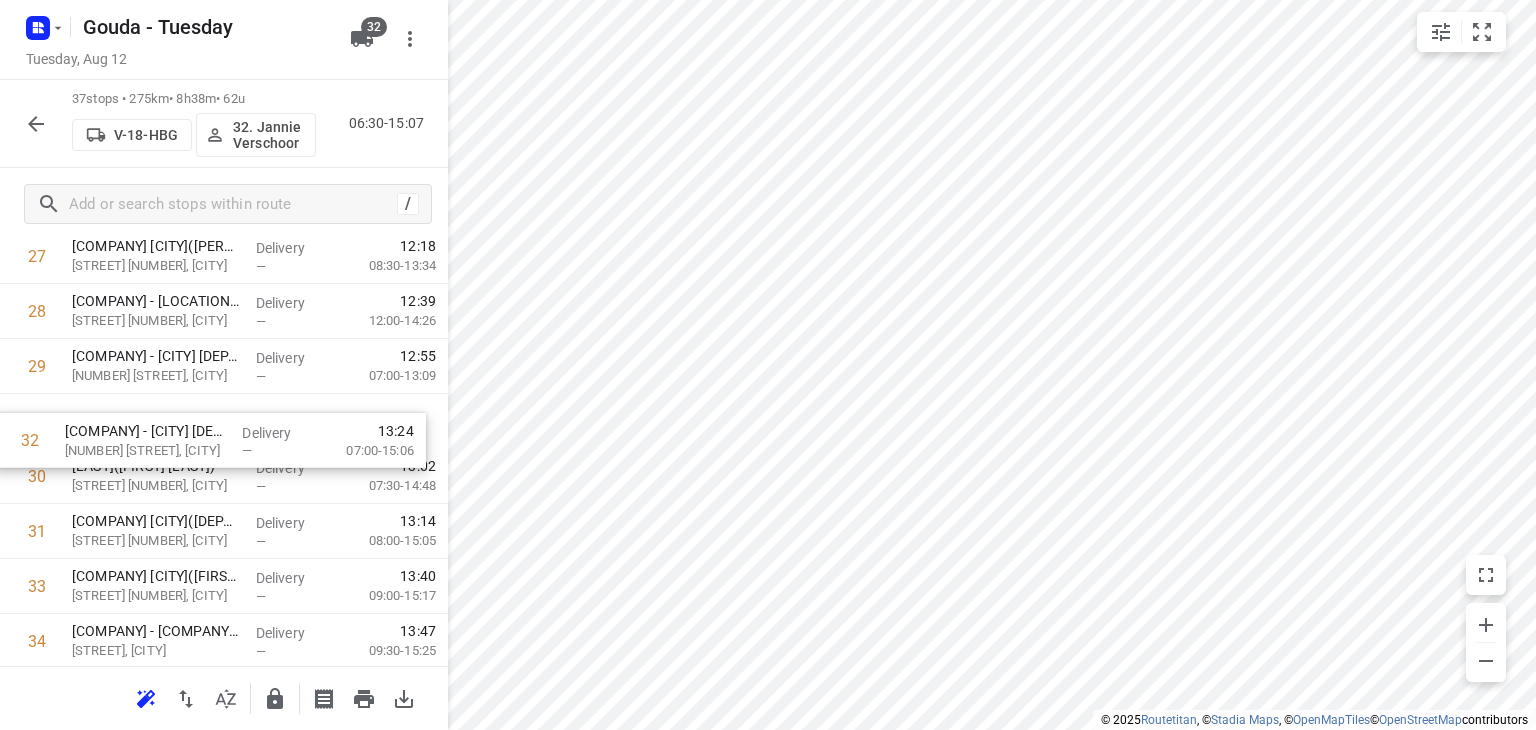 drag, startPoint x: 190, startPoint y: 533, endPoint x: 188, endPoint y: 427, distance: 106.01887 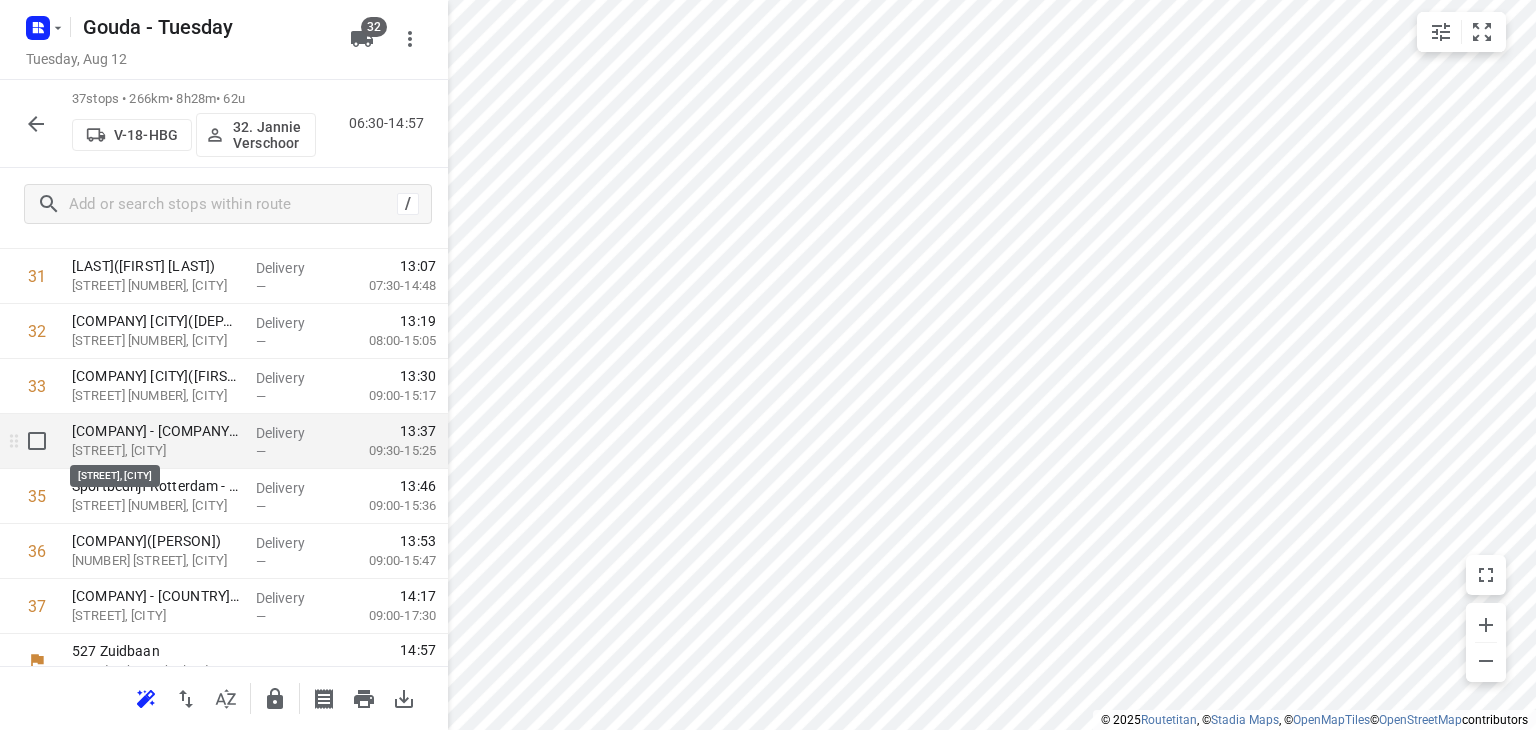 scroll, scrollTop: 1821, scrollLeft: 0, axis: vertical 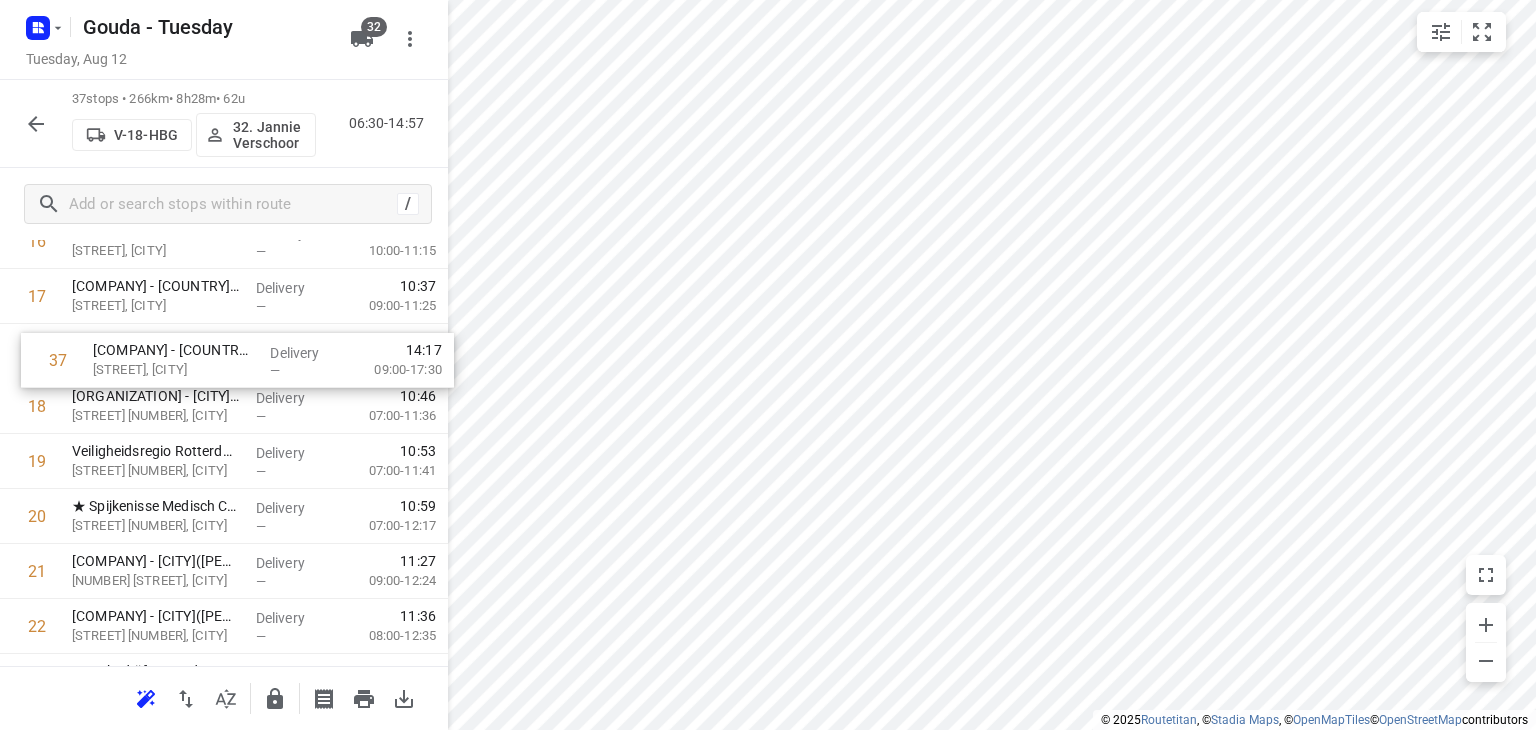 drag, startPoint x: 227, startPoint y: 587, endPoint x: 251, endPoint y: 358, distance: 230.25421 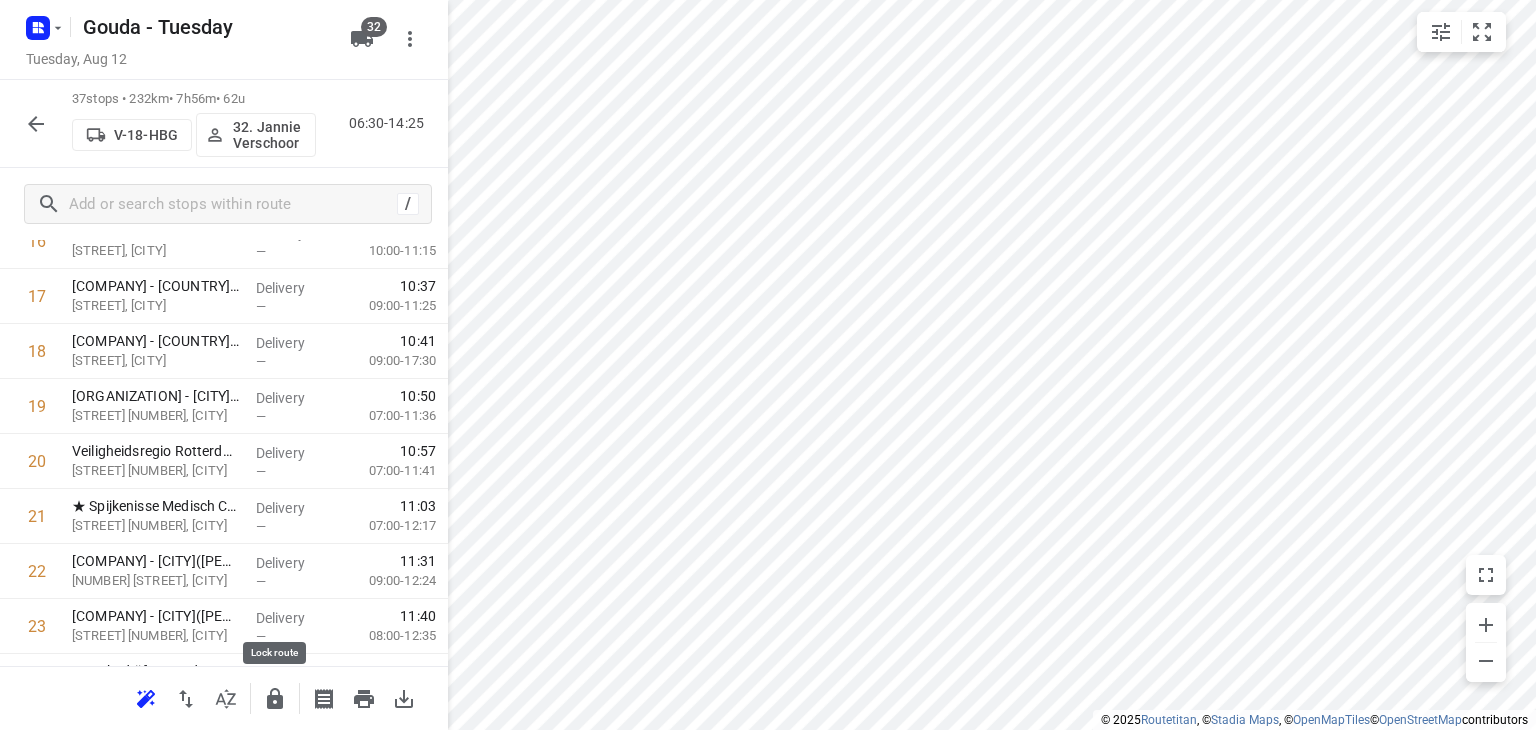 click 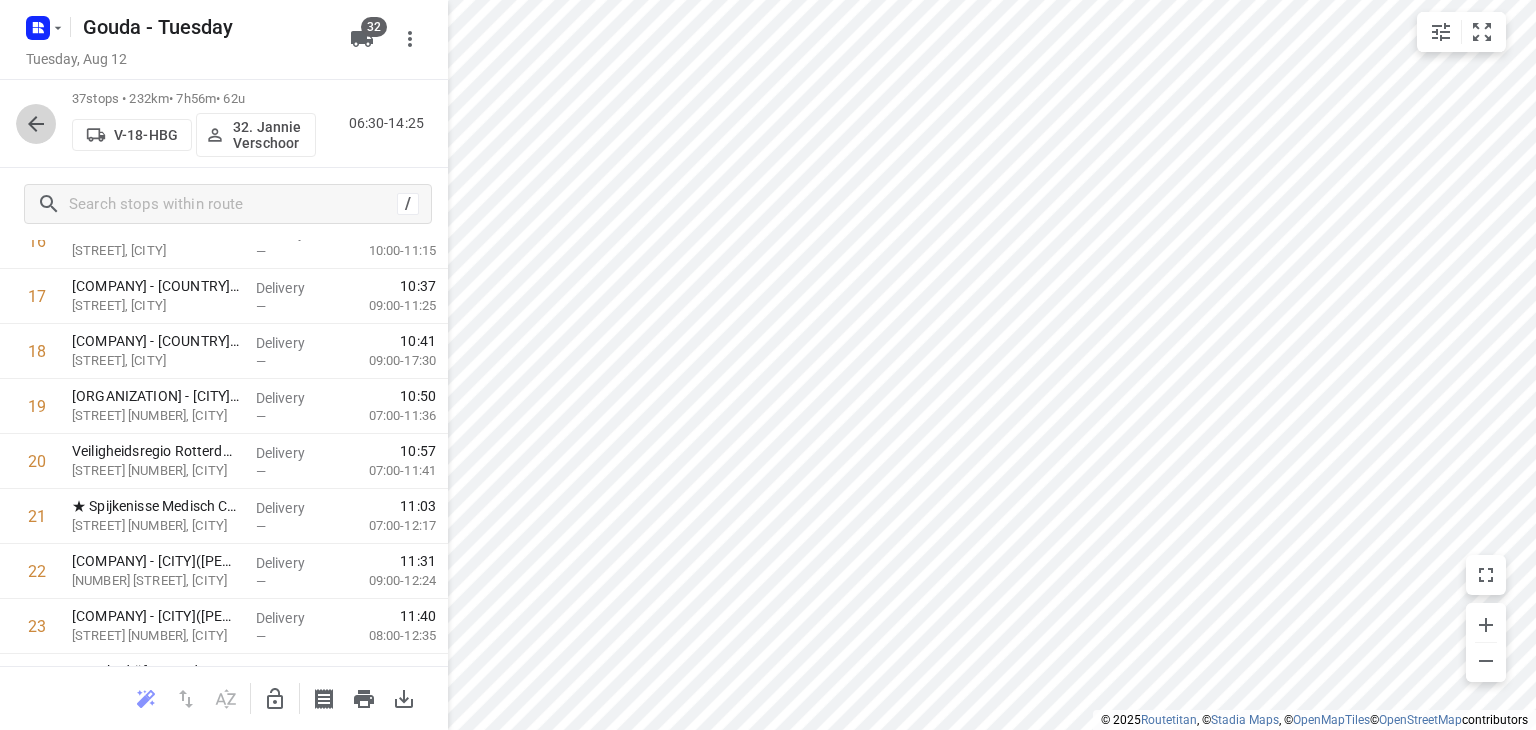 click 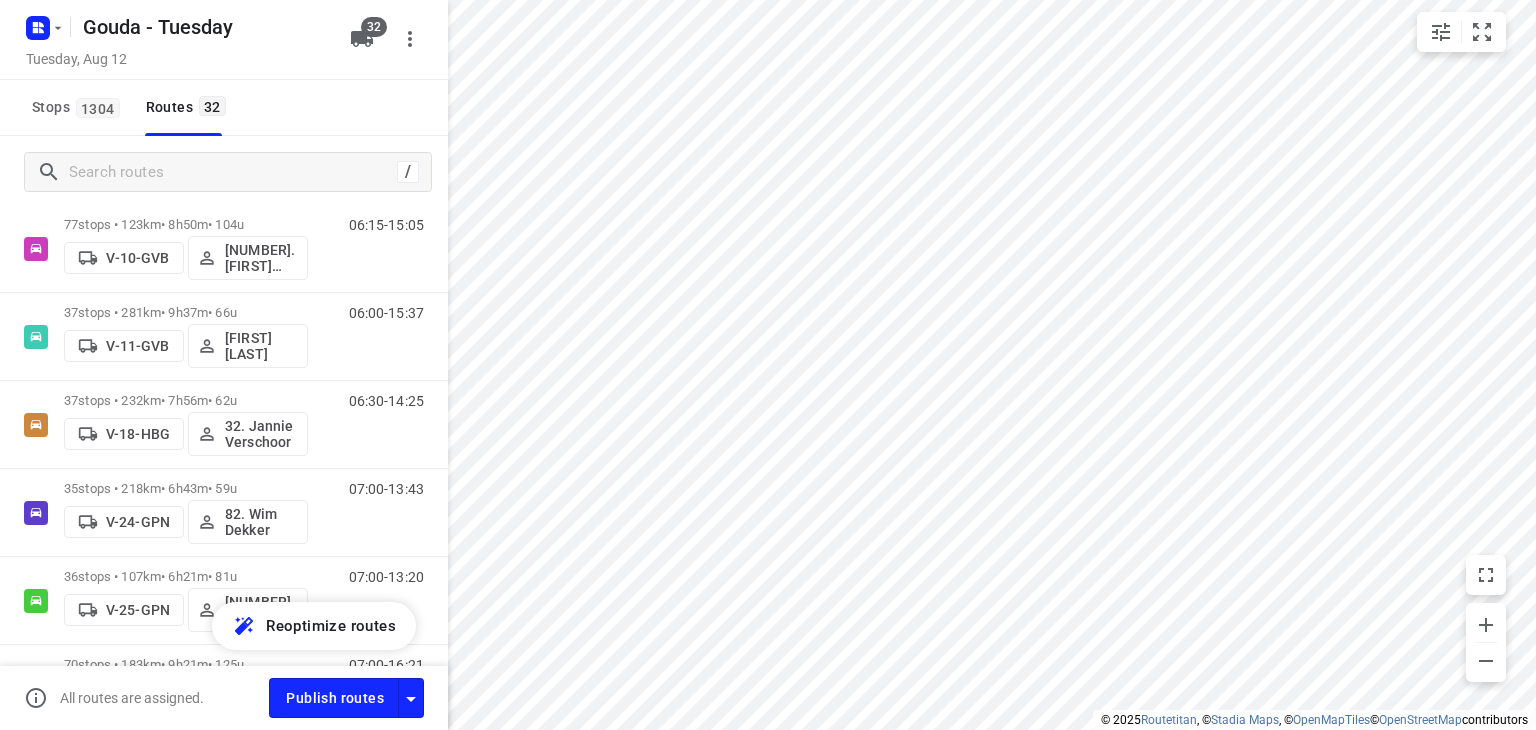 scroll, scrollTop: 400, scrollLeft: 0, axis: vertical 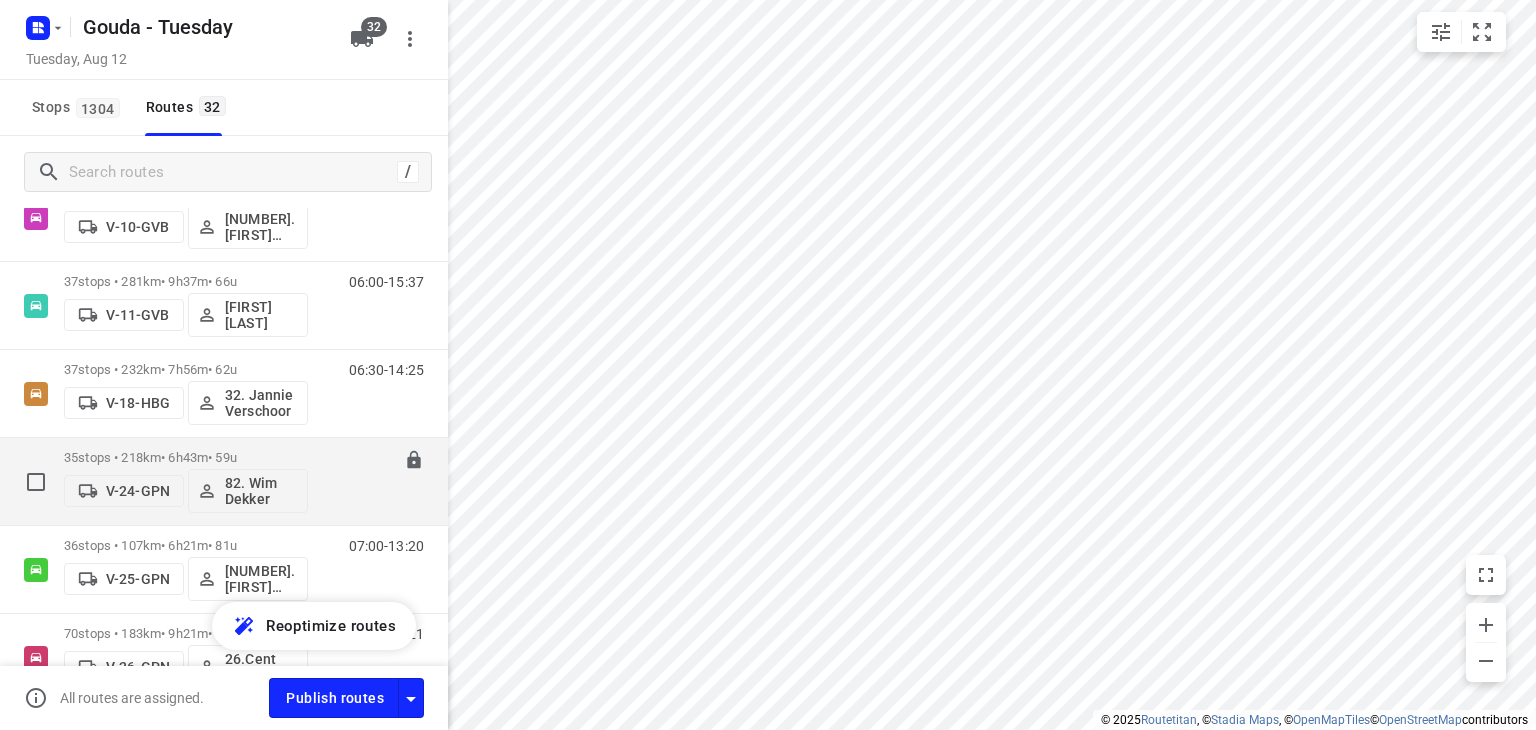 click on "35  stops •   218km  •   6h43m  • 59u" at bounding box center (186, 457) 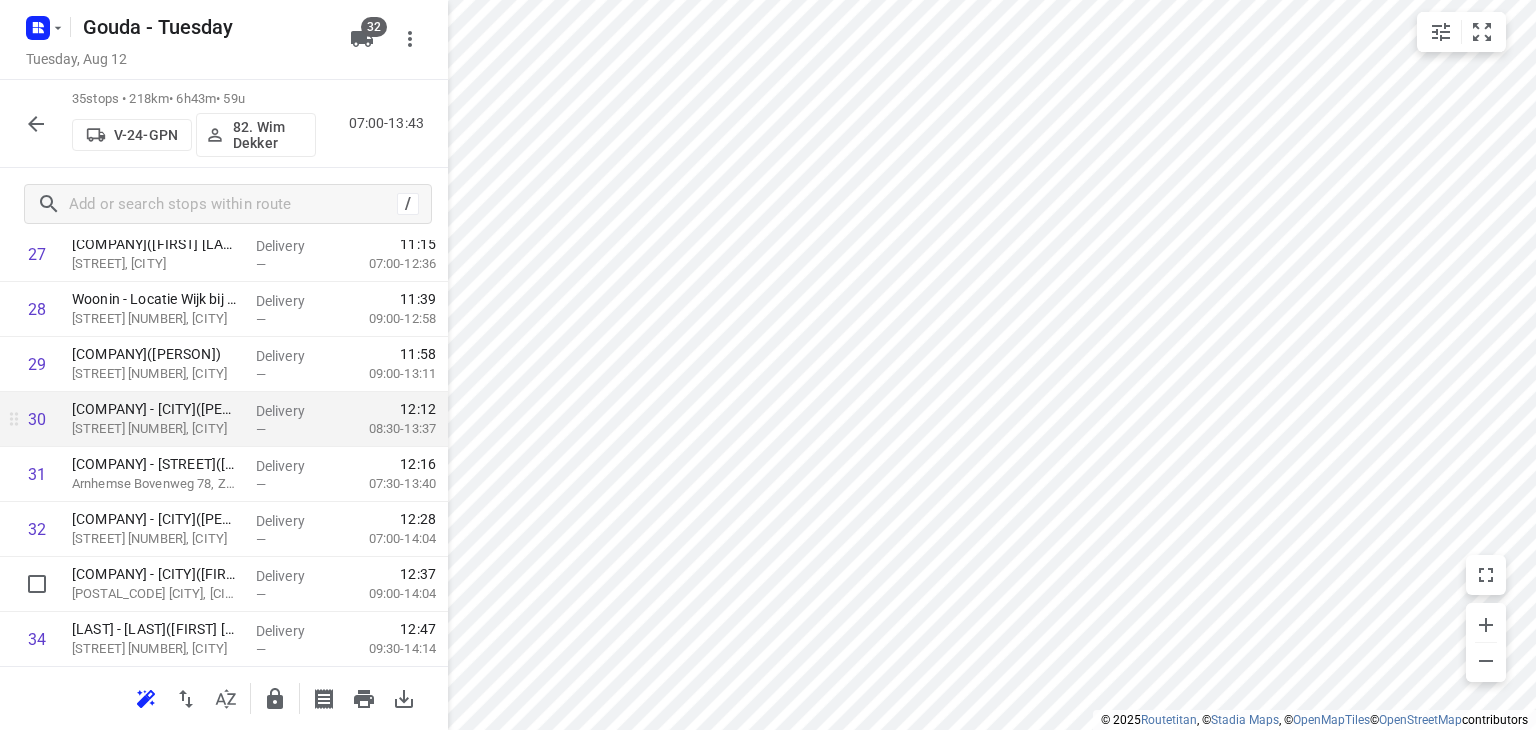 scroll, scrollTop: 1700, scrollLeft: 0, axis: vertical 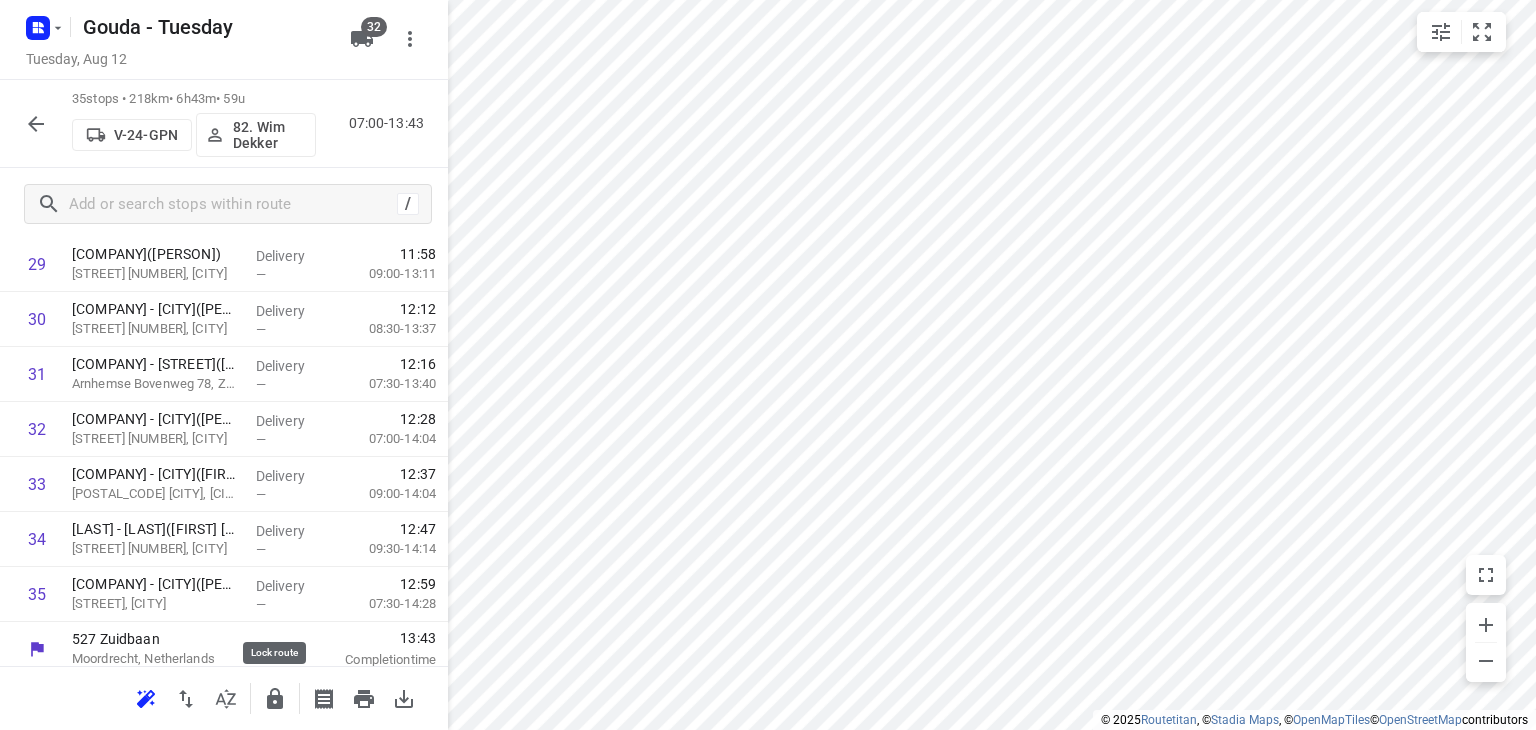 click 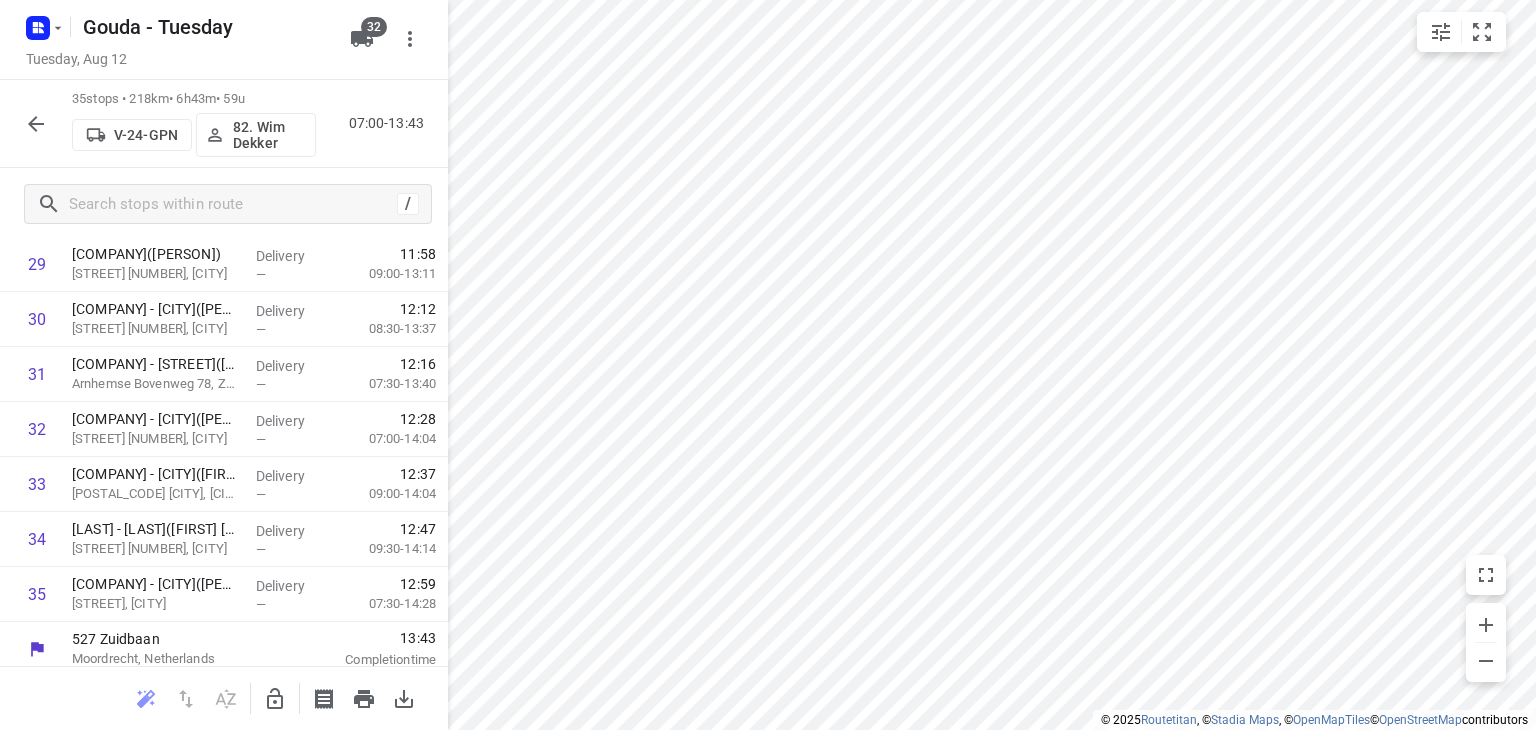 click at bounding box center [36, 124] 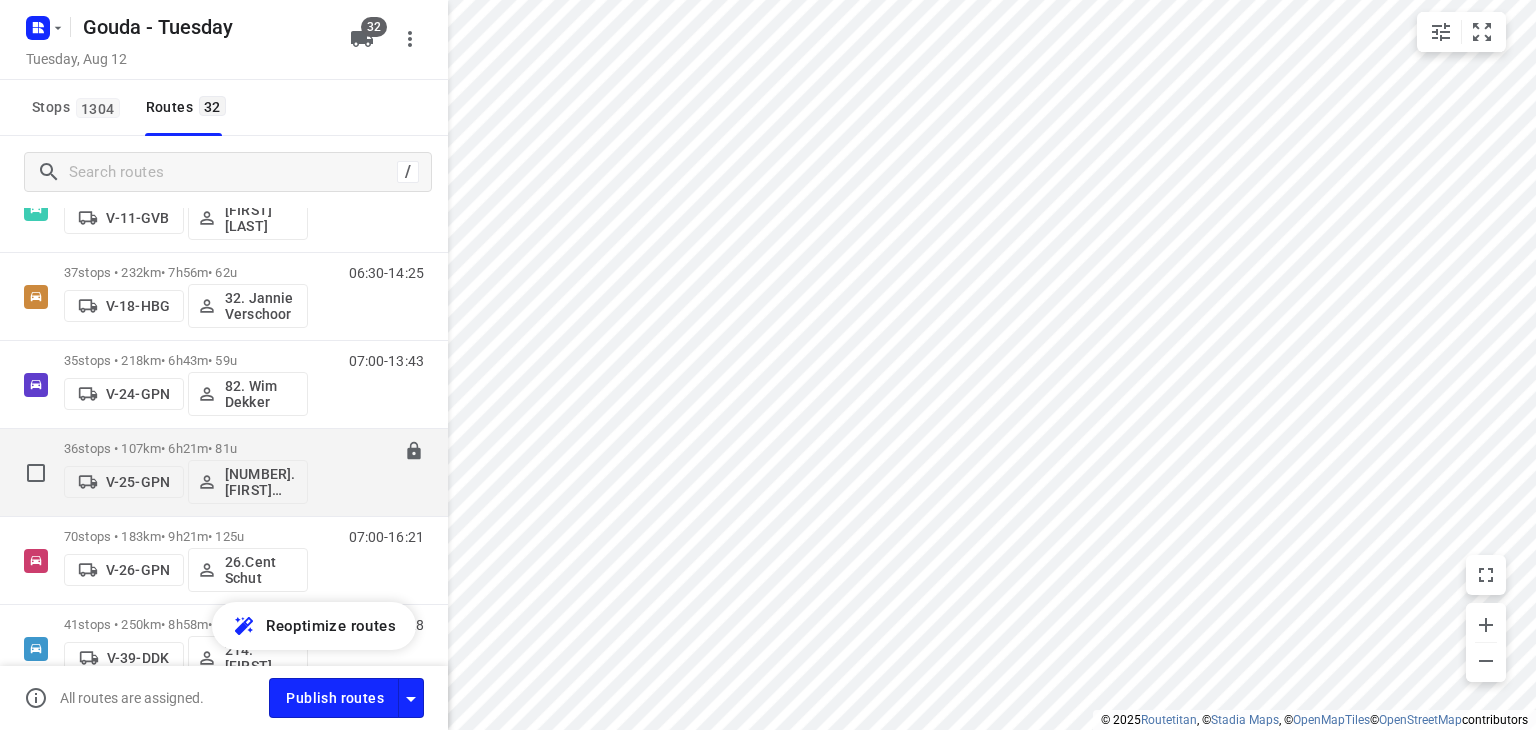 scroll, scrollTop: 500, scrollLeft: 0, axis: vertical 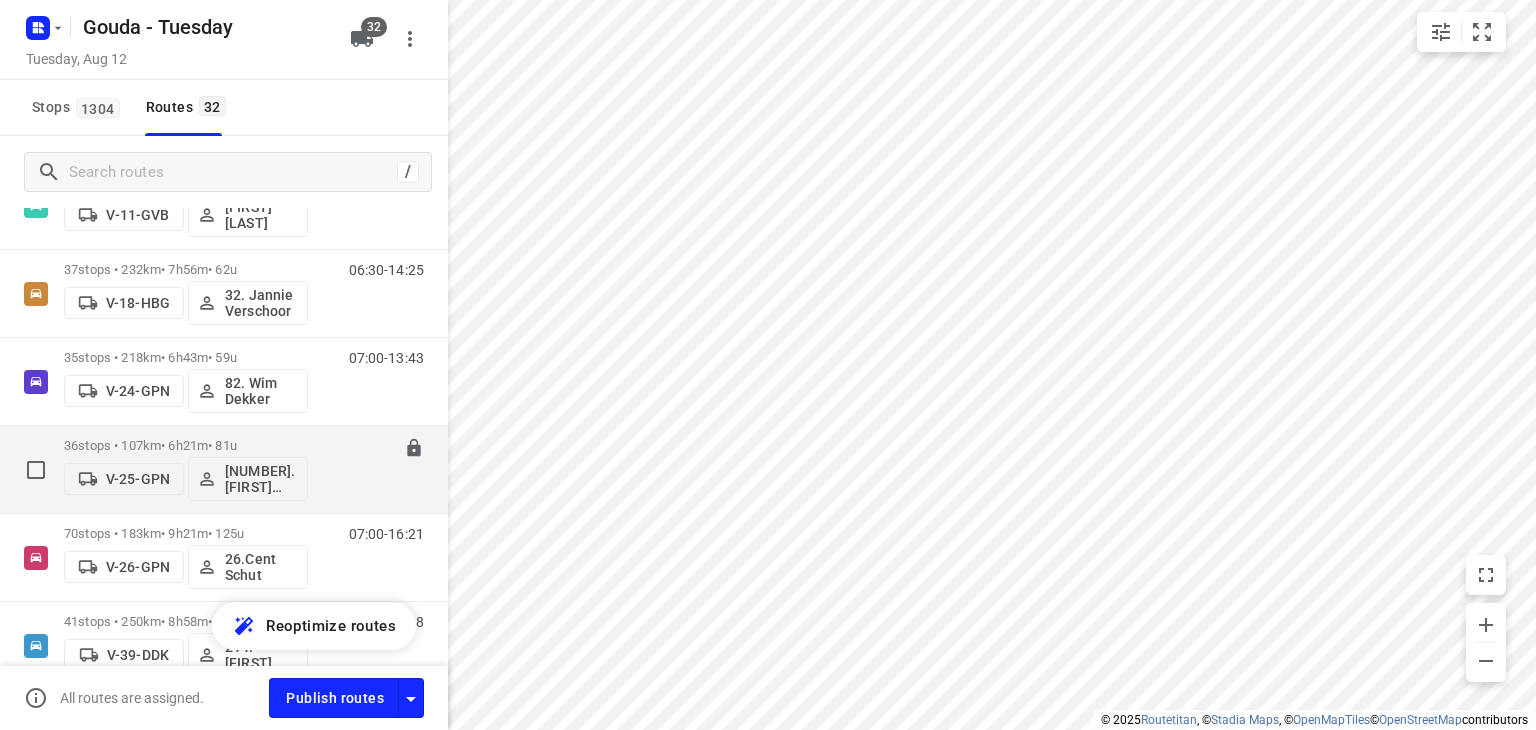 click on "36  stops •   107km  •   6h21m  • 81u" at bounding box center (186, 445) 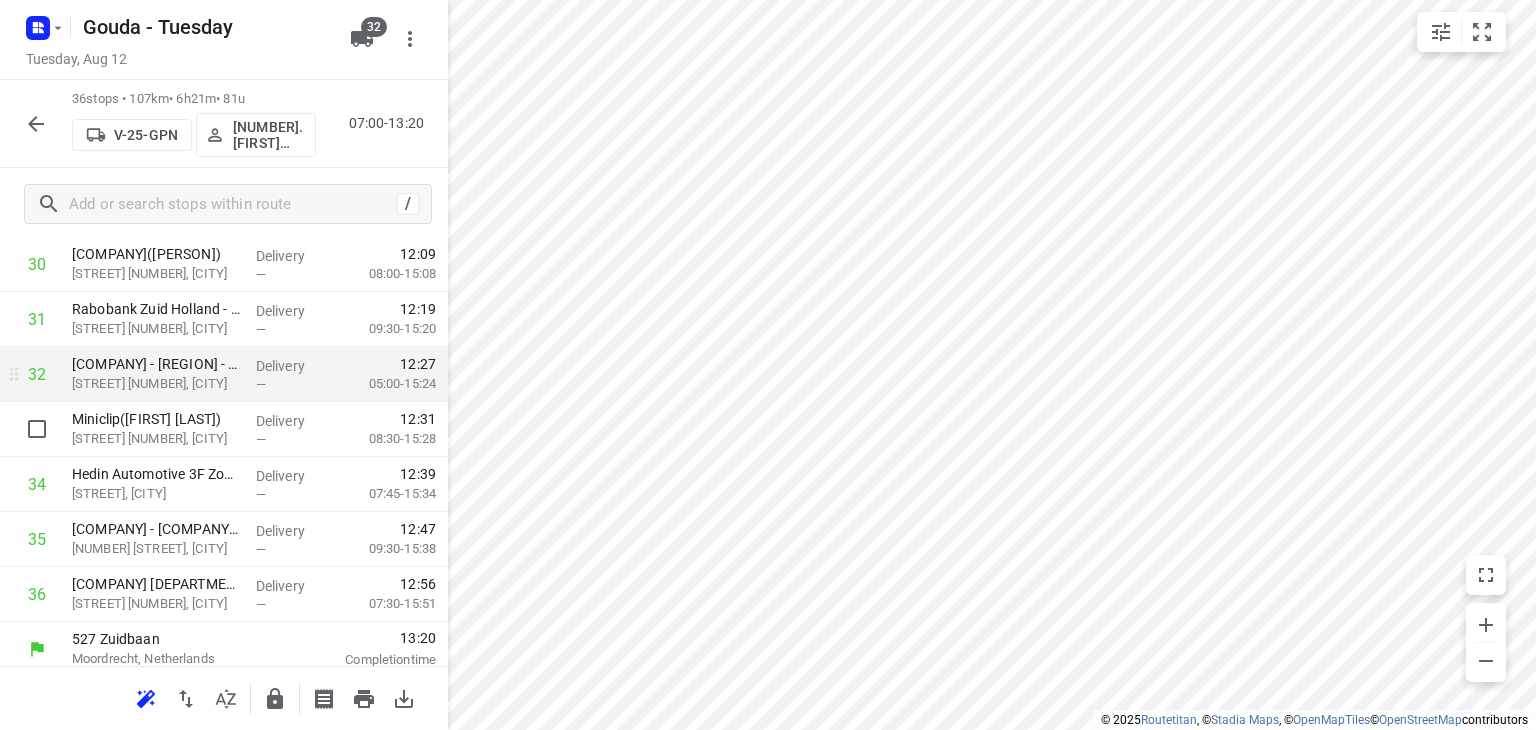scroll, scrollTop: 1766, scrollLeft: 0, axis: vertical 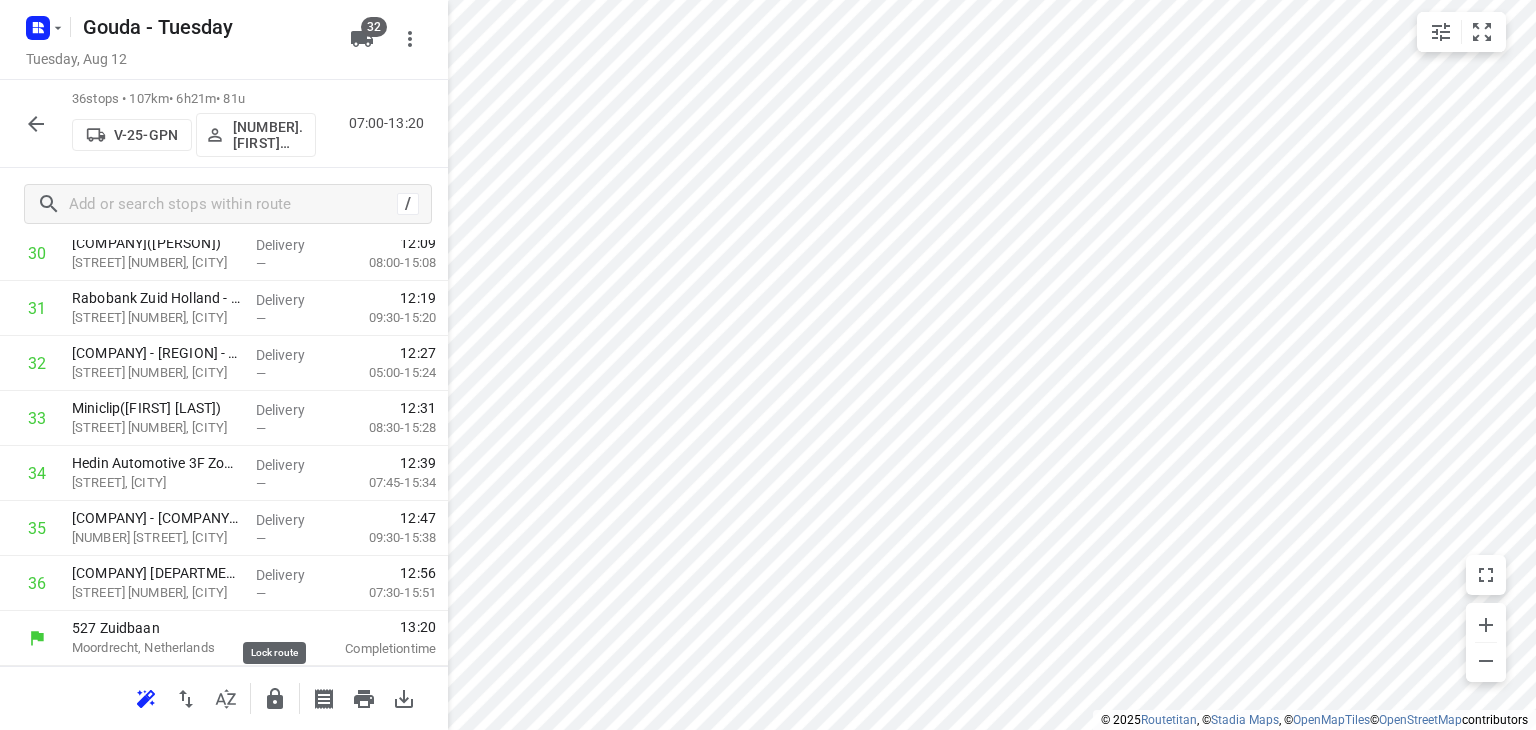 click 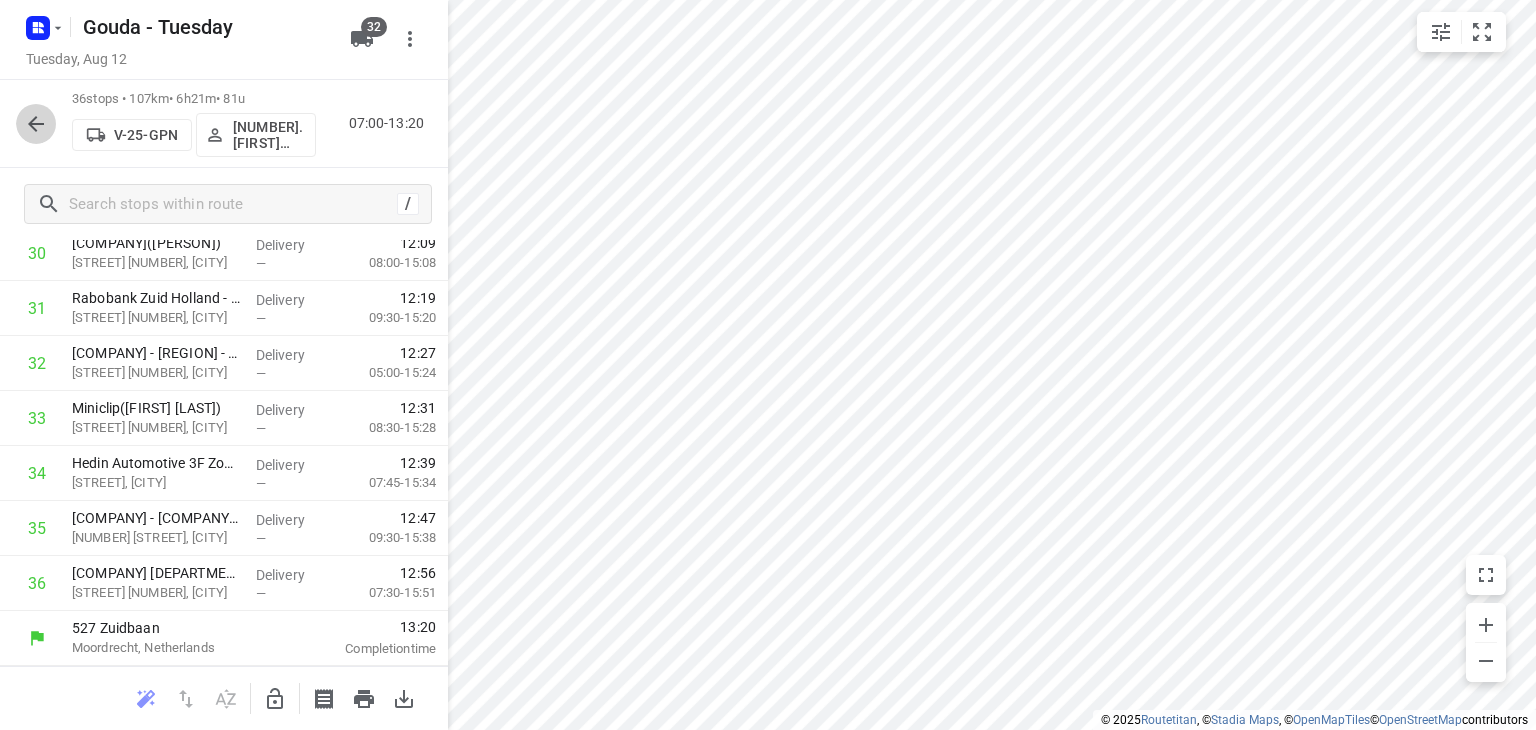click 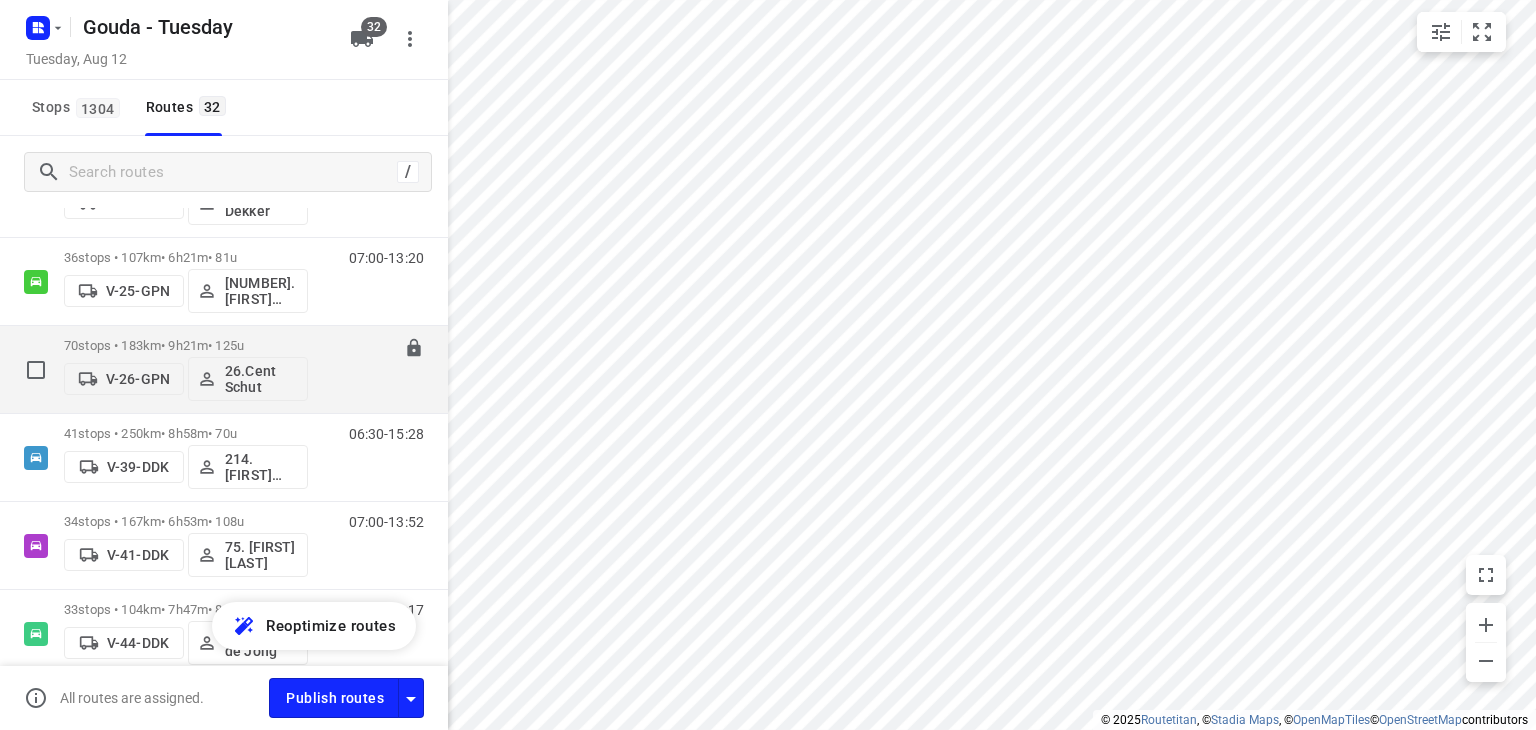 scroll, scrollTop: 700, scrollLeft: 0, axis: vertical 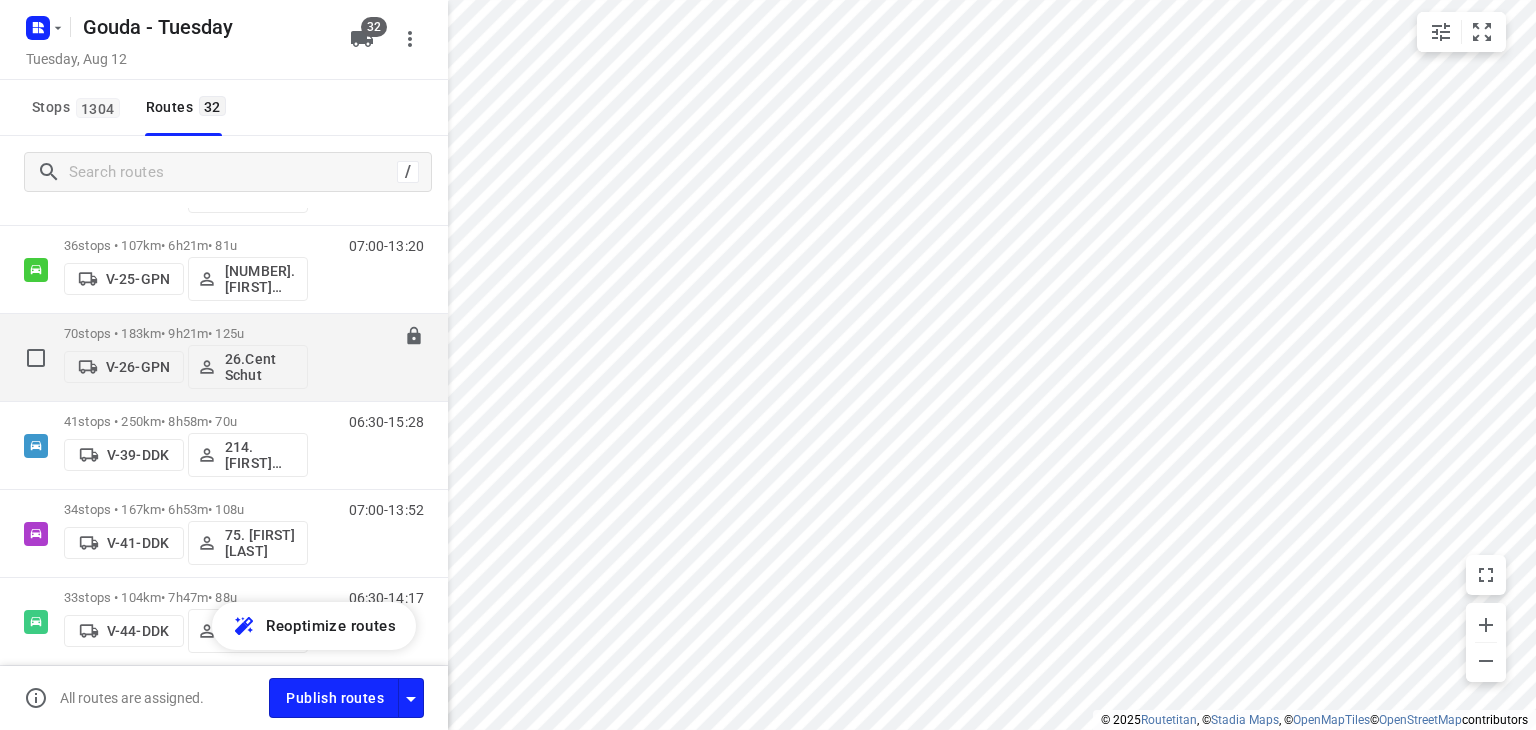 click on "70  stops •   183km  •   9h21m  • 125u" at bounding box center [186, 333] 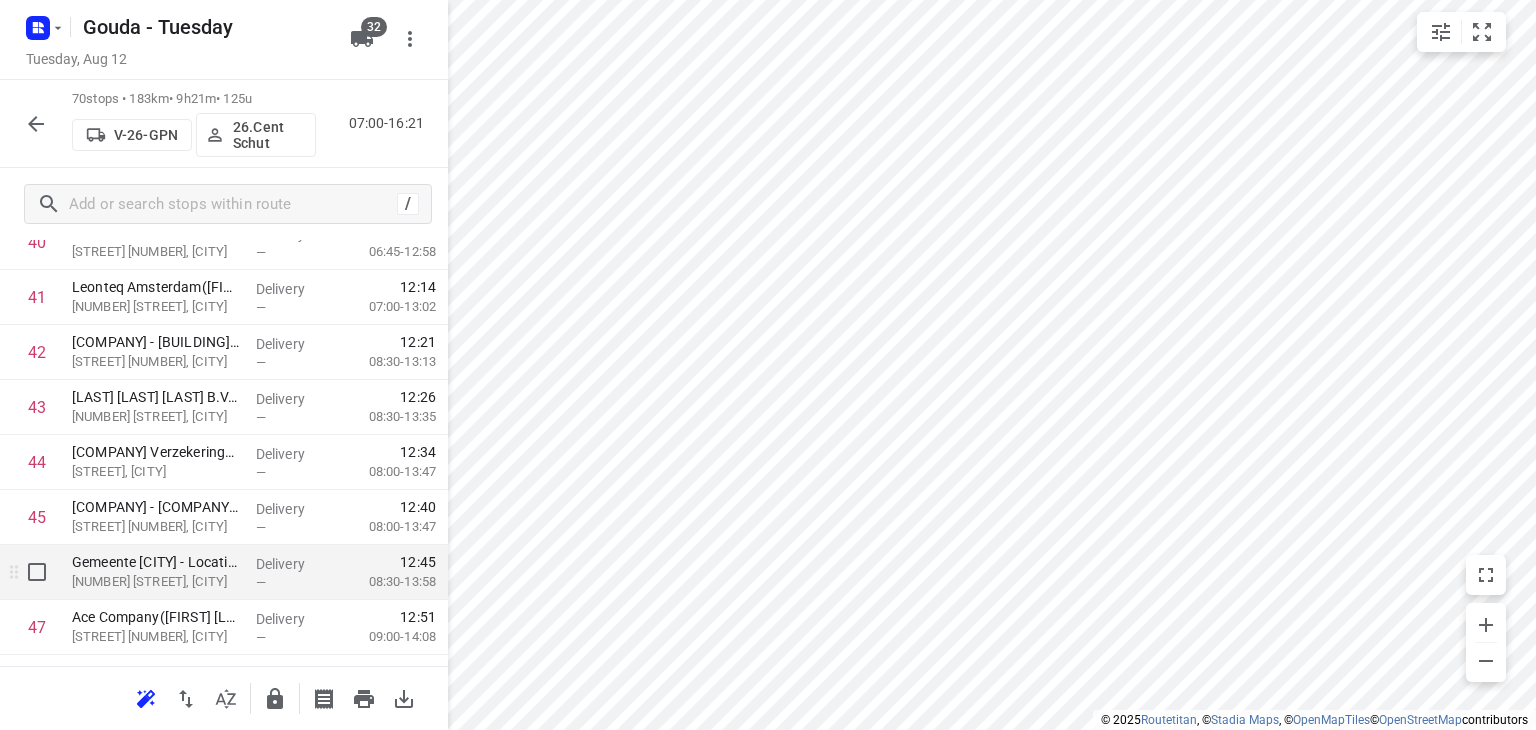 scroll, scrollTop: 2300, scrollLeft: 0, axis: vertical 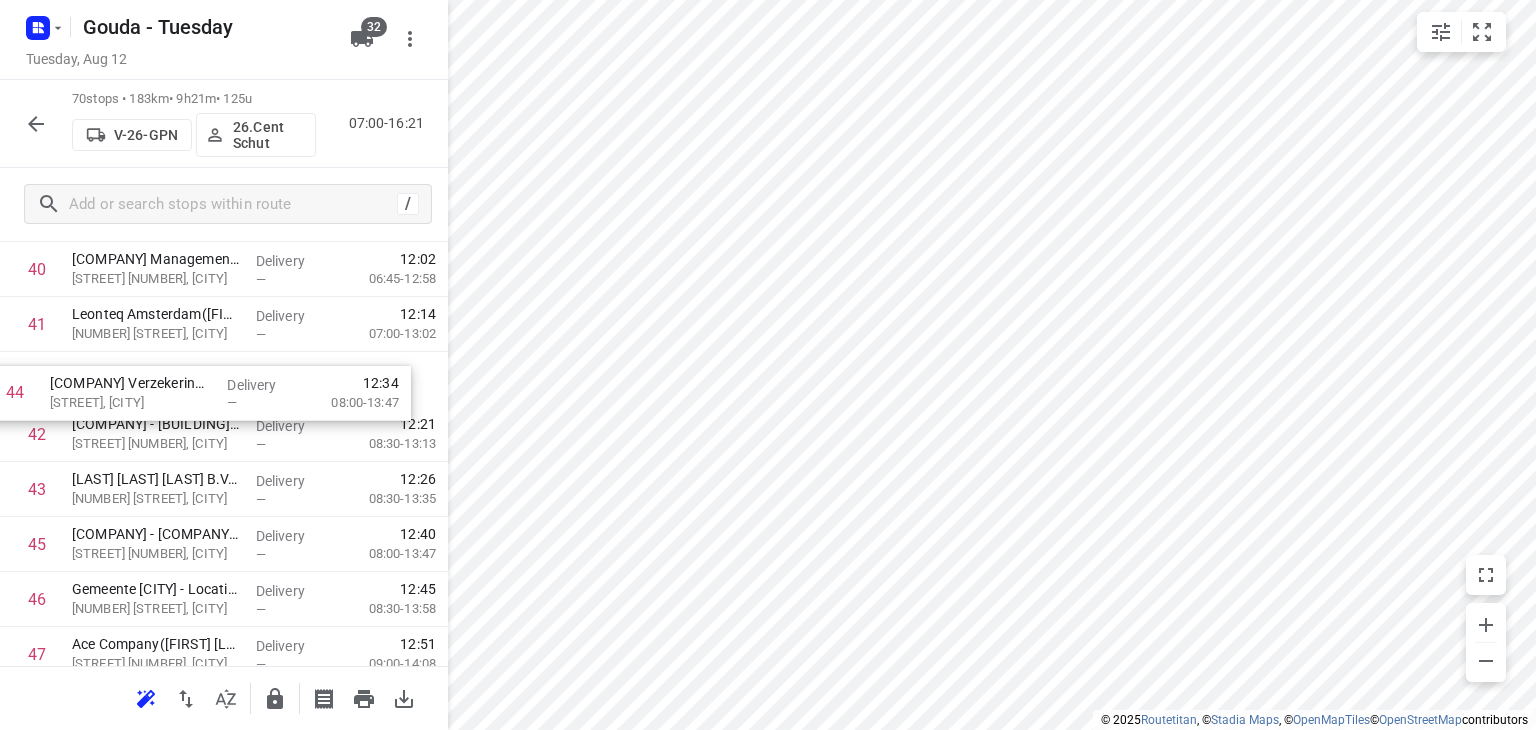 drag, startPoint x: 187, startPoint y: 490, endPoint x: 165, endPoint y: 389, distance: 103.36827 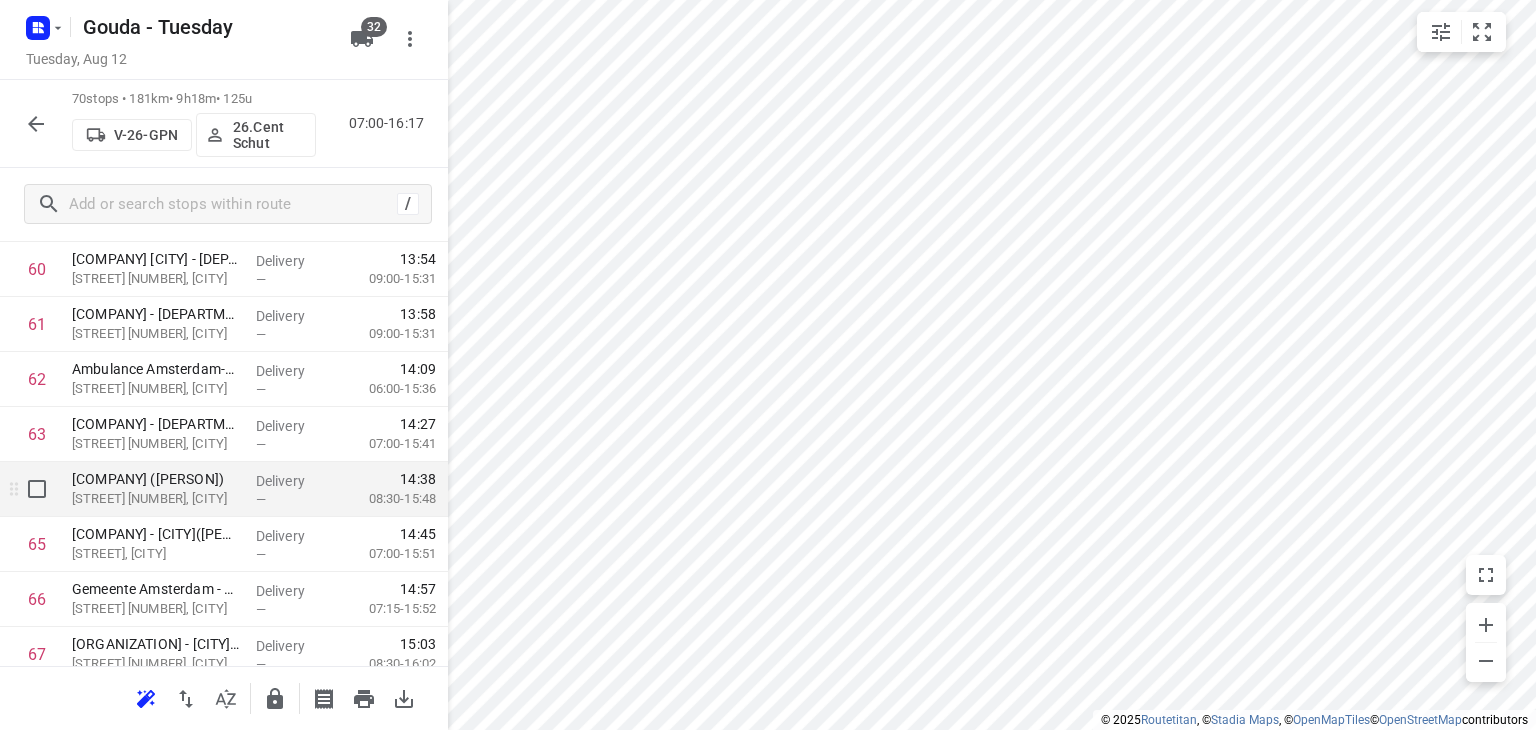 scroll, scrollTop: 3400, scrollLeft: 0, axis: vertical 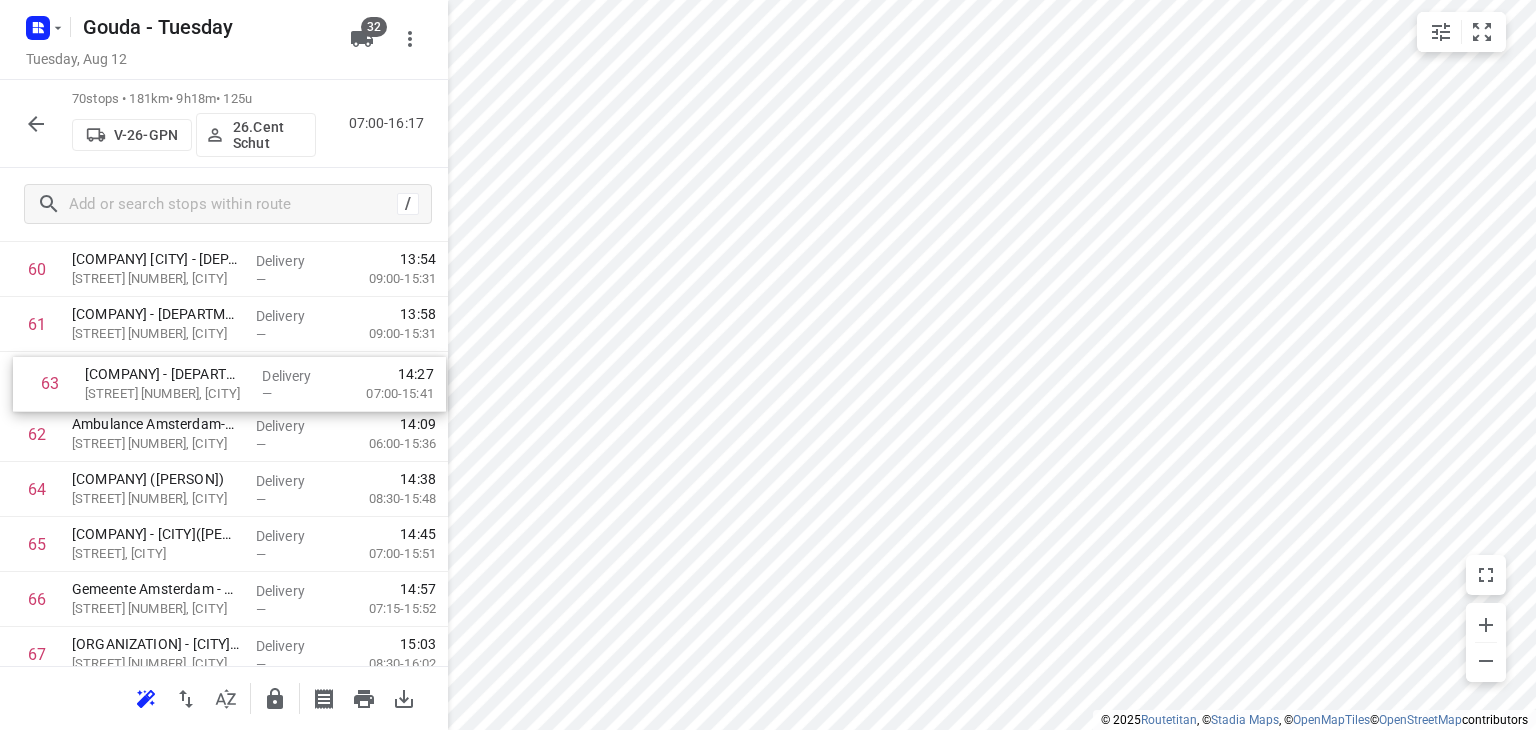 drag, startPoint x: 212, startPoint y: 449, endPoint x: 225, endPoint y: 393, distance: 57.48913 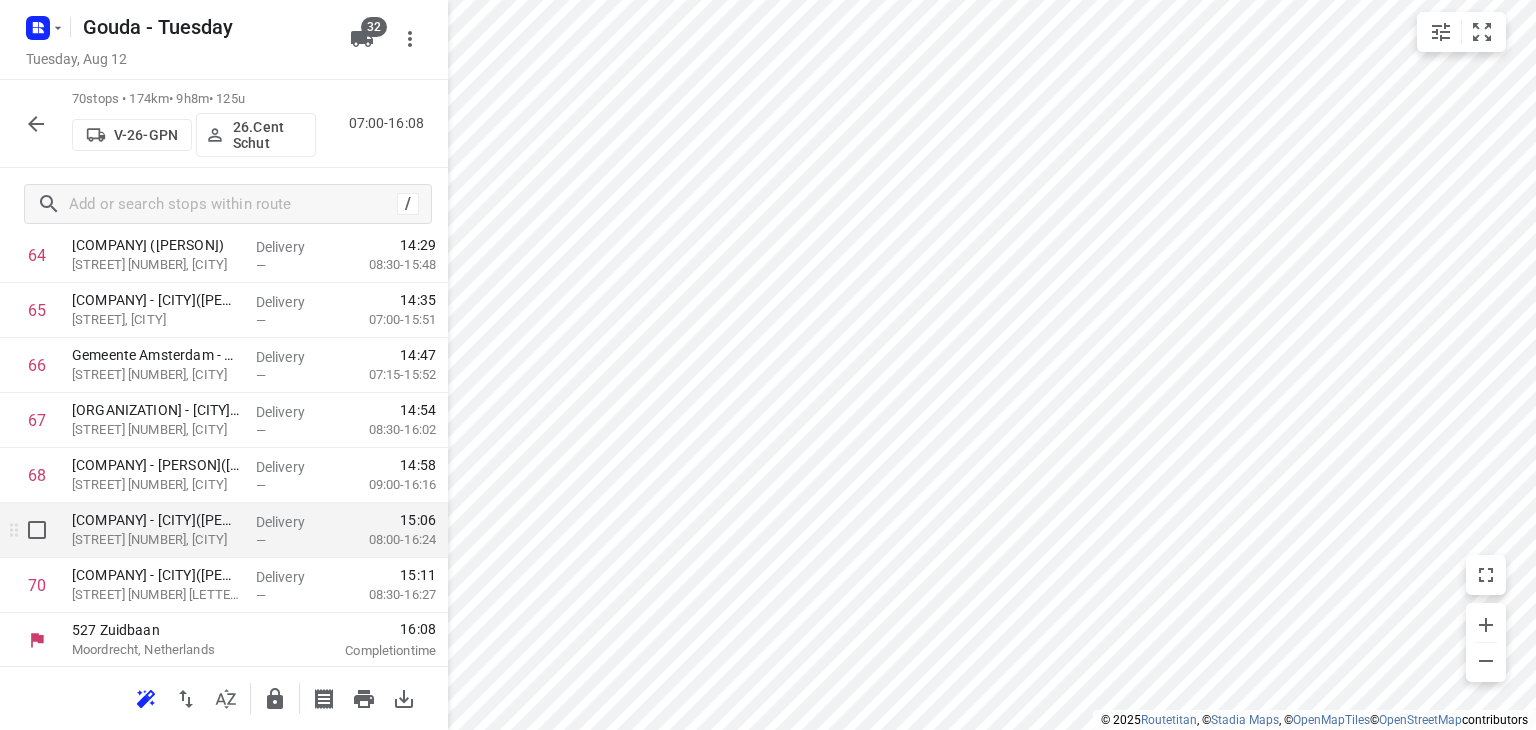 scroll, scrollTop: 3636, scrollLeft: 0, axis: vertical 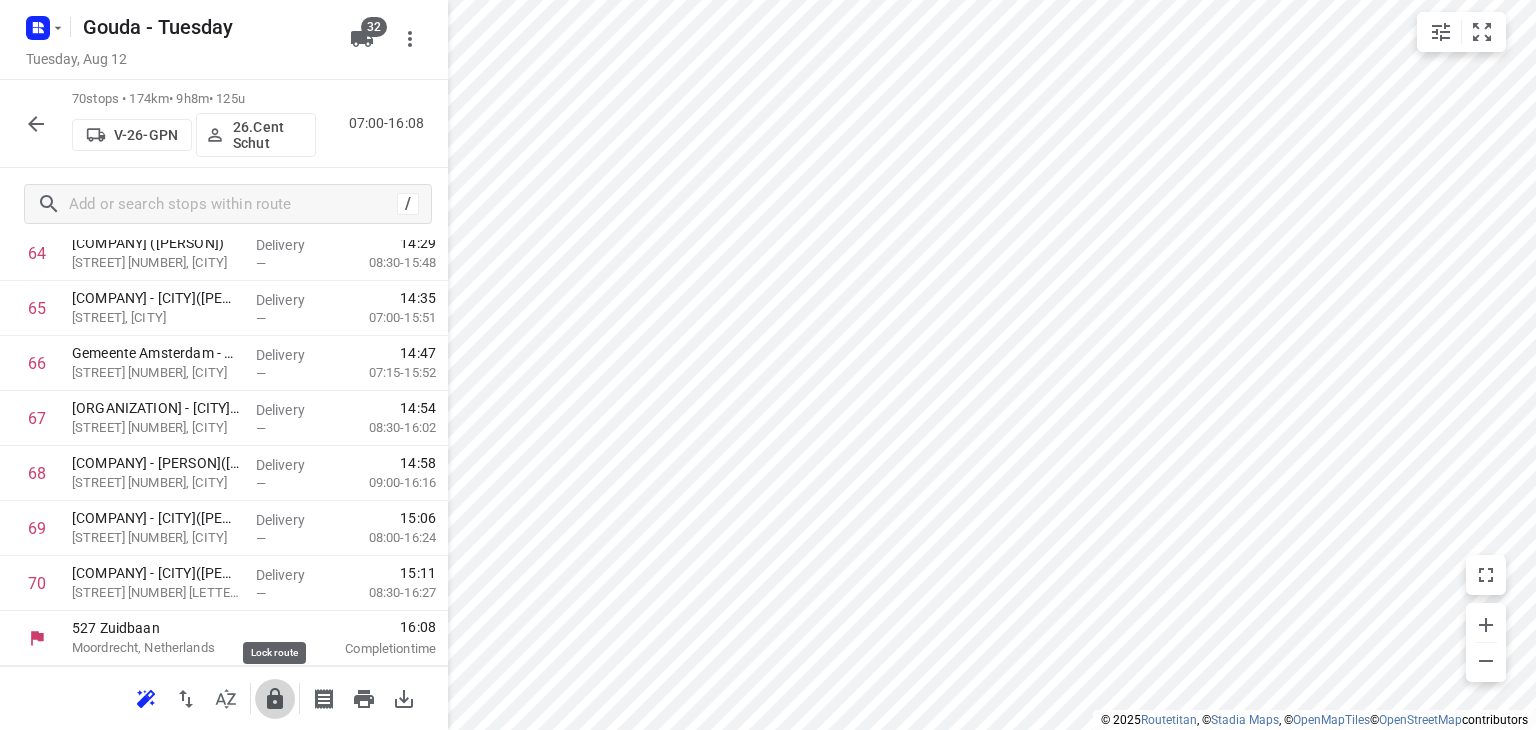 click 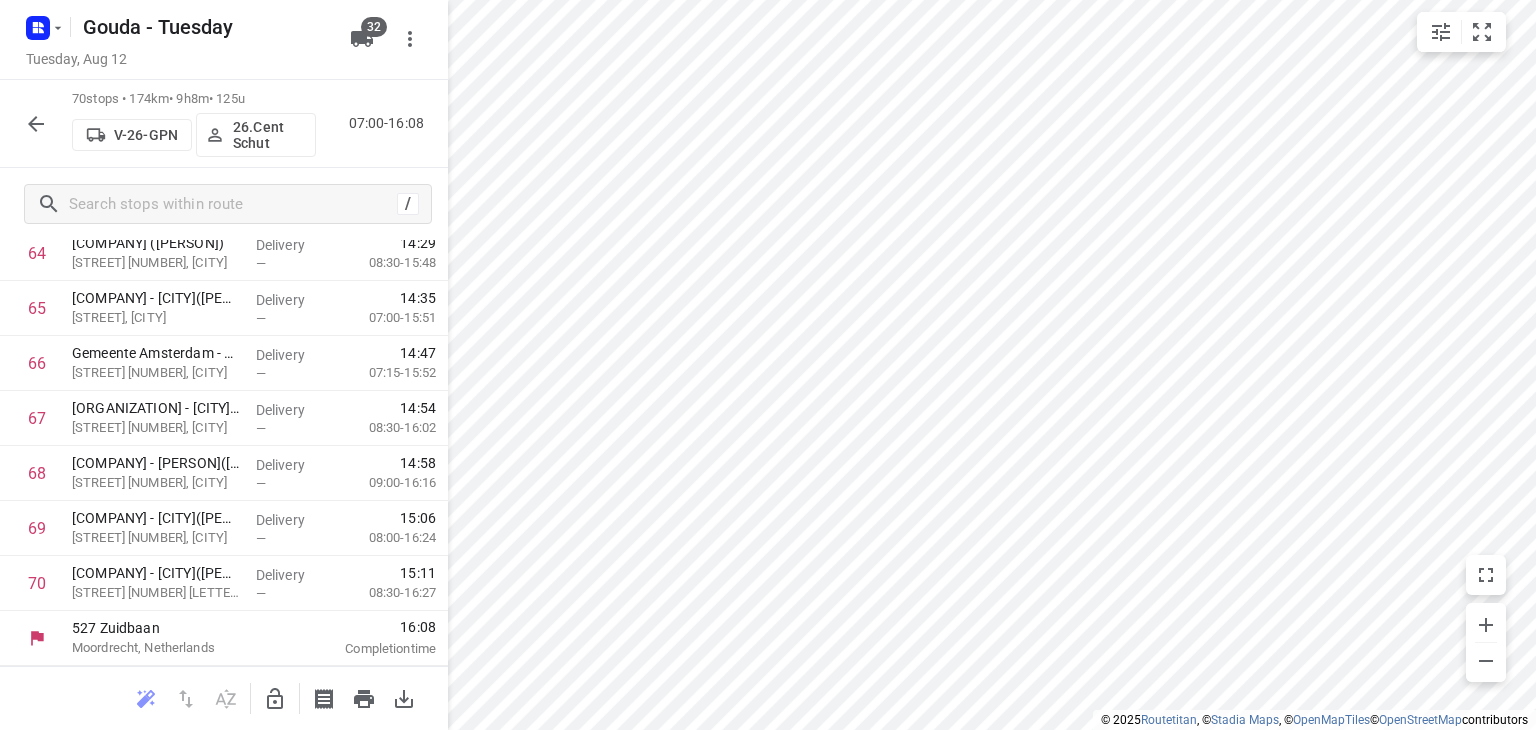 click 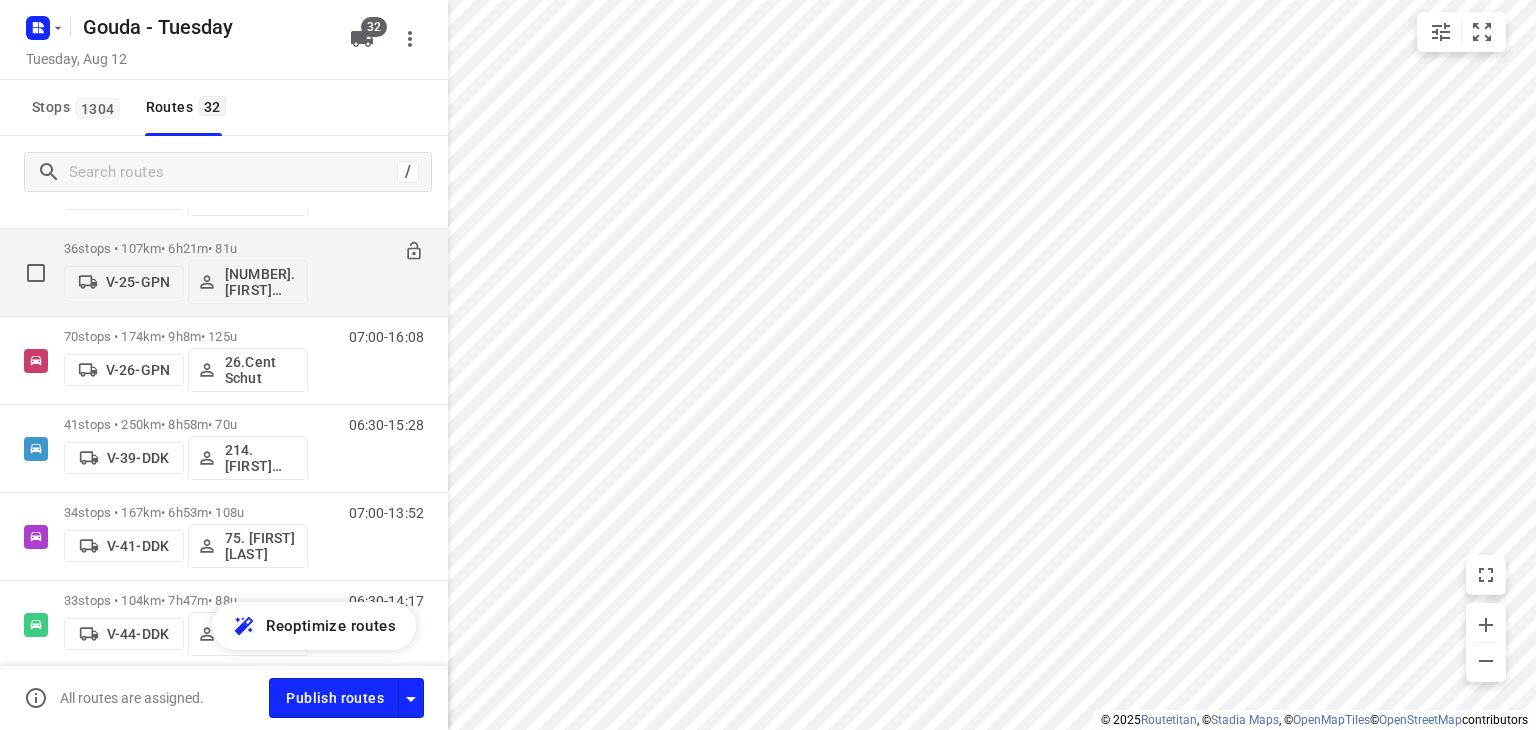scroll, scrollTop: 700, scrollLeft: 0, axis: vertical 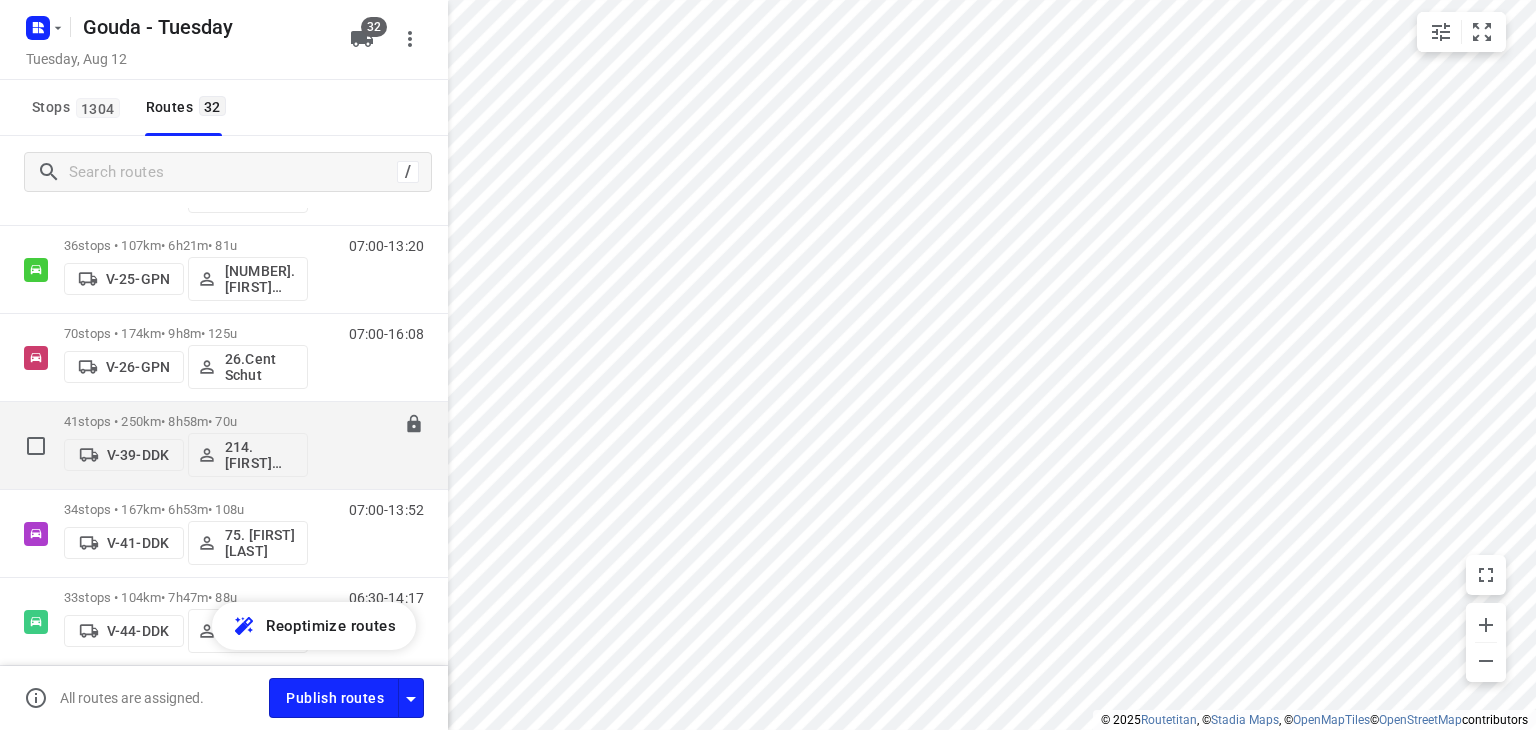 click on "41  stops •   250km  •   8h58m  • 70u" at bounding box center [186, 421] 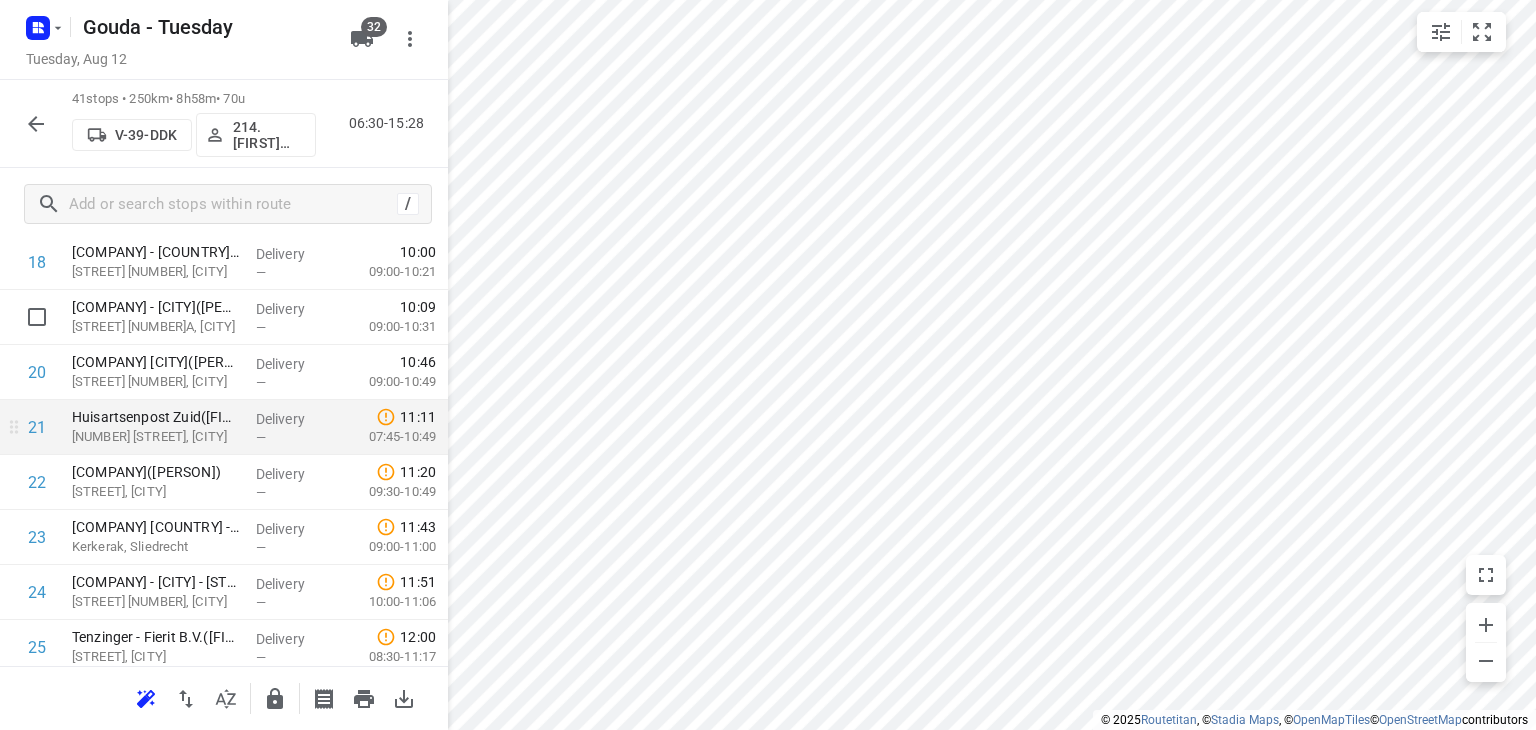 scroll, scrollTop: 1100, scrollLeft: 0, axis: vertical 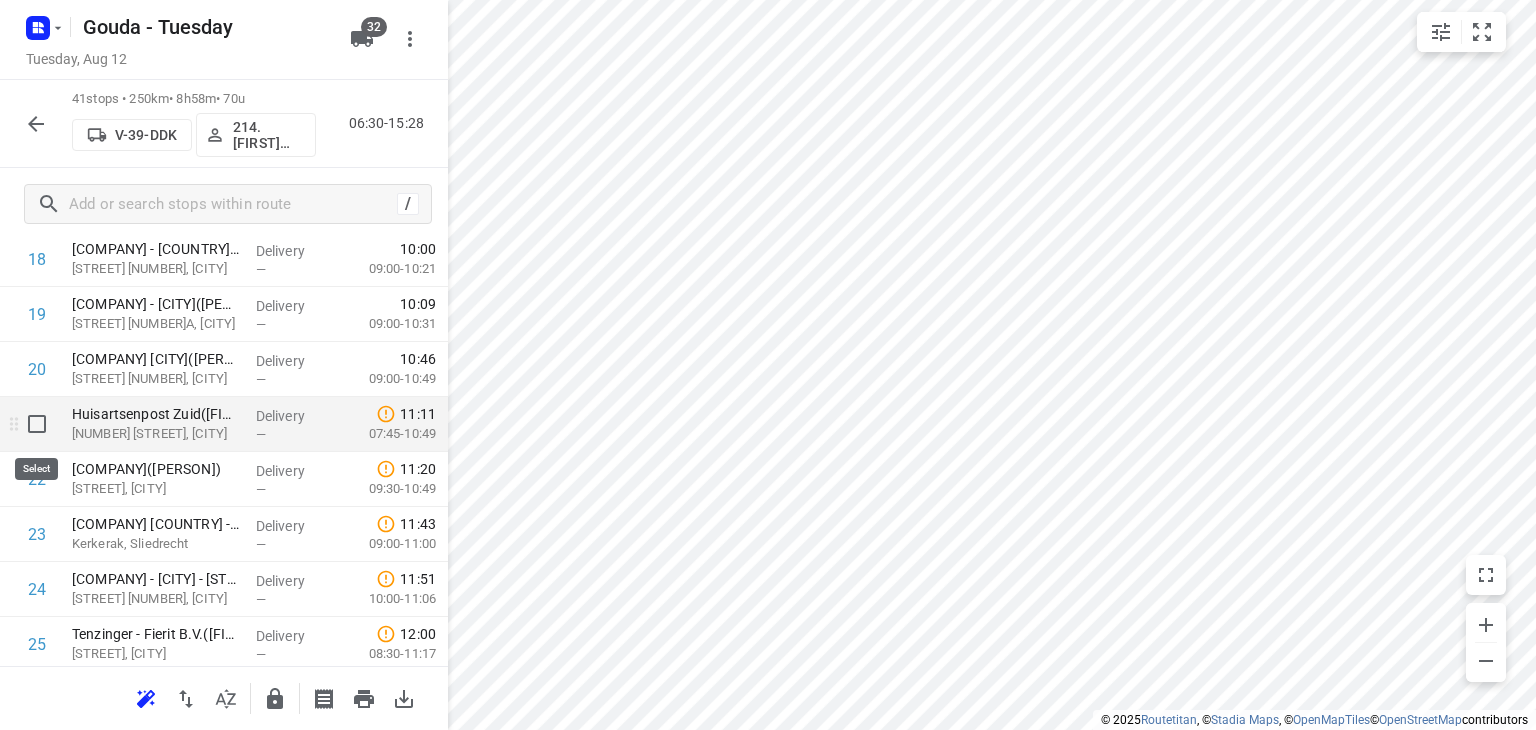 click at bounding box center (37, 424) 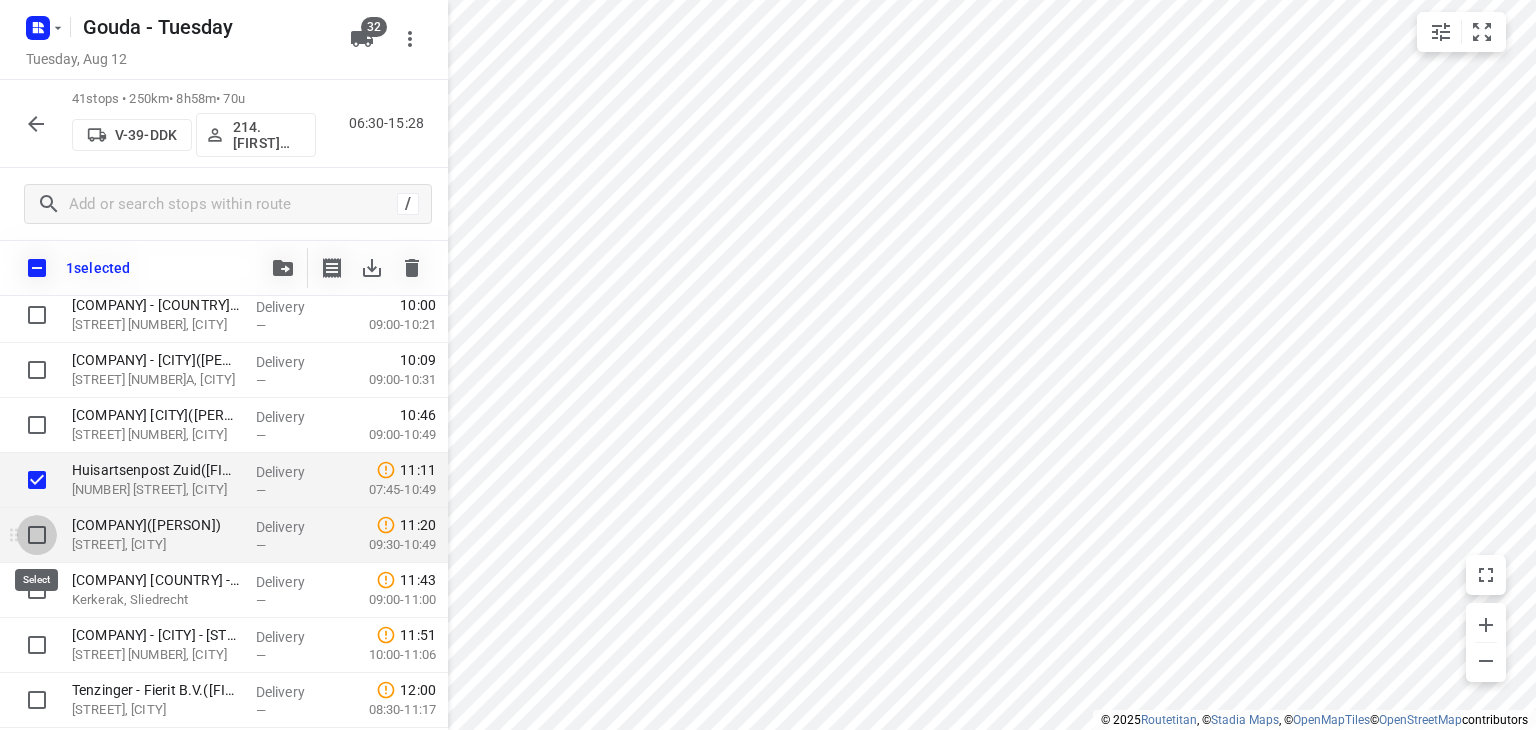 click at bounding box center [37, 535] 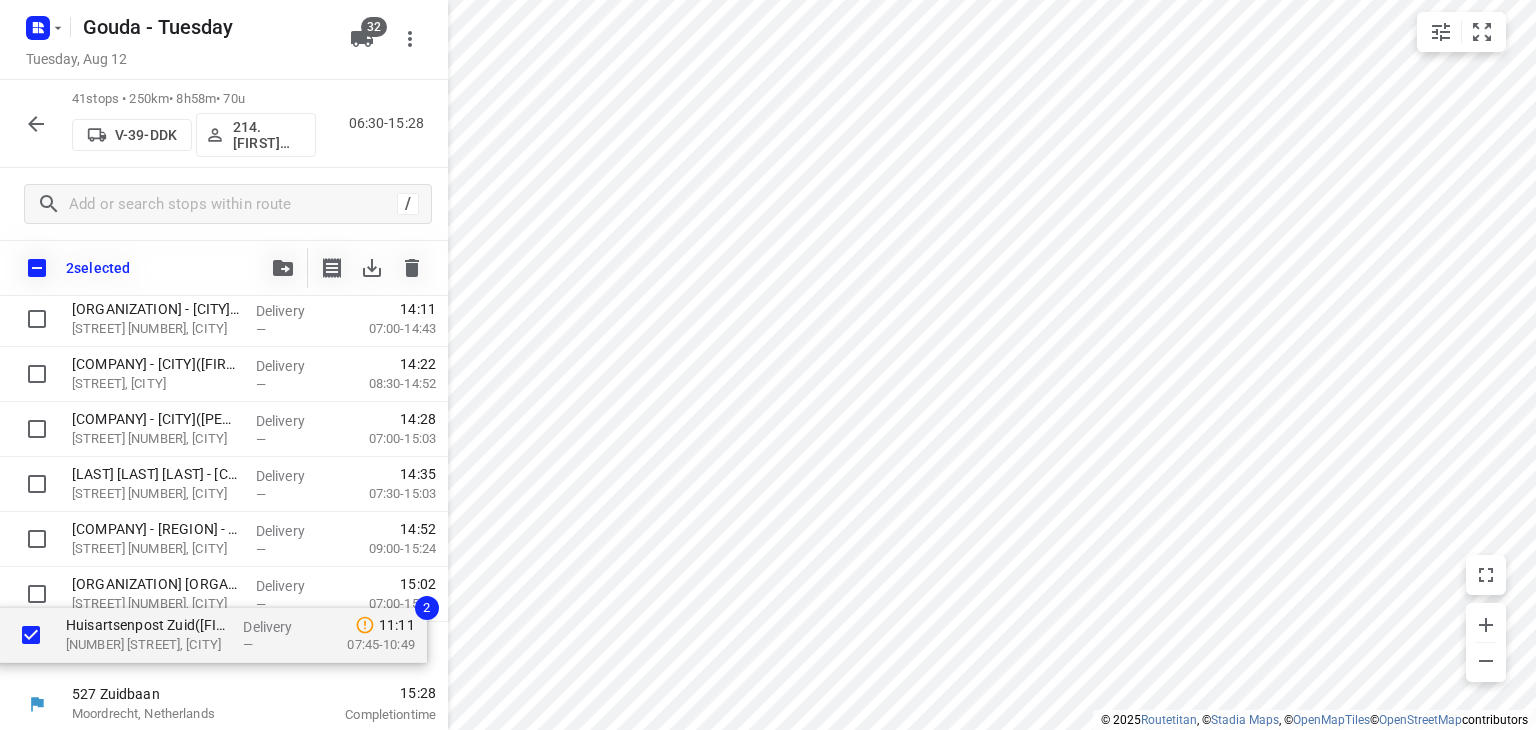 scroll, scrollTop: 2033, scrollLeft: 0, axis: vertical 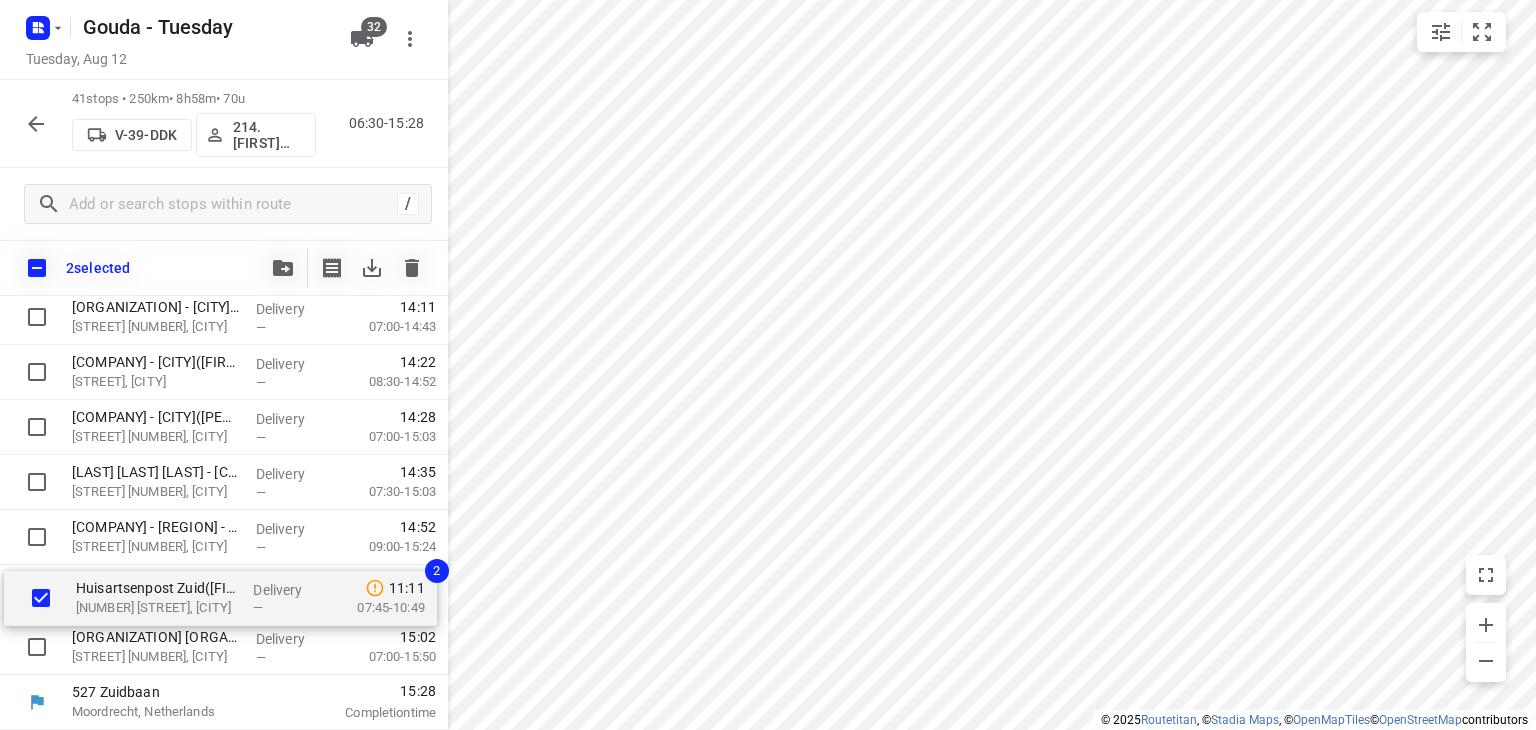drag, startPoint x: 214, startPoint y: 477, endPoint x: 215, endPoint y: 601, distance: 124.004036 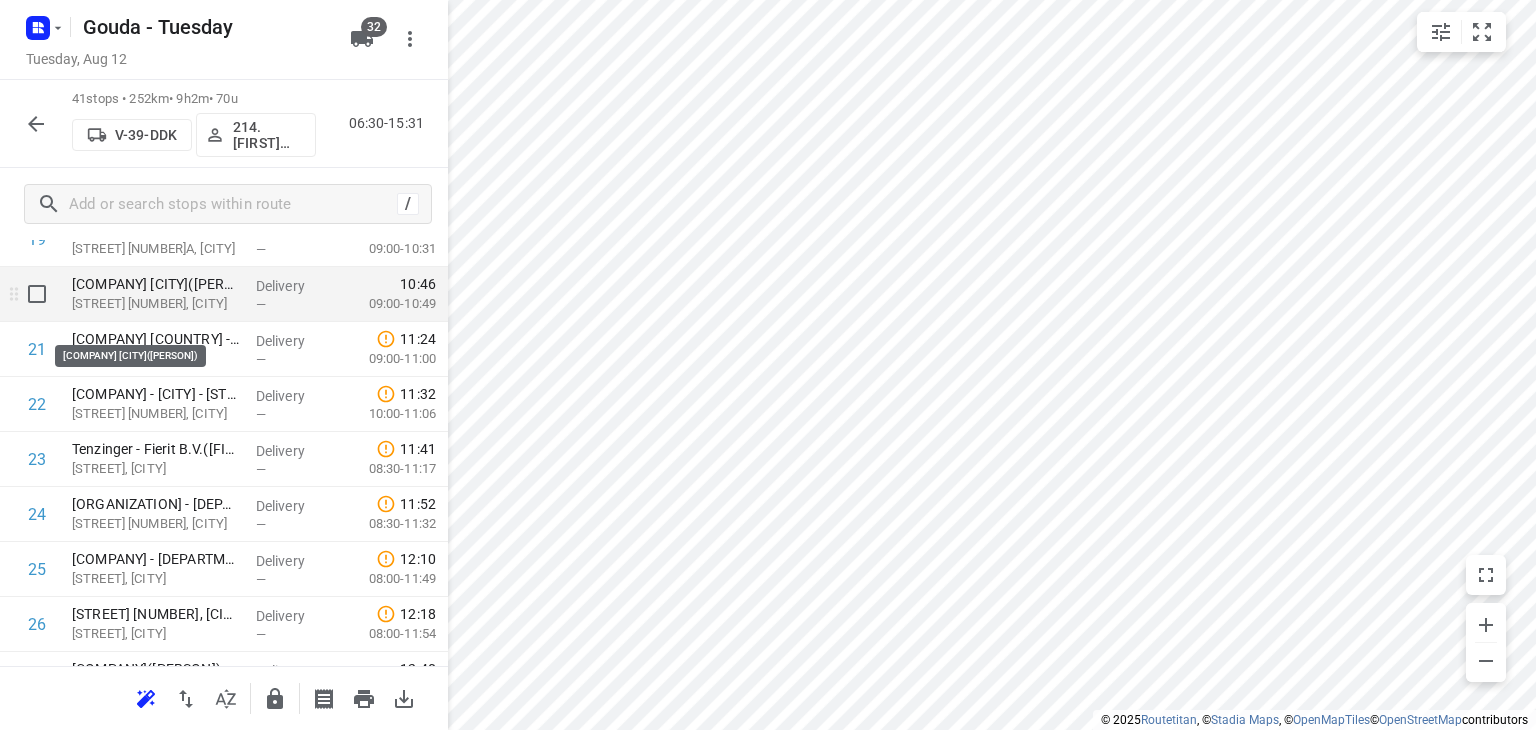 scroll, scrollTop: 1133, scrollLeft: 0, axis: vertical 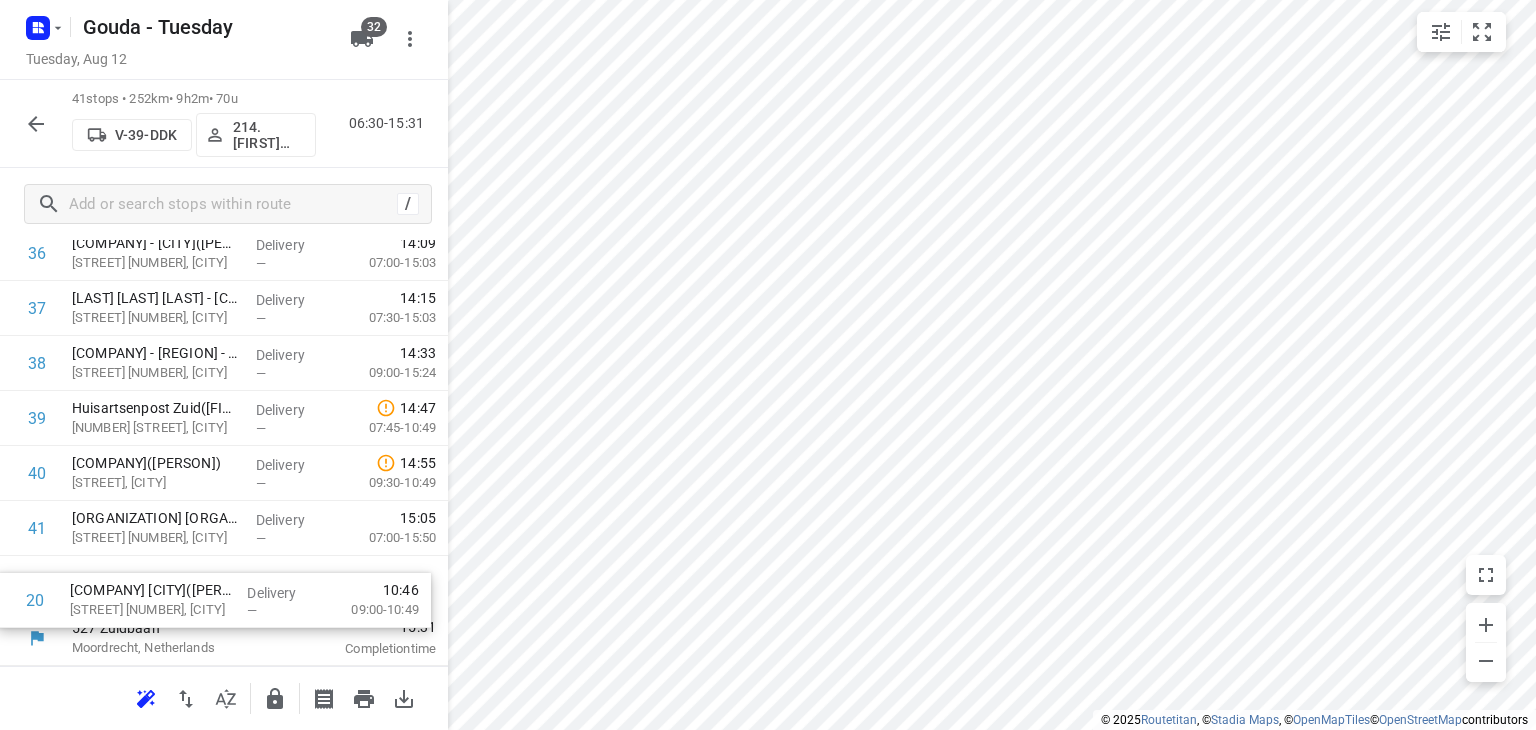 drag, startPoint x: 205, startPoint y: 338, endPoint x: 201, endPoint y: 609, distance: 271.0295 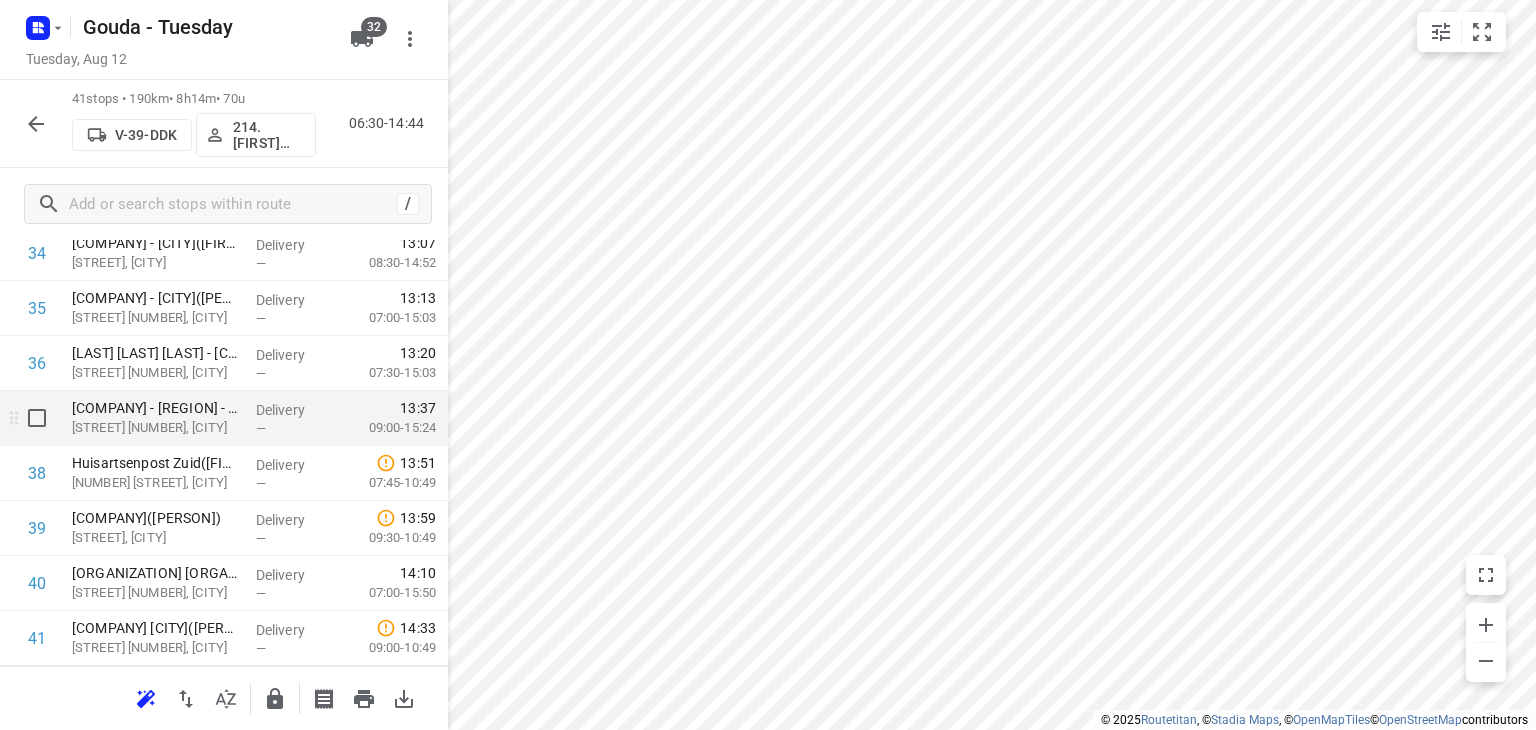 scroll, scrollTop: 2041, scrollLeft: 0, axis: vertical 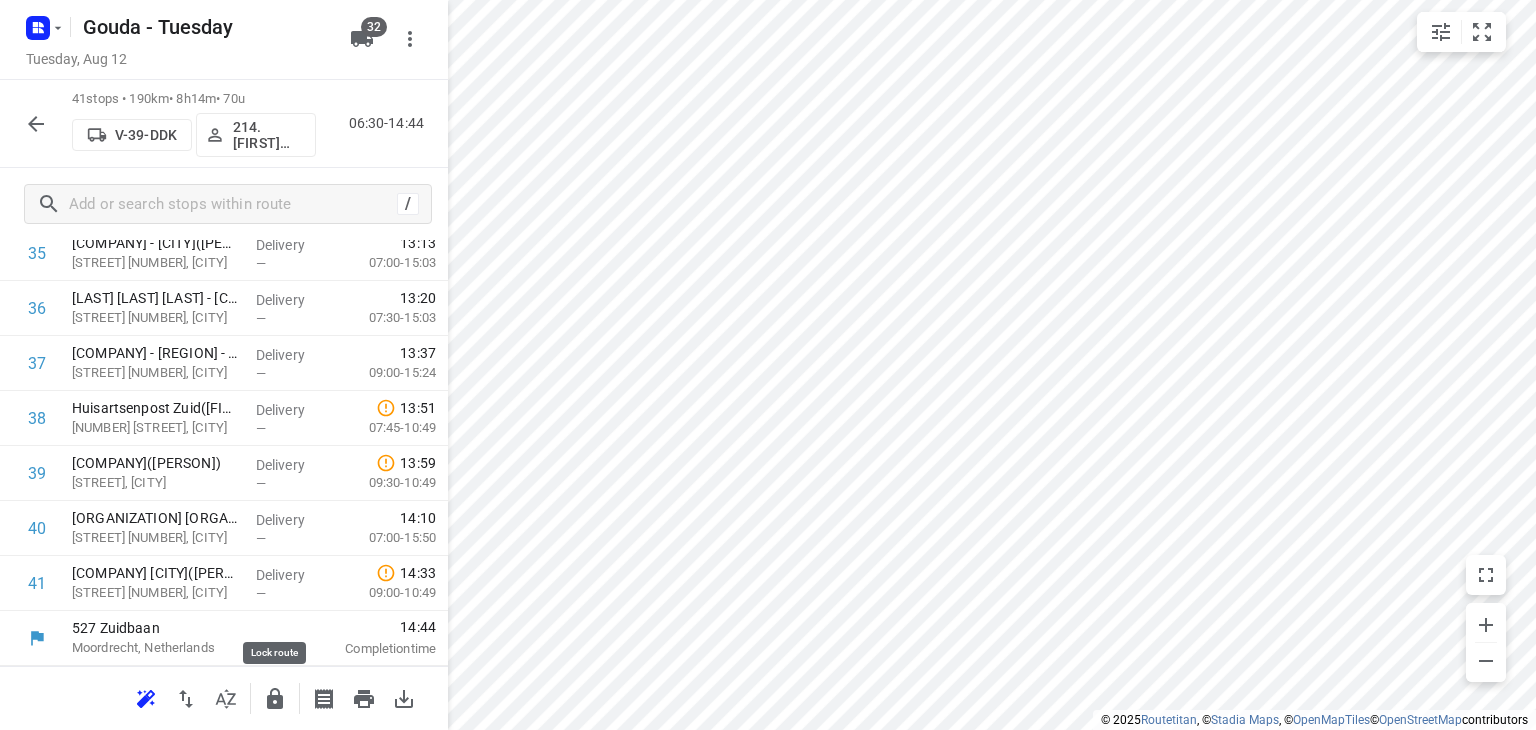 click 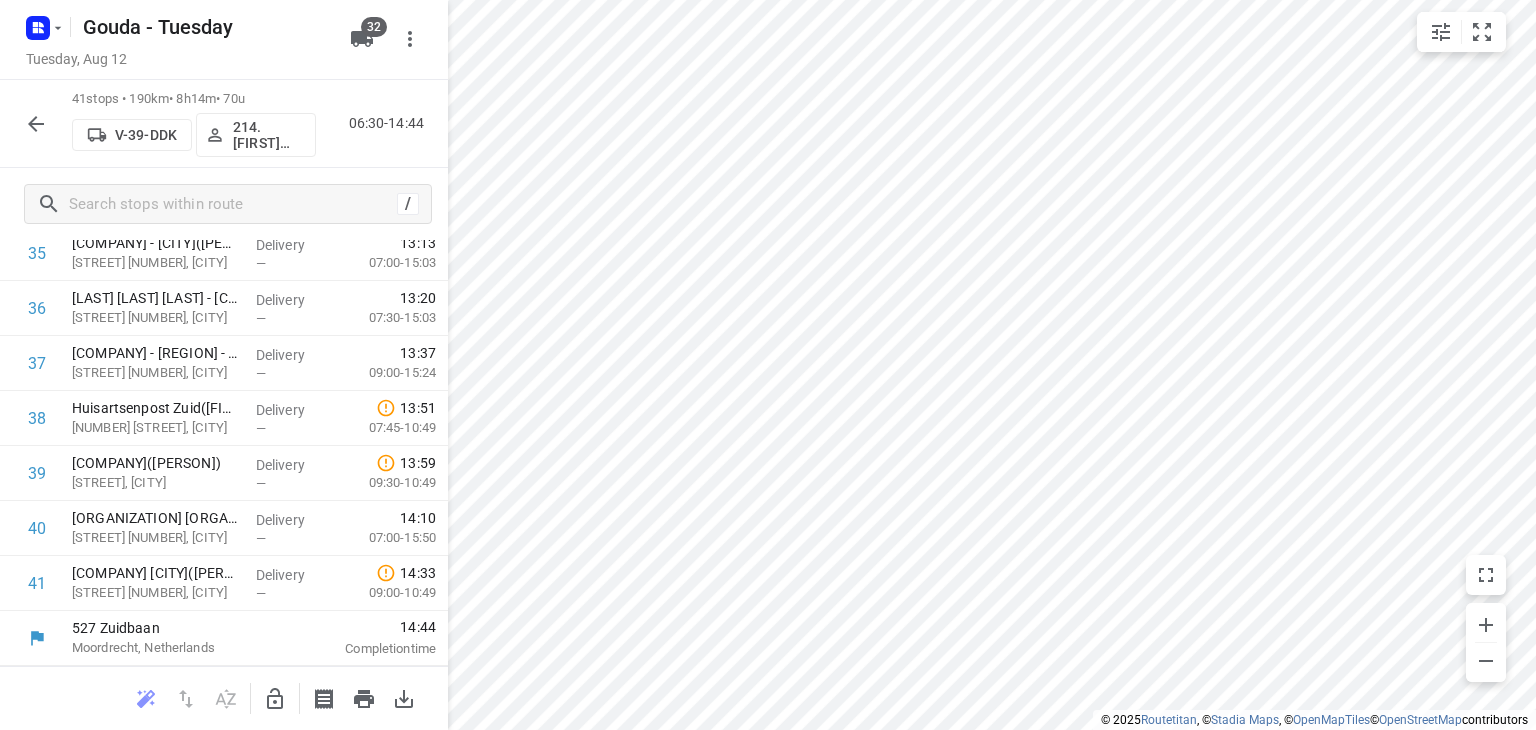 click 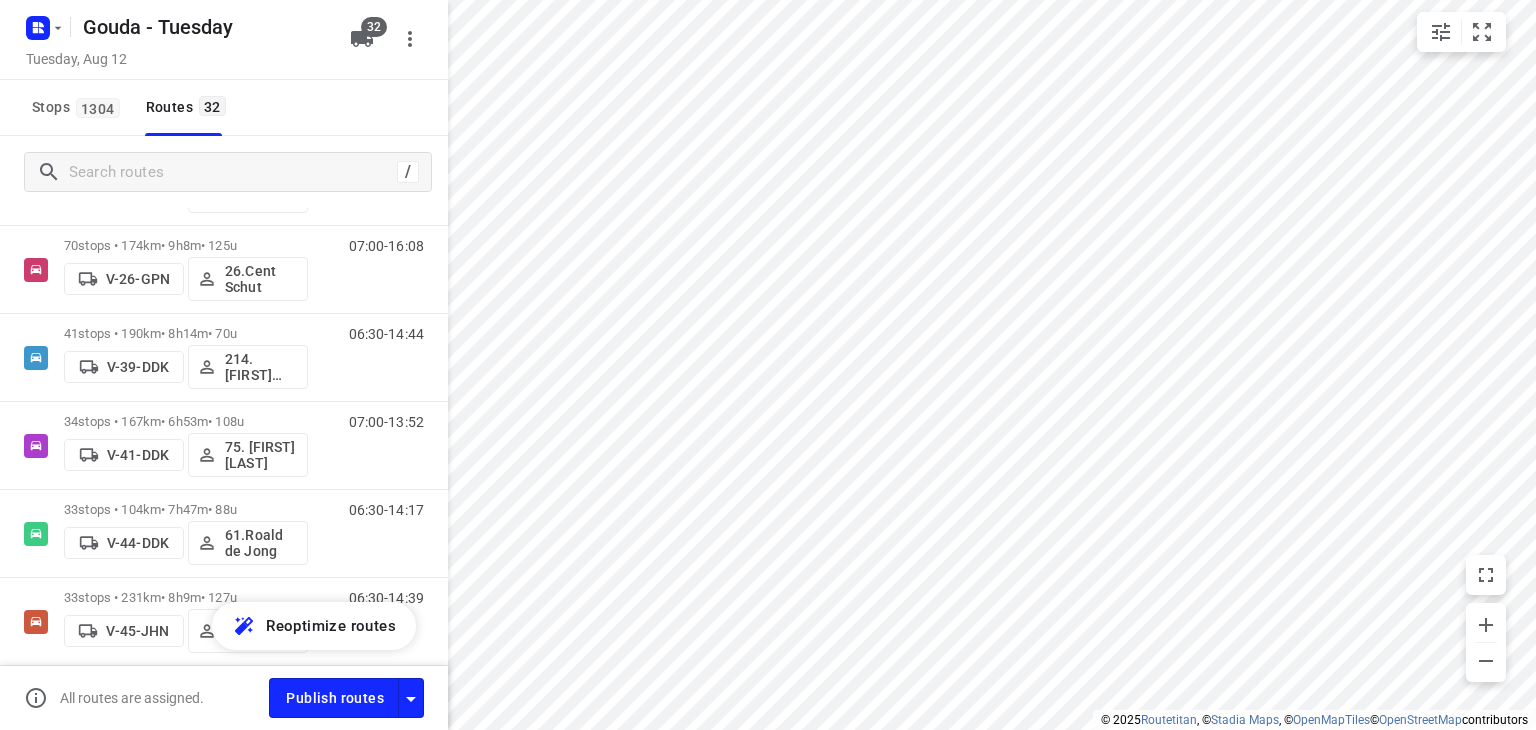 scroll, scrollTop: 800, scrollLeft: 0, axis: vertical 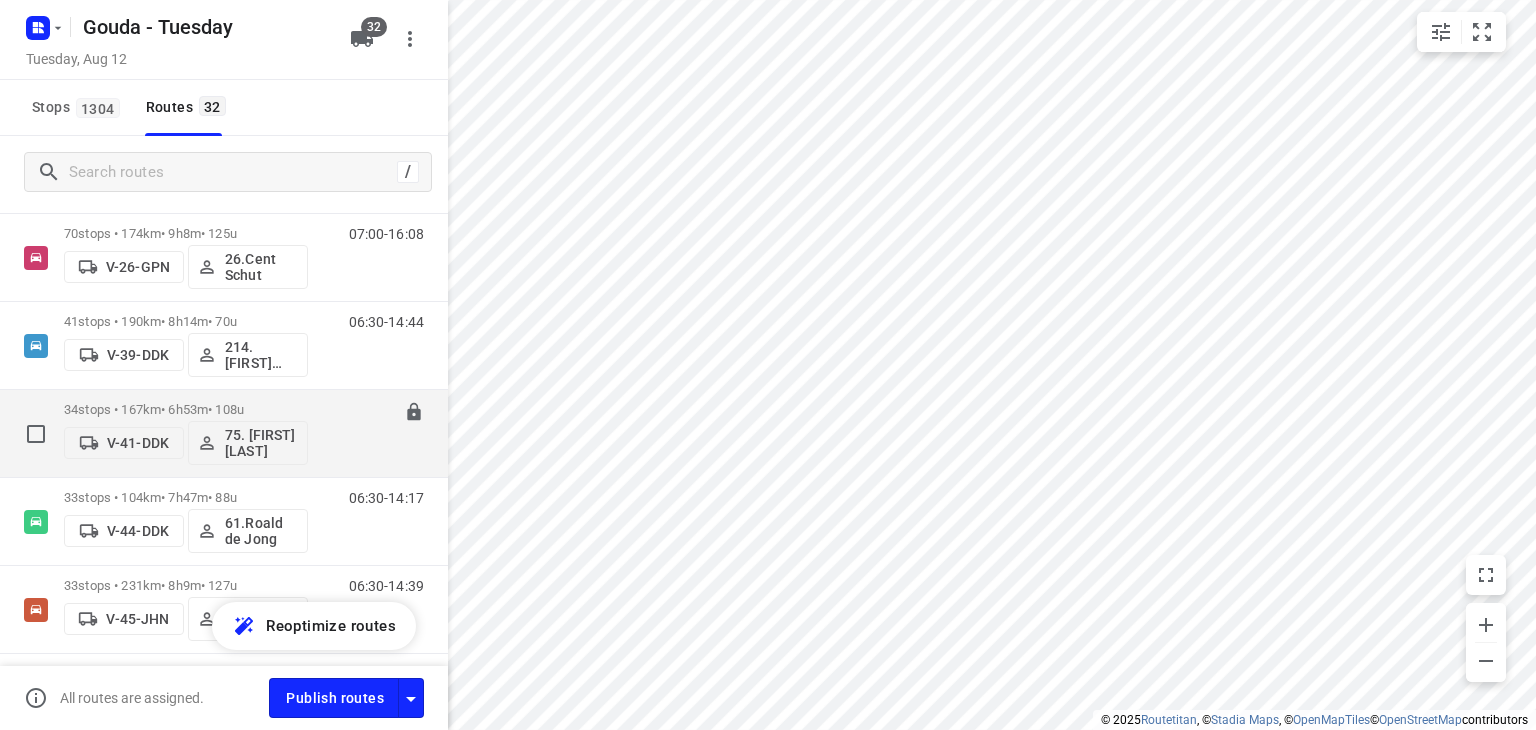 click on "34  stops •   167km  •   6h53m  • 108u" at bounding box center (186, 409) 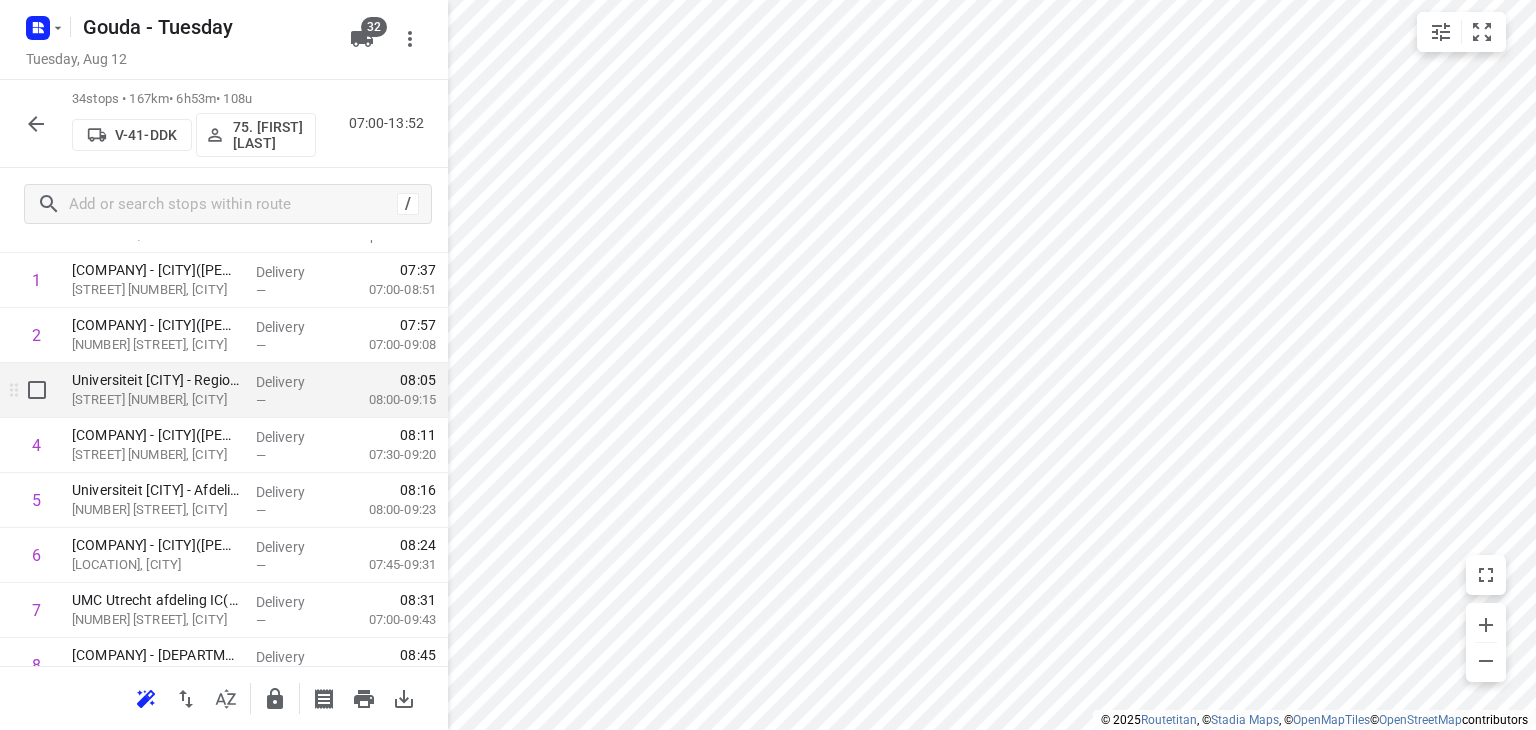scroll, scrollTop: 200, scrollLeft: 0, axis: vertical 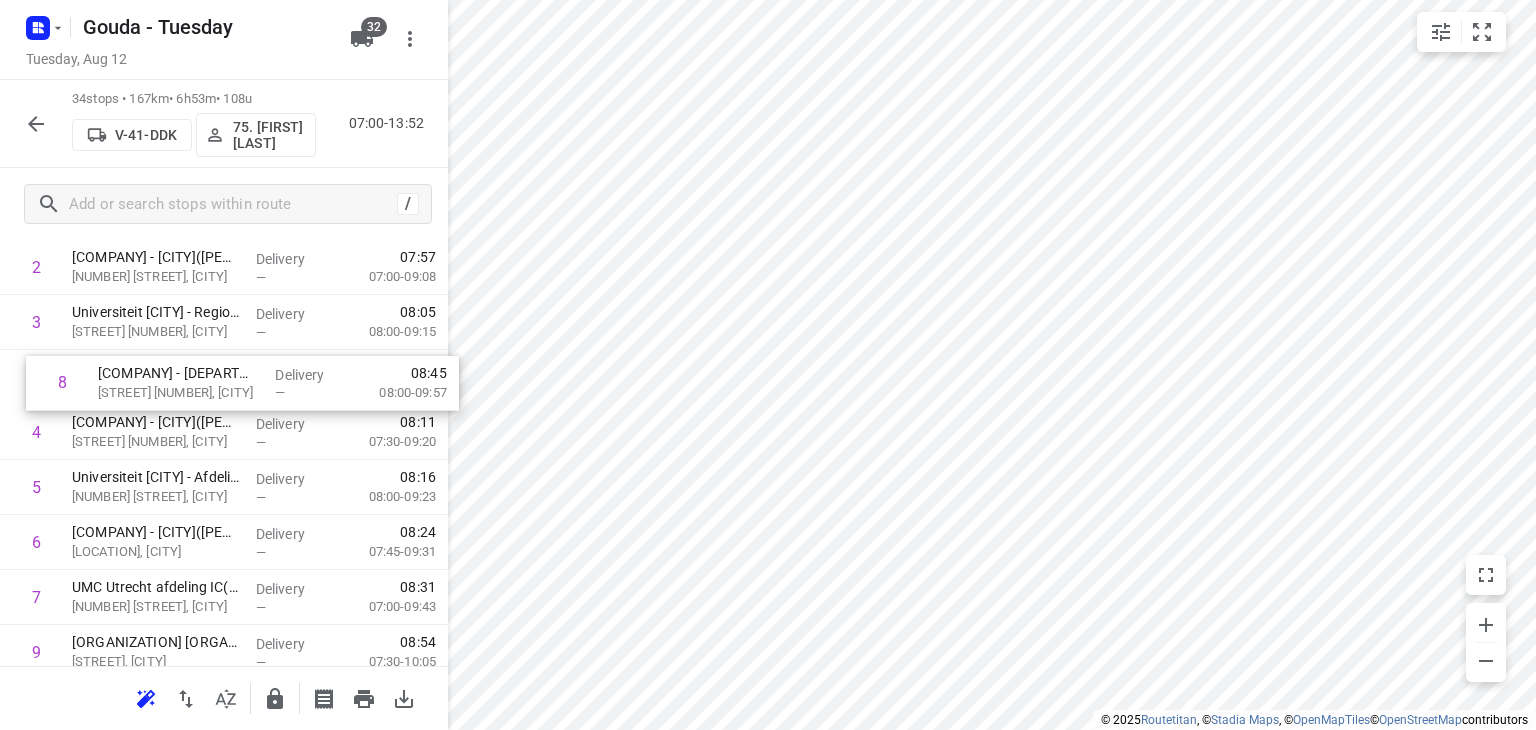 drag, startPoint x: 213, startPoint y: 614, endPoint x: 243, endPoint y: 383, distance: 232.93991 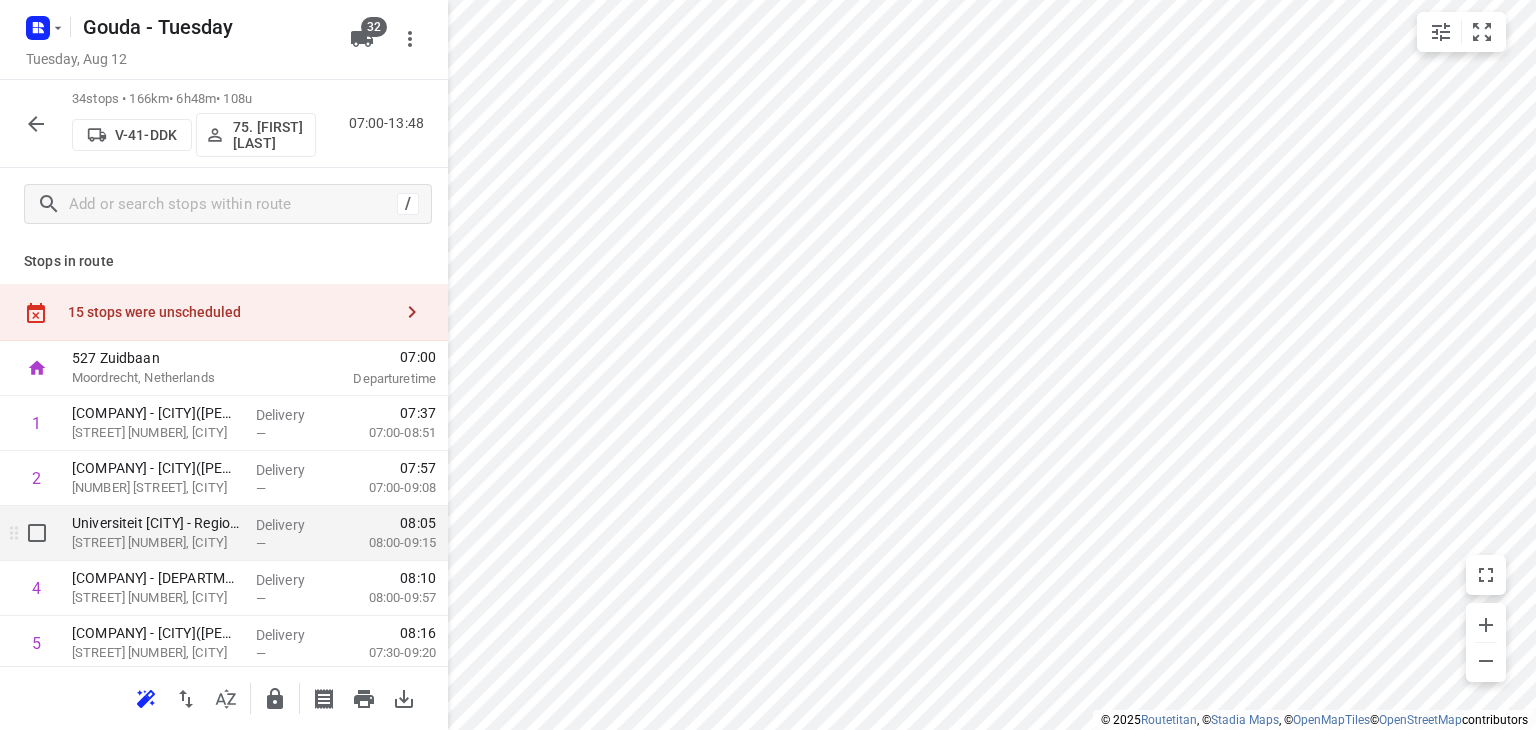 scroll, scrollTop: 0, scrollLeft: 0, axis: both 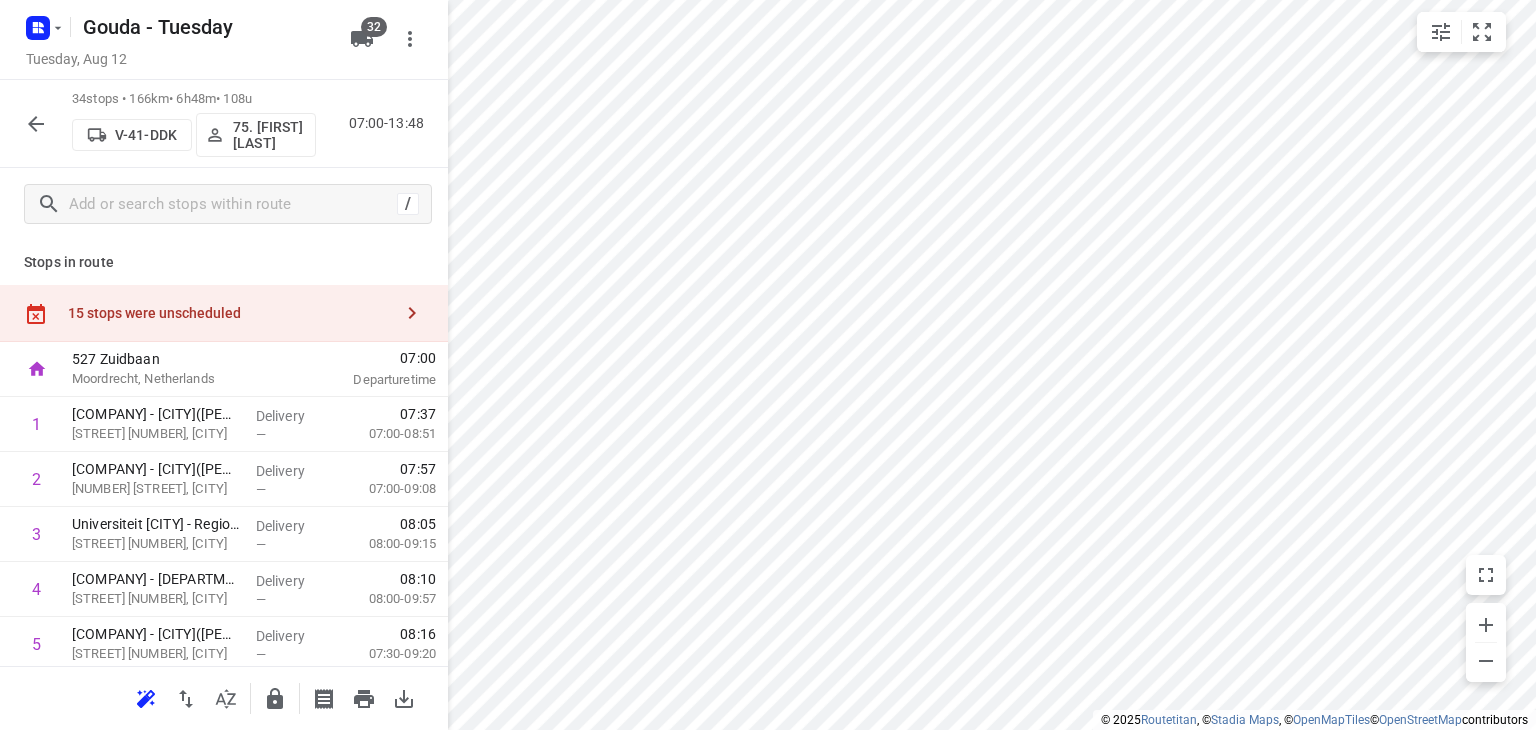 click on "15 stops were unscheduled" at bounding box center (230, 313) 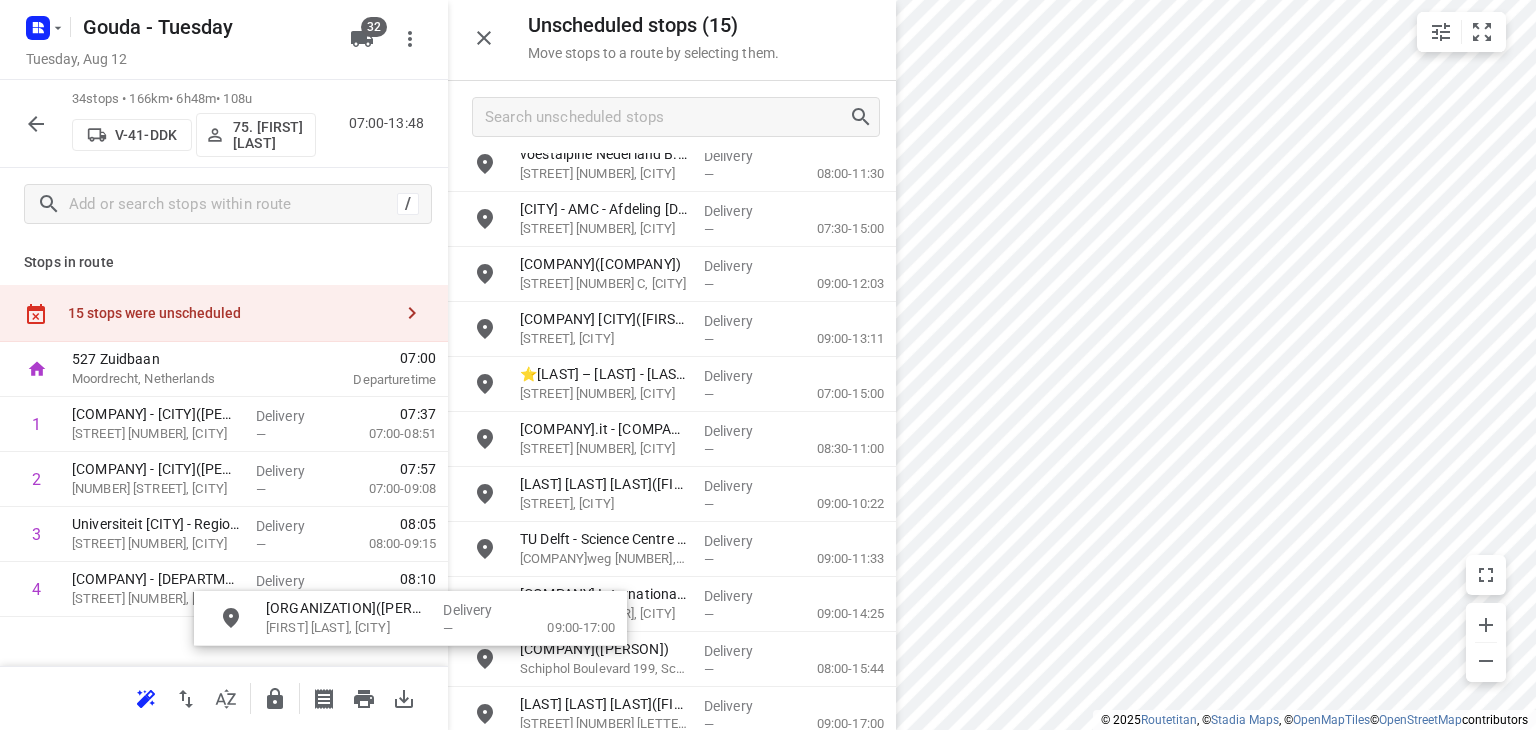 scroll, scrollTop: 19, scrollLeft: 0, axis: vertical 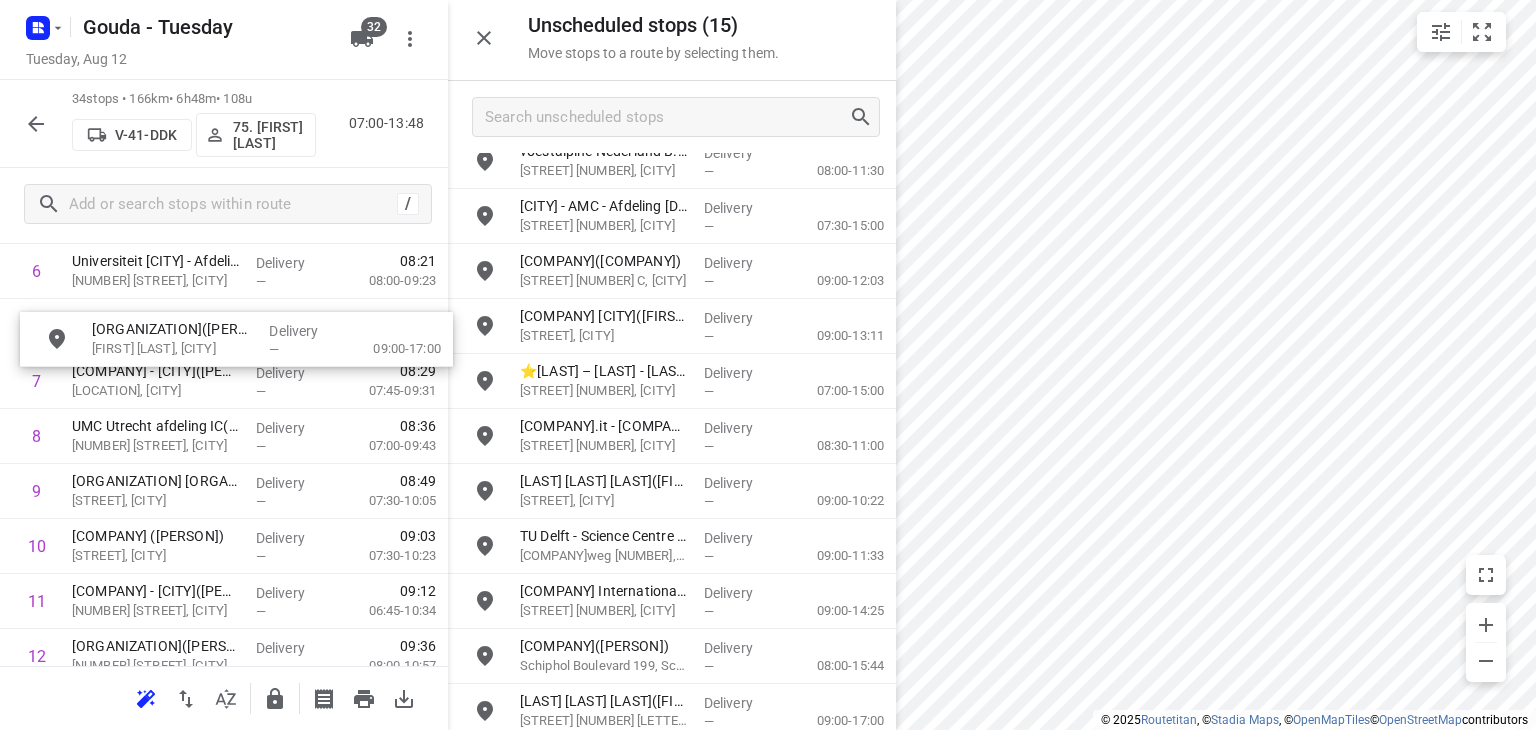 drag, startPoint x: 597, startPoint y: 620, endPoint x: 164, endPoint y: 337, distance: 517.2794 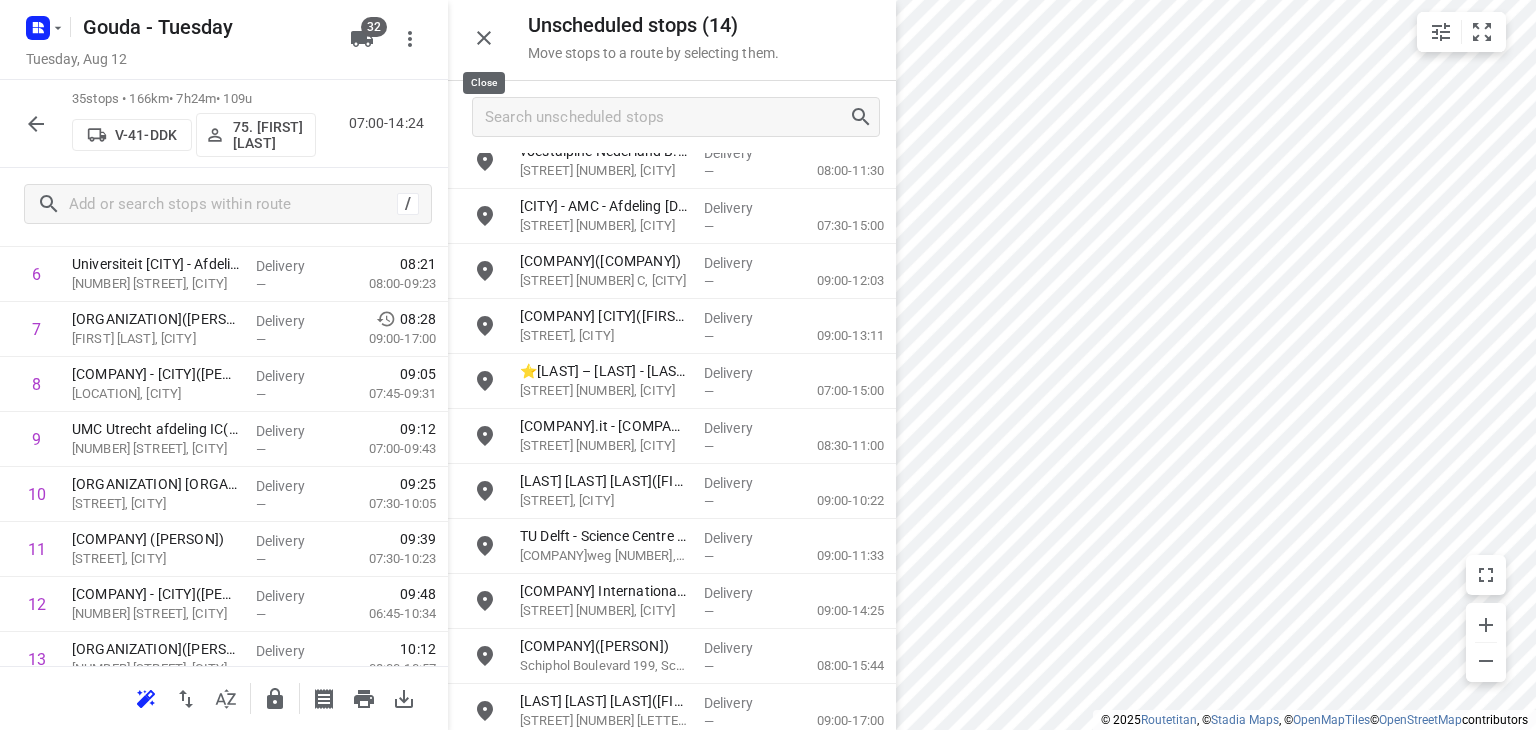 click 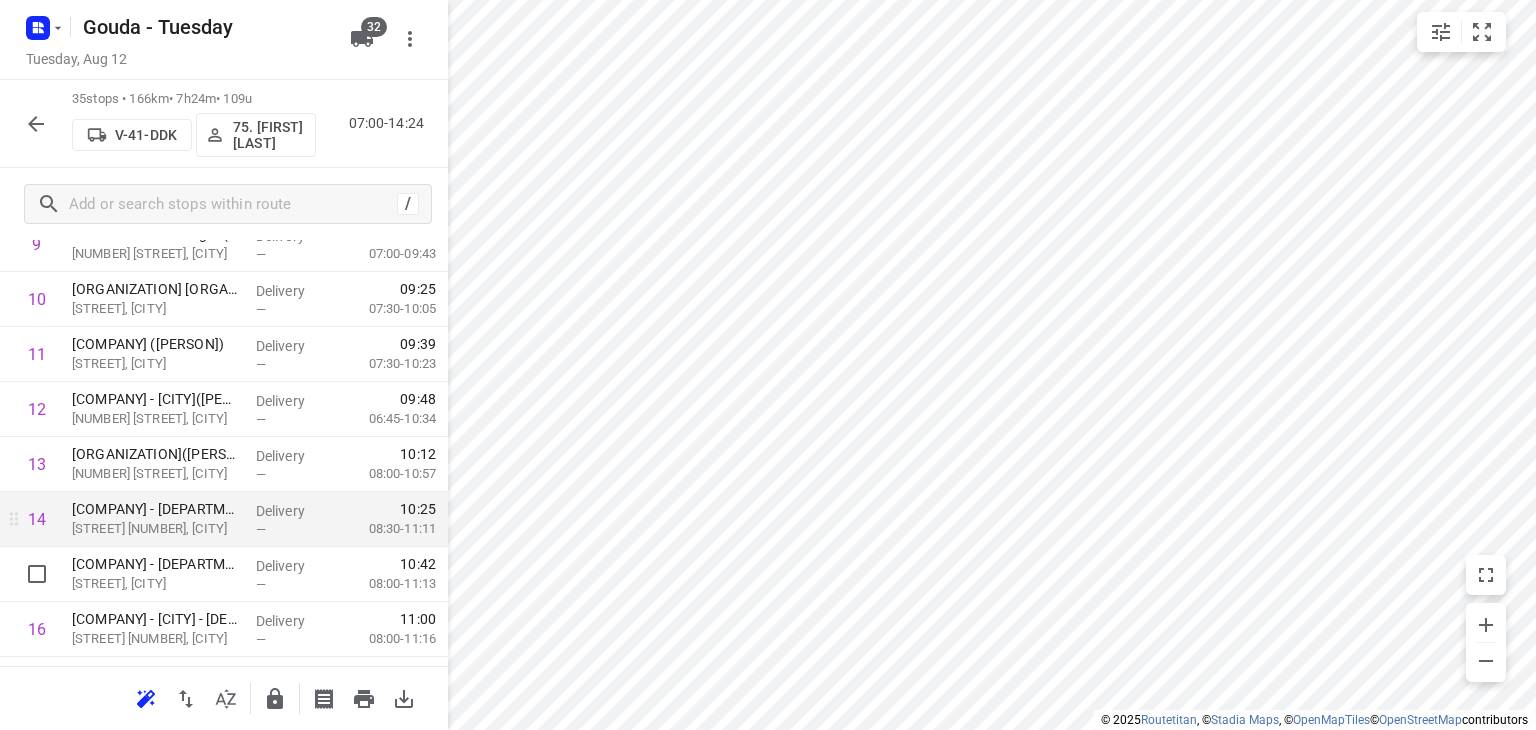 scroll, scrollTop: 625, scrollLeft: 0, axis: vertical 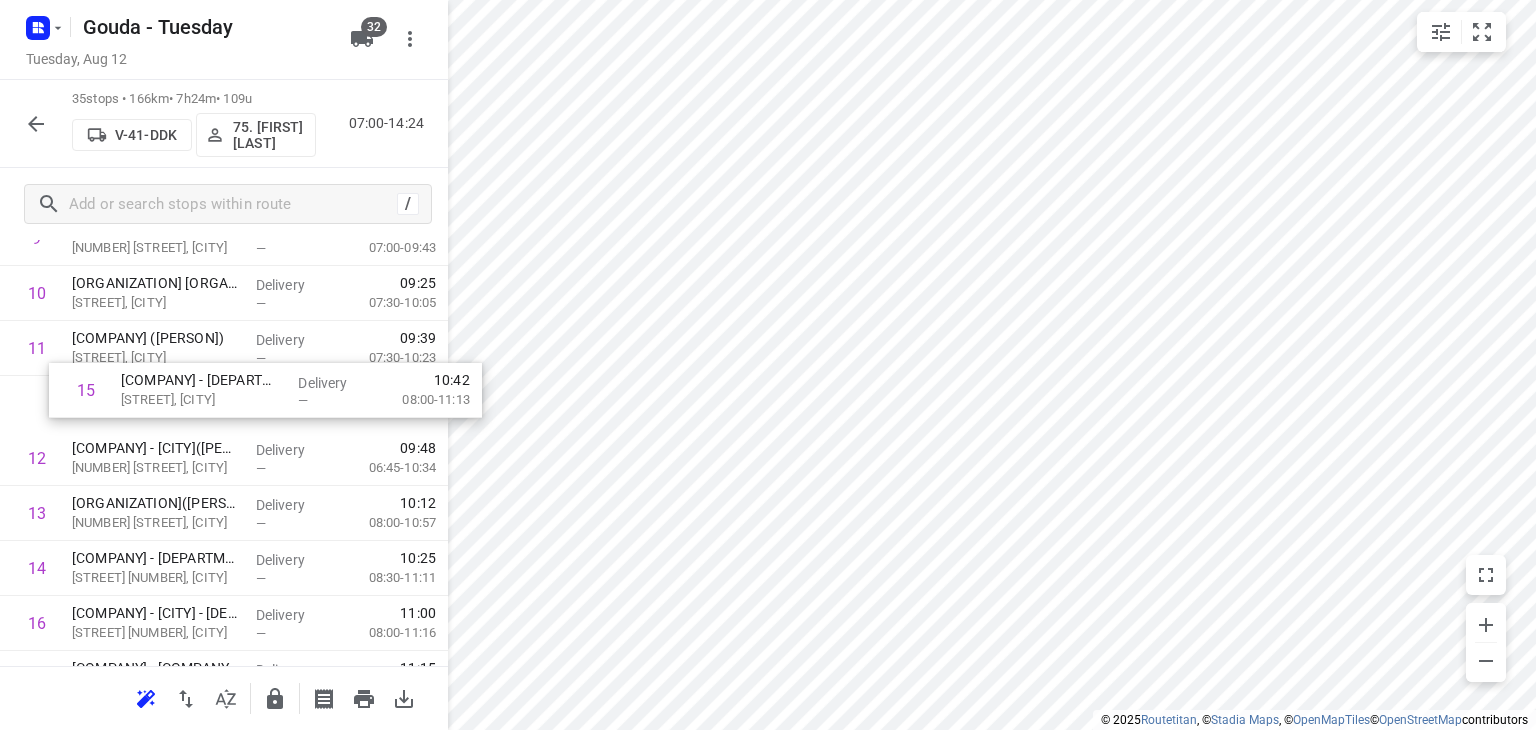 drag, startPoint x: 212, startPoint y: 569, endPoint x: 266, endPoint y: 388, distance: 188.88356 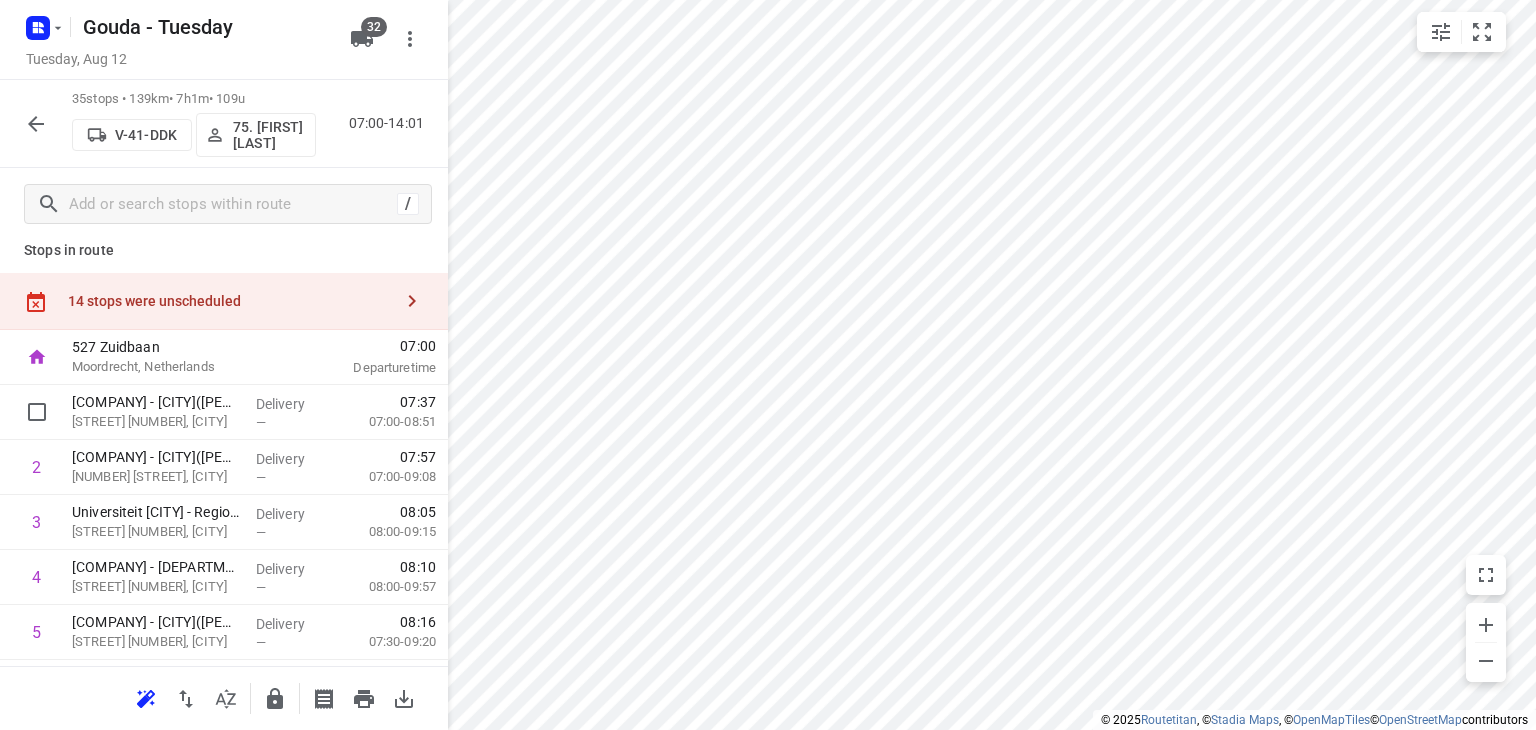 scroll, scrollTop: 0, scrollLeft: 0, axis: both 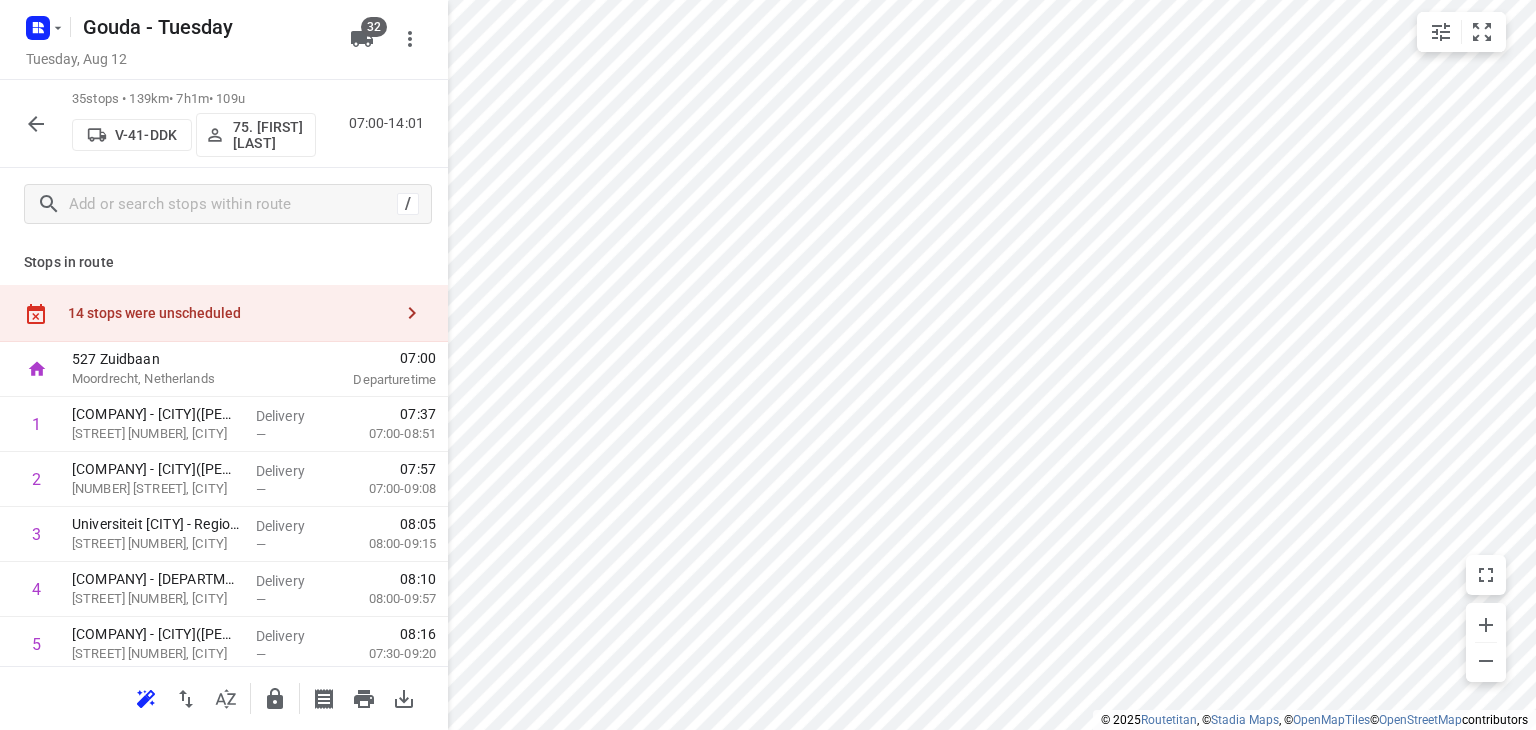 click on "14 stops were unscheduled" at bounding box center (230, 313) 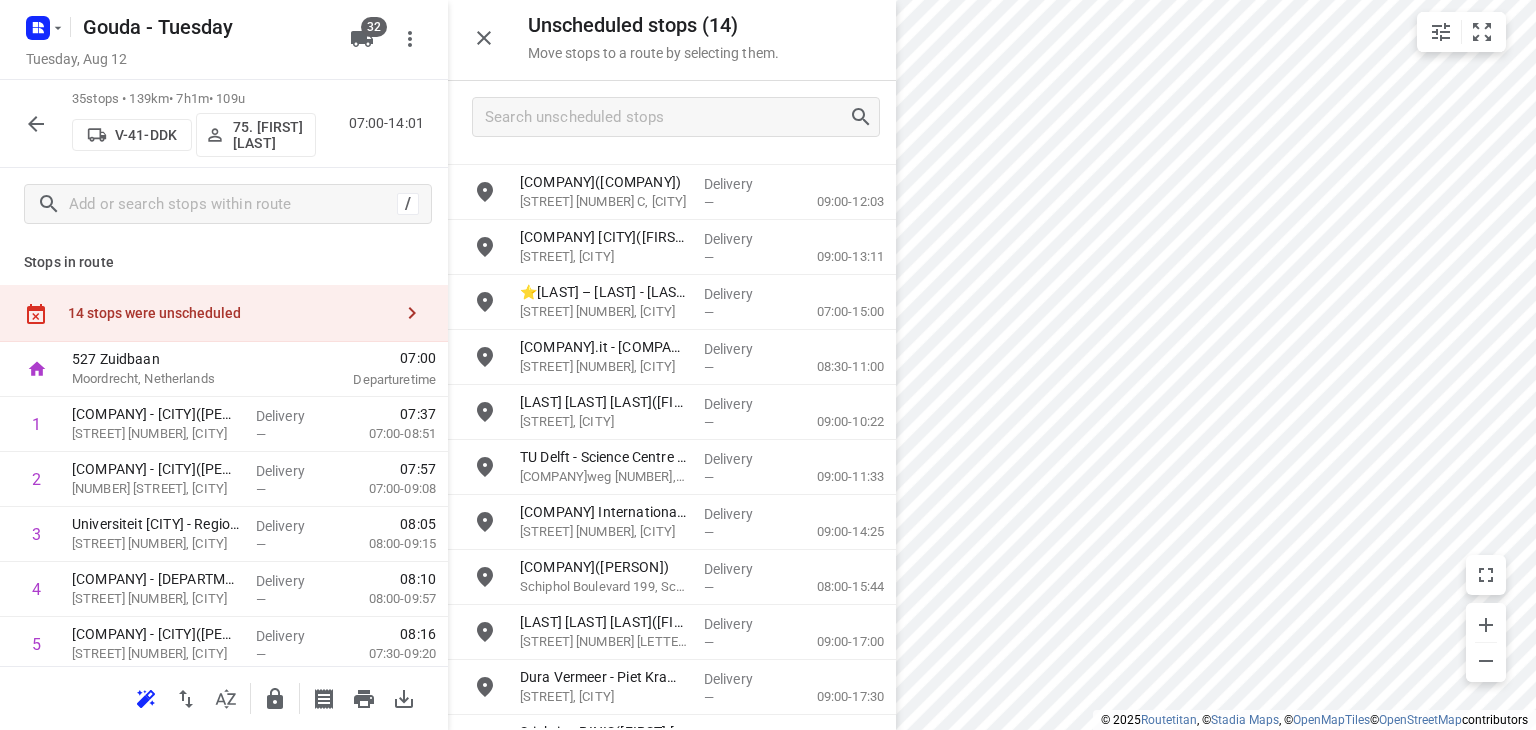 scroll, scrollTop: 100, scrollLeft: 0, axis: vertical 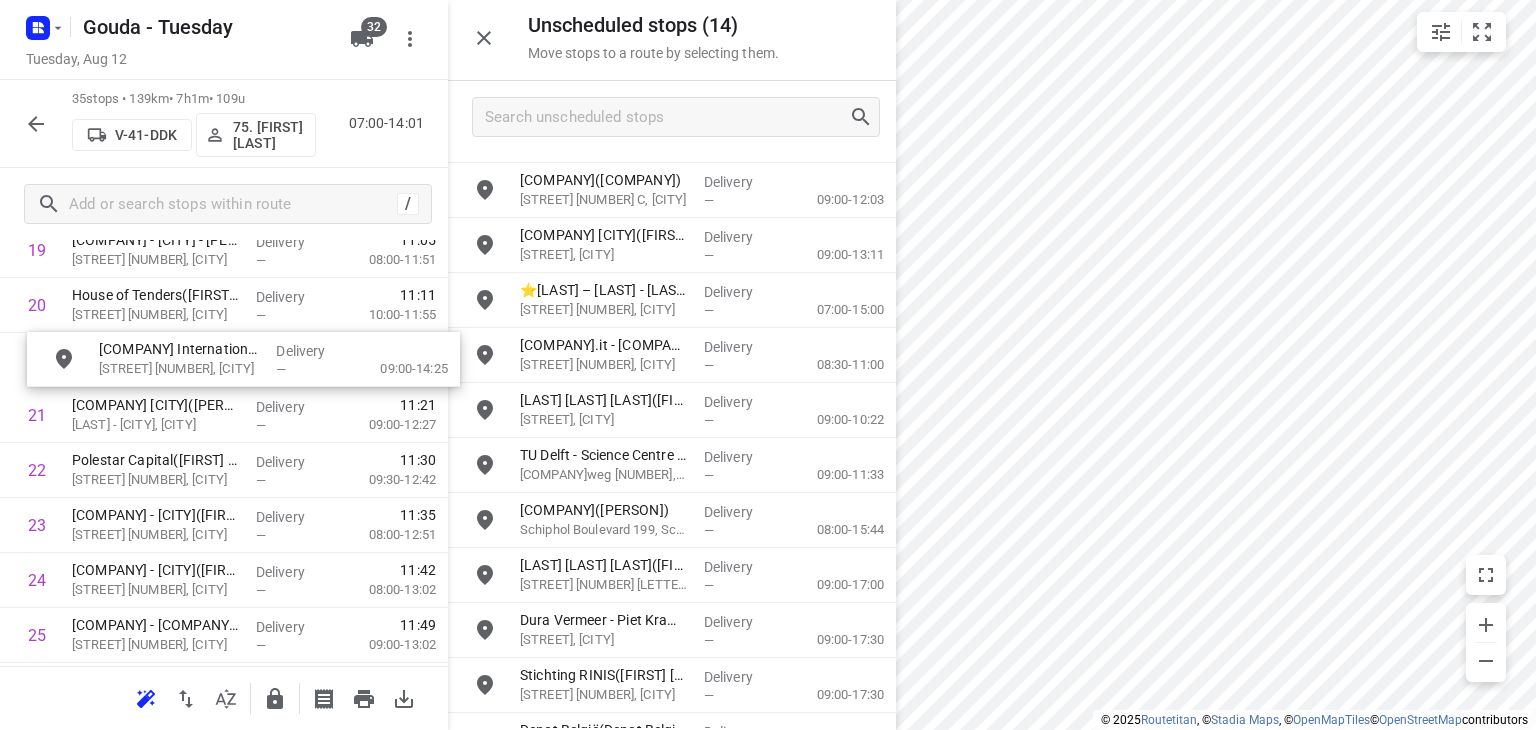 drag, startPoint x: 665, startPoint y: 527, endPoint x: 238, endPoint y: 368, distance: 455.6424 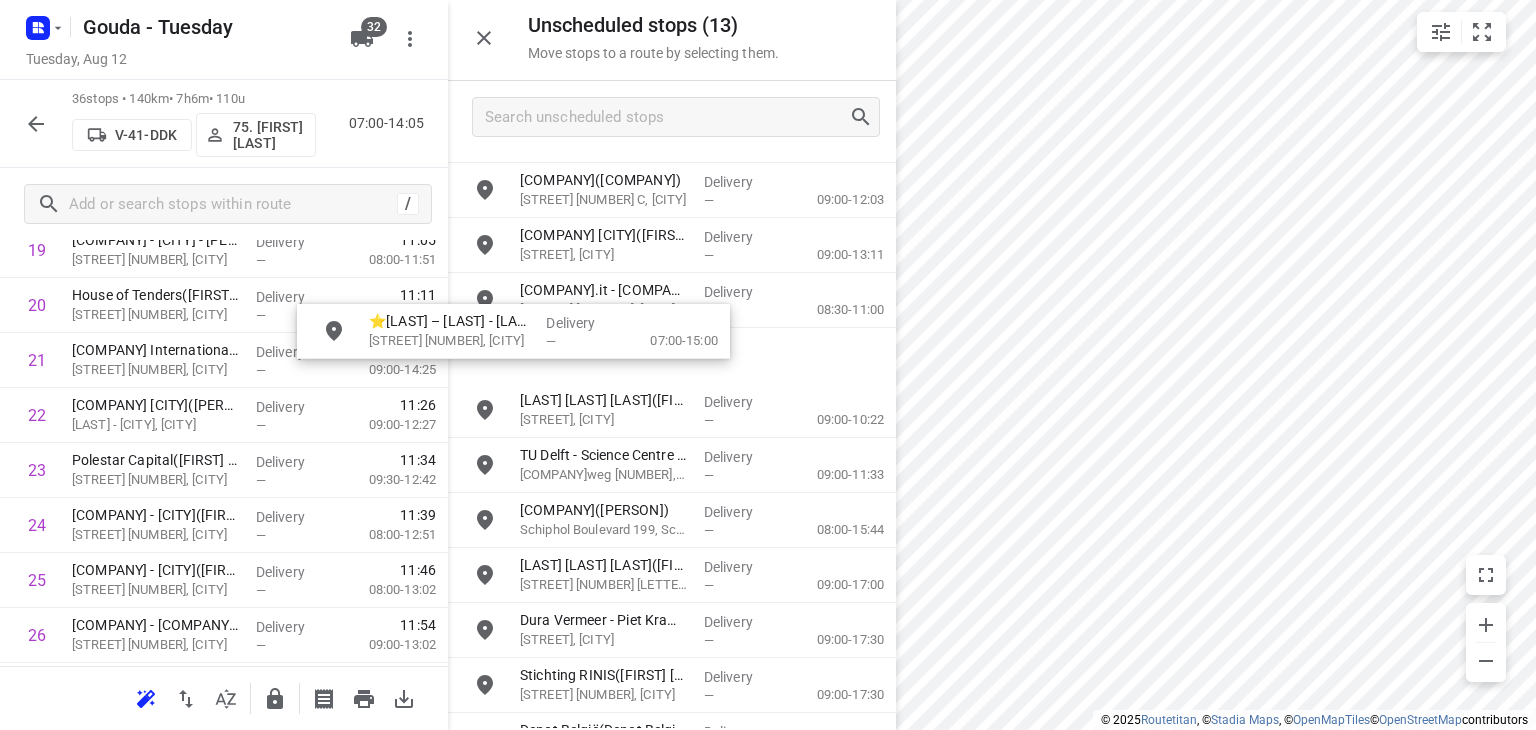 scroll, scrollTop: 1164, scrollLeft: 0, axis: vertical 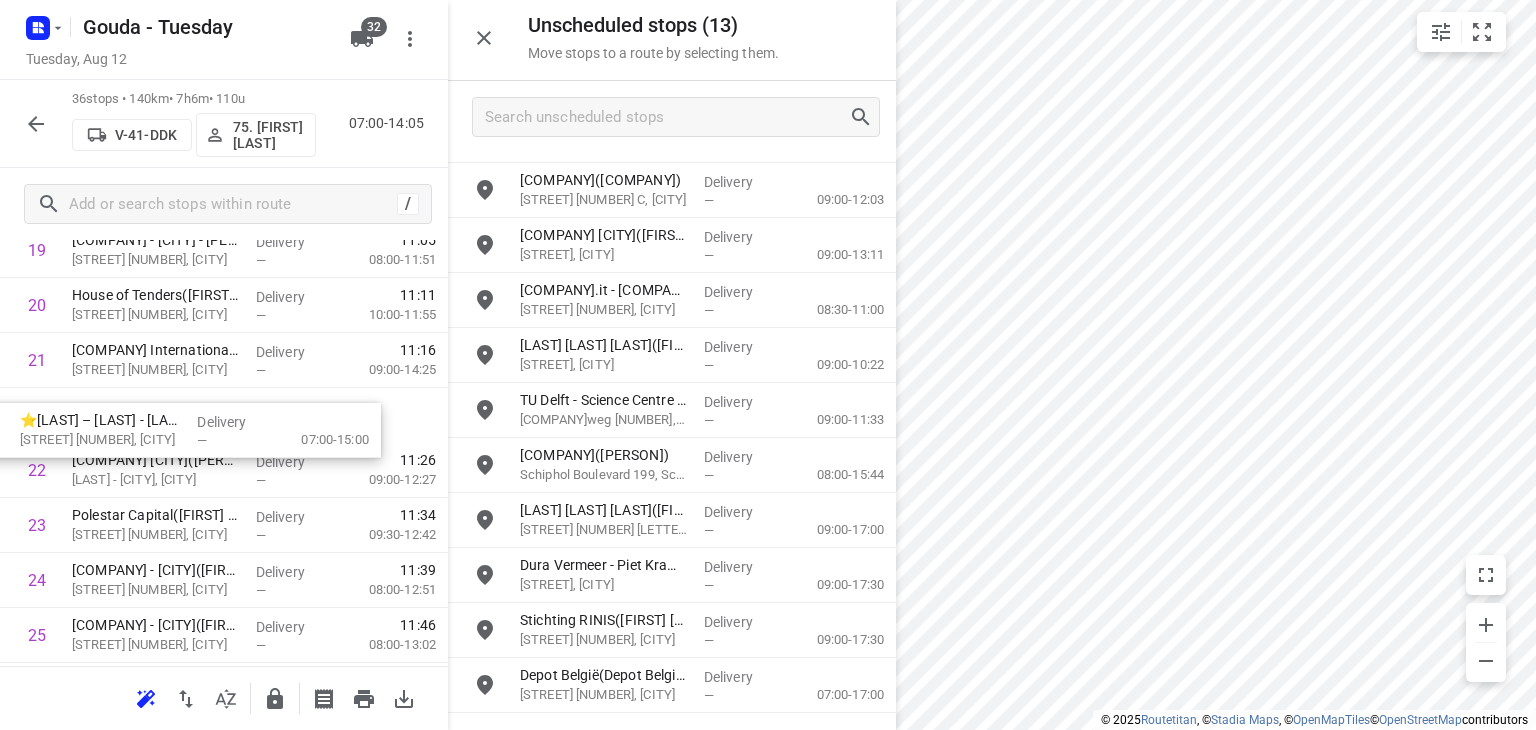 drag, startPoint x: 643, startPoint y: 308, endPoint x: 140, endPoint y: 439, distance: 519.7788 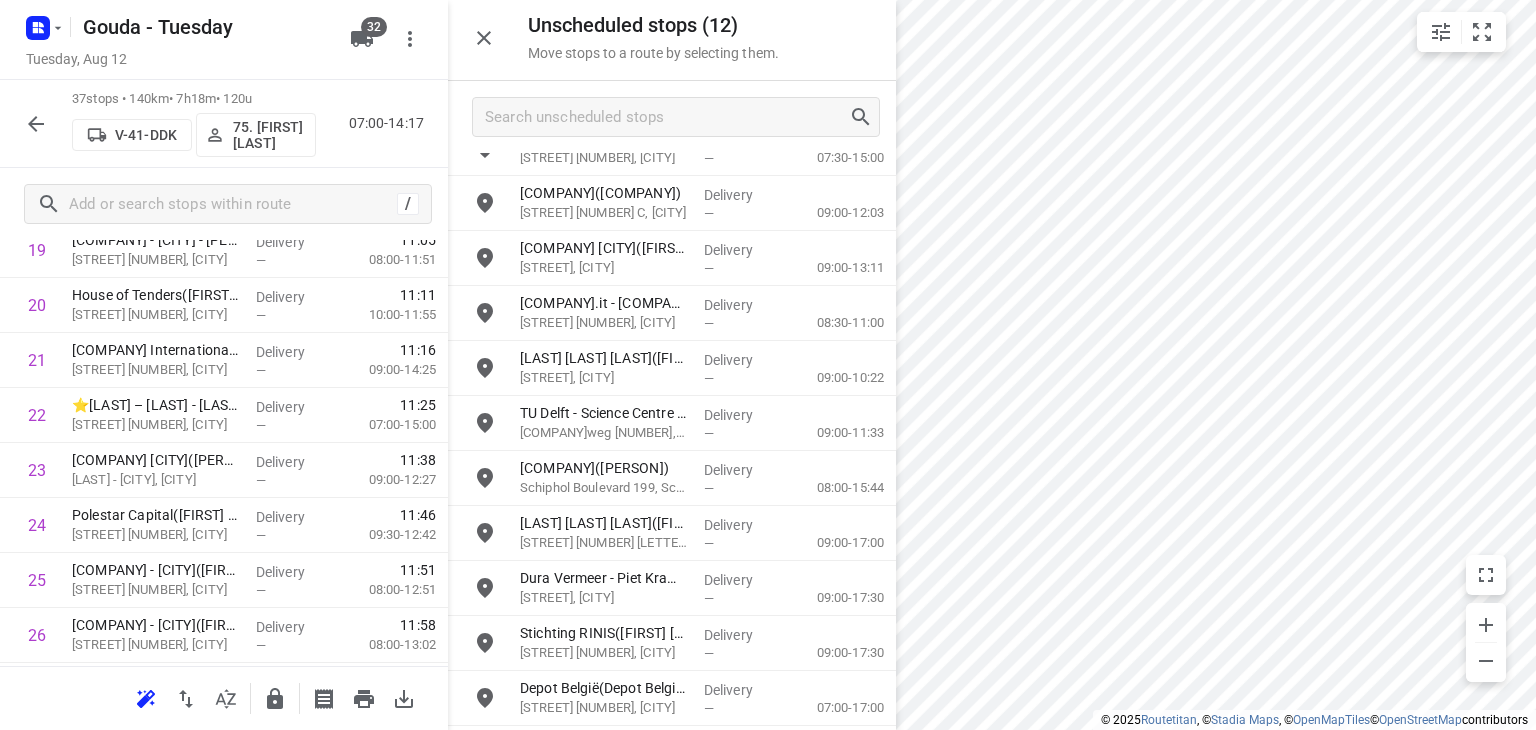 scroll, scrollTop: 88, scrollLeft: 0, axis: vertical 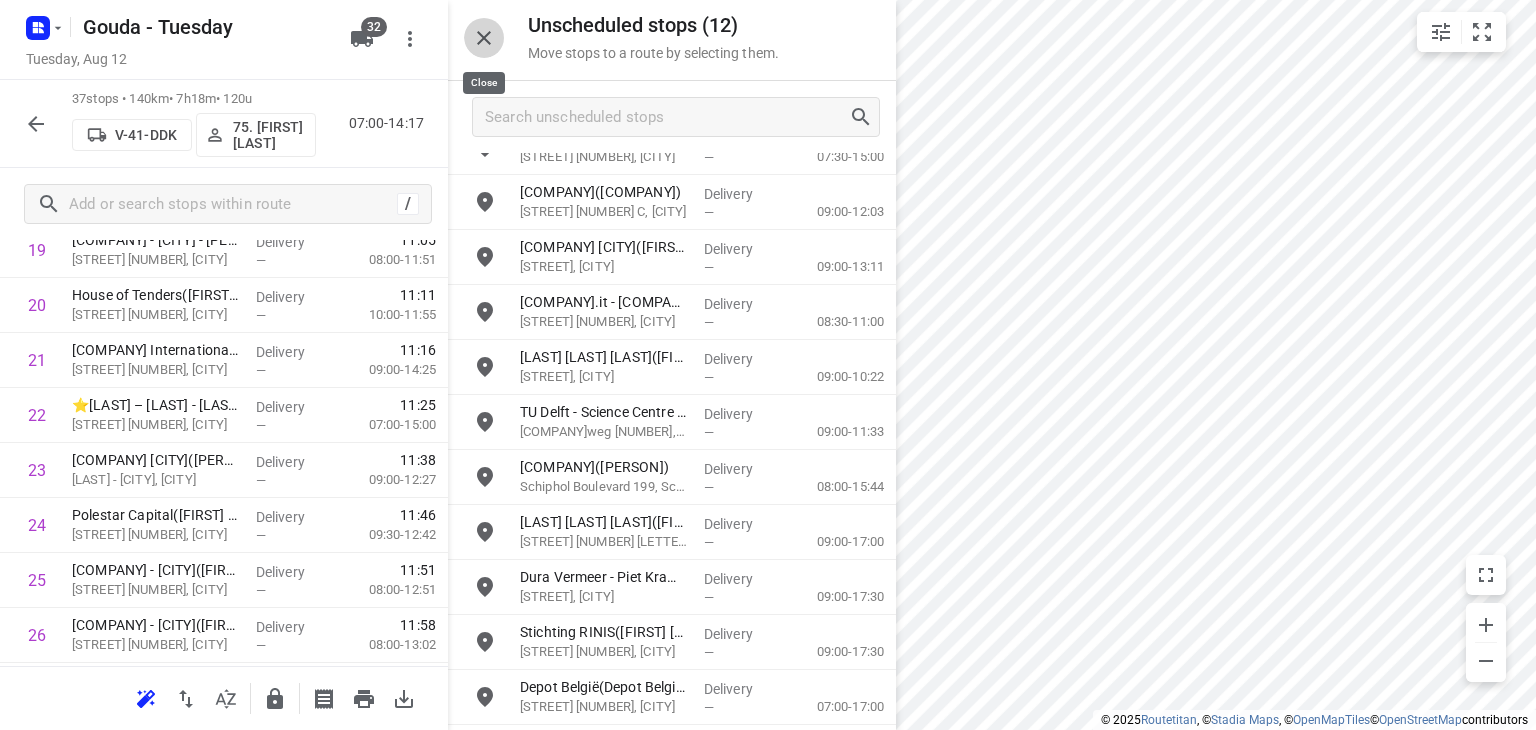 click 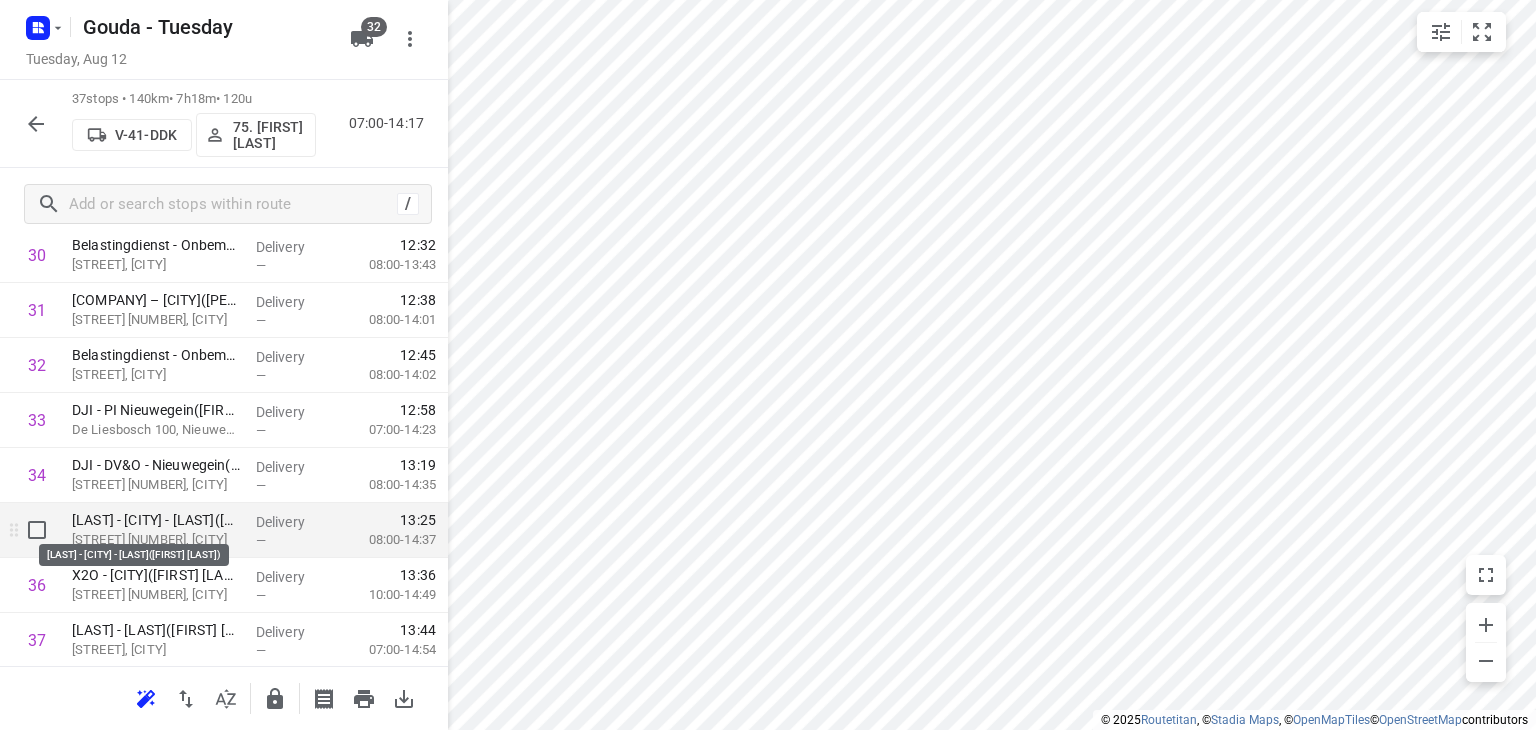scroll, scrollTop: 1821, scrollLeft: 0, axis: vertical 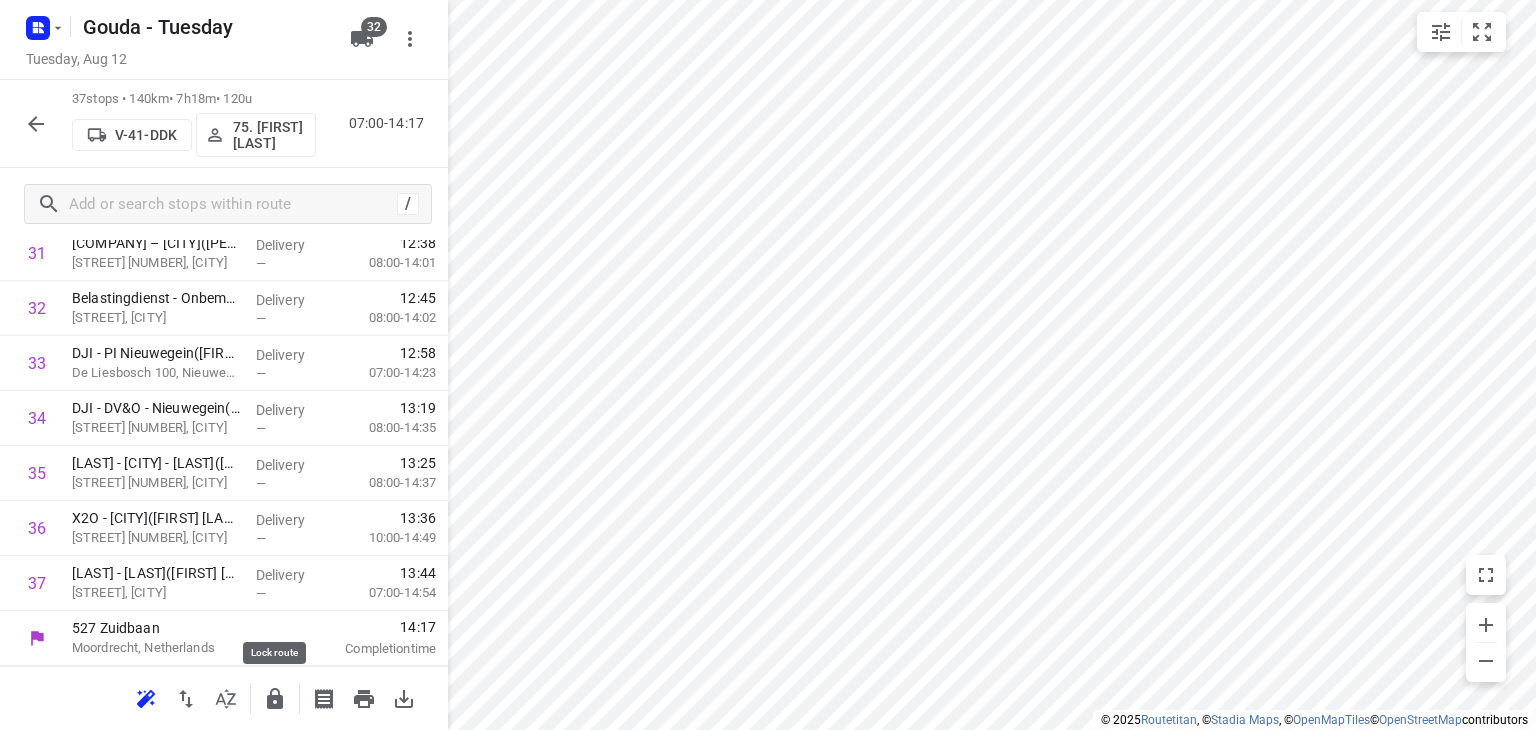 click 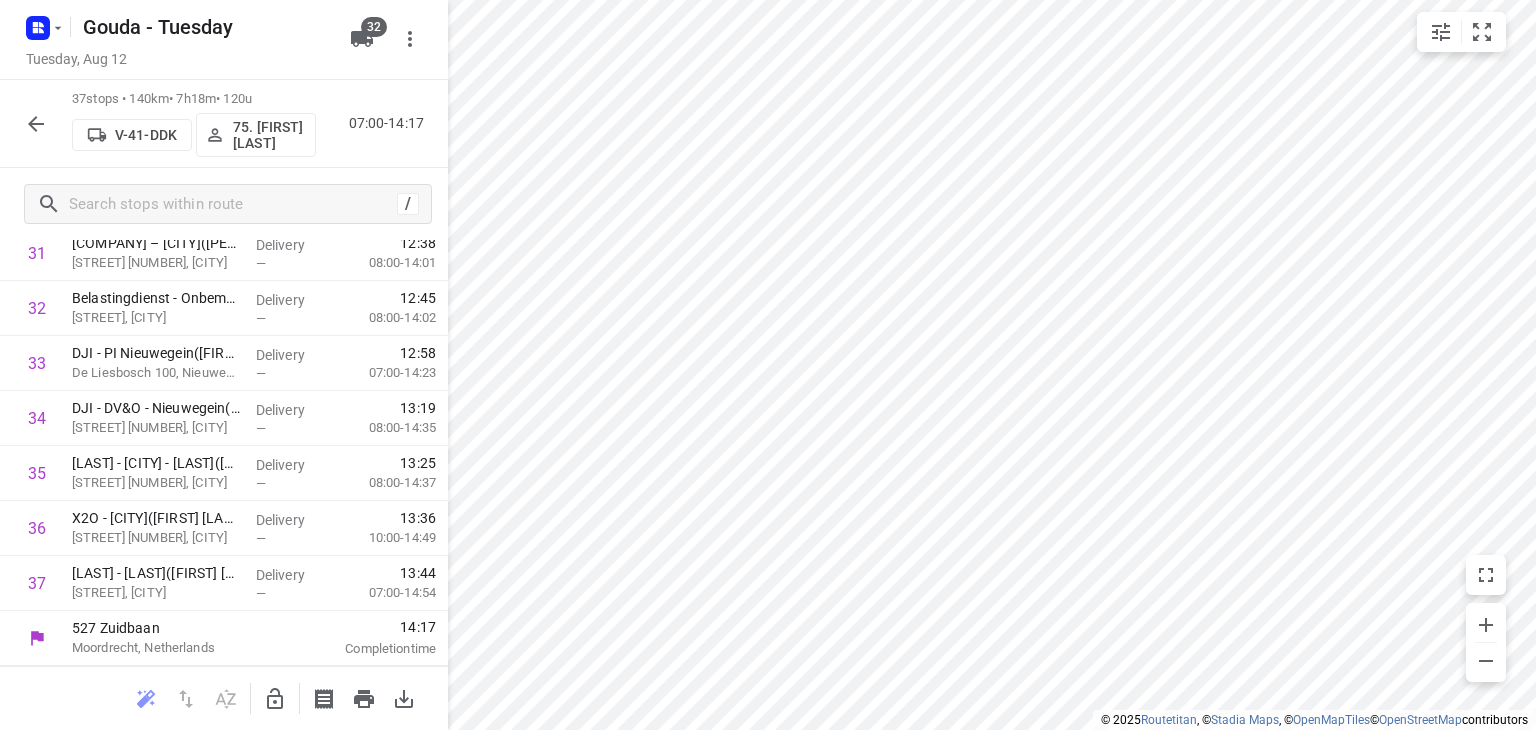 click 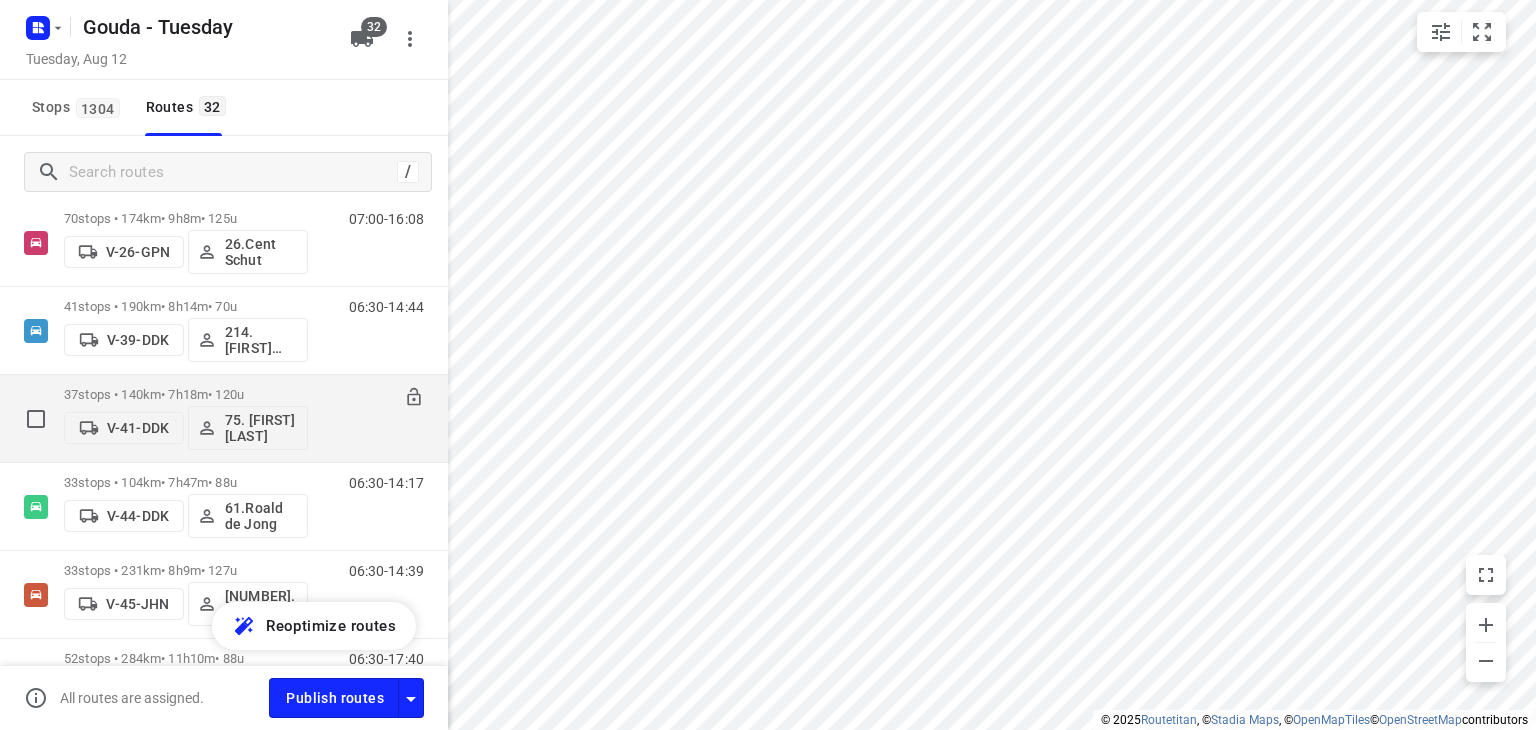 scroll, scrollTop: 900, scrollLeft: 0, axis: vertical 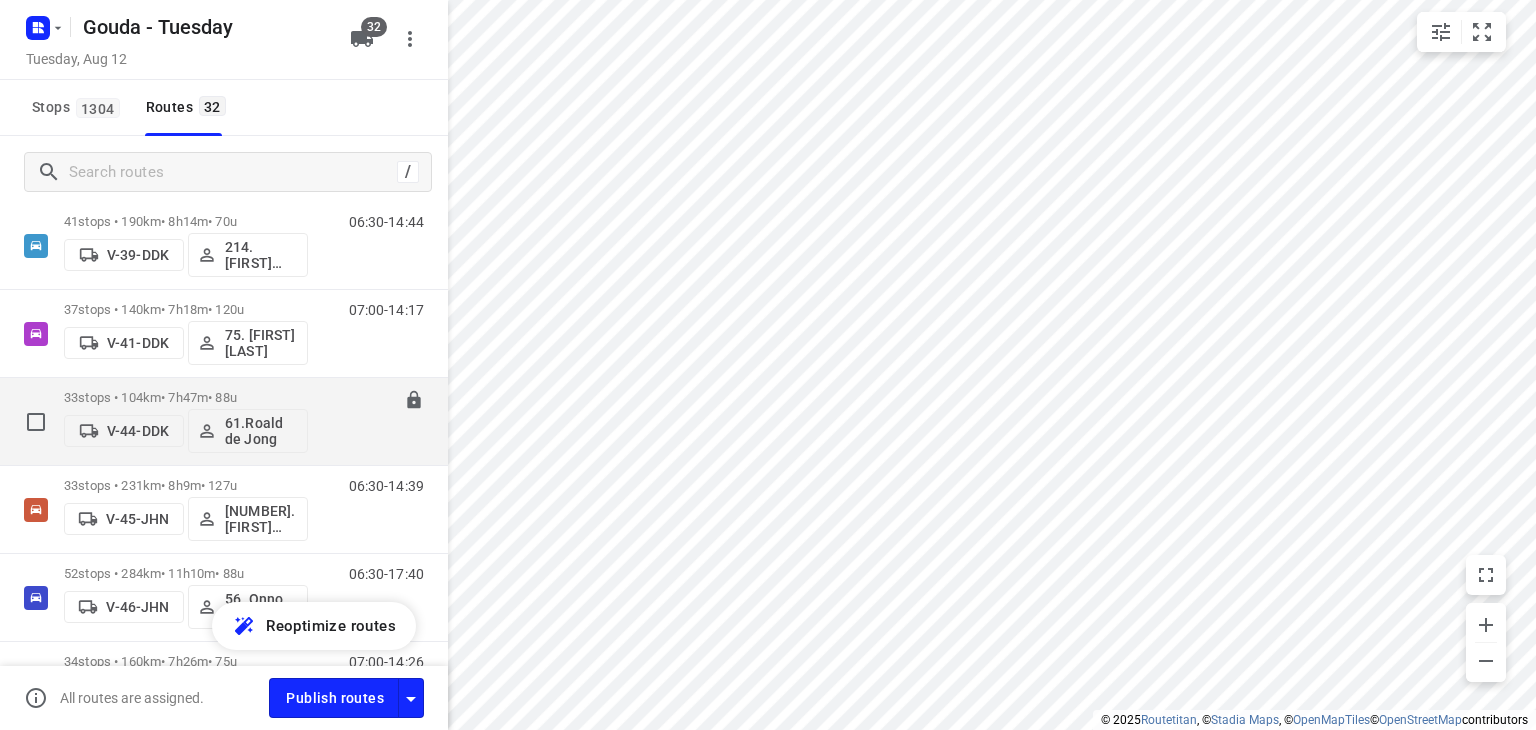 click on "33  stops •   104km  •   7h47m  • 88u" at bounding box center [186, 397] 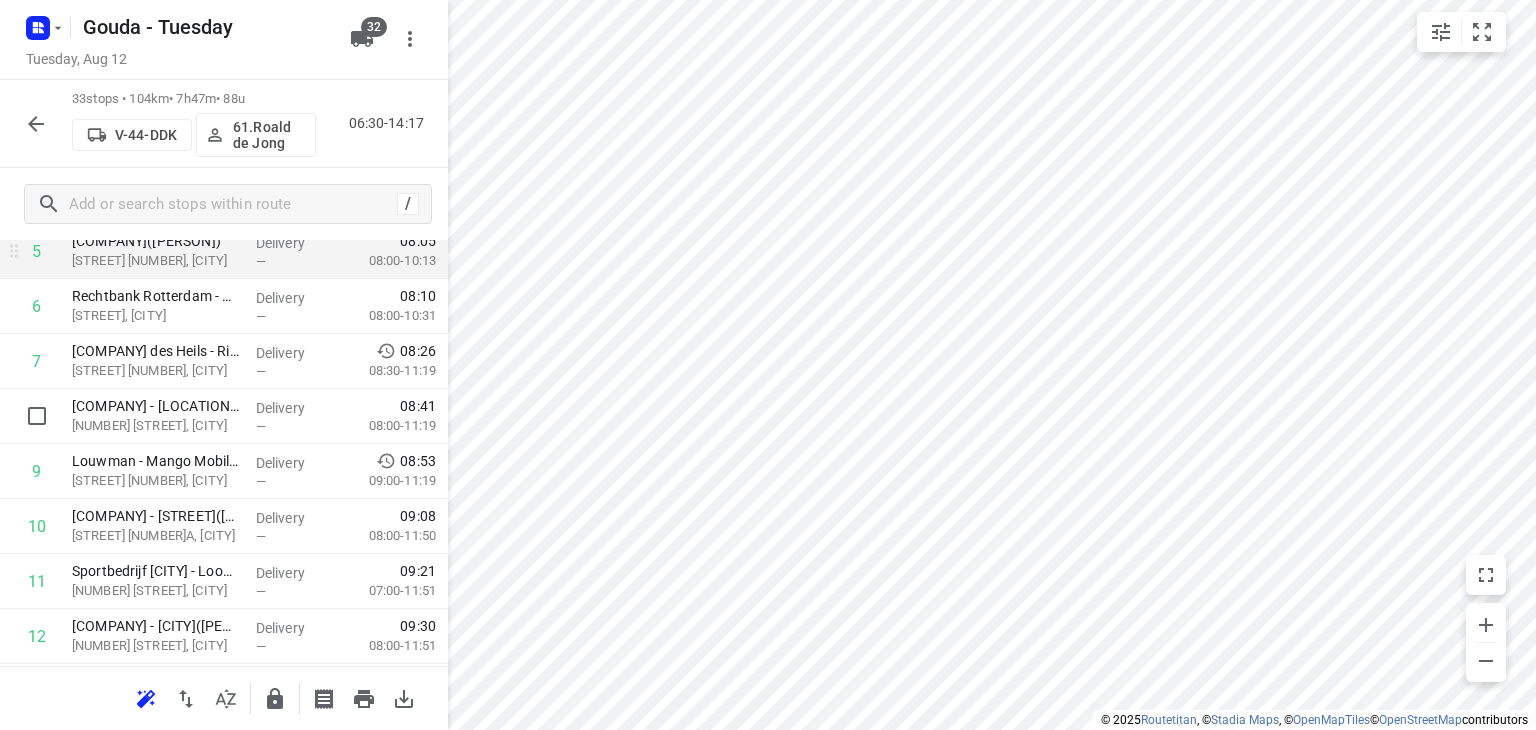 scroll, scrollTop: 400, scrollLeft: 0, axis: vertical 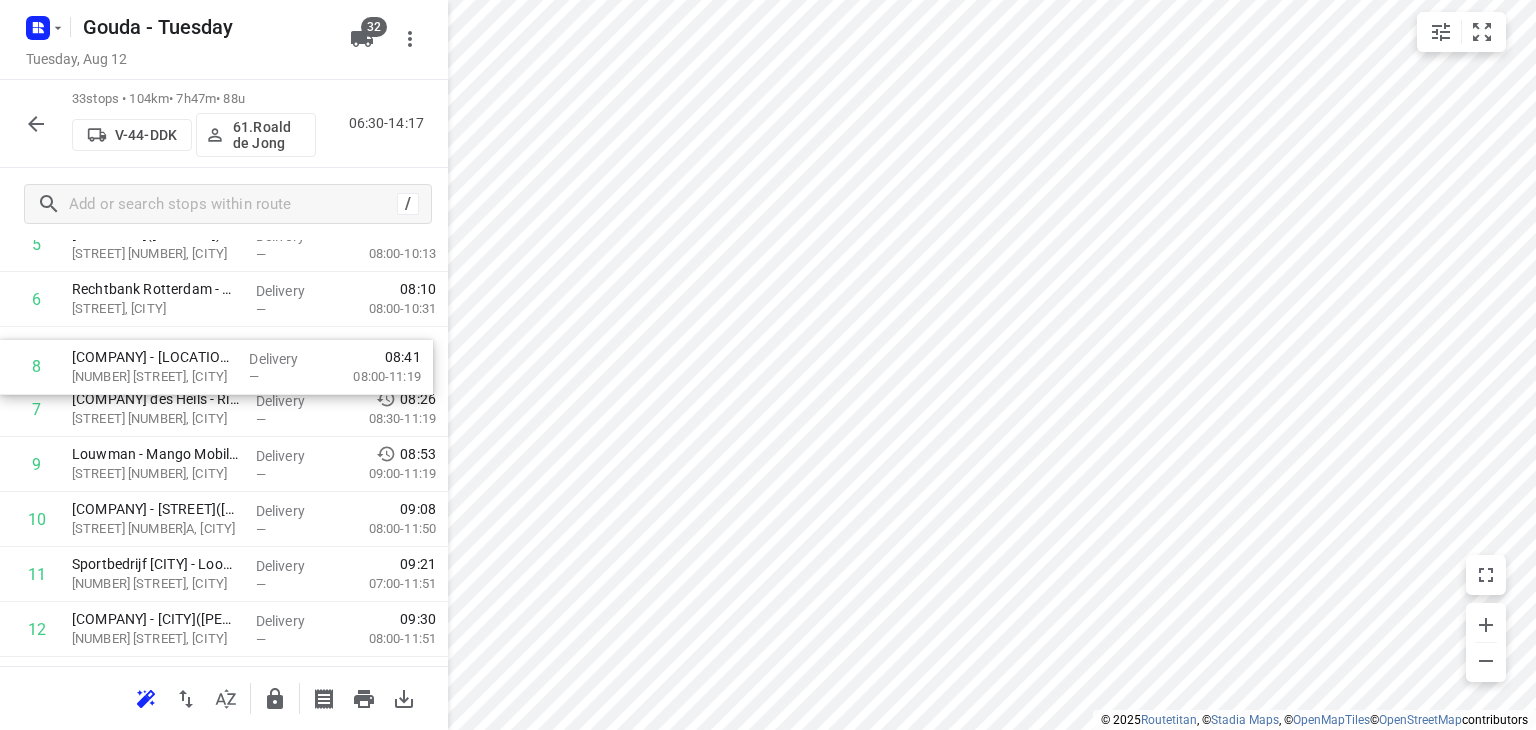 drag, startPoint x: 152, startPoint y: 419, endPoint x: 152, endPoint y: 371, distance: 48 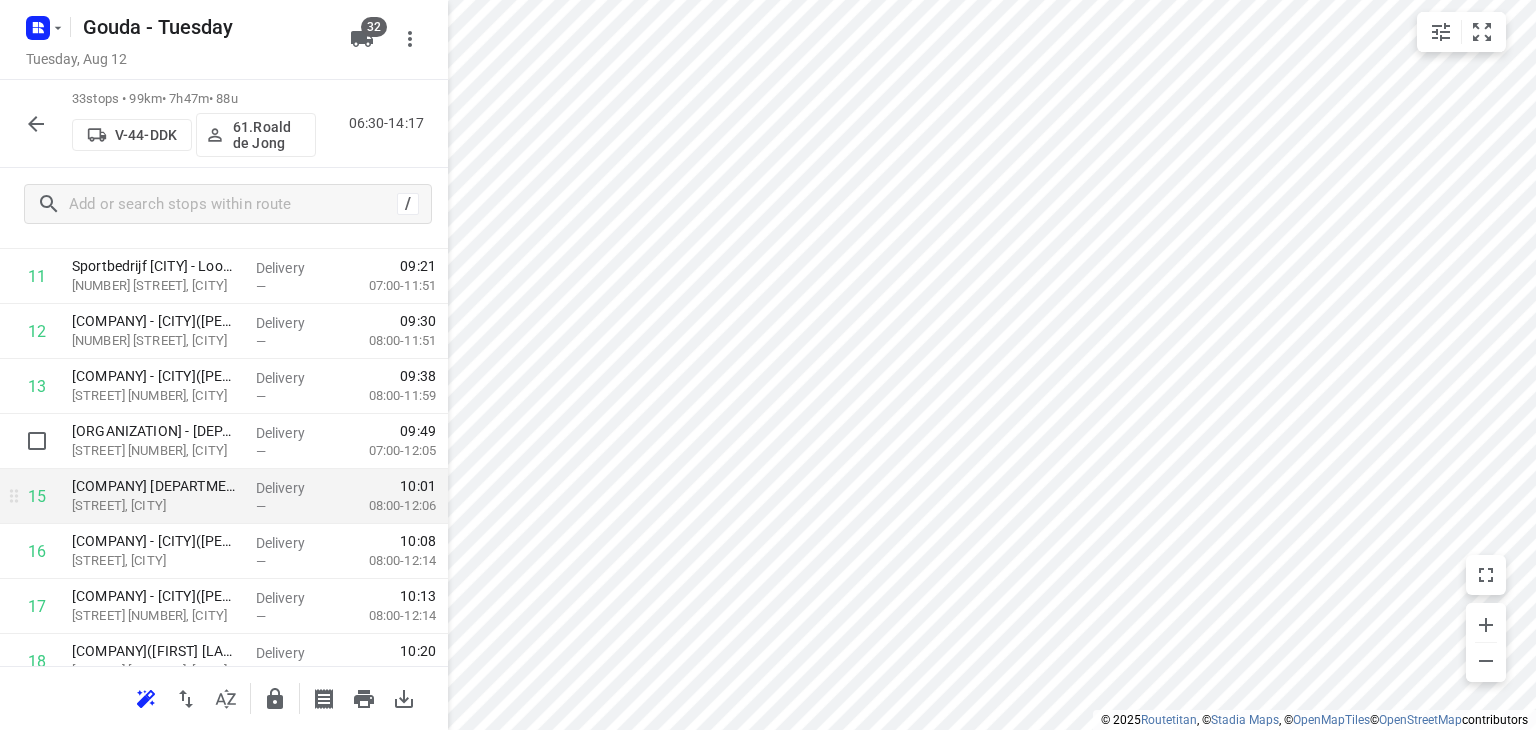 scroll, scrollTop: 700, scrollLeft: 0, axis: vertical 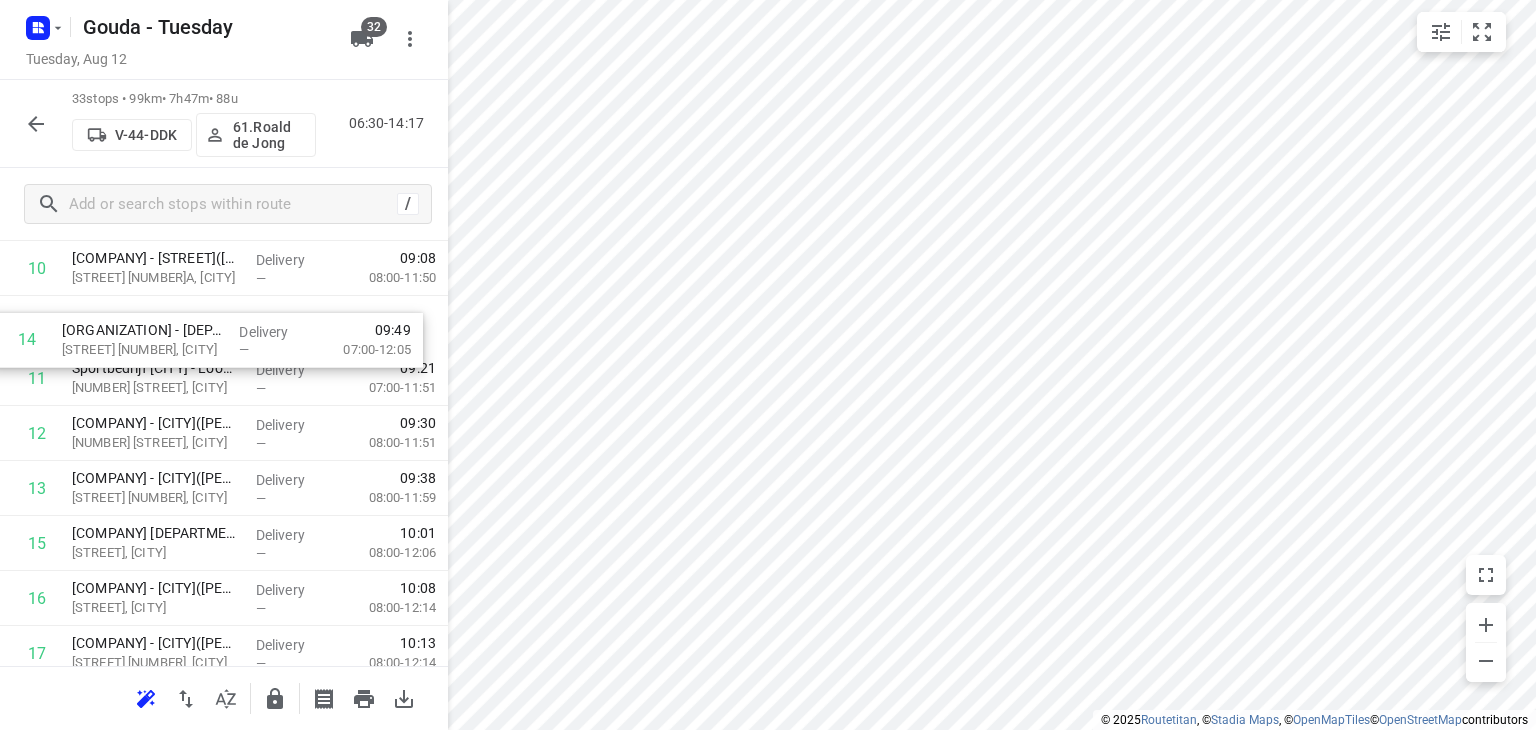 drag, startPoint x: 167, startPoint y: 444, endPoint x: 158, endPoint y: 340, distance: 104.388695 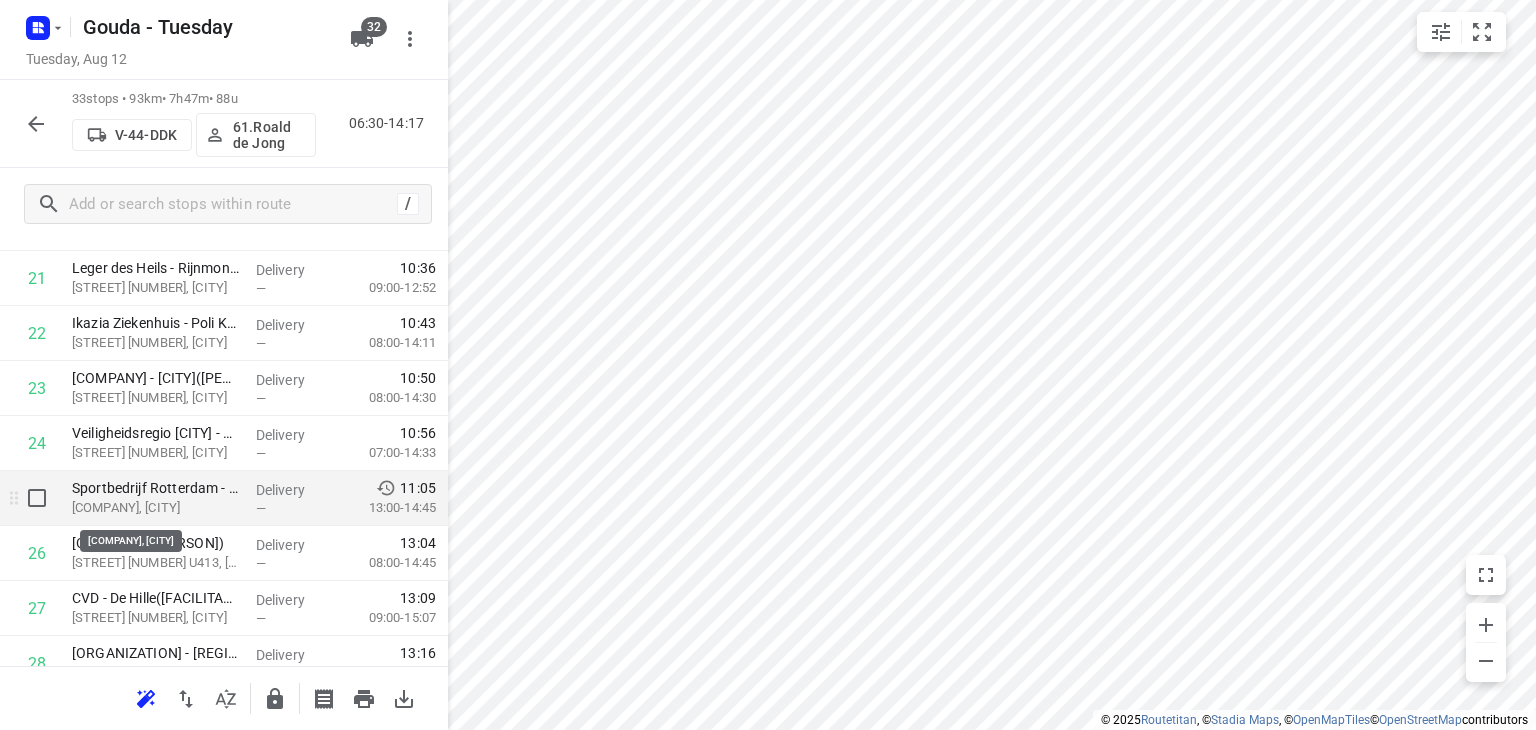scroll, scrollTop: 1248, scrollLeft: 0, axis: vertical 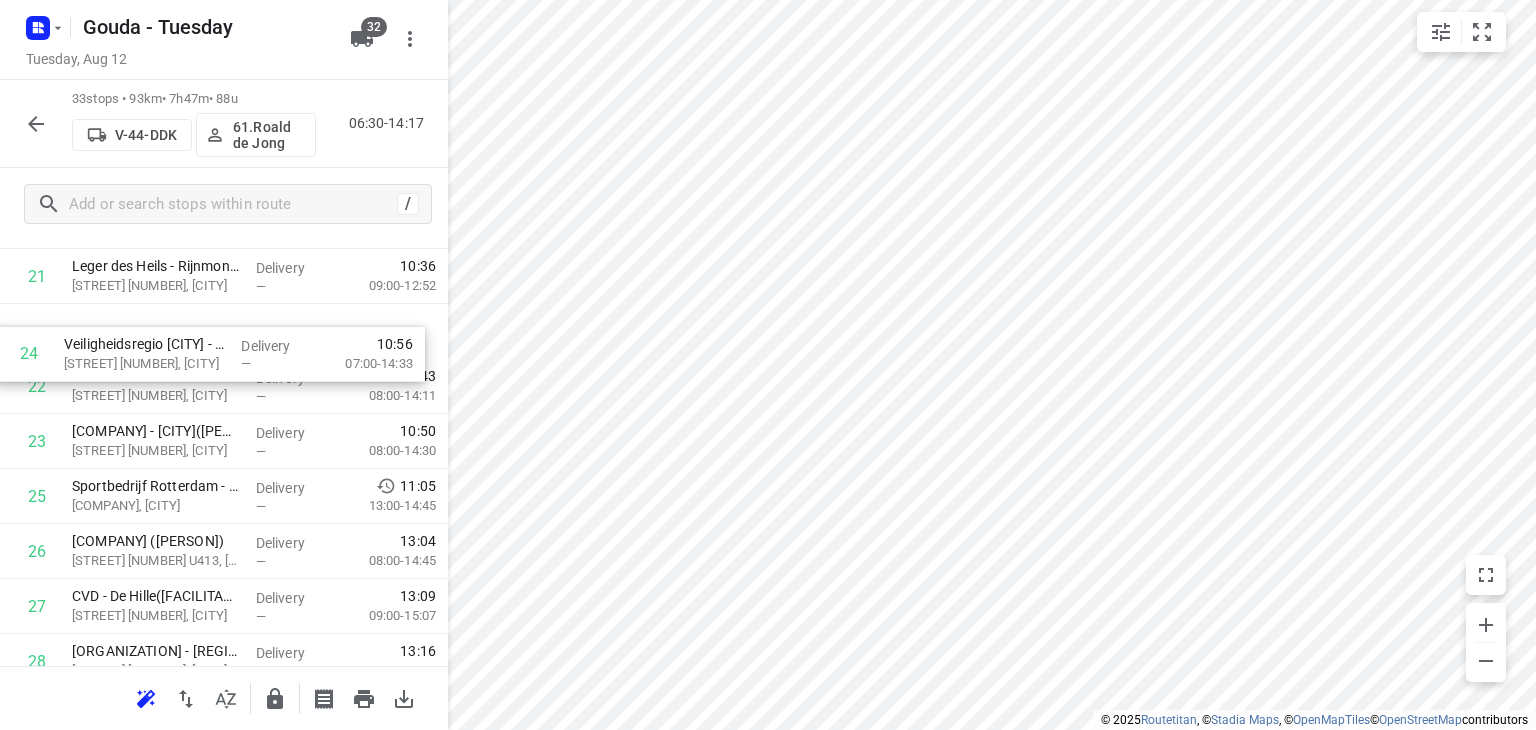 drag, startPoint x: 181, startPoint y: 452, endPoint x: 172, endPoint y: 356, distance: 96.42095 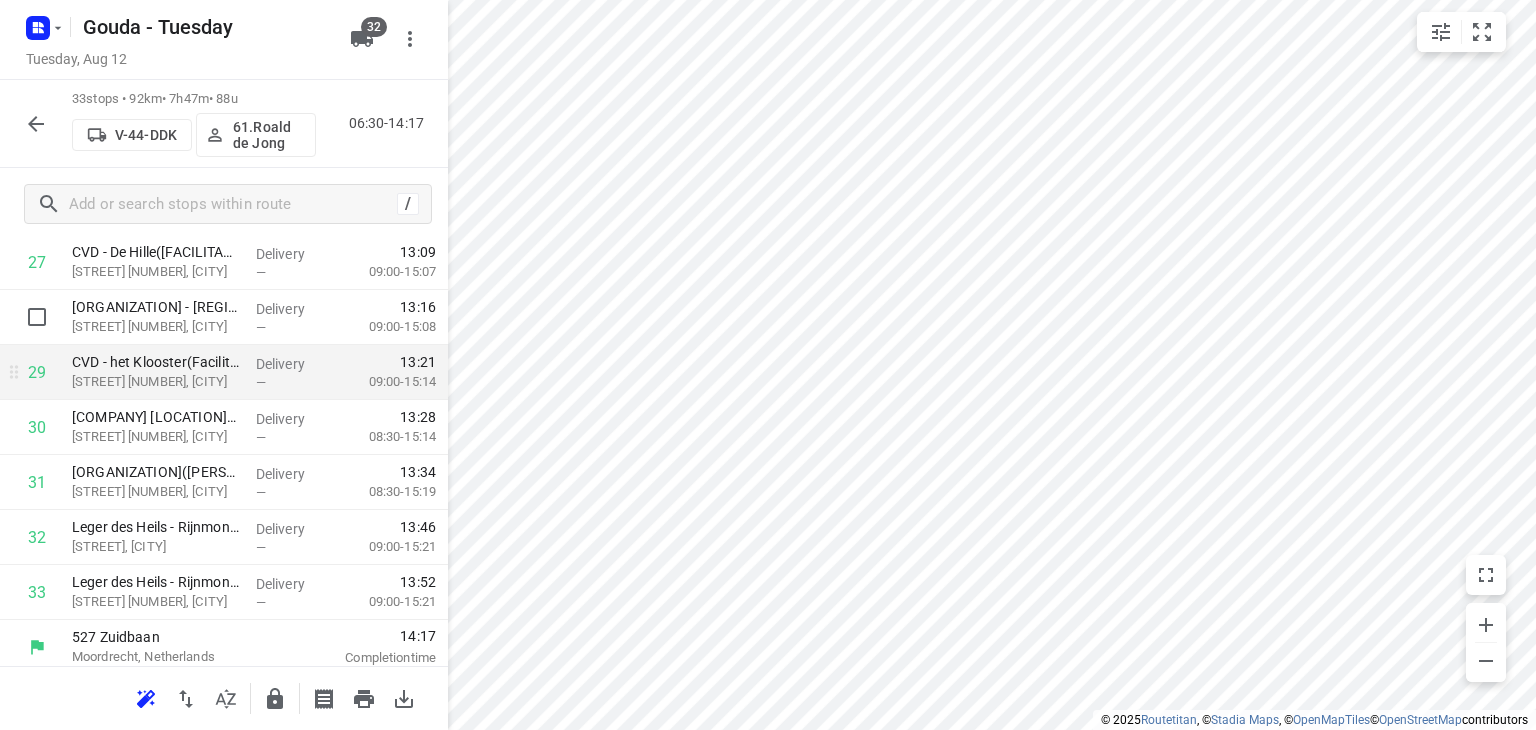 scroll, scrollTop: 1601, scrollLeft: 0, axis: vertical 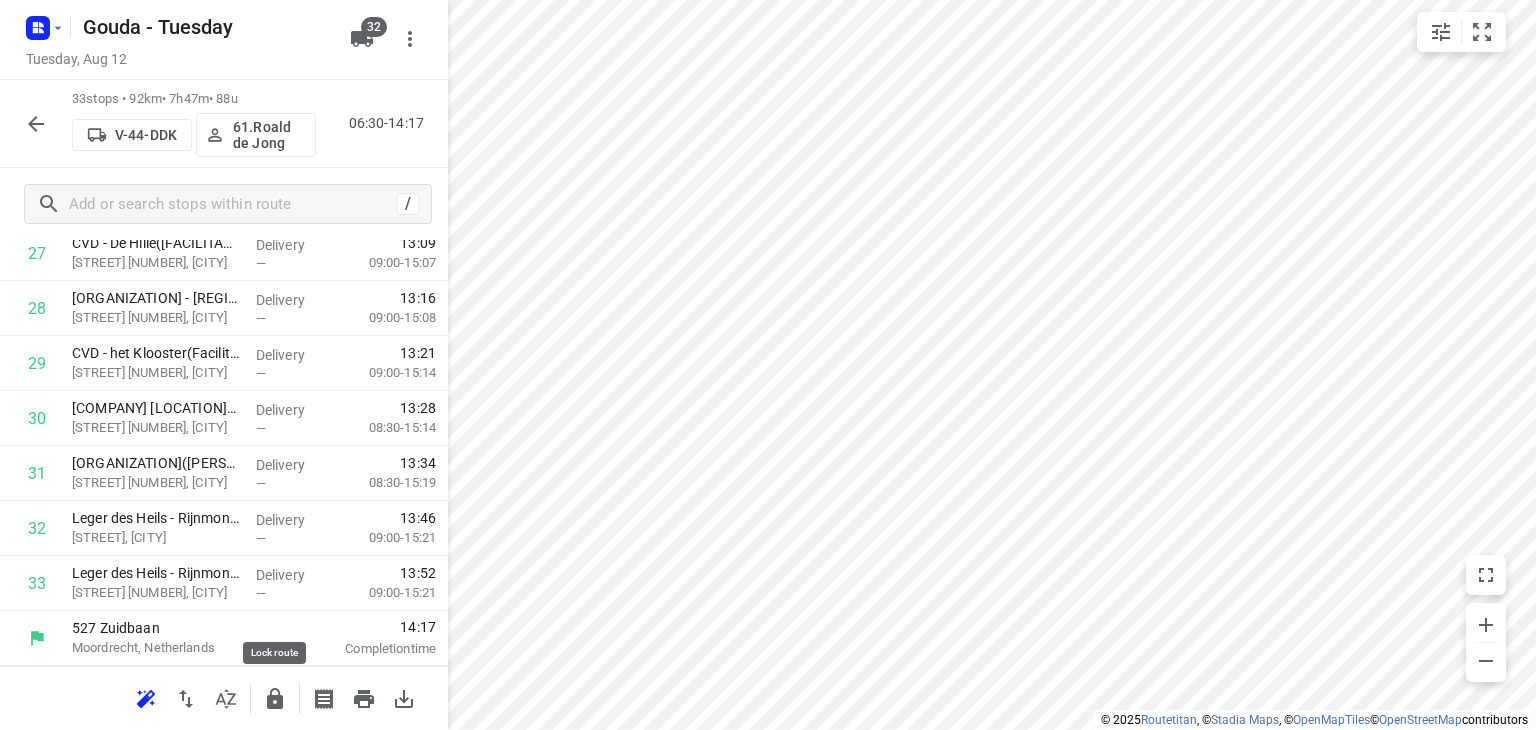 click 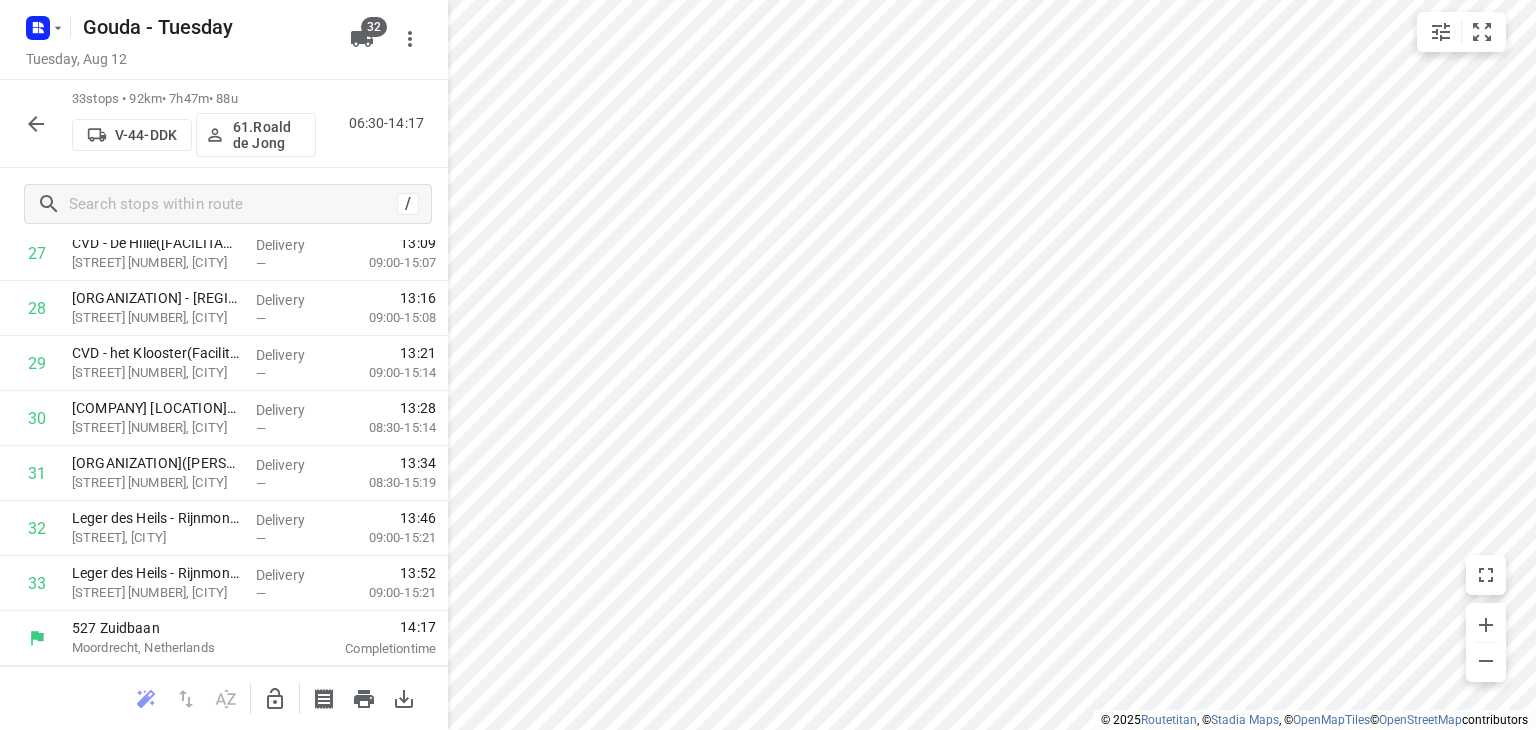 click 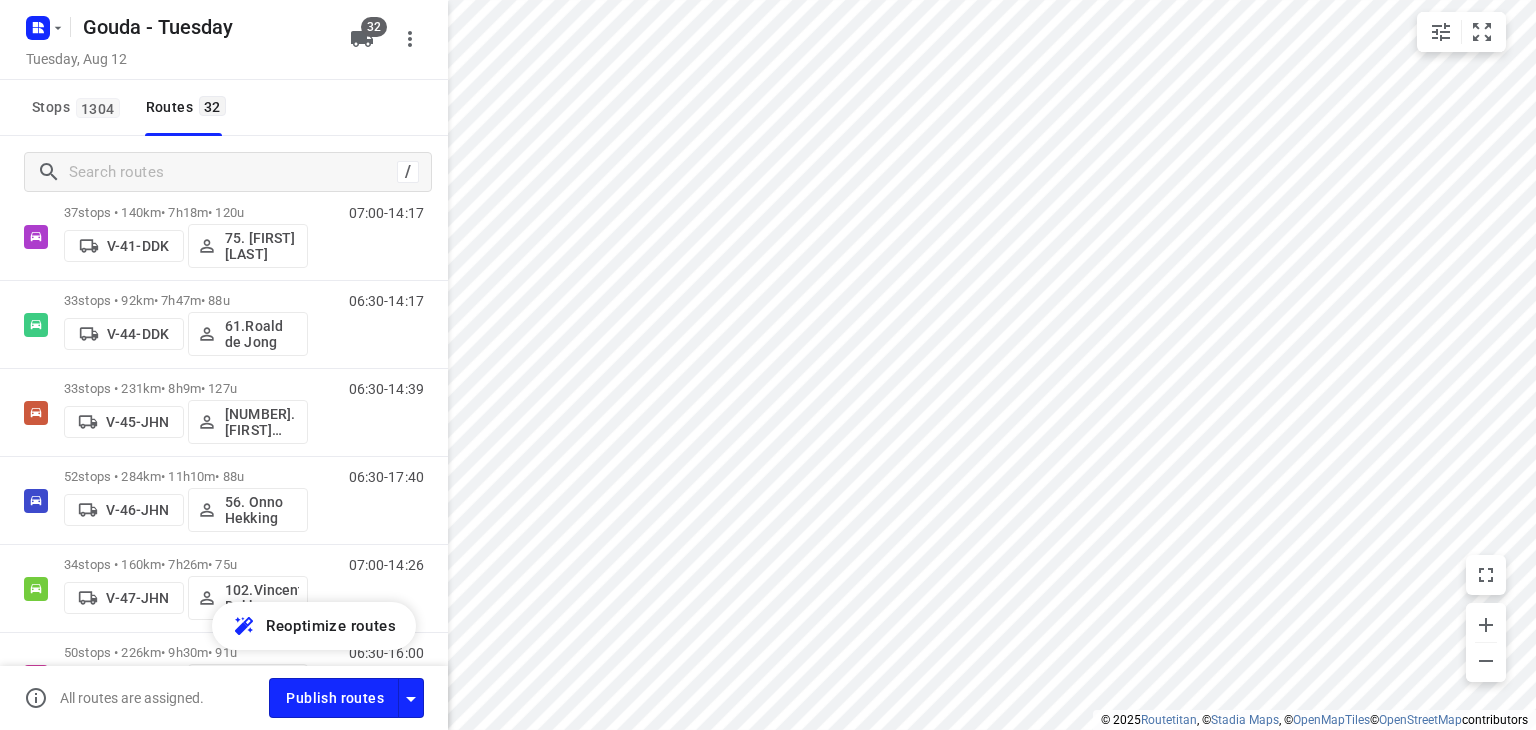 scroll, scrollTop: 1000, scrollLeft: 0, axis: vertical 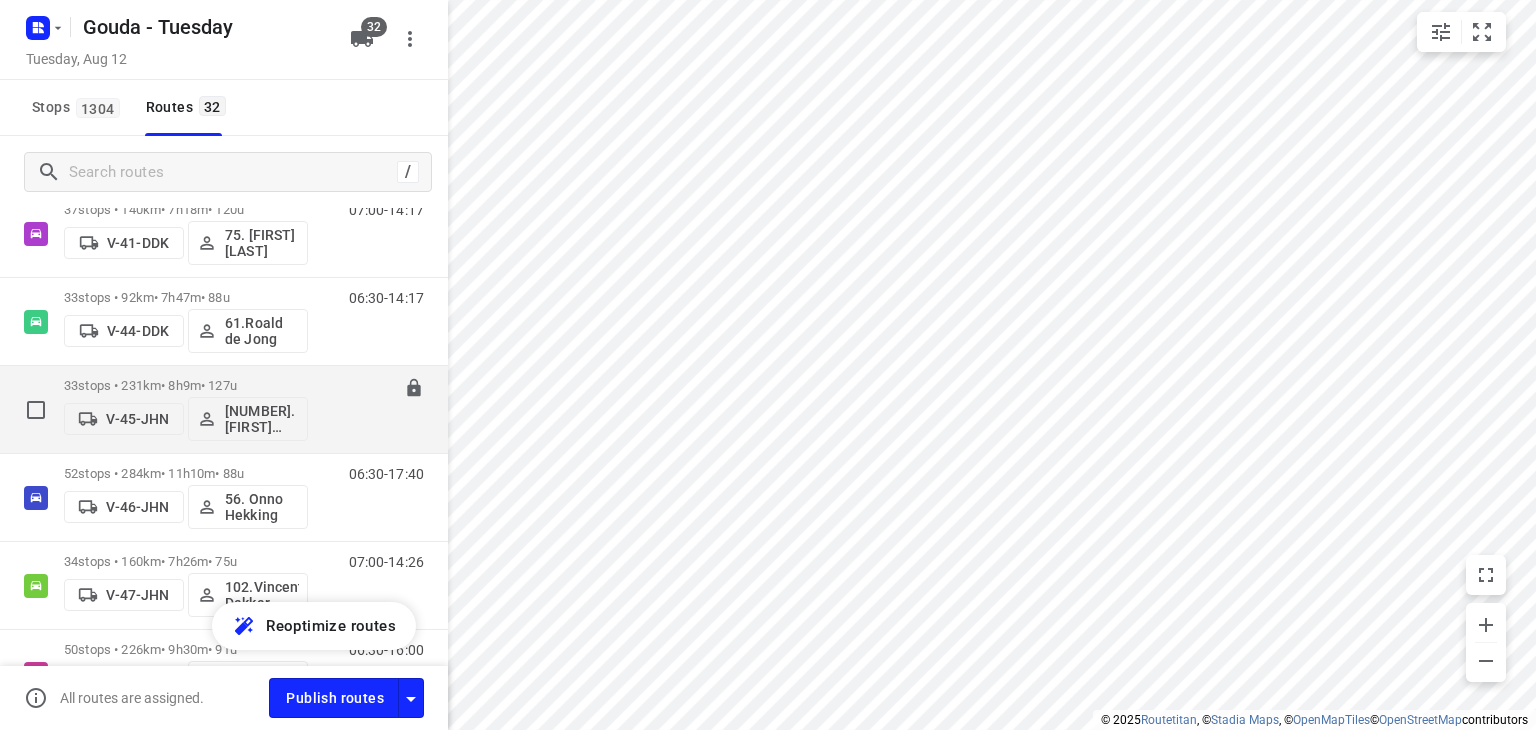 click on "33  stops •   231km  •   8h9m  • 127u" at bounding box center (186, 385) 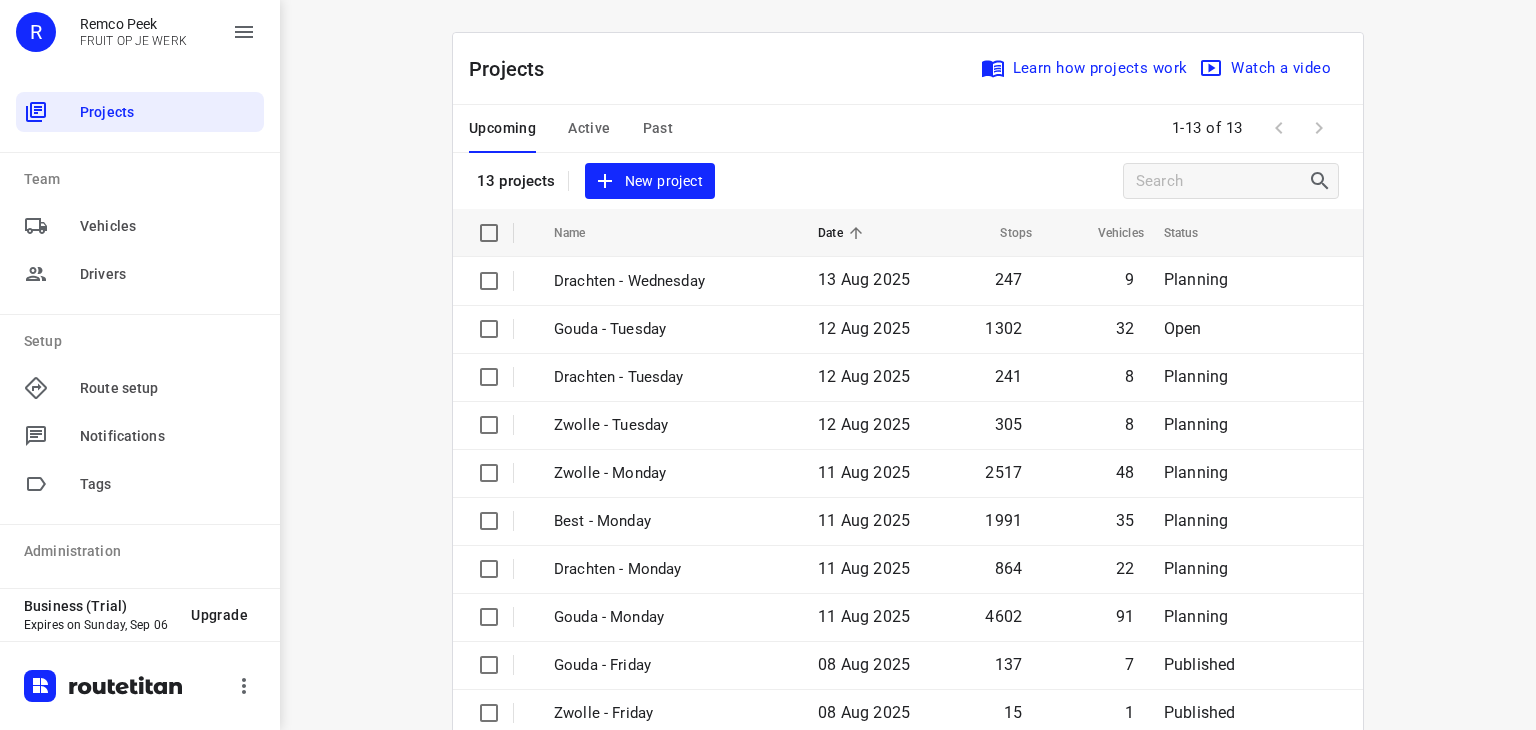 scroll, scrollTop: 0, scrollLeft: 0, axis: both 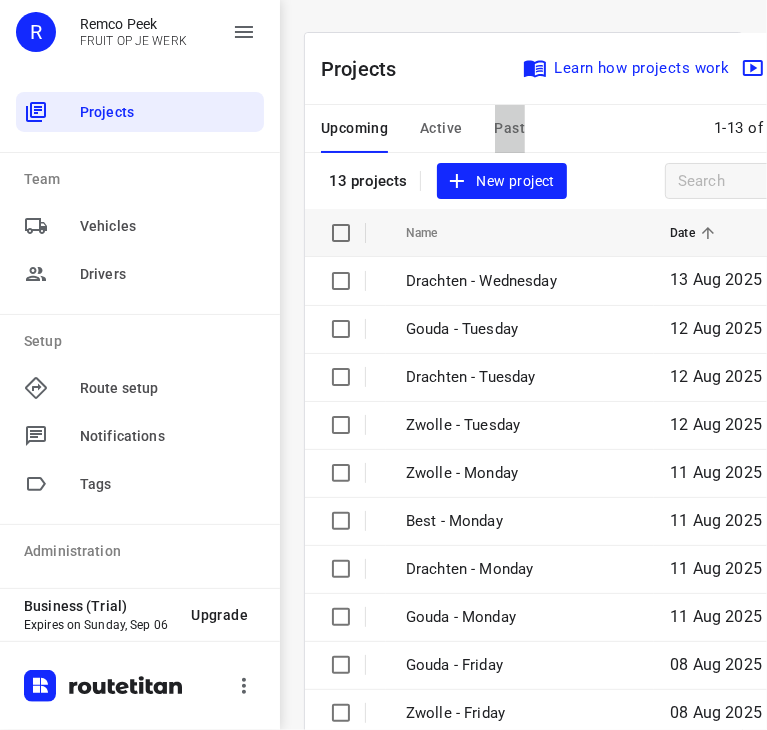 click on "Past" at bounding box center [510, 128] 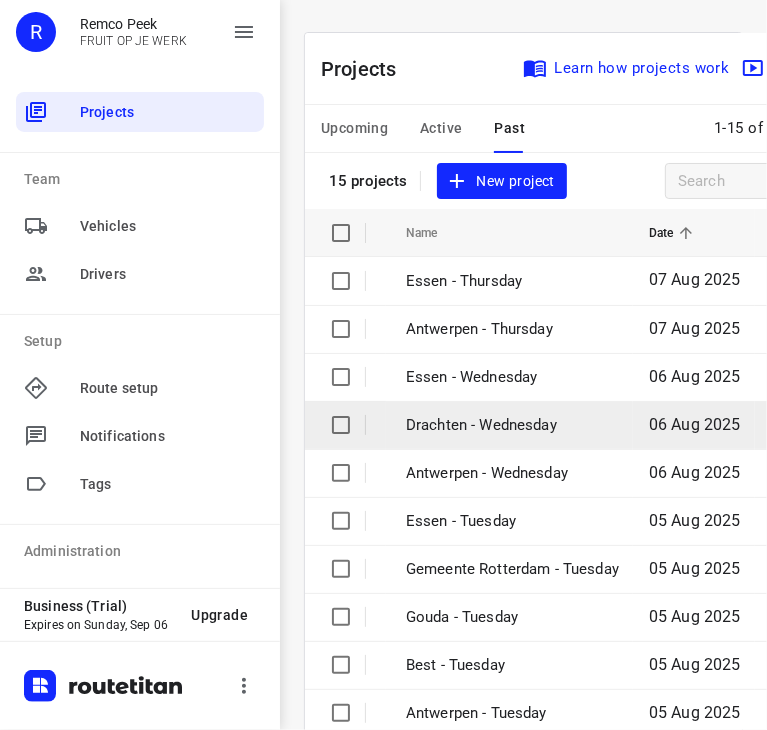 click on "Drachten - Wednesday" at bounding box center (512, 425) 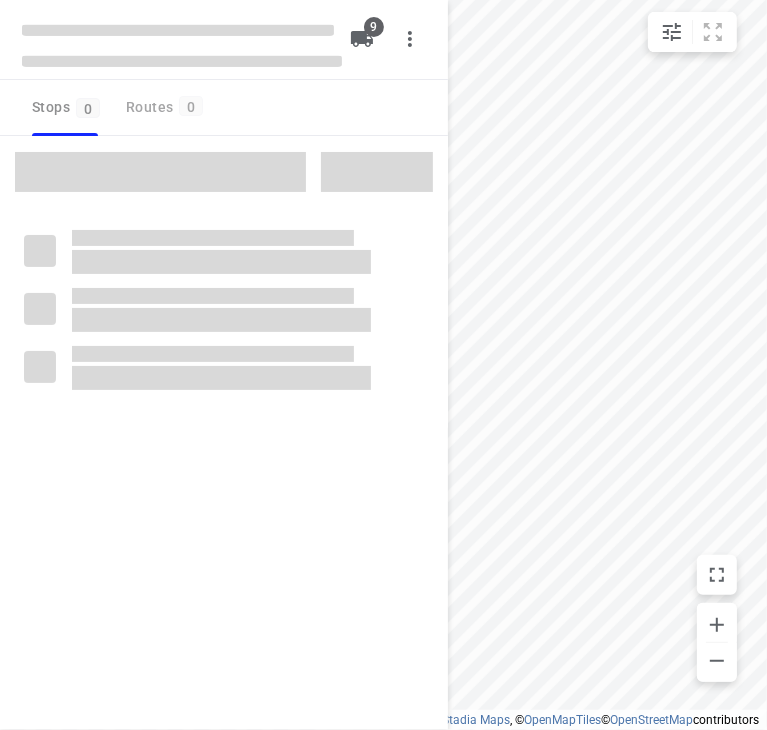type on "distance" 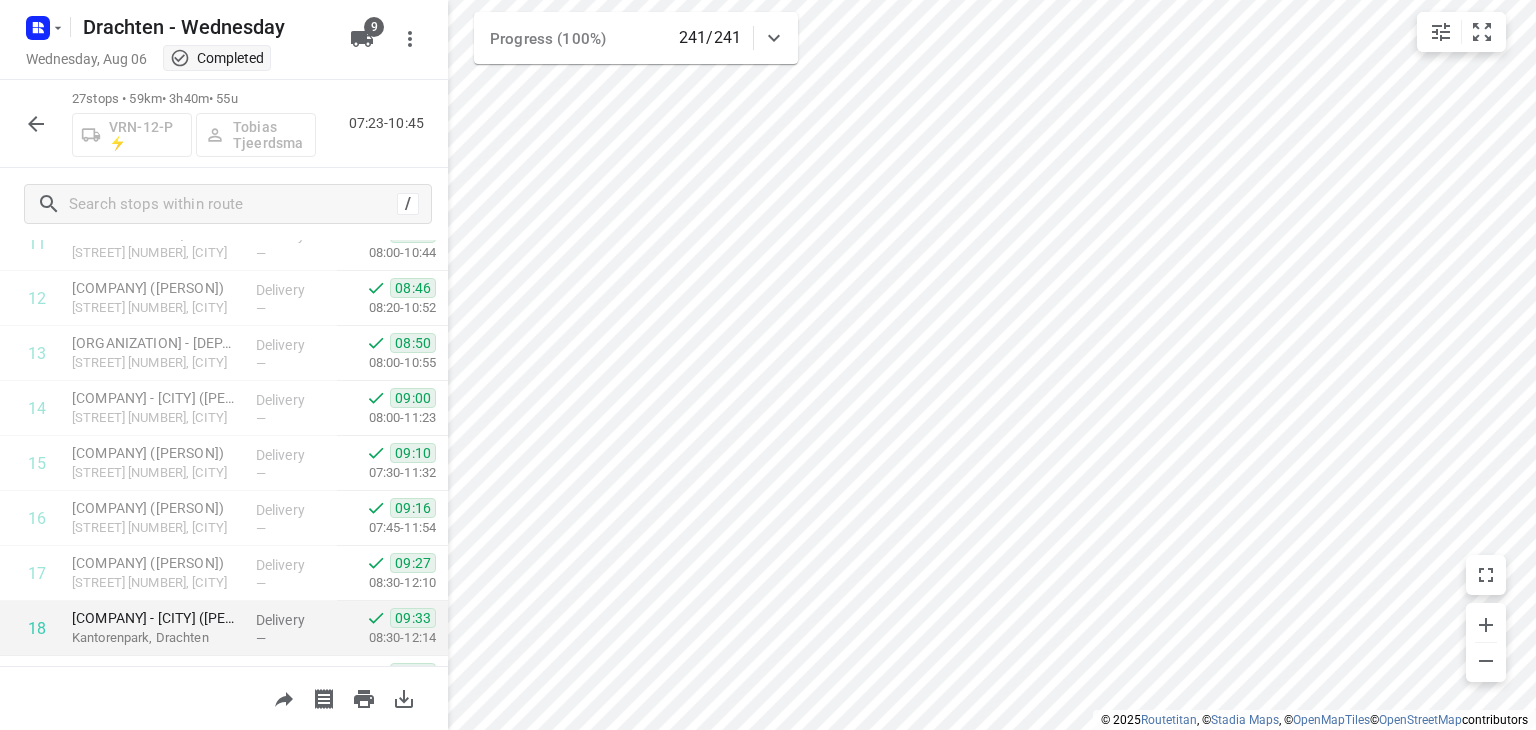 scroll, scrollTop: 800, scrollLeft: 0, axis: vertical 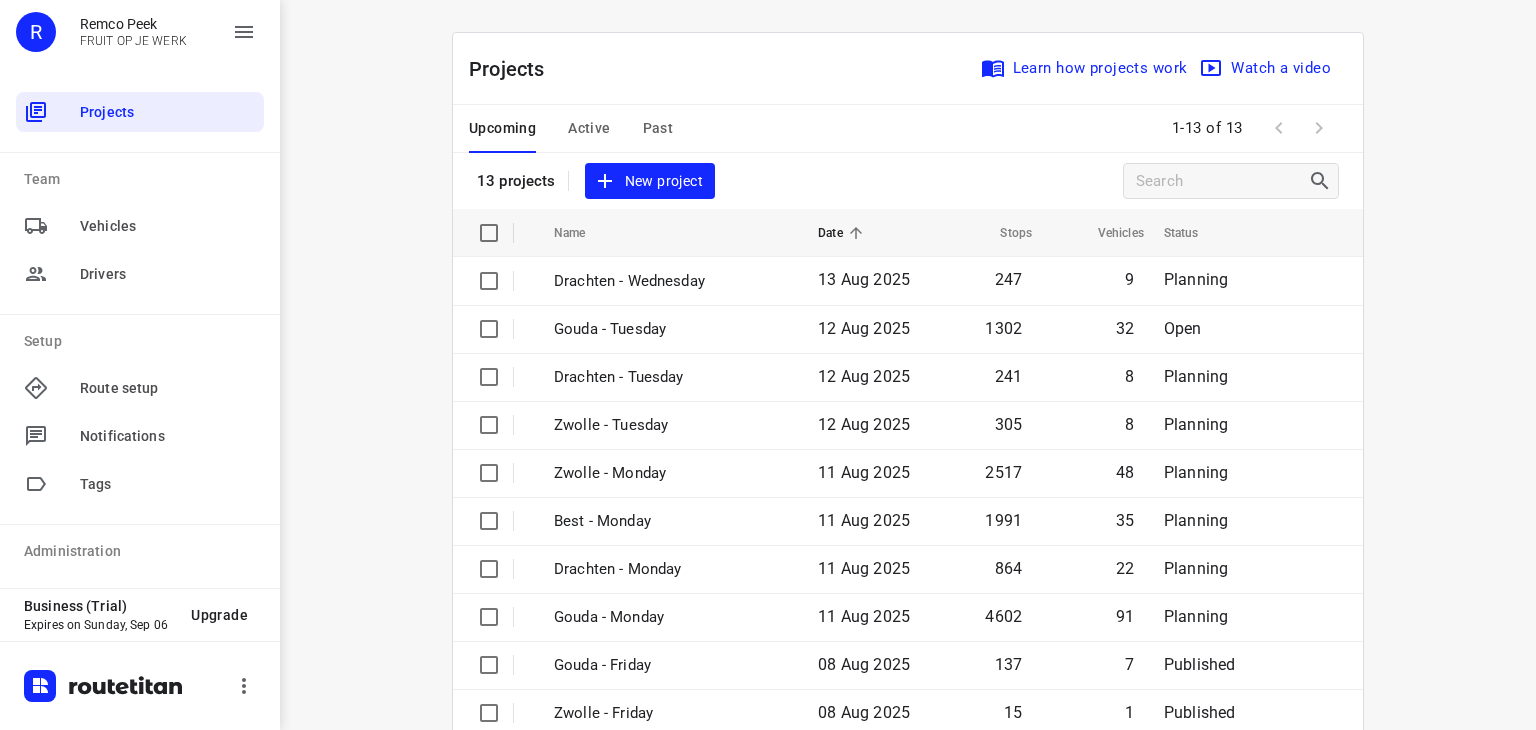 click on "Active" at bounding box center (589, 128) 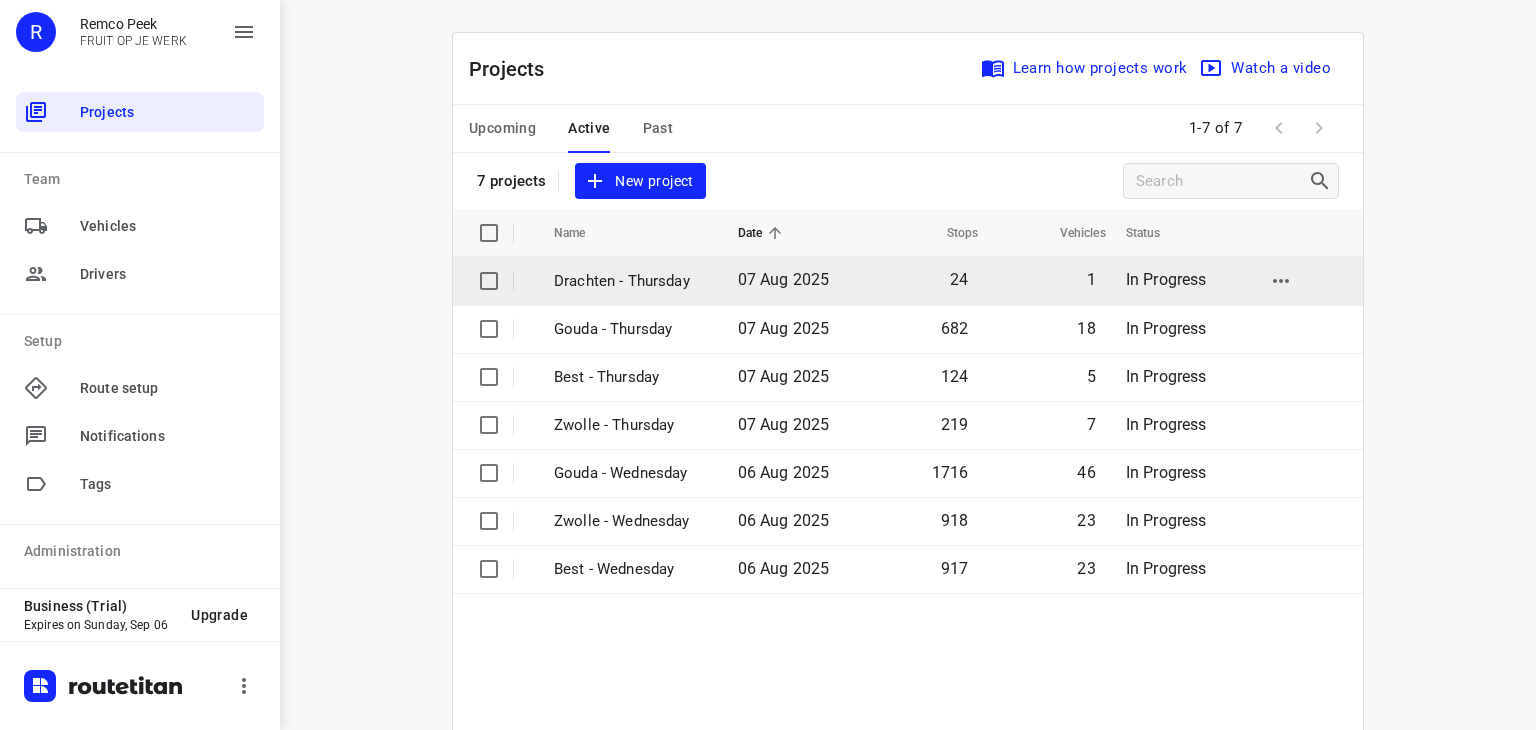 click on "Drachten - Thursday" at bounding box center [631, 281] 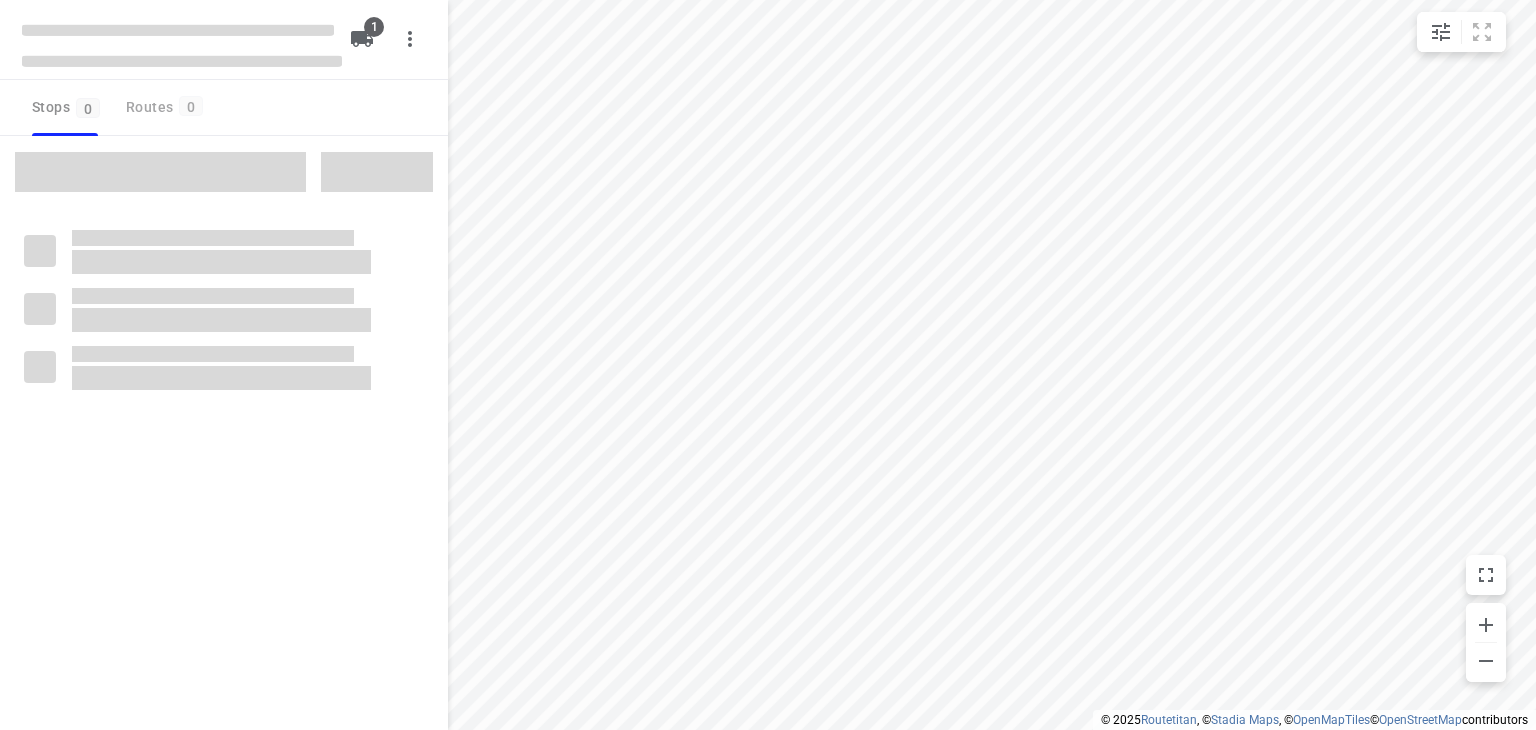 type on "distance" 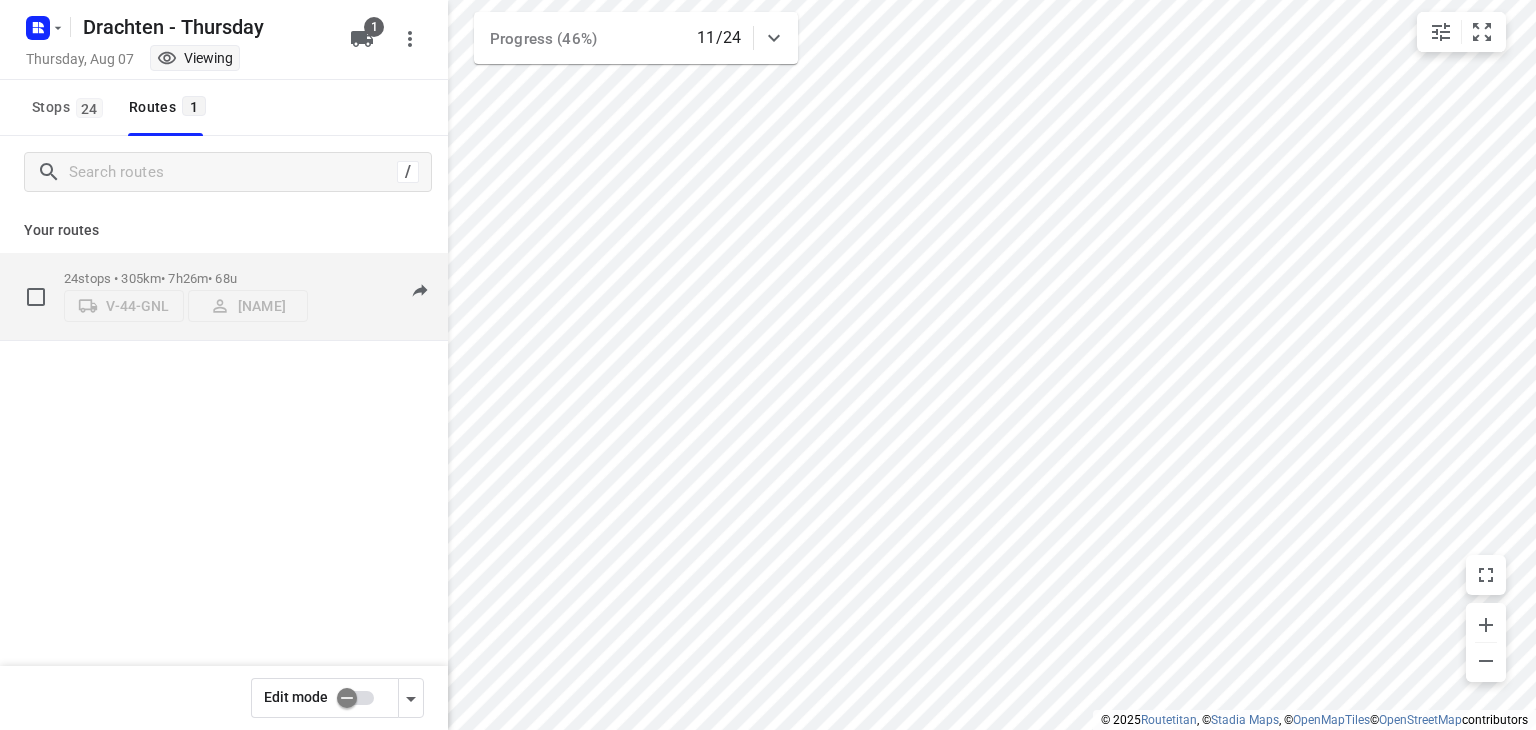 click on "[NUMBER] stops • [DISTANCE] • [DURATION] • [PLATE] [NAME]" at bounding box center [186, 296] 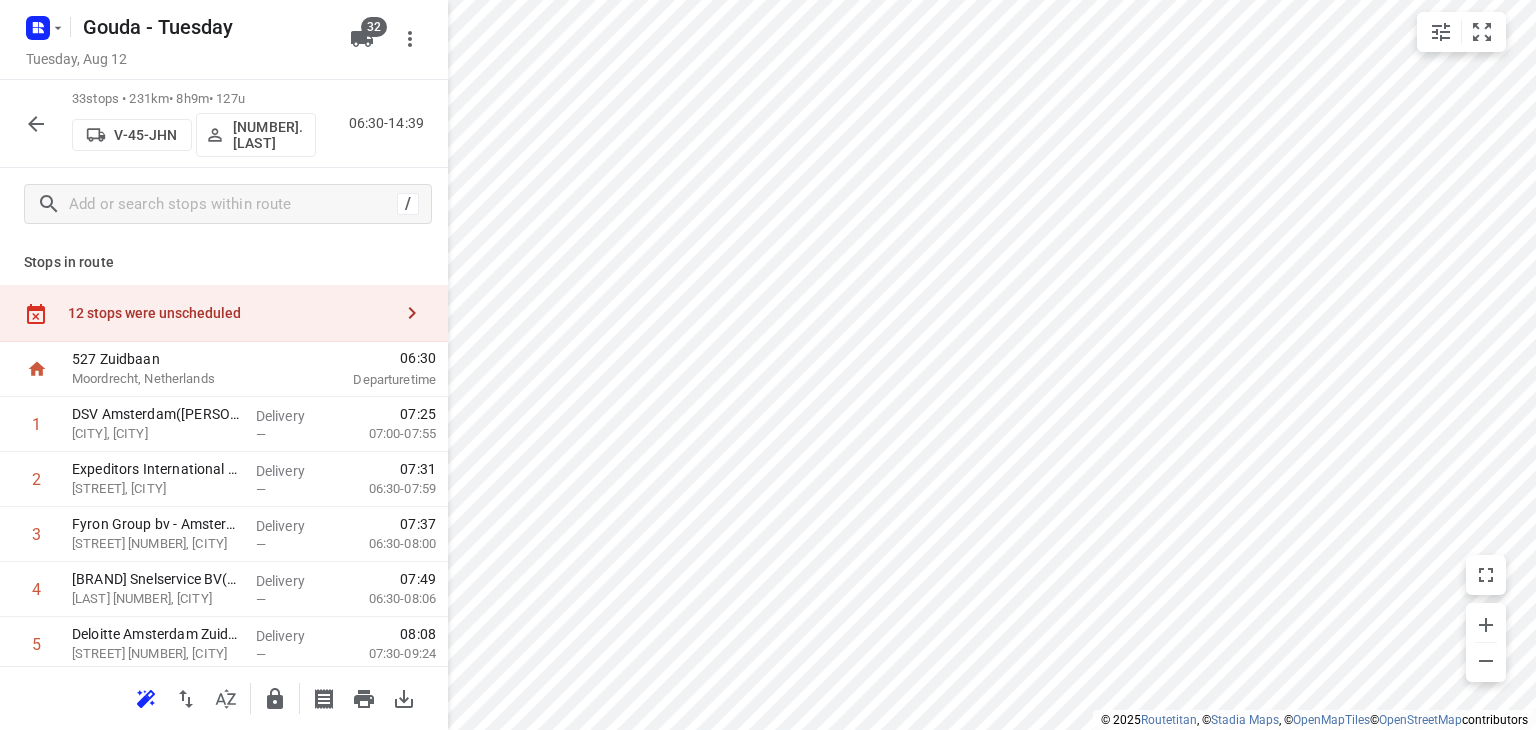 scroll, scrollTop: 0, scrollLeft: 0, axis: both 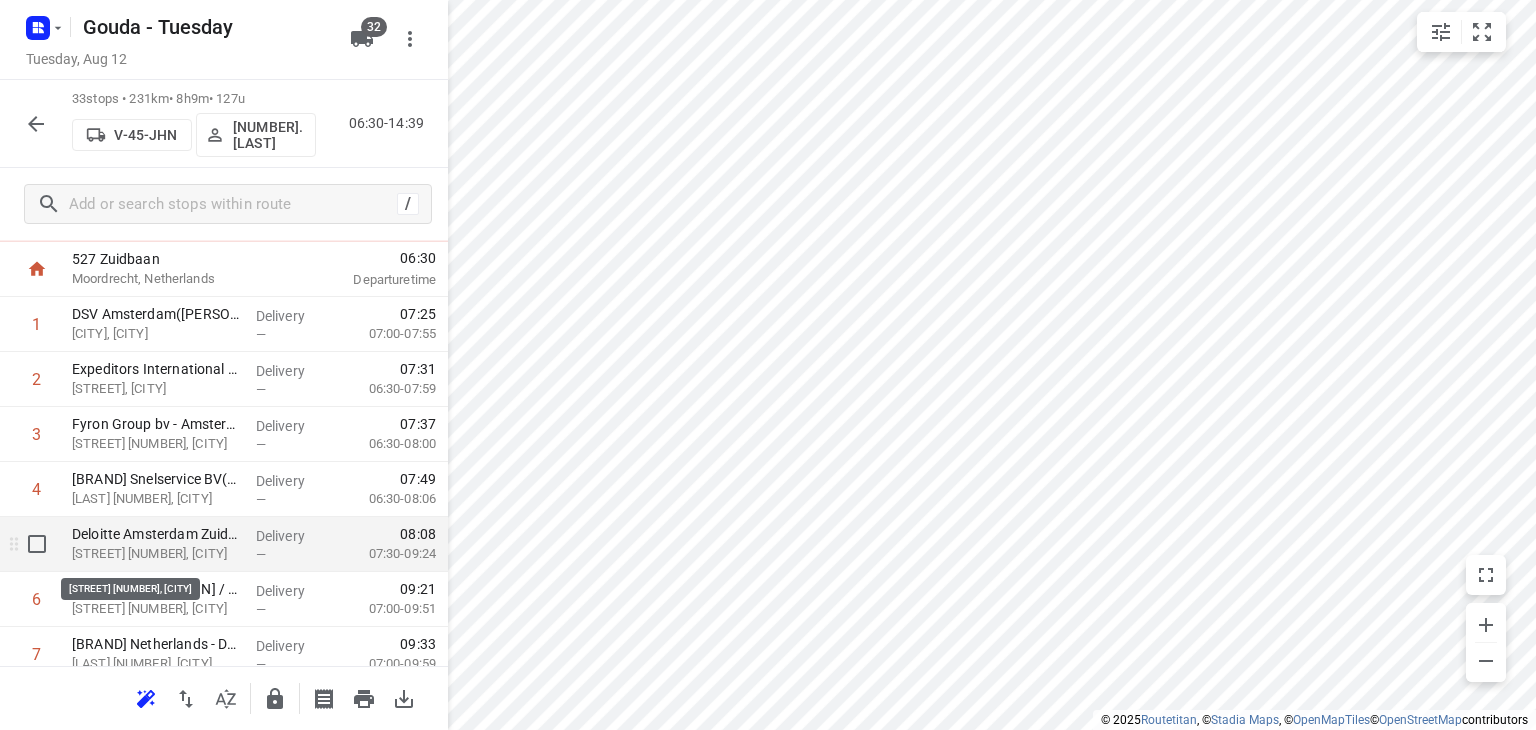 click on "[STREET] [NUMBER], [CITY]" at bounding box center (156, 554) 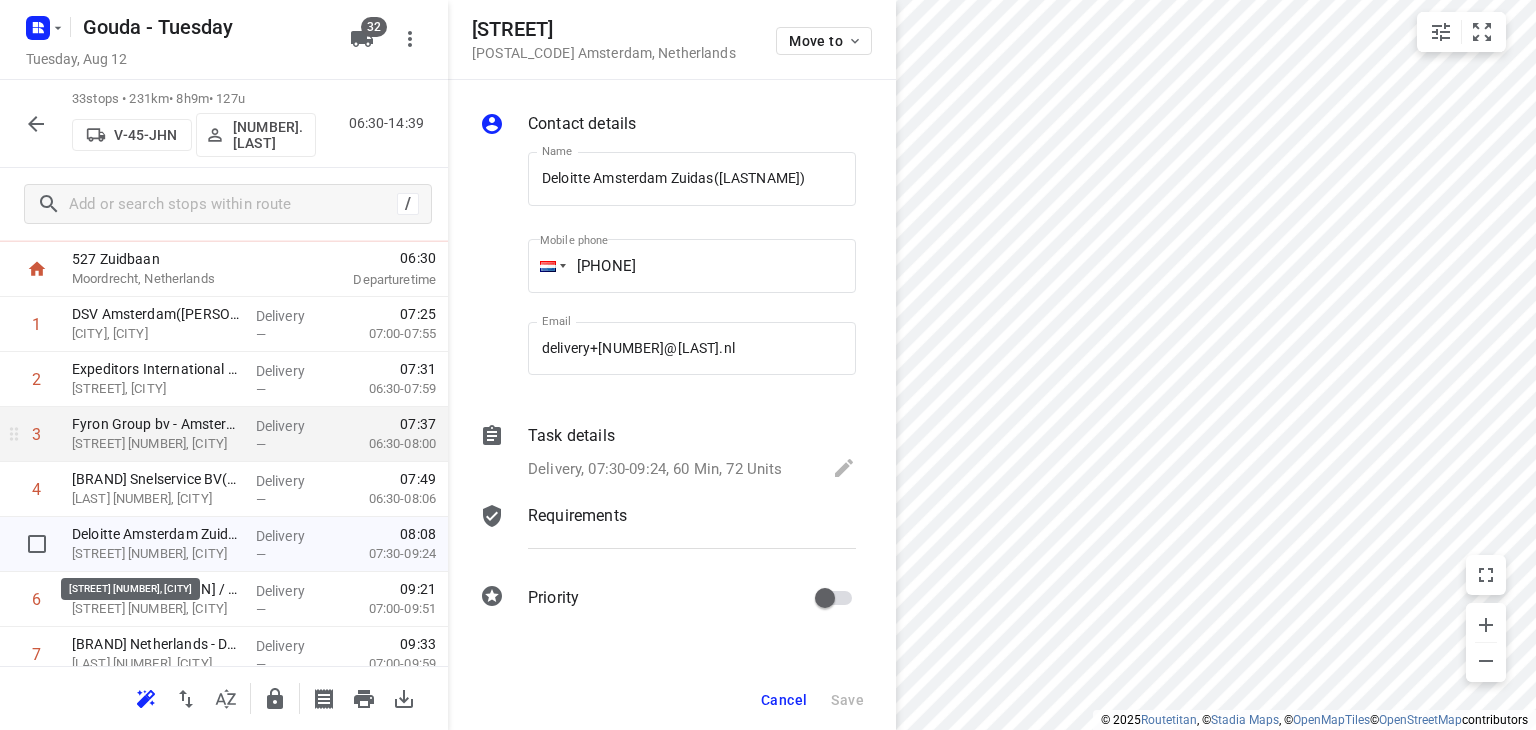 scroll, scrollTop: 0, scrollLeft: 29, axis: horizontal 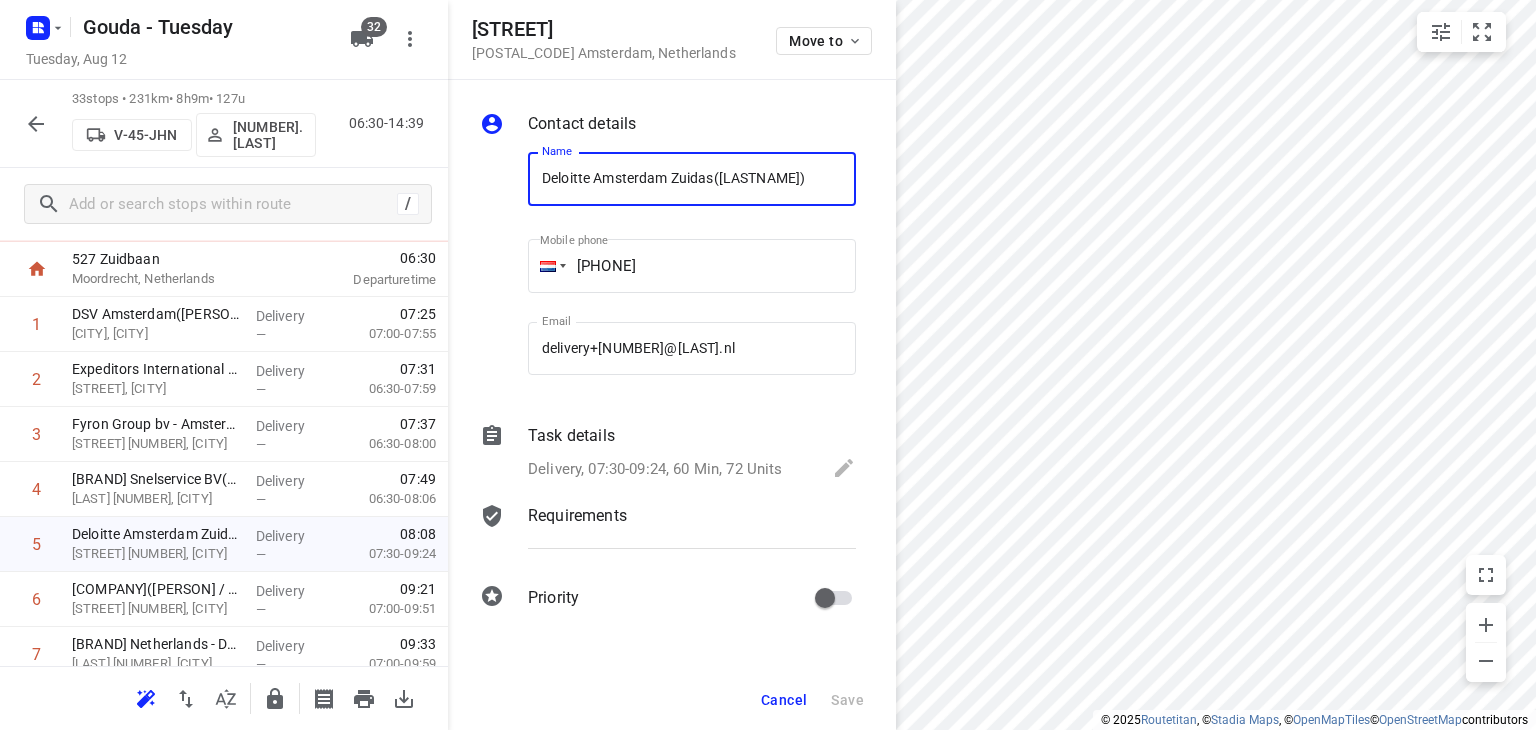 click on "Delivery, 07:30-09:24, 60 Min, 72 Units" at bounding box center [655, 469] 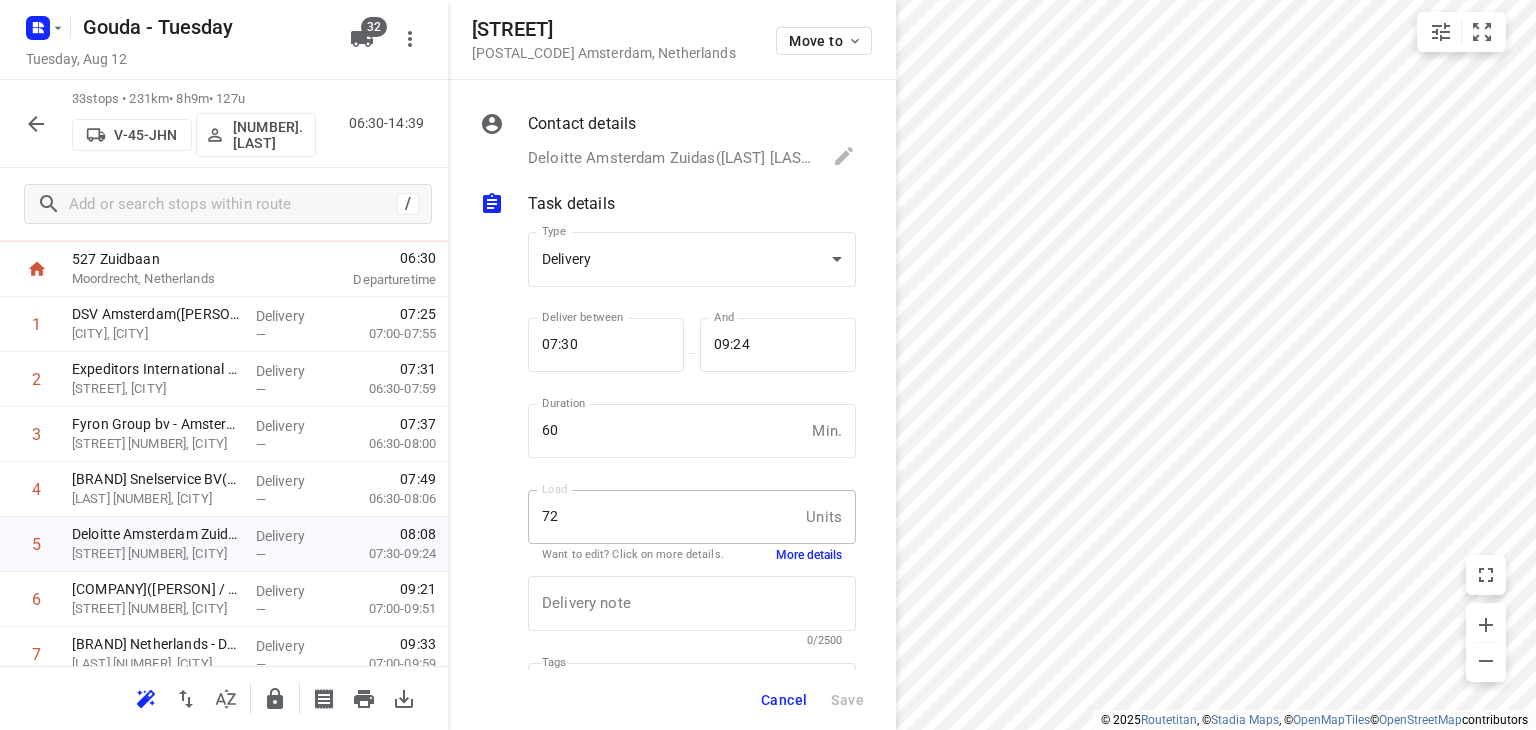 click on "More details" at bounding box center [809, 555] 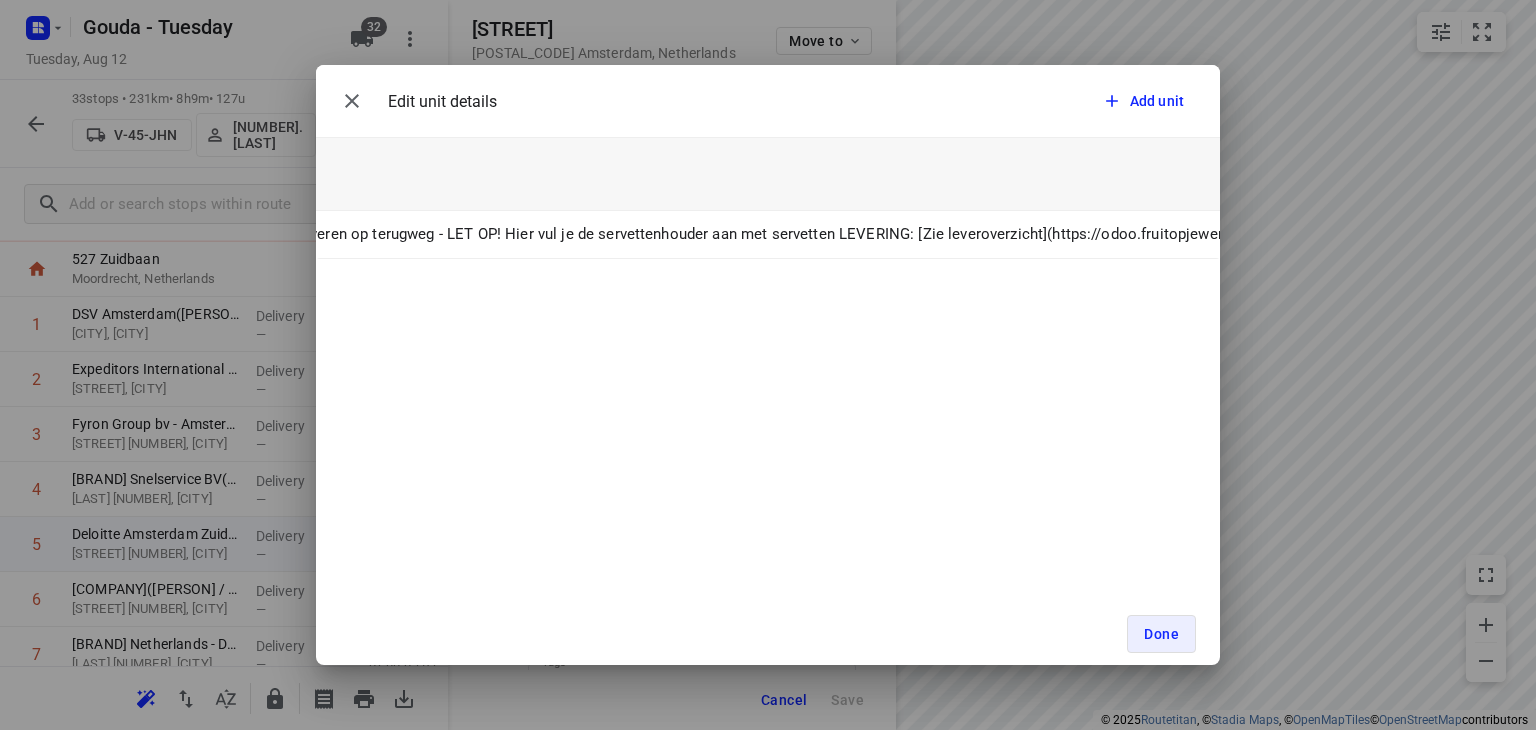 scroll, scrollTop: 0, scrollLeft: 1712, axis: horizontal 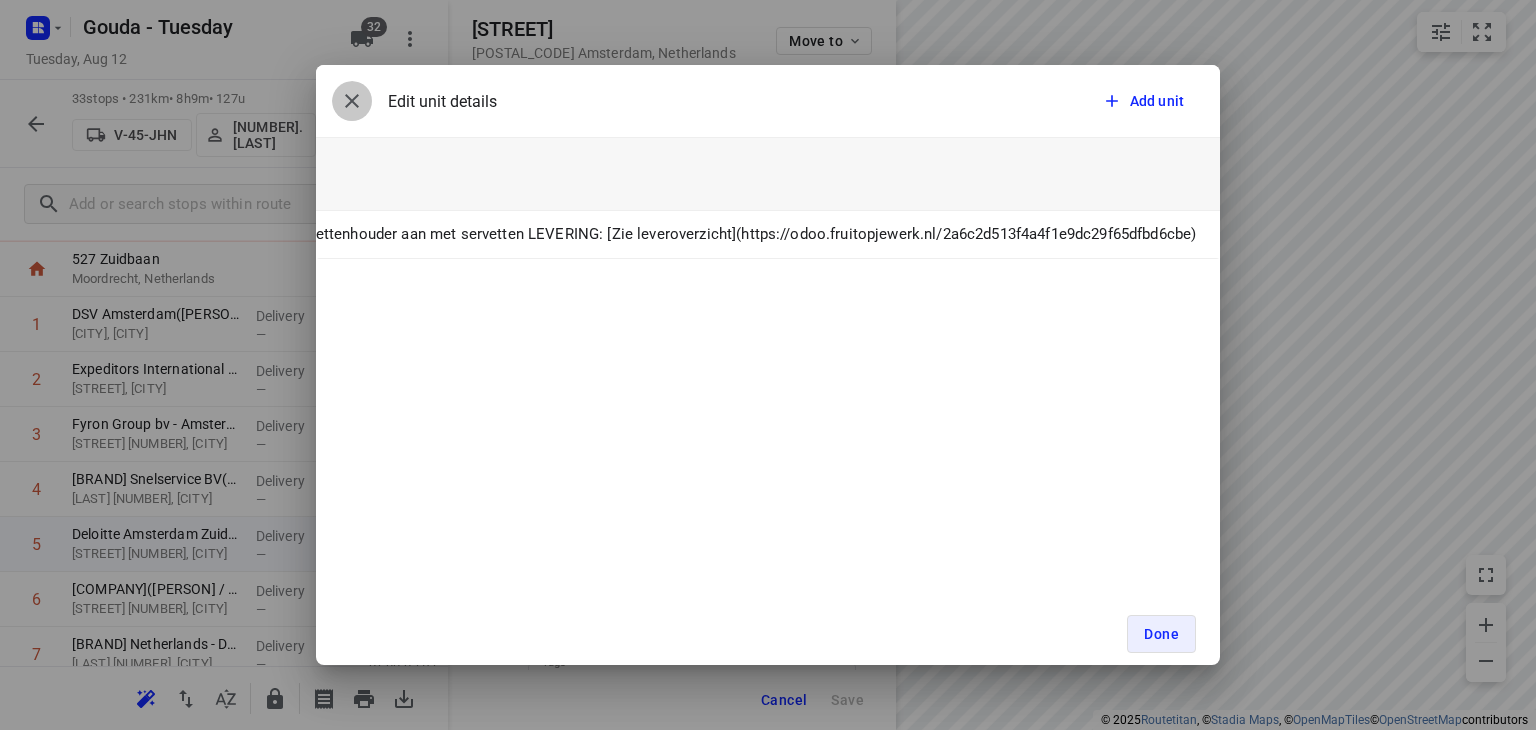 click 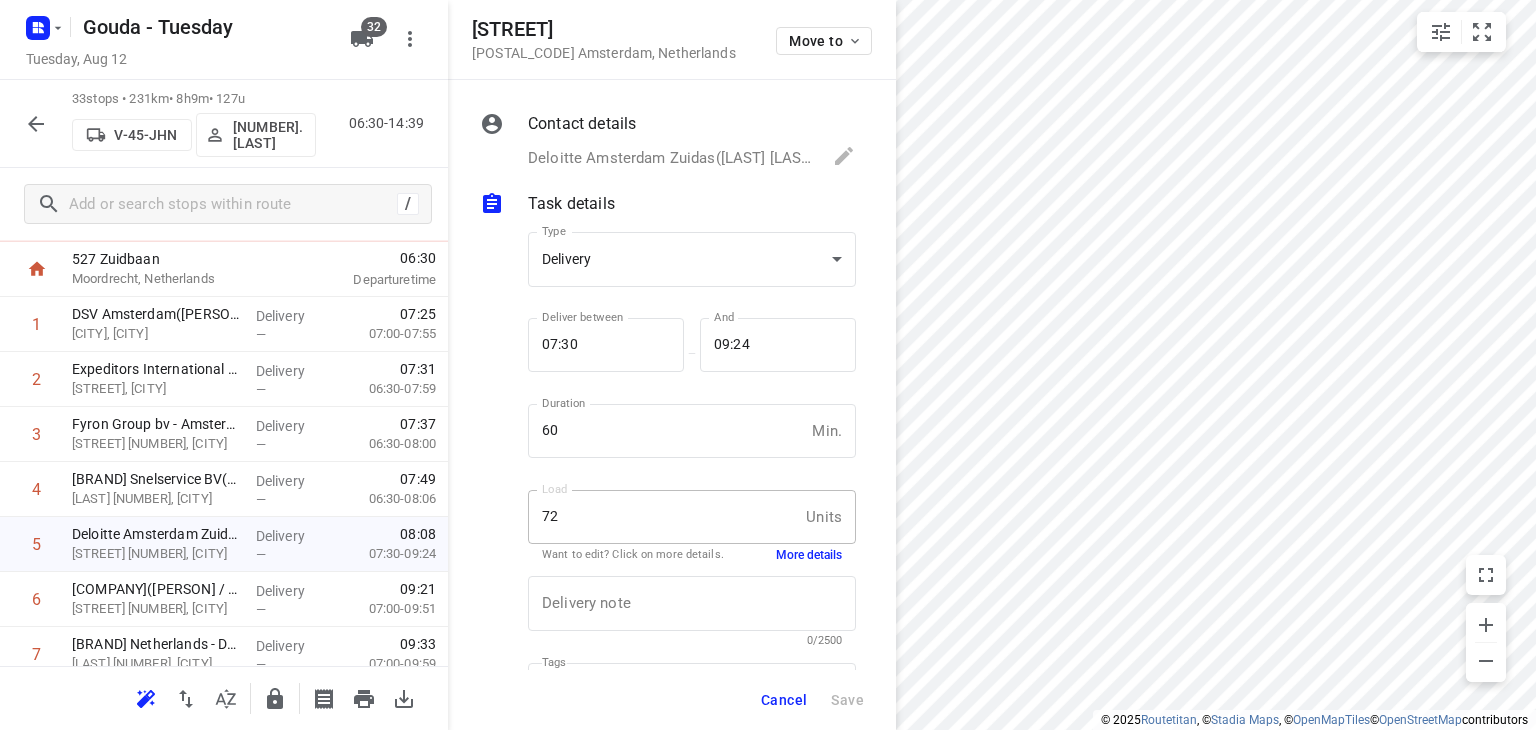 click on "Cancel" at bounding box center (784, 700) 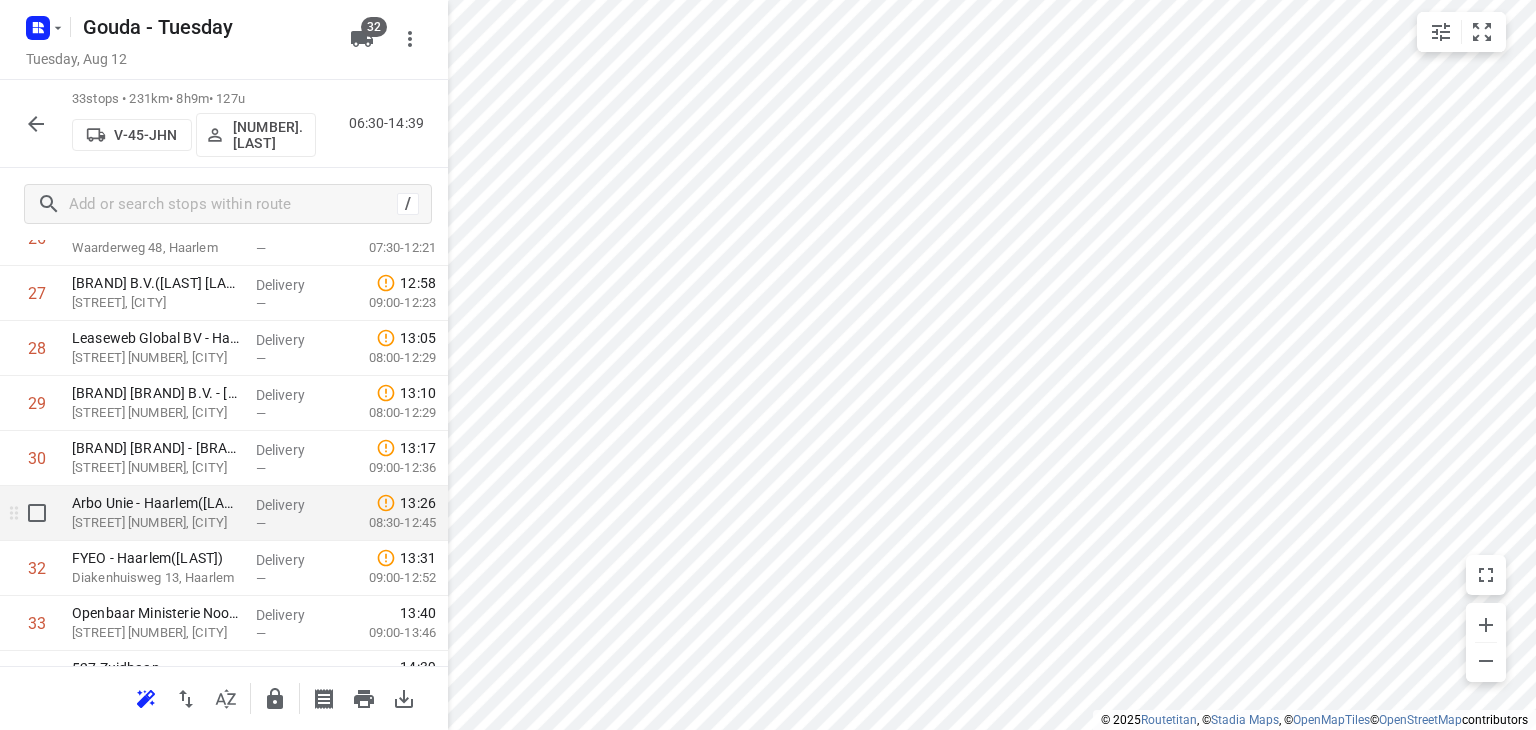 scroll, scrollTop: 1600, scrollLeft: 0, axis: vertical 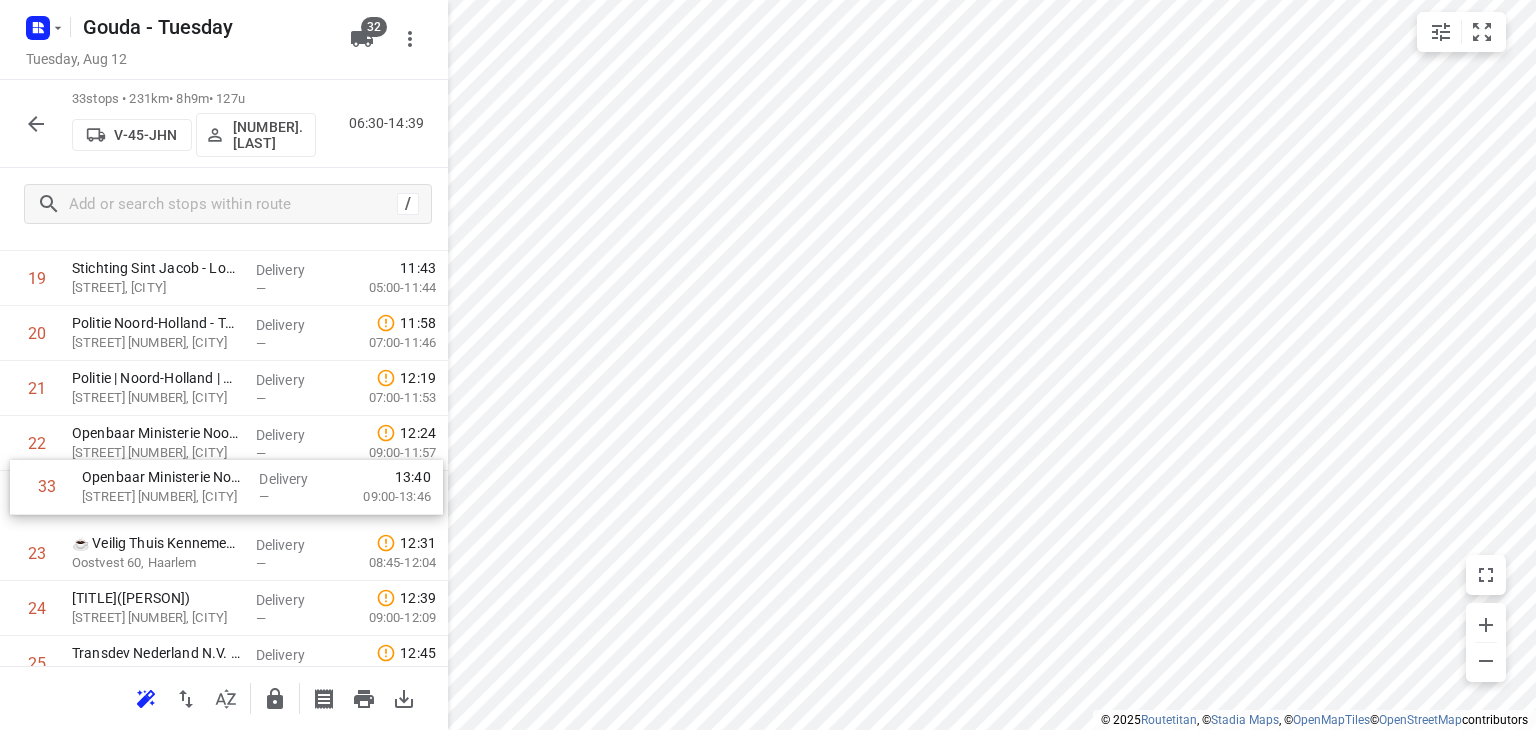 drag, startPoint x: 203, startPoint y: 589, endPoint x: 212, endPoint y: 487, distance: 102.396286 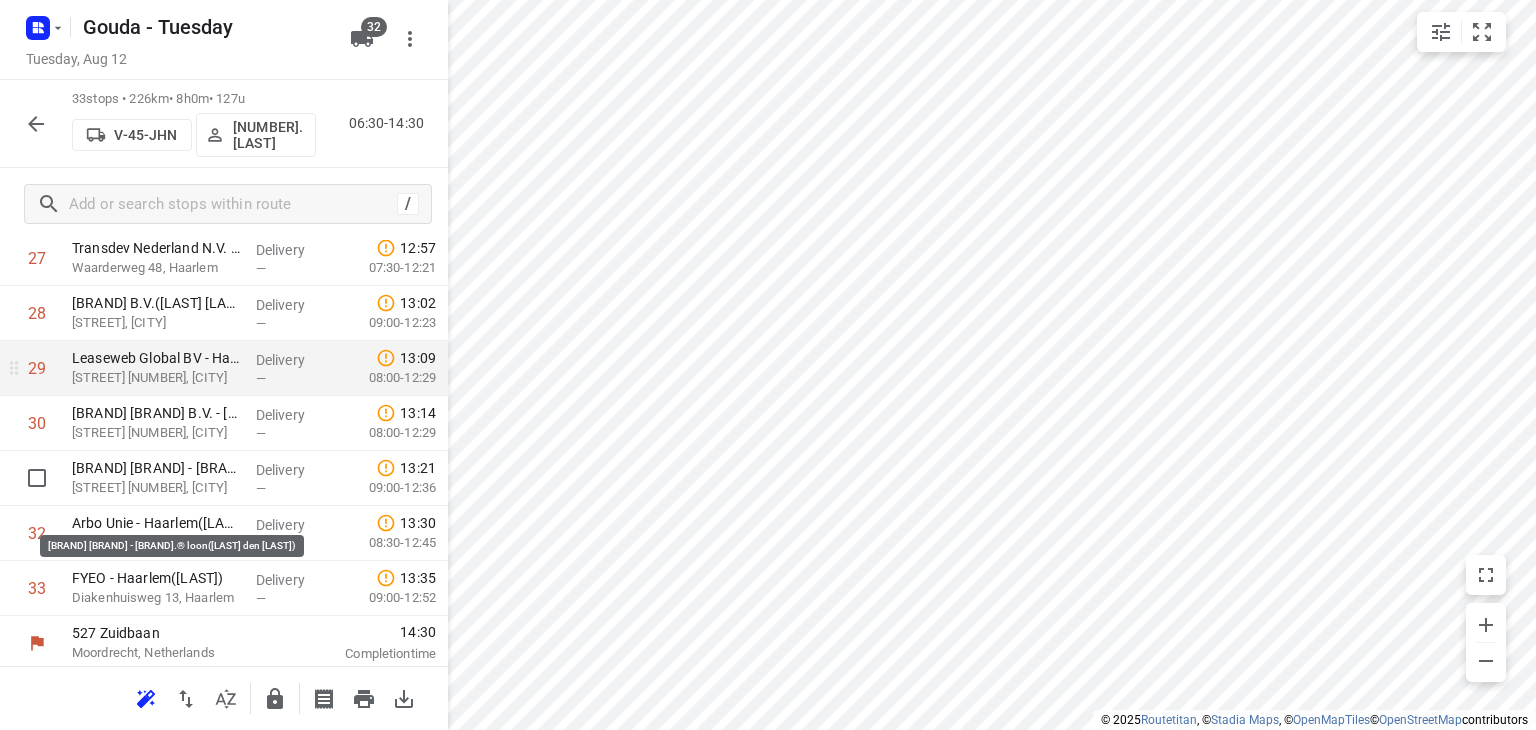 scroll, scrollTop: 1601, scrollLeft: 0, axis: vertical 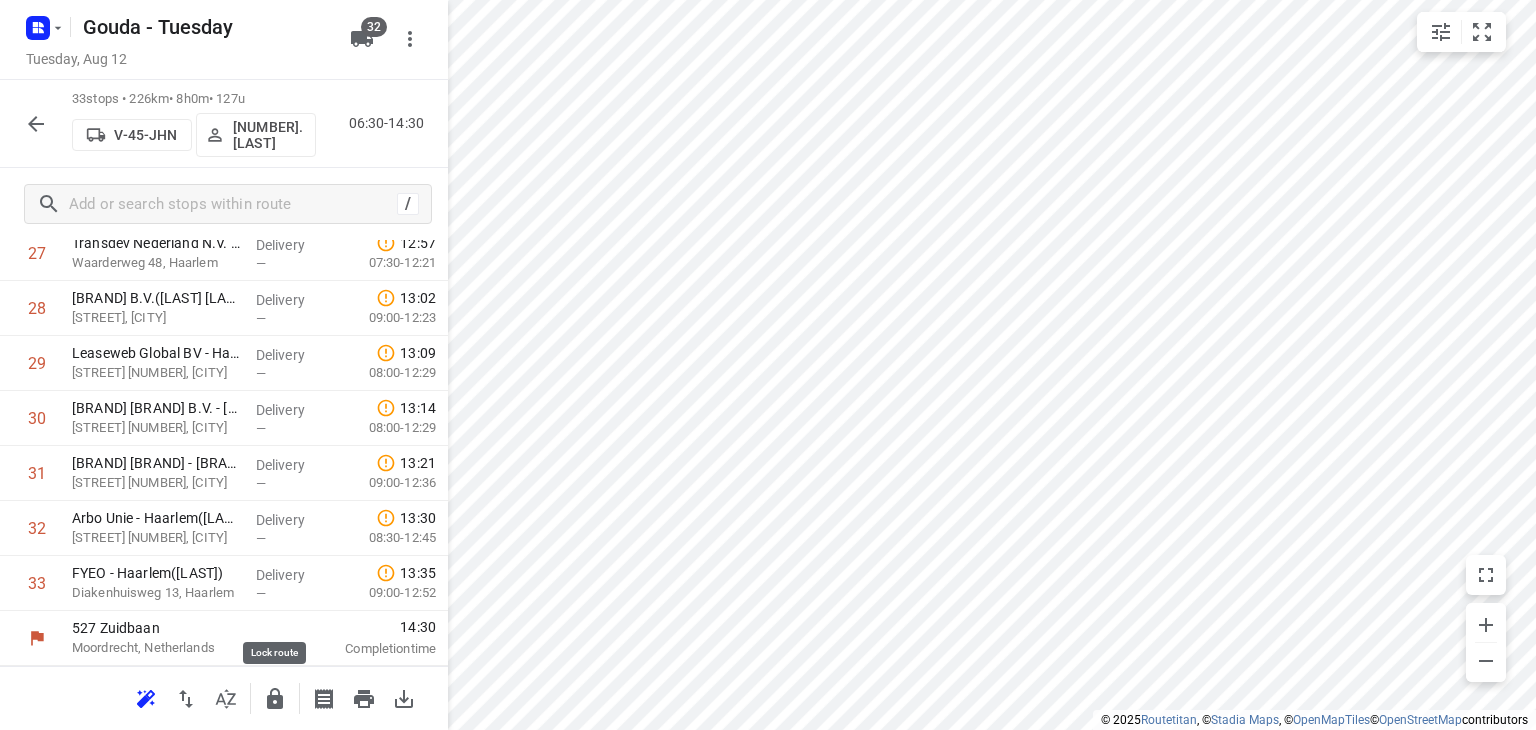 click 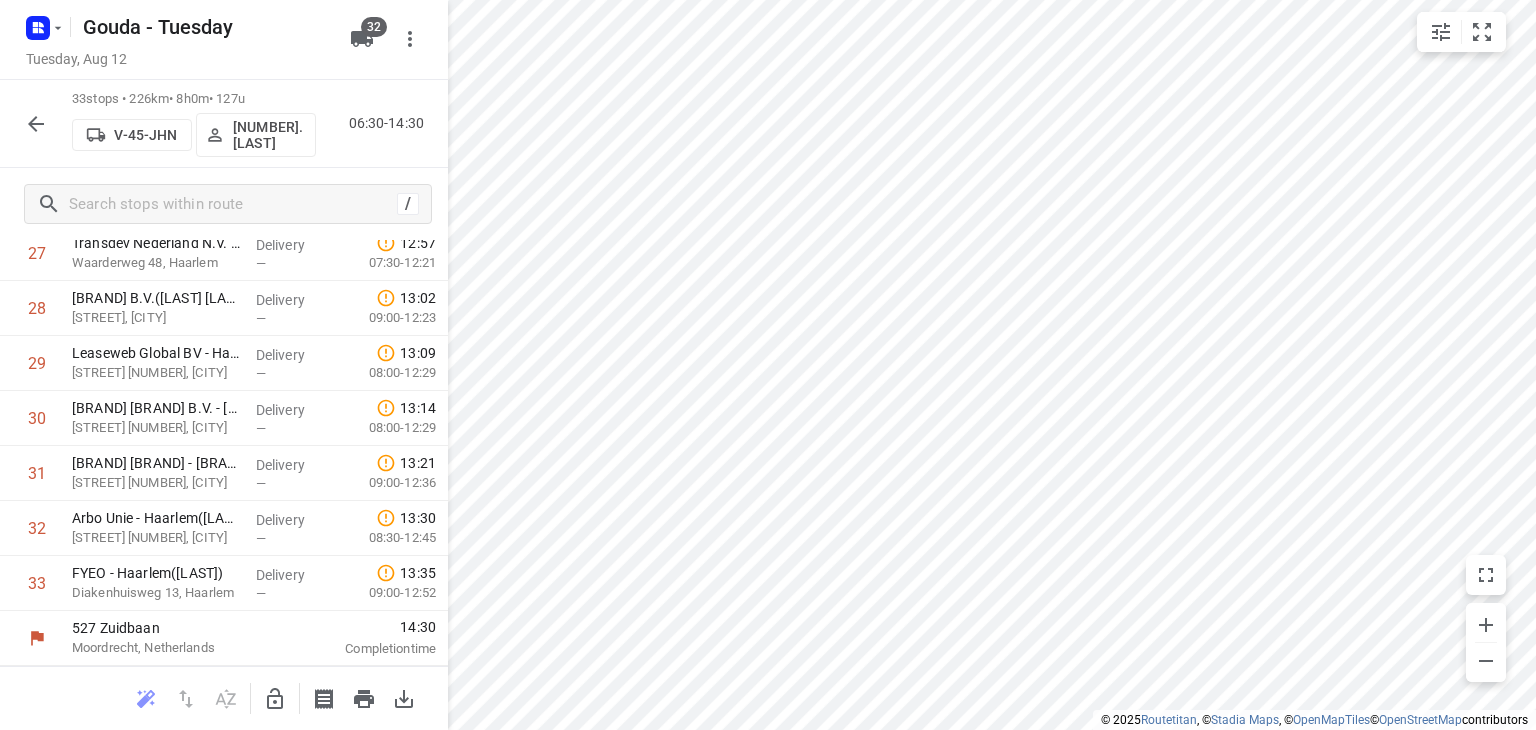 click 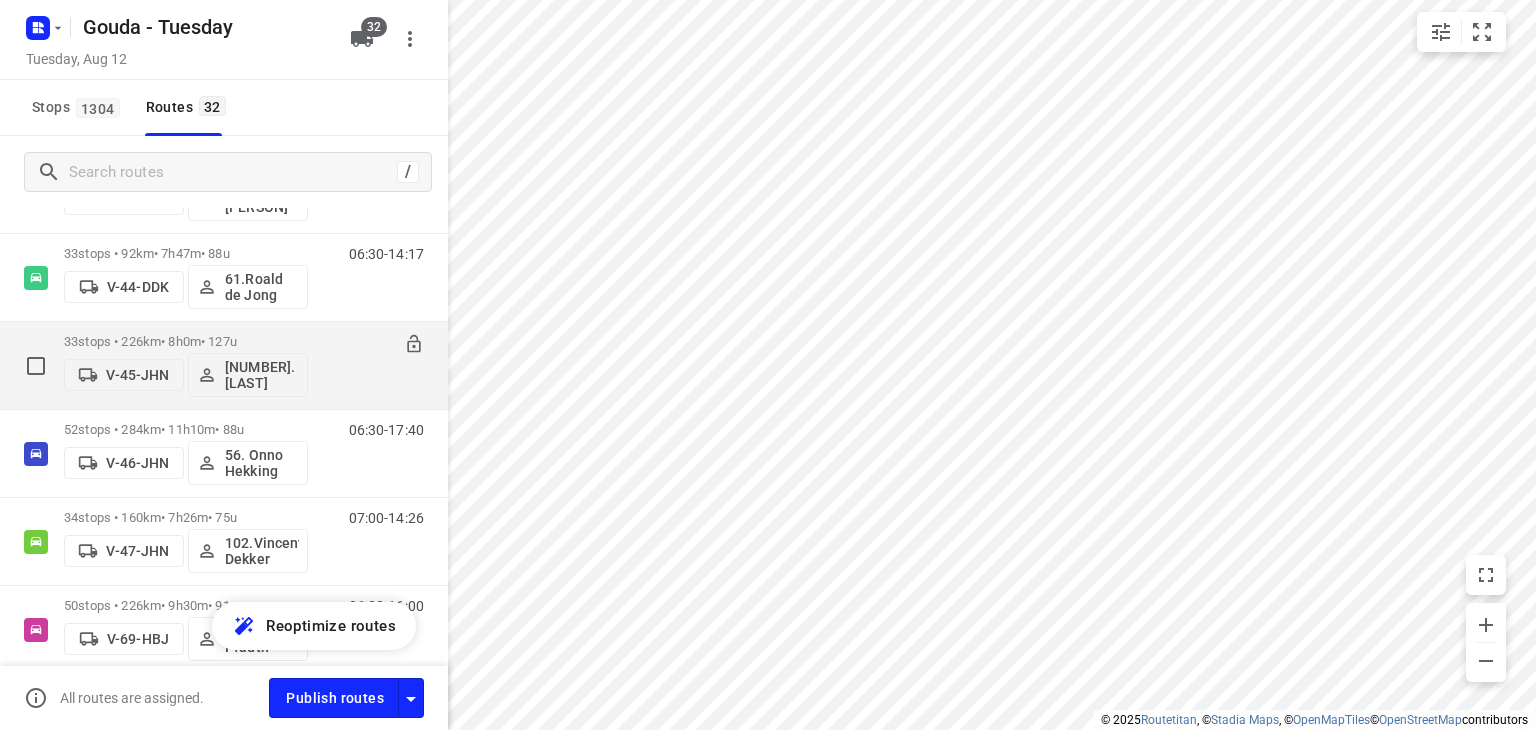 scroll, scrollTop: 1100, scrollLeft: 0, axis: vertical 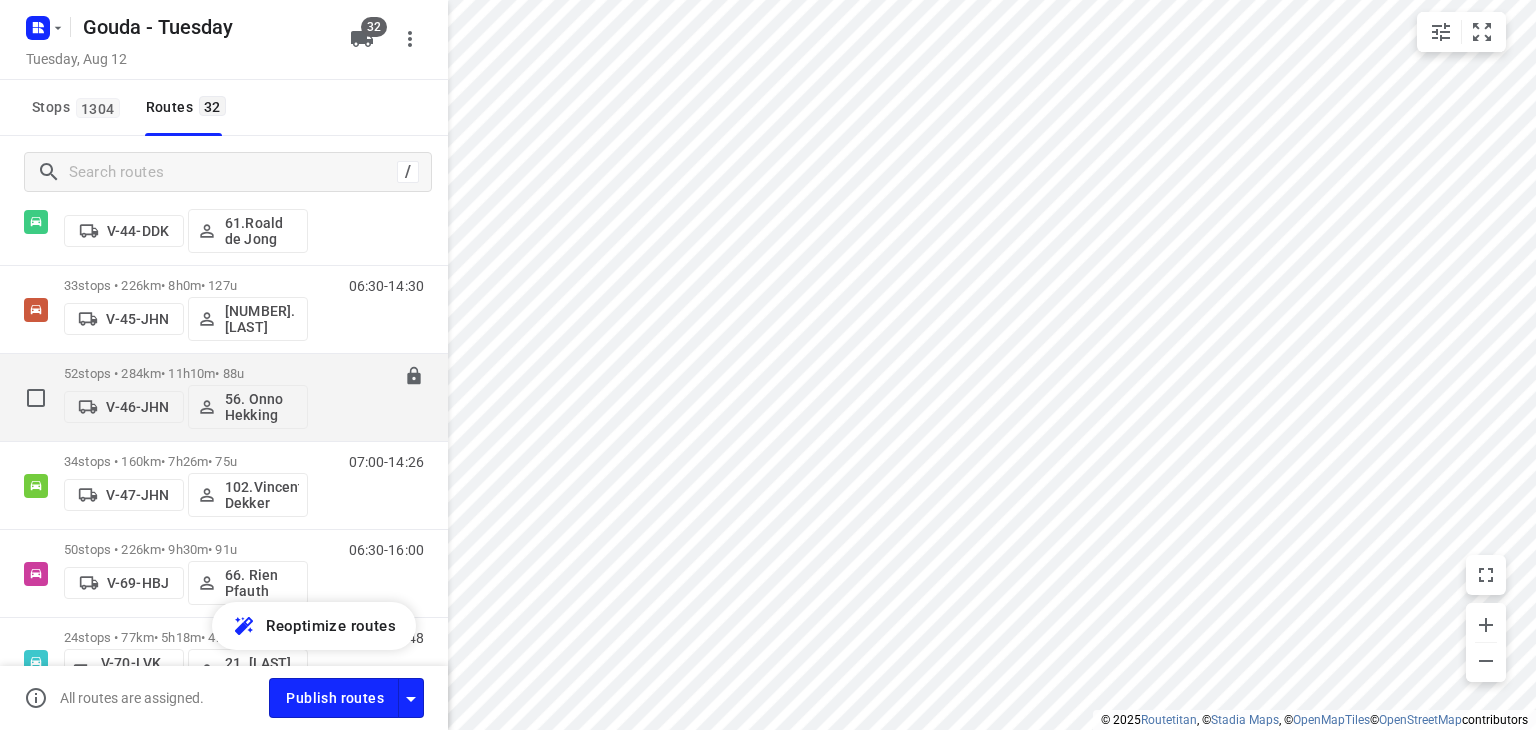 click on "52  stops •   284km  •   11h10m  • 88u" at bounding box center (186, 373) 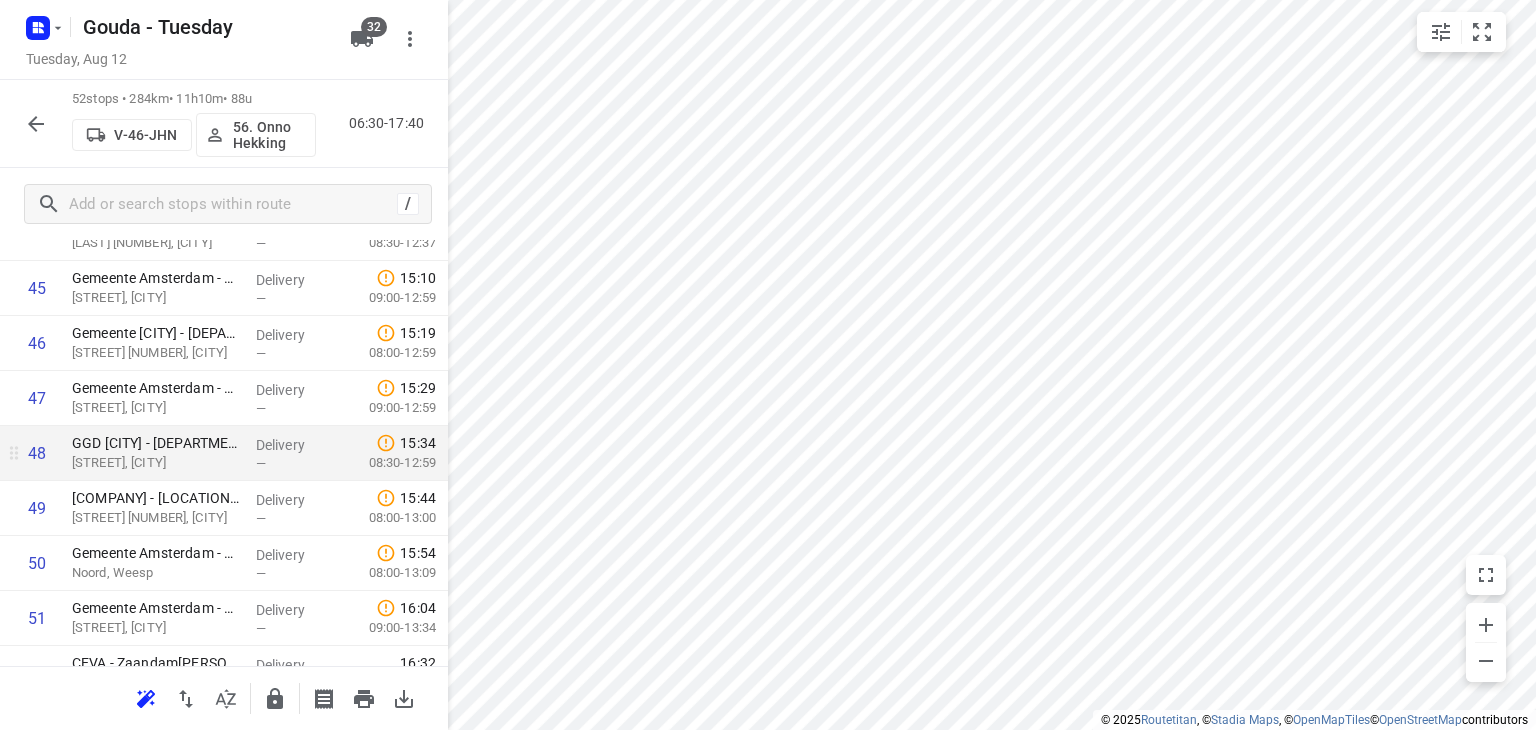 scroll, scrollTop: 2646, scrollLeft: 0, axis: vertical 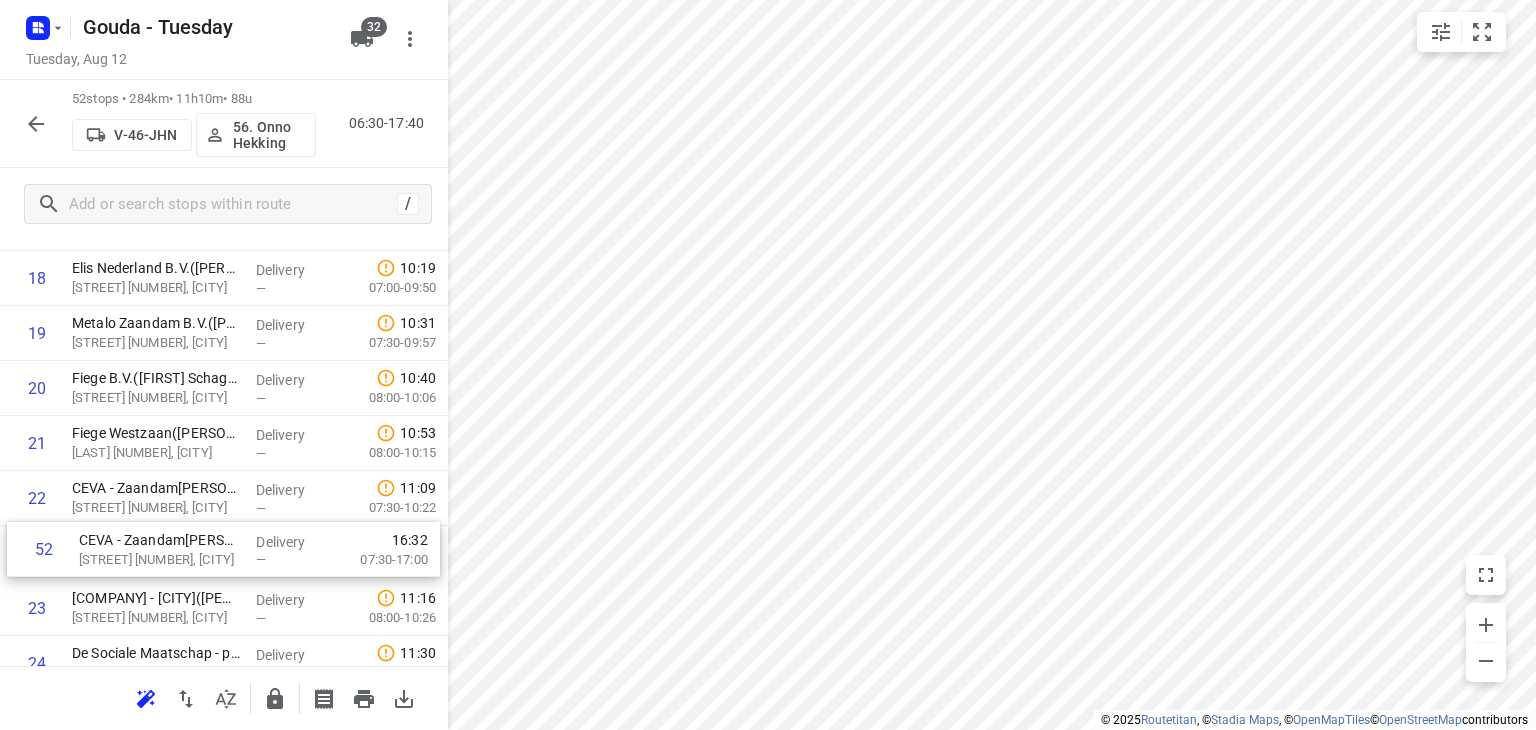 drag, startPoint x: 266, startPoint y: 592, endPoint x: 275, endPoint y: 552, distance: 41 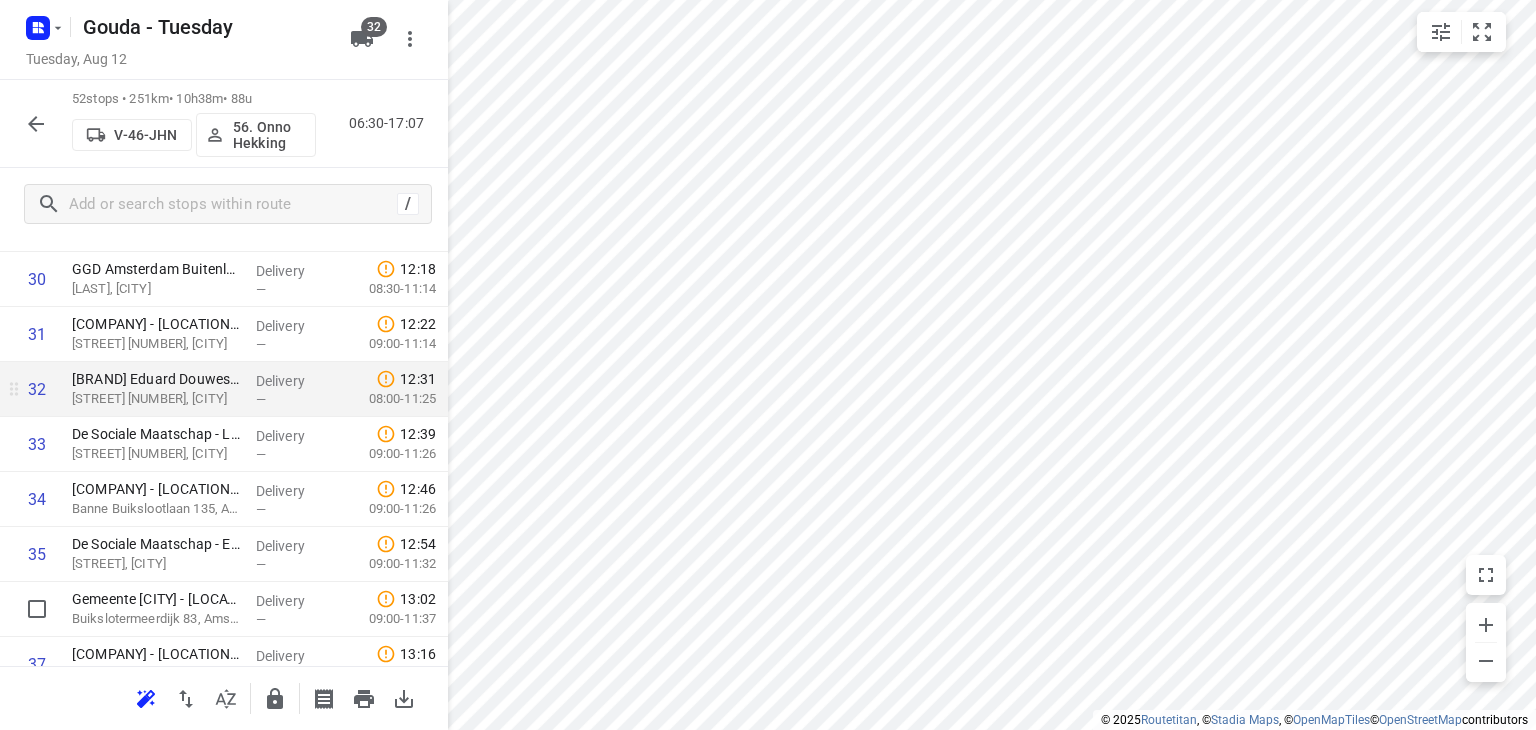 scroll, scrollTop: 1781, scrollLeft: 0, axis: vertical 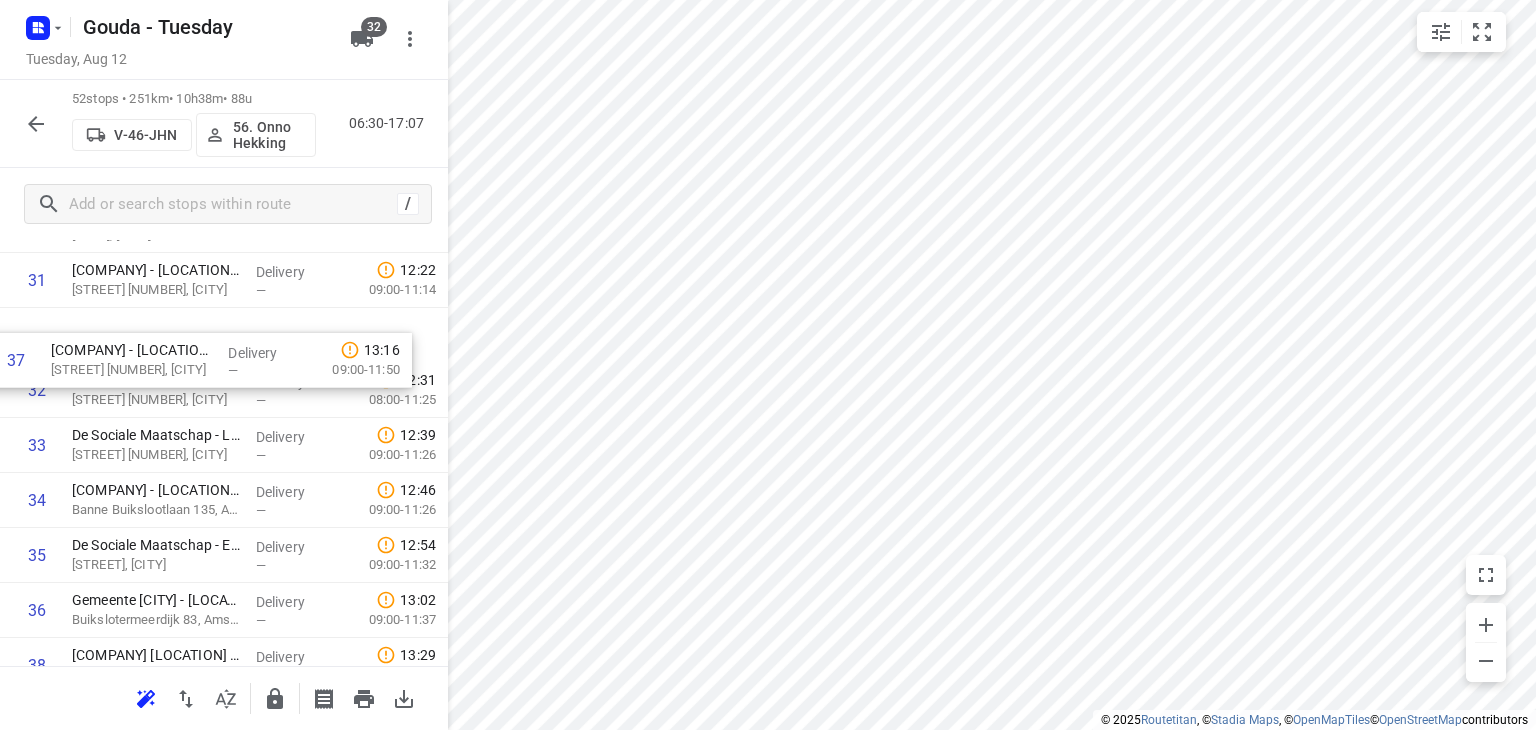 drag, startPoint x: 180, startPoint y: 613, endPoint x: 159, endPoint y: 345, distance: 268.8215 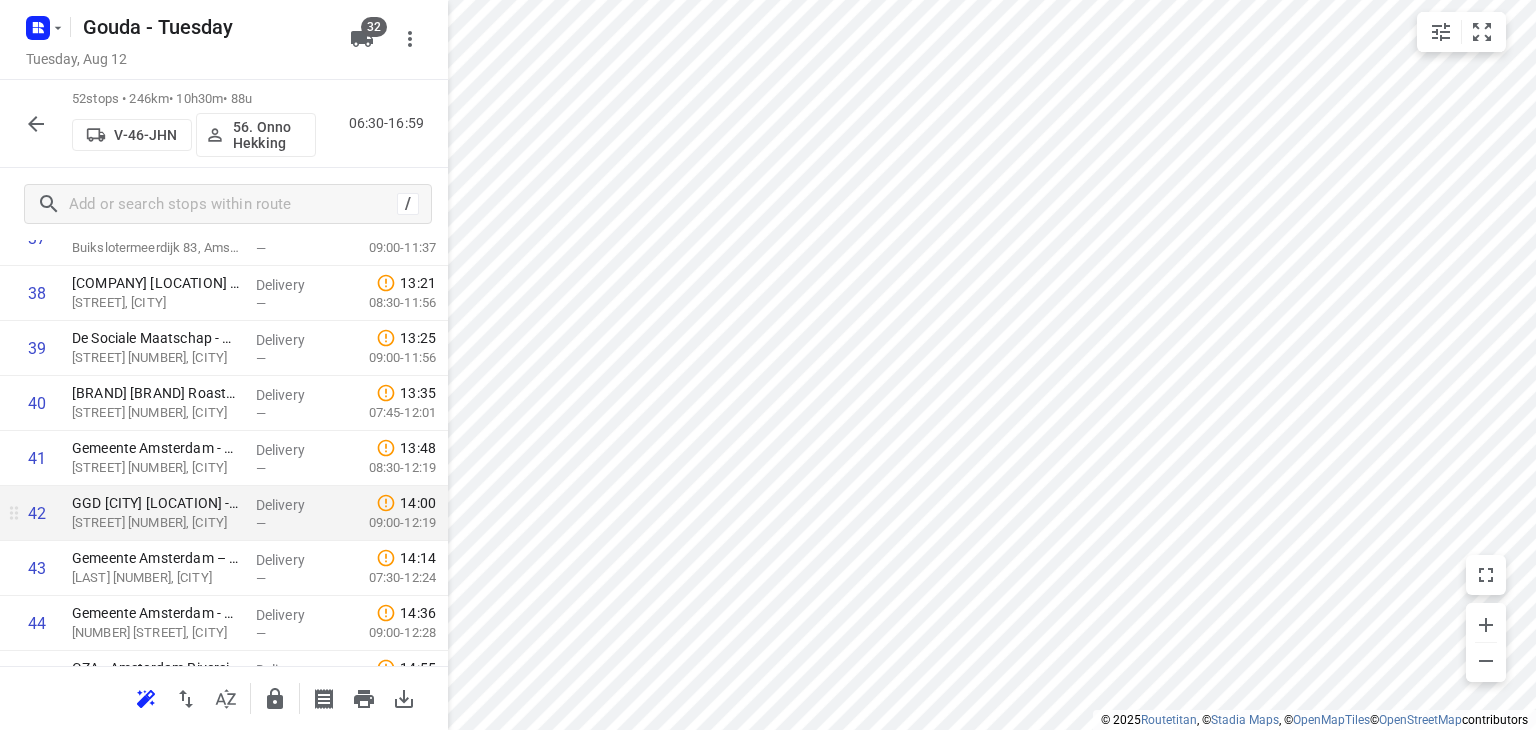 scroll, scrollTop: 2194, scrollLeft: 0, axis: vertical 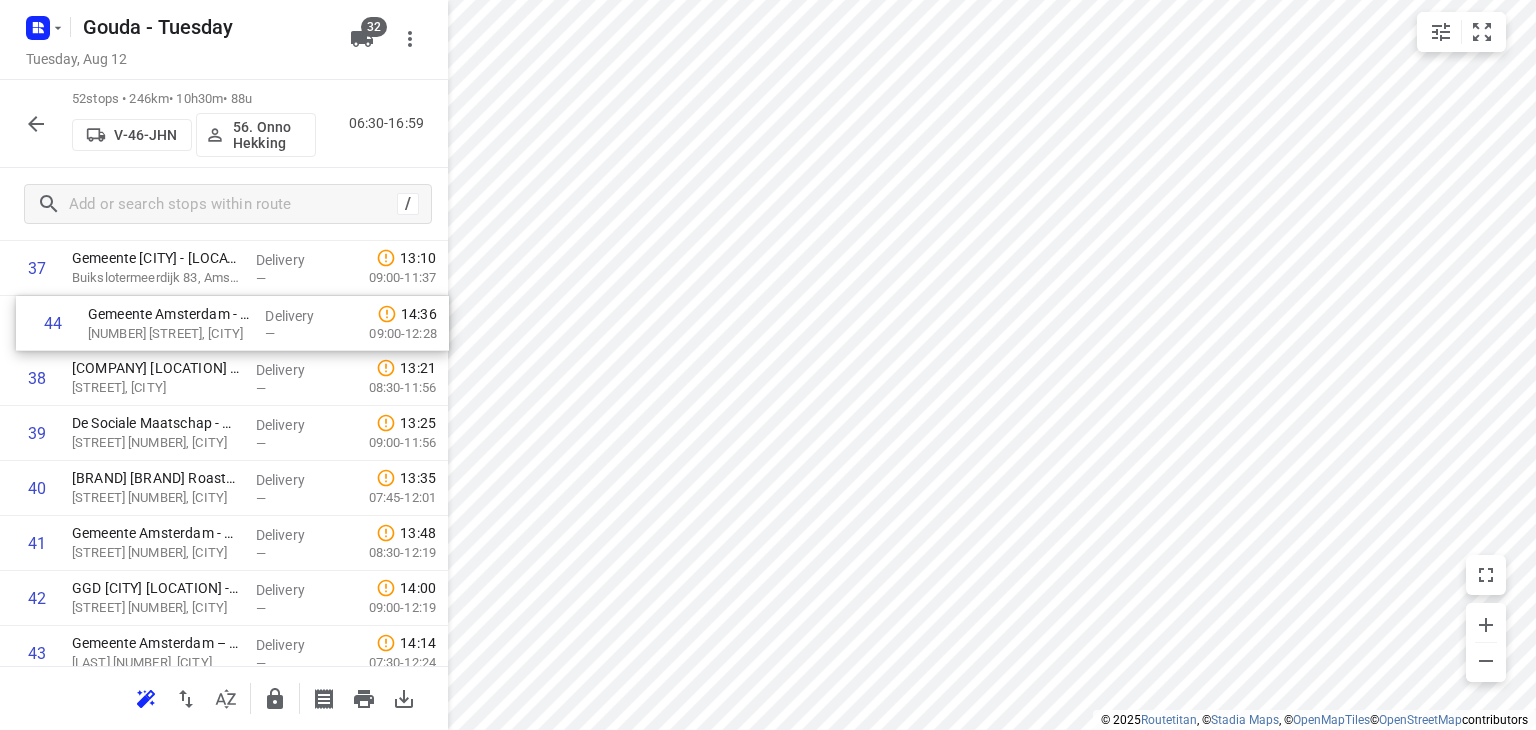 drag, startPoint x: 212, startPoint y: 599, endPoint x: 228, endPoint y: 322, distance: 277.4617 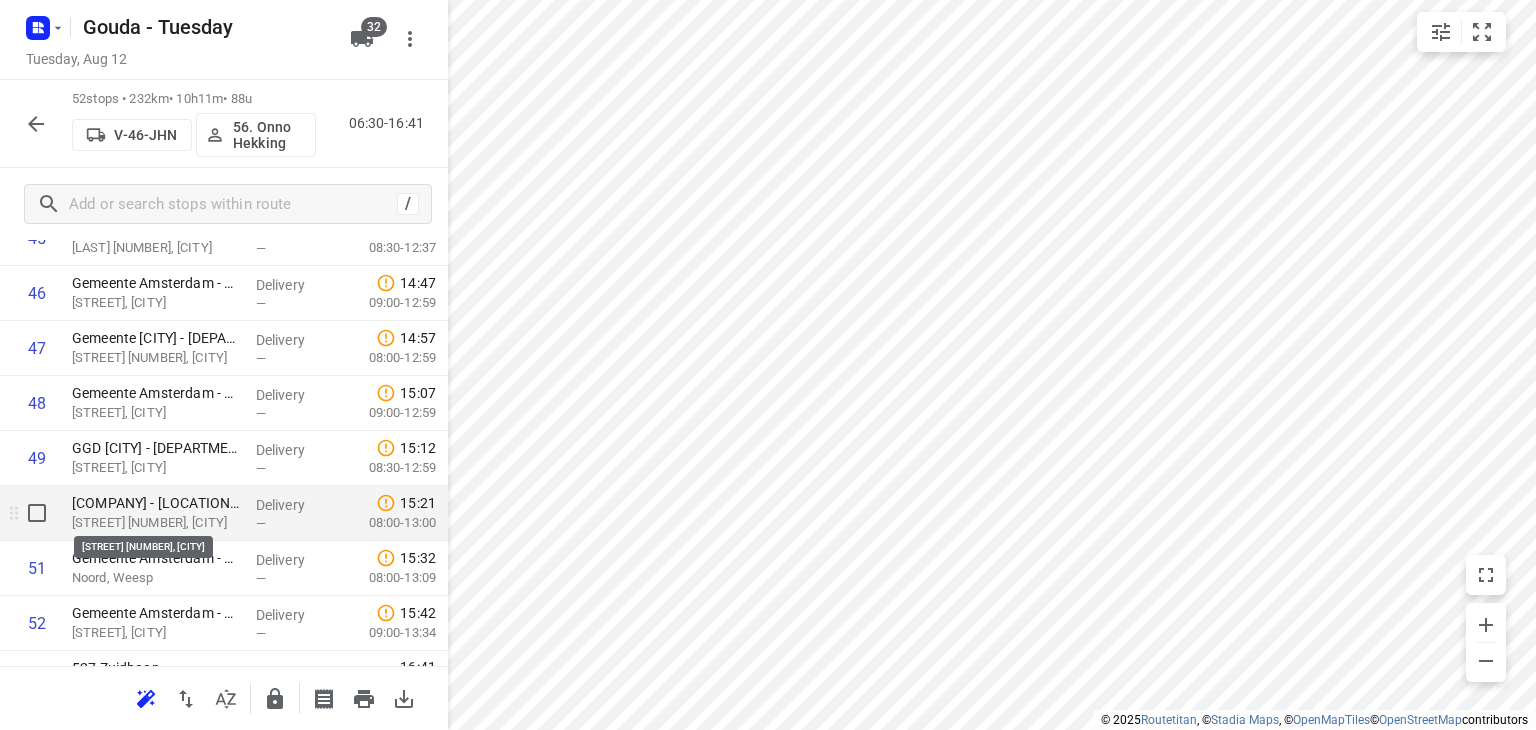 scroll, scrollTop: 2634, scrollLeft: 0, axis: vertical 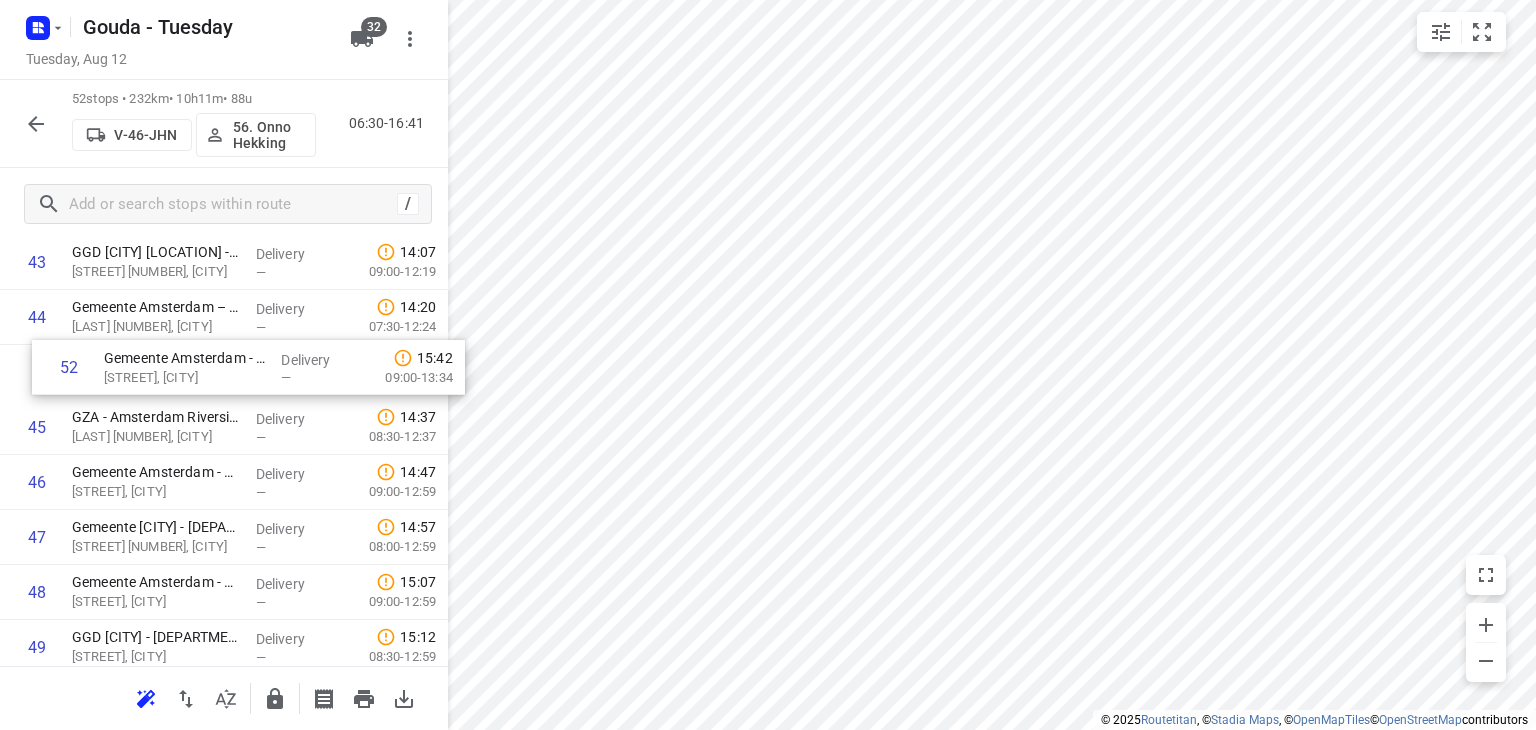 drag, startPoint x: 223, startPoint y: 600, endPoint x: 256, endPoint y: 367, distance: 235.3253 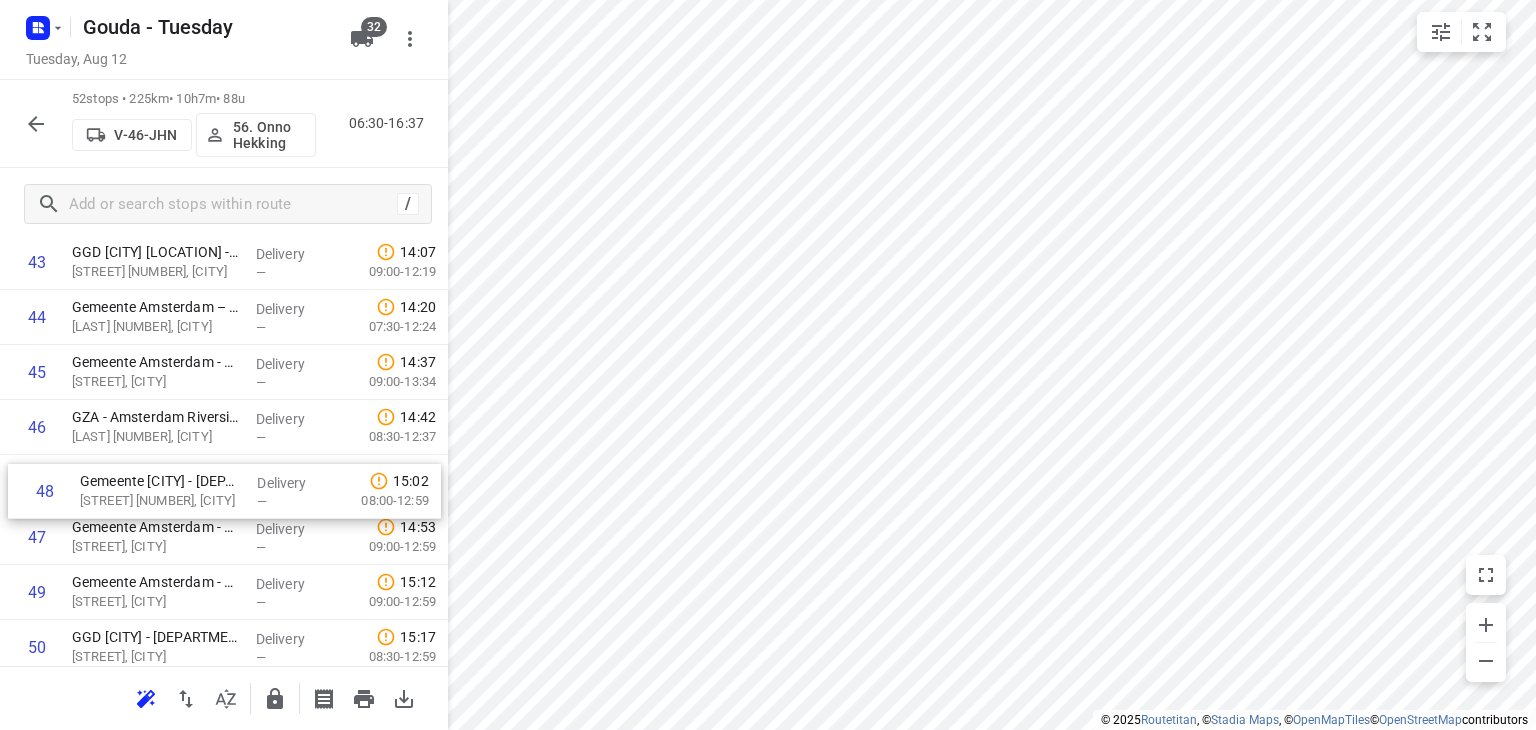 drag, startPoint x: 226, startPoint y: 535, endPoint x: 235, endPoint y: 484, distance: 51.78803 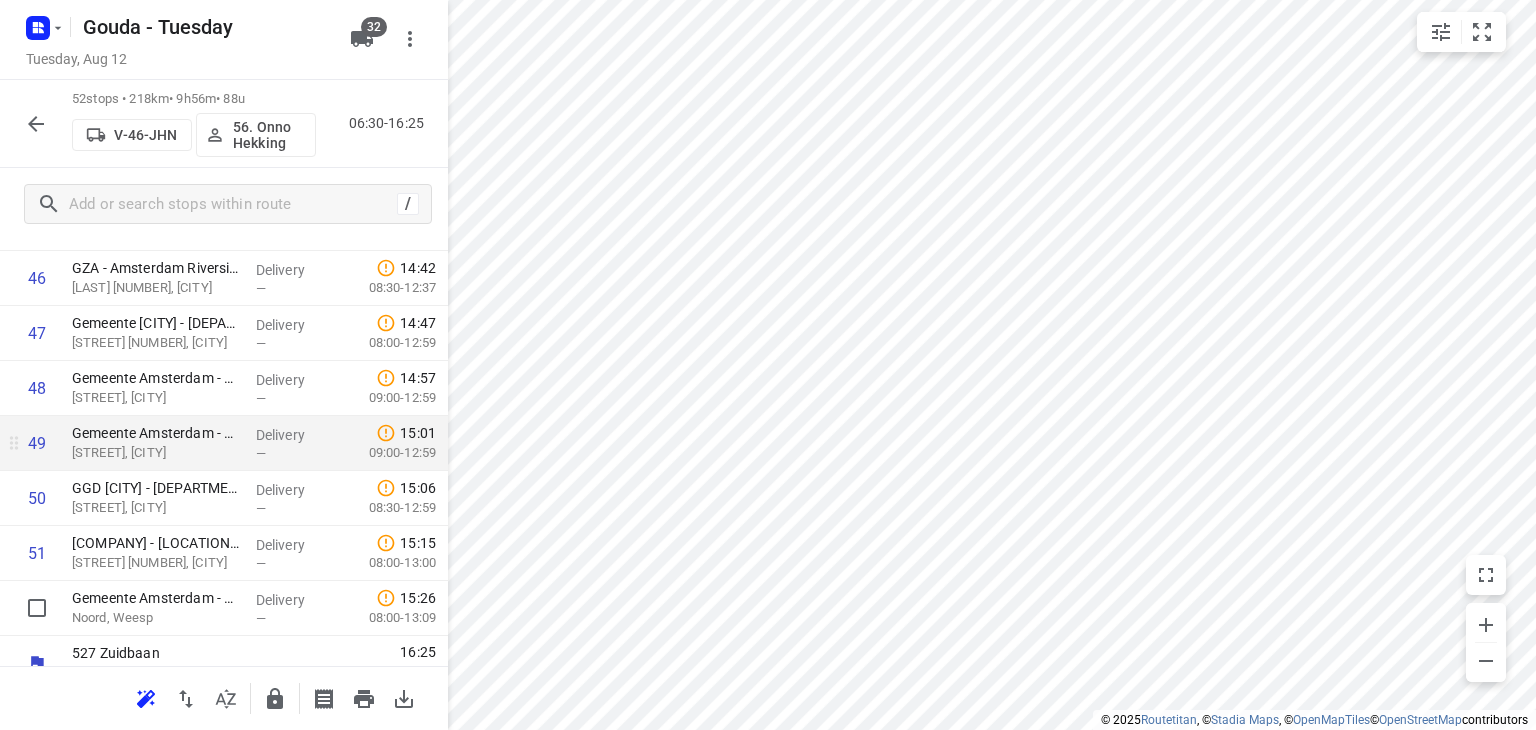 scroll, scrollTop: 2646, scrollLeft: 0, axis: vertical 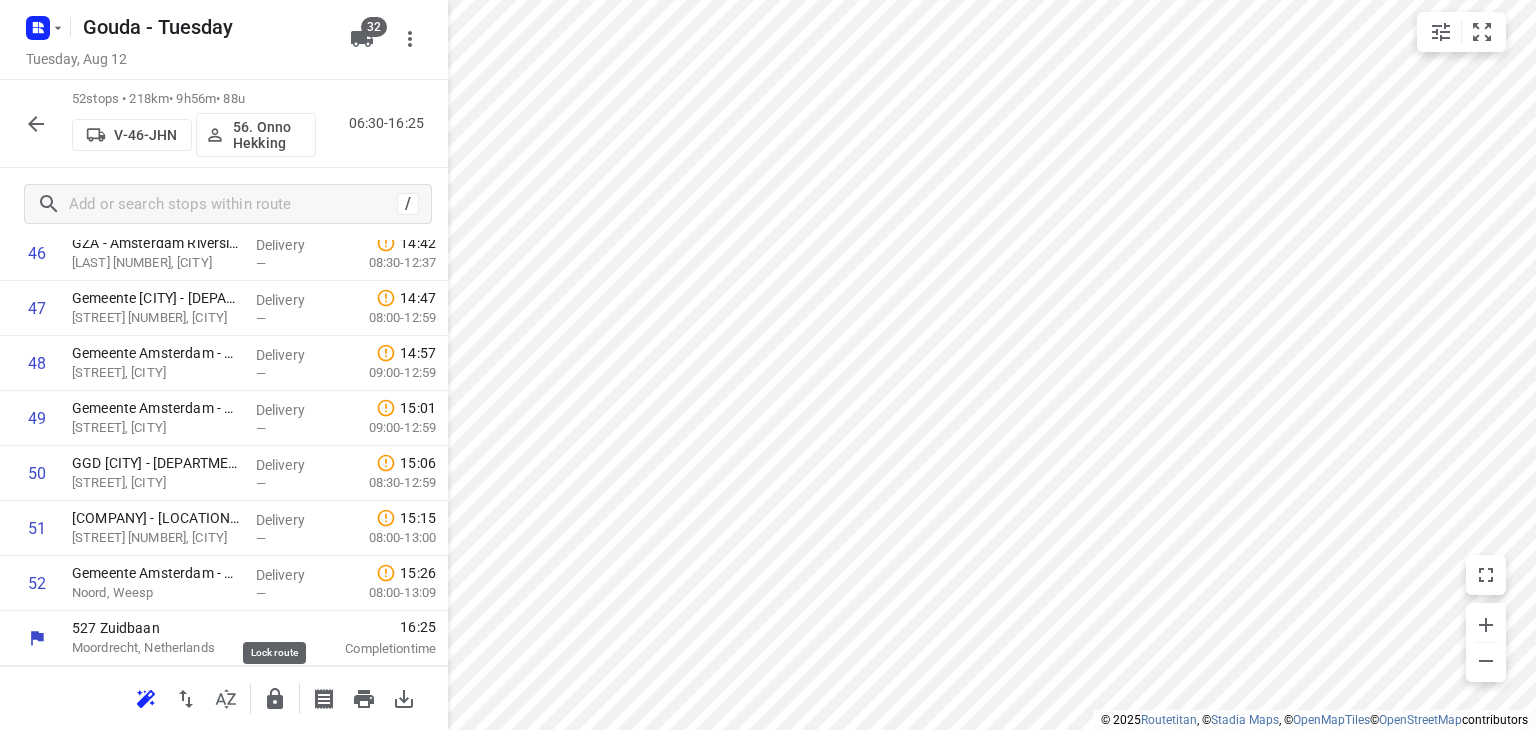 click 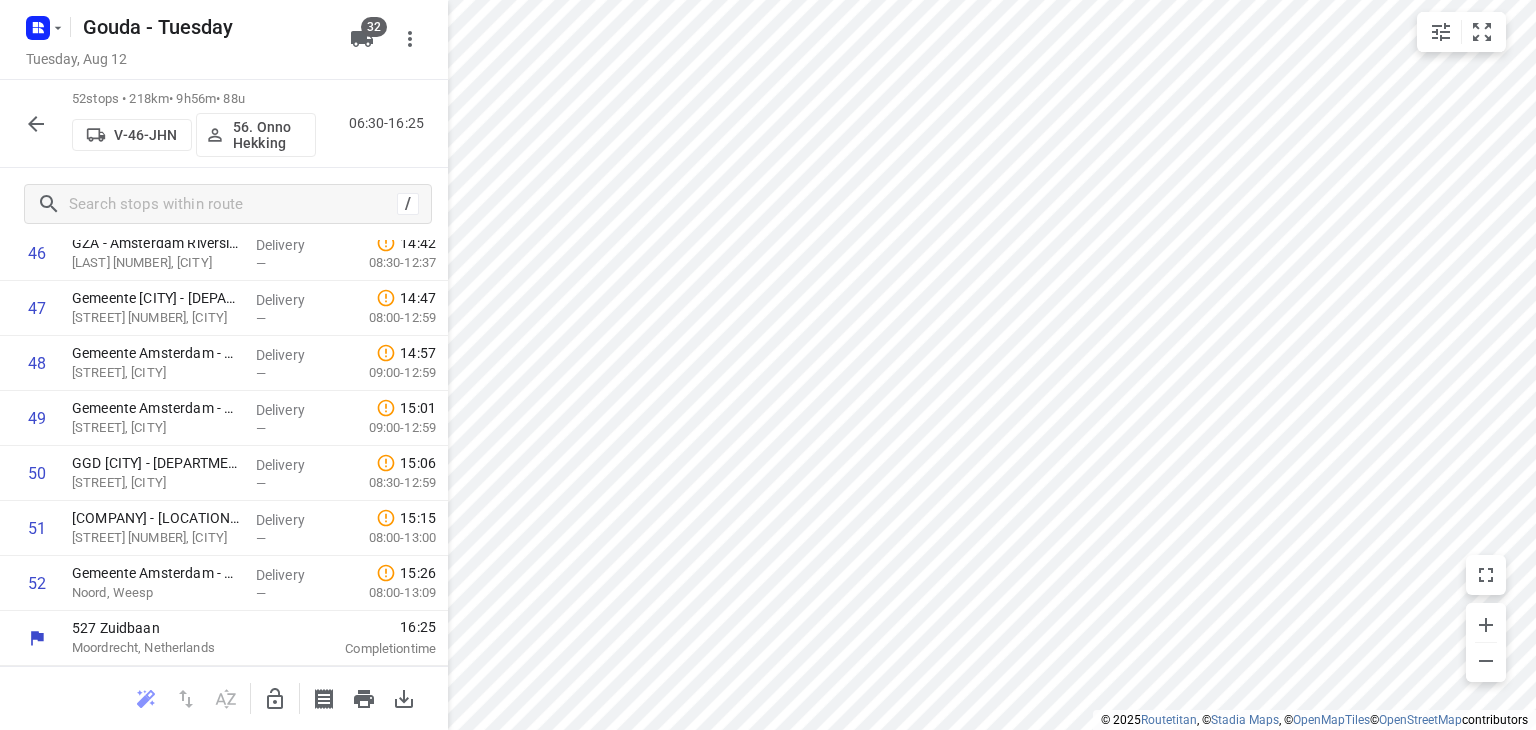 click at bounding box center (36, 124) 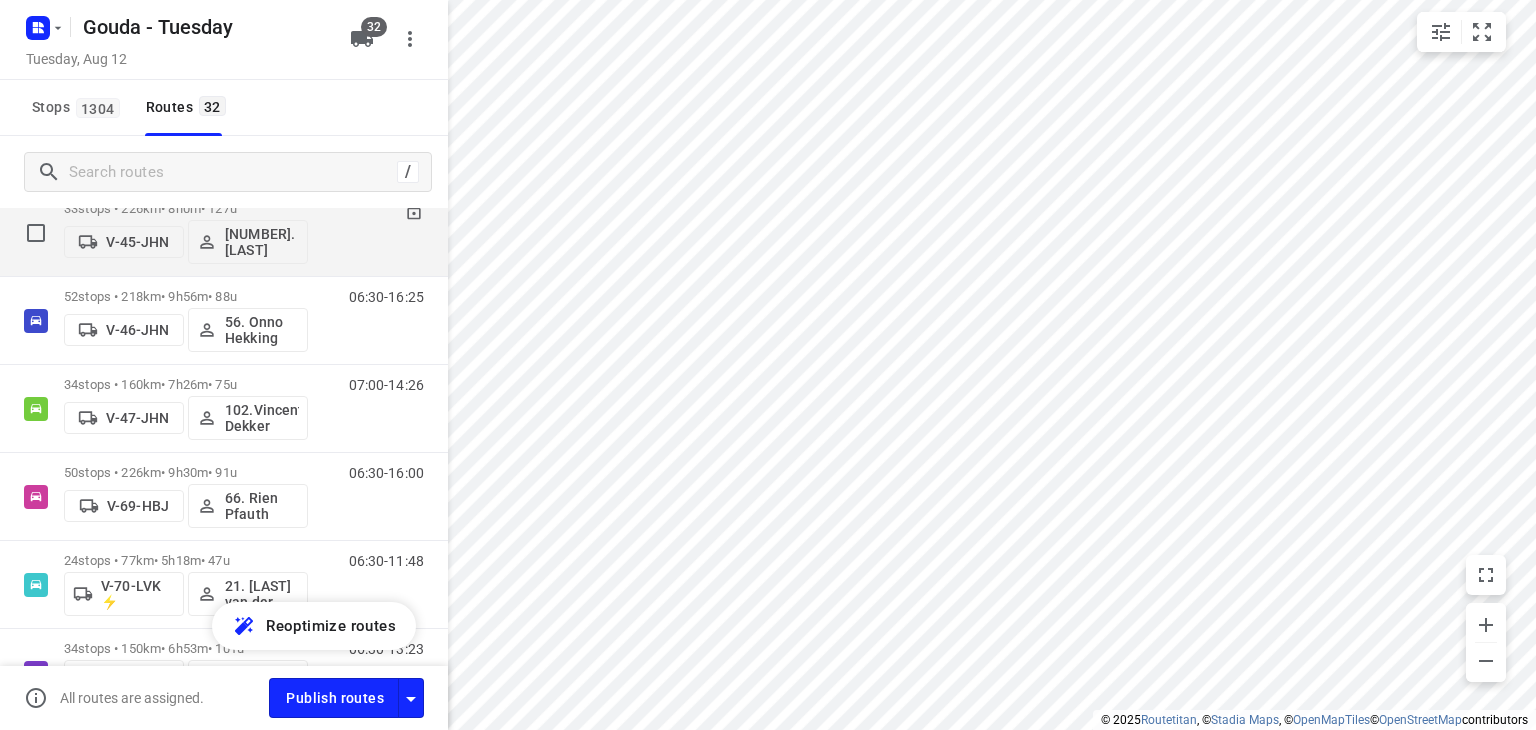 scroll, scrollTop: 1200, scrollLeft: 0, axis: vertical 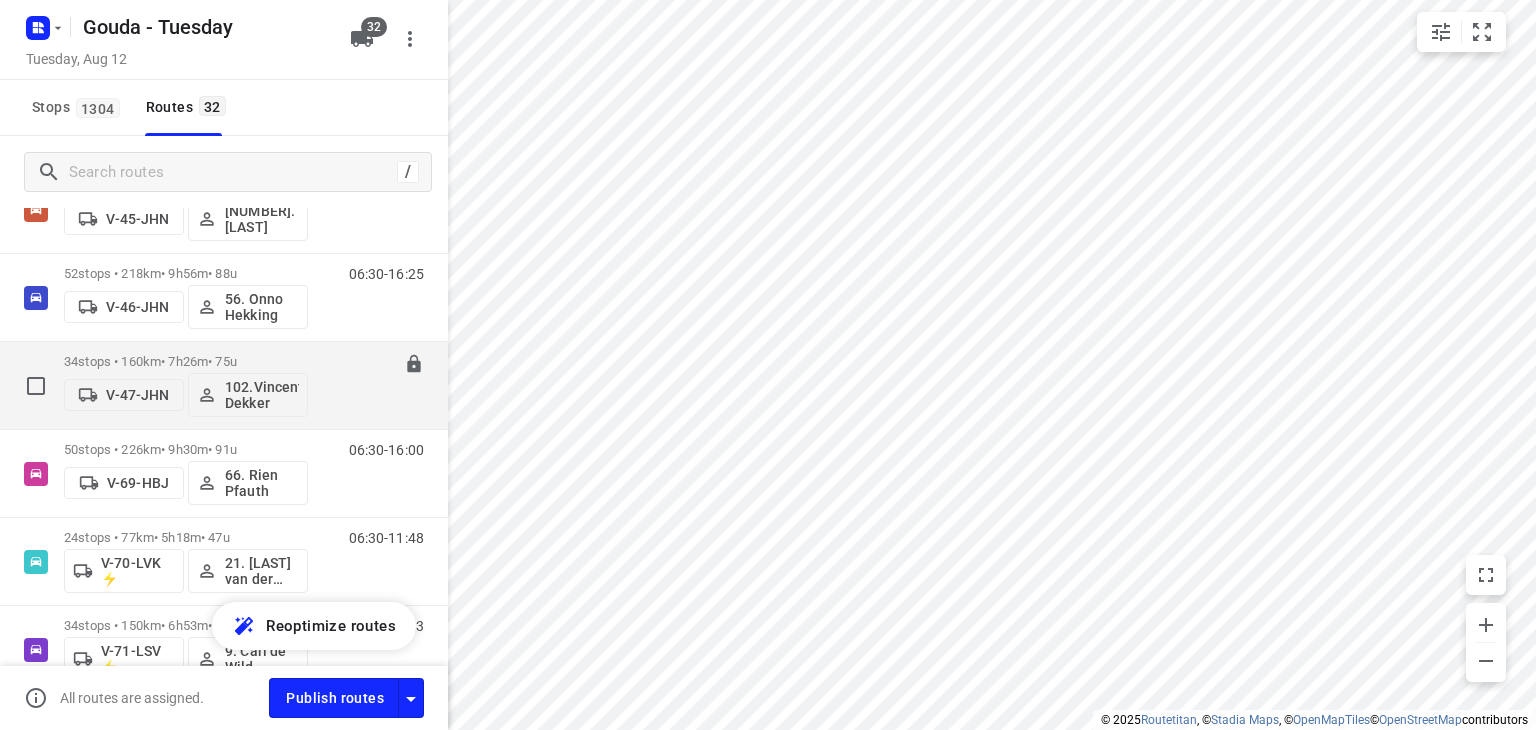 click on "34  stops •   160km  •   7h26m  • 75u" at bounding box center [186, 361] 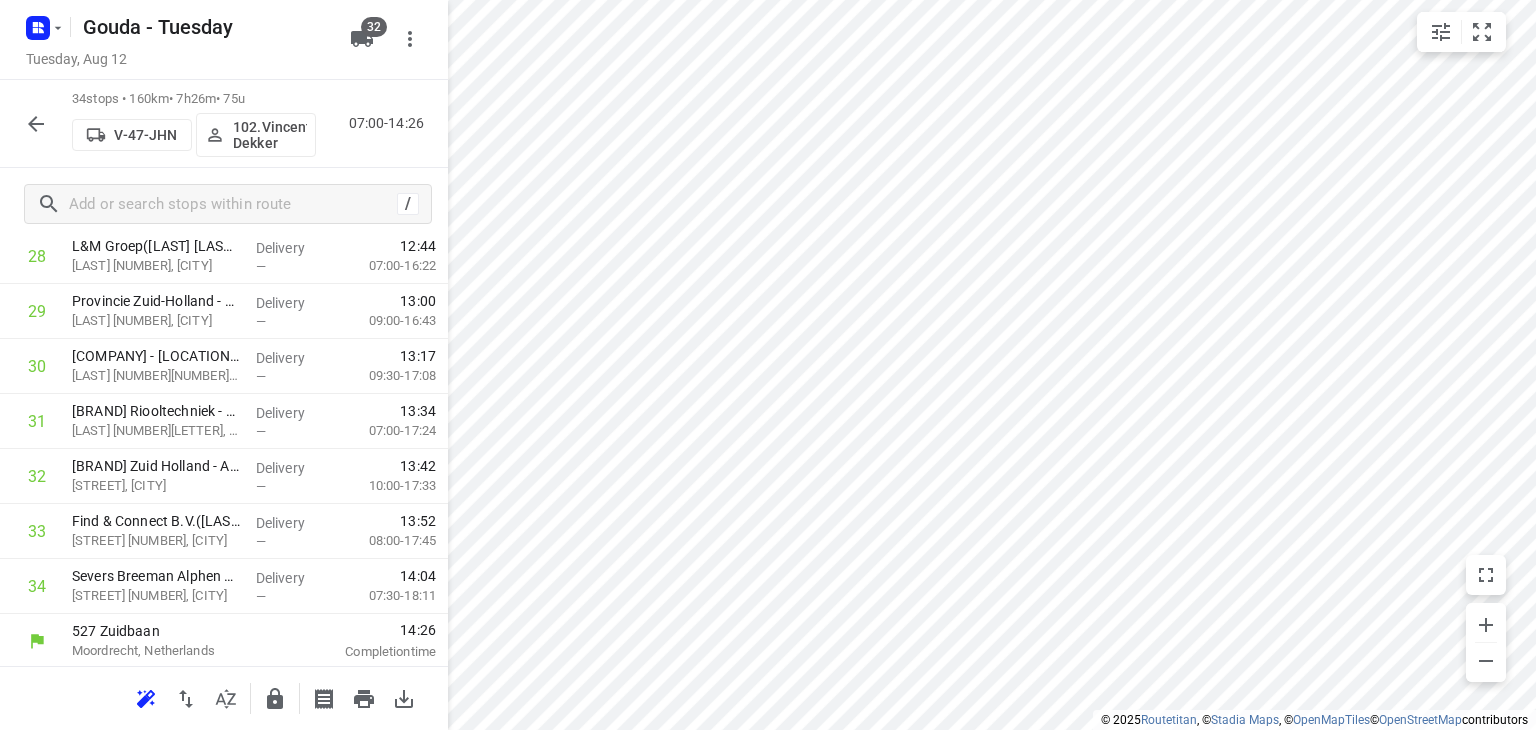 scroll, scrollTop: 1656, scrollLeft: 0, axis: vertical 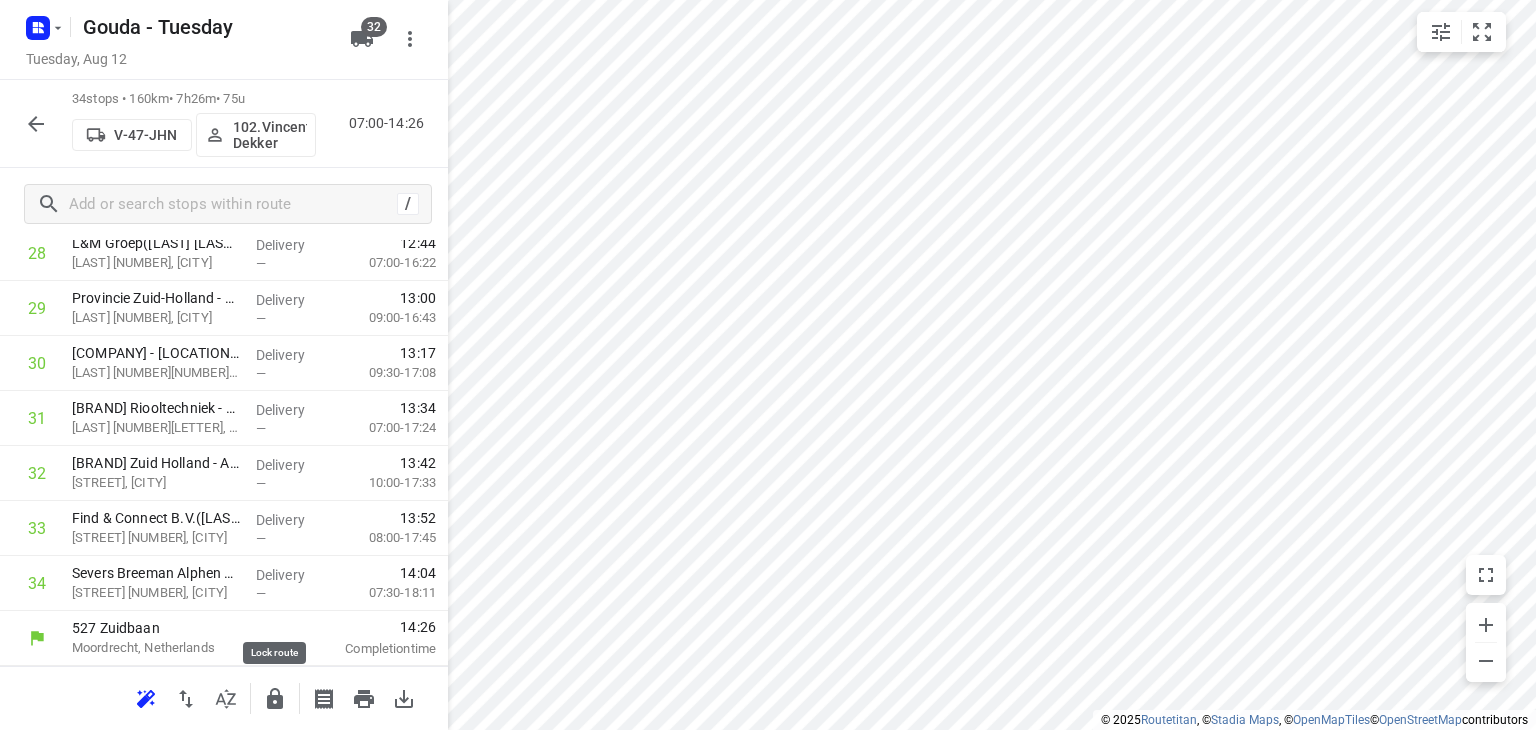 click 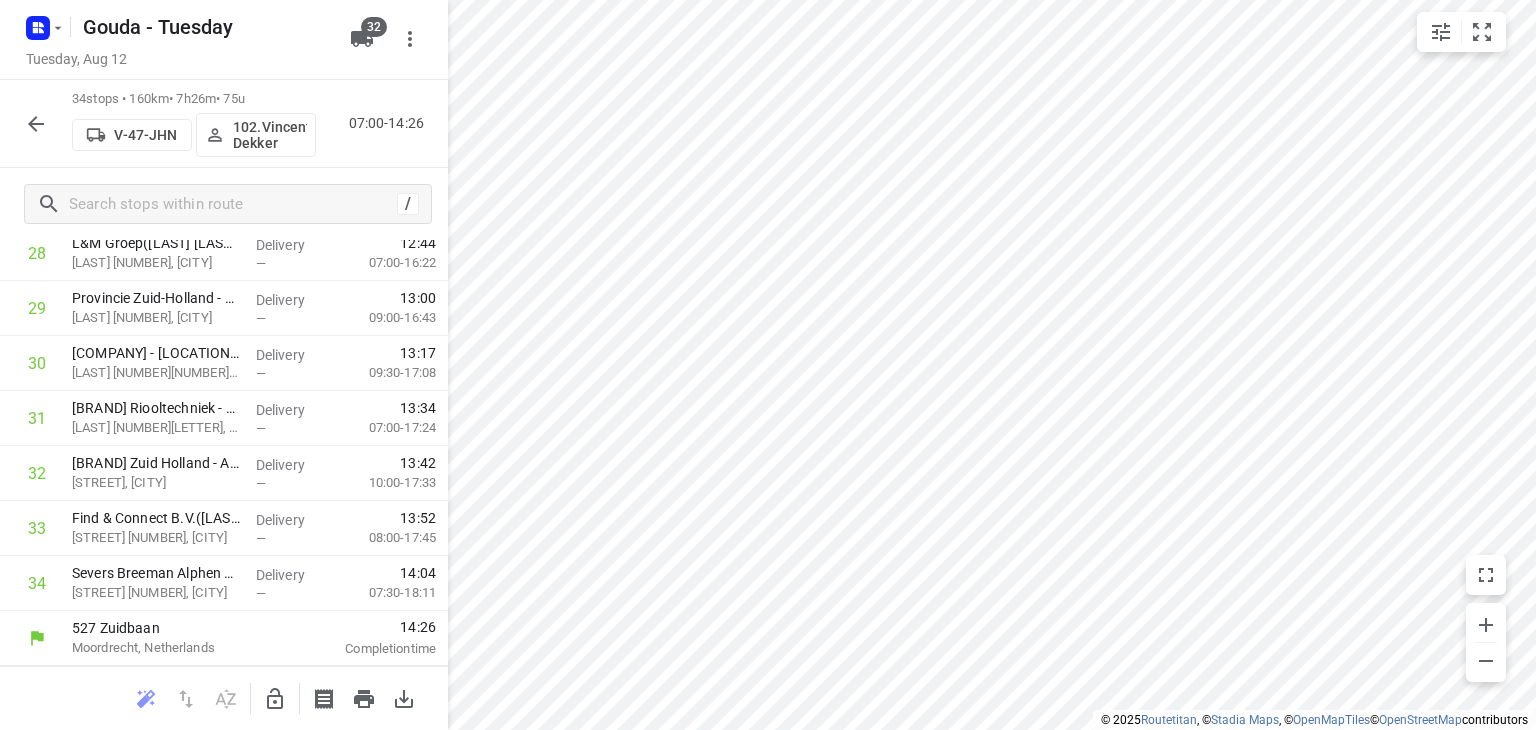 click 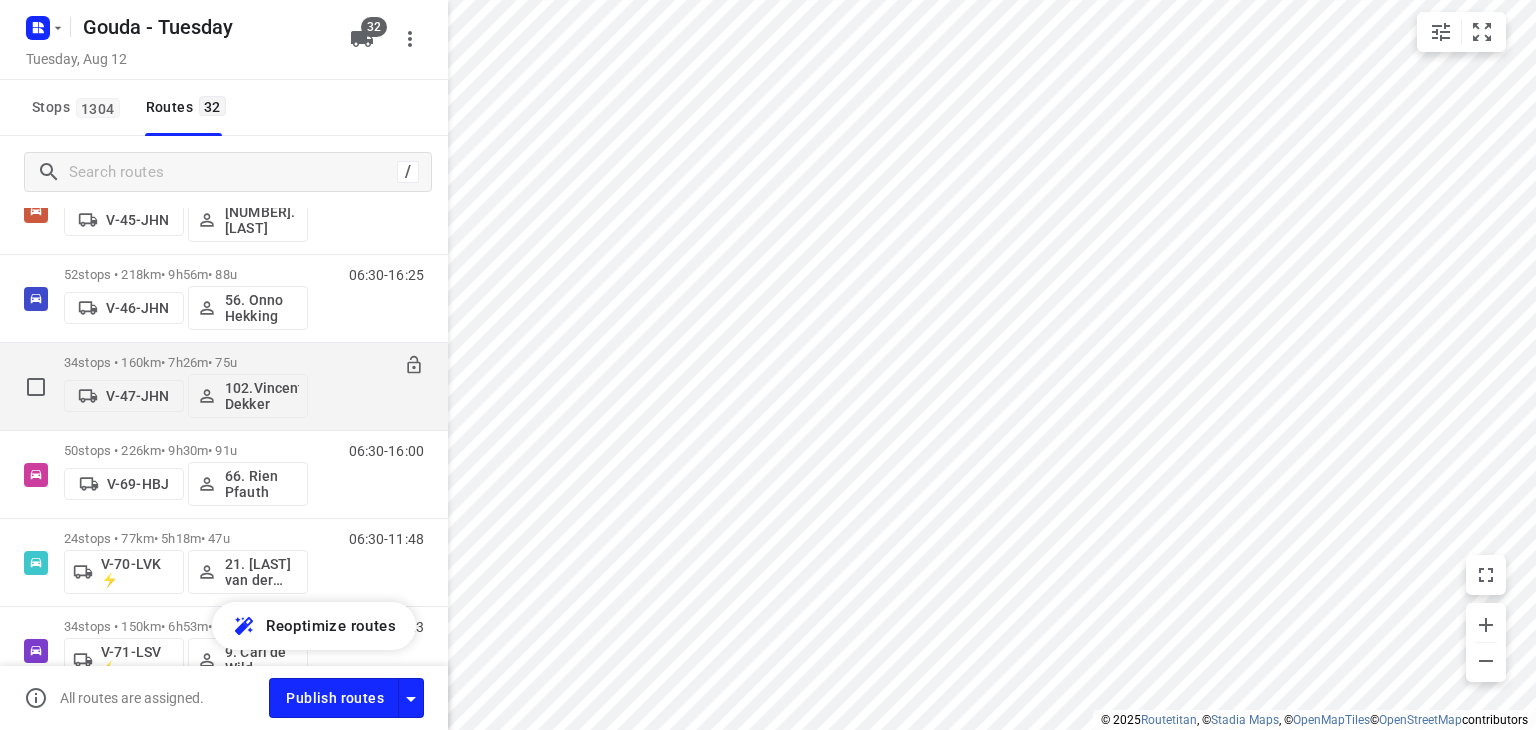 scroll, scrollTop: 1200, scrollLeft: 0, axis: vertical 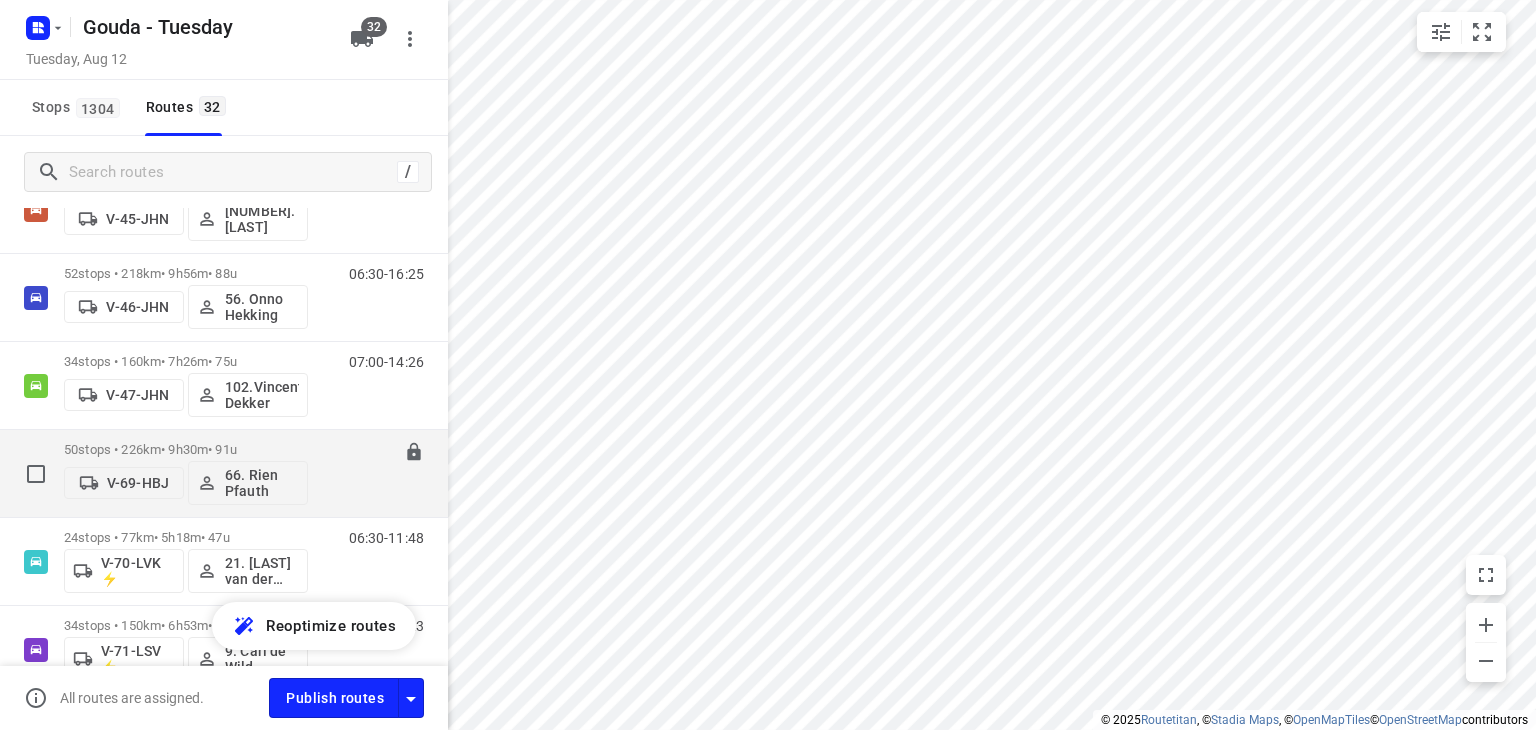 click on "50  stops •   226km  •   9h30m  • 91u" at bounding box center [186, 449] 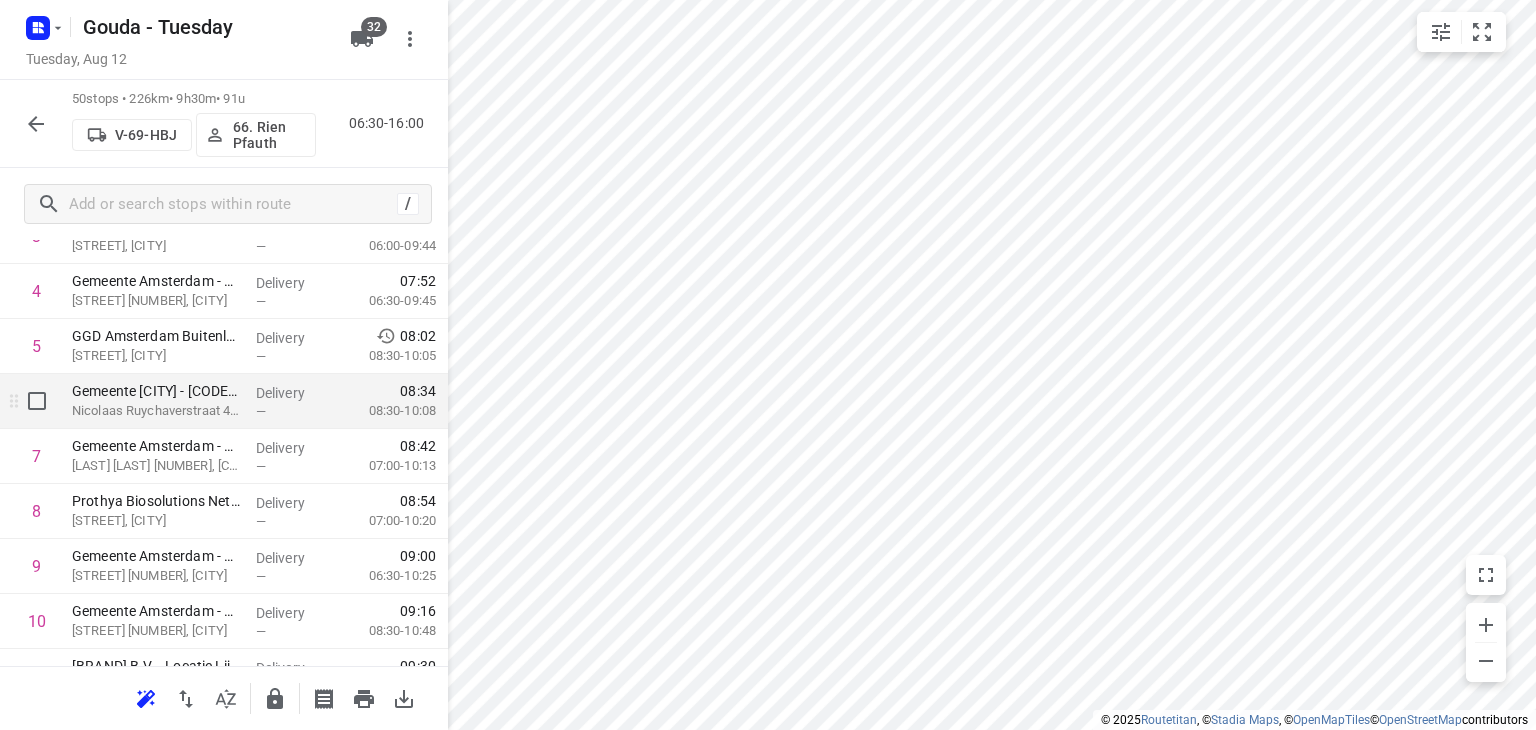 scroll, scrollTop: 300, scrollLeft: 0, axis: vertical 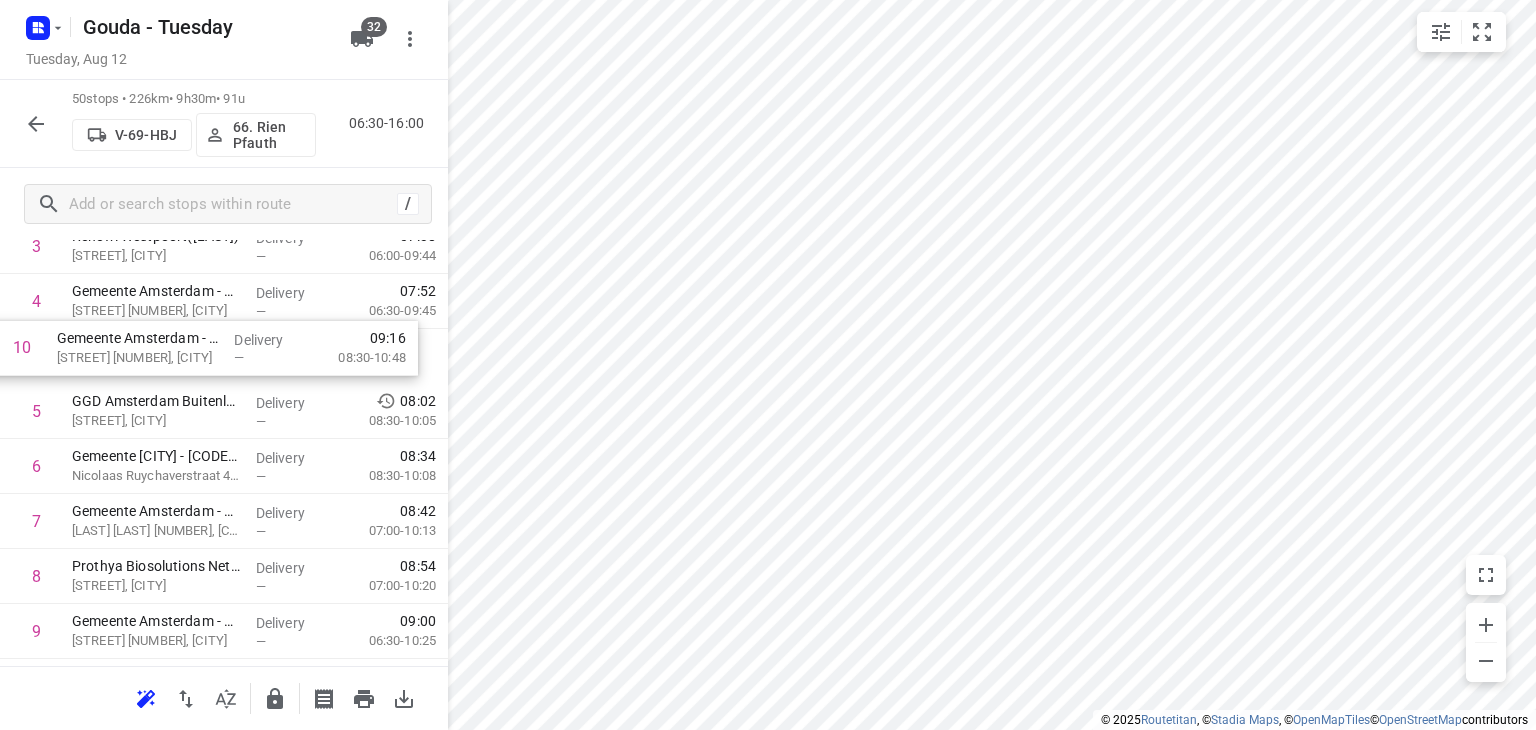drag, startPoint x: 285, startPoint y: 629, endPoint x: 269, endPoint y: 353, distance: 276.46338 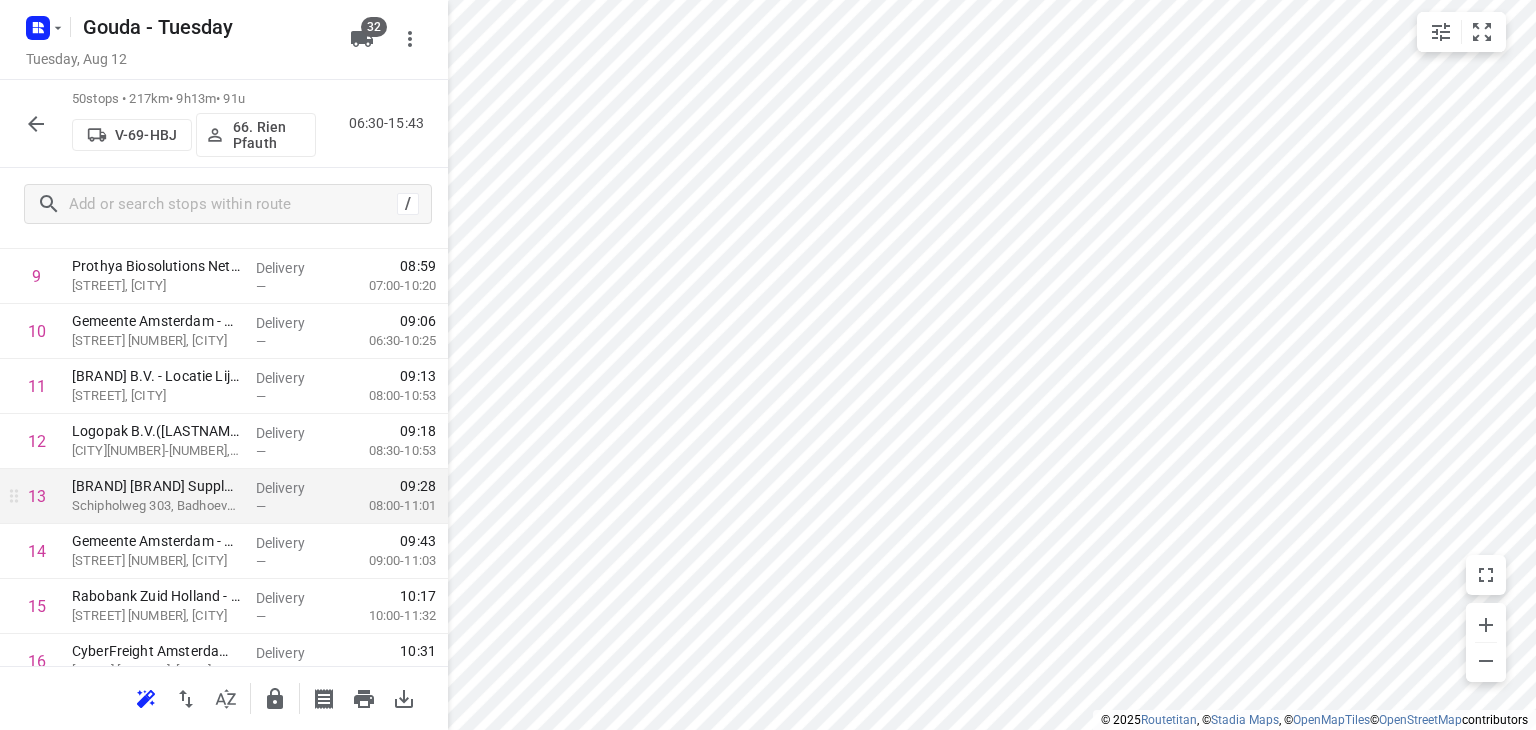 scroll, scrollTop: 588, scrollLeft: 0, axis: vertical 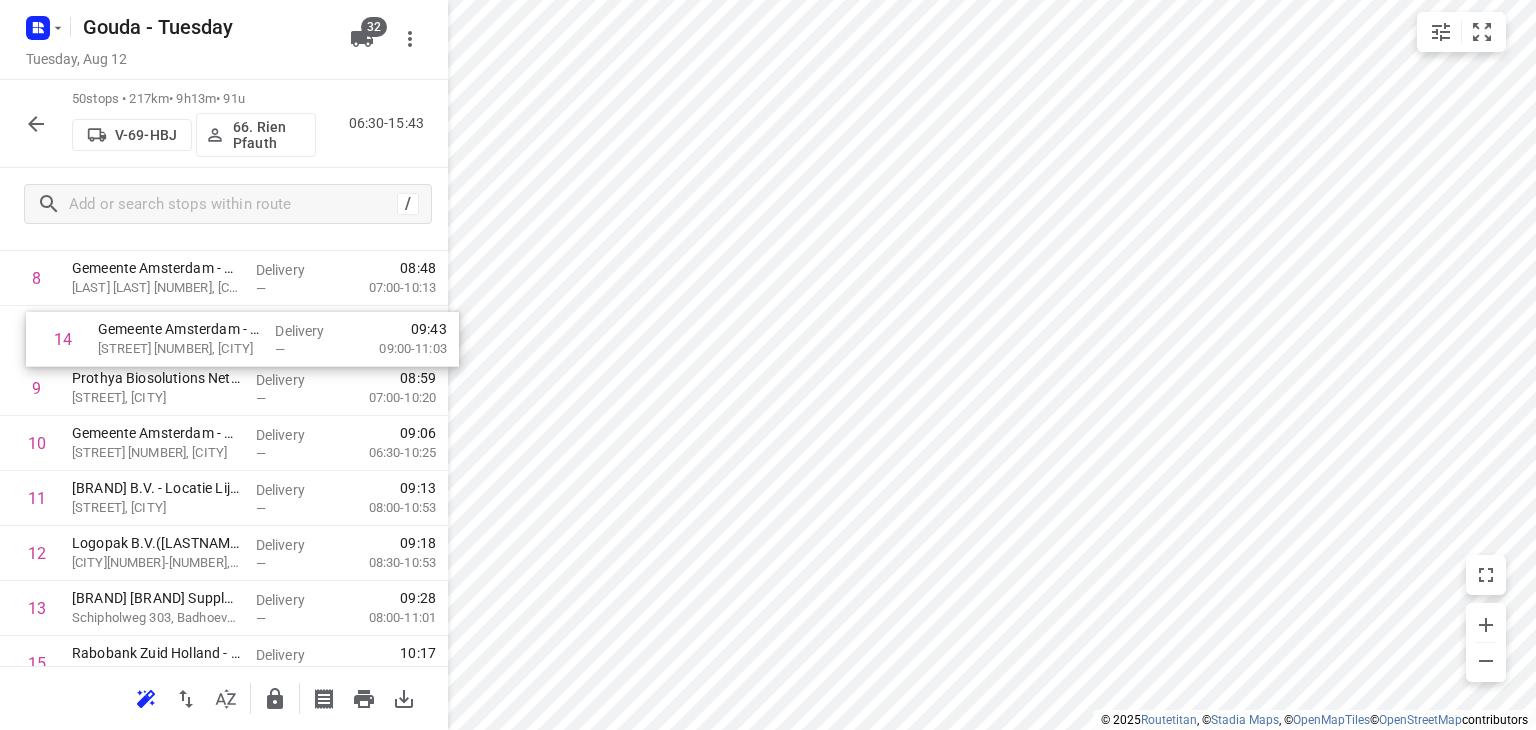 drag, startPoint x: 272, startPoint y: 561, endPoint x: 298, endPoint y: 345, distance: 217.55919 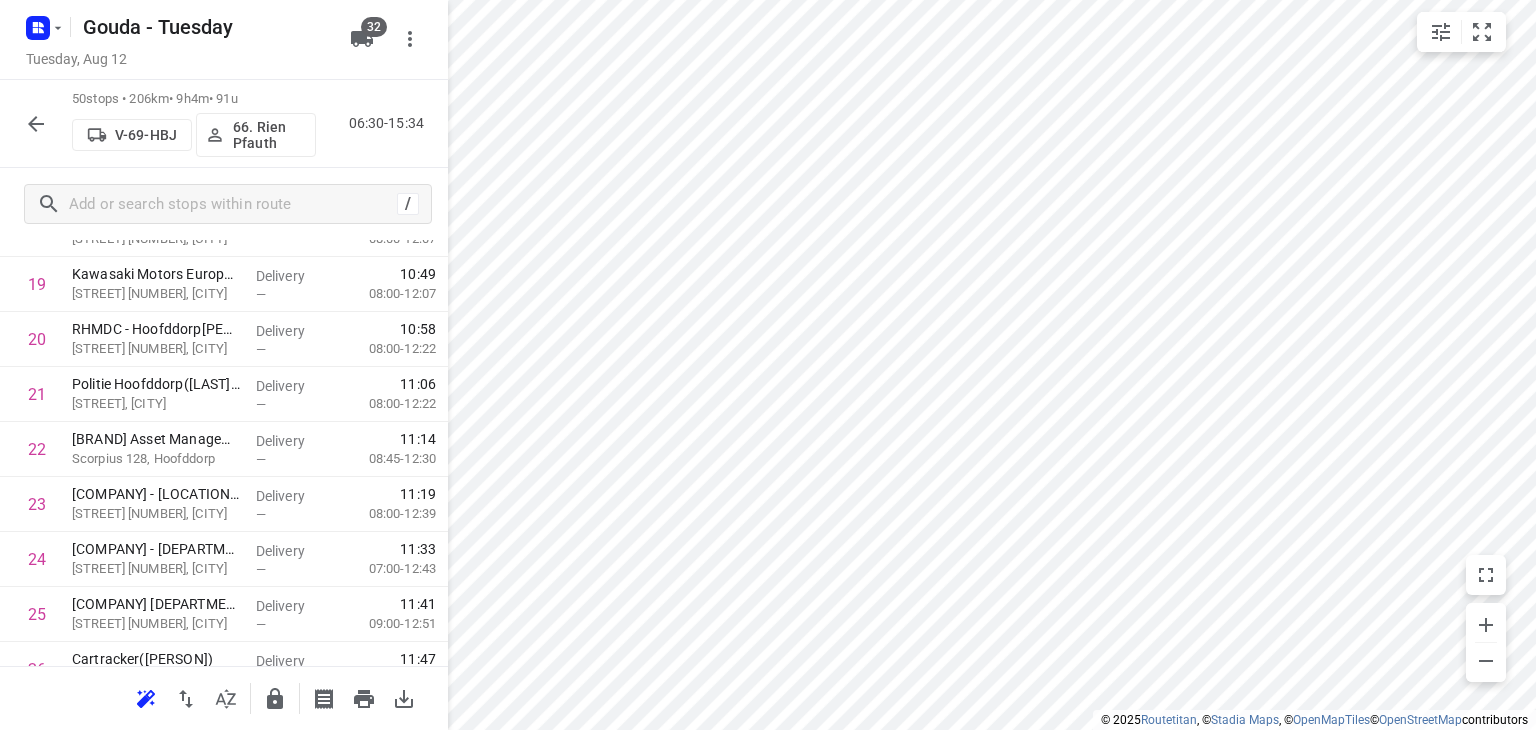 scroll, scrollTop: 1131, scrollLeft: 0, axis: vertical 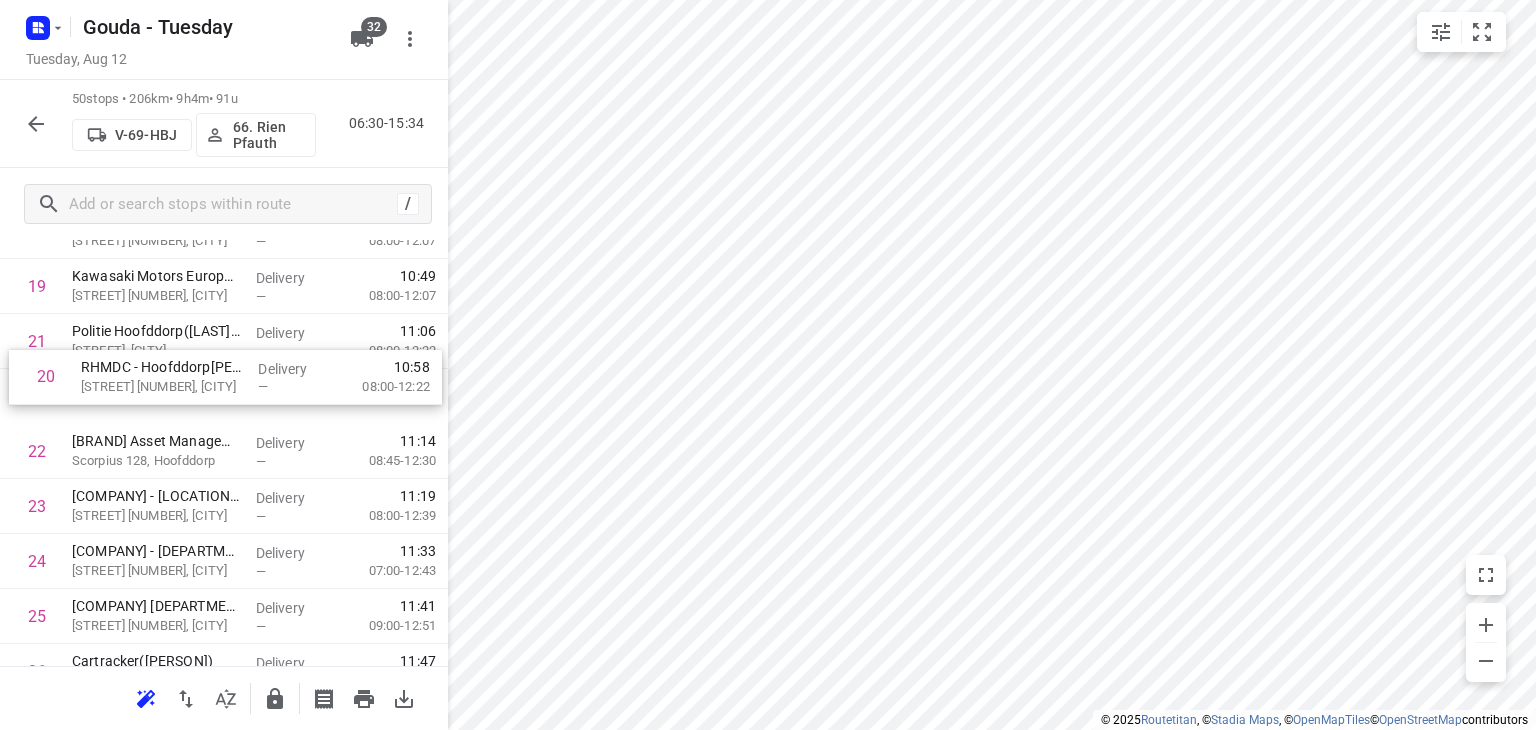 drag, startPoint x: 285, startPoint y: 350, endPoint x: 297, endPoint y: 394, distance: 45.607018 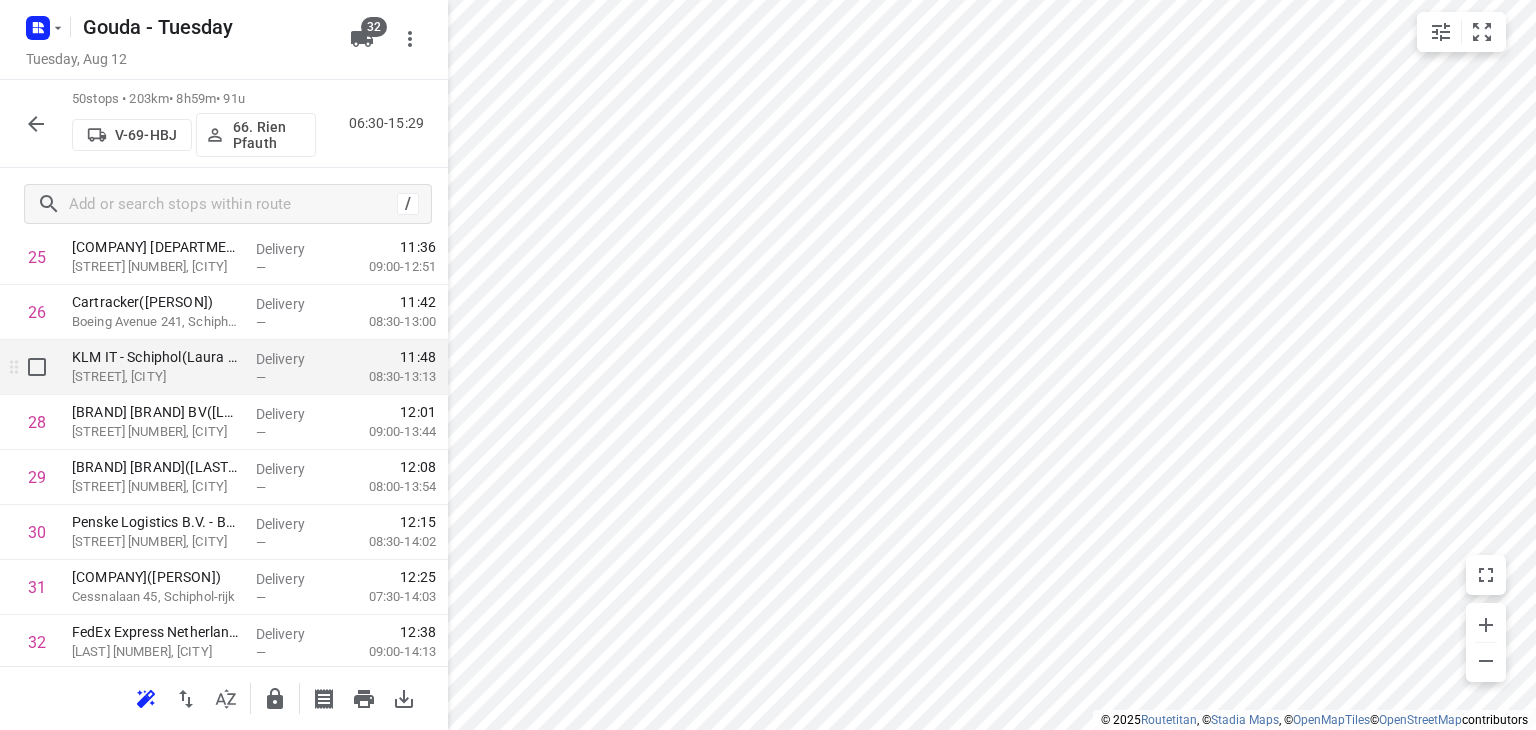 scroll, scrollTop: 1528, scrollLeft: 0, axis: vertical 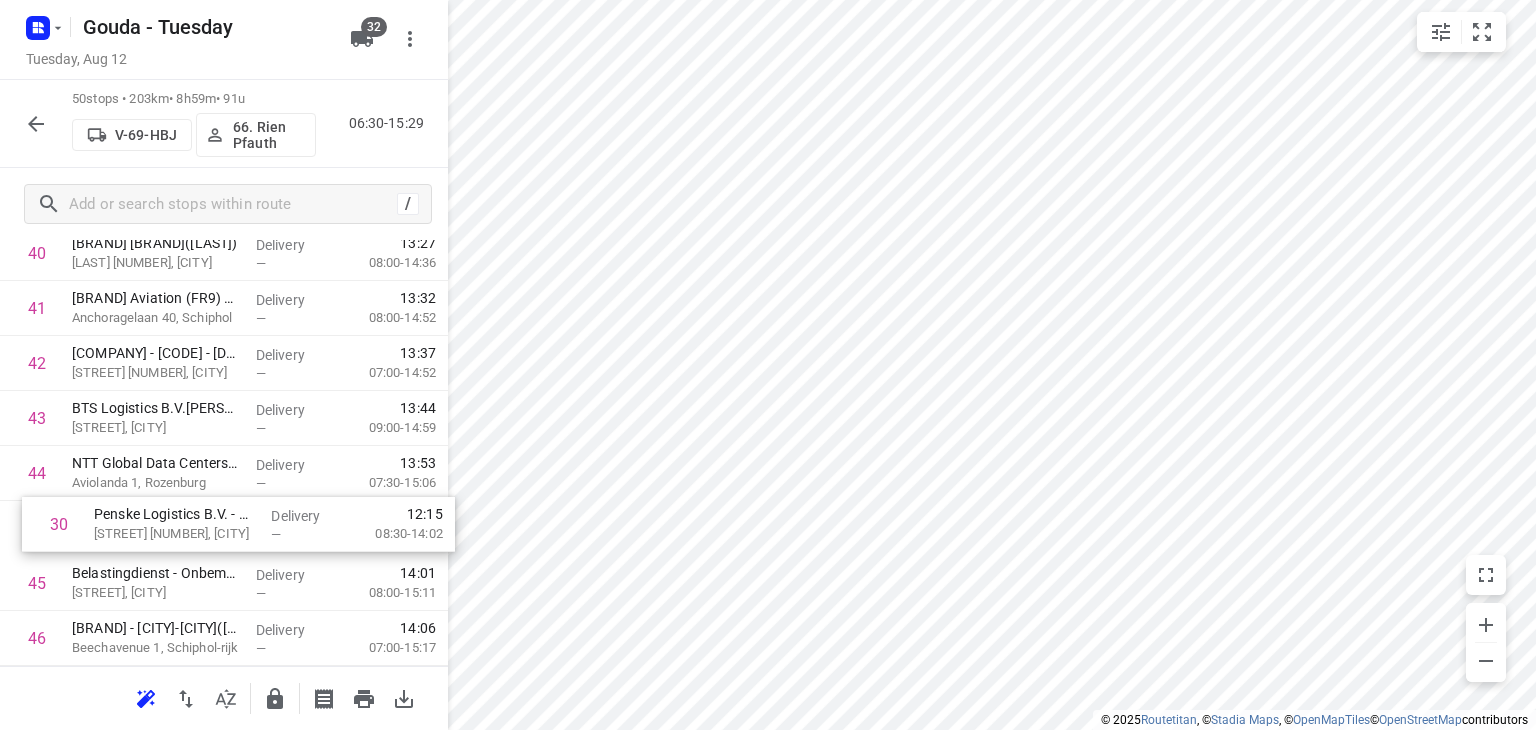 drag, startPoint x: 239, startPoint y: 502, endPoint x: 260, endPoint y: 541, distance: 44.294468 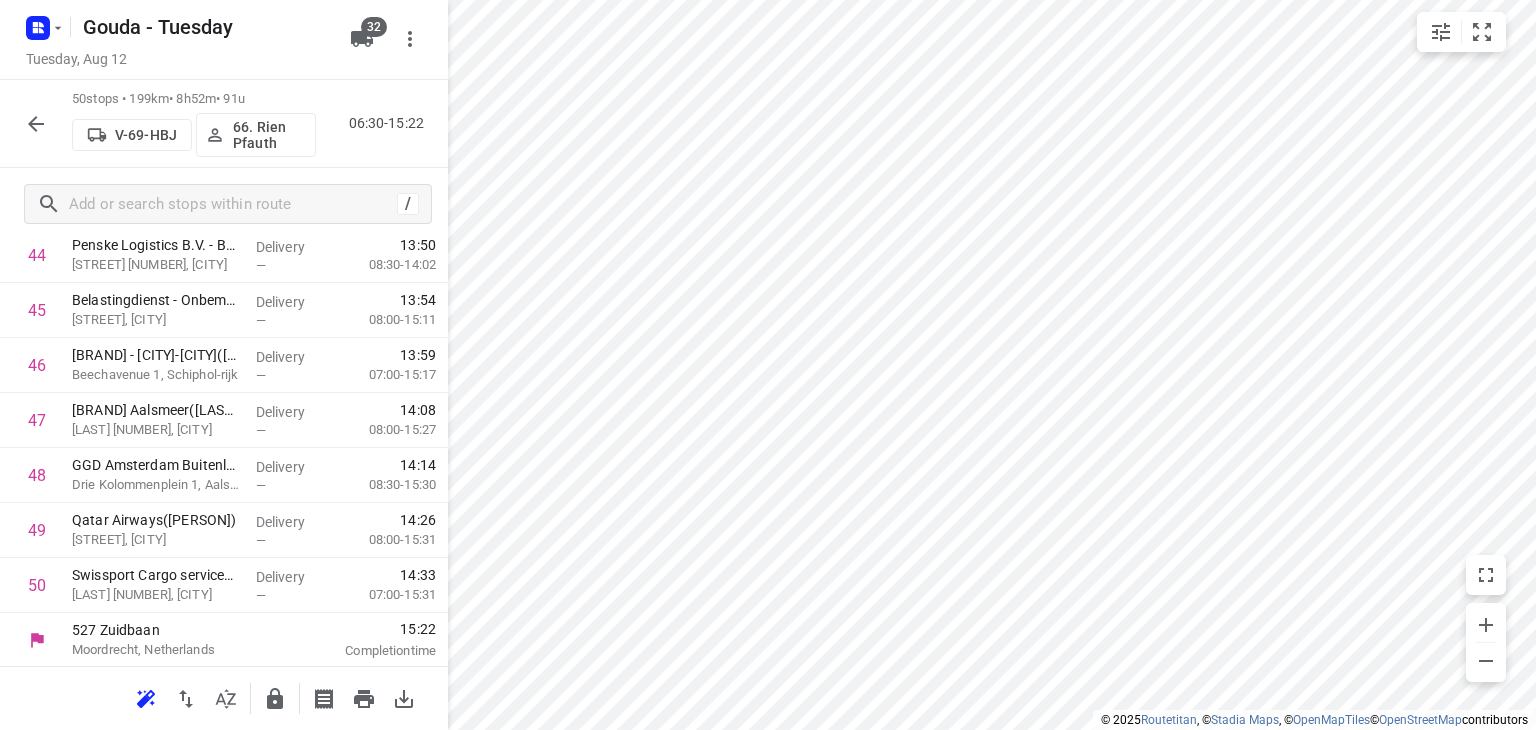 scroll, scrollTop: 2536, scrollLeft: 0, axis: vertical 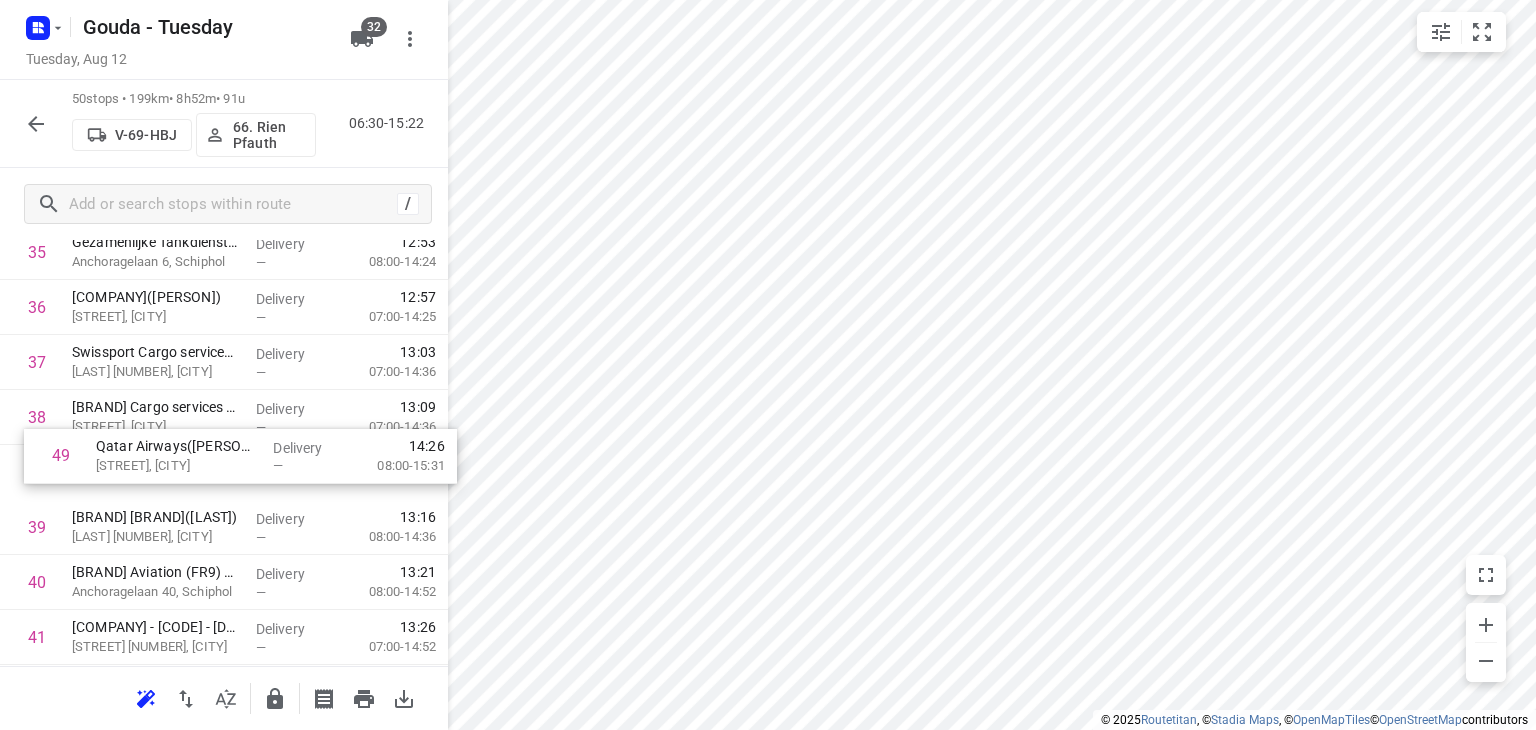 drag, startPoint x: 211, startPoint y: 533, endPoint x: 228, endPoint y: 462, distance: 73.00685 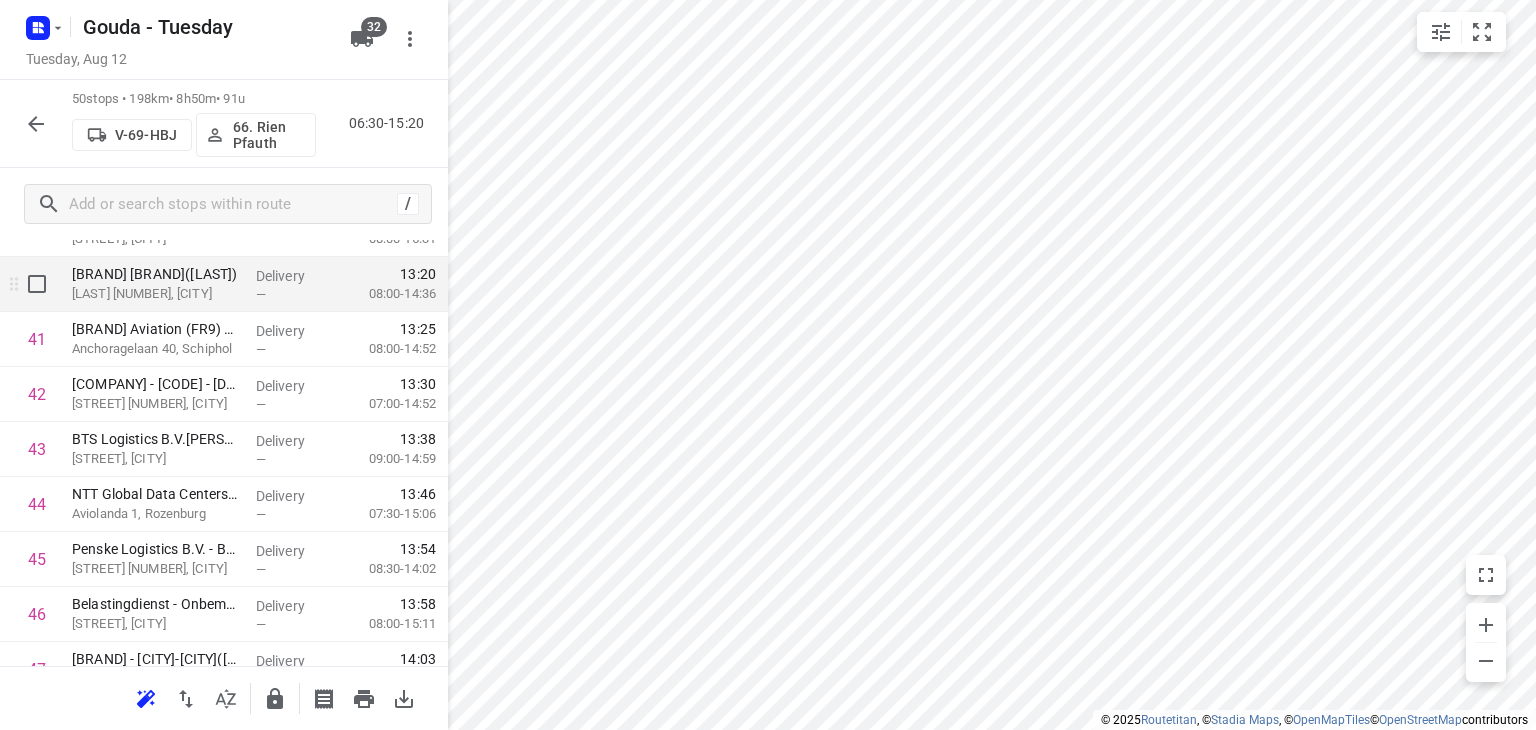 scroll, scrollTop: 2536, scrollLeft: 0, axis: vertical 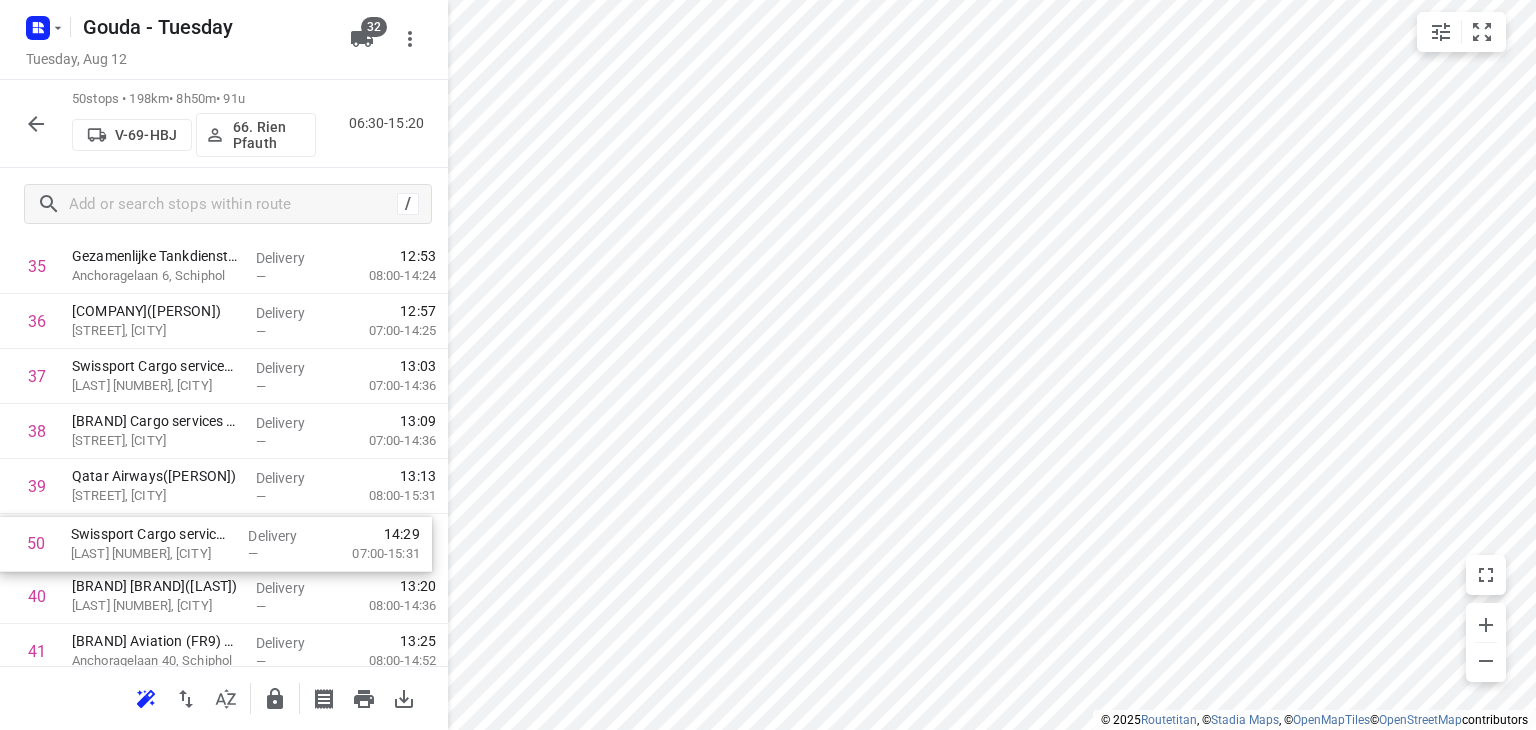 drag, startPoint x: 208, startPoint y: 580, endPoint x: 209, endPoint y: 535, distance: 45.01111 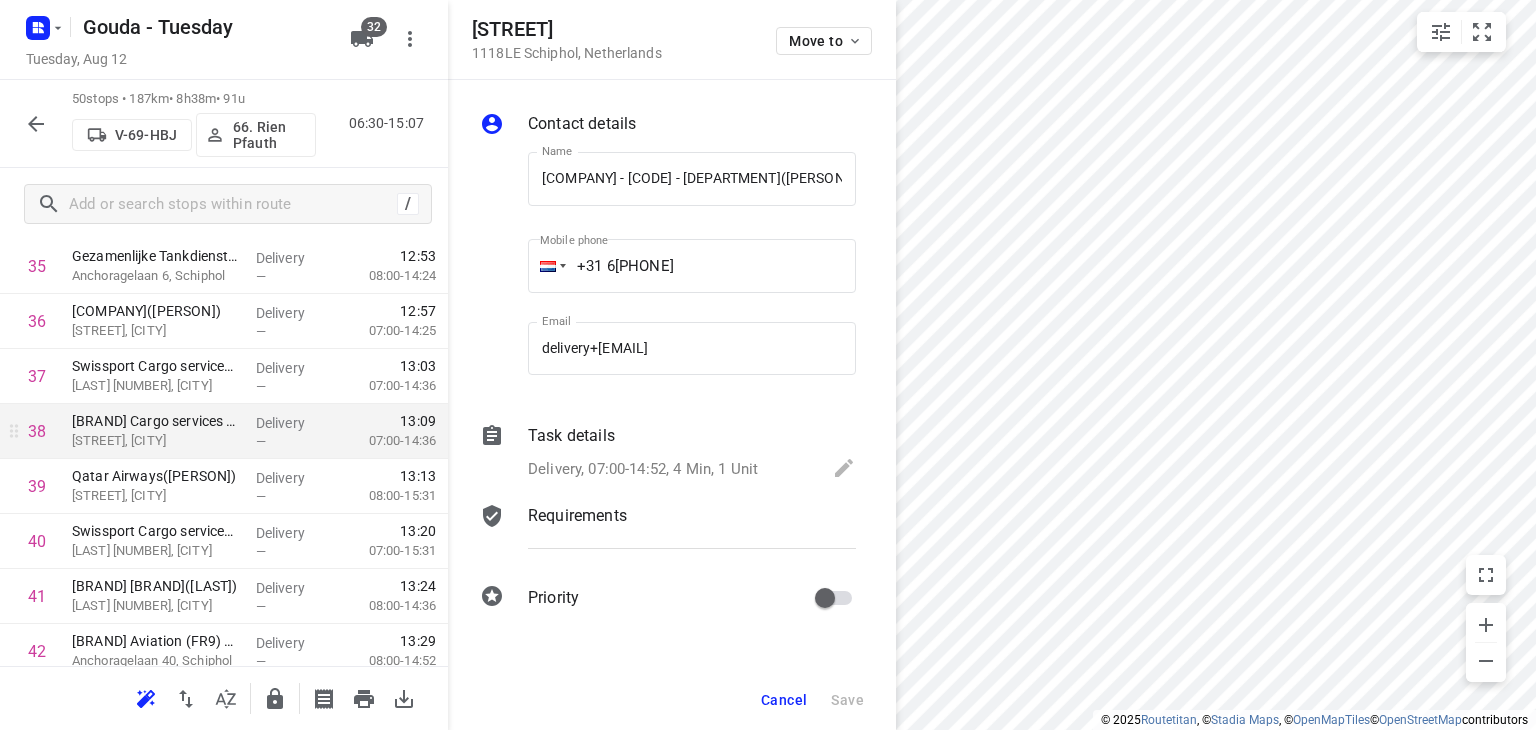 scroll, scrollTop: 0, scrollLeft: 73, axis: horizontal 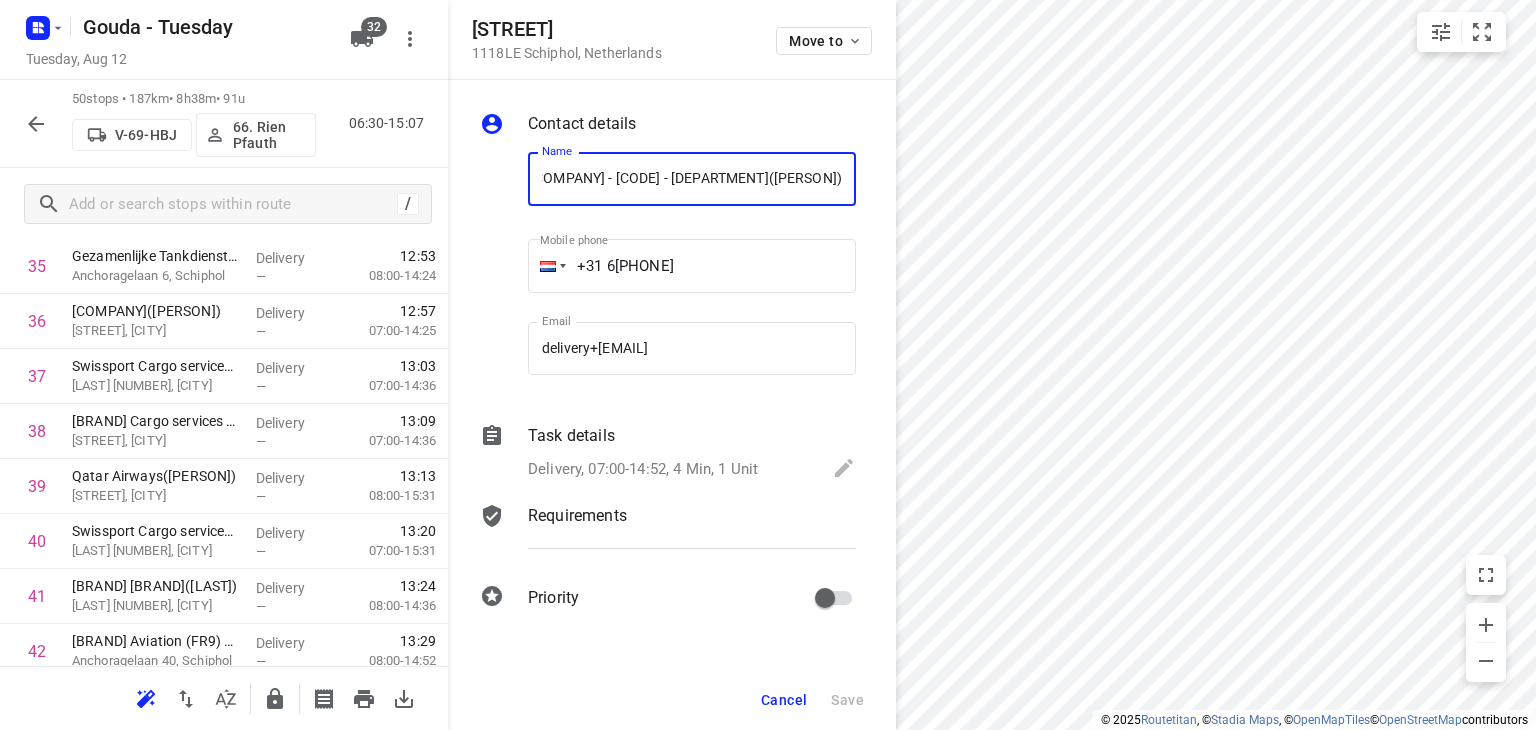 click on "Cancel" at bounding box center (784, 700) 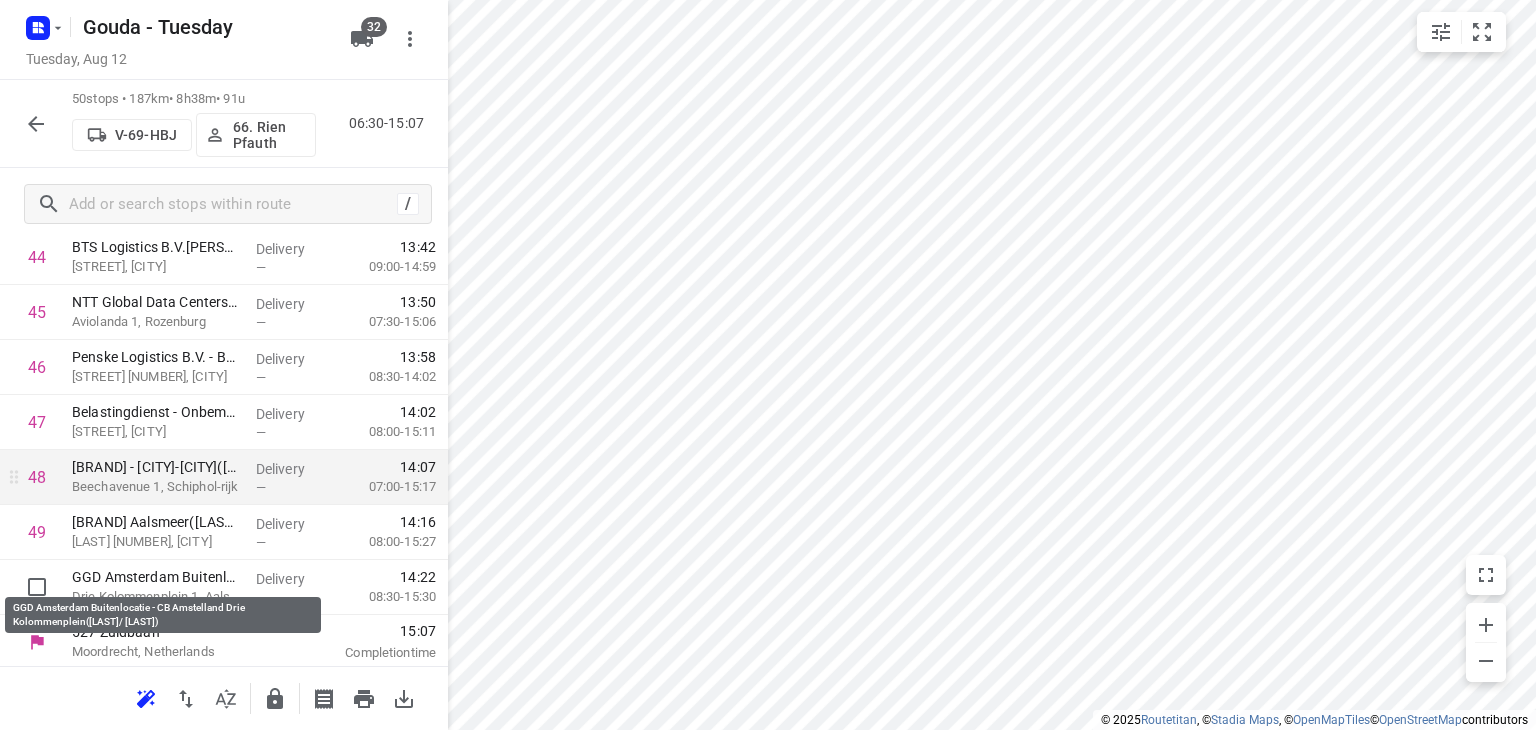 scroll, scrollTop: 2536, scrollLeft: 0, axis: vertical 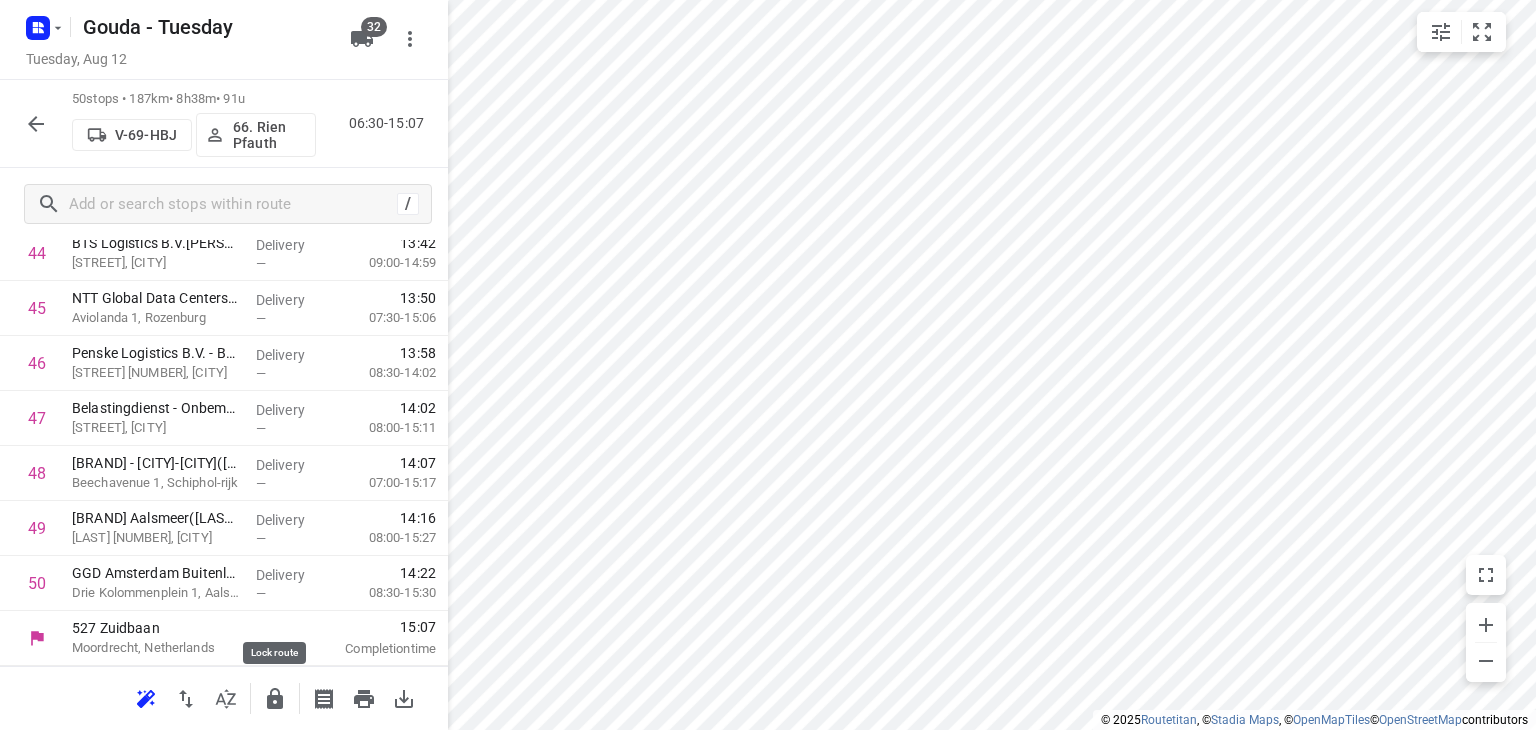 click 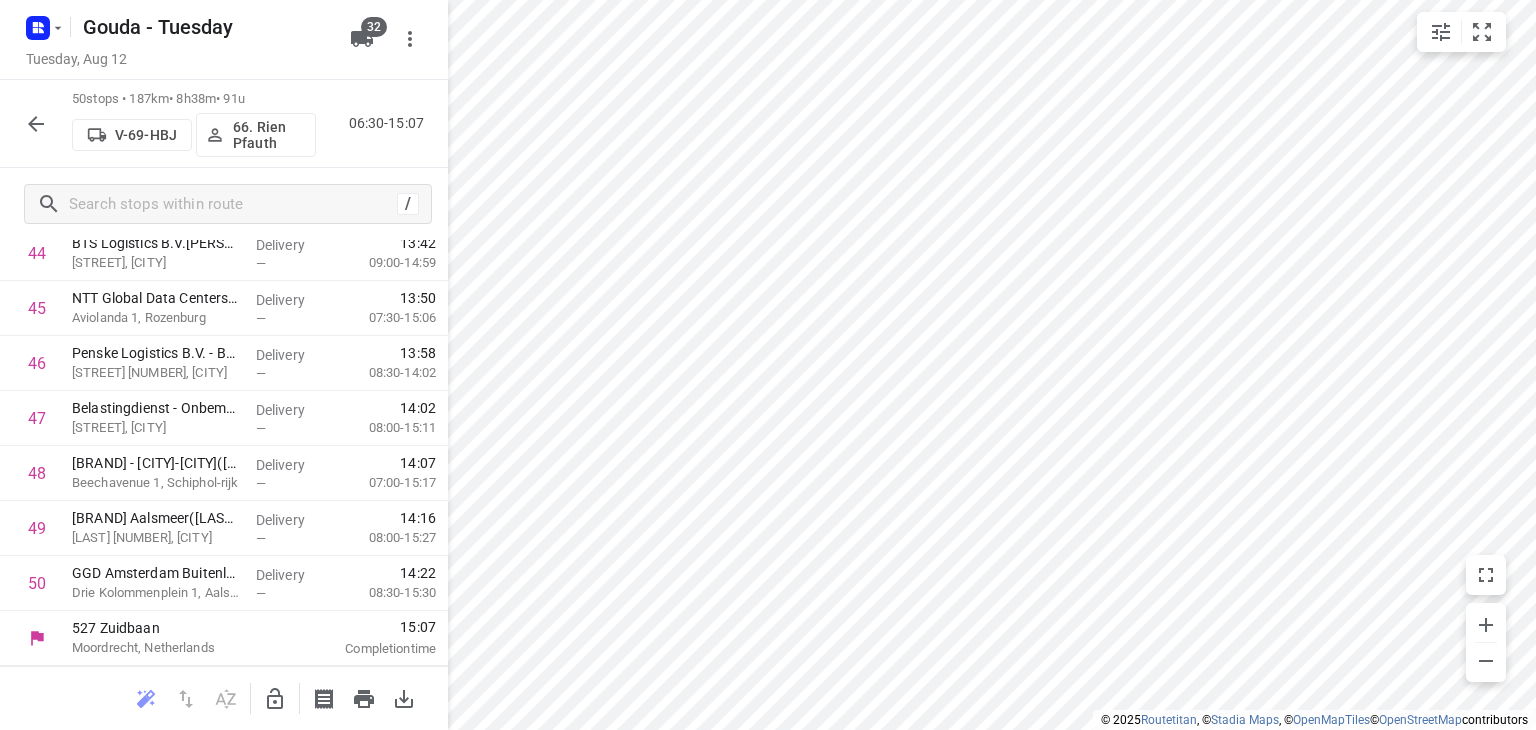 click at bounding box center [36, 124] 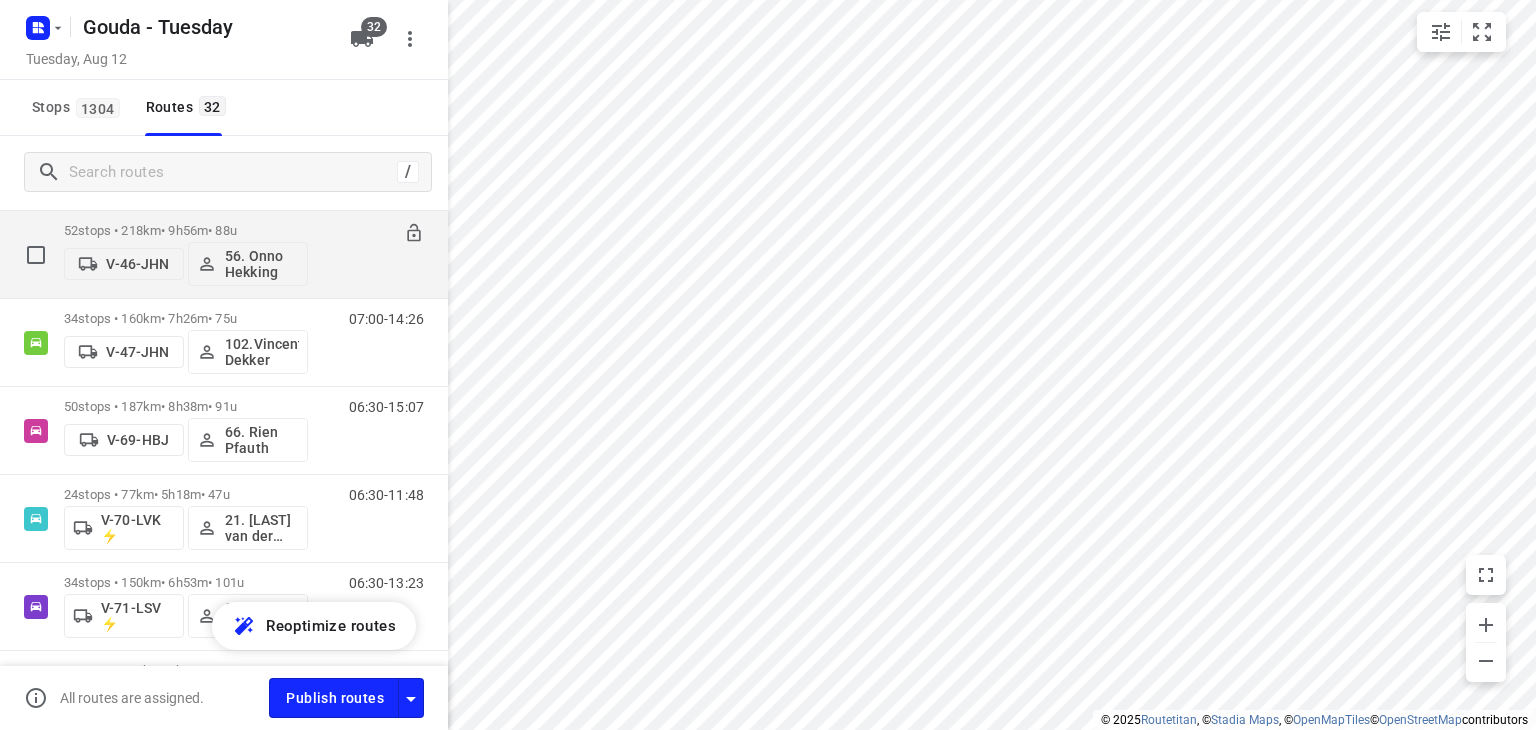 scroll, scrollTop: 1300, scrollLeft: 0, axis: vertical 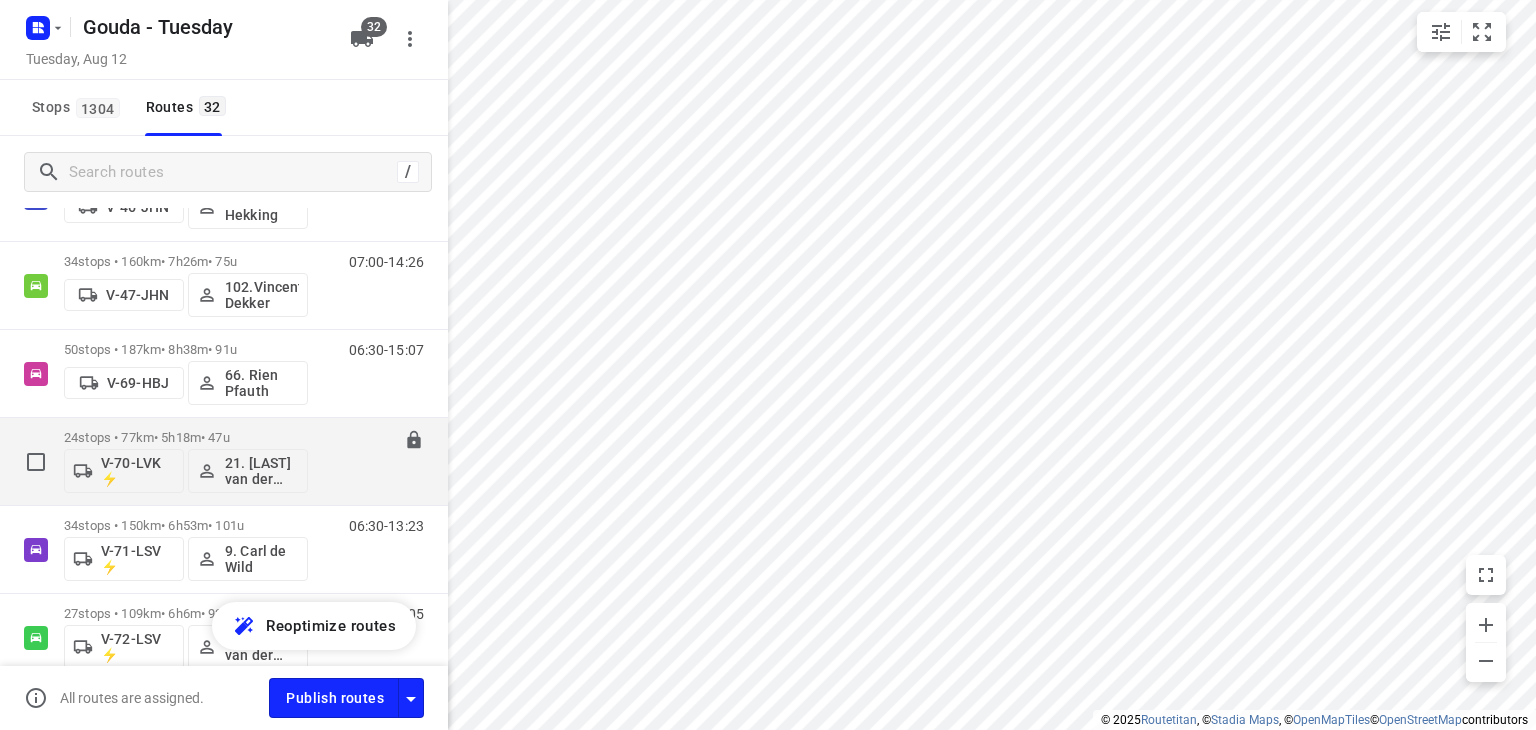 click on "24  stops •   77km  •   5h18m  • 47u V-70-LVK ⚡ 21. Frank van der Kraan" at bounding box center [186, 461] 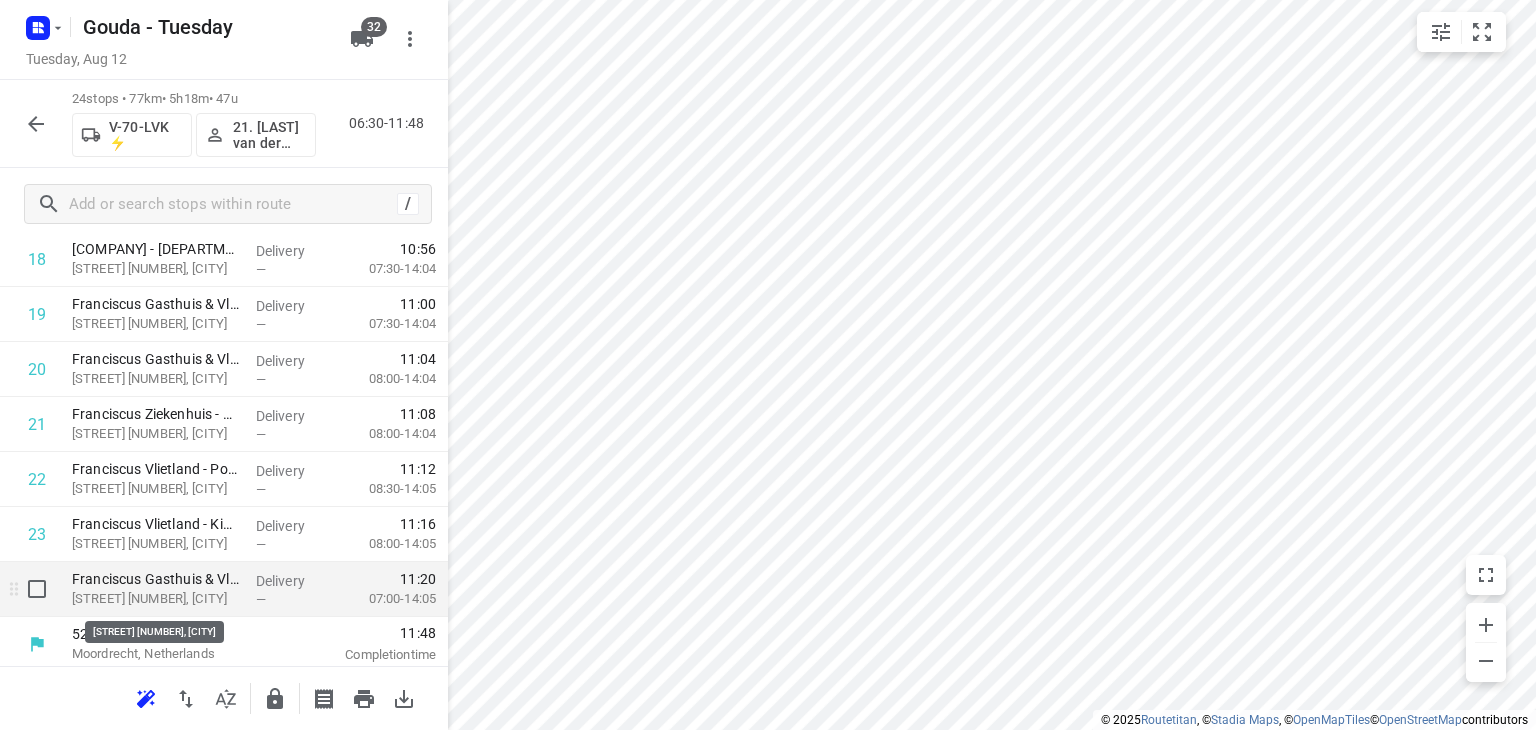 scroll, scrollTop: 1106, scrollLeft: 0, axis: vertical 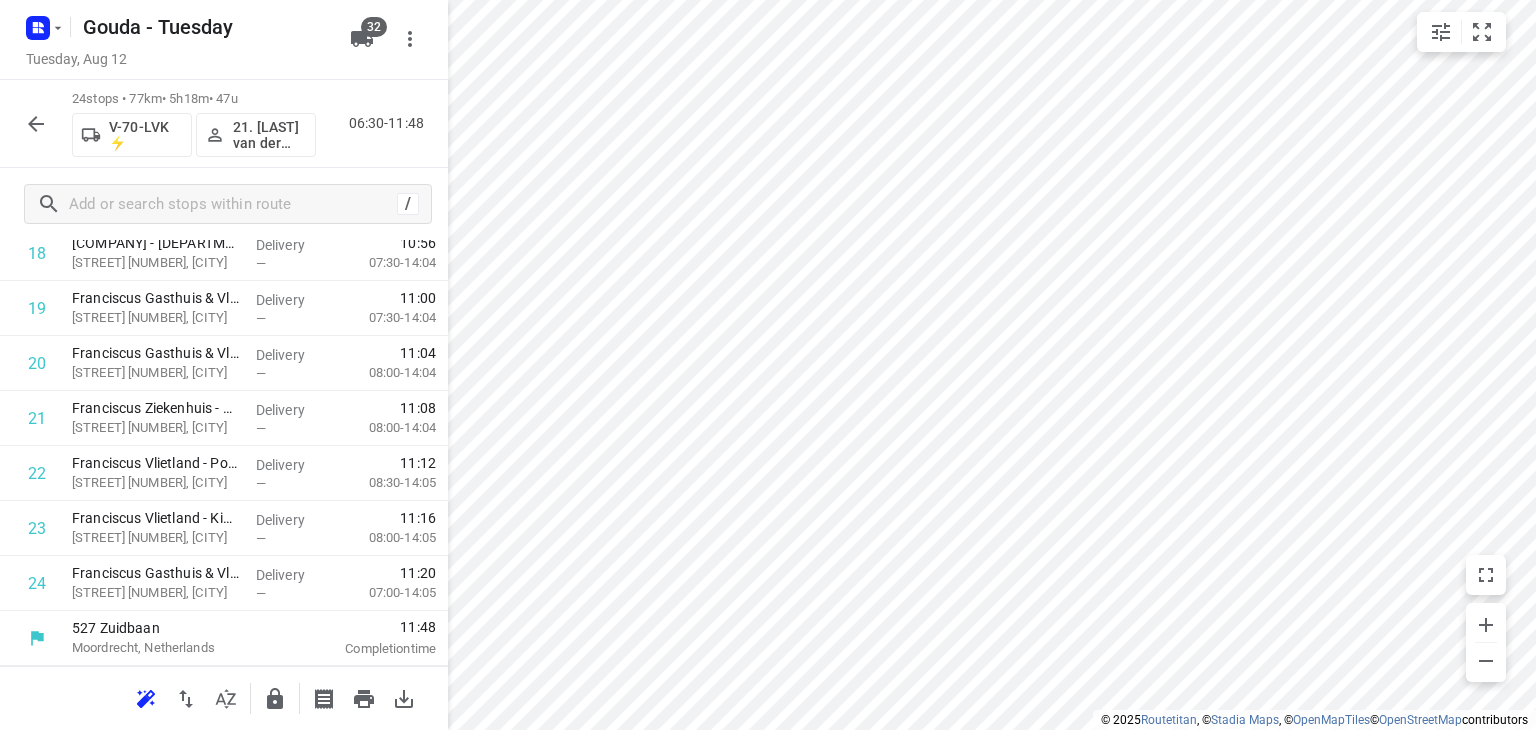 click on "24  stops •   77km  •   5h18m  • 47u V-70-LVK ⚡ 21. Frank van der Kraan 06:30-11:48" at bounding box center [224, 124] 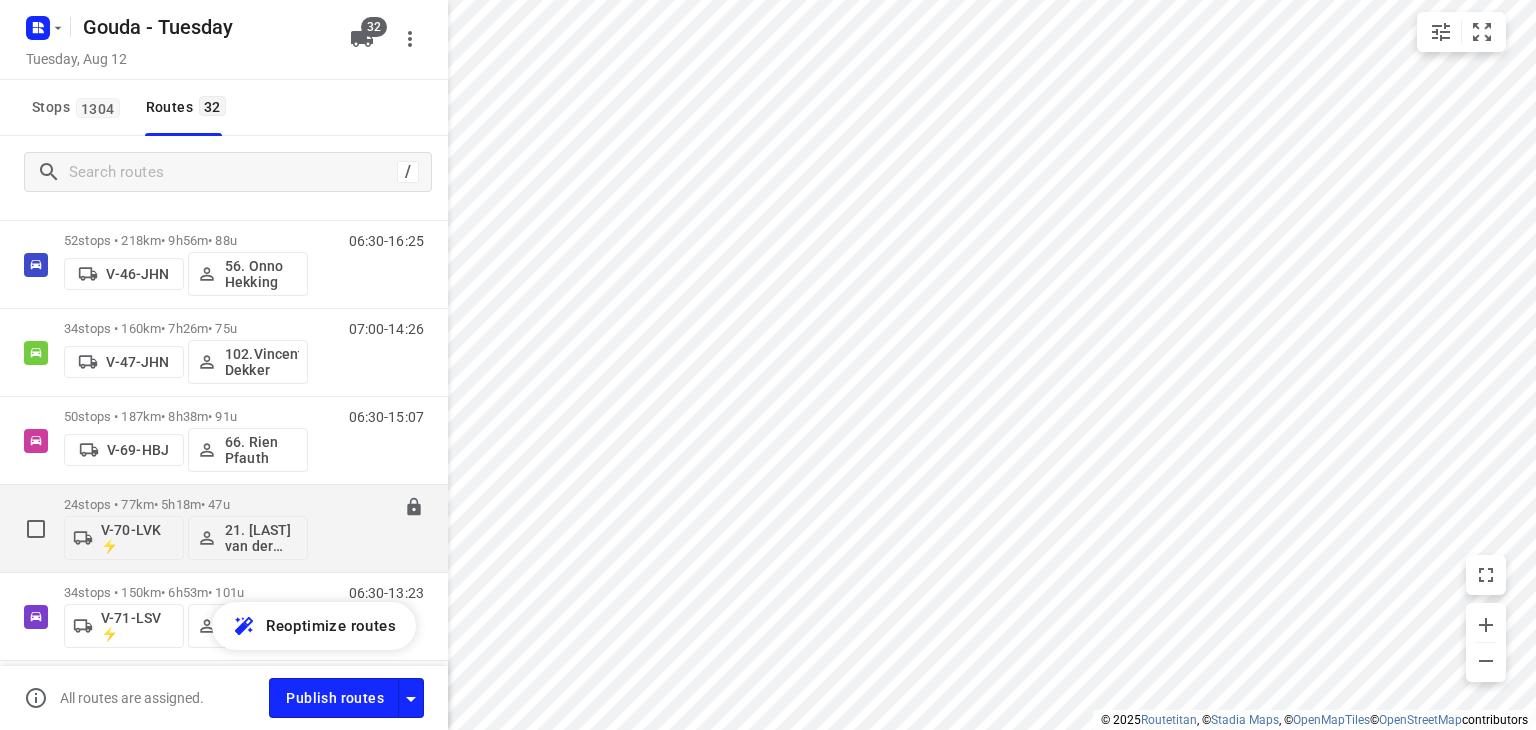 scroll, scrollTop: 1300, scrollLeft: 0, axis: vertical 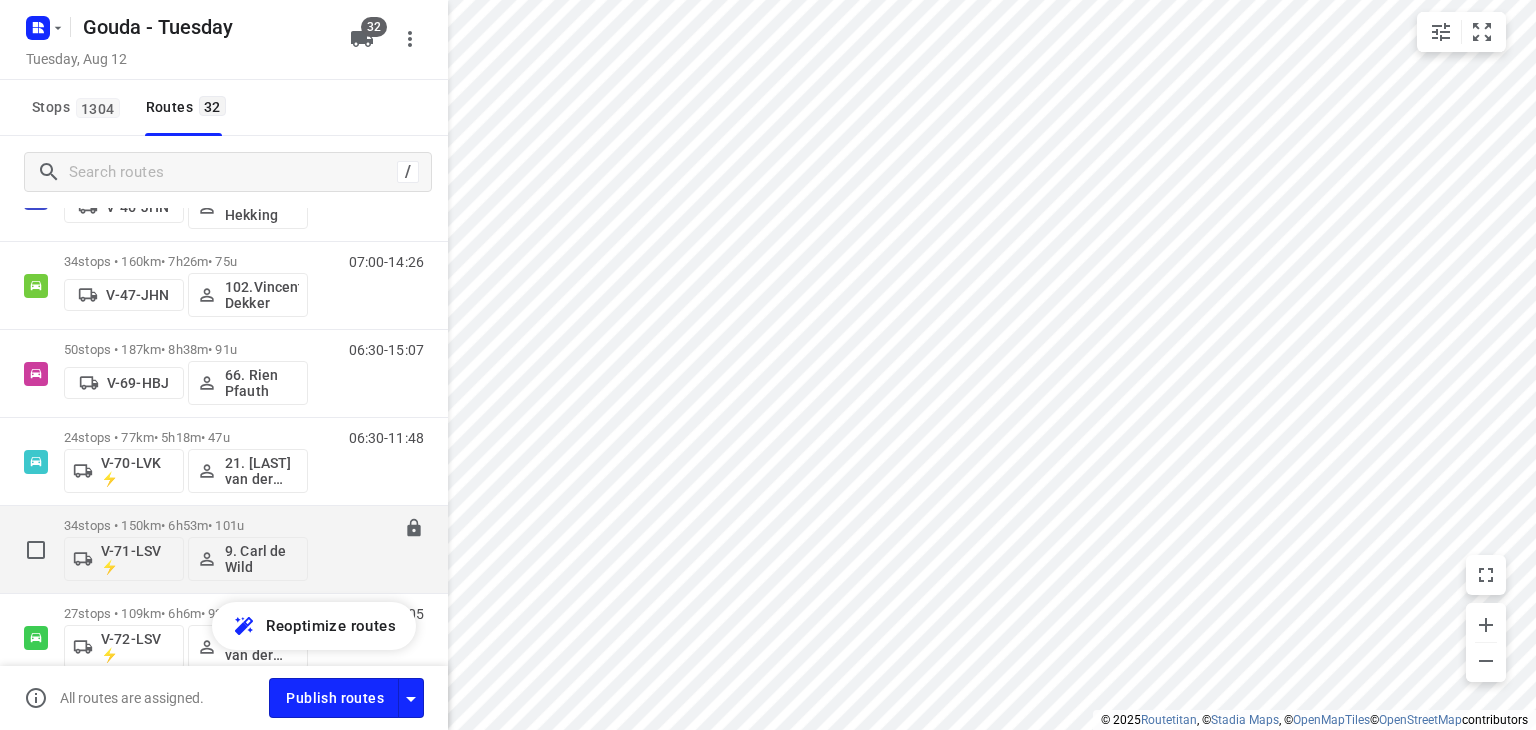 click on "34  stops •   150km  •   6h53m  • 101u V-71-LSV ⚡ 9. Carl de Wild" at bounding box center [186, 549] 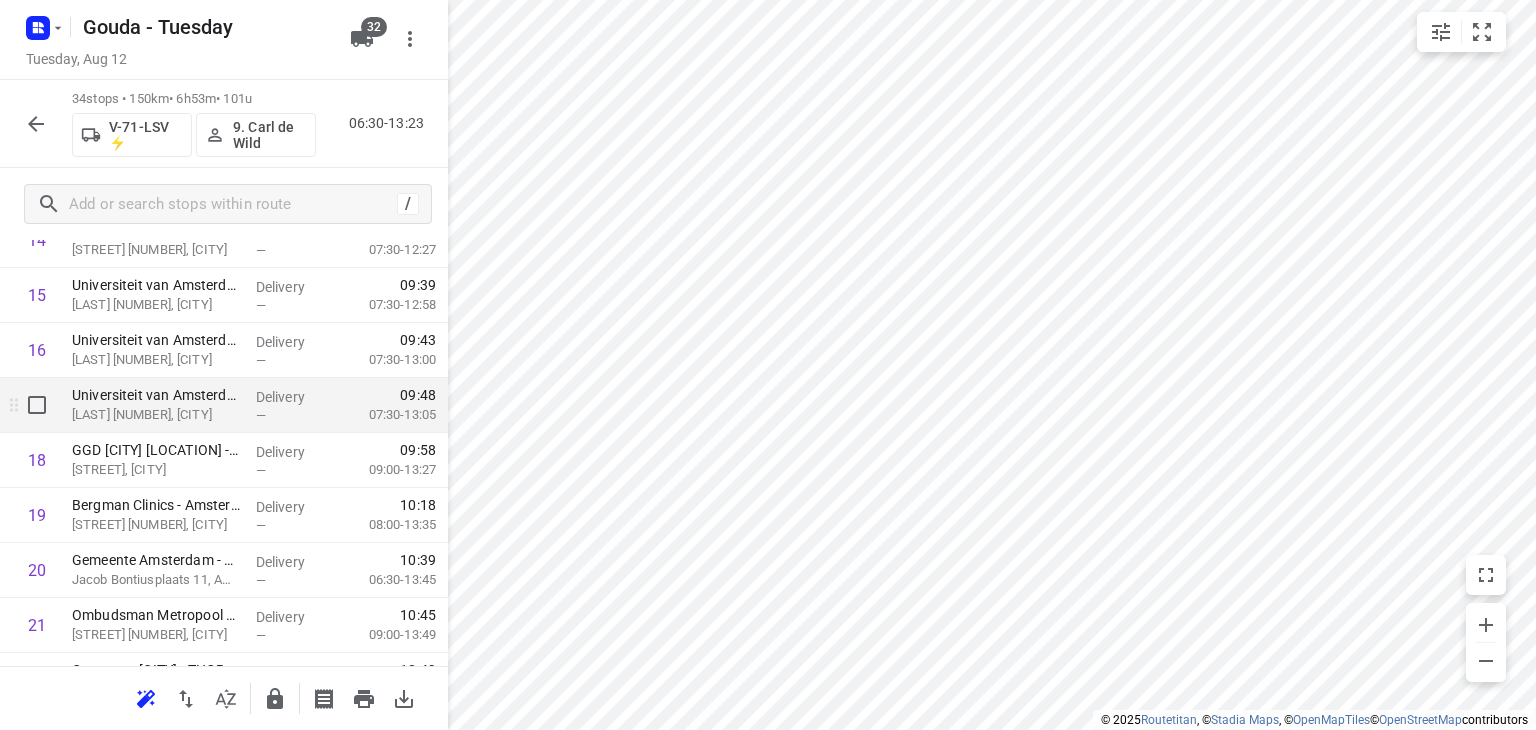 scroll, scrollTop: 900, scrollLeft: 0, axis: vertical 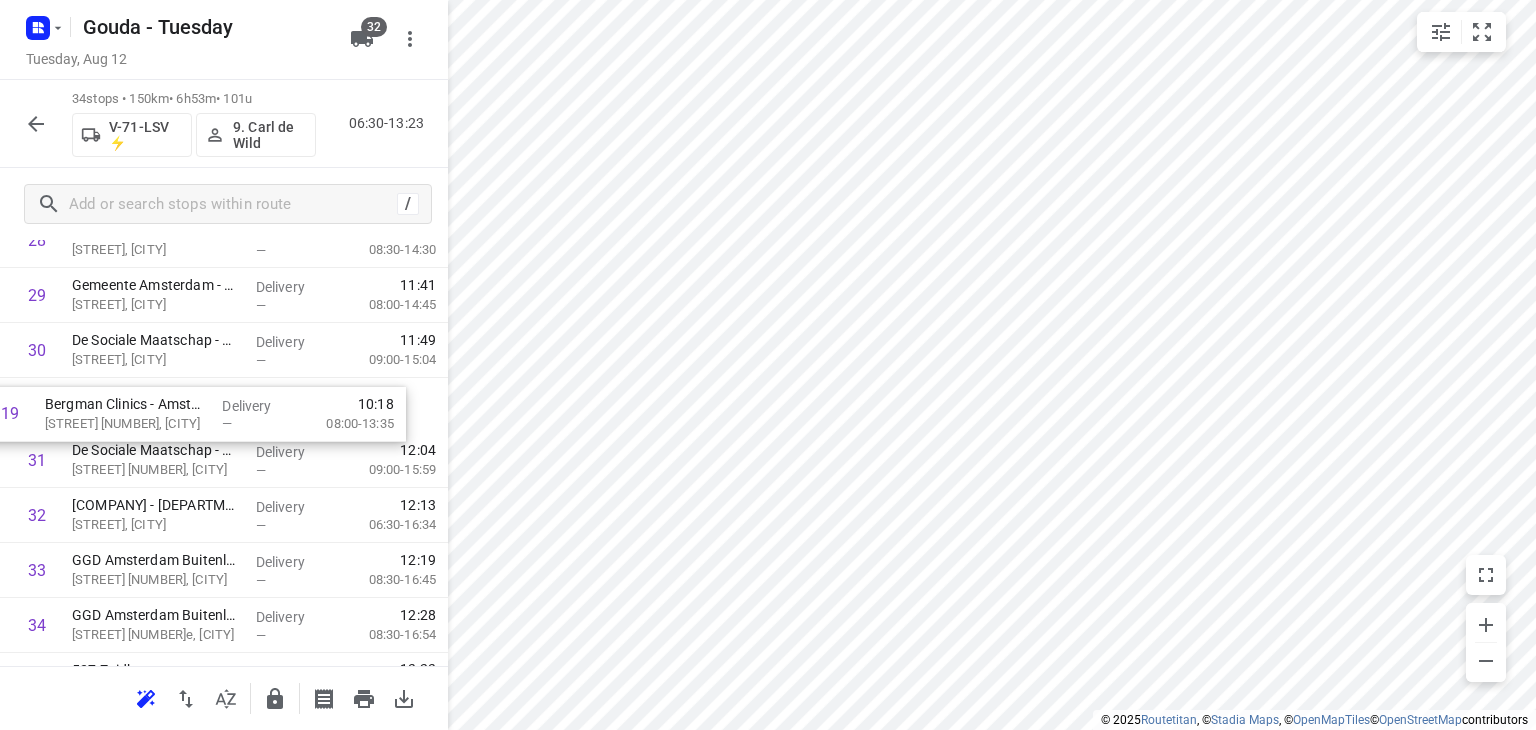 drag, startPoint x: 248, startPoint y: 508, endPoint x: 223, endPoint y: 413, distance: 98.23441 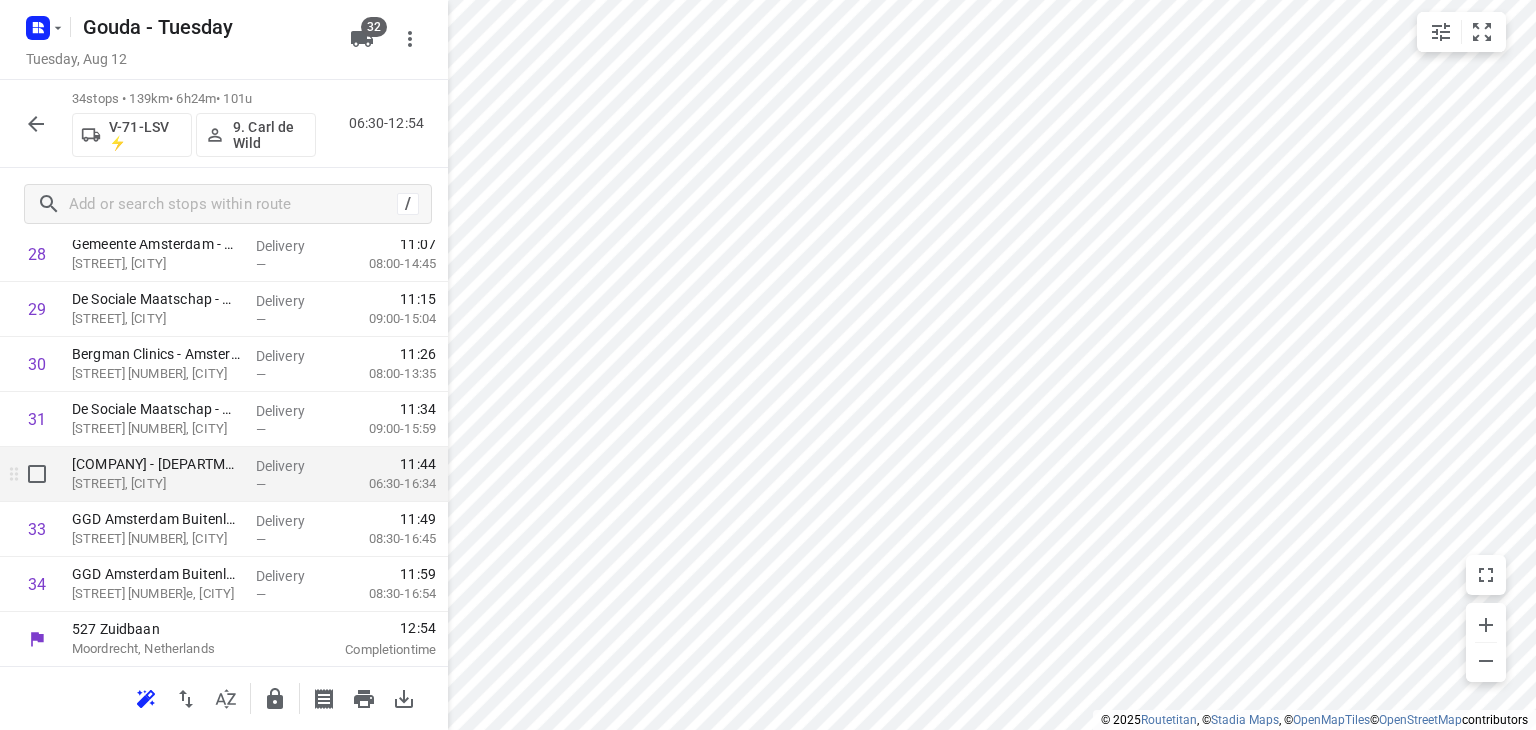 scroll, scrollTop: 1656, scrollLeft: 0, axis: vertical 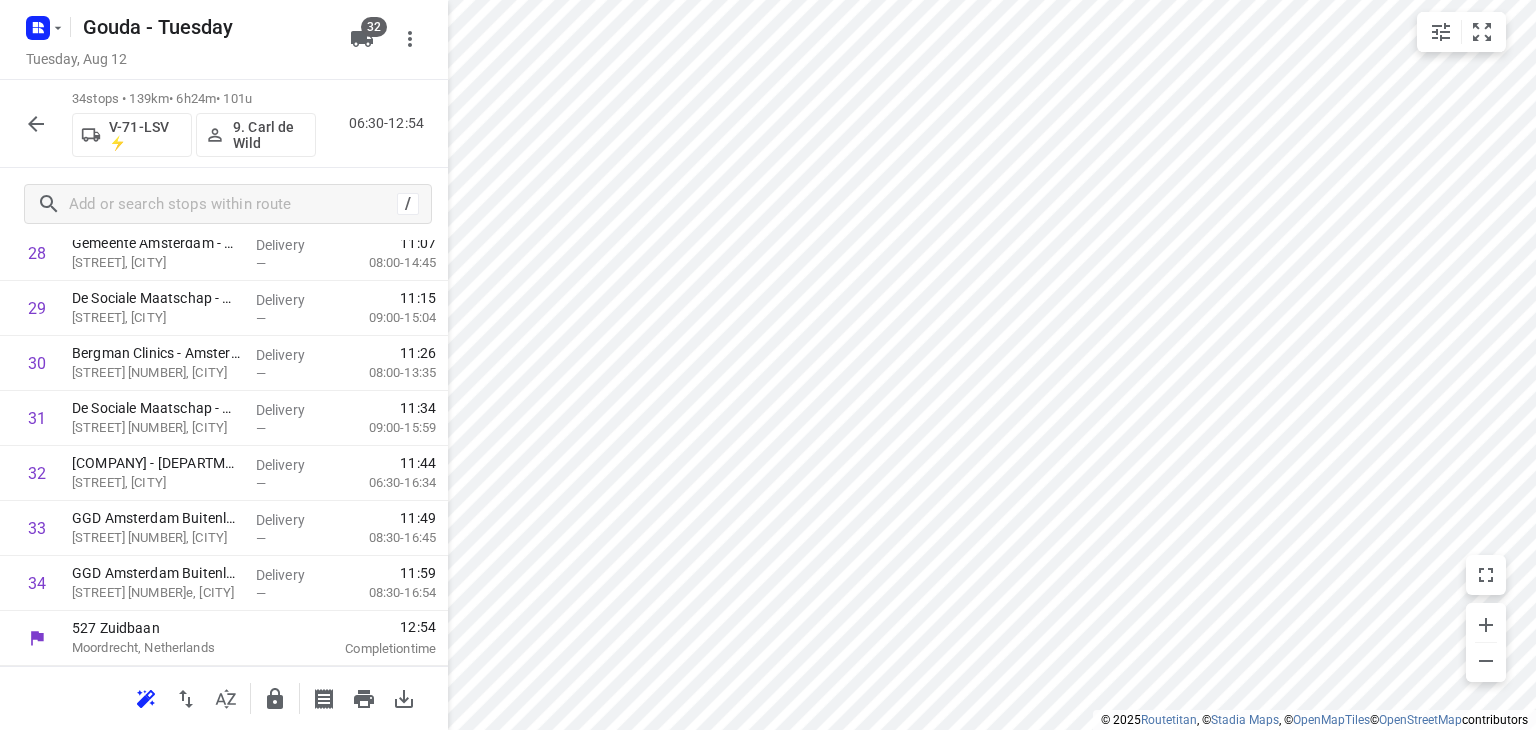 click 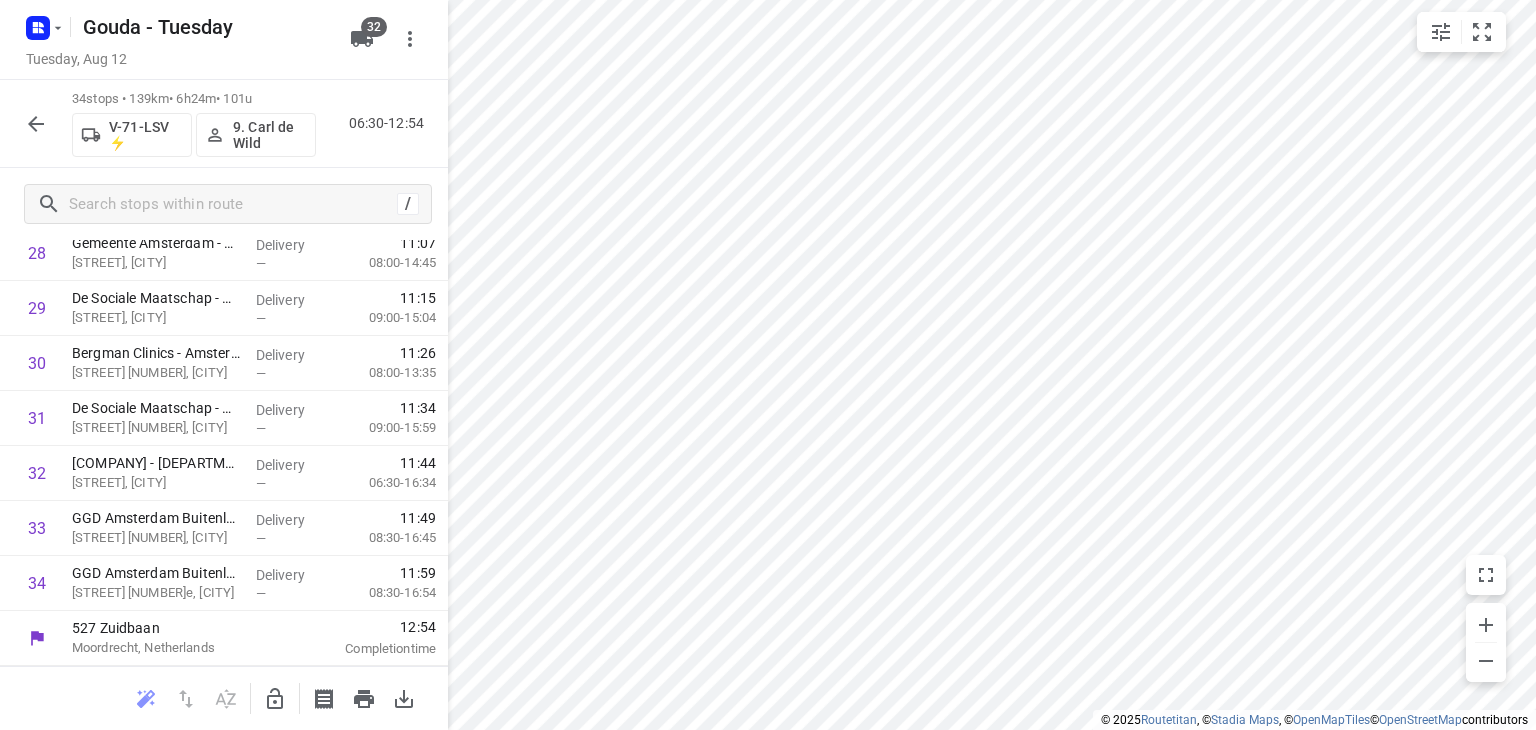 click 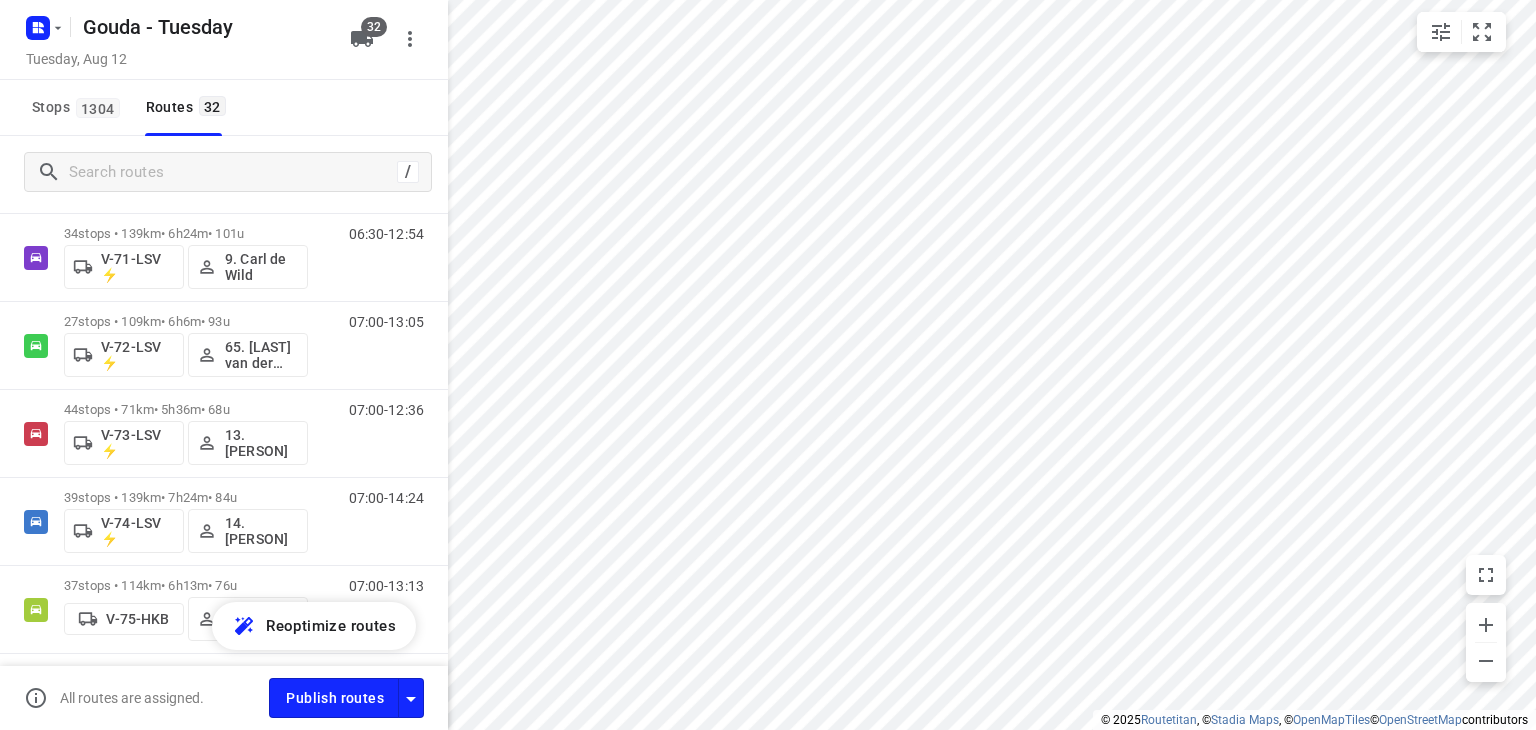 scroll, scrollTop: 1600, scrollLeft: 0, axis: vertical 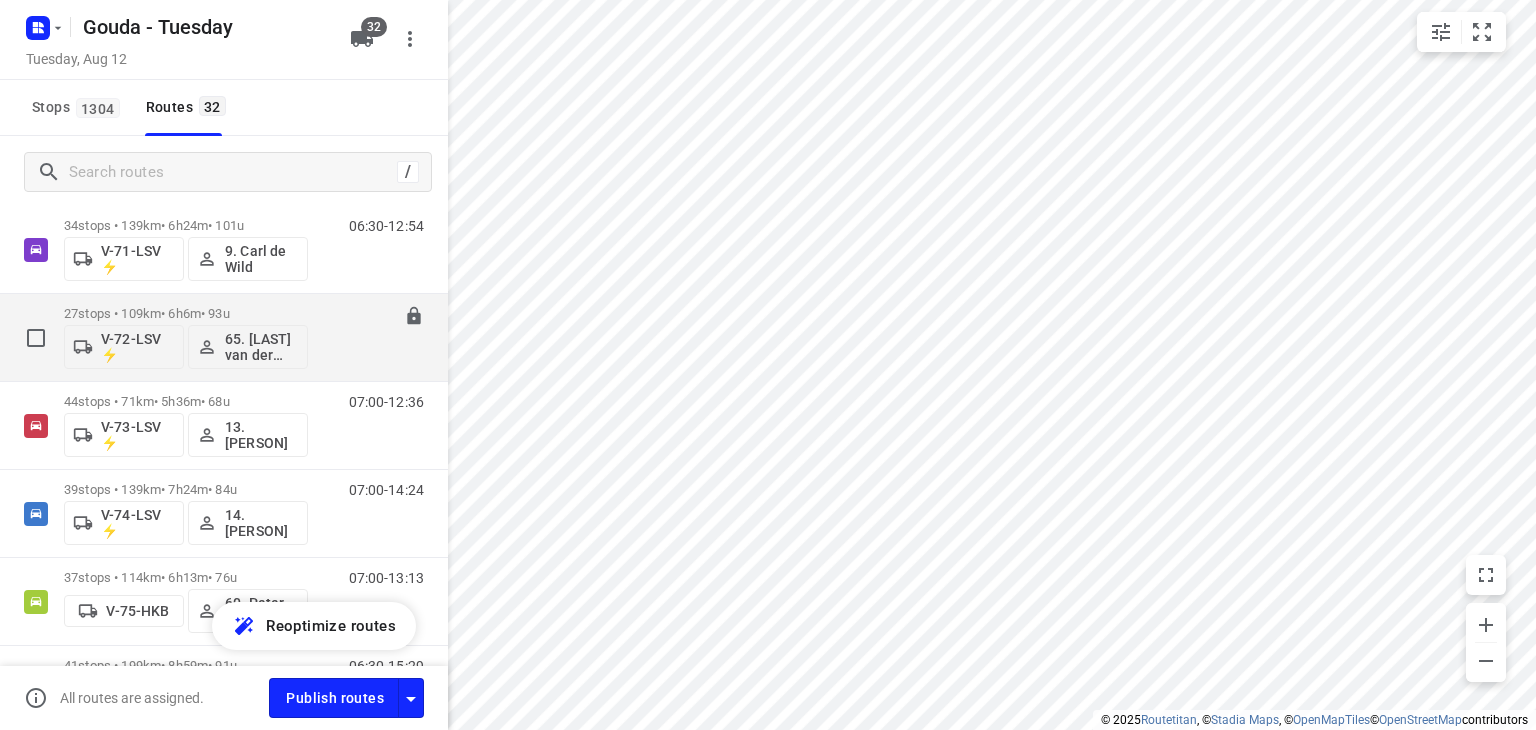 click on "27  stops •   109km  •   6h6m  • 93u" at bounding box center [186, 313] 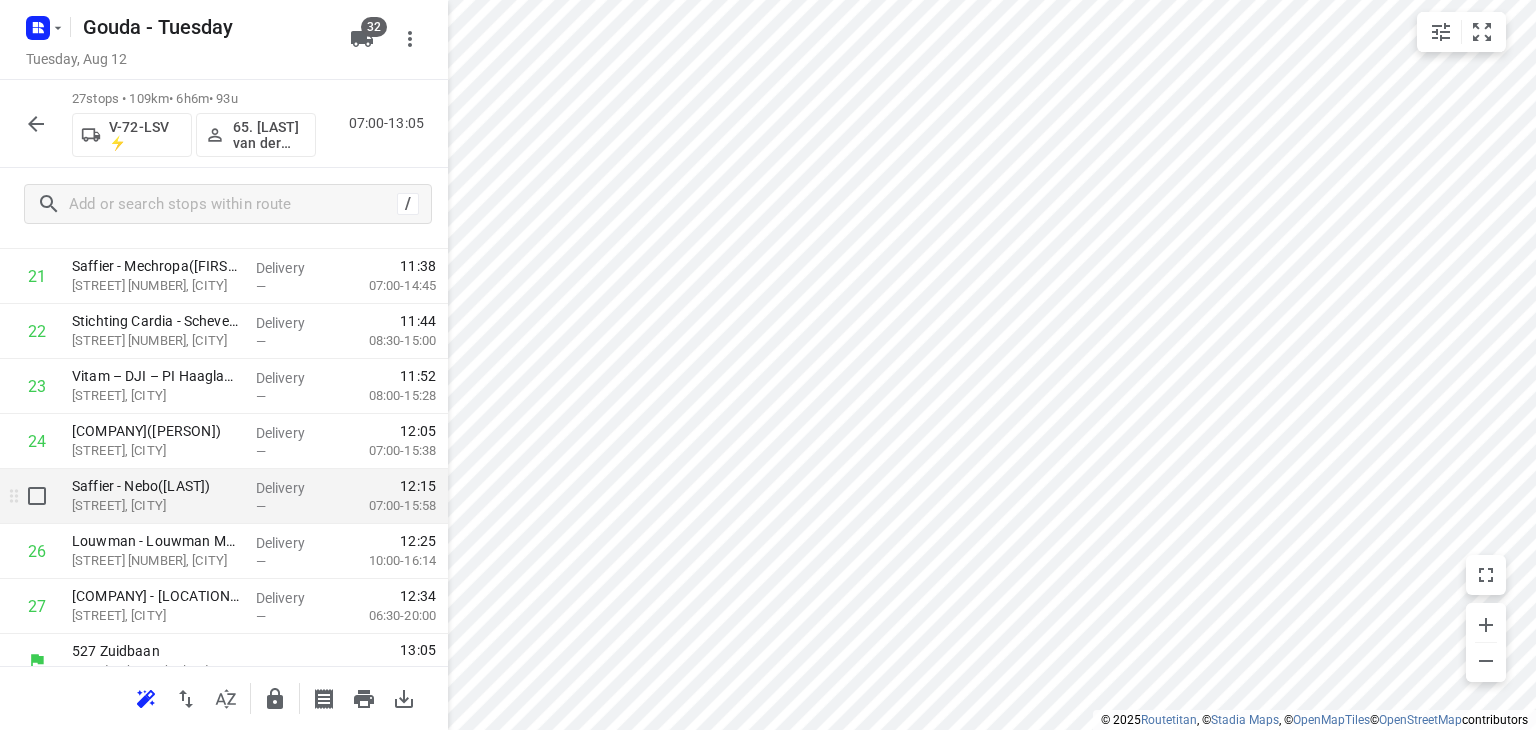 scroll, scrollTop: 1271, scrollLeft: 0, axis: vertical 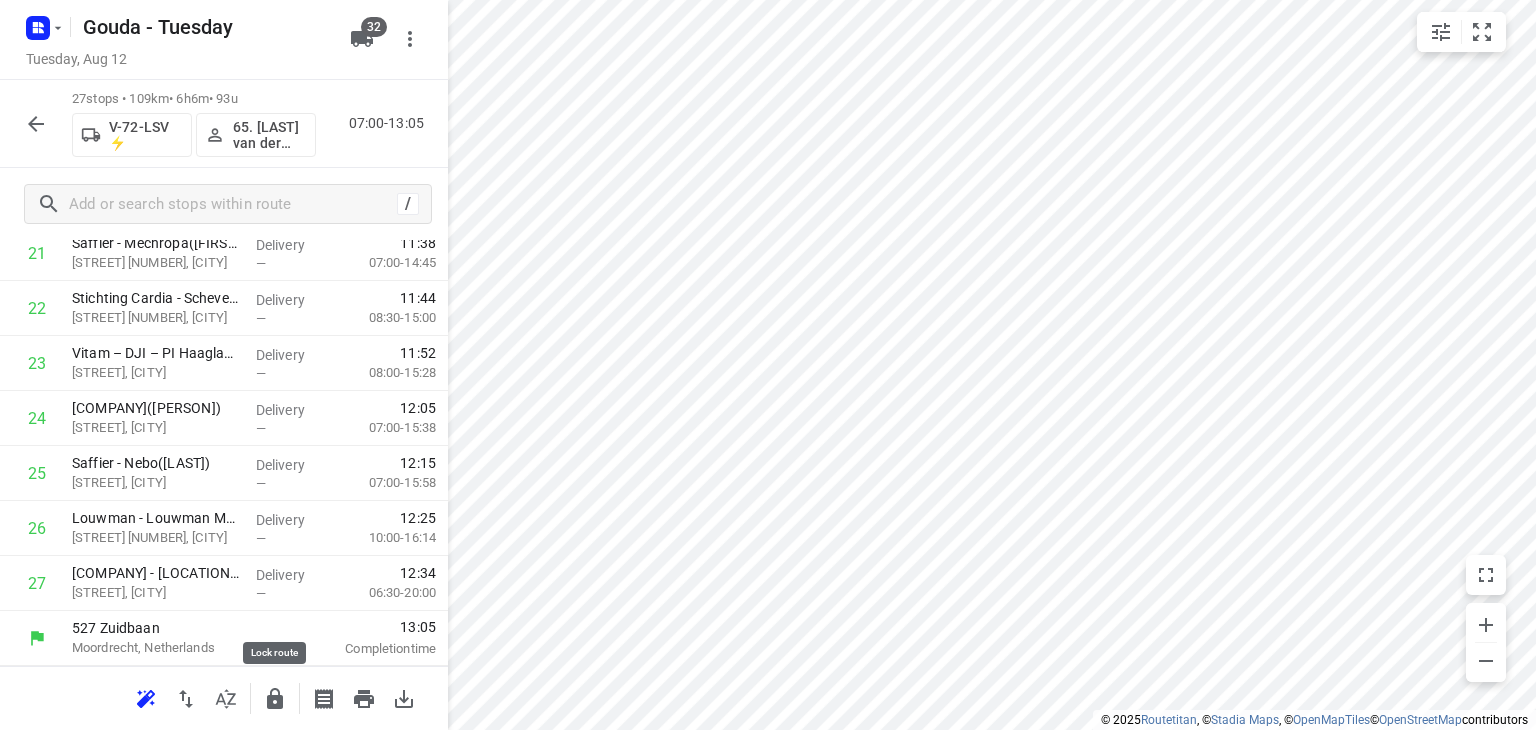 click at bounding box center (275, 699) 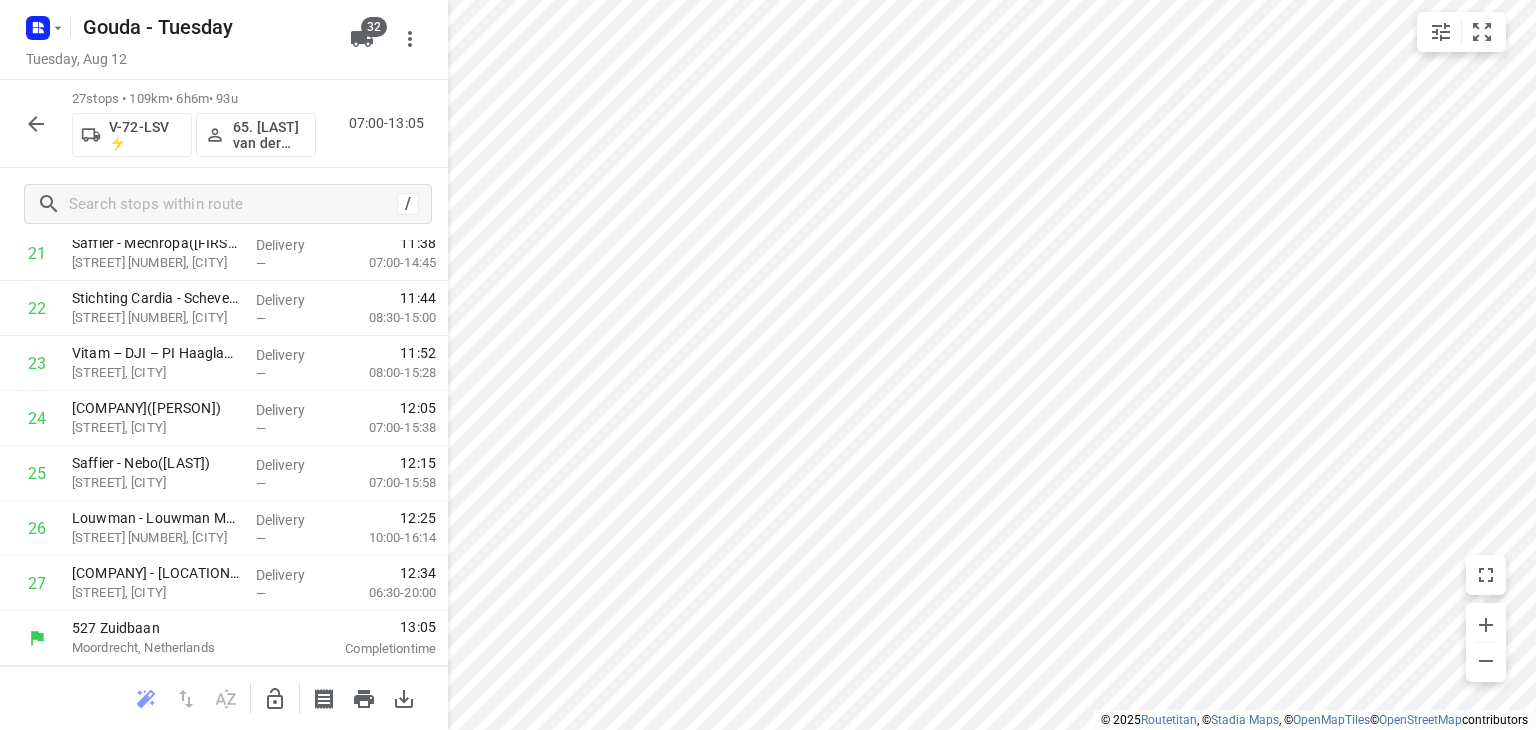 click at bounding box center [36, 124] 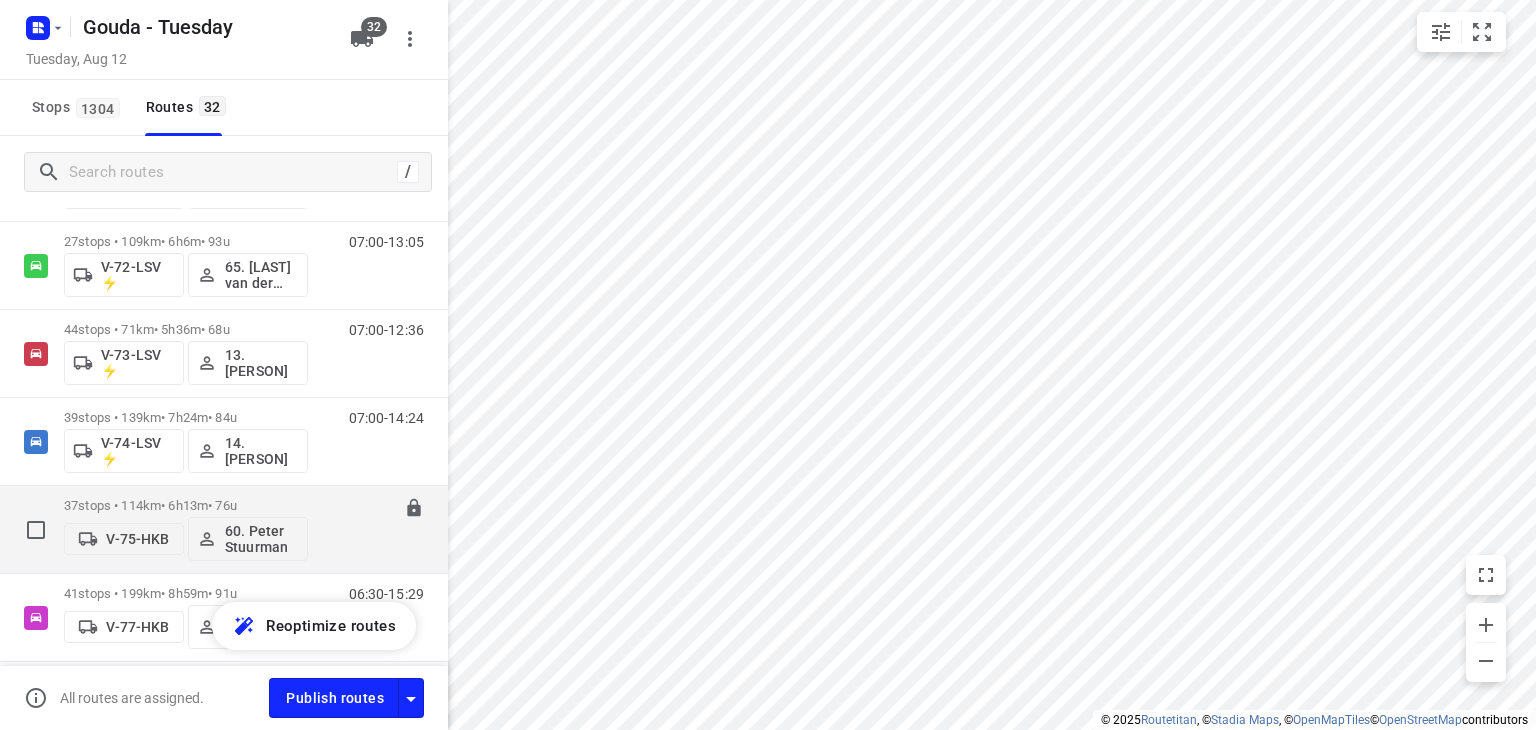 scroll, scrollTop: 1700, scrollLeft: 0, axis: vertical 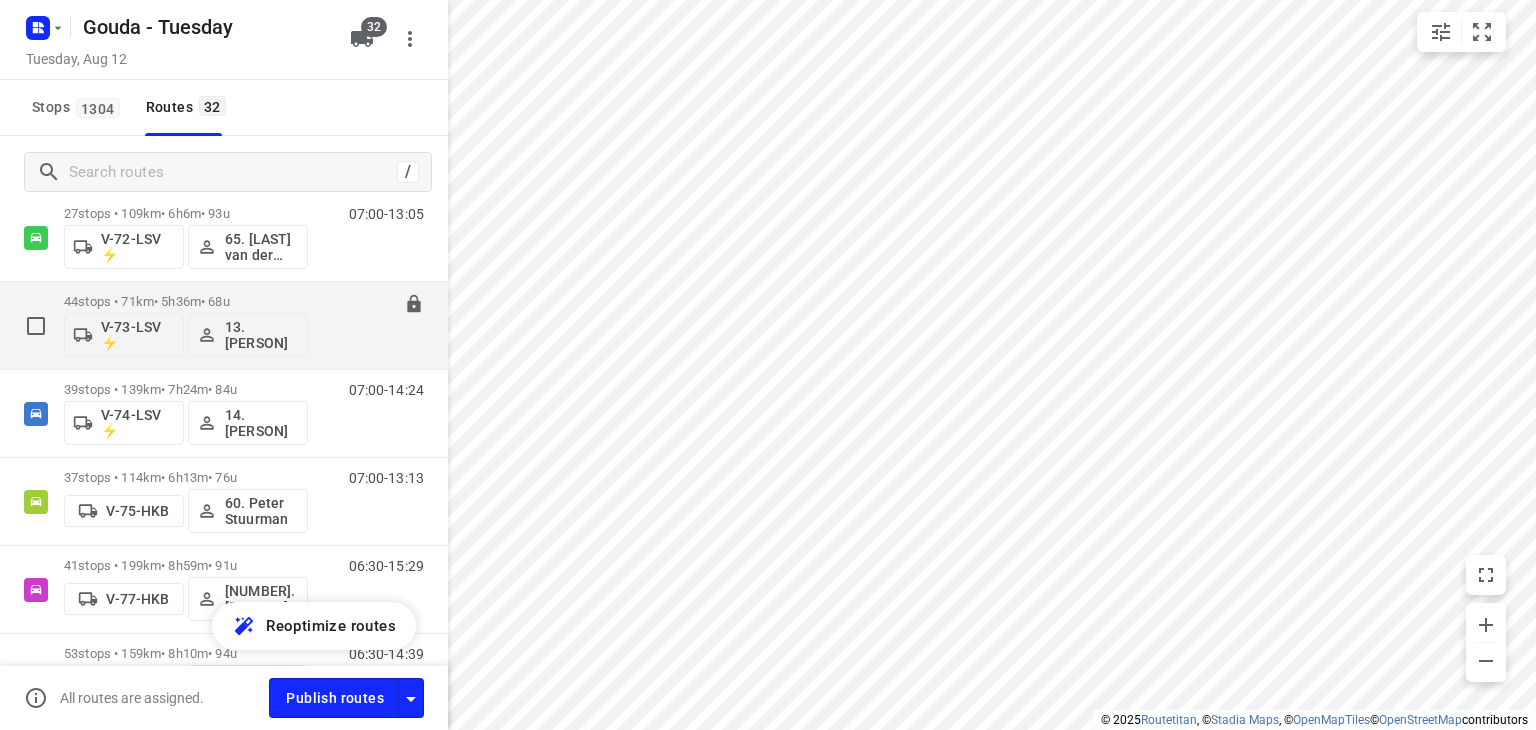 click on "44  stops •   71km  •   5h36m  • 68u V-73-LSV ⚡ 13. Dennis Middel" at bounding box center (186, 325) 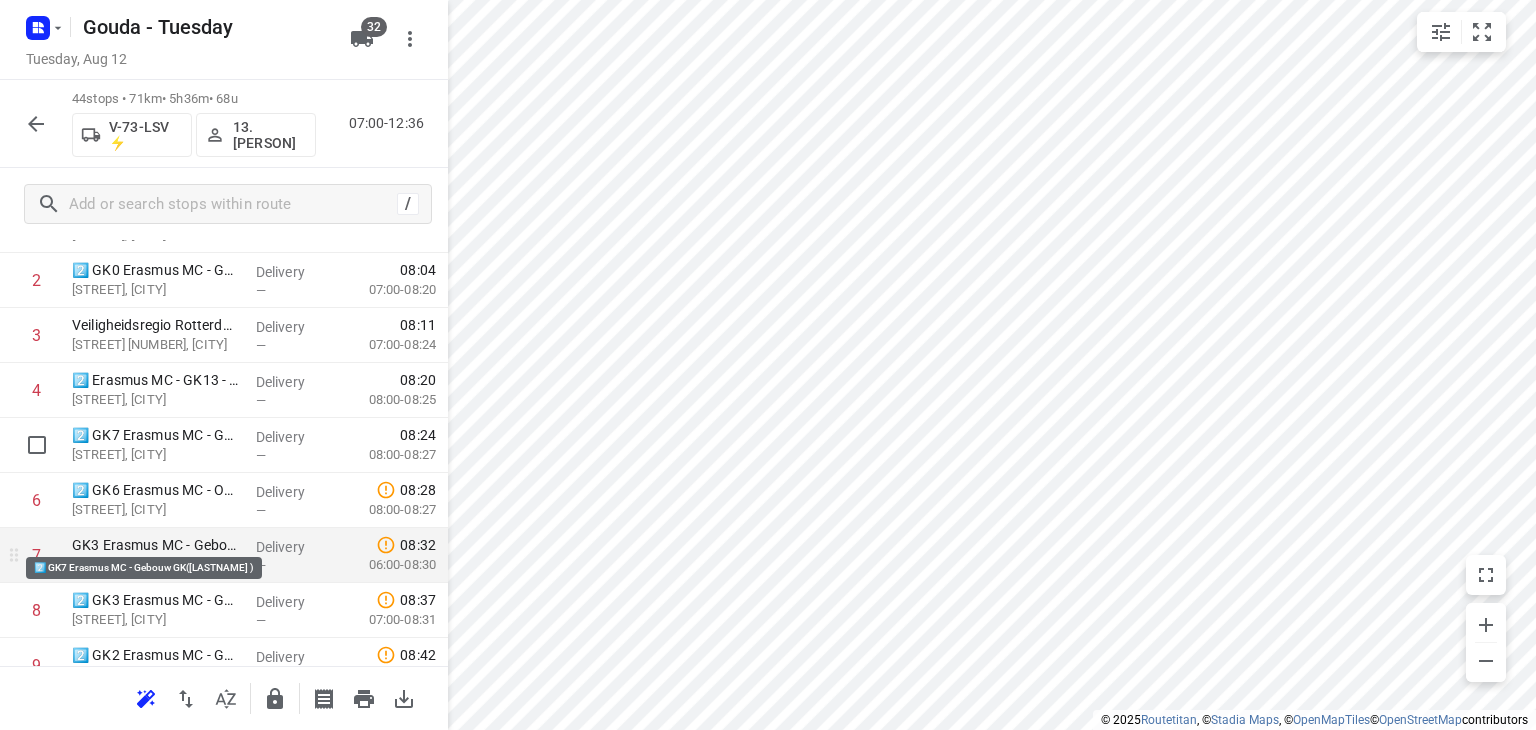 scroll, scrollTop: 200, scrollLeft: 0, axis: vertical 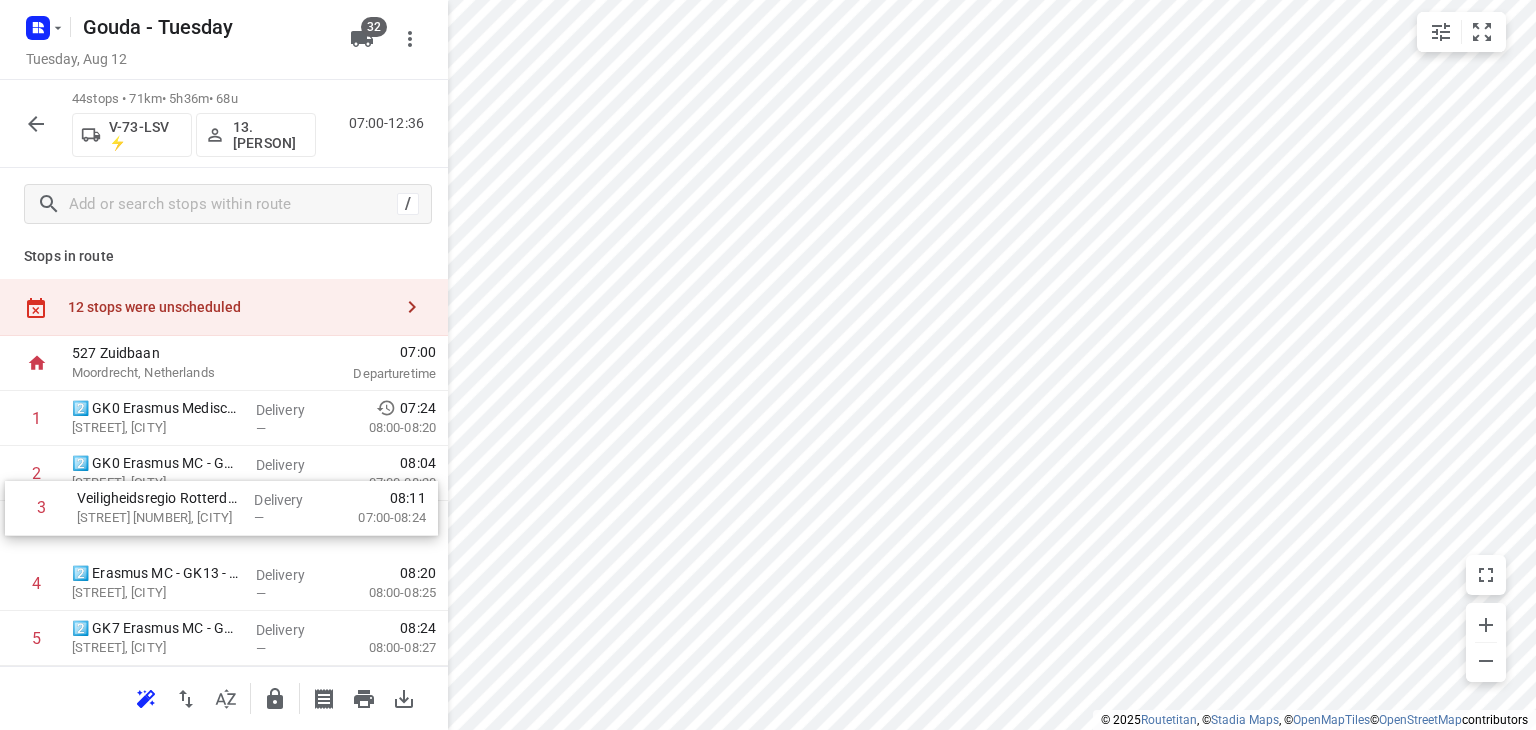 drag, startPoint x: 187, startPoint y: 347, endPoint x: 188, endPoint y: 526, distance: 179.00279 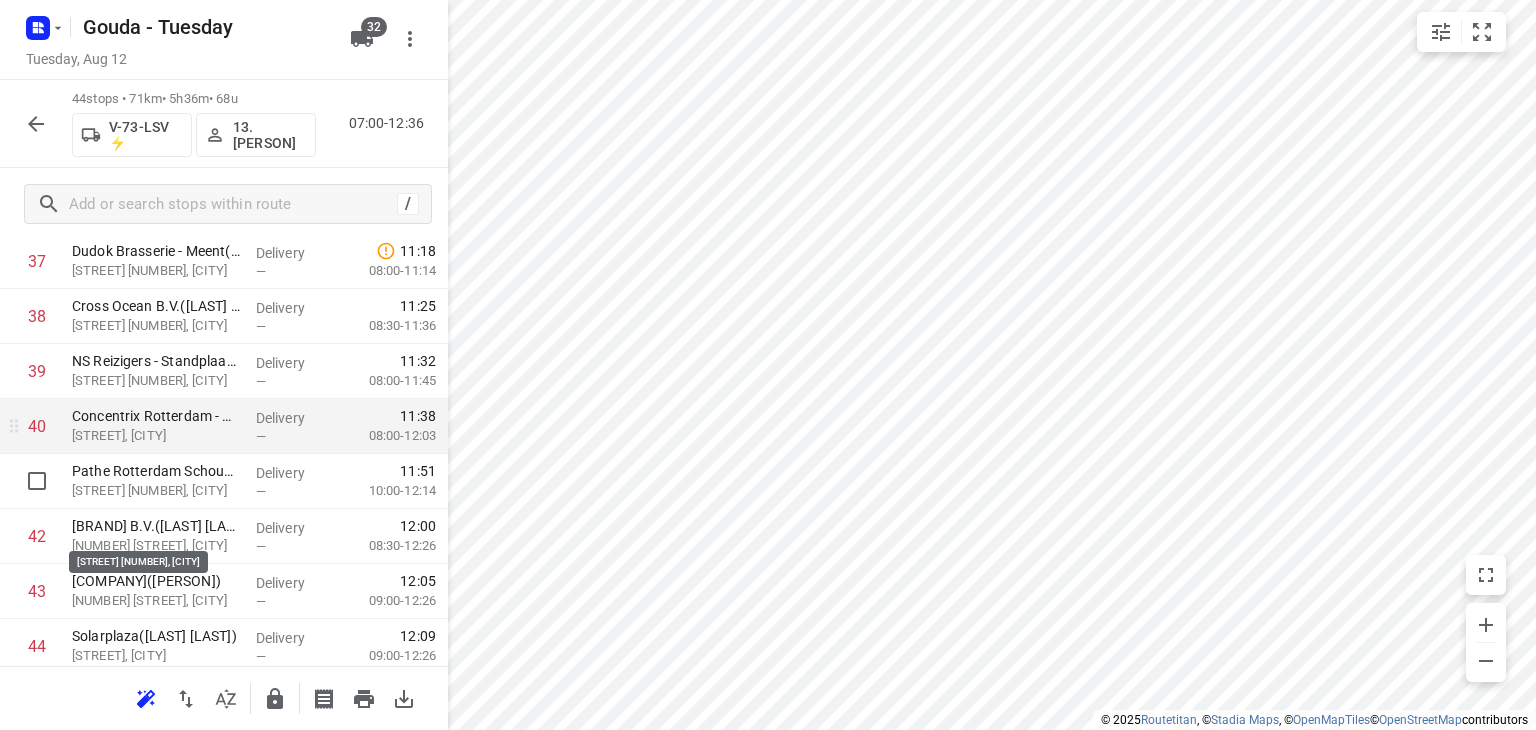scroll, scrollTop: 2206, scrollLeft: 0, axis: vertical 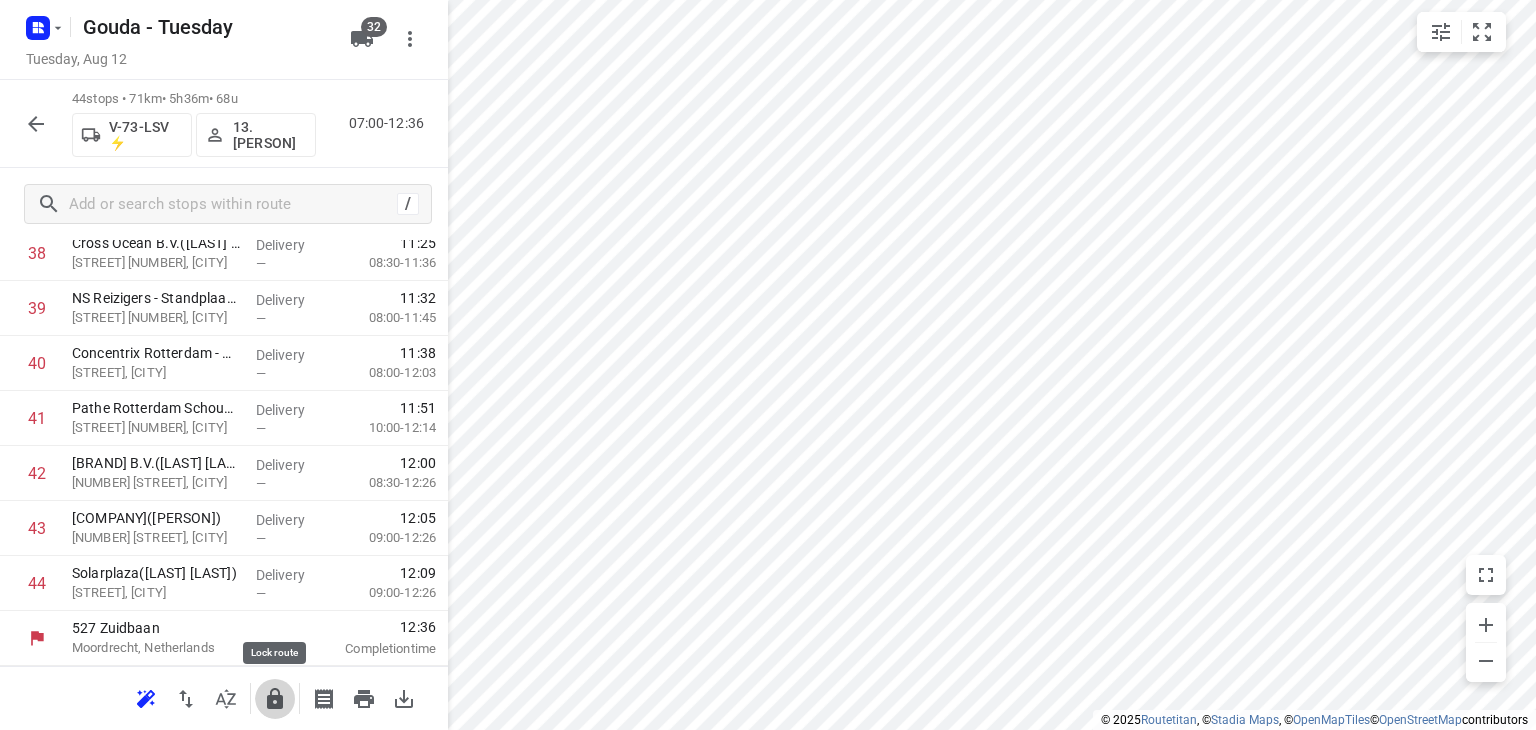 click at bounding box center [275, 699] 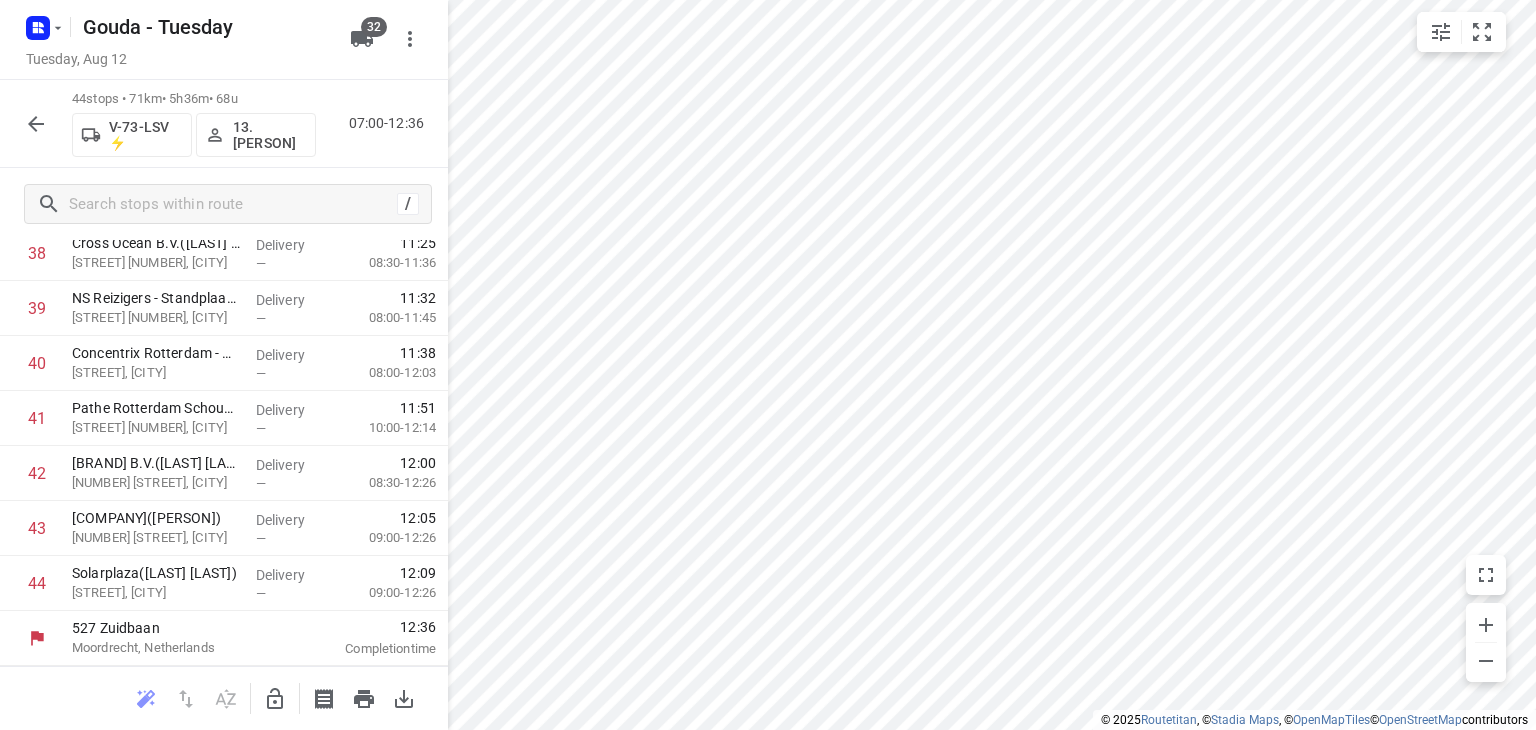 click 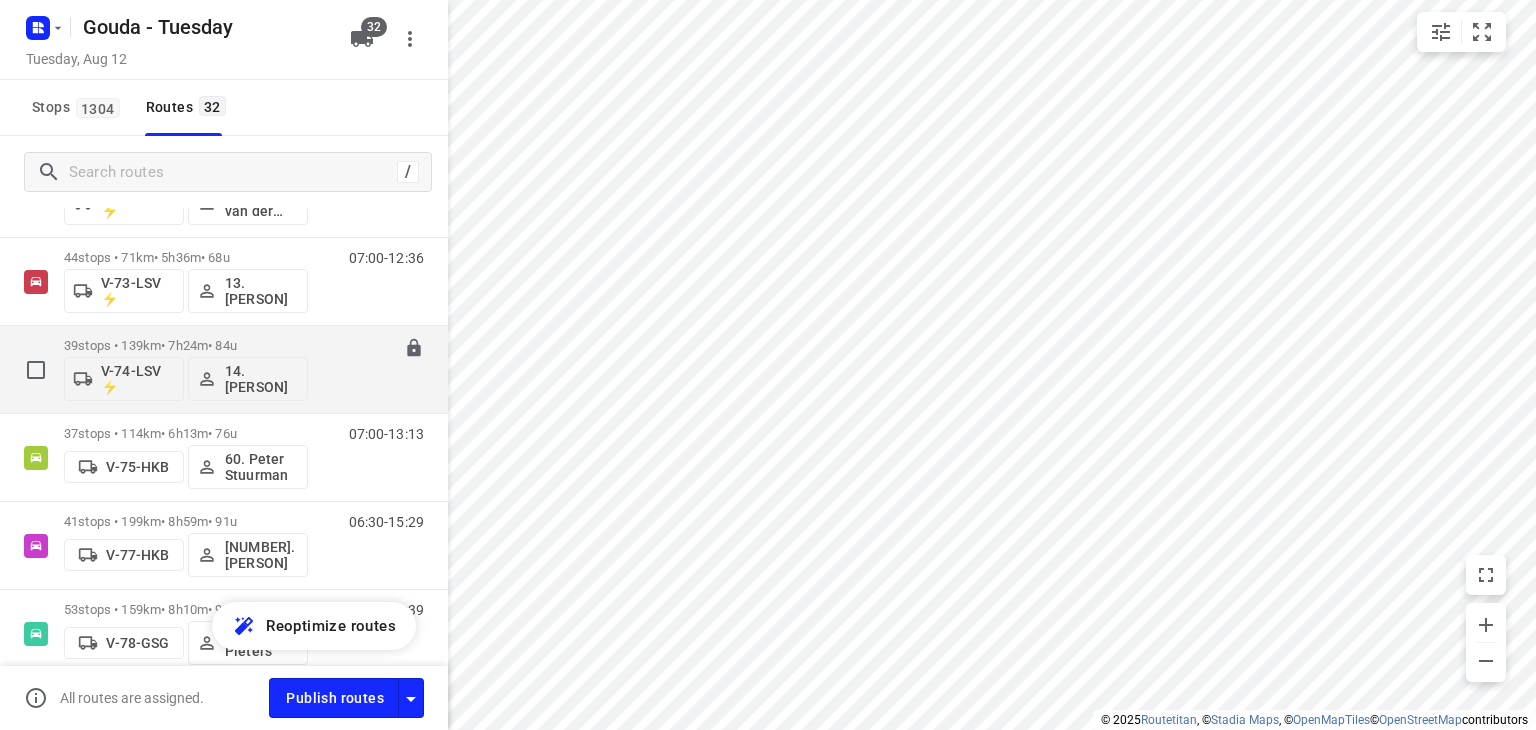 scroll, scrollTop: 1800, scrollLeft: 0, axis: vertical 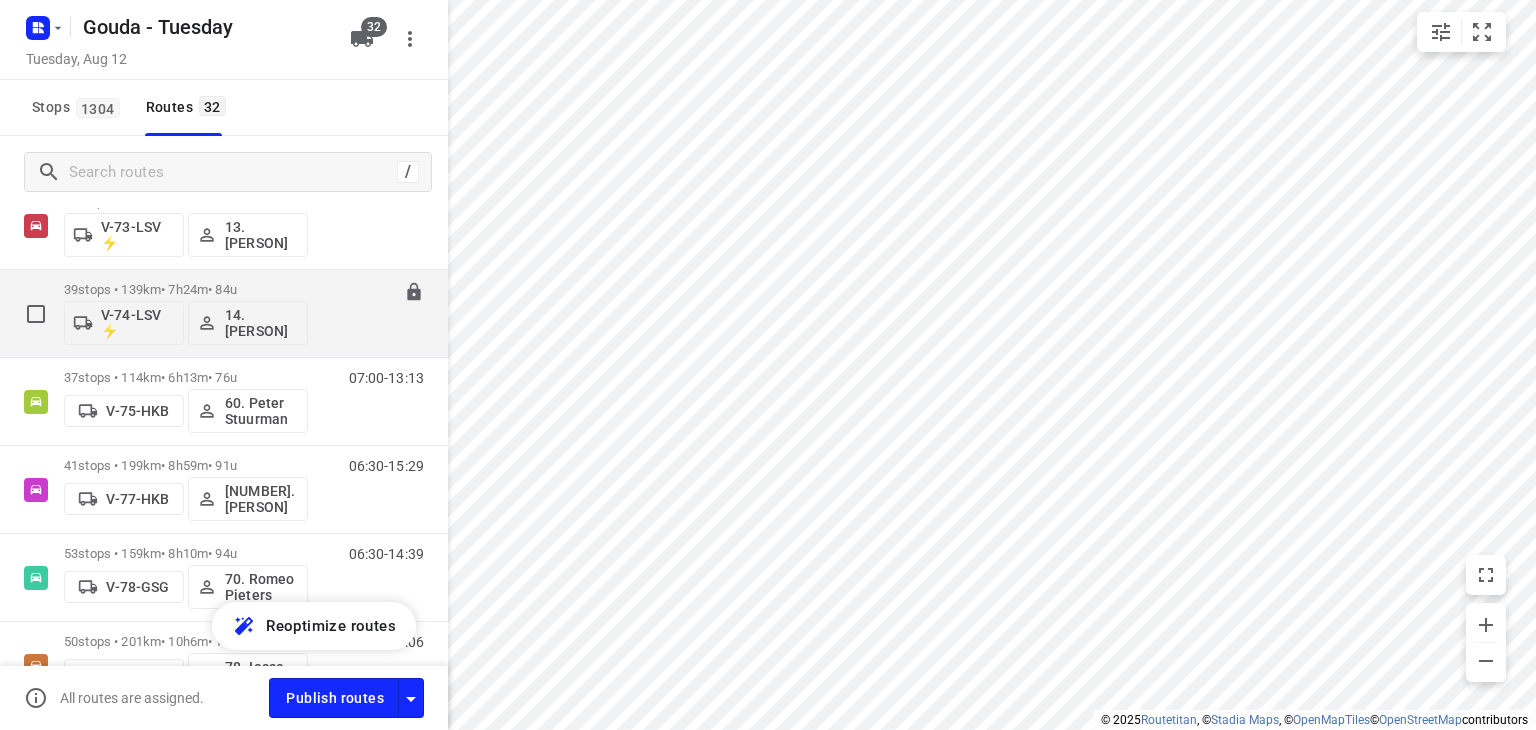 click on "39  stops •   139km  •   7h24m  • 84u" at bounding box center [186, 289] 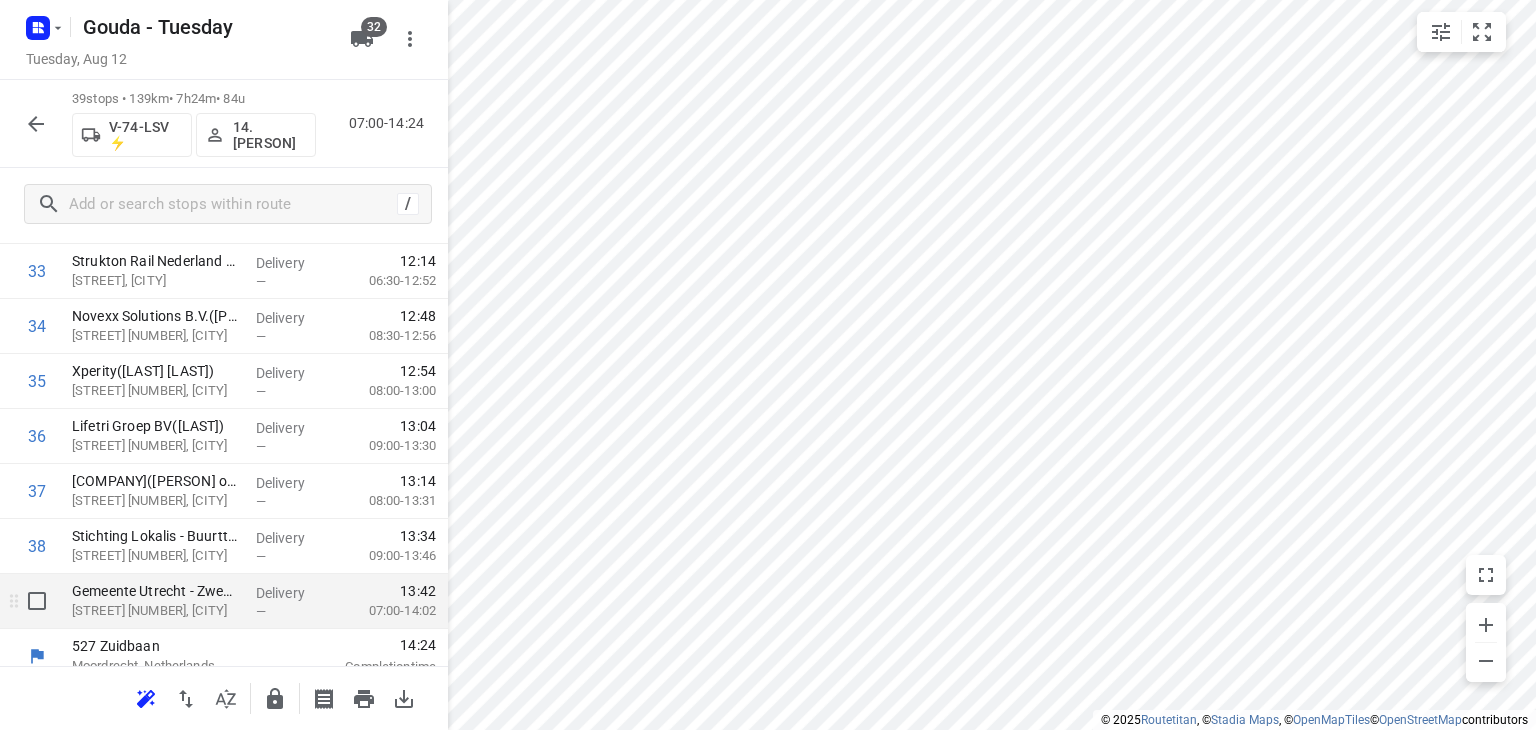 scroll, scrollTop: 1931, scrollLeft: 0, axis: vertical 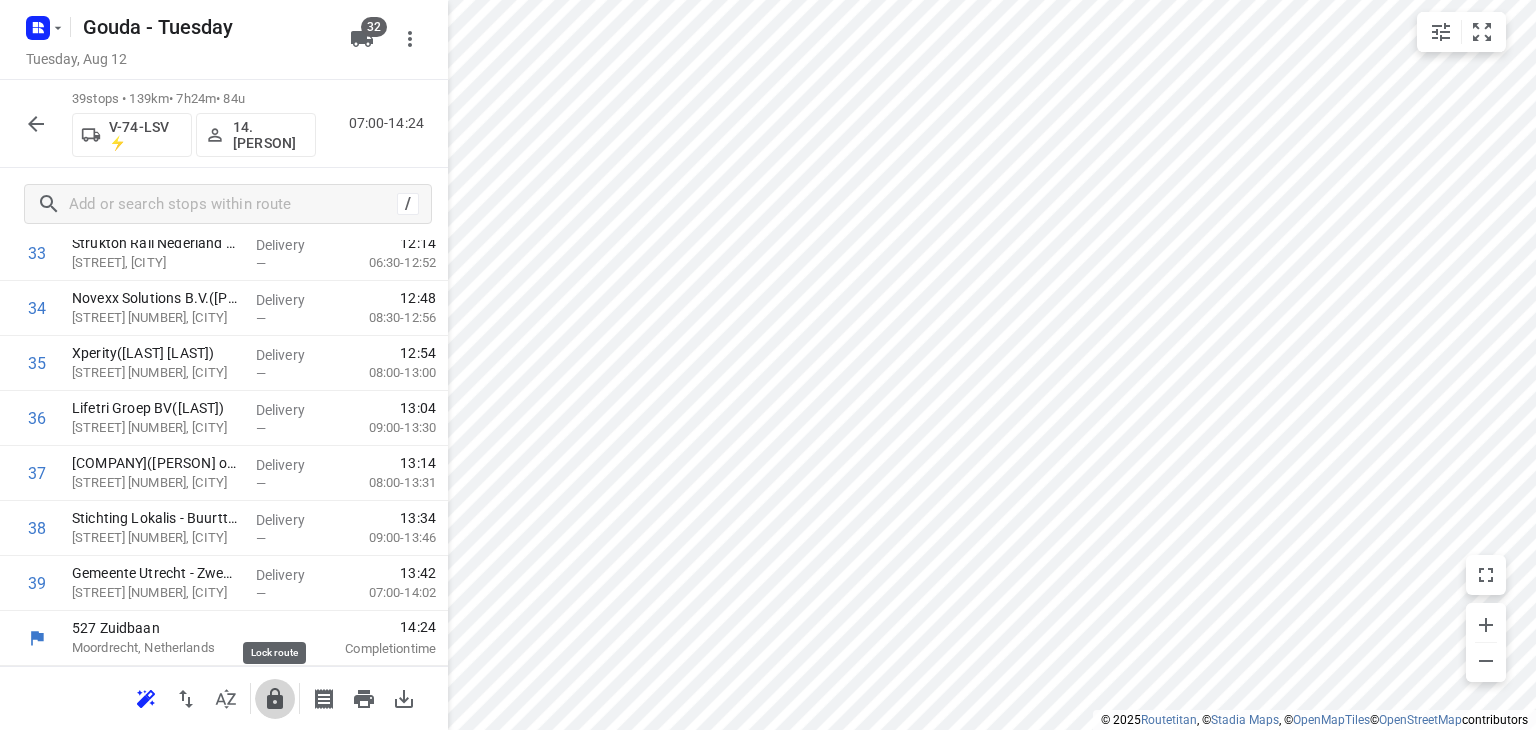 click 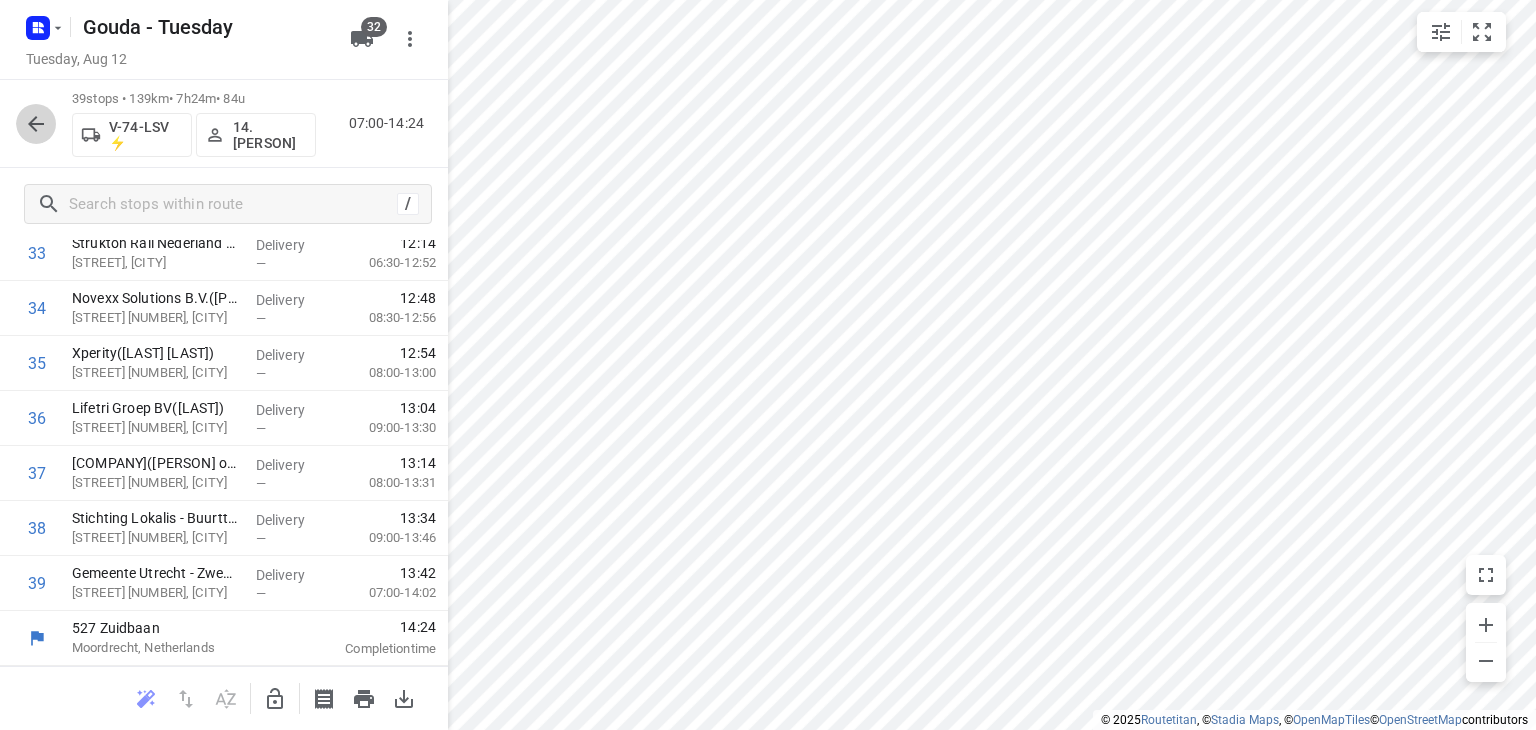 click at bounding box center [36, 124] 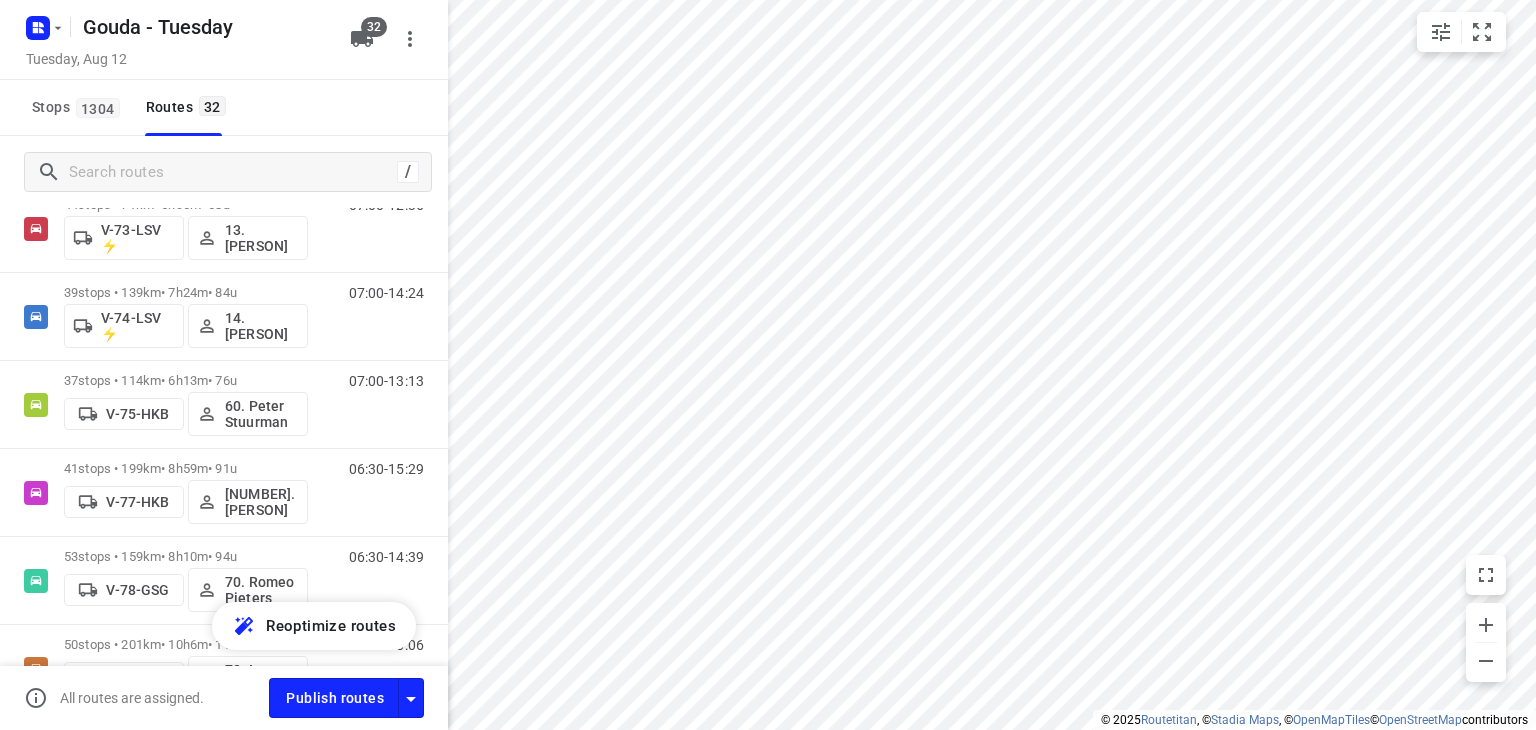 scroll, scrollTop: 1800, scrollLeft: 0, axis: vertical 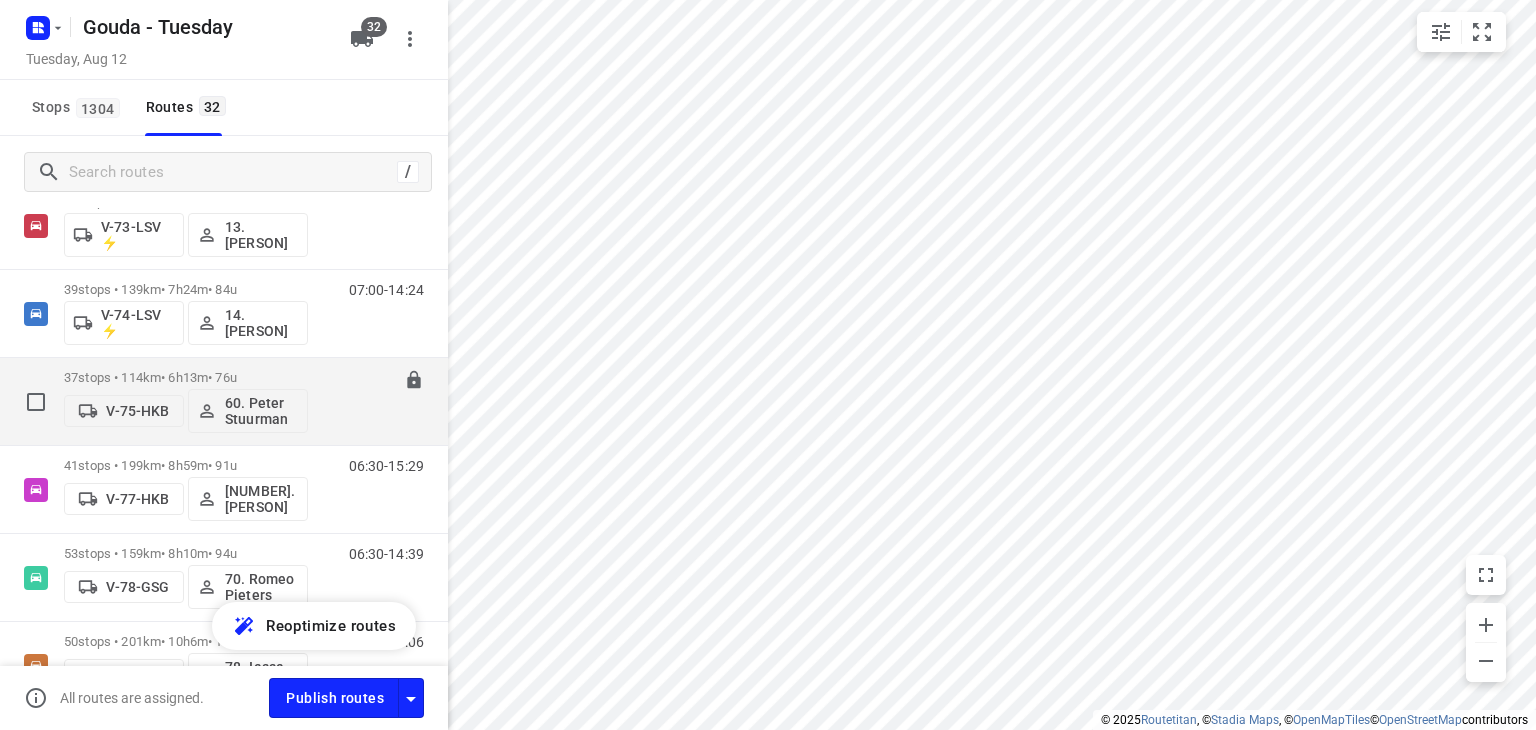 click on "37  stops •   114km  •   6h13m  • 76u" at bounding box center [186, 377] 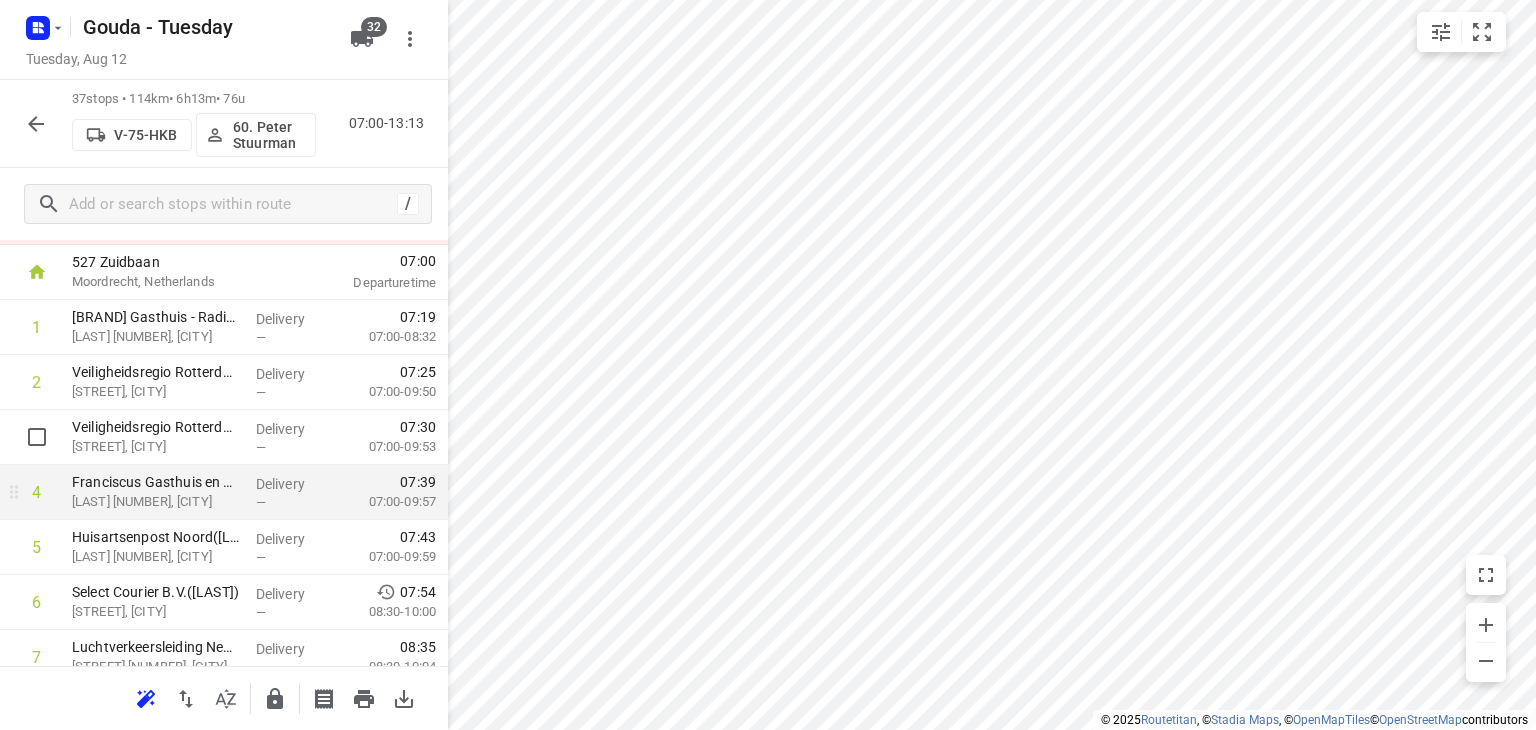 scroll, scrollTop: 100, scrollLeft: 0, axis: vertical 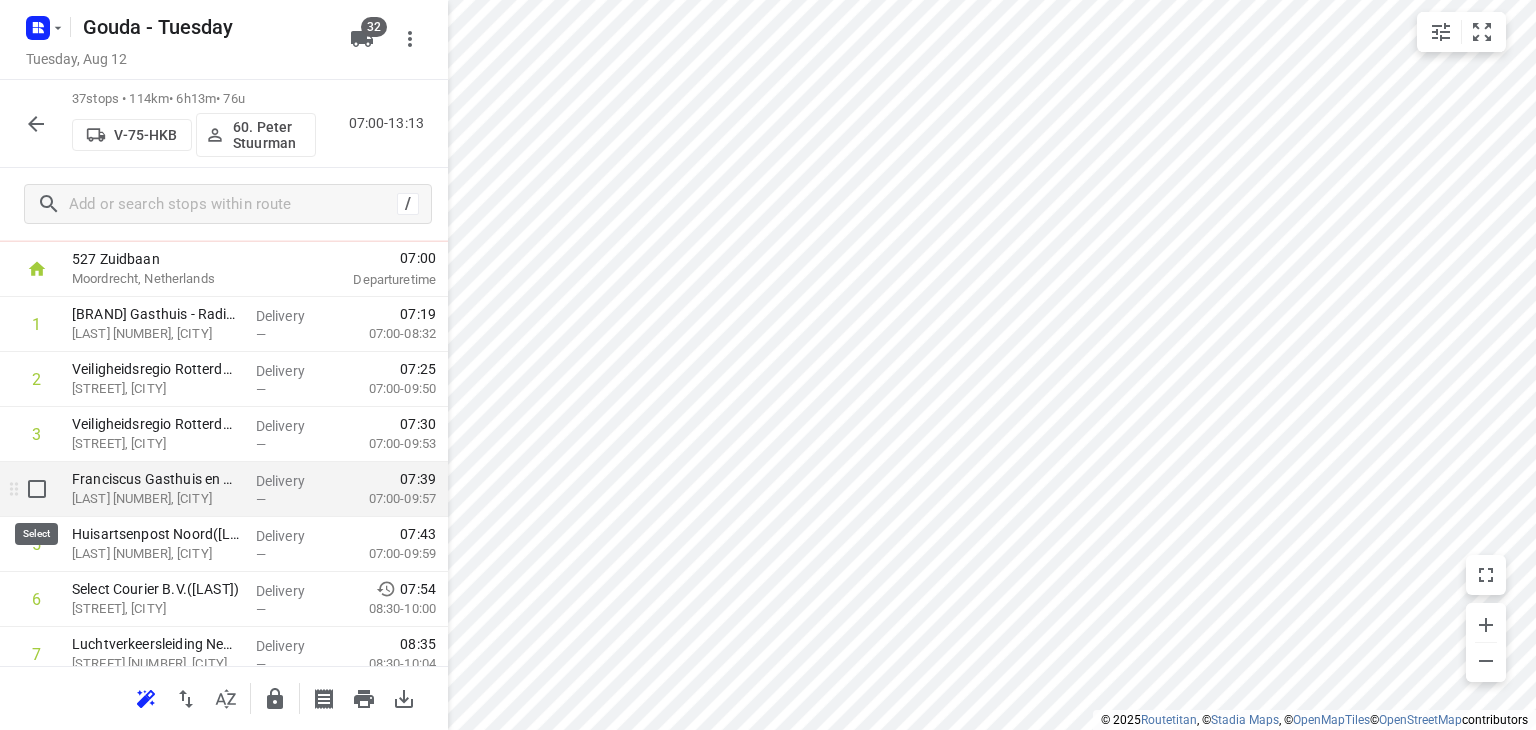 click at bounding box center [37, 489] 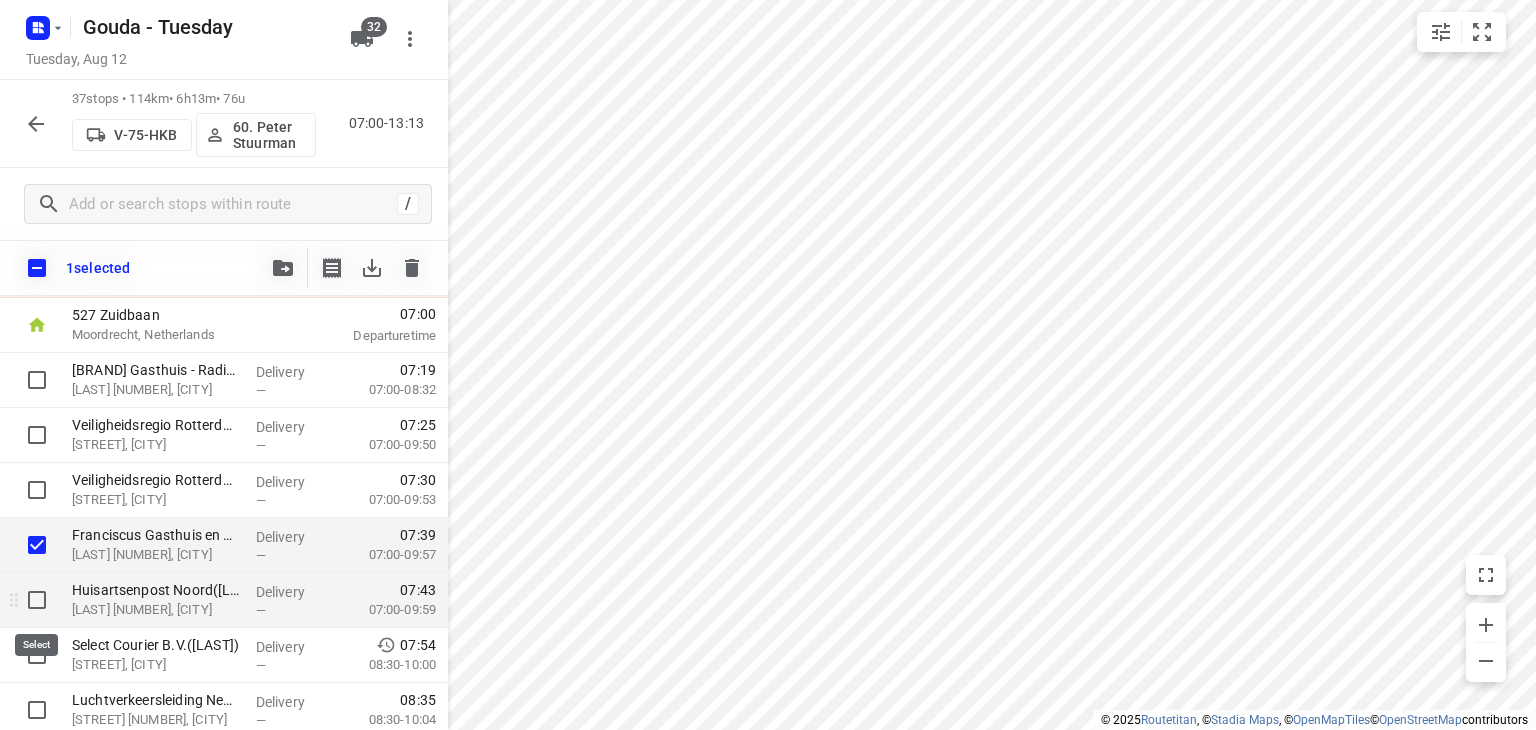 click at bounding box center [37, 600] 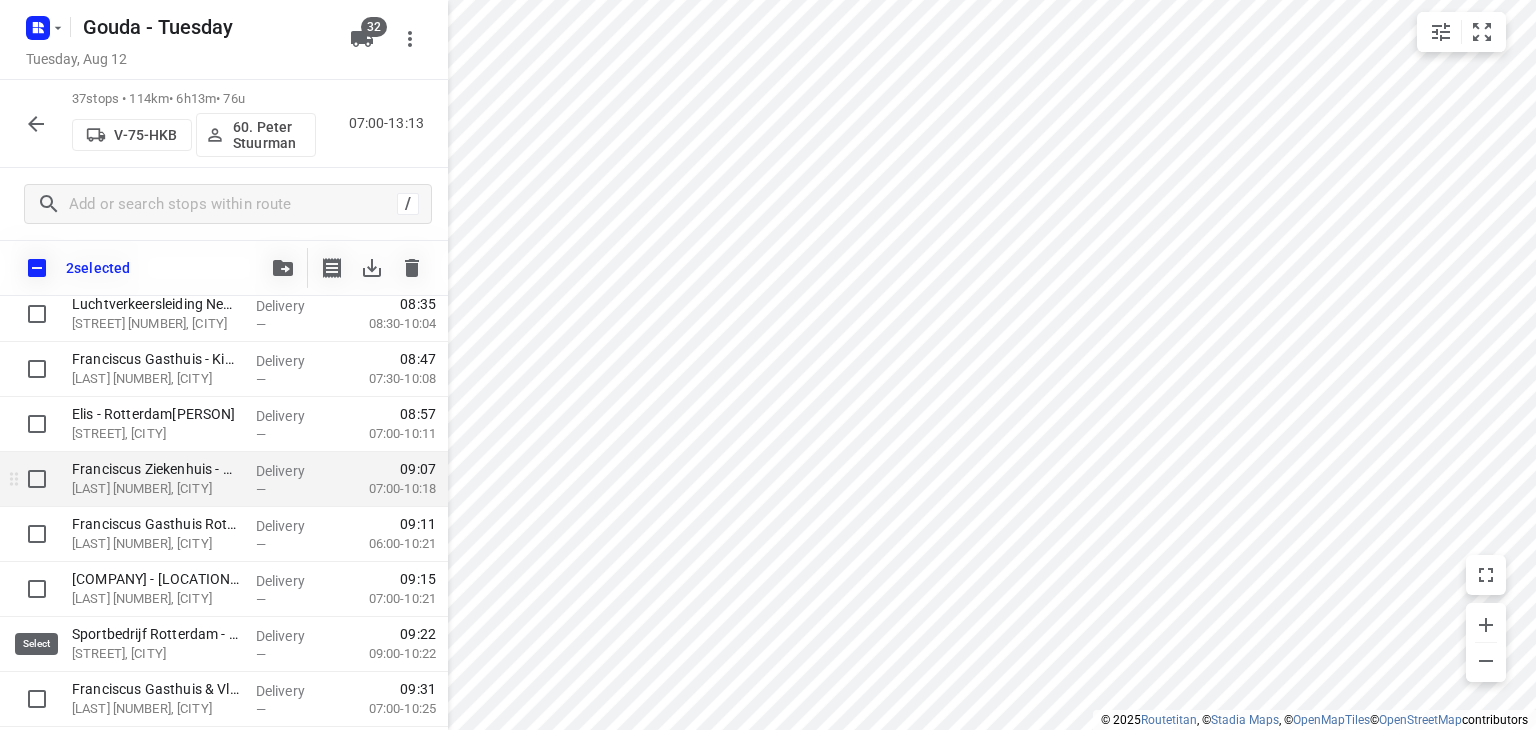 scroll, scrollTop: 500, scrollLeft: 0, axis: vertical 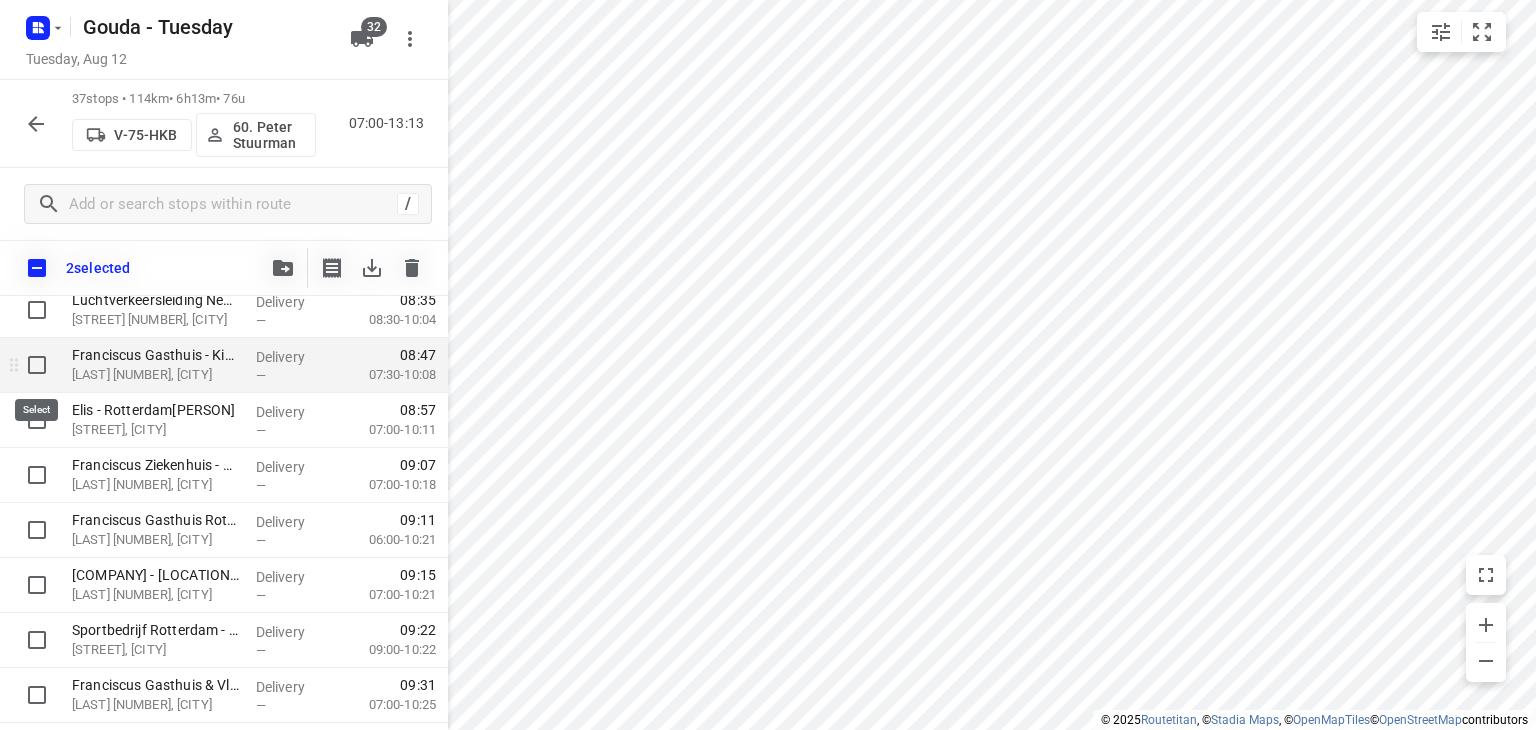 click at bounding box center [37, 365] 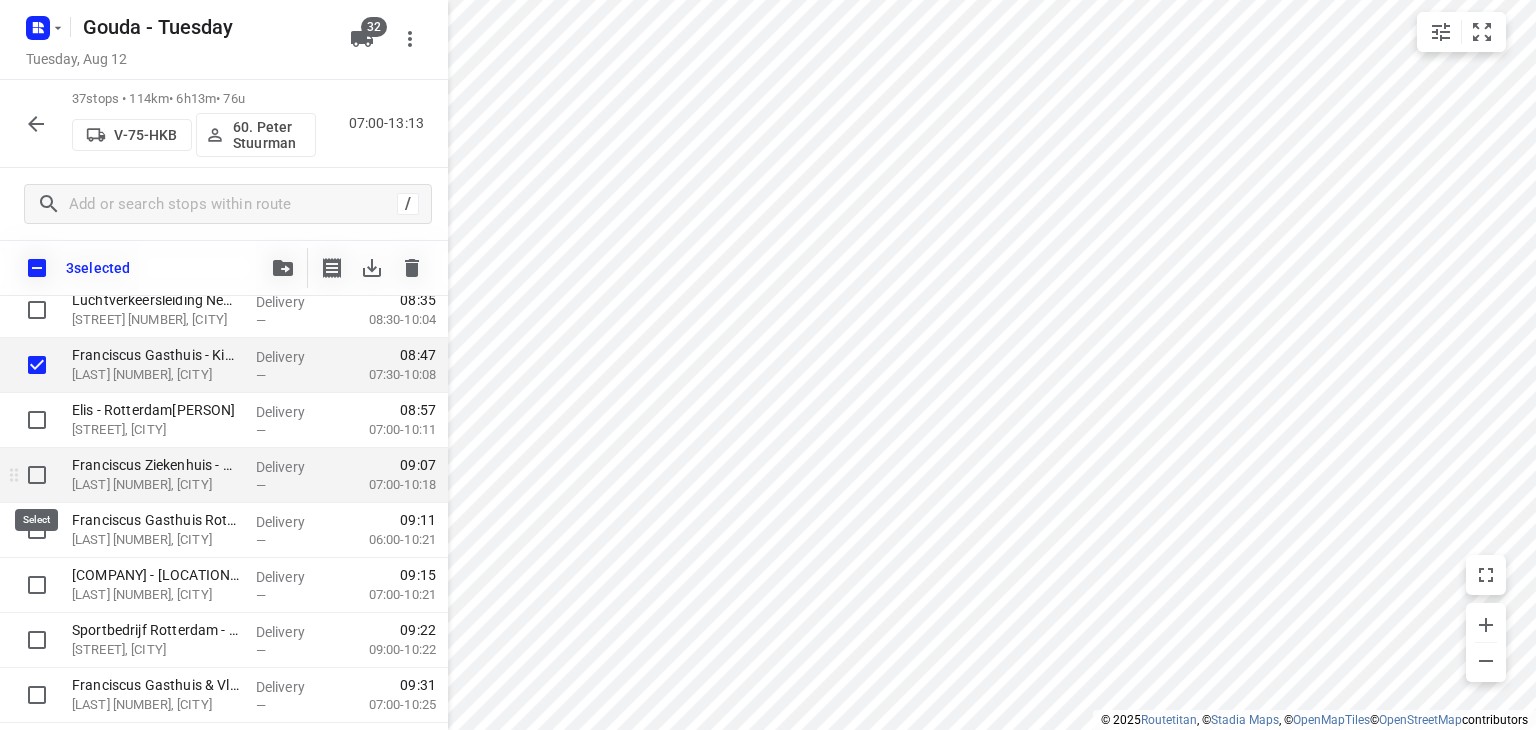 click at bounding box center [37, 475] 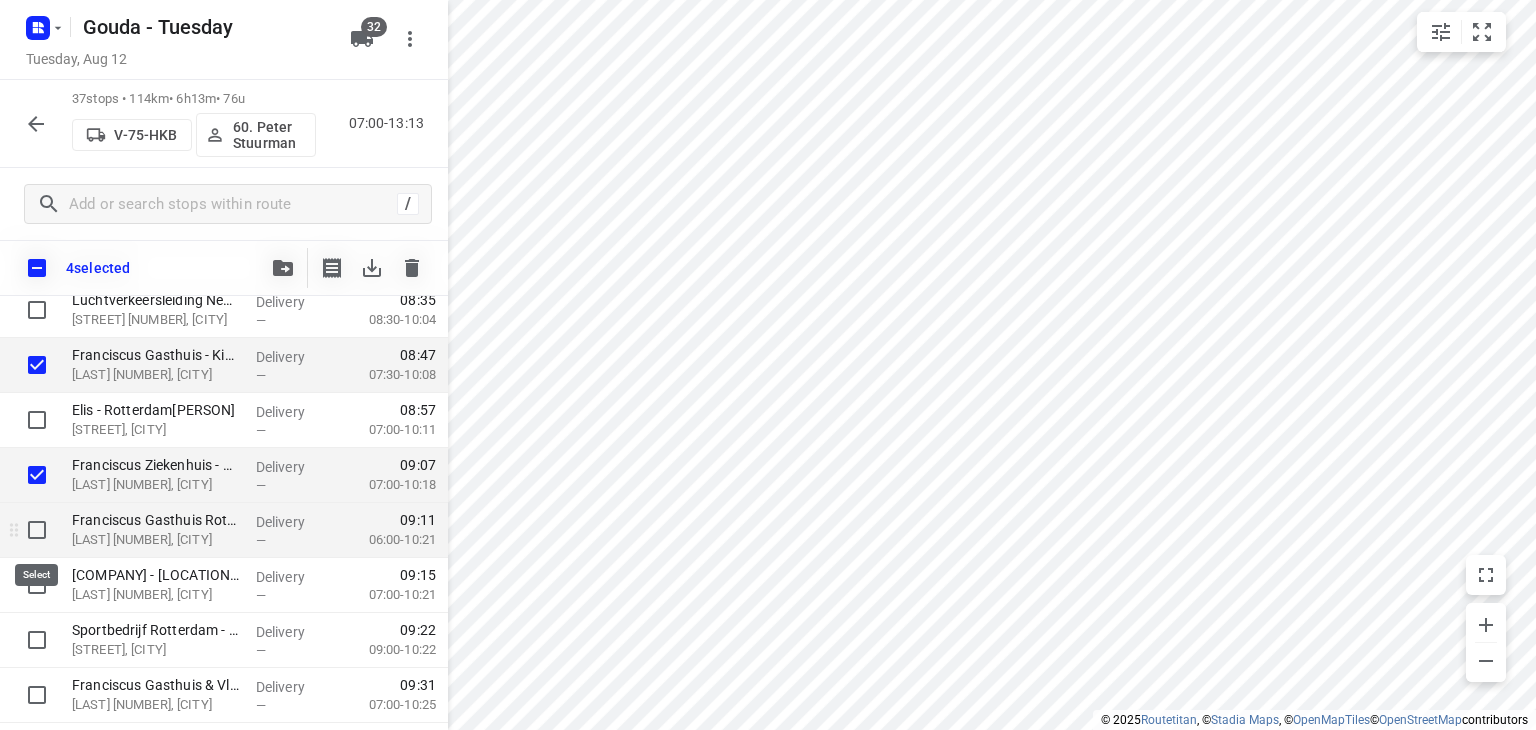 click at bounding box center (37, 530) 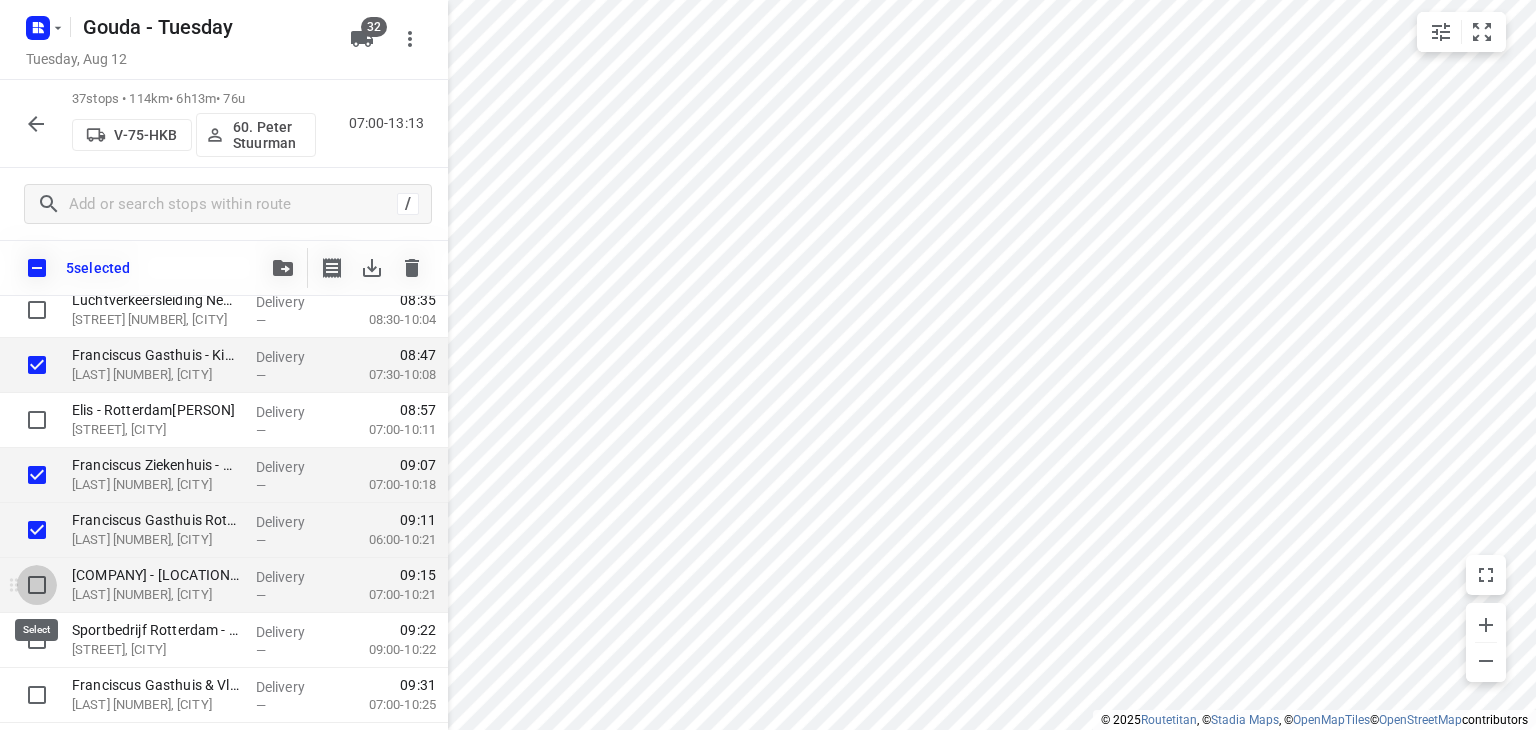 click at bounding box center [37, 585] 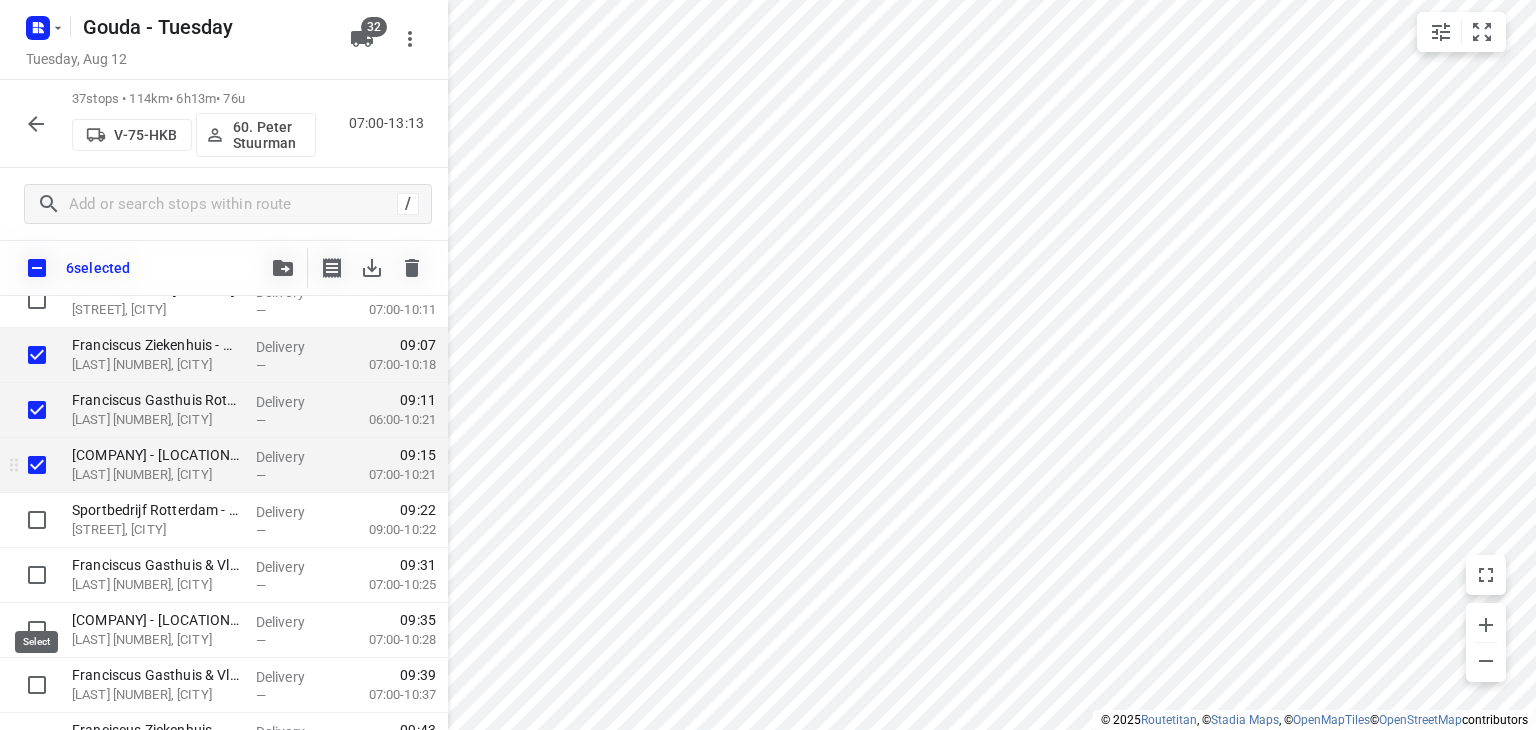scroll, scrollTop: 700, scrollLeft: 0, axis: vertical 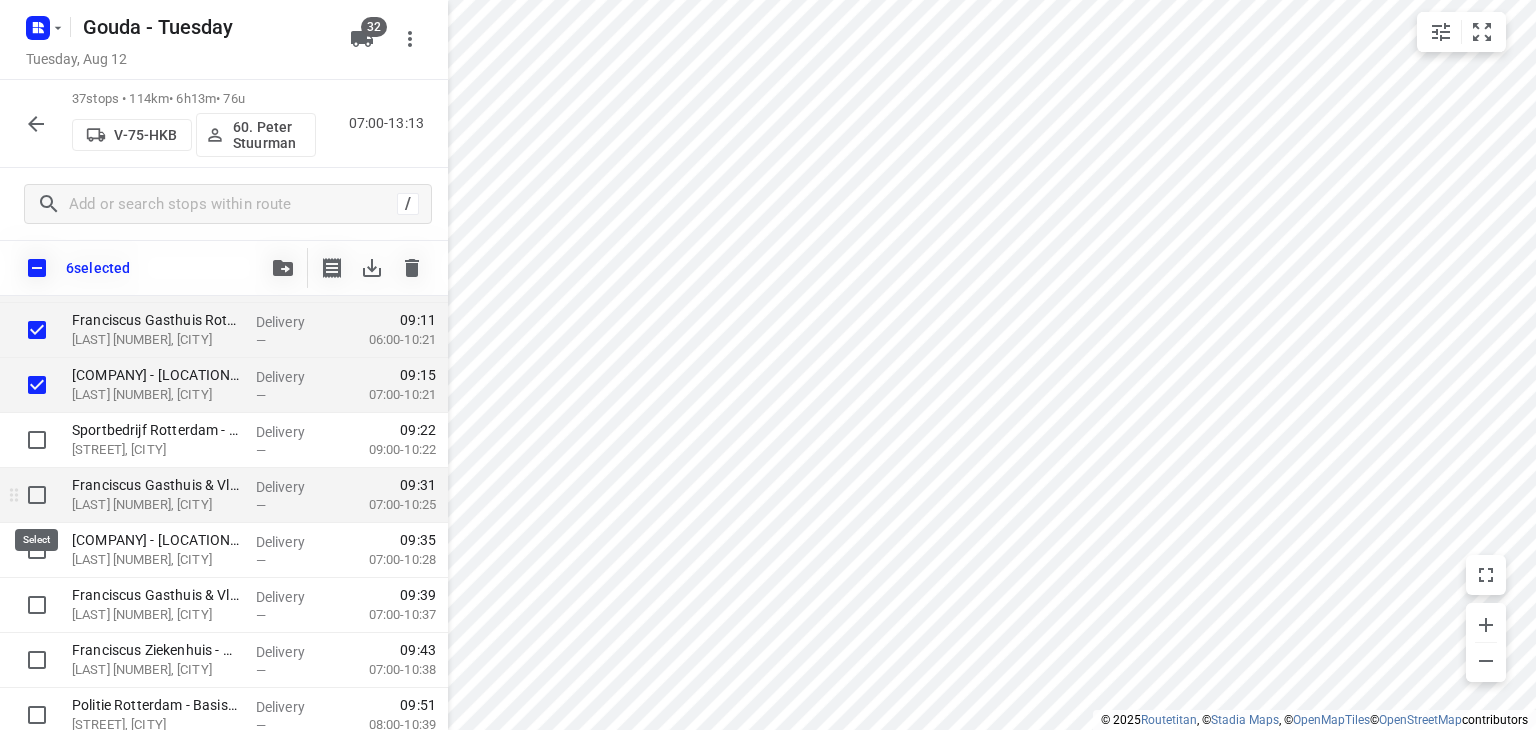 click at bounding box center [37, 495] 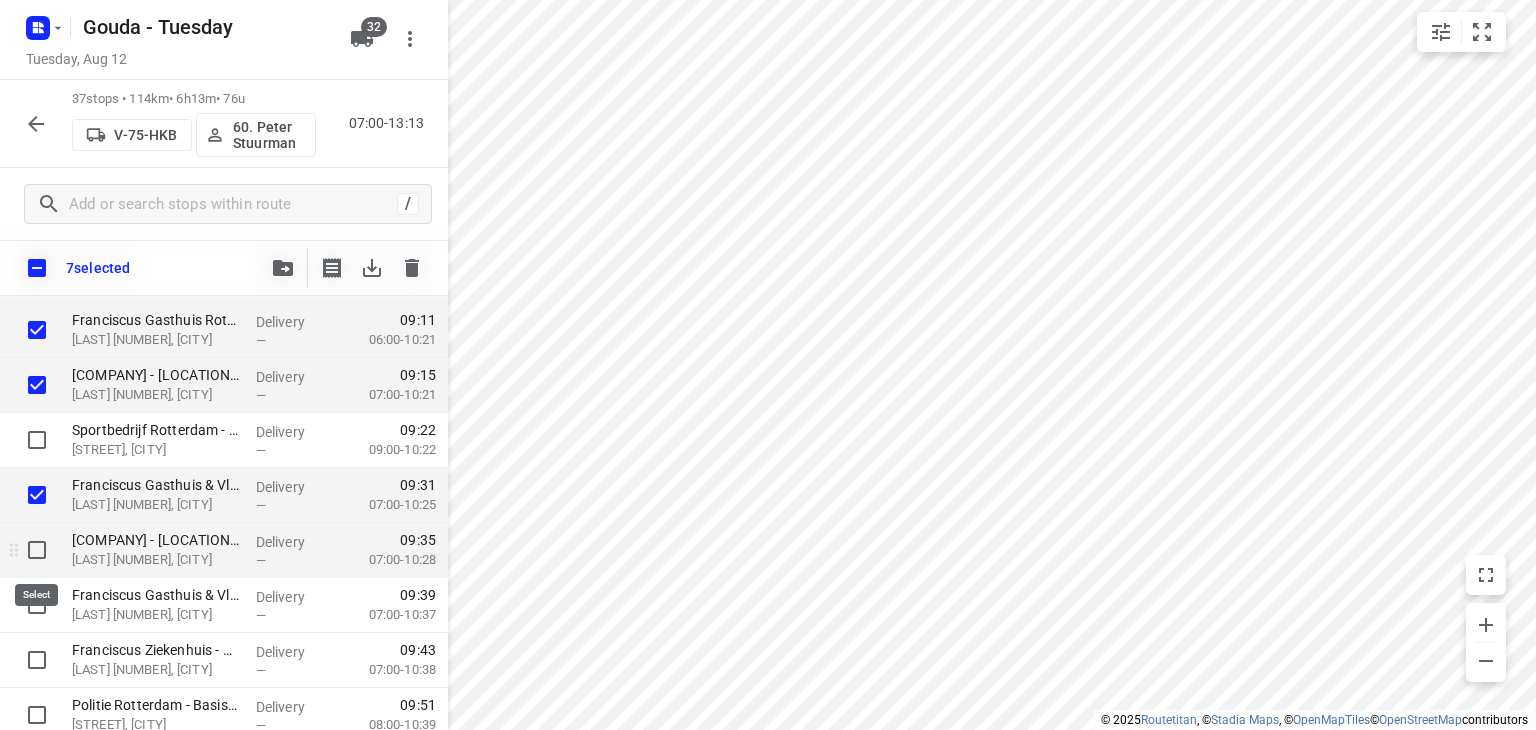 click at bounding box center (37, 550) 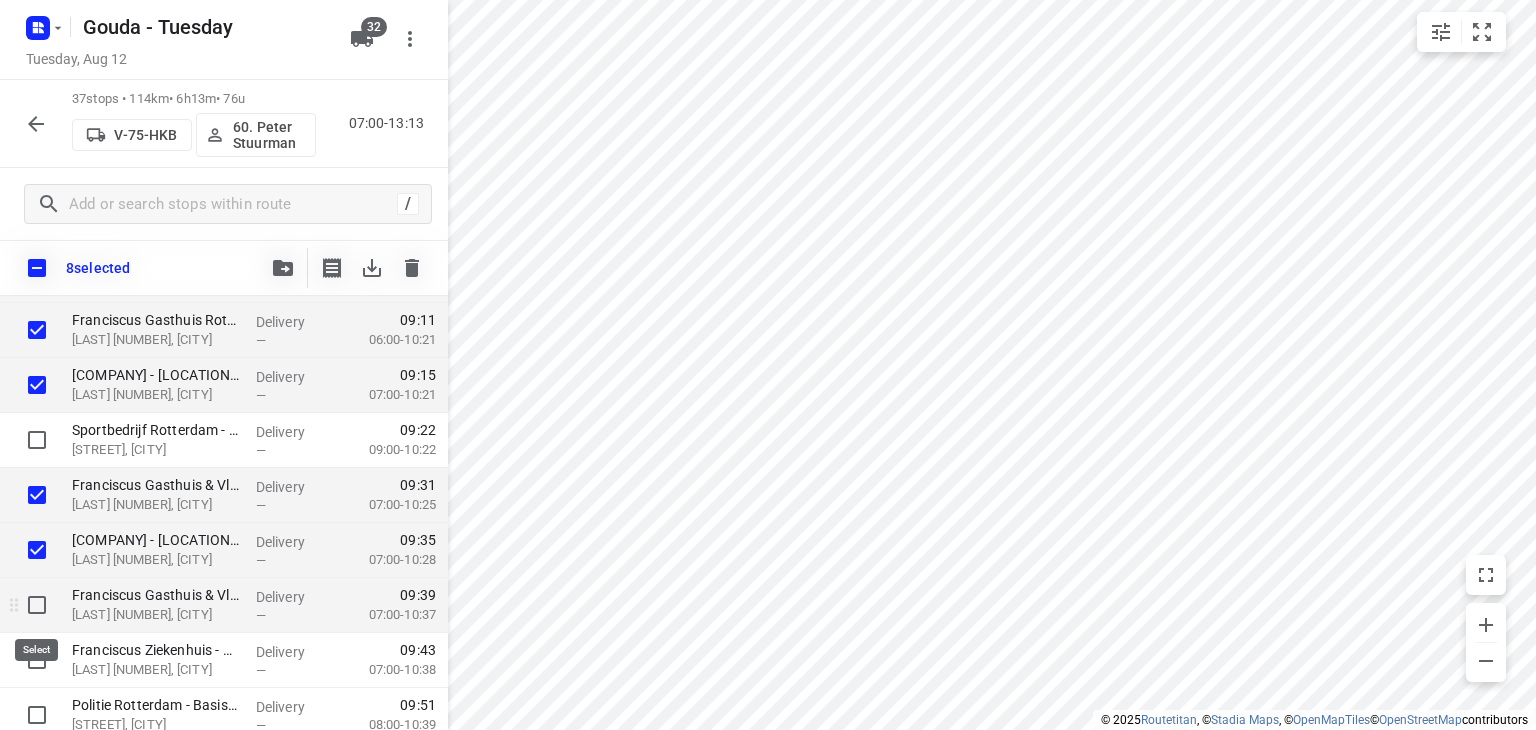 click at bounding box center (37, 605) 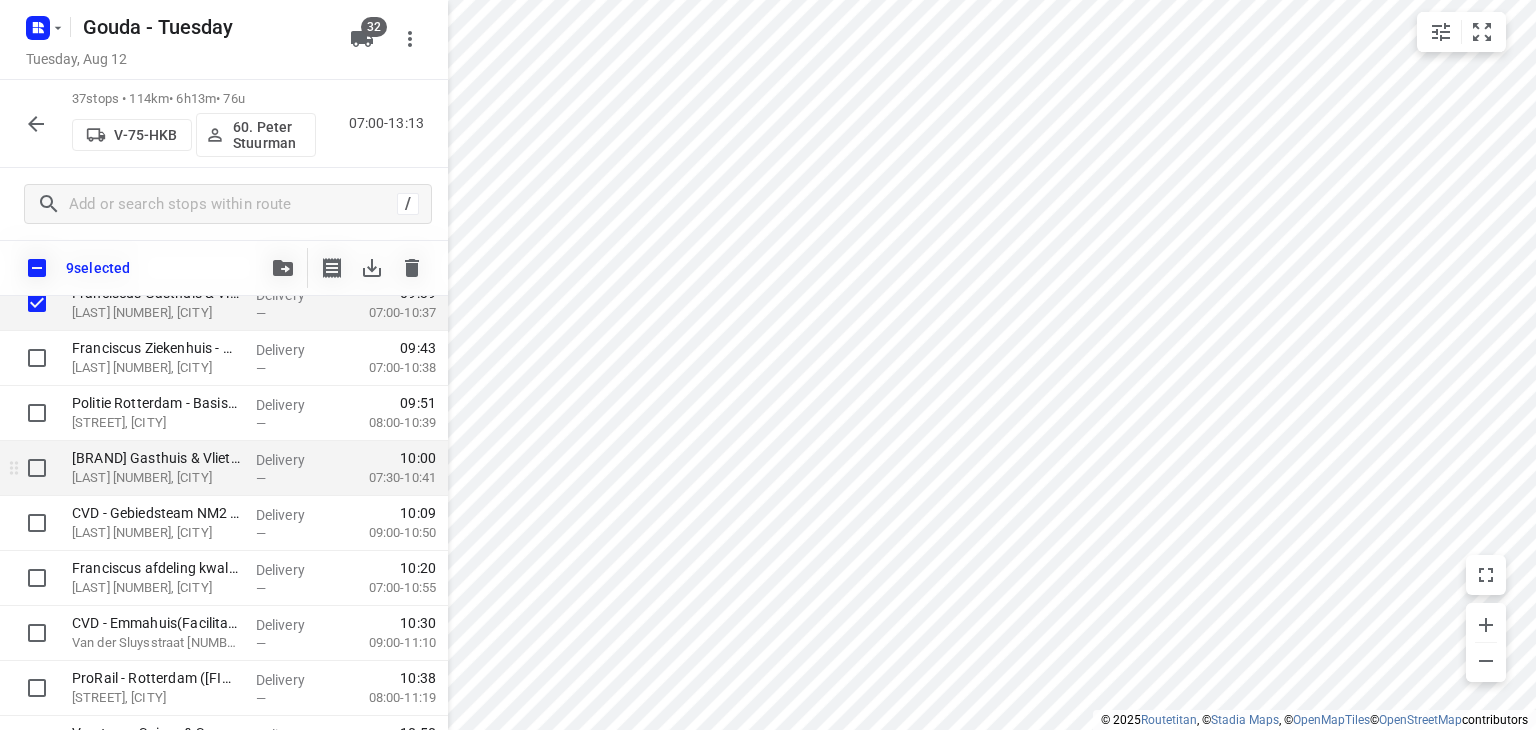 scroll, scrollTop: 1000, scrollLeft: 0, axis: vertical 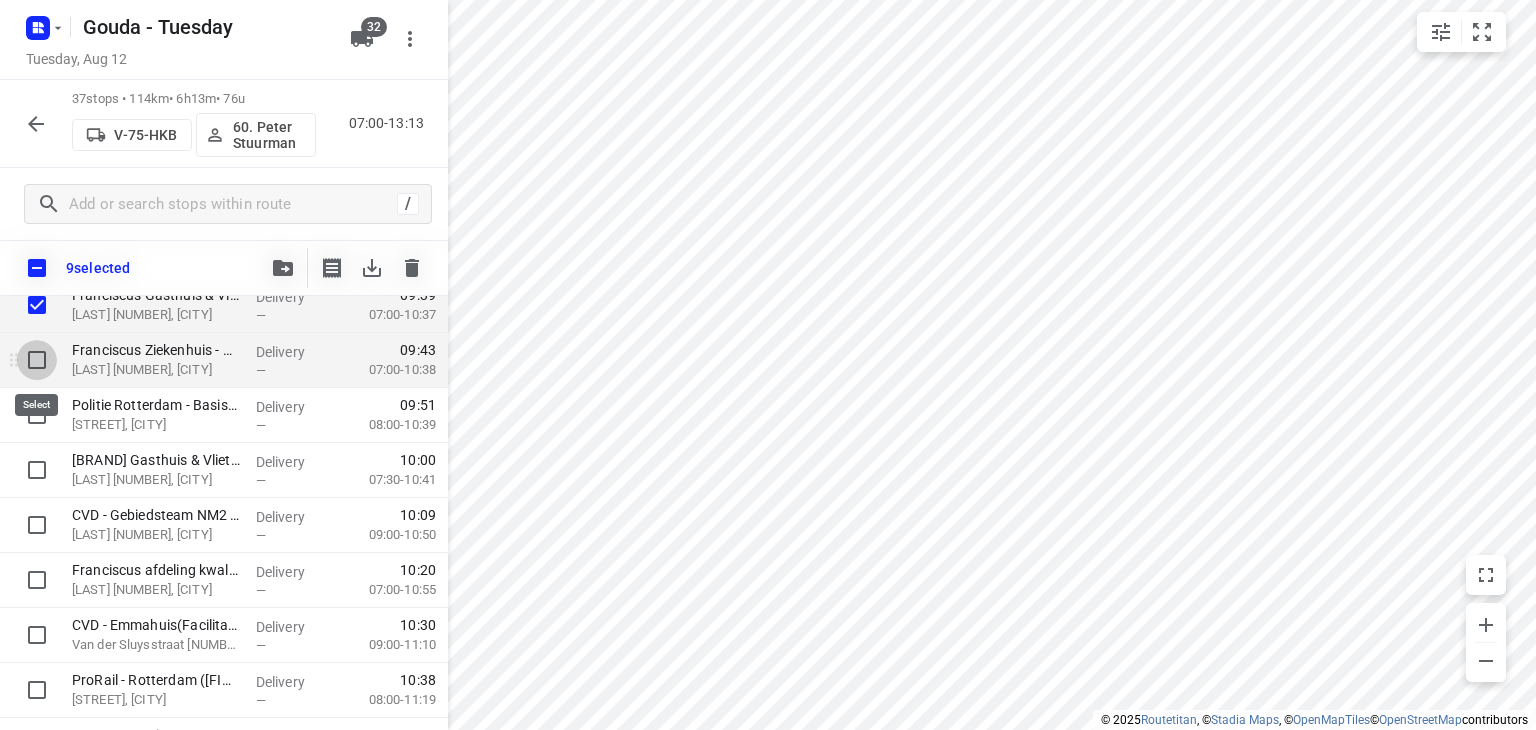 click at bounding box center (37, 360) 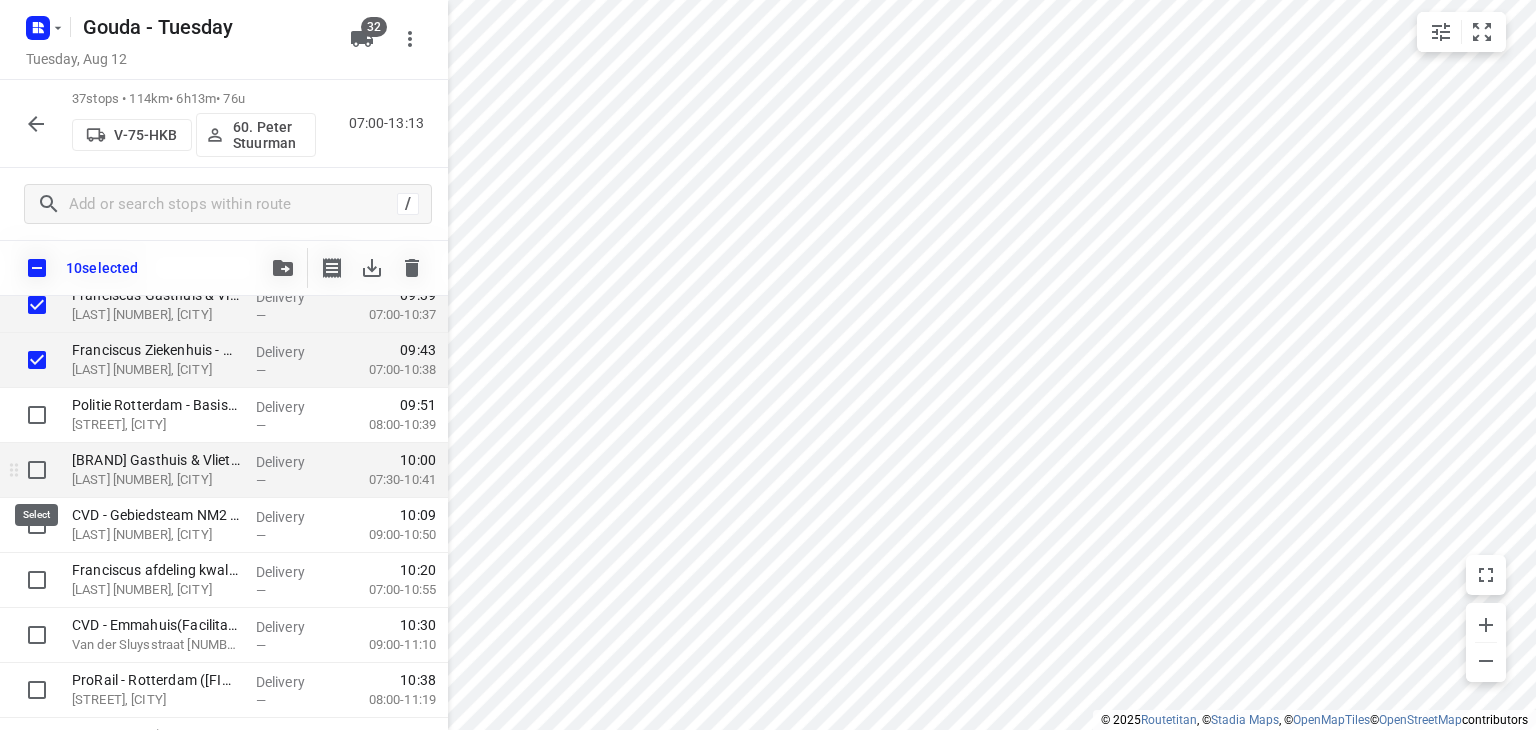 click at bounding box center [37, 470] 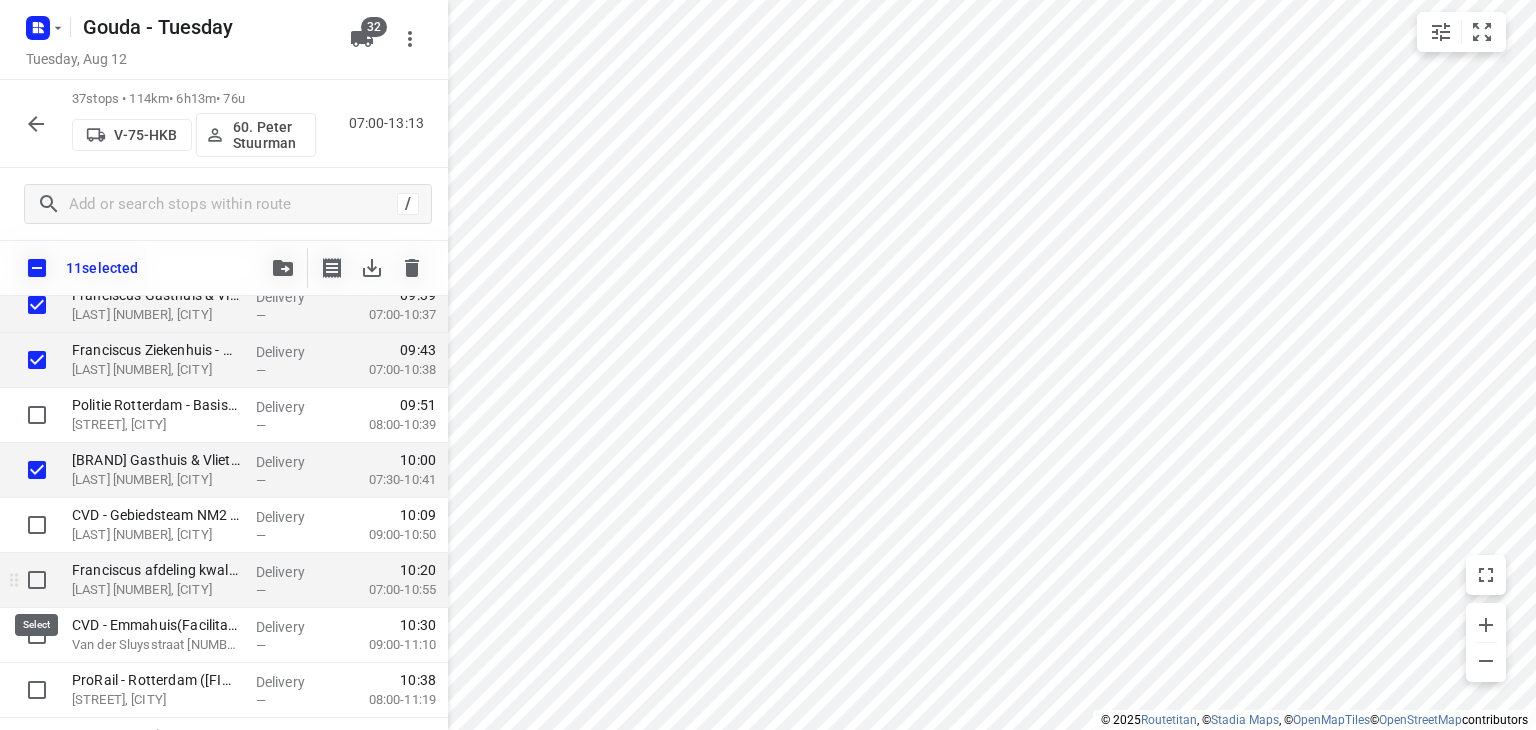 click at bounding box center [37, 580] 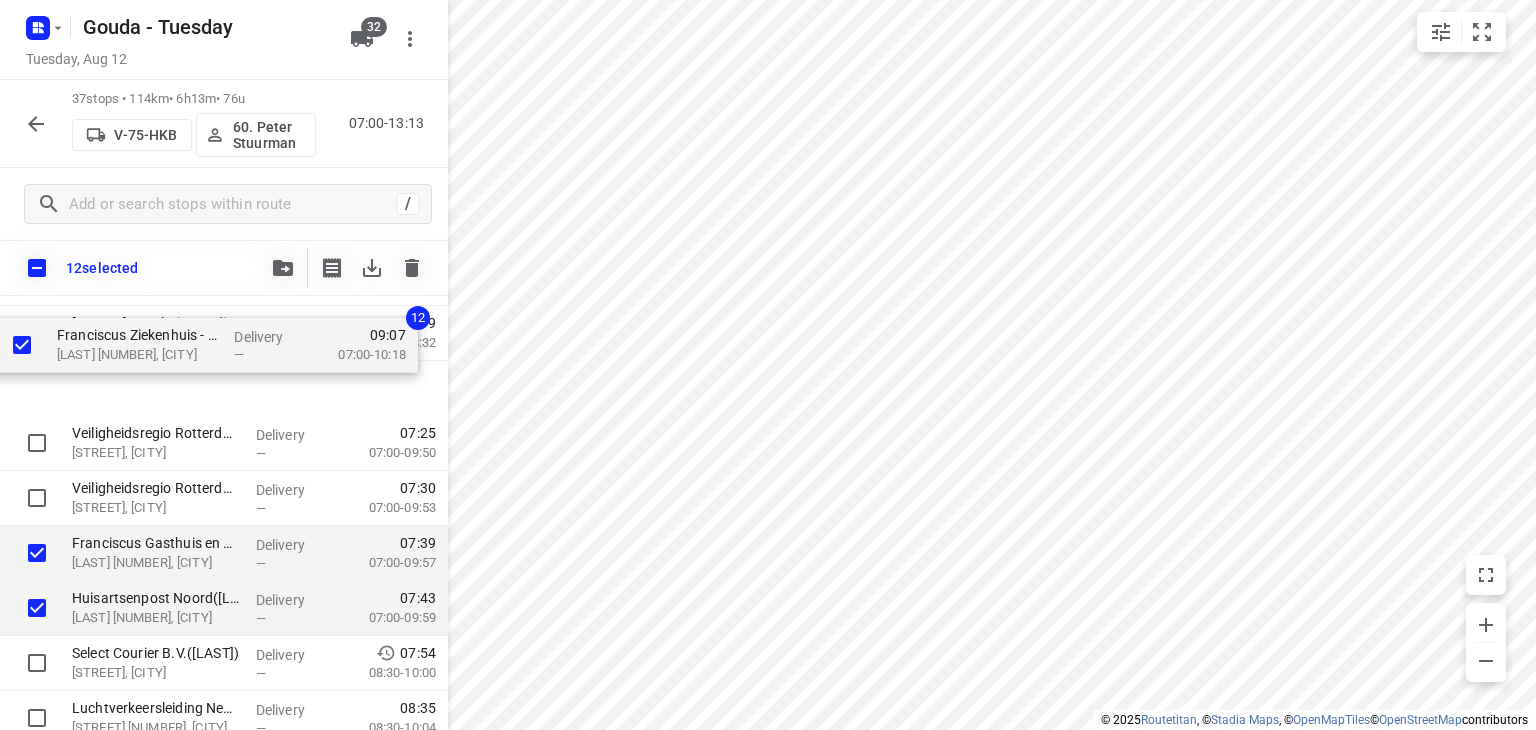 scroll, scrollTop: 0, scrollLeft: 0, axis: both 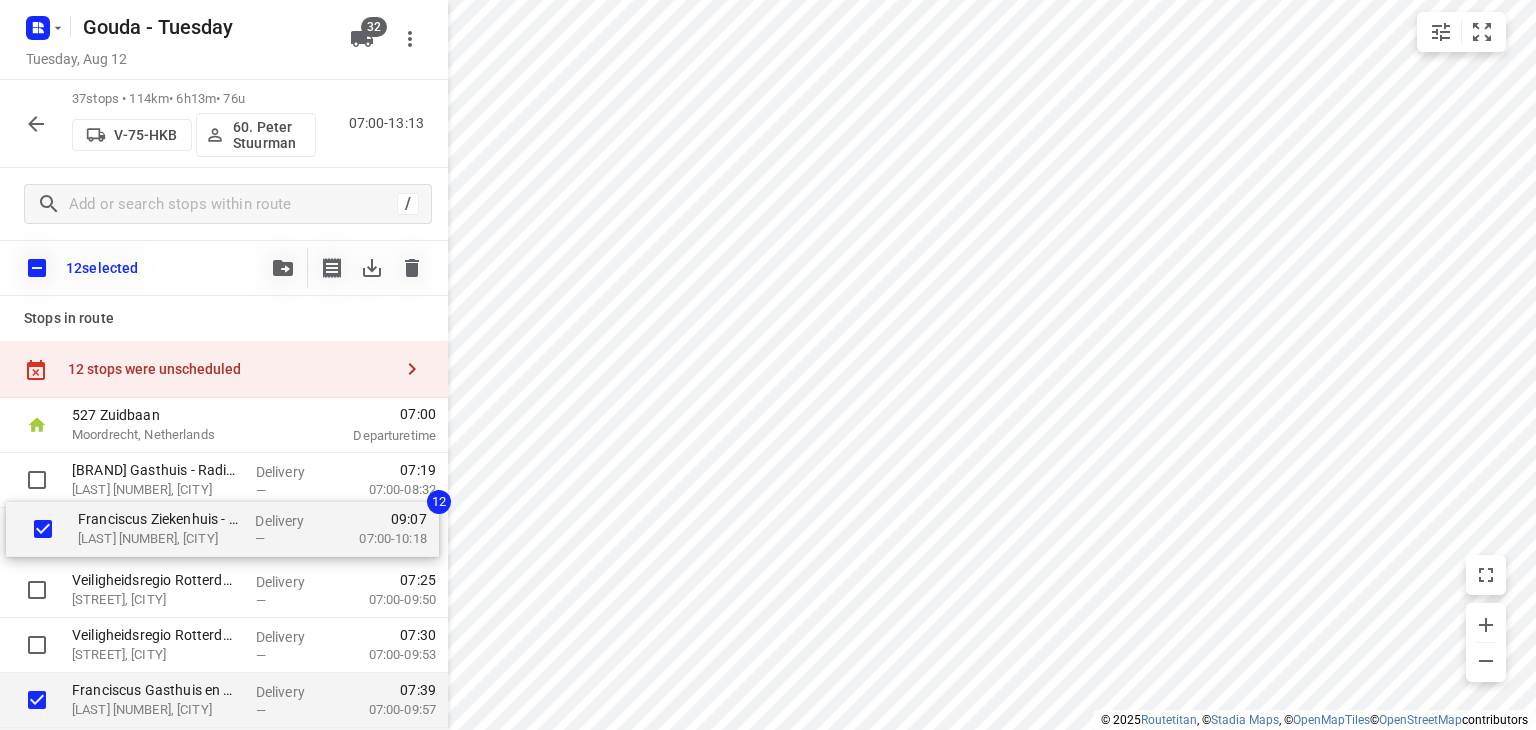 drag, startPoint x: 117, startPoint y: 593, endPoint x: 122, endPoint y: 541, distance: 52.23983 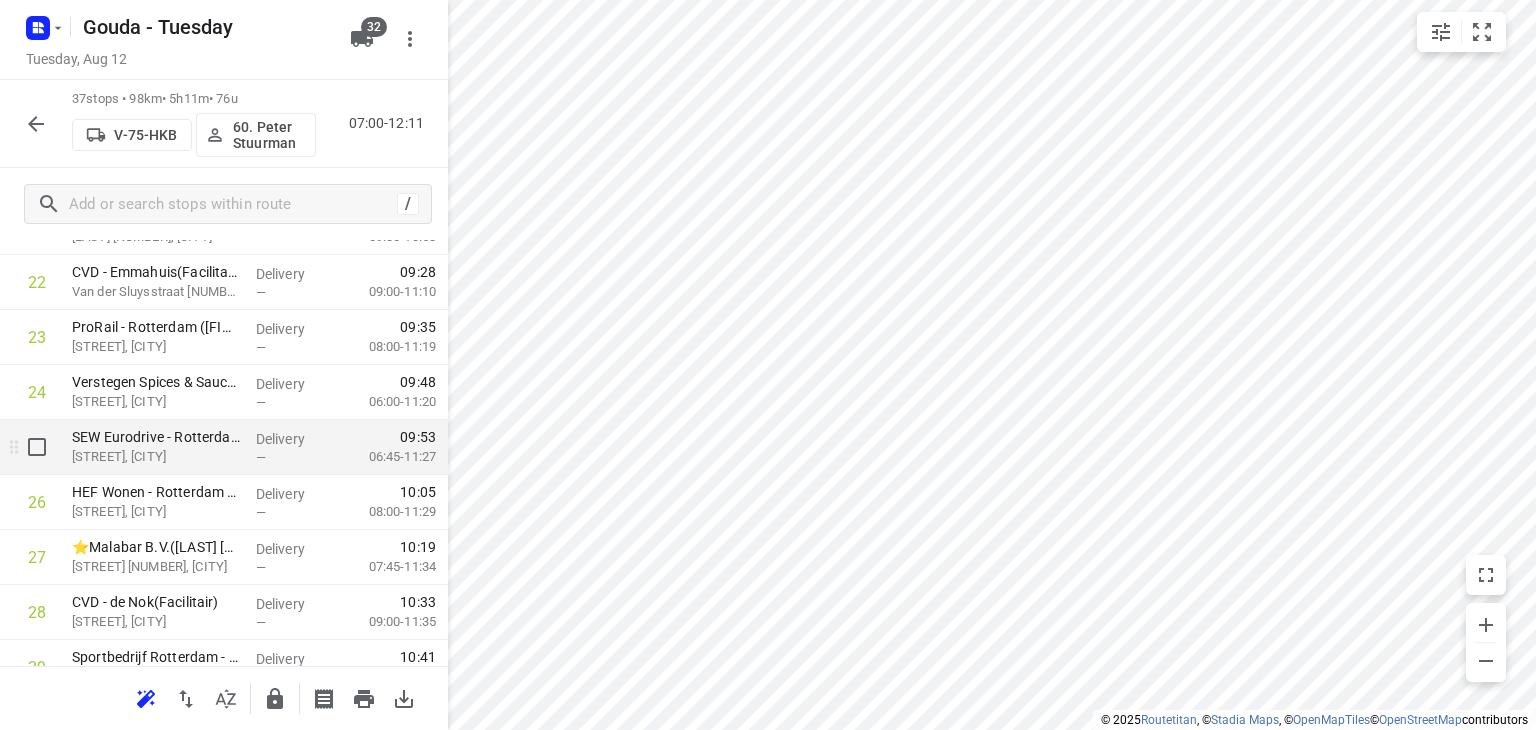 scroll, scrollTop: 1300, scrollLeft: 0, axis: vertical 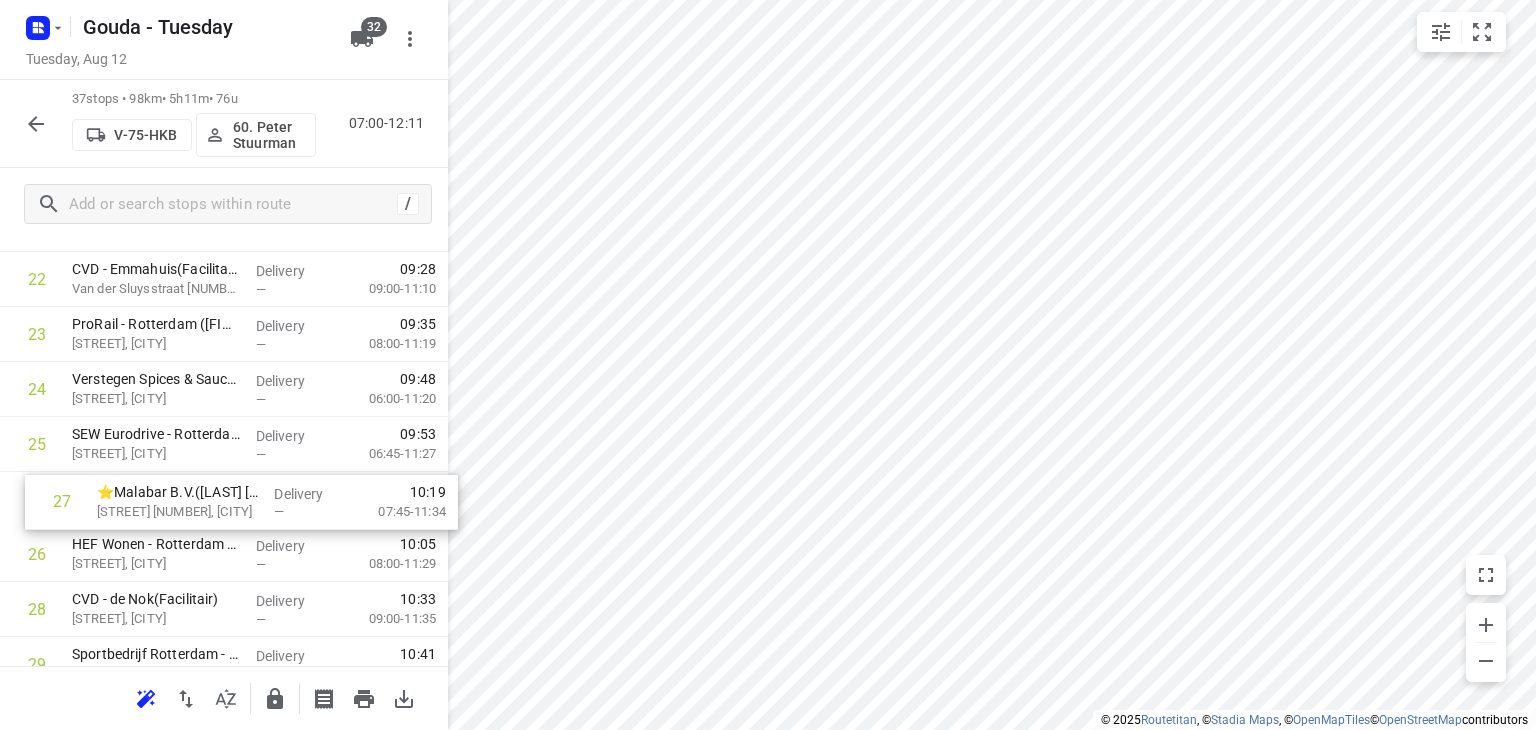 drag, startPoint x: 203, startPoint y: 558, endPoint x: 232, endPoint y: 501, distance: 63.953106 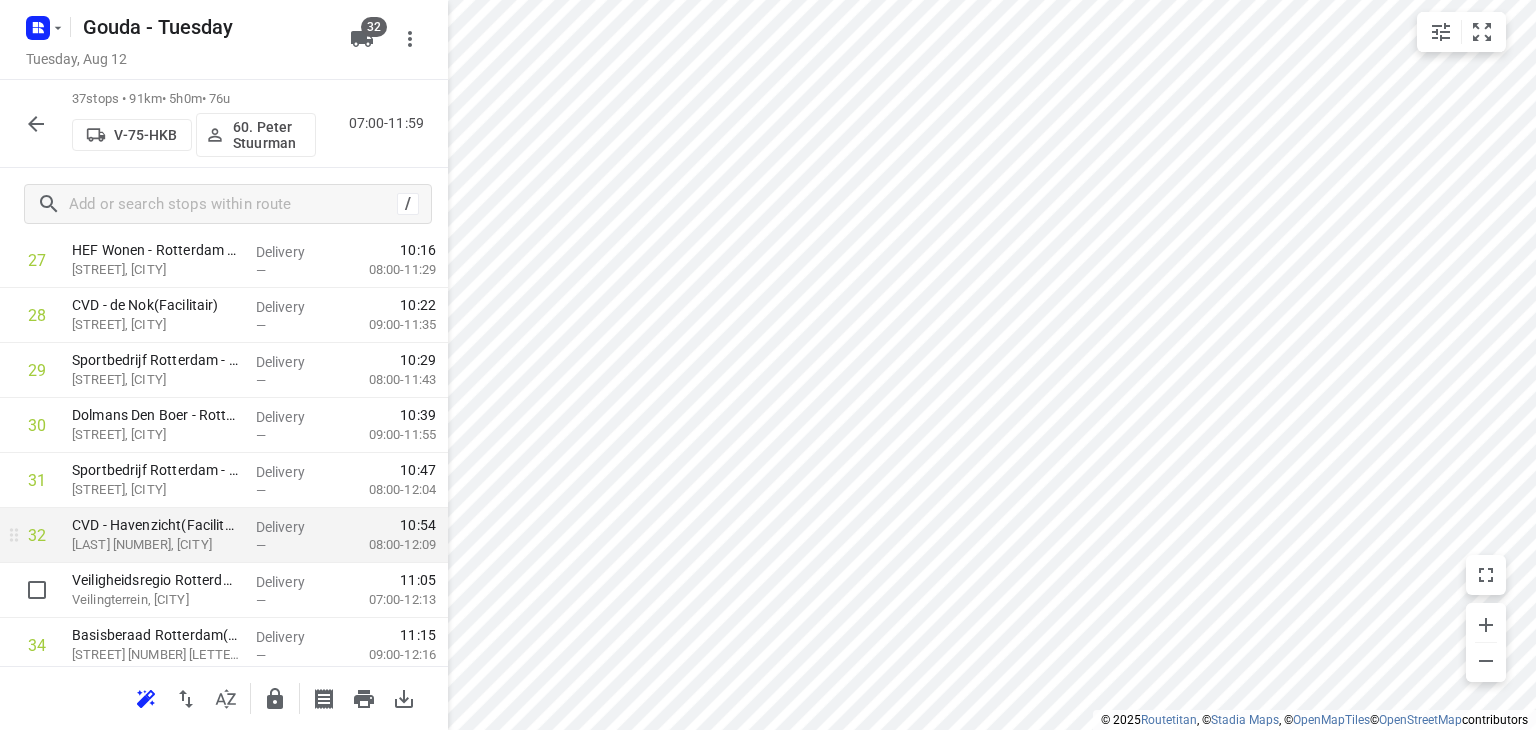scroll, scrollTop: 1600, scrollLeft: 0, axis: vertical 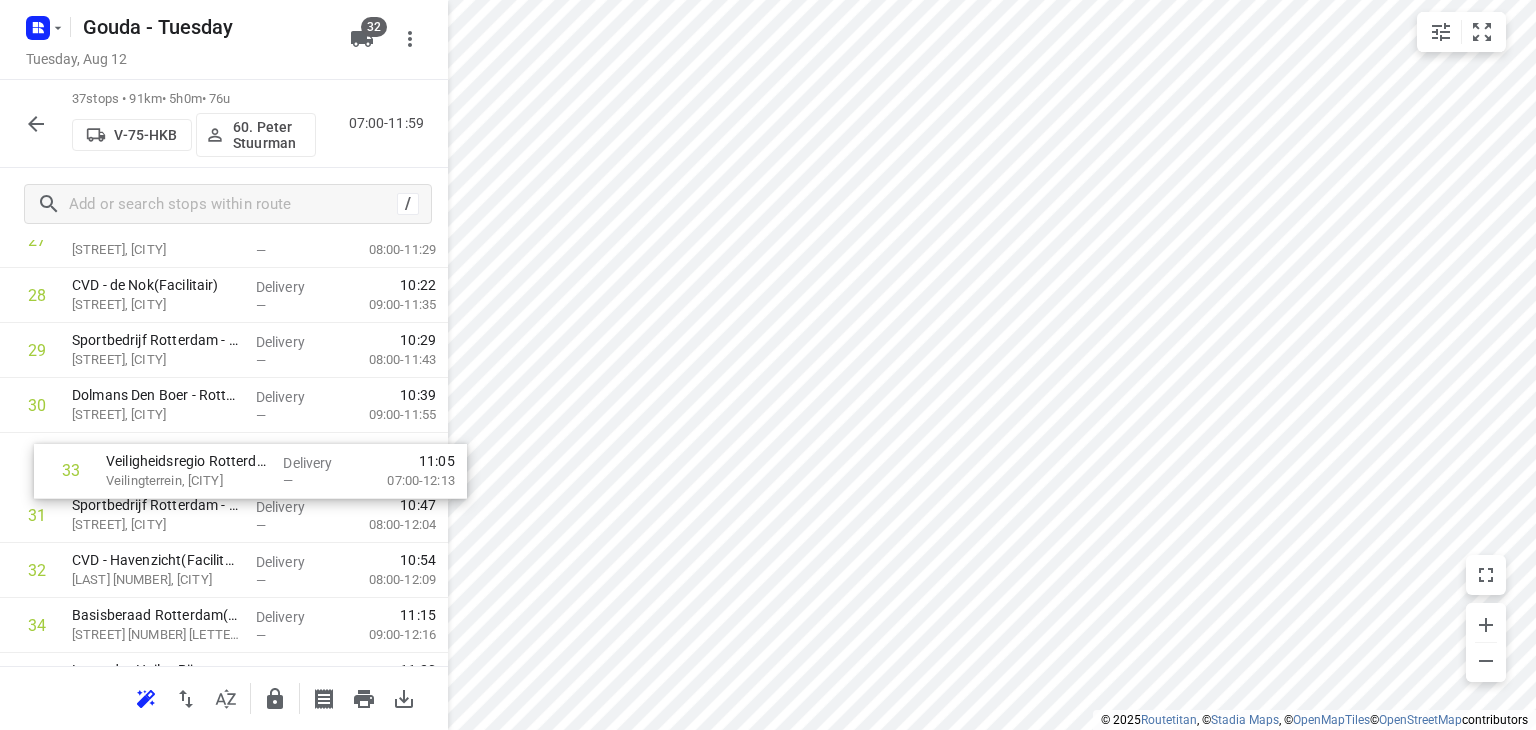drag, startPoint x: 226, startPoint y: 591, endPoint x: 264, endPoint y: 473, distance: 123.967735 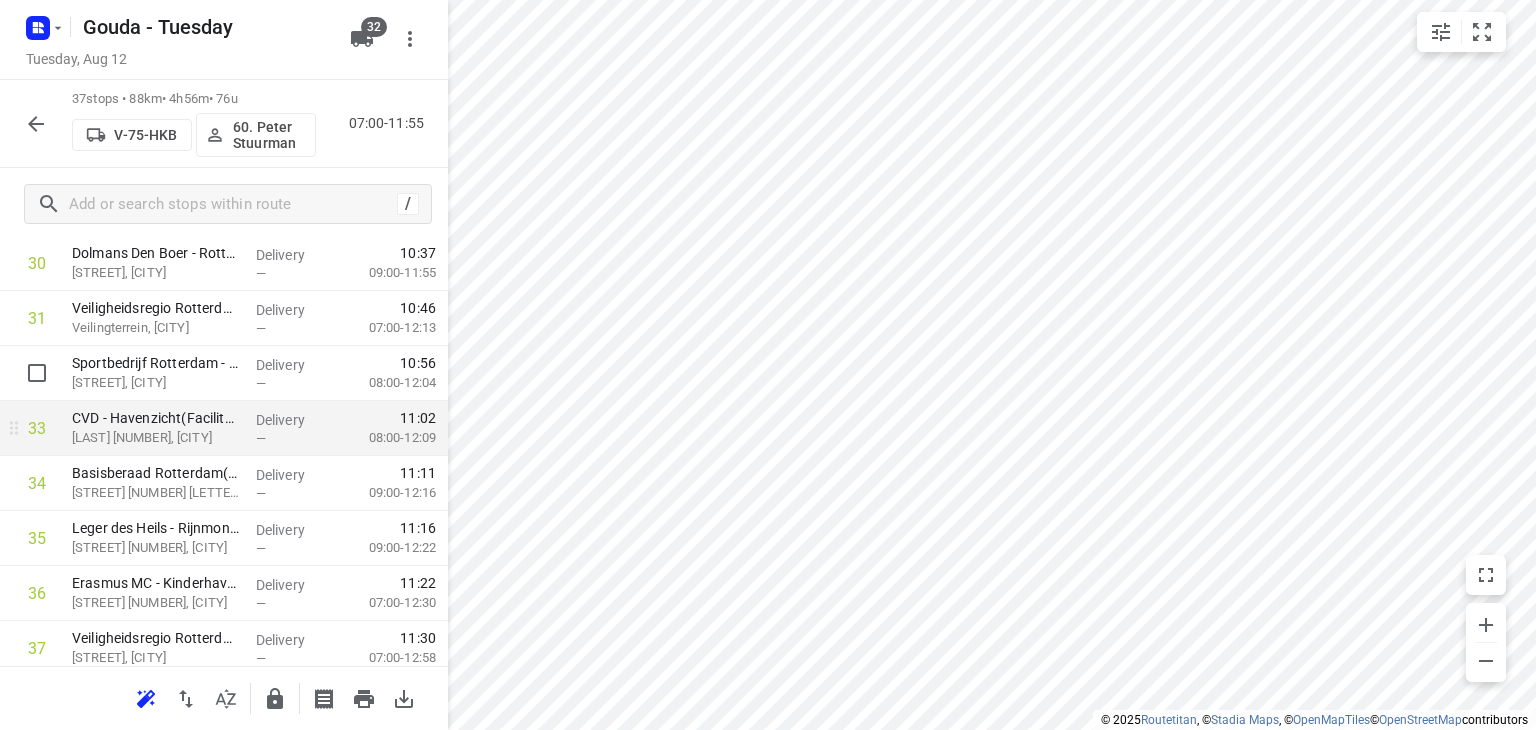 scroll, scrollTop: 1821, scrollLeft: 0, axis: vertical 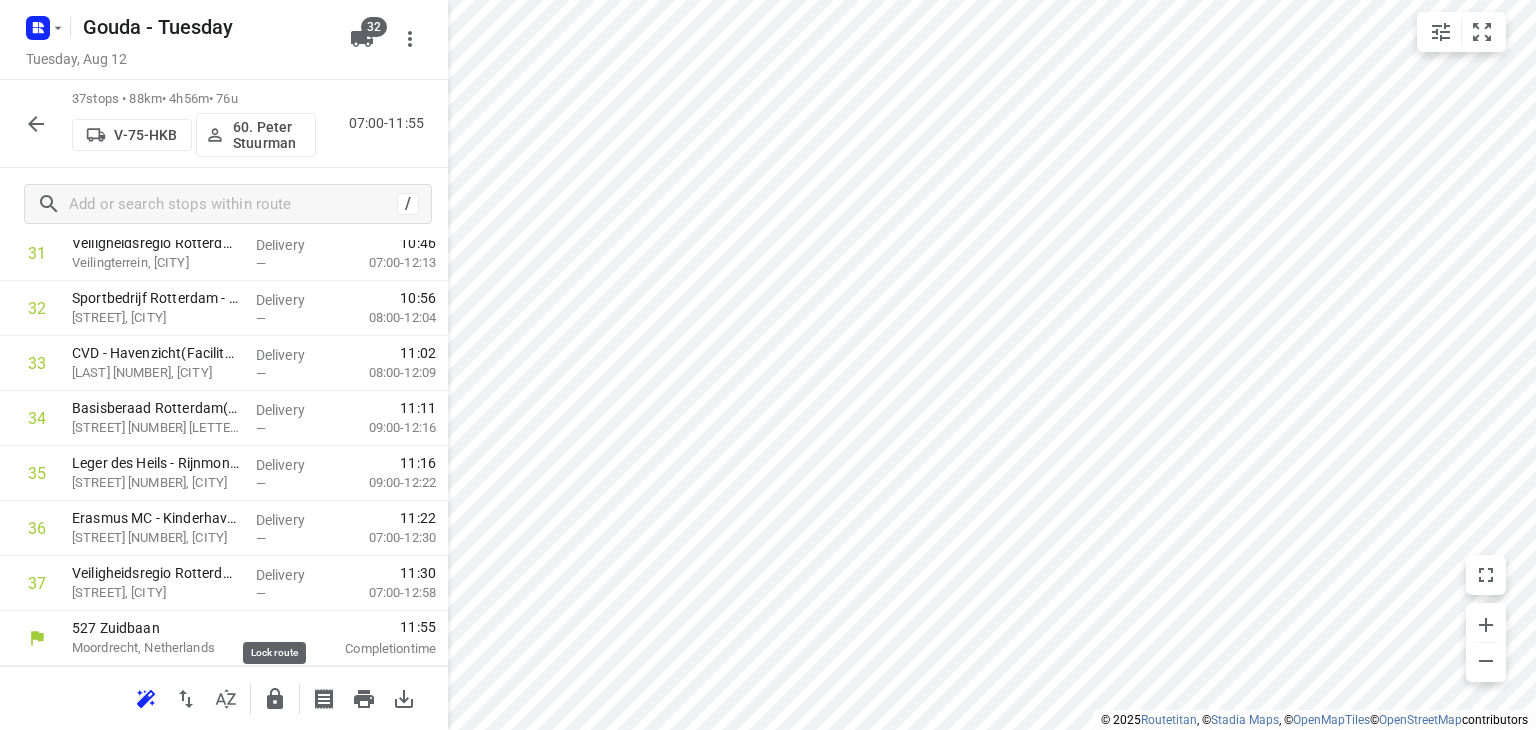 click 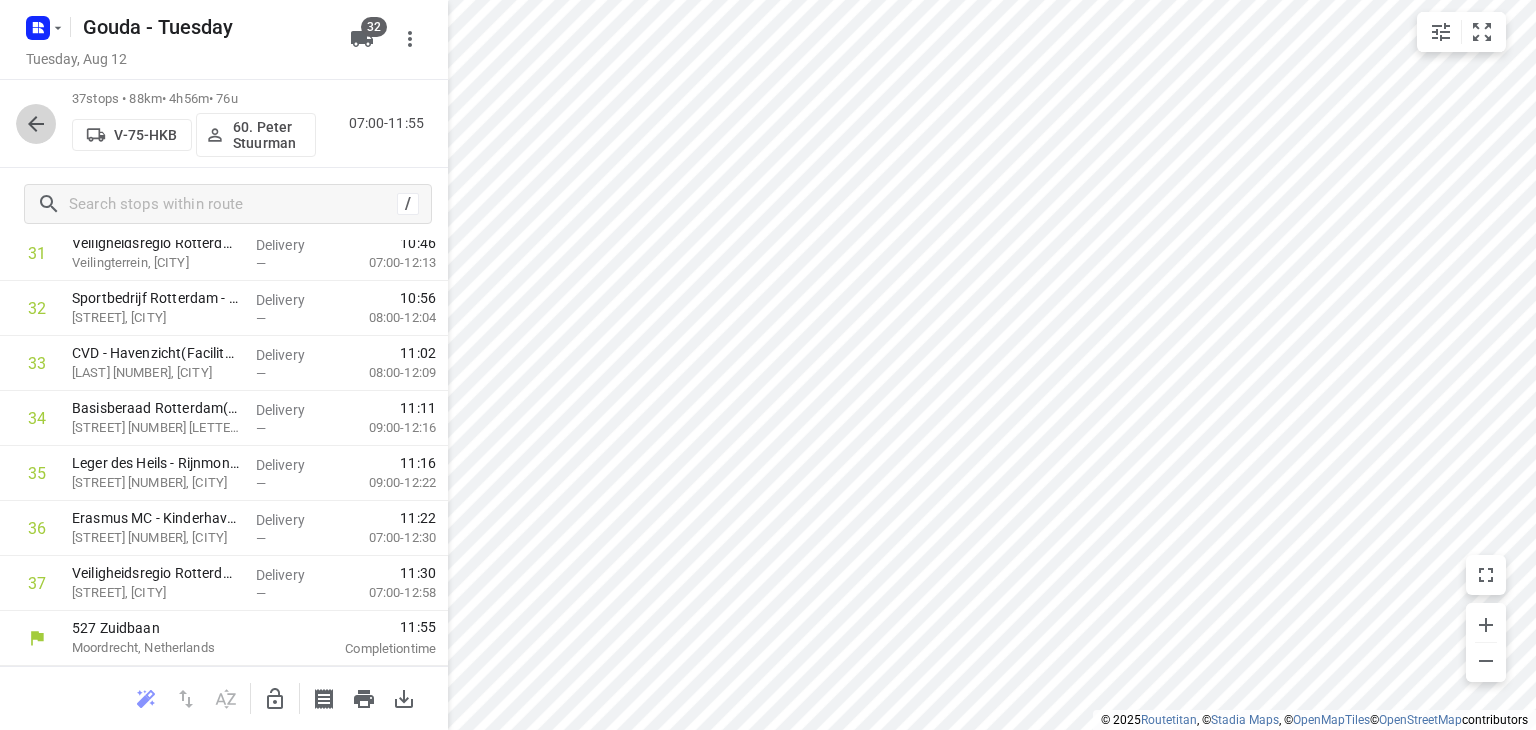 click 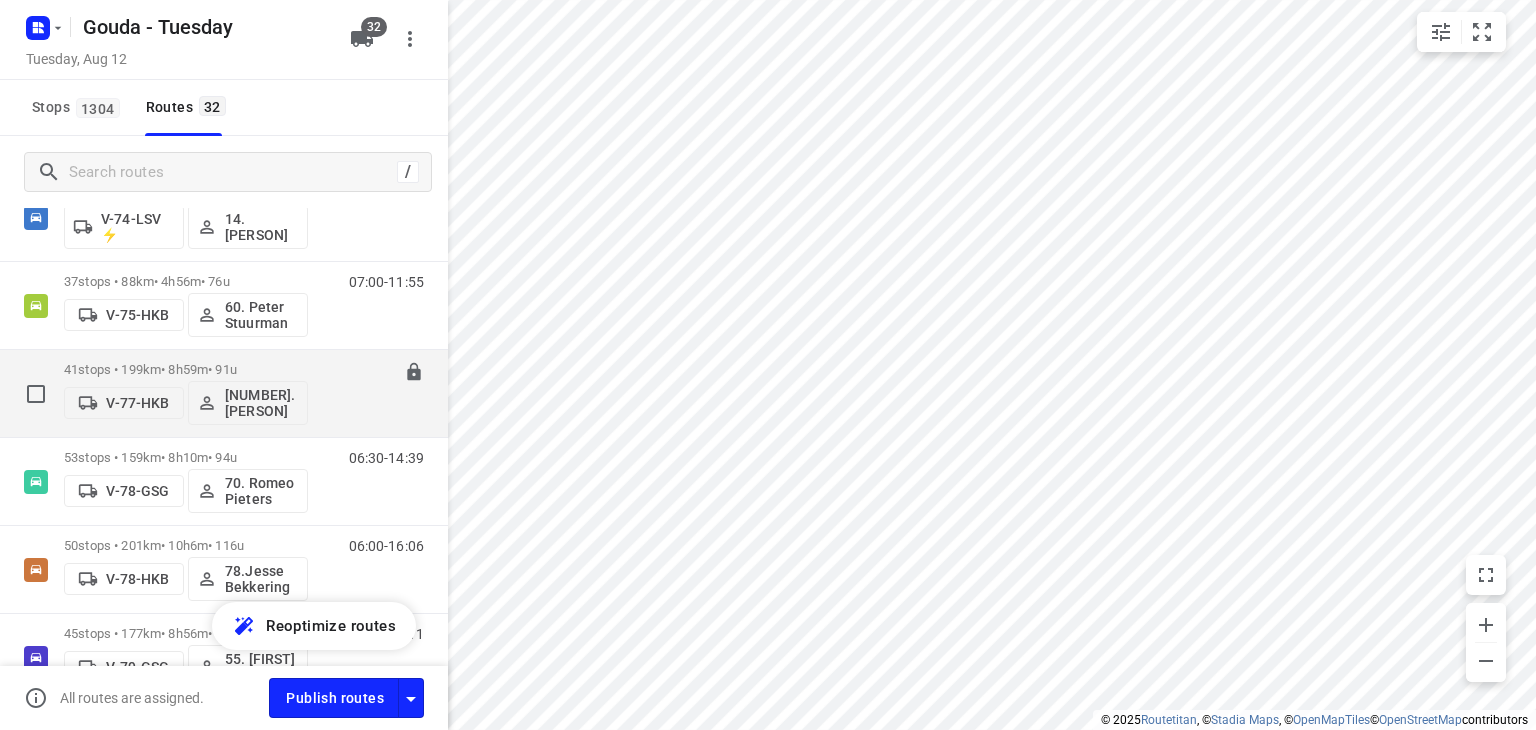 scroll, scrollTop: 1900, scrollLeft: 0, axis: vertical 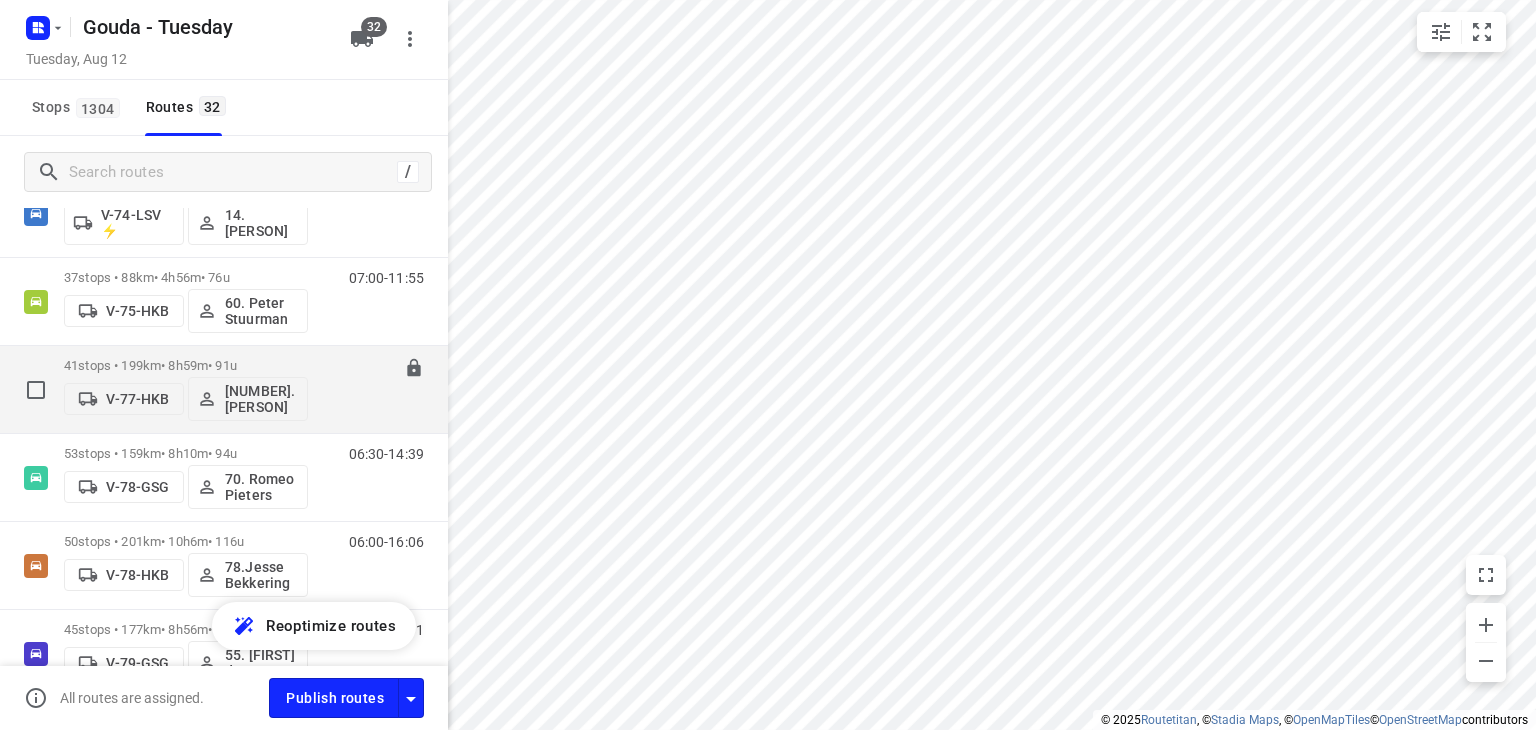 click on "41  stops •   199km  •   8h59m  • 91u" at bounding box center (186, 365) 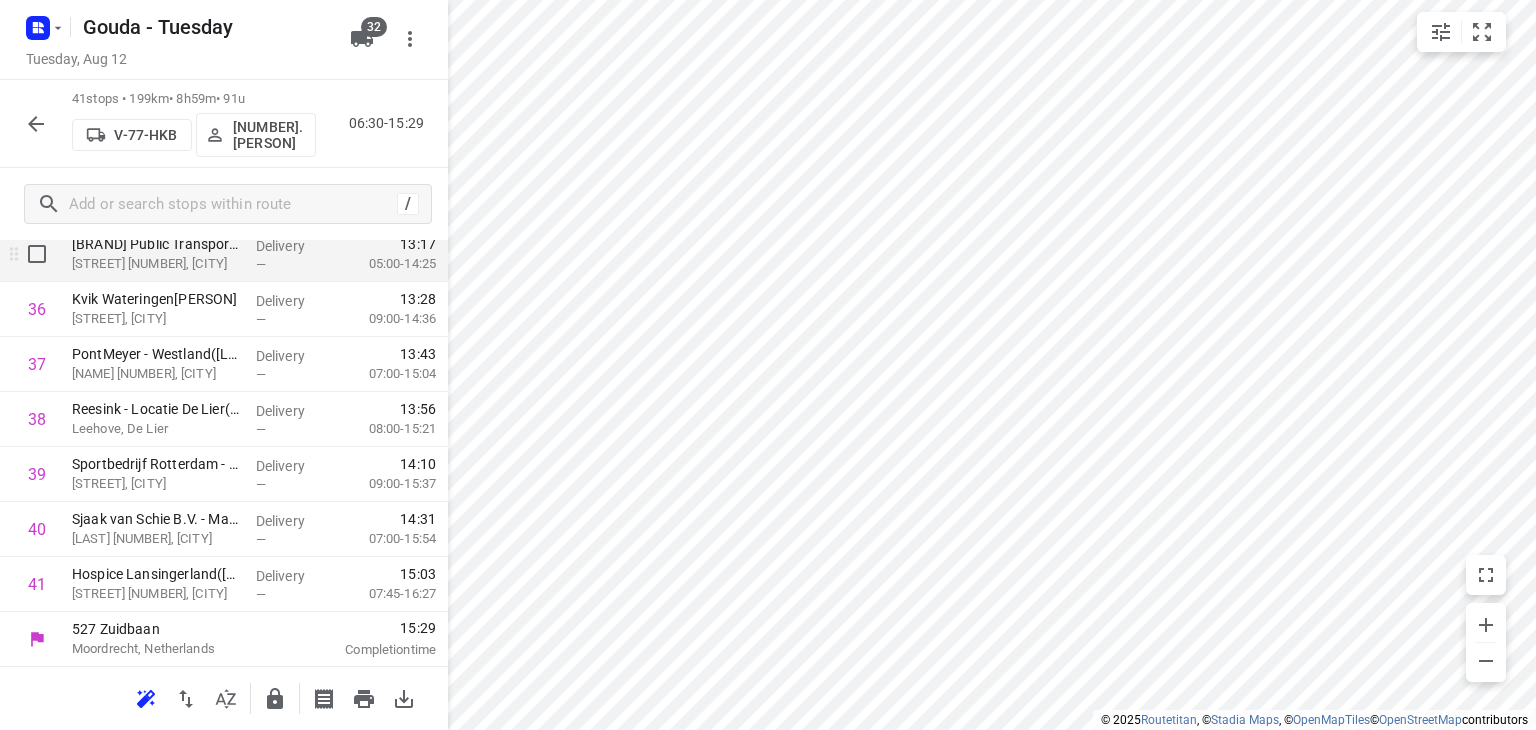 scroll, scrollTop: 2041, scrollLeft: 0, axis: vertical 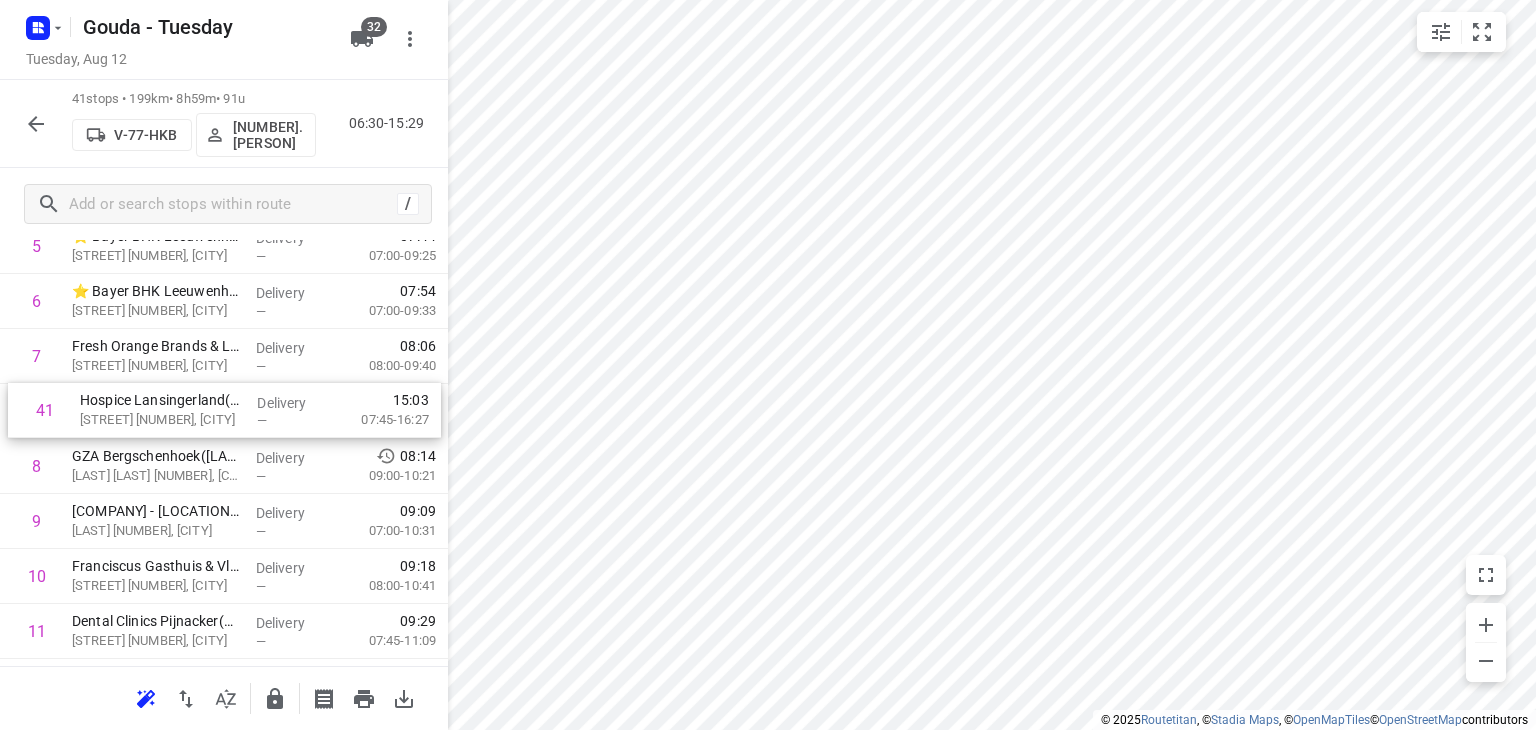 drag, startPoint x: 164, startPoint y: 589, endPoint x: 172, endPoint y: 409, distance: 180.17769 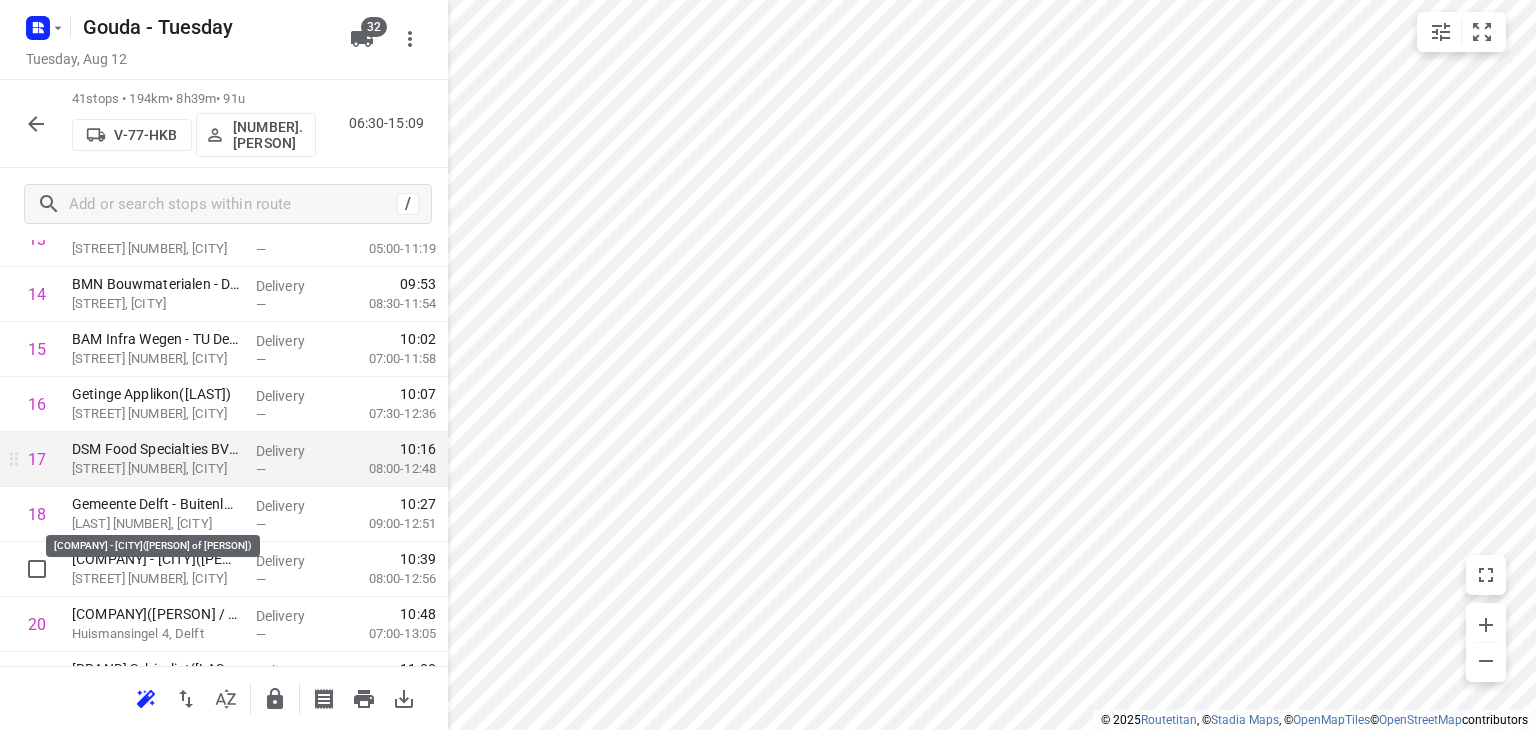 scroll, scrollTop: 898, scrollLeft: 0, axis: vertical 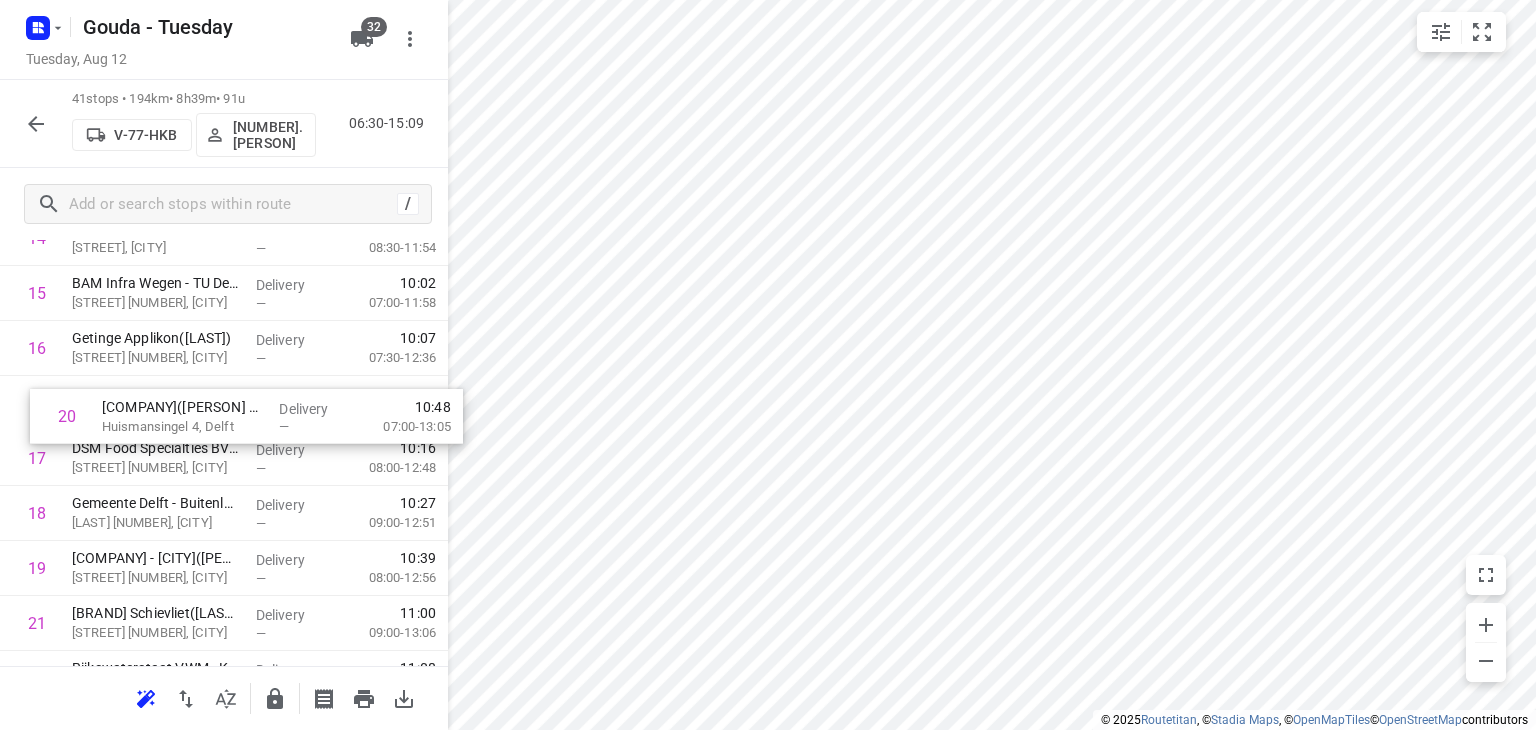 drag, startPoint x: 138, startPoint y: 573, endPoint x: 168, endPoint y: 414, distance: 161.80544 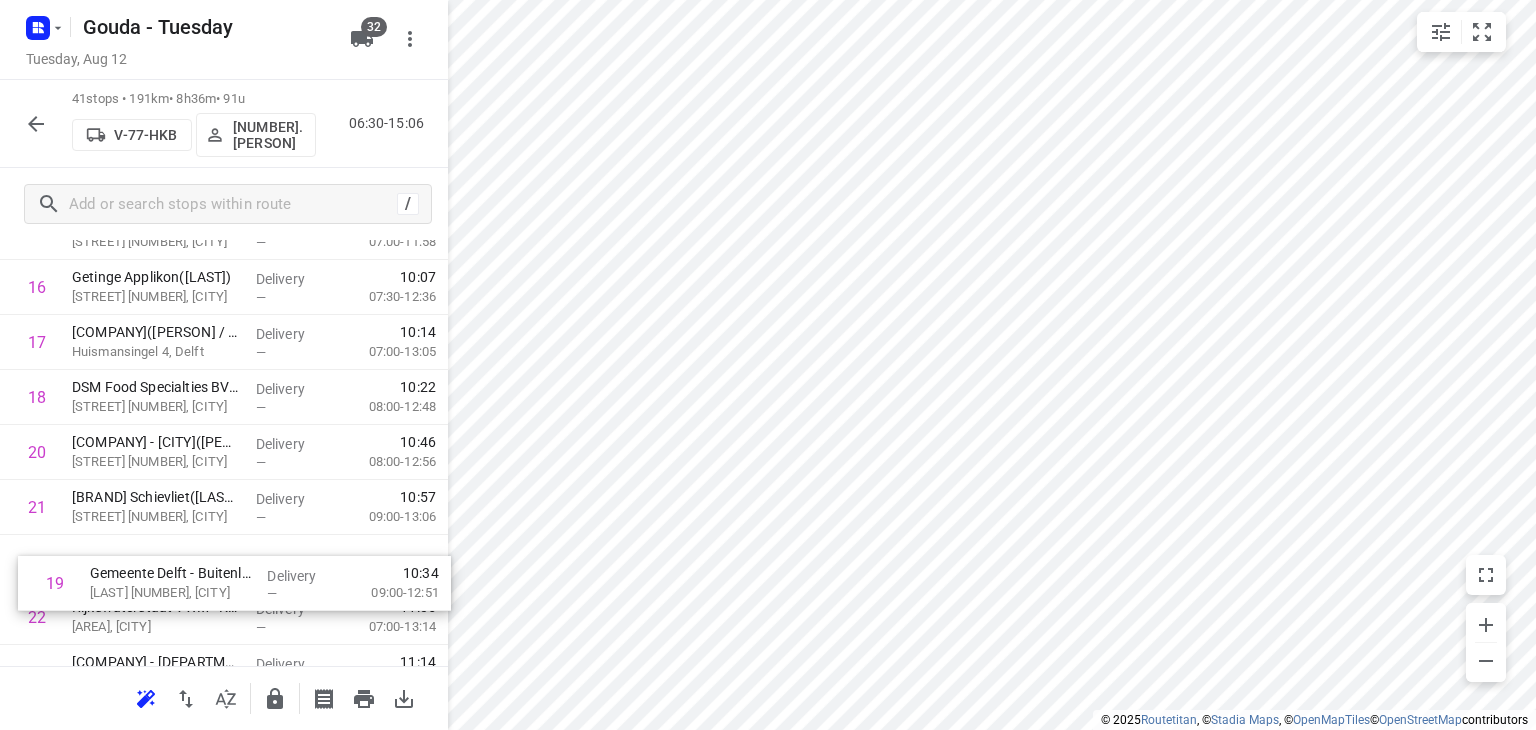 scroll, scrollTop: 1002, scrollLeft: 0, axis: vertical 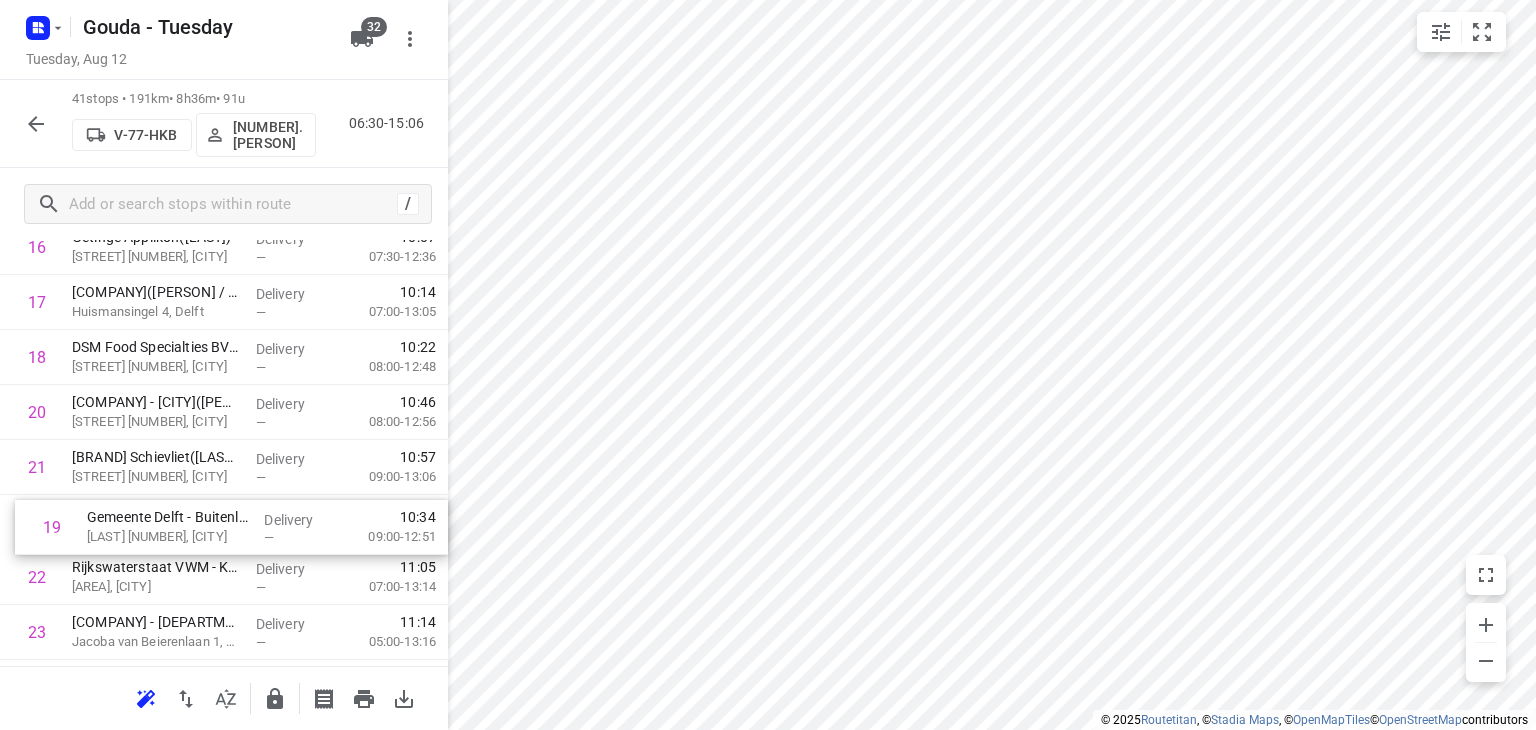 drag, startPoint x: 124, startPoint y: 505, endPoint x: 140, endPoint y: 525, distance: 25.612497 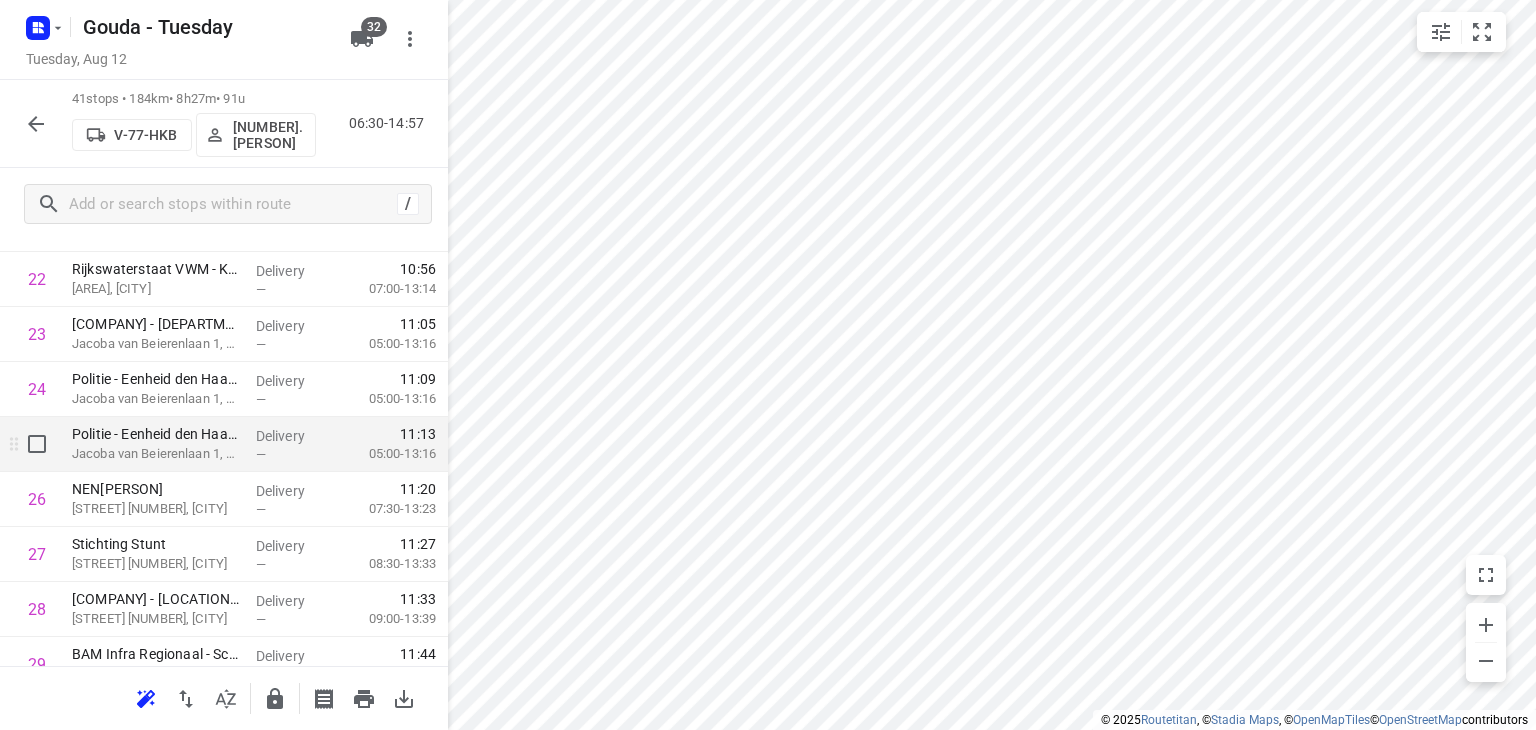 scroll, scrollTop: 1302, scrollLeft: 0, axis: vertical 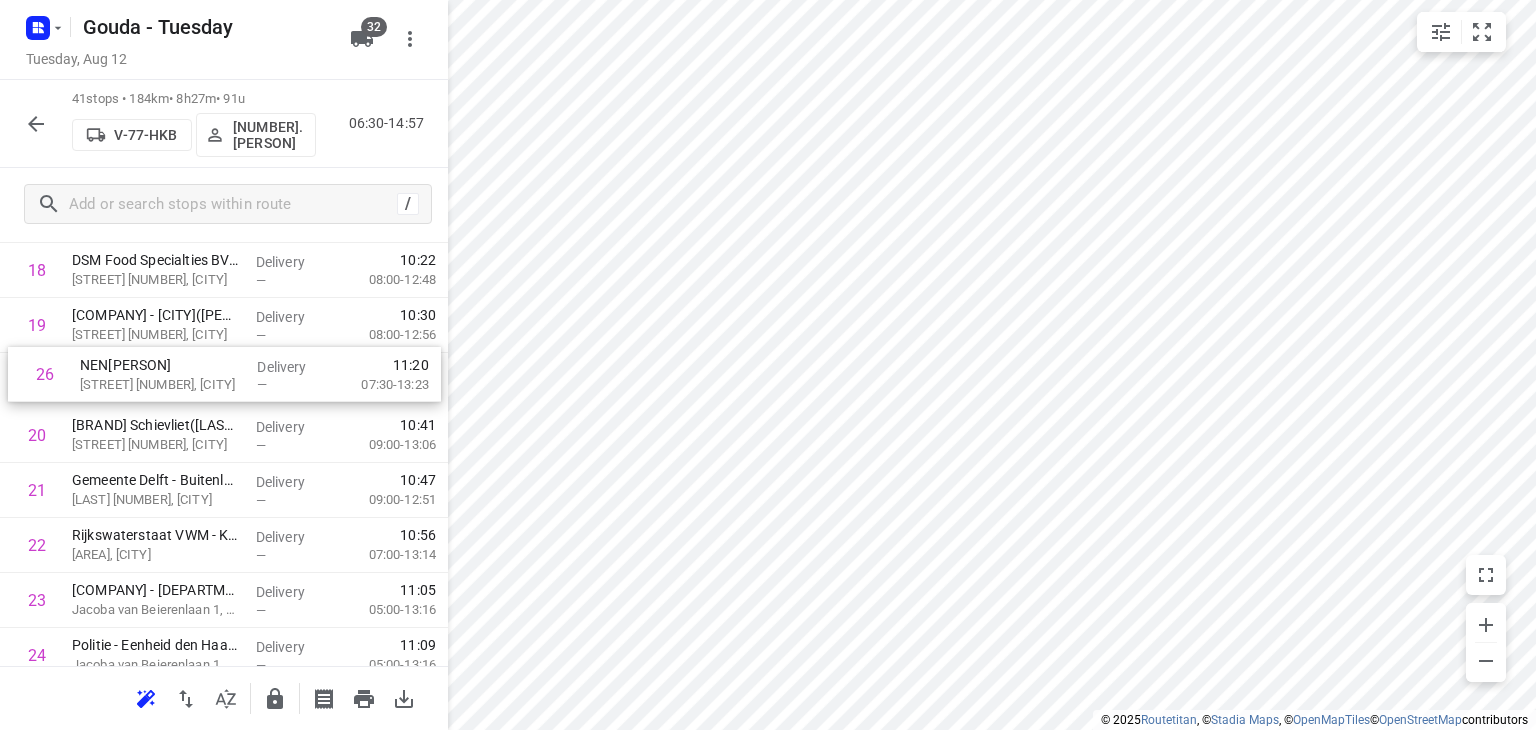 drag, startPoint x: 232, startPoint y: 507, endPoint x: 240, endPoint y: 380, distance: 127.25172 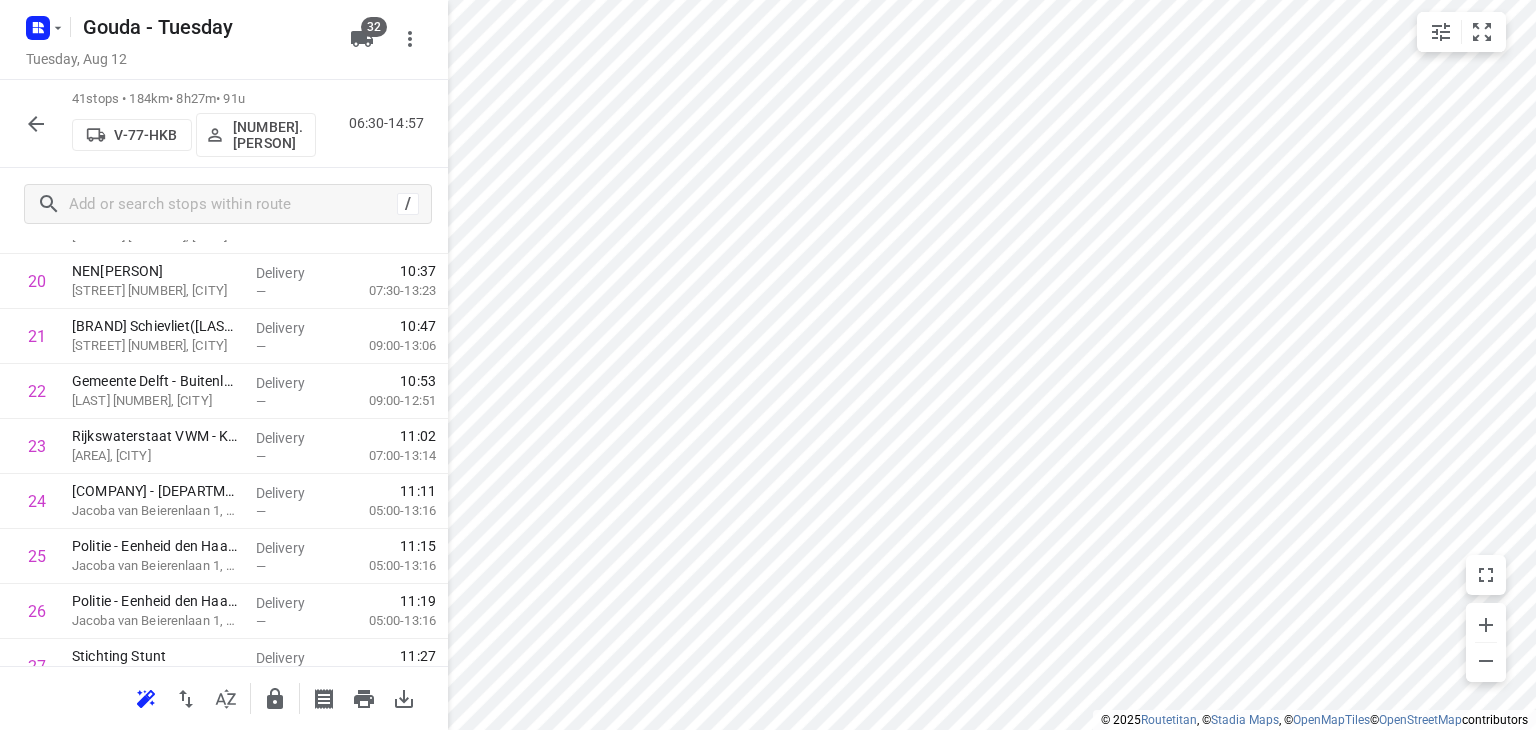 scroll, scrollTop: 1189, scrollLeft: 0, axis: vertical 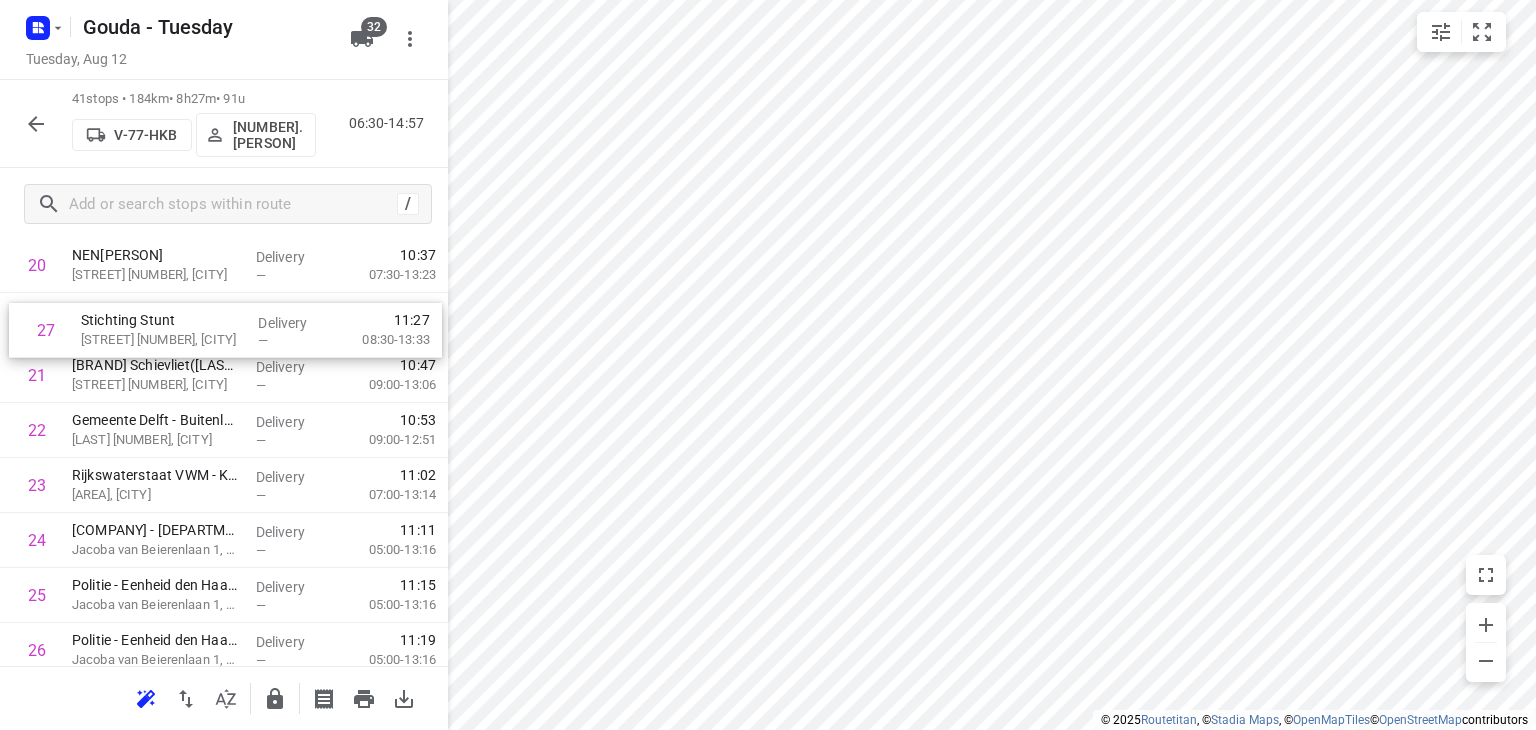 drag, startPoint x: 182, startPoint y: 567, endPoint x: 191, endPoint y: 328, distance: 239.1694 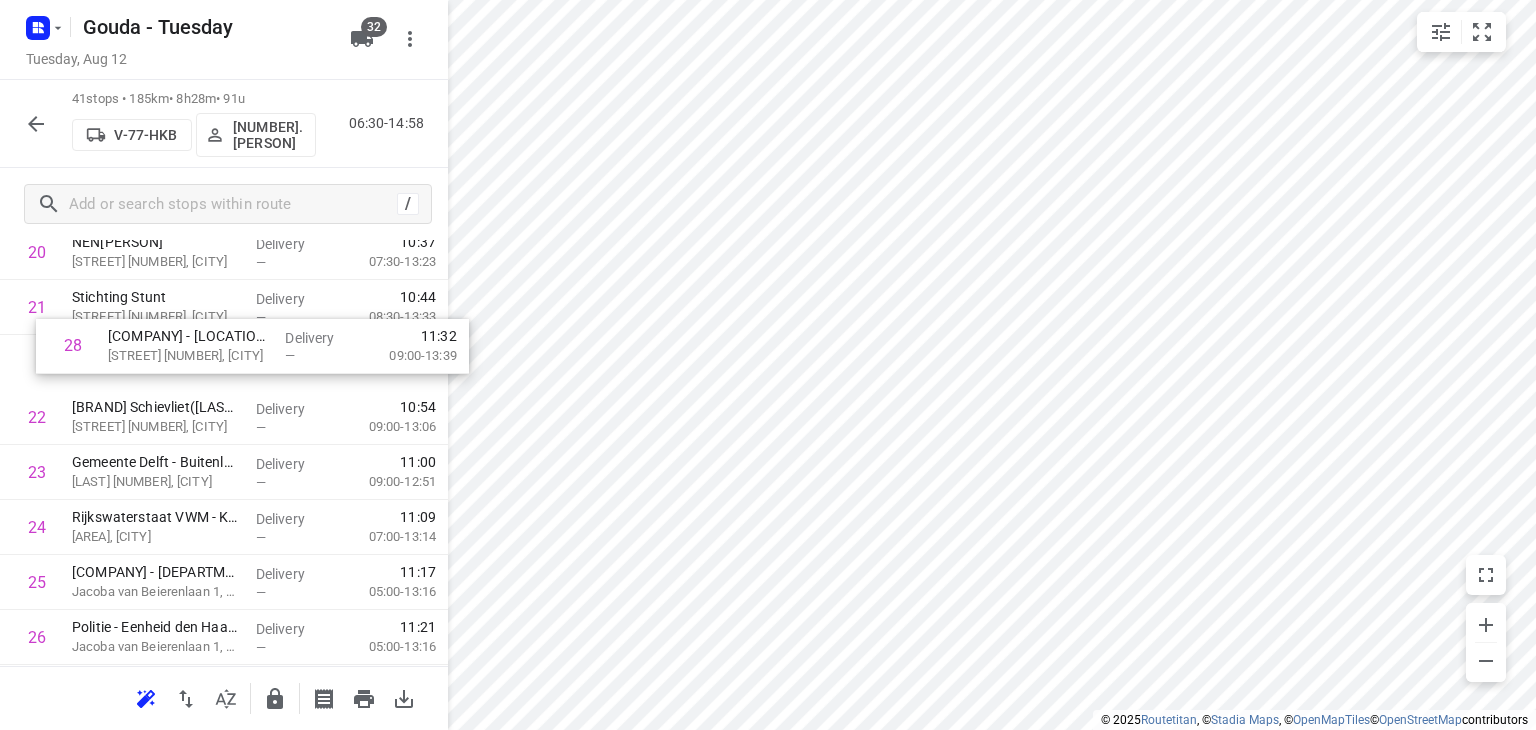 scroll, scrollTop: 1205, scrollLeft: 0, axis: vertical 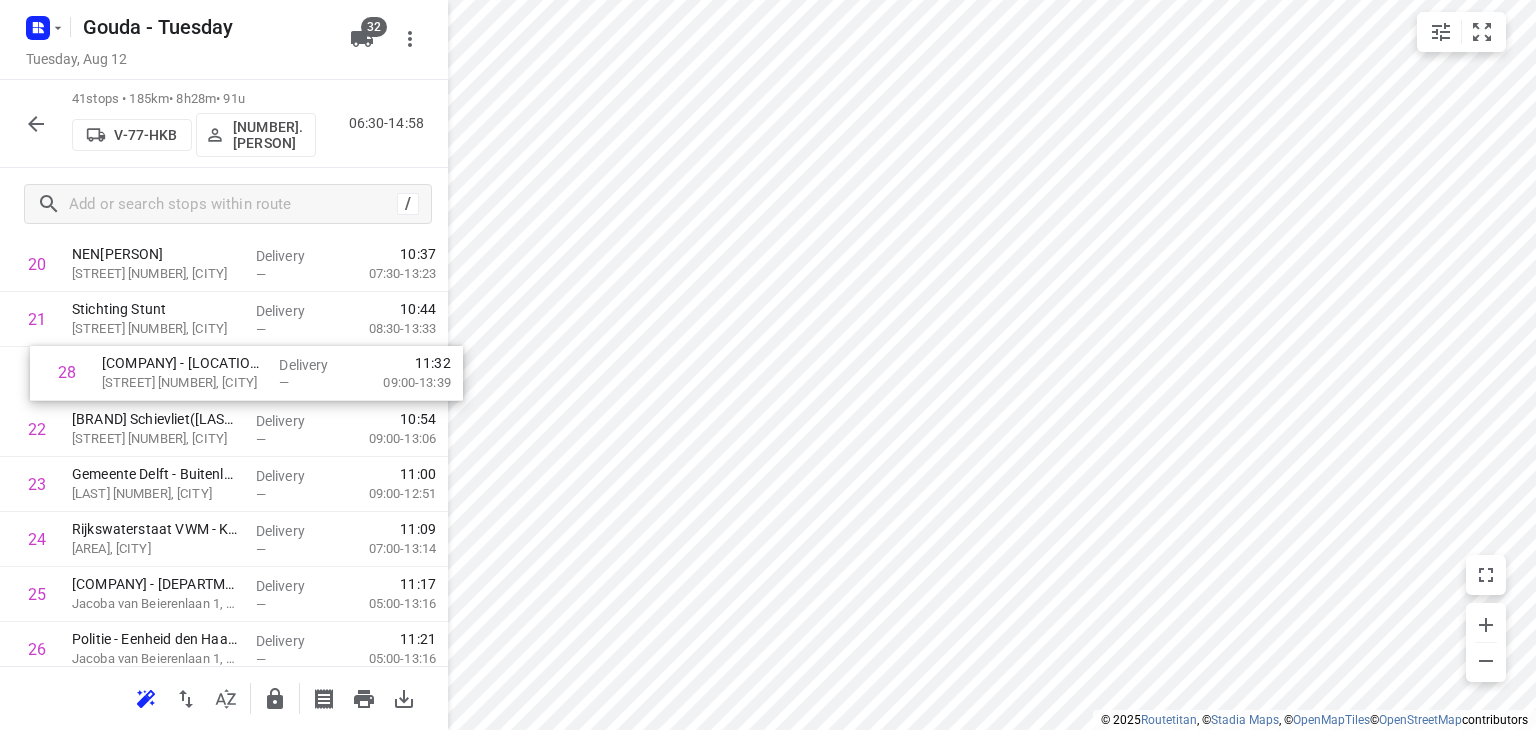 drag, startPoint x: 202, startPoint y: 612, endPoint x: 232, endPoint y: 374, distance: 239.8833 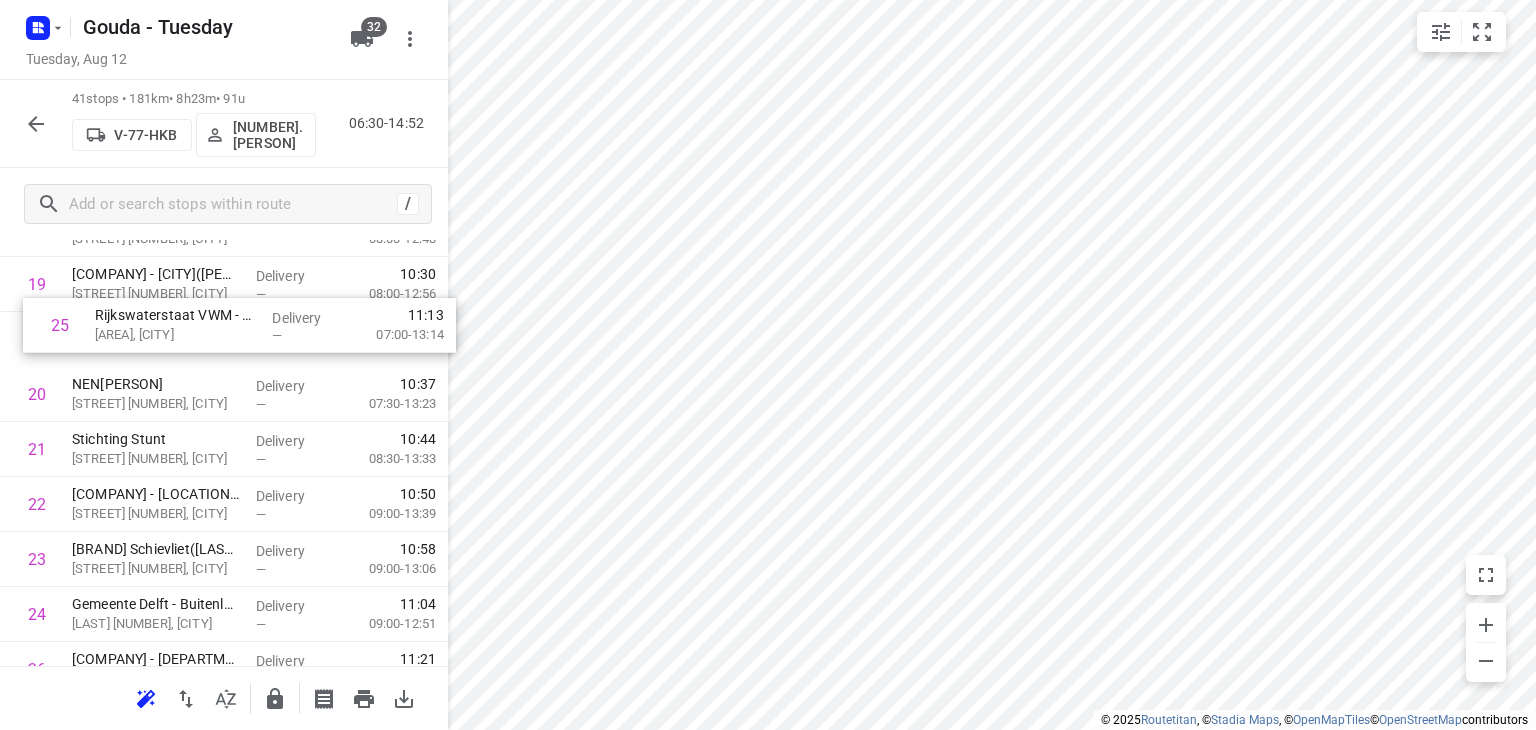 scroll, scrollTop: 1124, scrollLeft: 0, axis: vertical 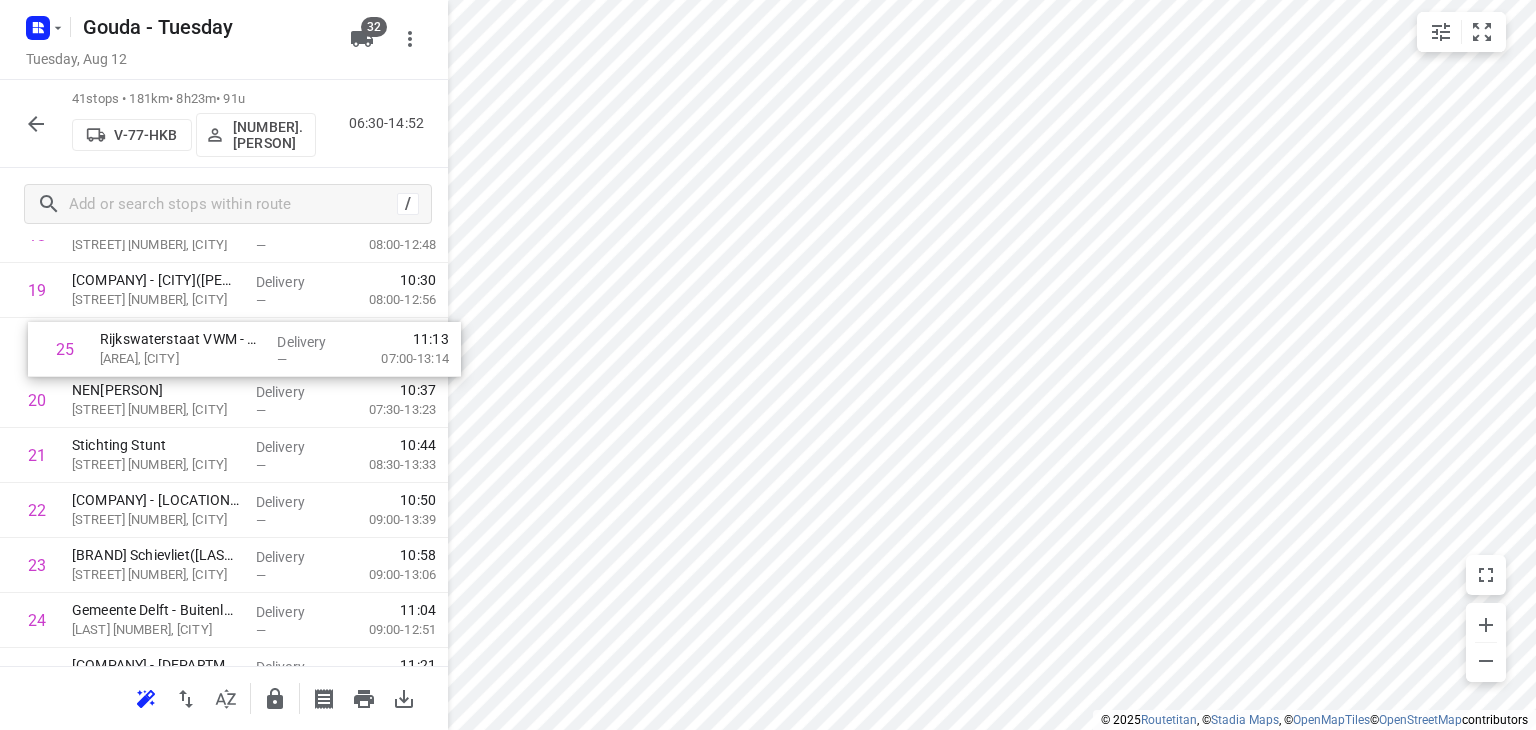 drag, startPoint x: 186, startPoint y: 547, endPoint x: 214, endPoint y: 354, distance: 195.02051 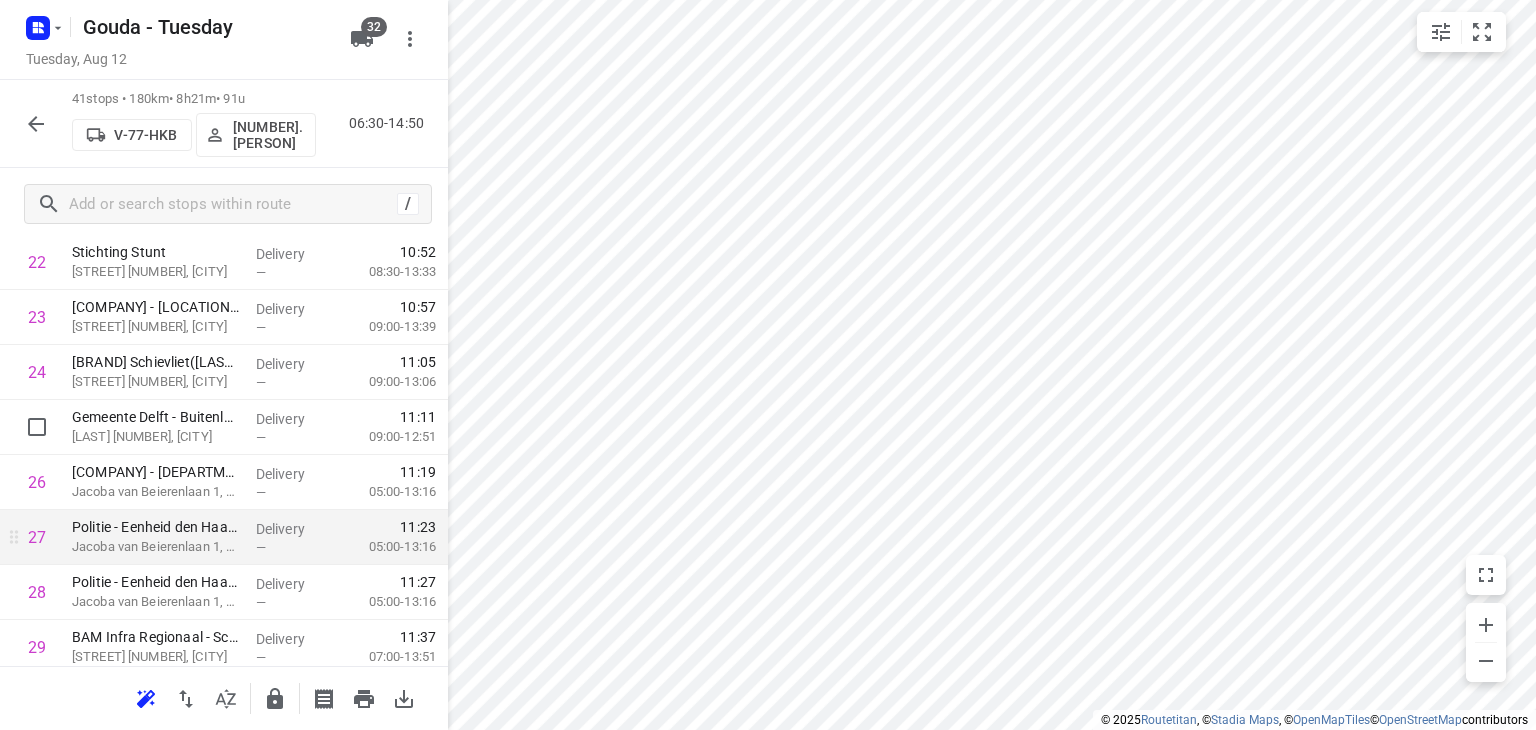 scroll, scrollTop: 1324, scrollLeft: 0, axis: vertical 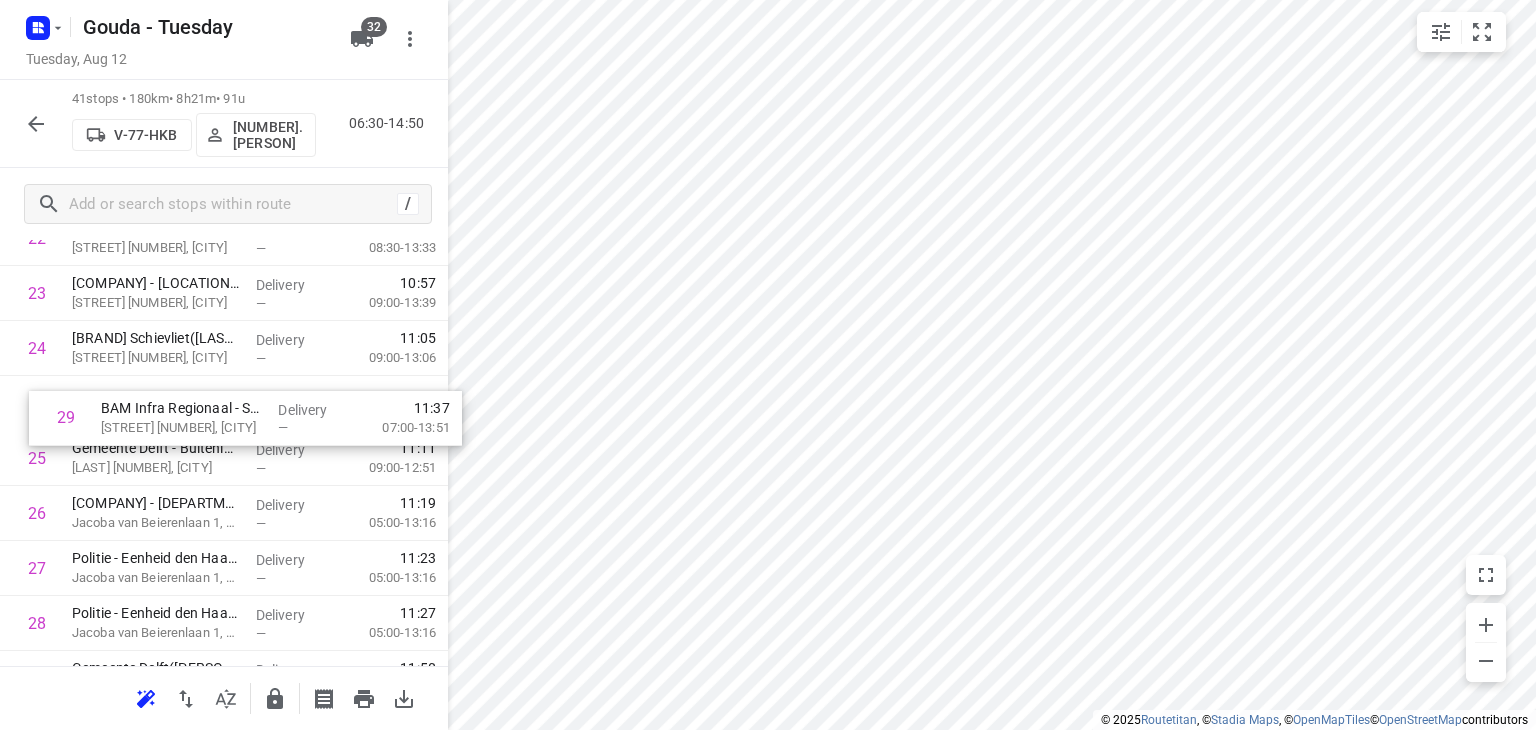 drag, startPoint x: 208, startPoint y: 645, endPoint x: 234, endPoint y: 410, distance: 236.43393 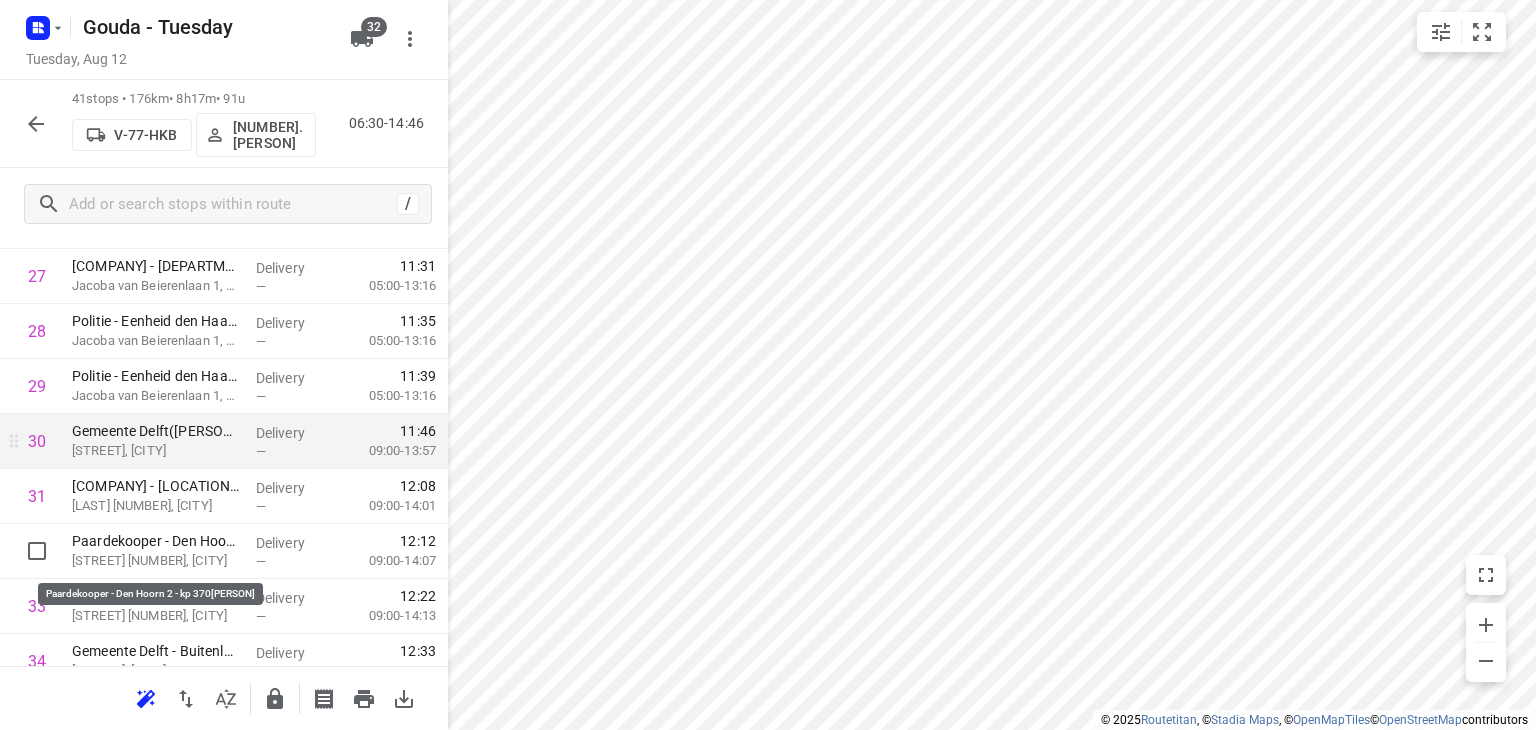 scroll, scrollTop: 1641, scrollLeft: 0, axis: vertical 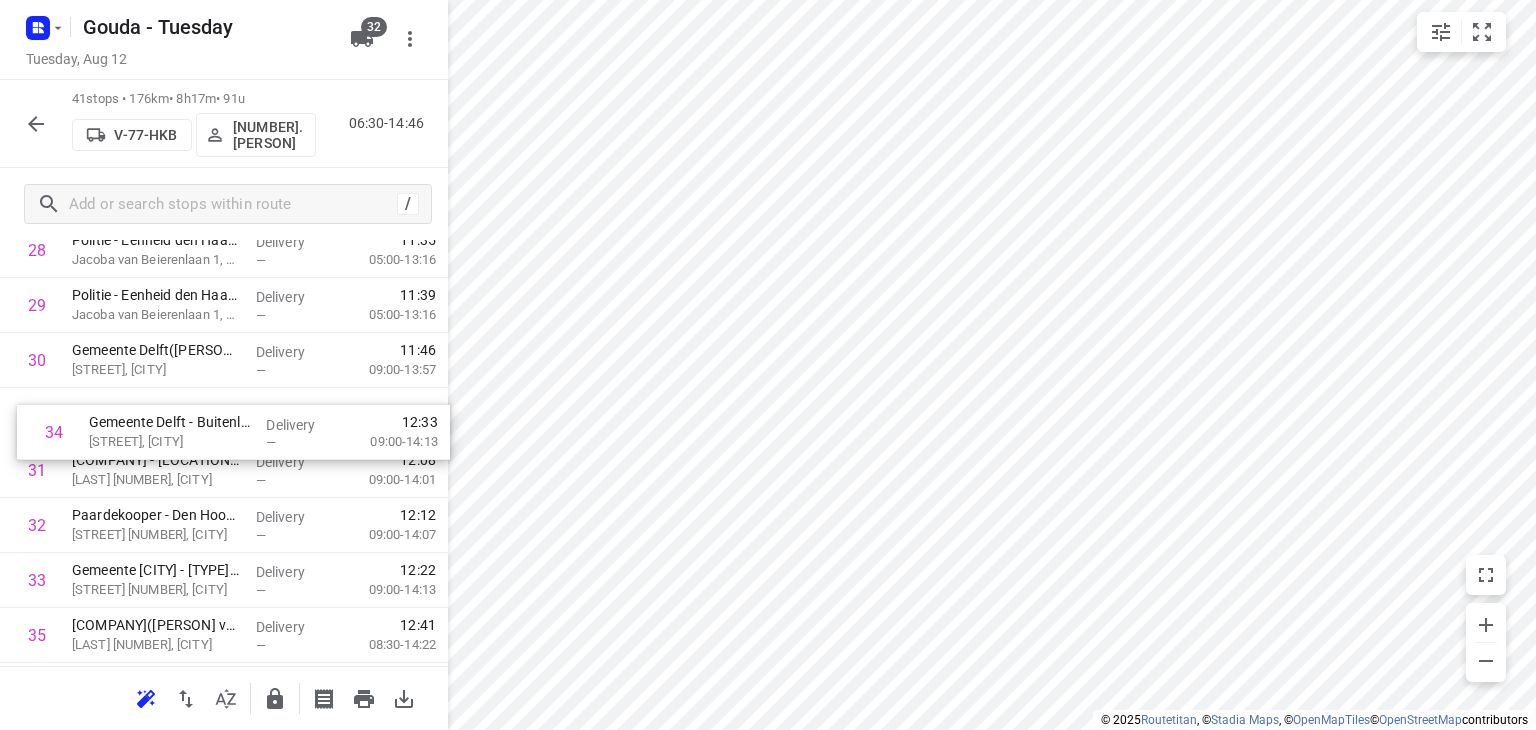 drag, startPoint x: 195, startPoint y: 607, endPoint x: 209, endPoint y: 426, distance: 181.54063 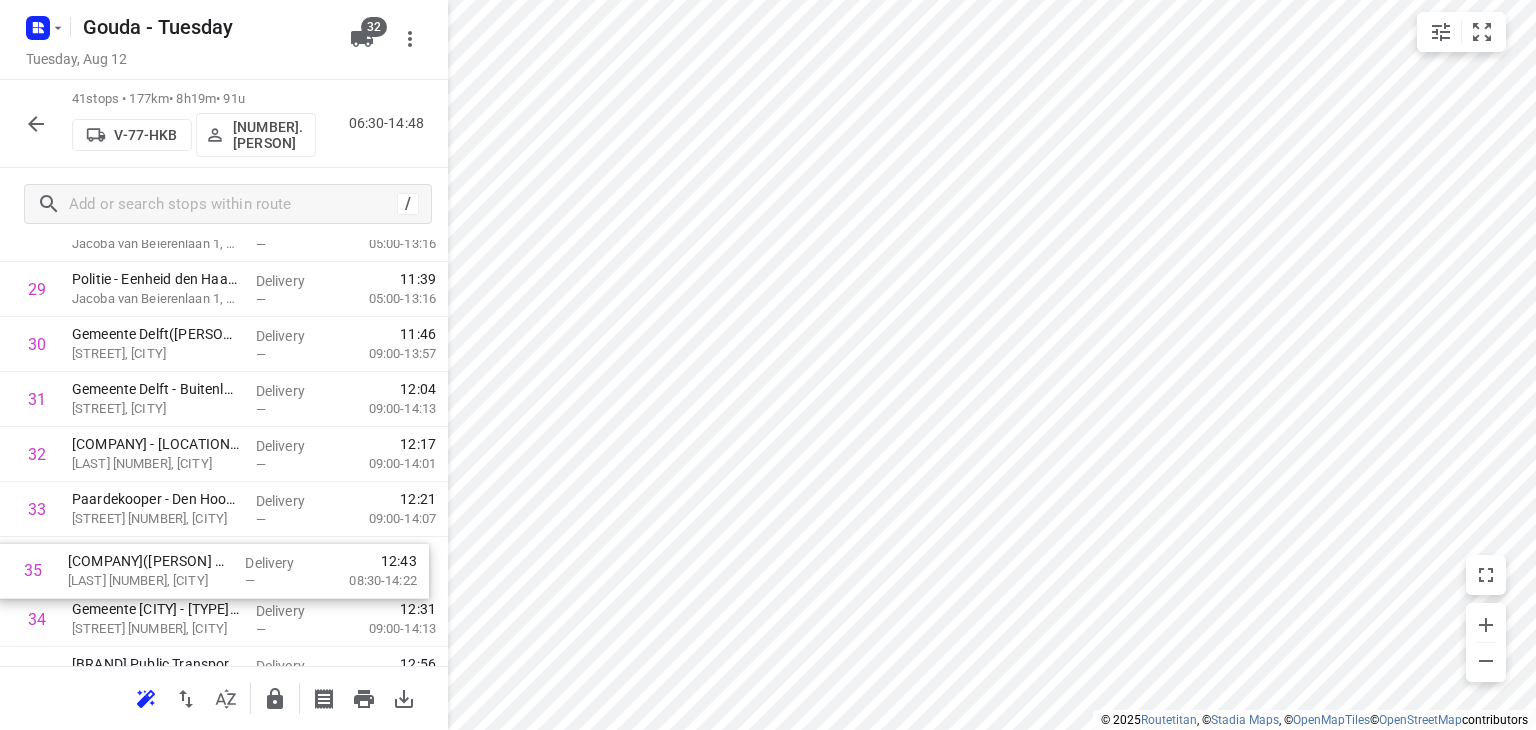 scroll, scrollTop: 1685, scrollLeft: 0, axis: vertical 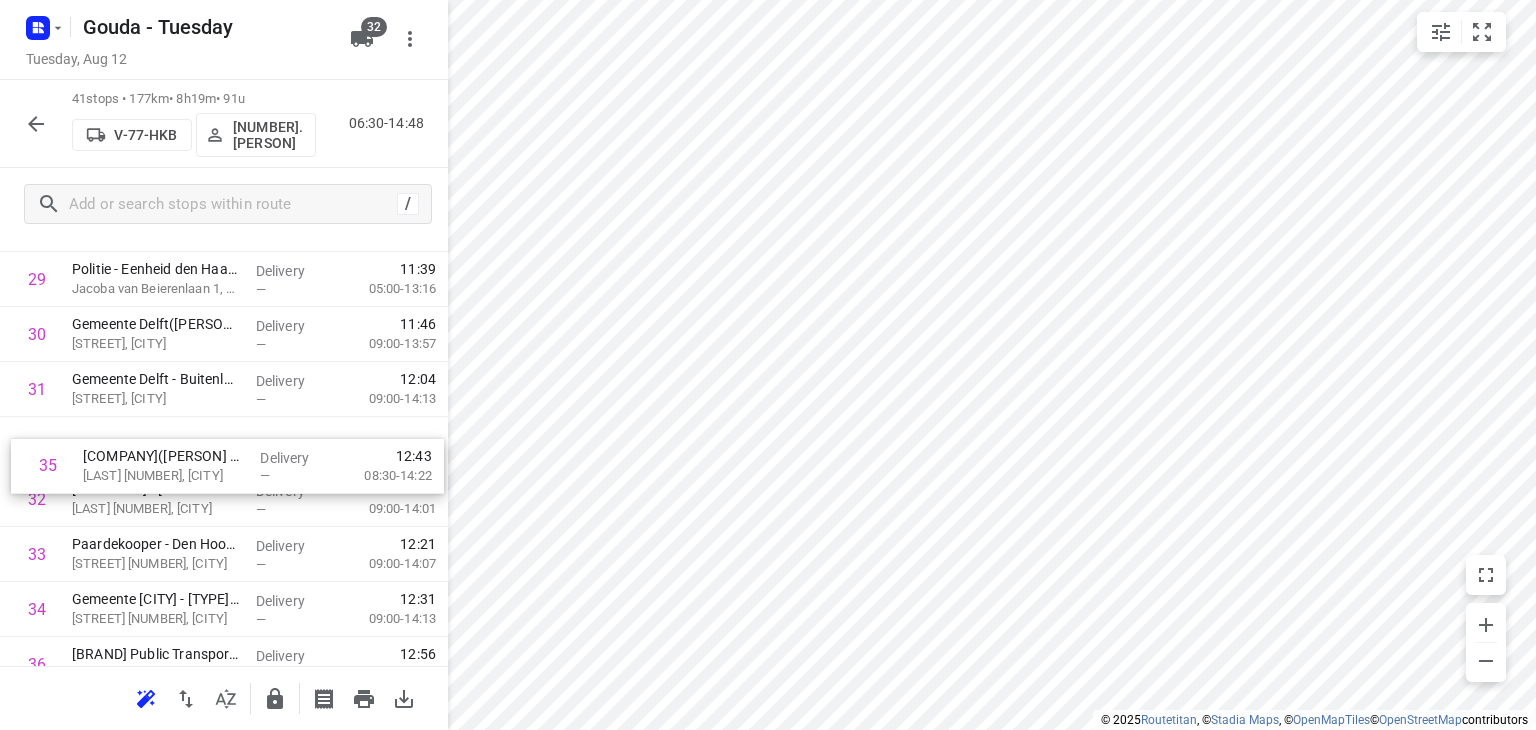 drag, startPoint x: 204, startPoint y: 625, endPoint x: 220, endPoint y: 449, distance: 176.72577 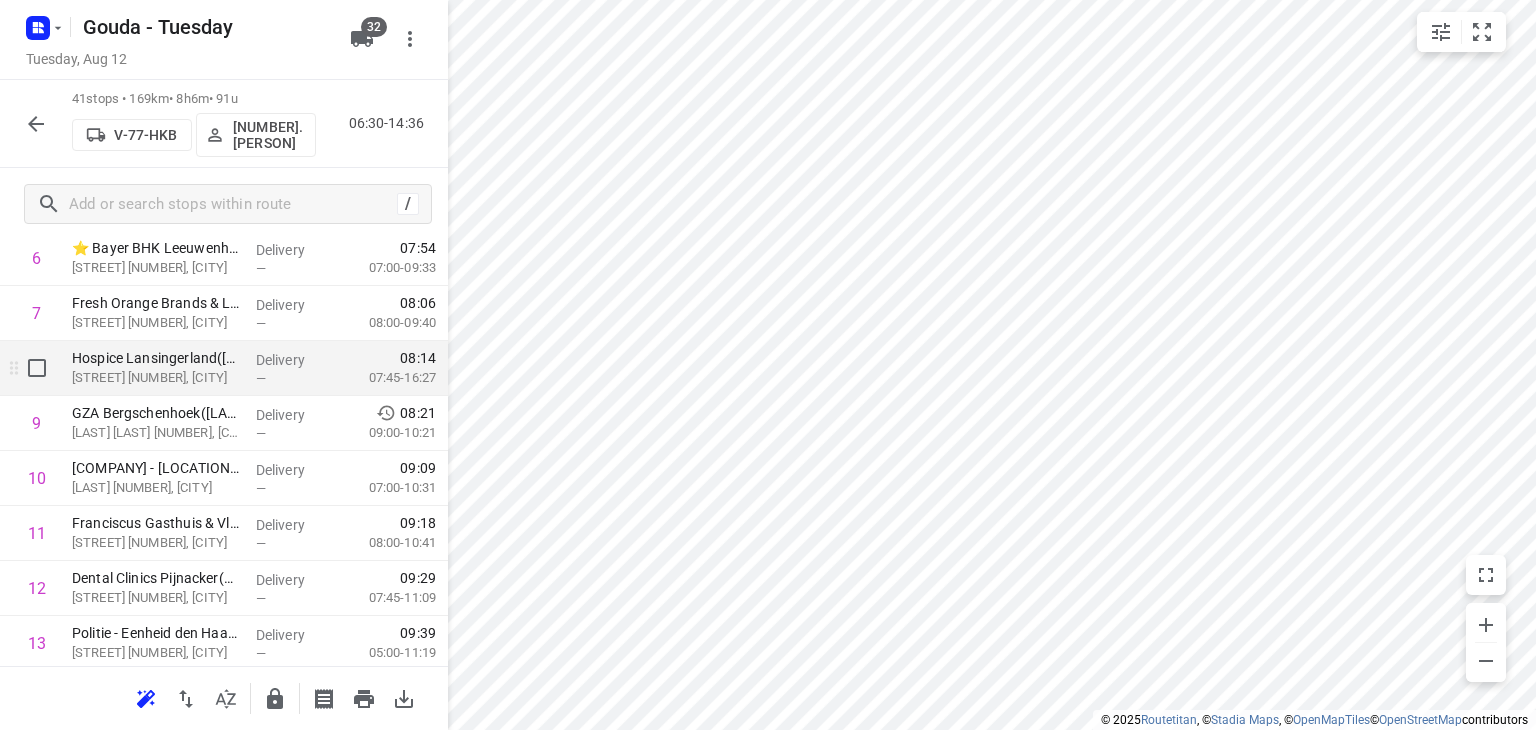 scroll, scrollTop: 0, scrollLeft: 0, axis: both 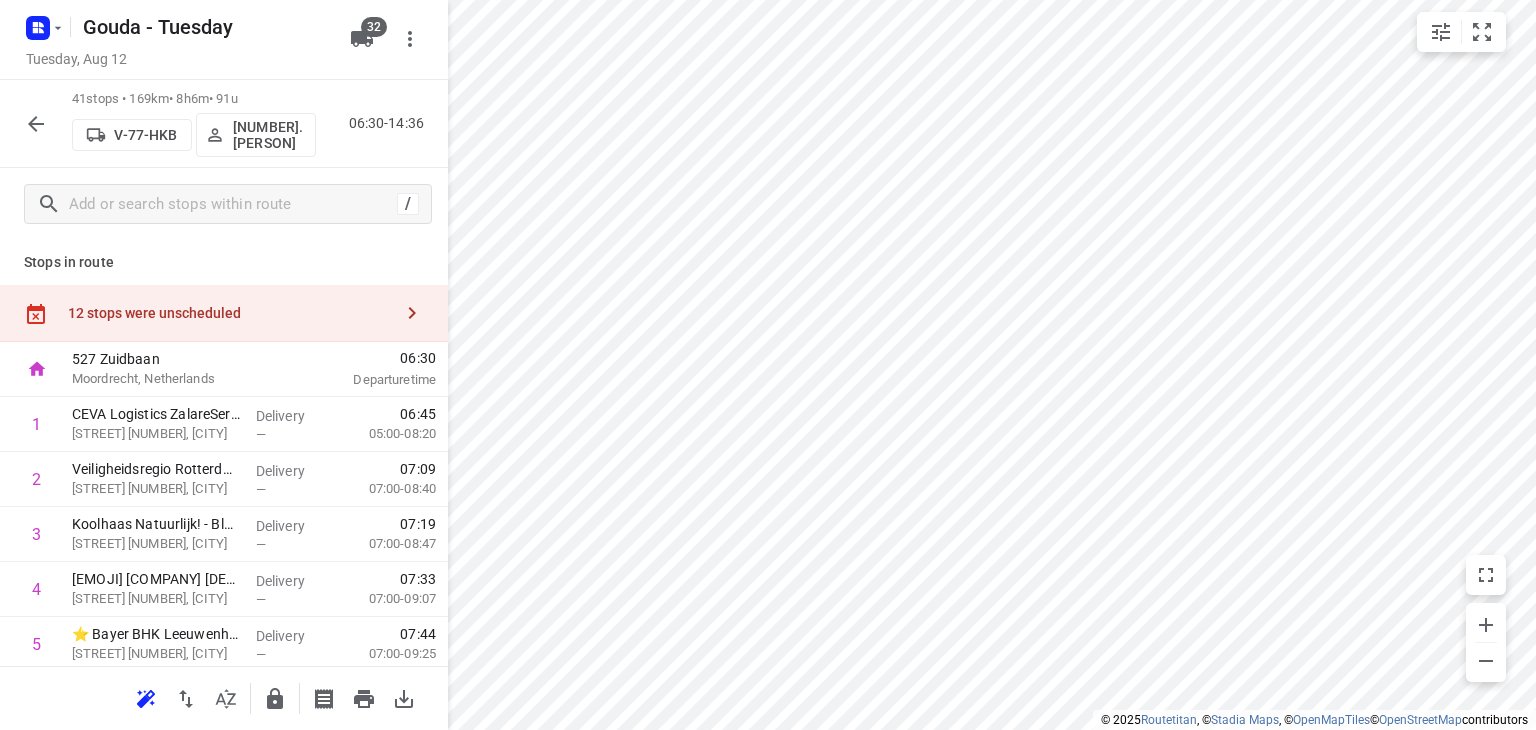 click on "12 stops were unscheduled" at bounding box center [224, 313] 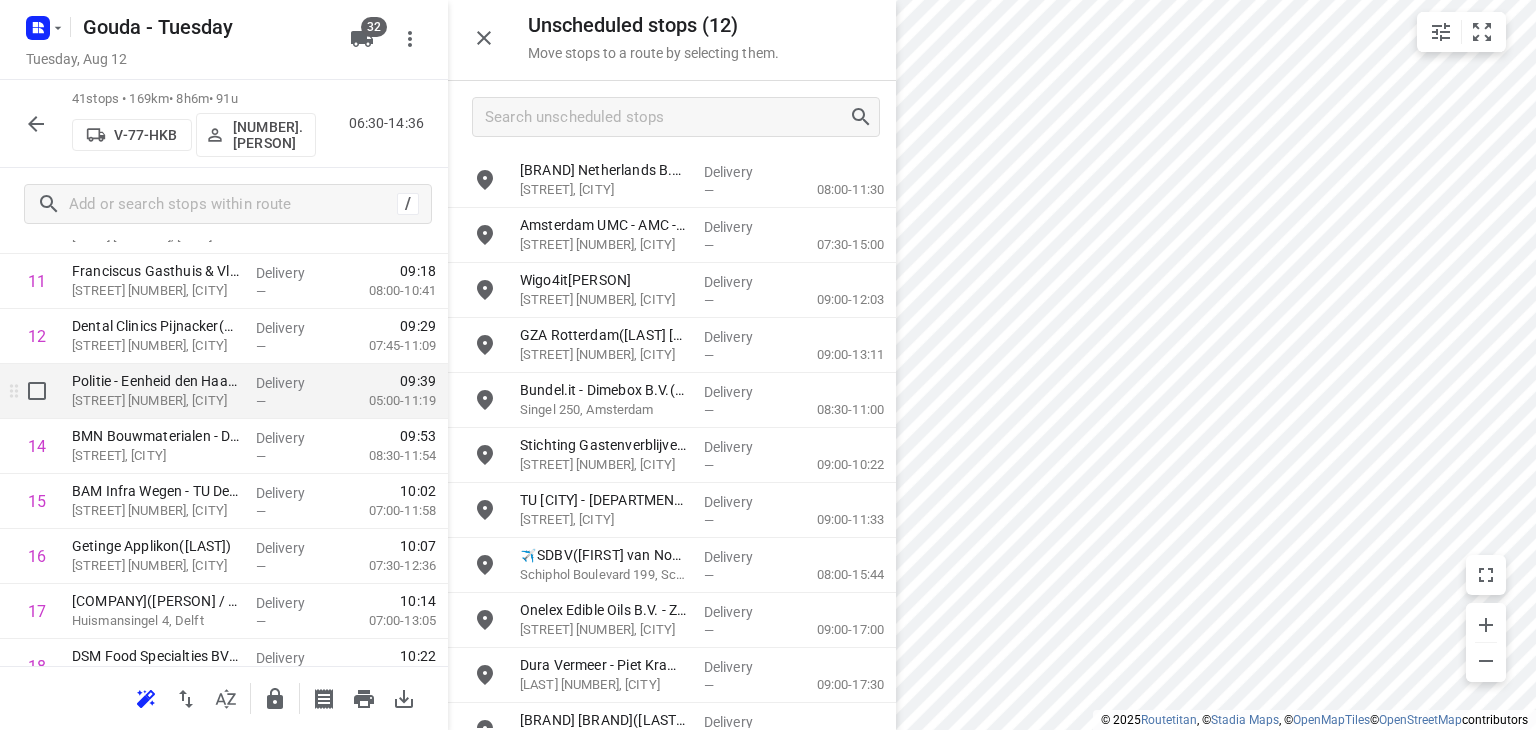 scroll, scrollTop: 700, scrollLeft: 0, axis: vertical 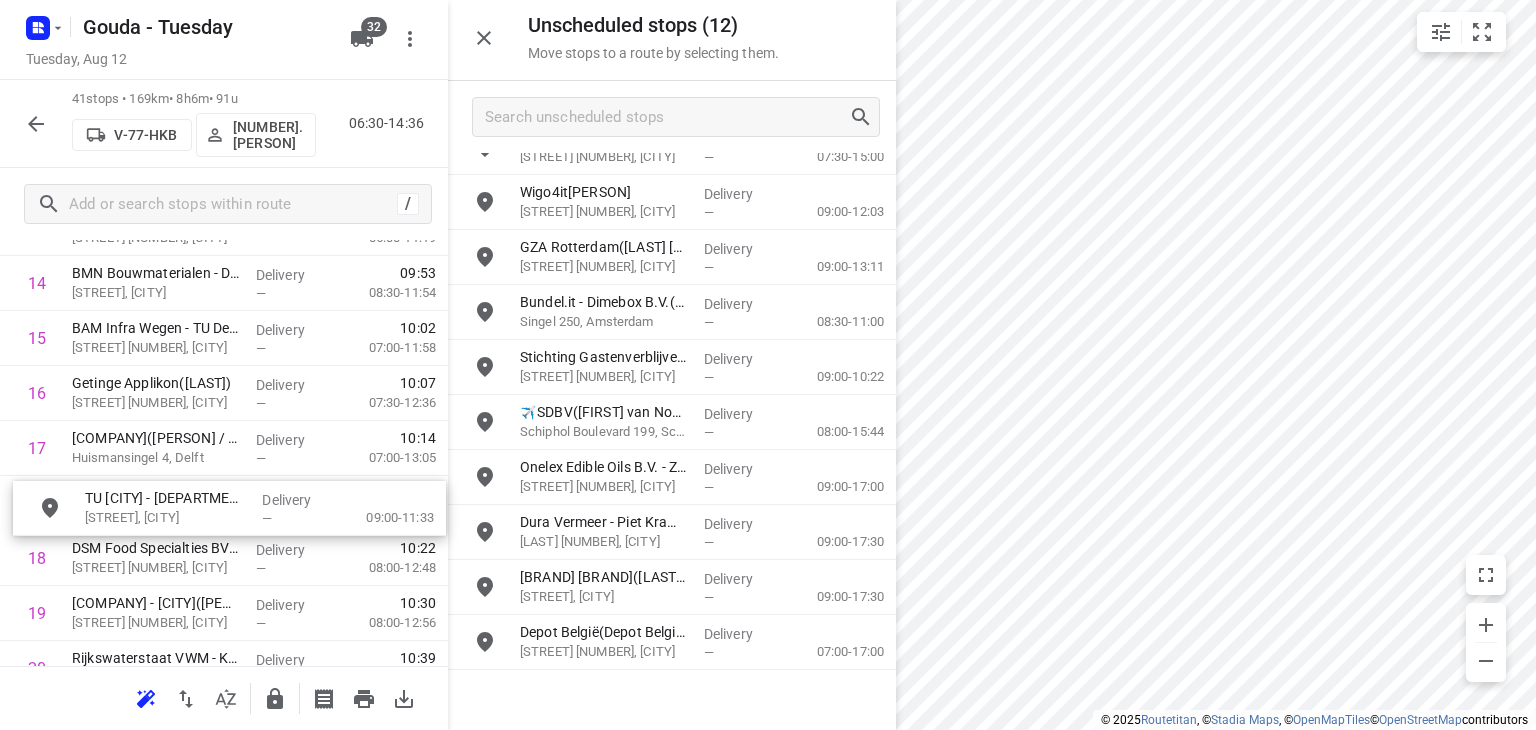 drag, startPoint x: 648, startPoint y: 433, endPoint x: 208, endPoint y: 519, distance: 448.32578 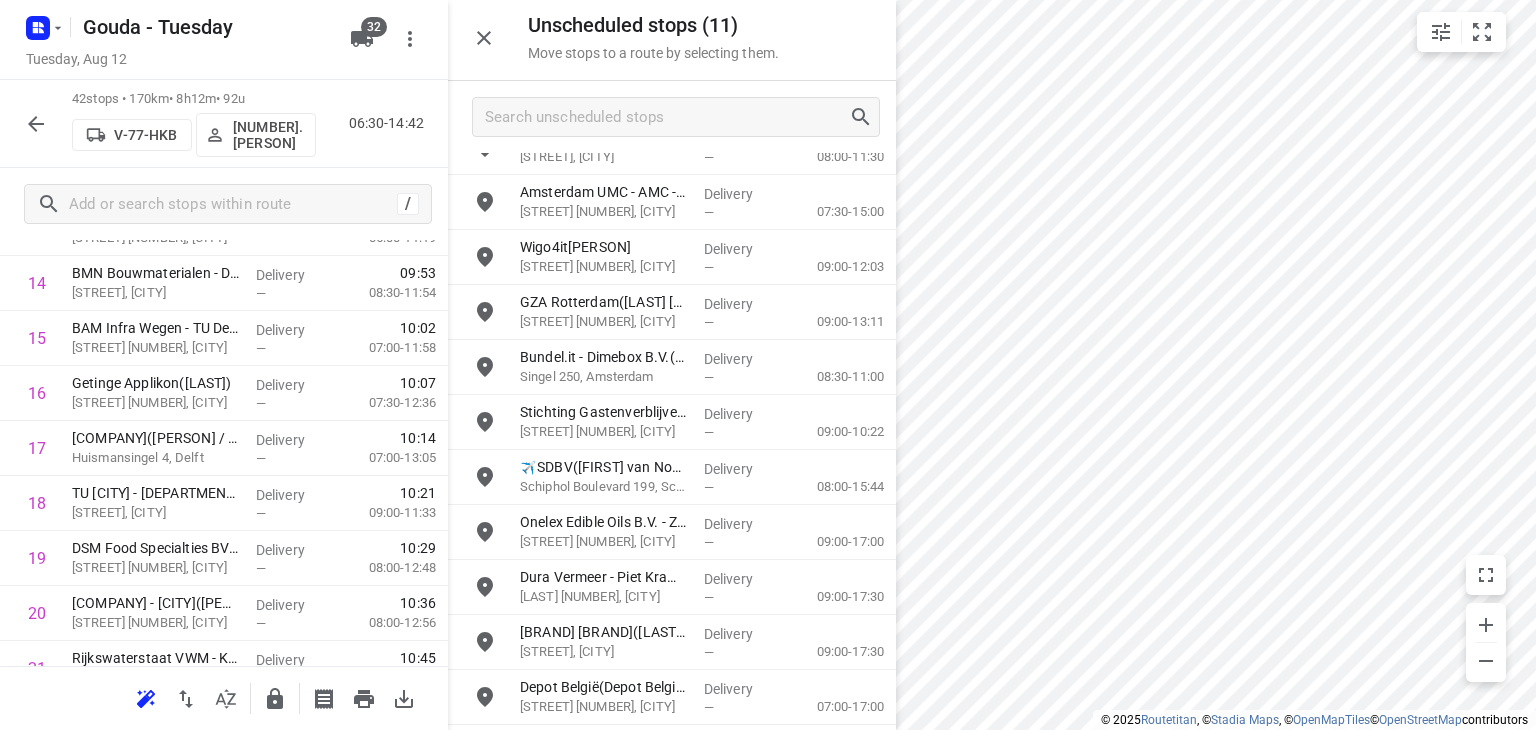 scroll, scrollTop: 30, scrollLeft: 0, axis: vertical 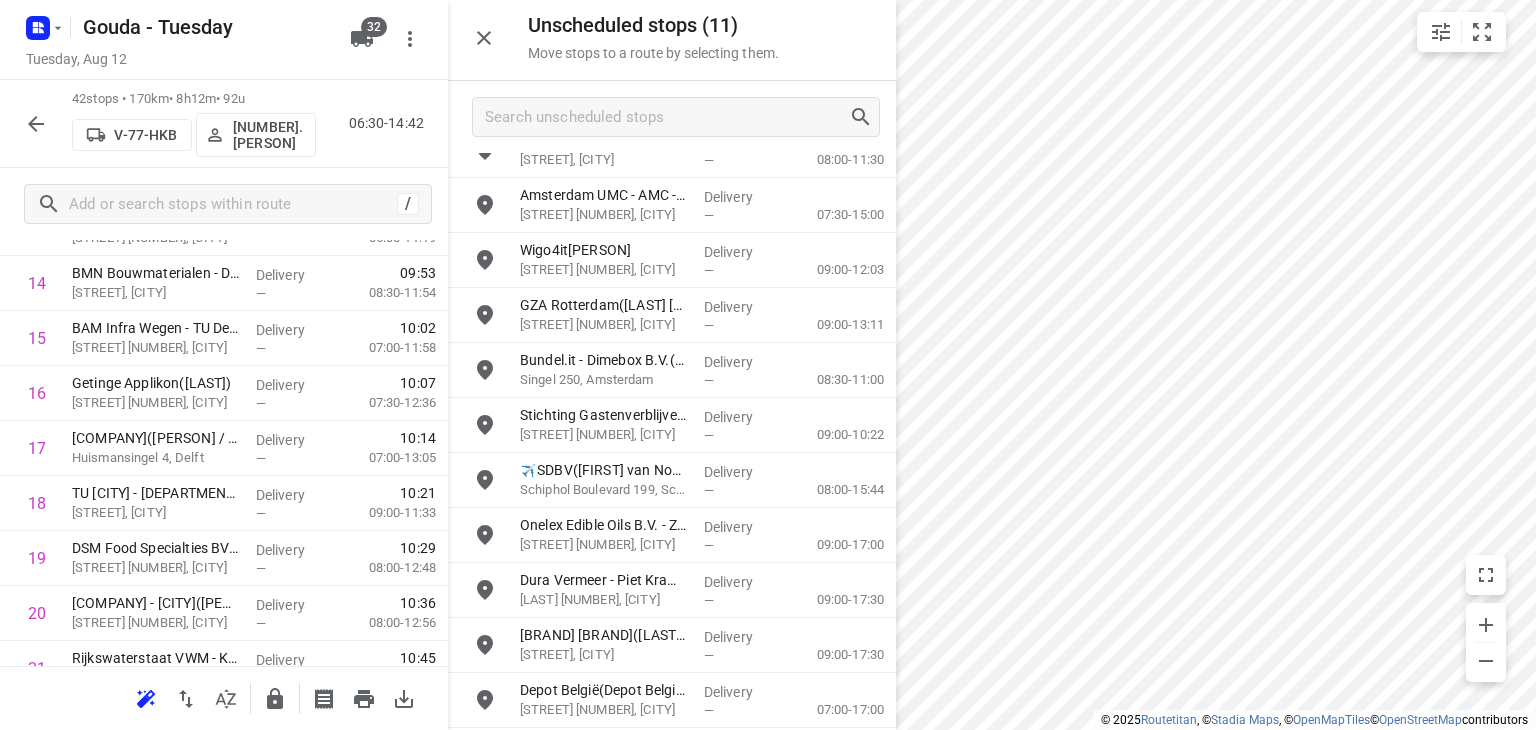 click 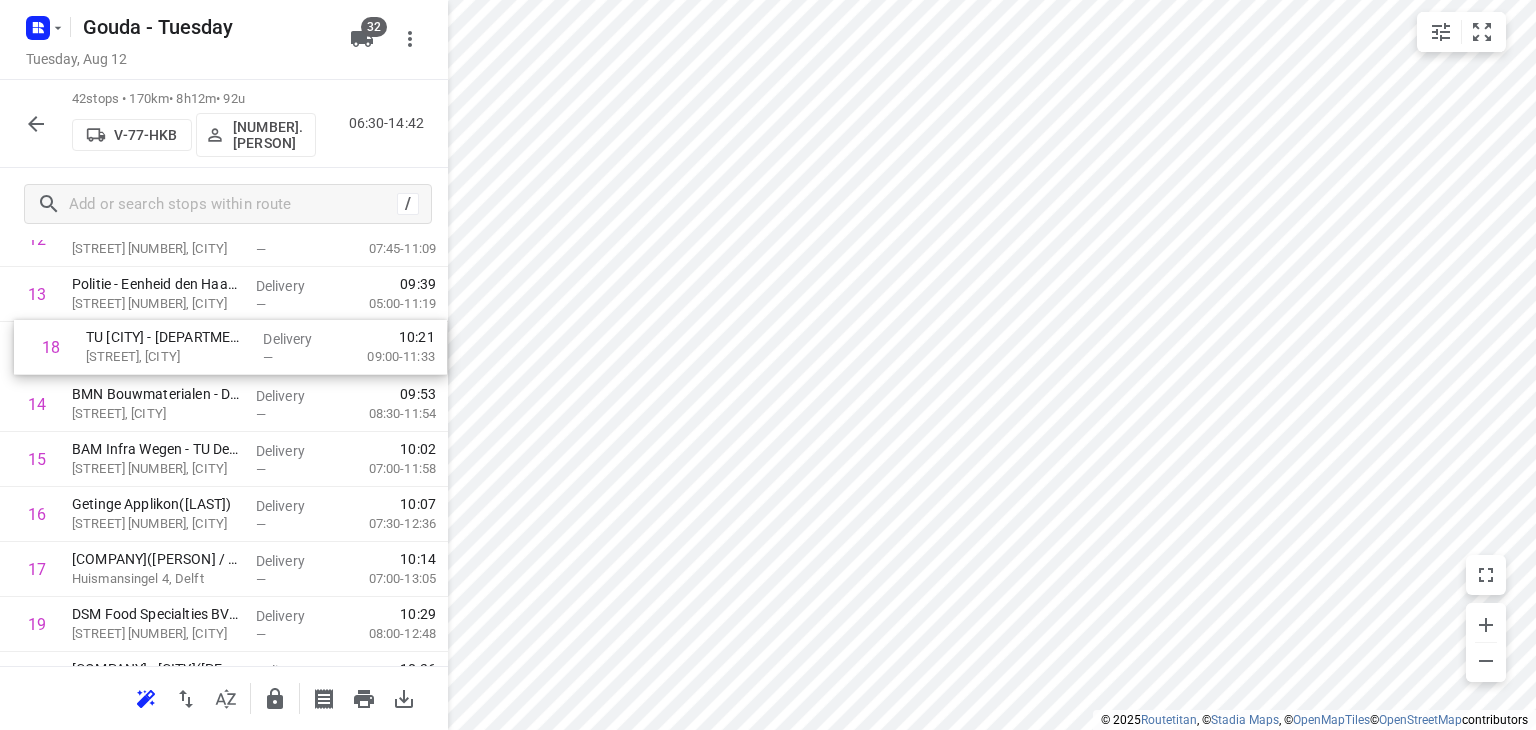 scroll, scrollTop: 785, scrollLeft: 0, axis: vertical 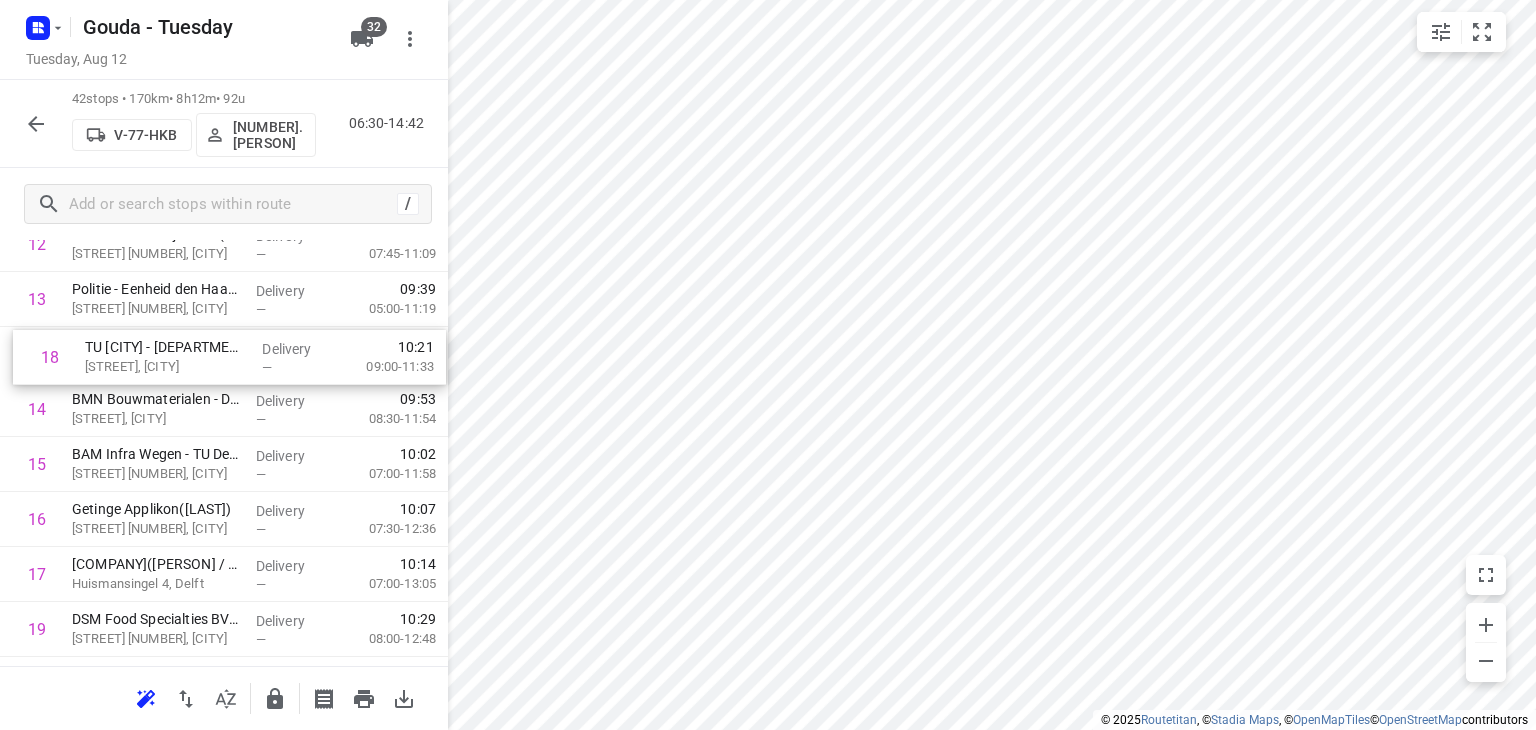 drag, startPoint x: 180, startPoint y: 503, endPoint x: 196, endPoint y: 352, distance: 151.84532 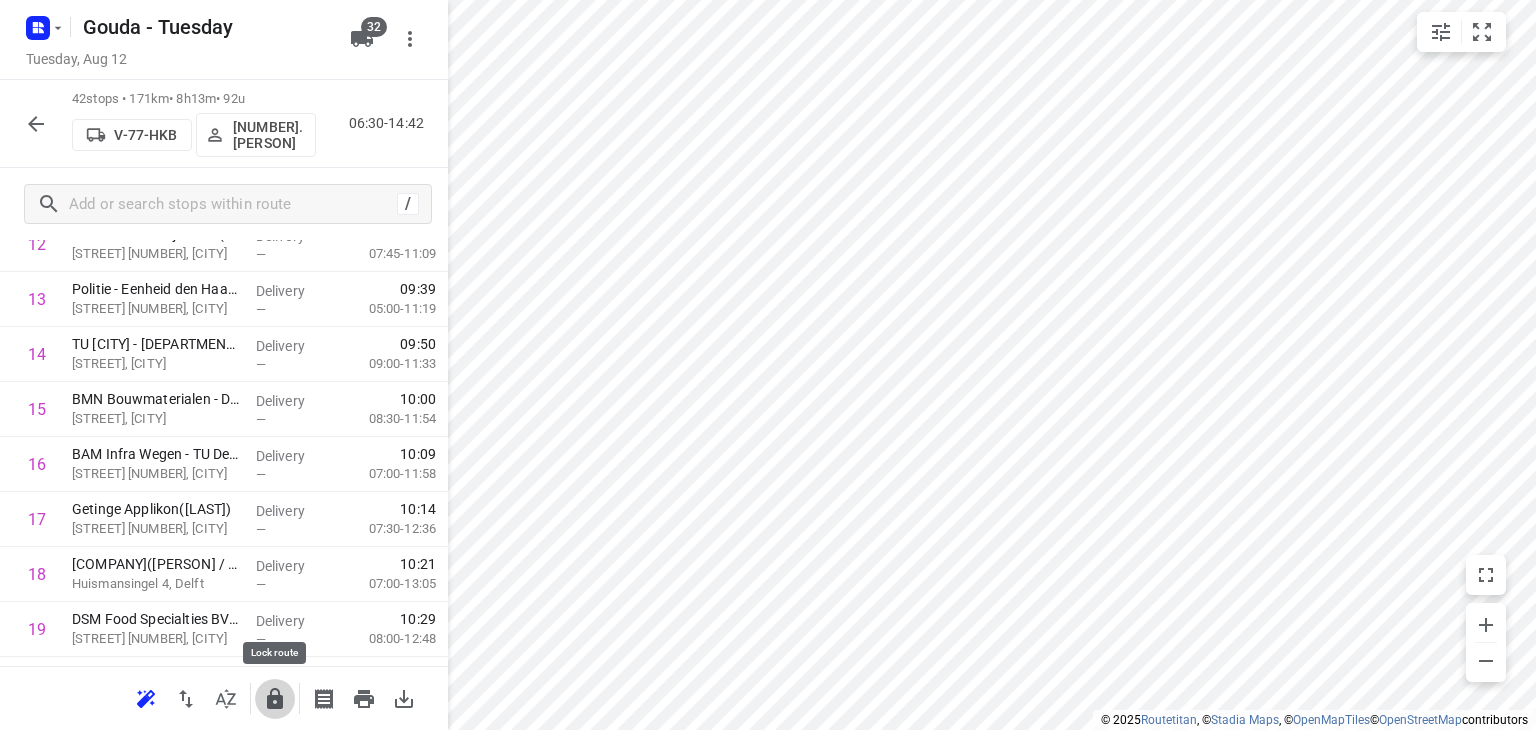 click 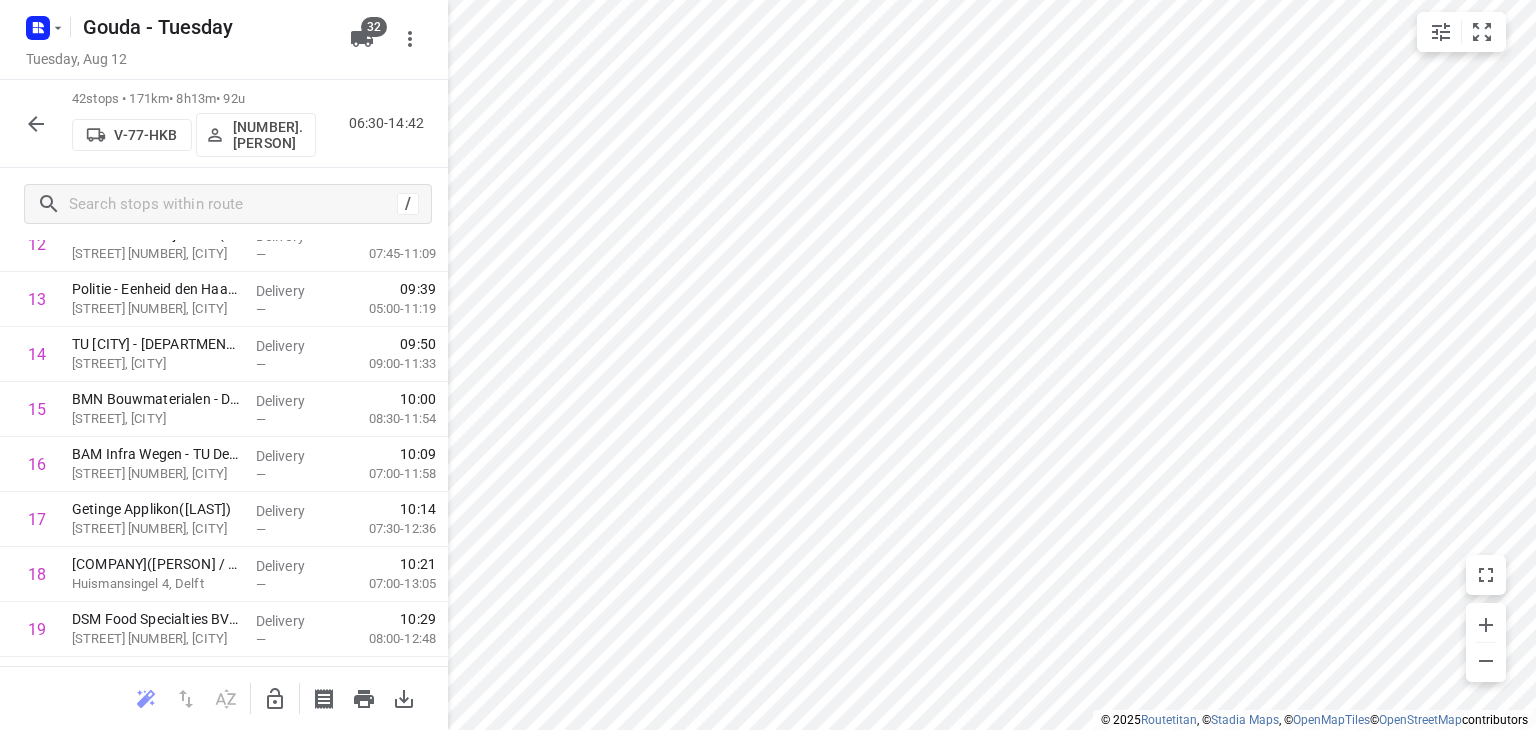 click 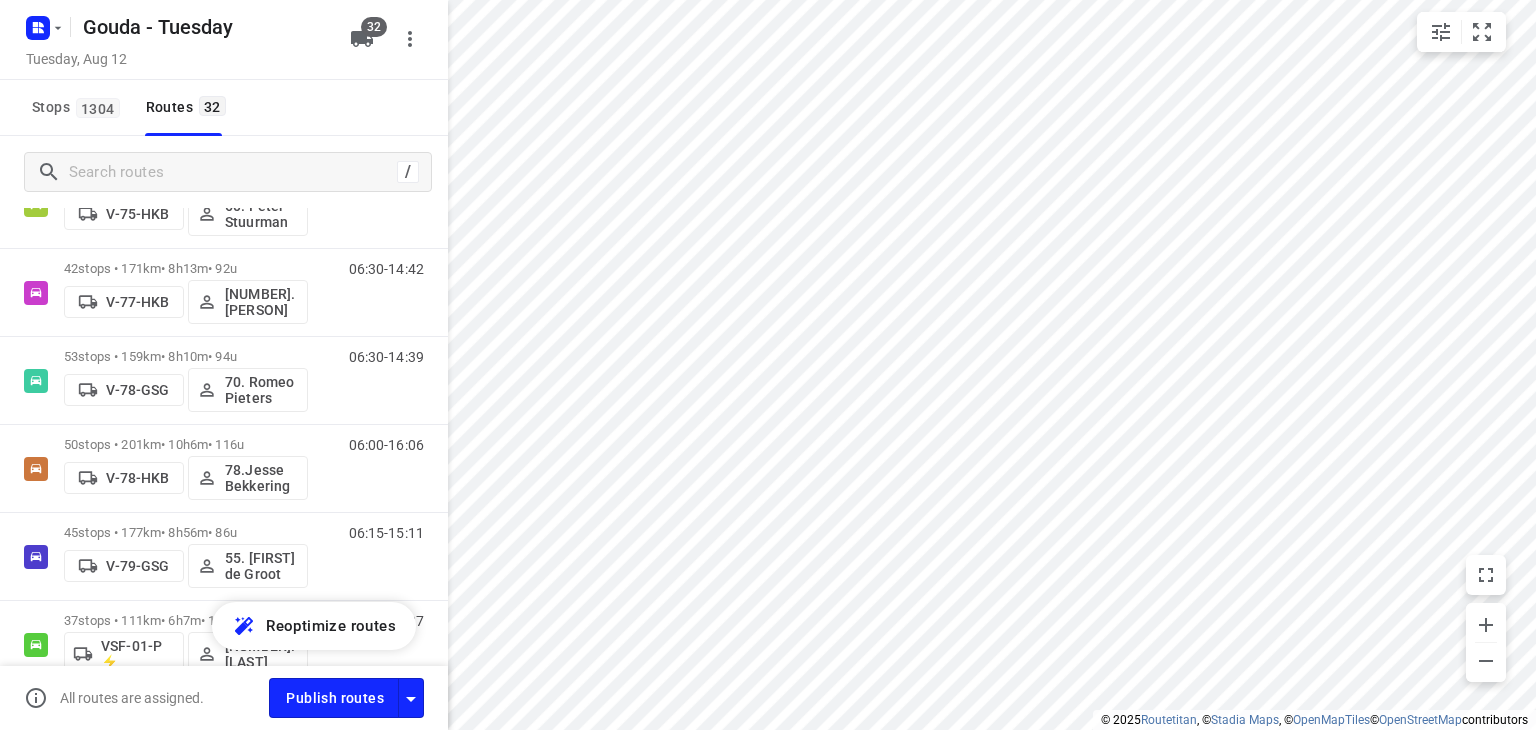 scroll, scrollTop: 2000, scrollLeft: 0, axis: vertical 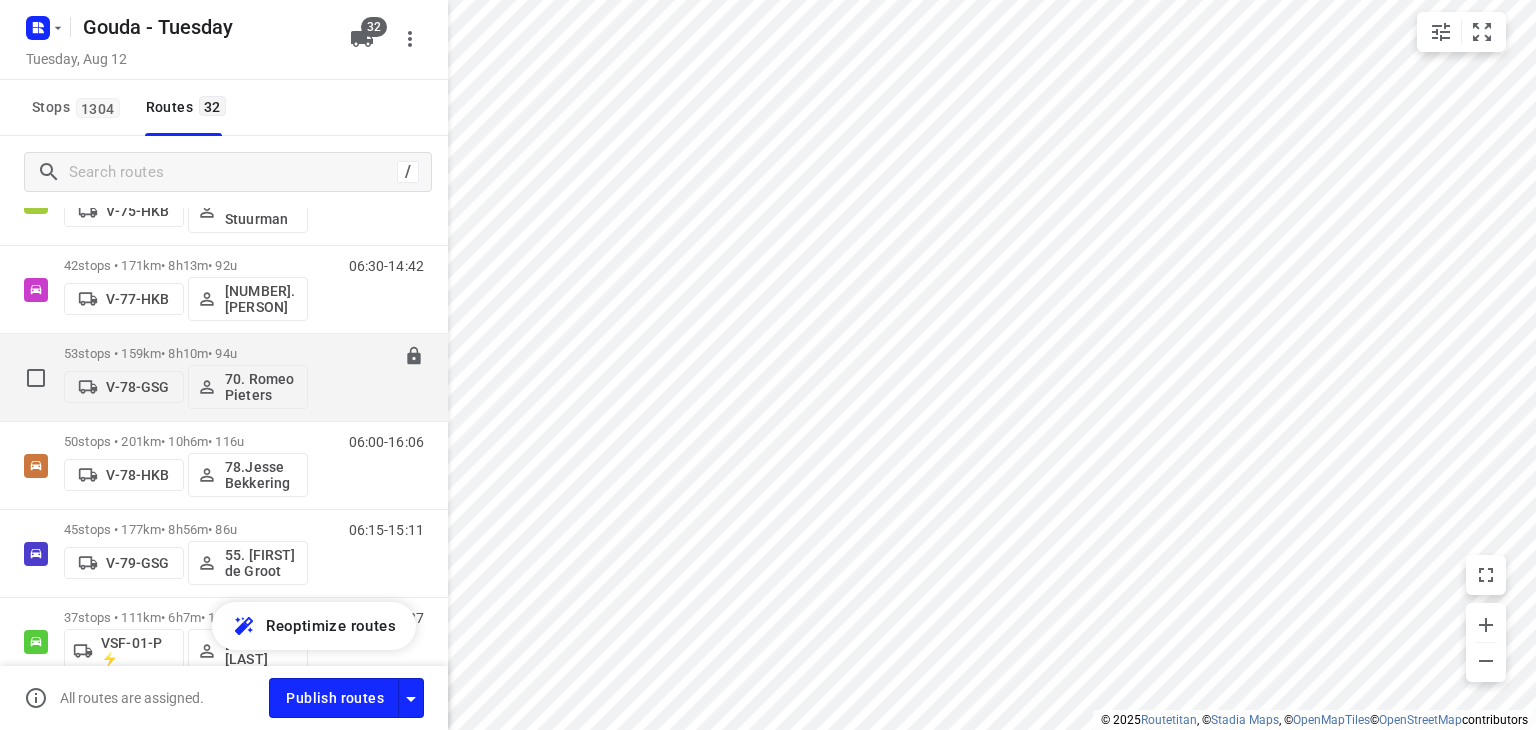 click on "53  stops •   159km  •   8h10m  • 94u" at bounding box center [186, 353] 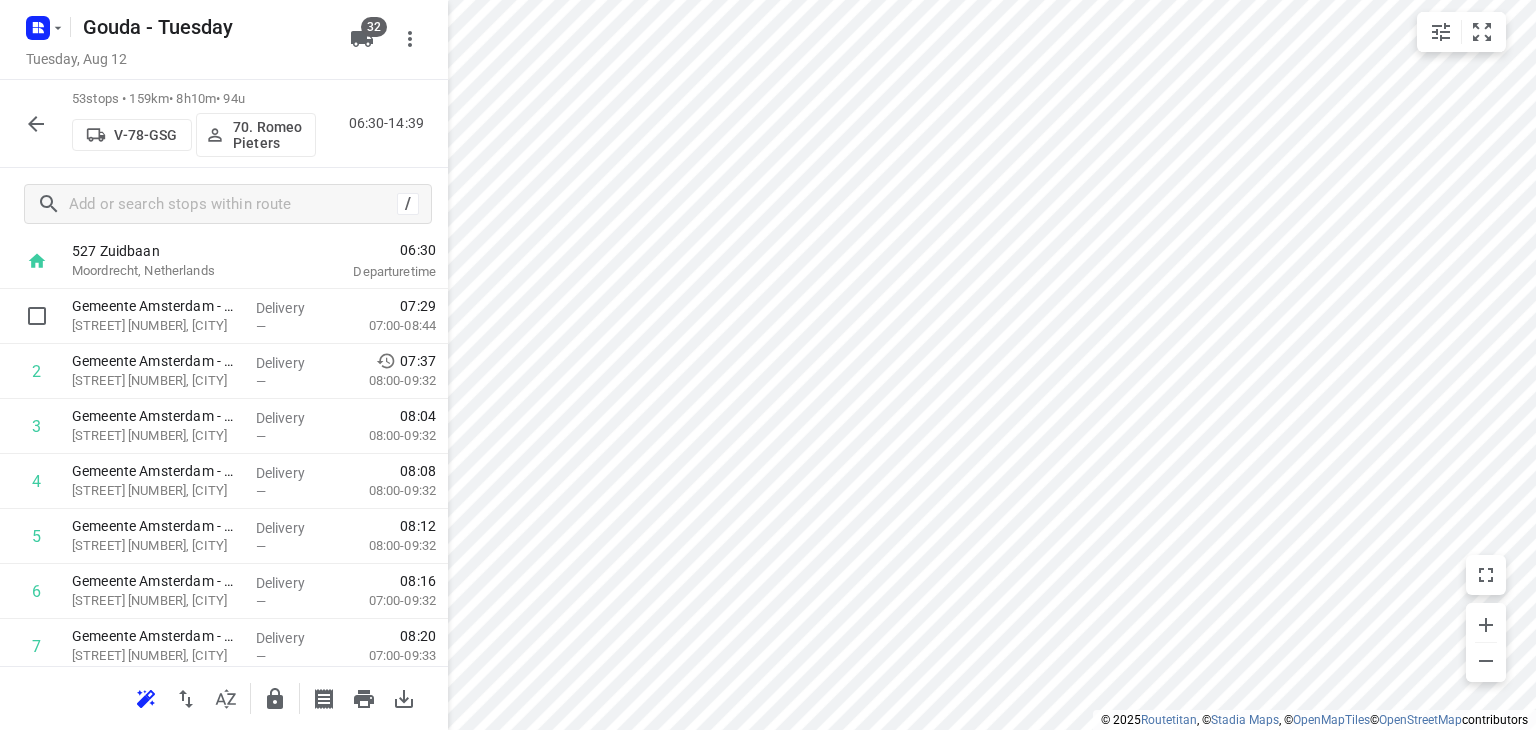 scroll, scrollTop: 0, scrollLeft: 0, axis: both 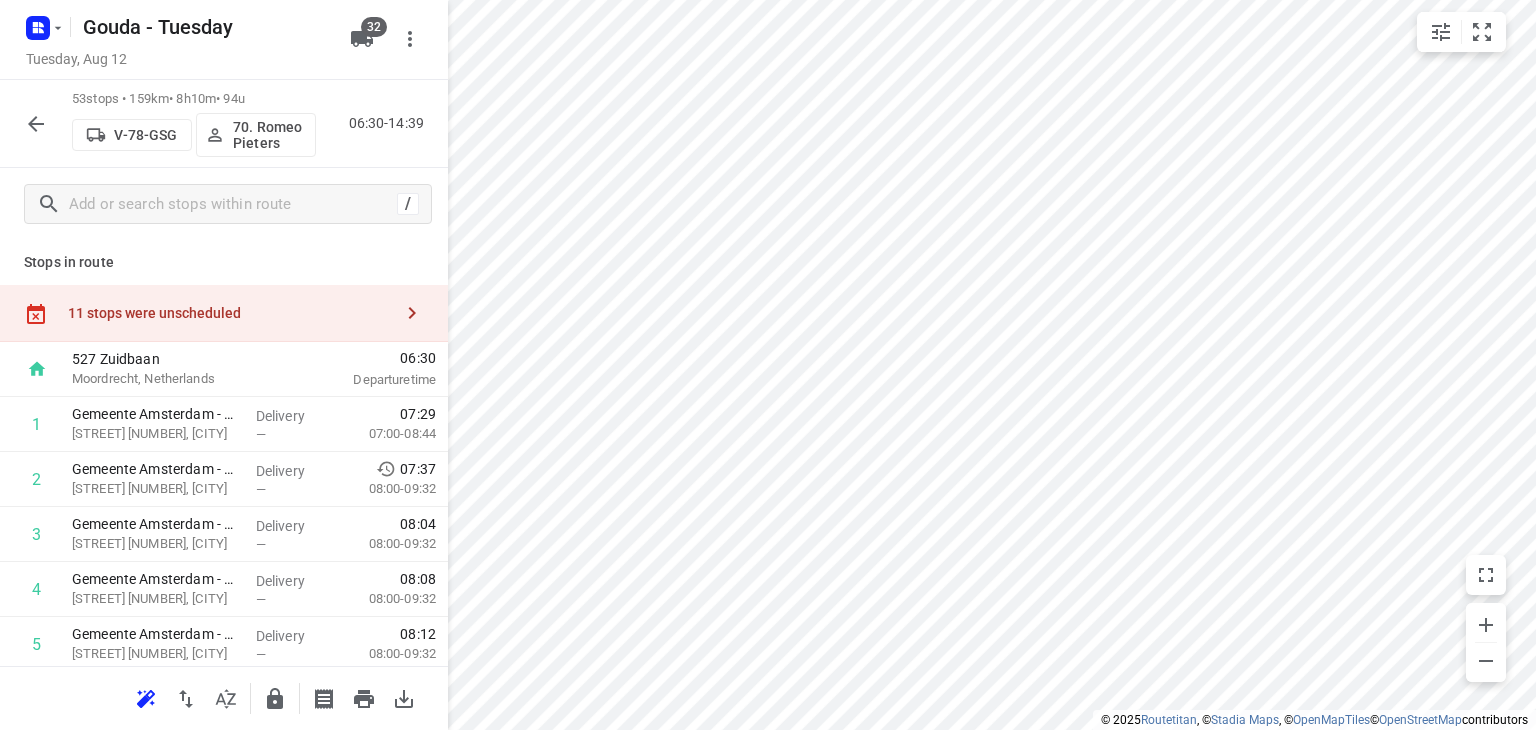 click on "11 stops were unscheduled" at bounding box center (224, 313) 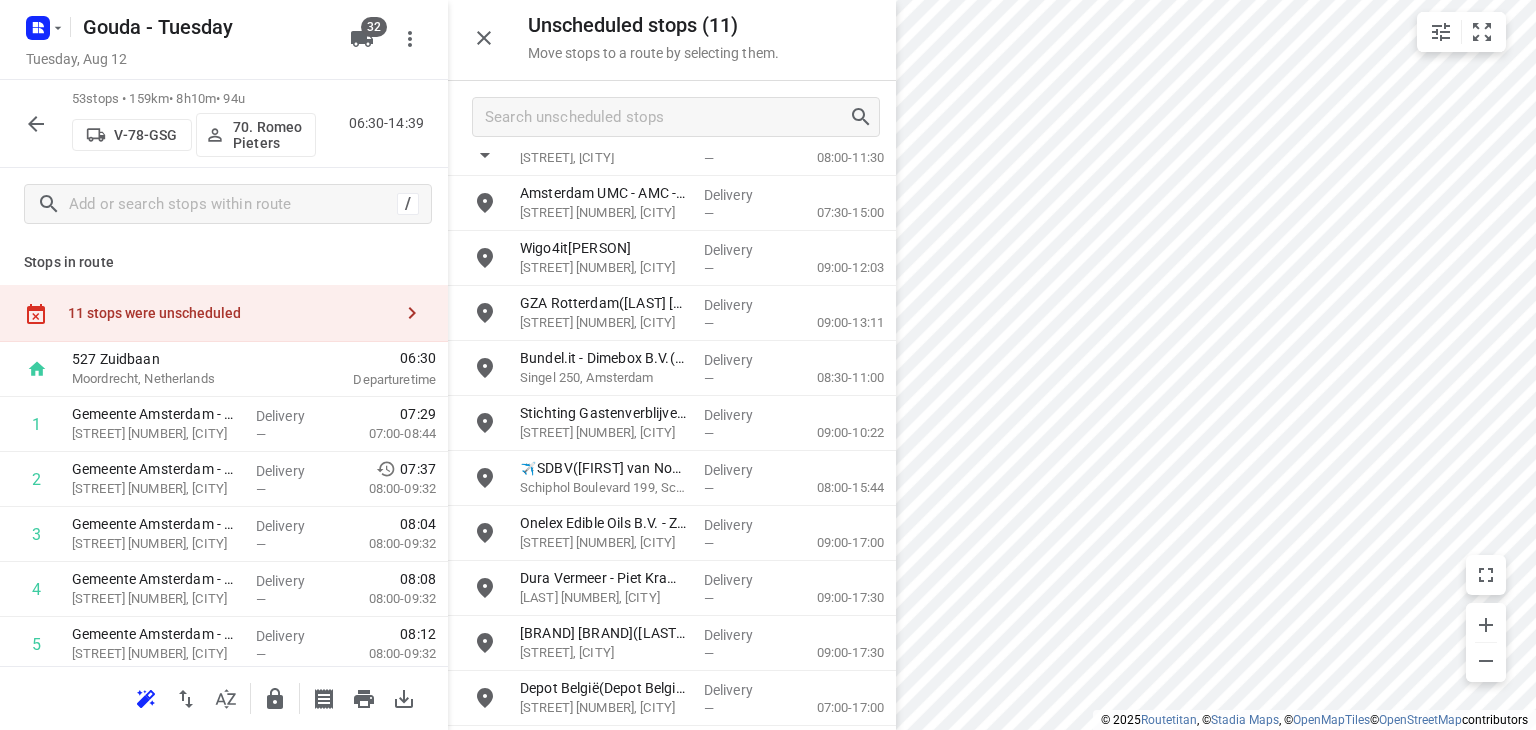 scroll, scrollTop: 32, scrollLeft: 0, axis: vertical 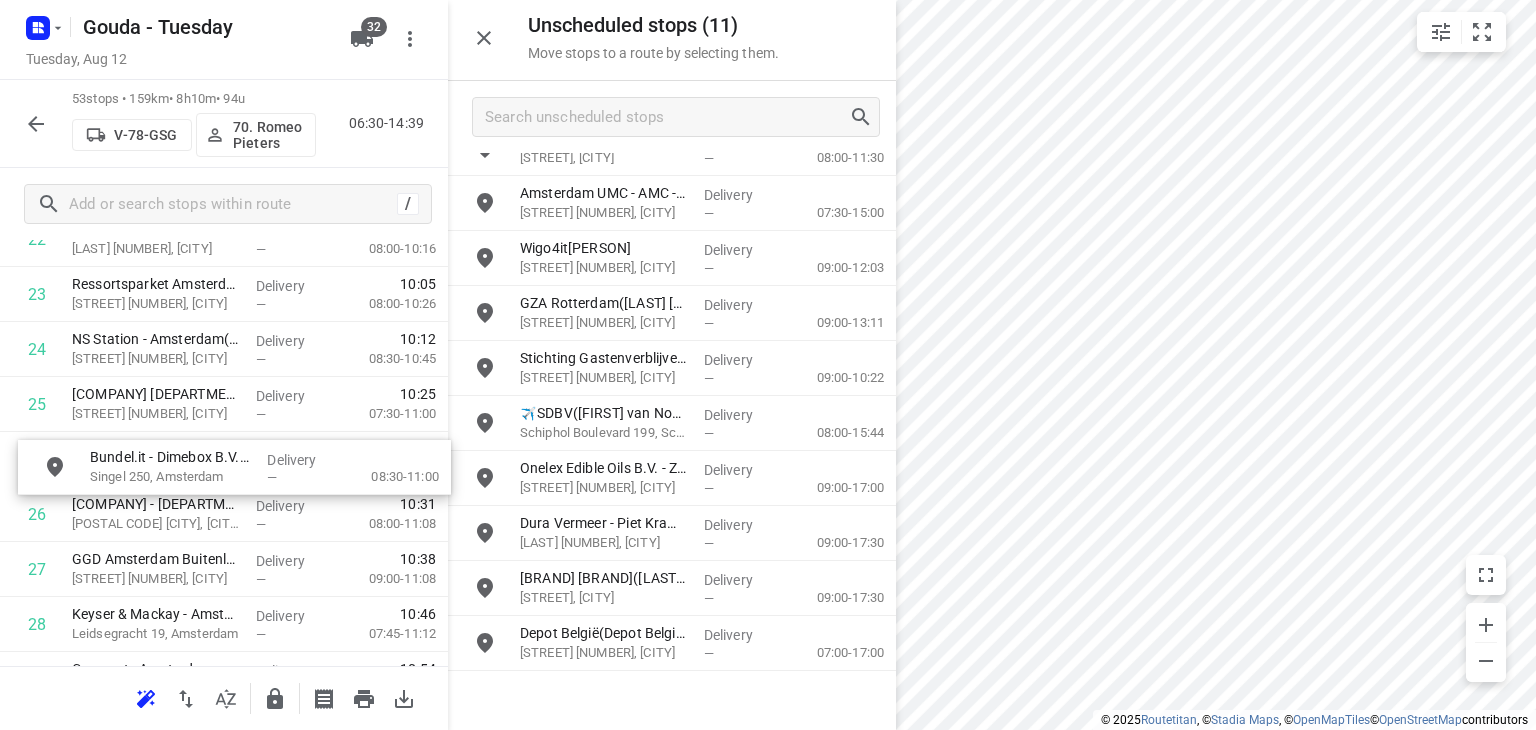 drag, startPoint x: 615, startPoint y: 378, endPoint x: 178, endPoint y: 479, distance: 448.51978 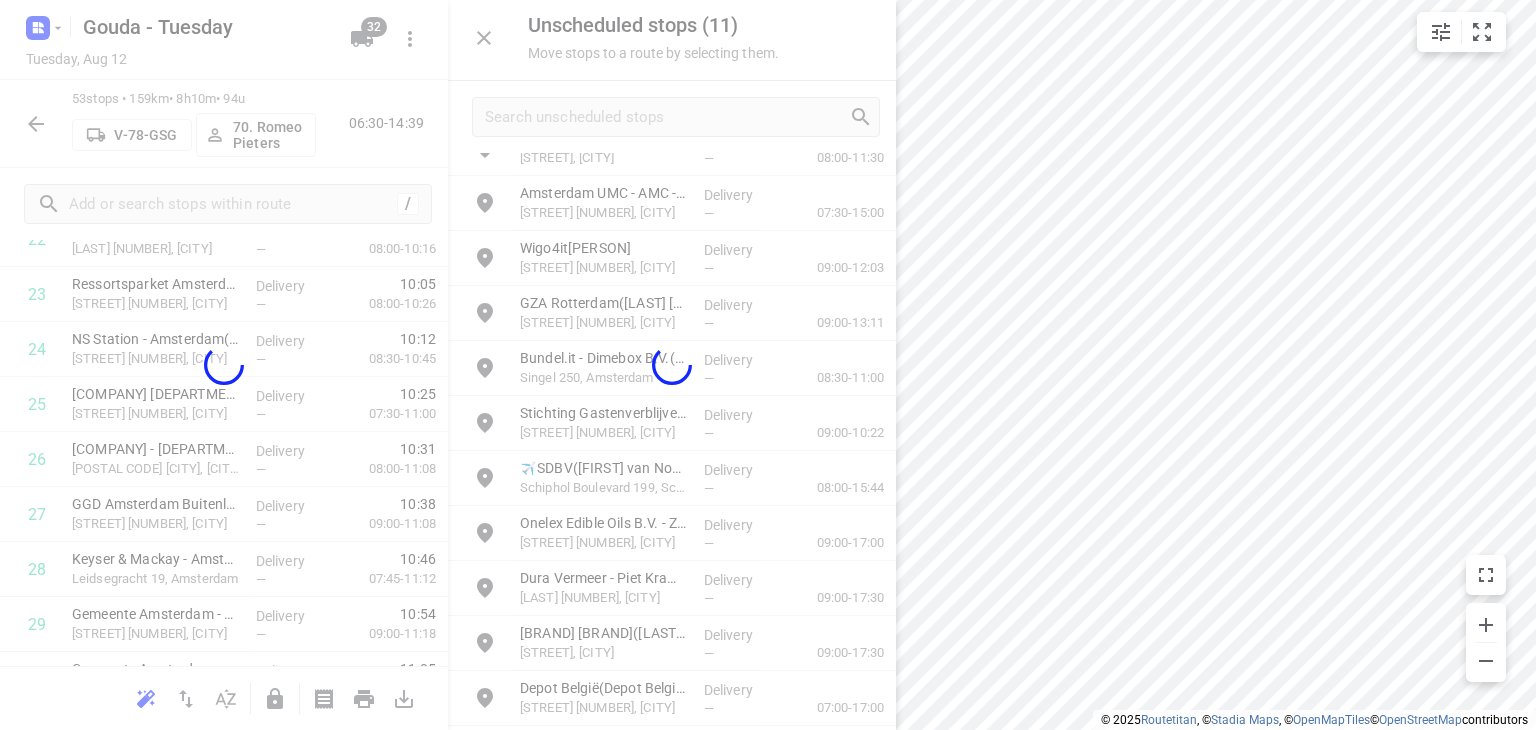 scroll, scrollTop: 0, scrollLeft: 0, axis: both 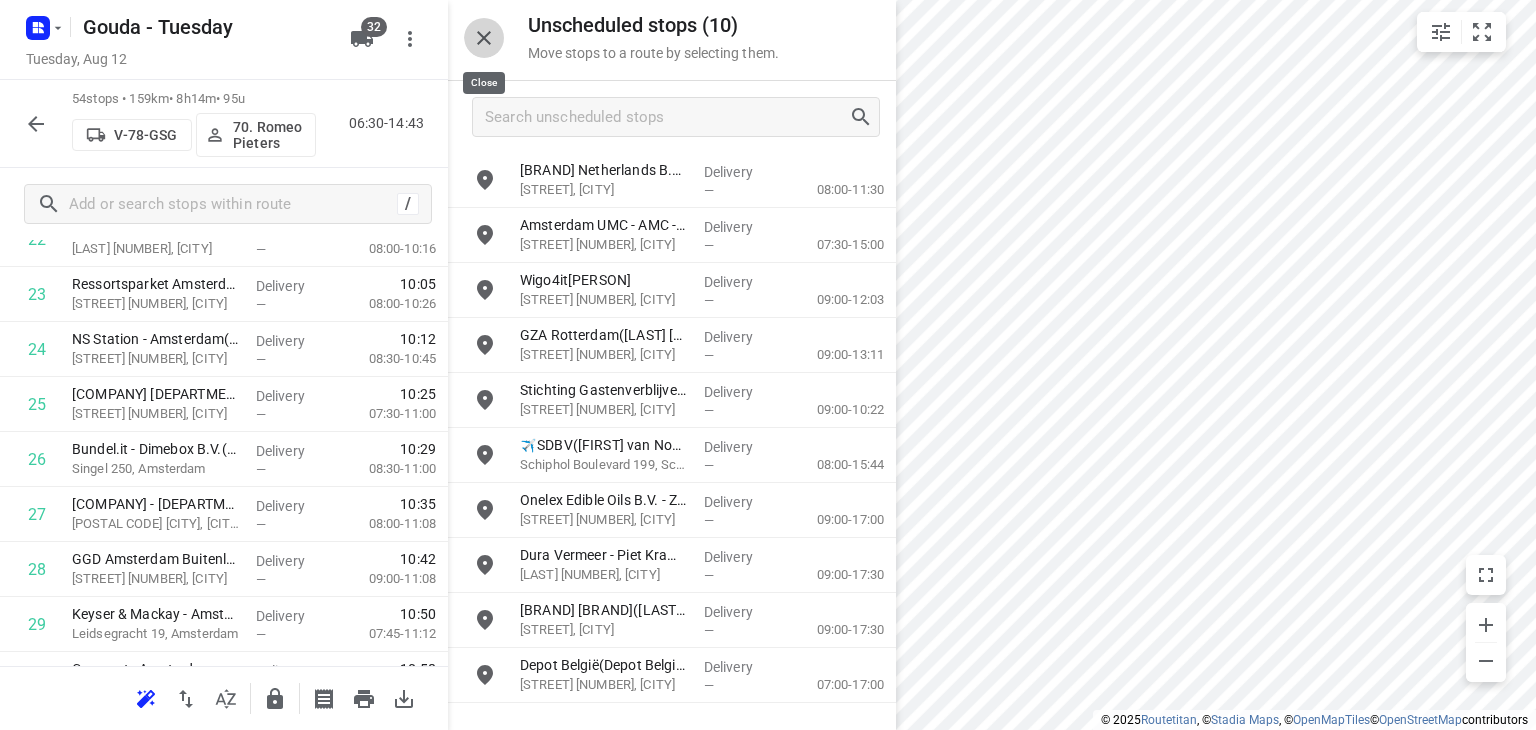 click at bounding box center (484, 38) 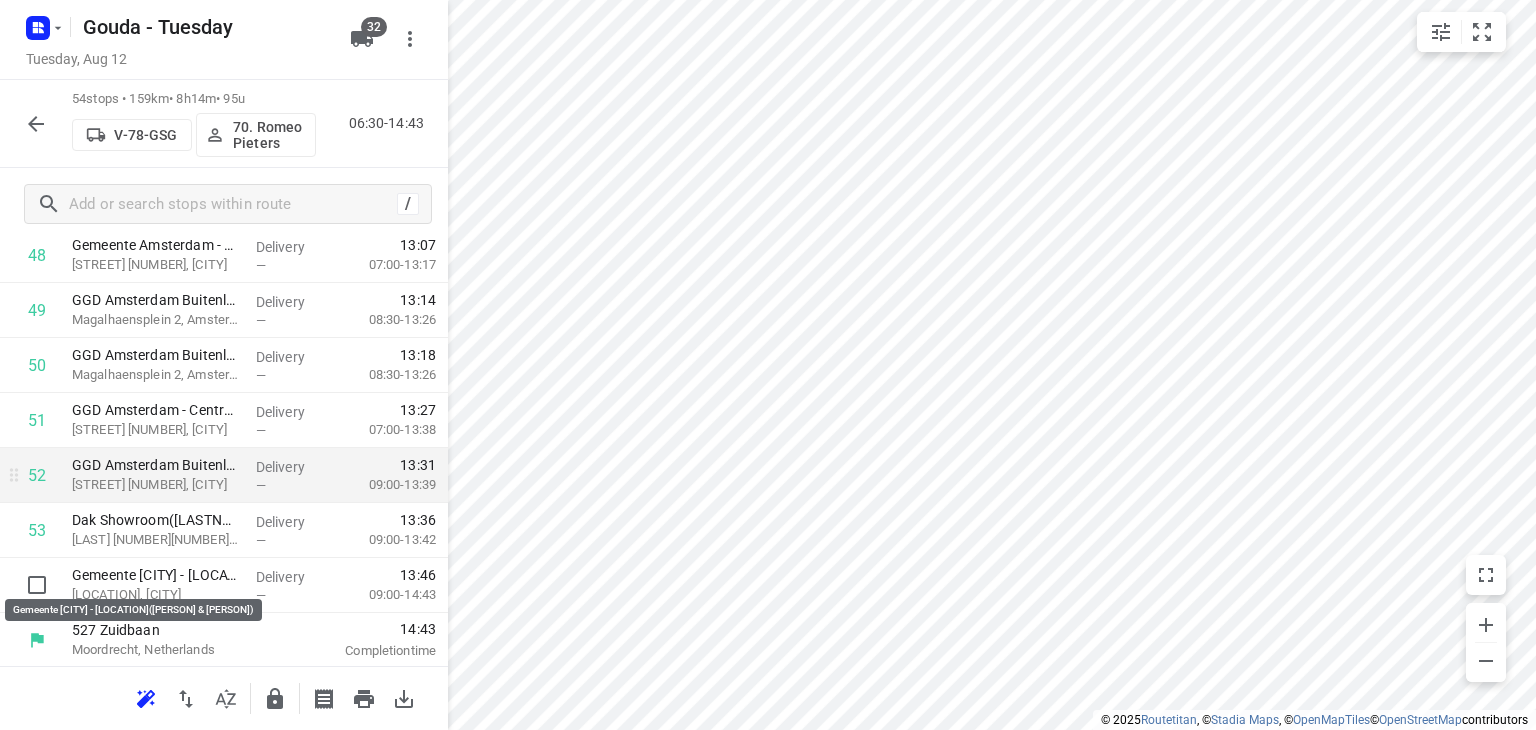scroll, scrollTop: 2756, scrollLeft: 0, axis: vertical 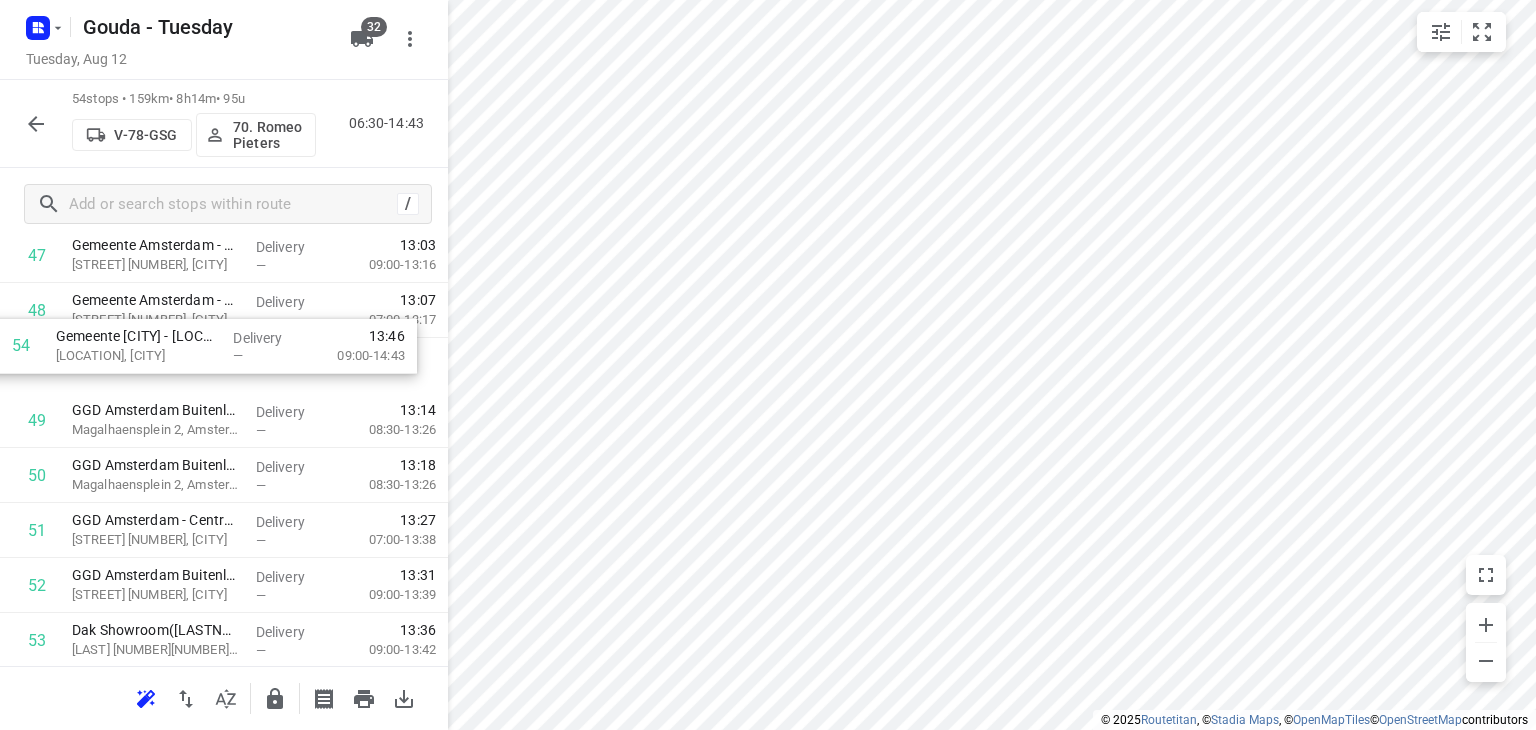 drag, startPoint x: 231, startPoint y: 583, endPoint x: 218, endPoint y: 341, distance: 242.34892 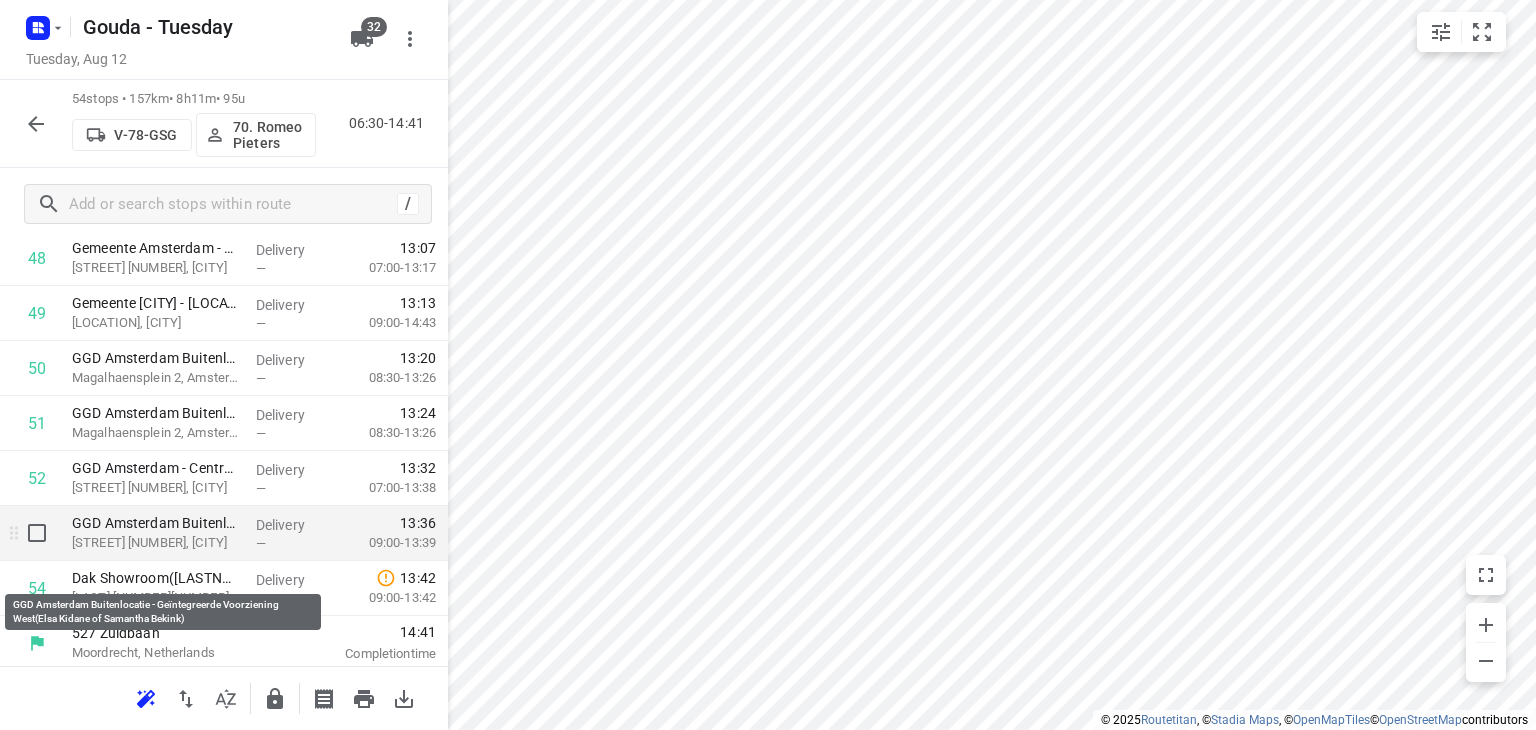 scroll, scrollTop: 2756, scrollLeft: 0, axis: vertical 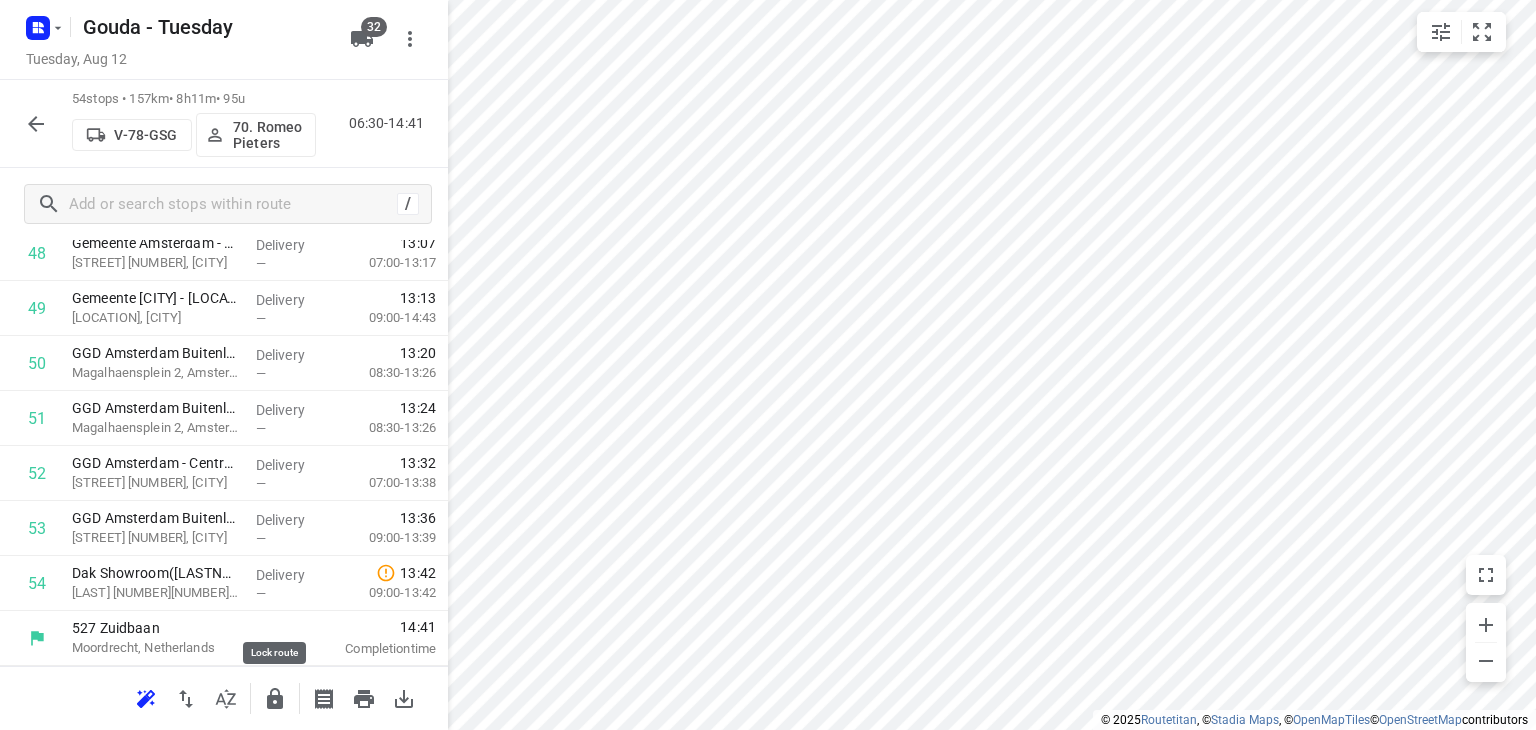 click 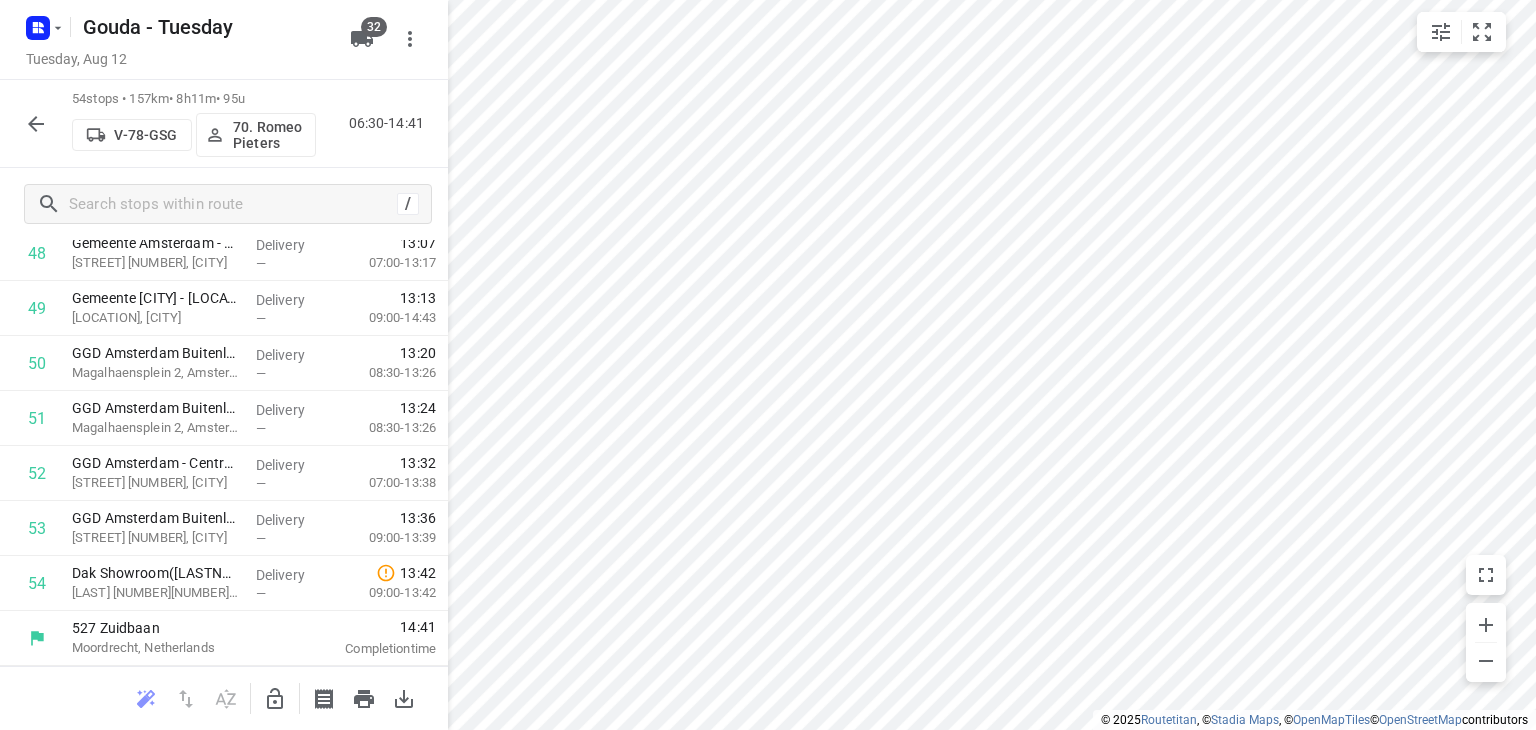 click 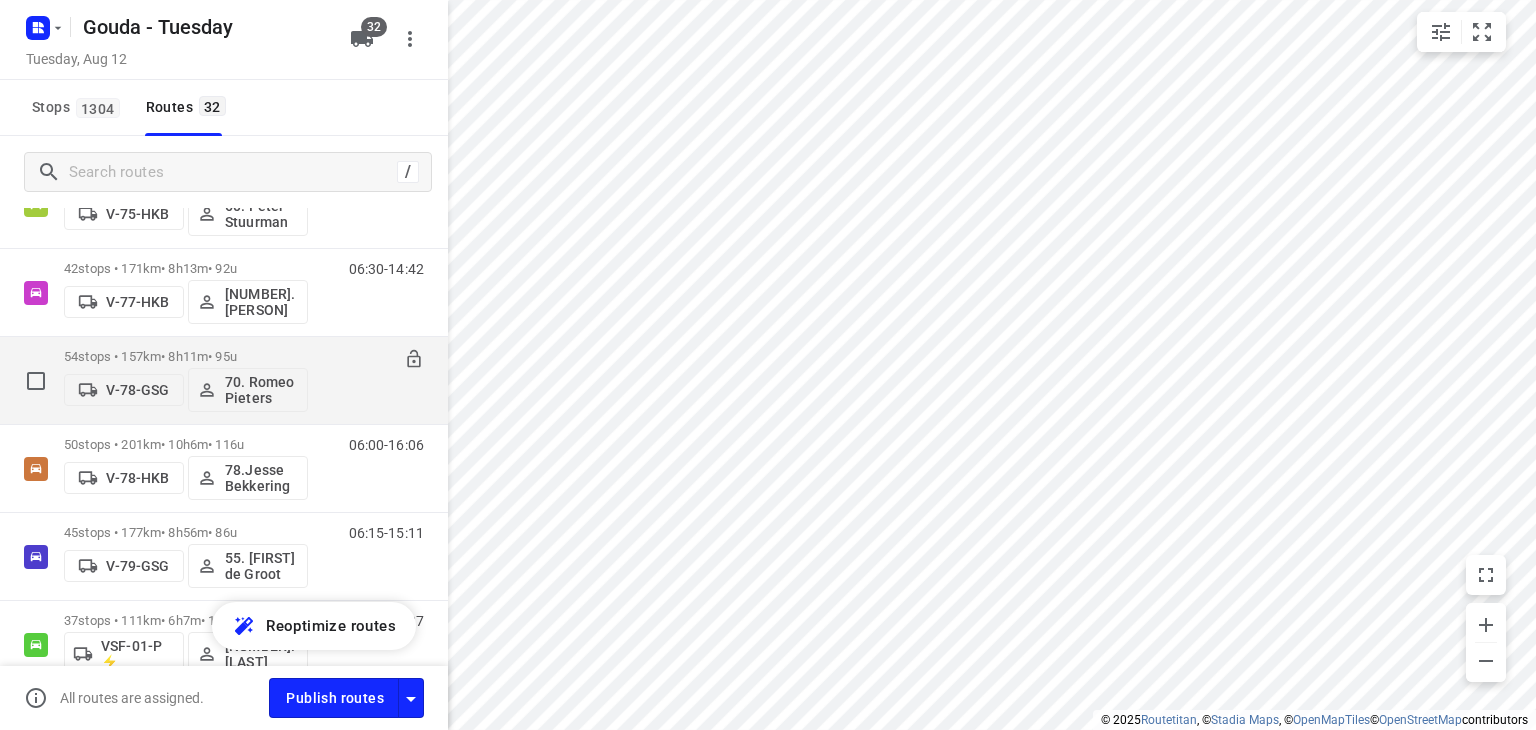 scroll, scrollTop: 2000, scrollLeft: 0, axis: vertical 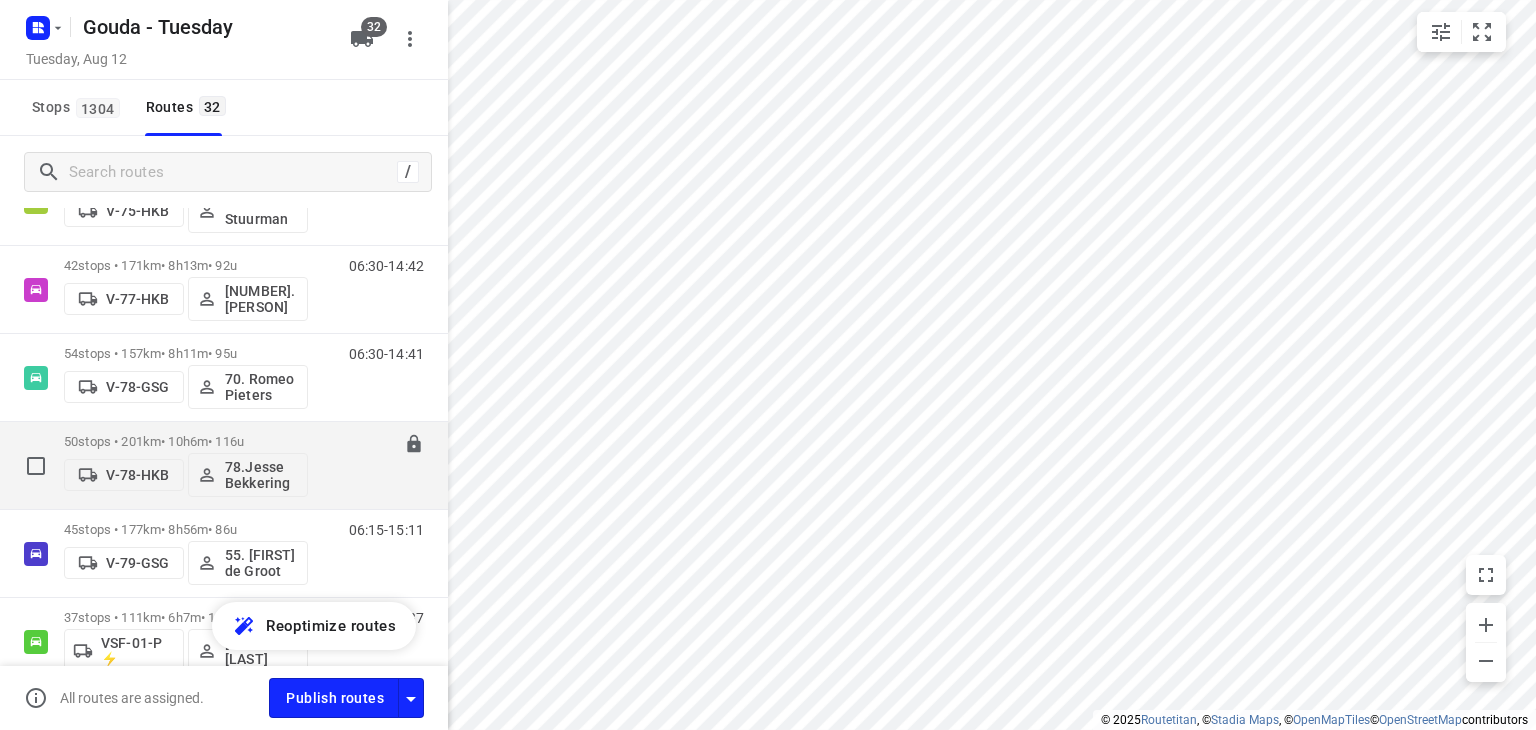 click on "50  stops •   201km  •   10h6m  • 116u" at bounding box center [186, 441] 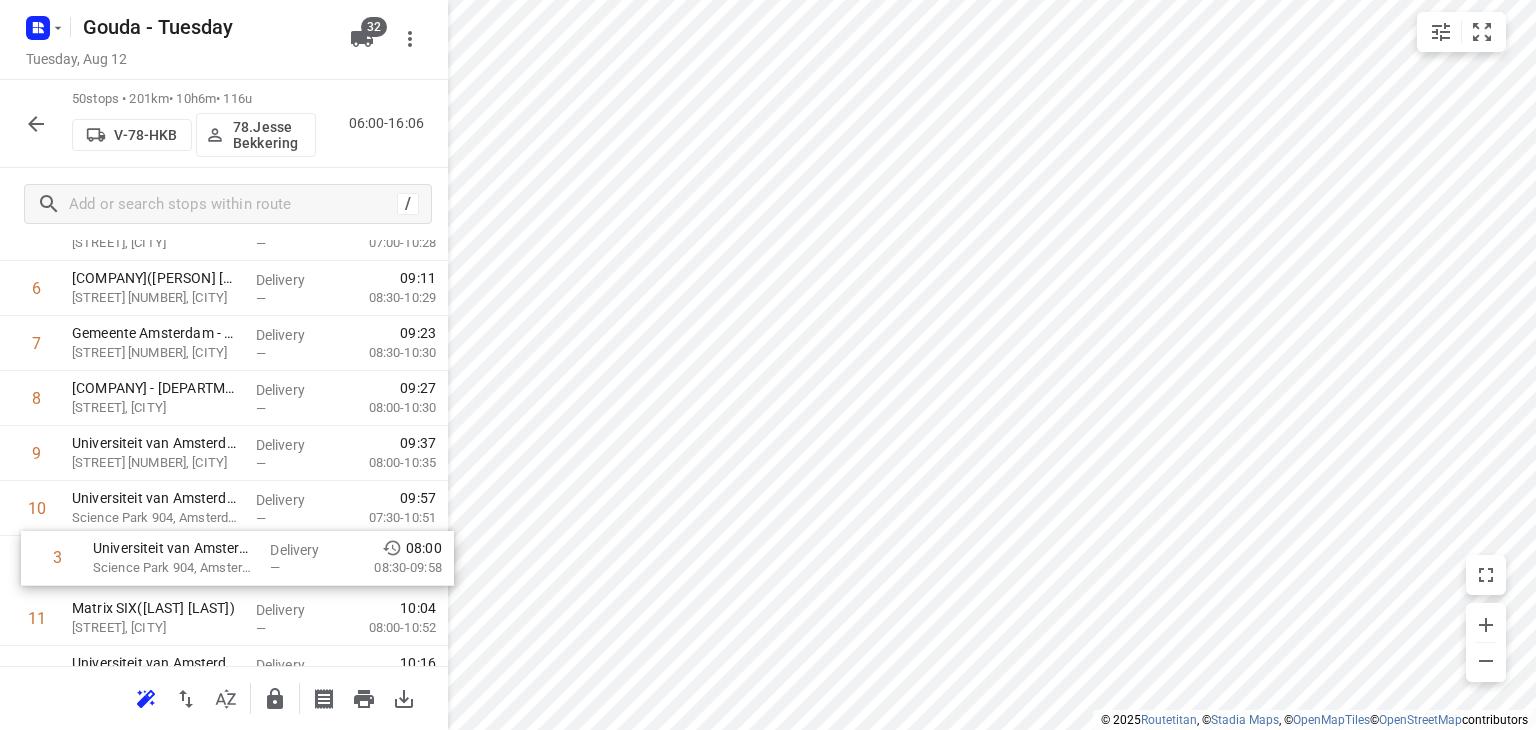 scroll, scrollTop: 362, scrollLeft: 0, axis: vertical 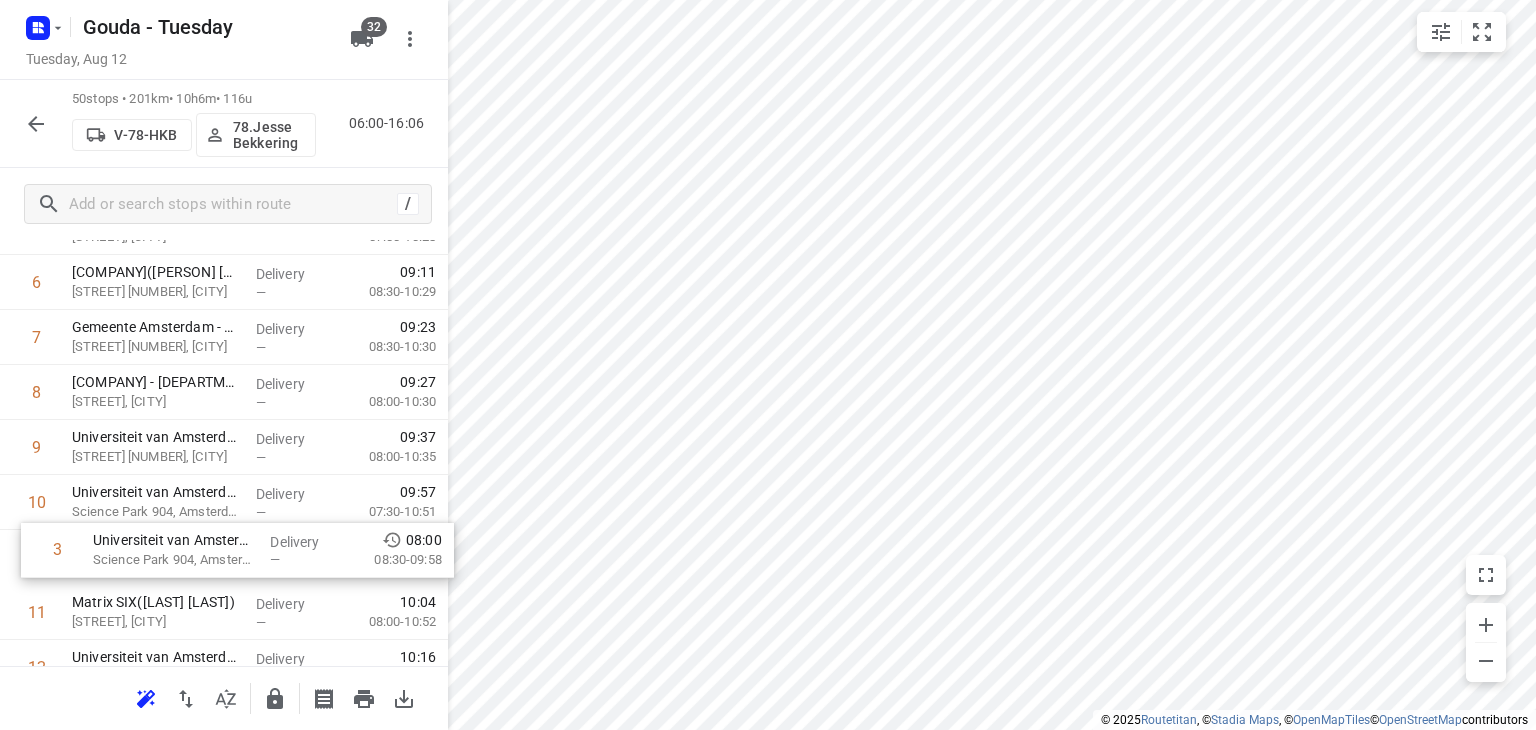 drag, startPoint x: 245, startPoint y: 525, endPoint x: 266, endPoint y: 546, distance: 29.698484 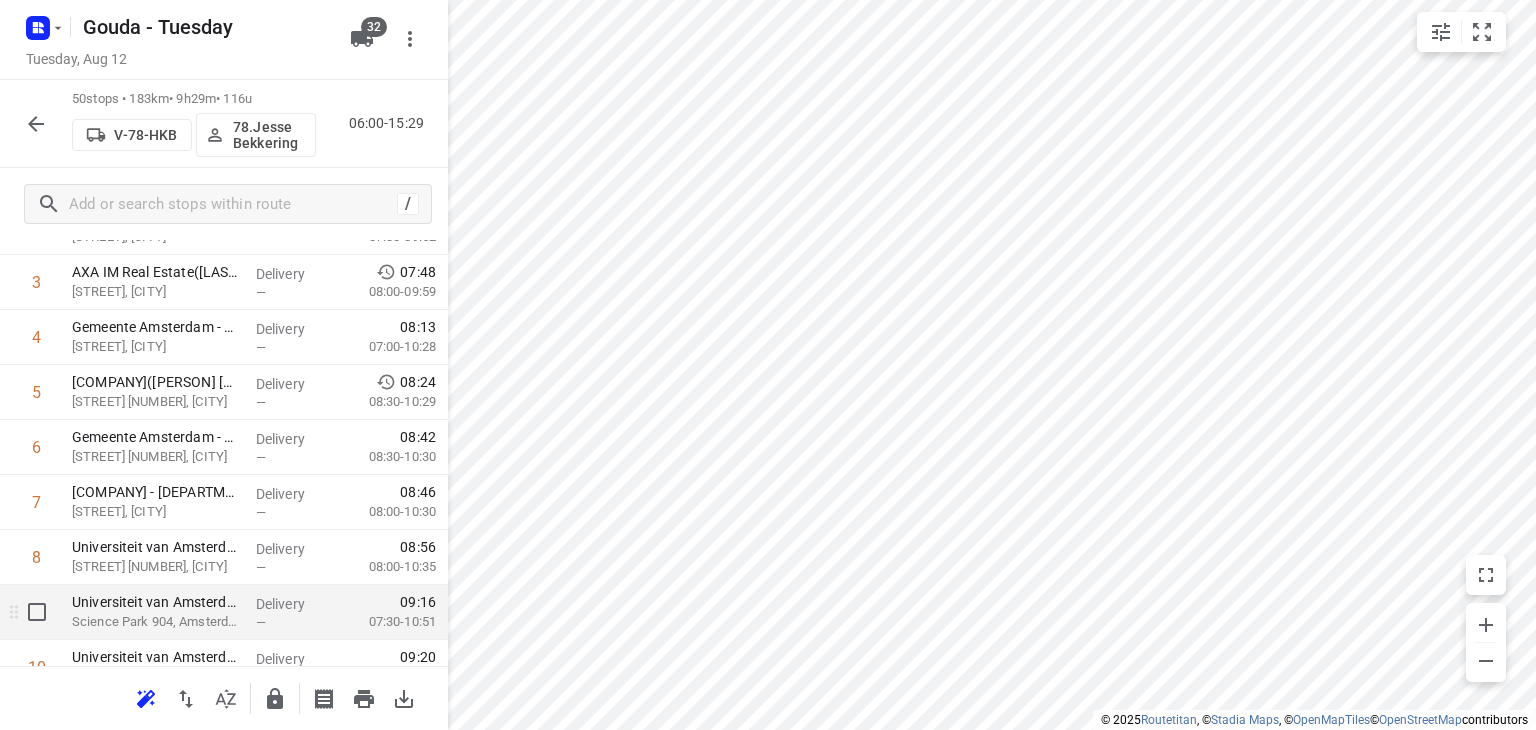 scroll, scrollTop: 300, scrollLeft: 0, axis: vertical 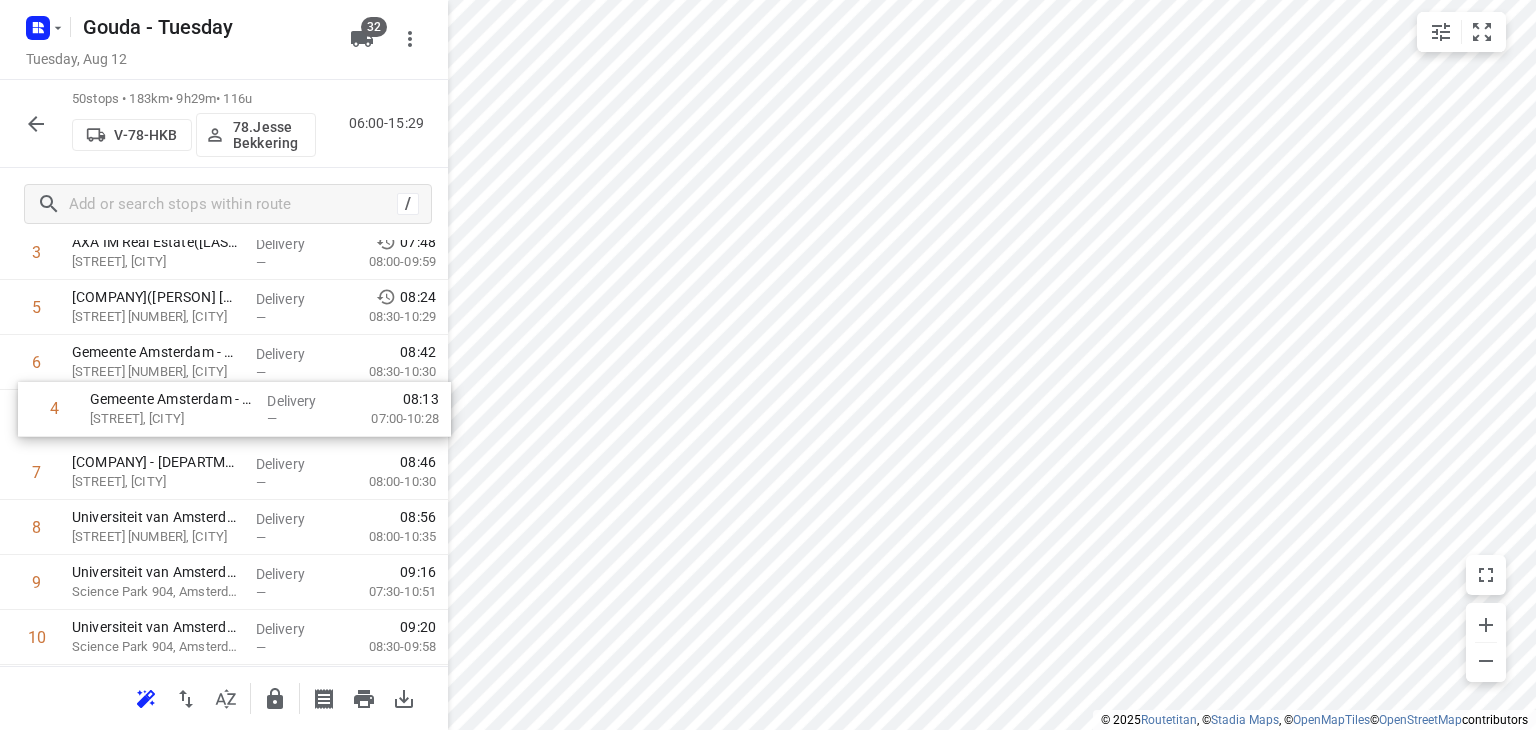 drag, startPoint x: 224, startPoint y: 301, endPoint x: 242, endPoint y: 429, distance: 129.25943 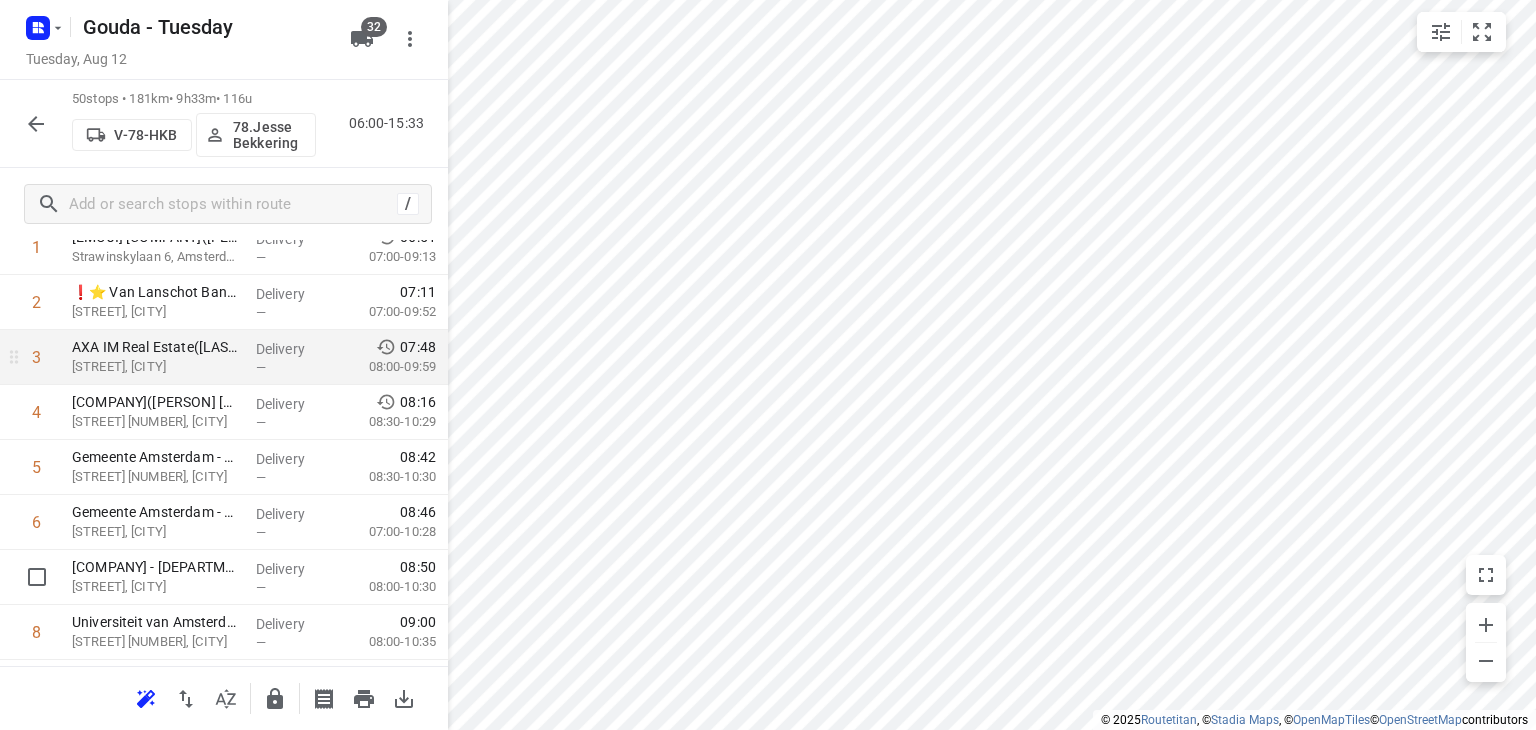 scroll, scrollTop: 200, scrollLeft: 0, axis: vertical 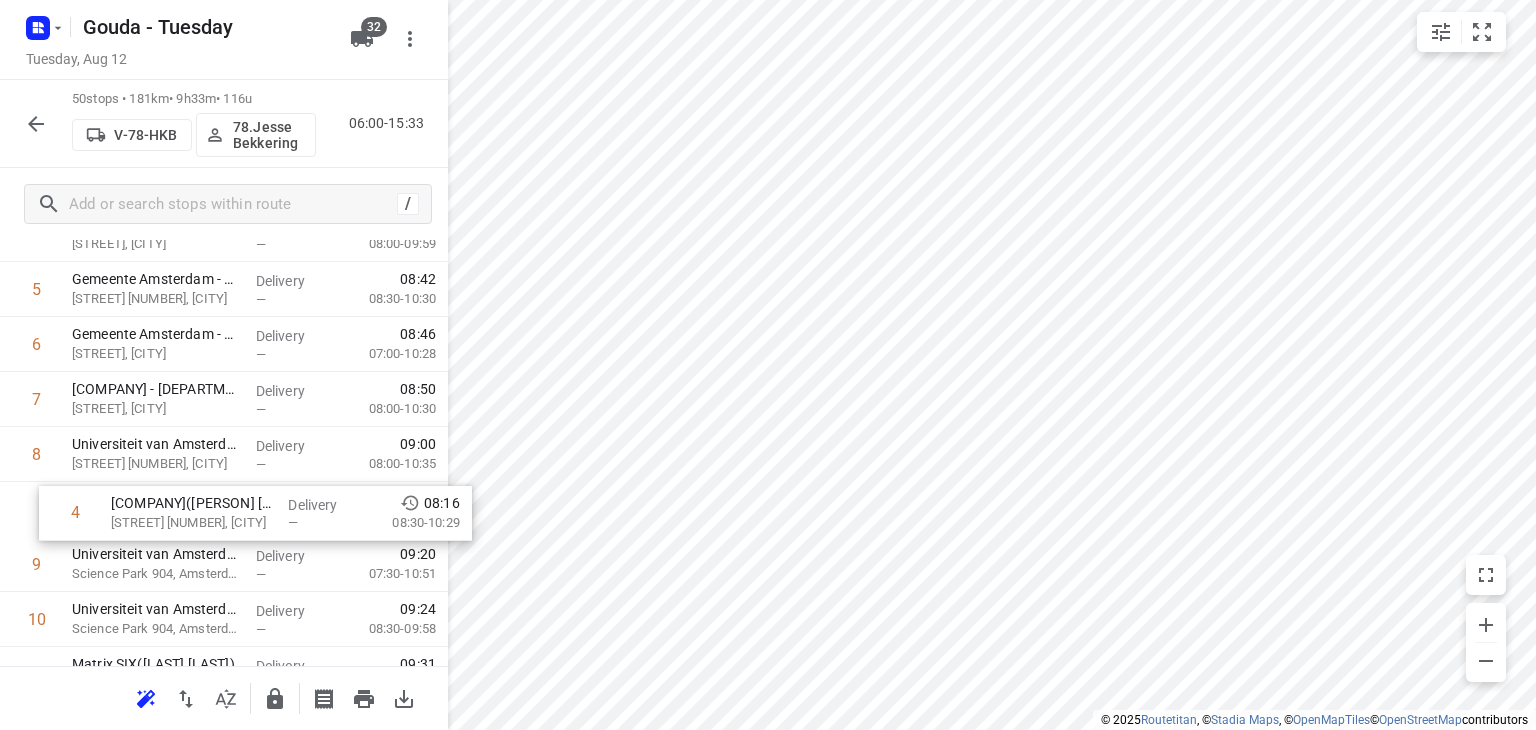 drag, startPoint x: 140, startPoint y: 387, endPoint x: 174, endPoint y: 518, distance: 135.34032 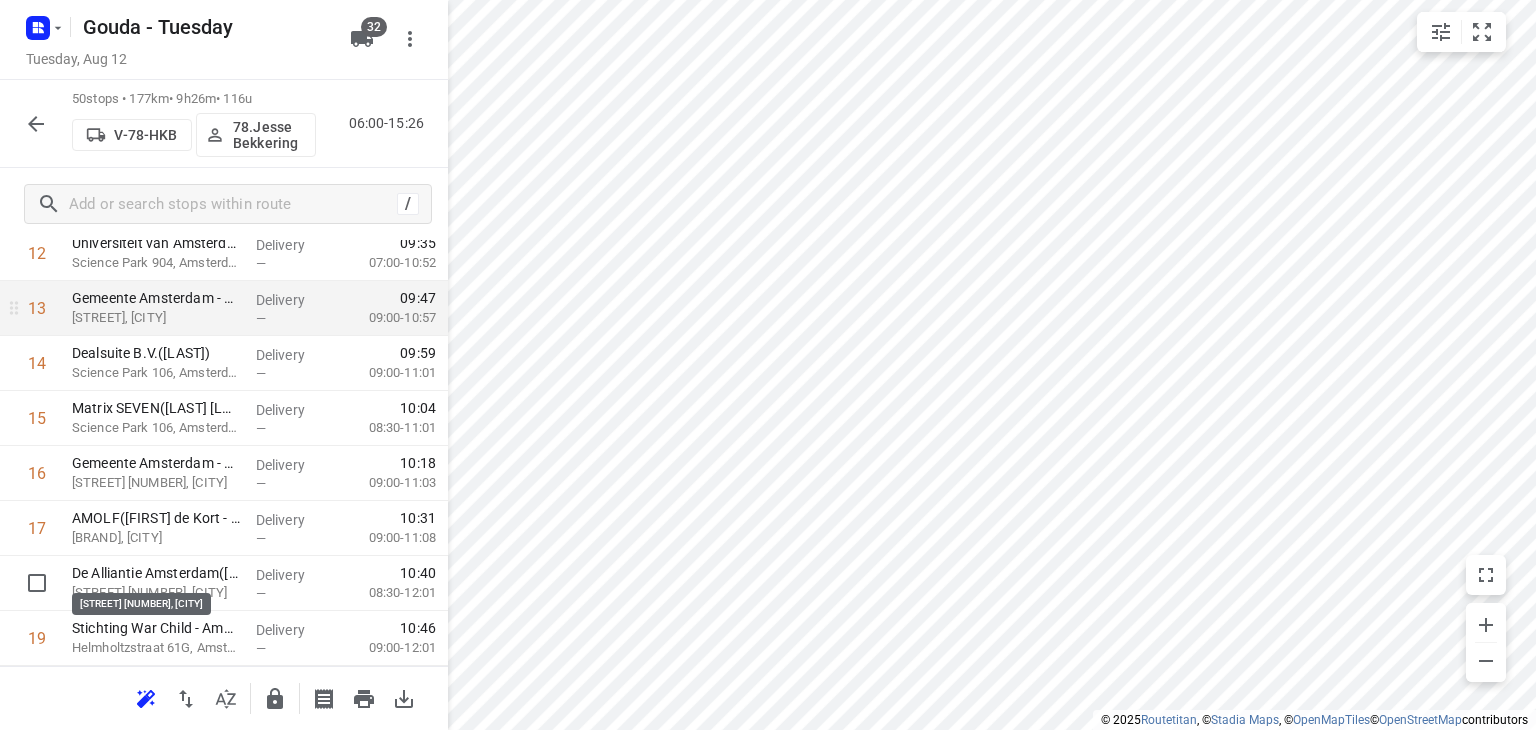 scroll, scrollTop: 800, scrollLeft: 0, axis: vertical 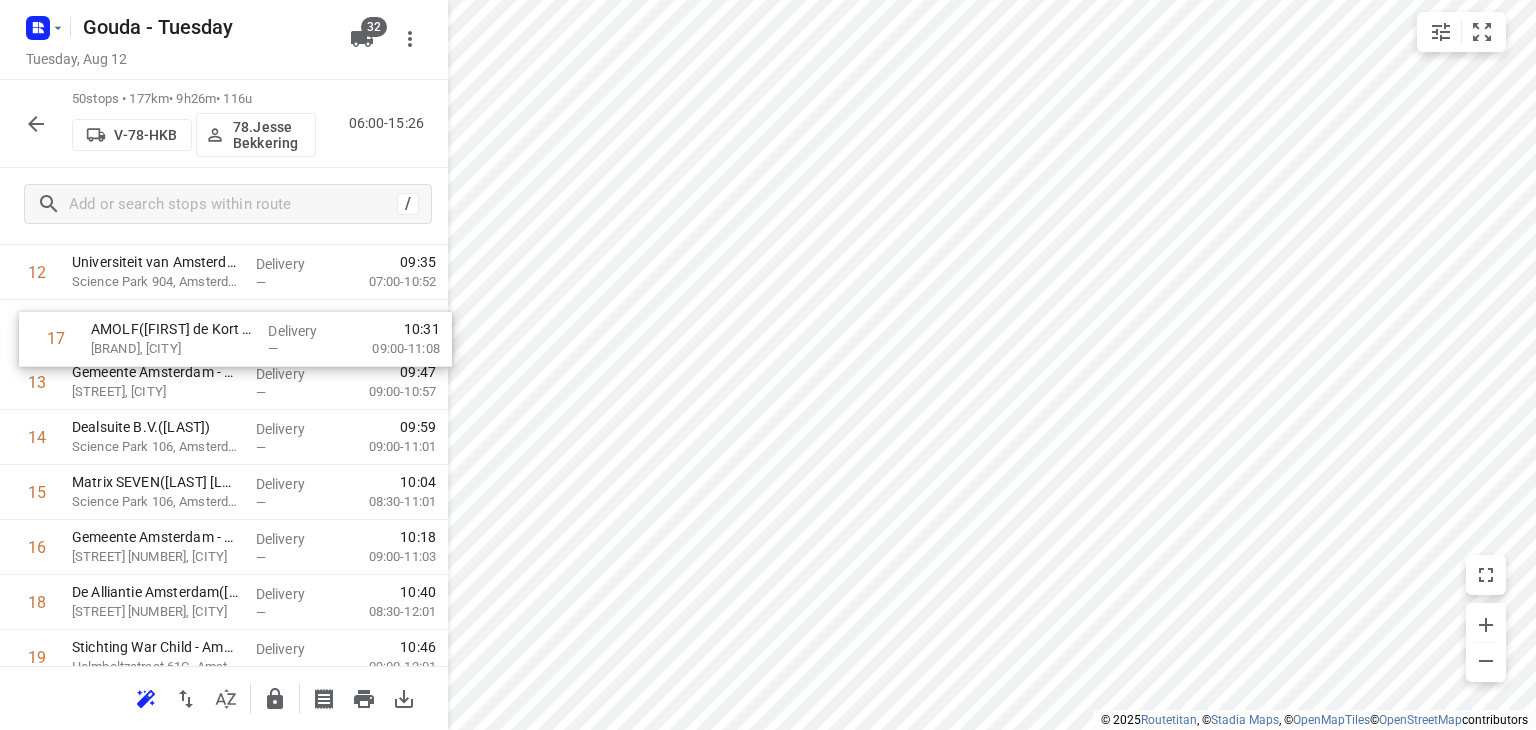 drag, startPoint x: 200, startPoint y: 518, endPoint x: 222, endPoint y: 347, distance: 172.4094 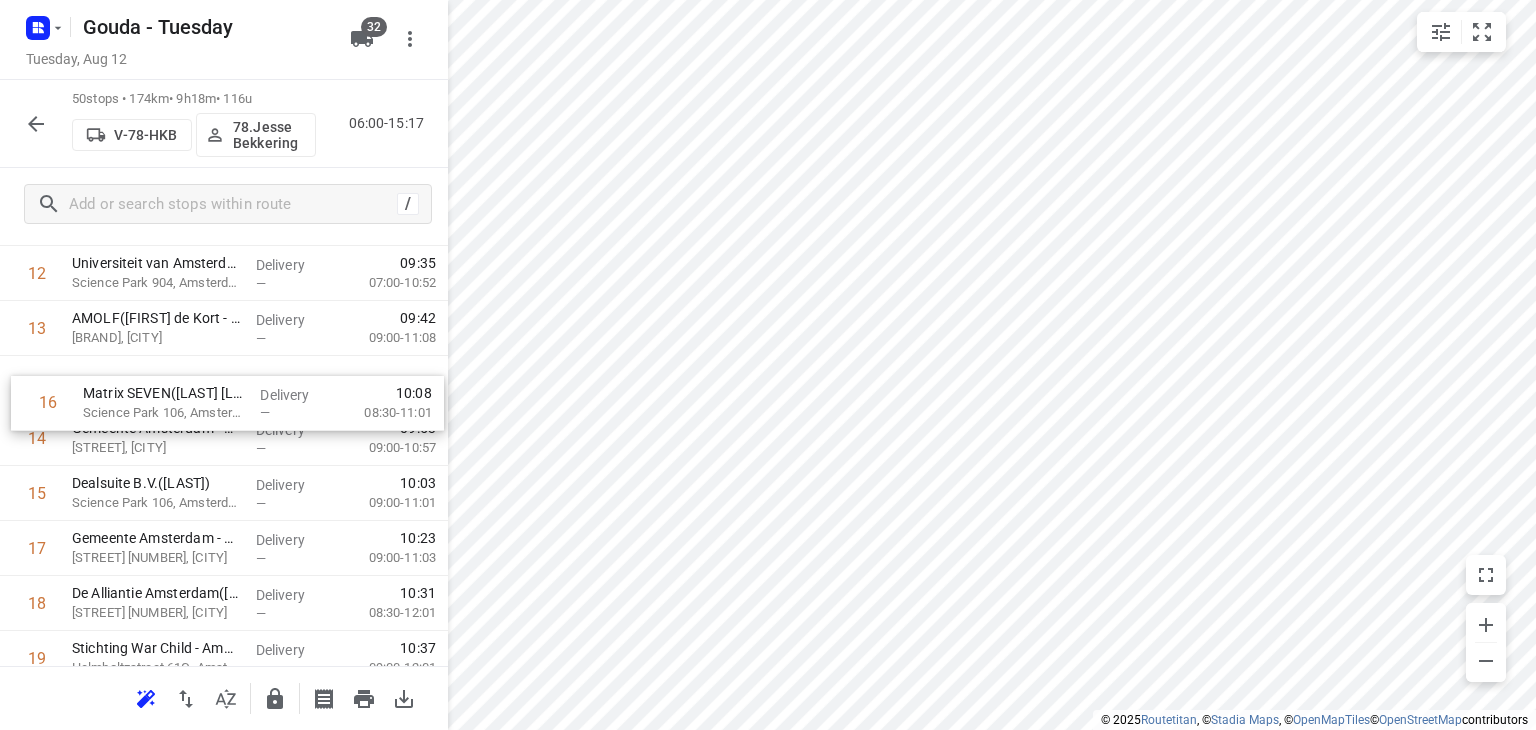 drag, startPoint x: 185, startPoint y: 509, endPoint x: 193, endPoint y: 401, distance: 108.29589 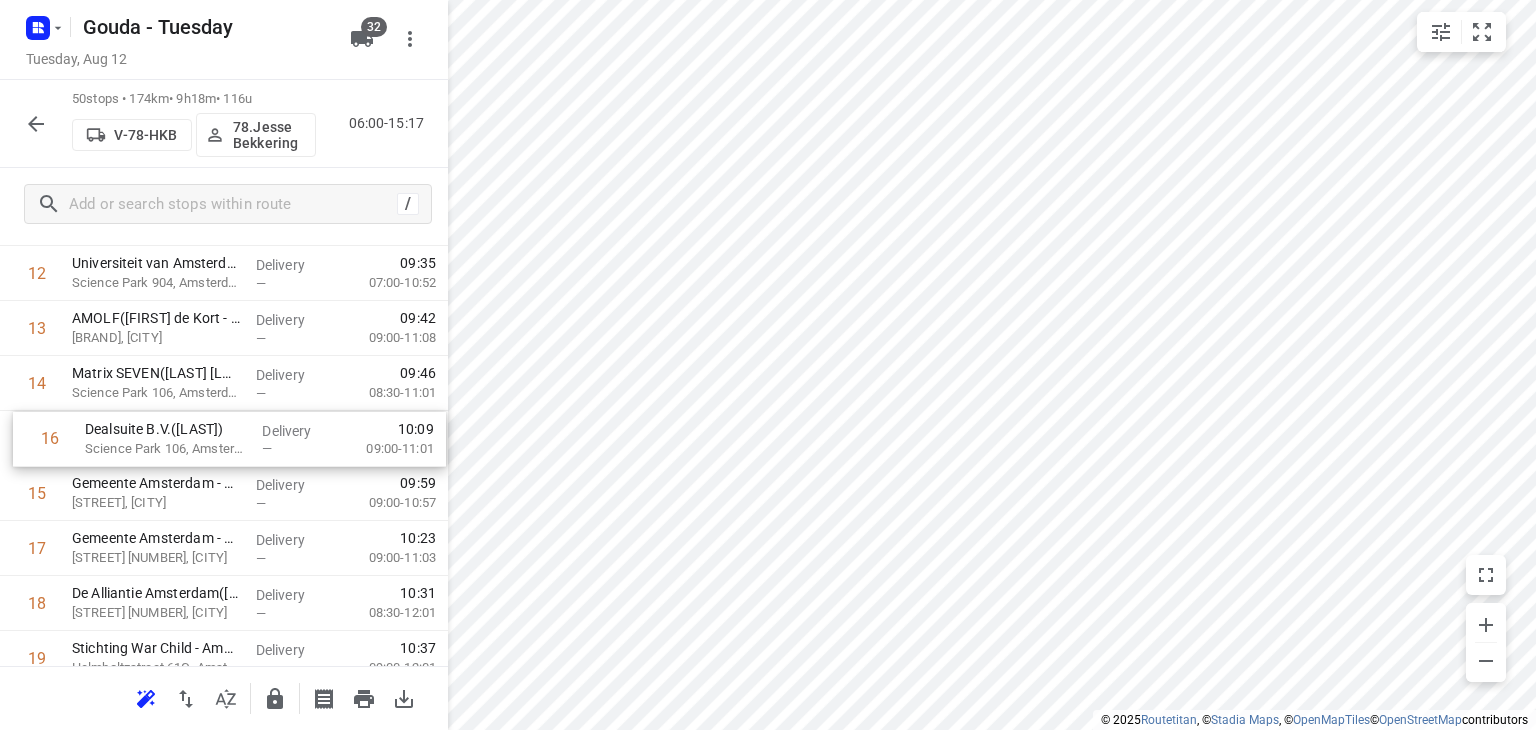 drag, startPoint x: 140, startPoint y: 485, endPoint x: 157, endPoint y: 424, distance: 63.324562 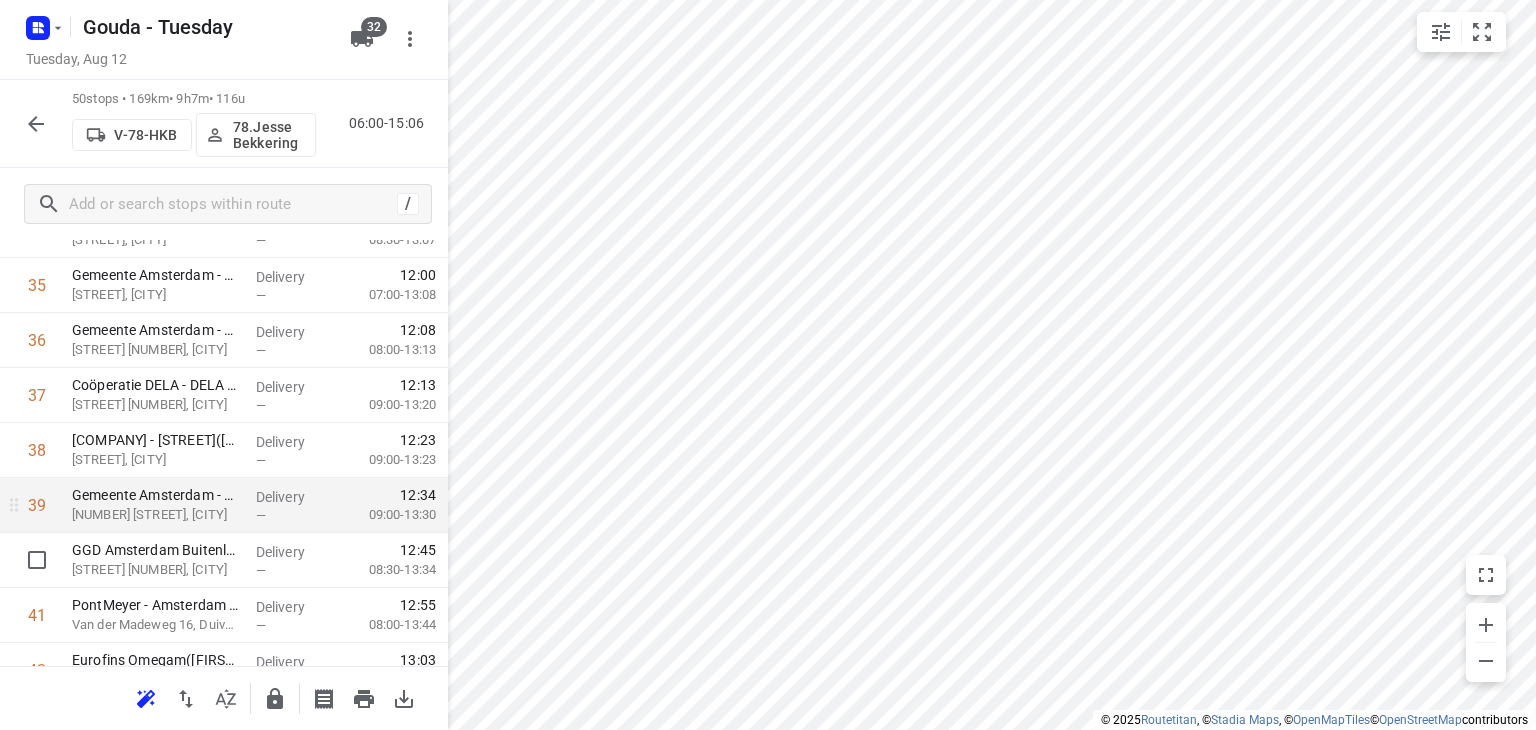 scroll, scrollTop: 2056, scrollLeft: 0, axis: vertical 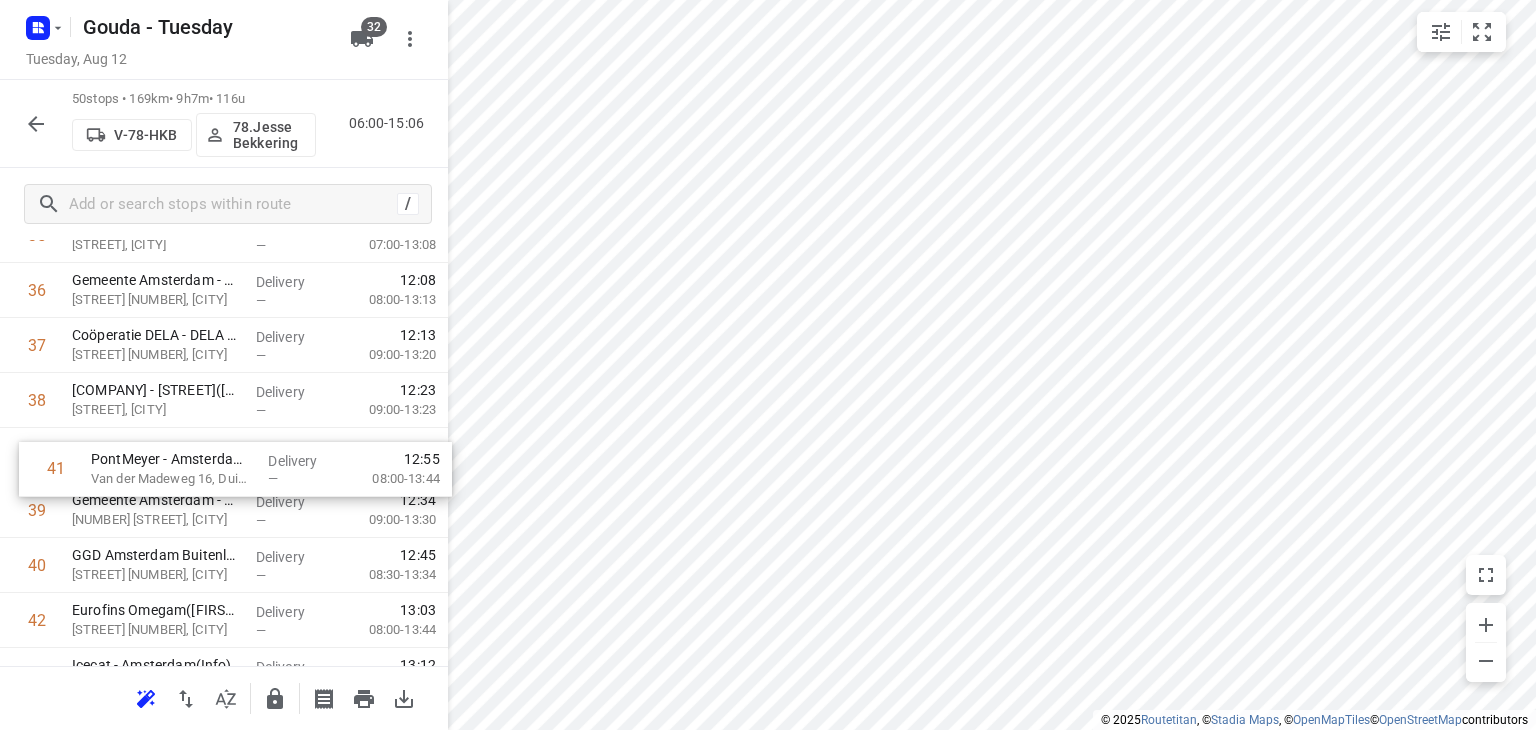 drag, startPoint x: 194, startPoint y: 572, endPoint x: 213, endPoint y: 466, distance: 107.68937 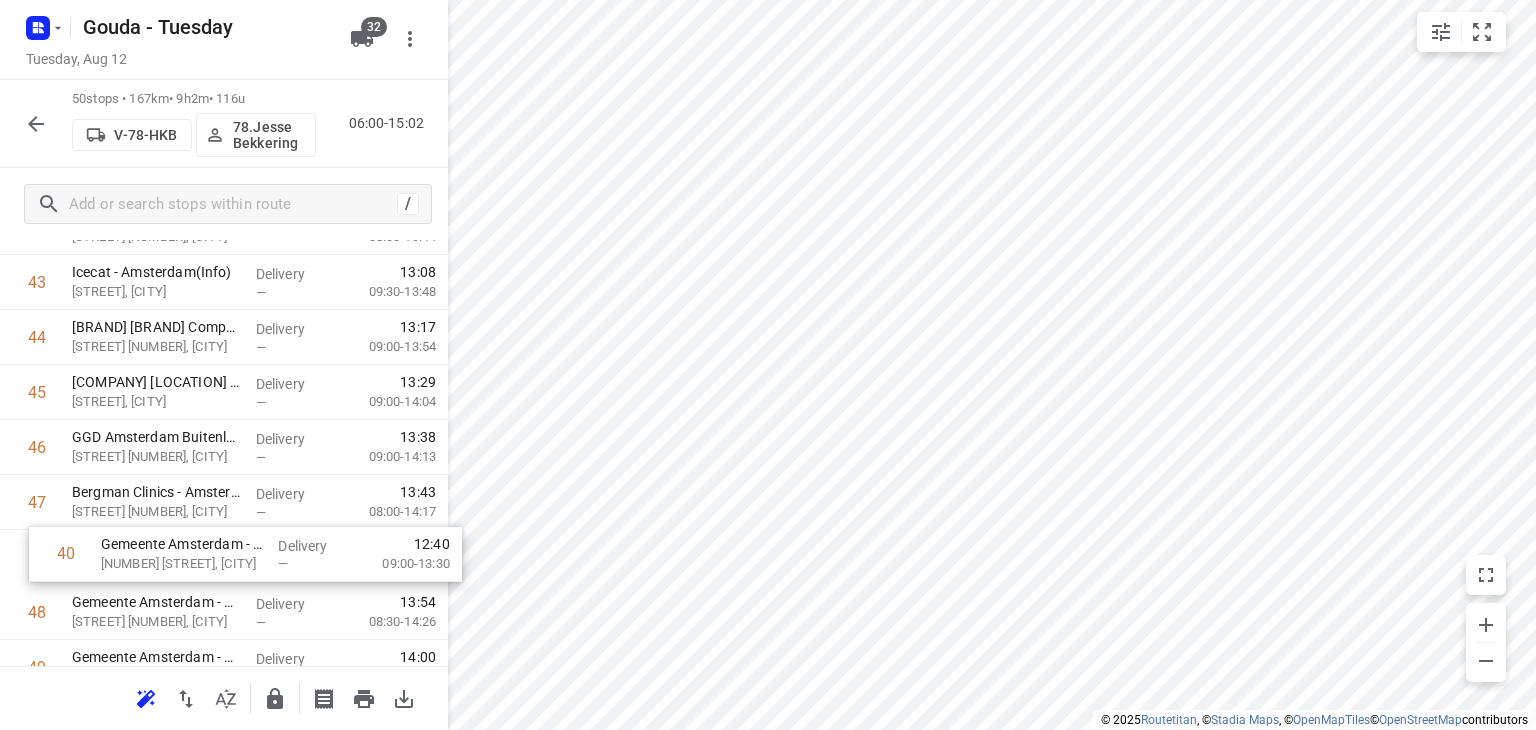 scroll, scrollTop: 2397, scrollLeft: 0, axis: vertical 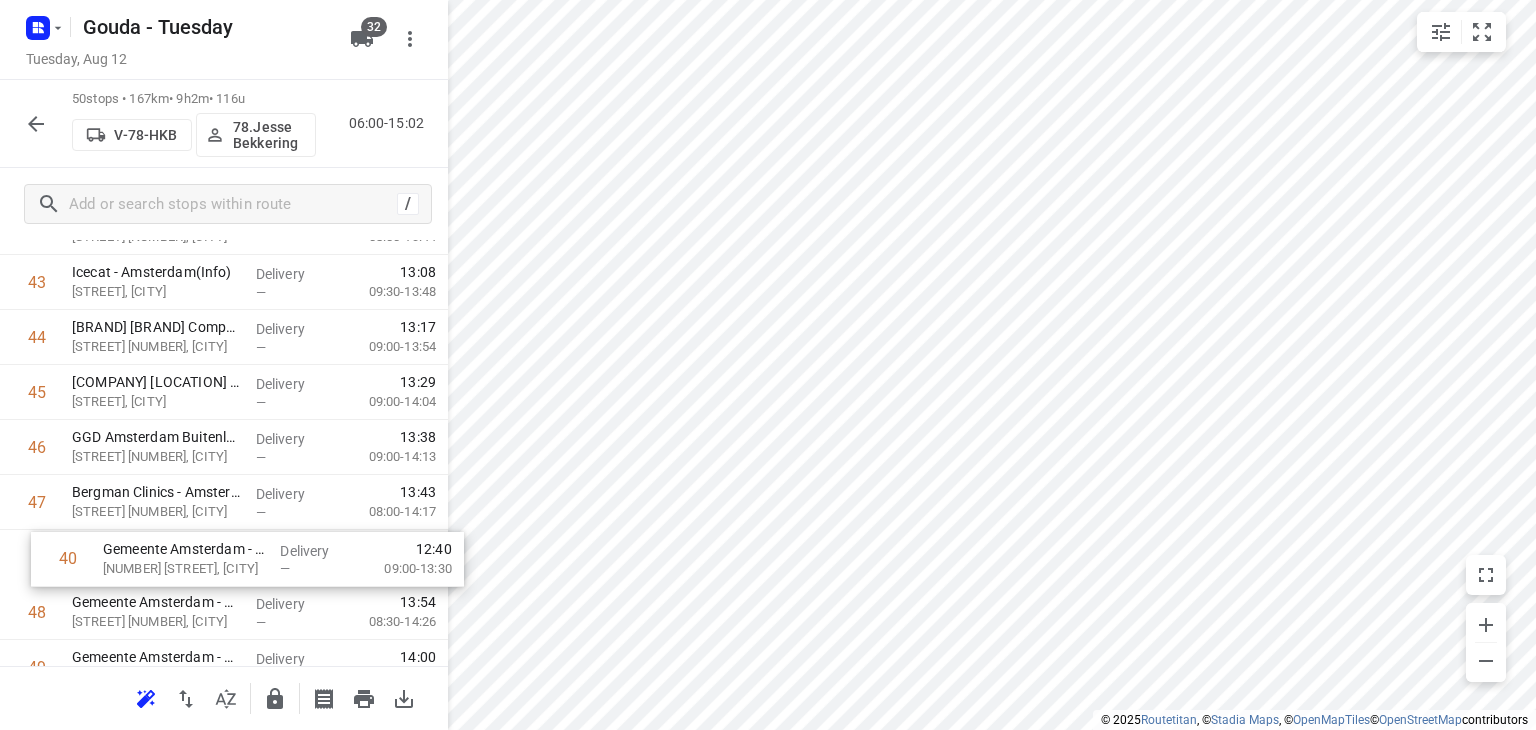 drag, startPoint x: 211, startPoint y: 515, endPoint x: 242, endPoint y: 566, distance: 59.682495 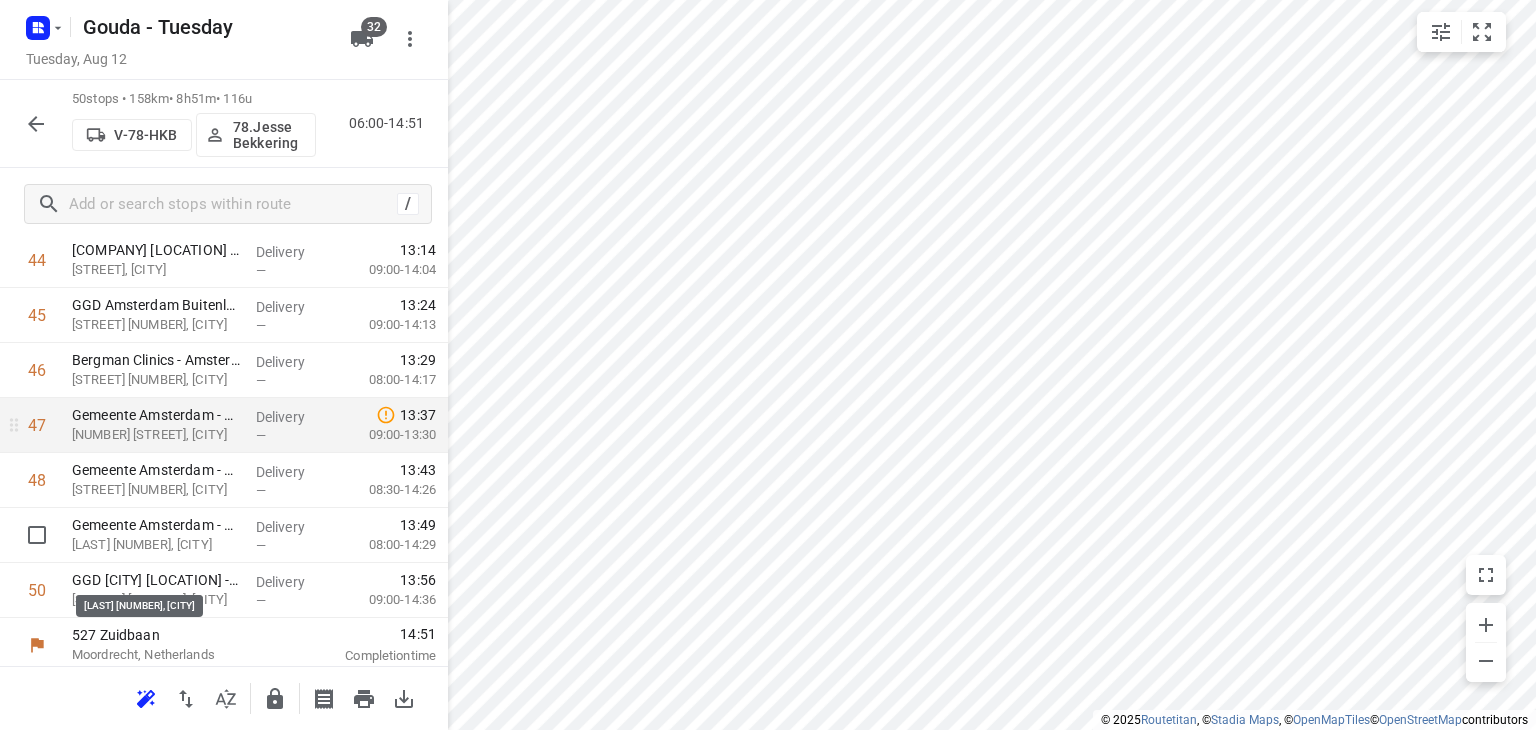 scroll, scrollTop: 2536, scrollLeft: 0, axis: vertical 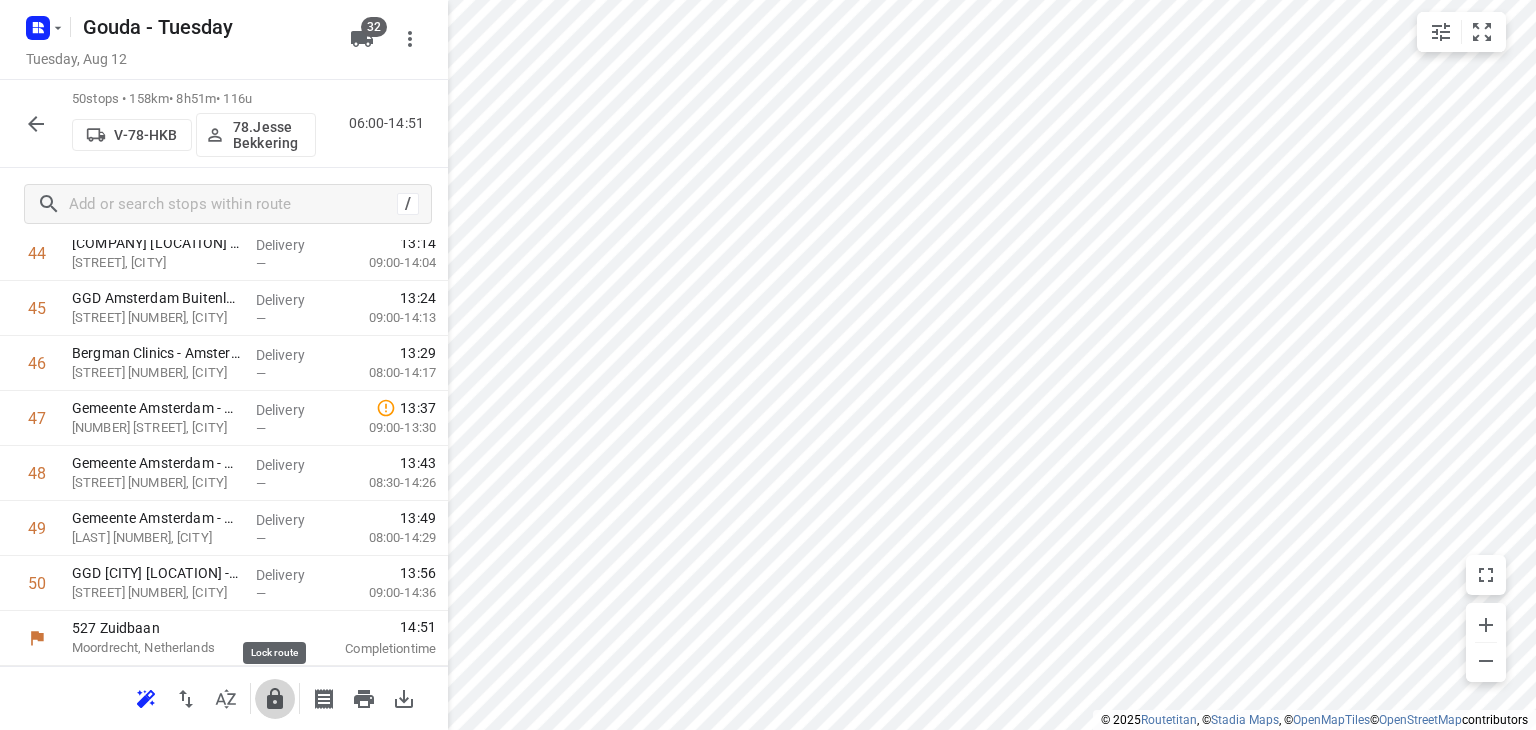 click 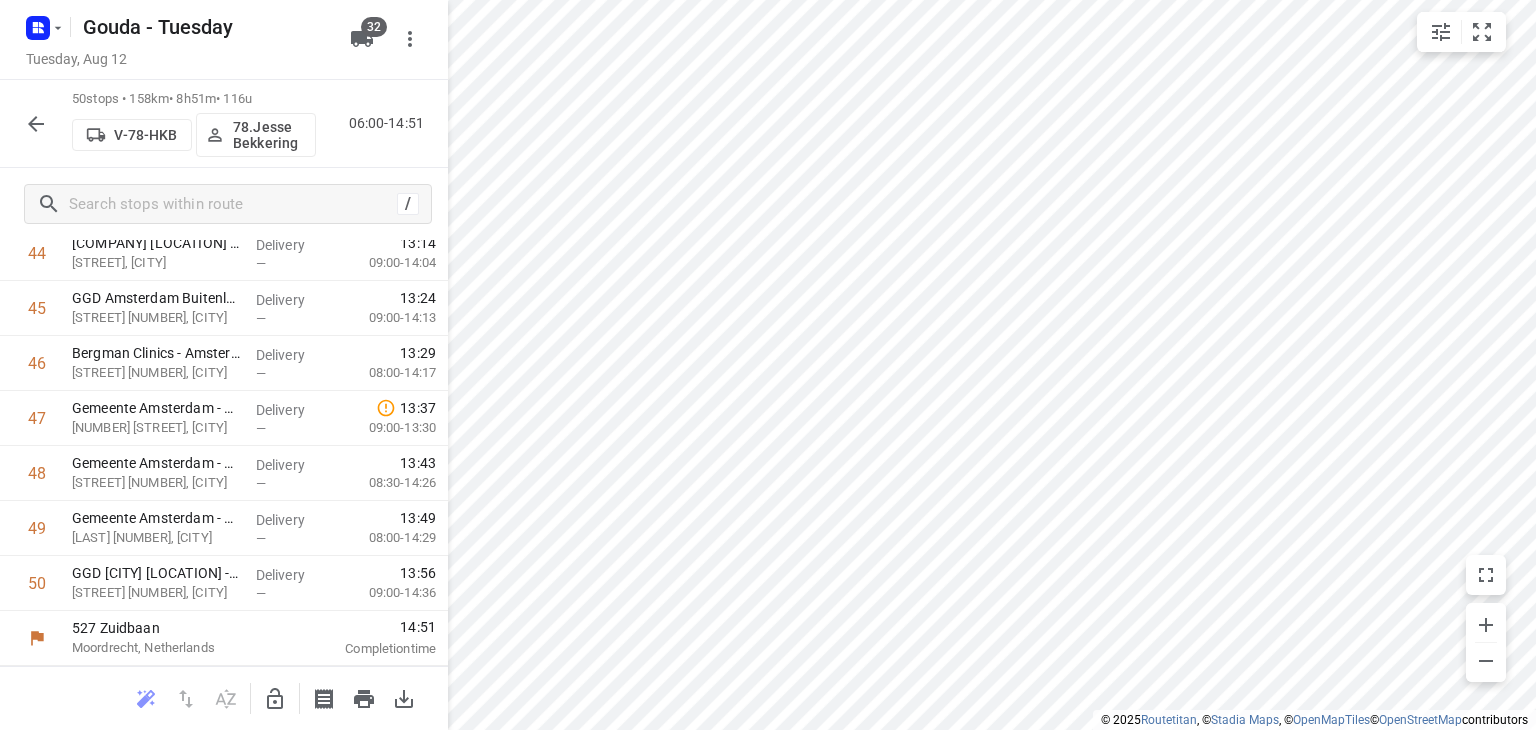 click 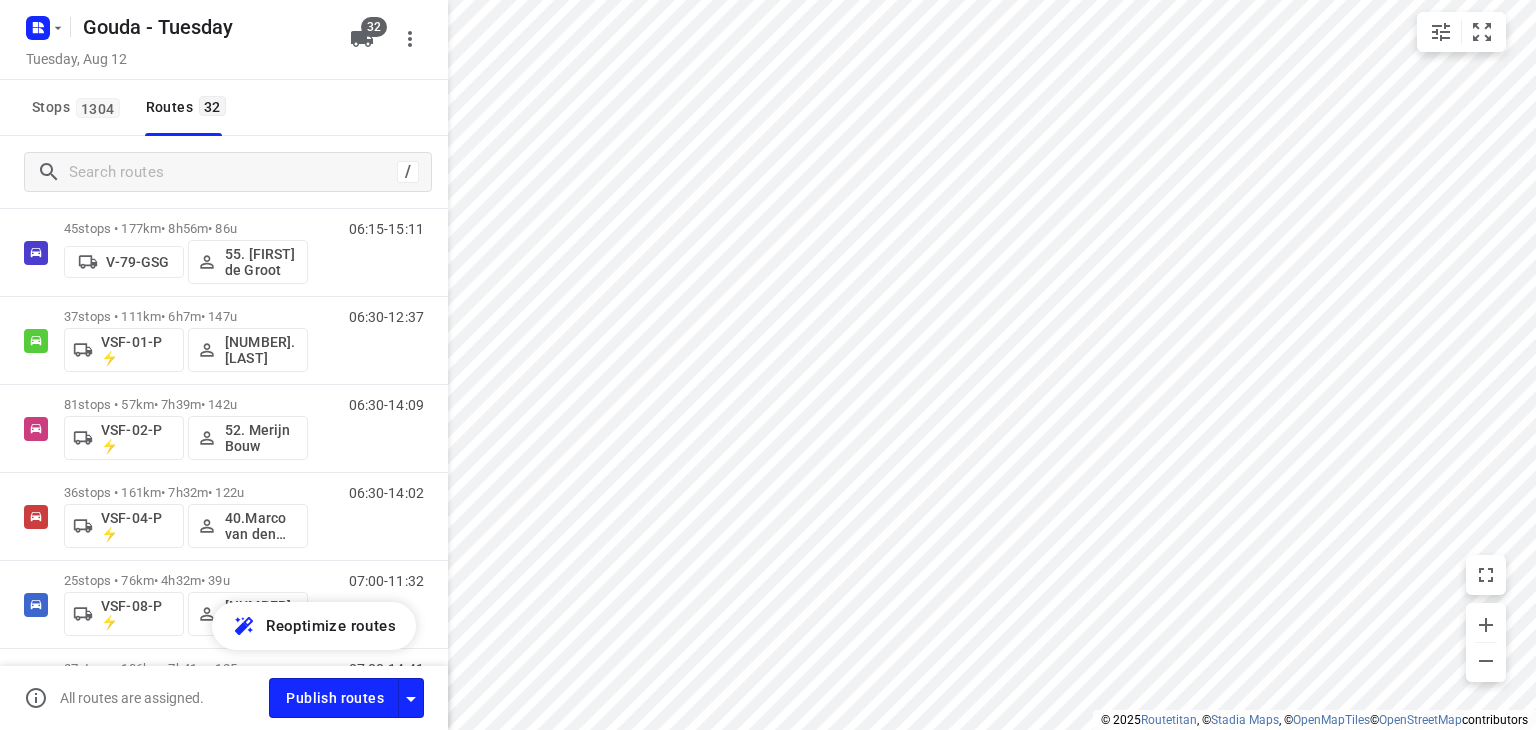 scroll, scrollTop: 2300, scrollLeft: 0, axis: vertical 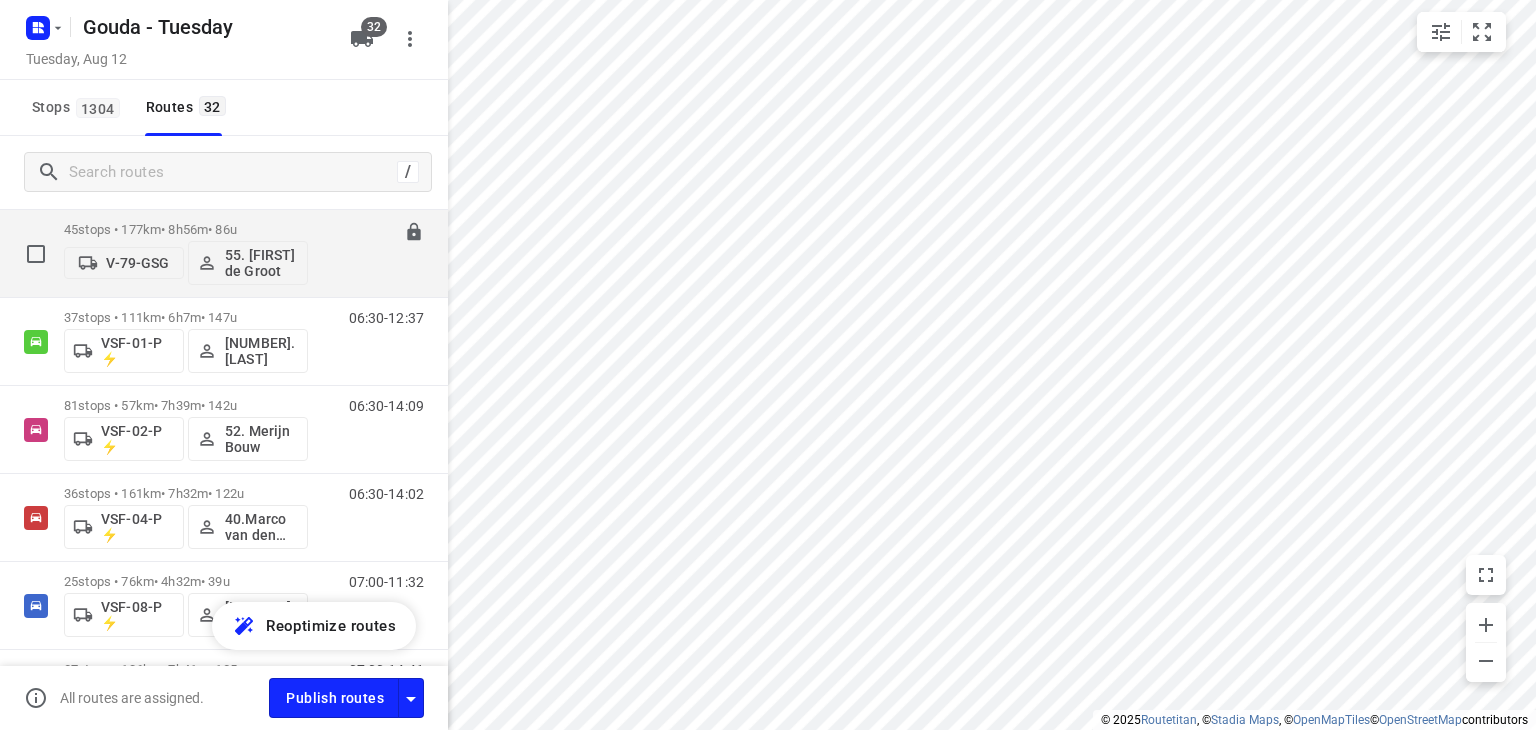 click on "45  stops •   177km  •   8h56m  • 86u" at bounding box center [186, 229] 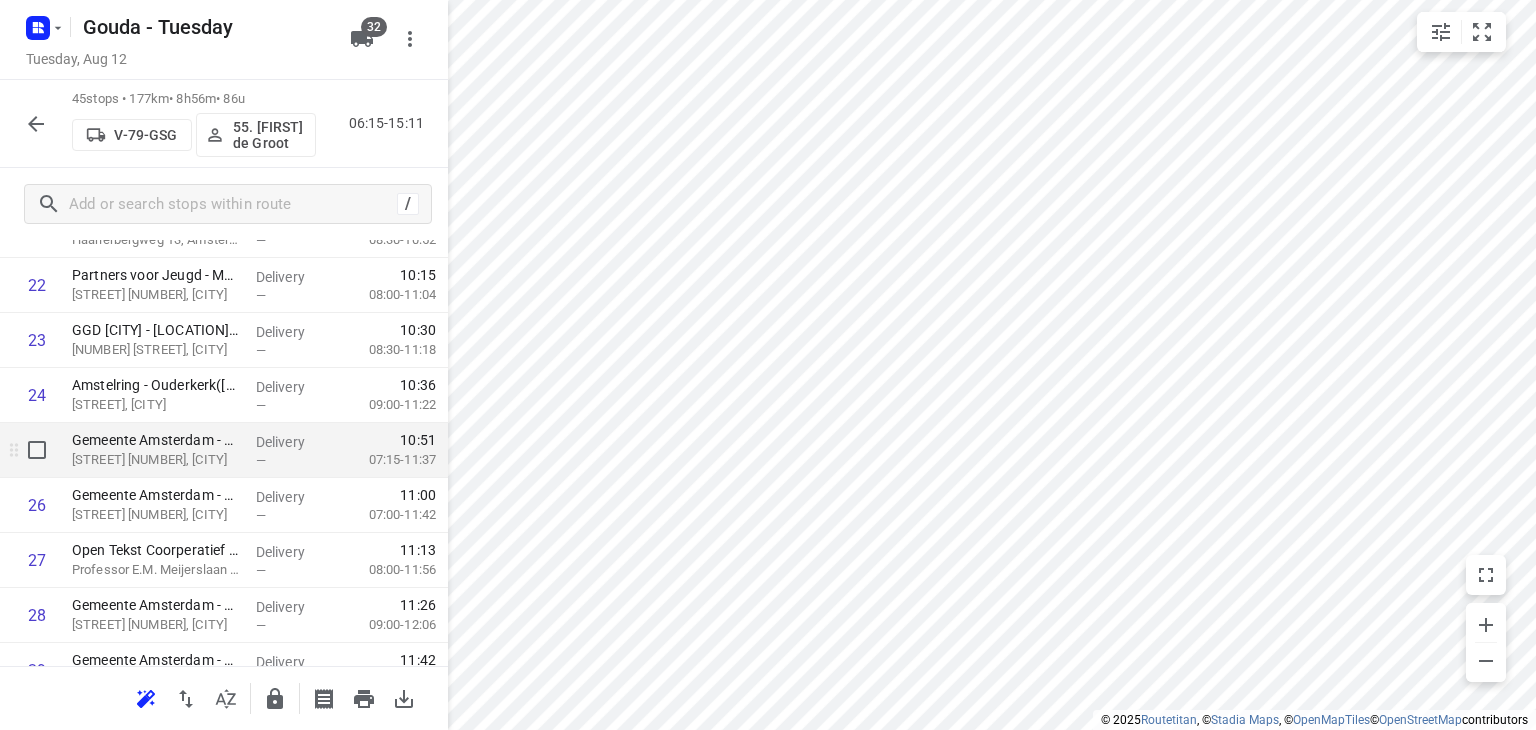 scroll, scrollTop: 1300, scrollLeft: 0, axis: vertical 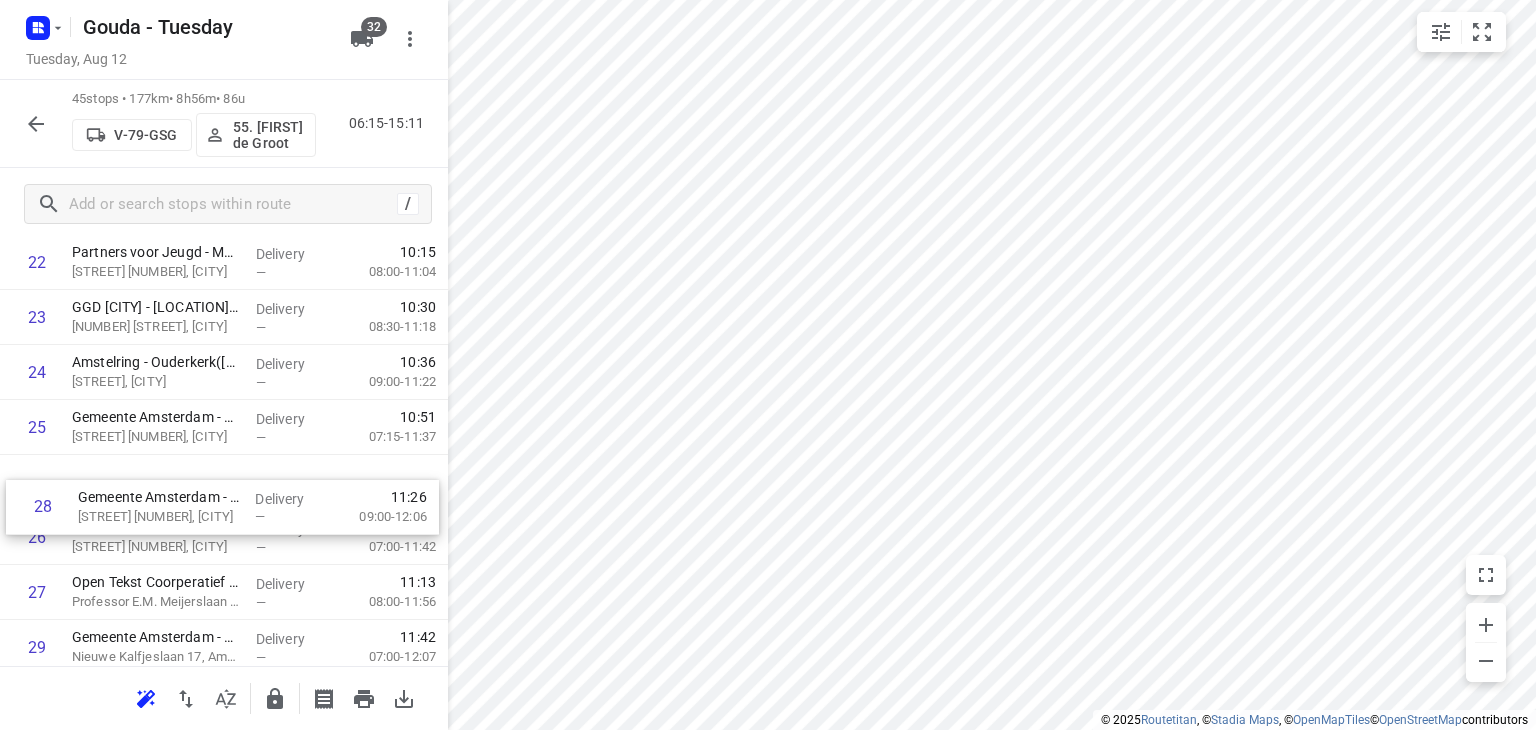 drag, startPoint x: 150, startPoint y: 609, endPoint x: 154, endPoint y: 485, distance: 124.0645 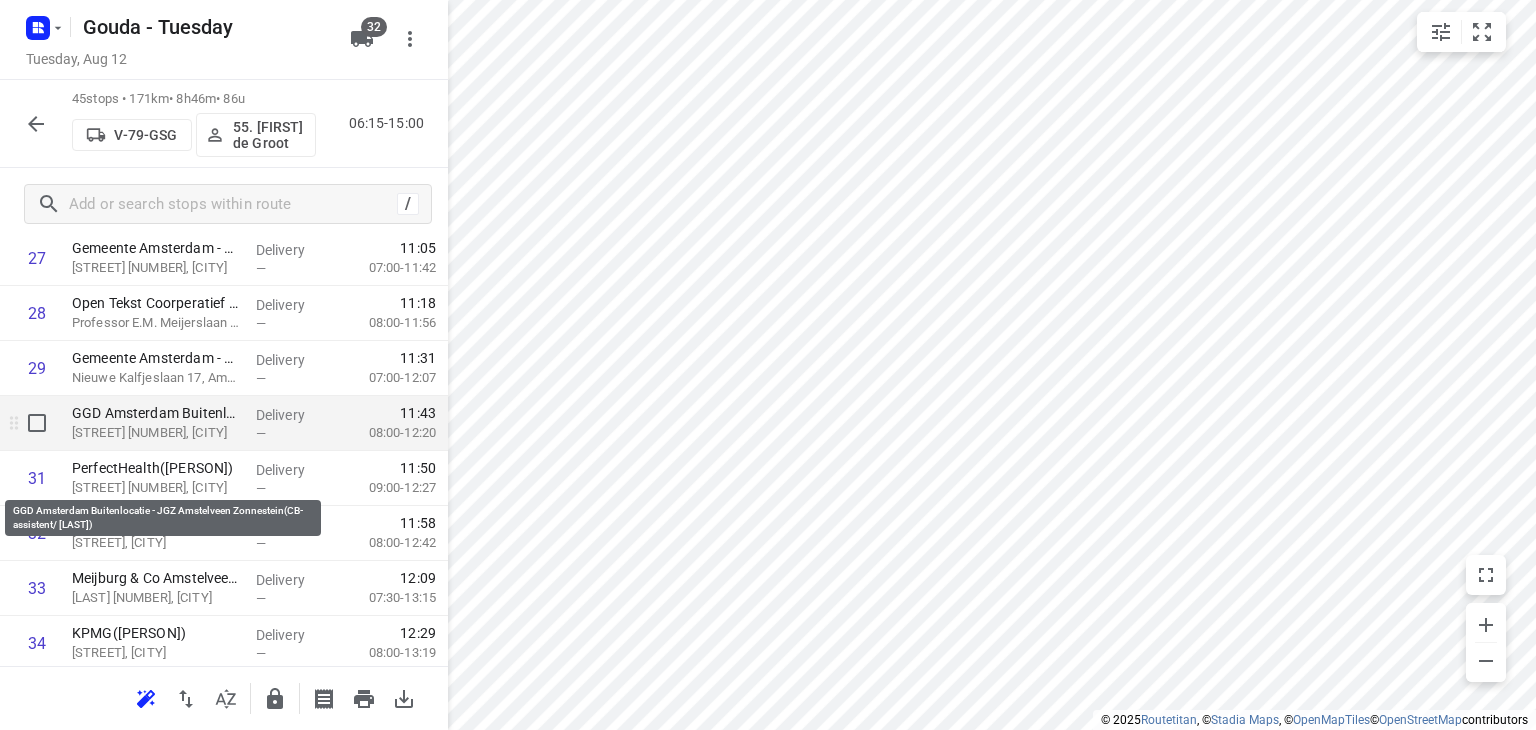 scroll, scrollTop: 1617, scrollLeft: 0, axis: vertical 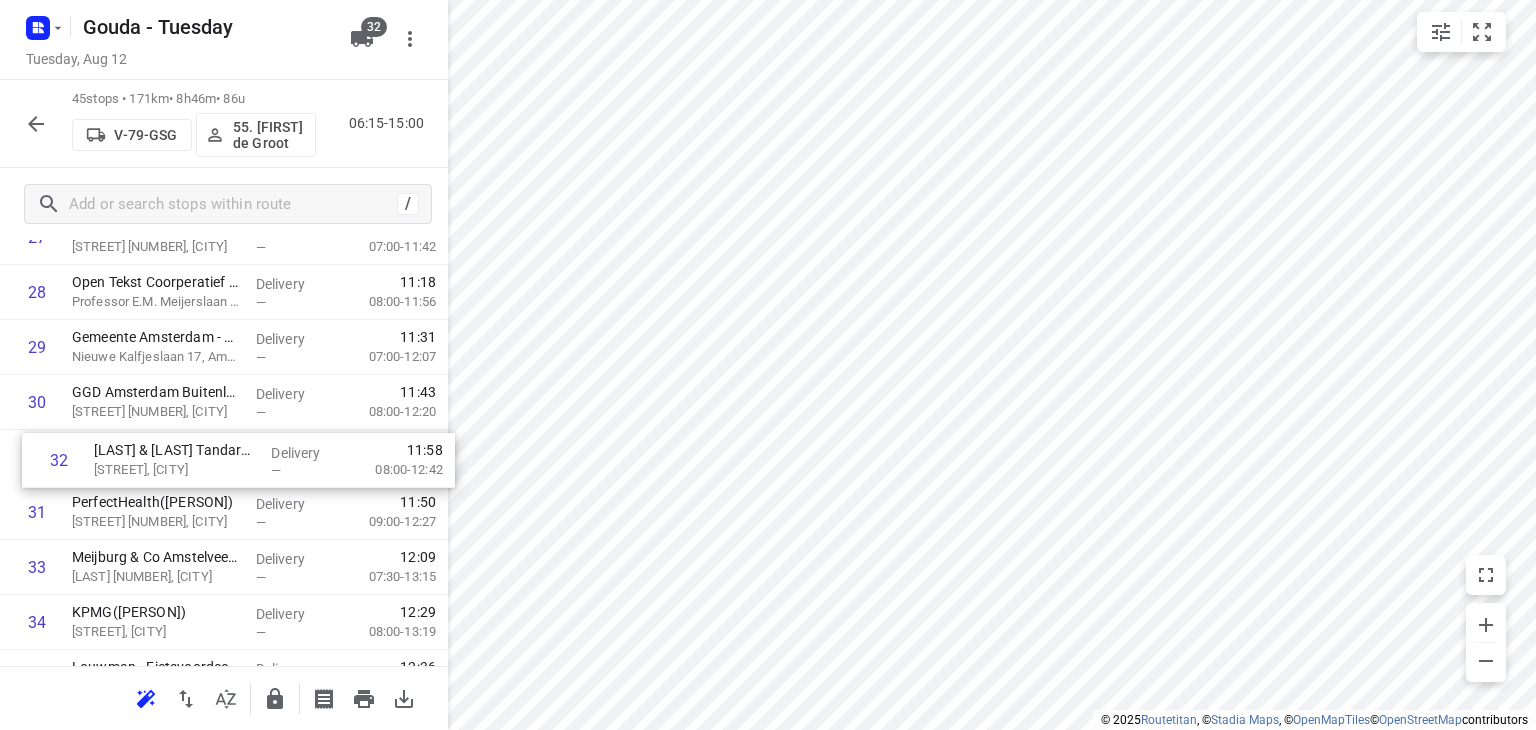 drag, startPoint x: 136, startPoint y: 527, endPoint x: 160, endPoint y: 470, distance: 61.846584 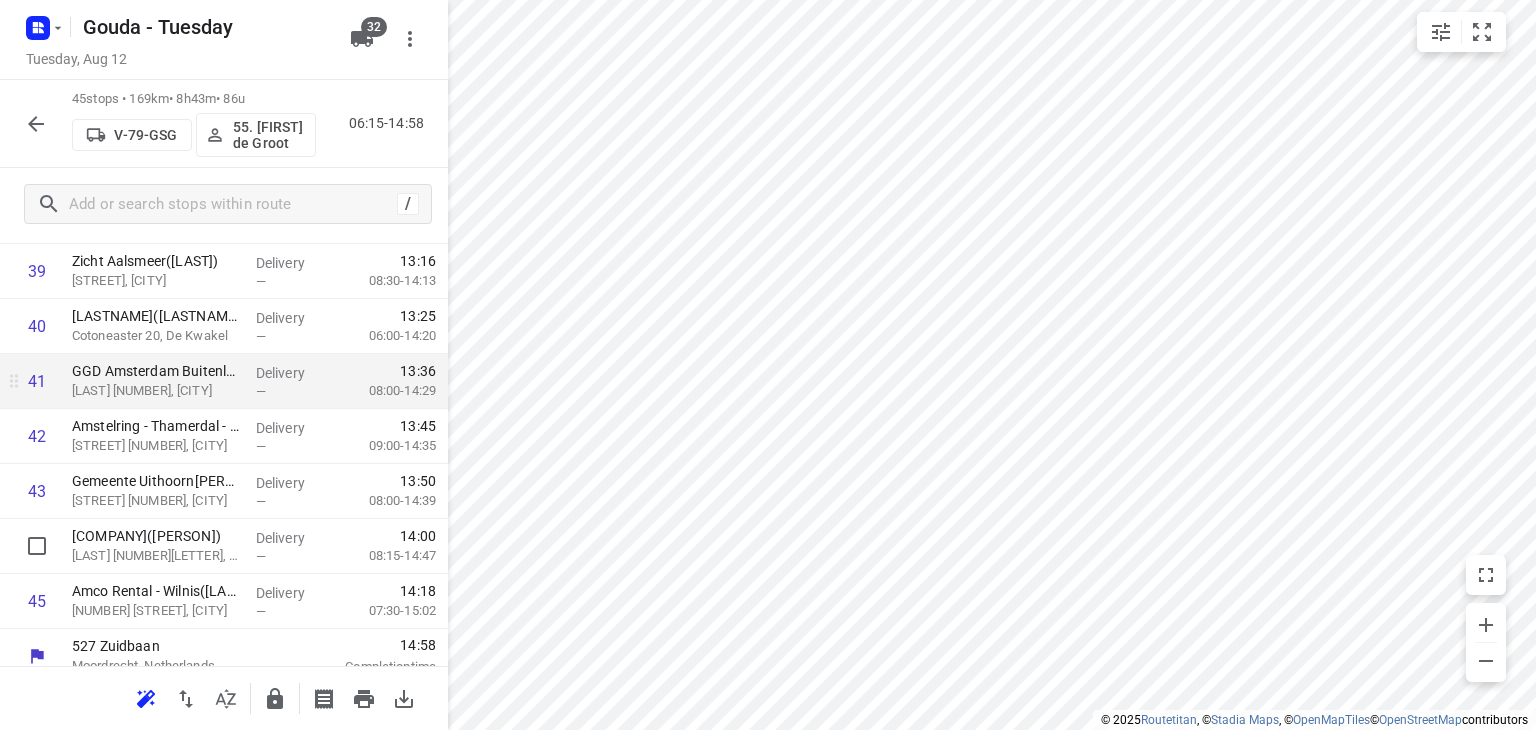 scroll, scrollTop: 2261, scrollLeft: 0, axis: vertical 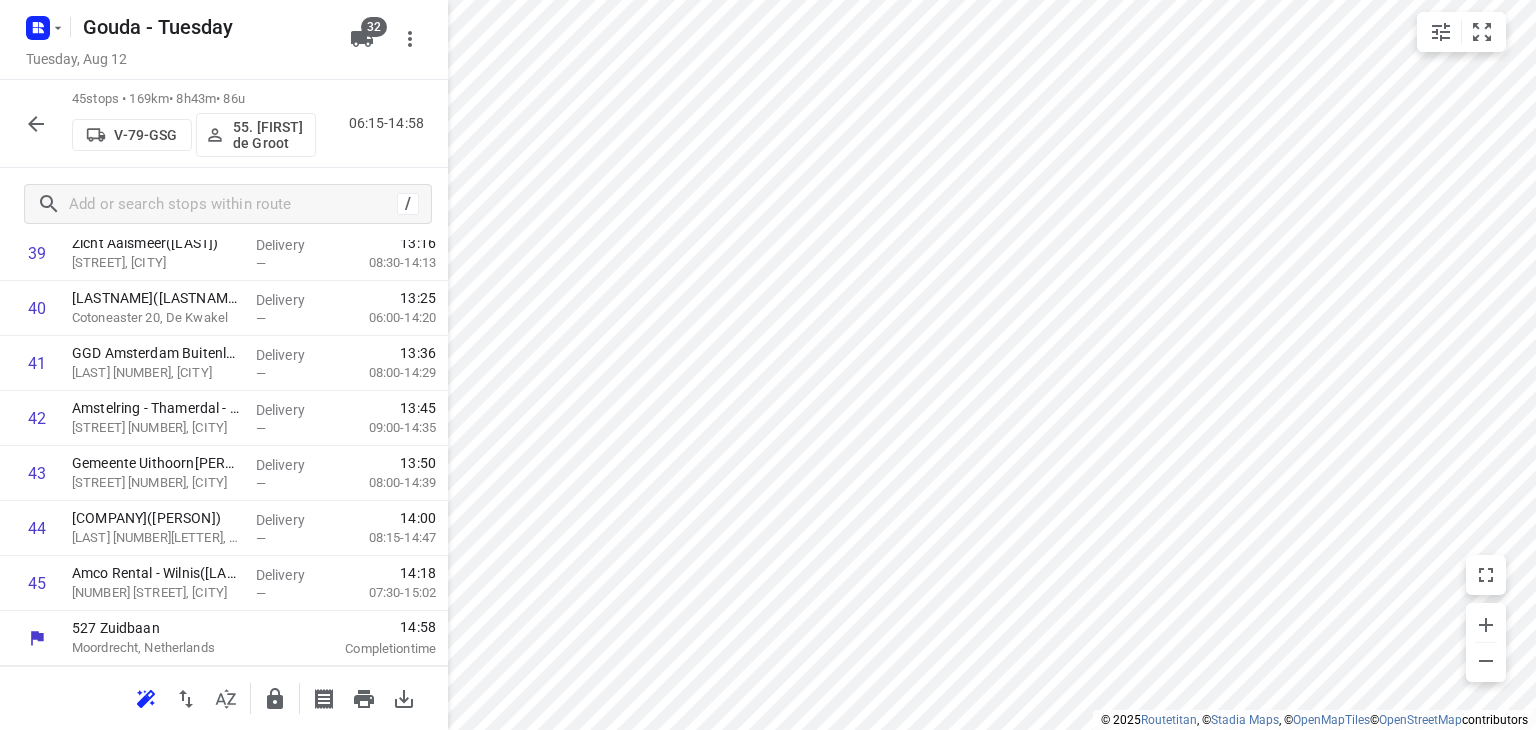 click 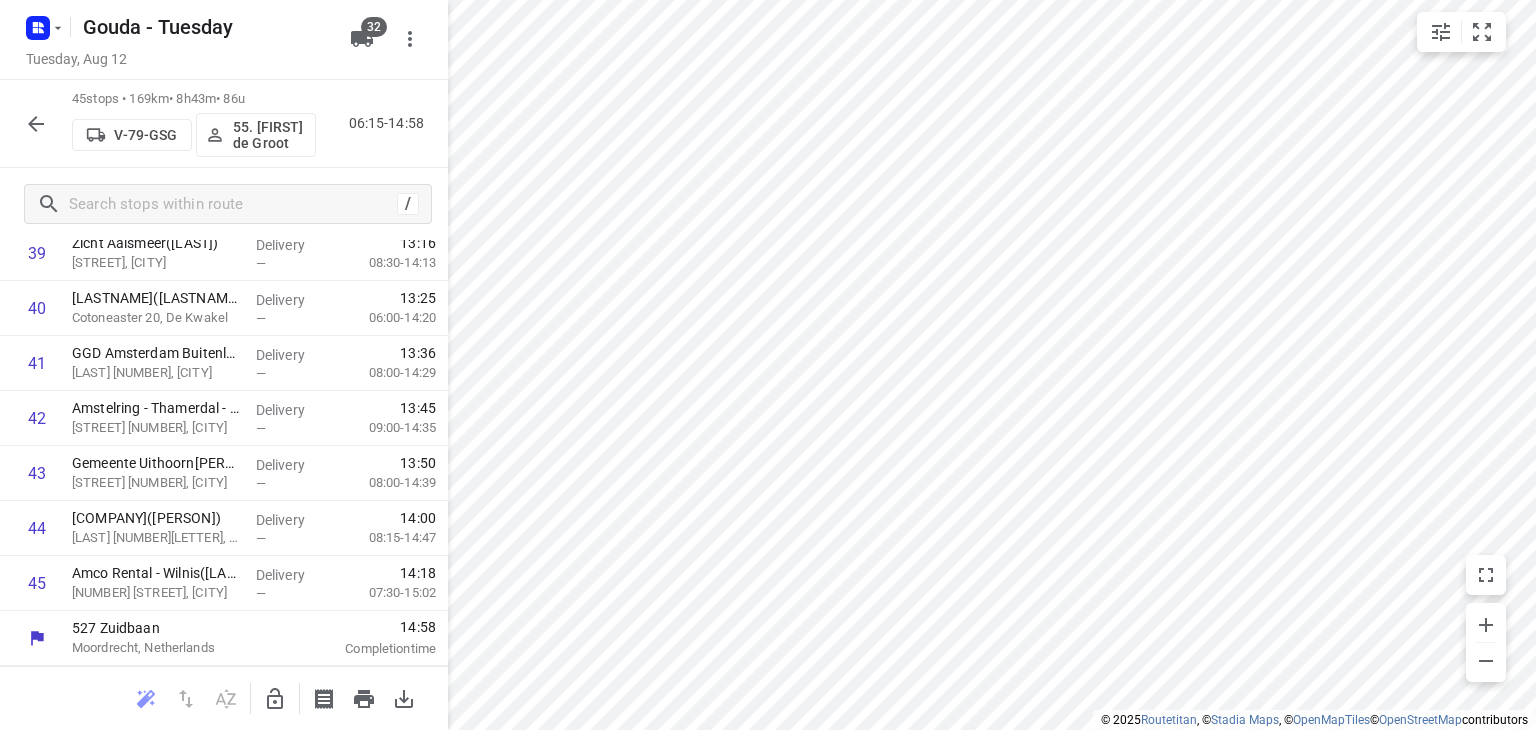 click 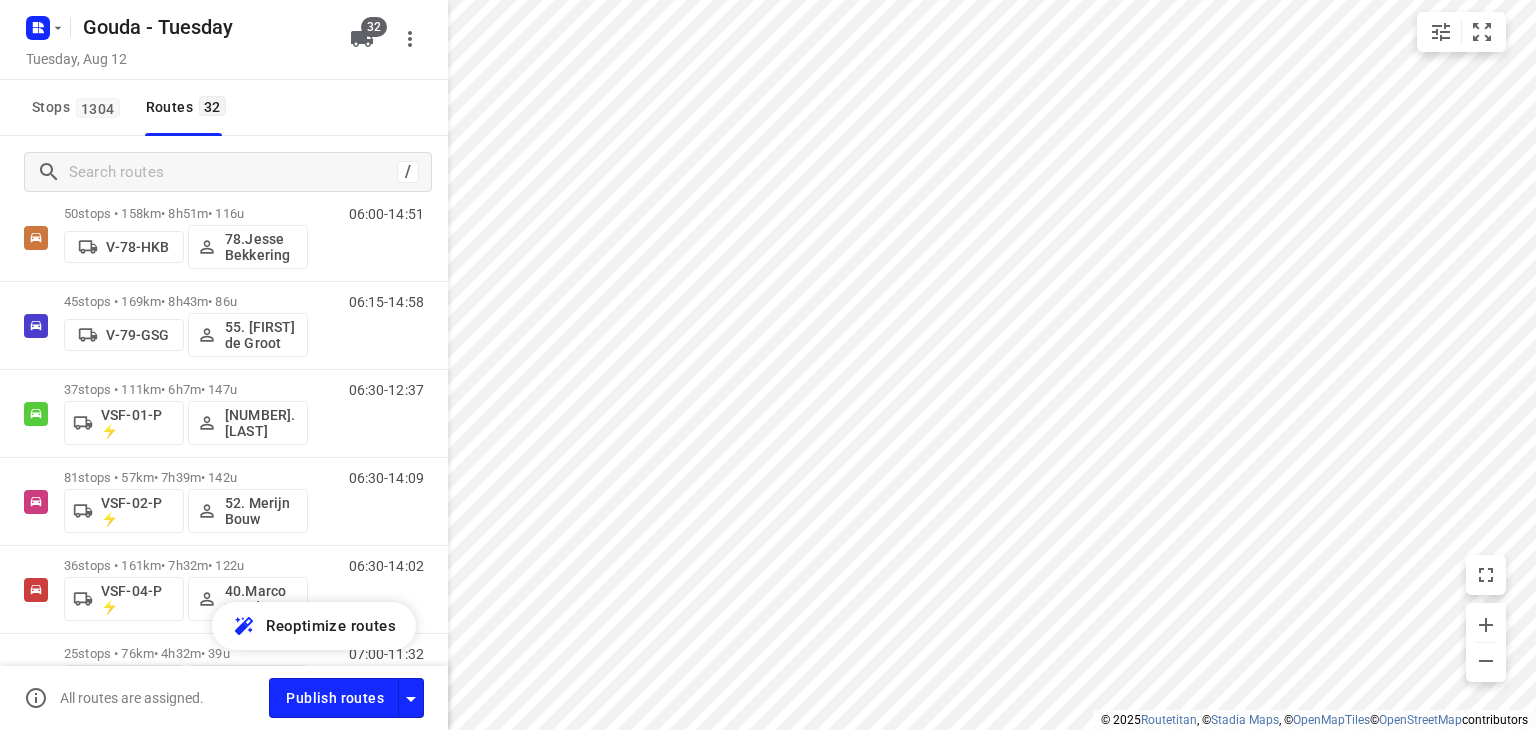 scroll, scrollTop: 2300, scrollLeft: 0, axis: vertical 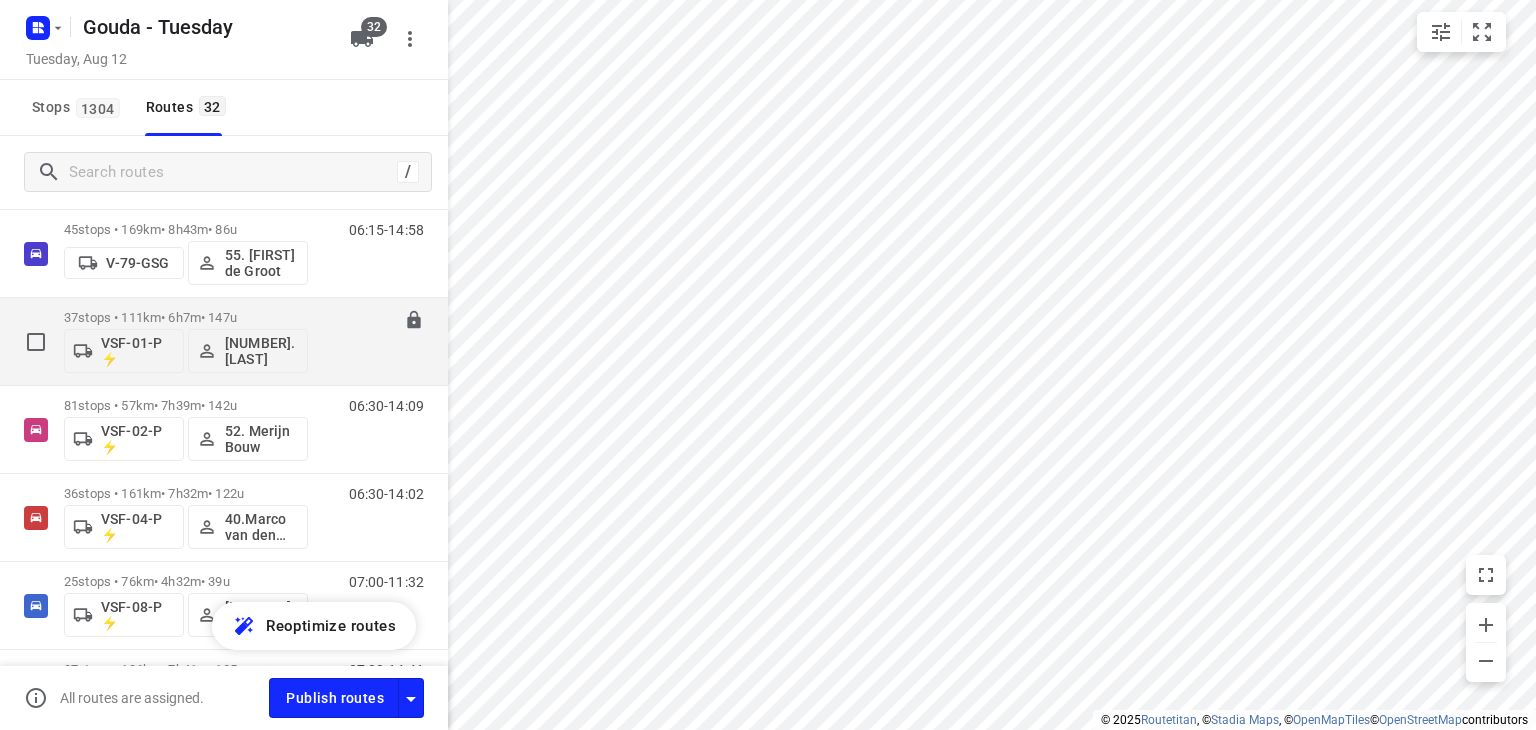 click on "37  stops •   111km  •   6h7m  • 147u" at bounding box center [186, 317] 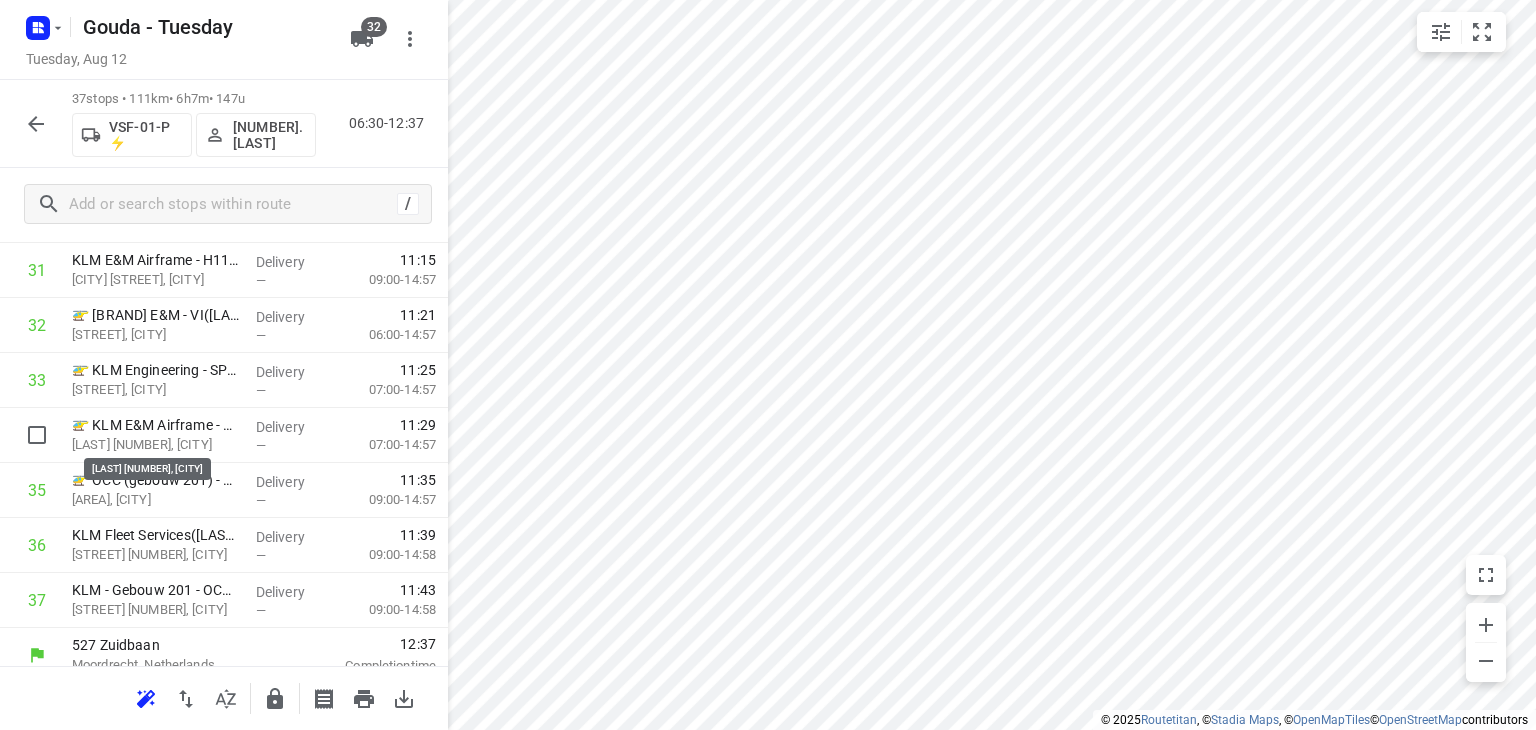 scroll, scrollTop: 1821, scrollLeft: 0, axis: vertical 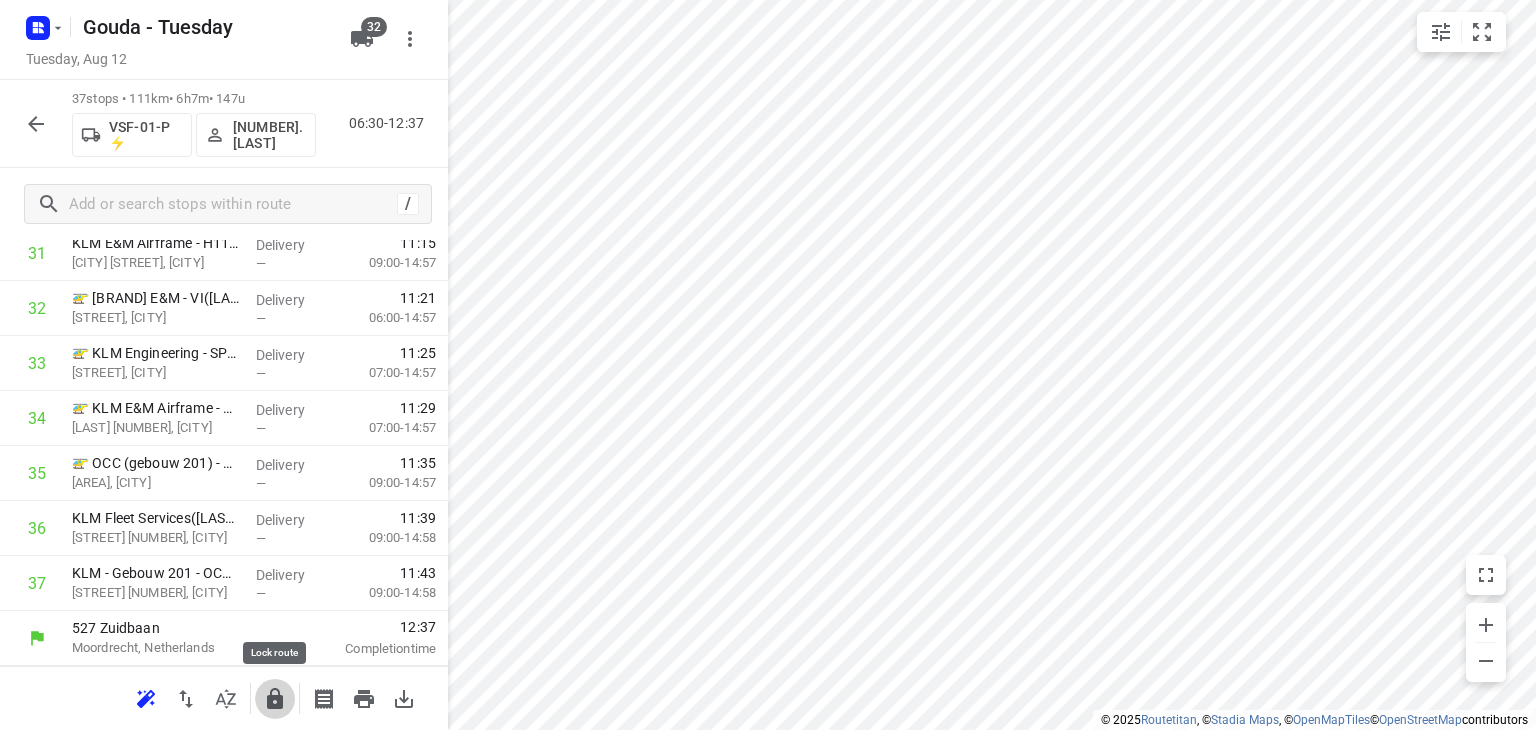 click at bounding box center [275, 699] 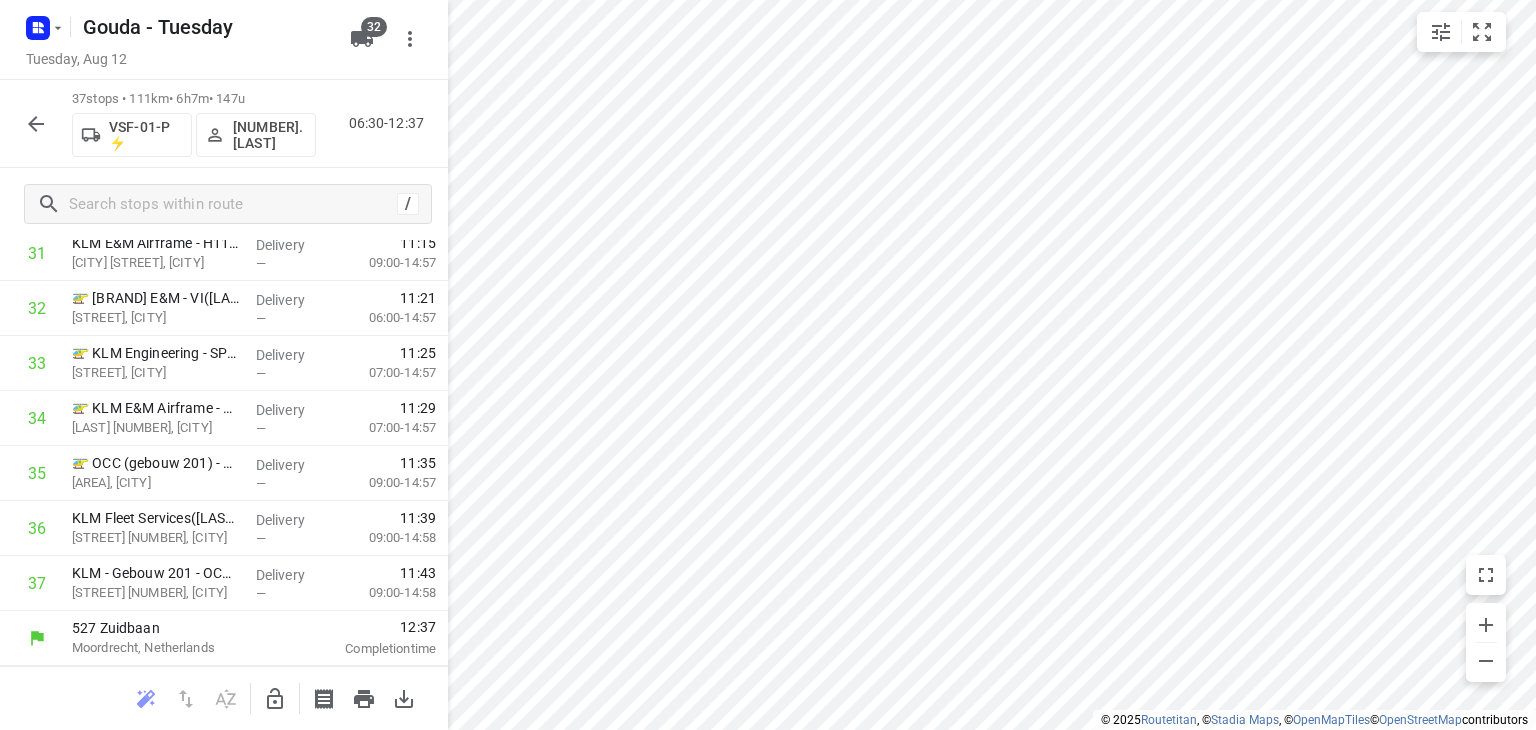 click at bounding box center [36, 124] 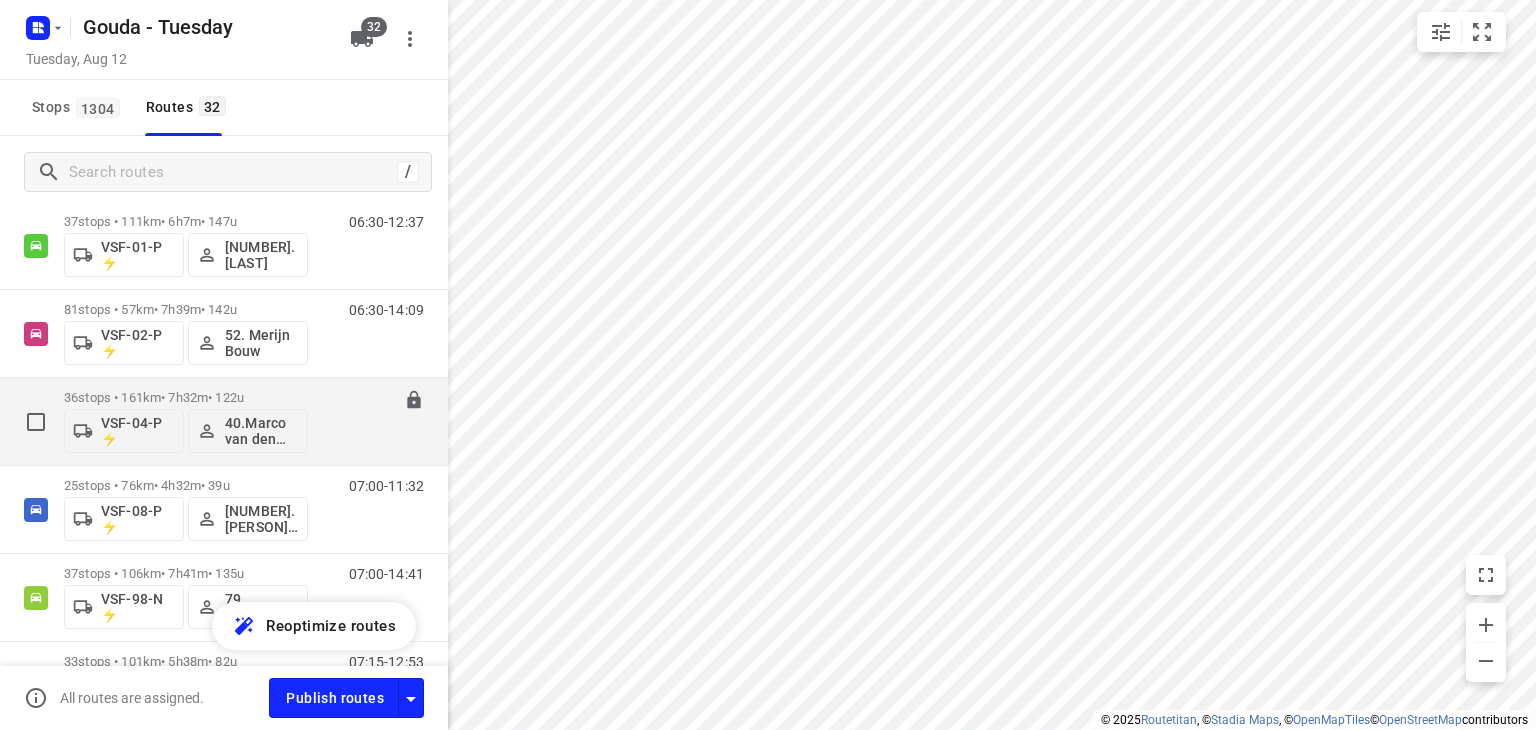scroll, scrollTop: 2400, scrollLeft: 0, axis: vertical 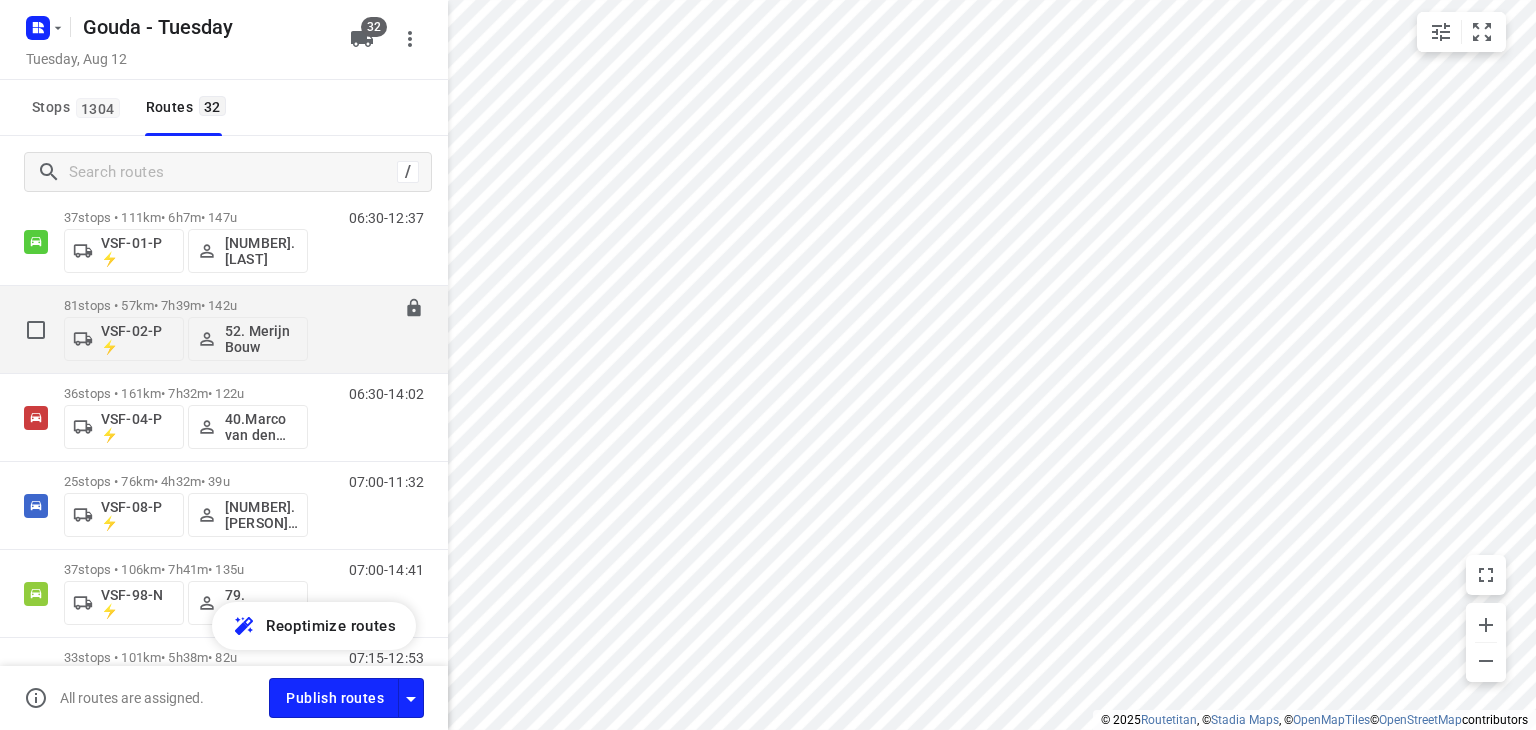 click on "81  stops •   57km  •   7h39m  • 142u" at bounding box center [186, 305] 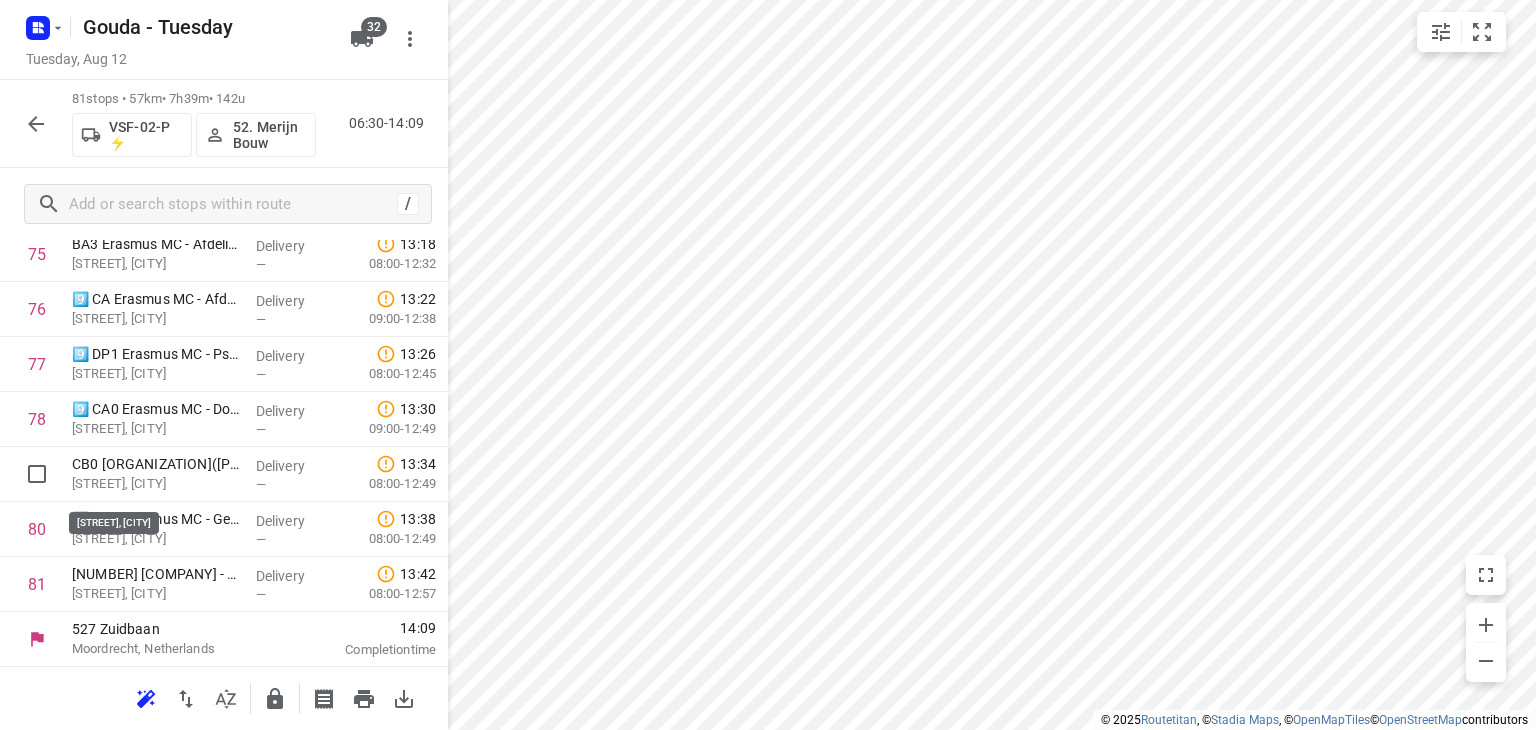 scroll, scrollTop: 4241, scrollLeft: 0, axis: vertical 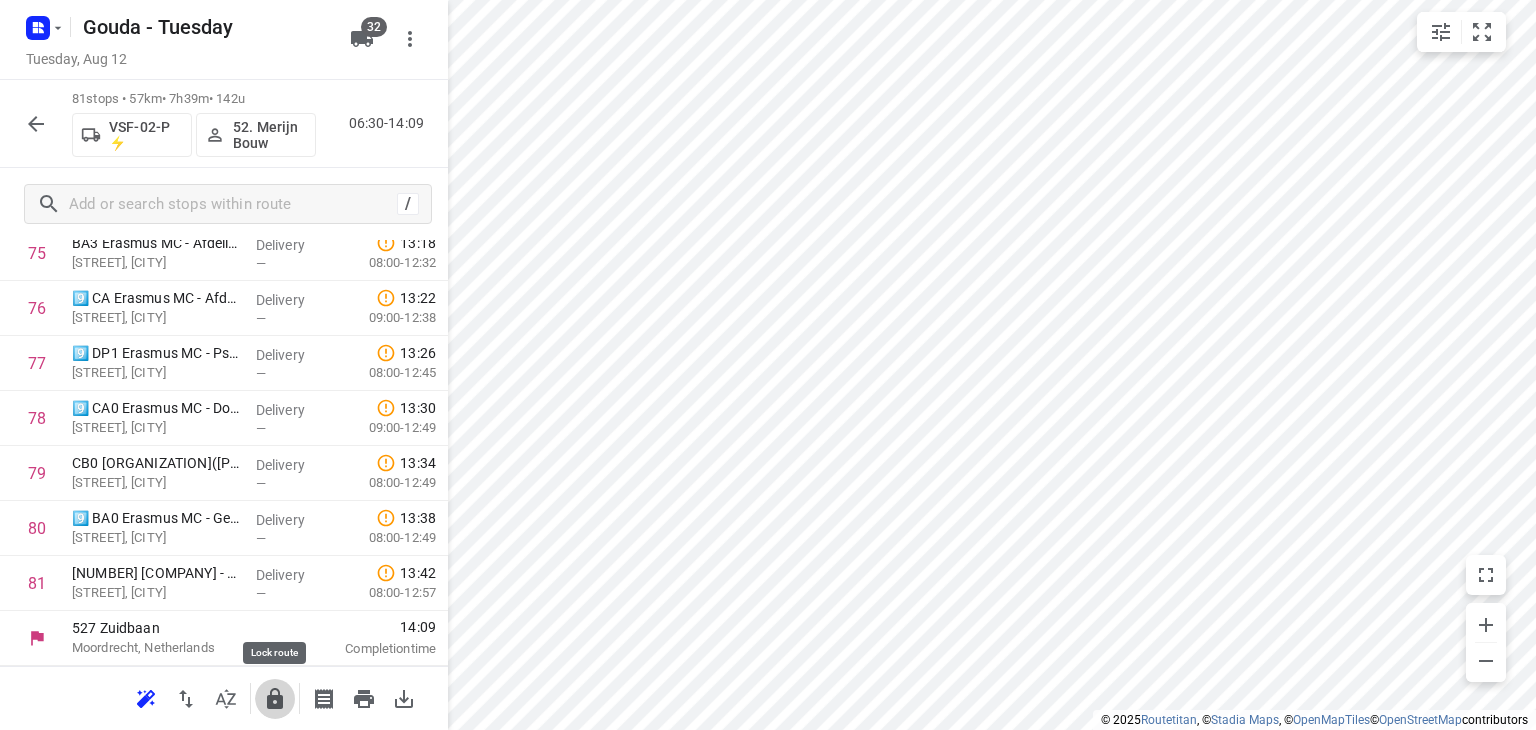 click 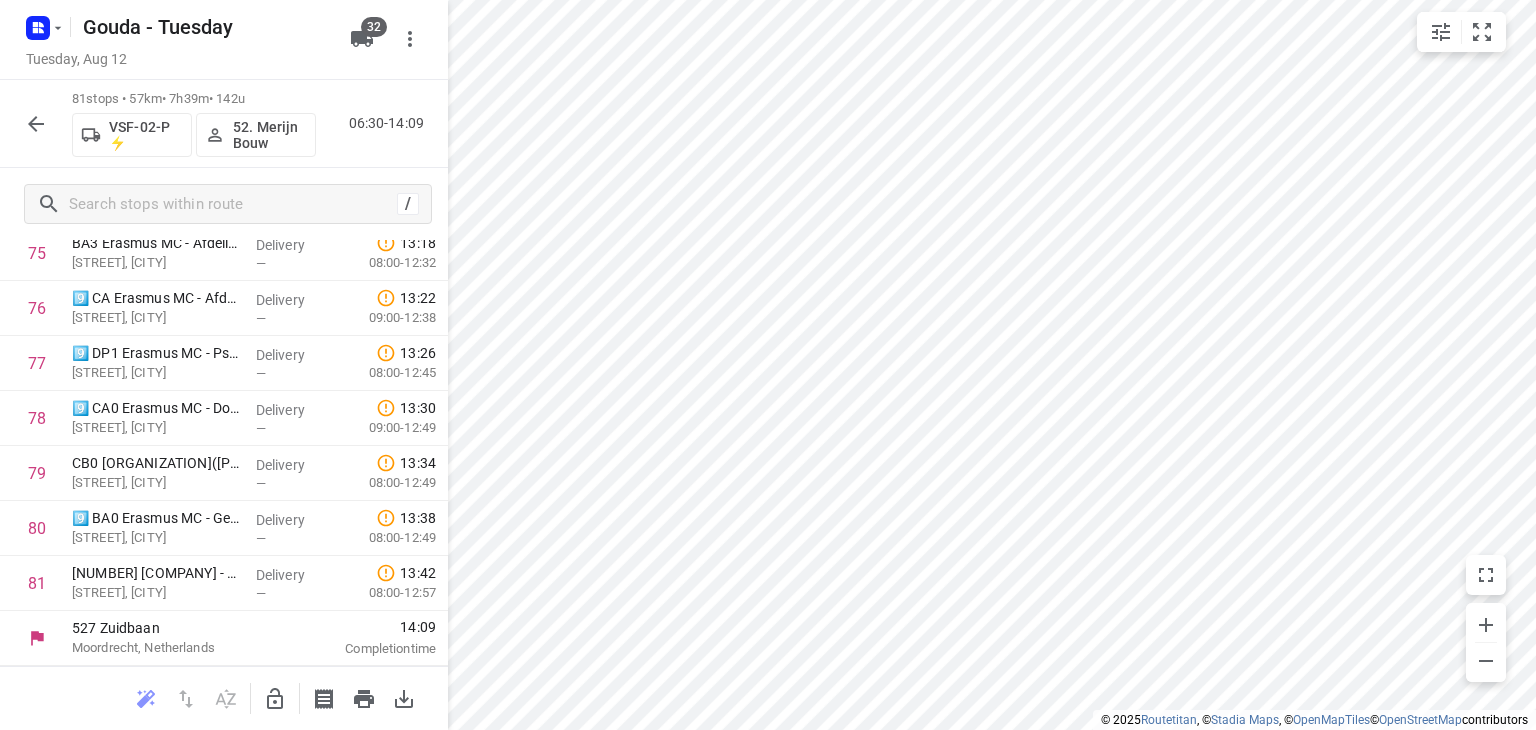 click at bounding box center [36, 124] 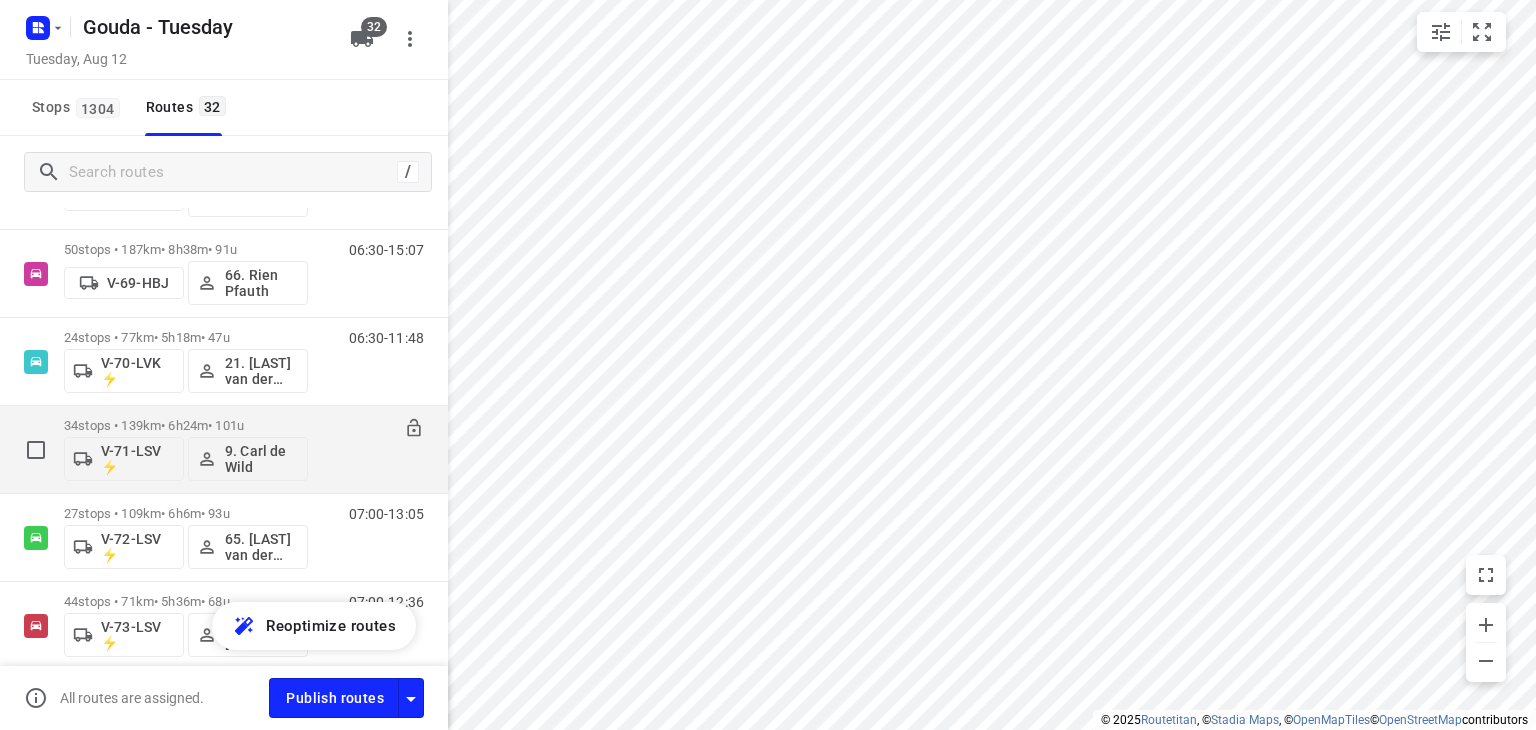 scroll, scrollTop: 2200, scrollLeft: 0, axis: vertical 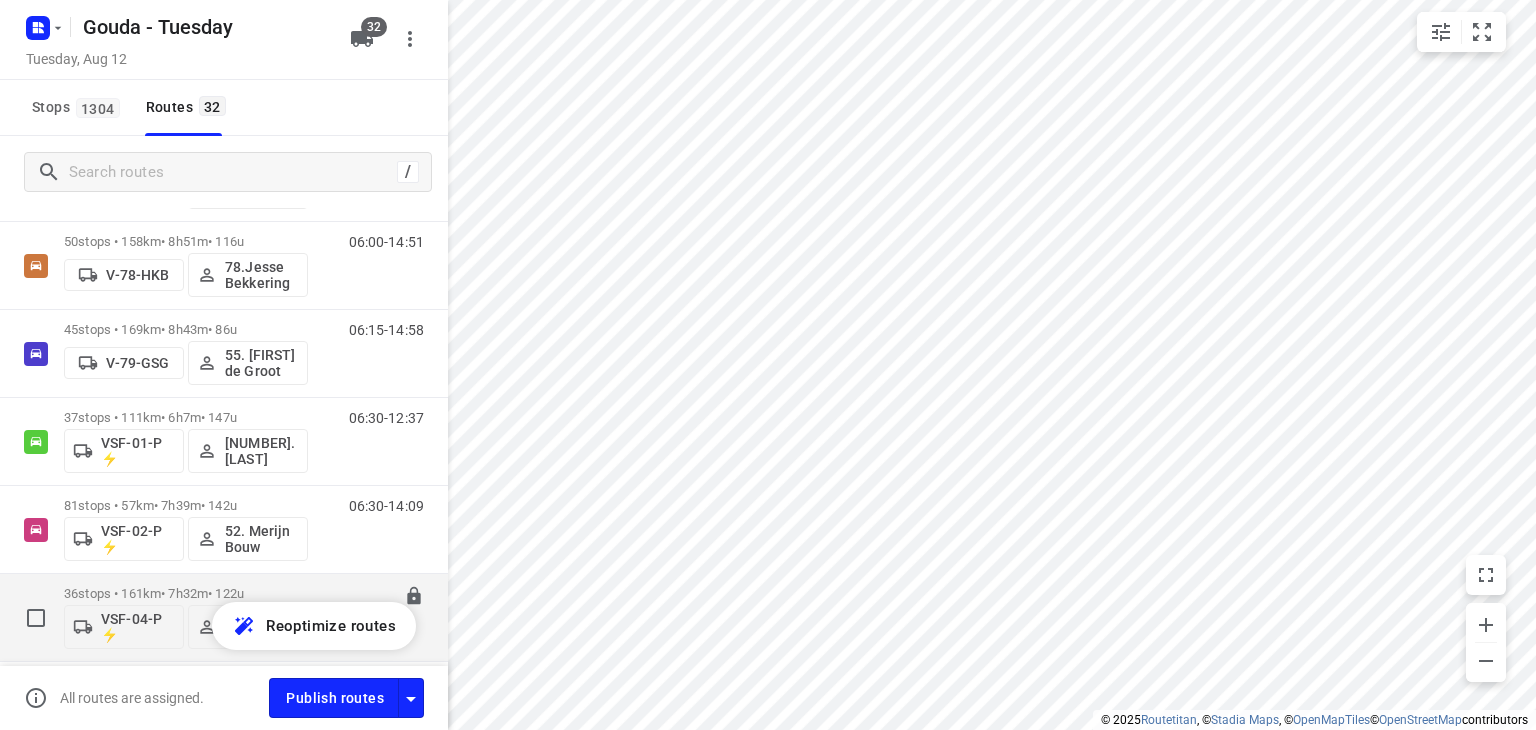 click on "36  stops •   161km  •   7h32m  • 122u" at bounding box center (186, 593) 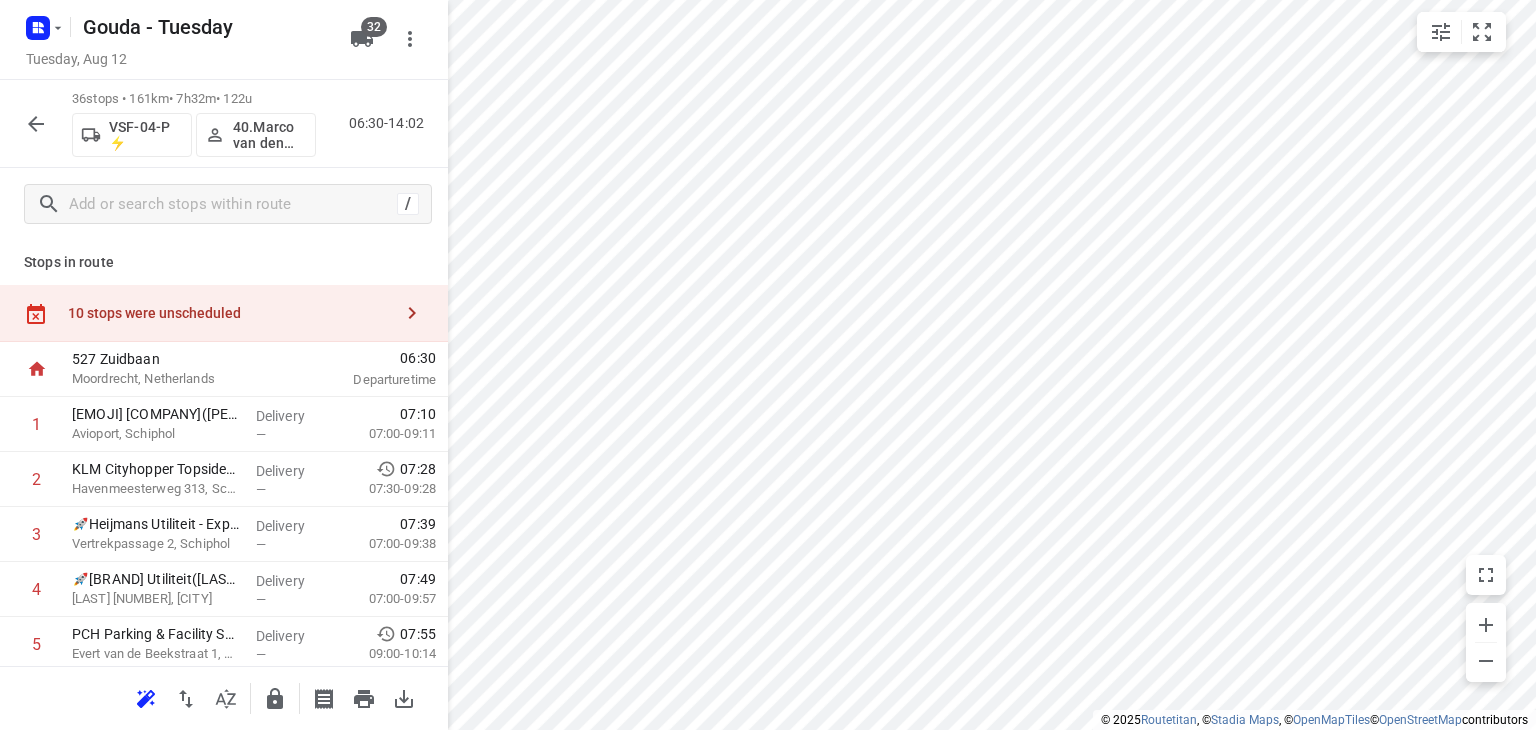 click on "i © 2025  Routetitan , ©  Stadia Maps , ©  OpenMapTiles  ©  OpenStreetMap  contributors Gouda - Tuesday Tuesday, Aug 12 32 36  stops •   161km  •   7h32m  • 122u VSF-04-P ⚡ 40.Marco van den Heuvel 06:30-14:02 / Stops in route 10 stops were unscheduled 527 Zuidbaan Moordrecht, Netherlands 06:30 Departure  time 1 ⭐Samsung Electronics Benelux B.V.(Timothy van Bentum) Avioport, Schiphol Delivery — 07:10 07:00-09:11 2 KLM Cityhopper  Topside(Secretariaat) Havenmeesterweg 313, Schiphol Delivery — 07:28 07:30-09:28 3 🚀Heijmans Utiliteit - Expeditie Schaftkeet & Uitvoerders(Mirjam Horlings-Snellen / Evelien Philipsen) Vertrekpassage 2, Schiphol Delivery — 07:39 07:00-09:38 4 🚀Heijmans Utiliteit(Mirjam Horlings-Snellen / Evelien Philipsen) Havenmeesterweg  201, Schiphol Delivery — 07:49 07:00-09:57 5 PCH Parking & Facility Services Schiphol BV(Diete Rouffaer) Evert van de Beekstraat 1, Schiphol Delivery — 07:55 09:00-10:14 6 Kuijpers Service B.V. - Locatie Schiphol(Daan Posthouwer) — 7" at bounding box center (768, 365) 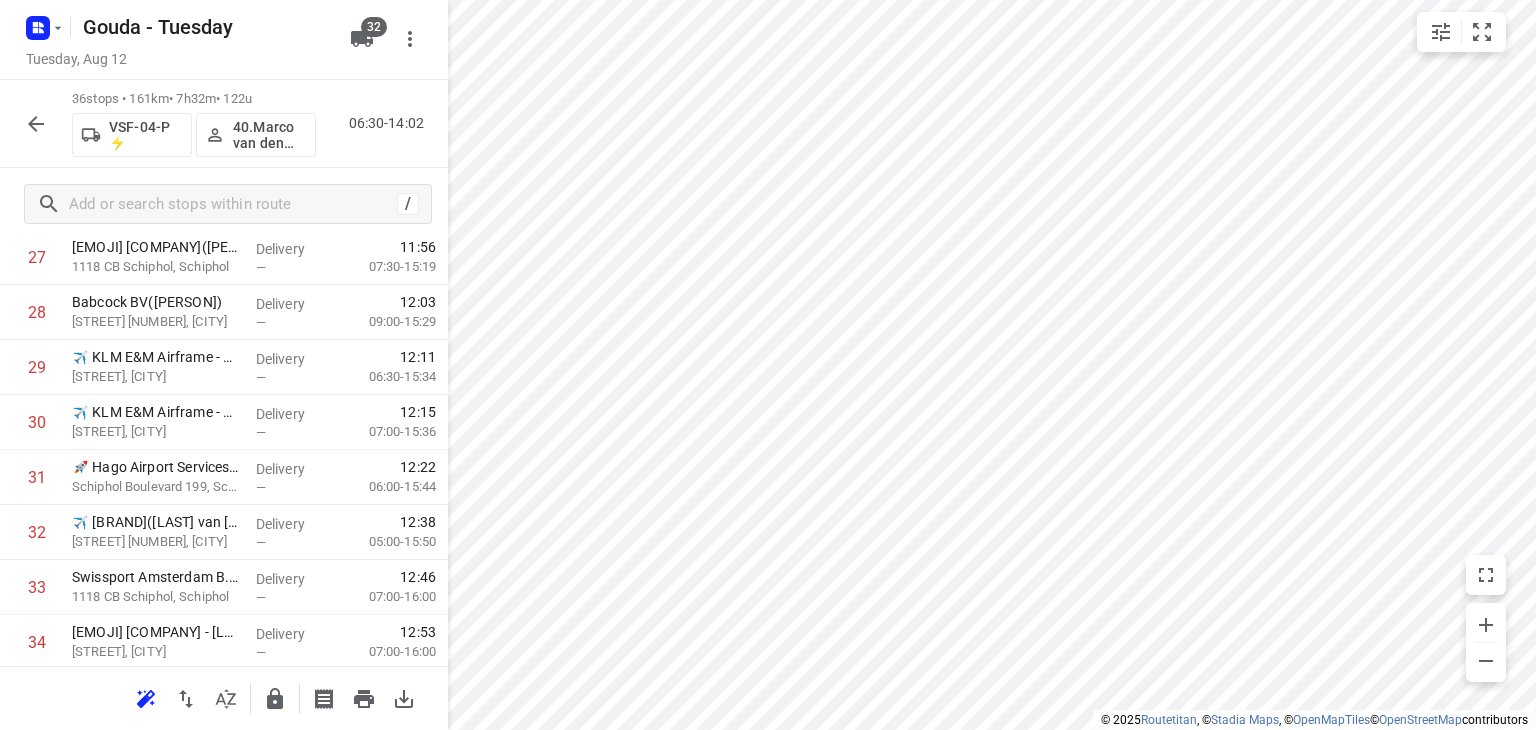 scroll, scrollTop: 1600, scrollLeft: 0, axis: vertical 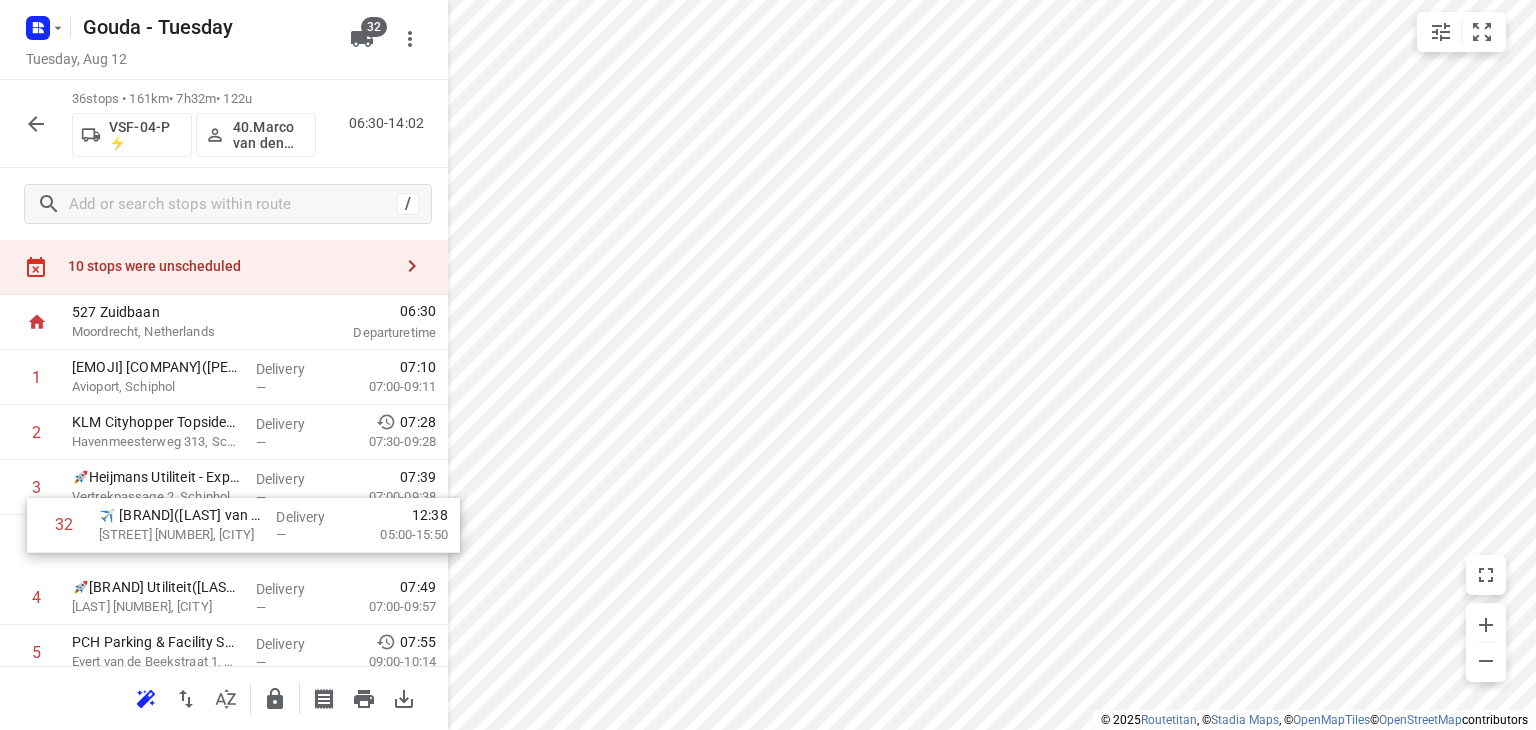 drag, startPoint x: 243, startPoint y: 514, endPoint x: 266, endPoint y: 523, distance: 24.698177 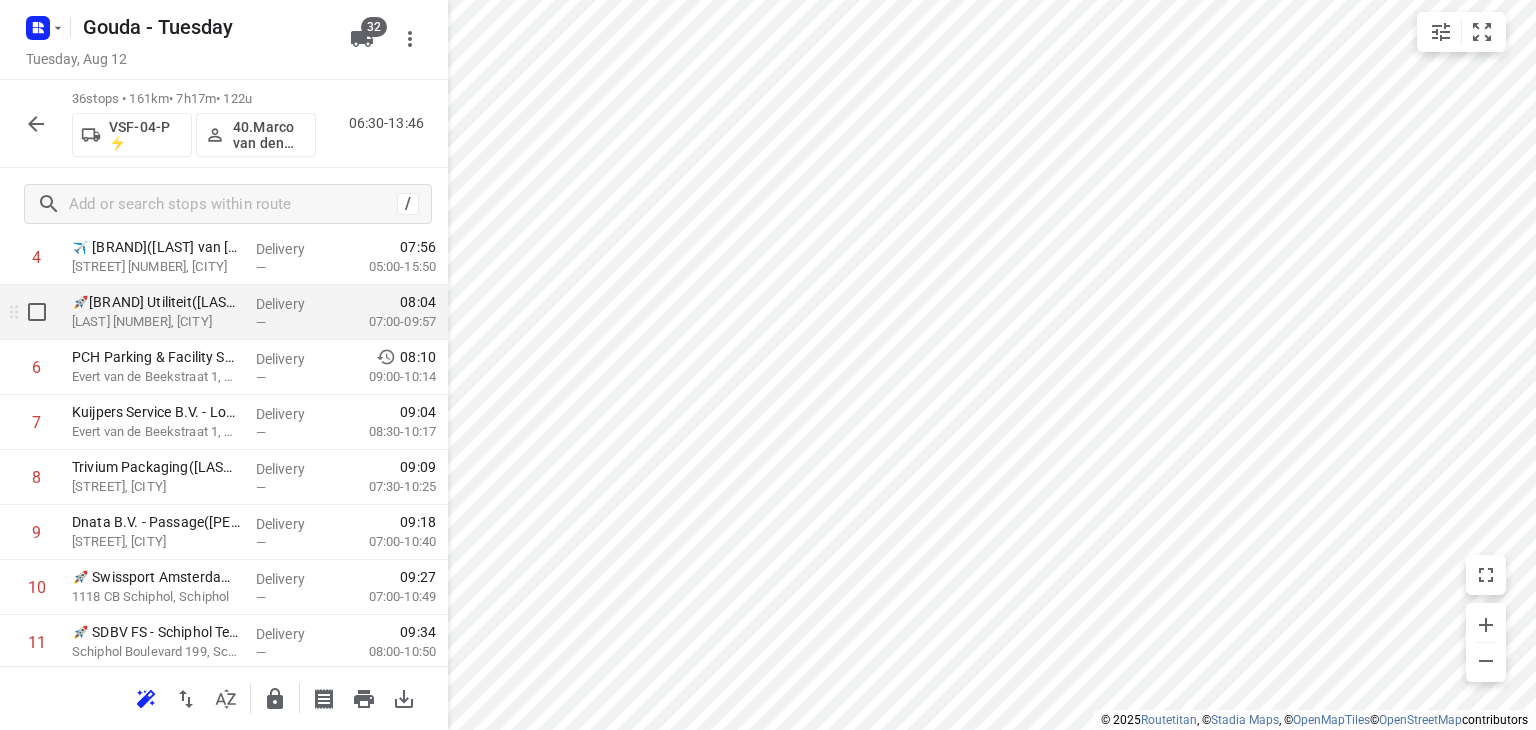 scroll, scrollTop: 347, scrollLeft: 0, axis: vertical 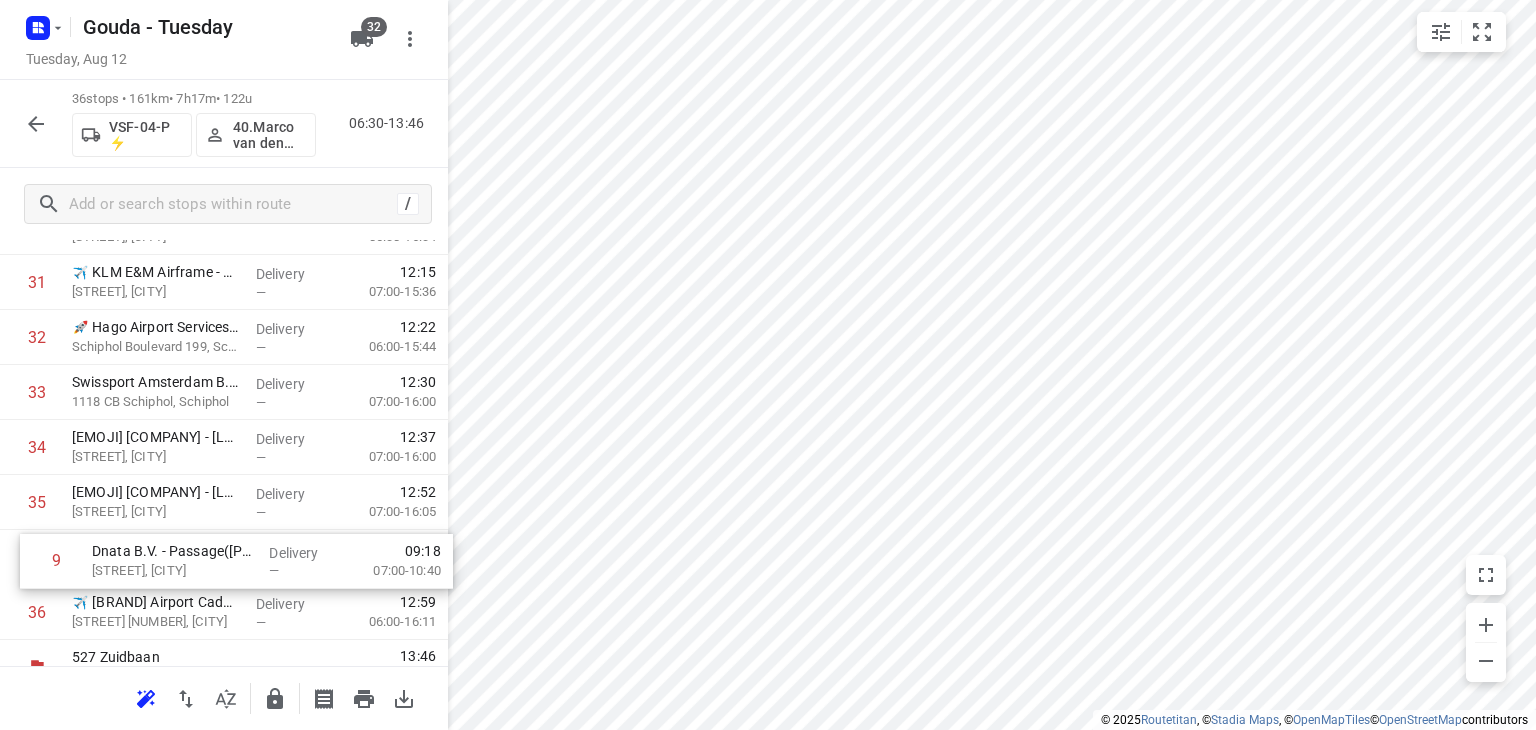 drag, startPoint x: 184, startPoint y: 517, endPoint x: 204, endPoint y: 571, distance: 57.58472 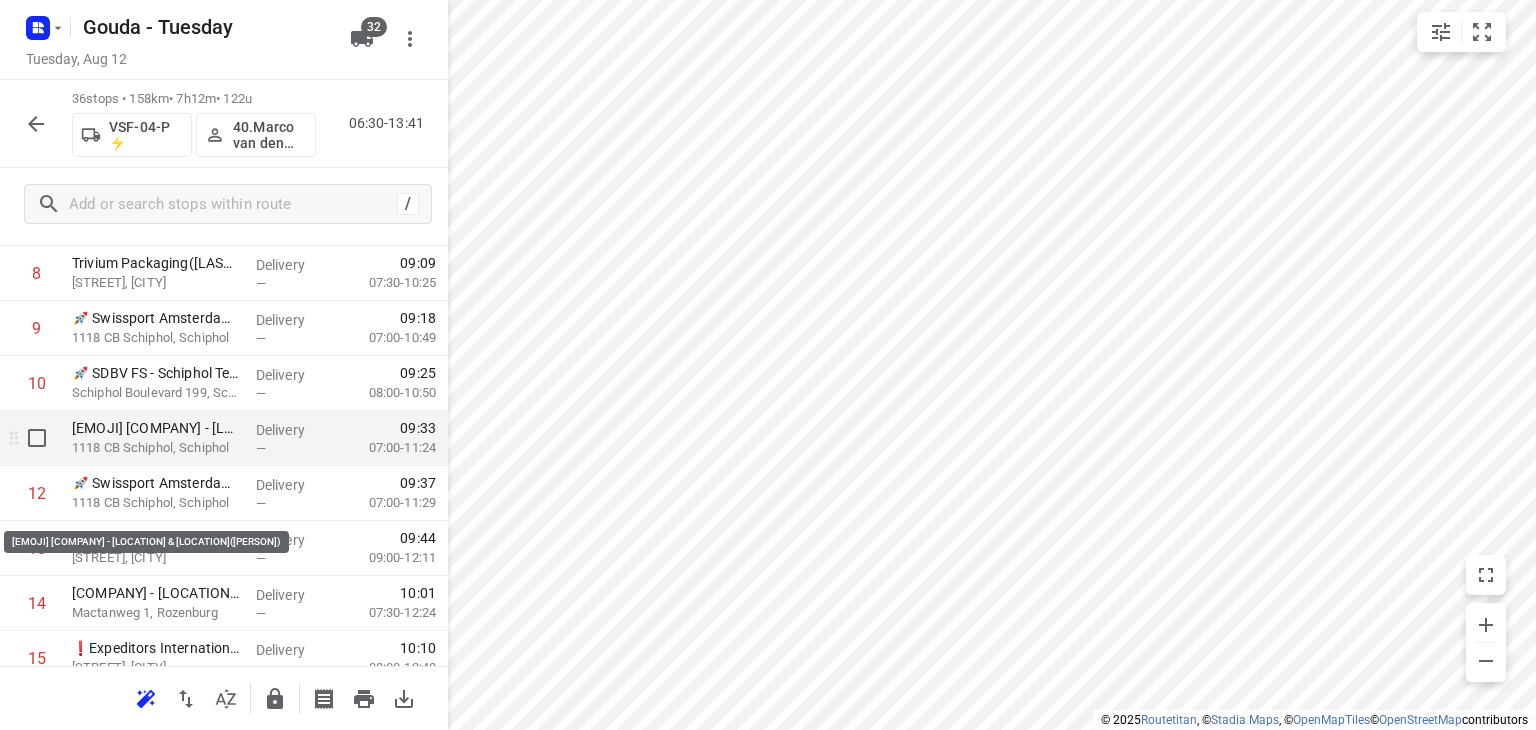 scroll, scrollTop: 544, scrollLeft: 0, axis: vertical 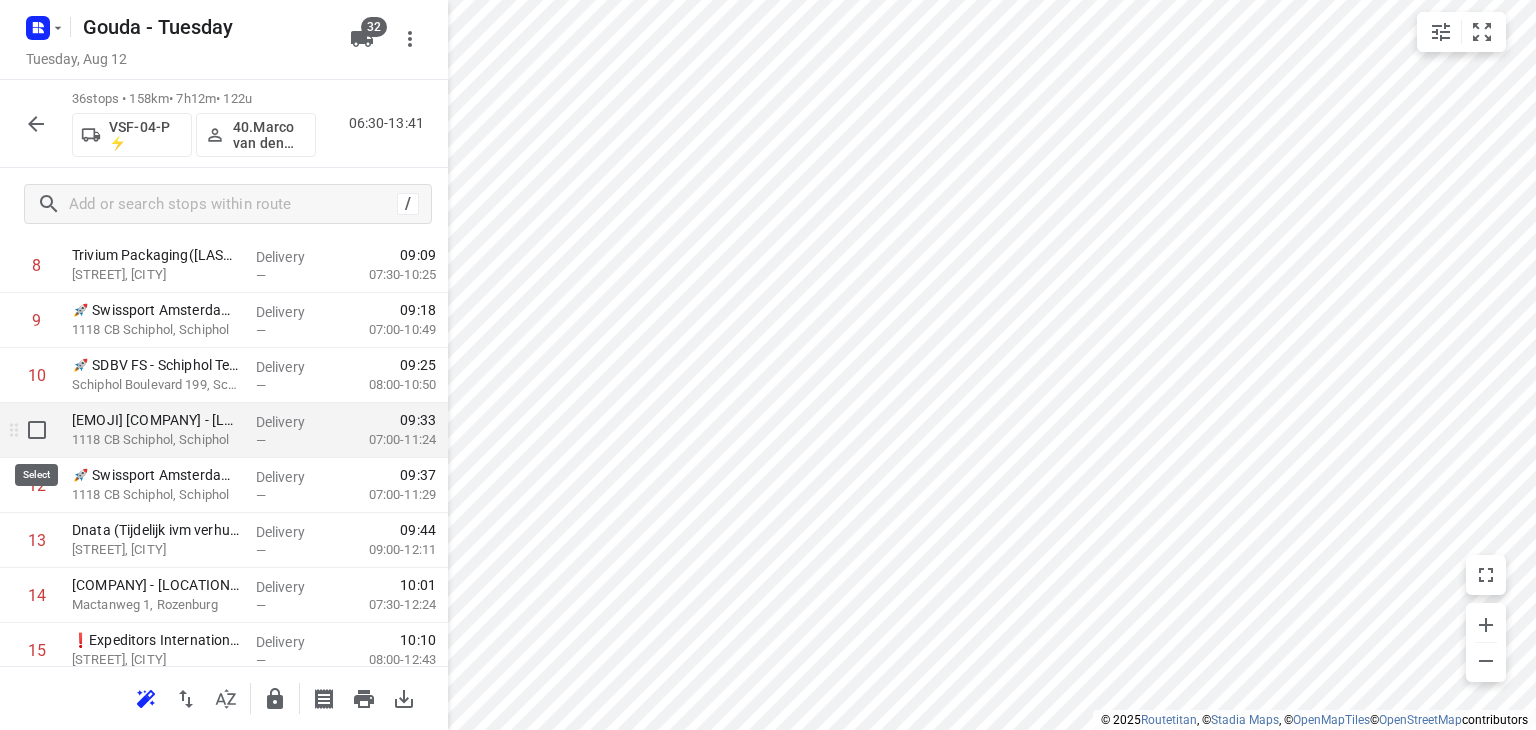 click at bounding box center (37, 430) 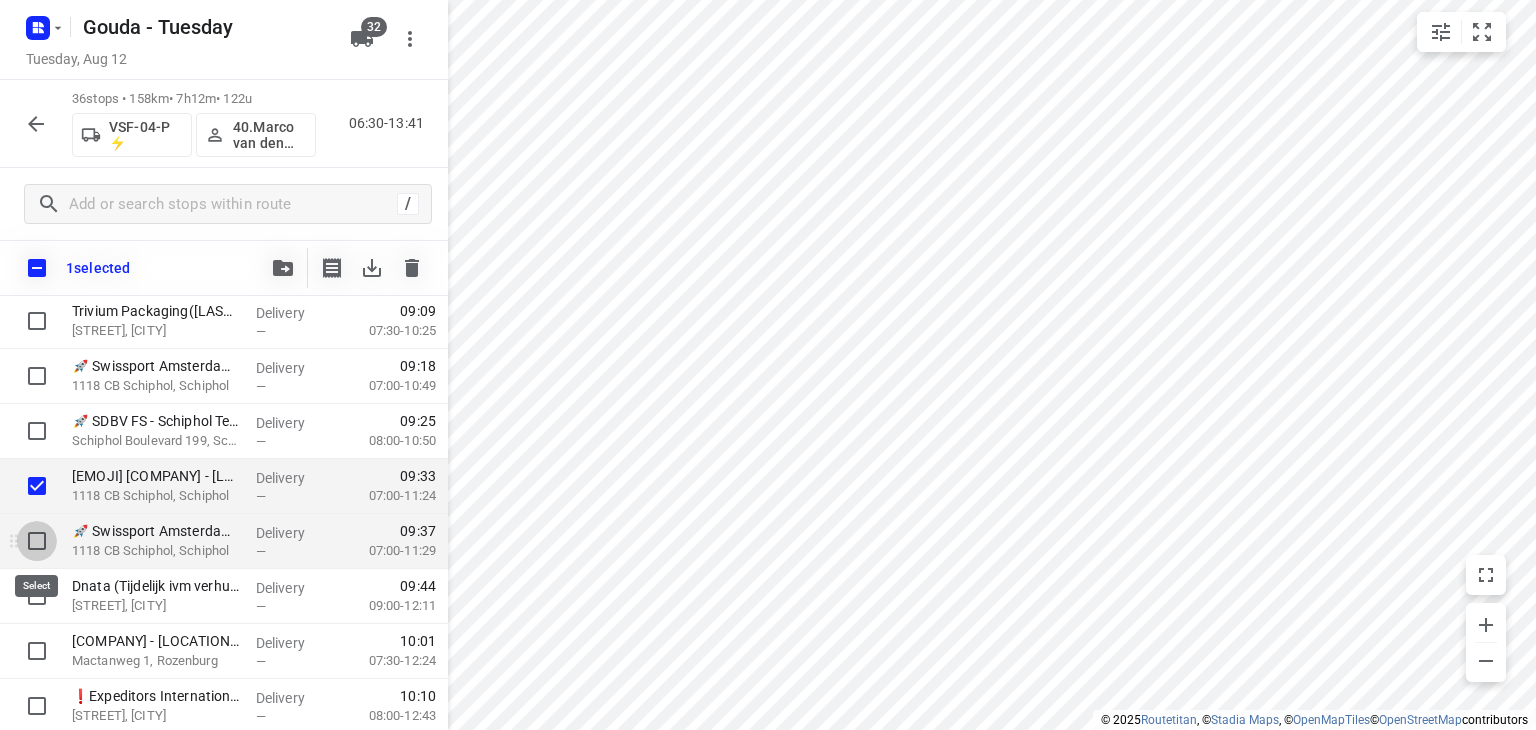 click at bounding box center [37, 541] 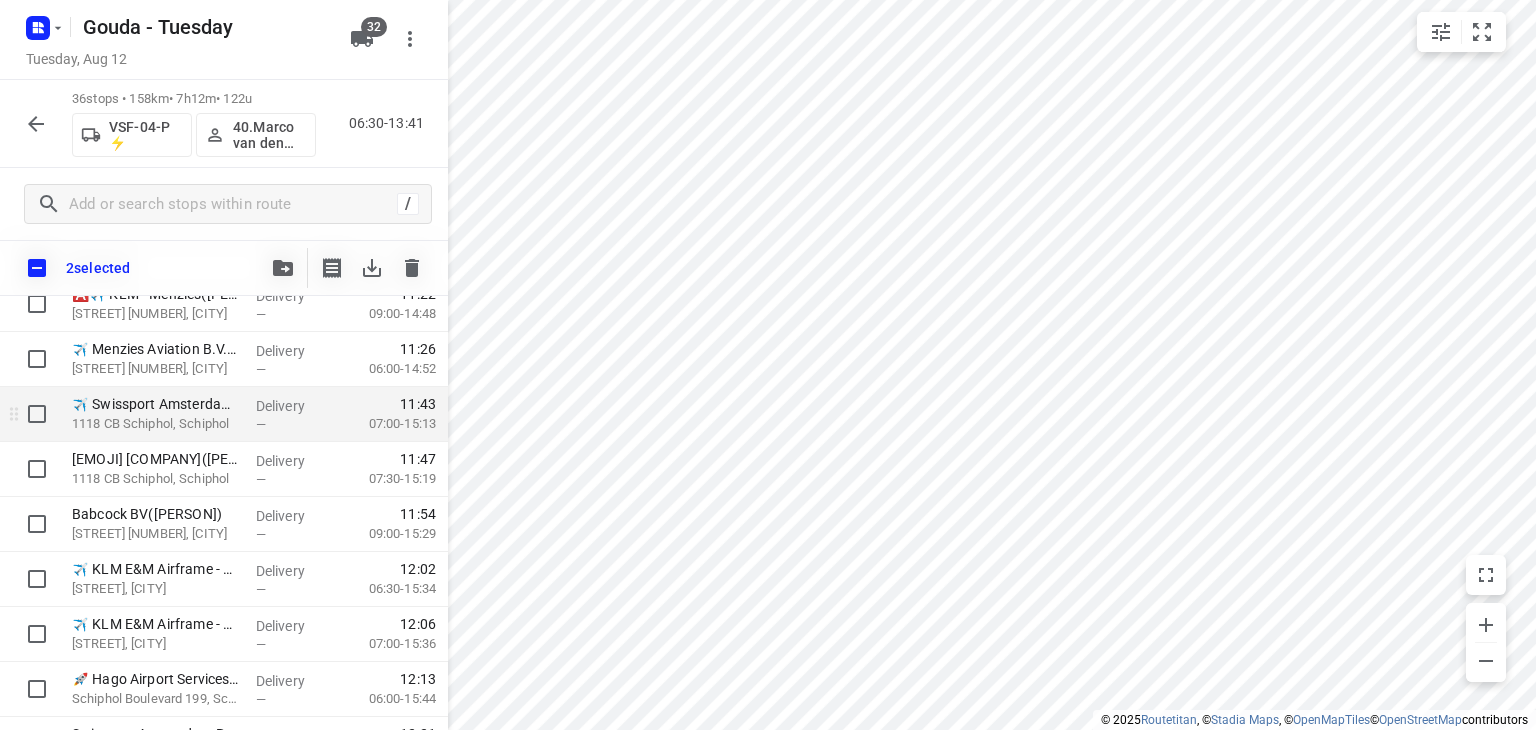 scroll, scrollTop: 1444, scrollLeft: 0, axis: vertical 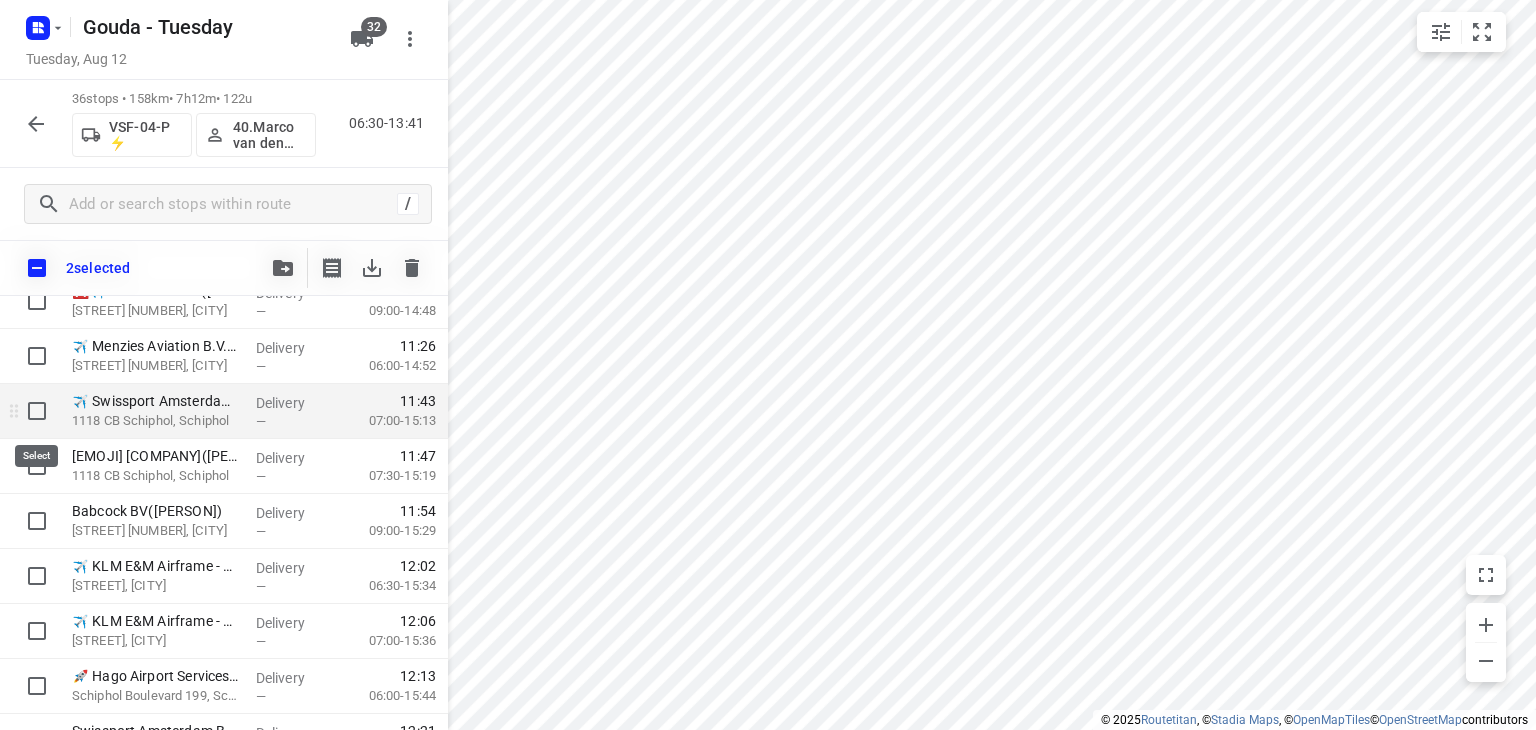 click at bounding box center (37, 411) 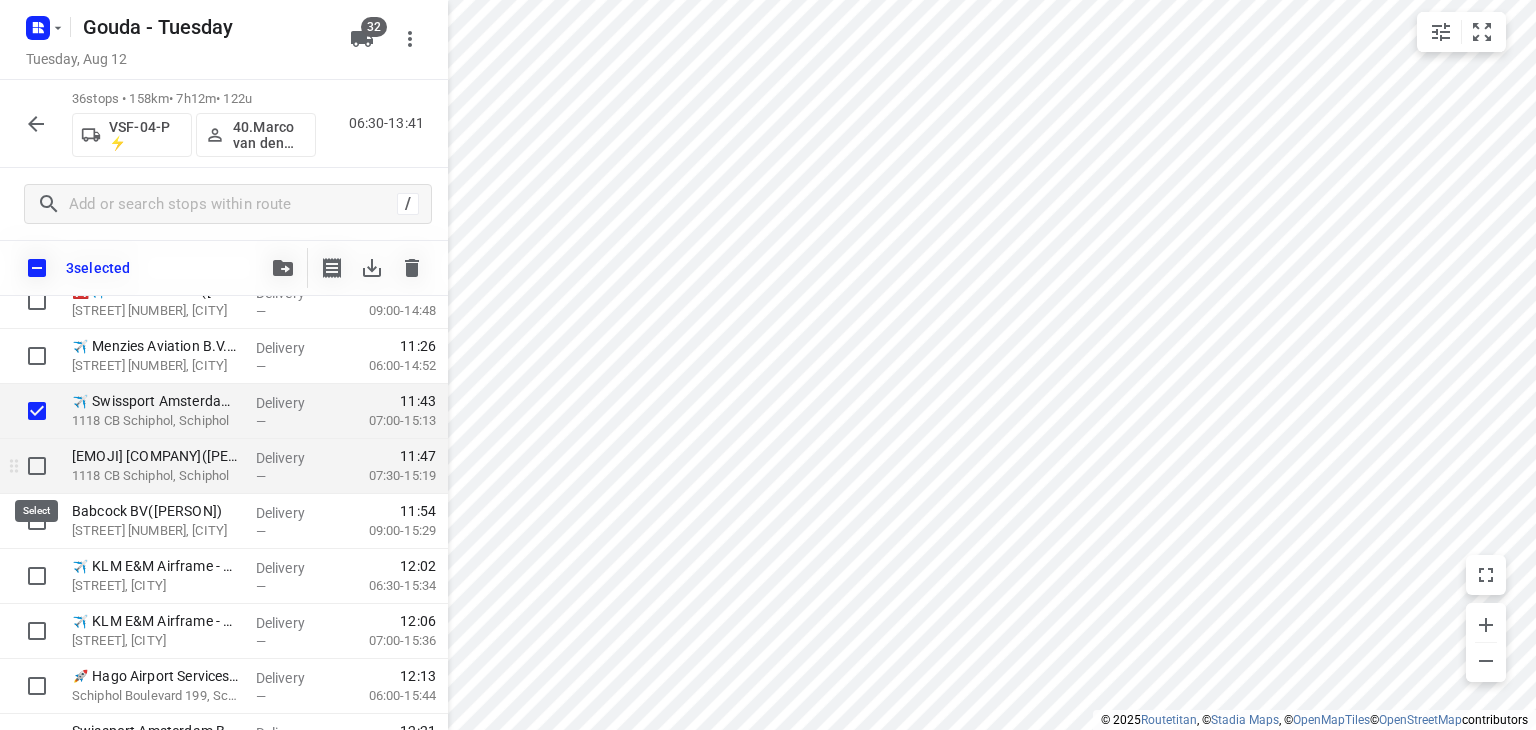 click at bounding box center [37, 466] 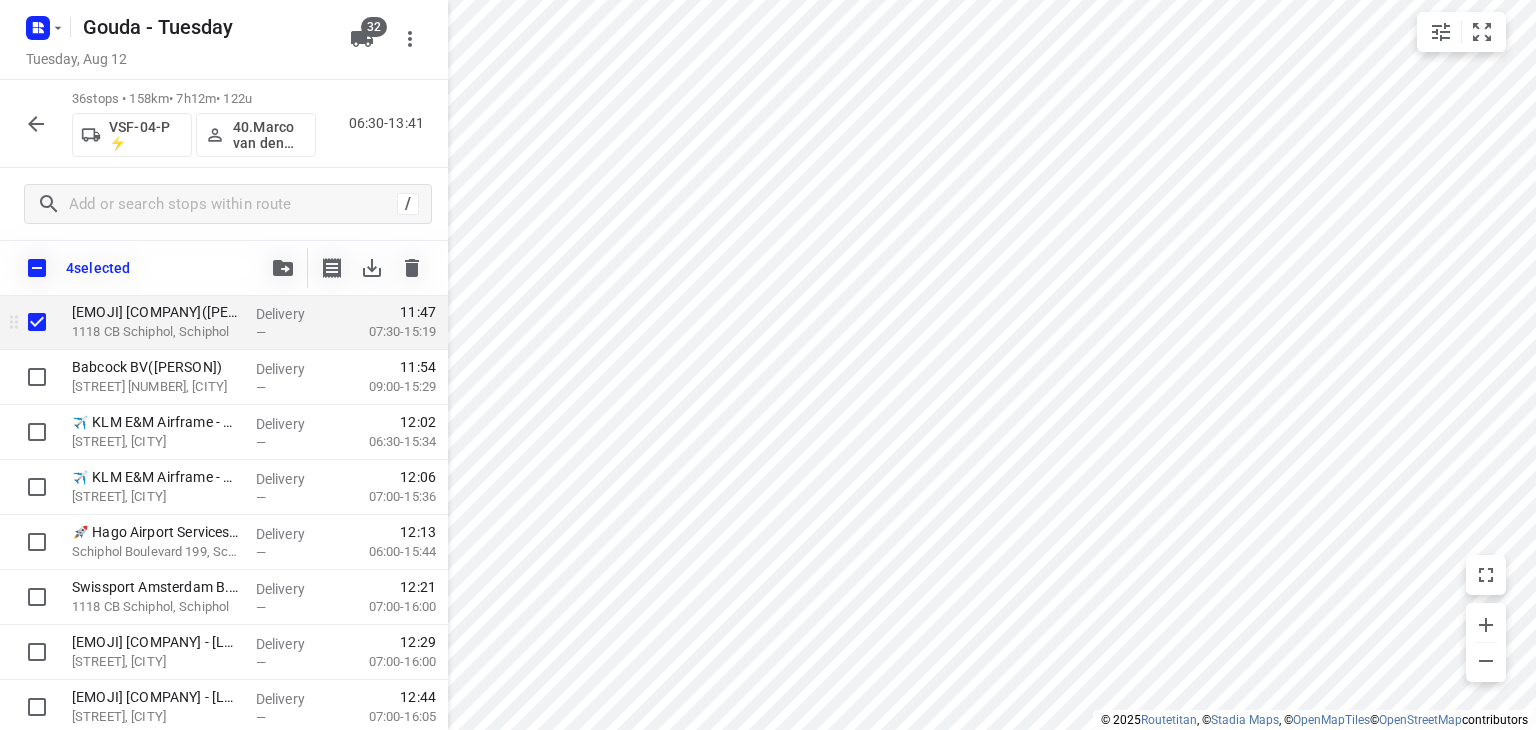 scroll, scrollTop: 1644, scrollLeft: 0, axis: vertical 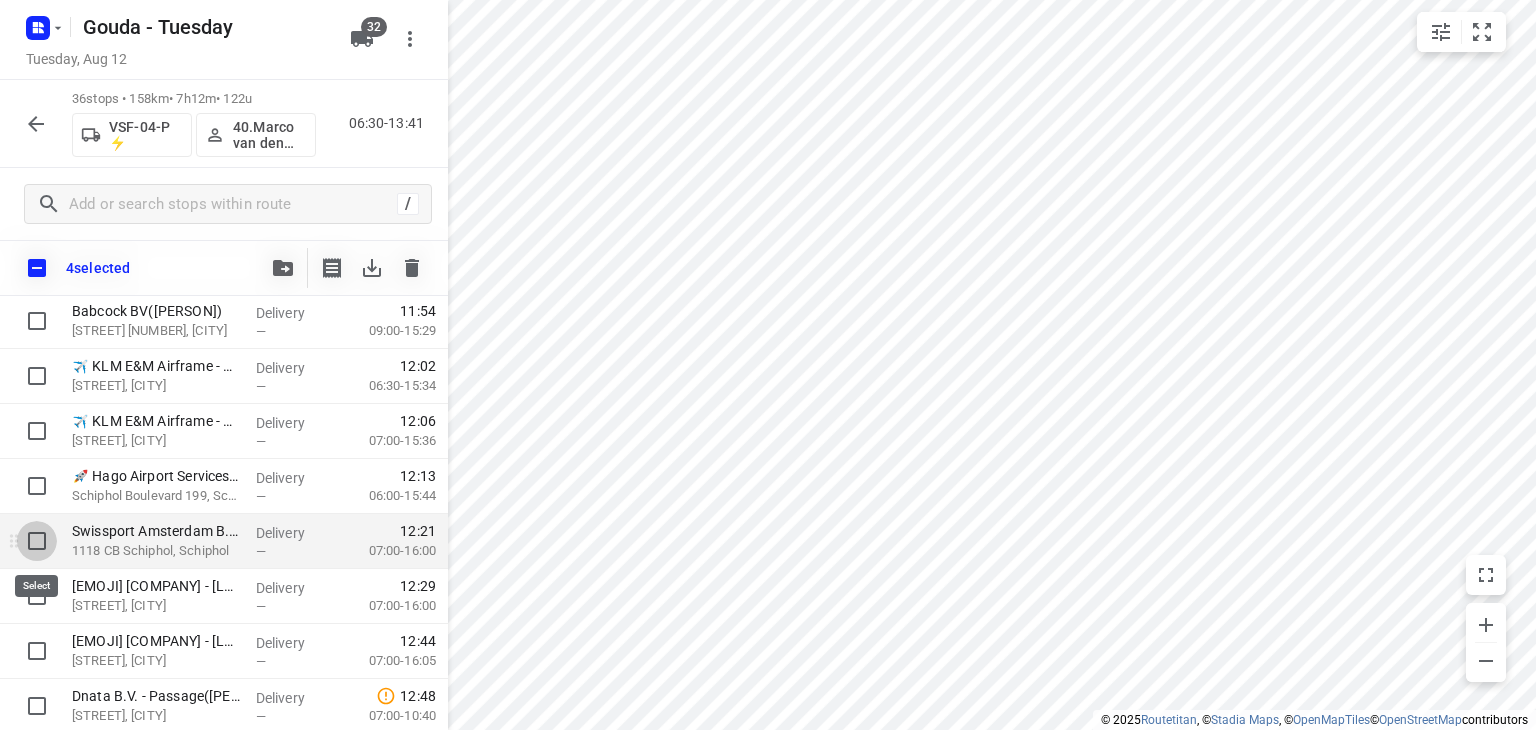 click at bounding box center [37, 541] 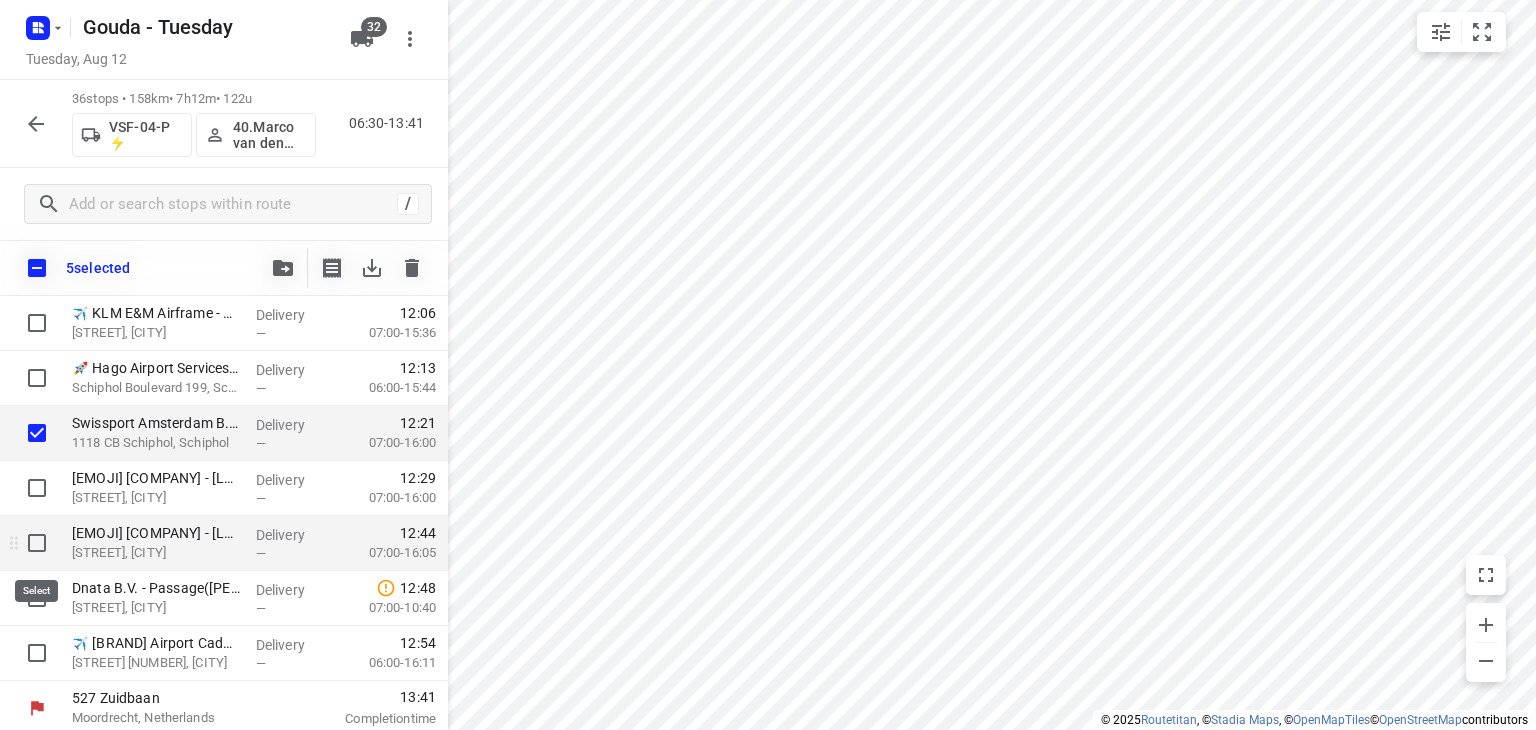 scroll, scrollTop: 1758, scrollLeft: 0, axis: vertical 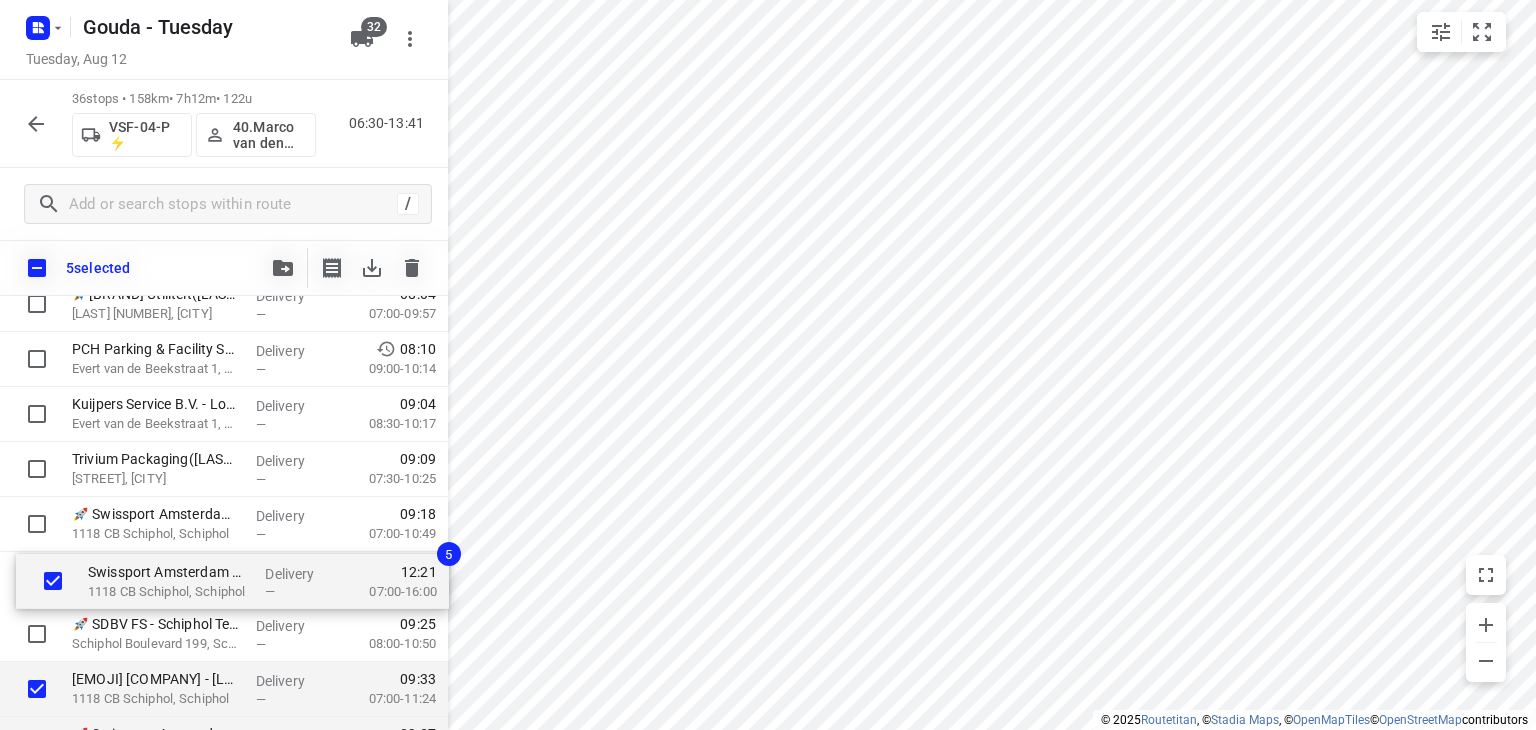 drag, startPoint x: 152, startPoint y: 439, endPoint x: 169, endPoint y: 589, distance: 150.96027 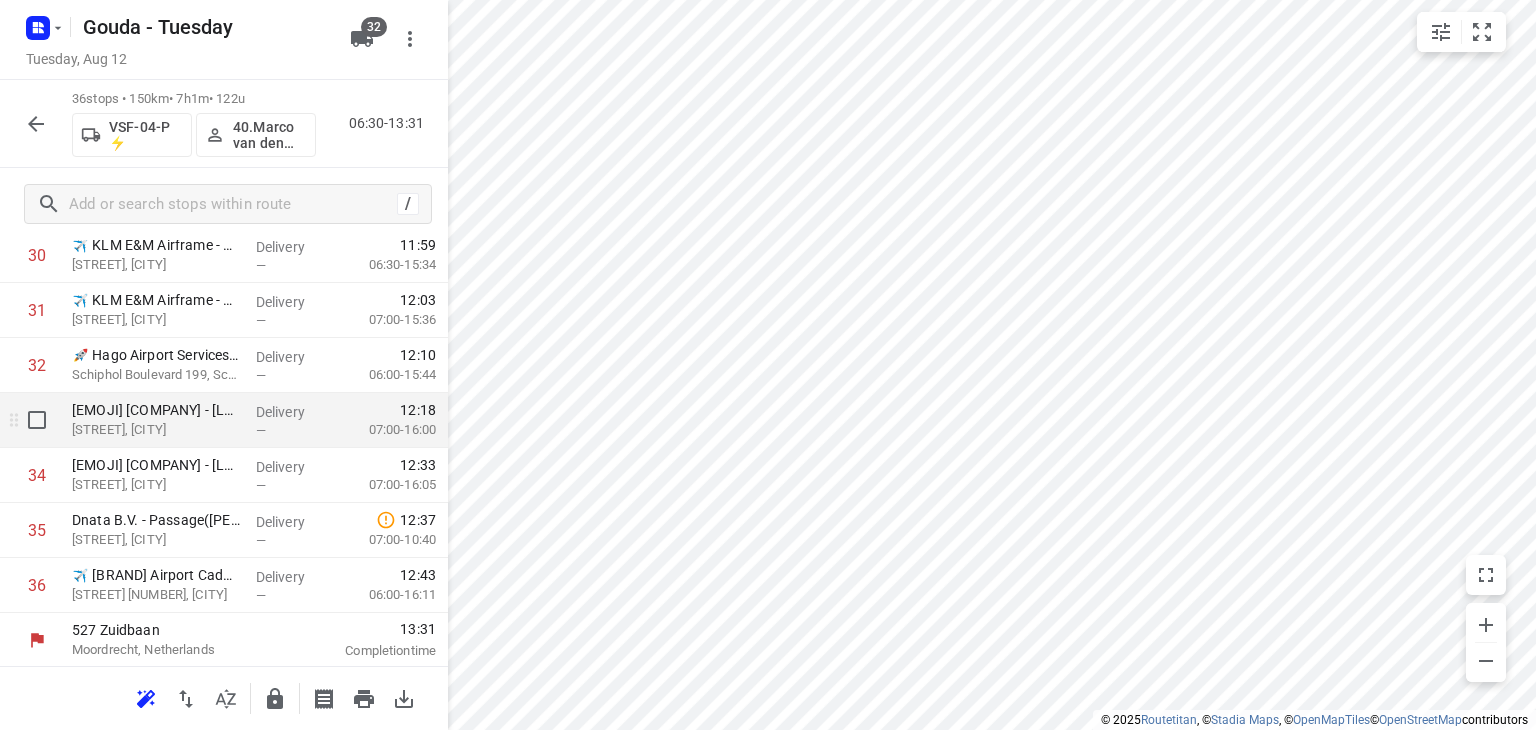 scroll, scrollTop: 1766, scrollLeft: 0, axis: vertical 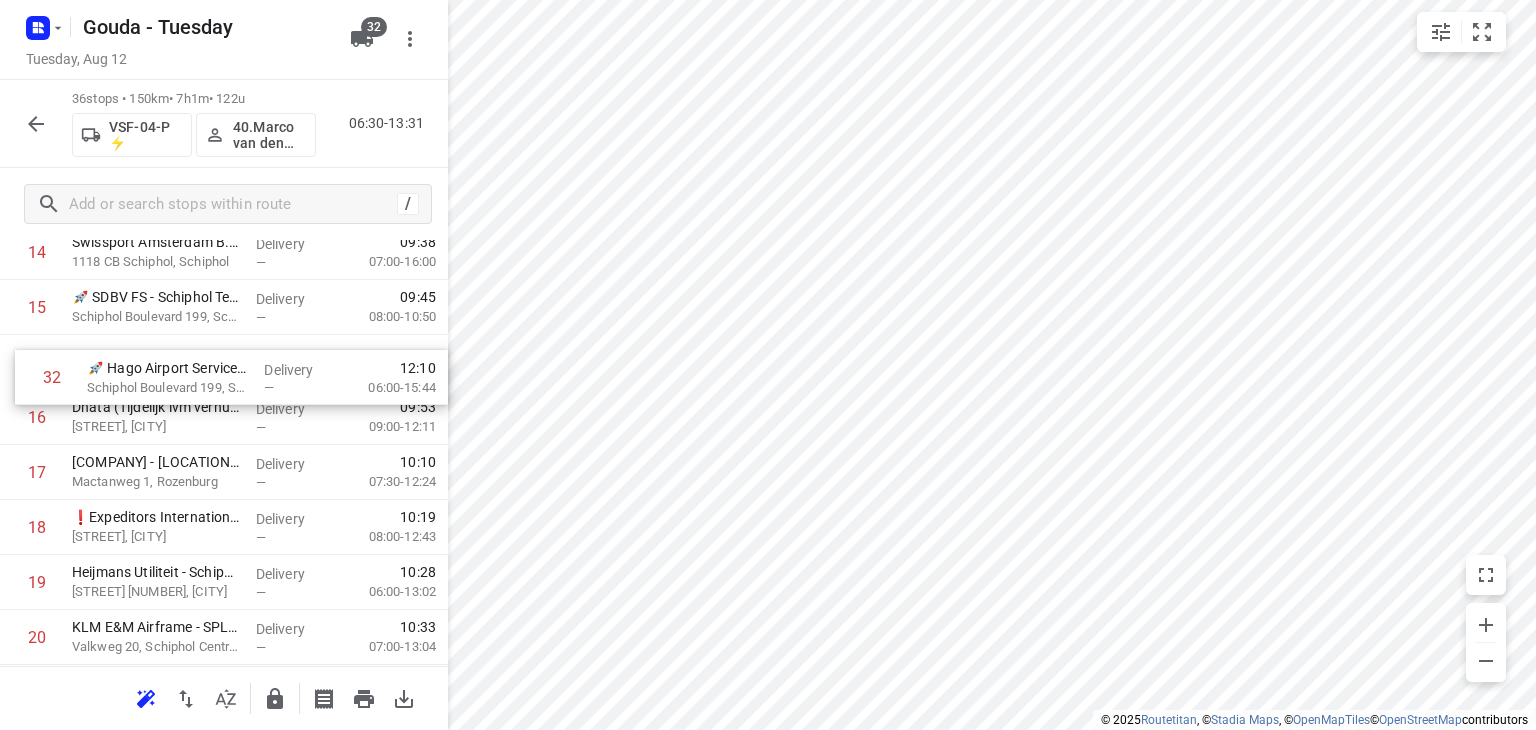 drag, startPoint x: 224, startPoint y: 349, endPoint x: 237, endPoint y: 381, distance: 34.539833 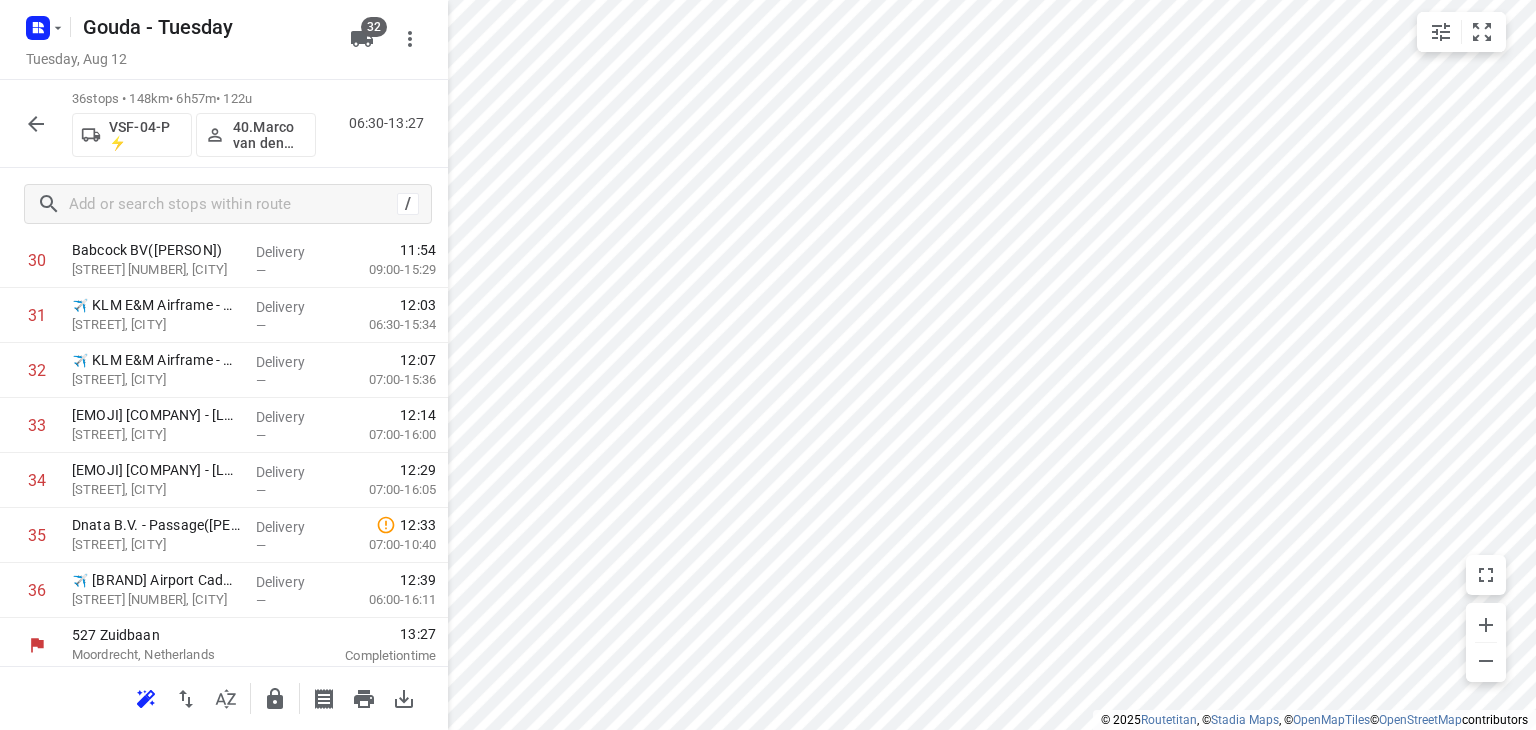 scroll, scrollTop: 1766, scrollLeft: 0, axis: vertical 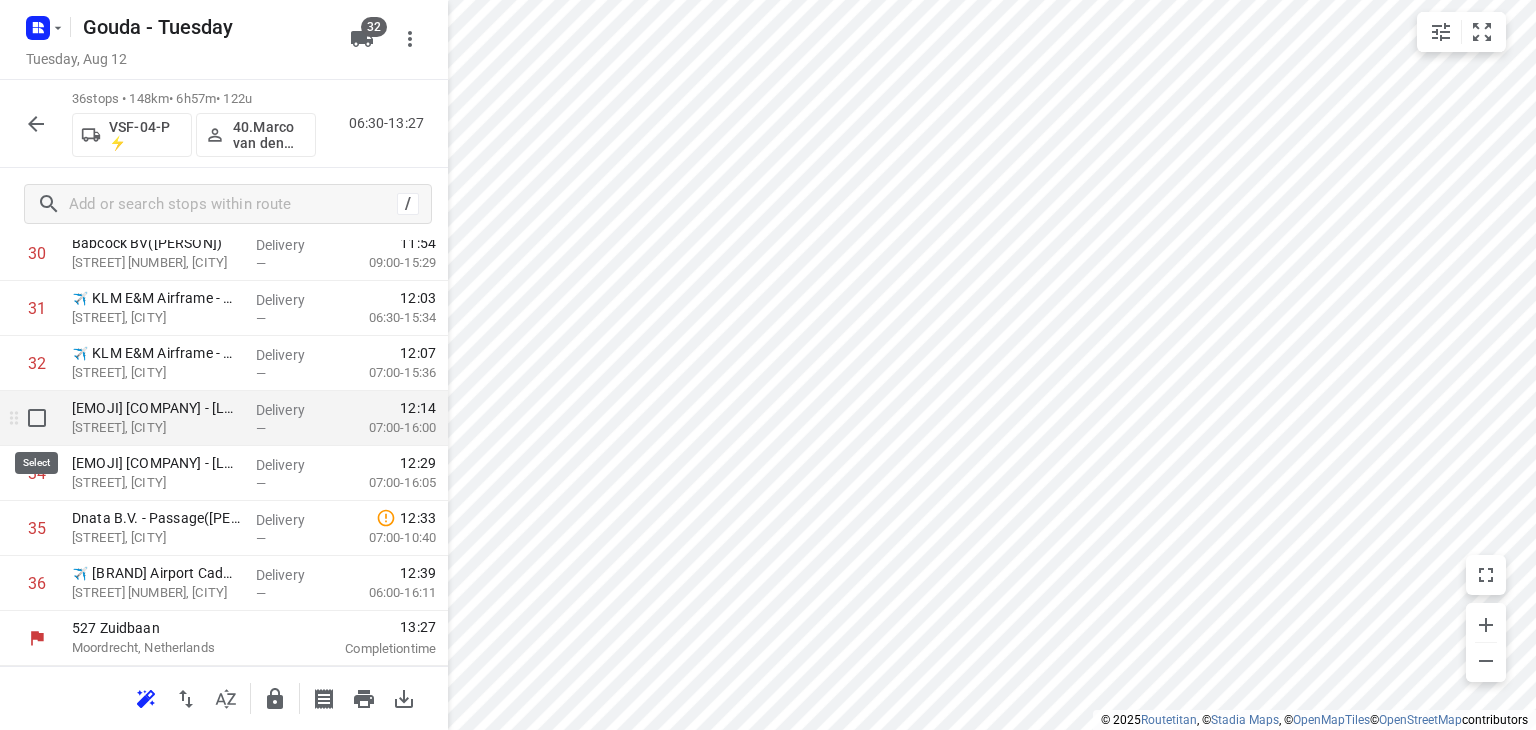 click at bounding box center (37, 418) 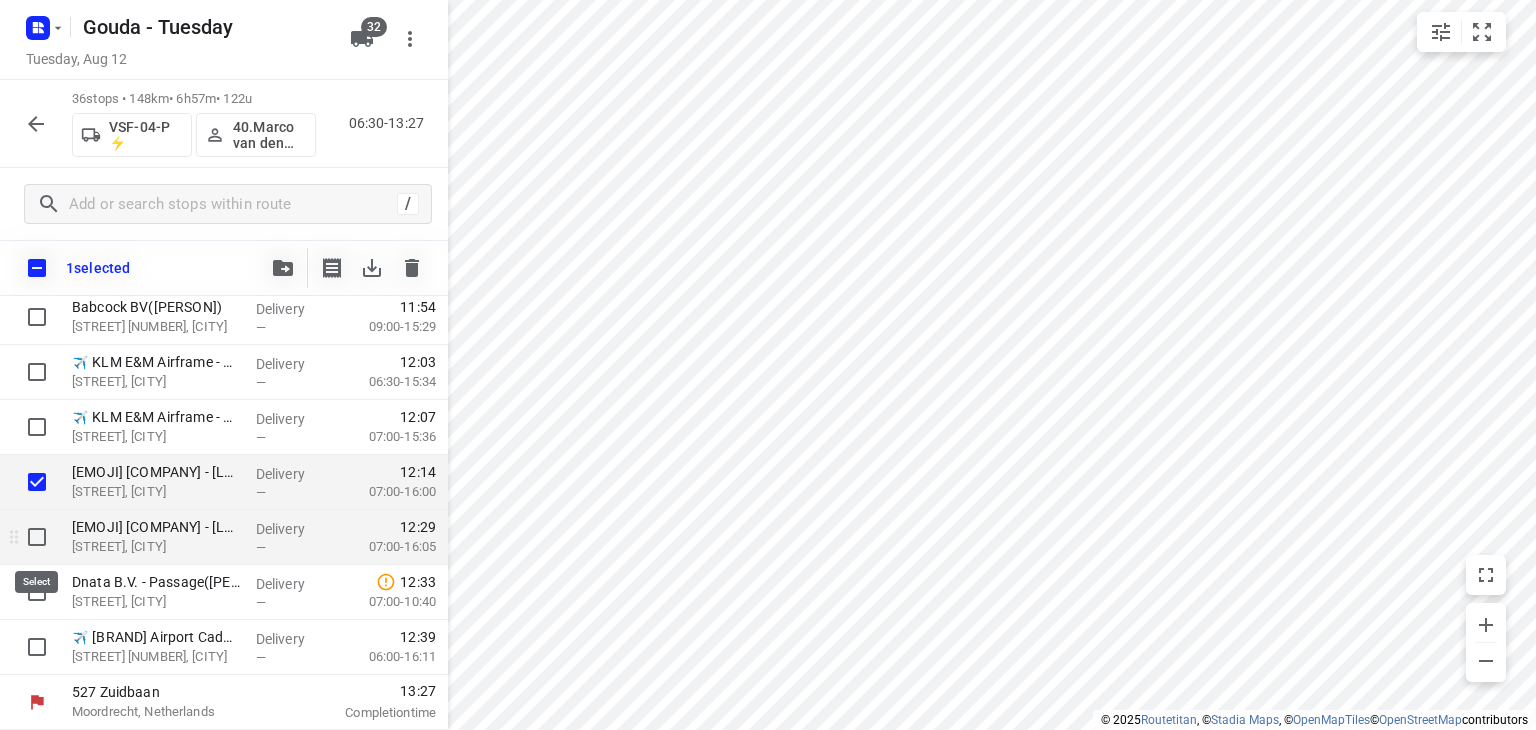 click at bounding box center [37, 537] 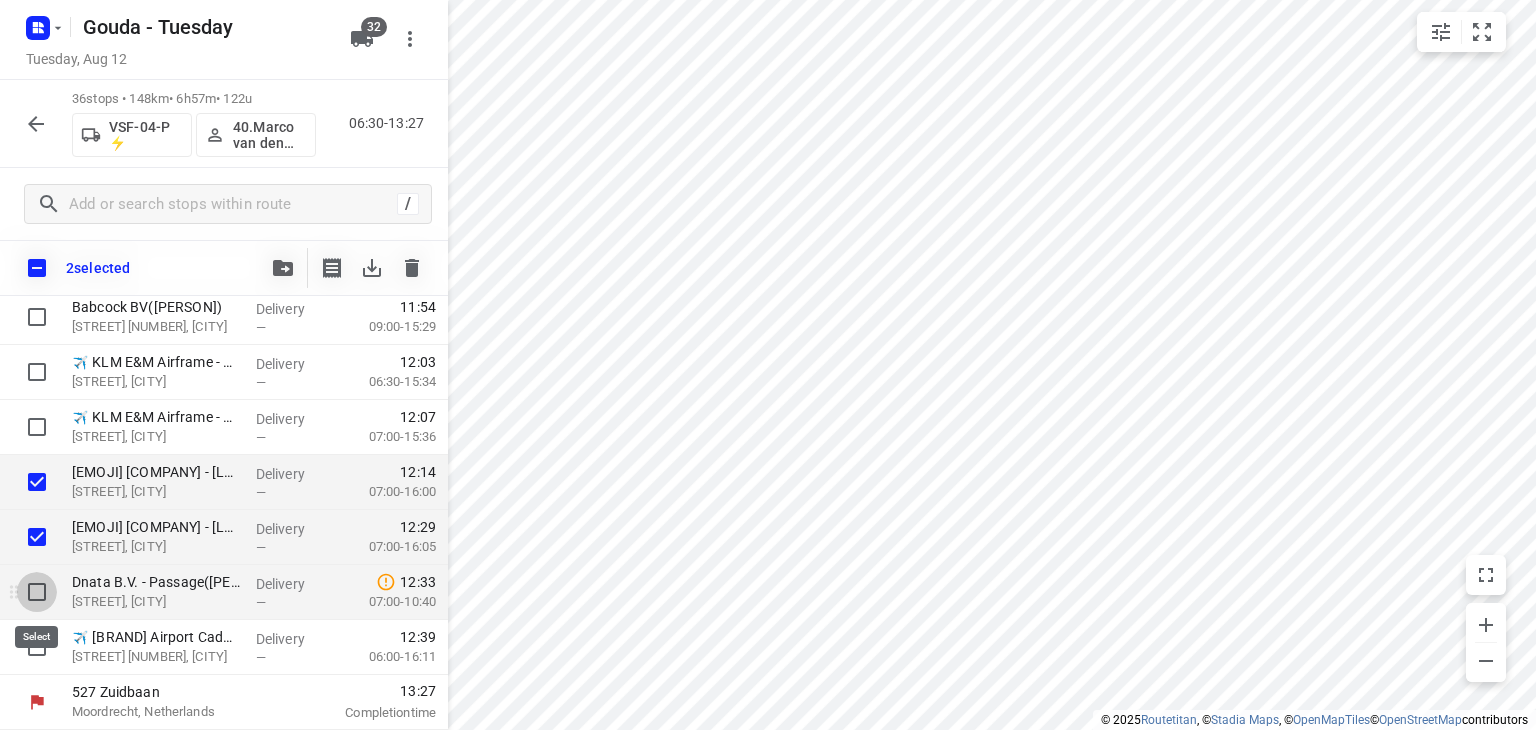 click at bounding box center [37, 592] 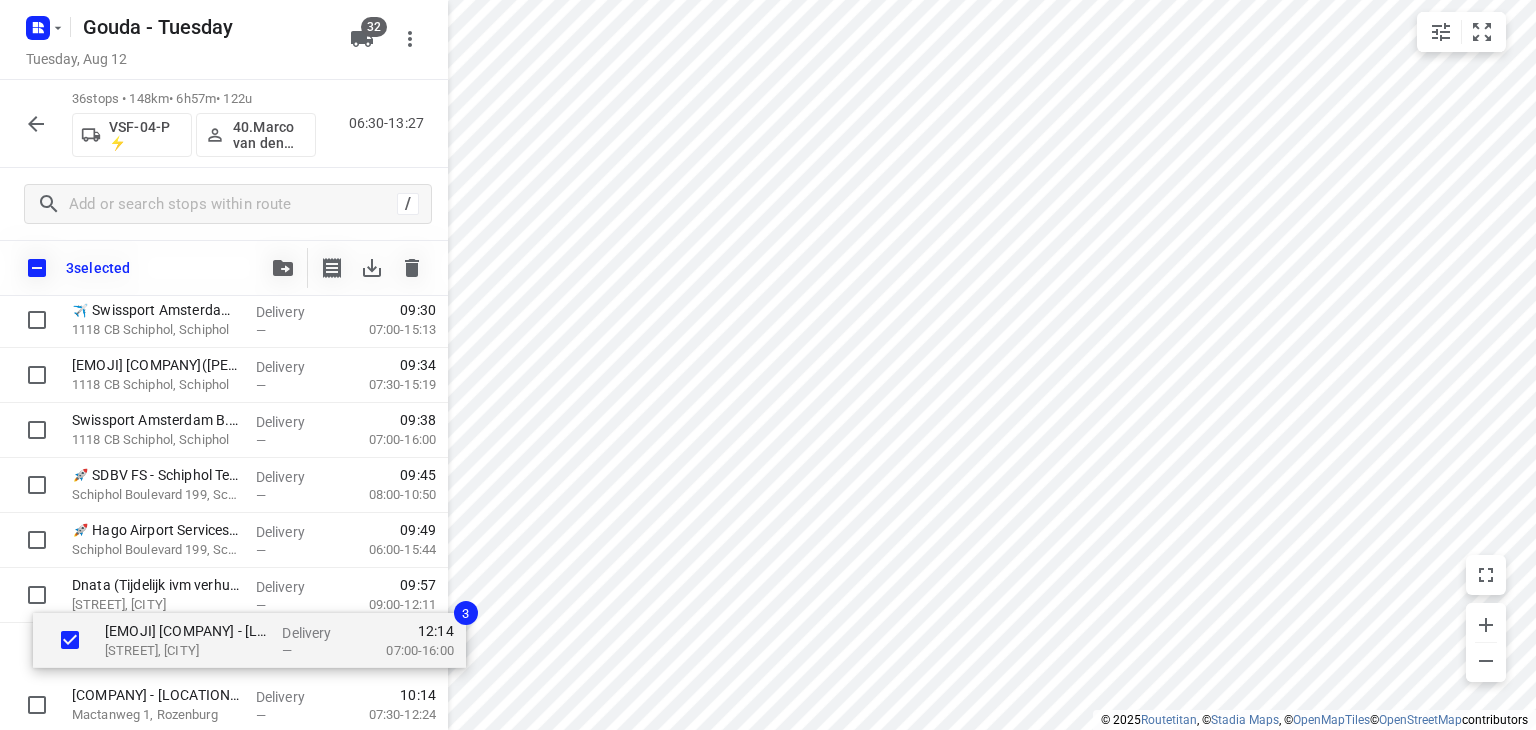 scroll, scrollTop: 785, scrollLeft: 0, axis: vertical 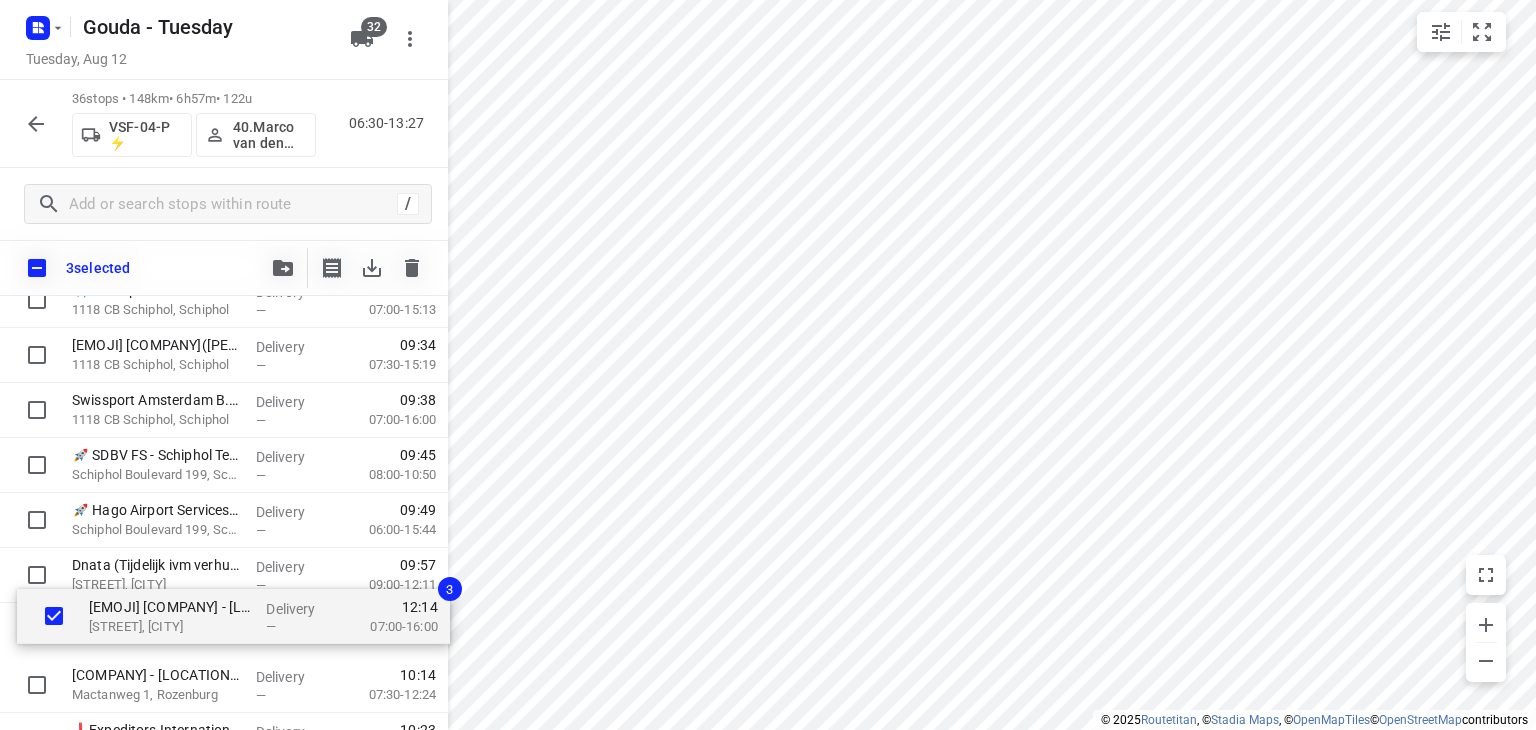 drag, startPoint x: 99, startPoint y: 495, endPoint x: 117, endPoint y: 625, distance: 131.24023 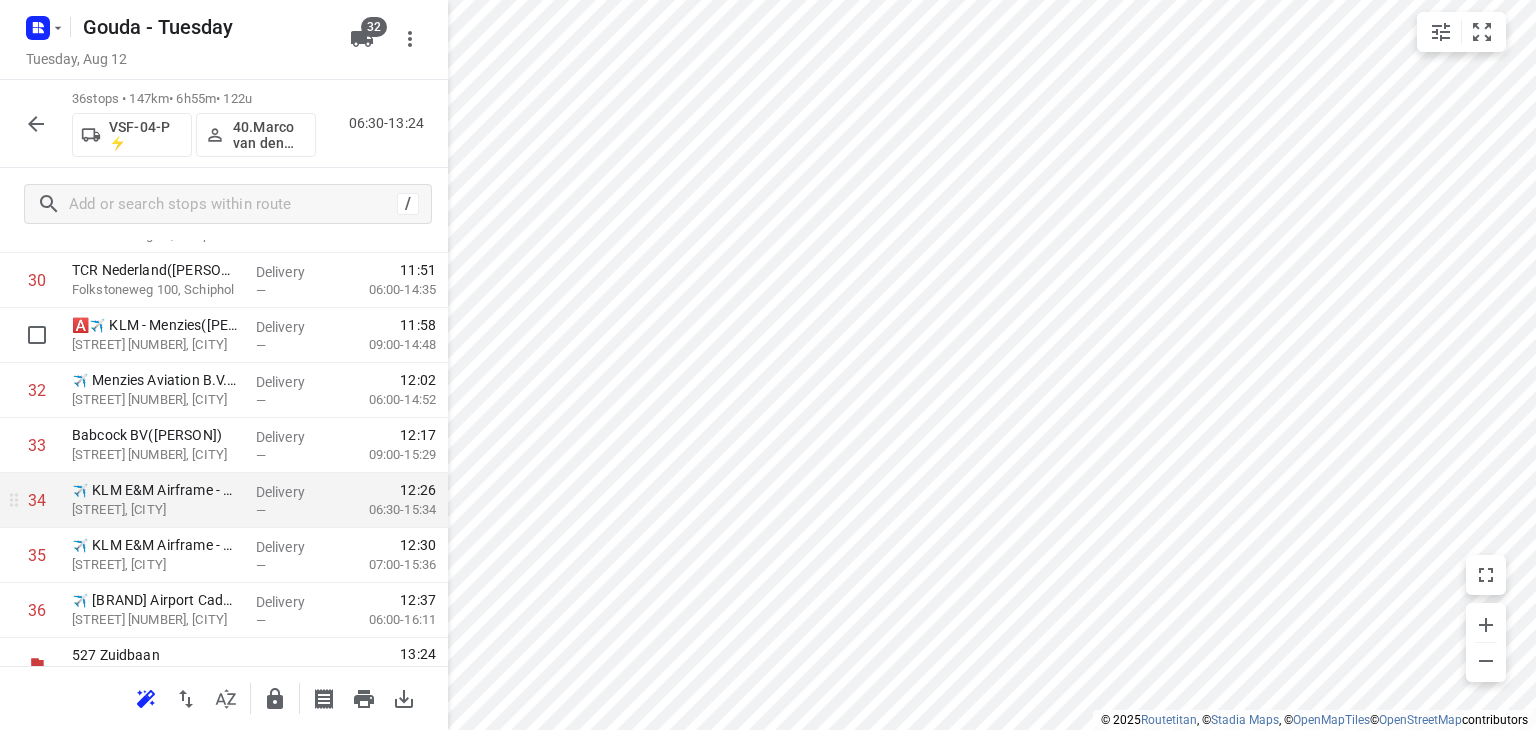 scroll, scrollTop: 1766, scrollLeft: 0, axis: vertical 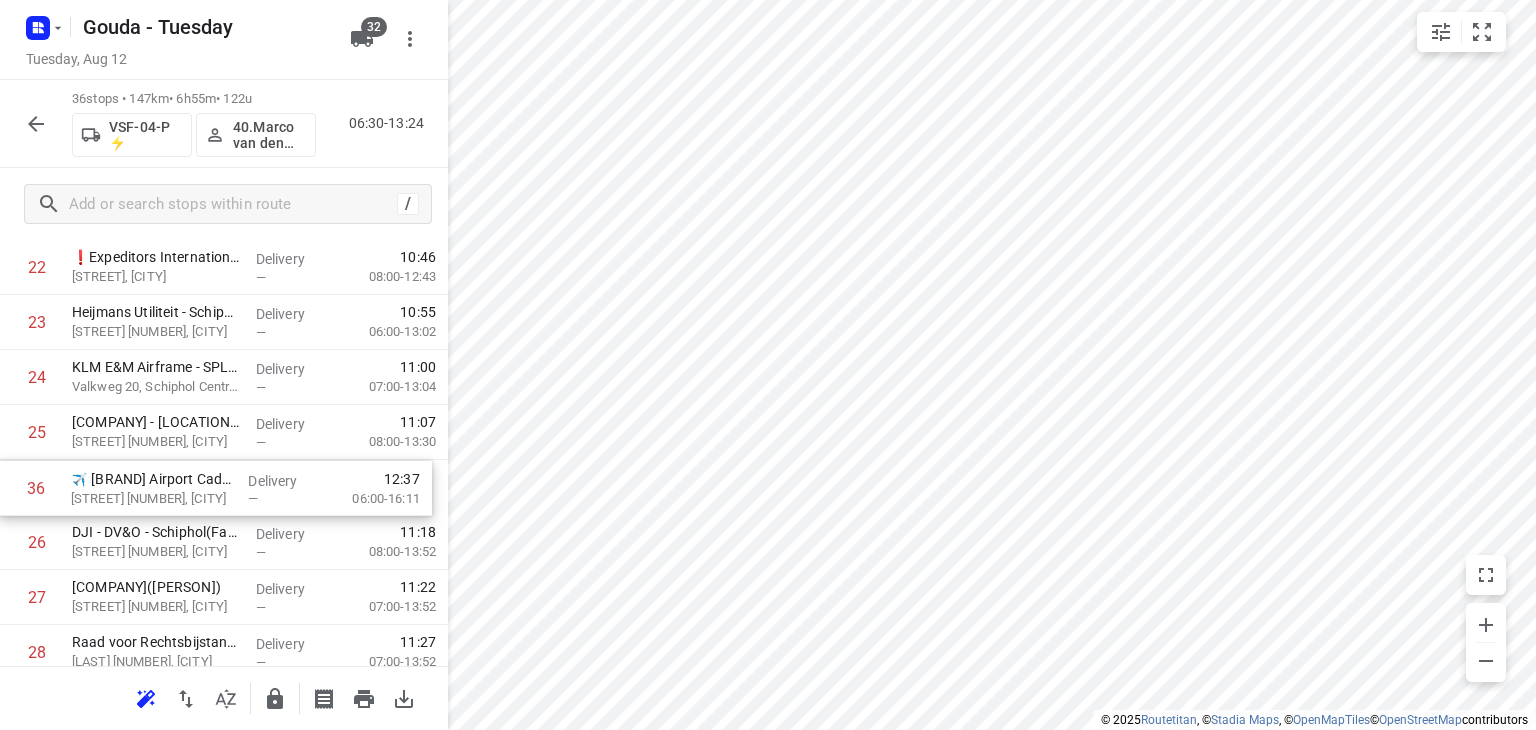 drag, startPoint x: 236, startPoint y: 590, endPoint x: 238, endPoint y: 486, distance: 104.019226 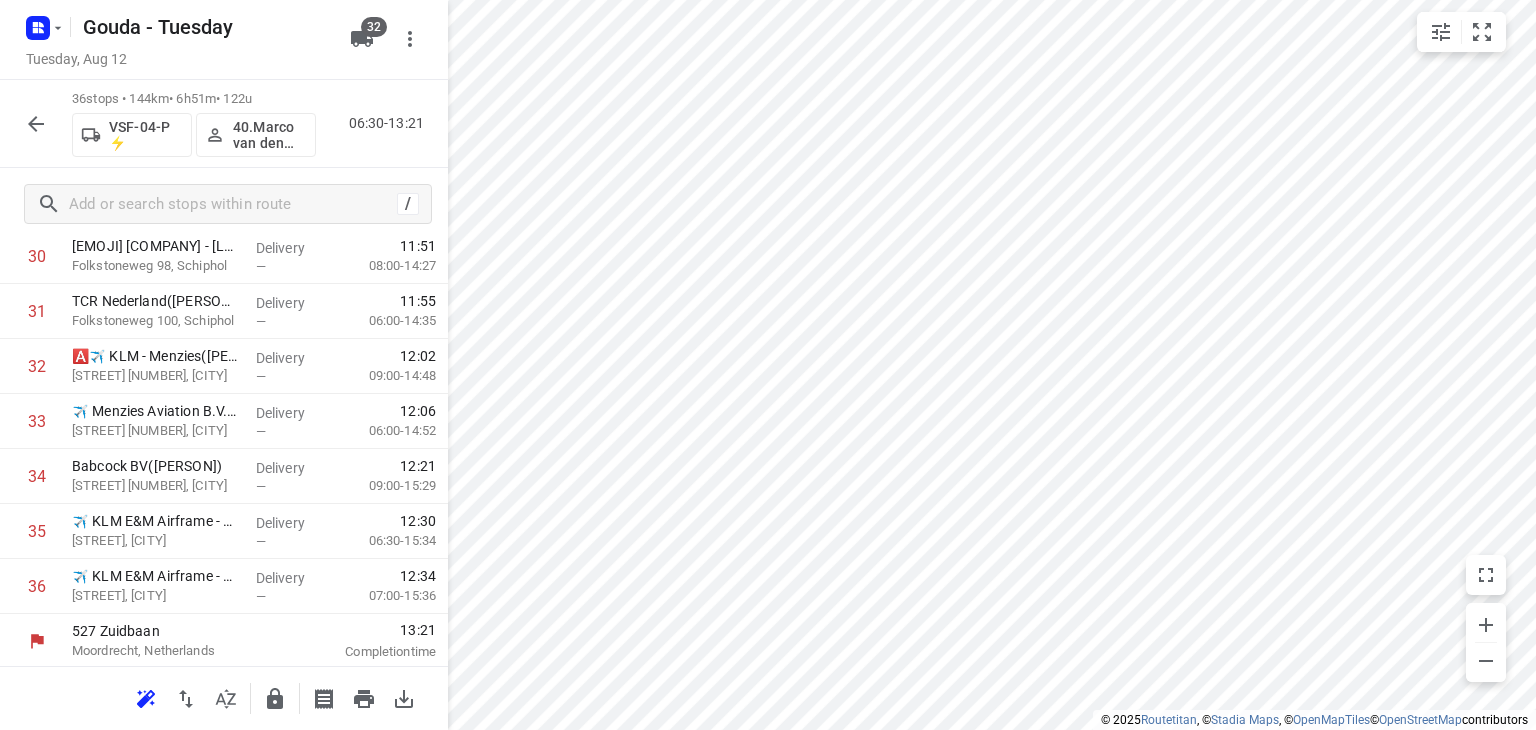 scroll, scrollTop: 1766, scrollLeft: 0, axis: vertical 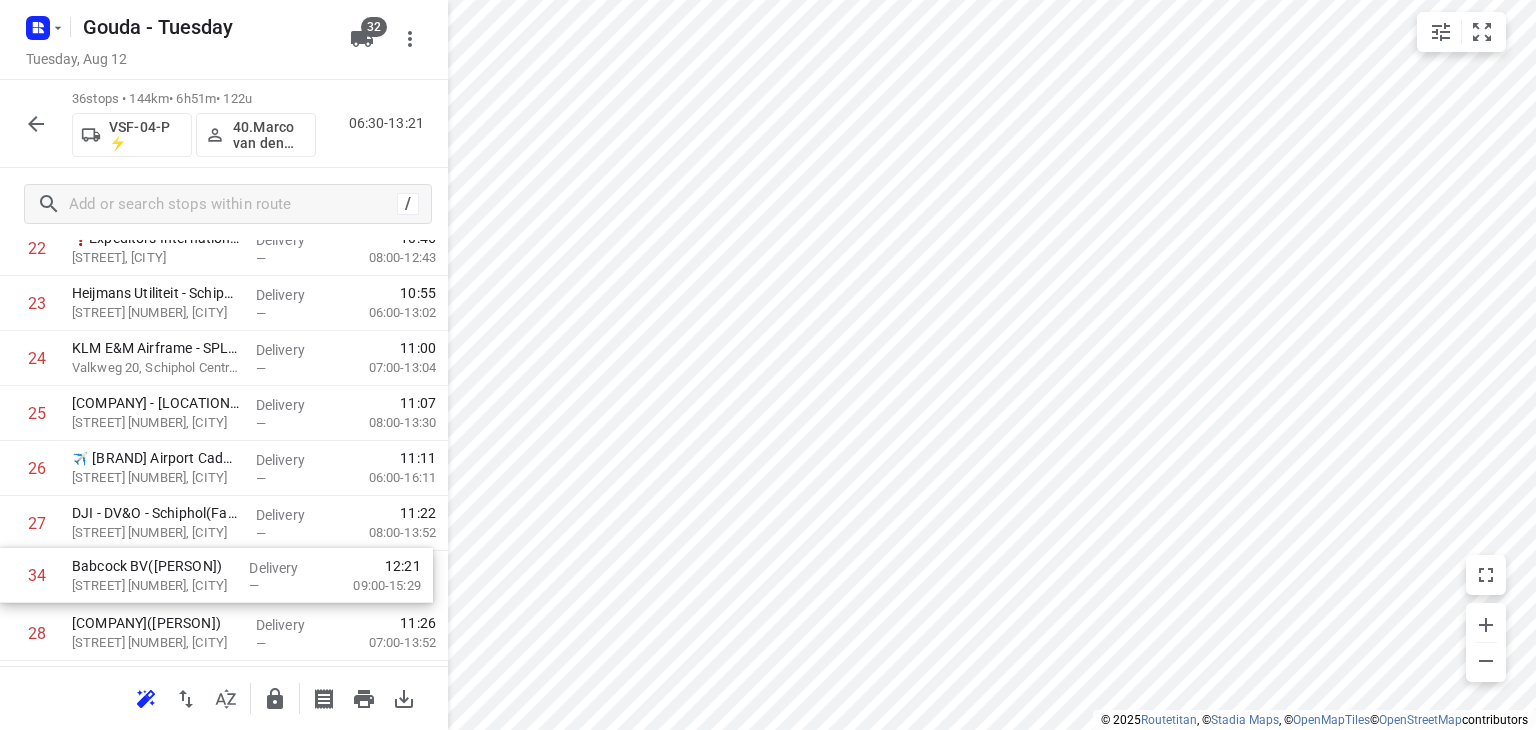 drag, startPoint x: 226, startPoint y: 483, endPoint x: 228, endPoint y: 580, distance: 97.020615 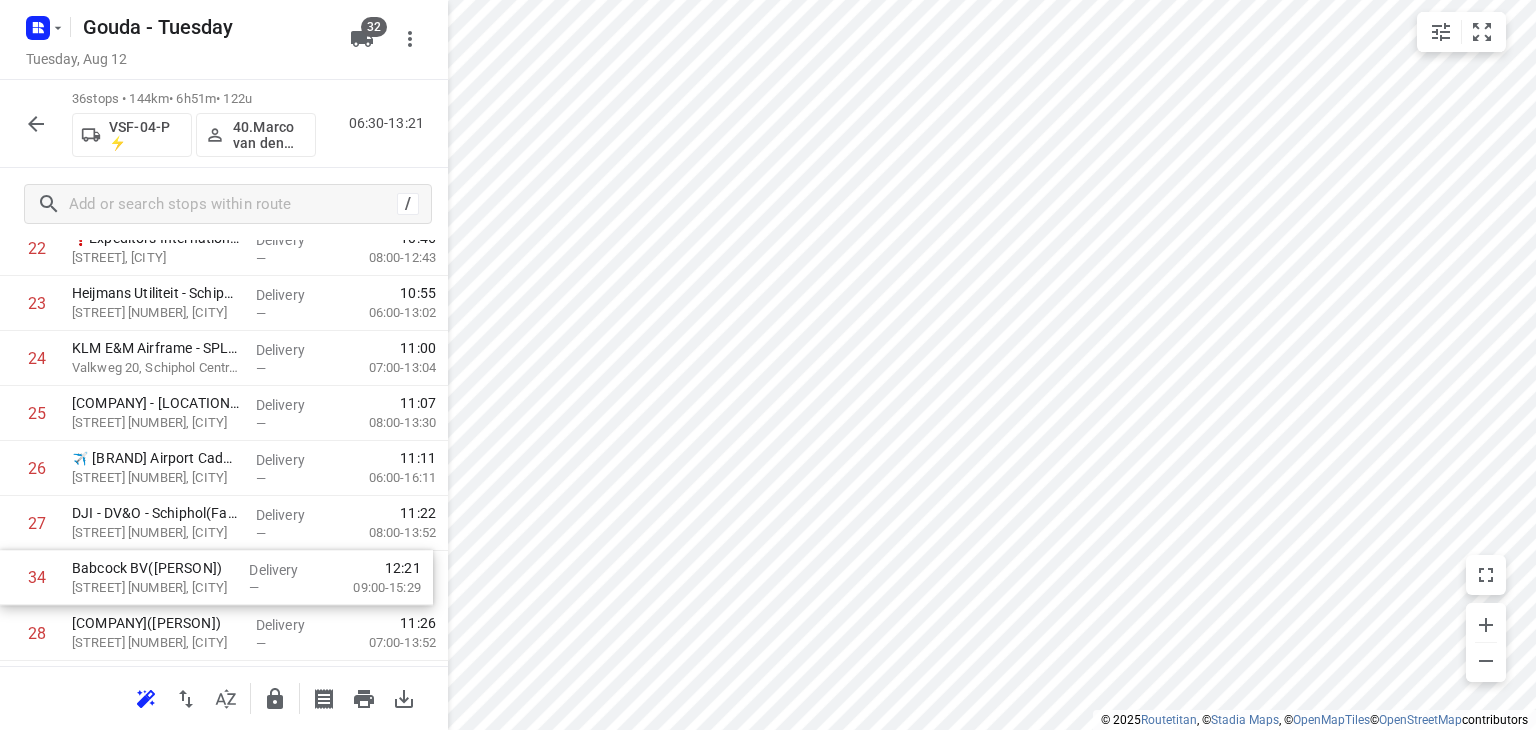 click on "1 ⭐Samsung Electronics Benelux B.V.(Timothy van Bentum) Avioport, Schiphol Delivery — 07:10 07:00-09:11 2 KLM Cityhopper  Topside(Secretariaat) Havenmeesterweg 313, Schiphol Delivery — 07:28 07:30-09:28 3 🚀Heijmans Utiliteit - Expeditie Schaftkeet & Uitvoerders(Mirjam Horlings-Snellen / Evelien Philipsen) Vertrekpassage 2, Schiphol Delivery — 07:39 07:00-09:38 4 ✈️ Delta Airlines(Alexander van Waas) Vertrekpassage 1, Schiphol Delivery — 07:56 05:00-15:50 5 🚀Heijmans Utiliteit(Mirjam Horlings-Snellen / Evelien Philipsen) Havenmeesterweg  201, Schiphol Delivery — 08:04 07:00-09:57 6 PCH Parking & Facility Services Schiphol BV(Diete Rouffaer) Evert van de Beekstraat 1, Schiphol Delivery — 08:10 09:00-10:14 7 Kuijpers Service B.V. - Locatie Schiphol(Daan Posthouwer) Evert van de Beekstraat 1, Schiphol Delivery — 09:04 08:30-10:17 8 Trivium Packaging(Jeannette Hollander) Schiphol Boulevard 149, Schiphol Delivery — 09:09 07:30-10:25 9 🚀 Swissport Amsterdam B.V. - Passage(Jort) — 10" at bounding box center (224, 56) 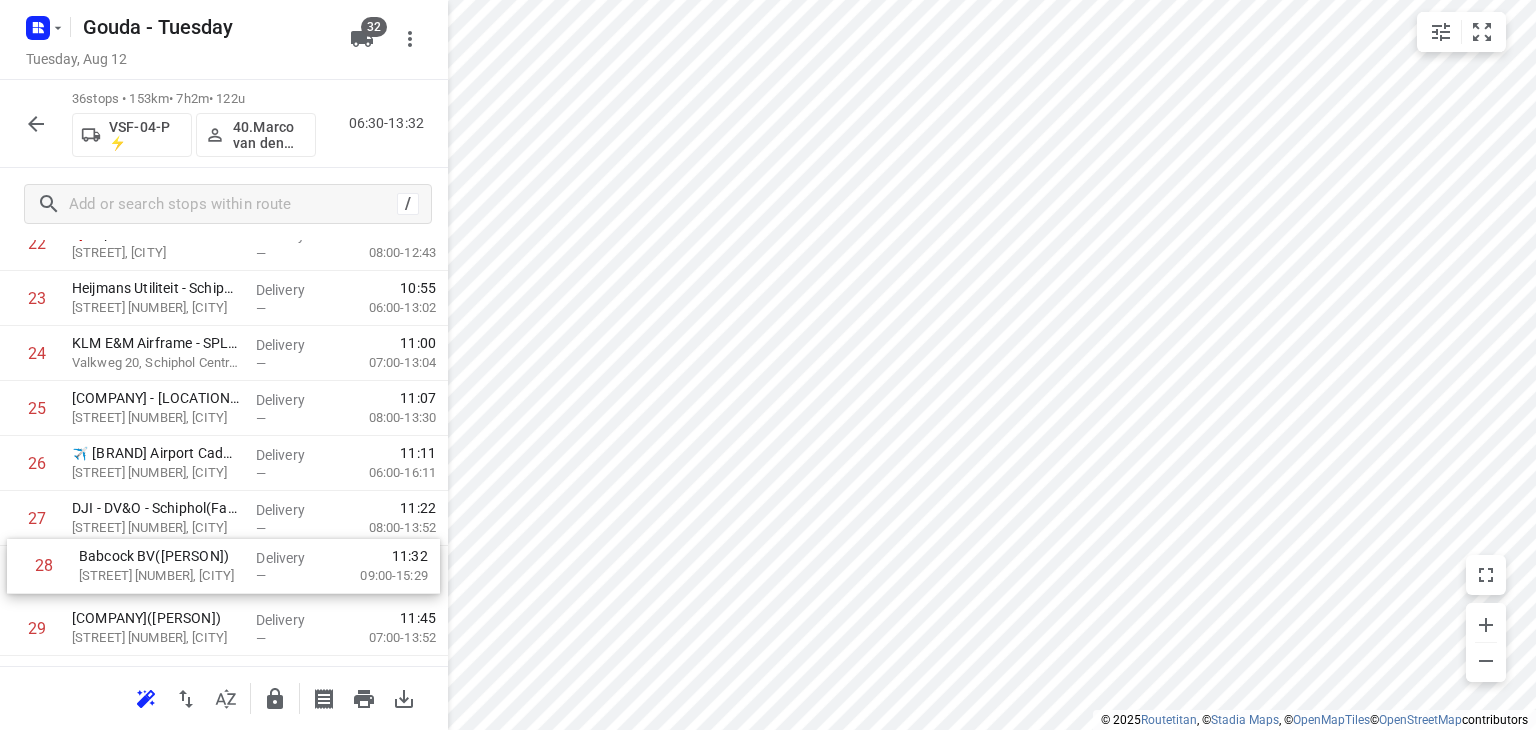 scroll, scrollTop: 1340, scrollLeft: 0, axis: vertical 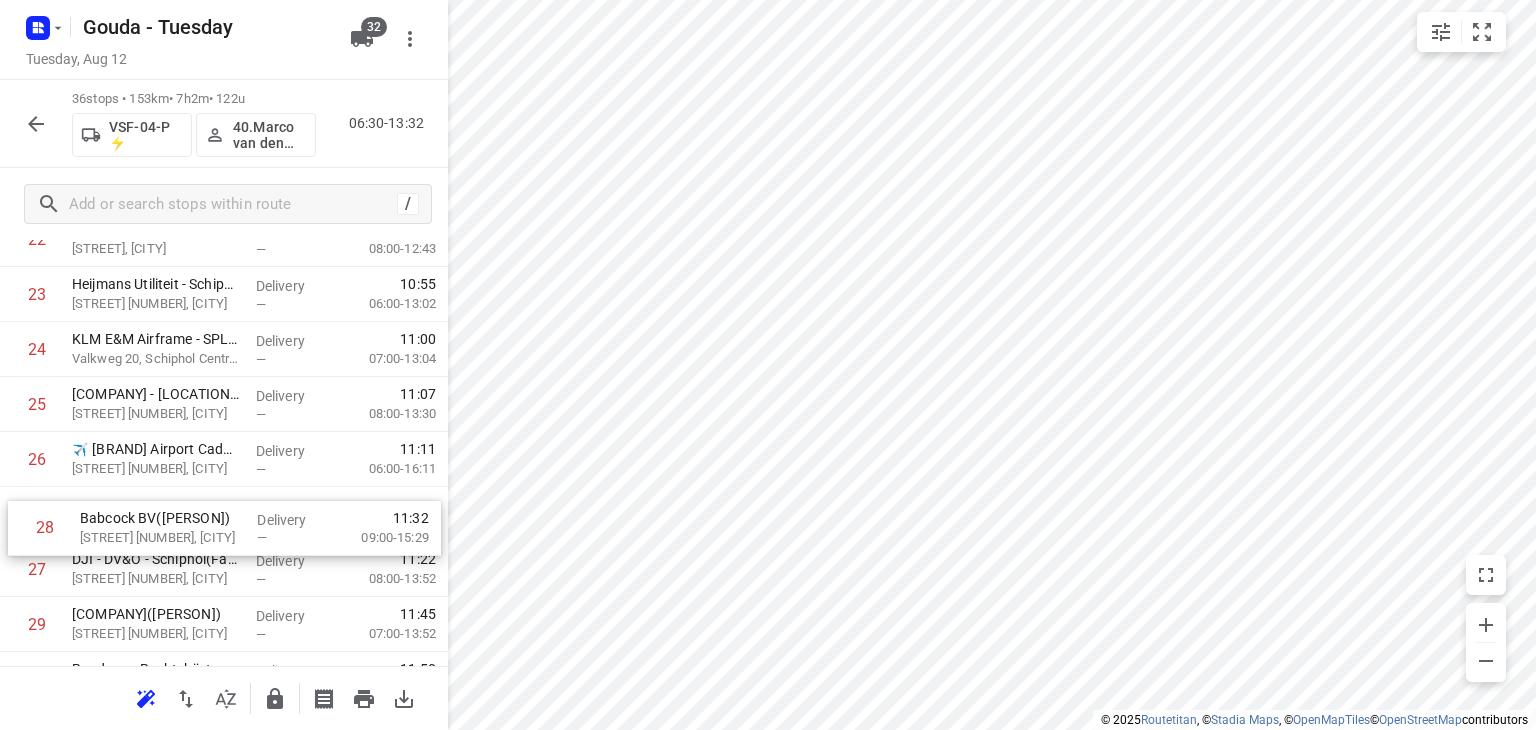 drag, startPoint x: 196, startPoint y: 573, endPoint x: 194, endPoint y: 524, distance: 49.0408 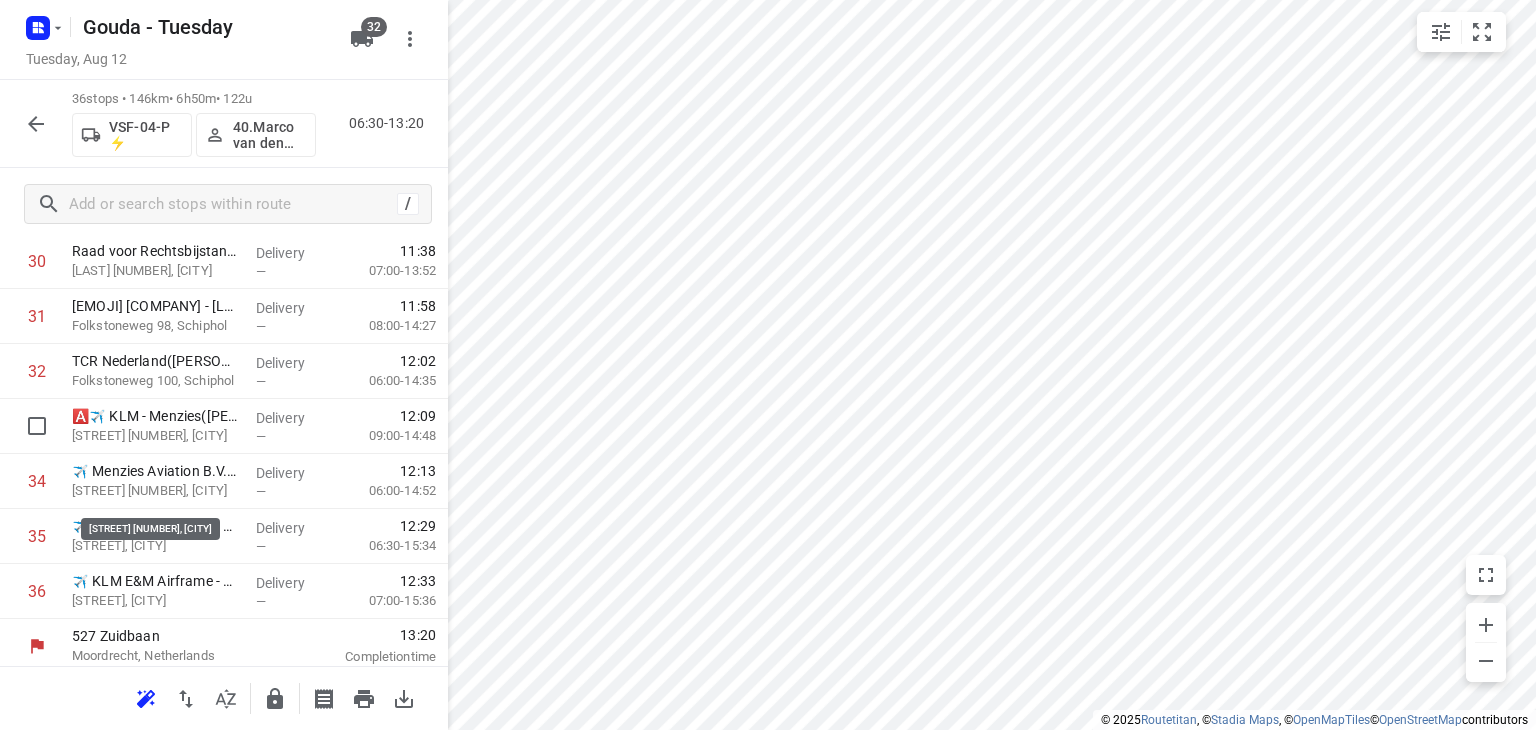 scroll, scrollTop: 1766, scrollLeft: 0, axis: vertical 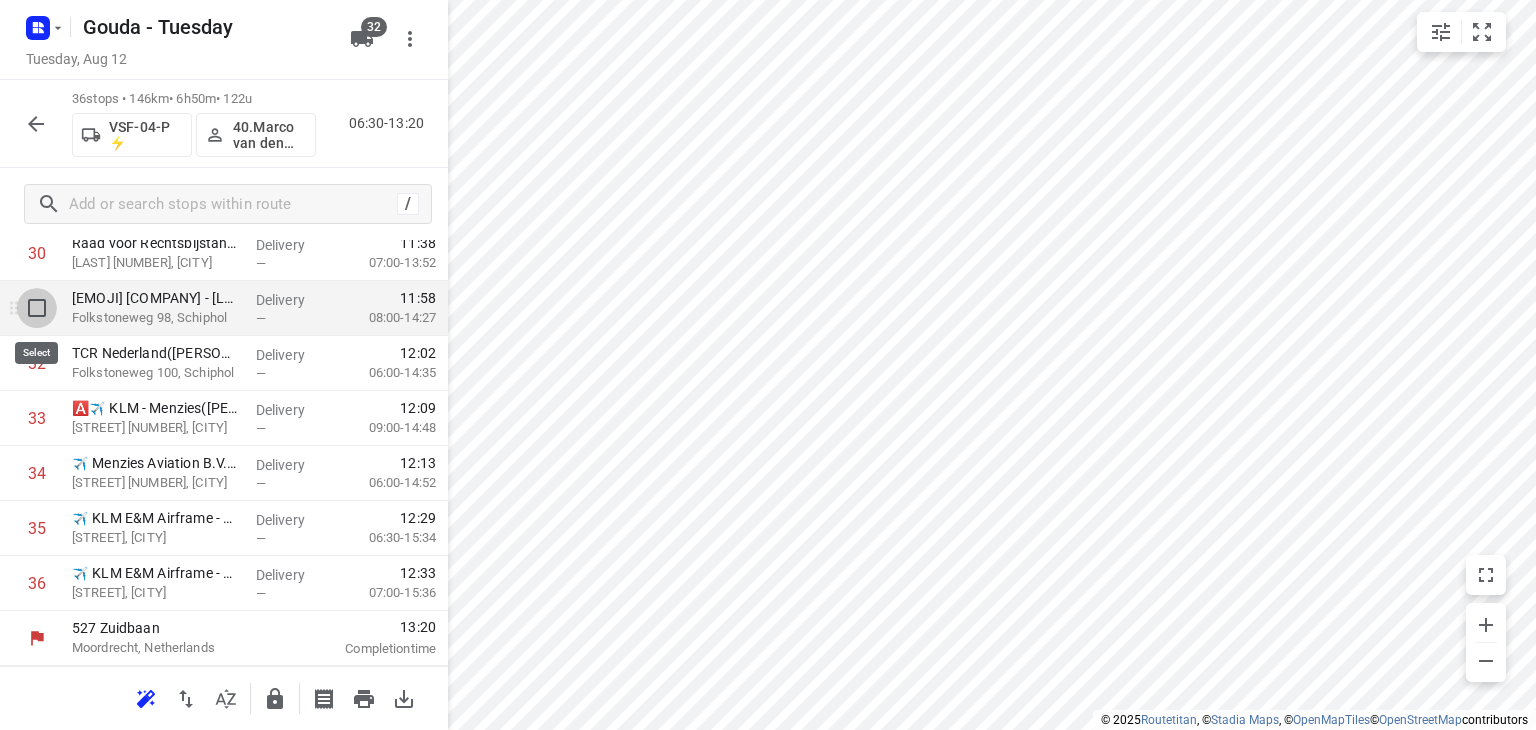 click at bounding box center [37, 308] 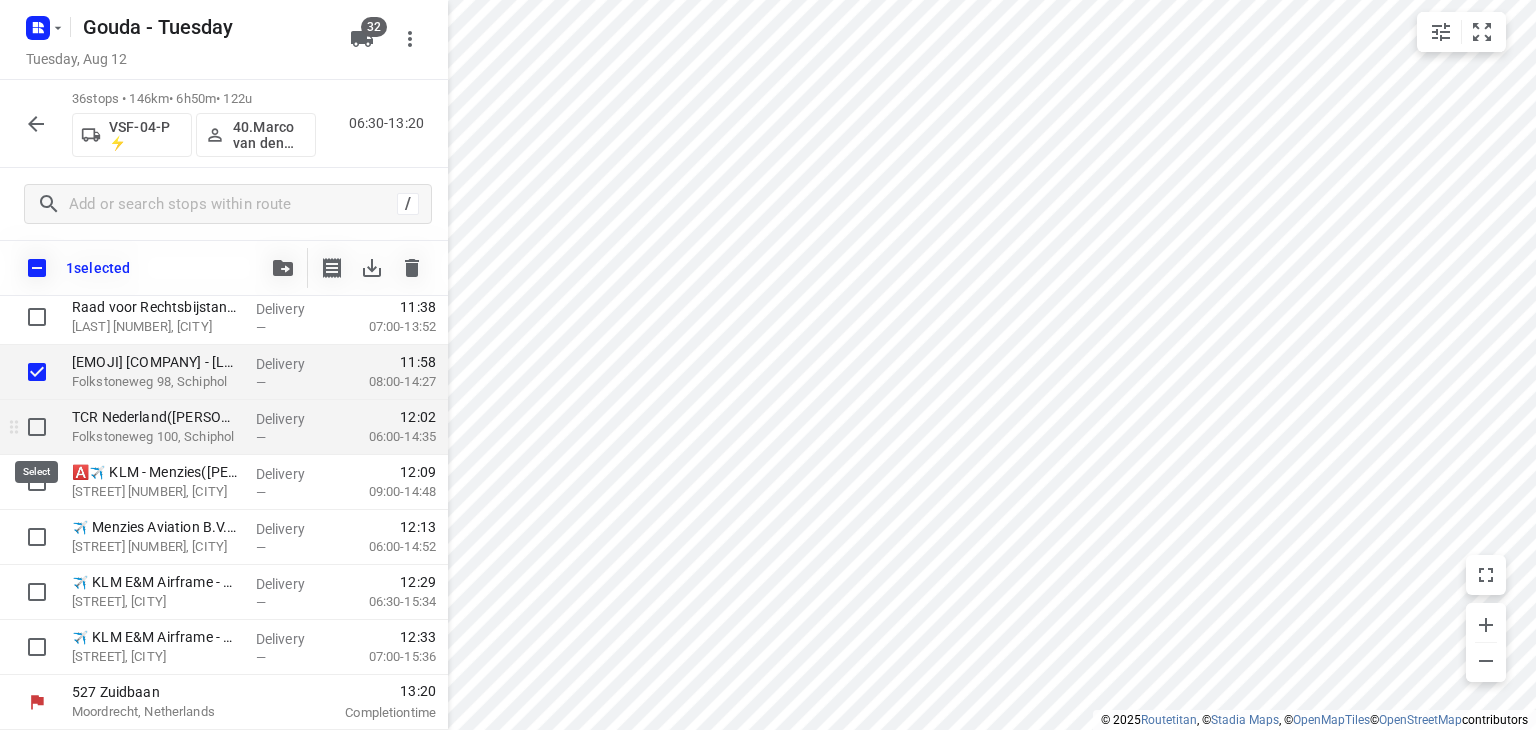 click at bounding box center (37, 427) 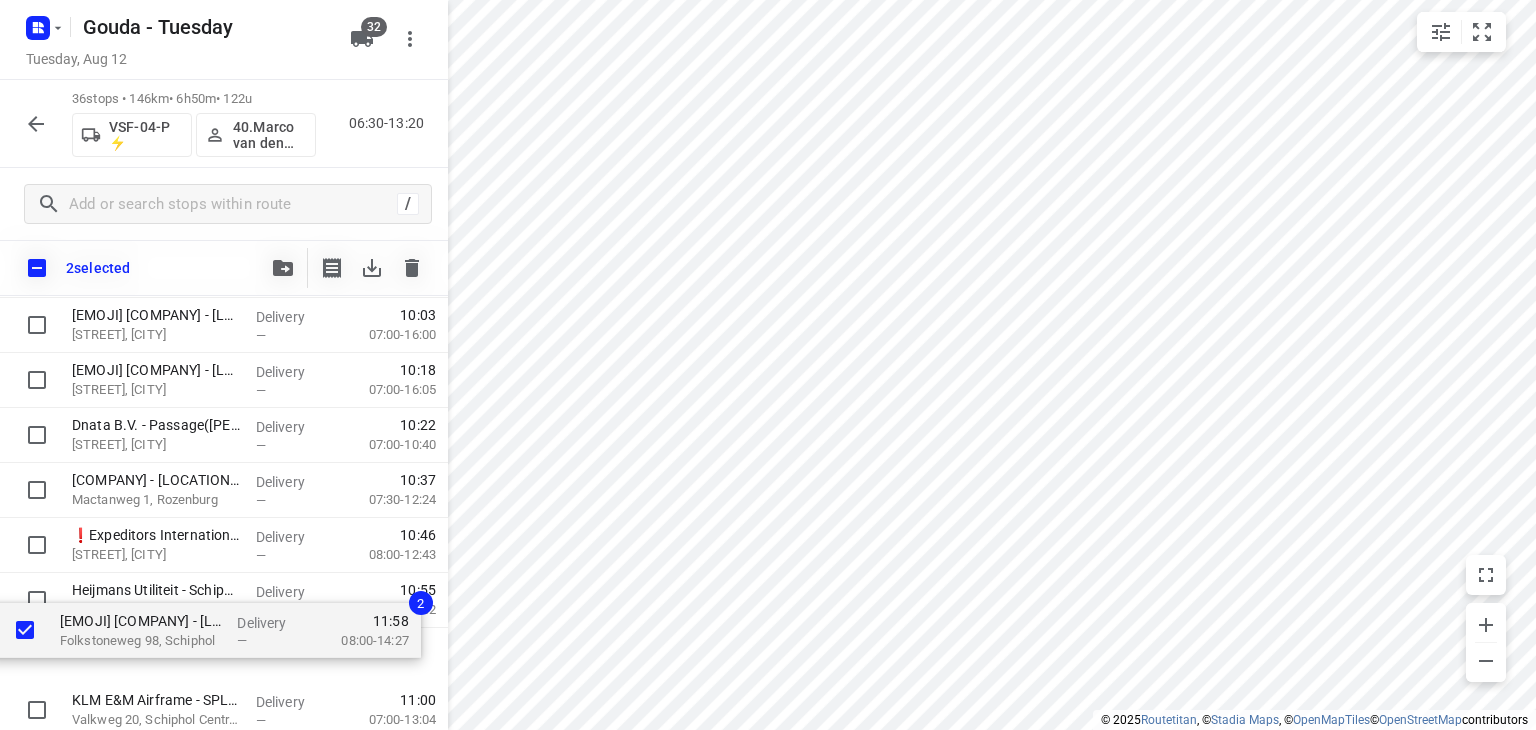 scroll, scrollTop: 1100, scrollLeft: 0, axis: vertical 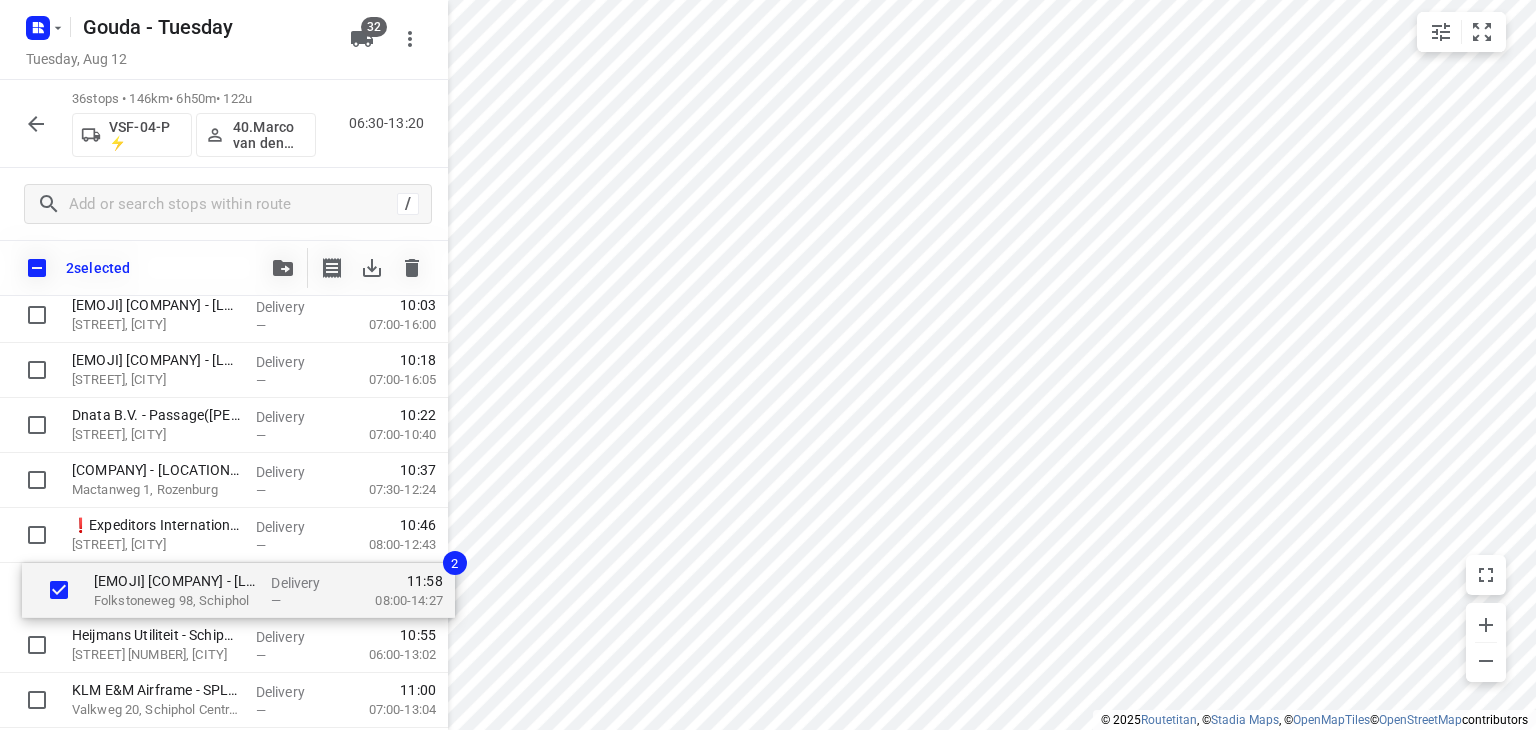 drag, startPoint x: 114, startPoint y: 370, endPoint x: 138, endPoint y: 588, distance: 219.31712 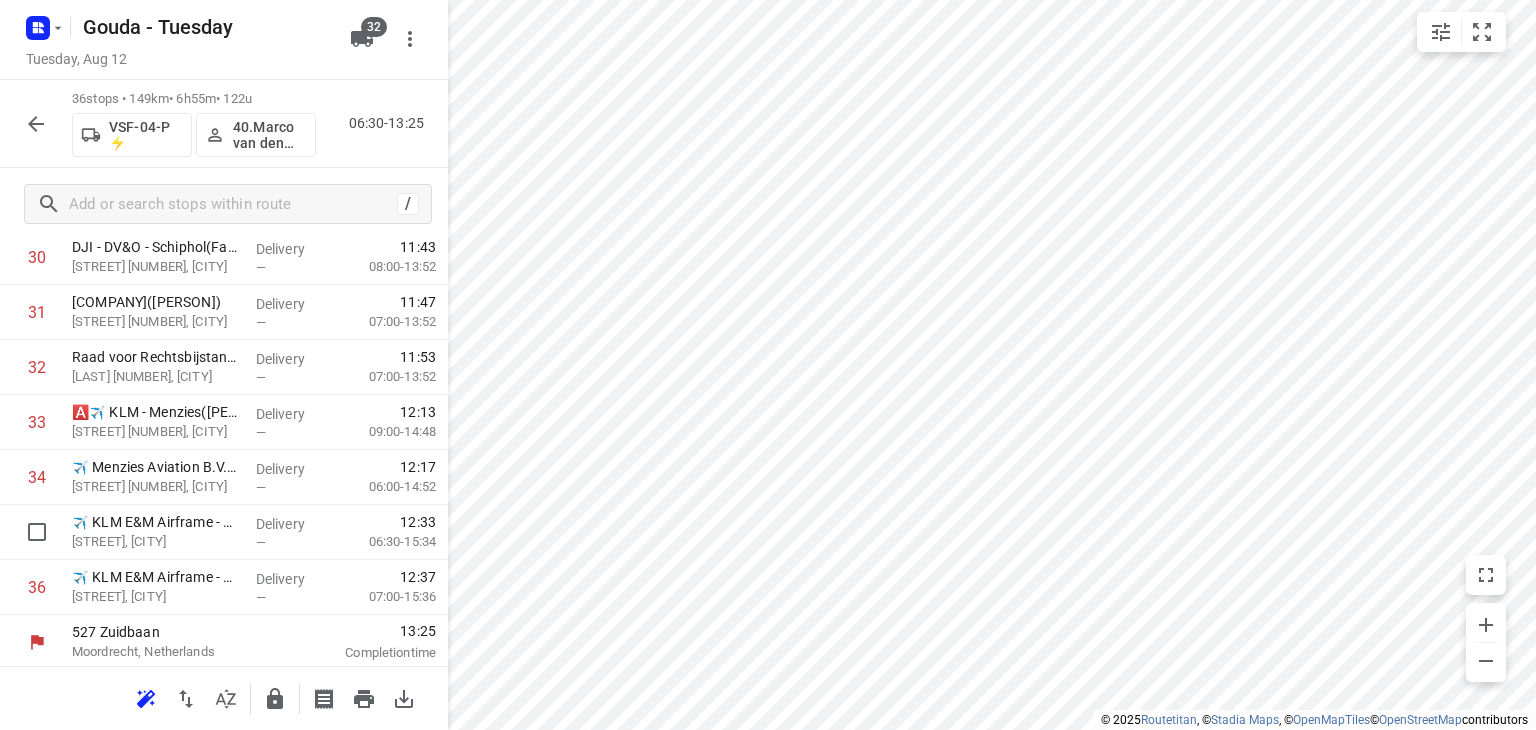 scroll, scrollTop: 1766, scrollLeft: 0, axis: vertical 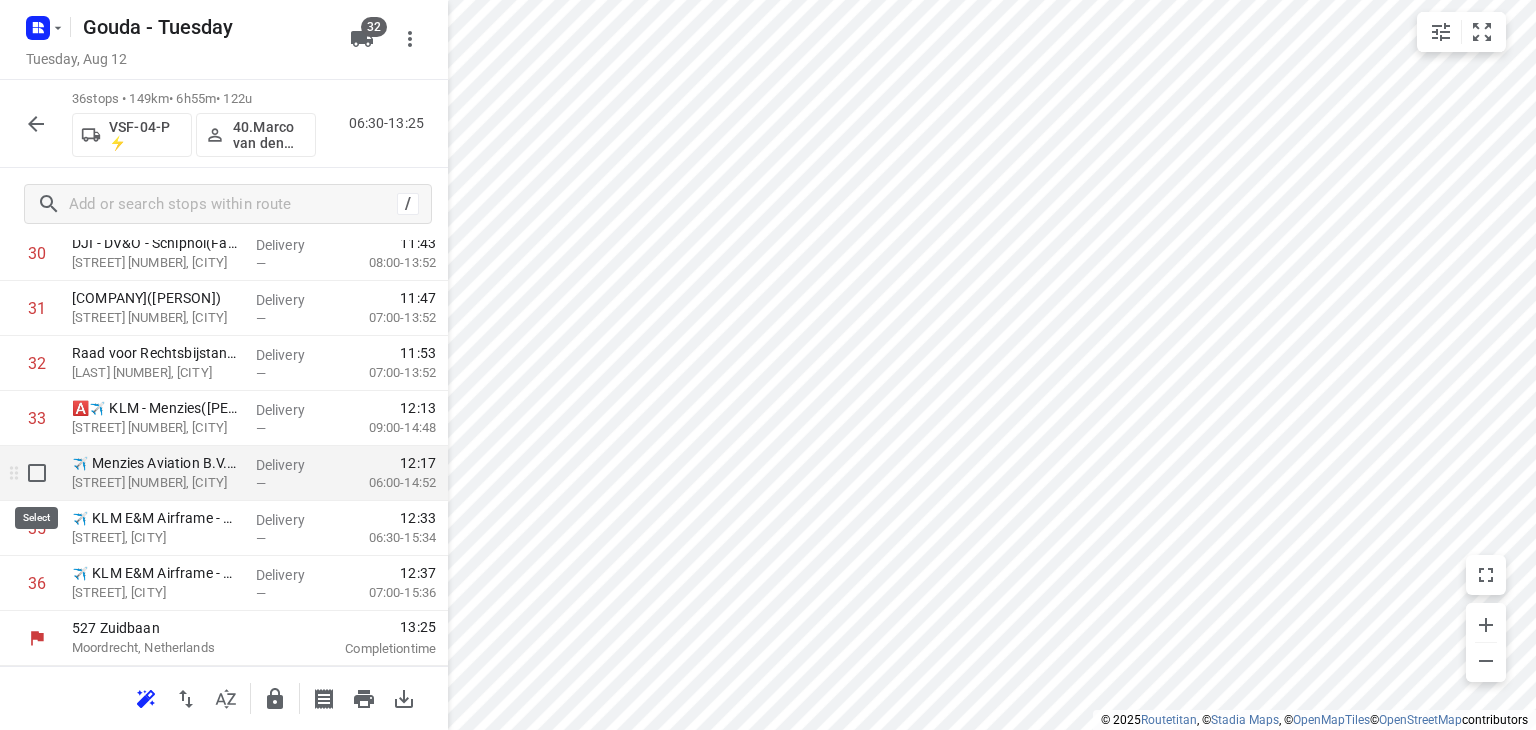 click at bounding box center (37, 473) 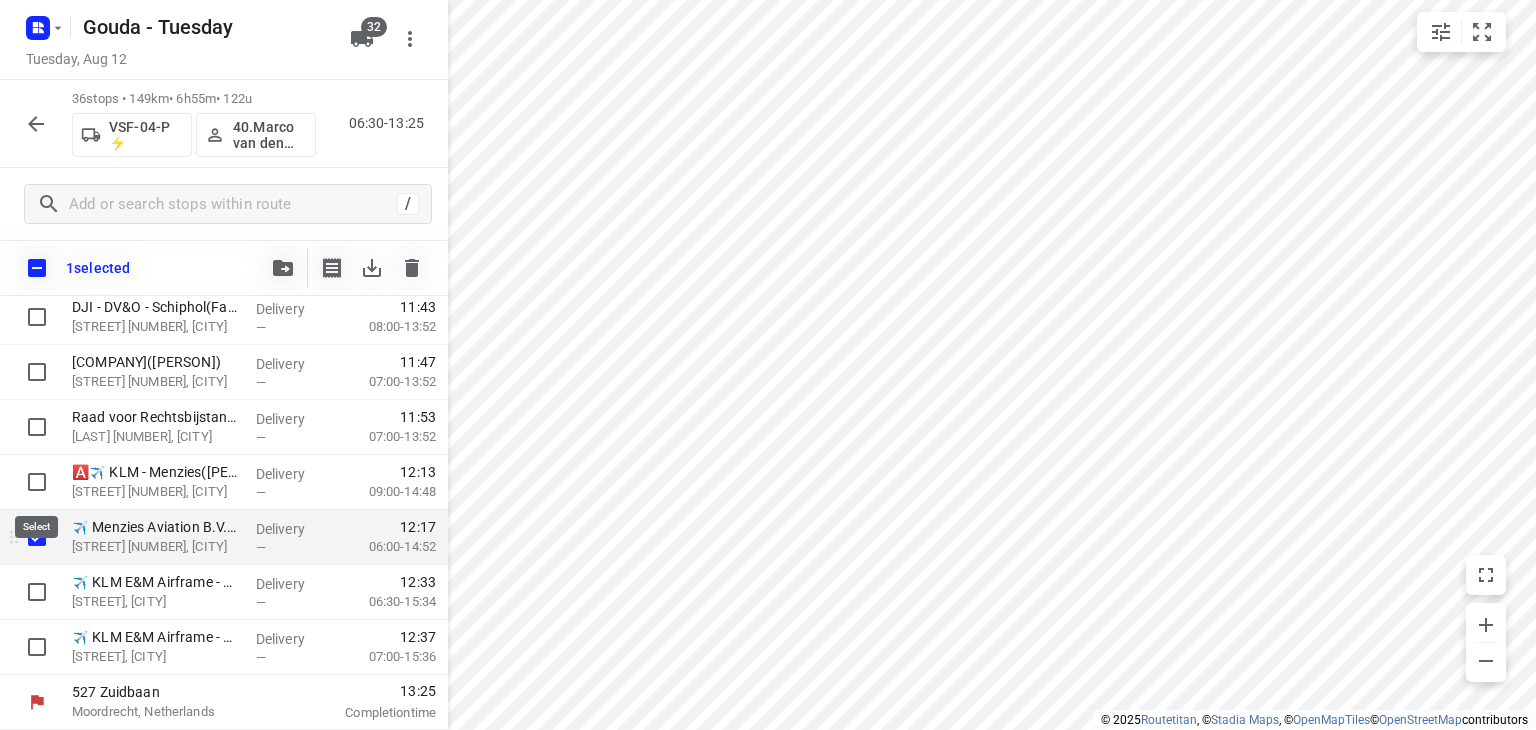 scroll, scrollTop: 1758, scrollLeft: 0, axis: vertical 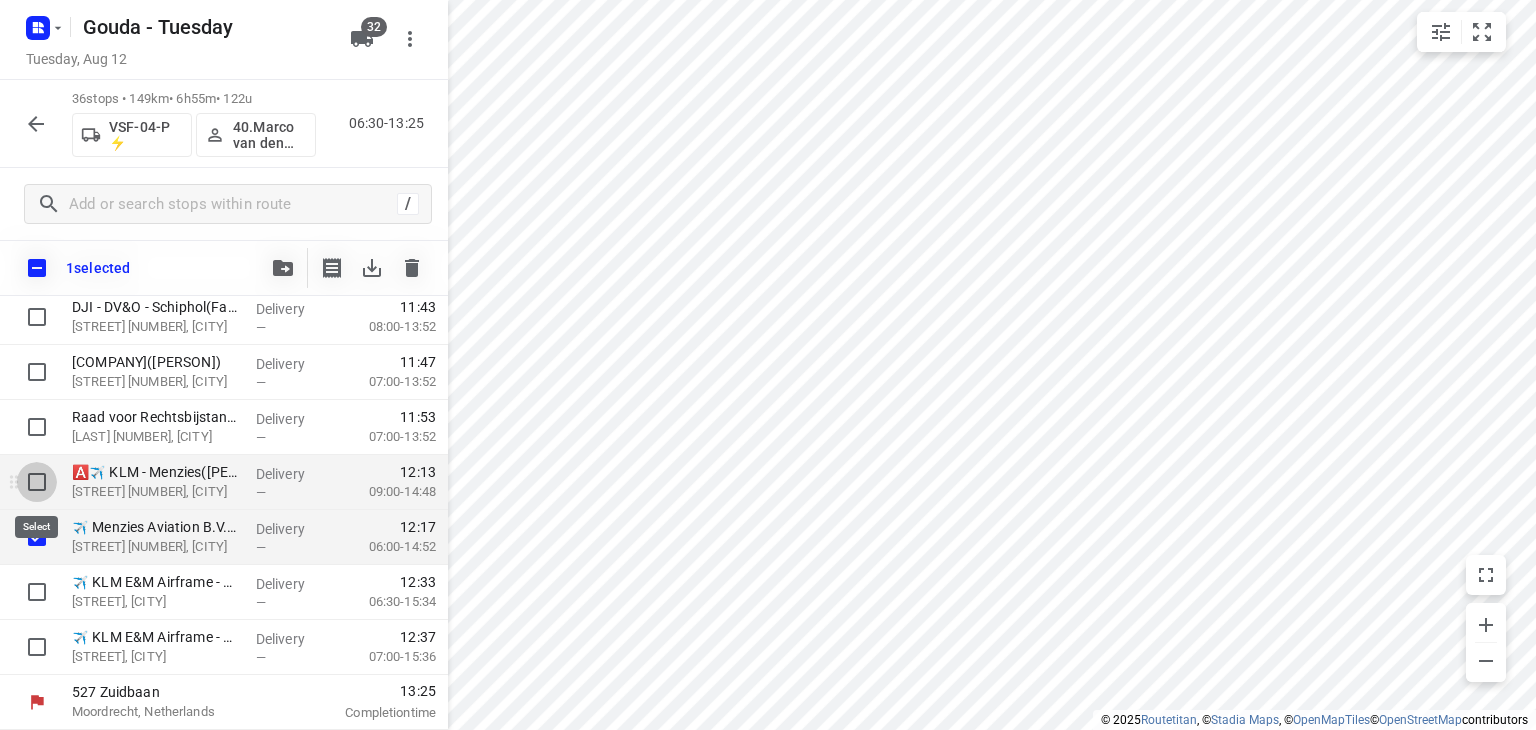 click at bounding box center [37, 482] 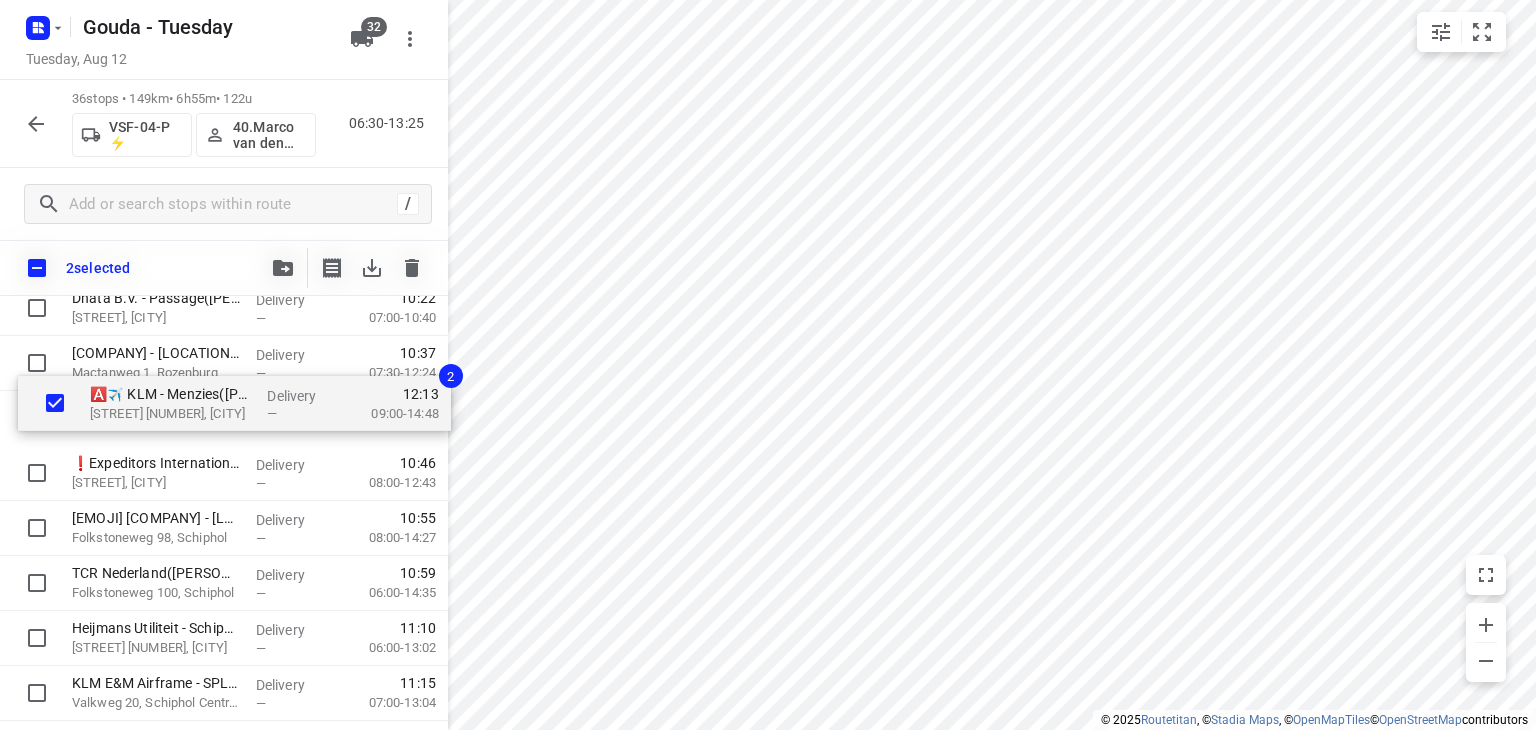 scroll, scrollTop: 1215, scrollLeft: 0, axis: vertical 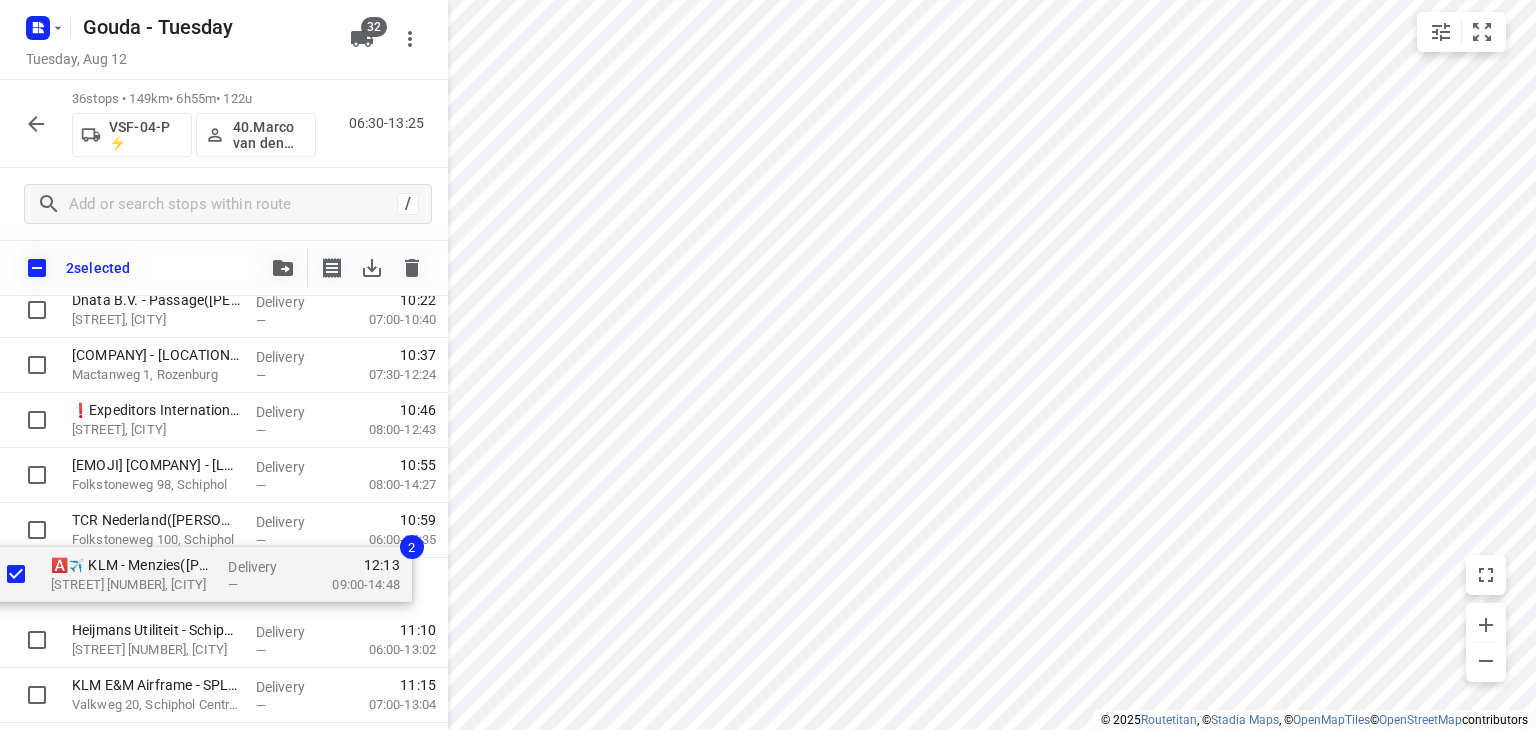 drag, startPoint x: 176, startPoint y: 489, endPoint x: 157, endPoint y: 576, distance: 89.050545 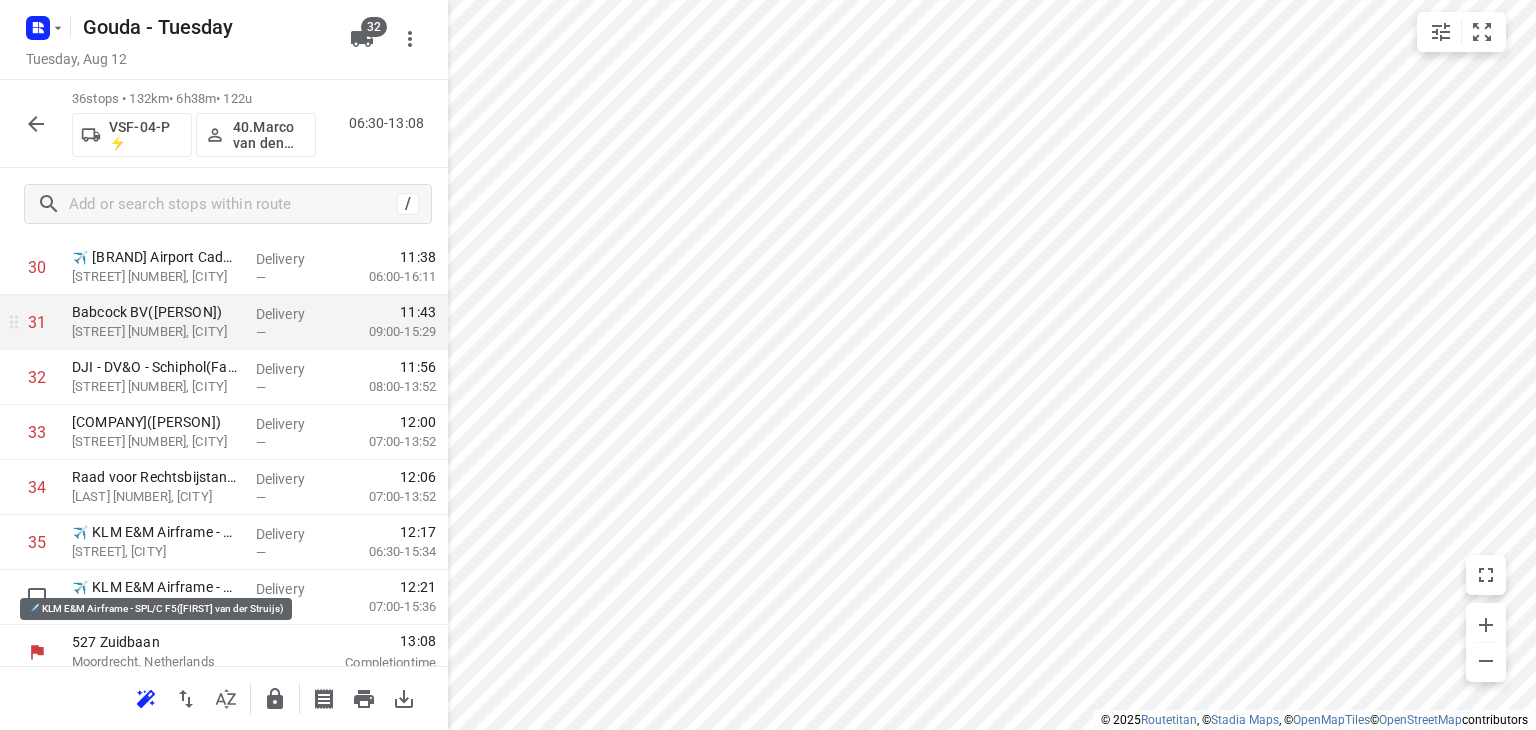 scroll, scrollTop: 1766, scrollLeft: 0, axis: vertical 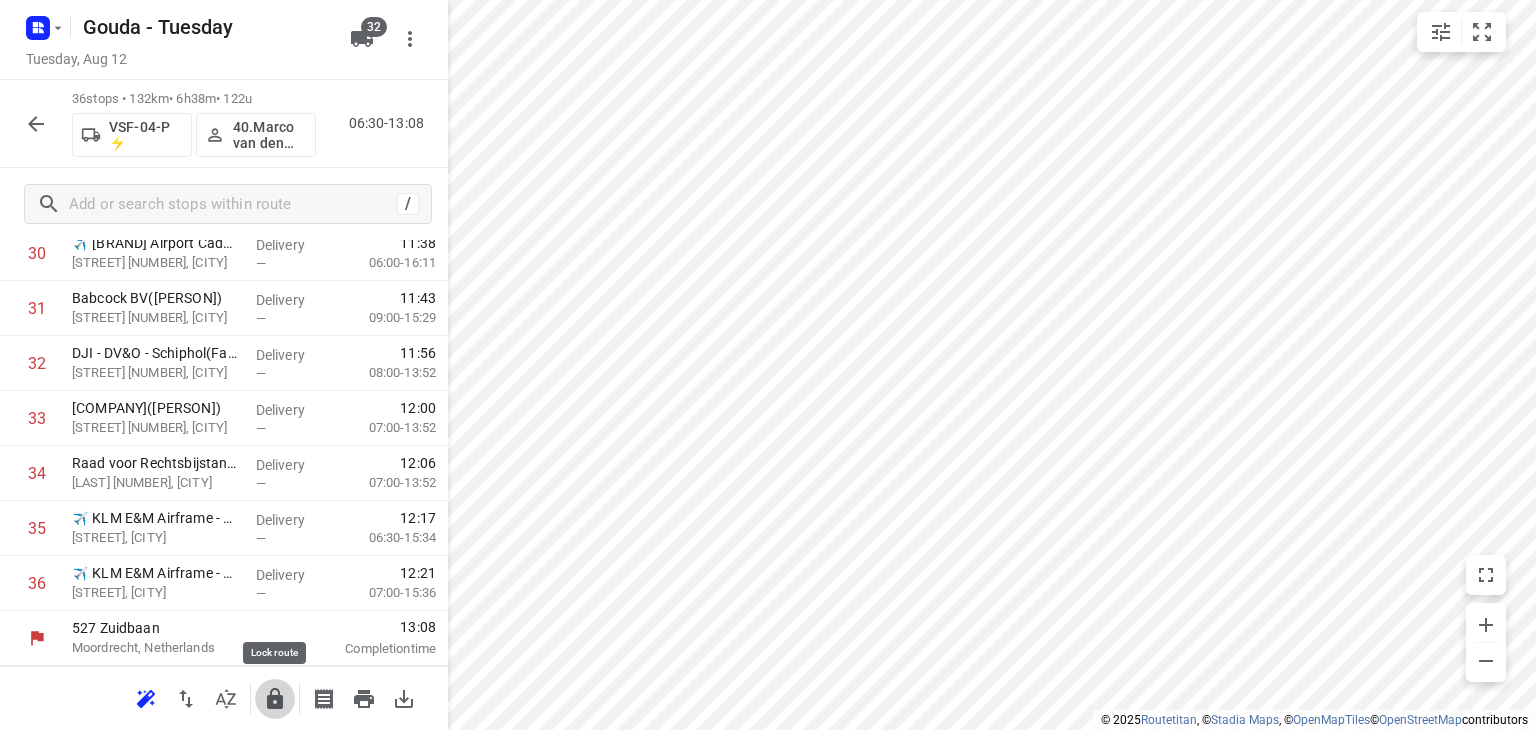 click 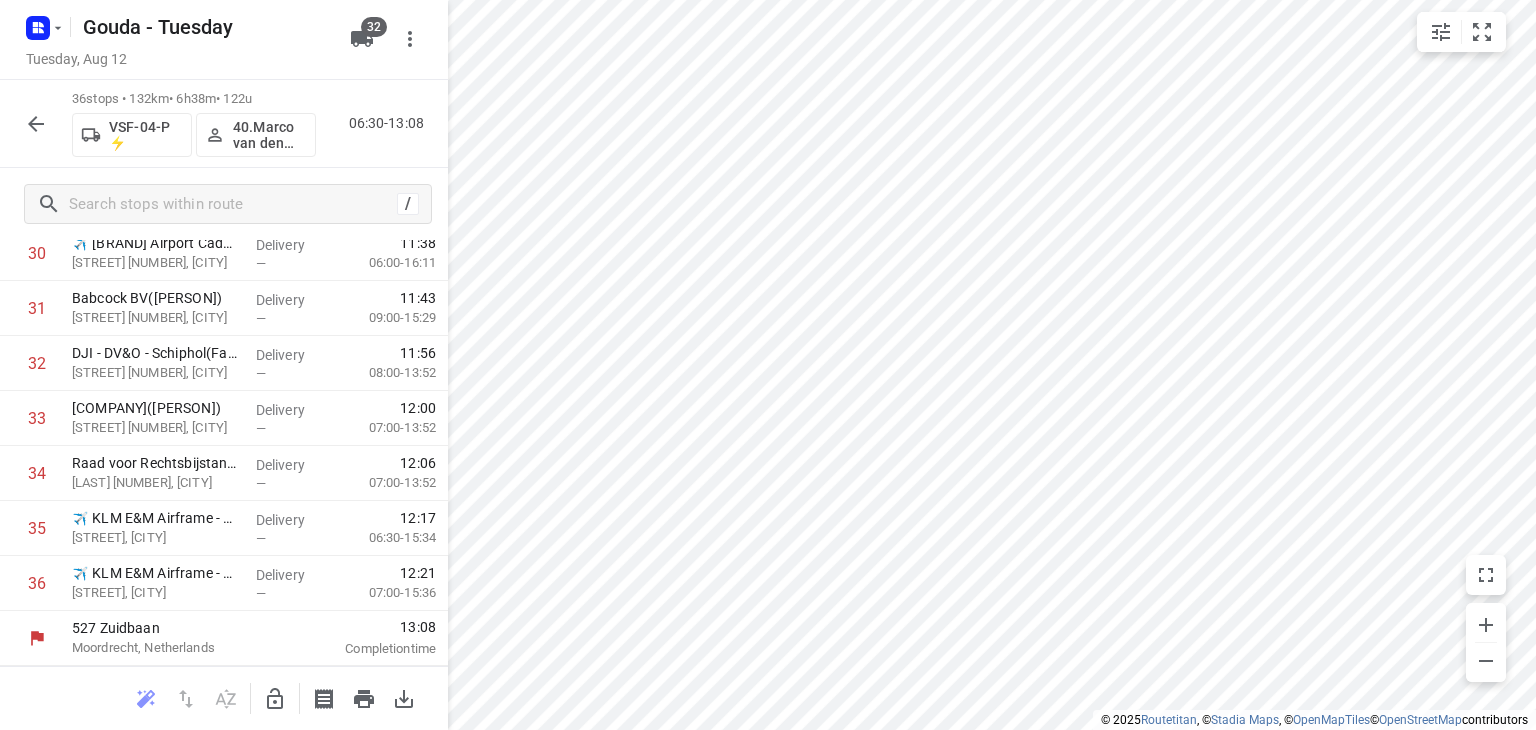 click on "36  stops •   132km  •   6h38m  • 122u VSF-04-P ⚡ 40.Marco van den Heuvel 06:30-13:08" at bounding box center (224, 124) 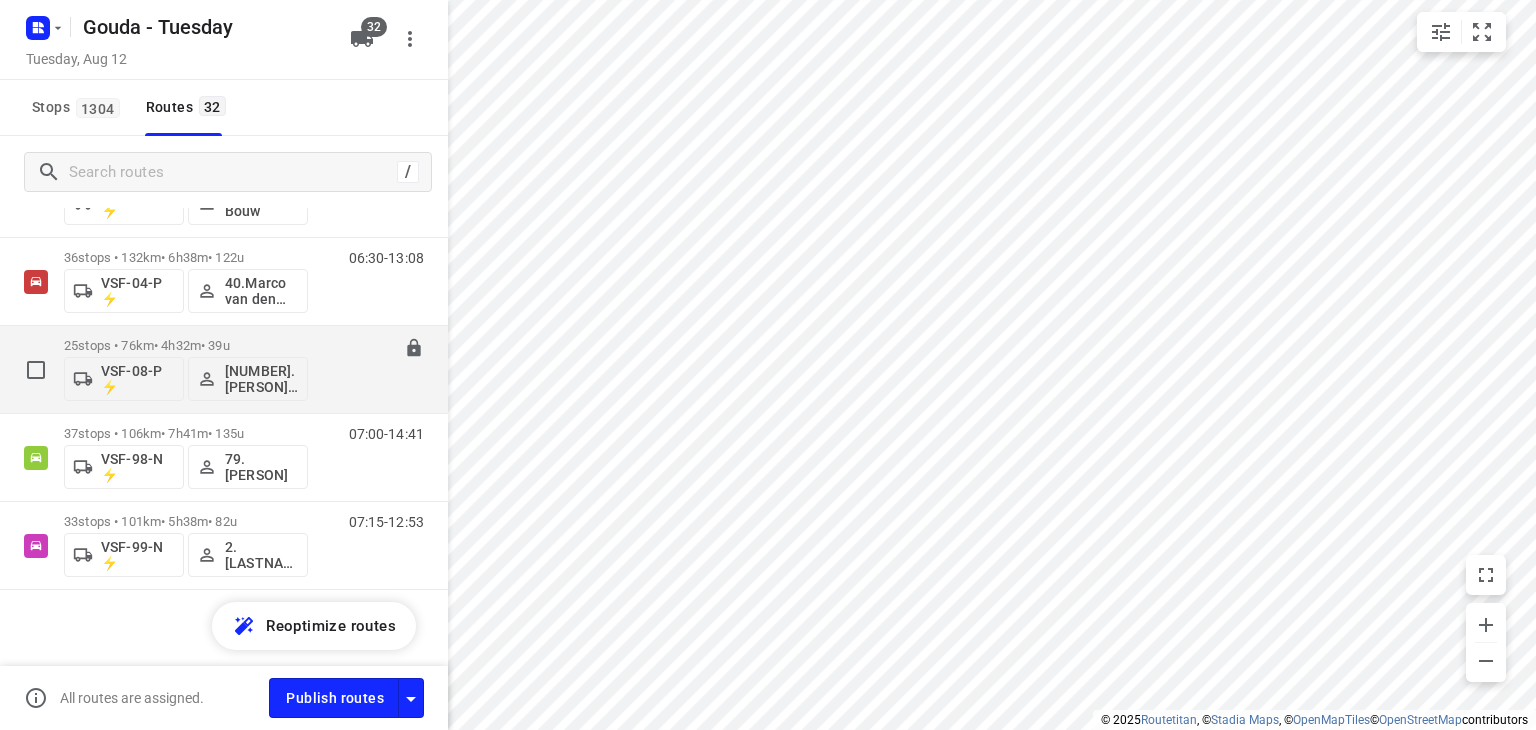 scroll, scrollTop: 2540, scrollLeft: 0, axis: vertical 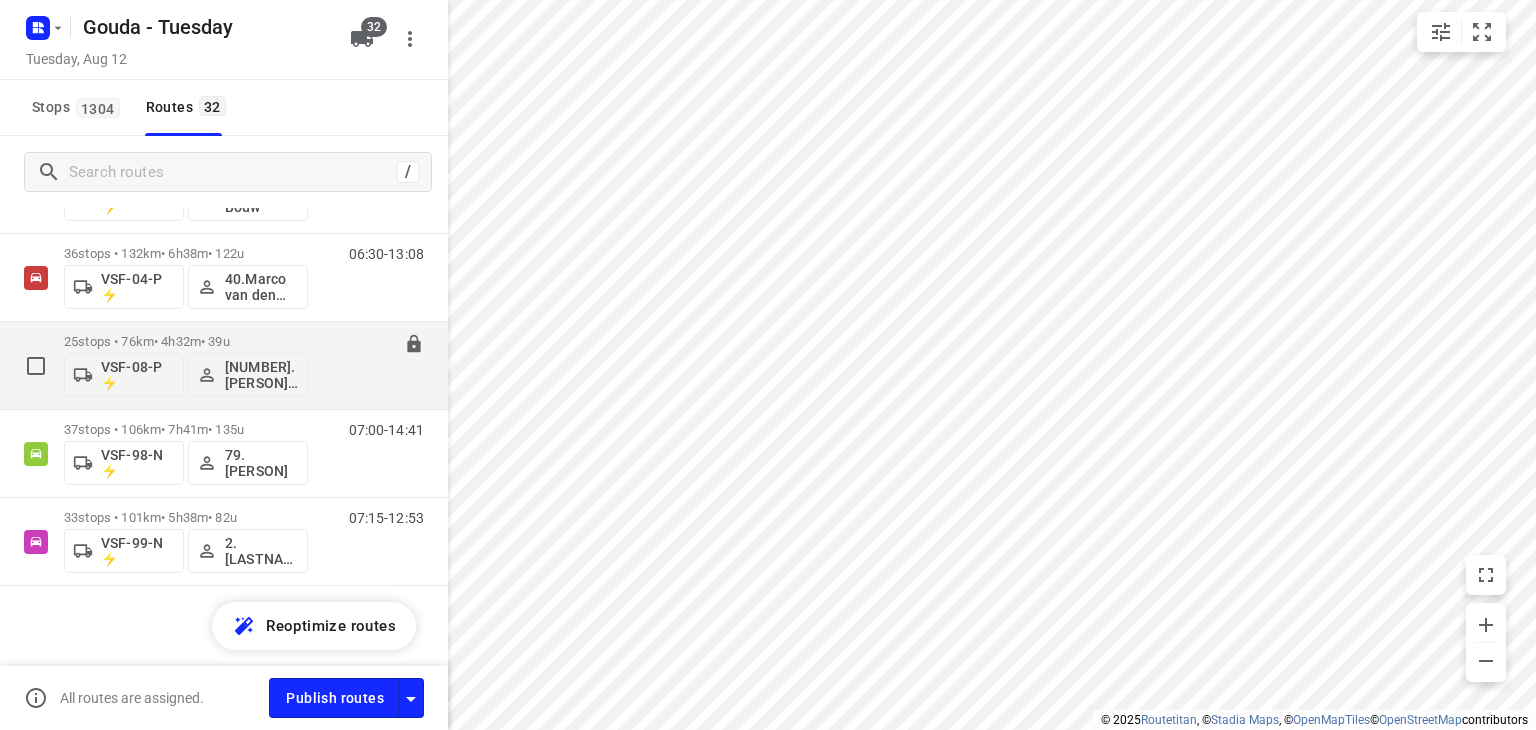 click on "25  stops •   76km  •   4h32m  • 39u" at bounding box center (186, 341) 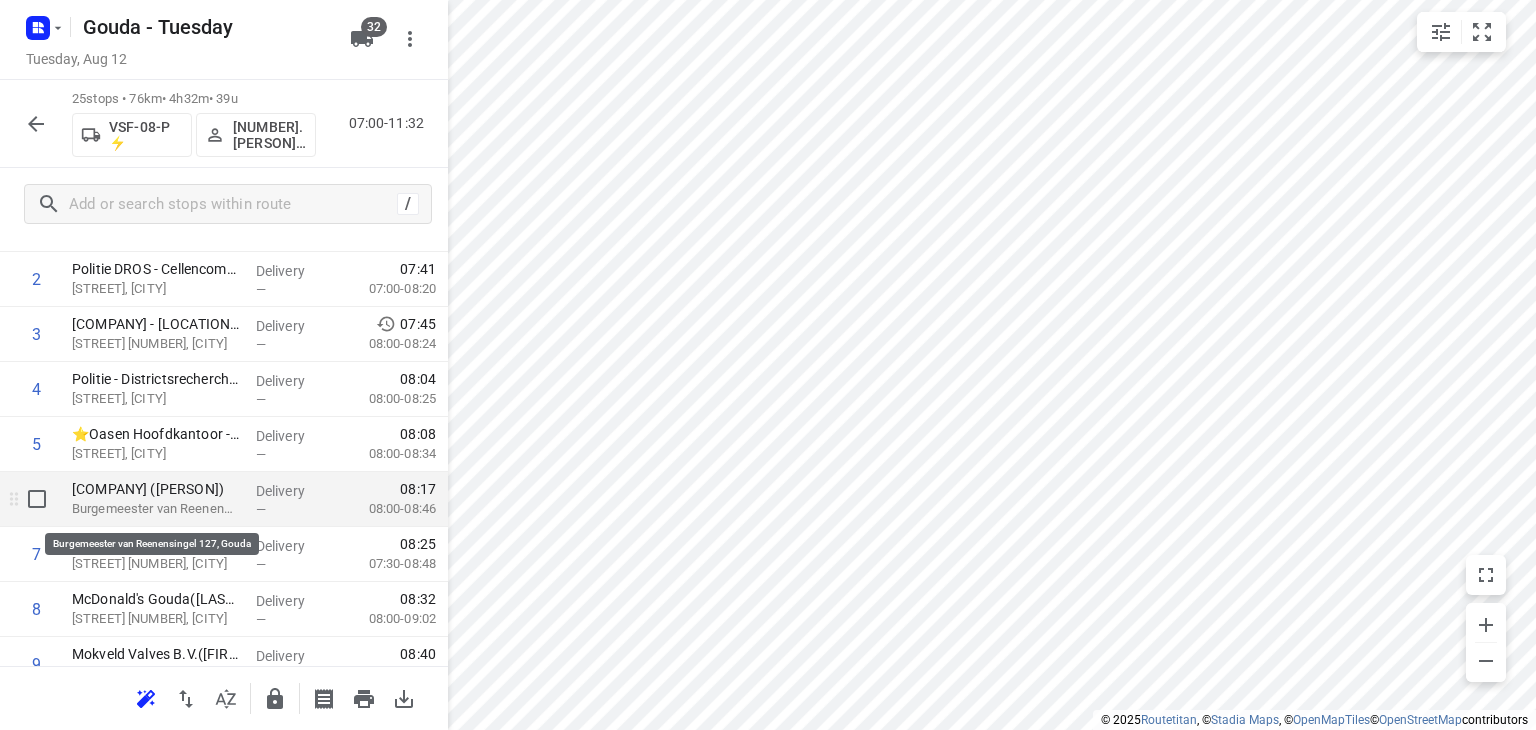 scroll, scrollTop: 300, scrollLeft: 0, axis: vertical 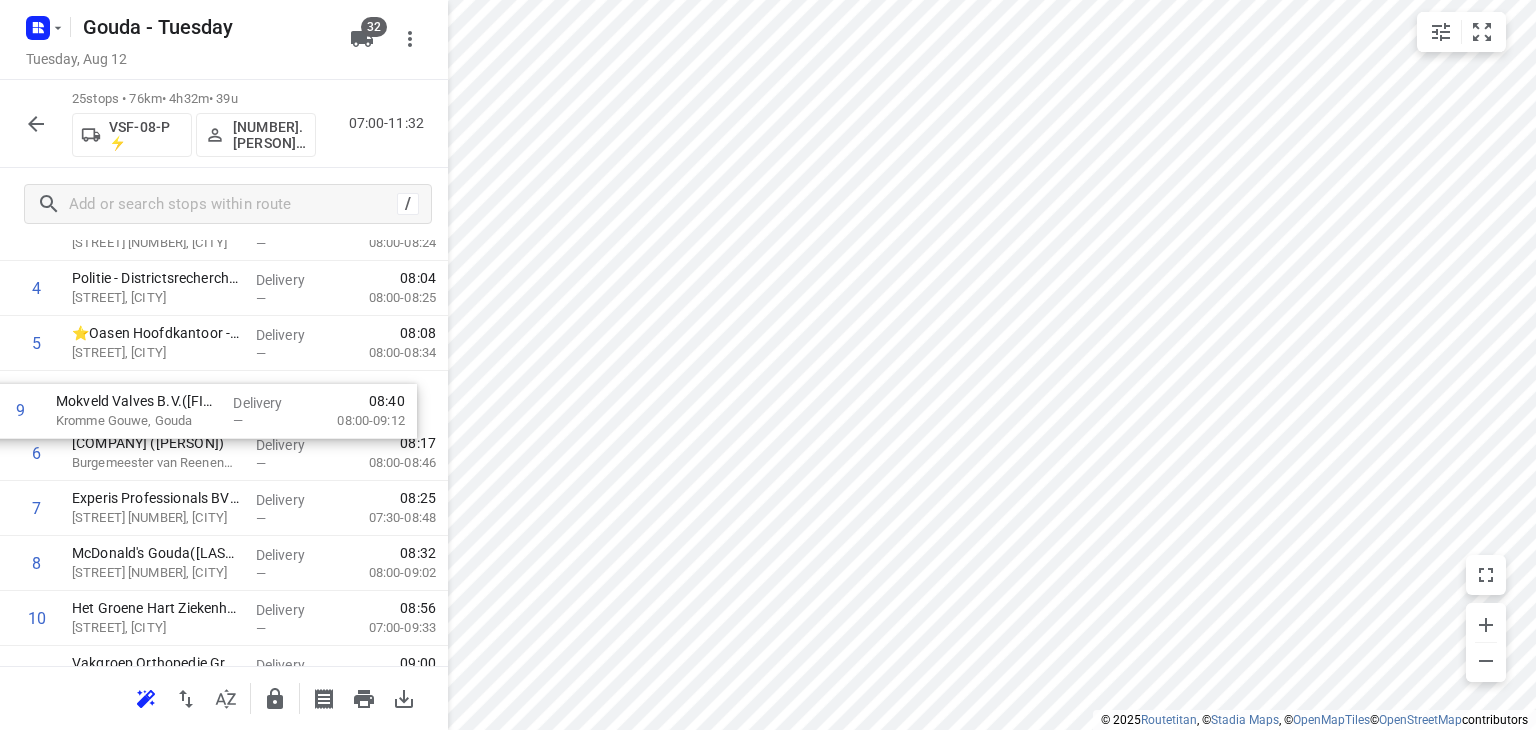 drag, startPoint x: 198, startPoint y: 574, endPoint x: 186, endPoint y: 415, distance: 159.4522 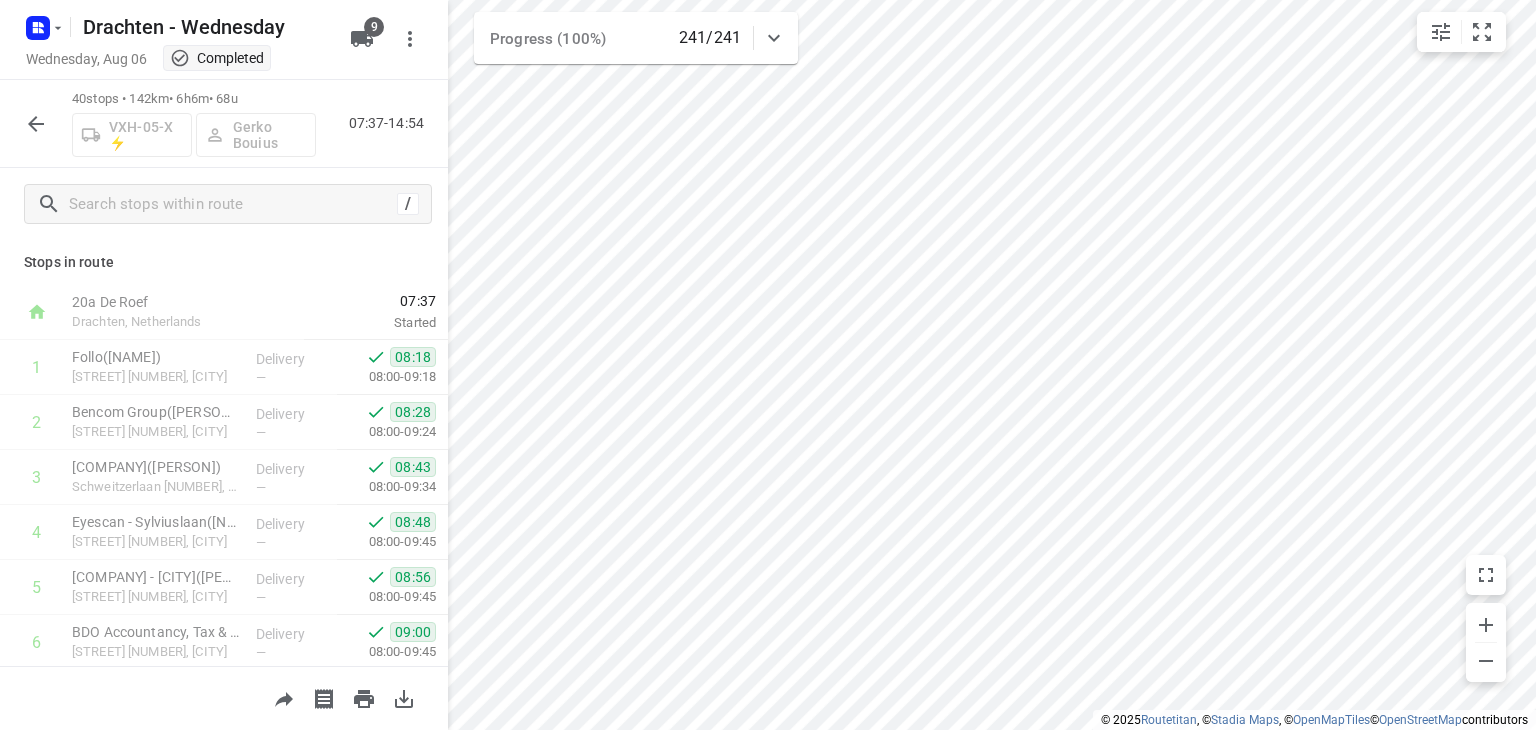 scroll, scrollTop: 0, scrollLeft: 0, axis: both 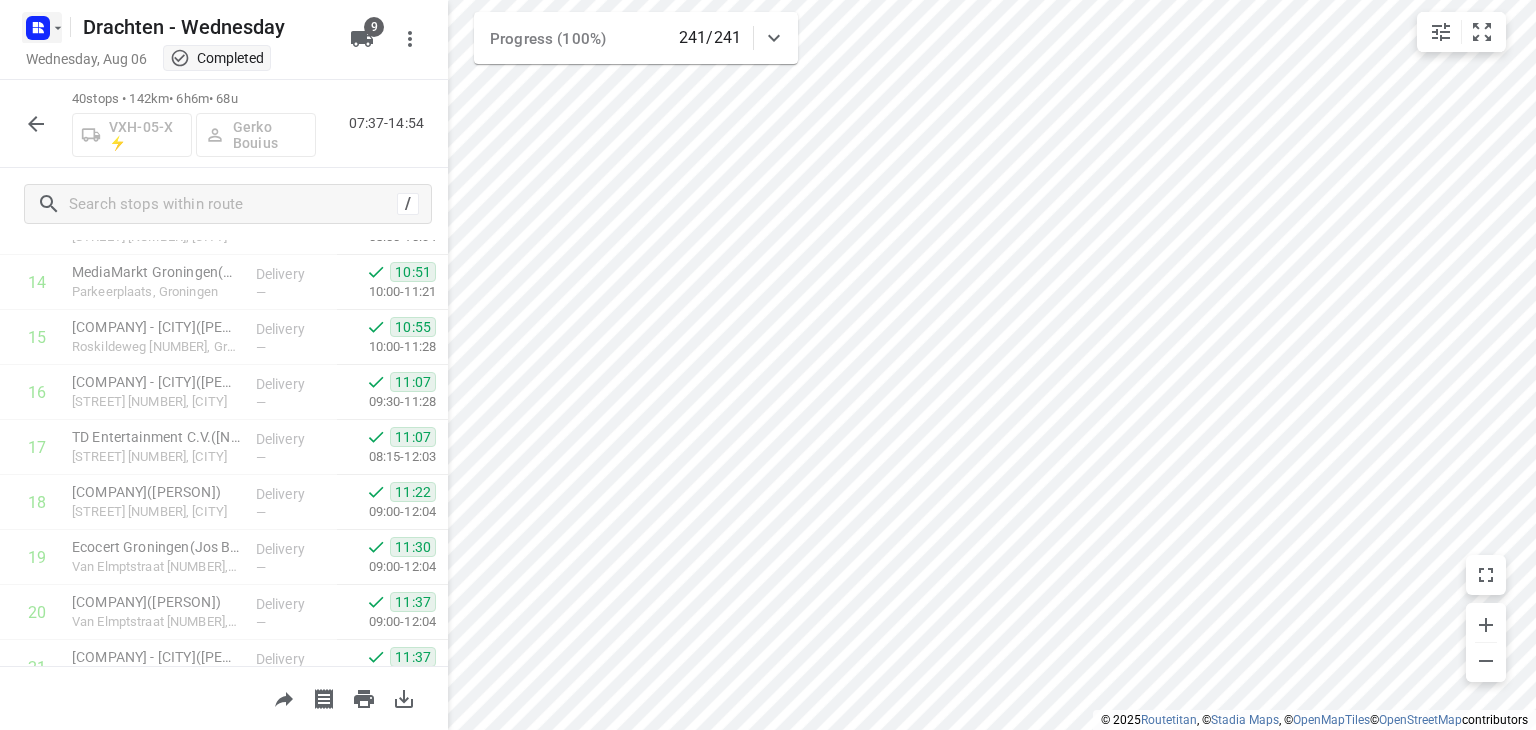 click 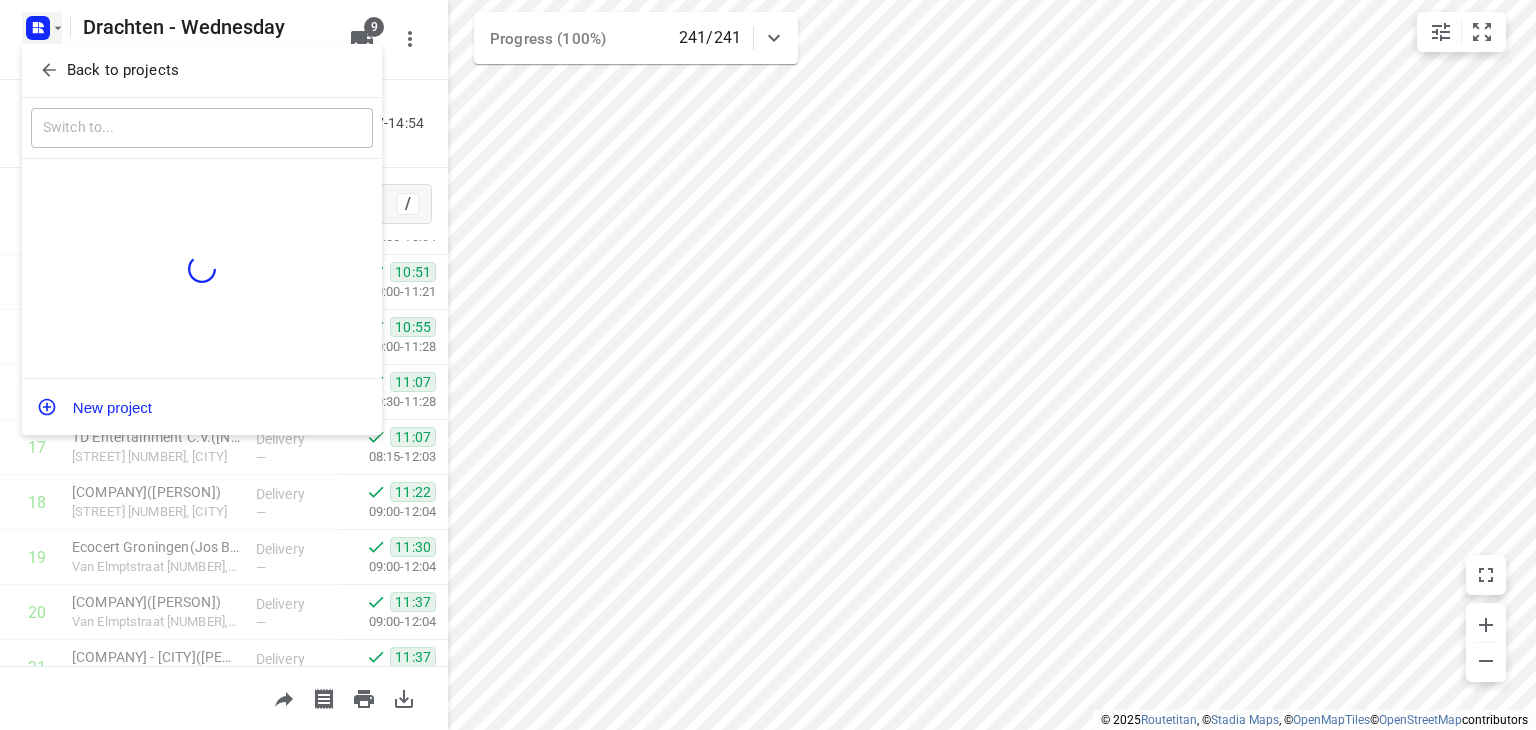 click on "Back to projects" at bounding box center (123, 70) 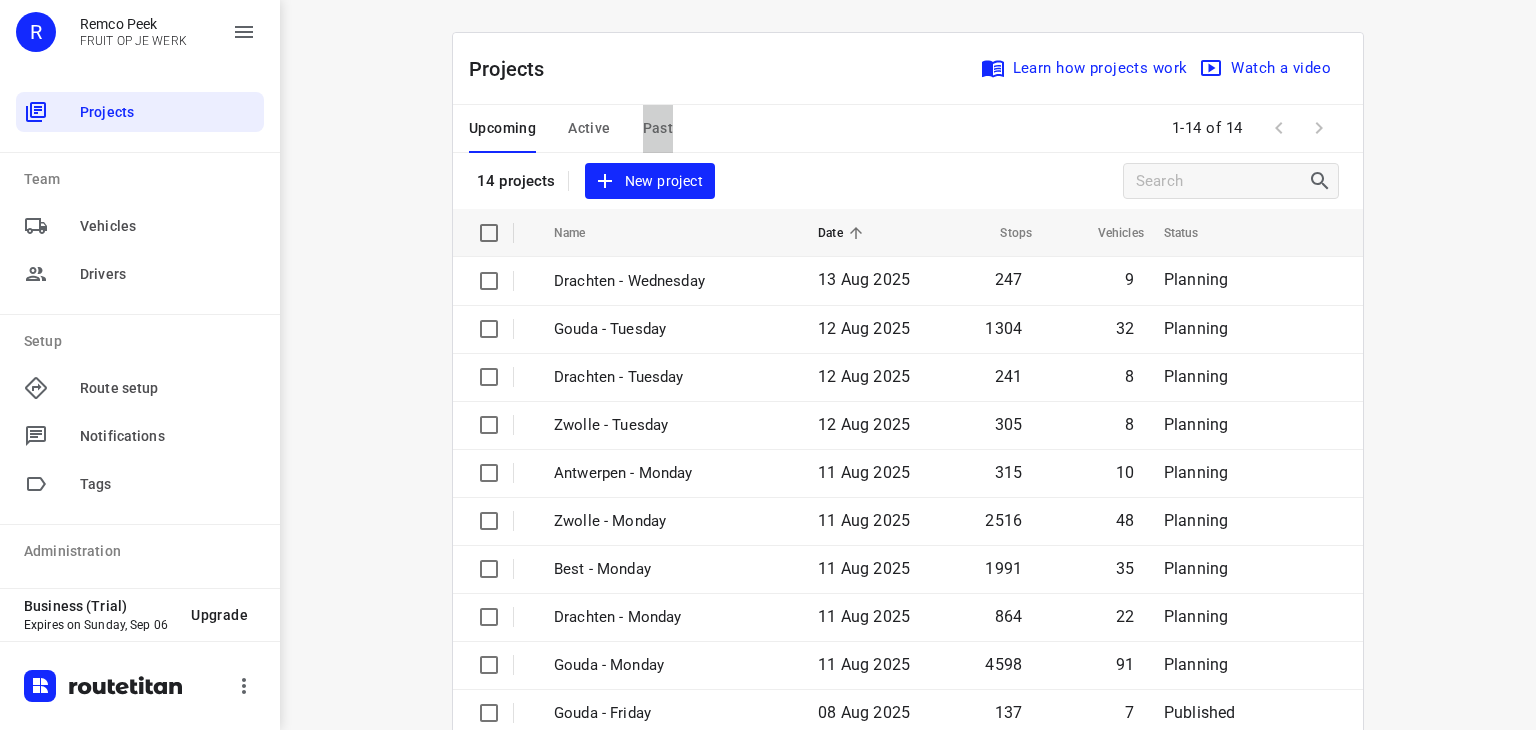 click on "Past" at bounding box center [658, 128] 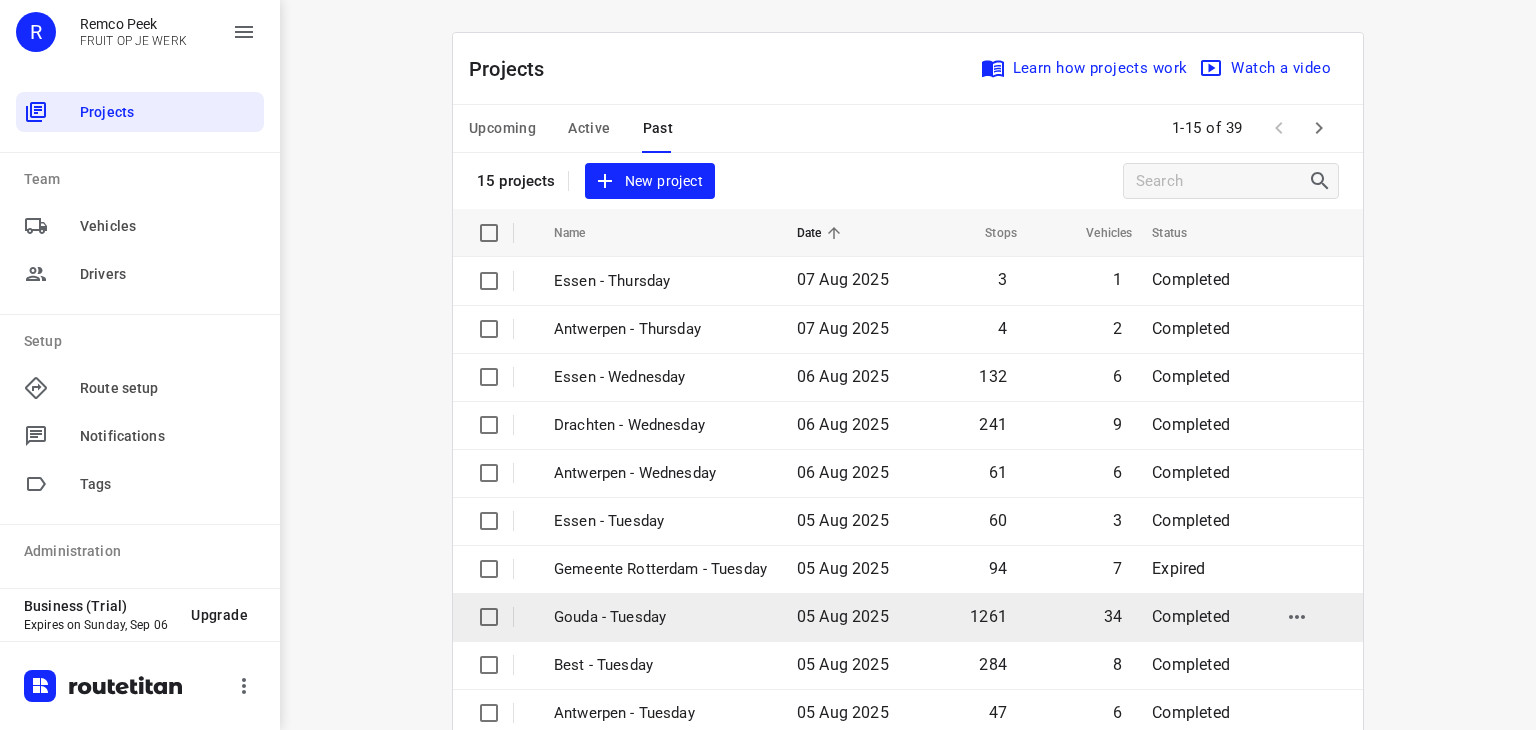 click on "Gouda - Tuesday" at bounding box center (660, 617) 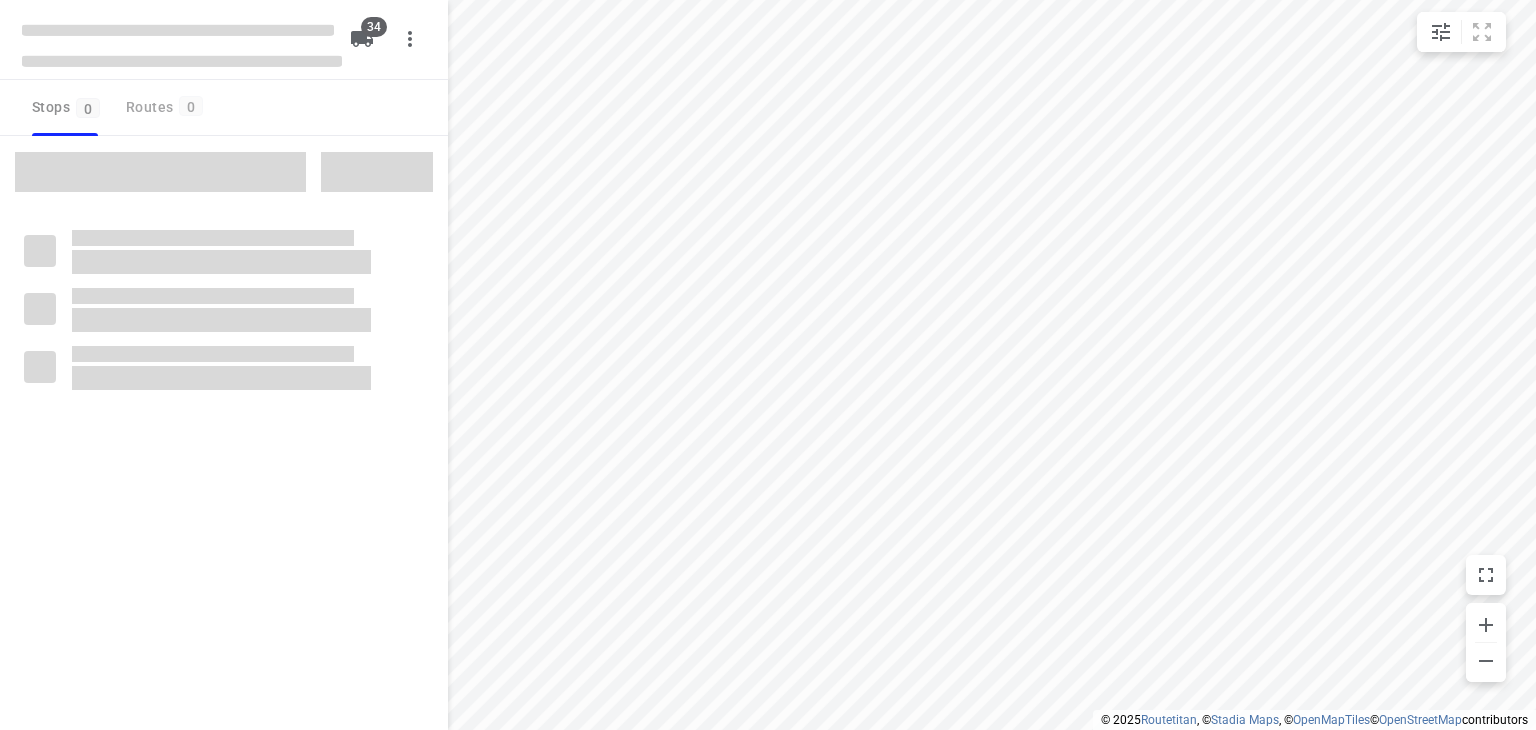 type on "distance" 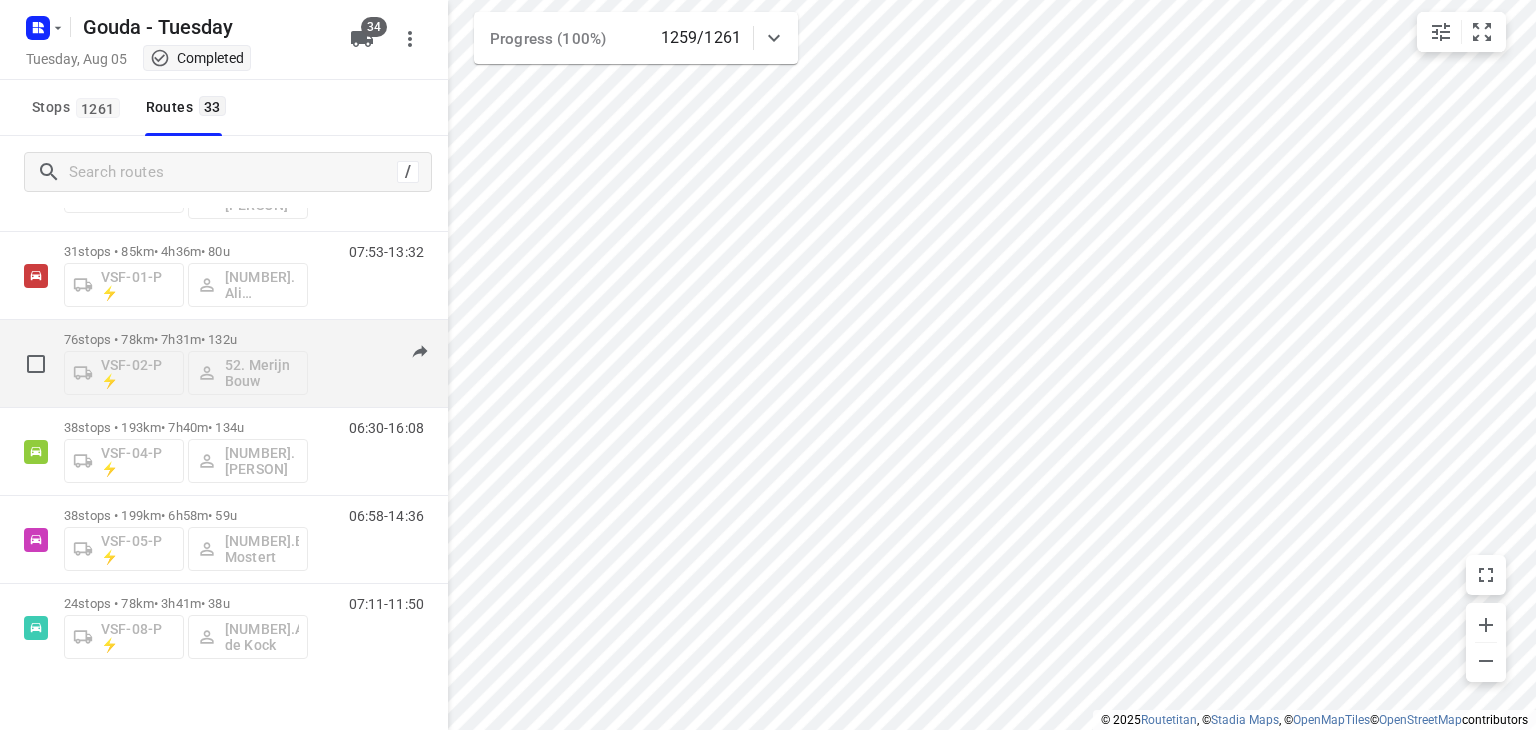 scroll, scrollTop: 2400, scrollLeft: 0, axis: vertical 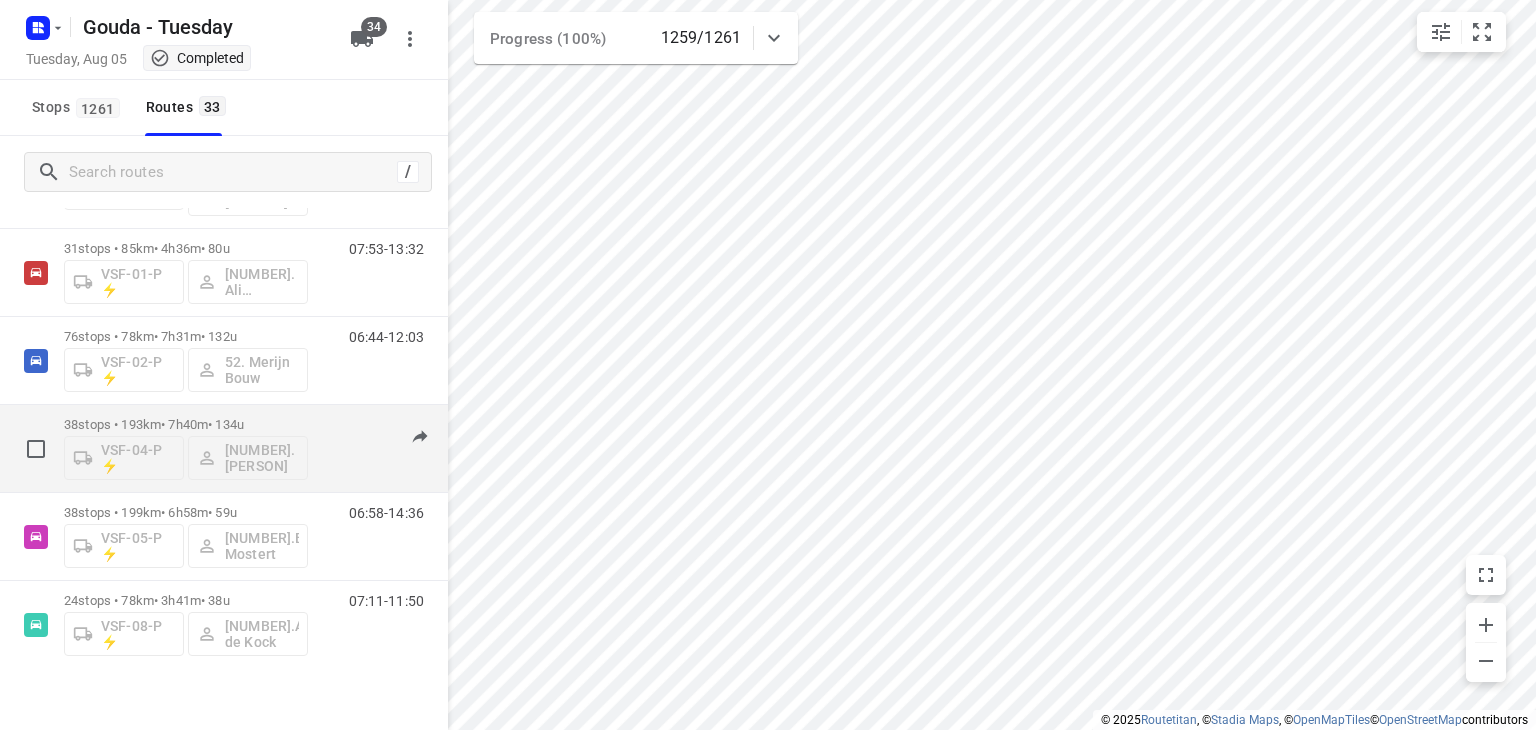 click on "38  stops •   193km  •   7h40m  • 134u" at bounding box center [186, 424] 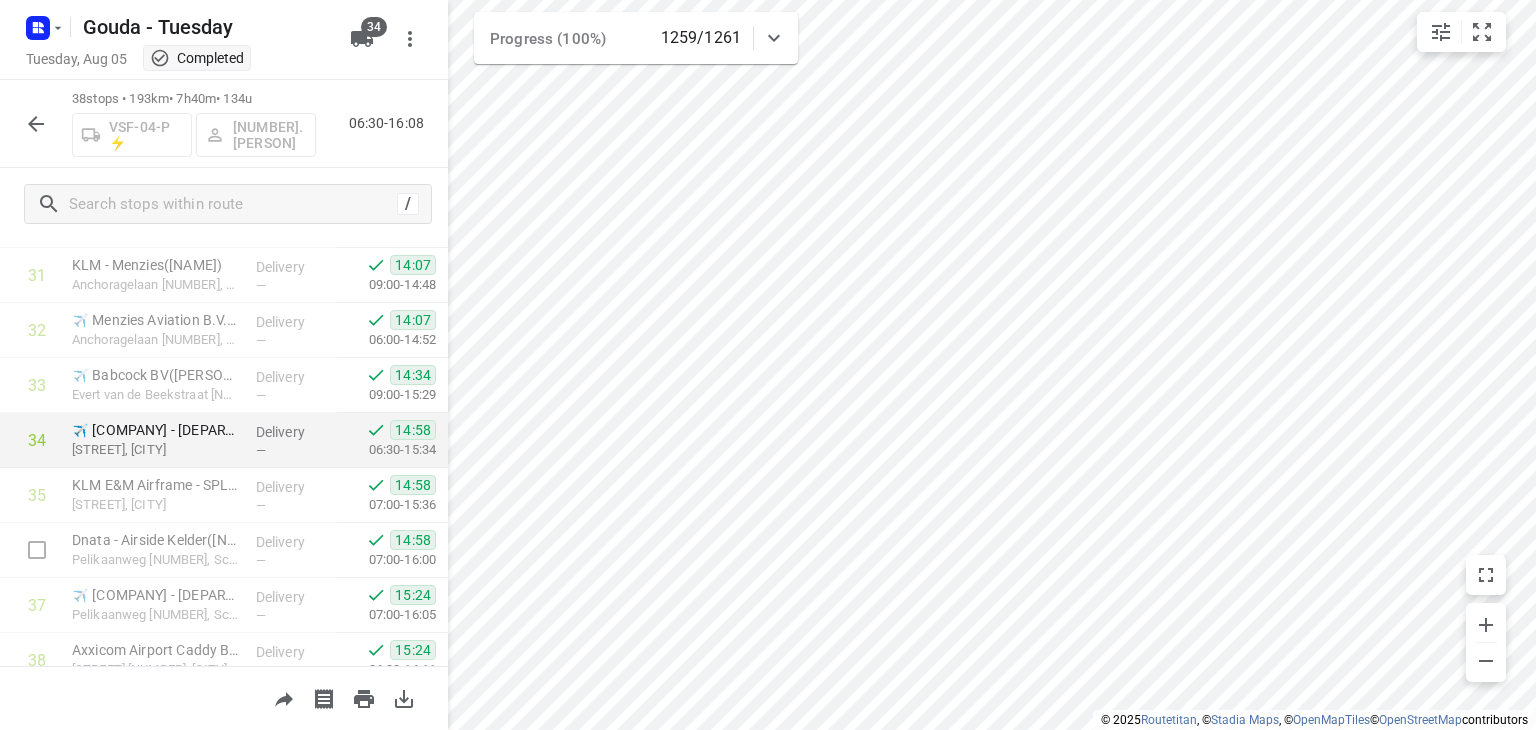 scroll, scrollTop: 1819, scrollLeft: 0, axis: vertical 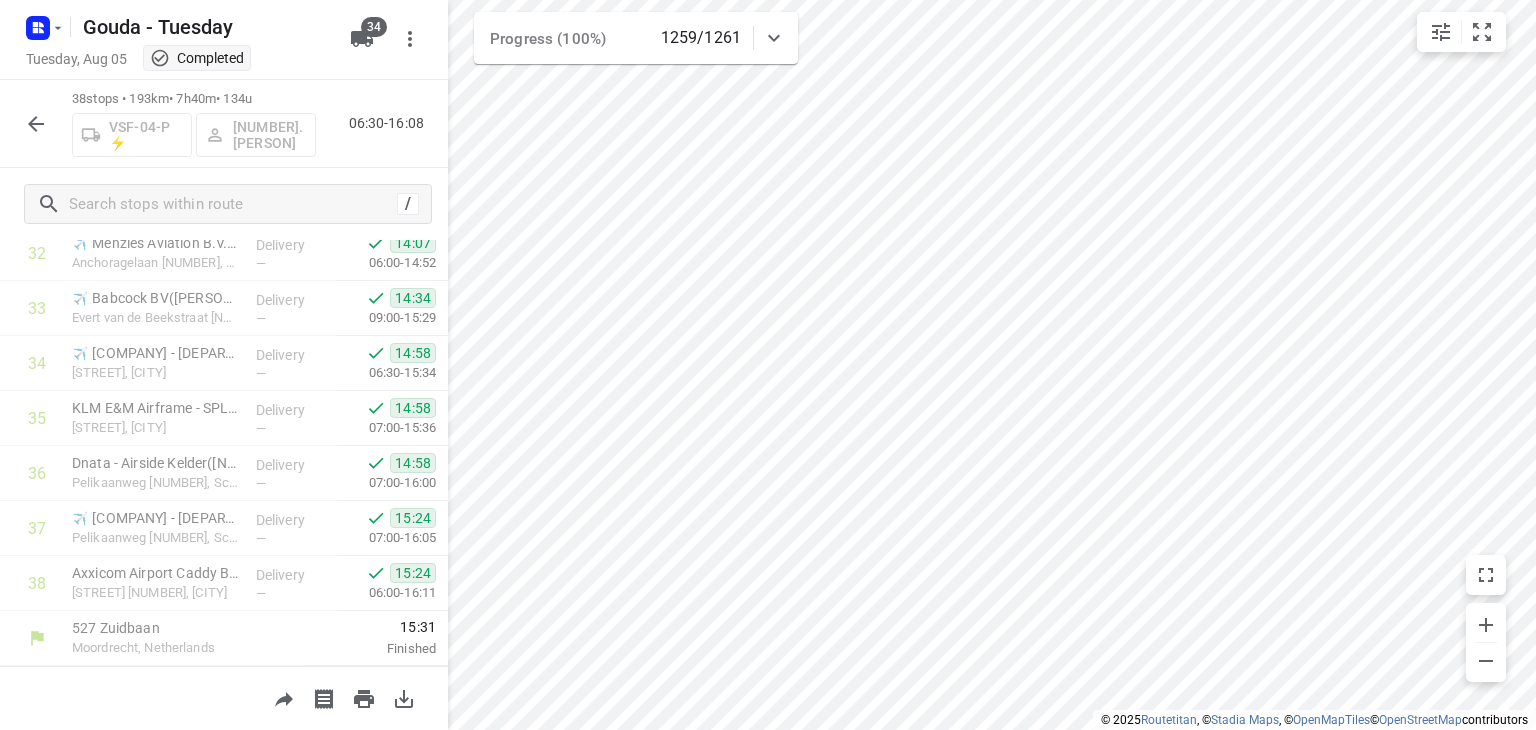 click at bounding box center (36, 124) 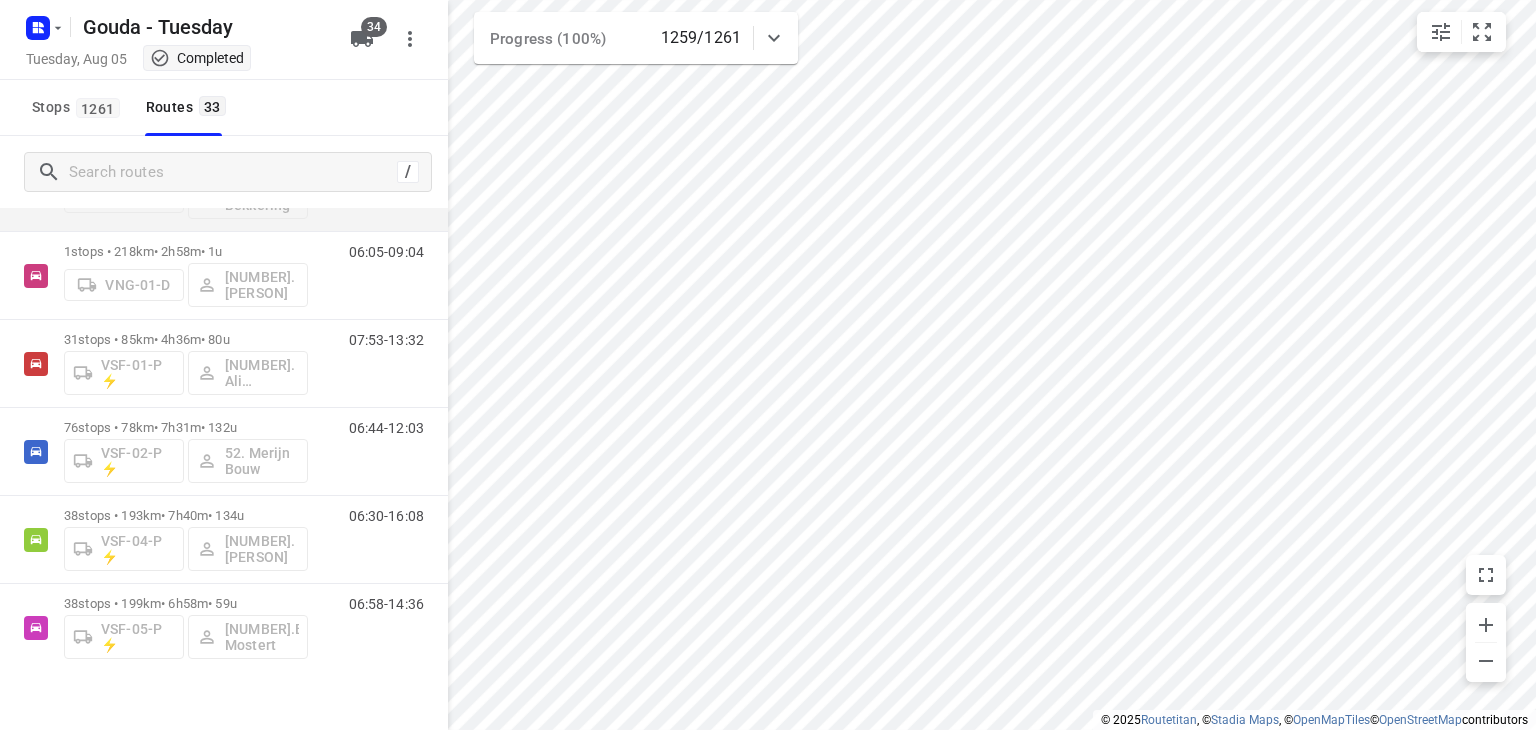scroll, scrollTop: 2211, scrollLeft: 0, axis: vertical 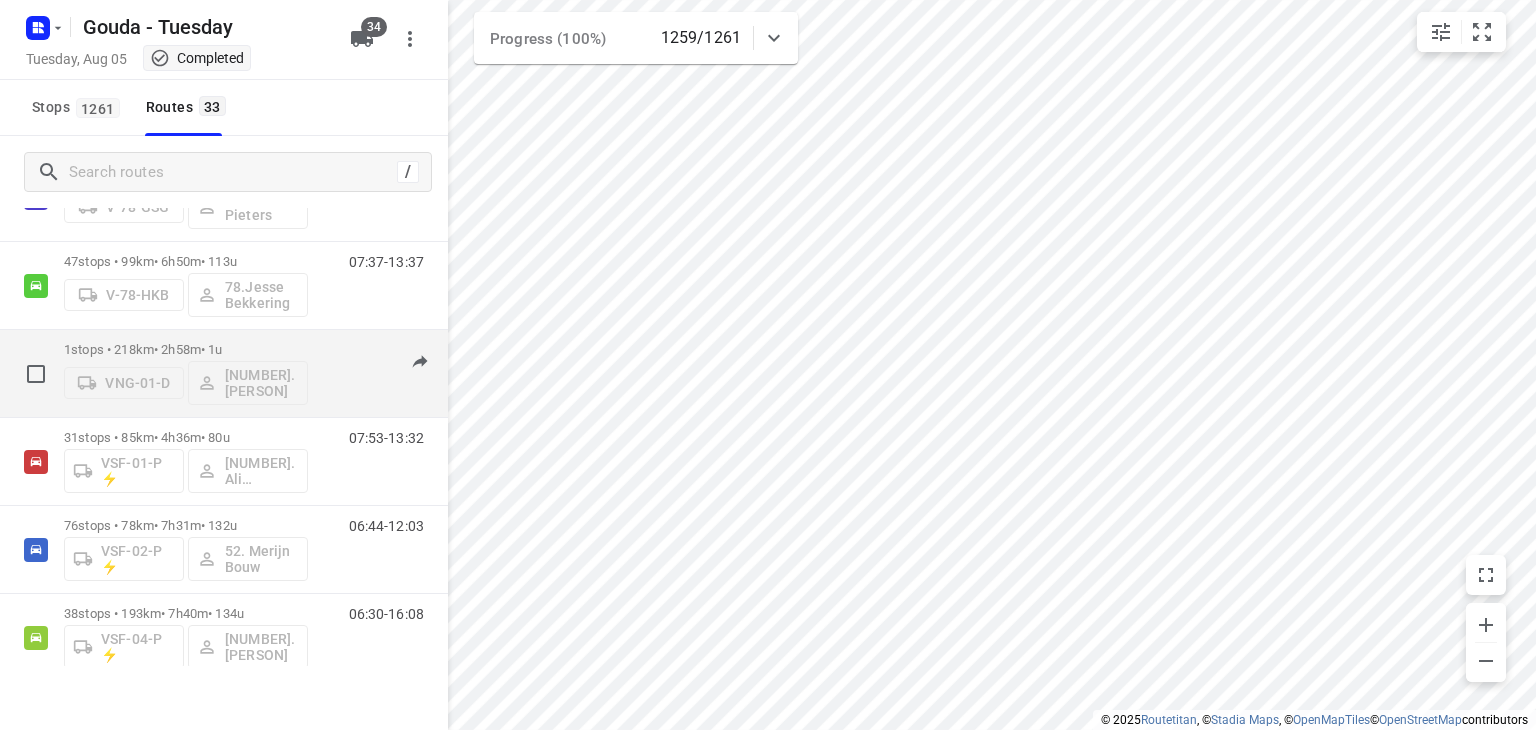 click on "1  stops •   218km  •   2h58m  • 1u" at bounding box center [186, 349] 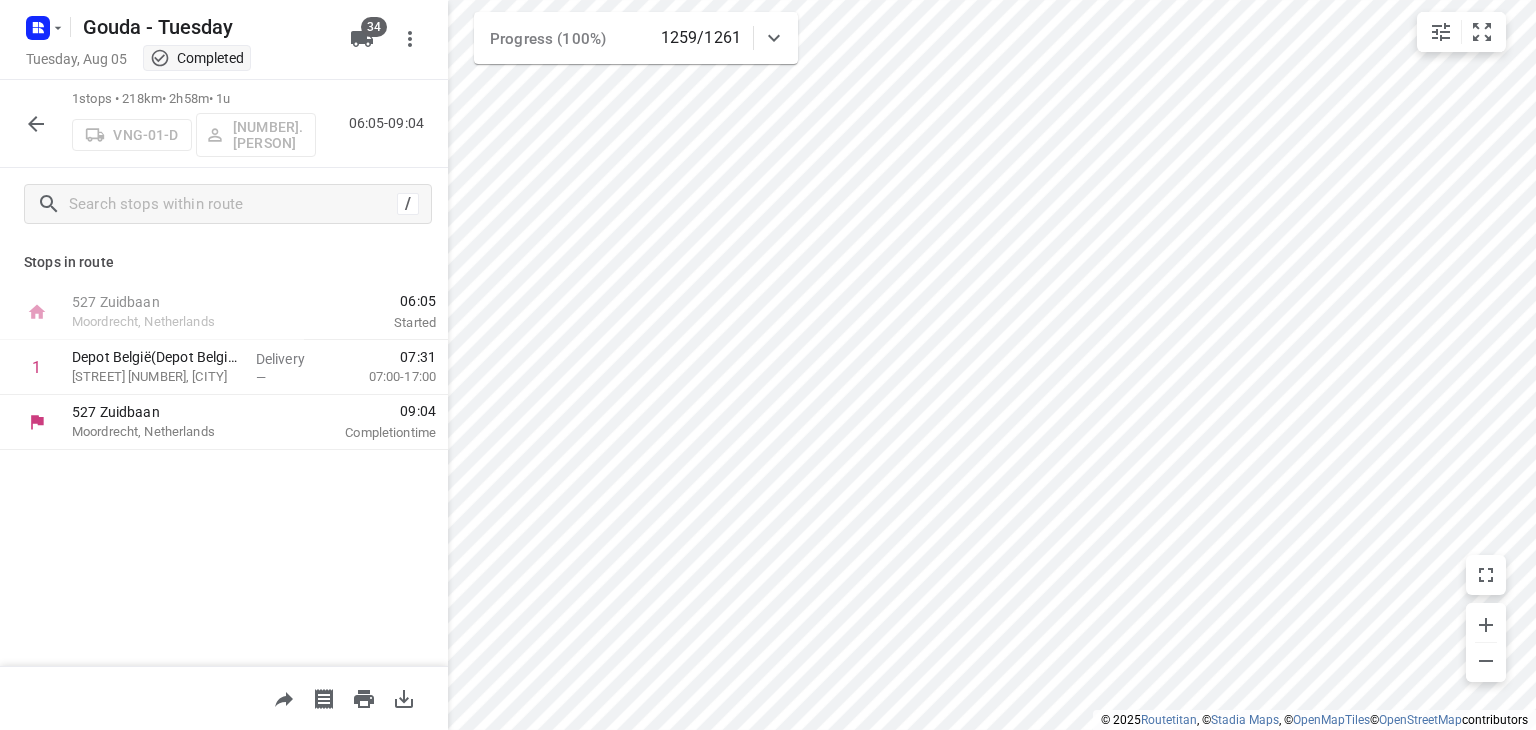 click 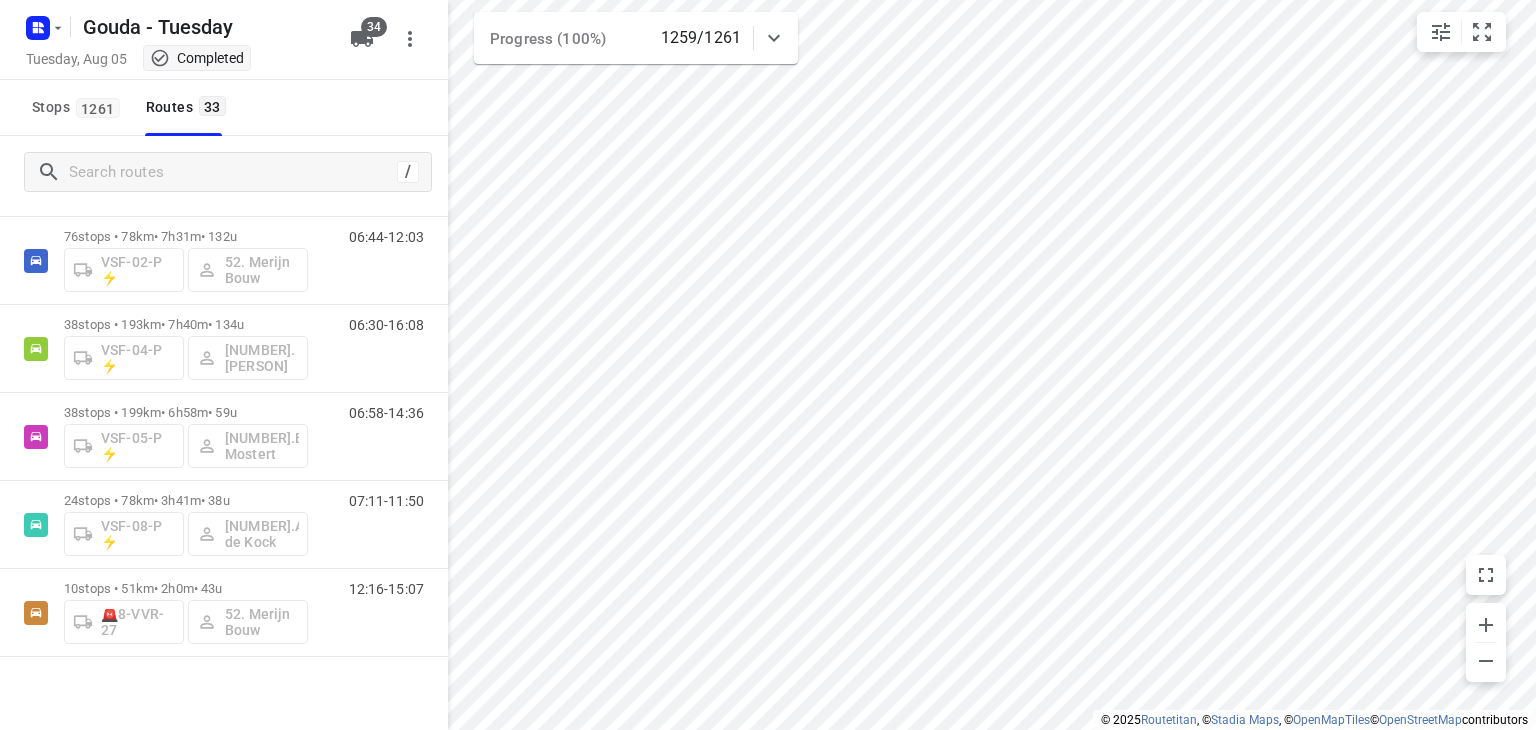 scroll, scrollTop: 2511, scrollLeft: 0, axis: vertical 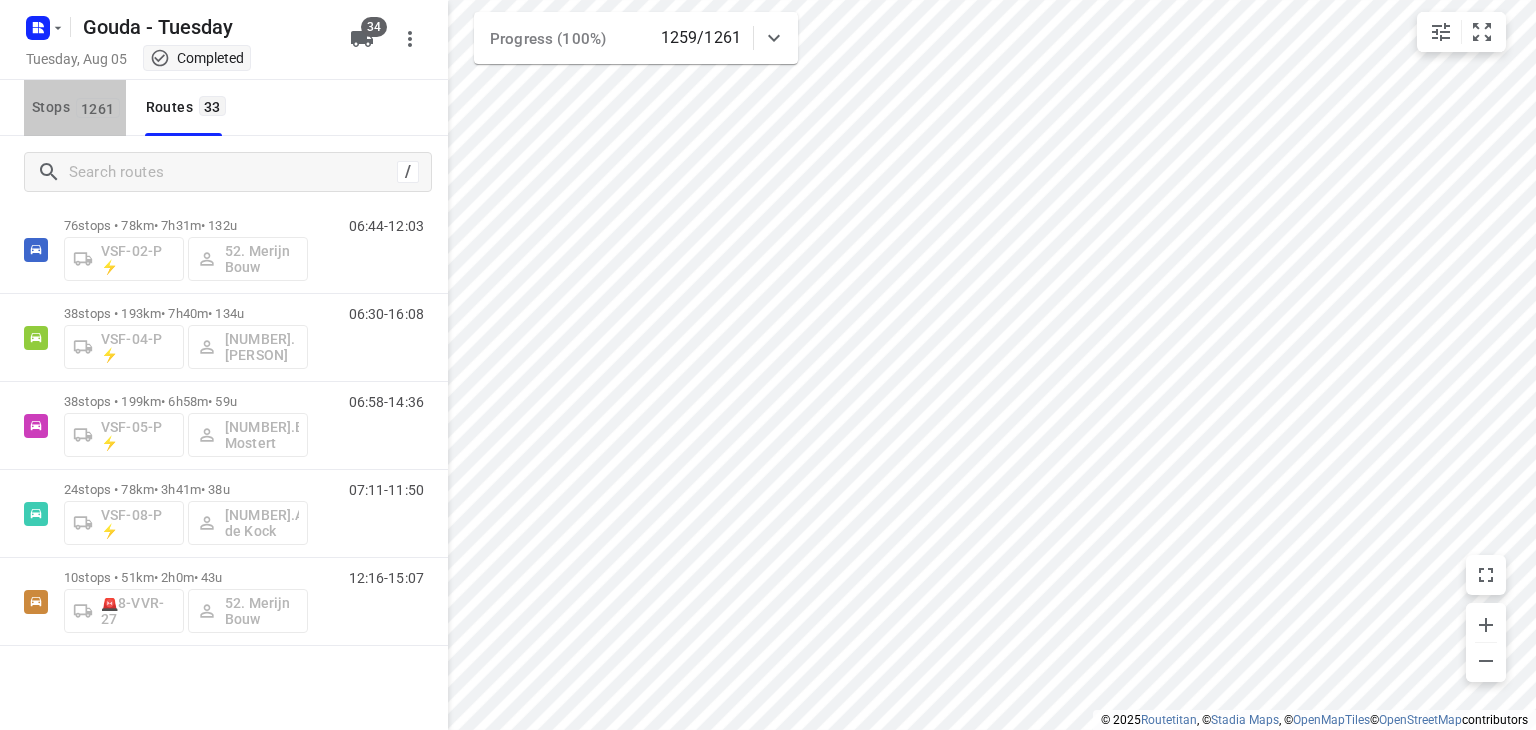 click on "Stops 1261" at bounding box center (75, 108) 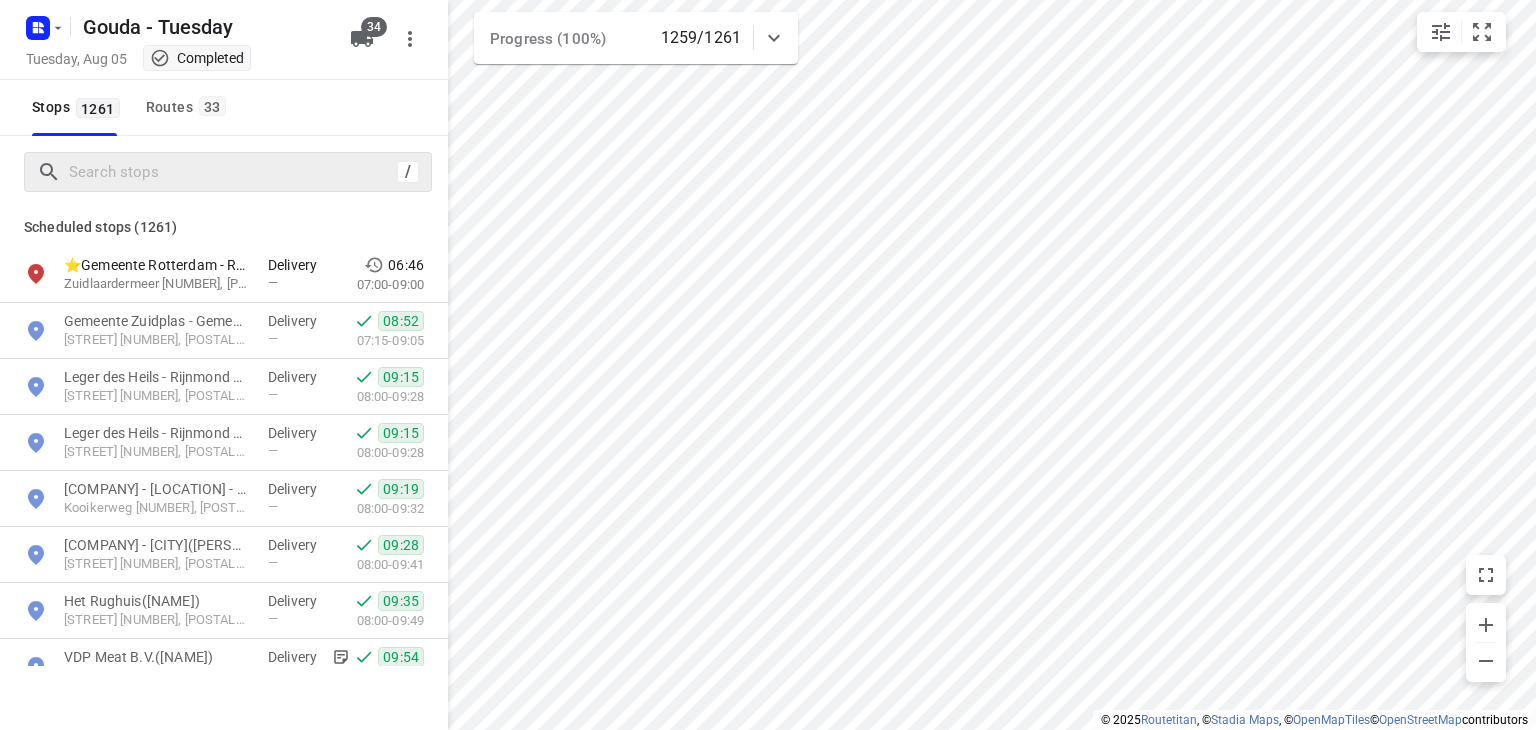 click on "/" at bounding box center [228, 172] 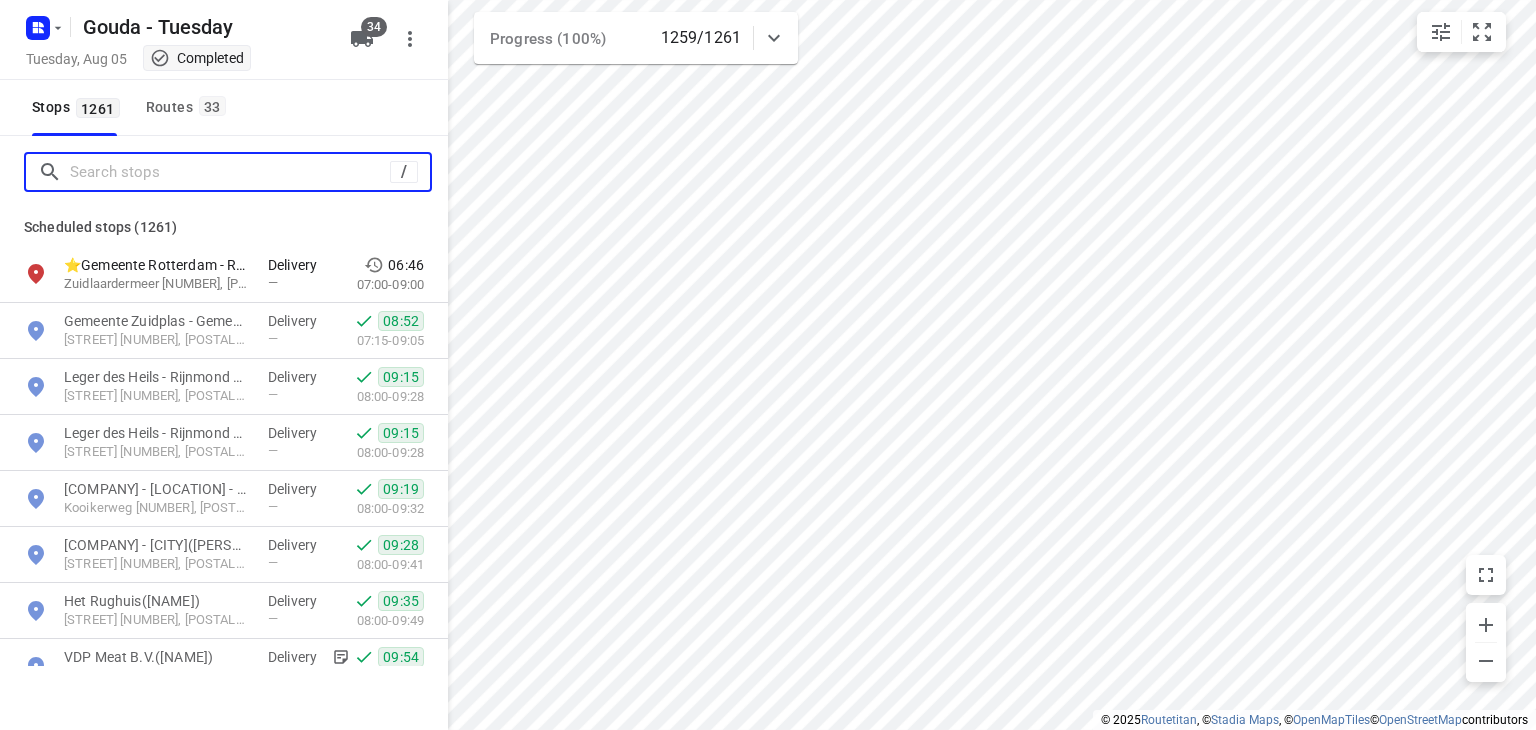 click at bounding box center [230, 172] 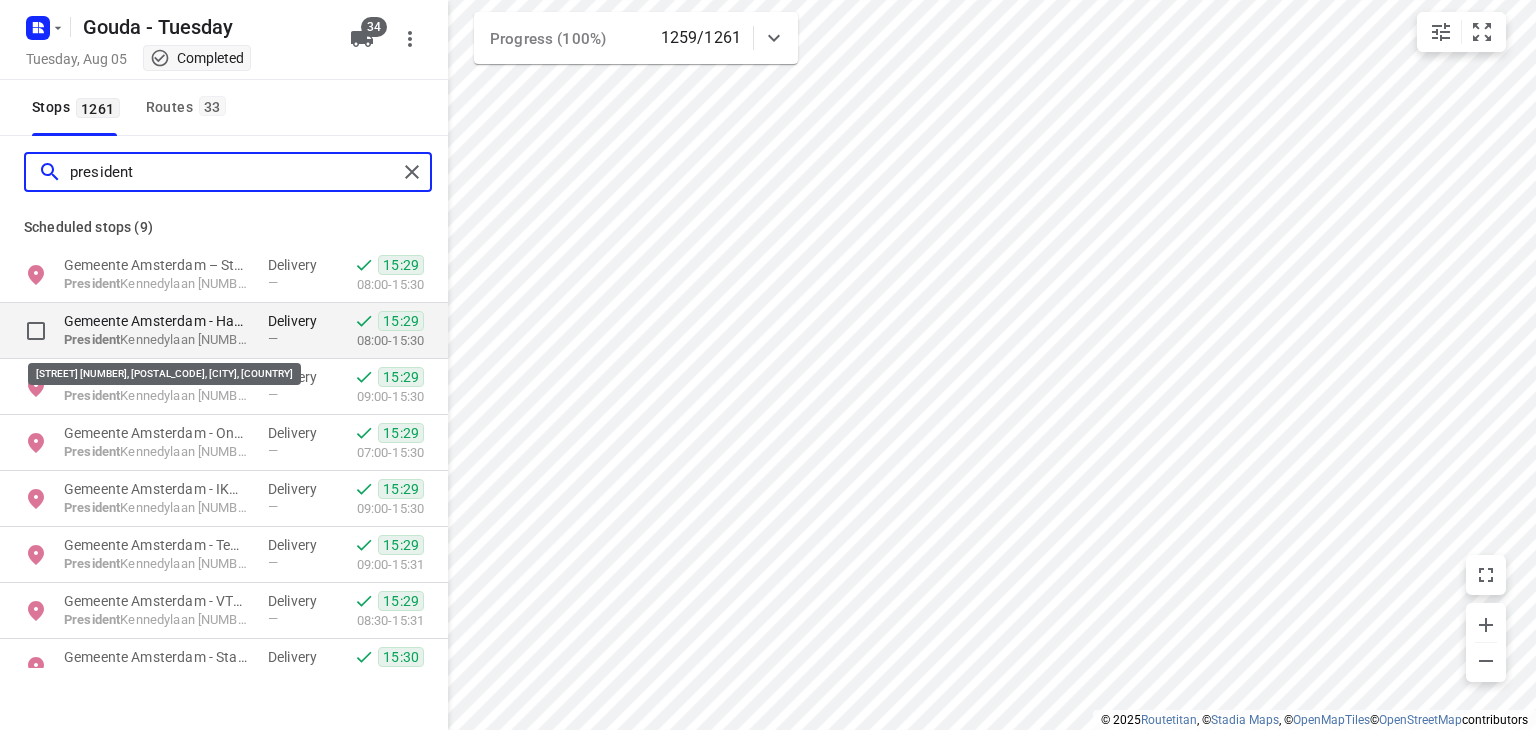 type on "president" 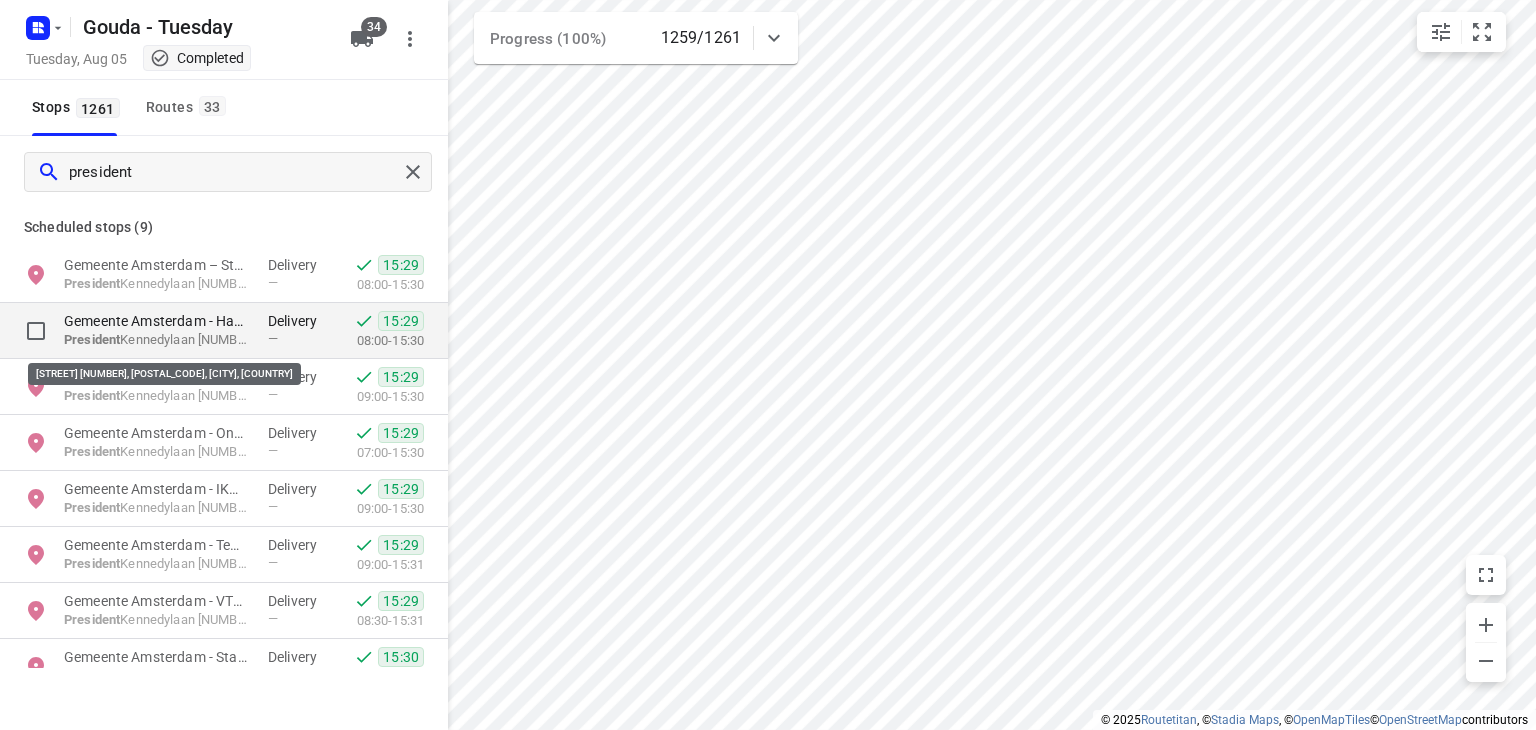 click on "President Kennedylaan [NUMBER], [POSTAL_CODE], Amsterdam, NL" at bounding box center [156, 340] 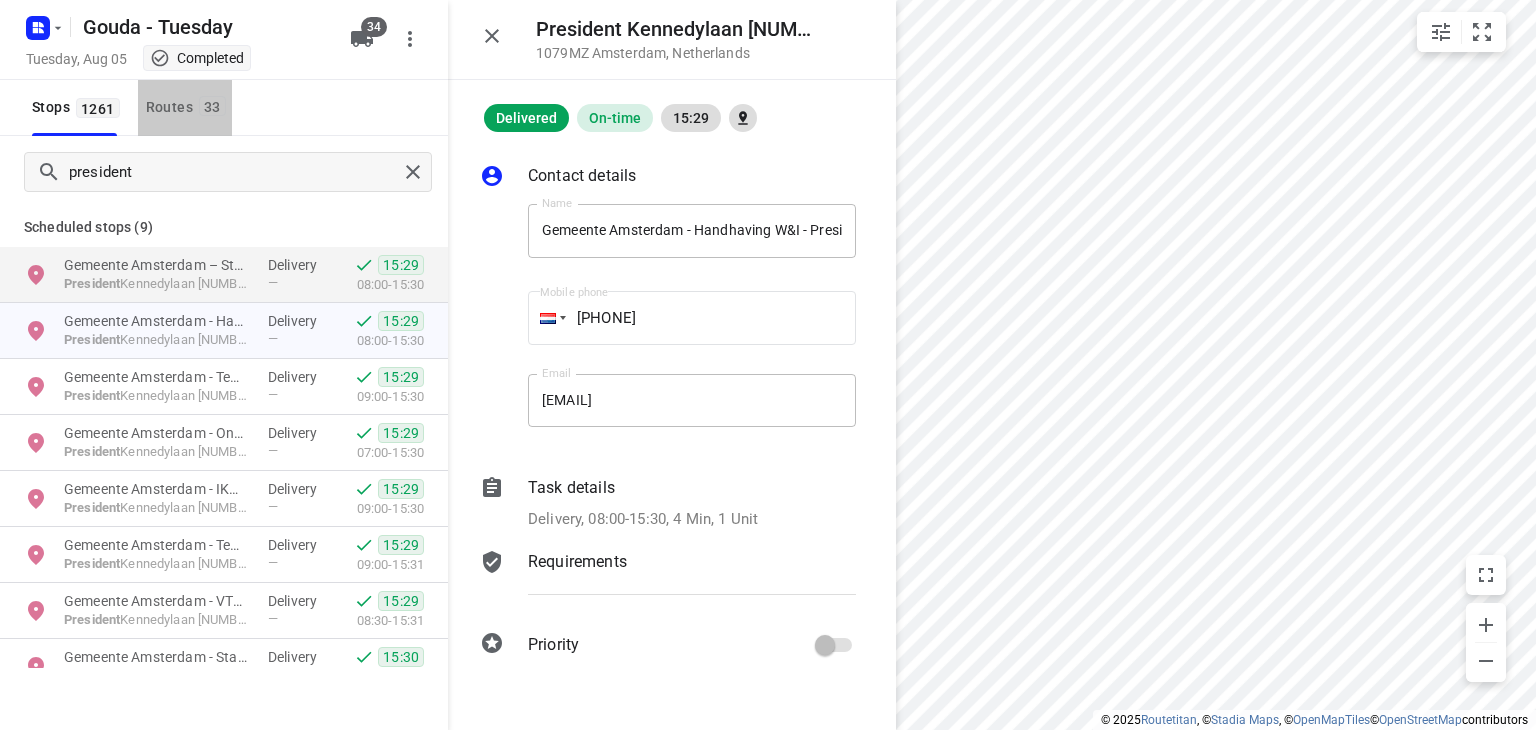 click on "Routes 33" at bounding box center [189, 107] 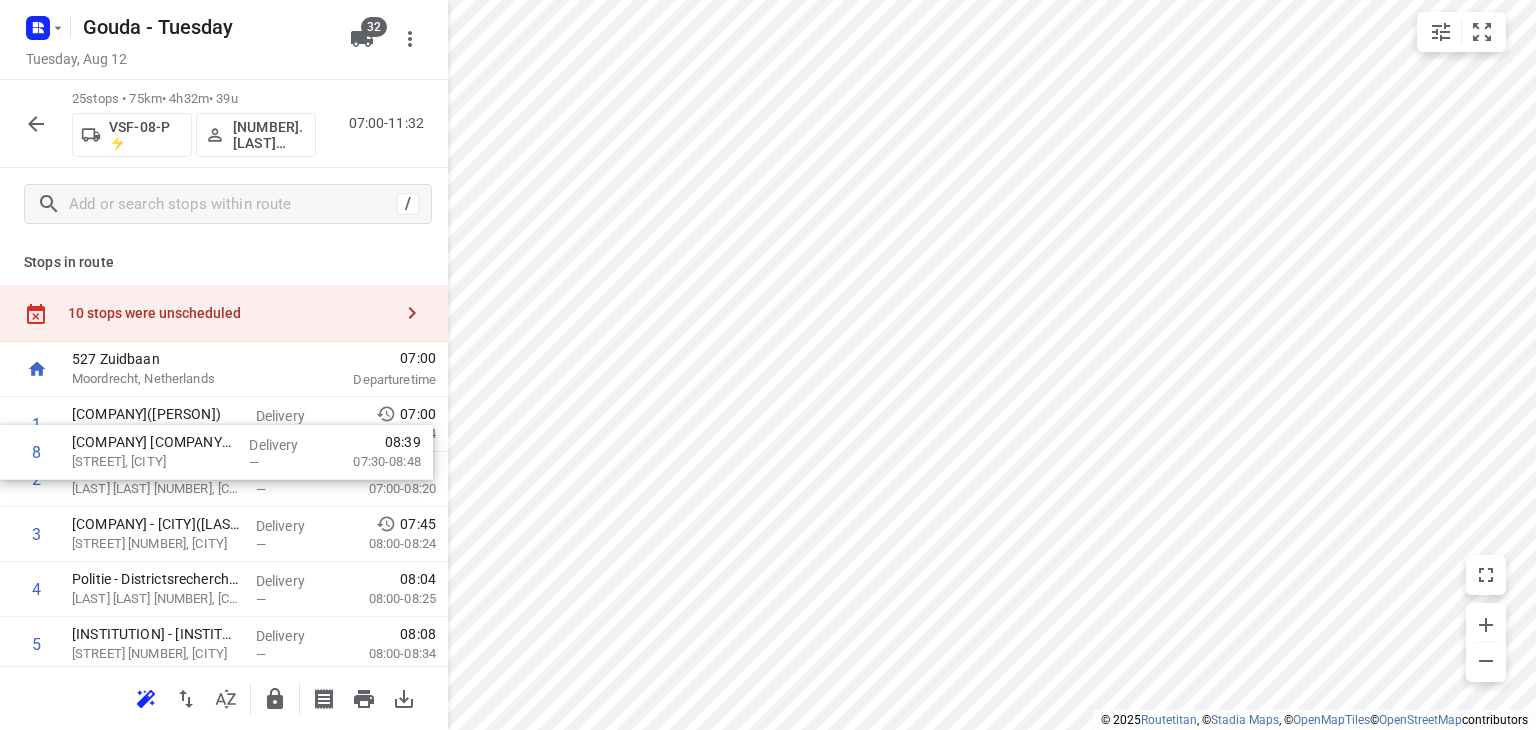 scroll, scrollTop: 0, scrollLeft: 0, axis: both 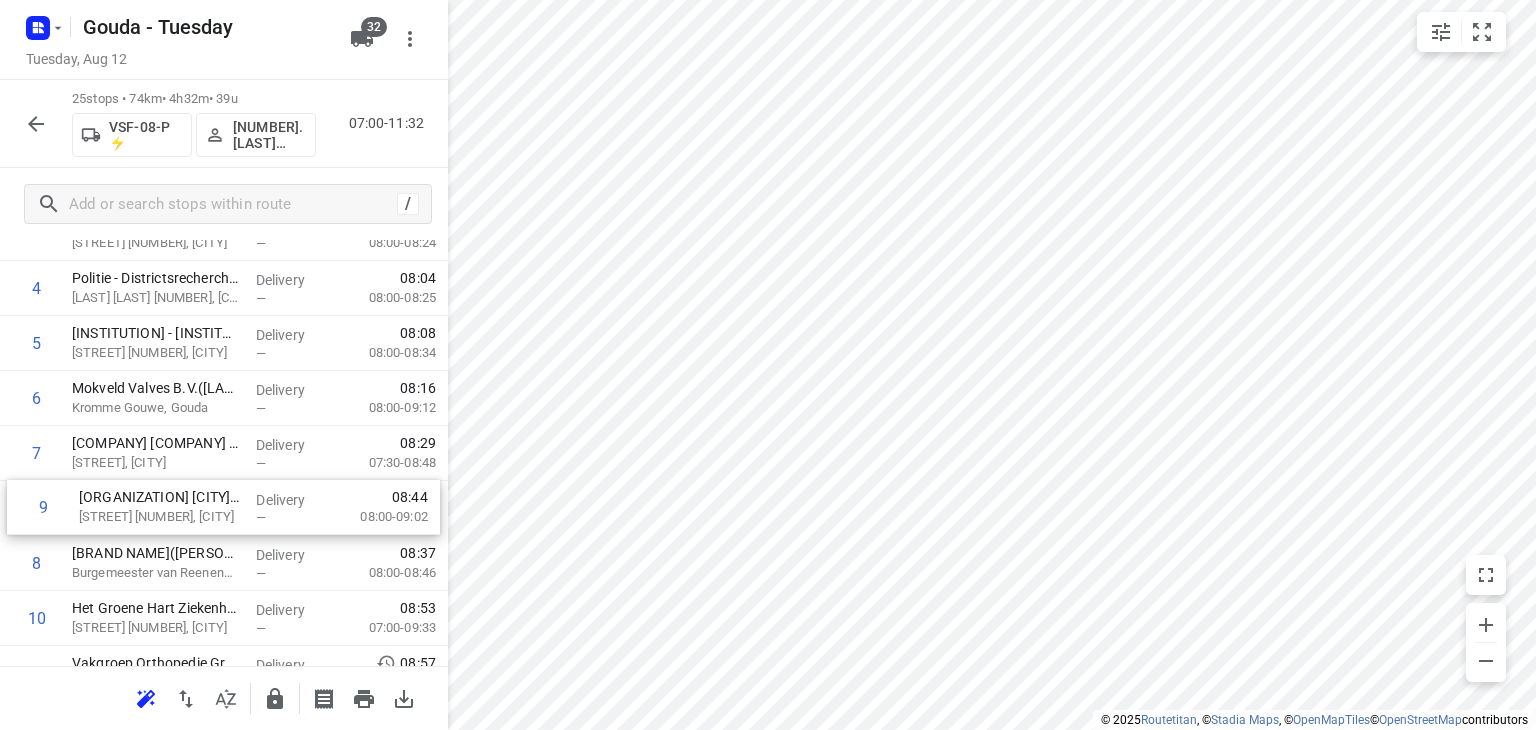 drag, startPoint x: 168, startPoint y: 560, endPoint x: 178, endPoint y: 490, distance: 70.71068 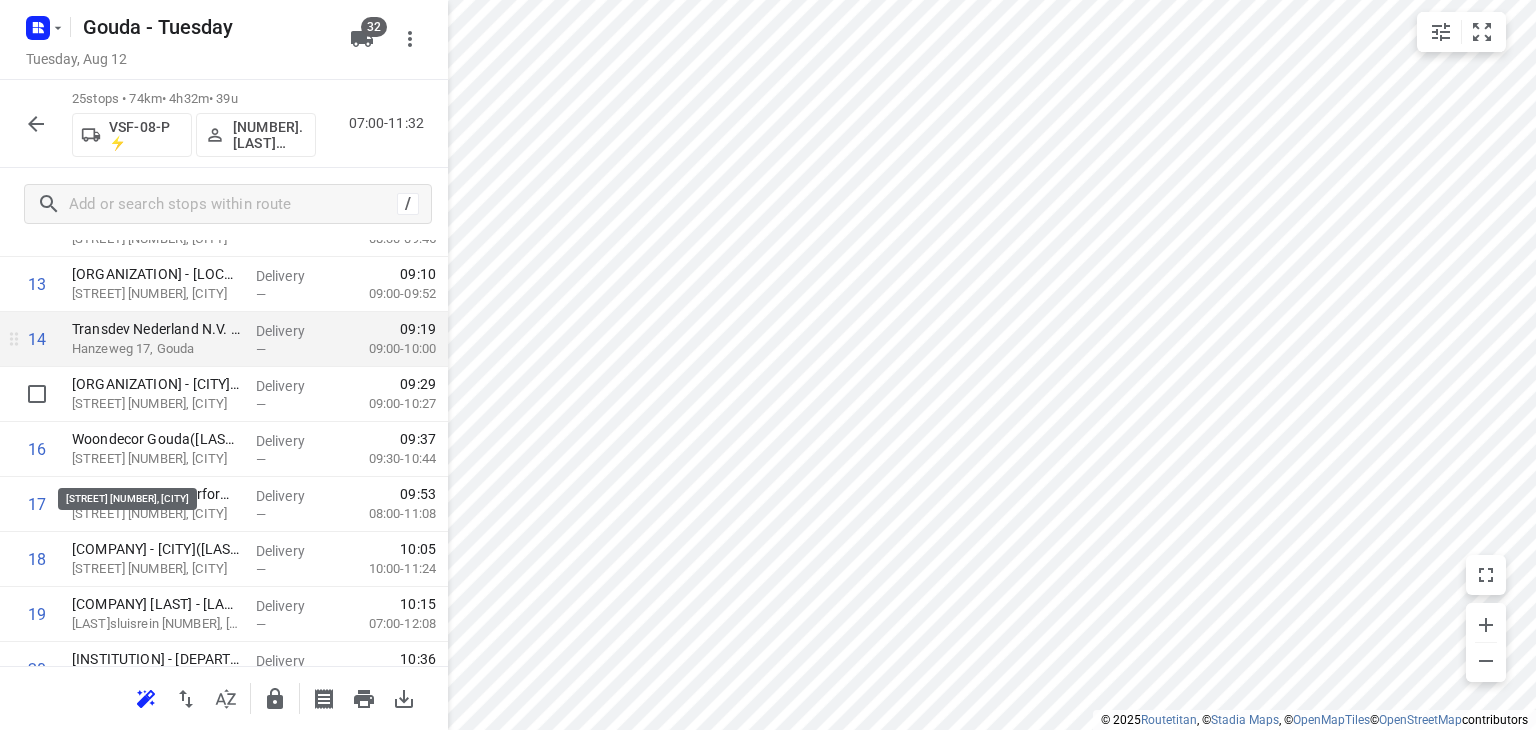 scroll, scrollTop: 801, scrollLeft: 0, axis: vertical 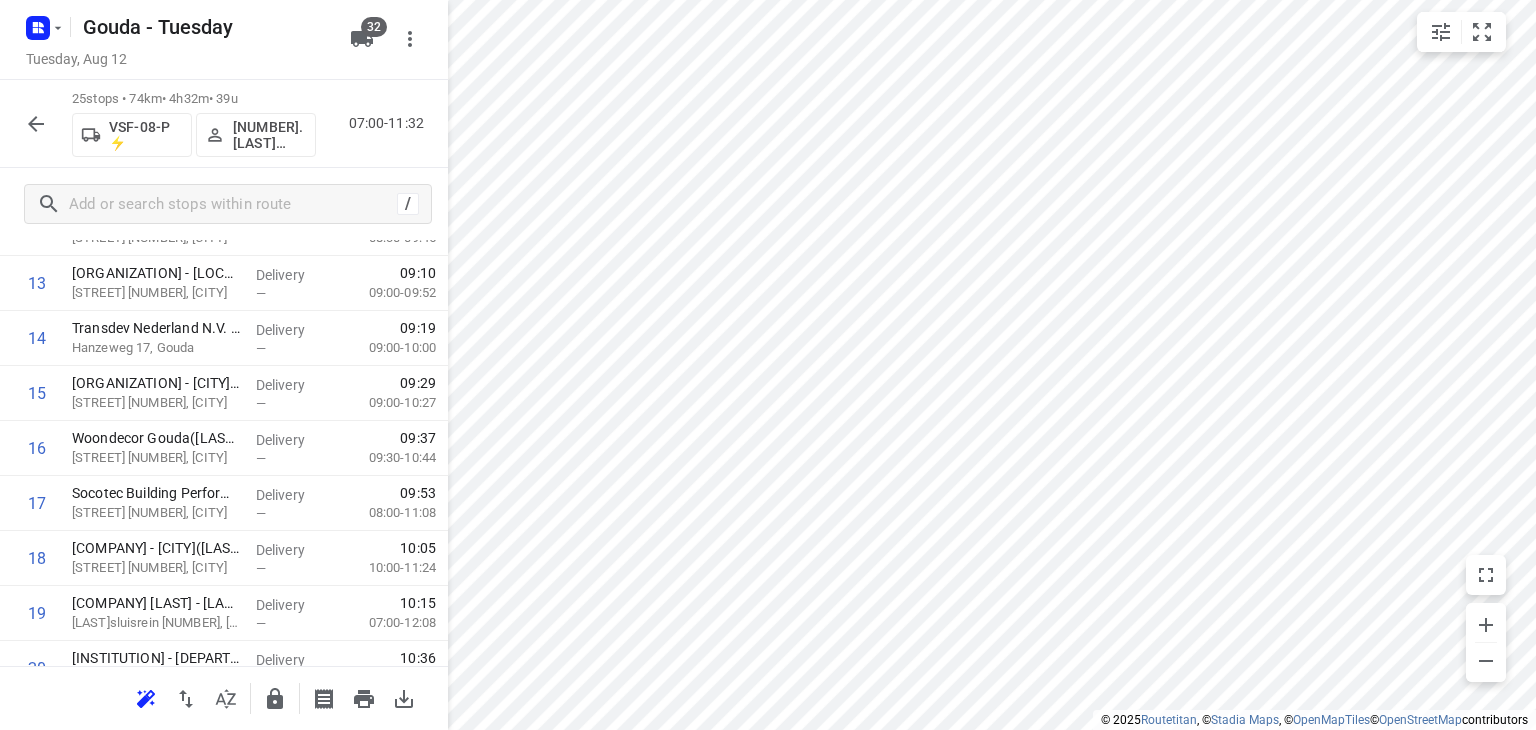 click 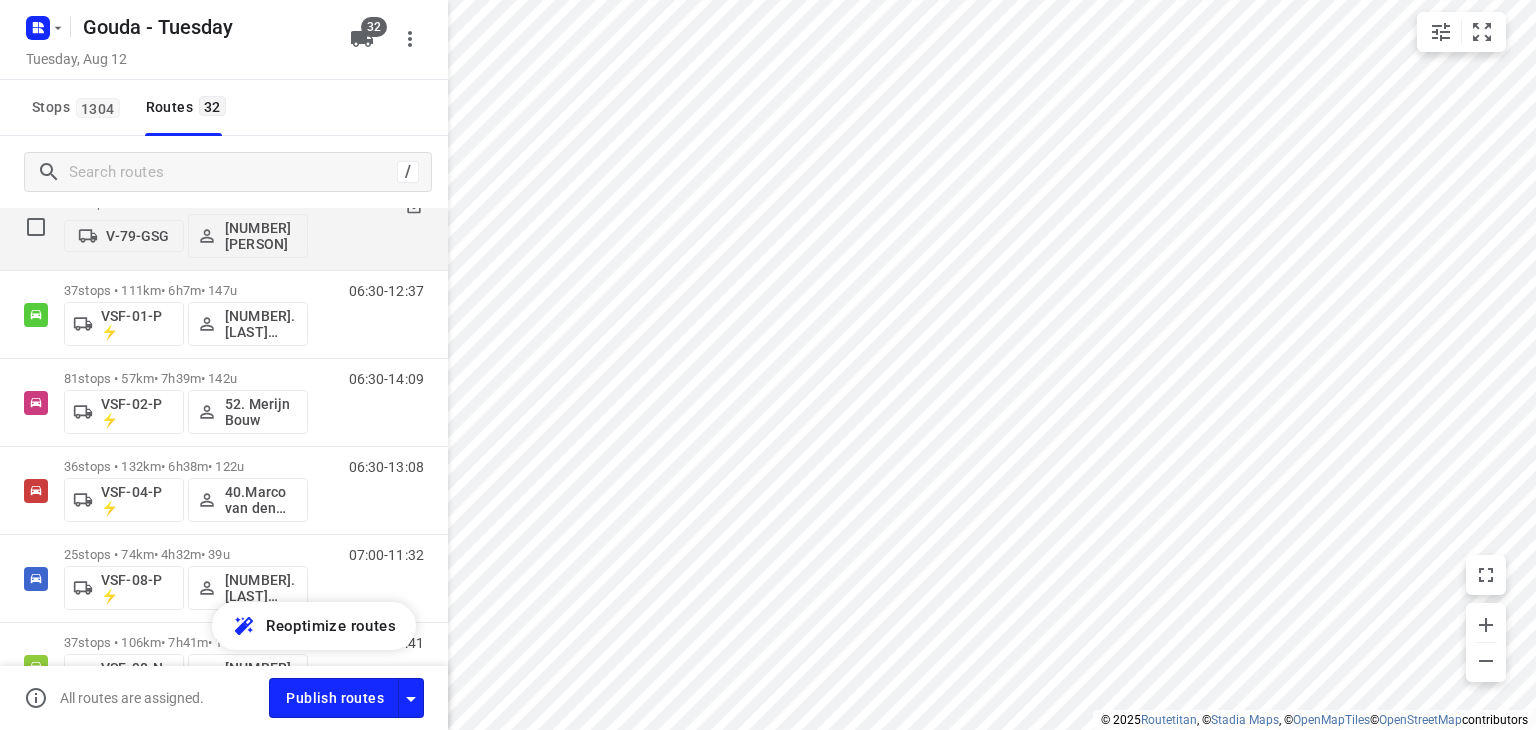 scroll, scrollTop: 2540, scrollLeft: 0, axis: vertical 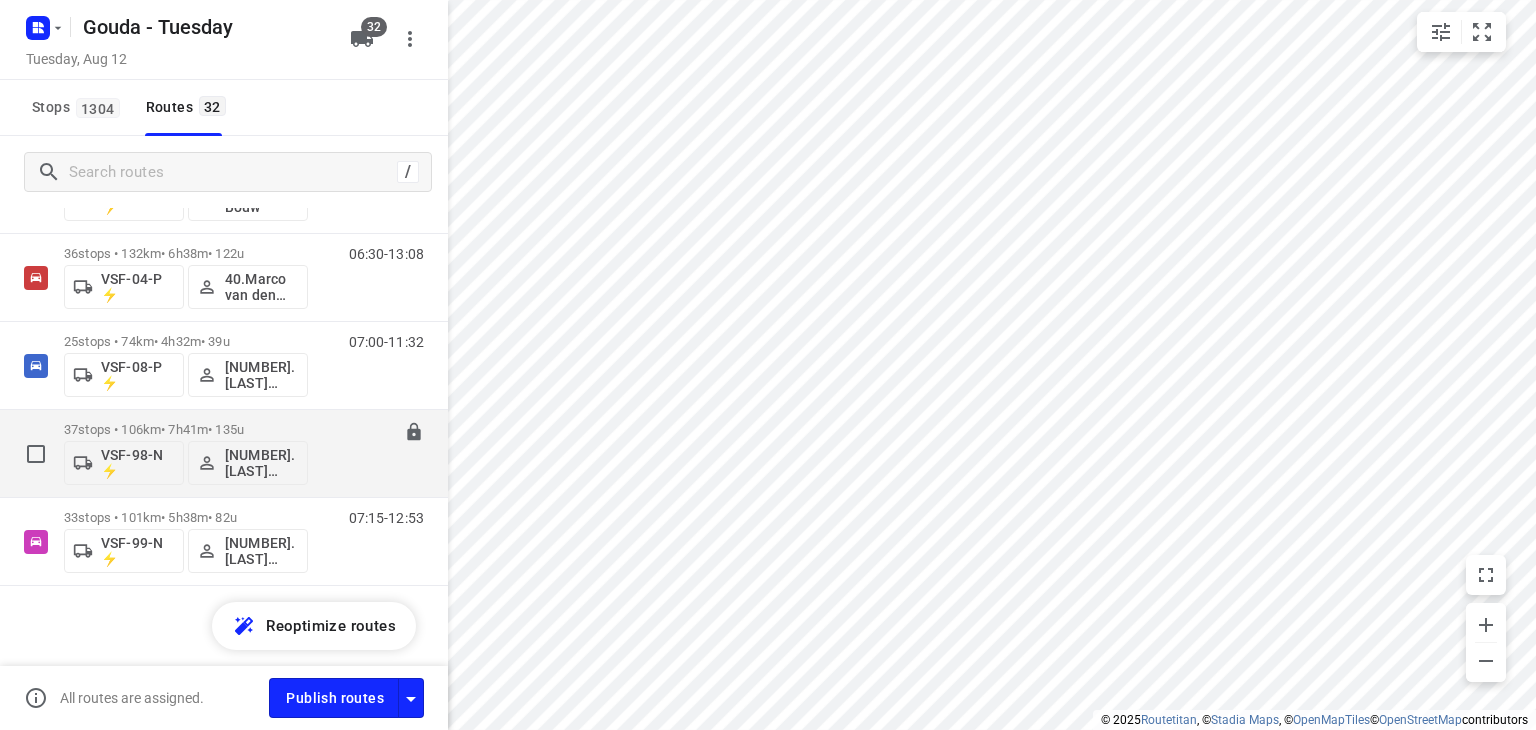 click on "37  stops •   106km  •   7h41m  • 135u" at bounding box center [186, 429] 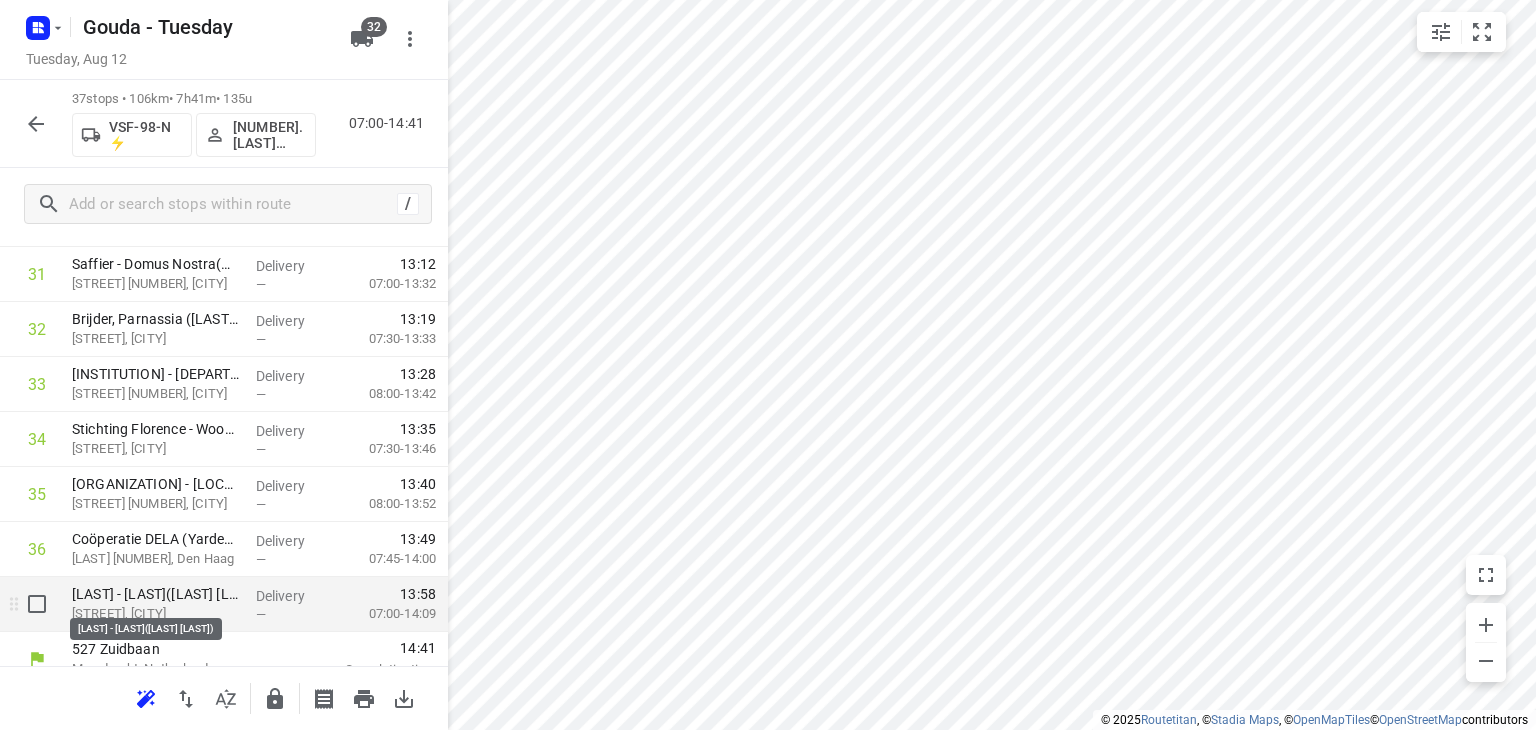 scroll, scrollTop: 1821, scrollLeft: 0, axis: vertical 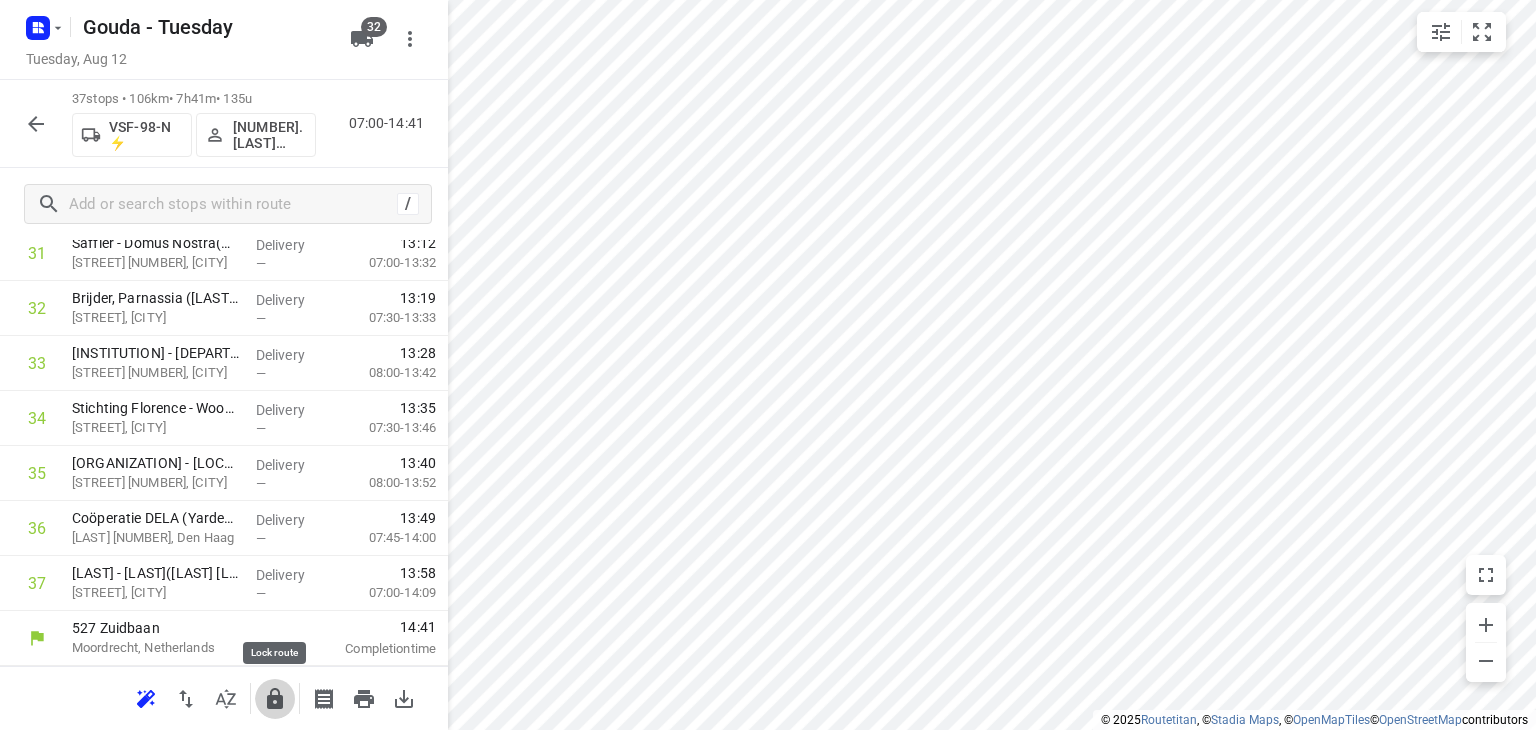 click 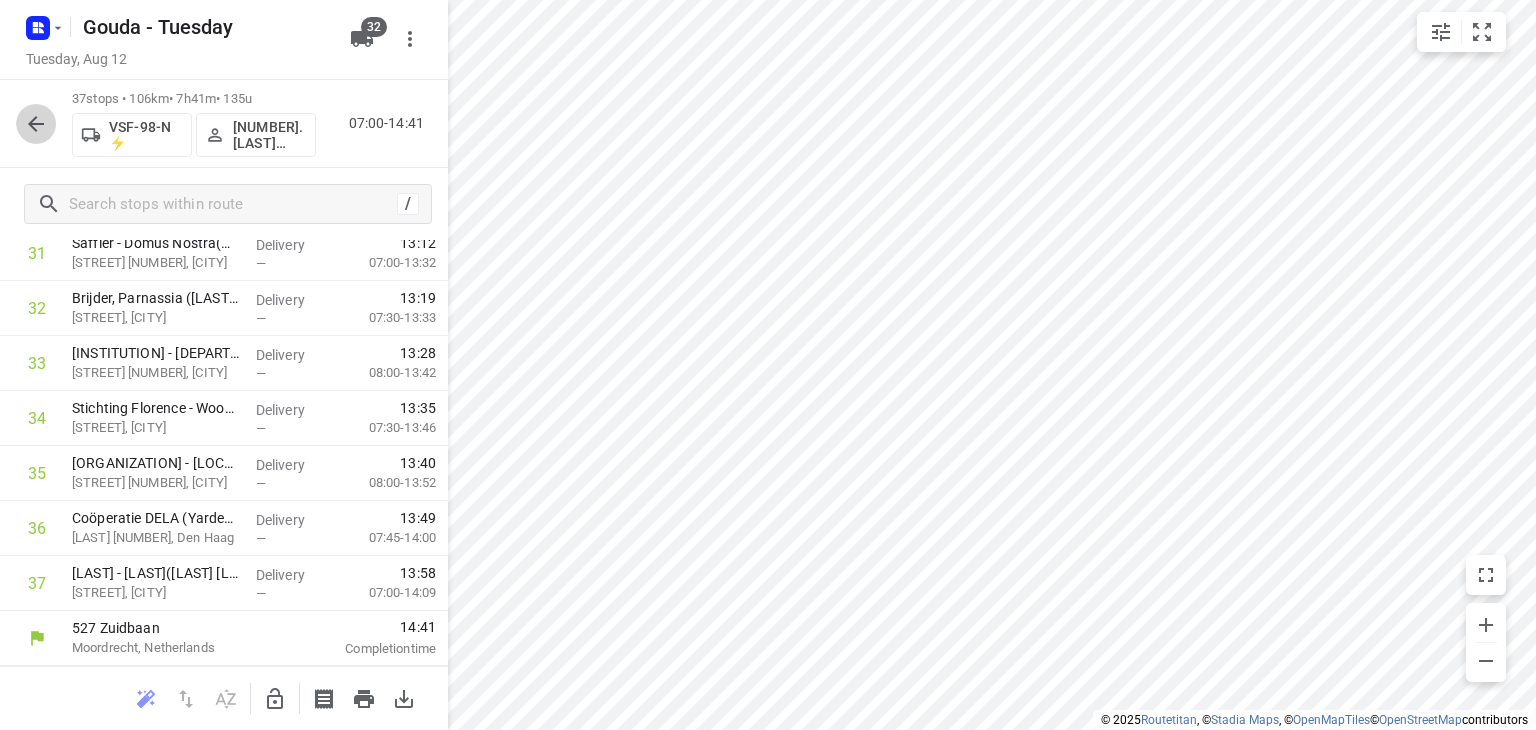 click 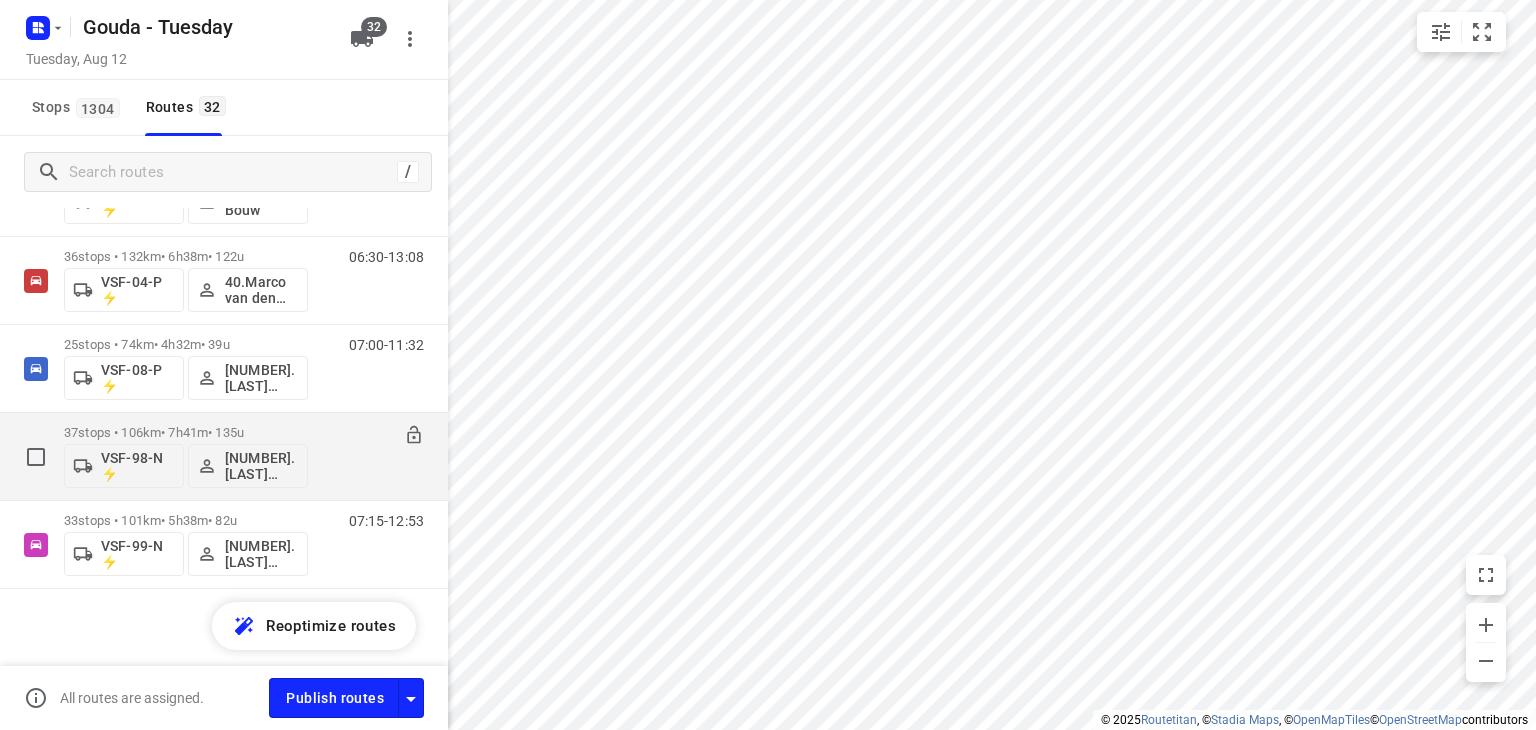 scroll, scrollTop: 2540, scrollLeft: 0, axis: vertical 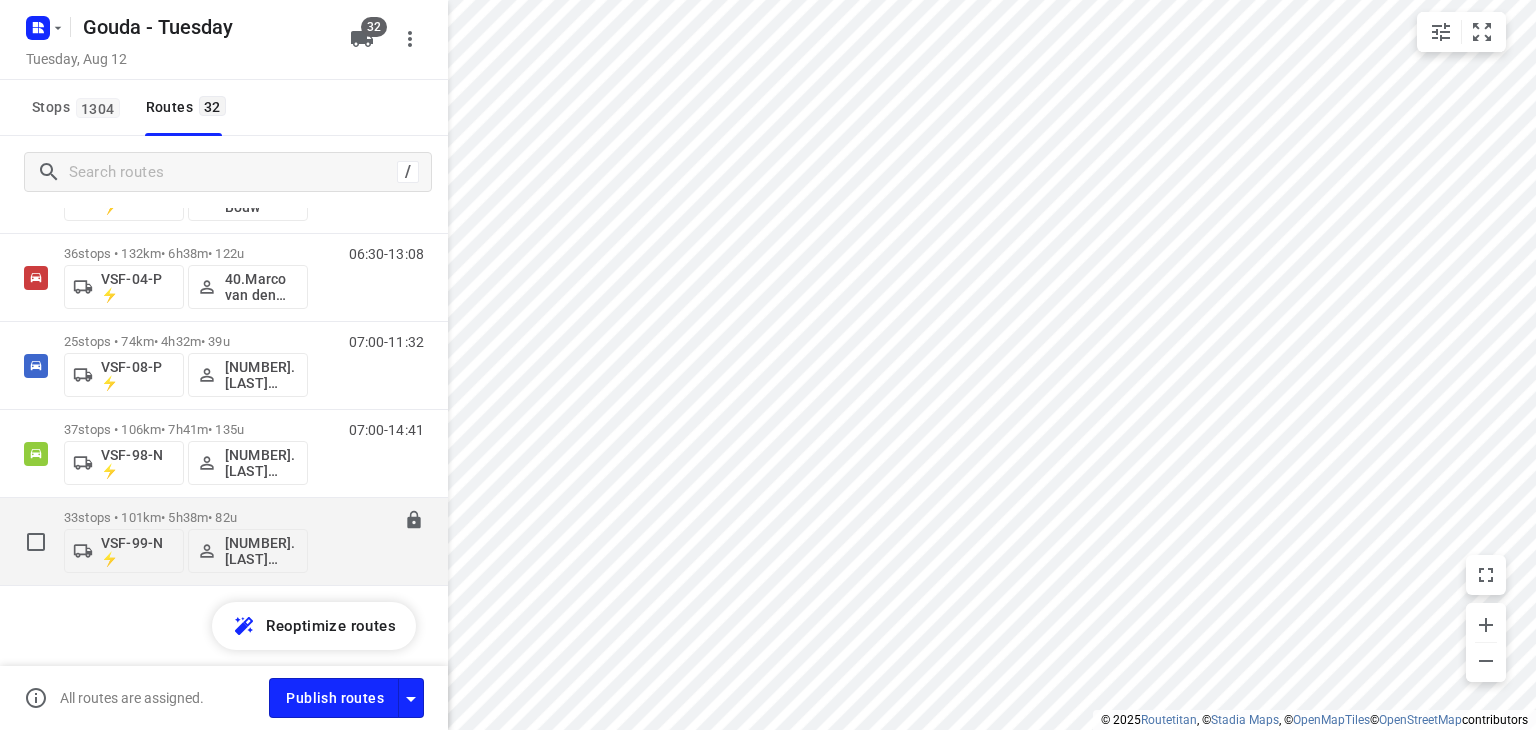click on "33  stops •   101km  •   5h38m  • 82u" at bounding box center [186, 517] 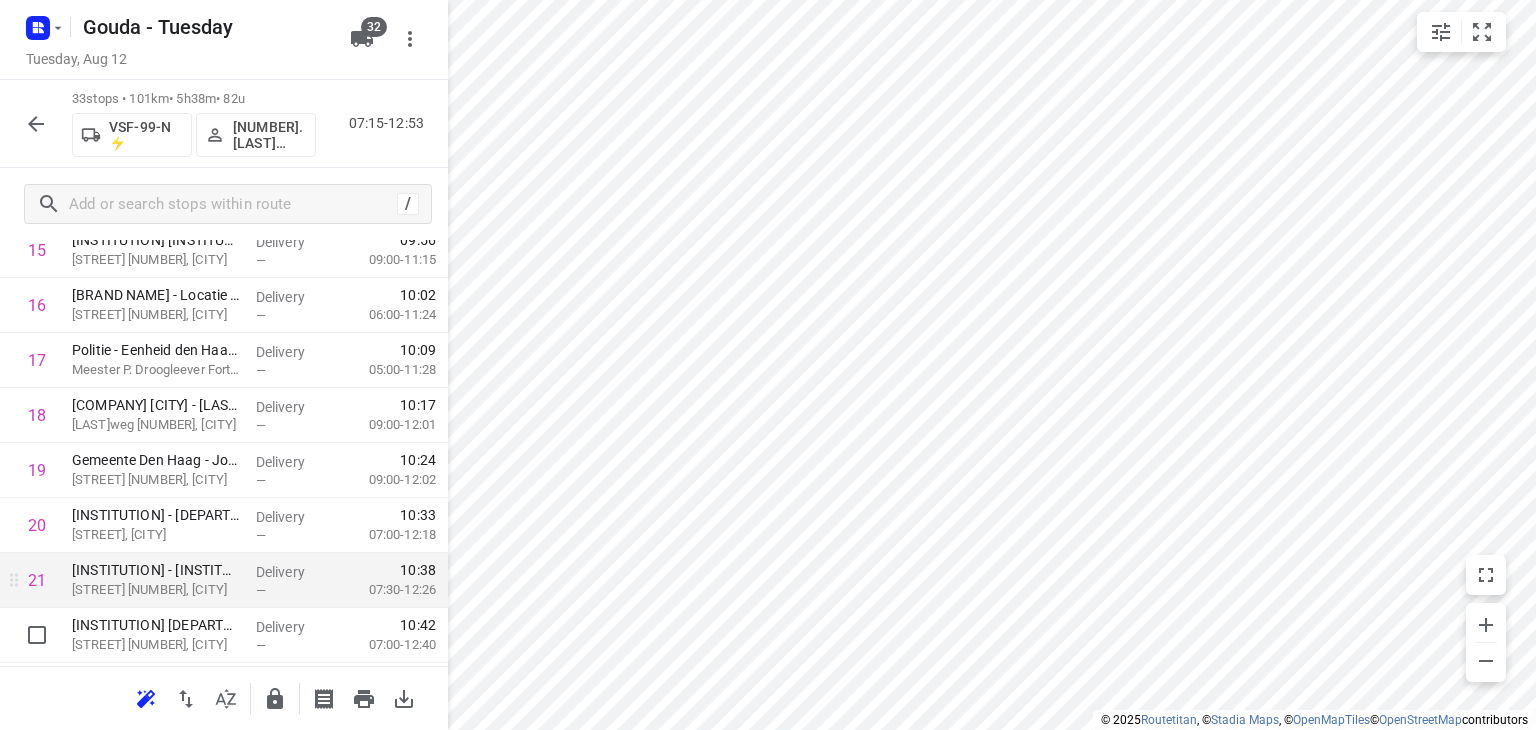 scroll, scrollTop: 1000, scrollLeft: 0, axis: vertical 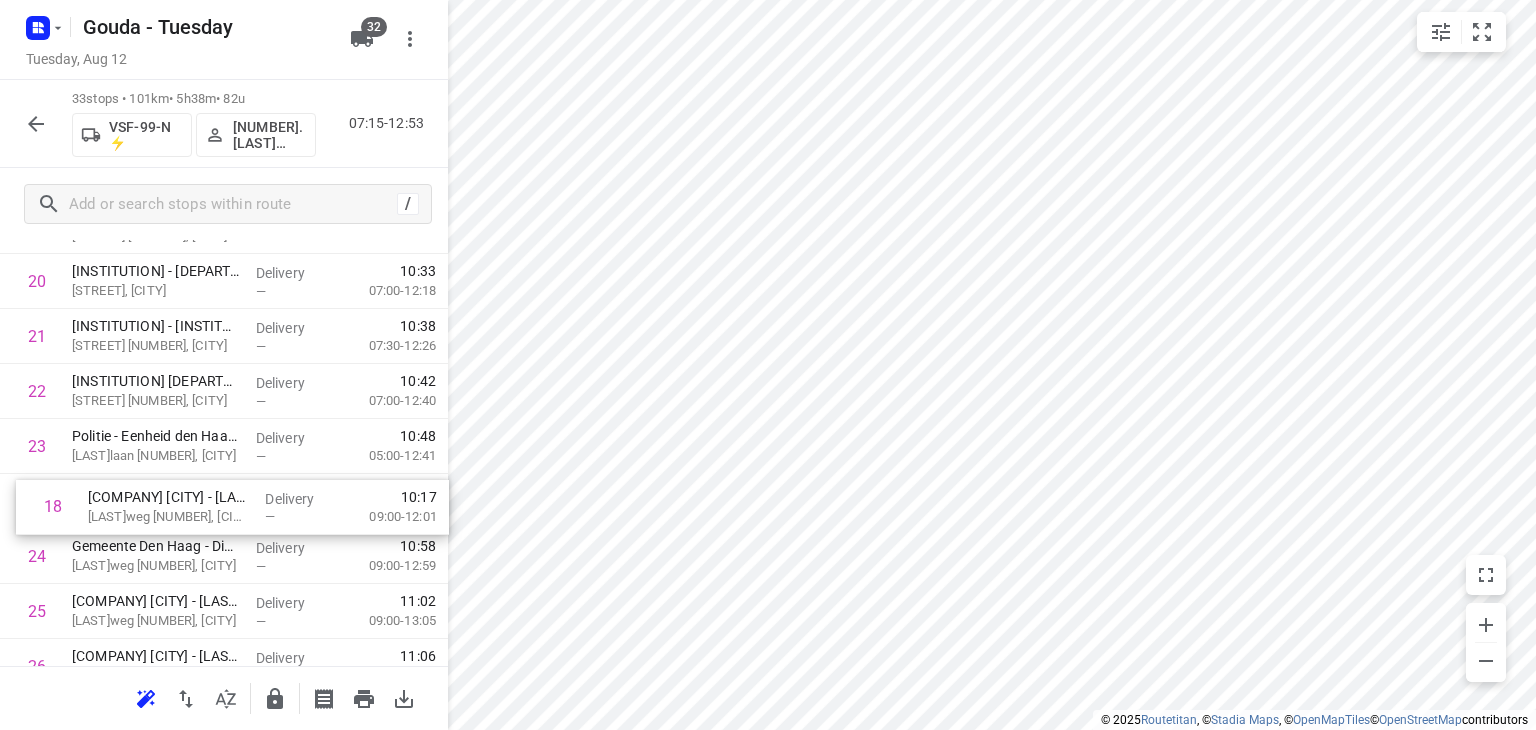 drag, startPoint x: 271, startPoint y: 366, endPoint x: 282, endPoint y: 520, distance: 154.39236 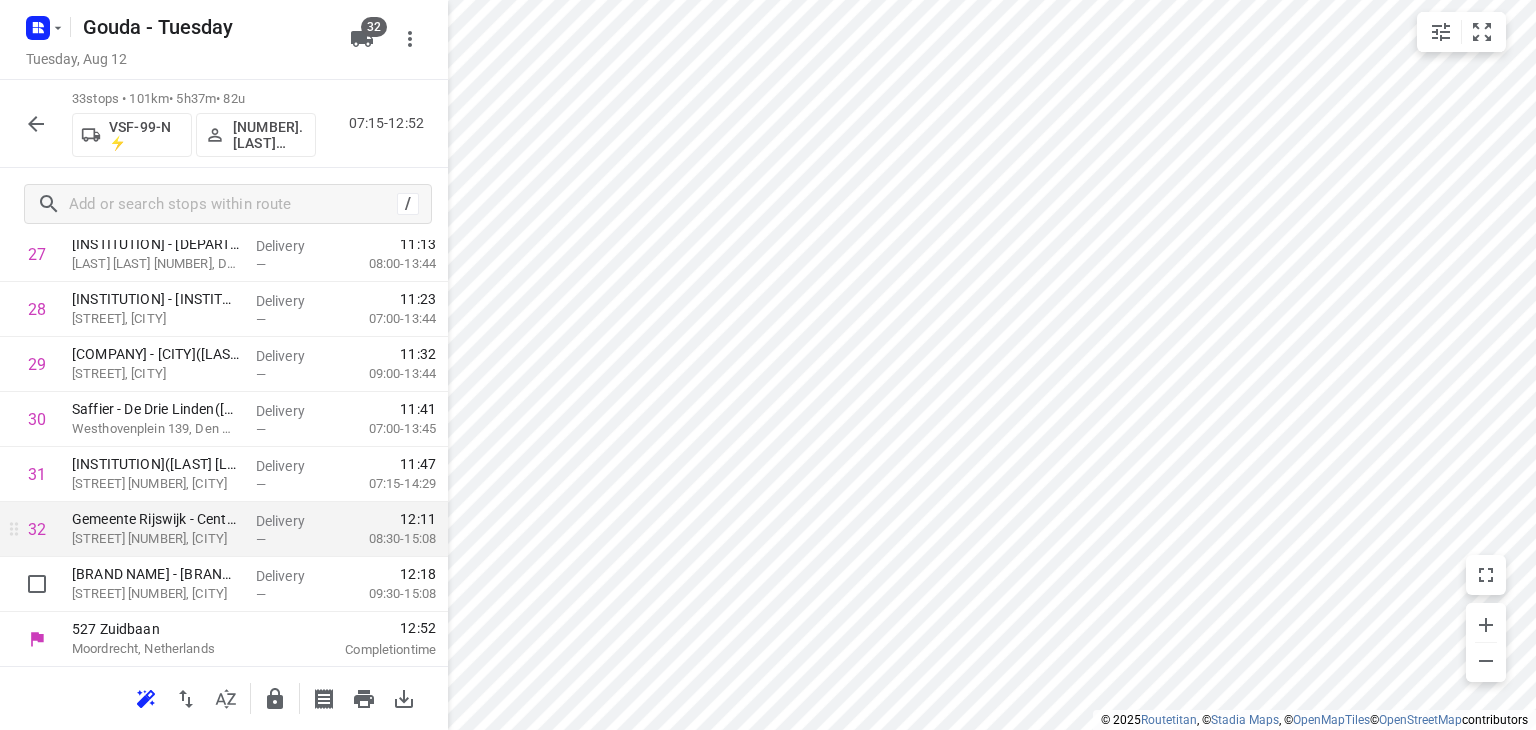 scroll, scrollTop: 1601, scrollLeft: 0, axis: vertical 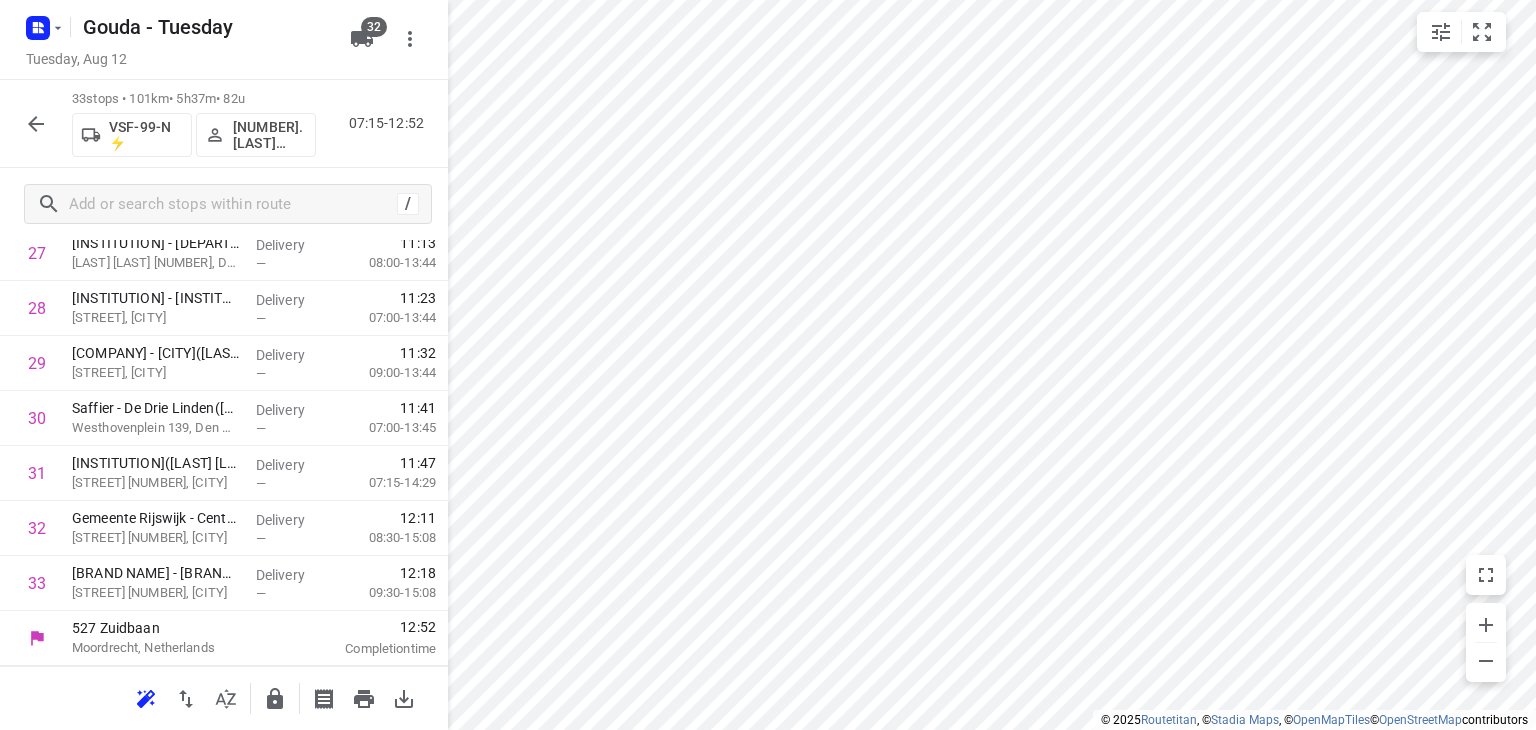 click 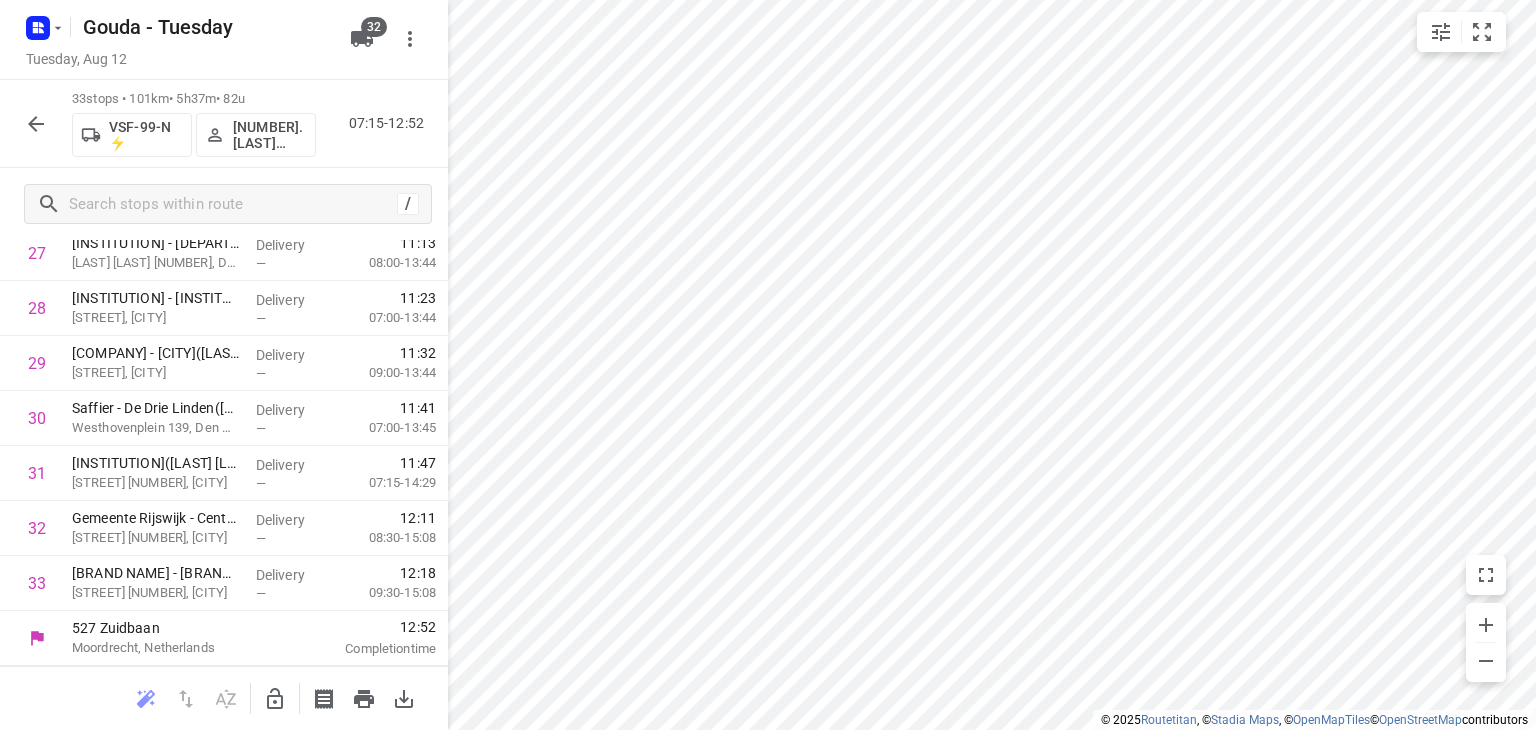 click at bounding box center (36, 124) 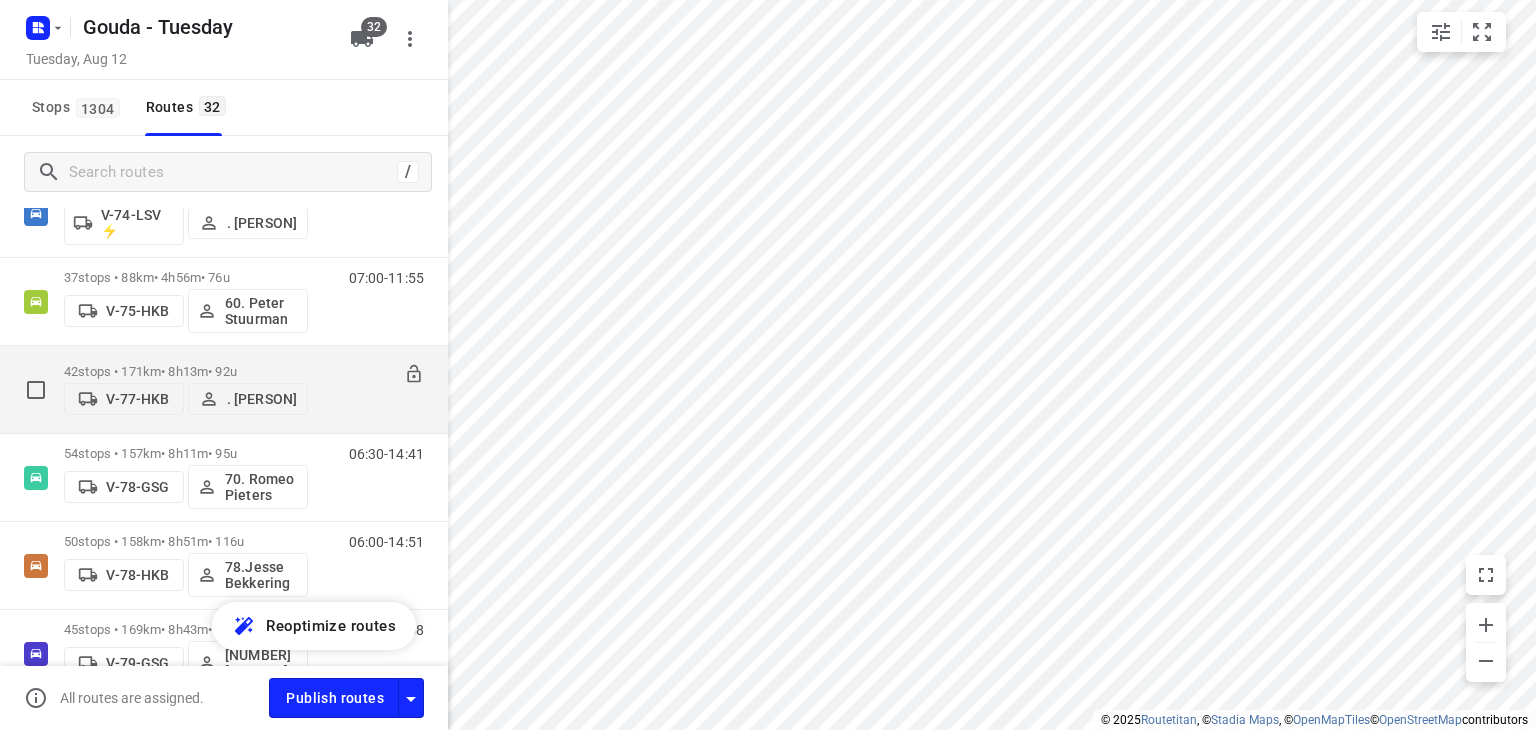 scroll, scrollTop: 2540, scrollLeft: 0, axis: vertical 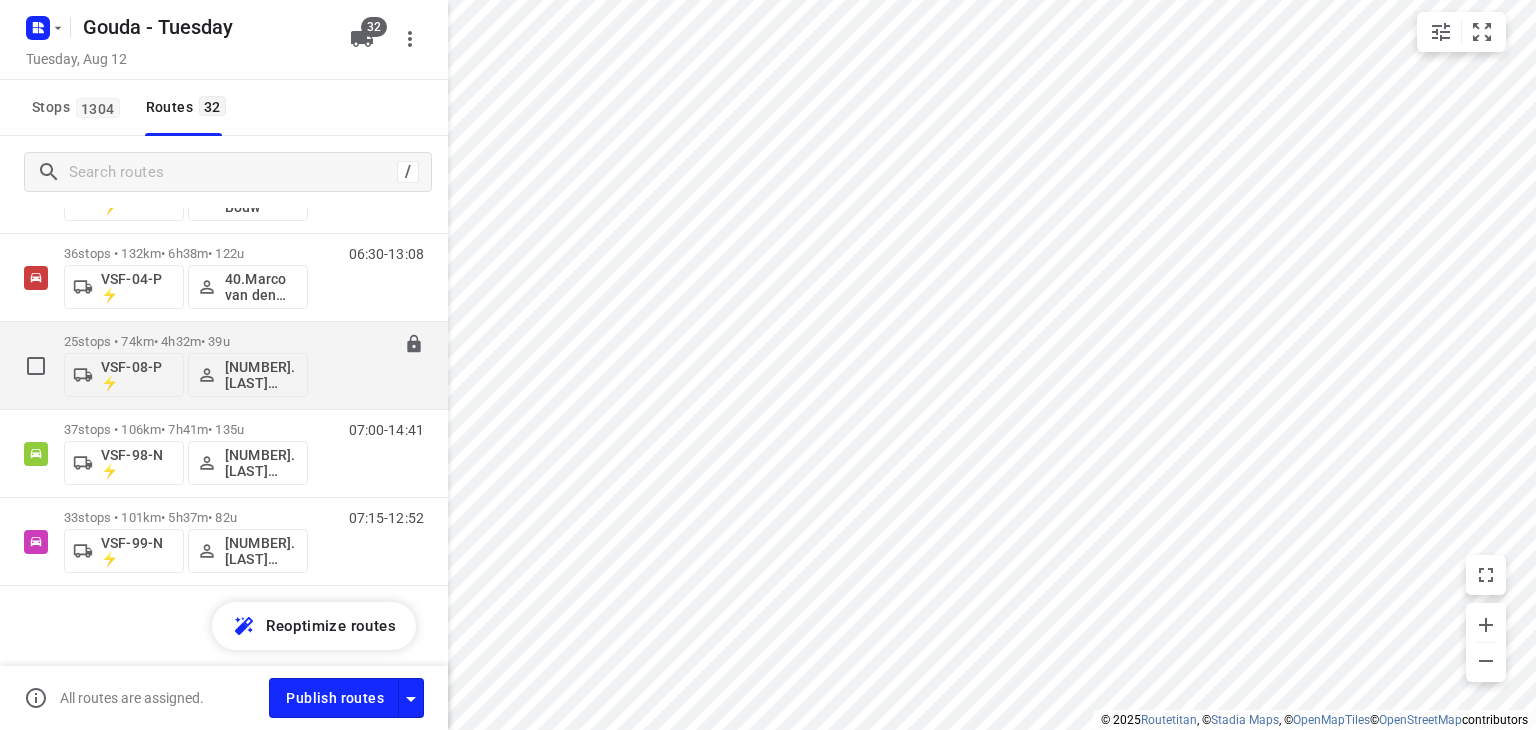 click on "25  stops •   74km  •   4h32m  • 39u" at bounding box center [186, 341] 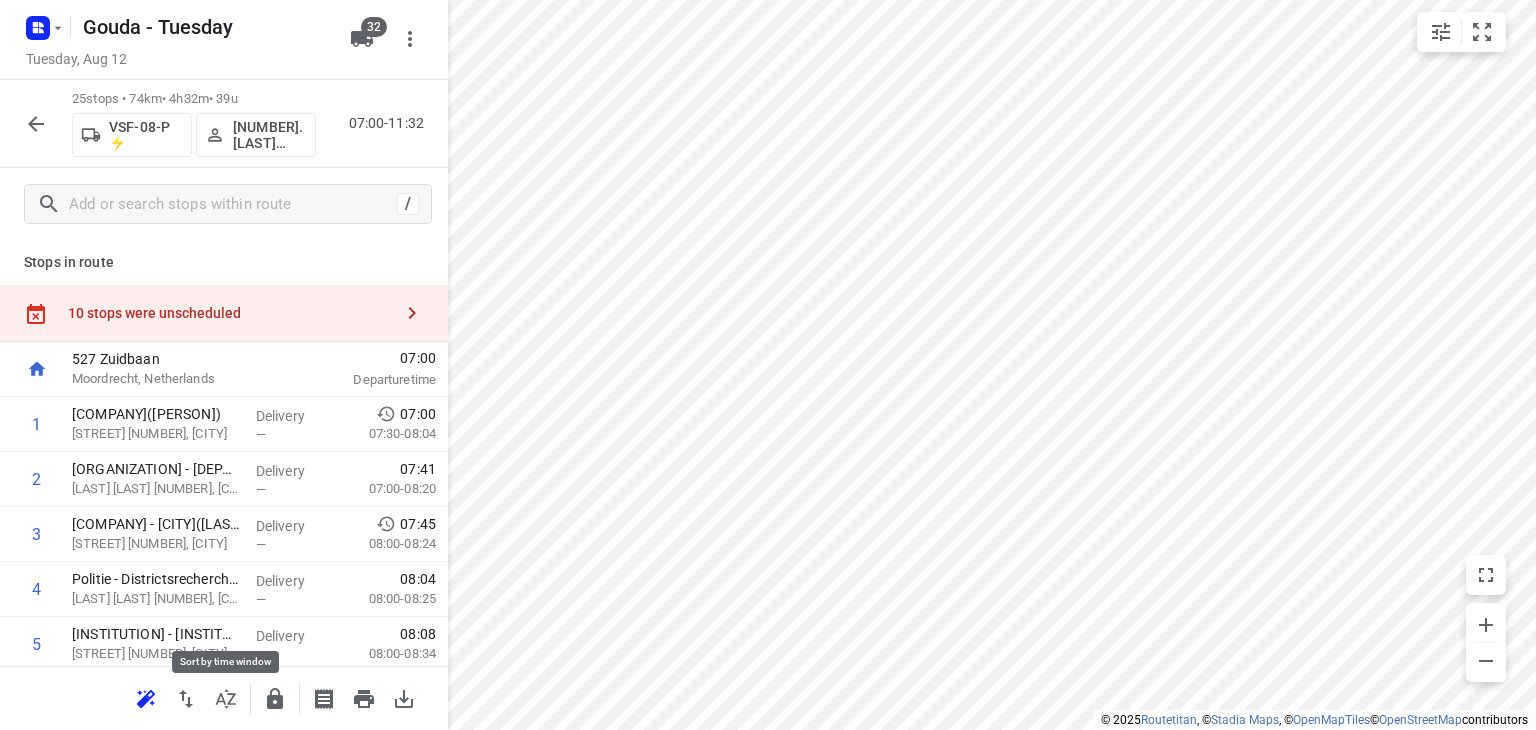 click 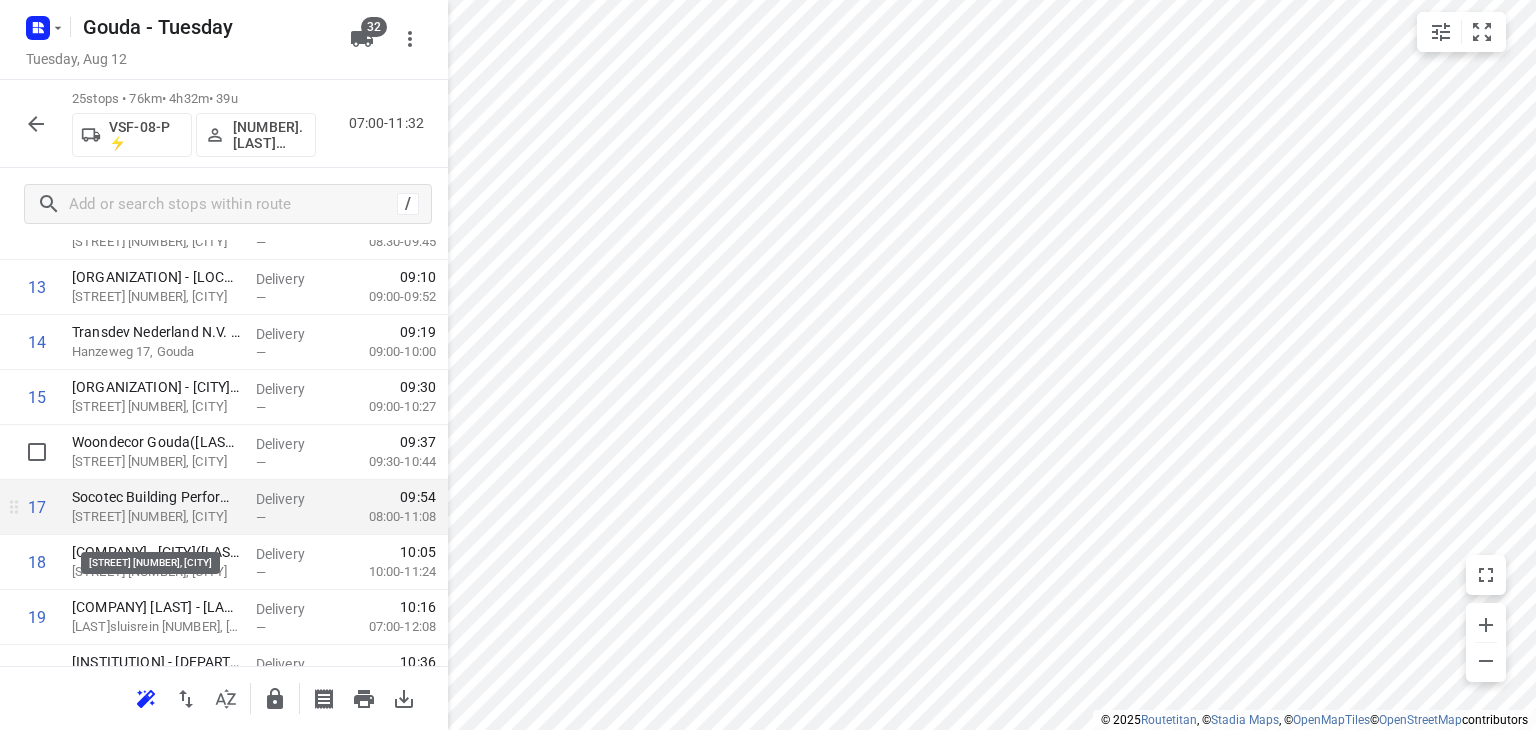 scroll, scrollTop: 800, scrollLeft: 0, axis: vertical 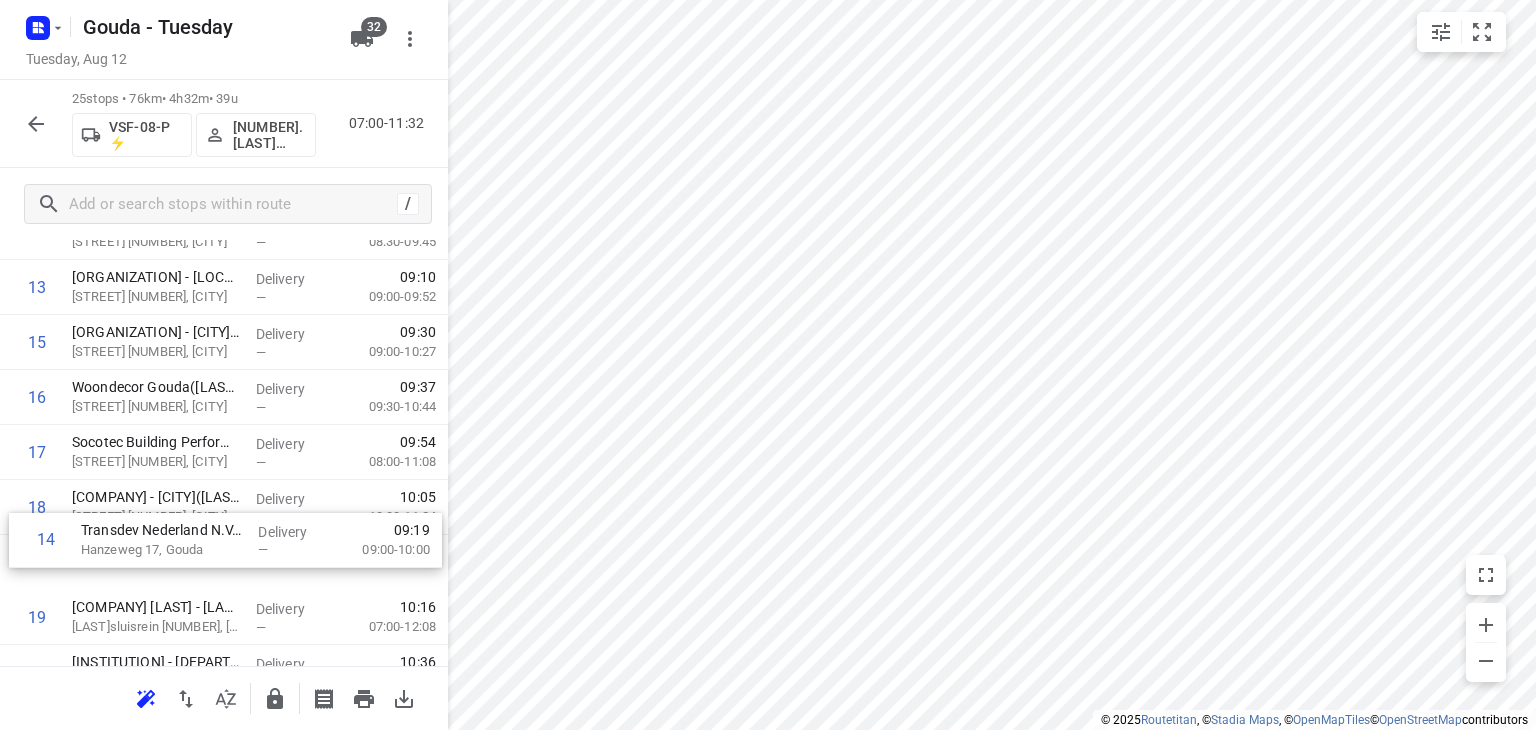 drag, startPoint x: 204, startPoint y: 353, endPoint x: 209, endPoint y: 560, distance: 207.06038 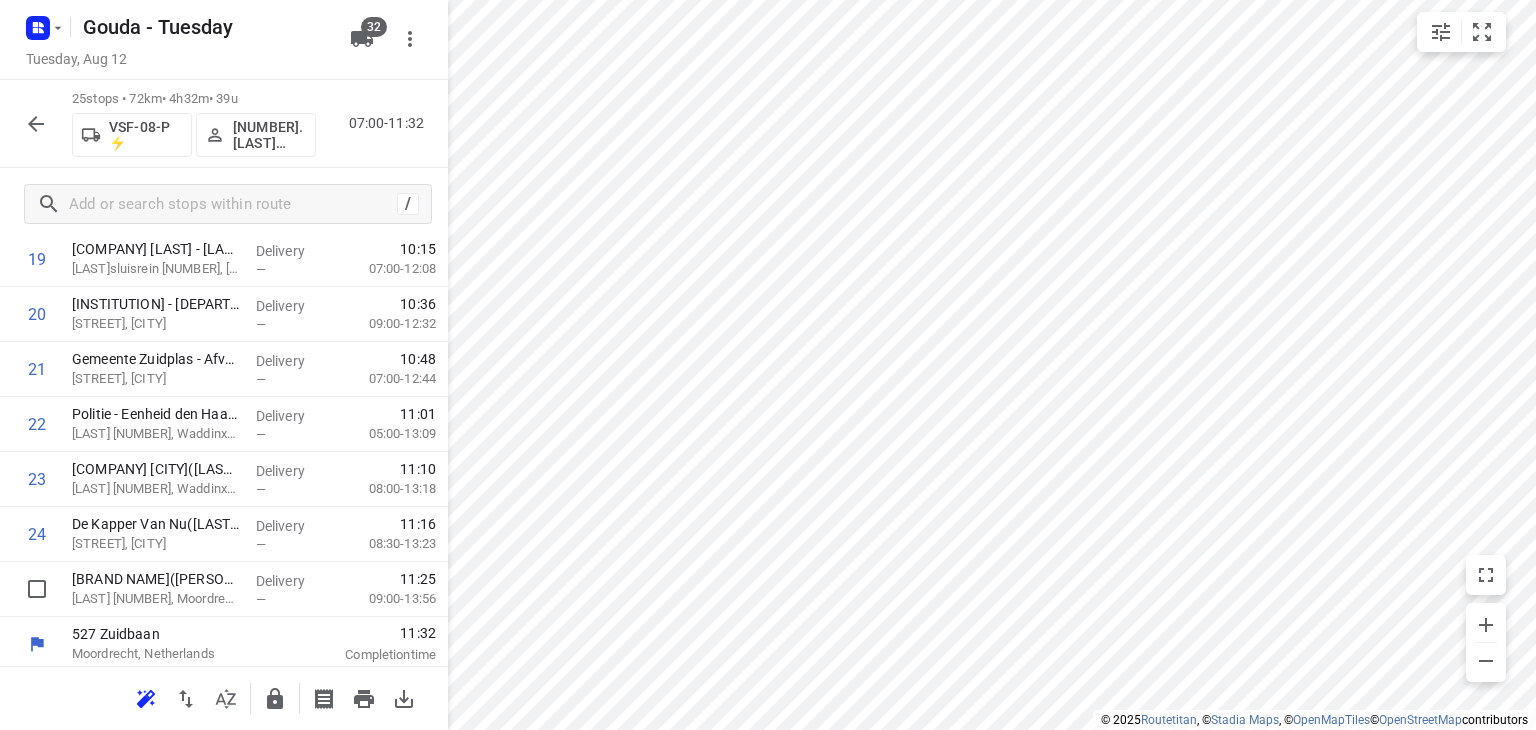 scroll, scrollTop: 1161, scrollLeft: 0, axis: vertical 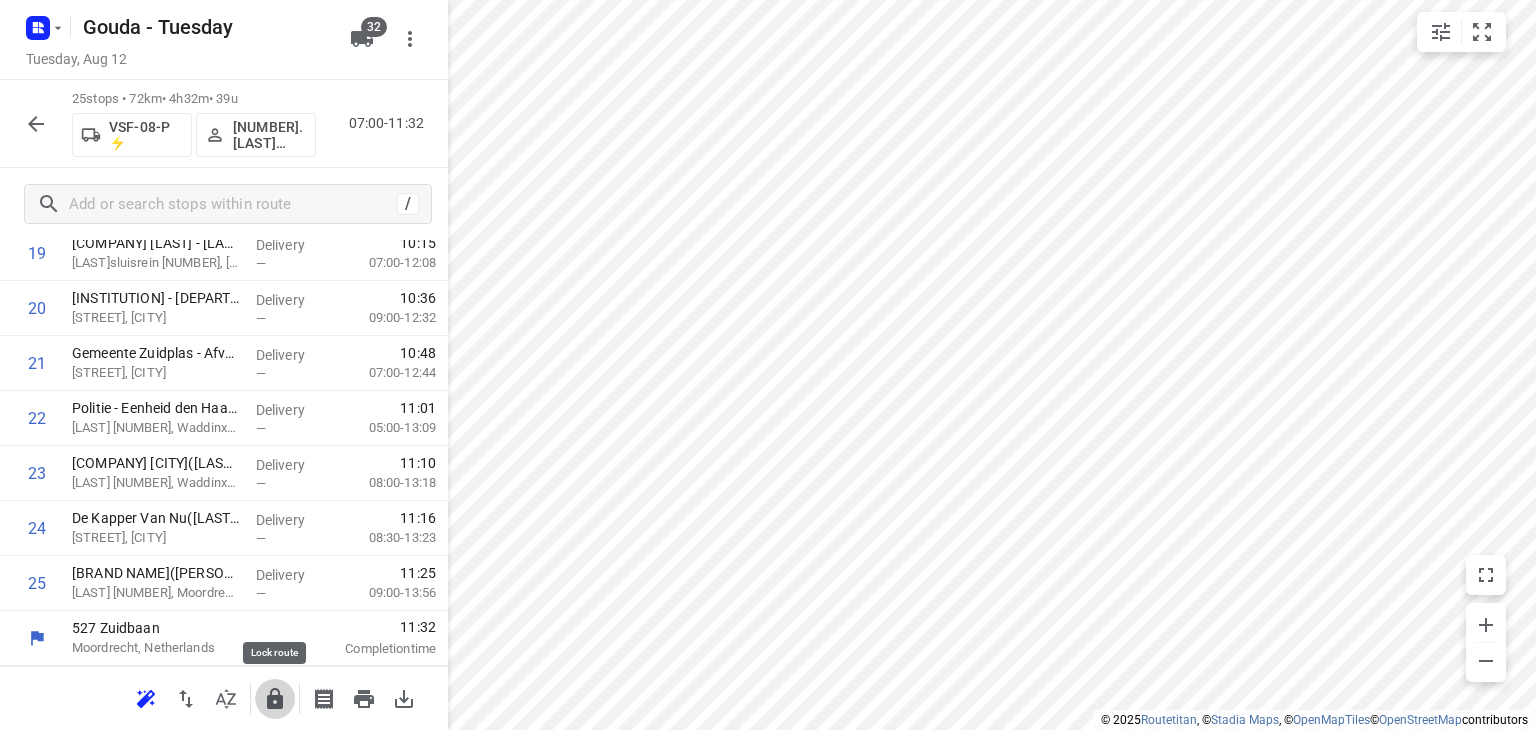 click at bounding box center [275, 699] 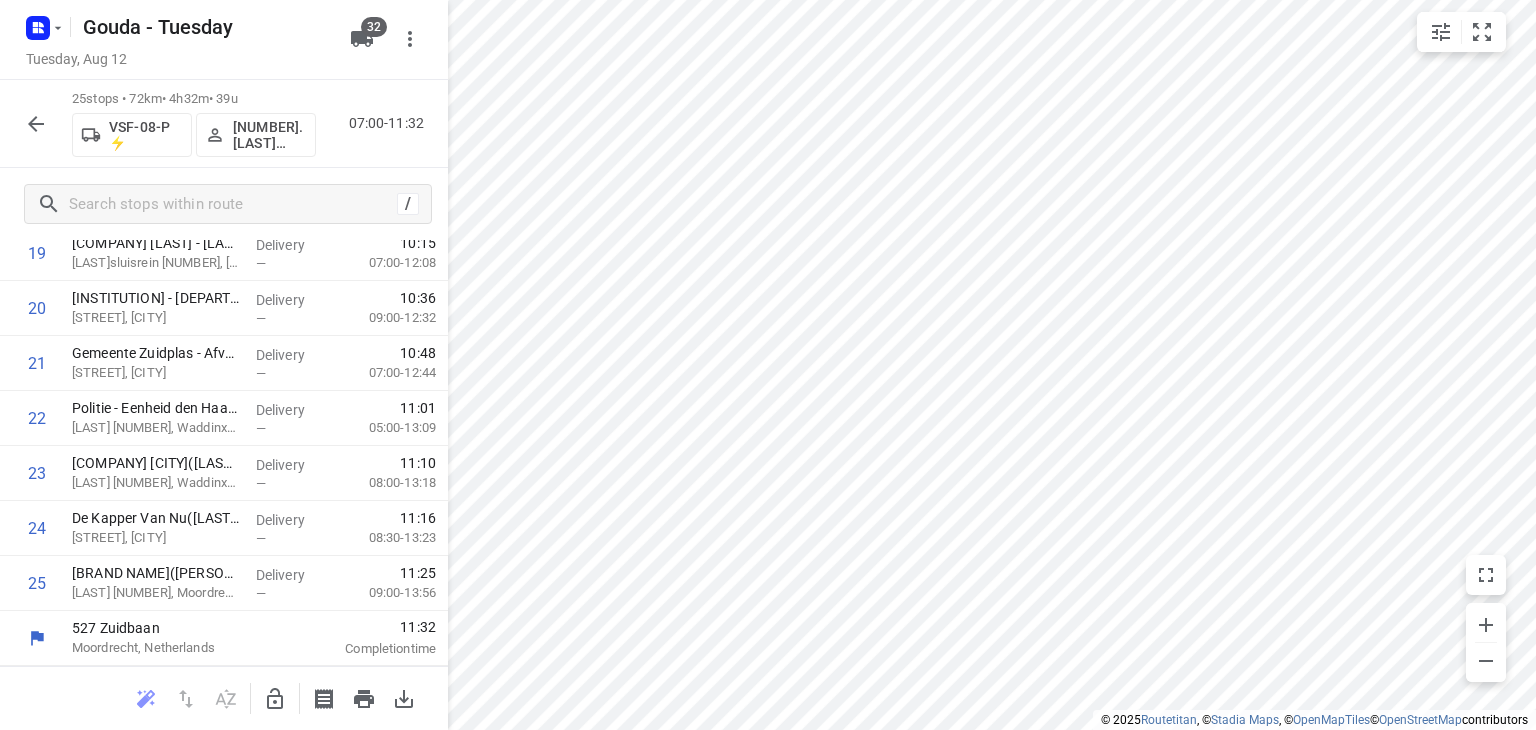 click 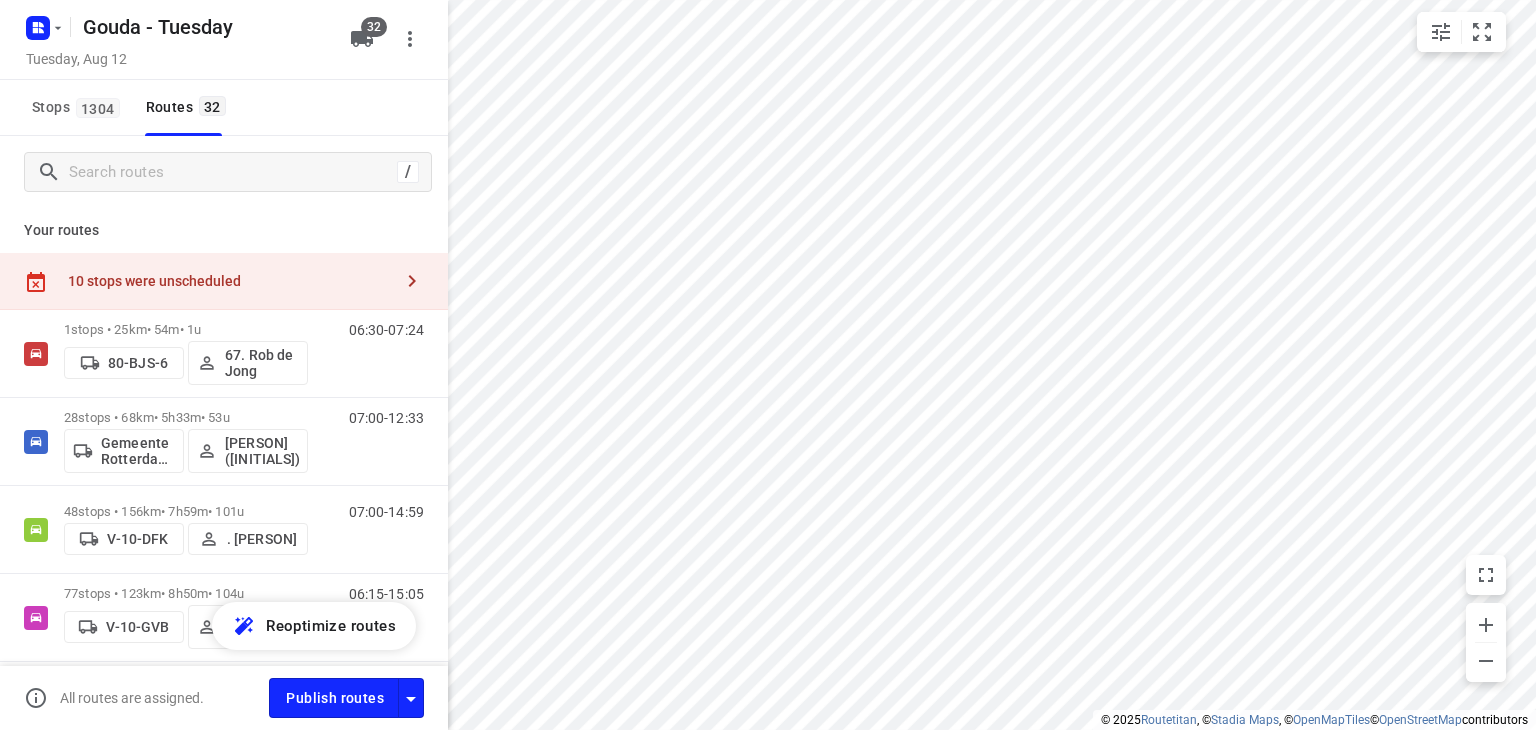 click on "10 stops were unscheduled" at bounding box center (224, 281) 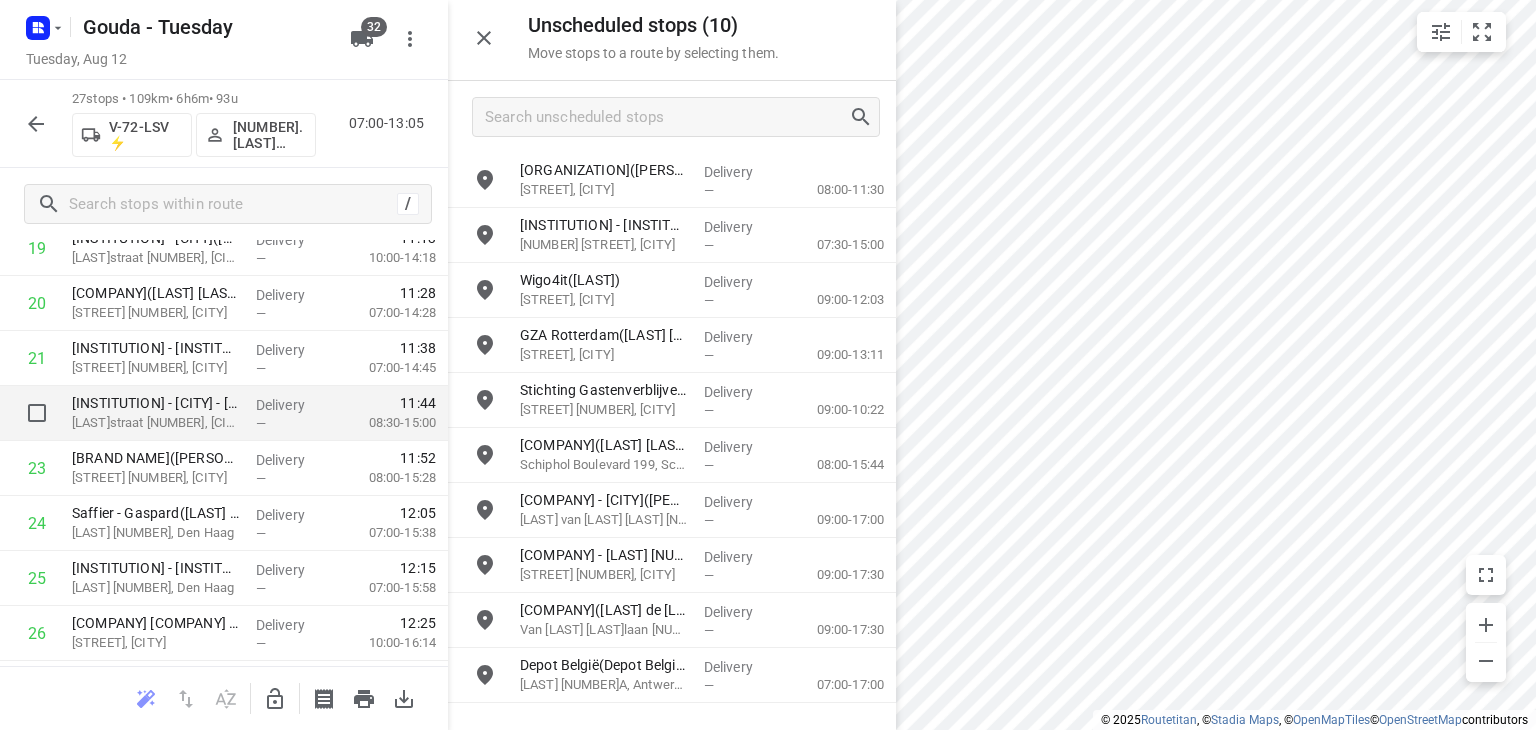 scroll, scrollTop: 1200, scrollLeft: 0, axis: vertical 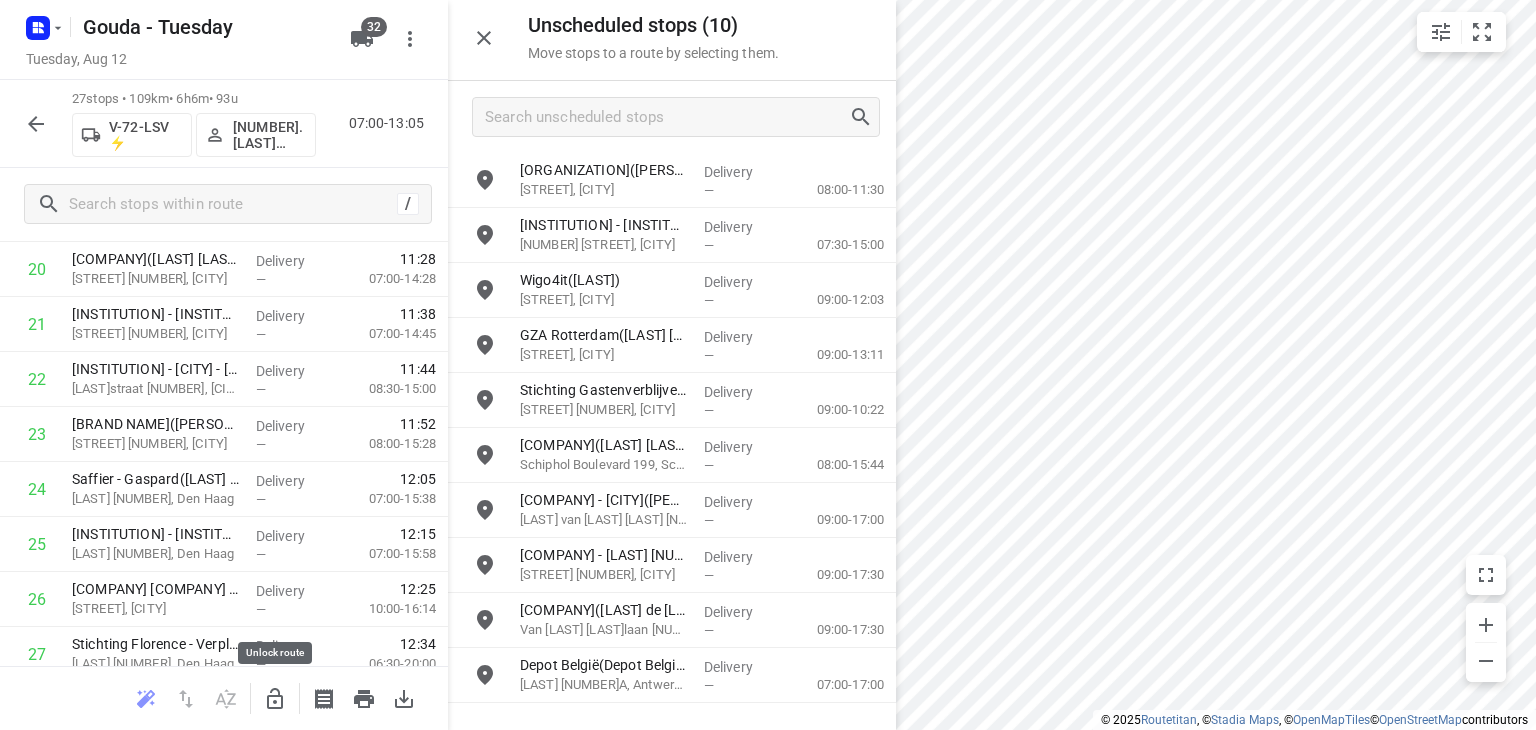 click 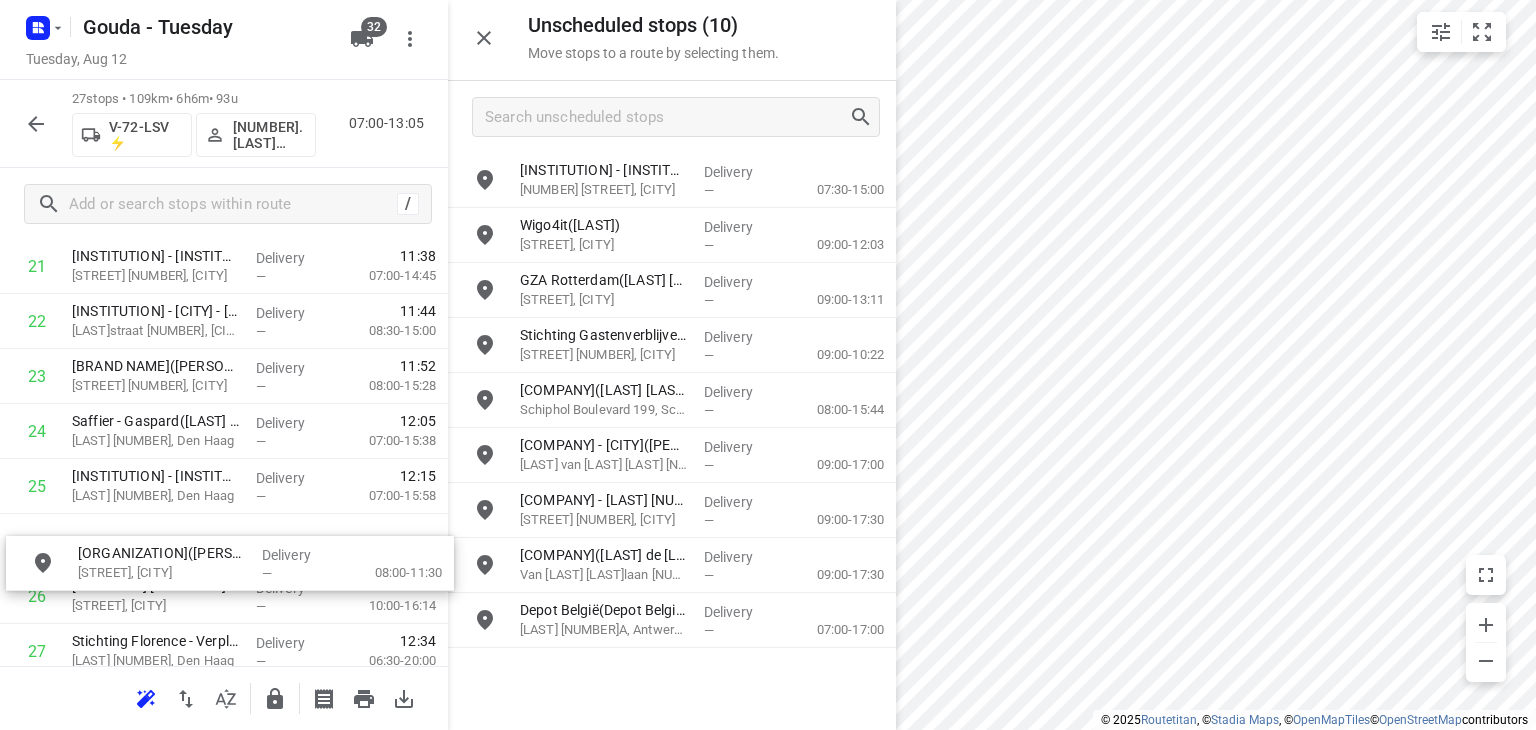 scroll, scrollTop: 1263, scrollLeft: 0, axis: vertical 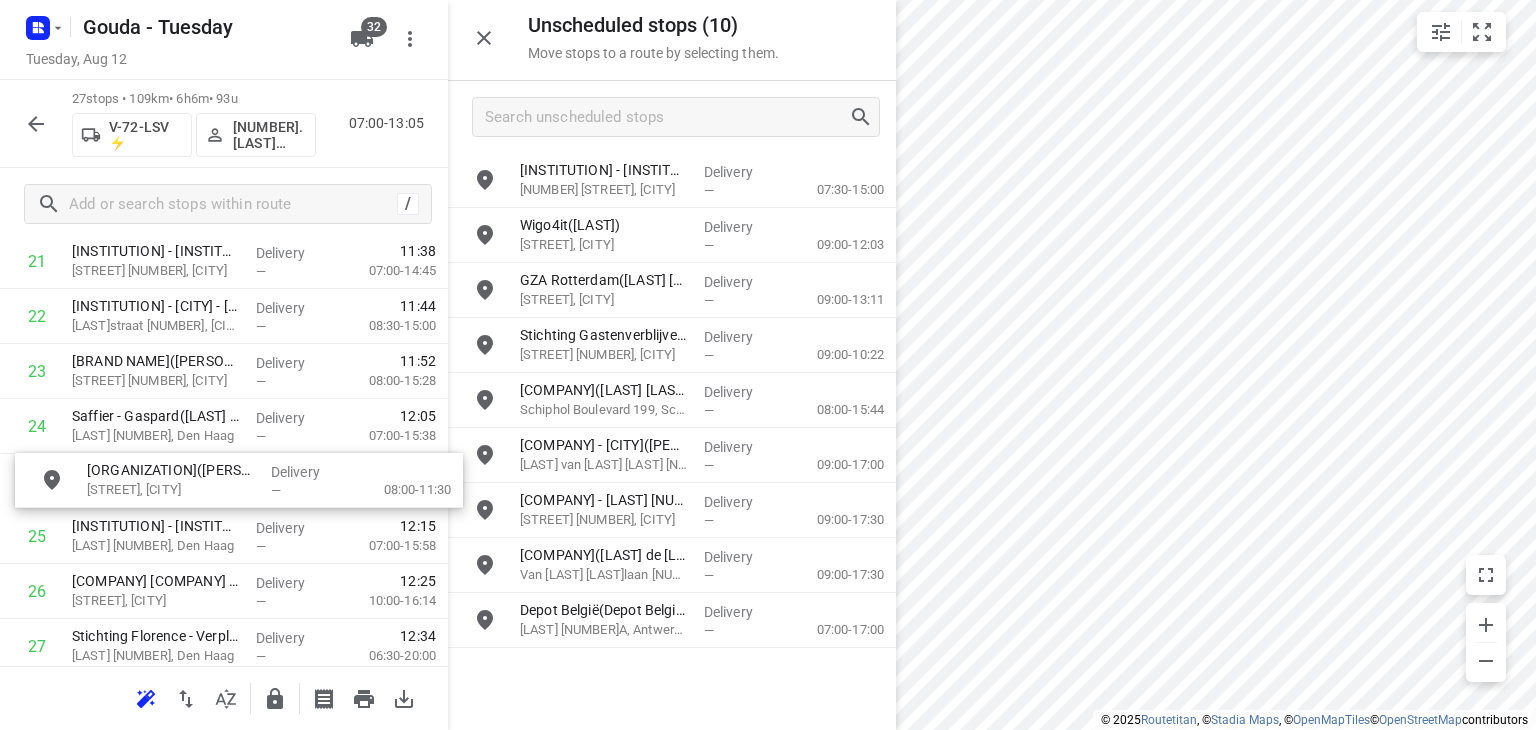drag, startPoint x: 736, startPoint y: 190, endPoint x: 298, endPoint y: 493, distance: 532.5908 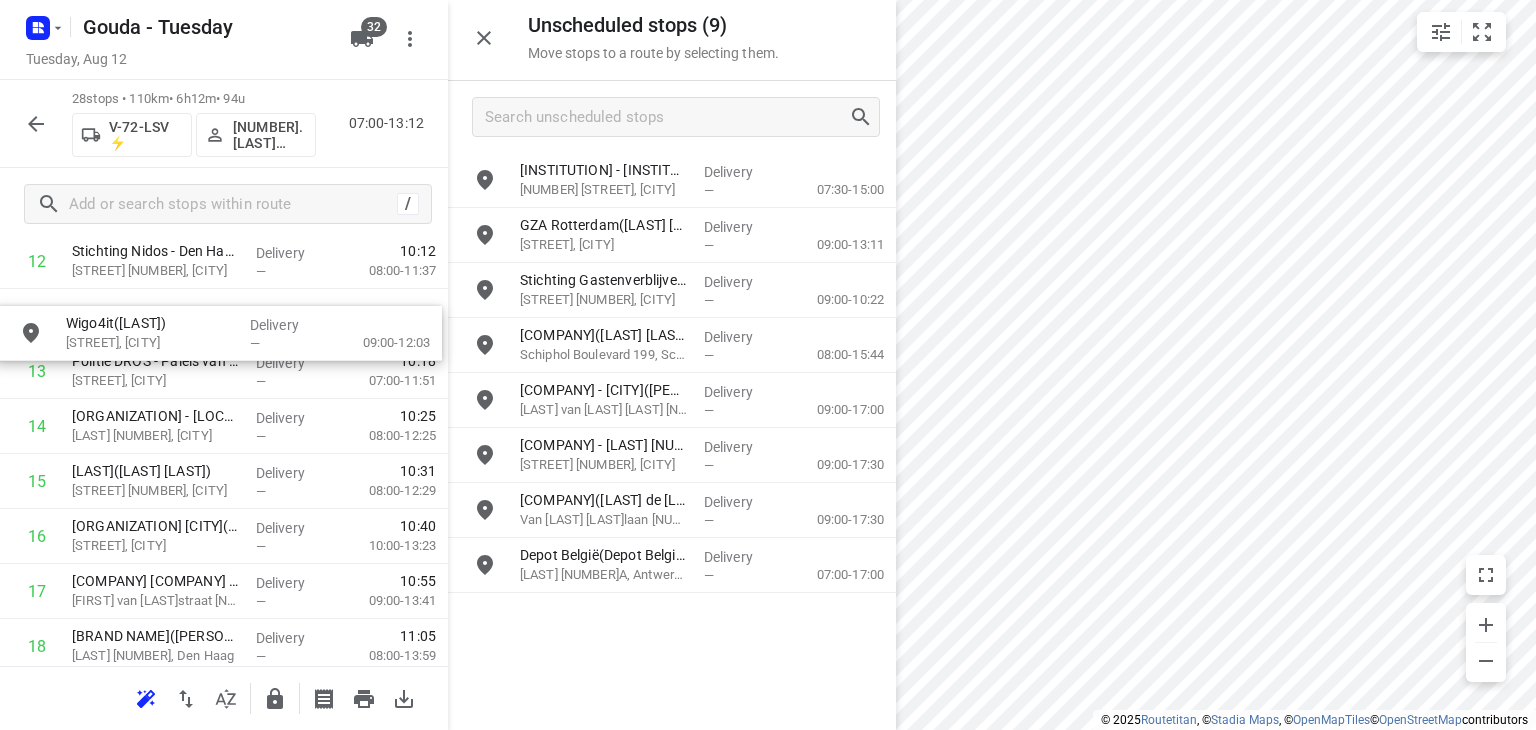 scroll, scrollTop: 760, scrollLeft: 0, axis: vertical 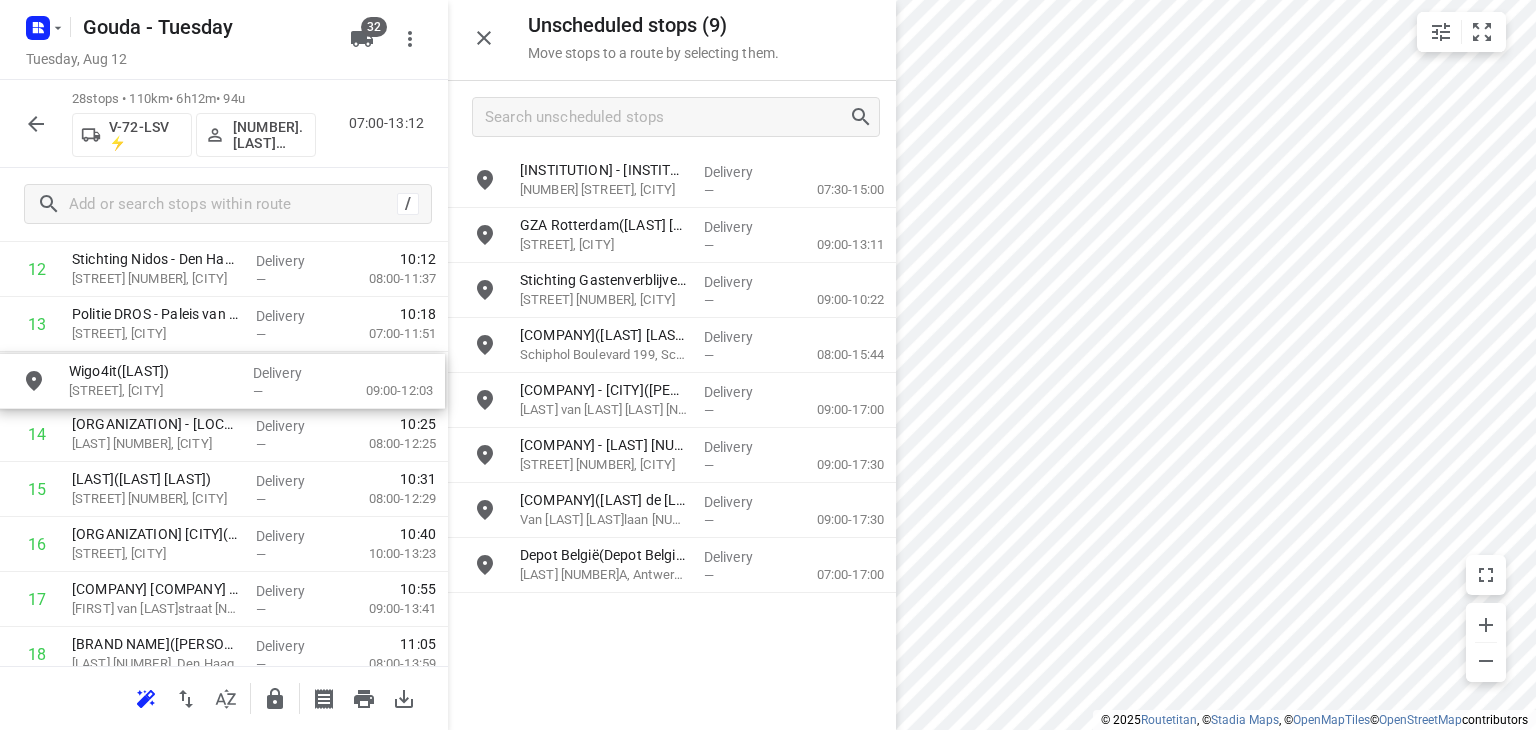 drag, startPoint x: 700, startPoint y: 249, endPoint x: 241, endPoint y: 399, distance: 482.88818 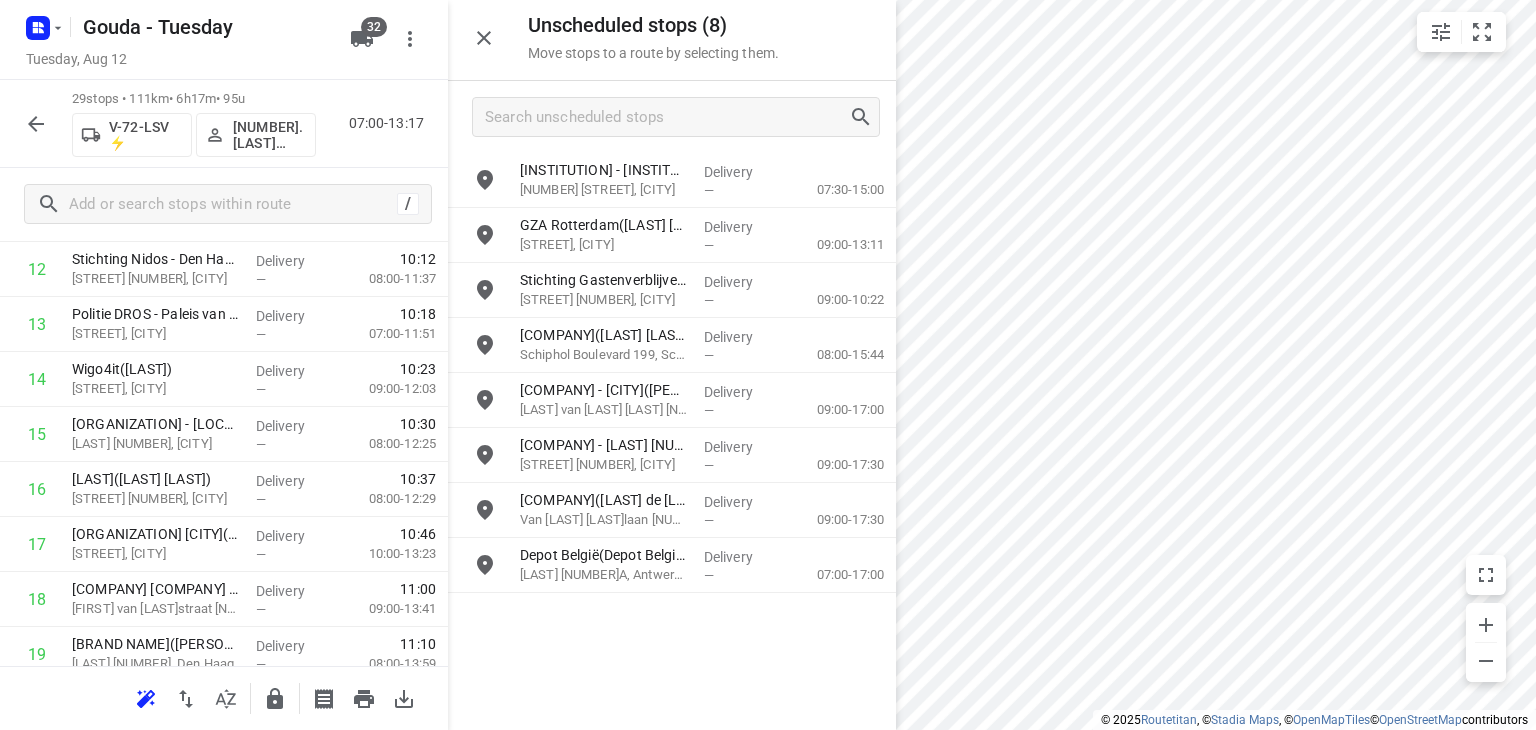 click at bounding box center (275, 699) 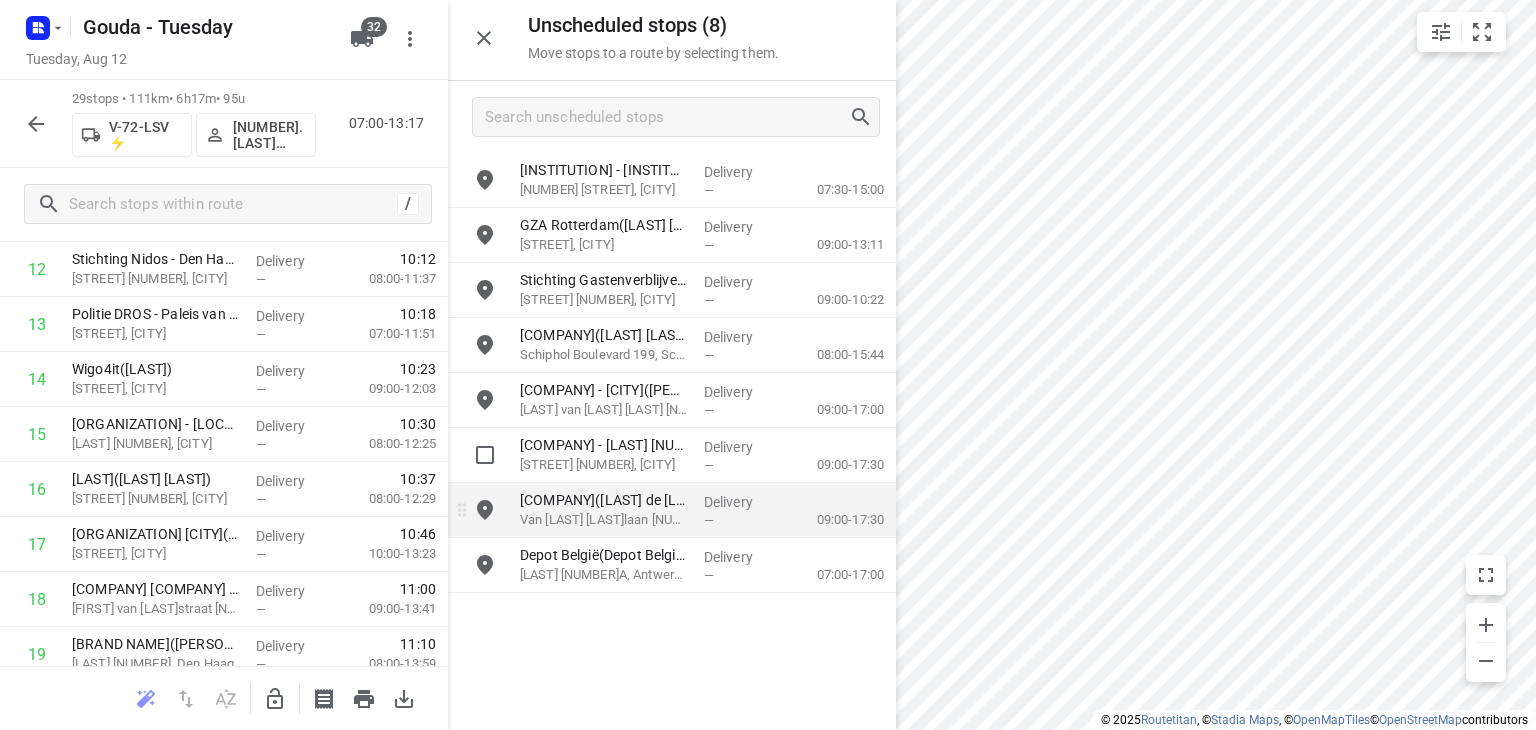 click on "i © 2025  Routetitan , ©  Stadia Maps , ©  OpenMapTiles  ©  OpenStreetMap  contributors Unscheduled stops ( 8 ) Move stops to a route by selecting them. Amsterdam UMC - AMC - Afdeling ARIA(P. Verburgt) Meibergdreef 67, Amsterdam Delivery — 07:30-15:00 GZA Rotterdam(Thera de Haan) Schiehaven 5, Rotterdam Delivery — 09:00-13:11 Stichting Gastenverblijven Amsterdam UMC(Esmeralda Deuzeman) De Boelelaan 1119, Amsterdam Delivery — 09:00-10:22 ✈️SDBV(Warner van Noord) Schiphol Boulevard 199, Schiphol Delivery — 08:00-15:44 Onelex Edible Oils B.V. - Zaandam(Iza Krol) Noorder IJ- en Zeeweg 3a, Zaandam Delivery — 09:00-17:00 Dura Vermeer - Piet Kramer 2.0(Yvonne & Muzhgan) Tweede Marnixplantsoen 4, Amsterdam Delivery — 09:00-17:30 Stichting RINIS(Tom de Jong) Van Heuven Goedhartlaan 1, Amstelveen Delivery — 09:00-17:30 Depot België(Depot België) Vaartkaai 52A, Antwerpen Delivery — 07:00-17:00 Gouda - Tuesday Tuesday, Aug 12 32 29  stops •   111km  •   6h17m  • 95u V-72-LSV ⚡ / 07:00 1" at bounding box center (768, 365) 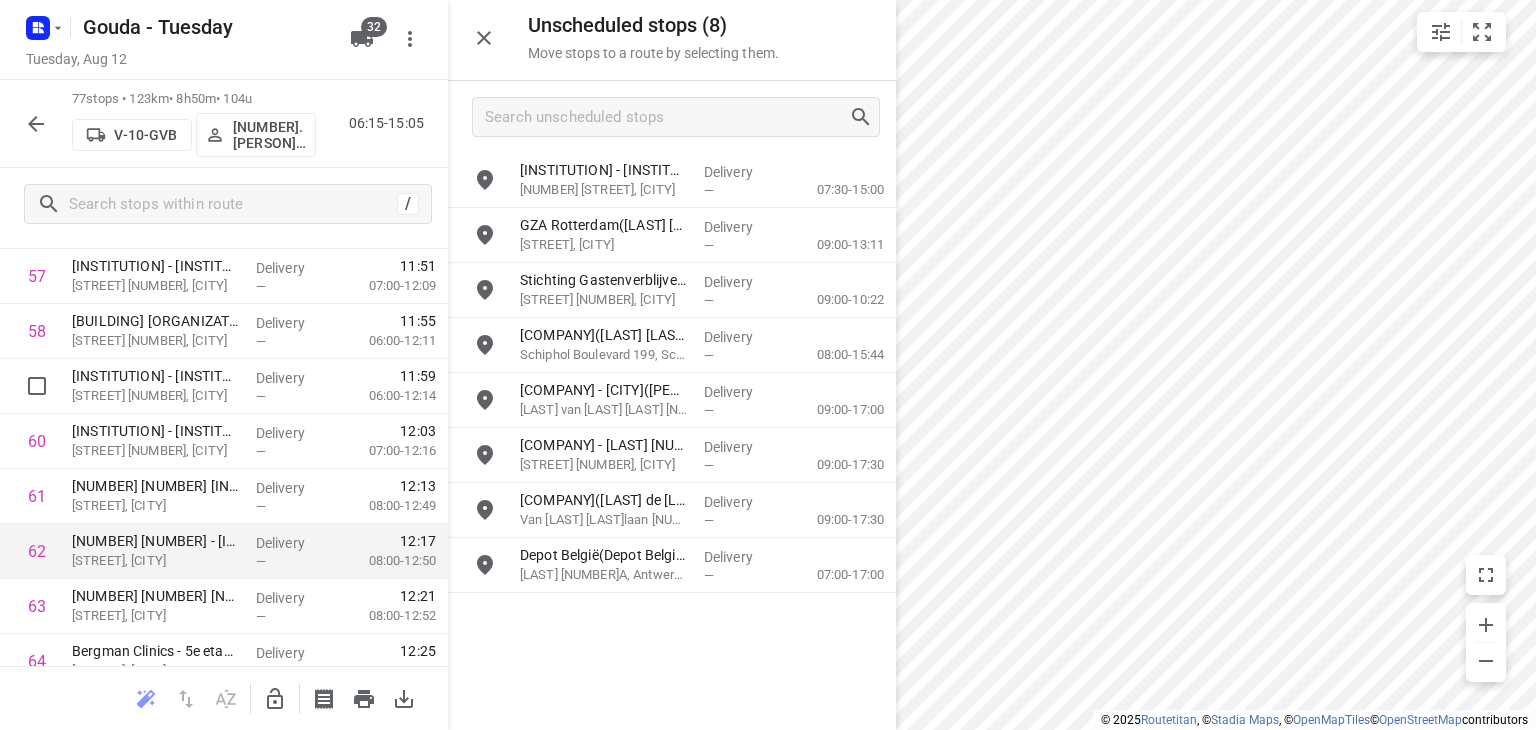 scroll, scrollTop: 3300, scrollLeft: 0, axis: vertical 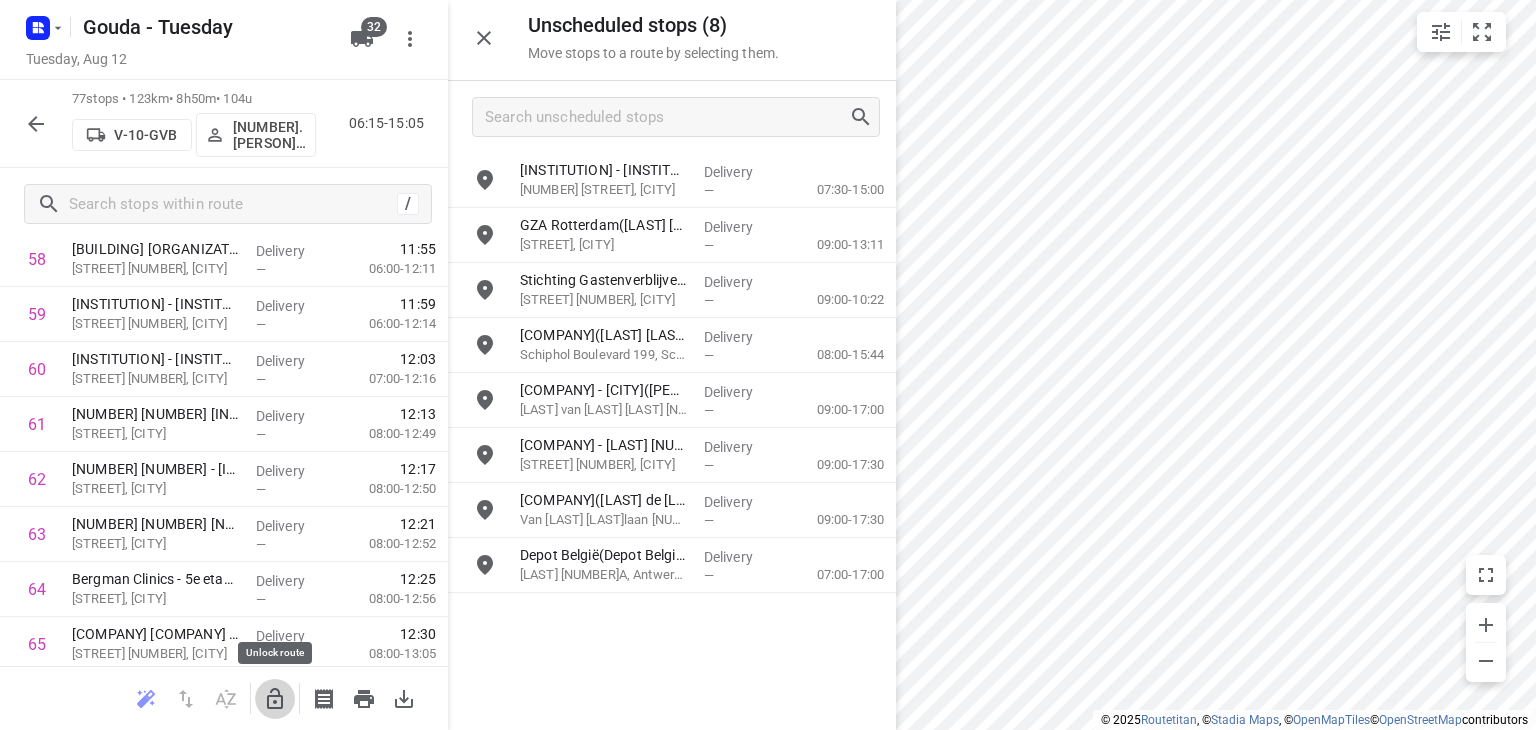click 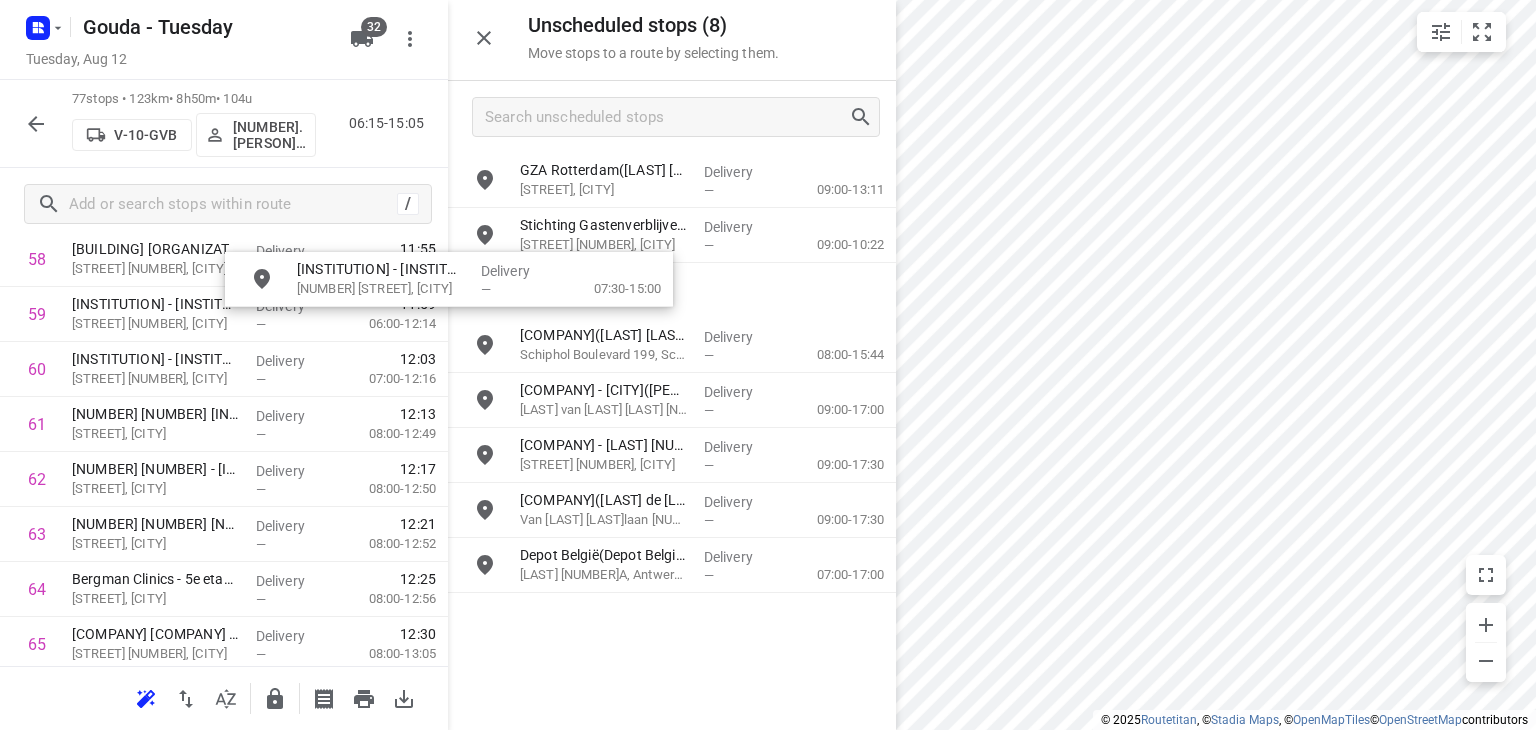 scroll, scrollTop: 3217, scrollLeft: 0, axis: vertical 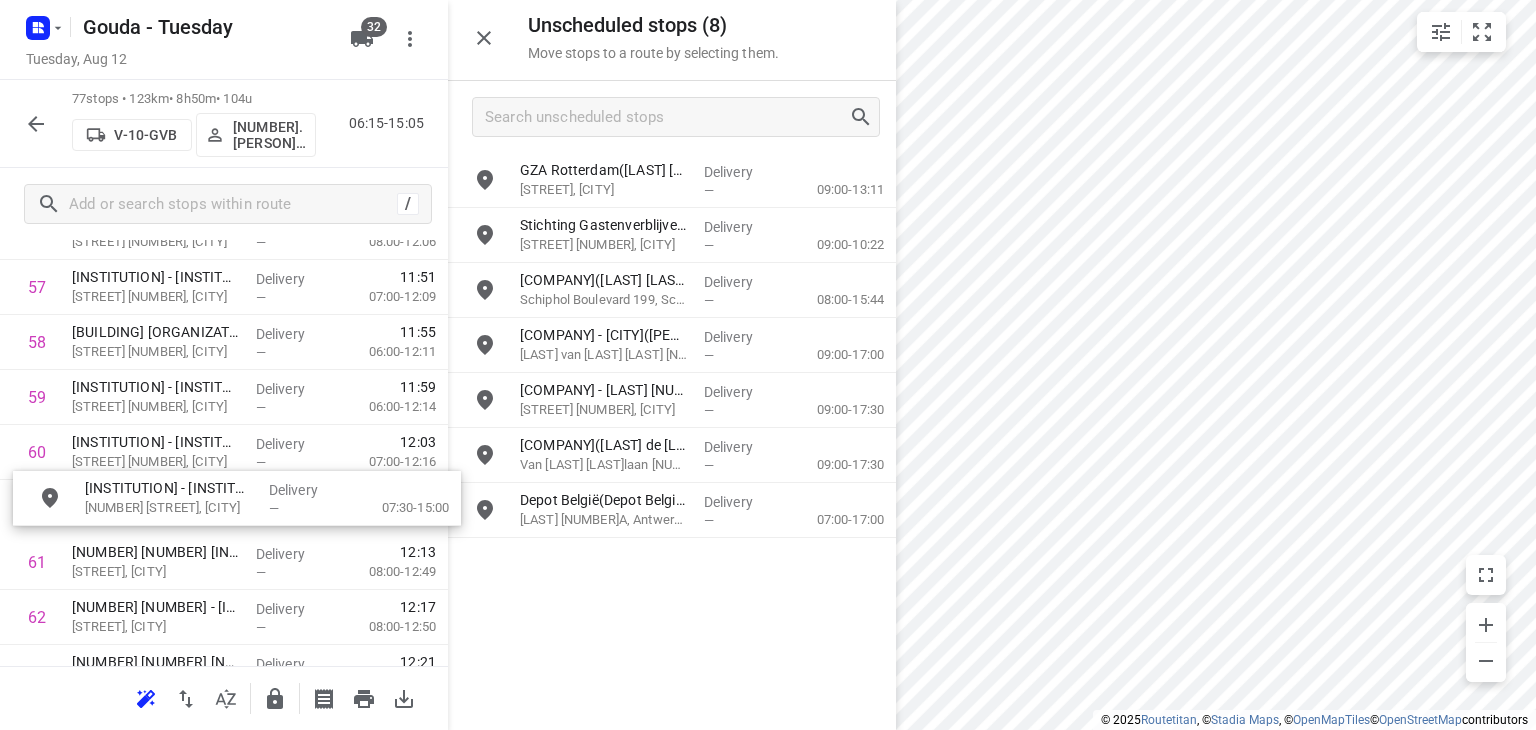 drag, startPoint x: 648, startPoint y: 179, endPoint x: 208, endPoint y: 499, distance: 544.05884 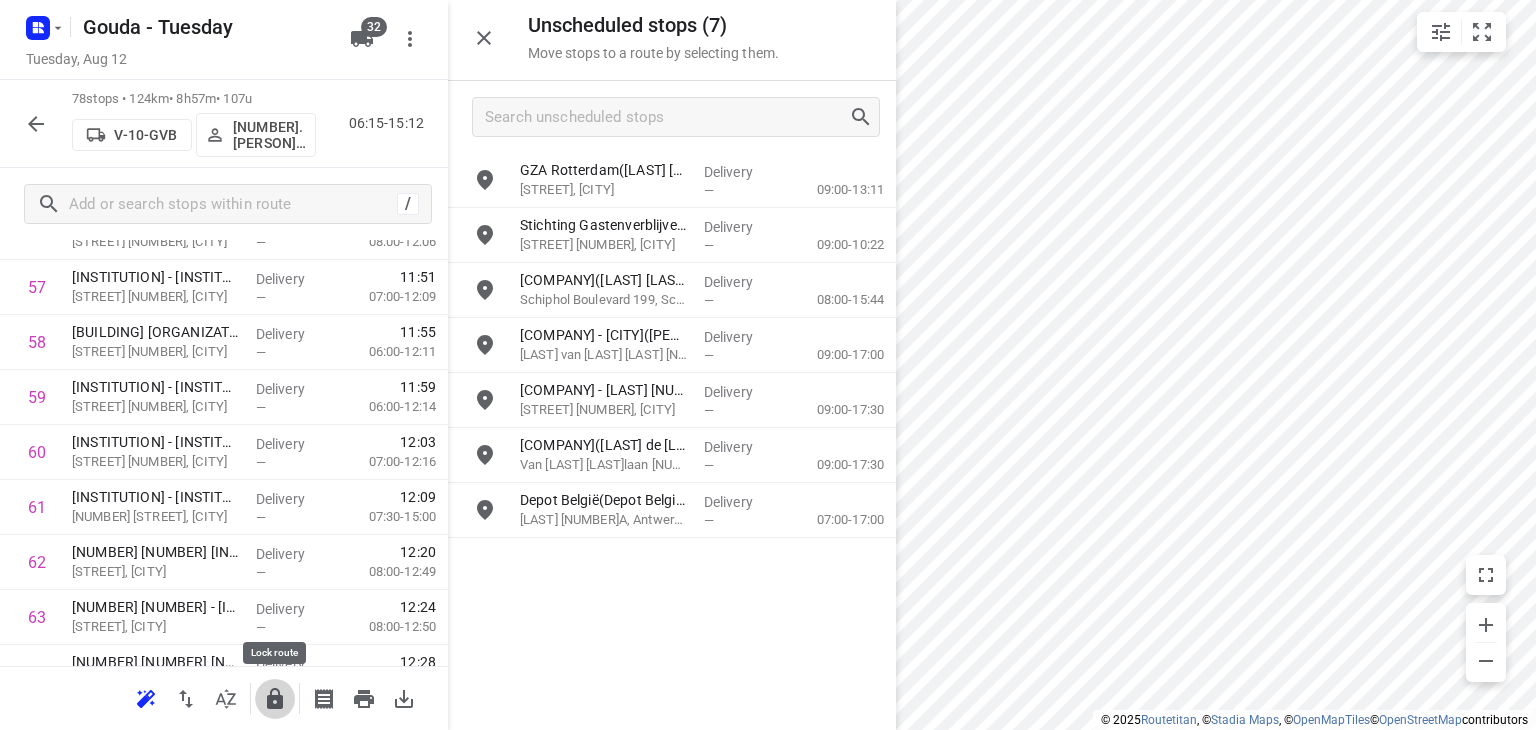 click 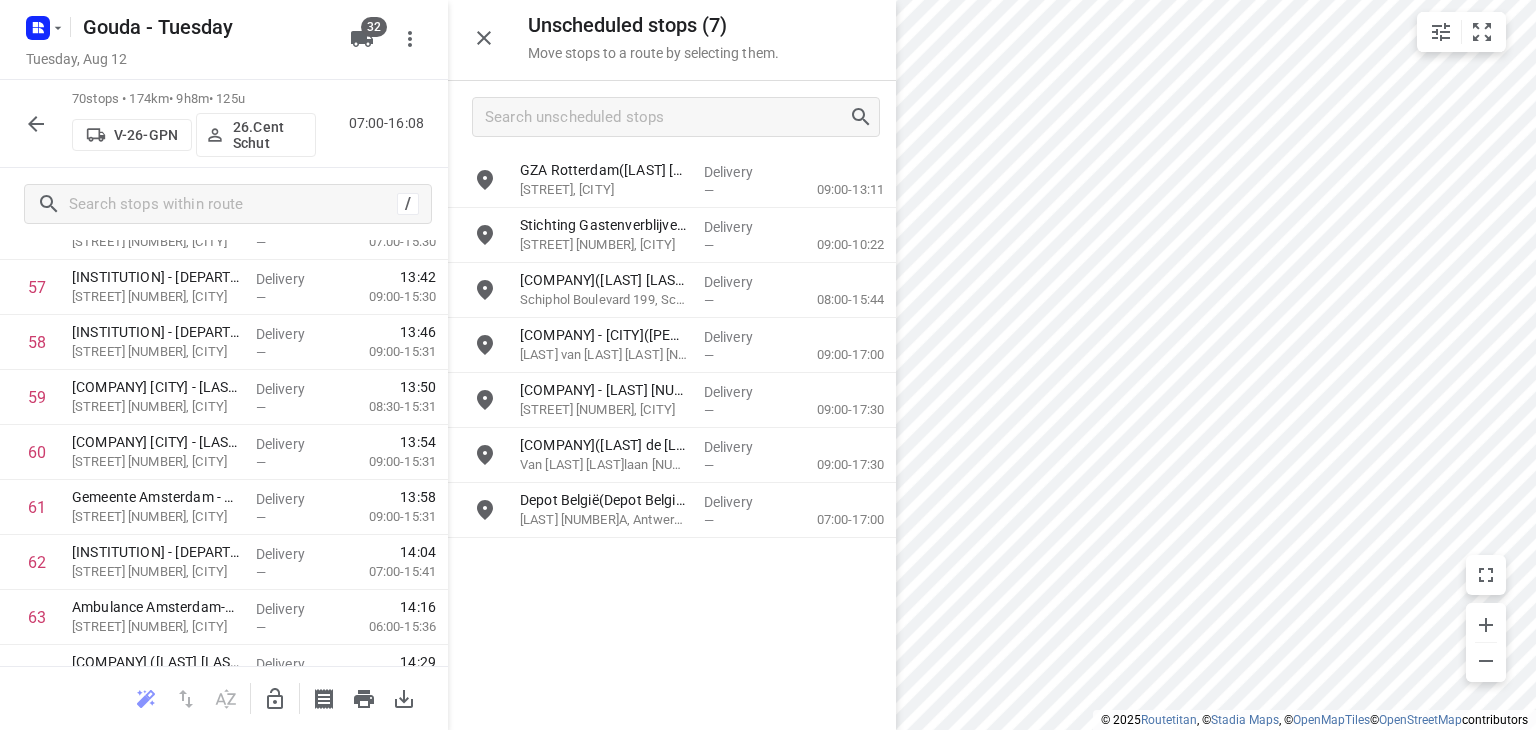 click at bounding box center (36, 124) 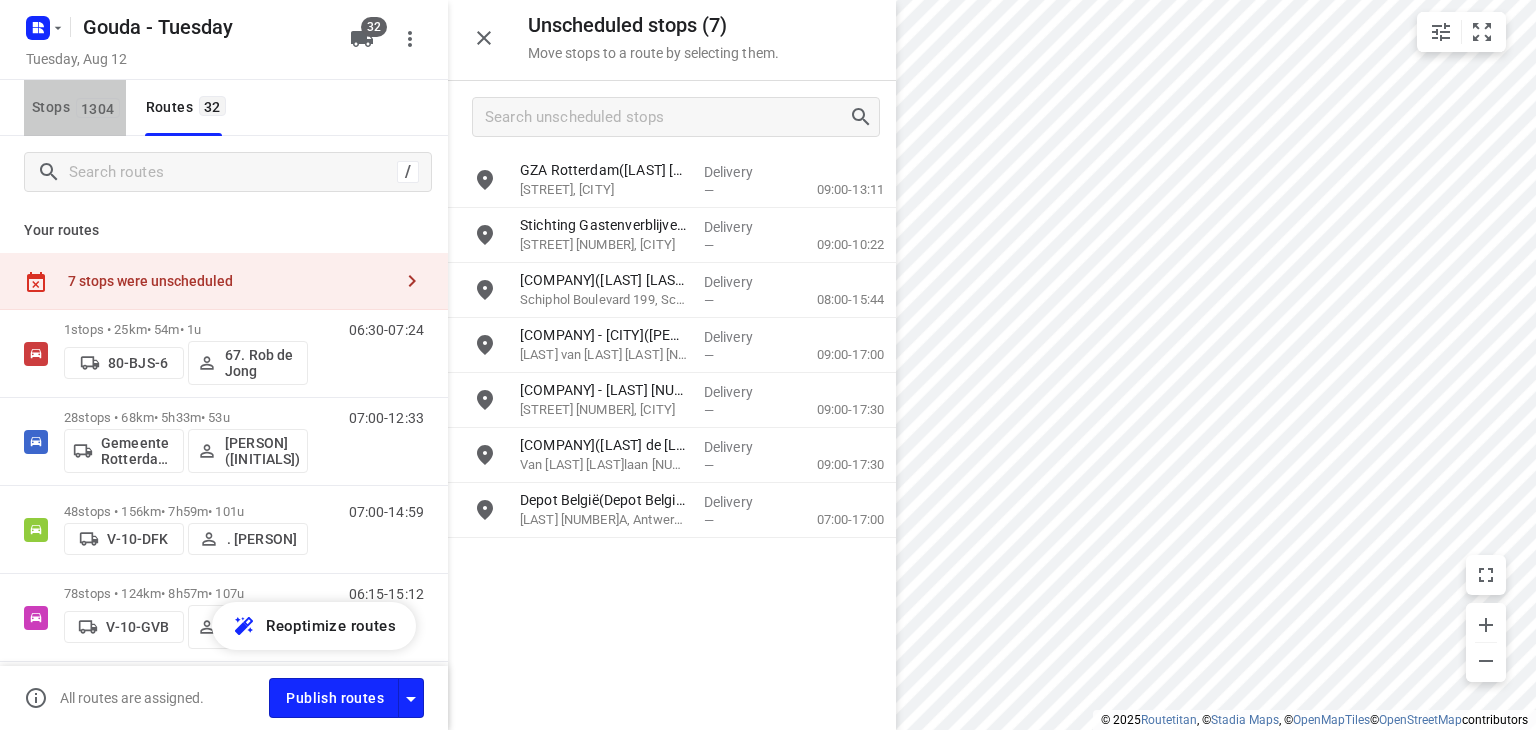 click on "1304" at bounding box center (98, 108) 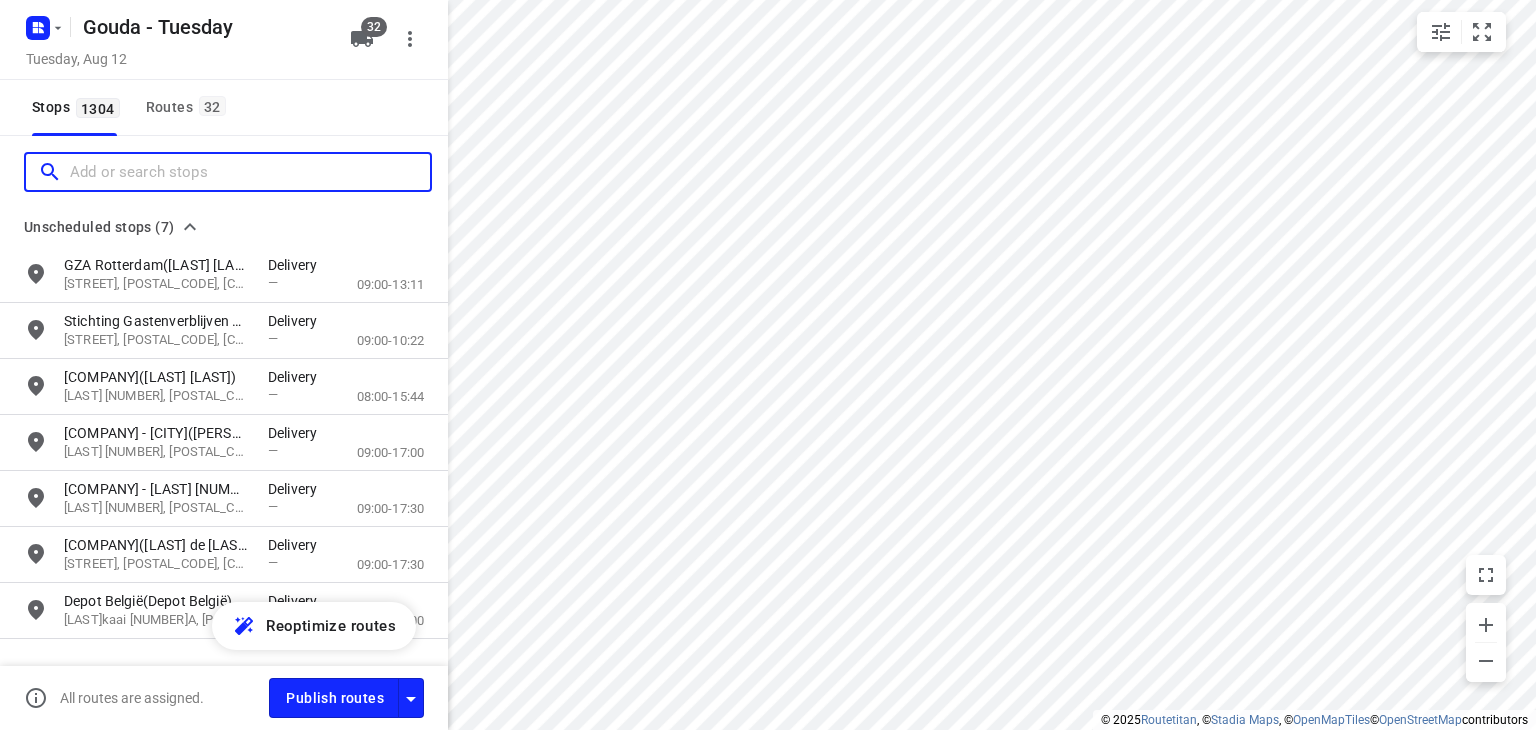 click at bounding box center [250, 172] 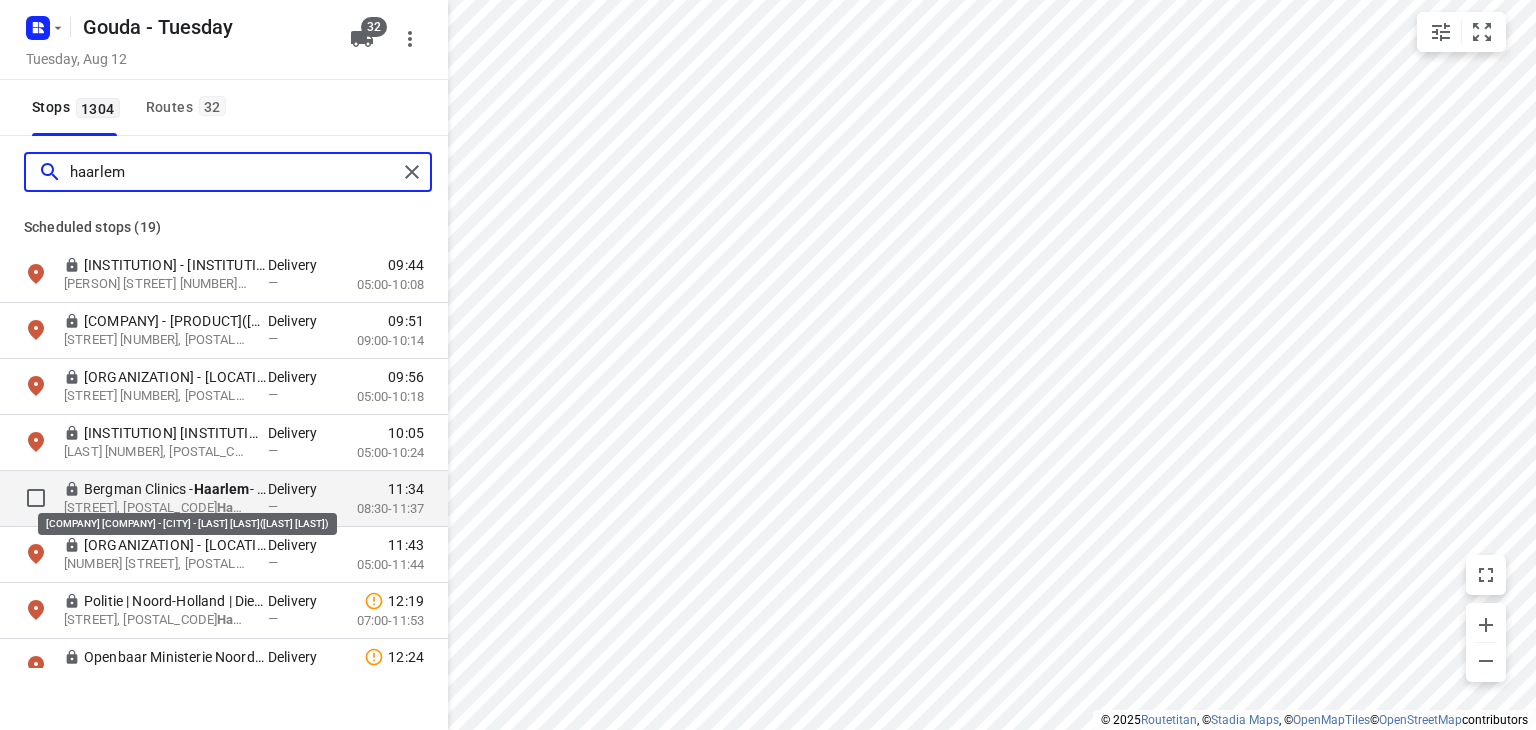 type on "haarlem" 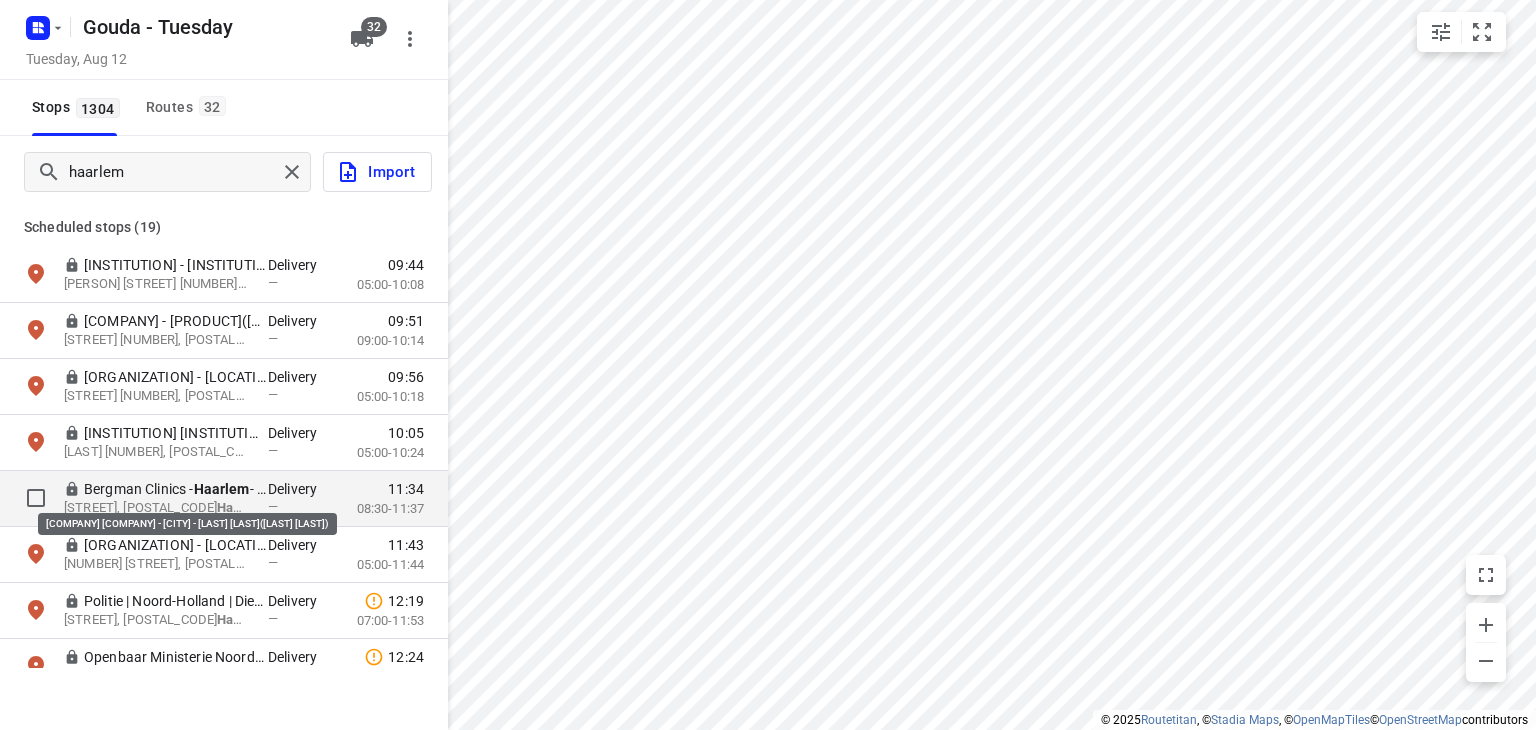 click on "Haarlem" at bounding box center (222, 489) 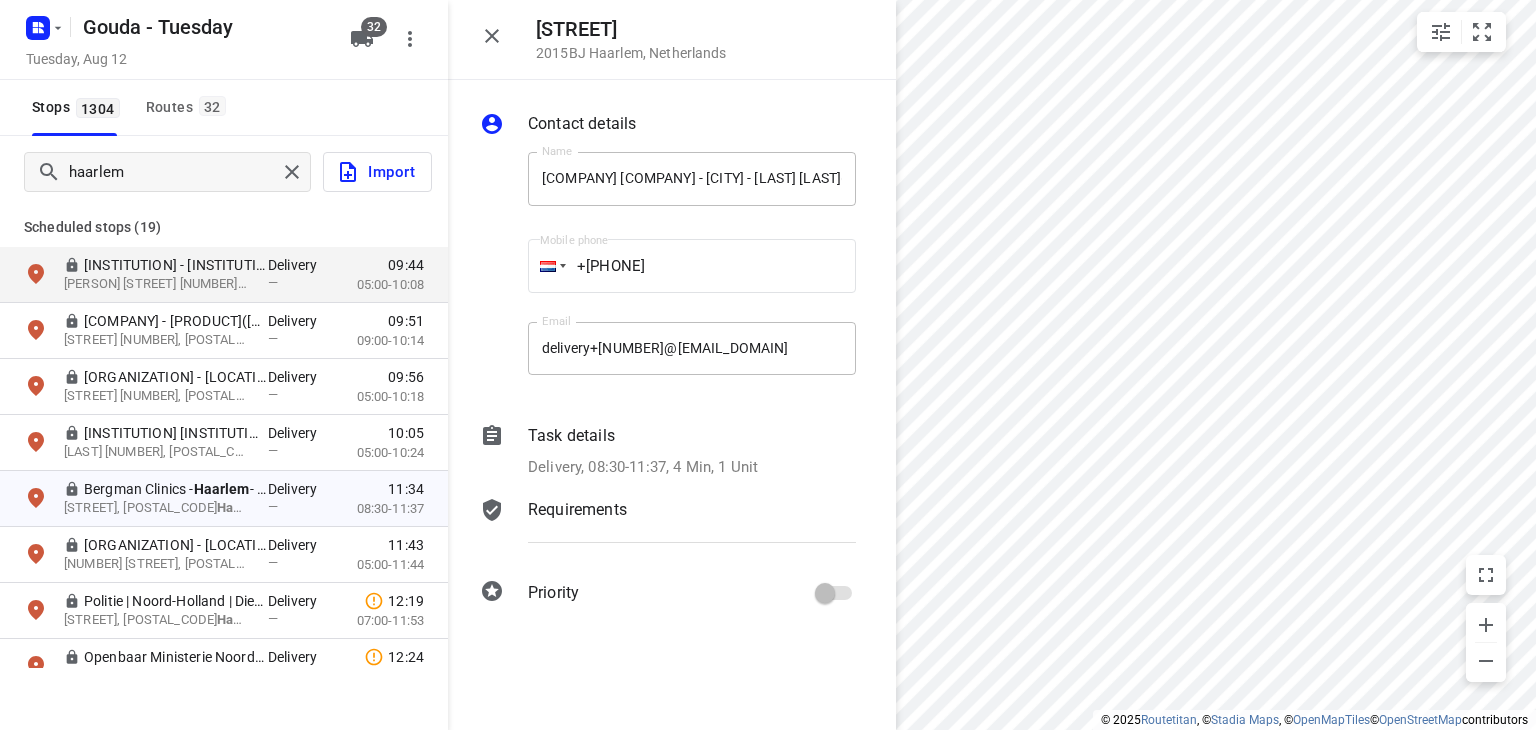 click 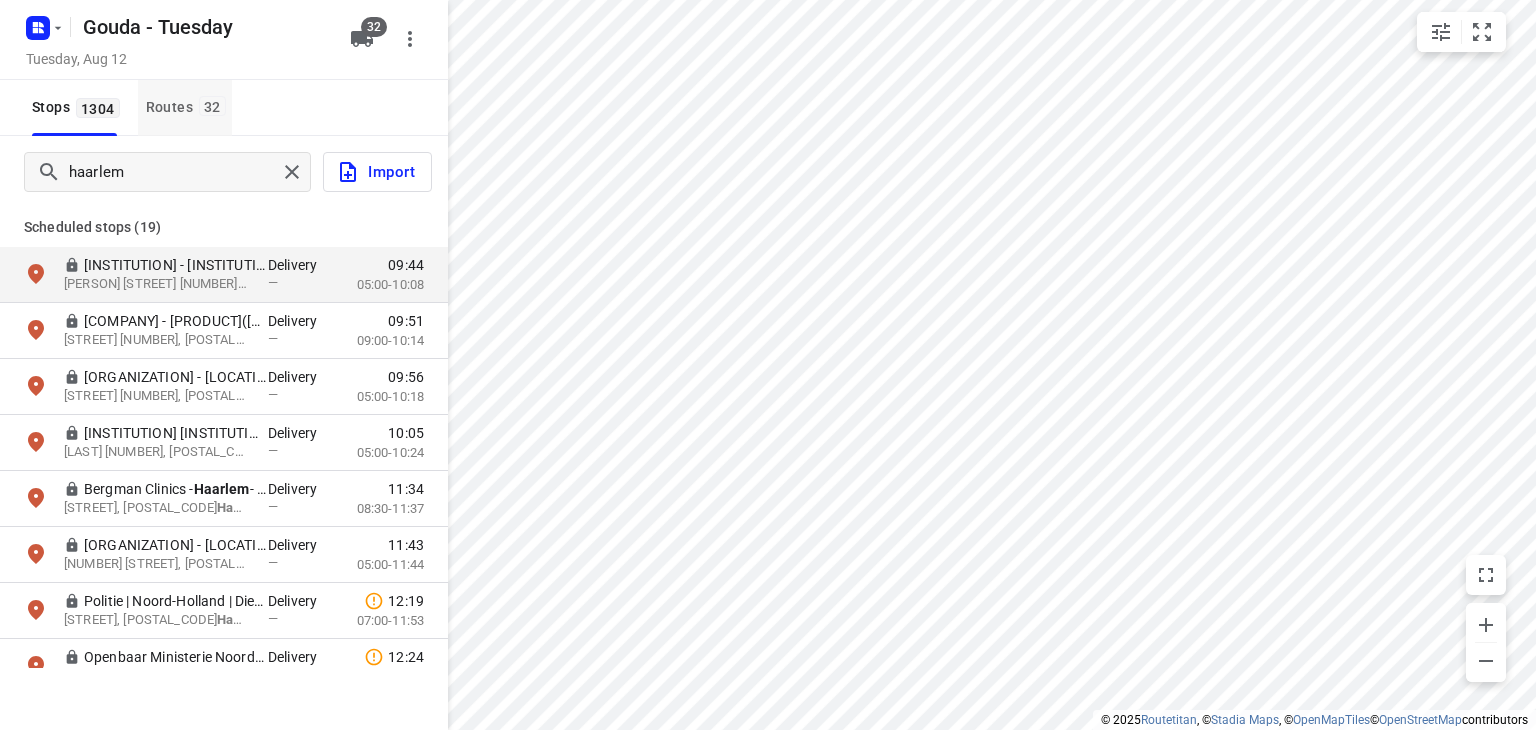 click on "Routes 32" at bounding box center (185, 108) 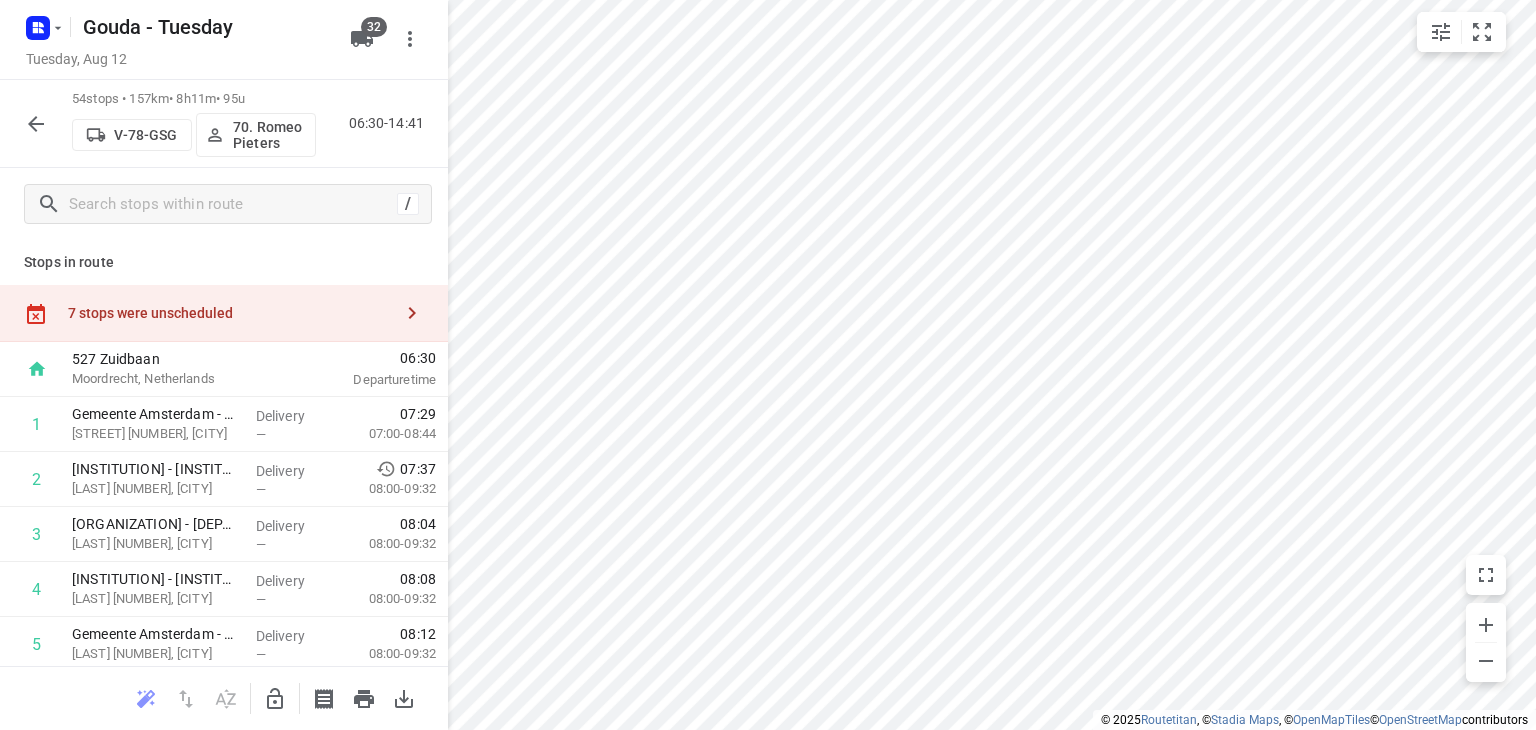 click on "7 stops were unscheduled" at bounding box center (230, 313) 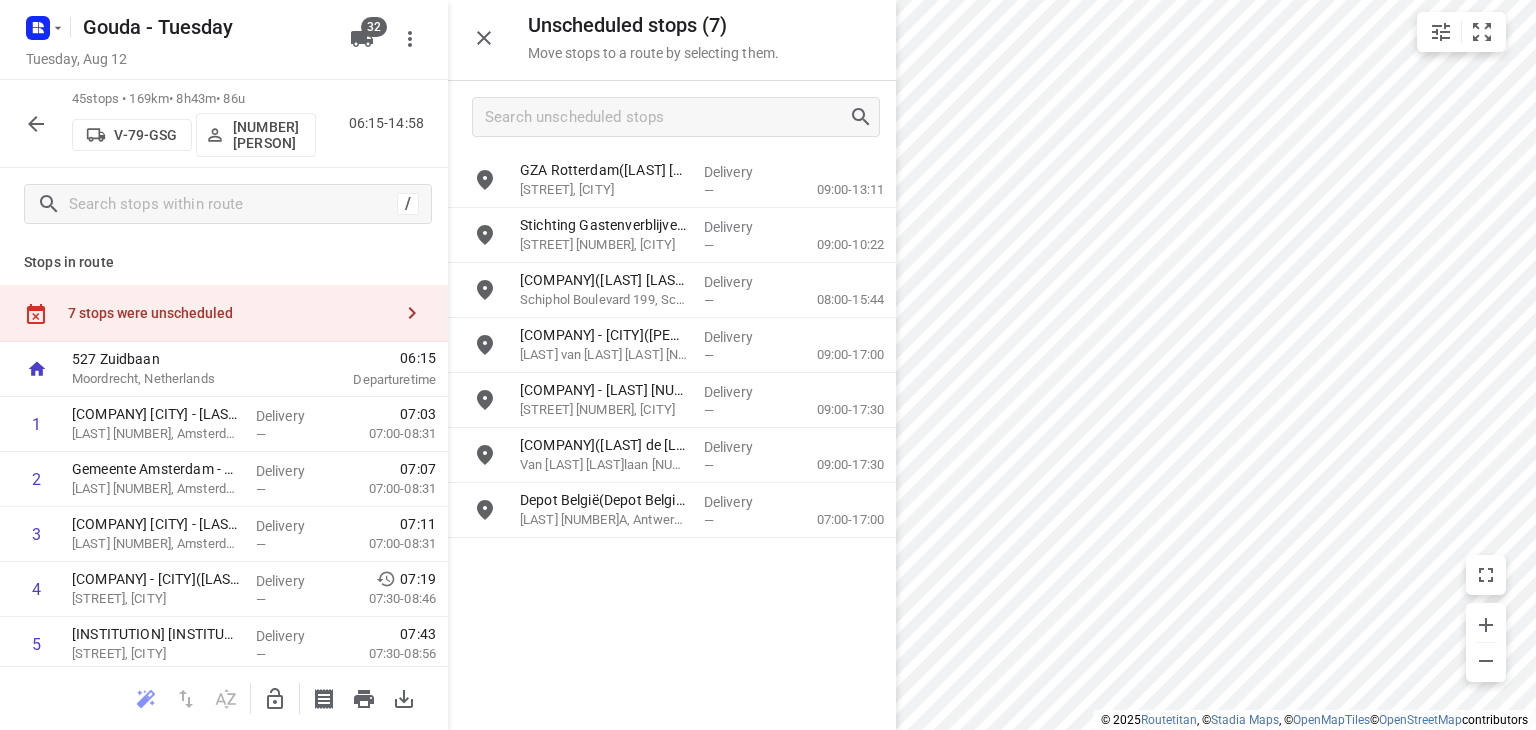 click 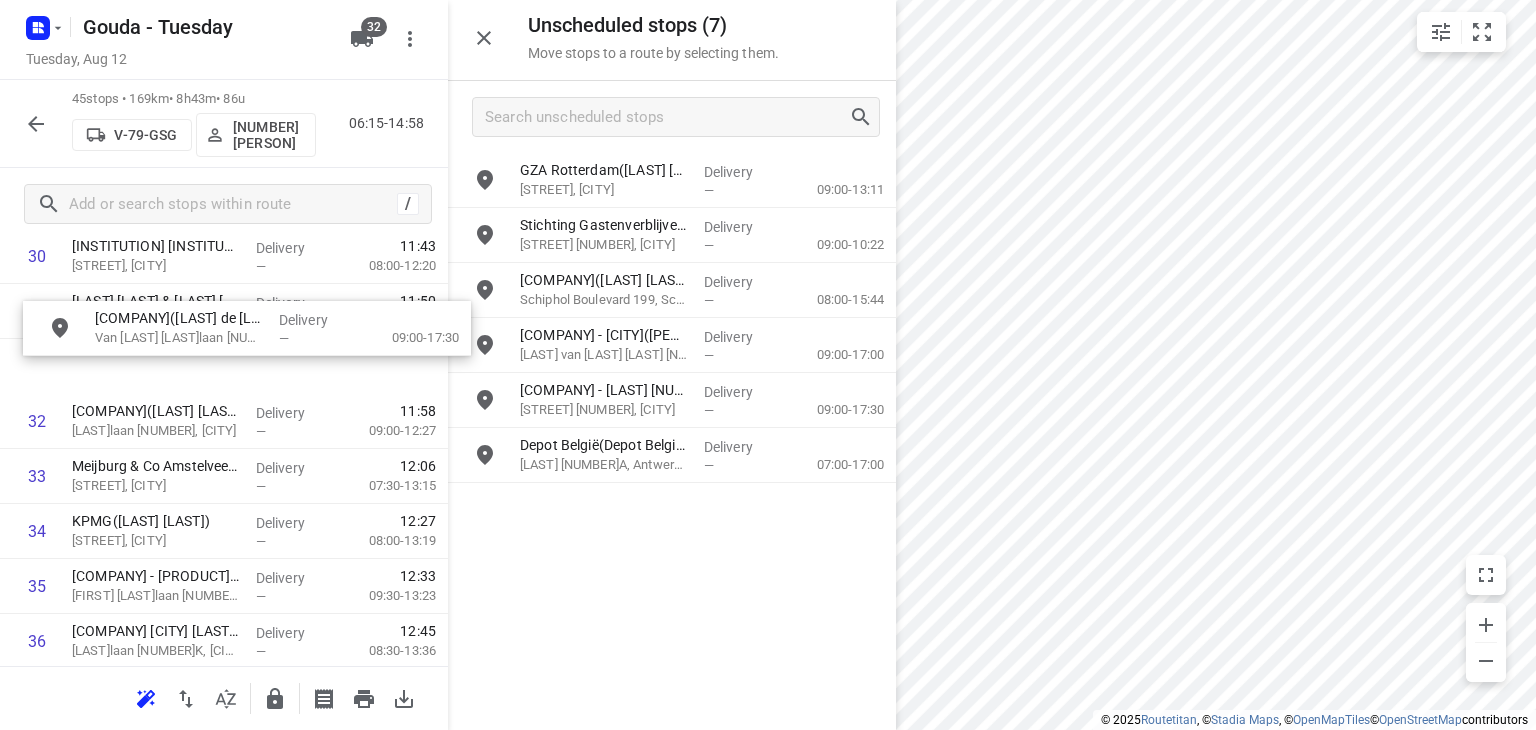 scroll, scrollTop: 1763, scrollLeft: 0, axis: vertical 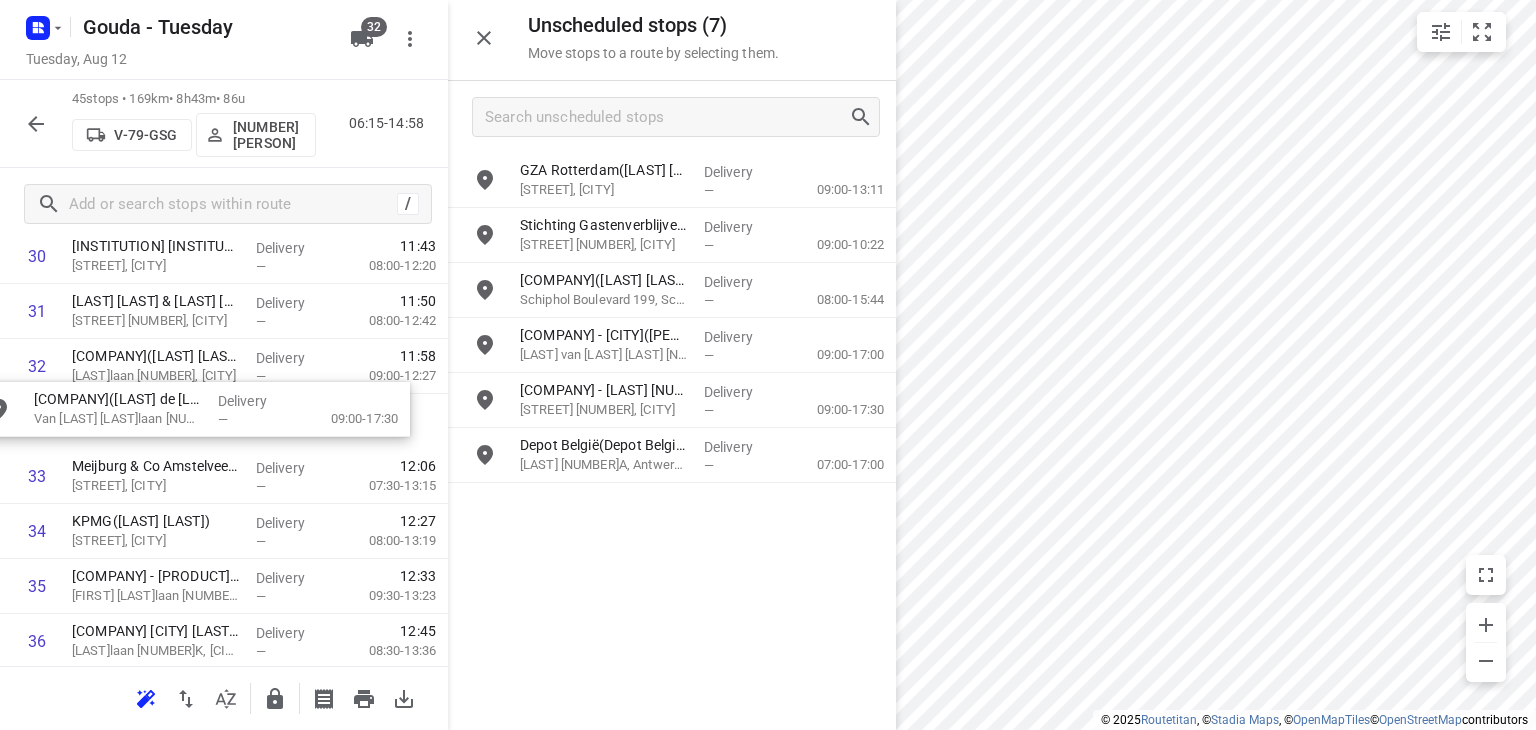 drag, startPoint x: 596, startPoint y: 457, endPoint x: 103, endPoint y: 414, distance: 494.8717 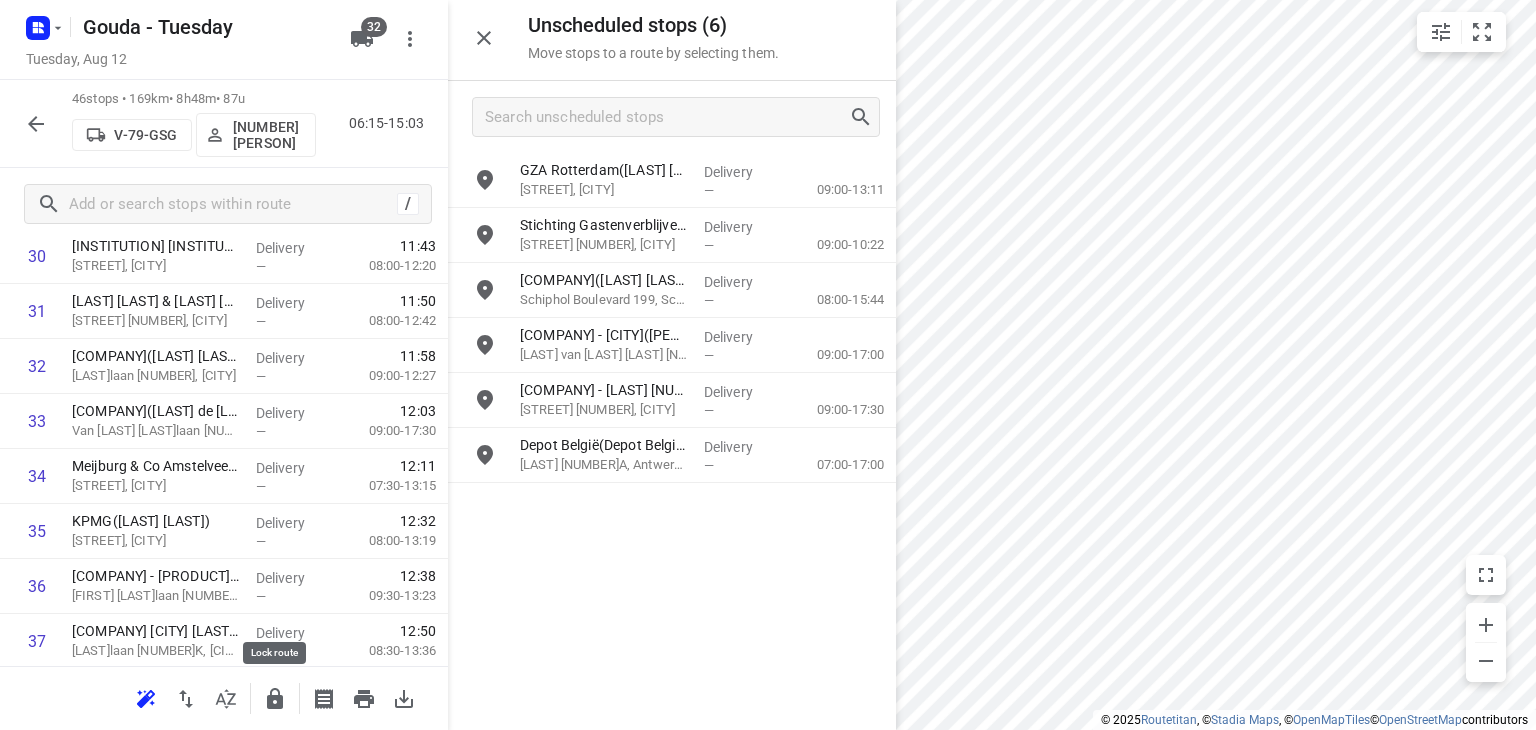 click 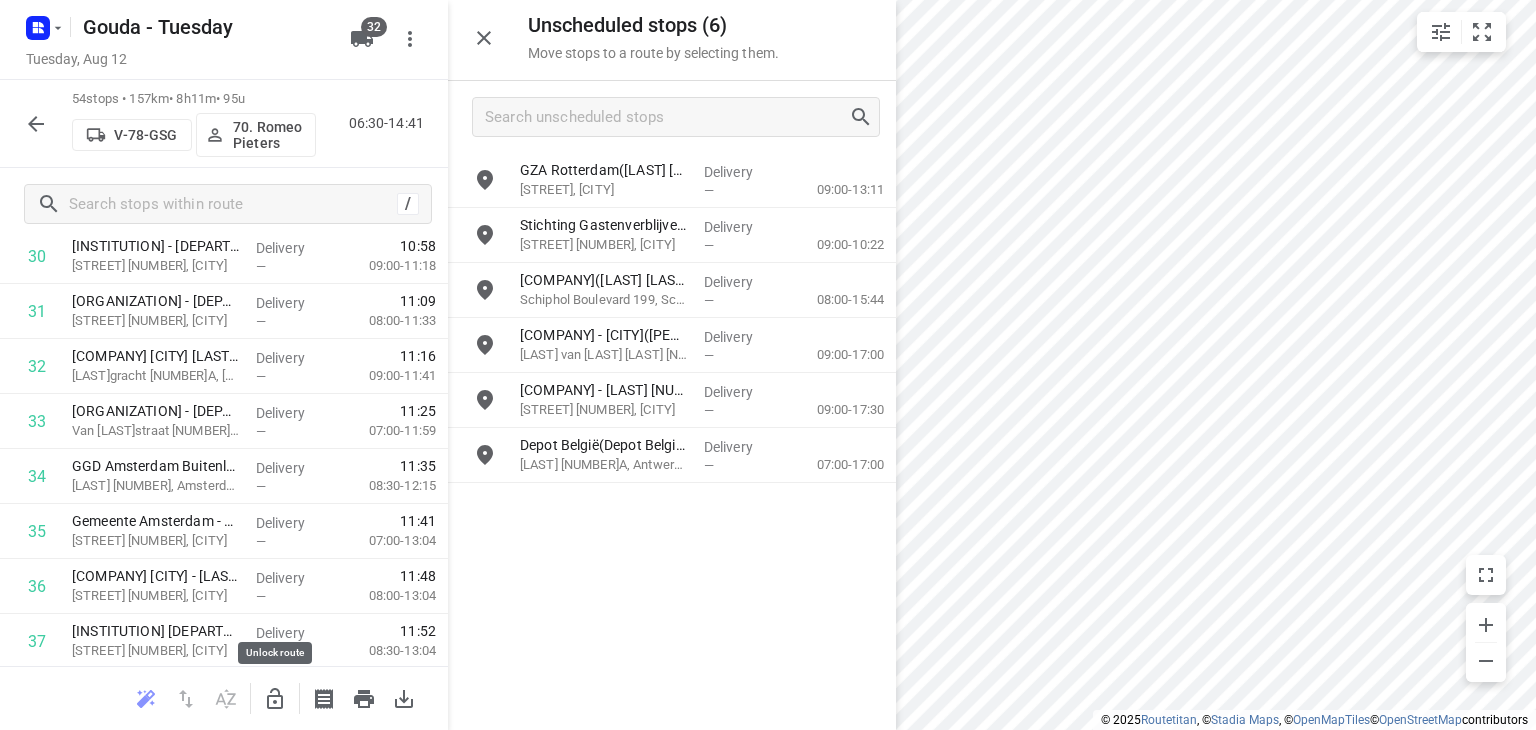 click 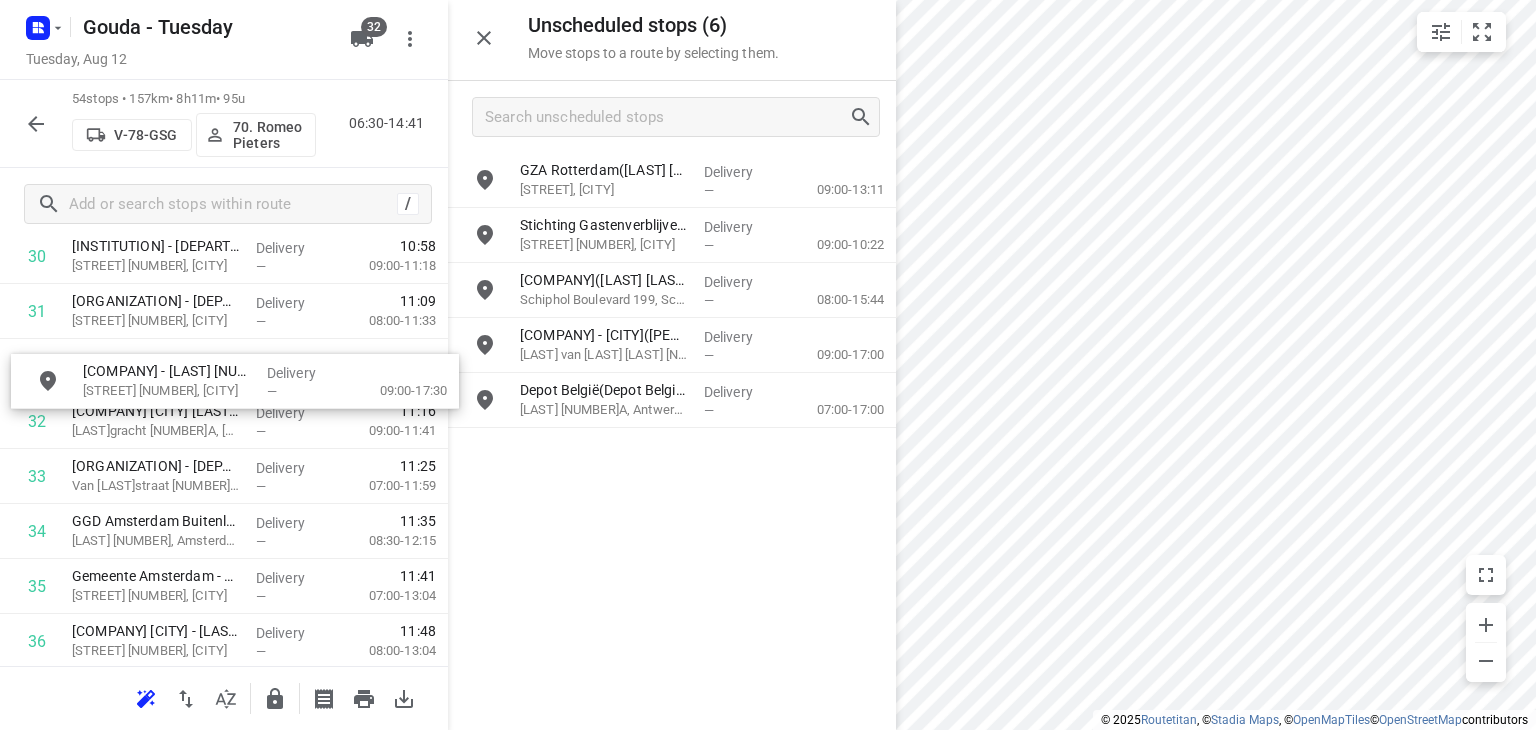 drag, startPoint x: 714, startPoint y: 409, endPoint x: 272, endPoint y: 392, distance: 442.3268 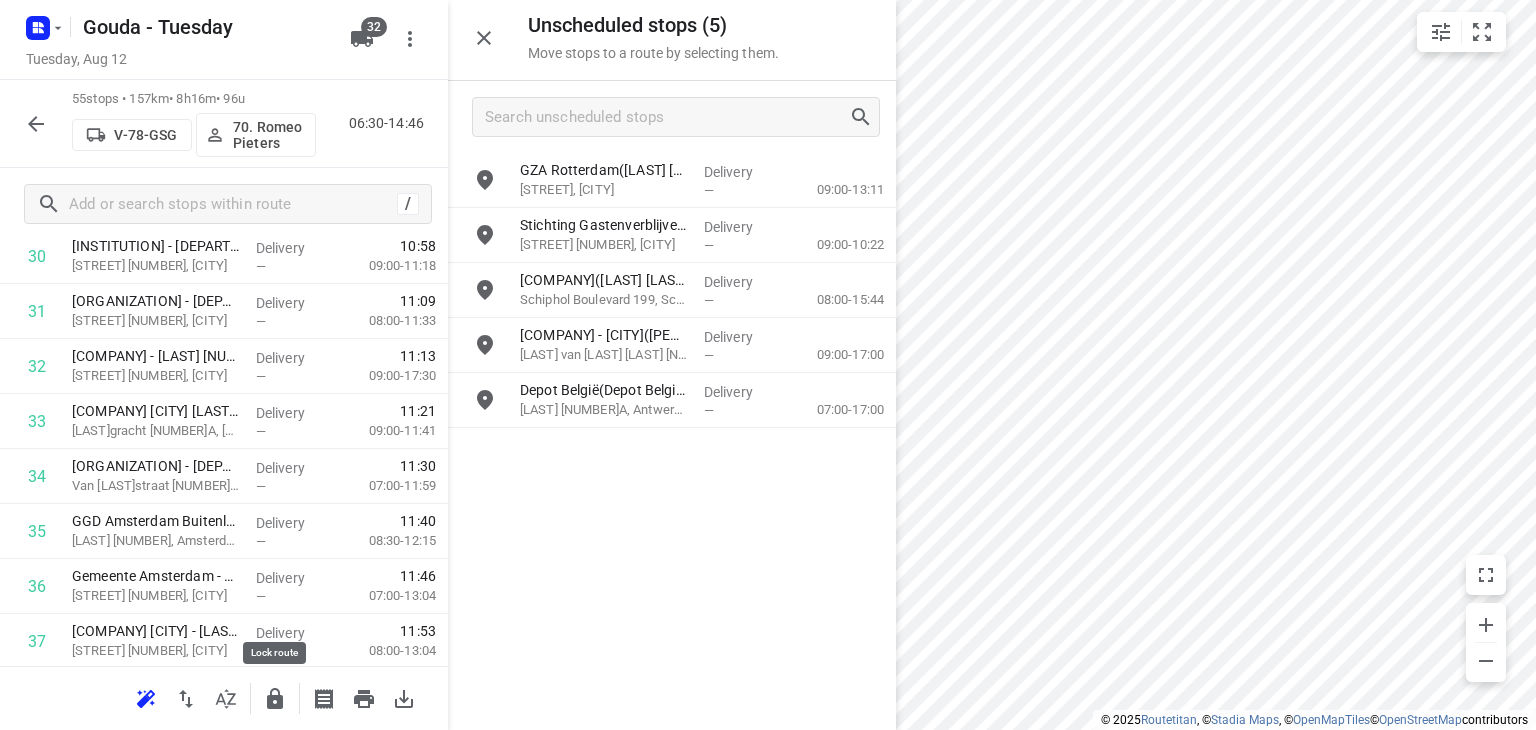 click at bounding box center (275, 699) 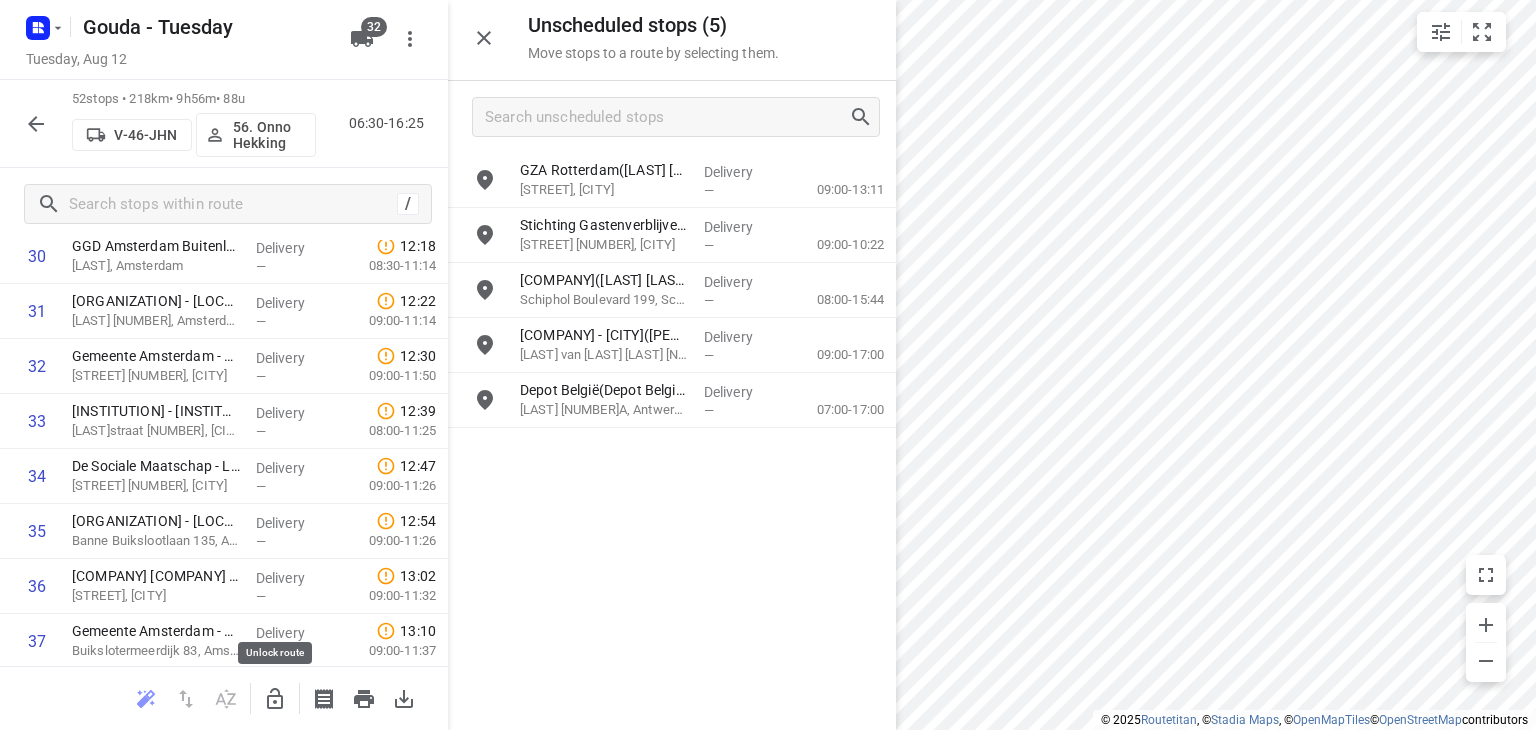 click at bounding box center (275, 699) 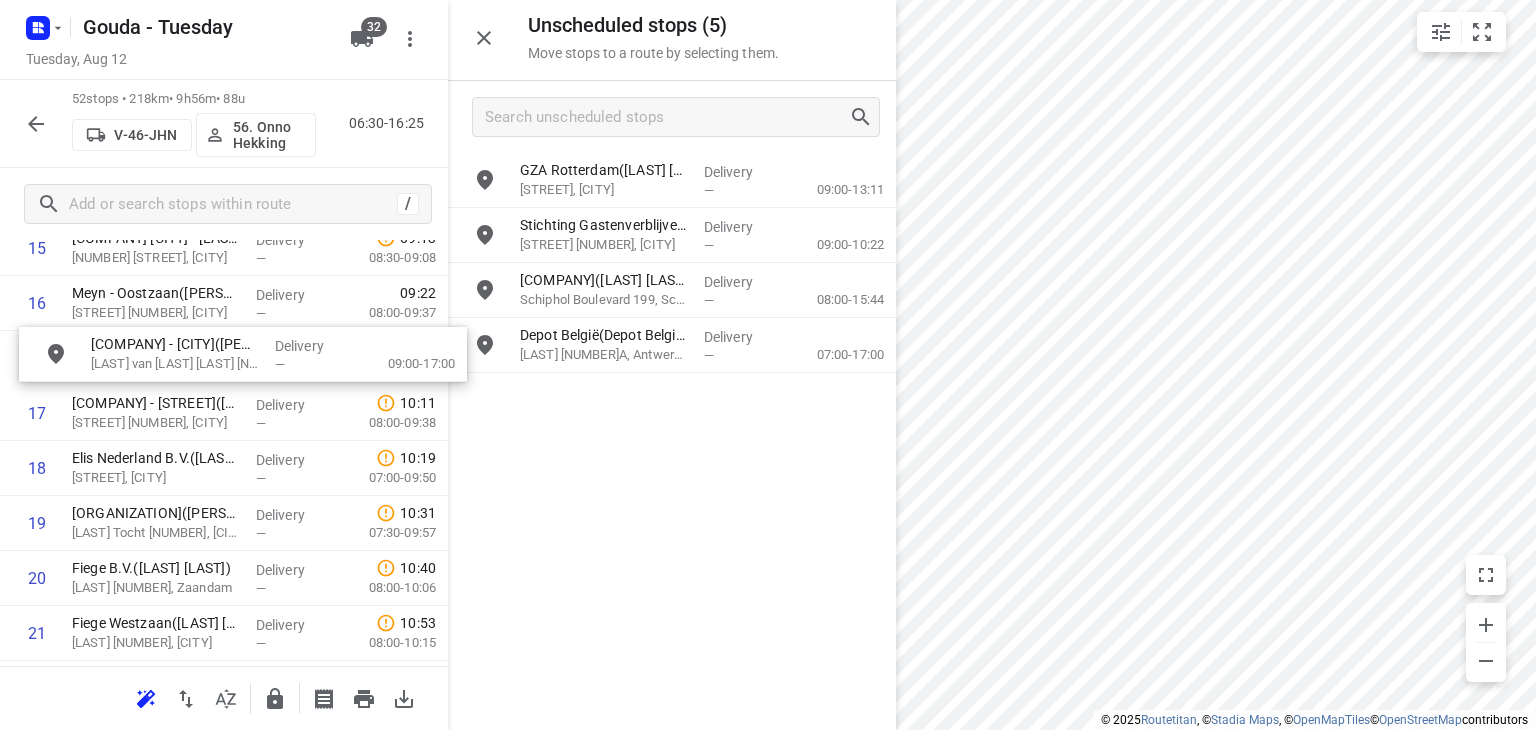 scroll, scrollTop: 946, scrollLeft: 0, axis: vertical 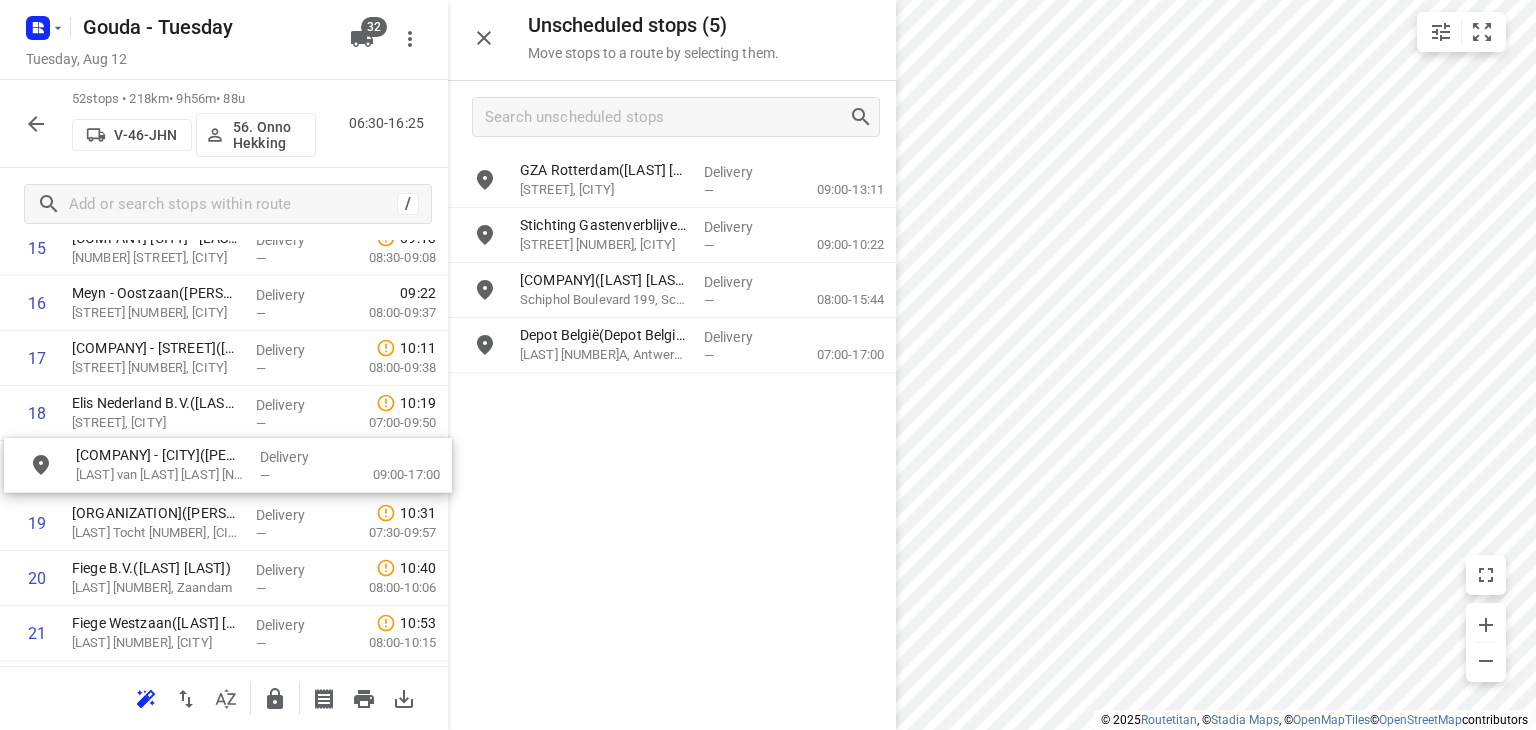drag, startPoint x: 628, startPoint y: 348, endPoint x: 176, endPoint y: 473, distance: 468.96588 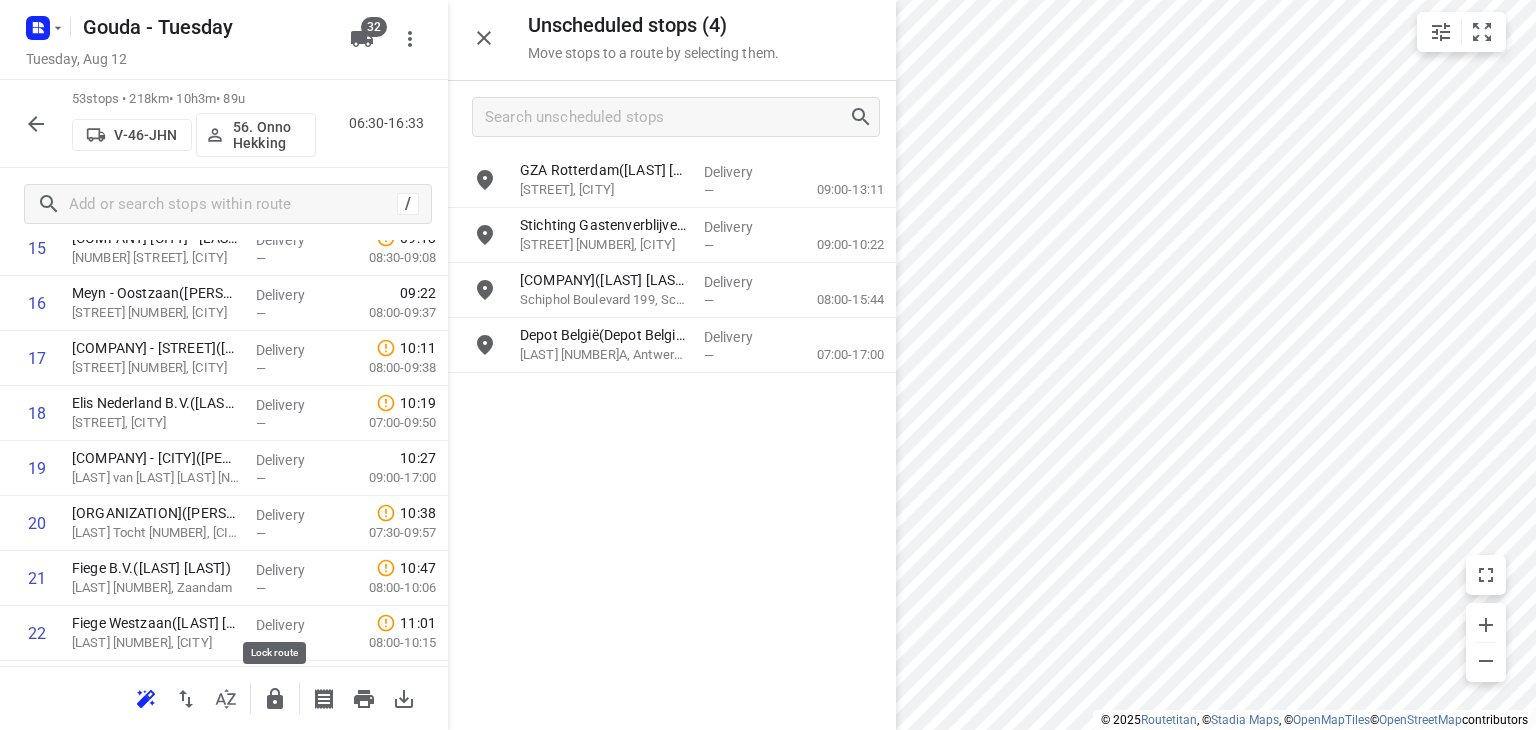 click at bounding box center (275, 699) 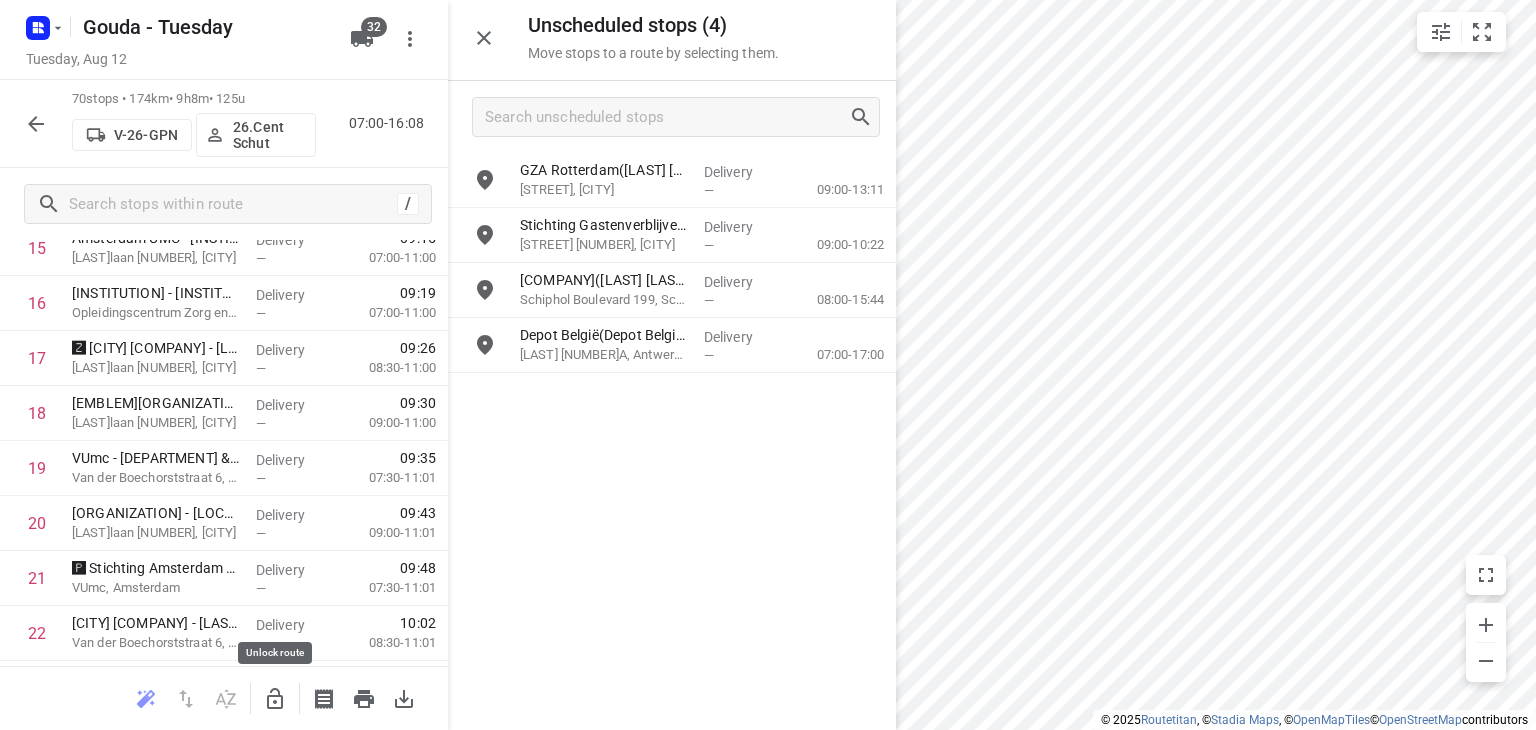 click 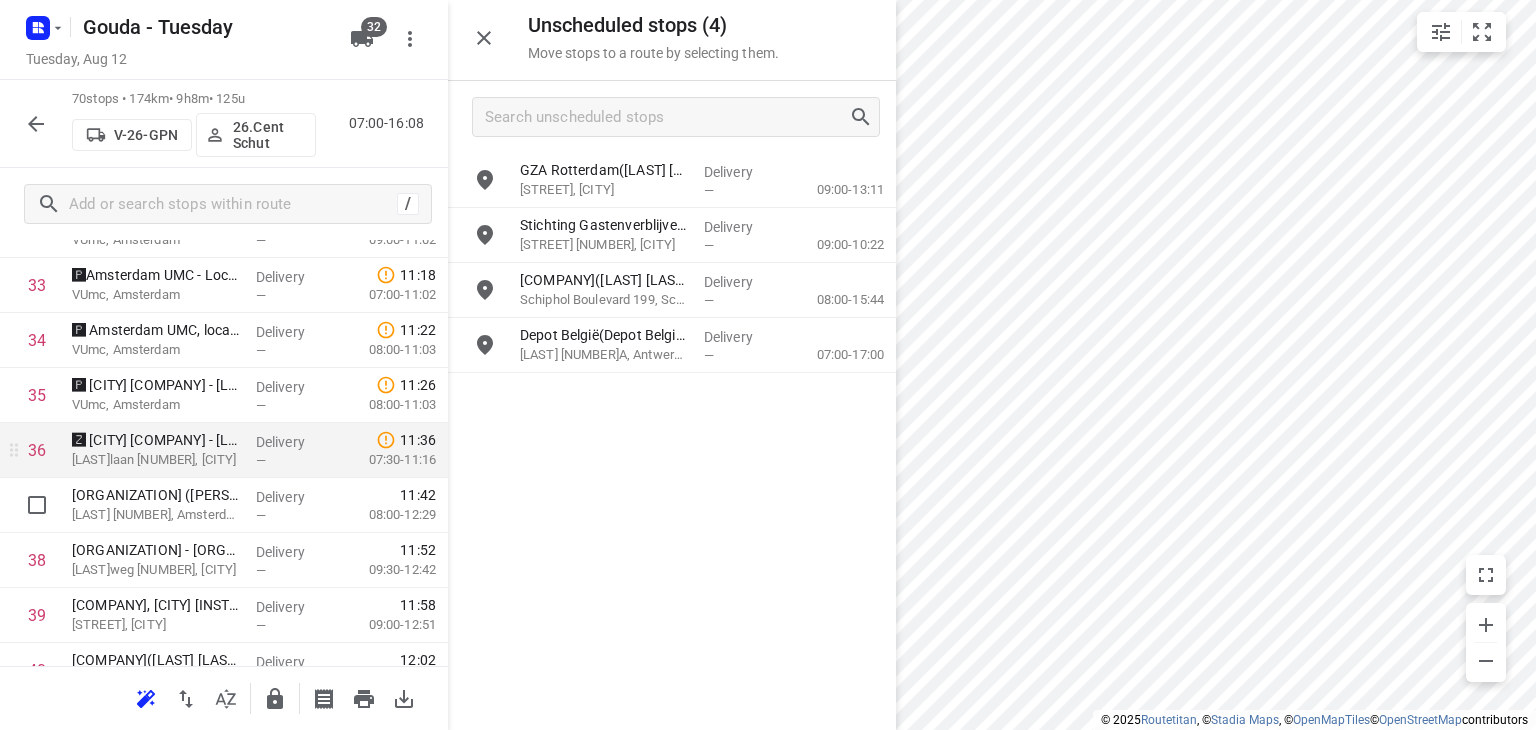 scroll, scrollTop: 1900, scrollLeft: 0, axis: vertical 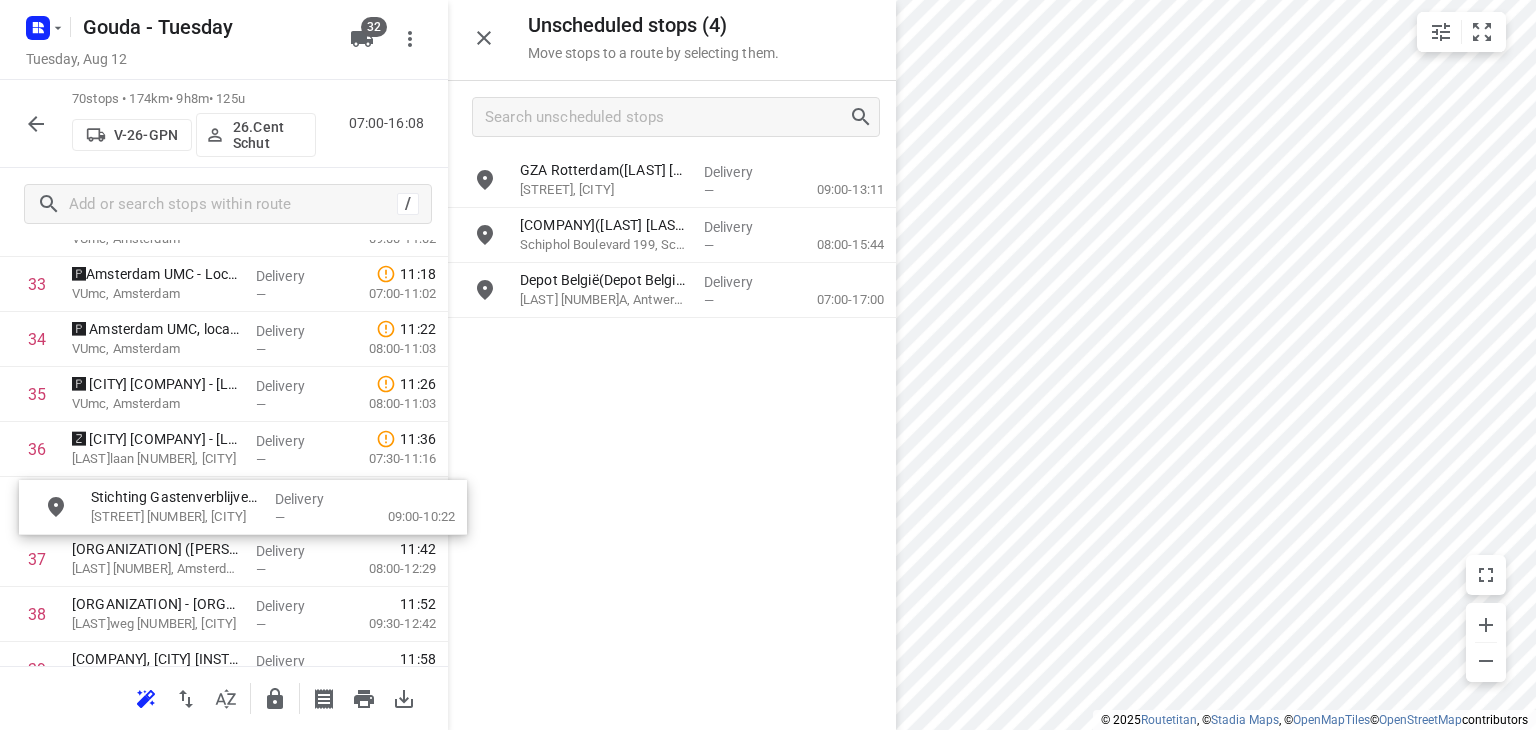 drag, startPoint x: 572, startPoint y: 235, endPoint x: 138, endPoint y: 511, distance: 514.3267 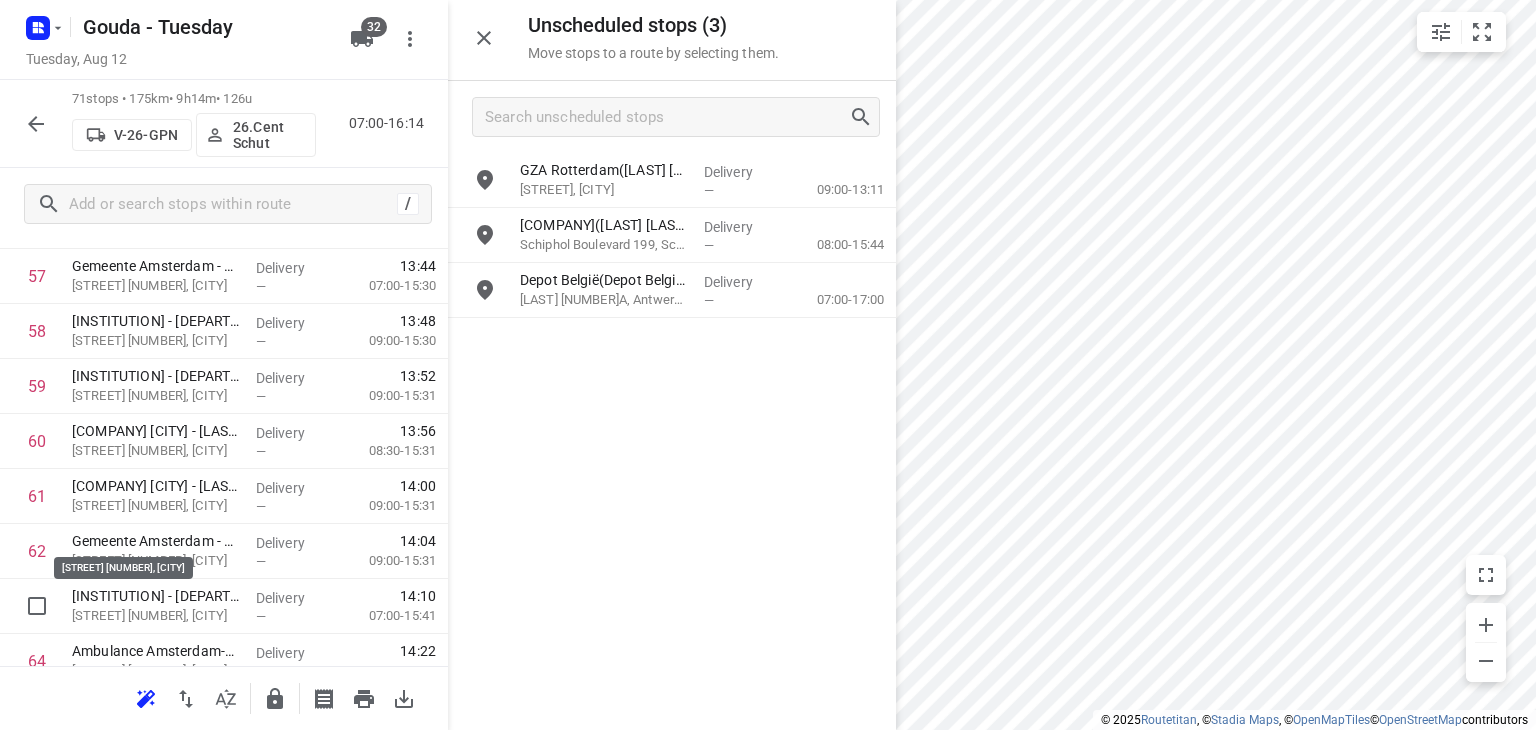 scroll, scrollTop: 3300, scrollLeft: 0, axis: vertical 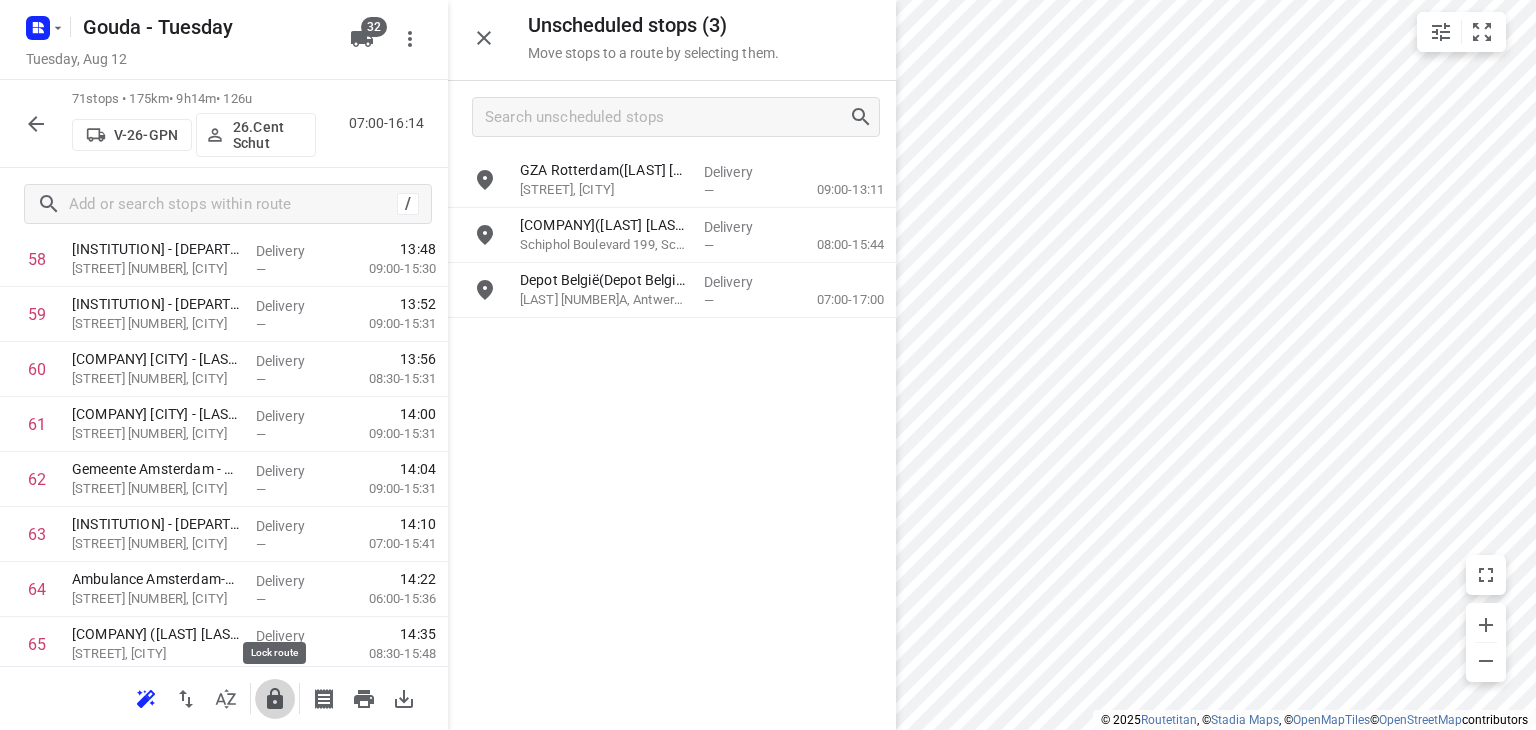 click at bounding box center (275, 699) 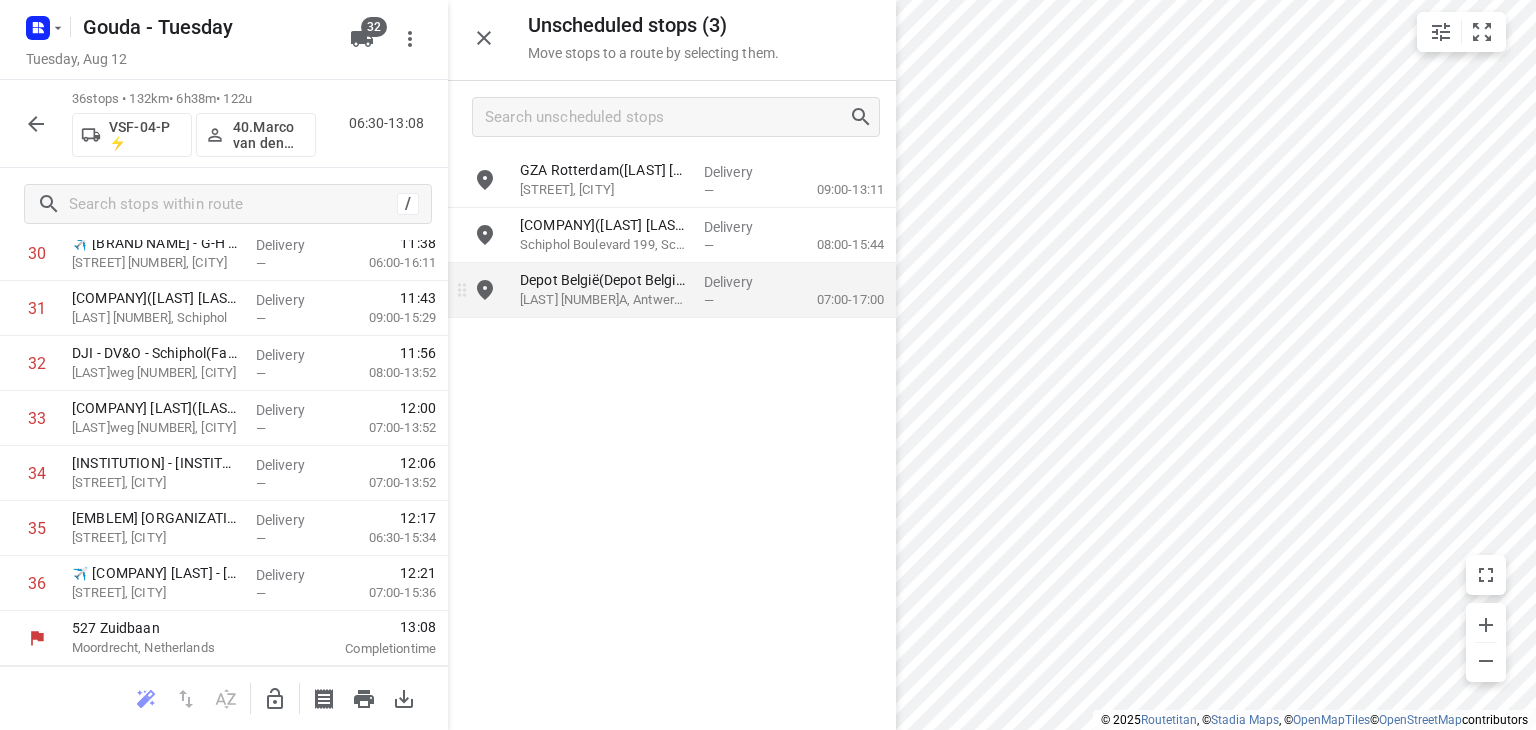 scroll, scrollTop: 1766, scrollLeft: 0, axis: vertical 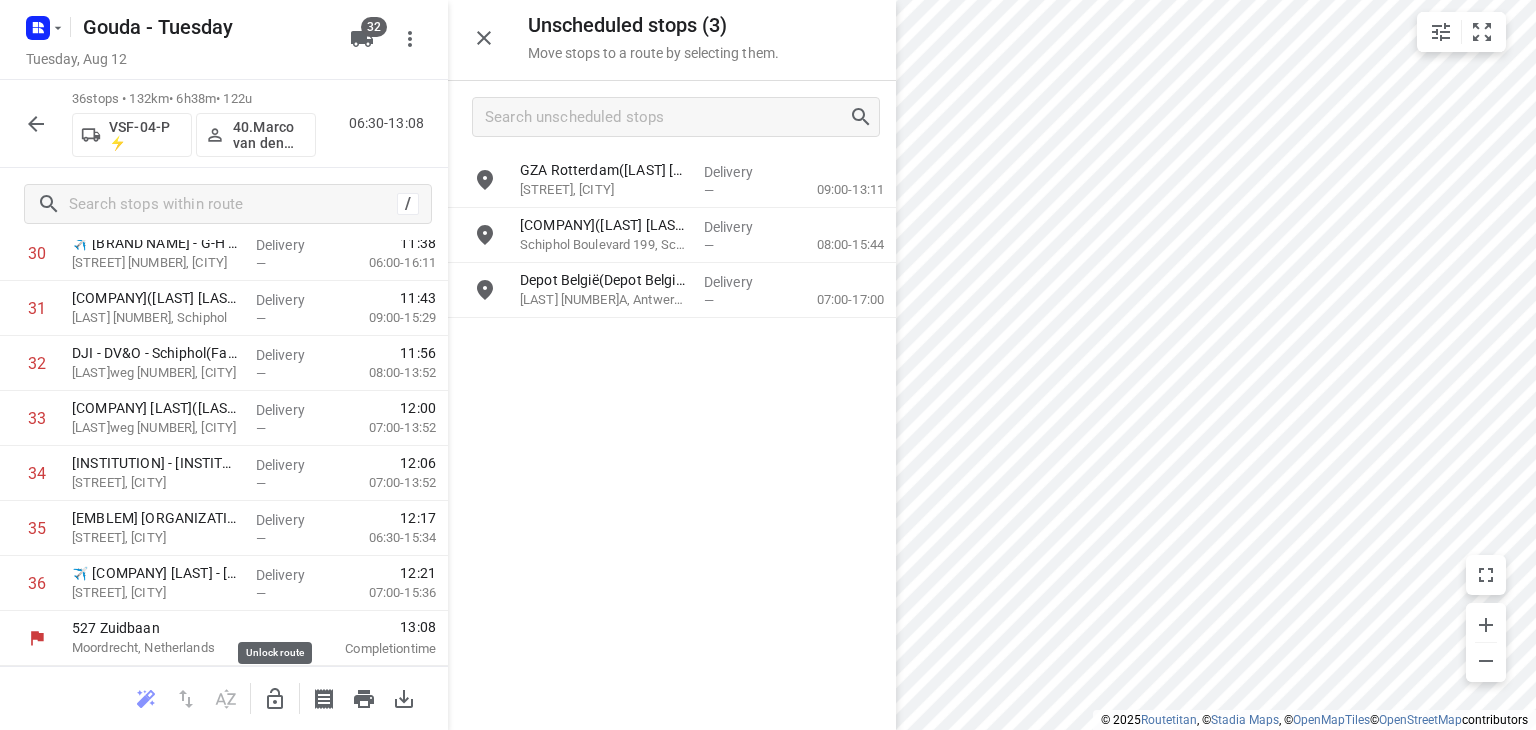 click 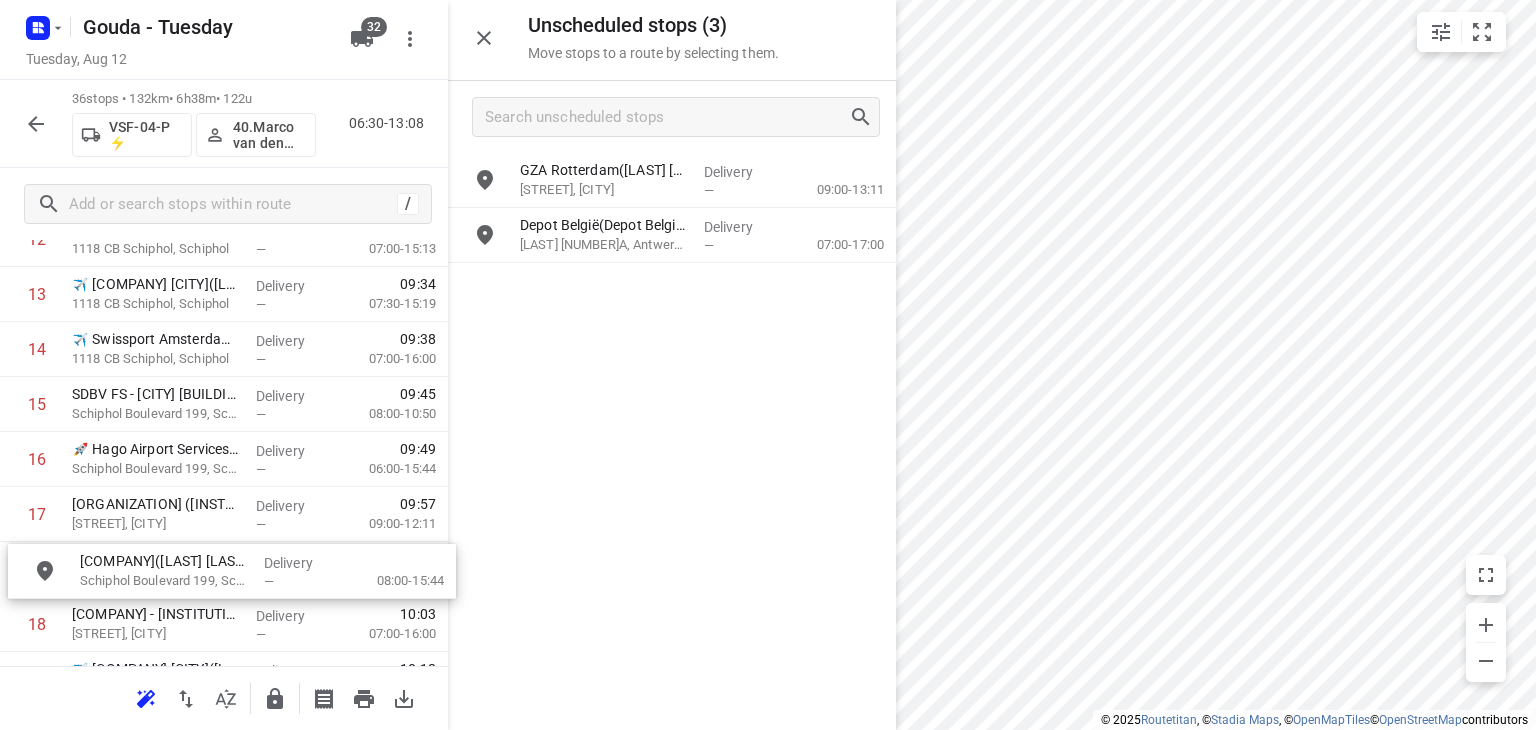 scroll, scrollTop: 818, scrollLeft: 0, axis: vertical 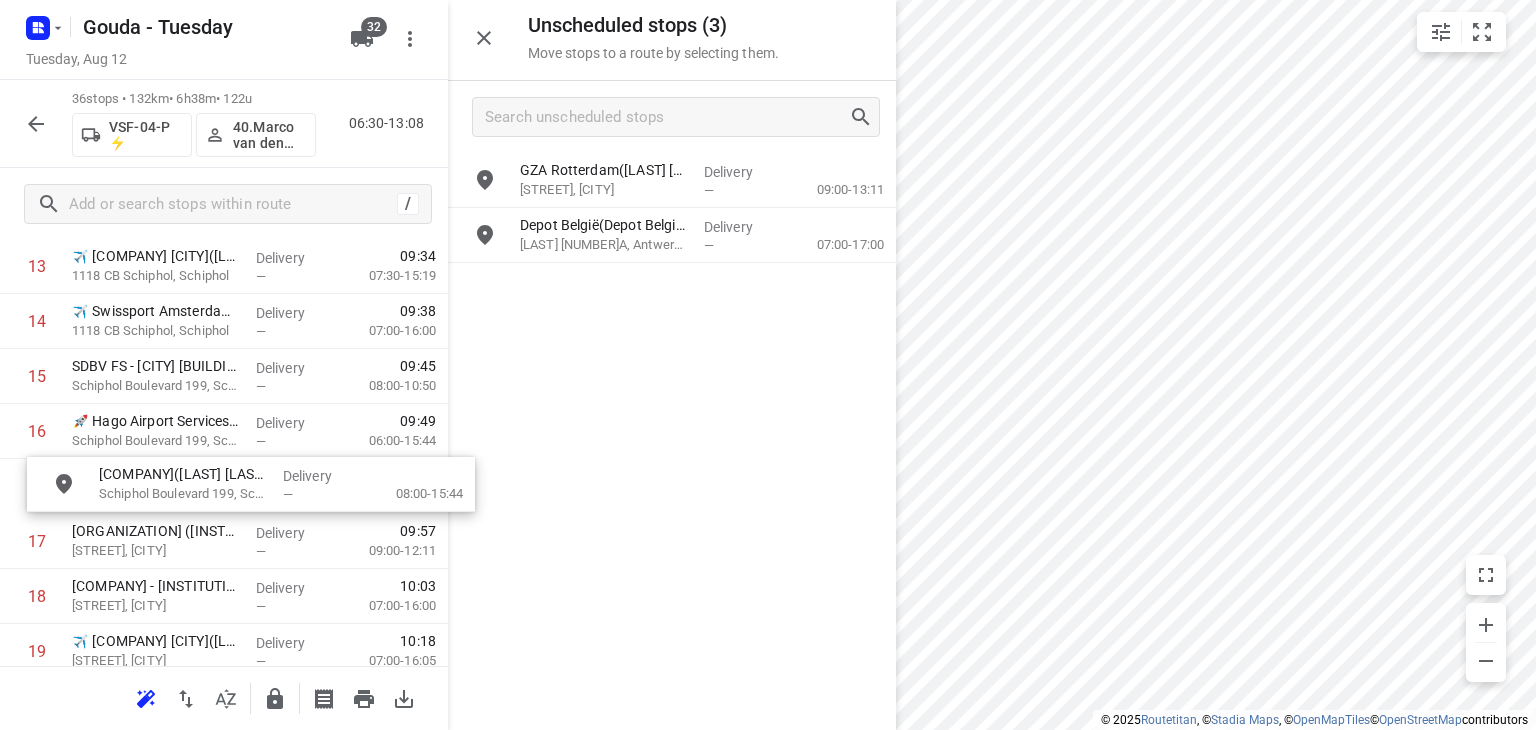 drag, startPoint x: 724, startPoint y: 264, endPoint x: 340, endPoint y: 498, distance: 449.6799 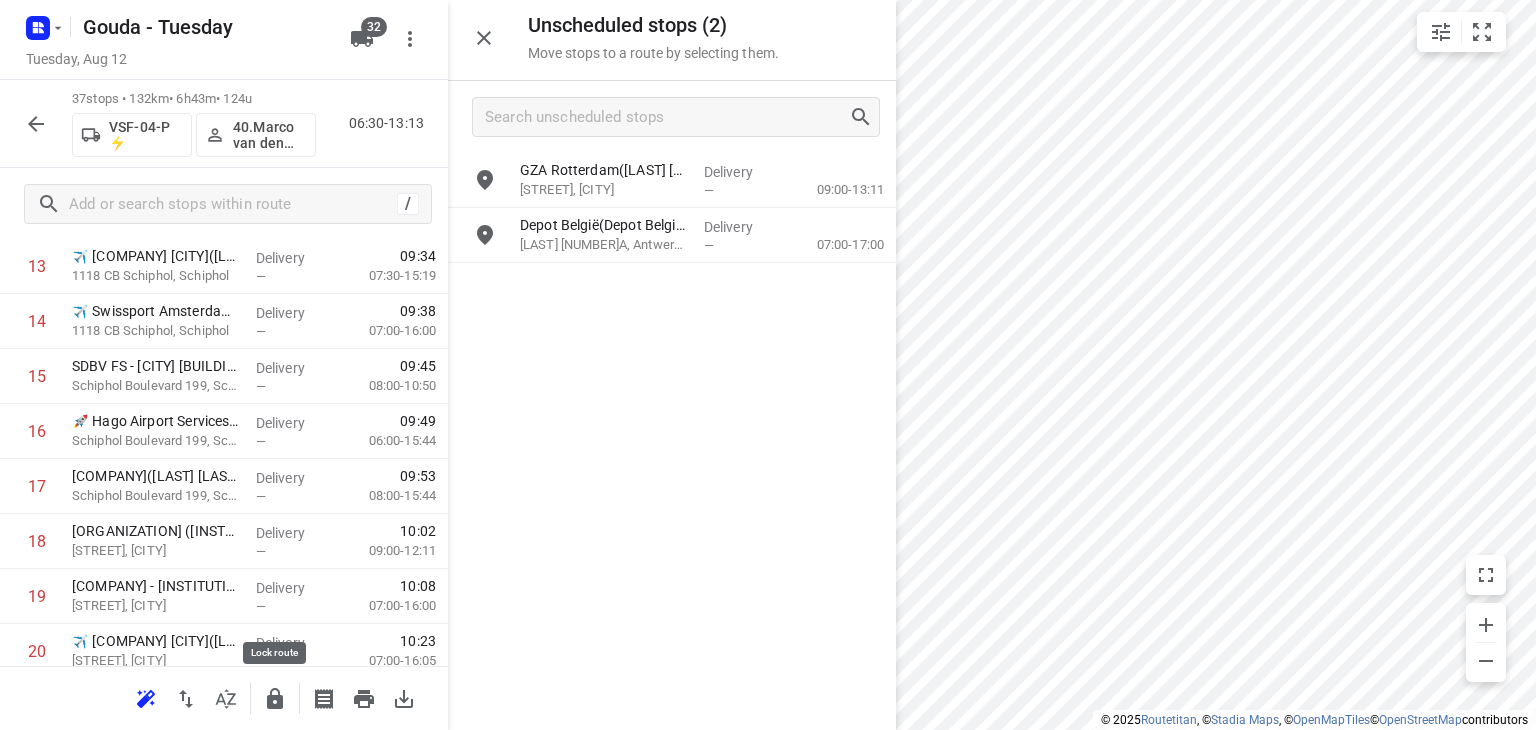 click 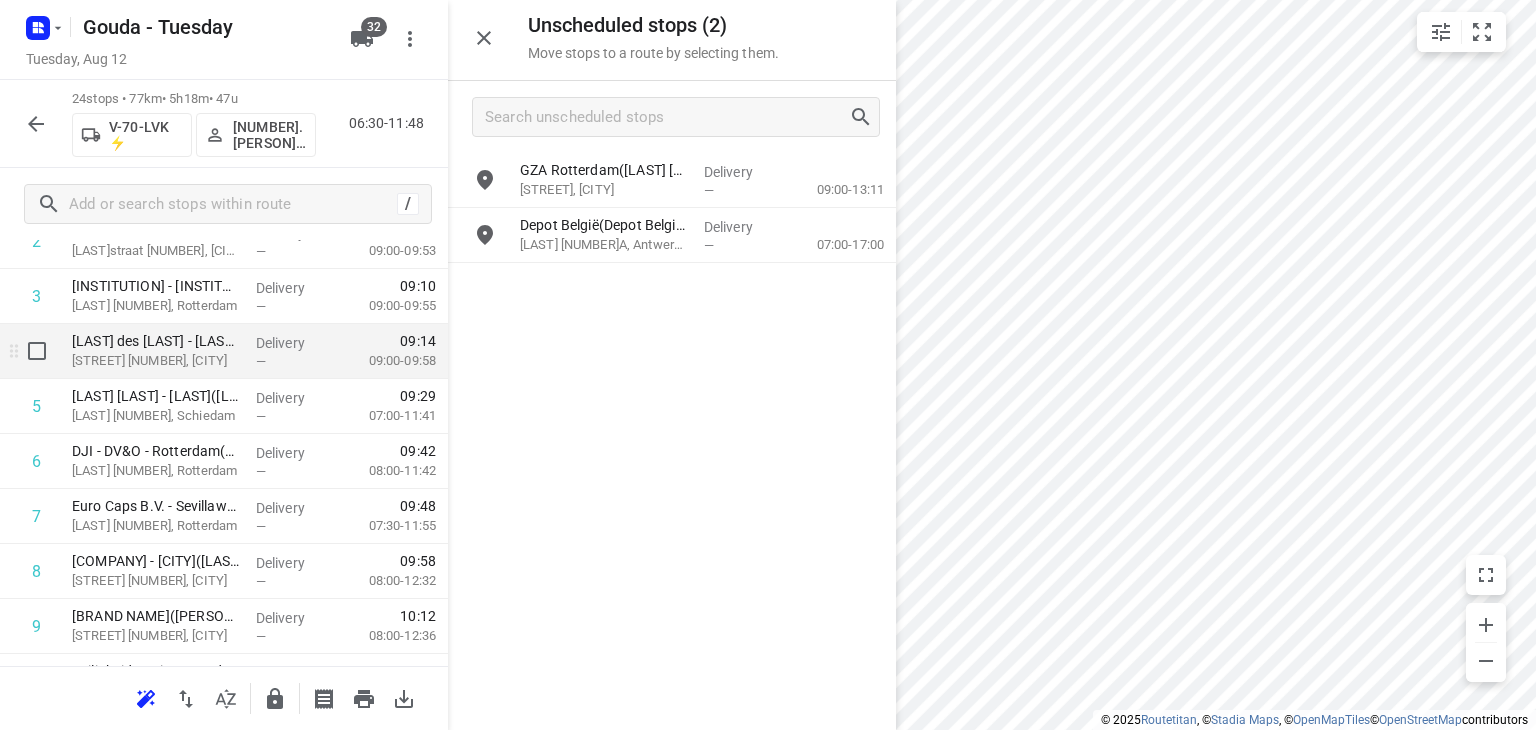scroll, scrollTop: 218, scrollLeft: 0, axis: vertical 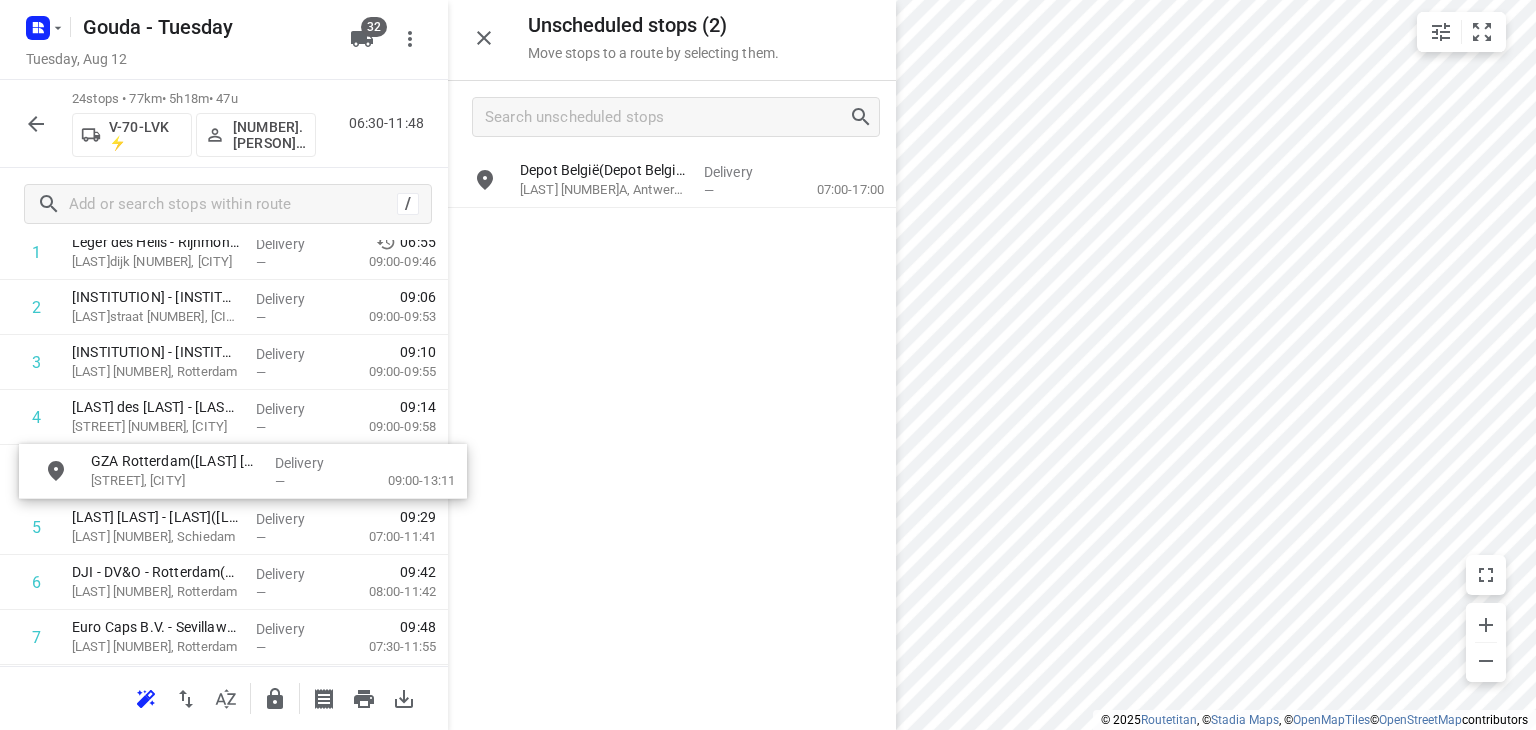 drag, startPoint x: 582, startPoint y: 181, endPoint x: 147, endPoint y: 472, distance: 523.3603 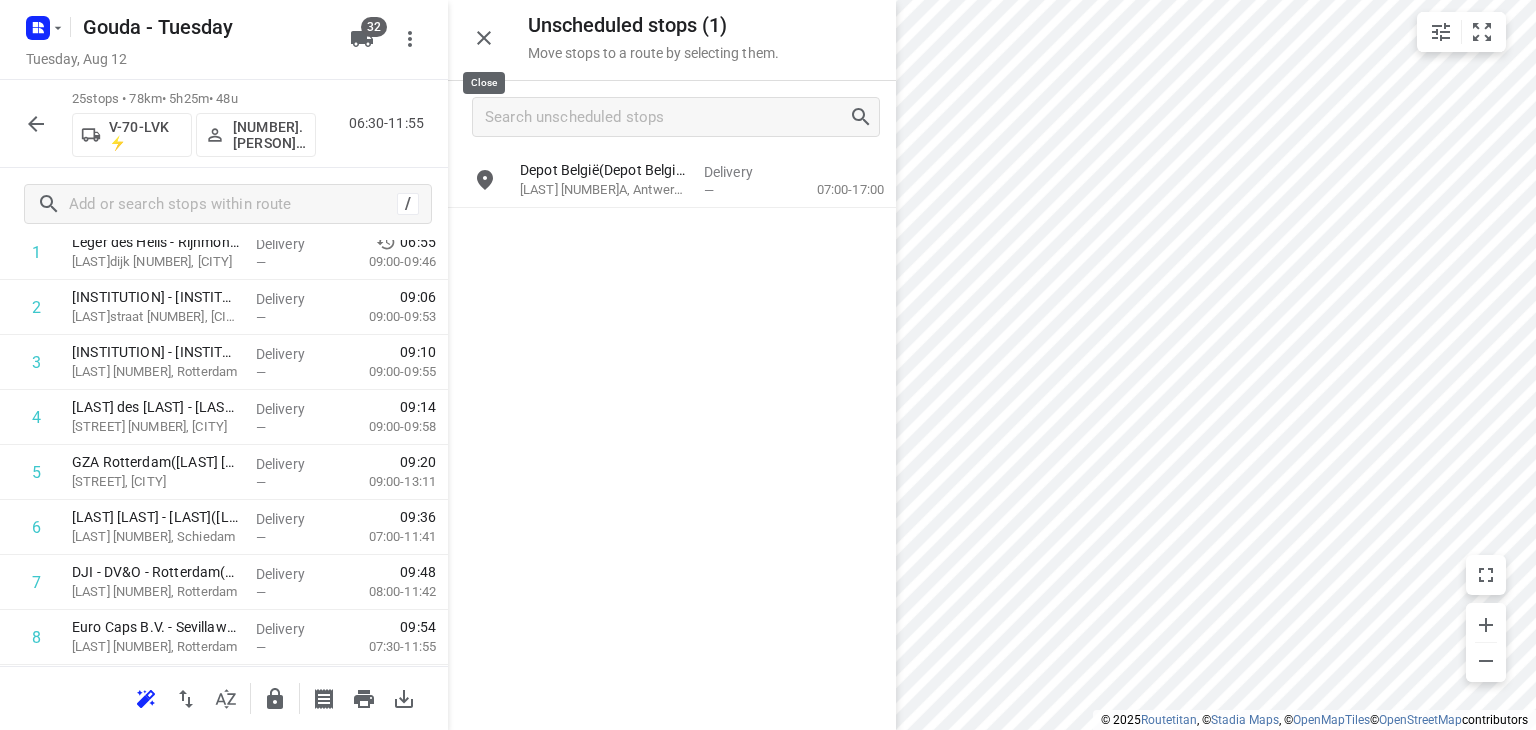 click 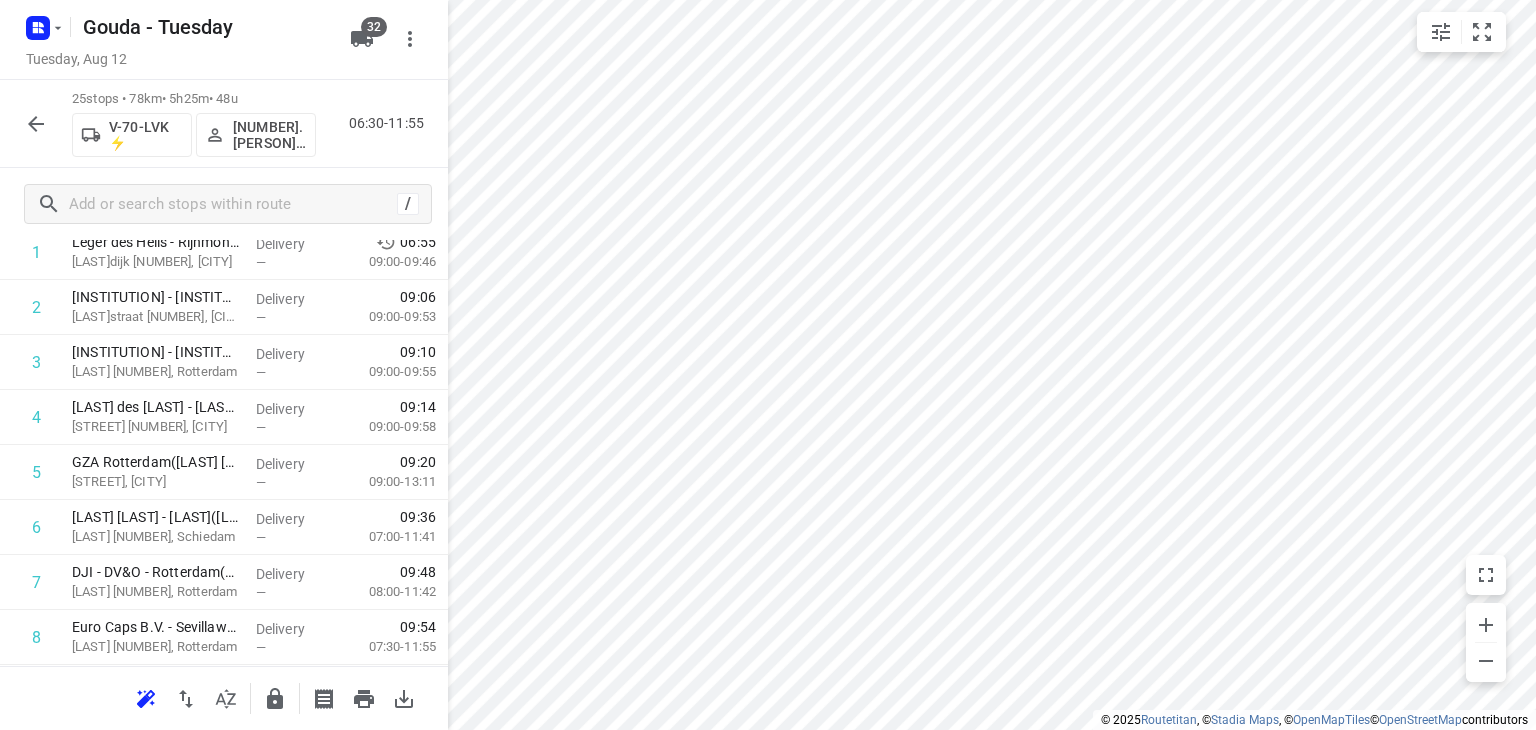 click at bounding box center (36, 124) 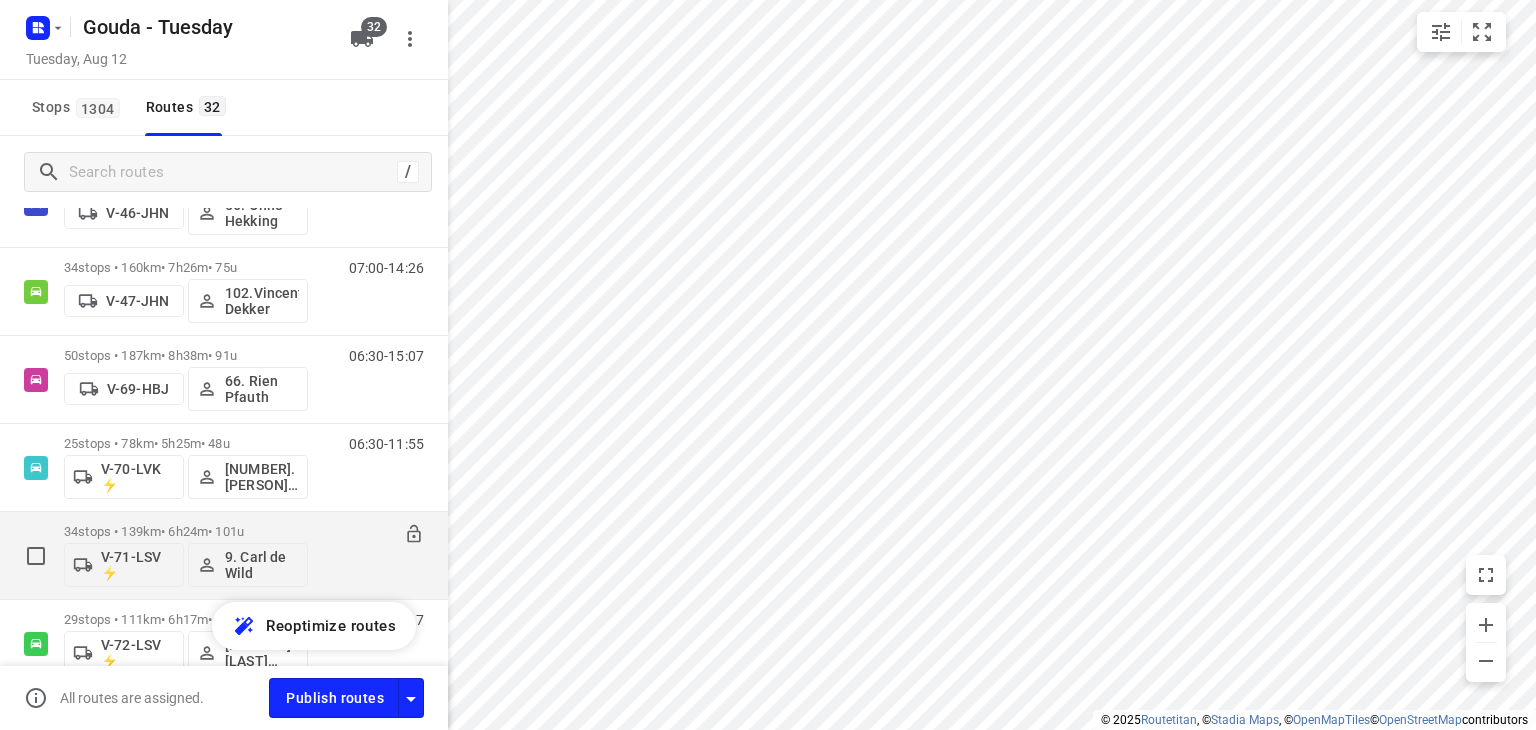 scroll, scrollTop: 1300, scrollLeft: 0, axis: vertical 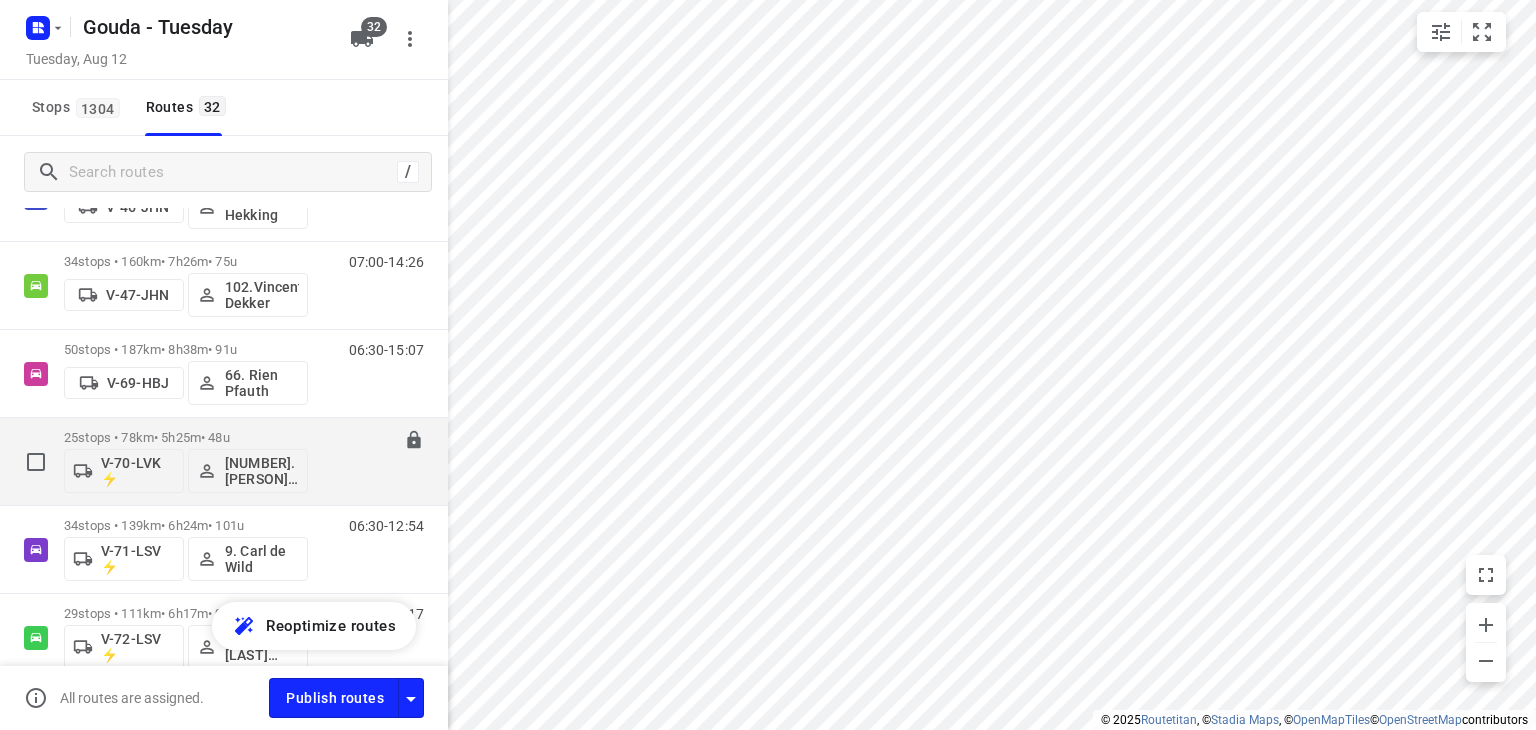 click on "25  stops •   78km  •   5h25m  • 48u" at bounding box center [186, 437] 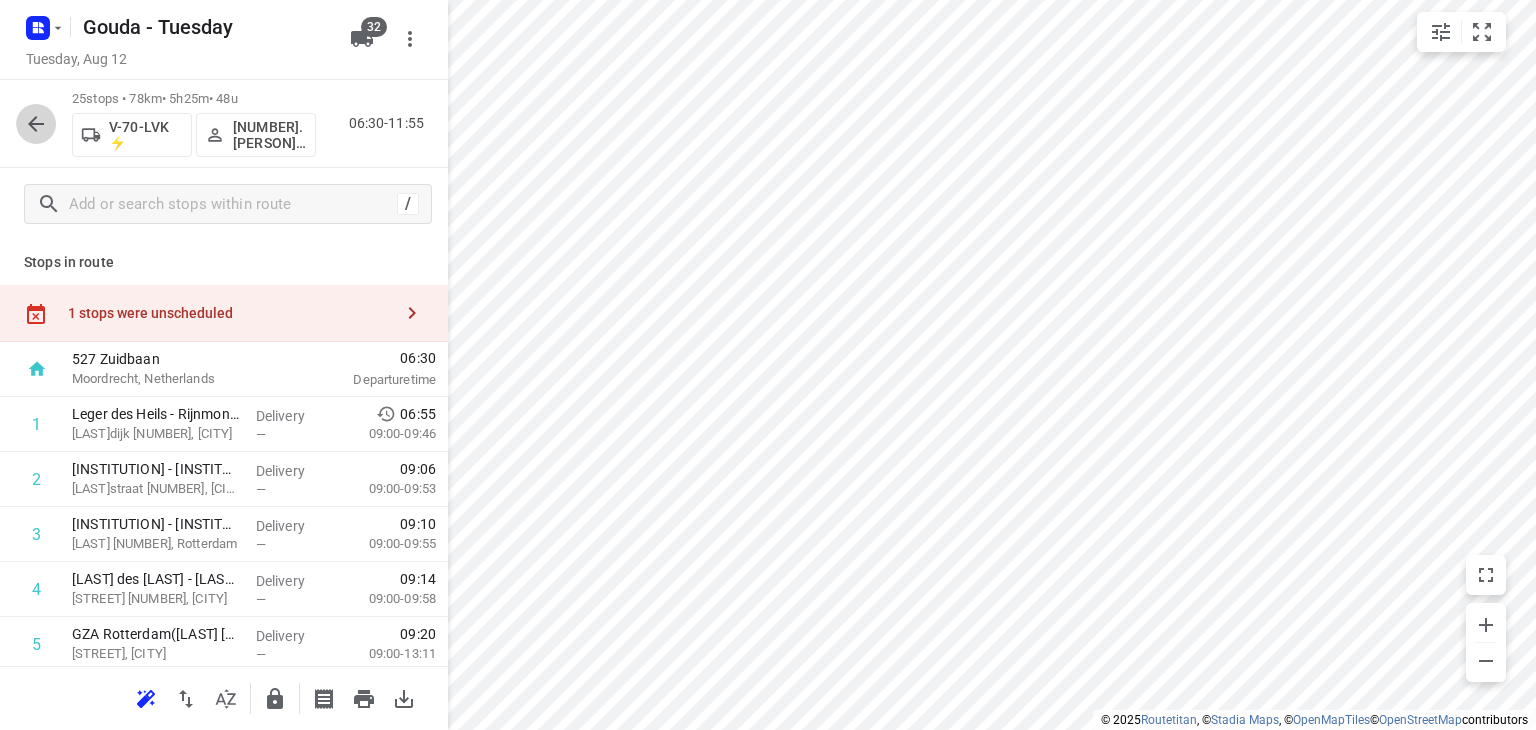 click 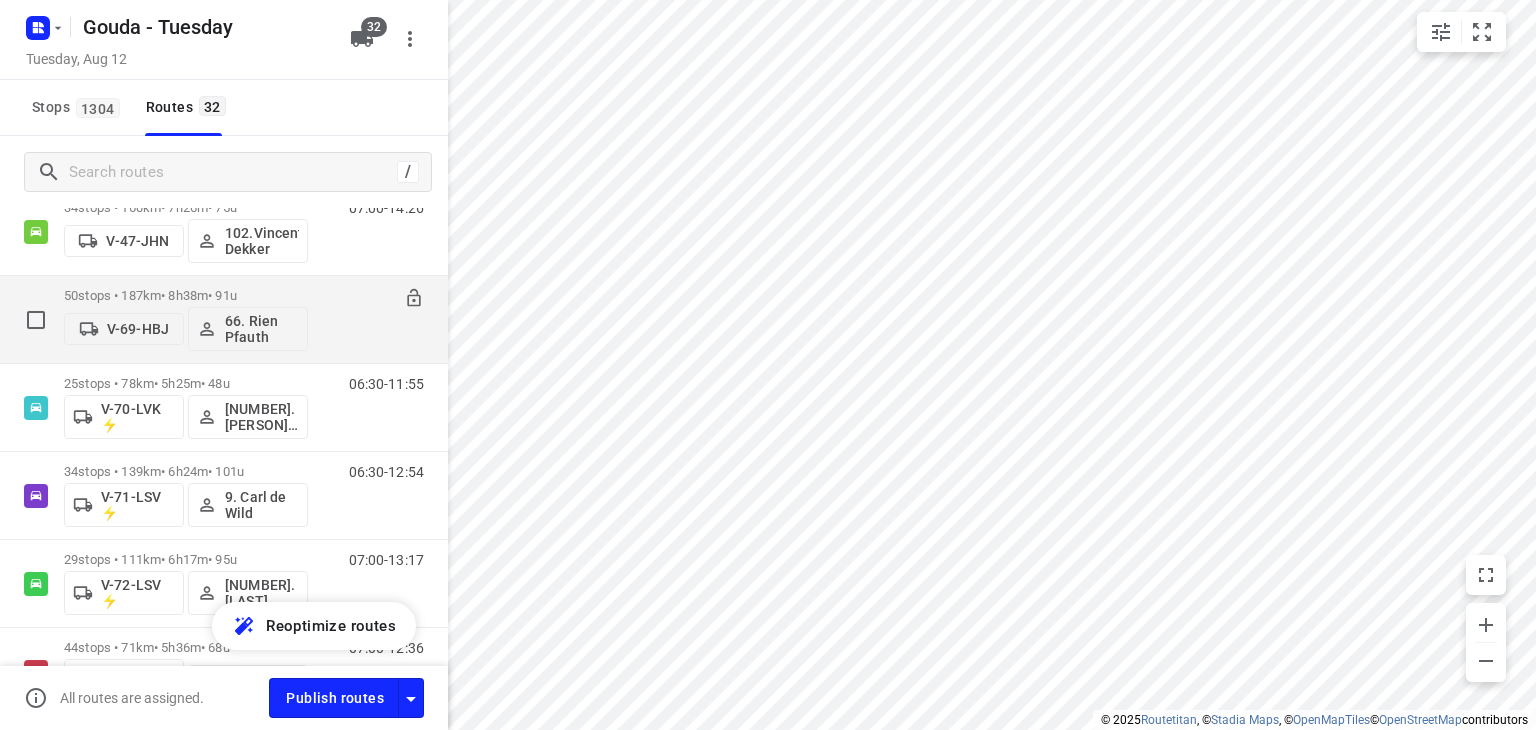 scroll, scrollTop: 1400, scrollLeft: 0, axis: vertical 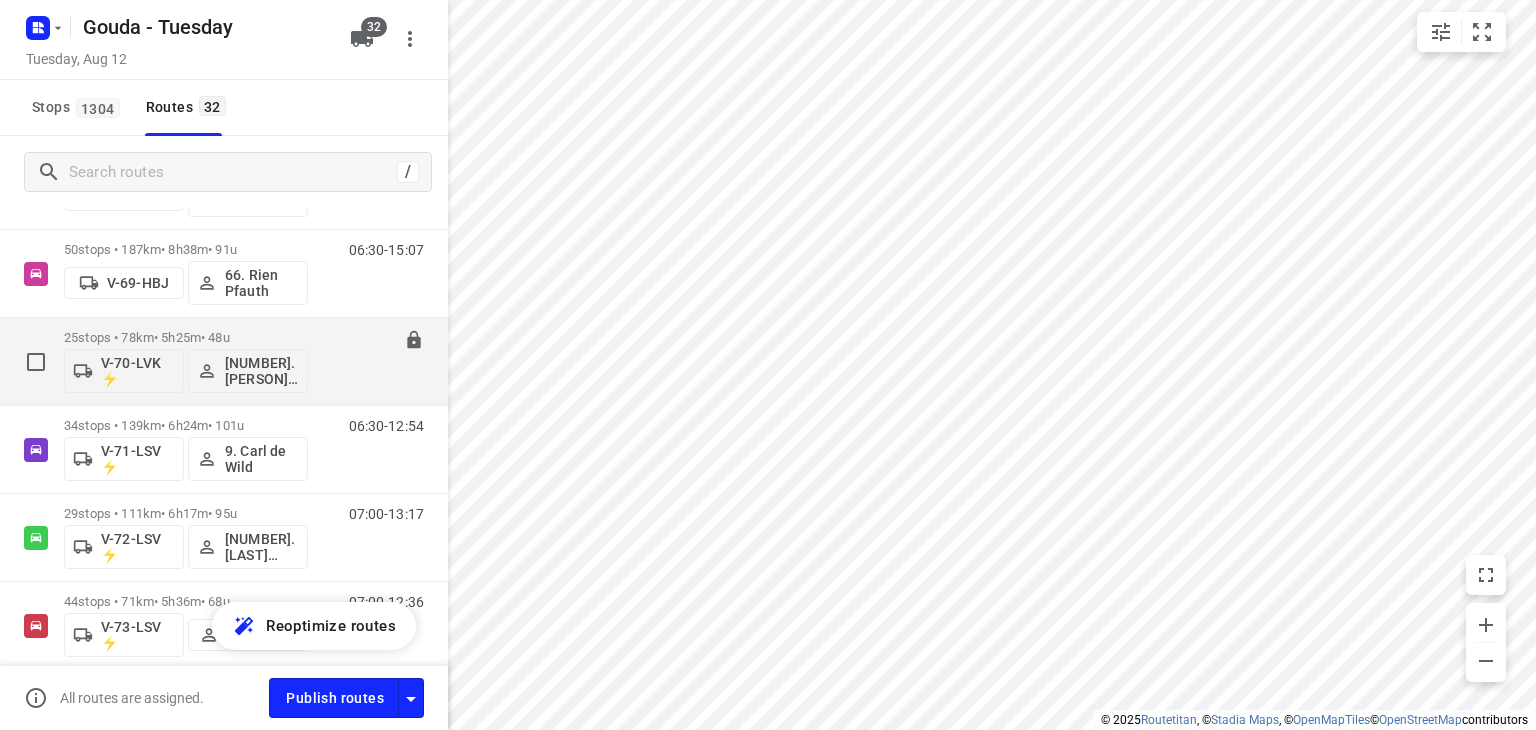 click on "25  stops •   78km  •   5h25m  • 48u V-70-LVK ⚡ 21. Frank van der Kraan" at bounding box center (186, 361) 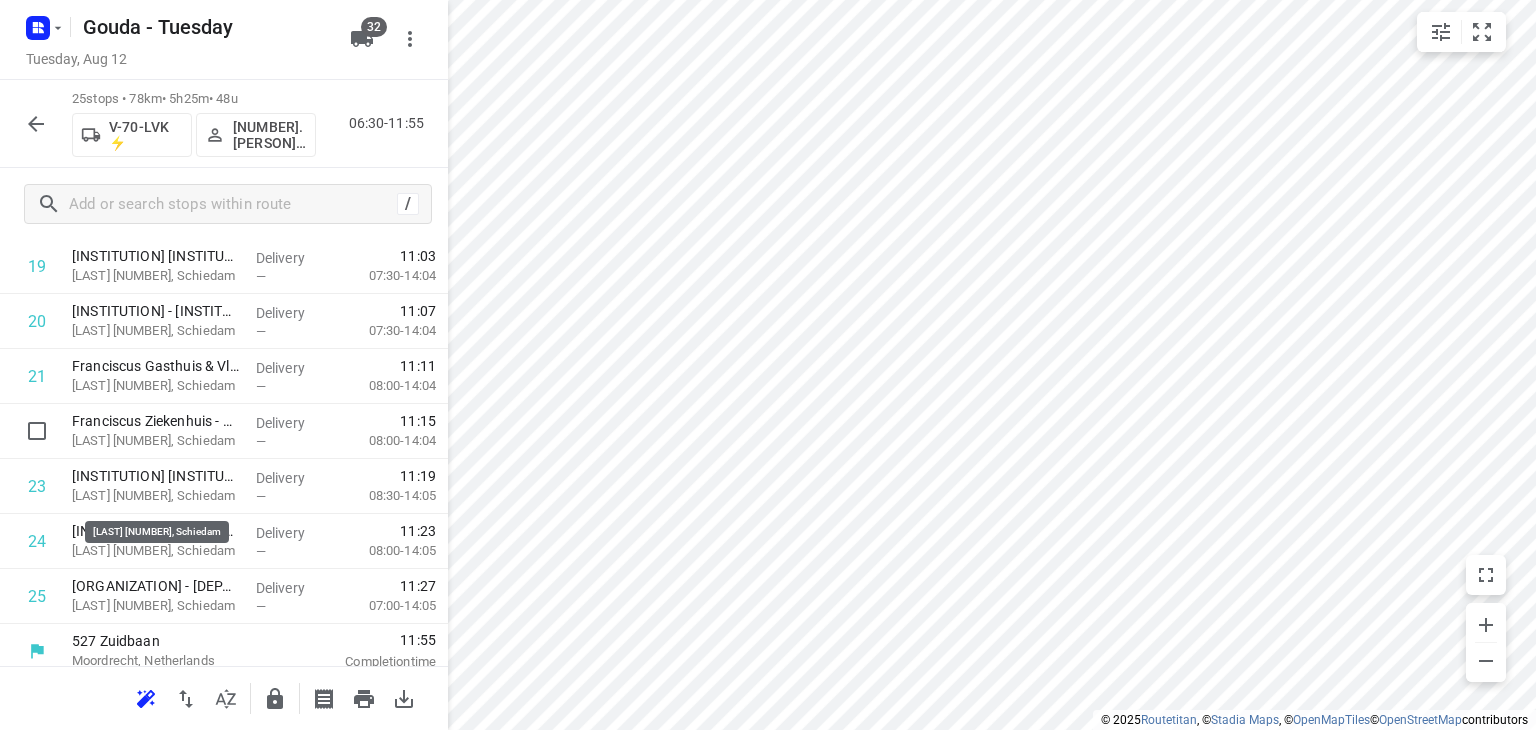 scroll, scrollTop: 1161, scrollLeft: 0, axis: vertical 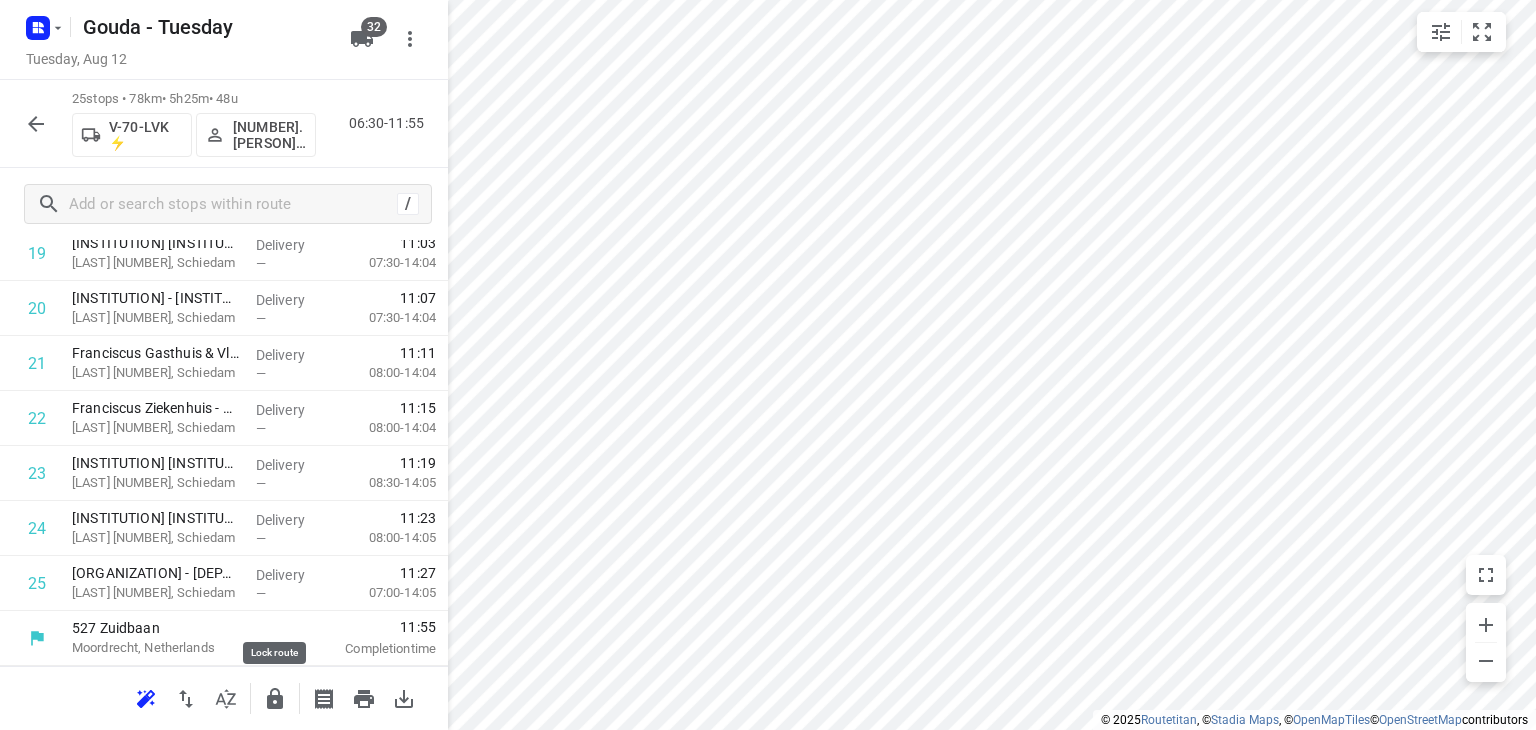 click 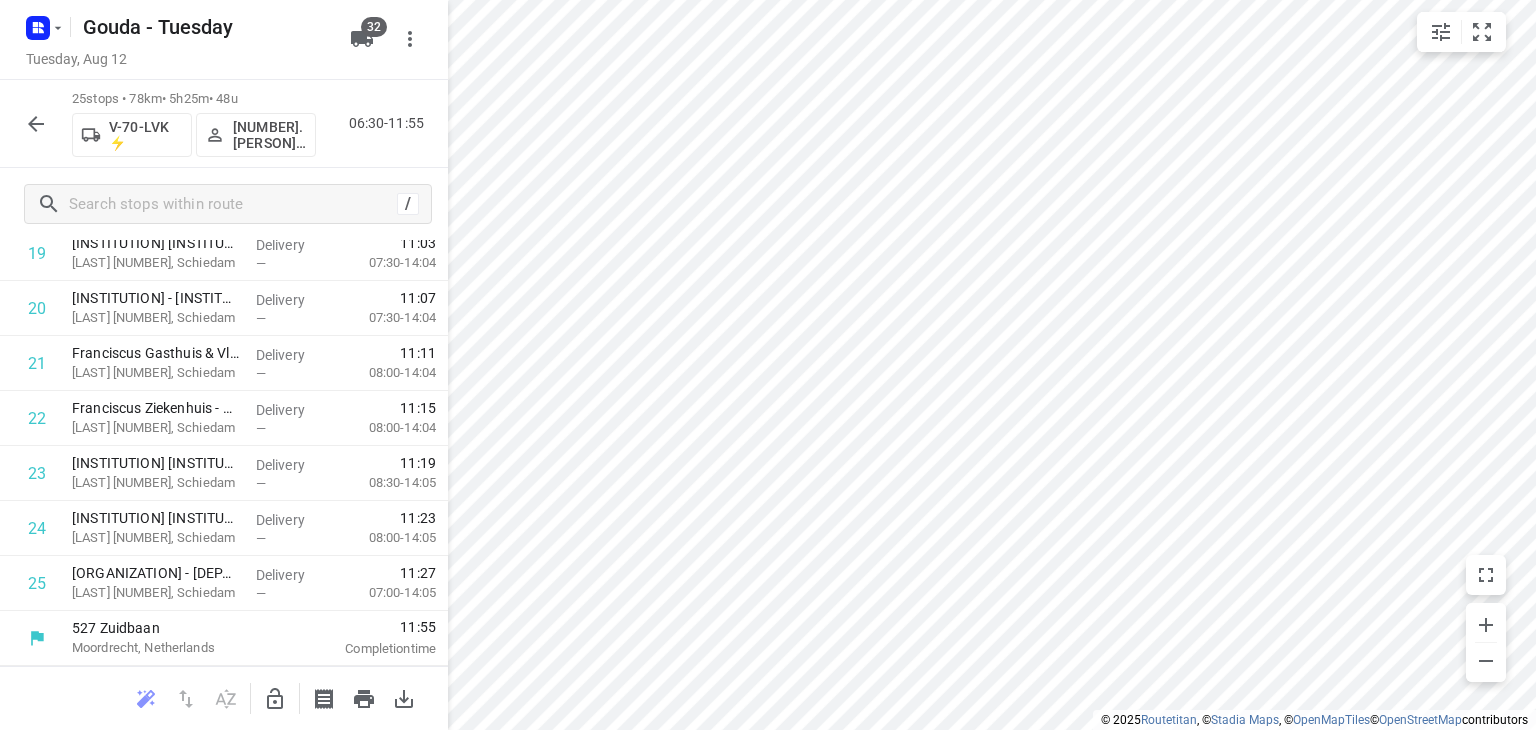 click 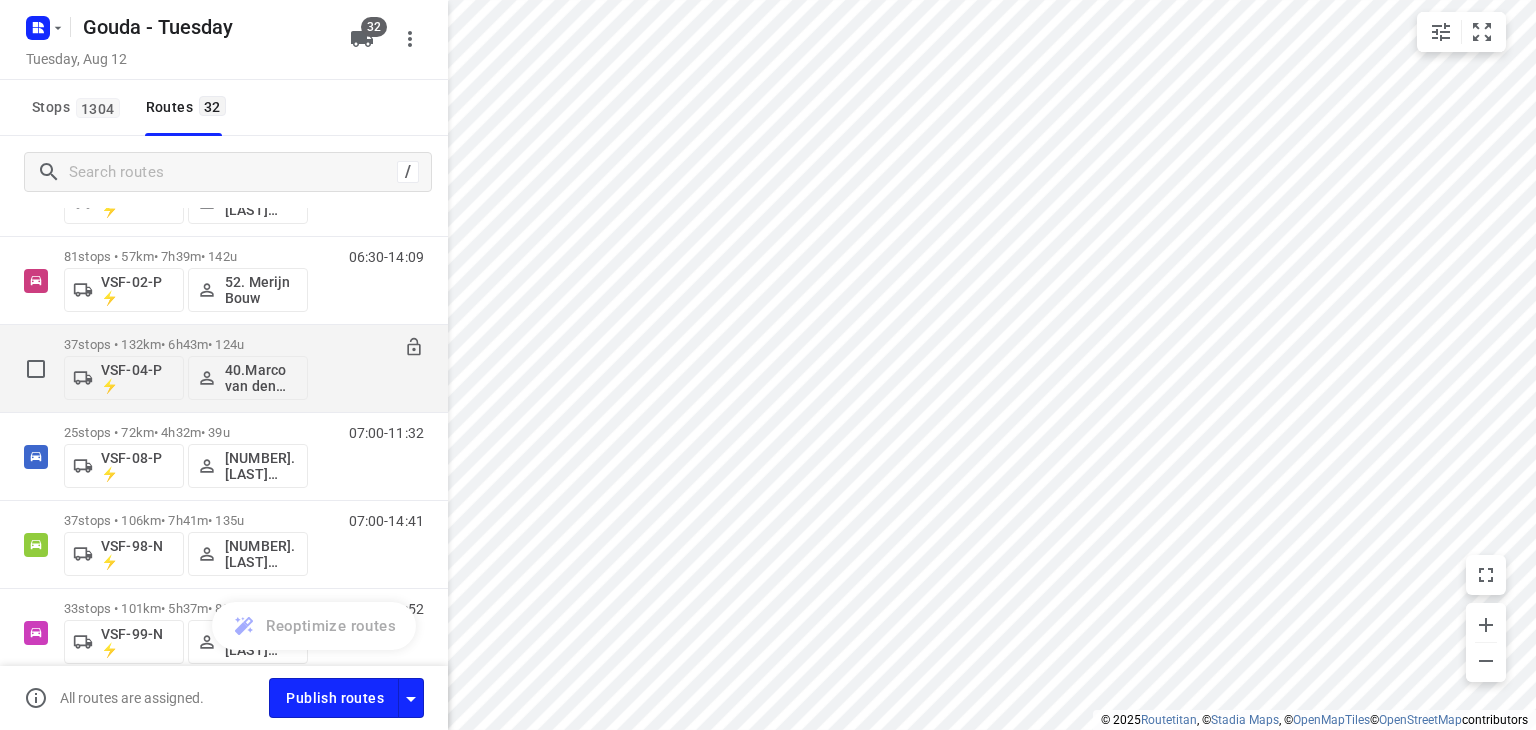 scroll, scrollTop: 2540, scrollLeft: 0, axis: vertical 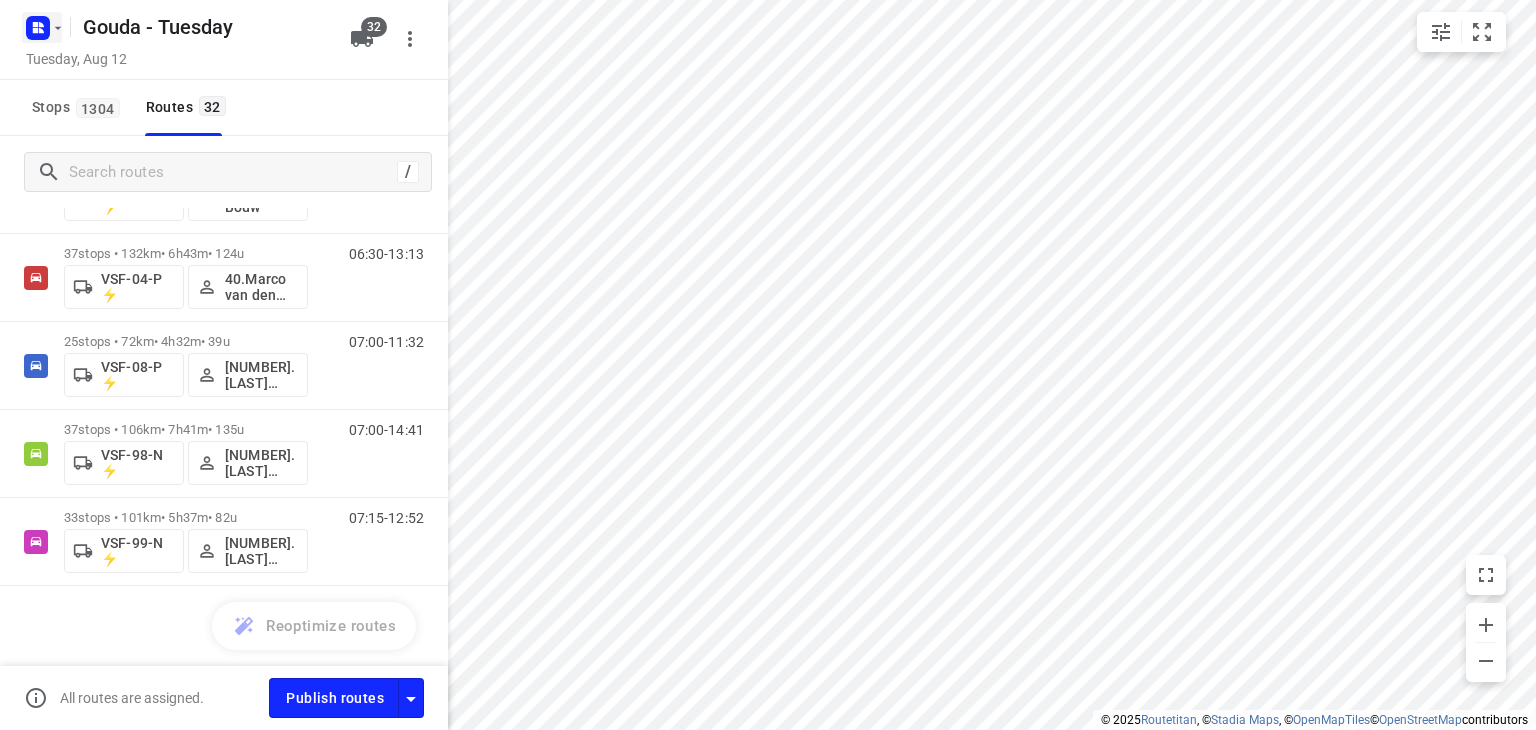 click 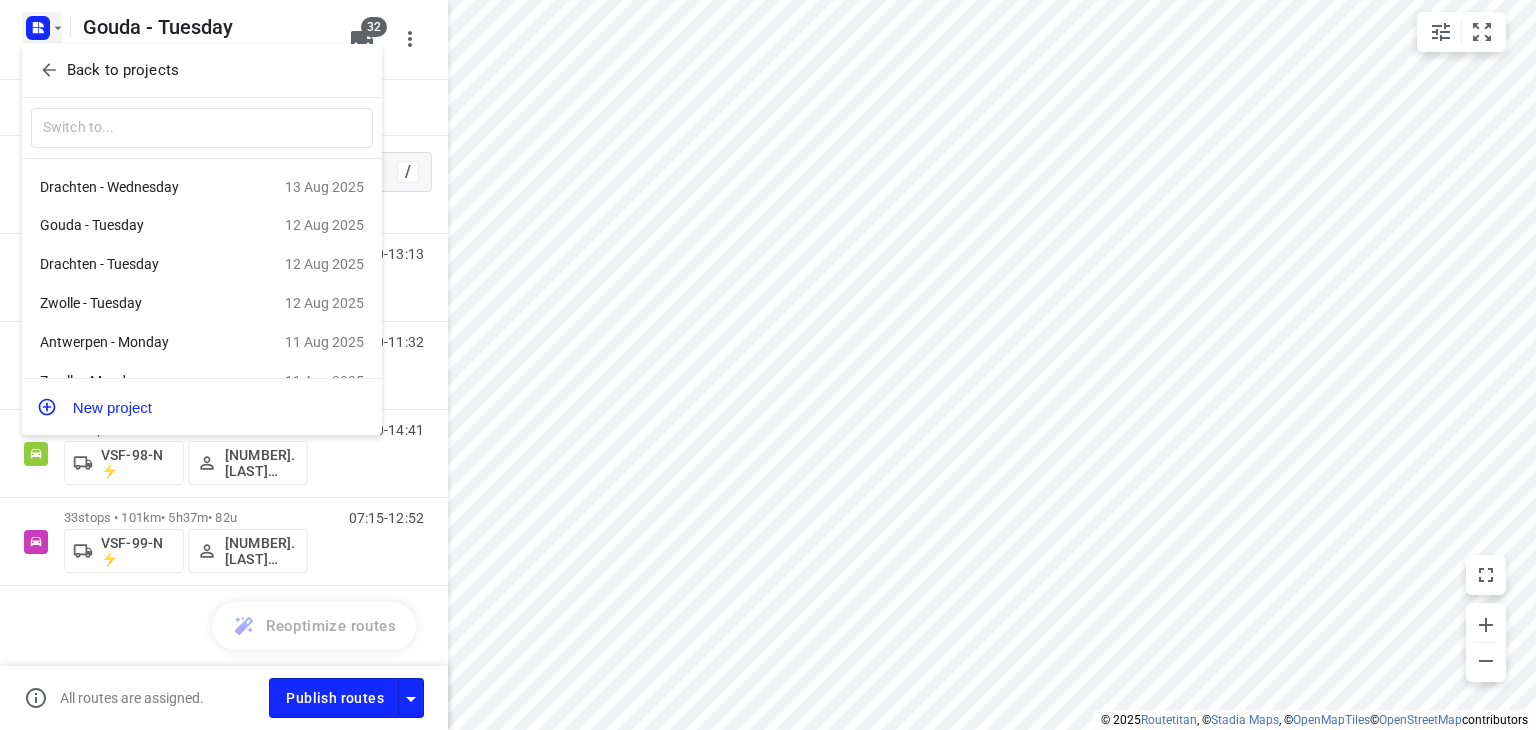 click on "Back to projects" at bounding box center [123, 70] 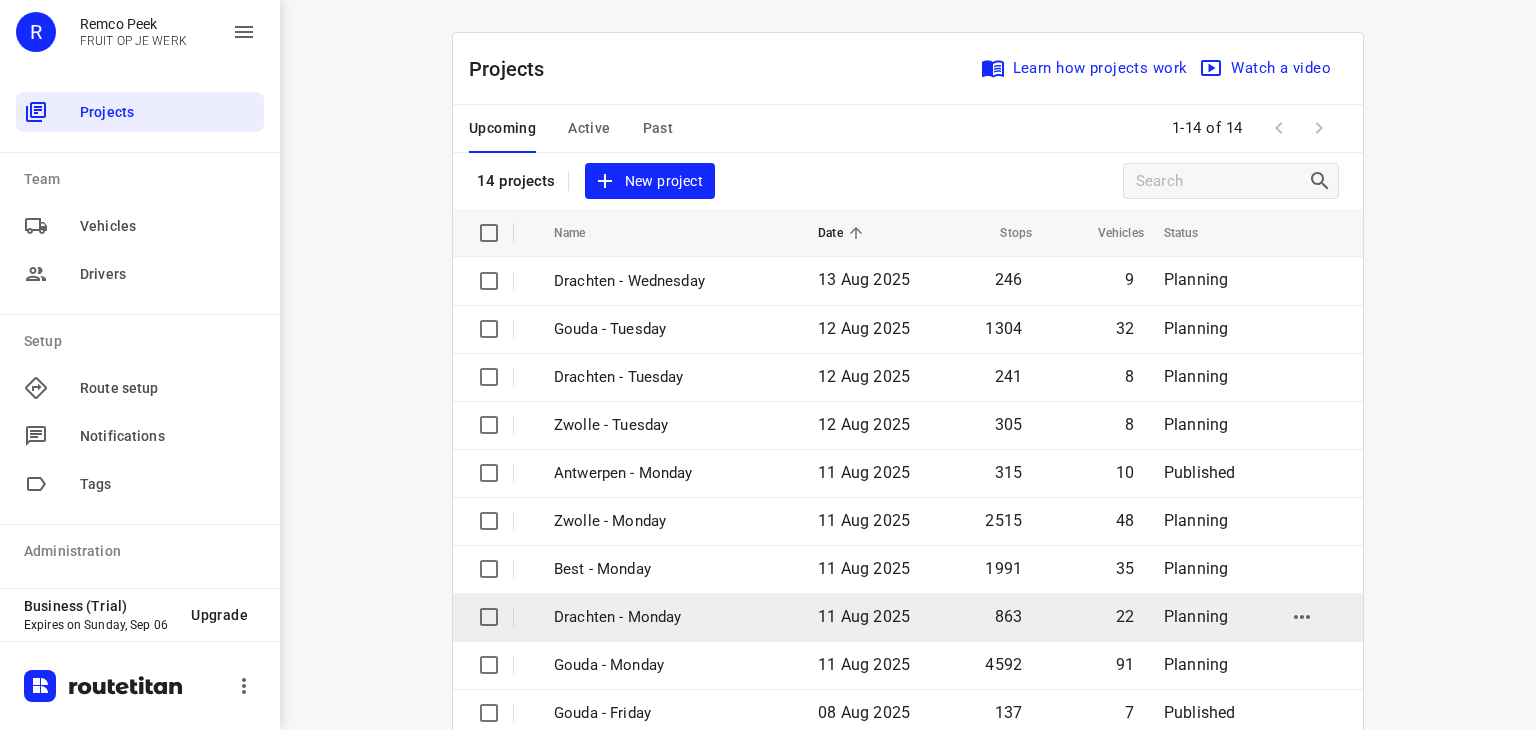 click on "Drachten - Monday" at bounding box center [671, 617] 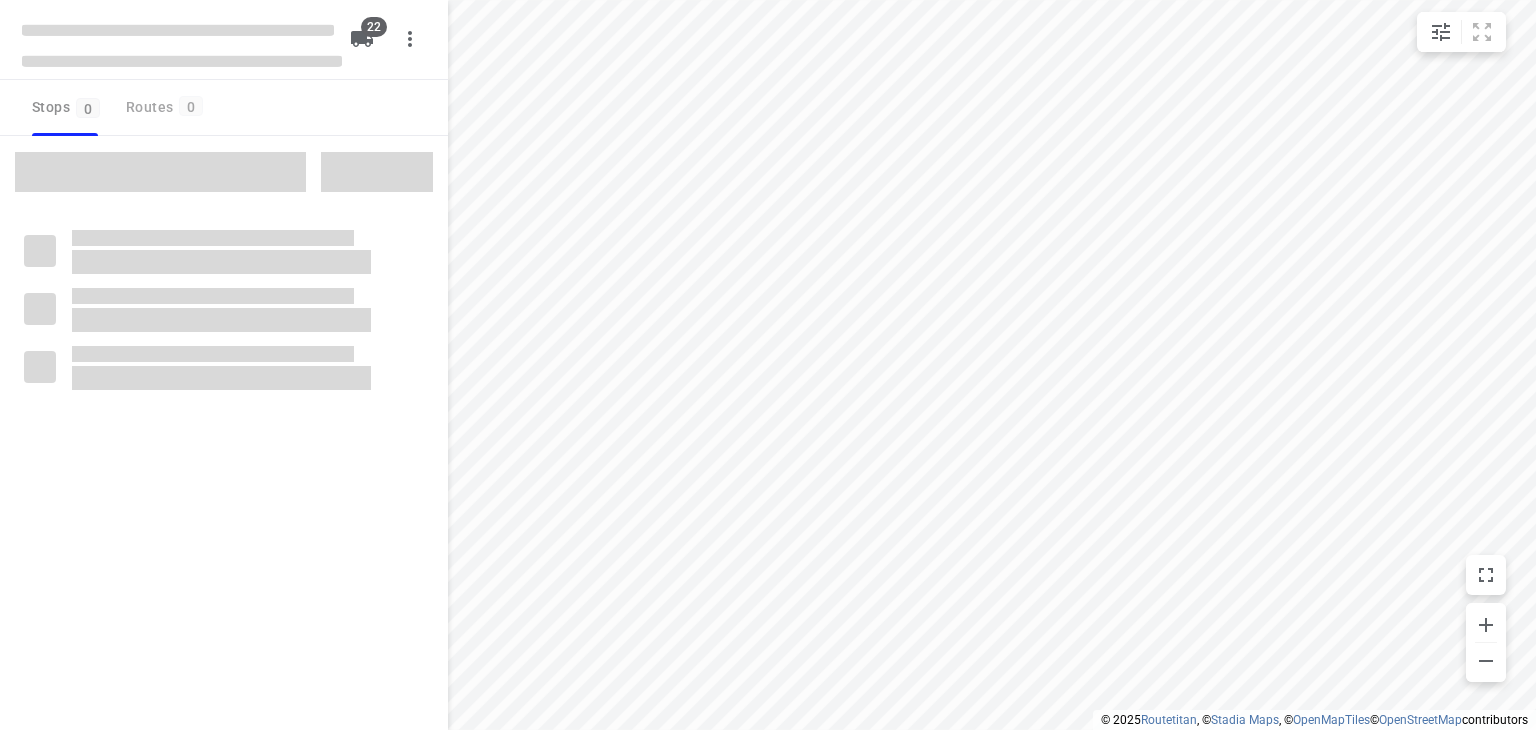 type on "distance" 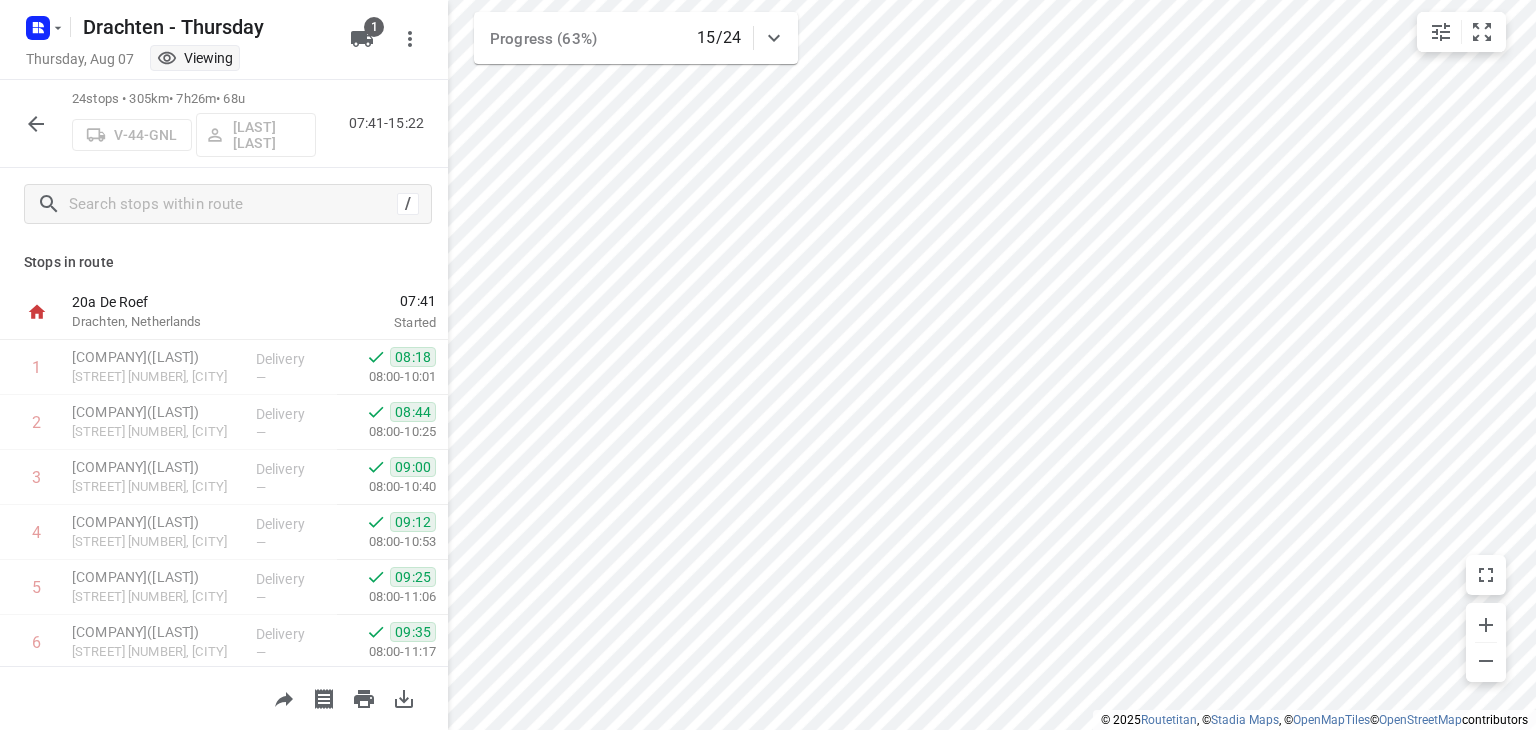 scroll, scrollTop: 0, scrollLeft: 0, axis: both 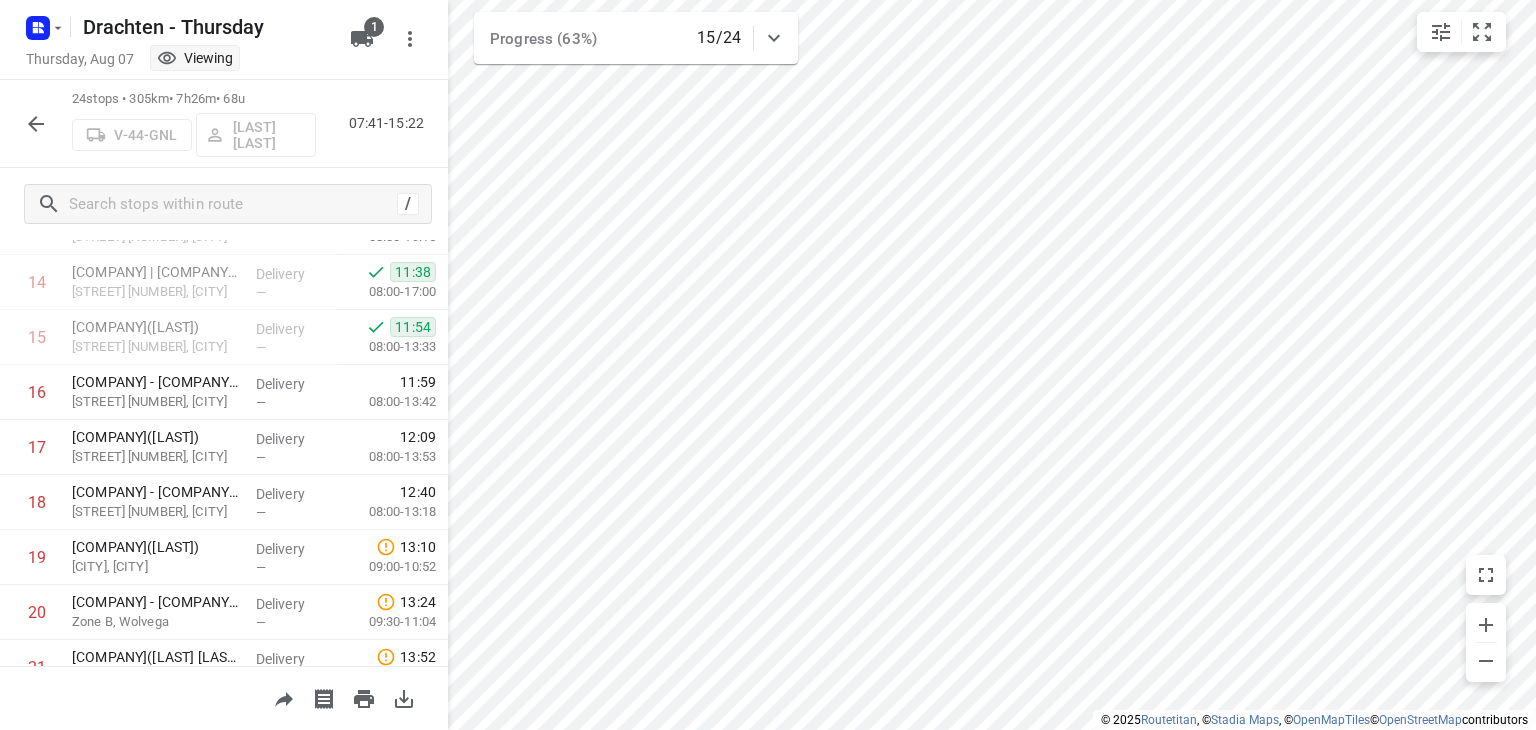 click 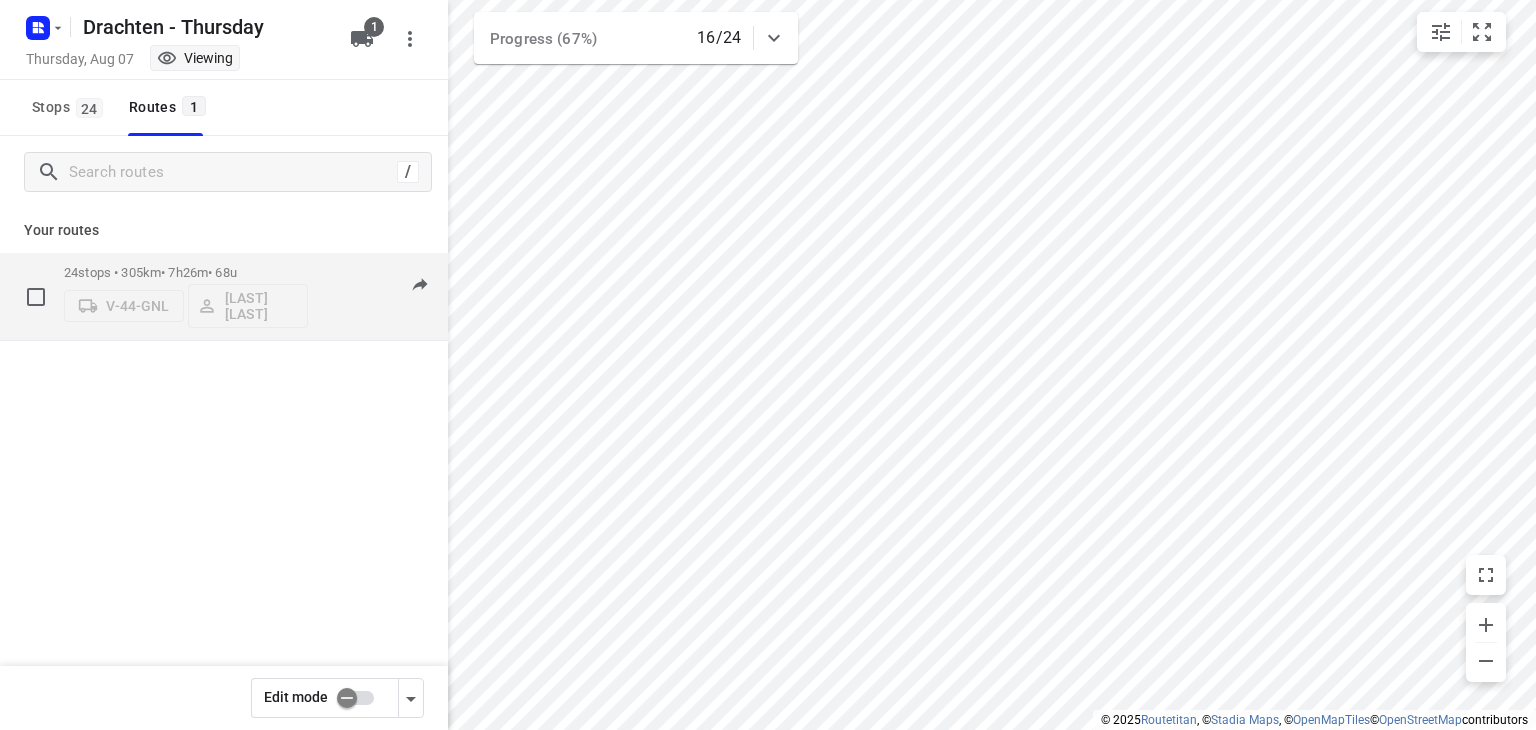 click on "[NUMBER] stops • [NUMBER]km • [NUMBER]h[NUMBER]m • [NUMBER]u [LETTER]-[NUMBER]-[LETTER] [LAST] [LAST]" at bounding box center [186, 296] 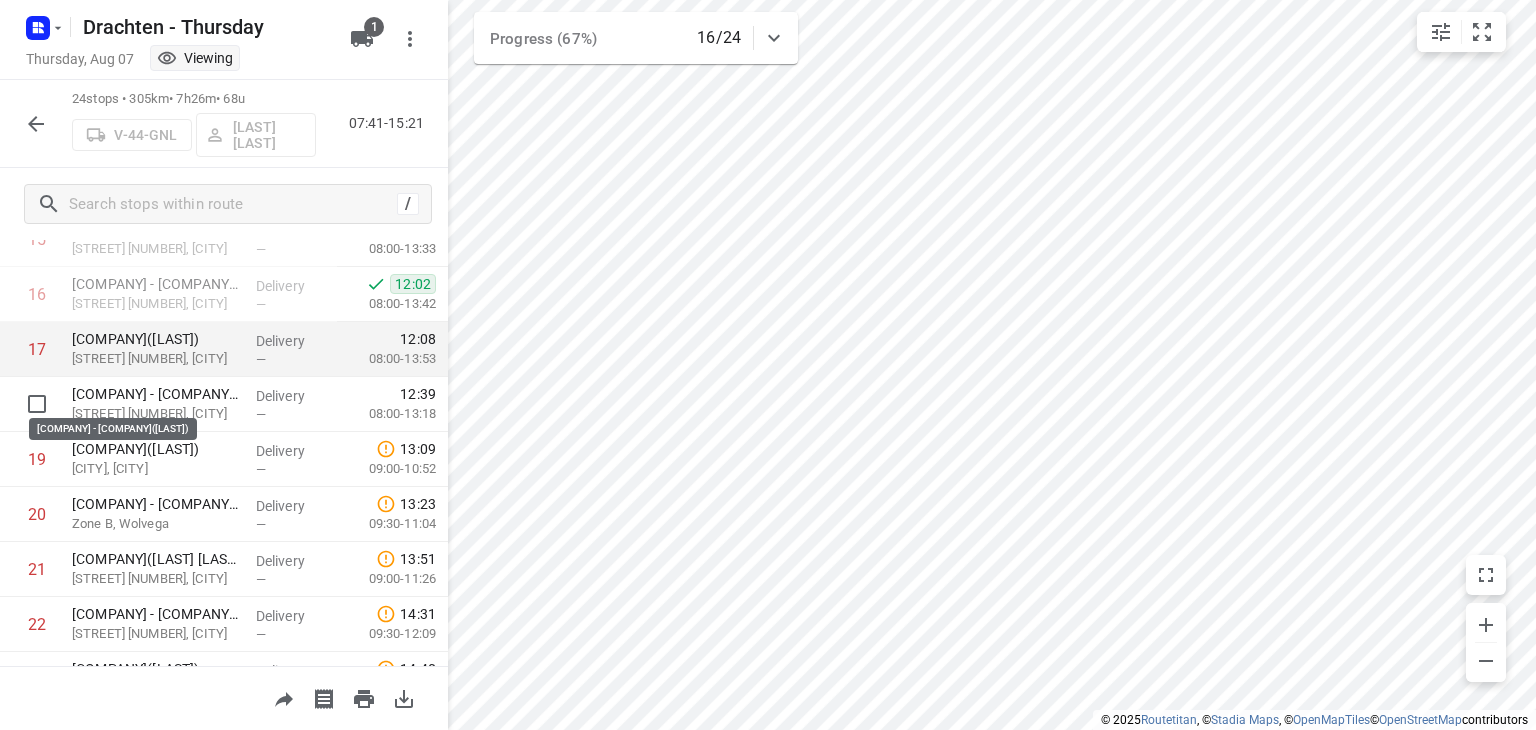 scroll, scrollTop: 900, scrollLeft: 0, axis: vertical 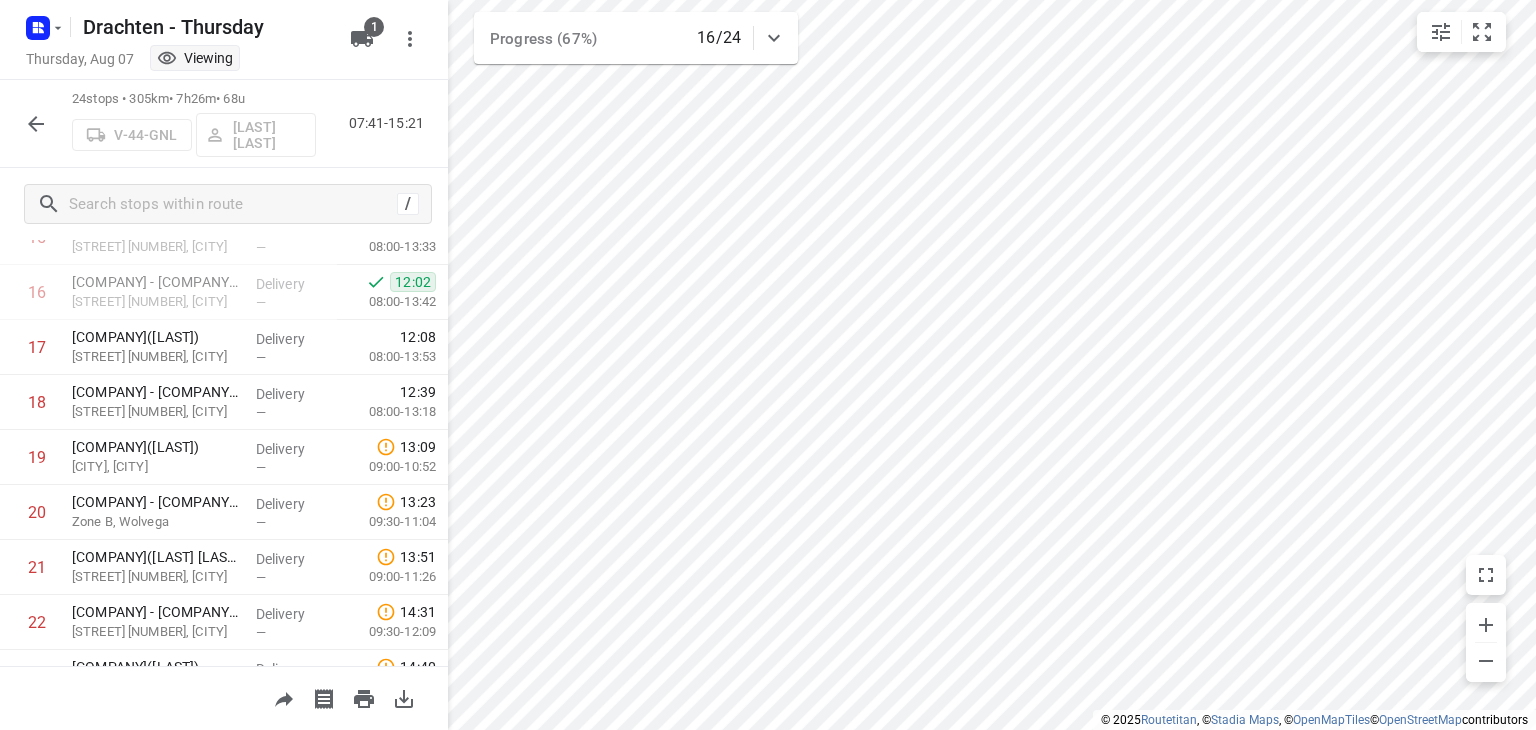 click 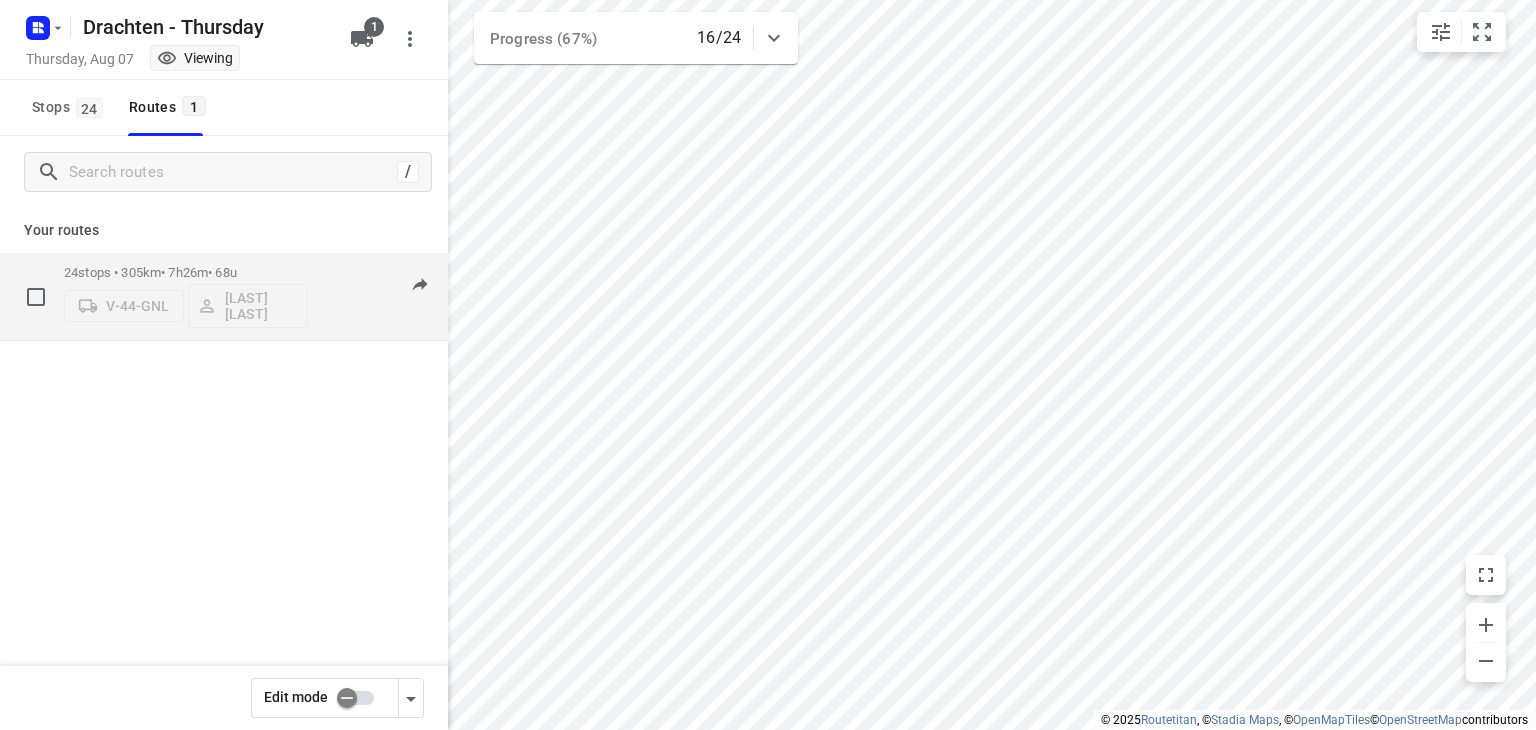 click on "24  stops •   305km  •   7h26m  • 68u" at bounding box center [186, 272] 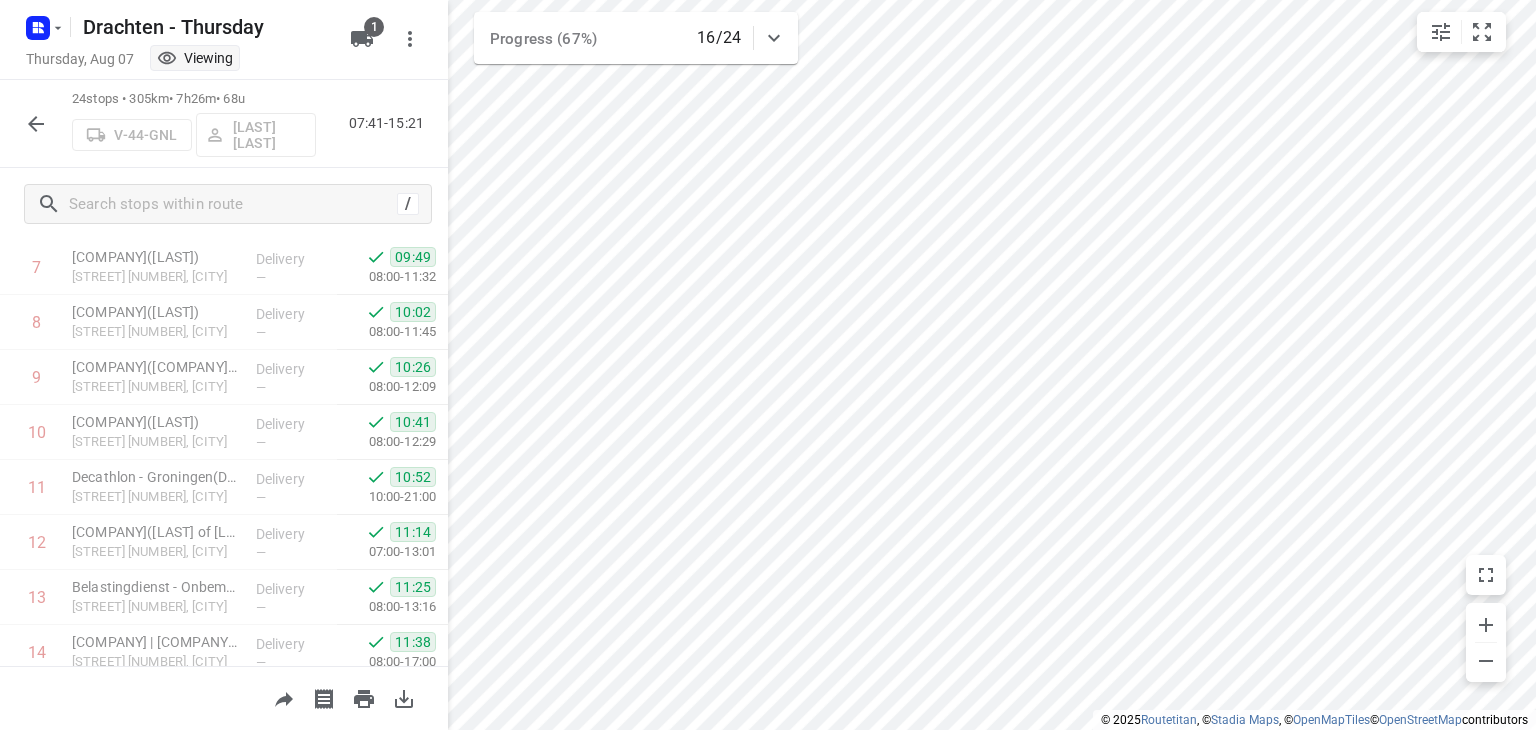 scroll, scrollTop: 0, scrollLeft: 0, axis: both 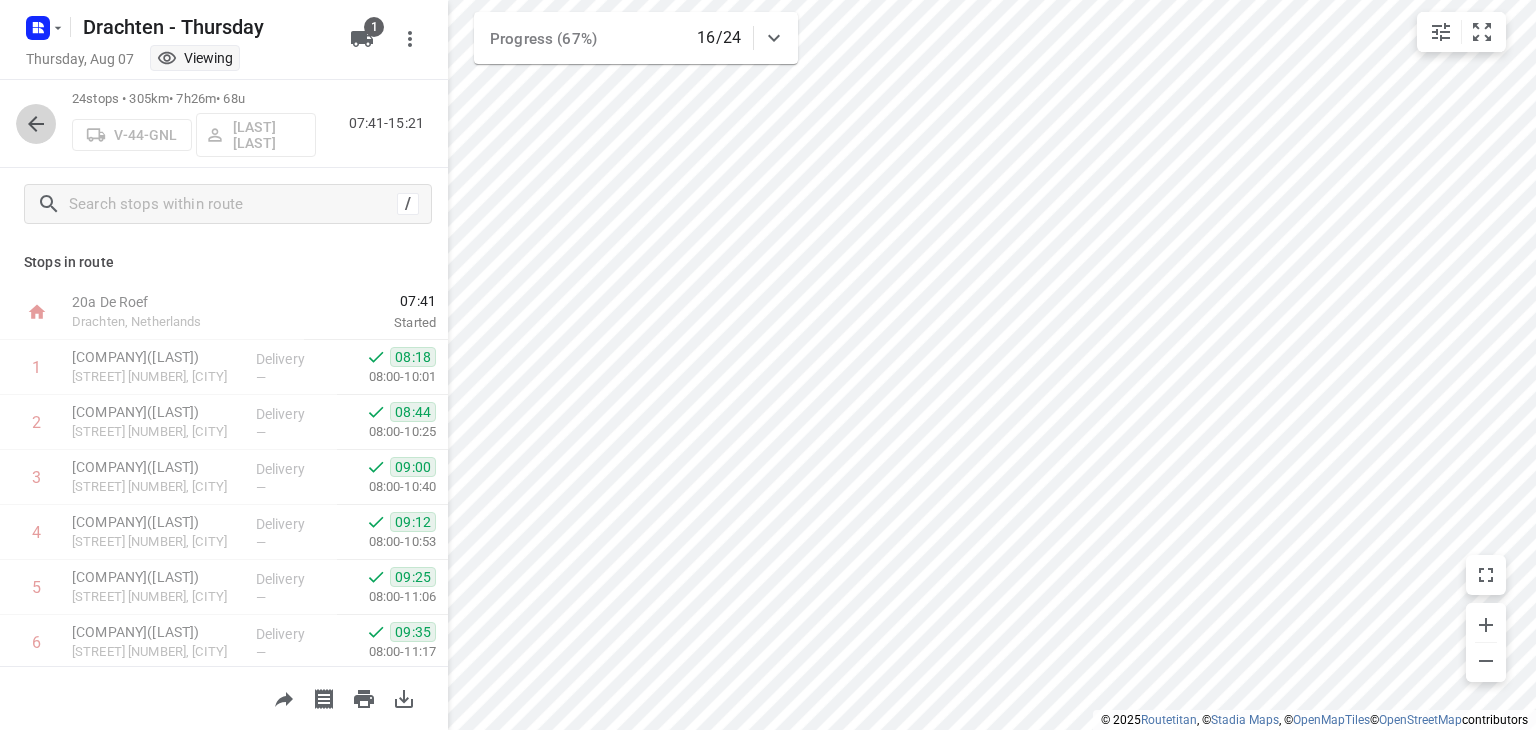click 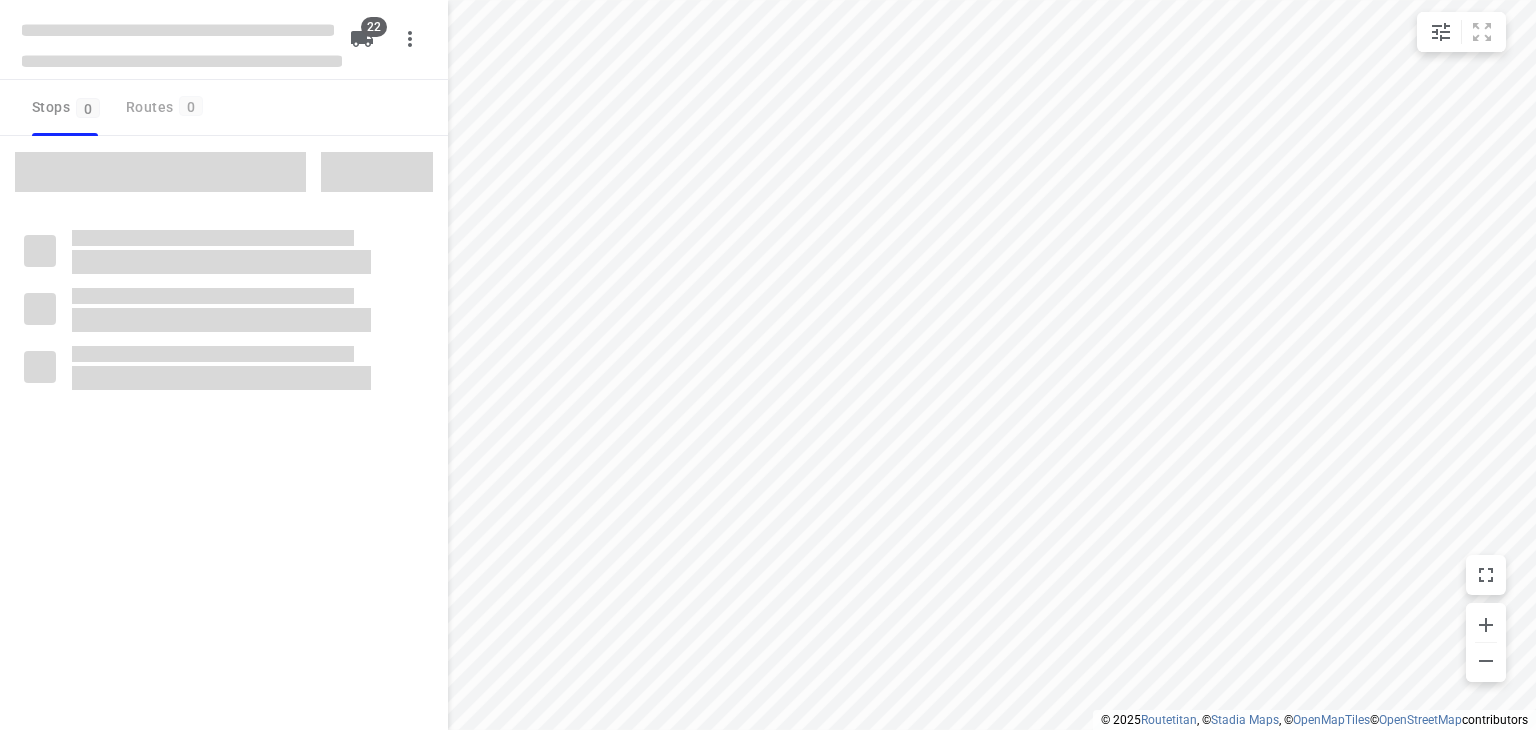 scroll, scrollTop: 0, scrollLeft: 0, axis: both 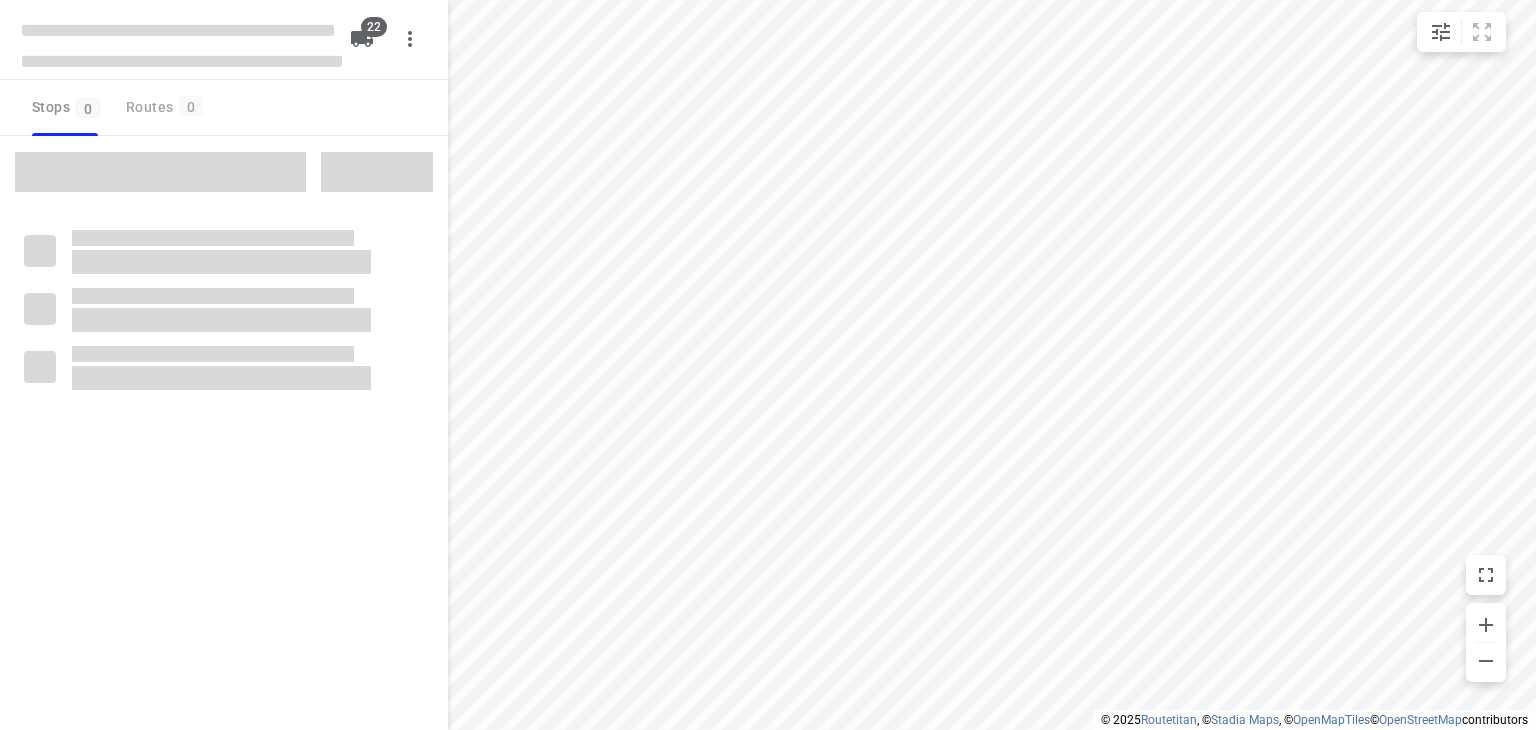 type on "distance" 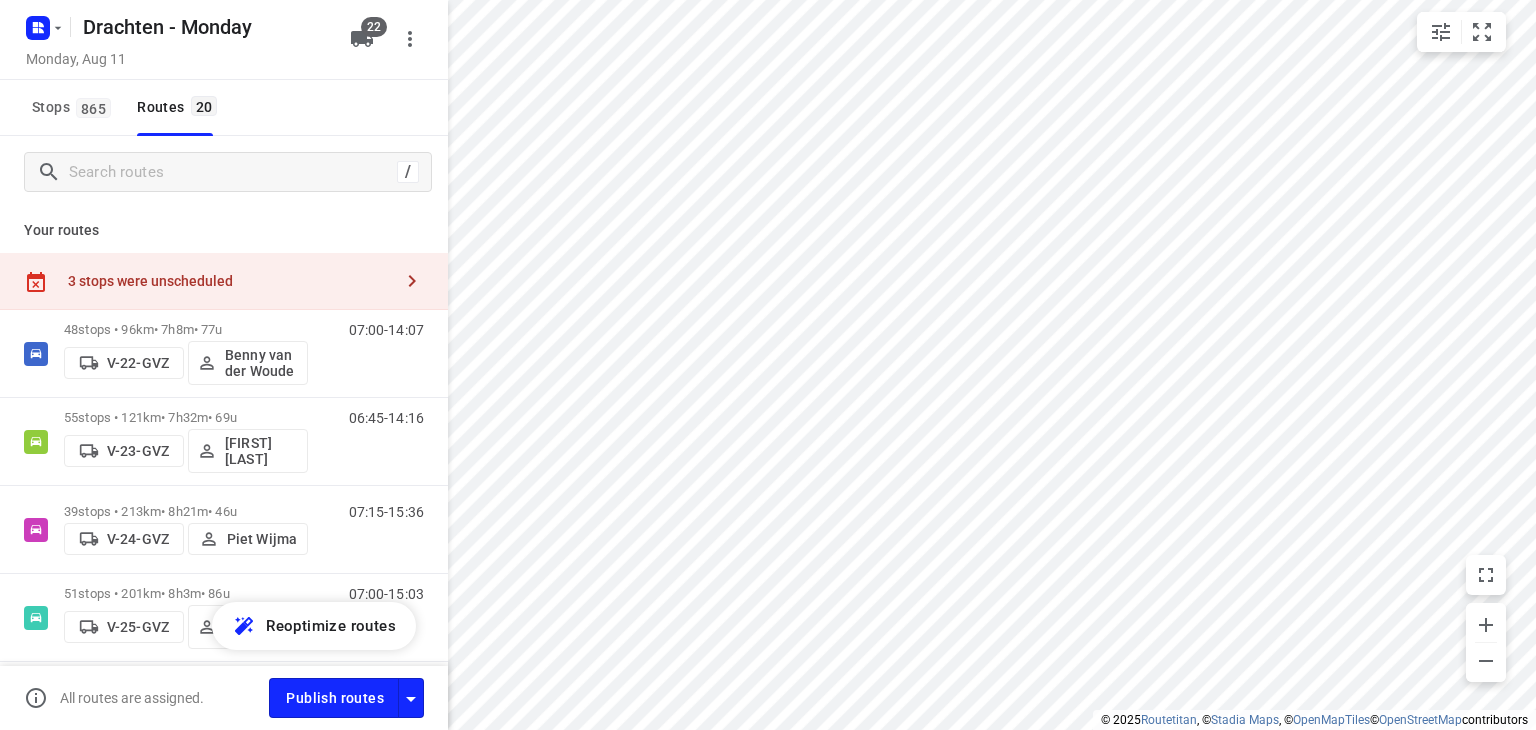 click on "3 stops were unscheduled" at bounding box center (224, 281) 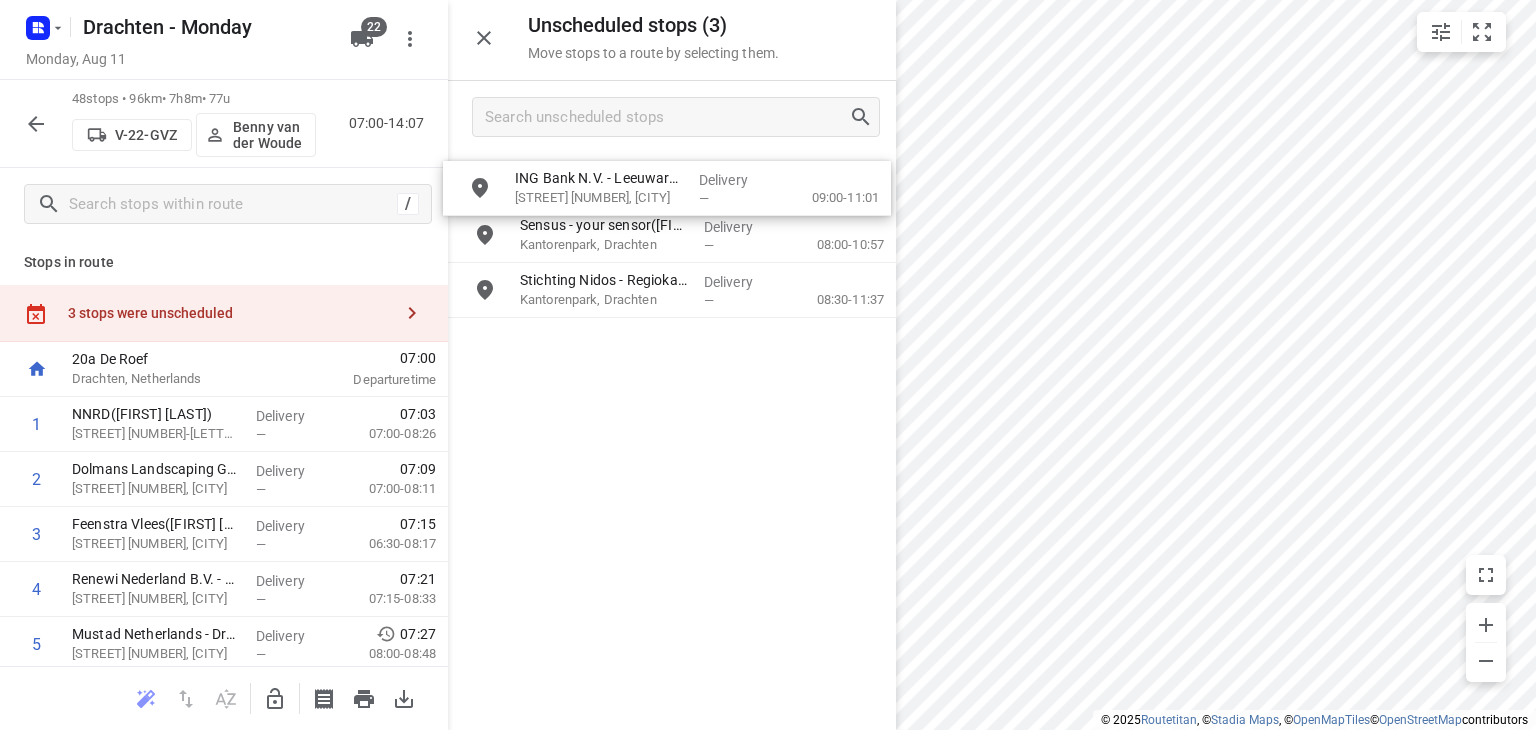 drag, startPoint x: 735, startPoint y: 188, endPoint x: 727, endPoint y: 201, distance: 15.264338 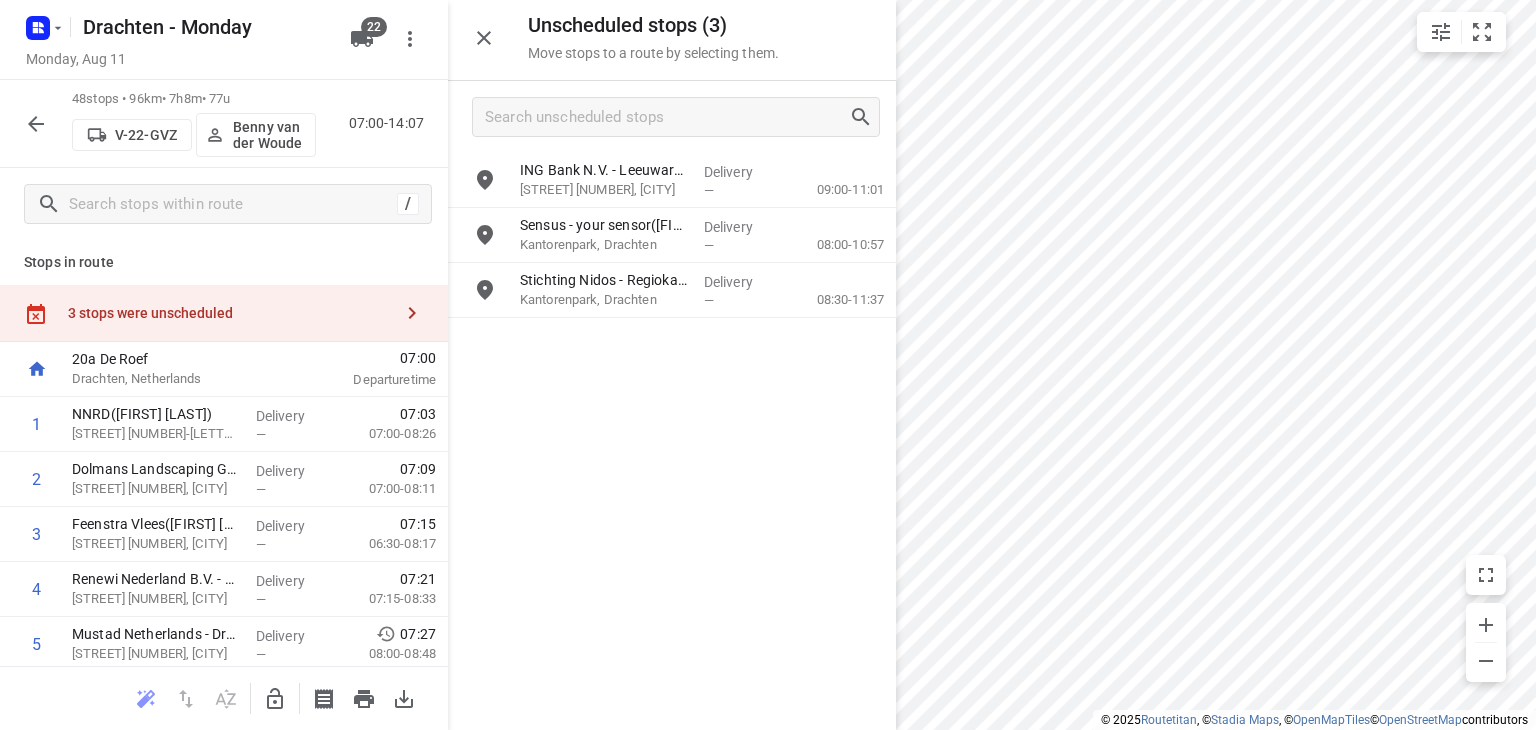 click at bounding box center [275, 699] 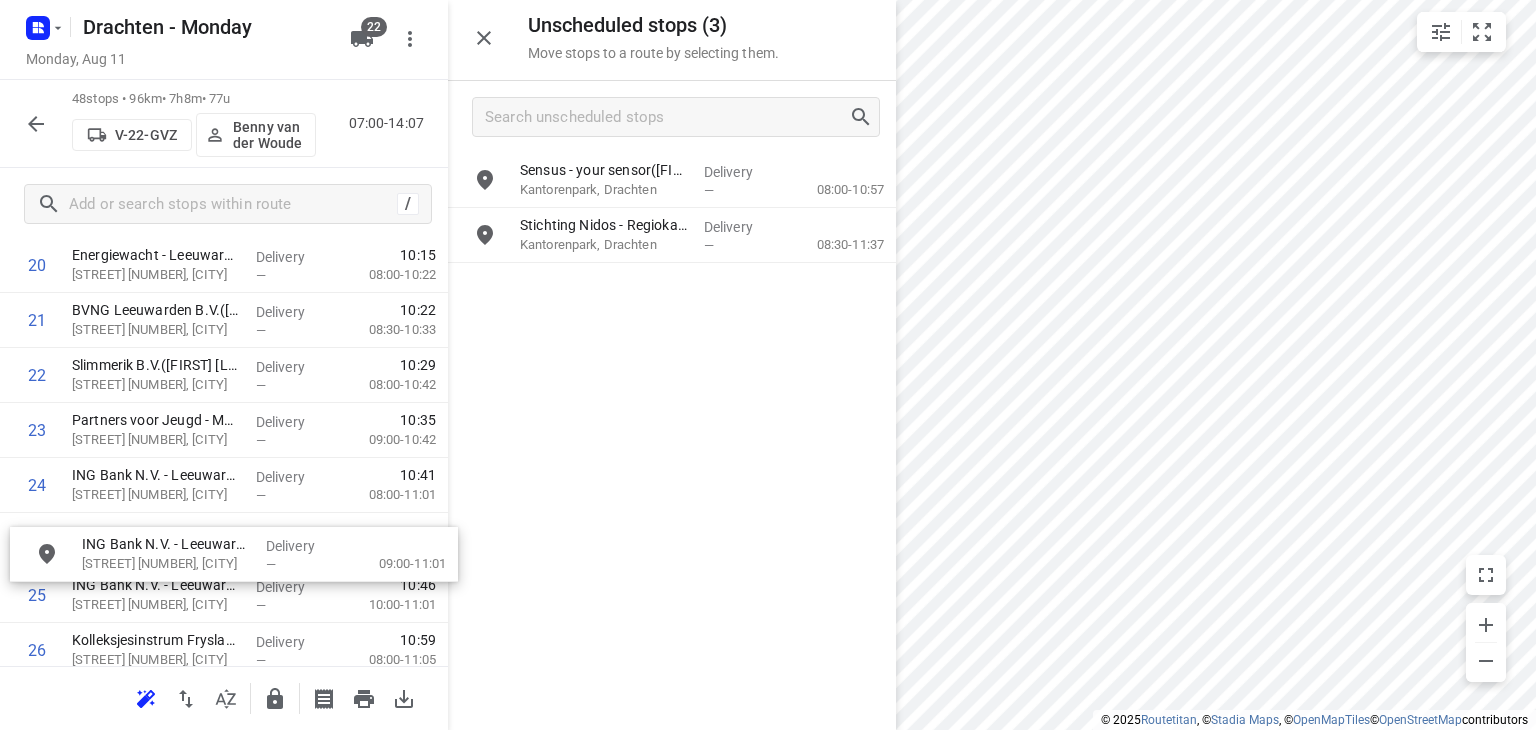scroll, scrollTop: 1205, scrollLeft: 0, axis: vertical 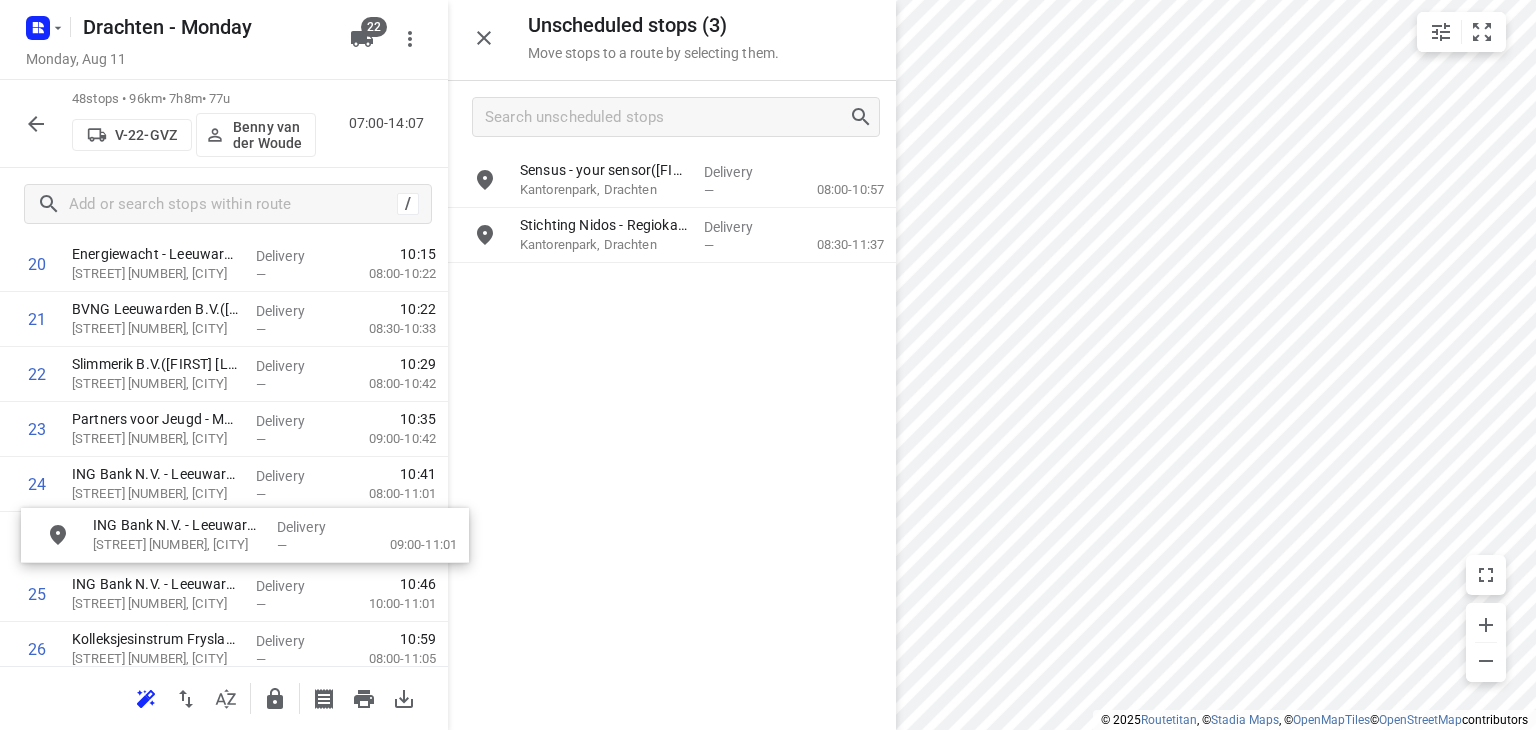 drag, startPoint x: 696, startPoint y: 198, endPoint x: 262, endPoint y: 560, distance: 565.15485 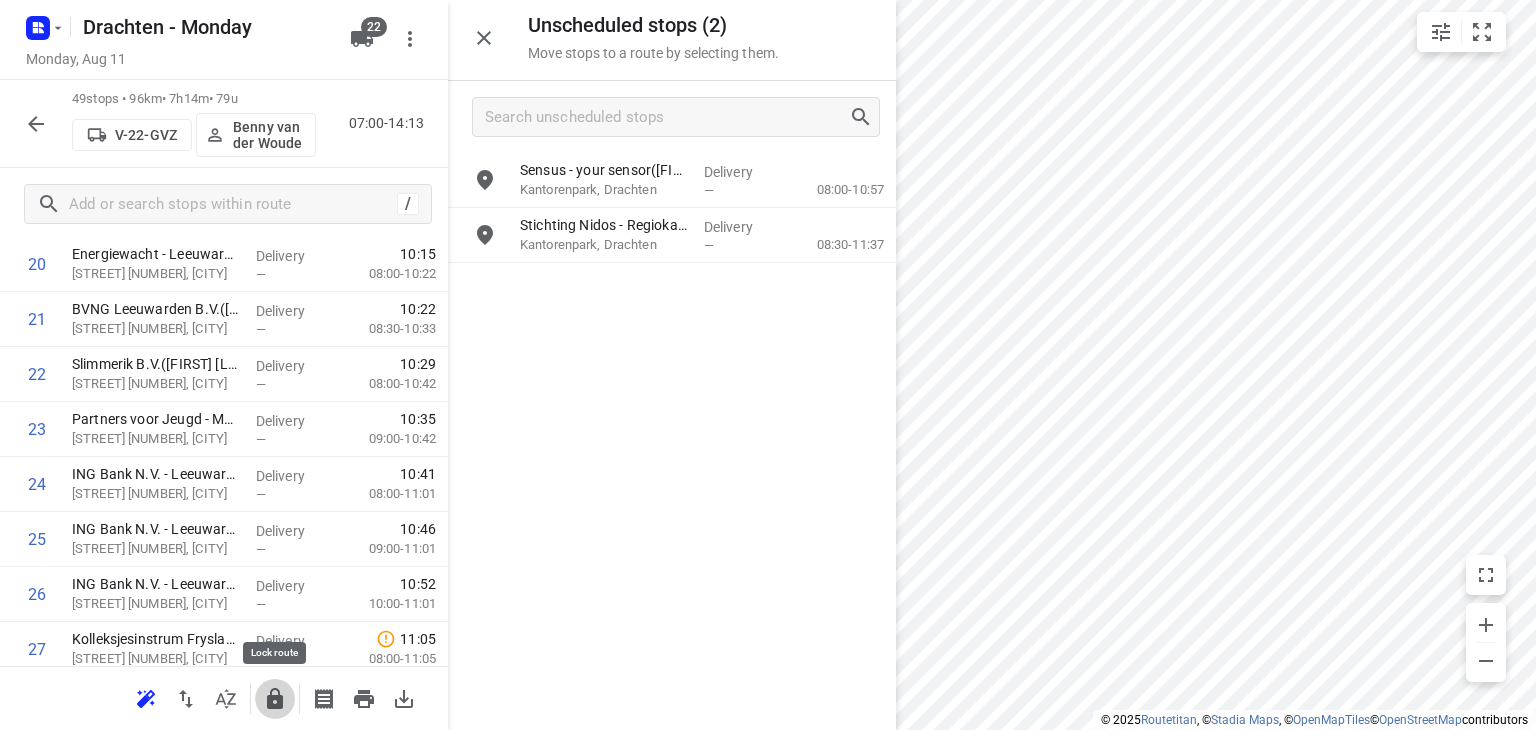 click 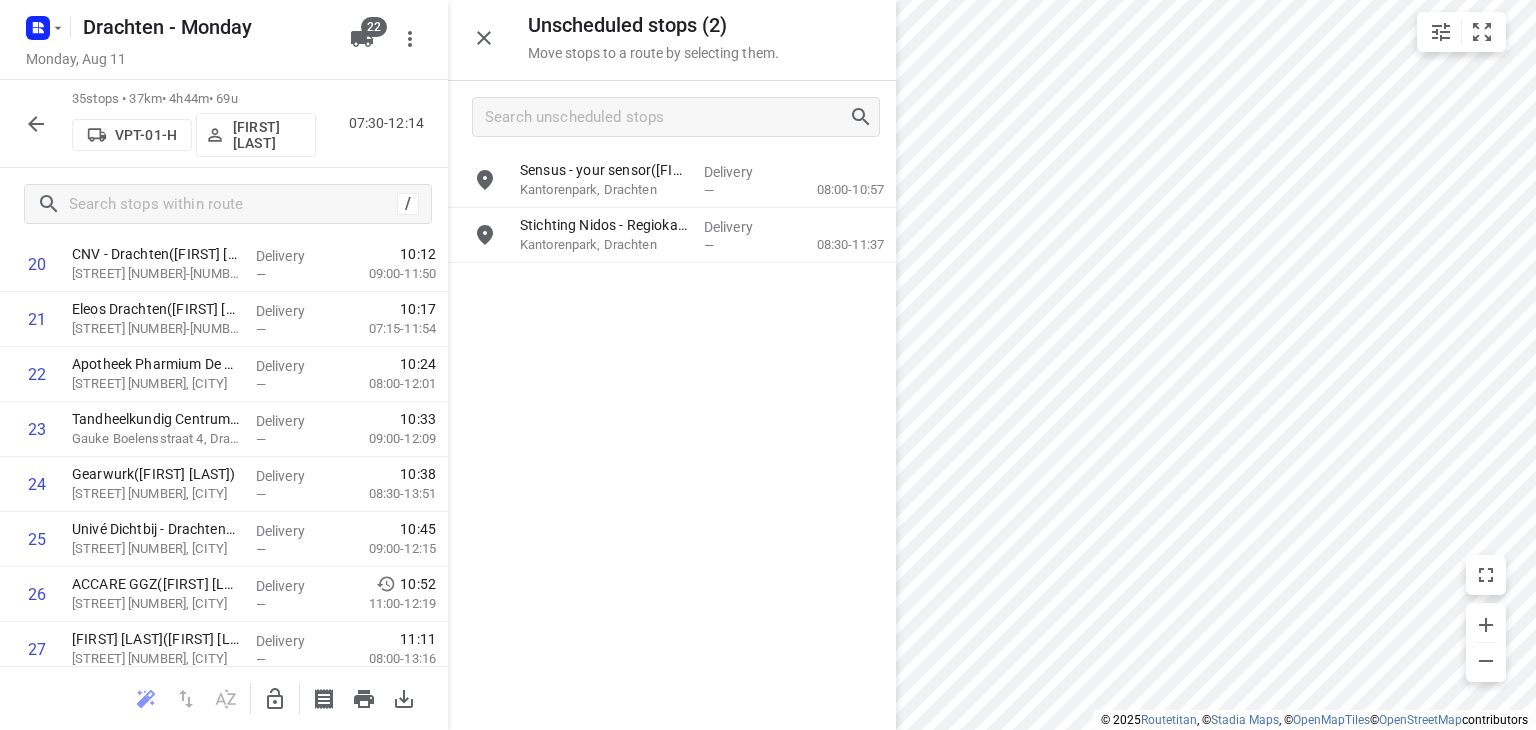 click 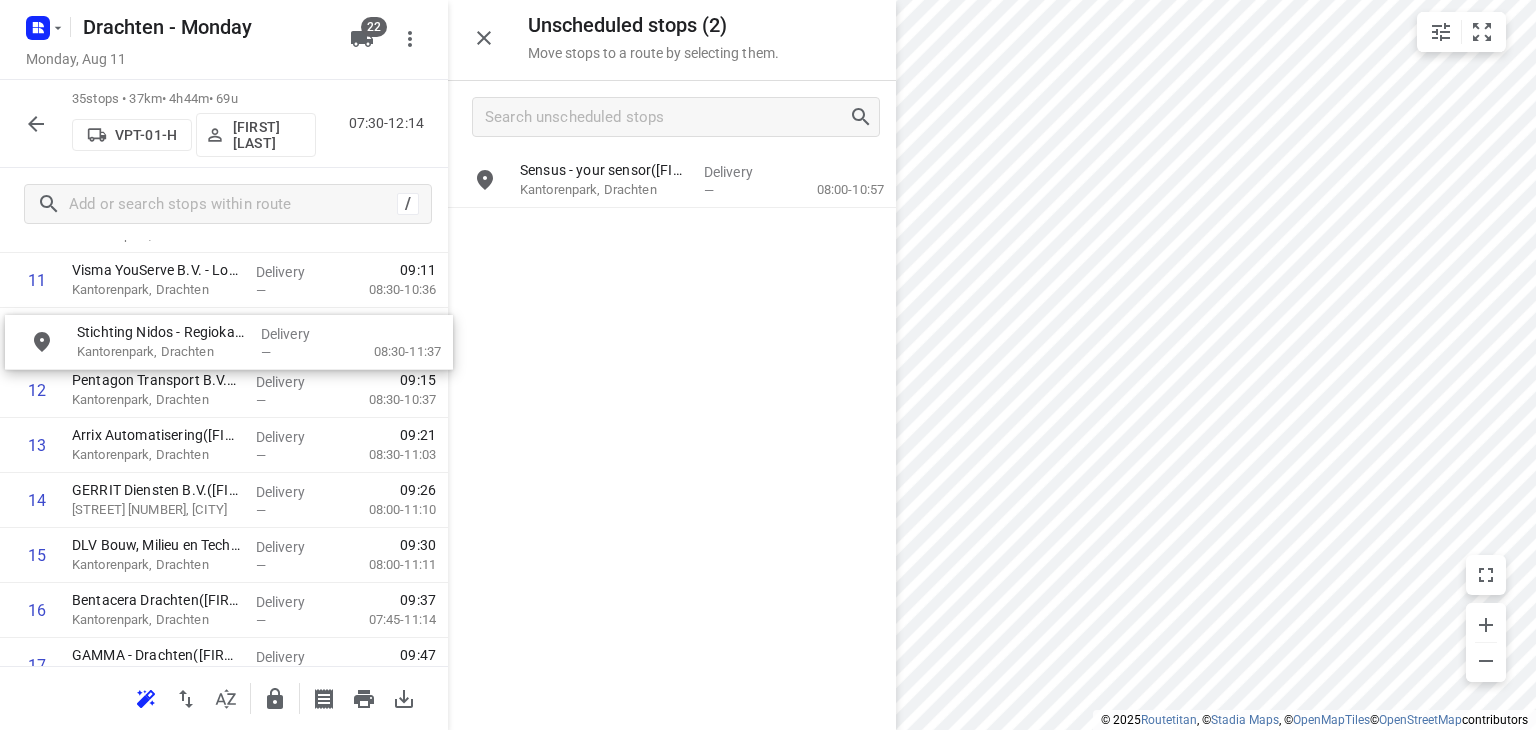 scroll, scrollTop: 689, scrollLeft: 0, axis: vertical 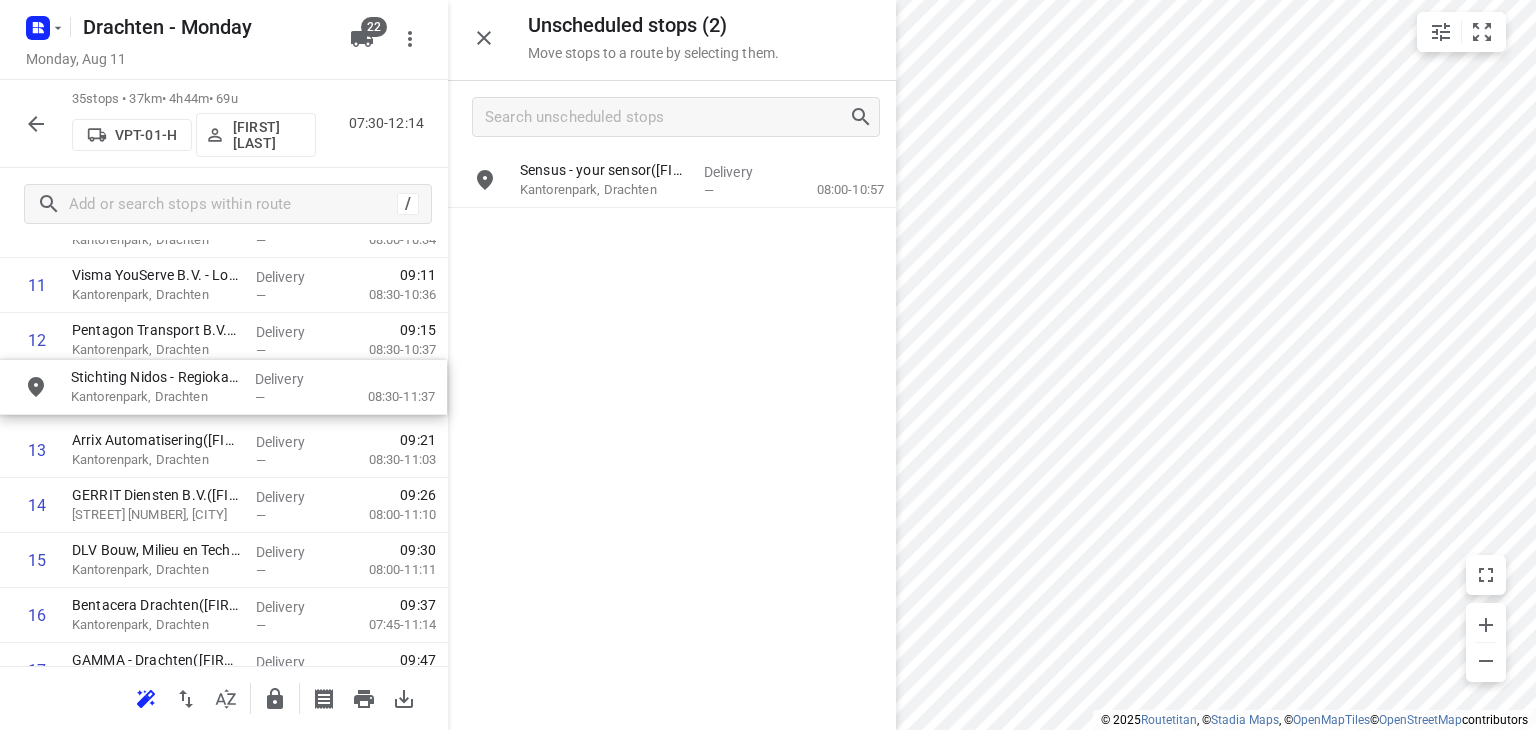 drag, startPoint x: 652, startPoint y: 238, endPoint x: 198, endPoint y: 393, distance: 479.73013 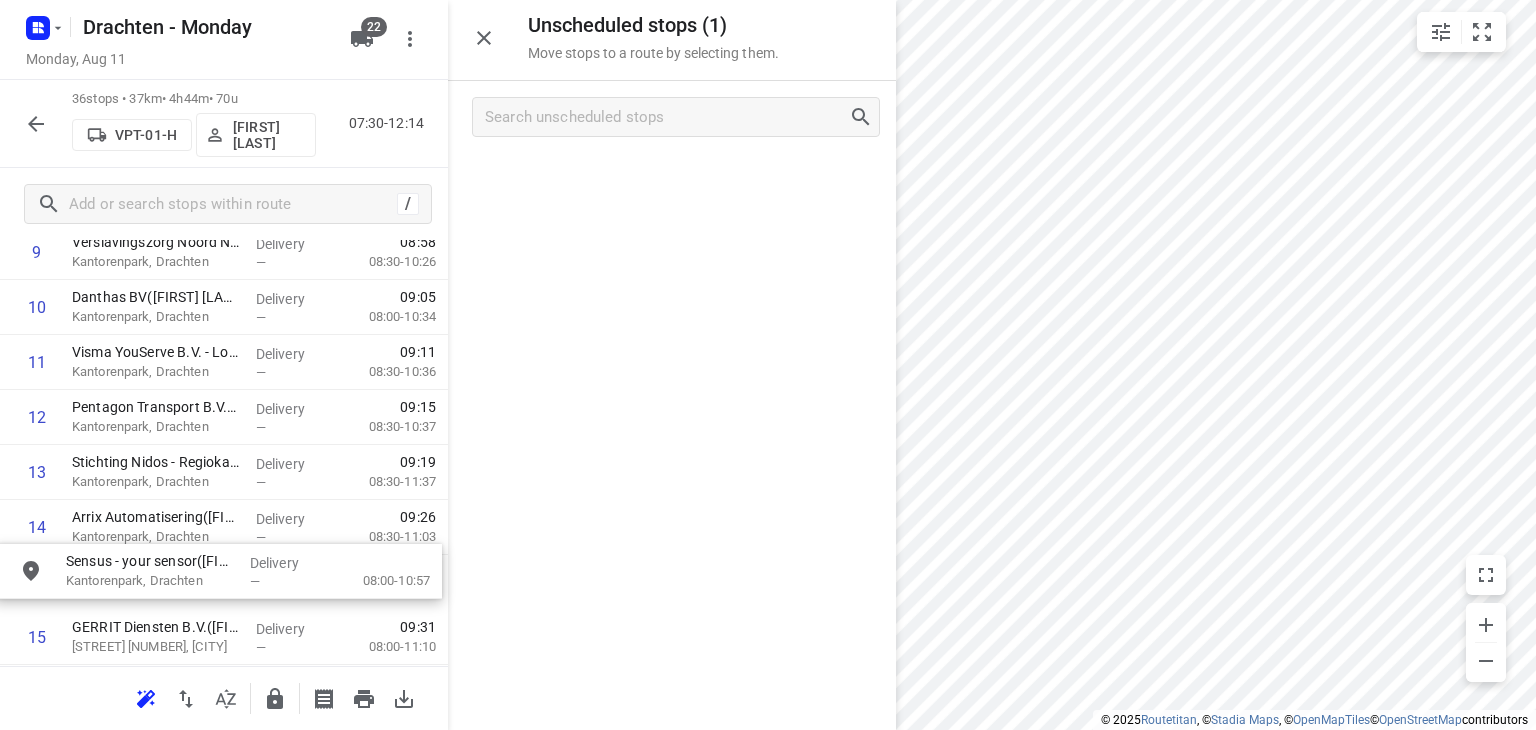 scroll, scrollTop: 626, scrollLeft: 0, axis: vertical 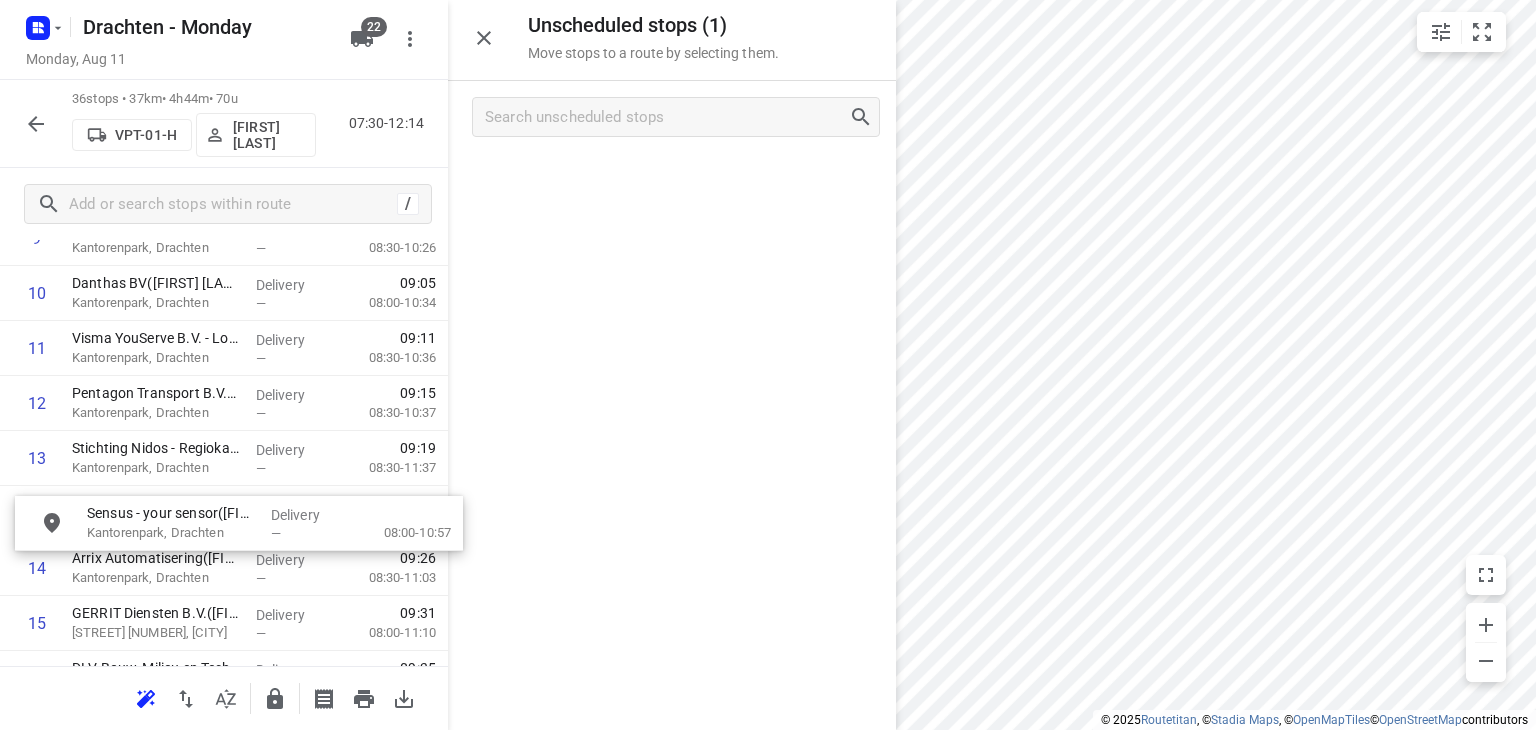 drag, startPoint x: 605, startPoint y: 194, endPoint x: 168, endPoint y: 537, distance: 555.534 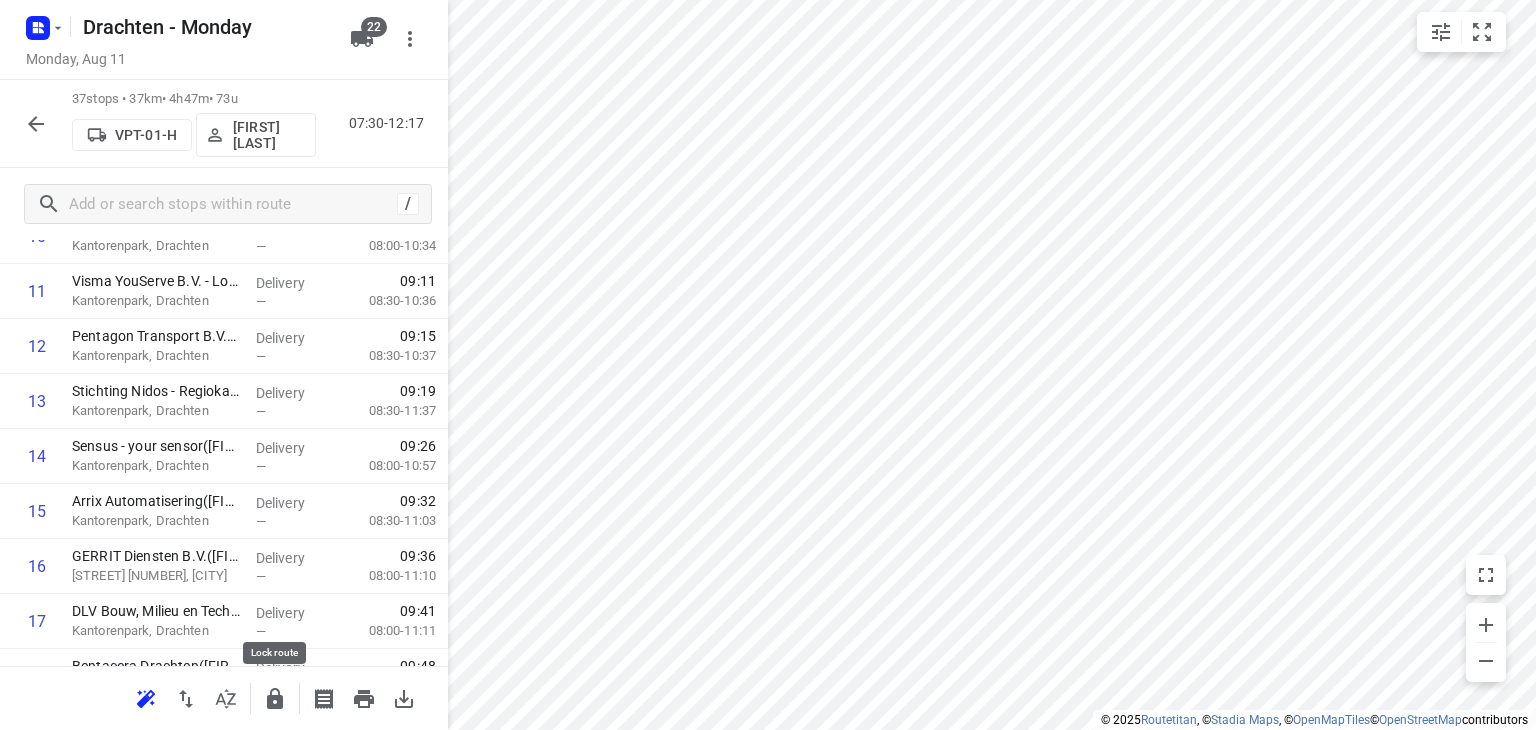 click at bounding box center [275, 699] 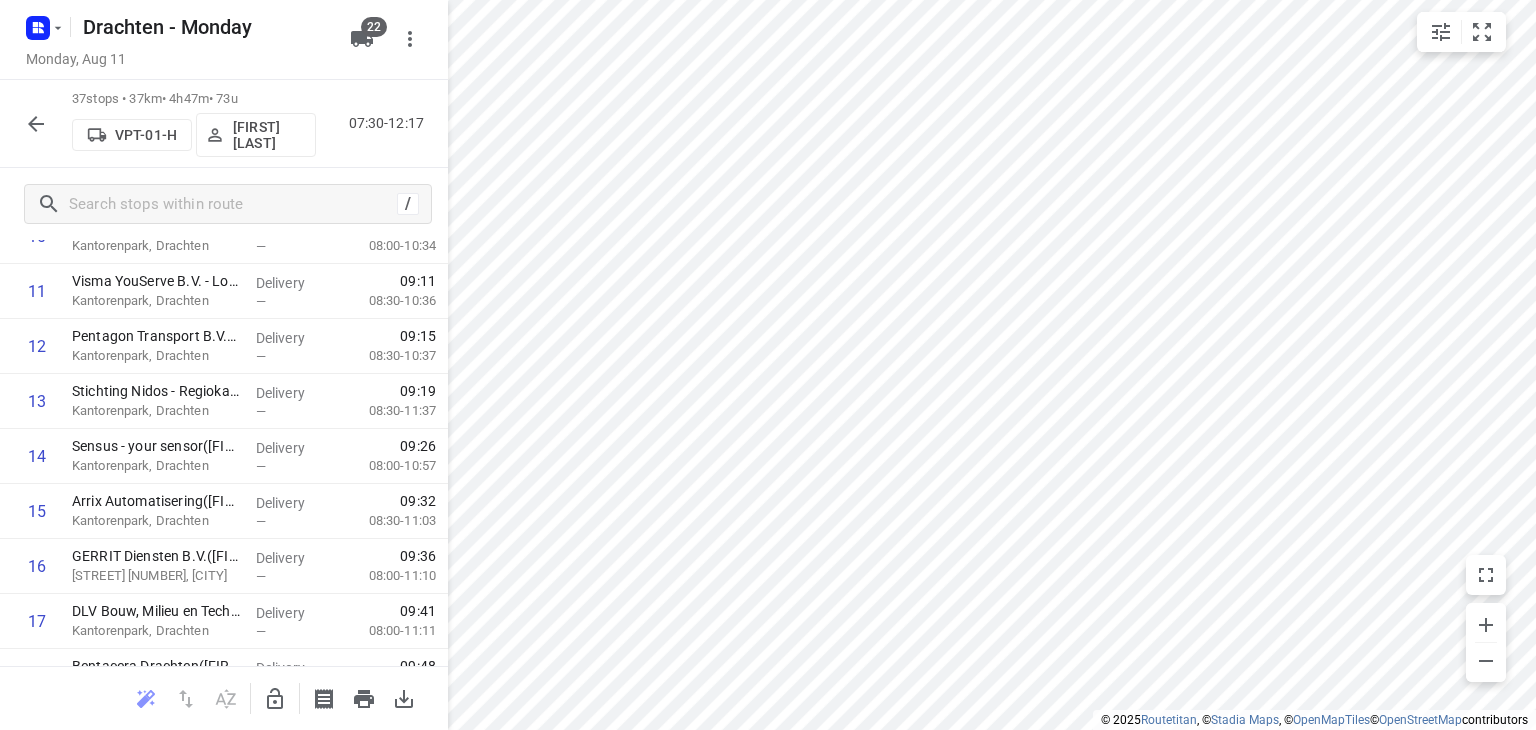 click on "37  stops •   37km  •   4h47m  • 73u VPT-01-H [FIRST] [LAST] [TIME]-[TIME]" at bounding box center [224, 124] 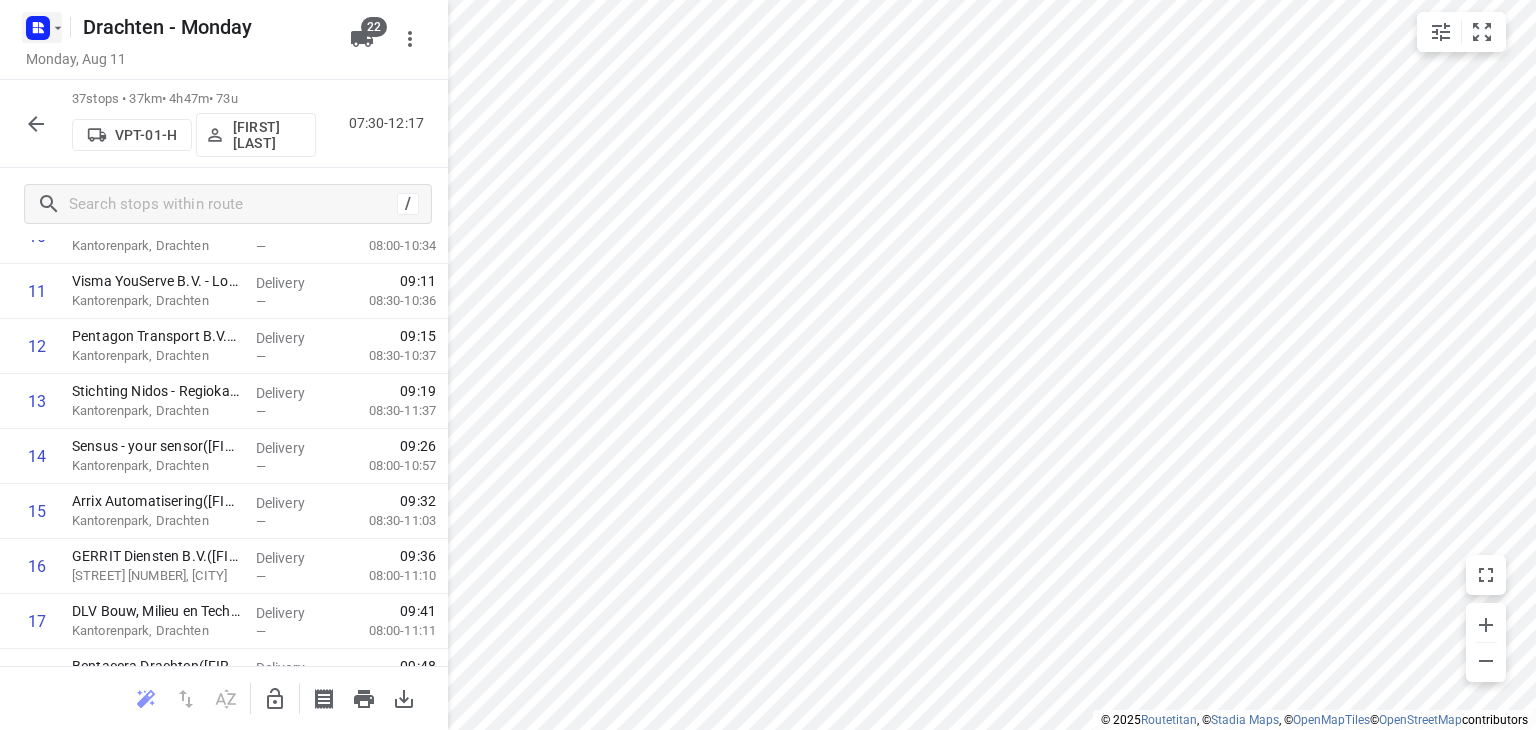 click 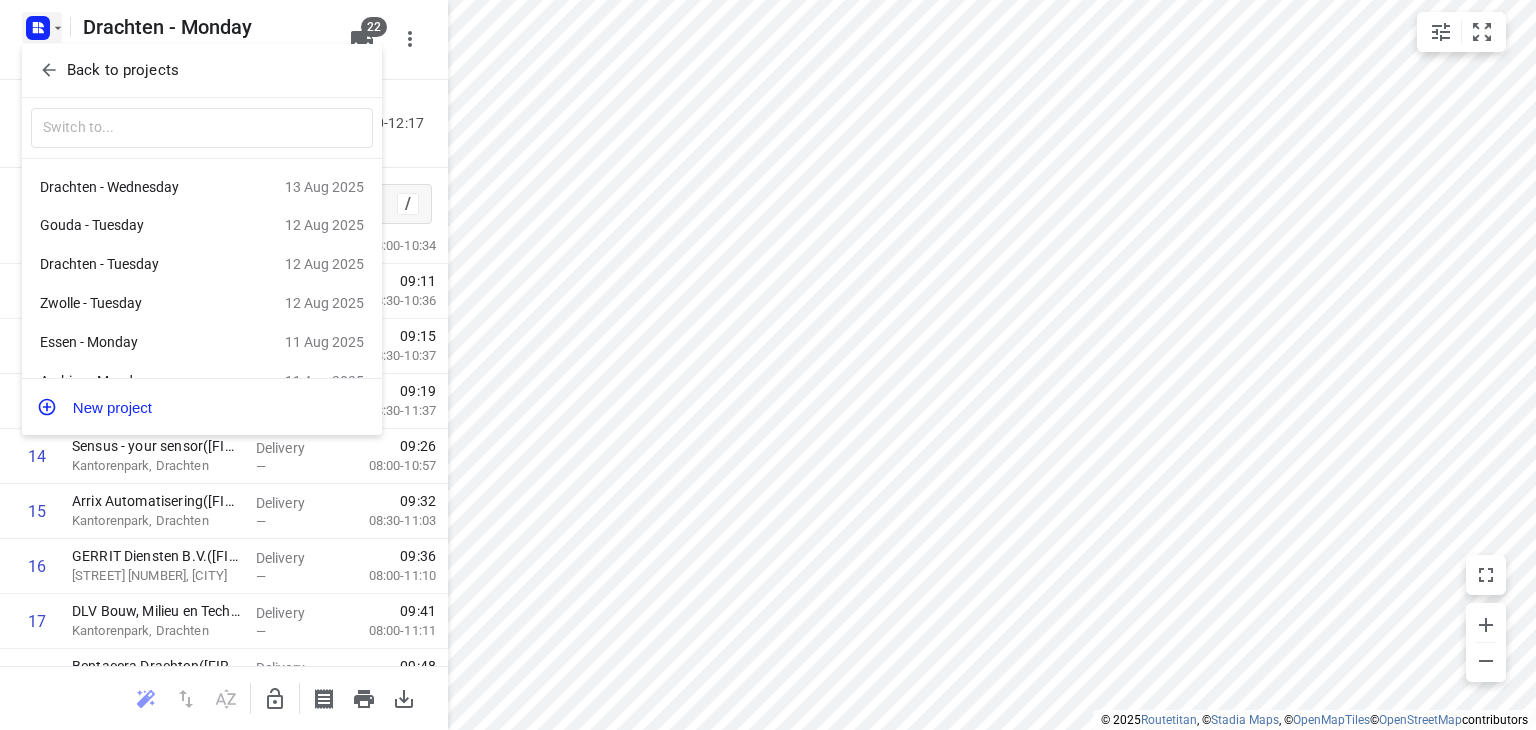 click on "Back to projects" at bounding box center (123, 70) 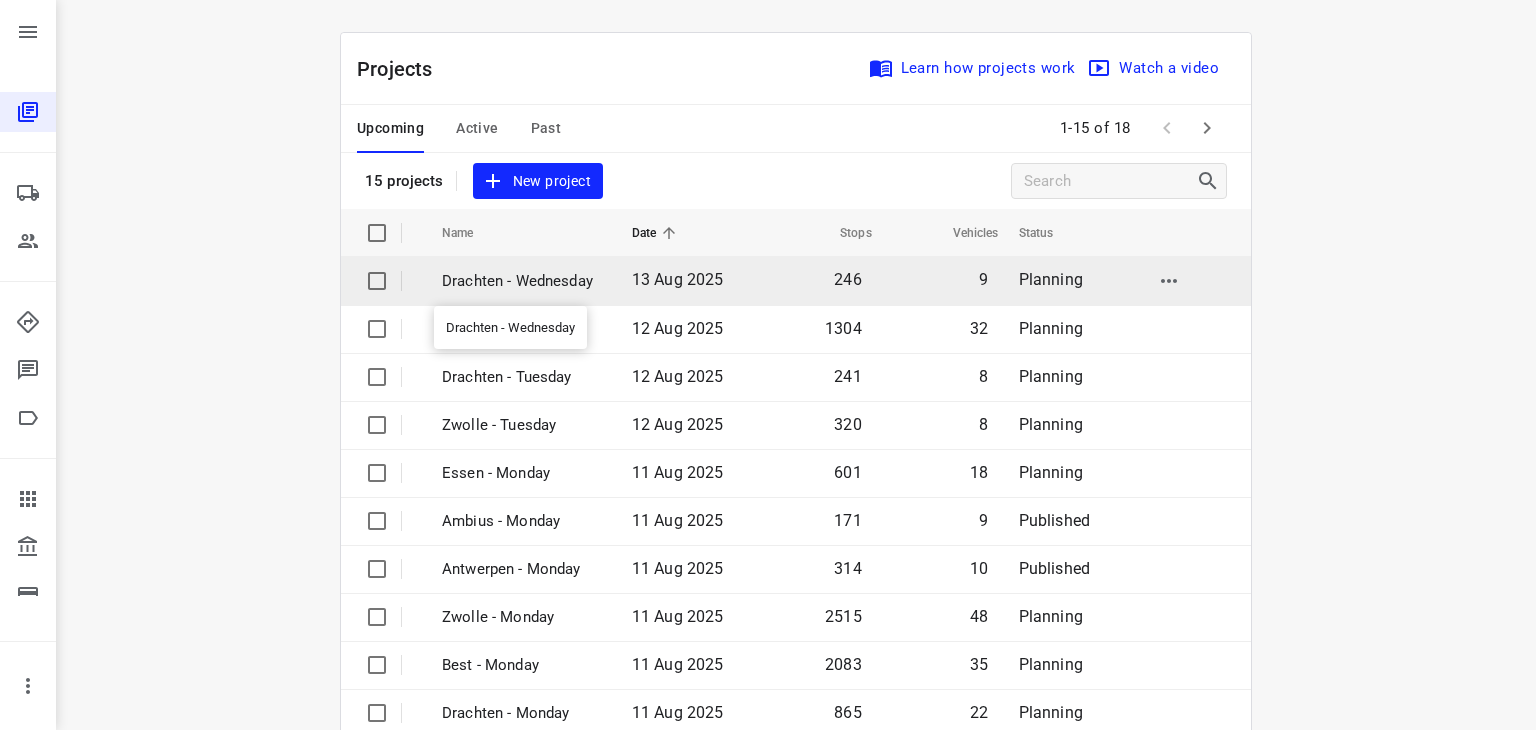 click on "Drachten - Wednesday" at bounding box center [522, 281] 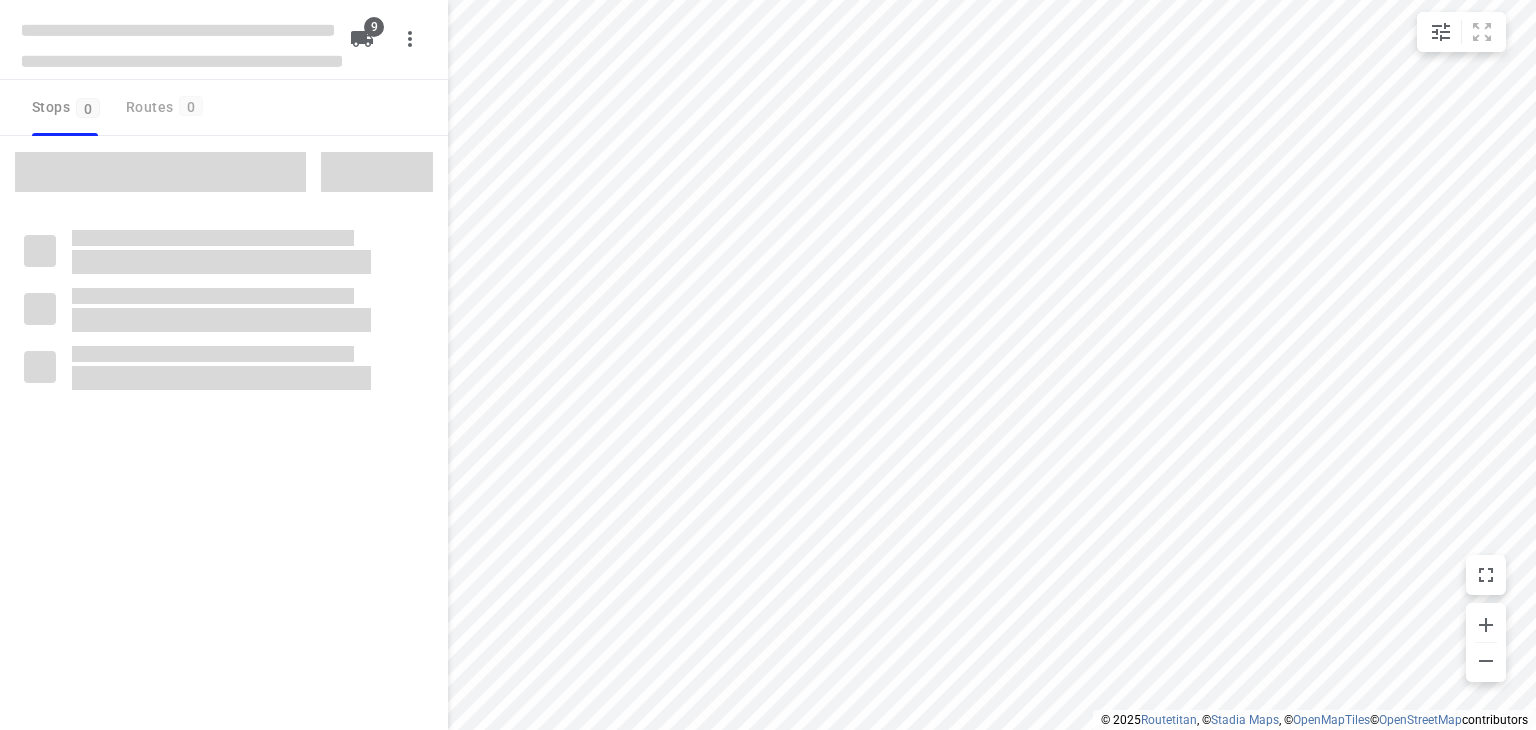 type on "distance" 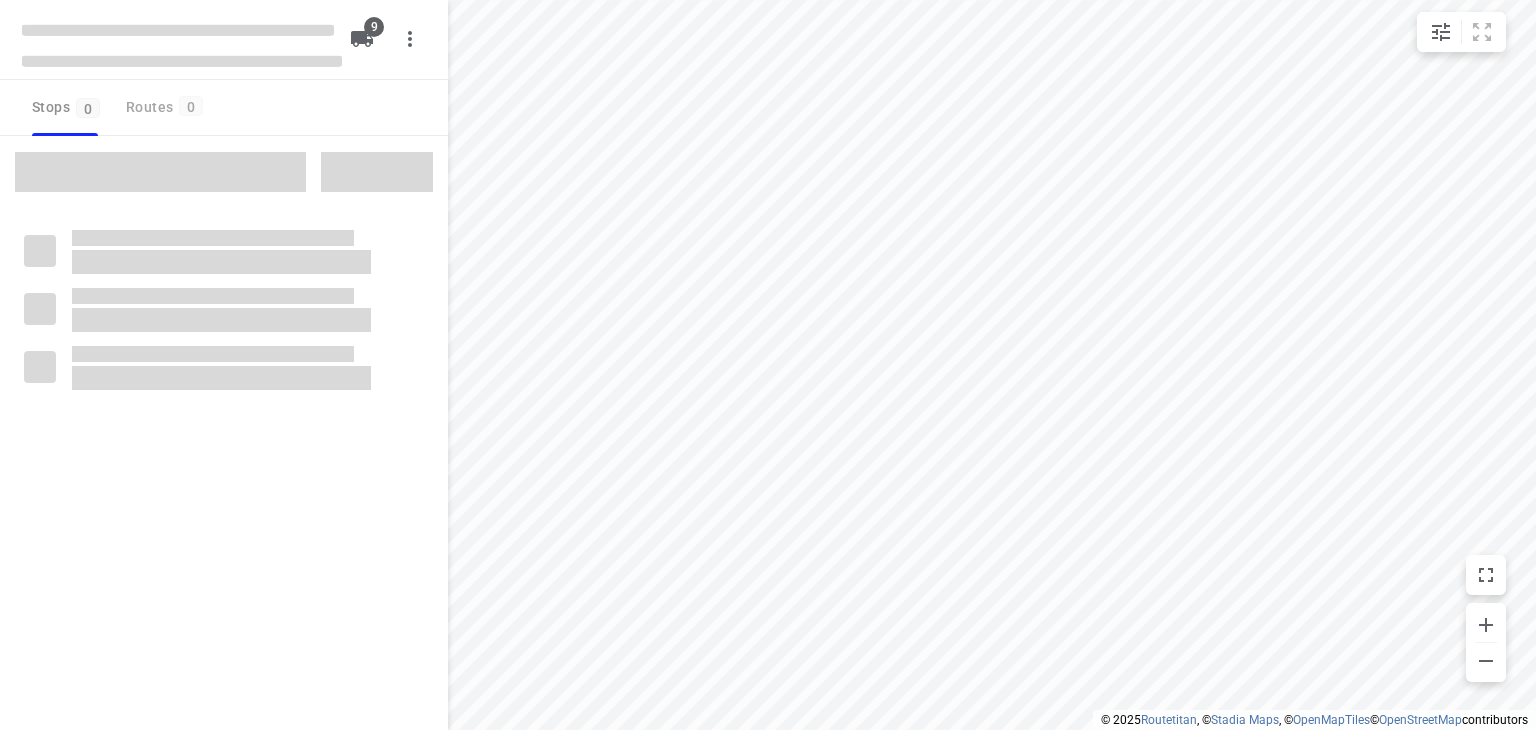 scroll, scrollTop: 0, scrollLeft: 0, axis: both 